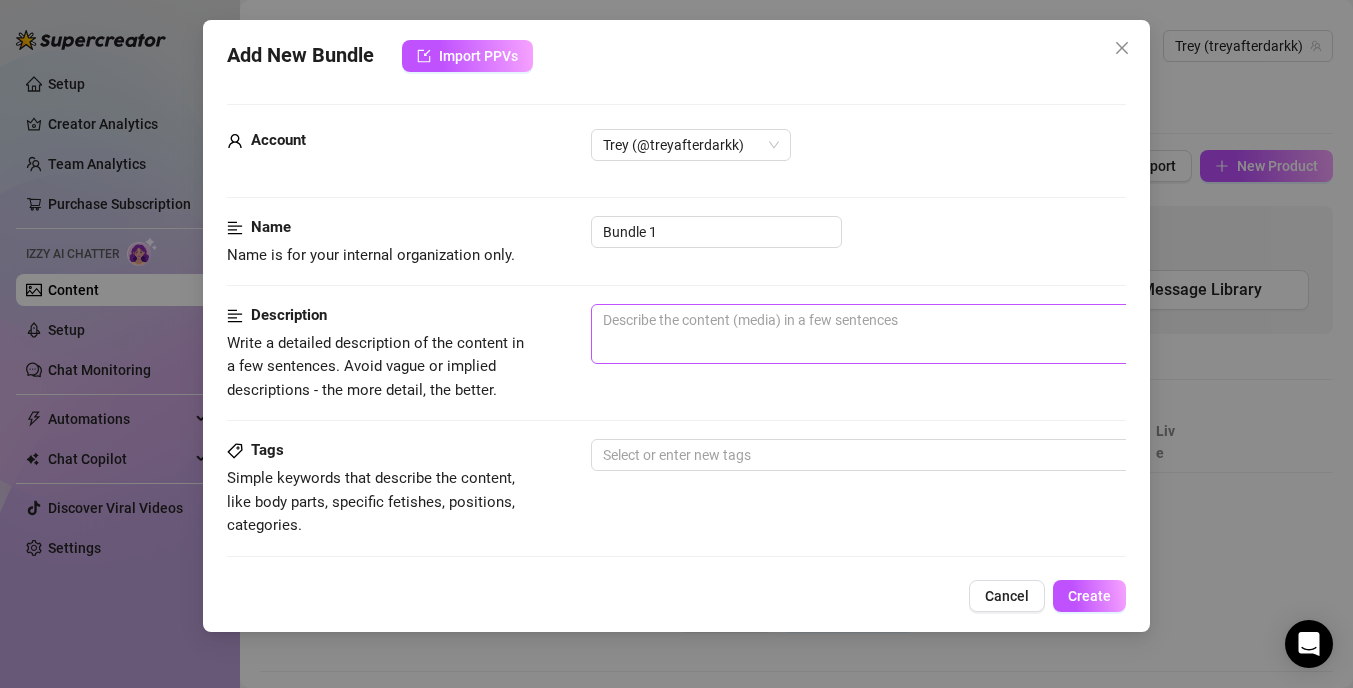 scroll, scrollTop: 0, scrollLeft: 0, axis: both 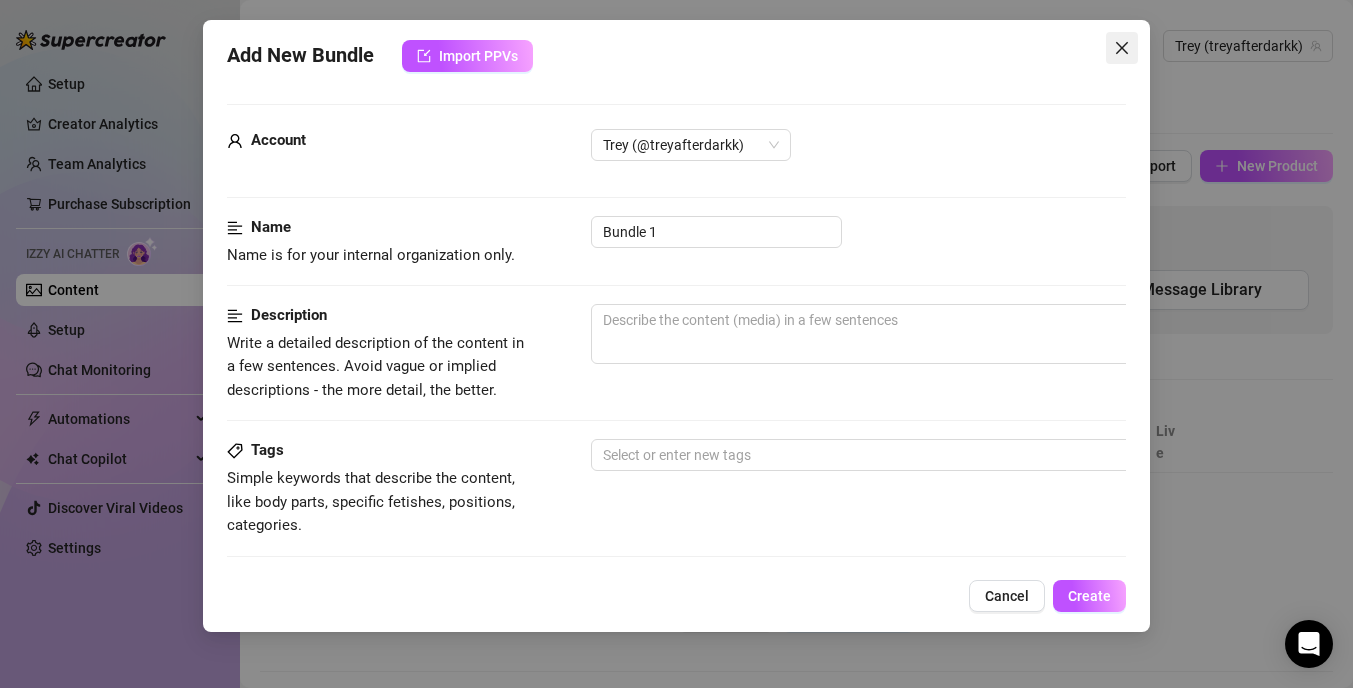 click 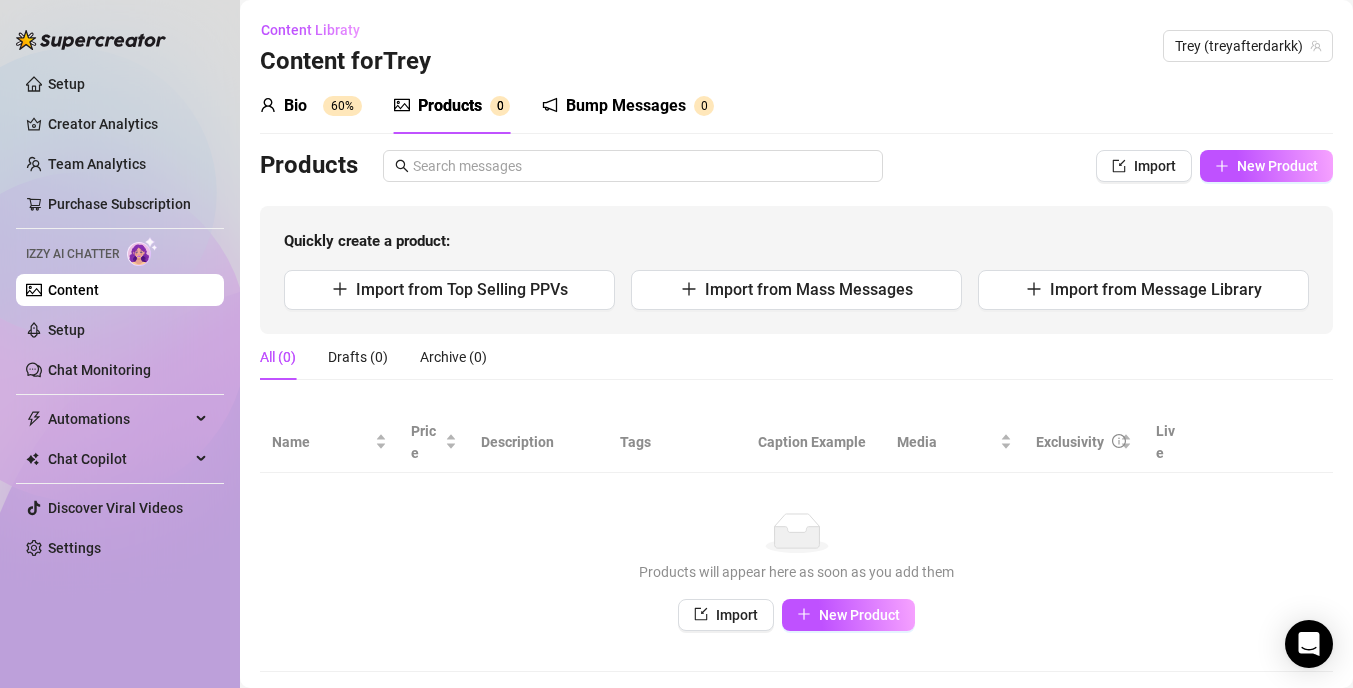 click on "Products" at bounding box center (450, 106) 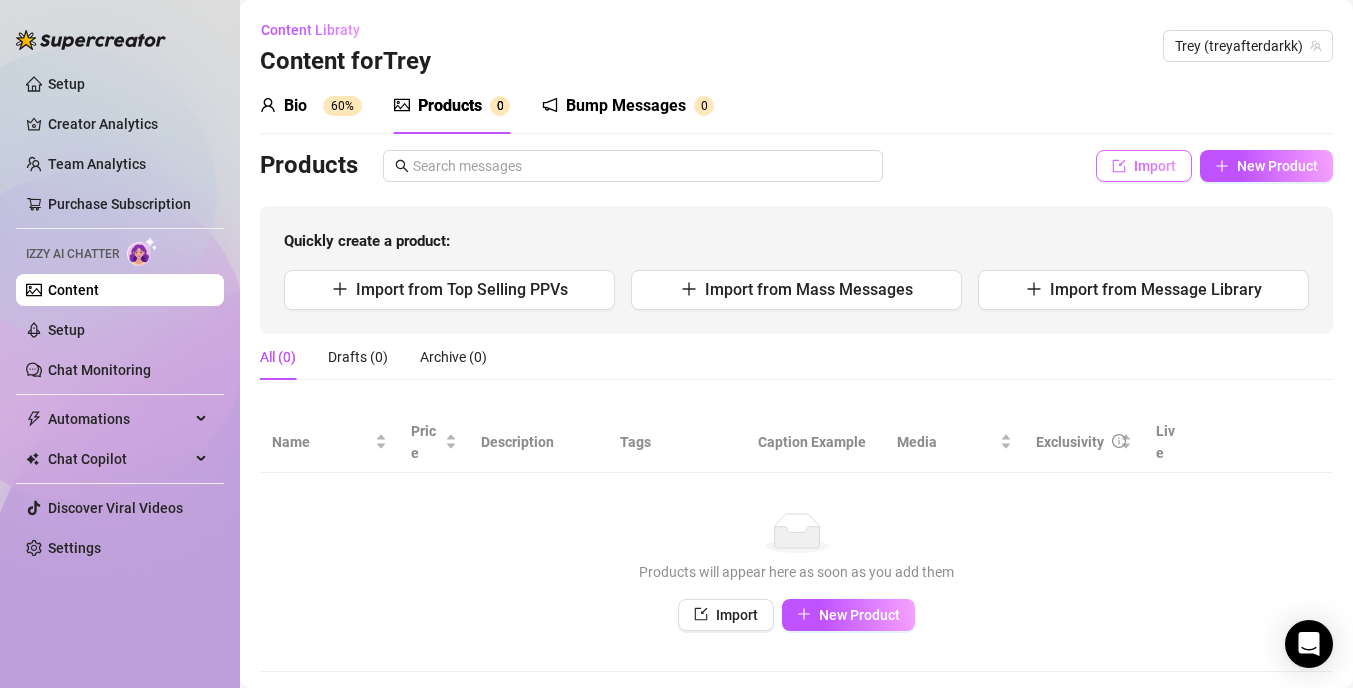 click on "Import" at bounding box center (1155, 166) 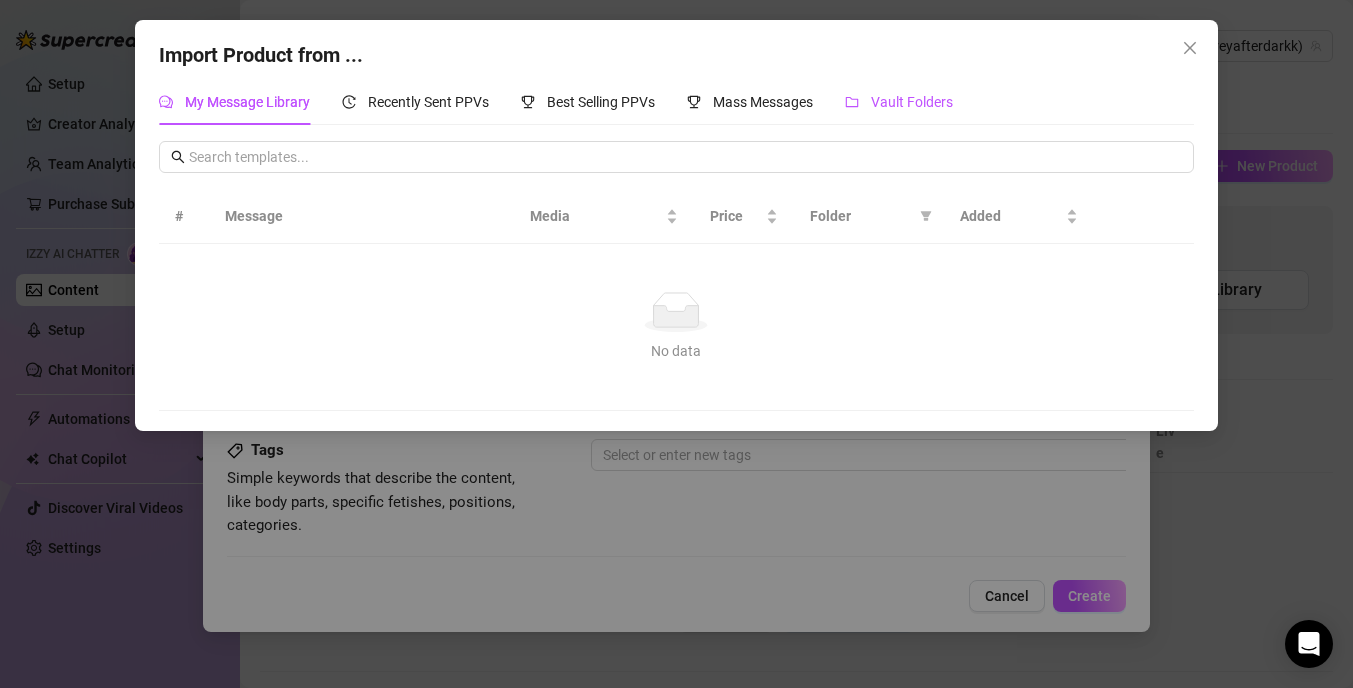 click on "Vault Folders" at bounding box center [912, 102] 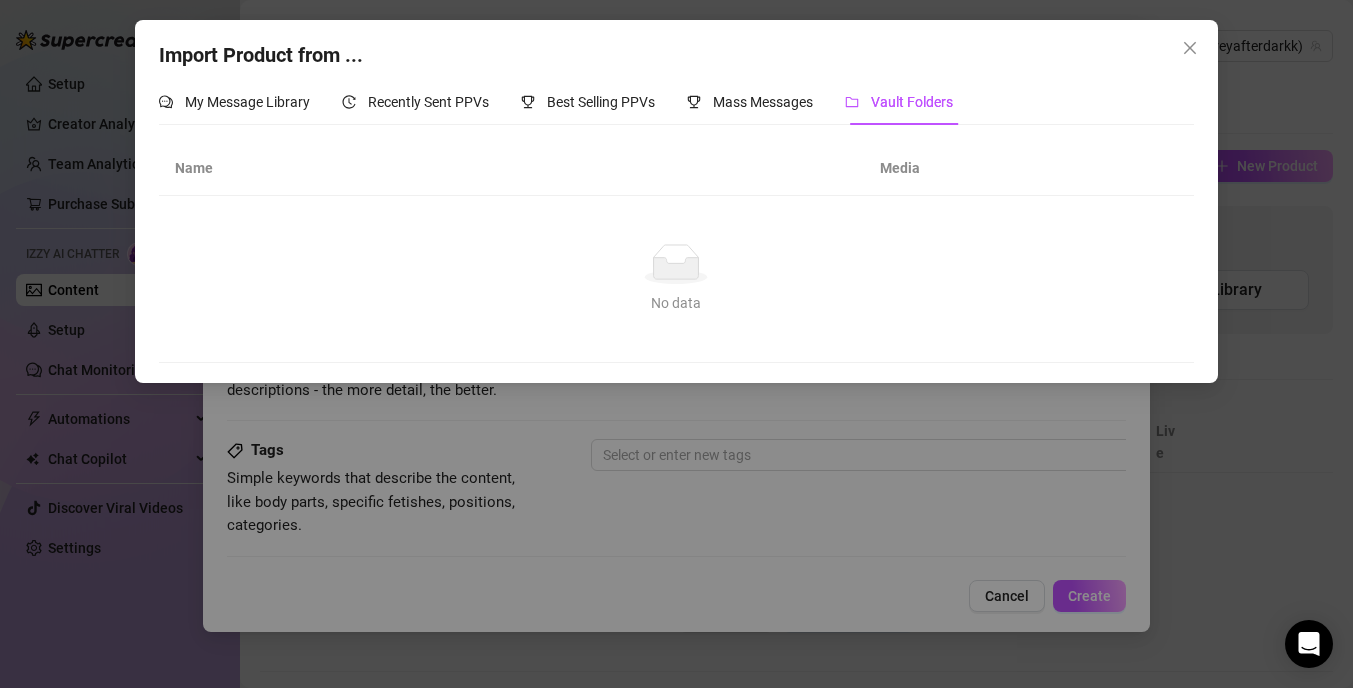 click on "Media" at bounding box center [954, 168] 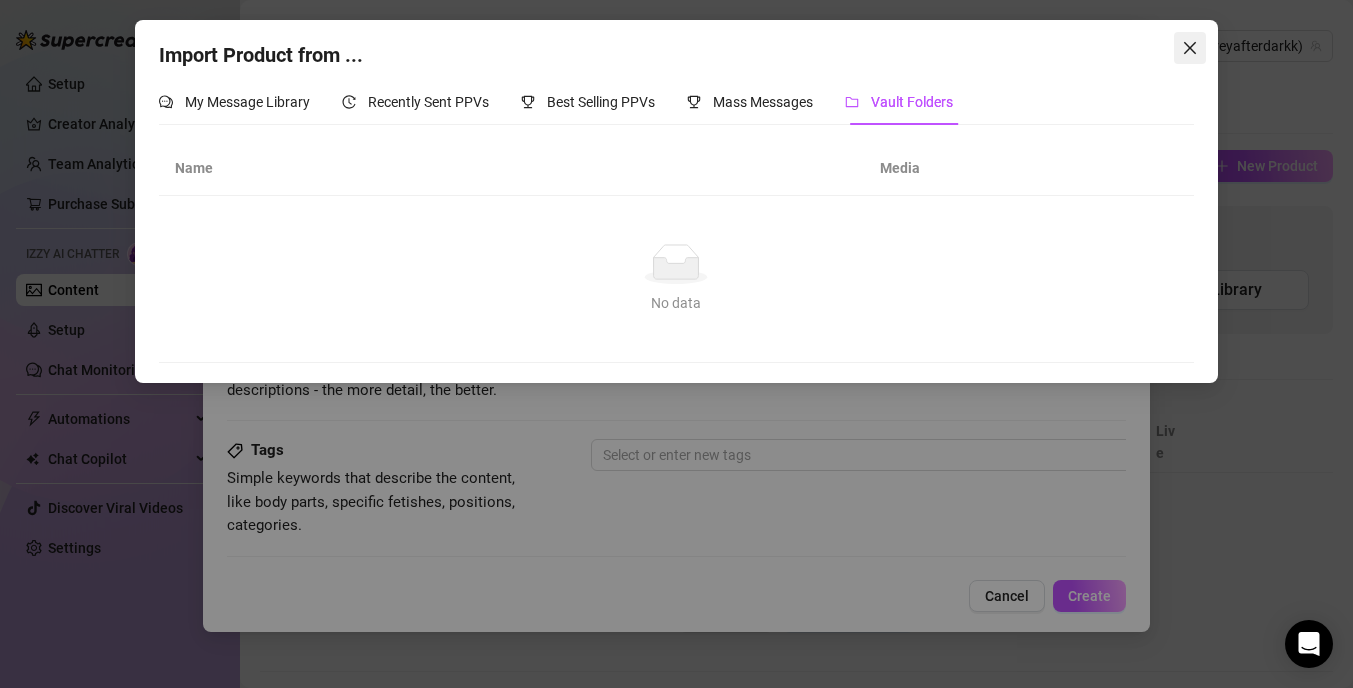 click at bounding box center (1190, 48) 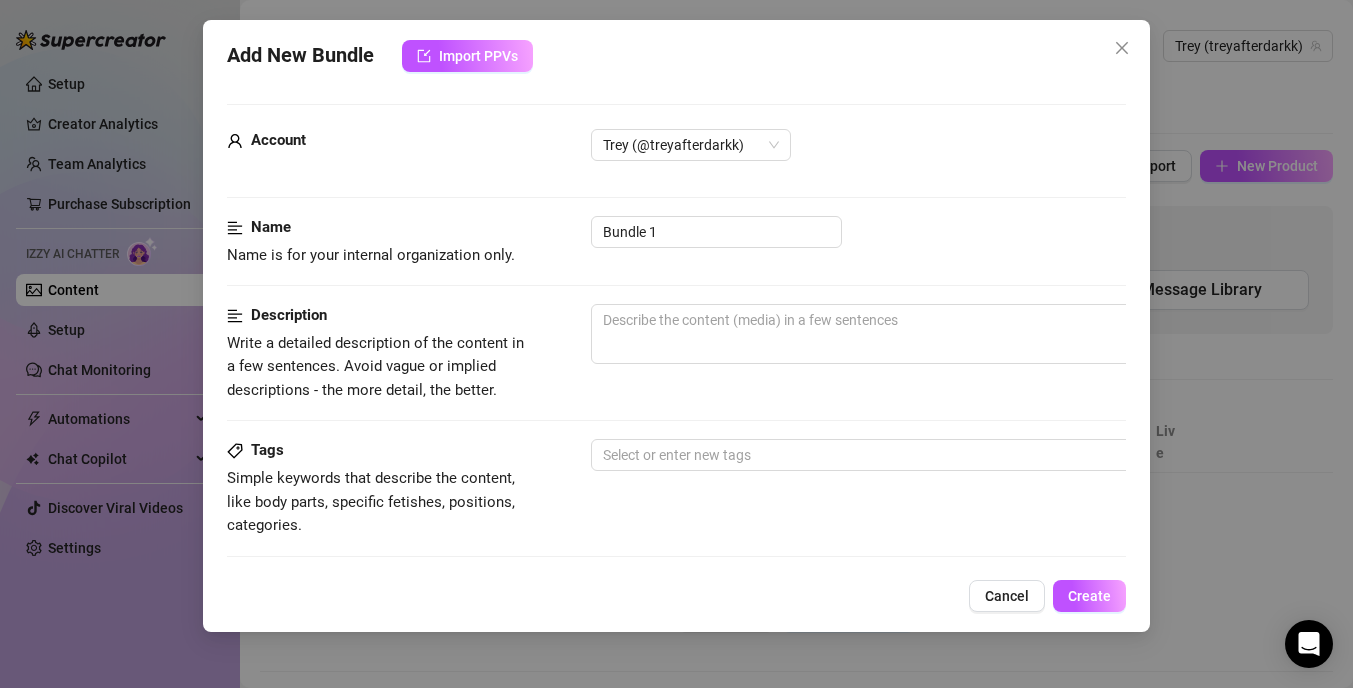 click on "Account [USERNAME] (@[USERNAME]) Name Name is for your internal organization only. Bundle 1 Description Write a detailed description of the content in a few sentences. Avoid vague or implied descriptions - the more detail, the better. Tags Simple keywords that describe the content, like body parts, specific fetishes, positions, categories.   Select or enter new tags Caption Example Provide a sample caption that reflects the exact style you'd use in a chatting session. This is your chance to show the AI how you prefer to communicate. Media Add Media from Vault Minimum Price Set the minimum price for the bundle. $ 0 Exclusivity Level of exclusivity of this set, on a scale of 1 to 5. This helps the AI to drip content in the perfect order. 1 - Least Exclusive Message Settings Don't send if the fan purchased this media" at bounding box center [676, 324] 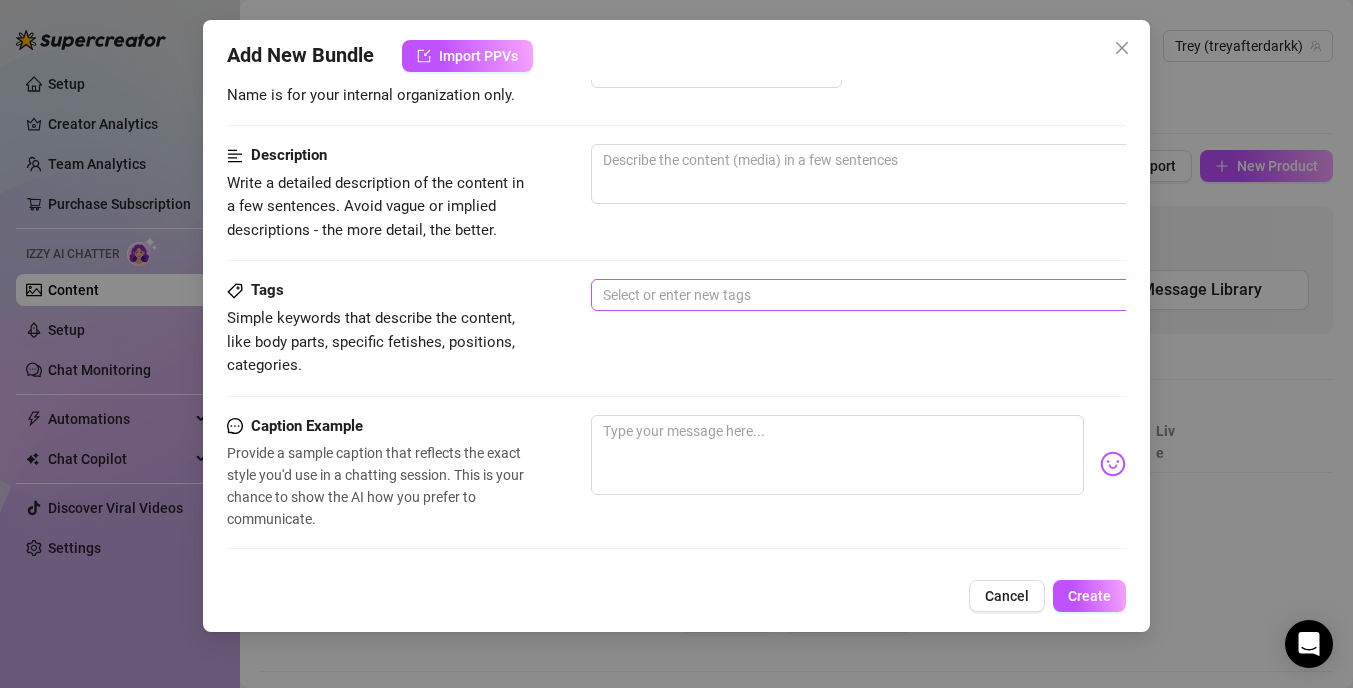 scroll, scrollTop: 607, scrollLeft: 0, axis: vertical 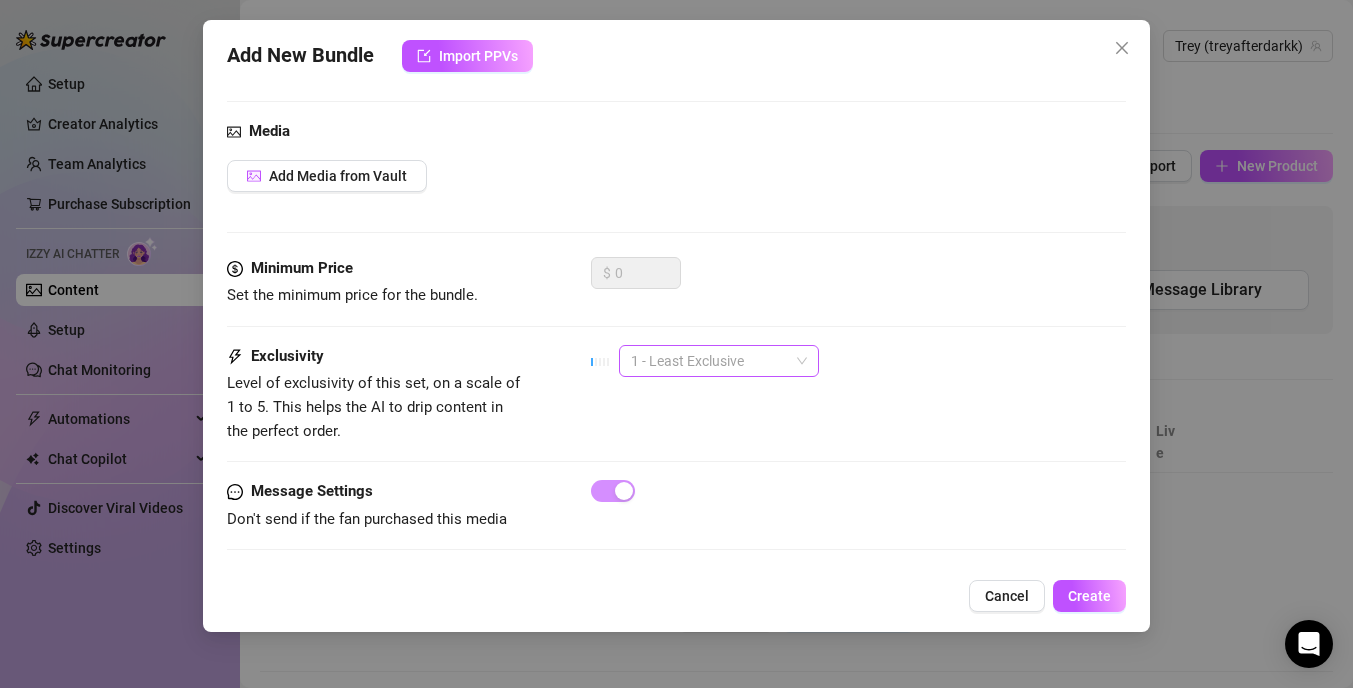 click on "1 - Least Exclusive" at bounding box center [719, 361] 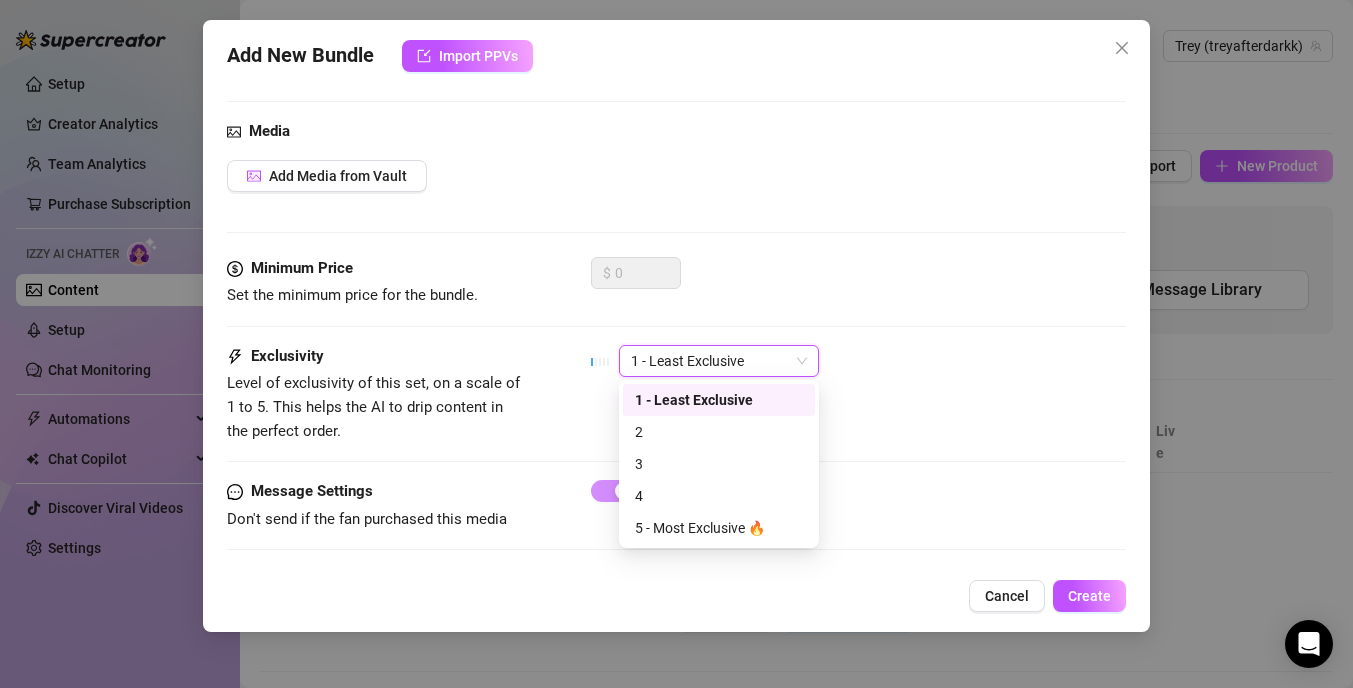 click on "1 - Least Exclusive" at bounding box center (719, 361) 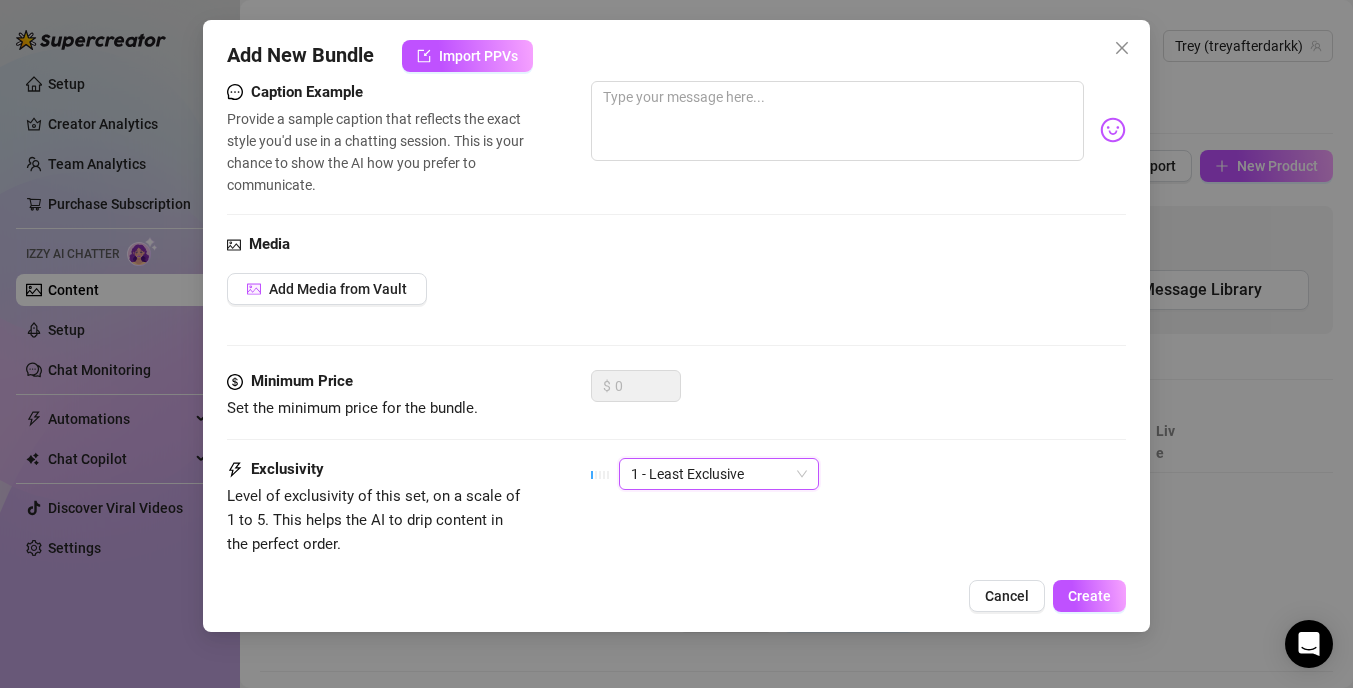 scroll, scrollTop: 605, scrollLeft: 0, axis: vertical 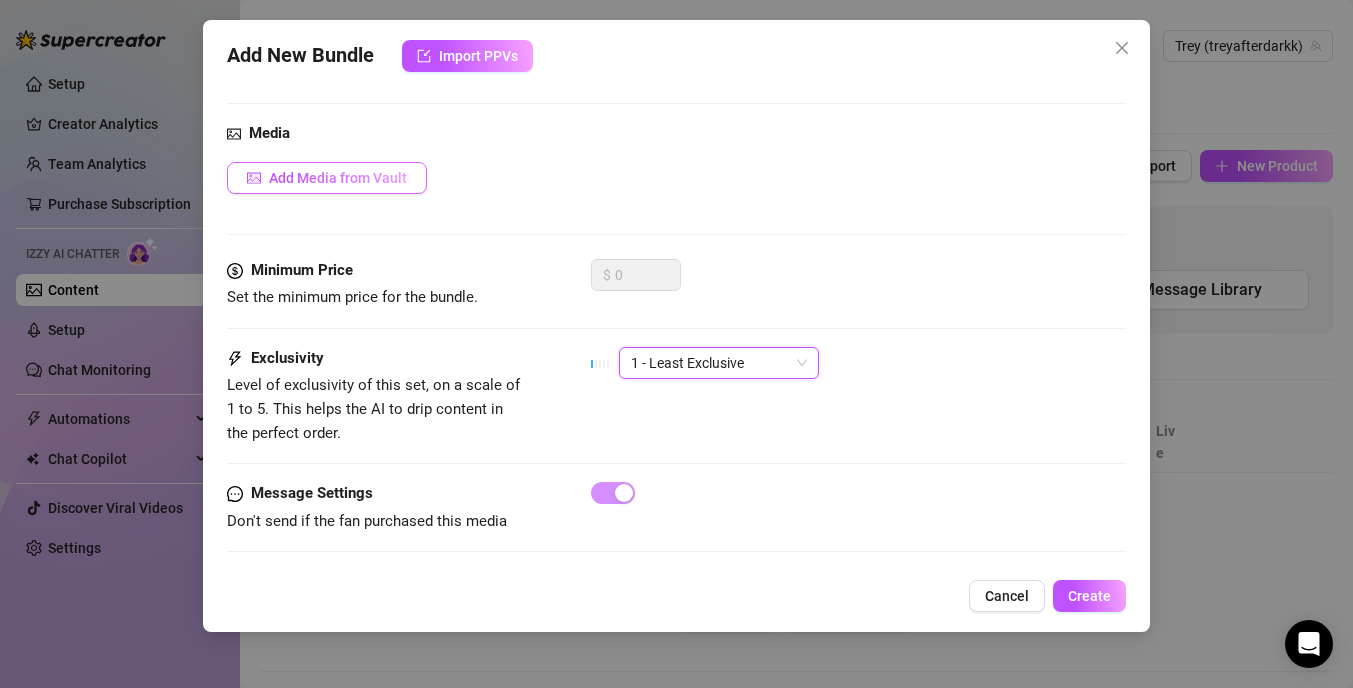 click on "Add Media from Vault" at bounding box center [338, 178] 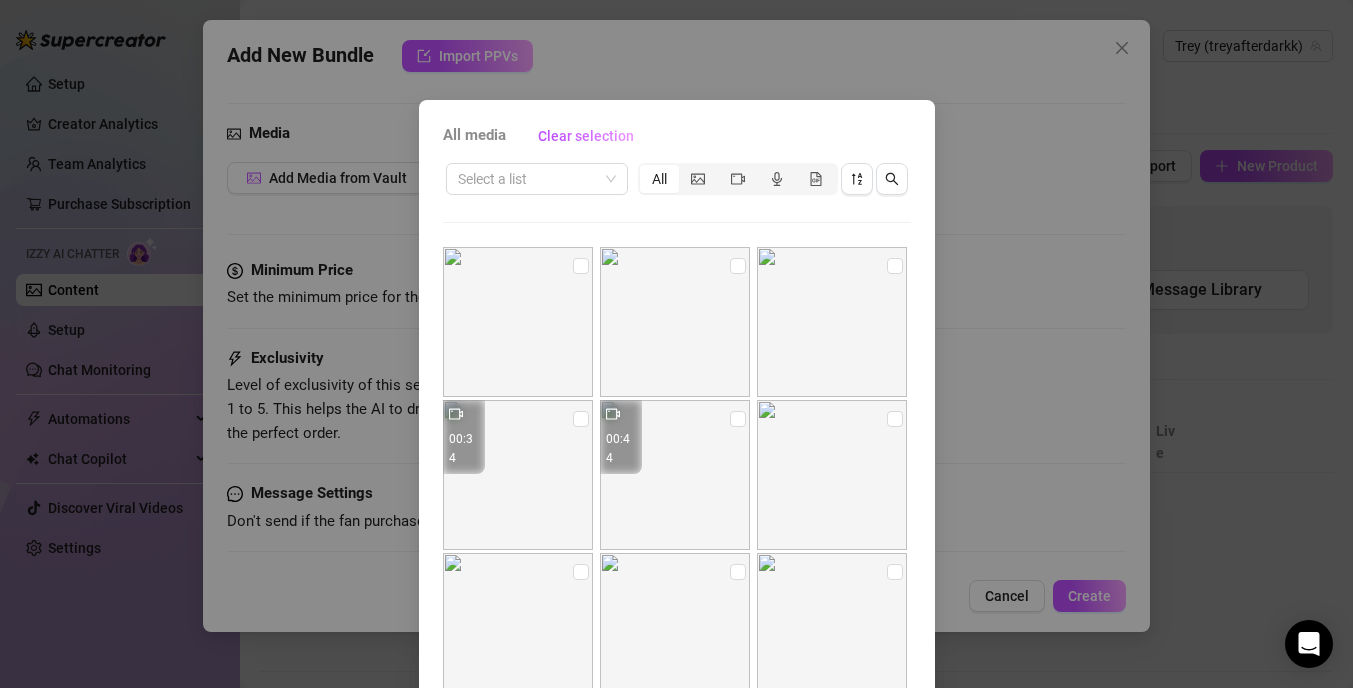 click at bounding box center (518, 322) 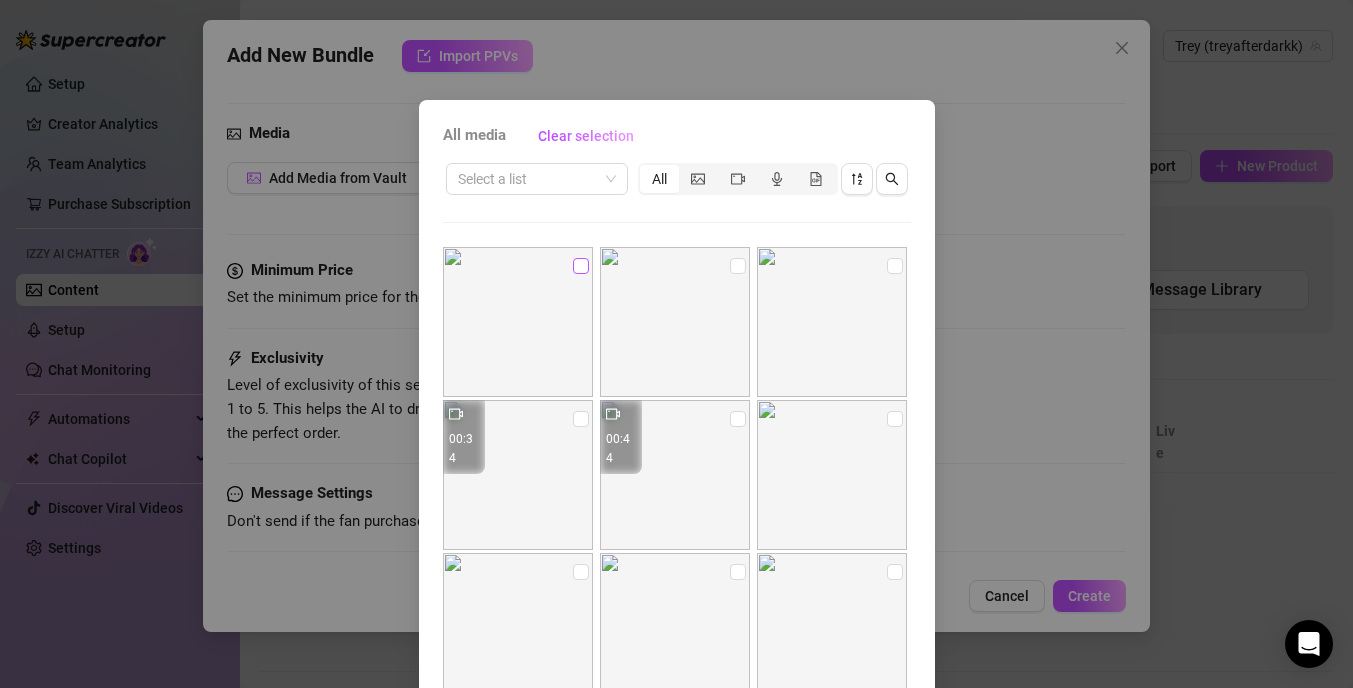click at bounding box center [581, 266] 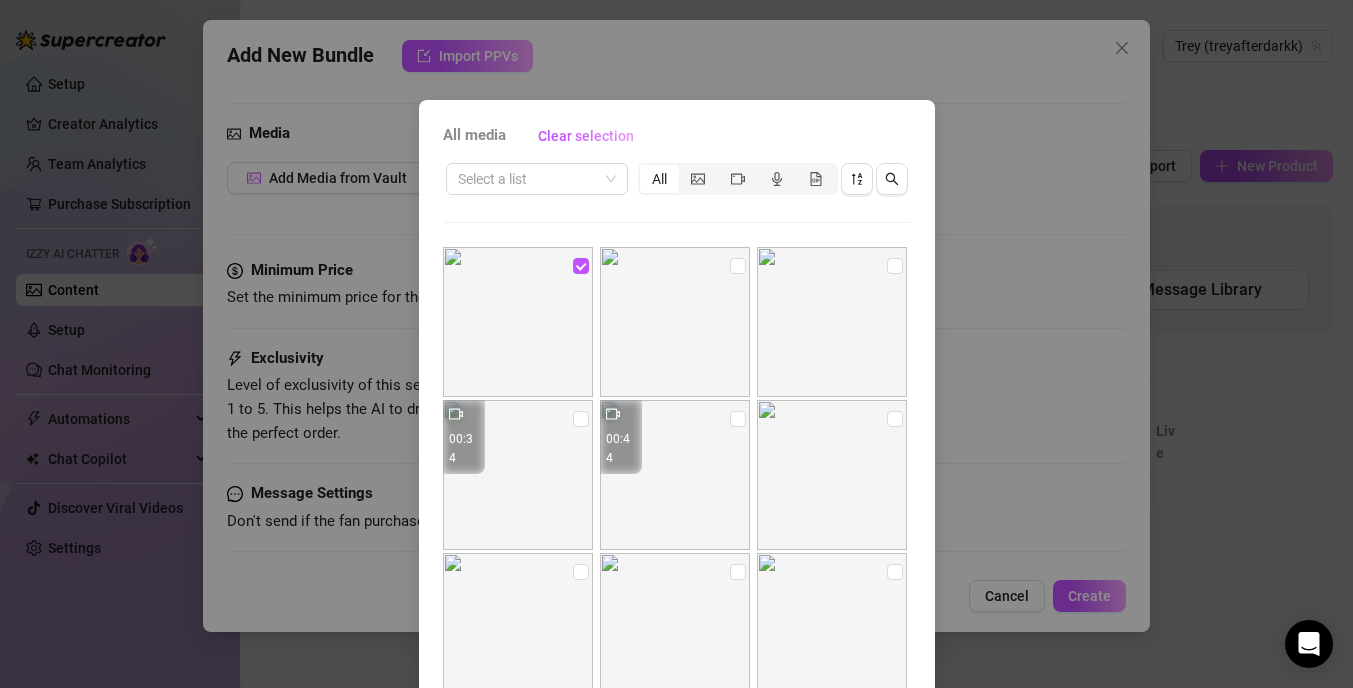 click on "All media Clear selection Select a list All 00:34 00:44 Cancel OK" at bounding box center [676, 344] 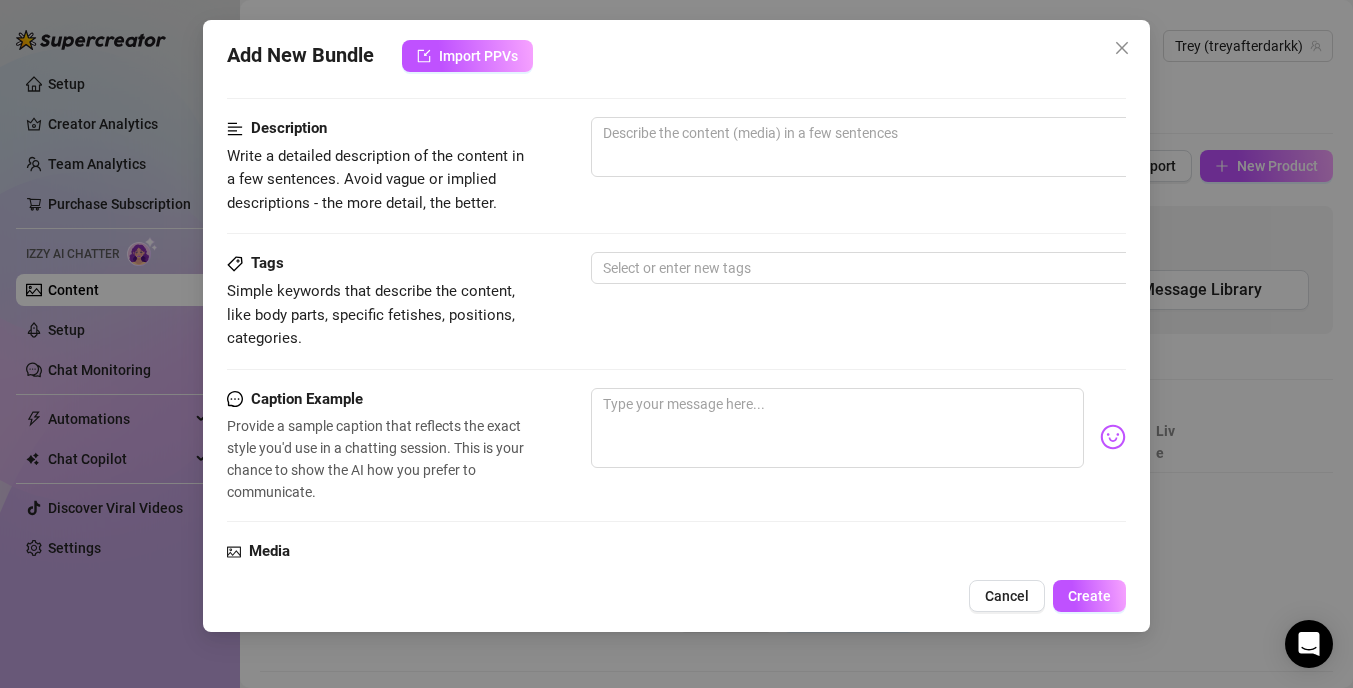 scroll, scrollTop: 5, scrollLeft: 0, axis: vertical 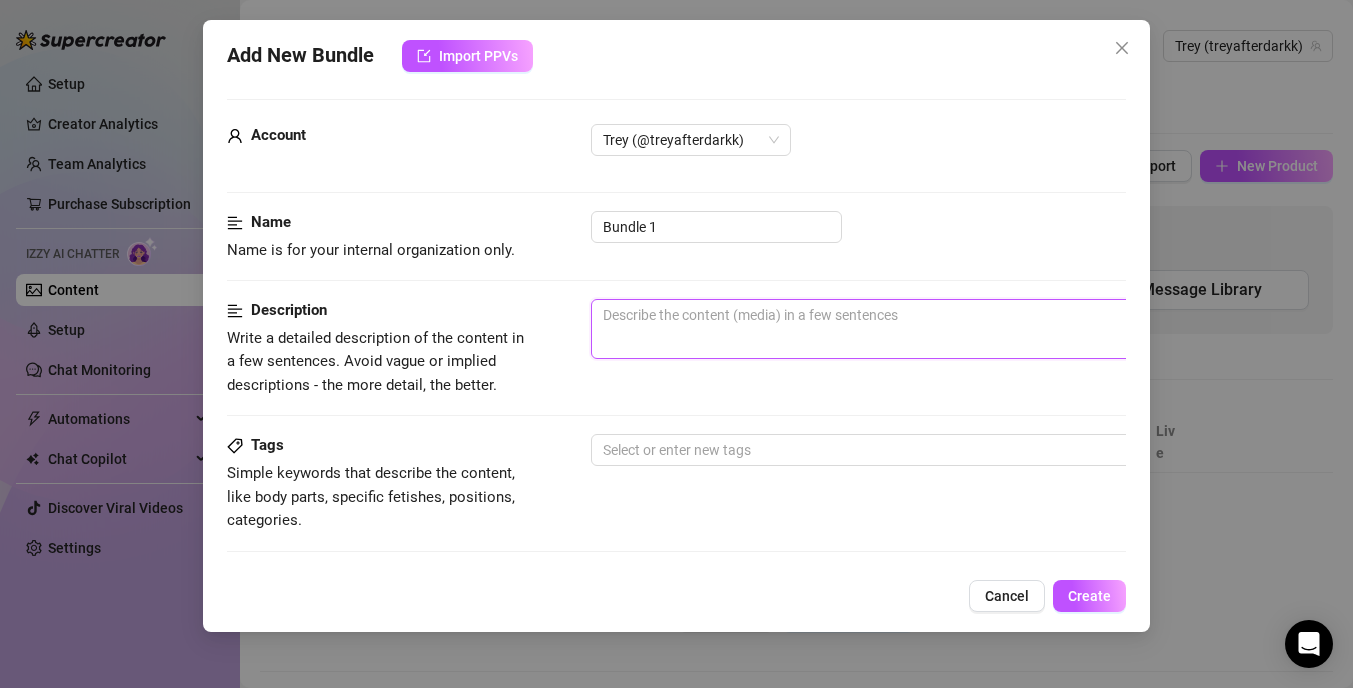 click at bounding box center (941, 329) 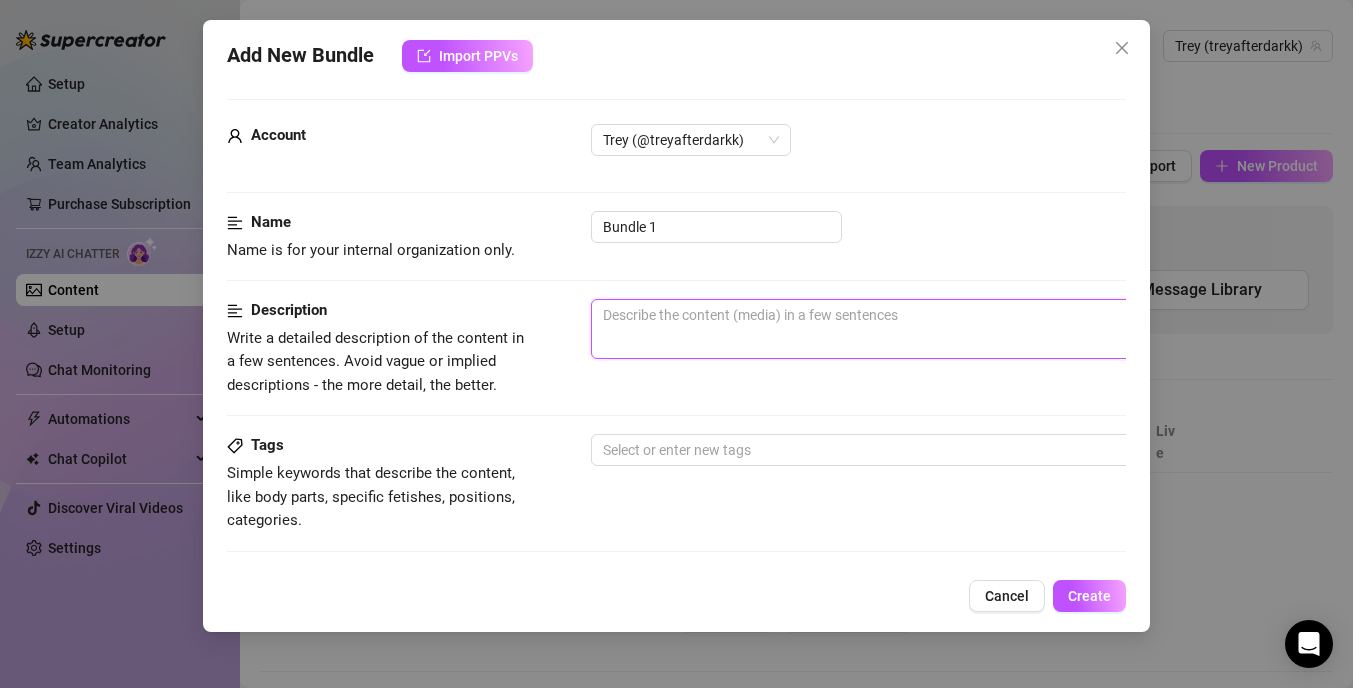 paste on "All opened up and ready — how would you take me? Your view, your rules." 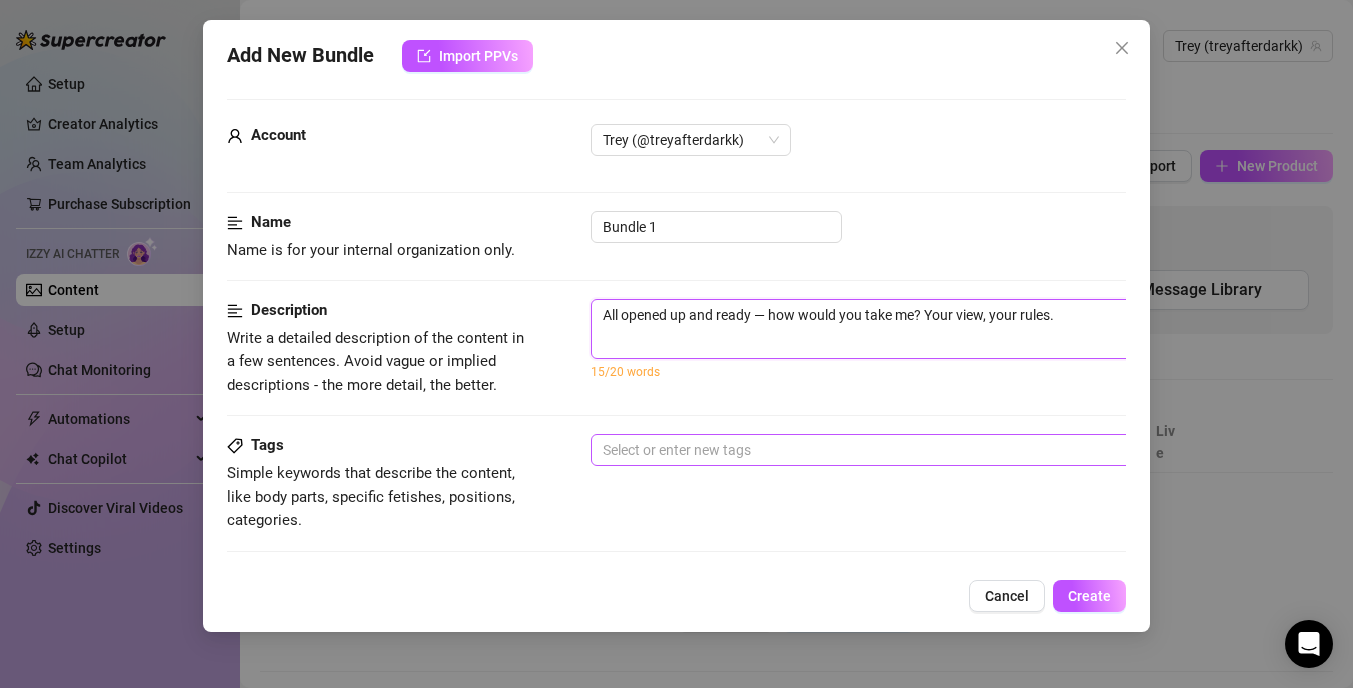 click at bounding box center (930, 450) 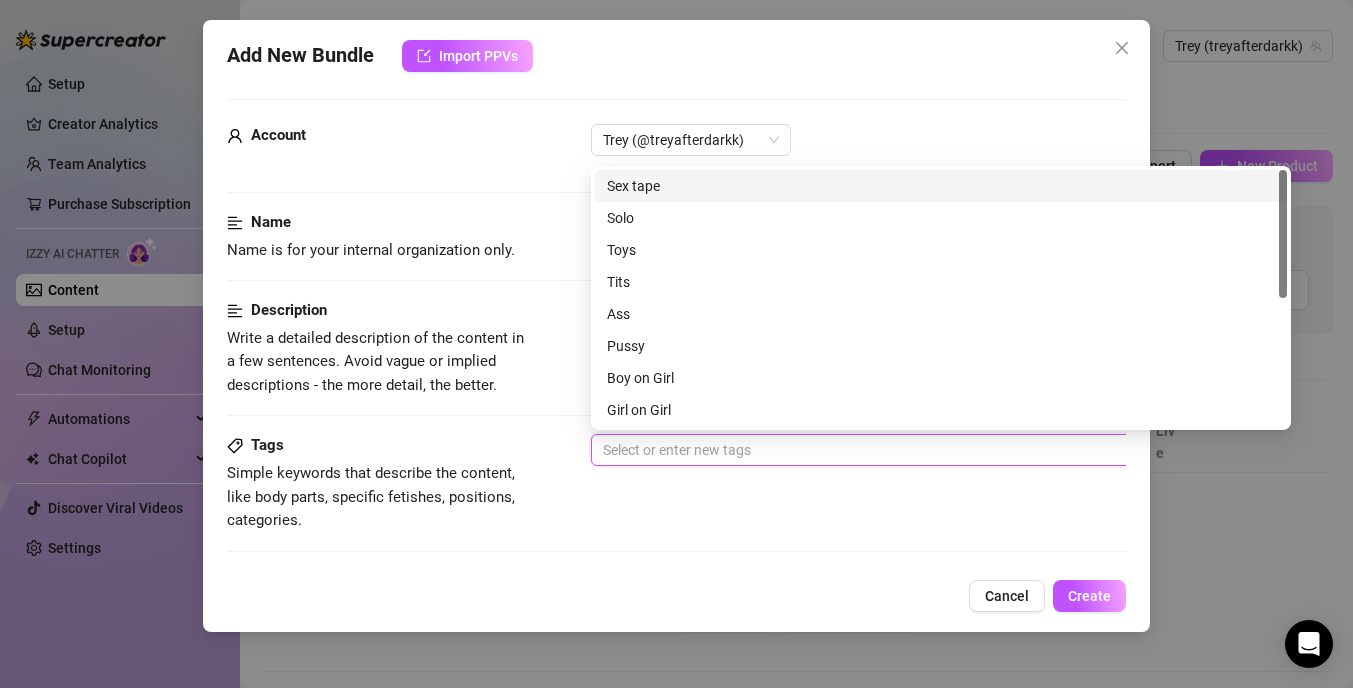 click on "Tags Simple keywords that describe the content, like body parts, specific fetishes, positions, categories.   Select or enter new tags" at bounding box center [676, 483] 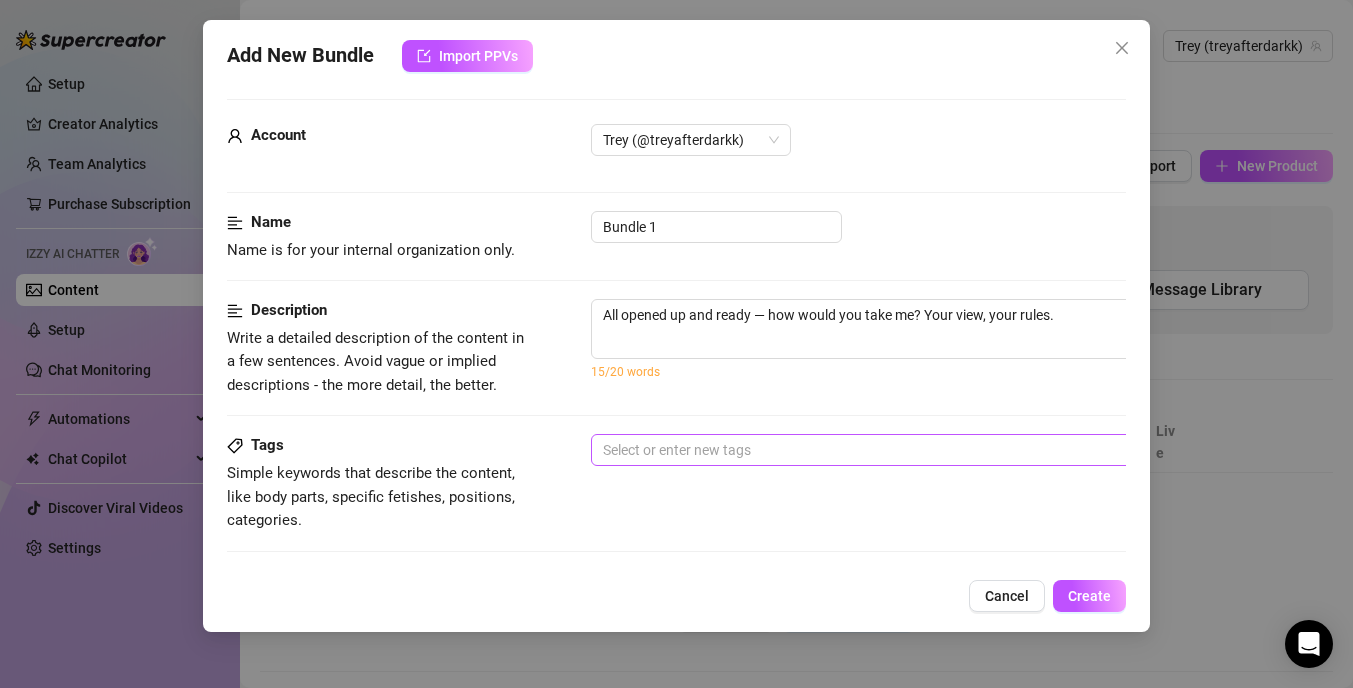 click at bounding box center [930, 450] 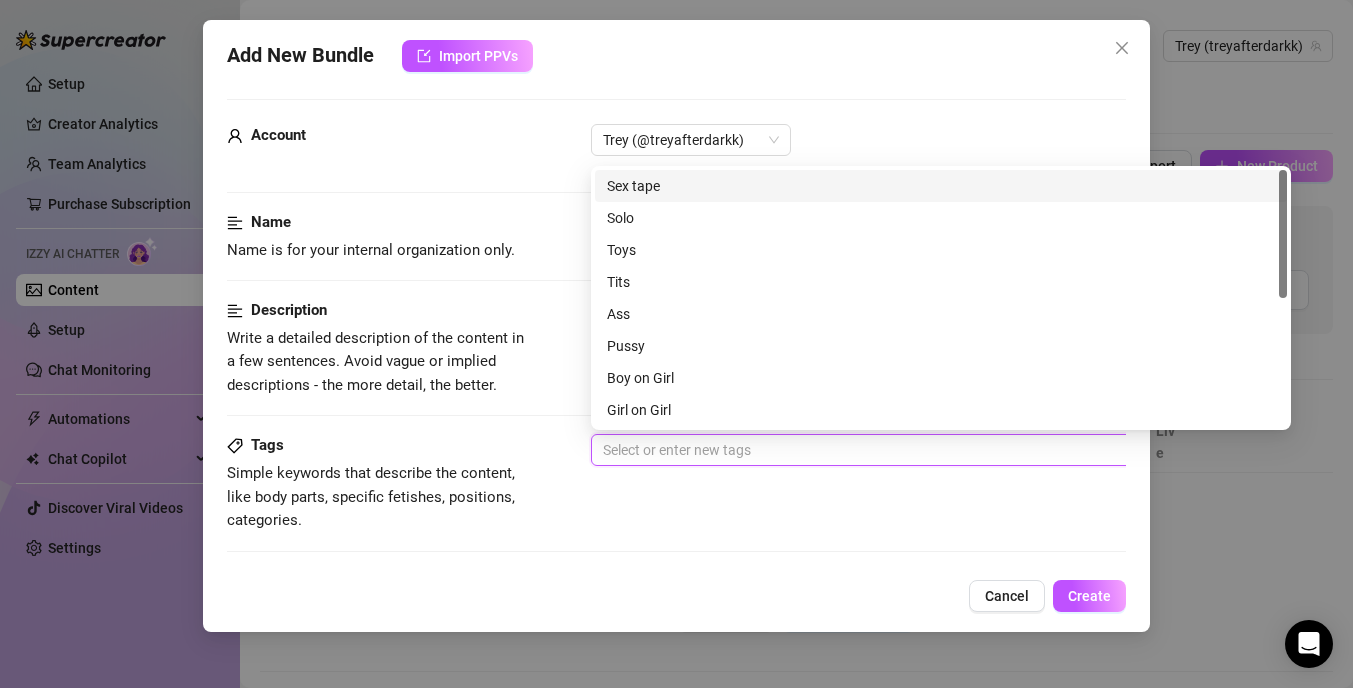 paste on "#LegsUp #AssUp #SubmissivePose #ThickThighs #LingerieKink" 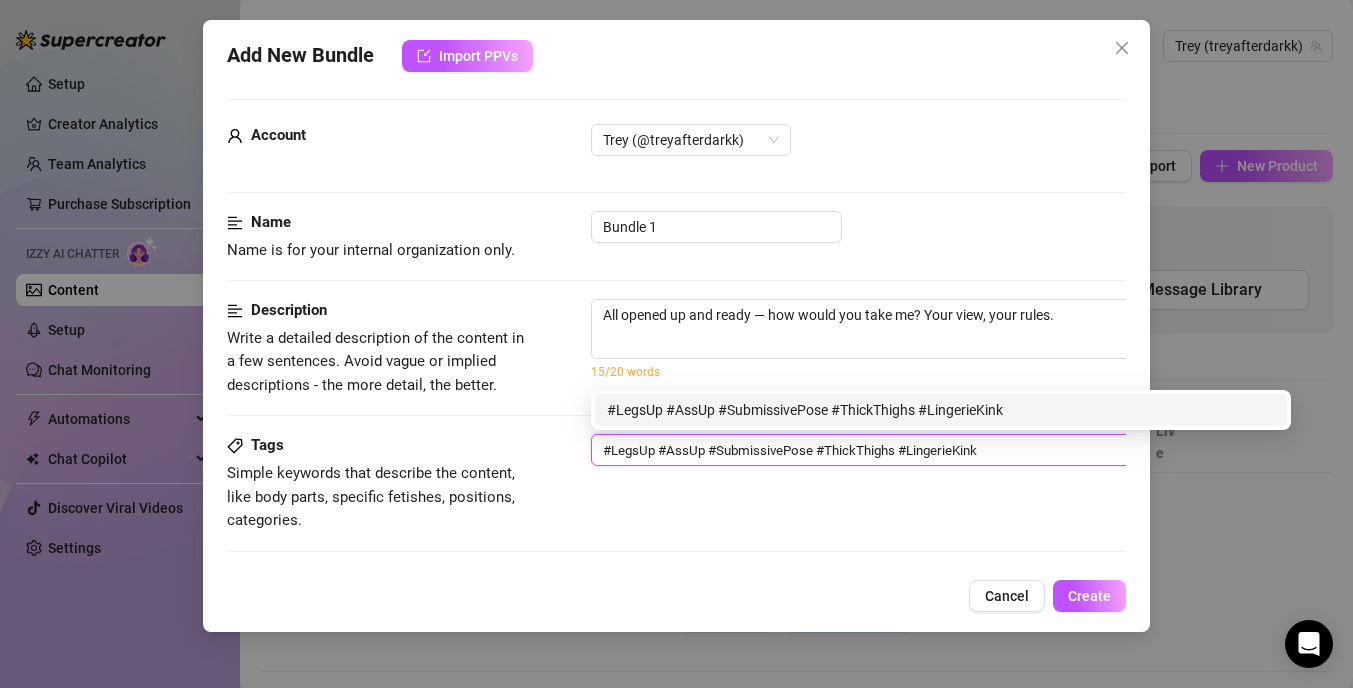 type on "#LegsUp #AssUp #SubmissivePose #ThickThighs #LingerieKink" 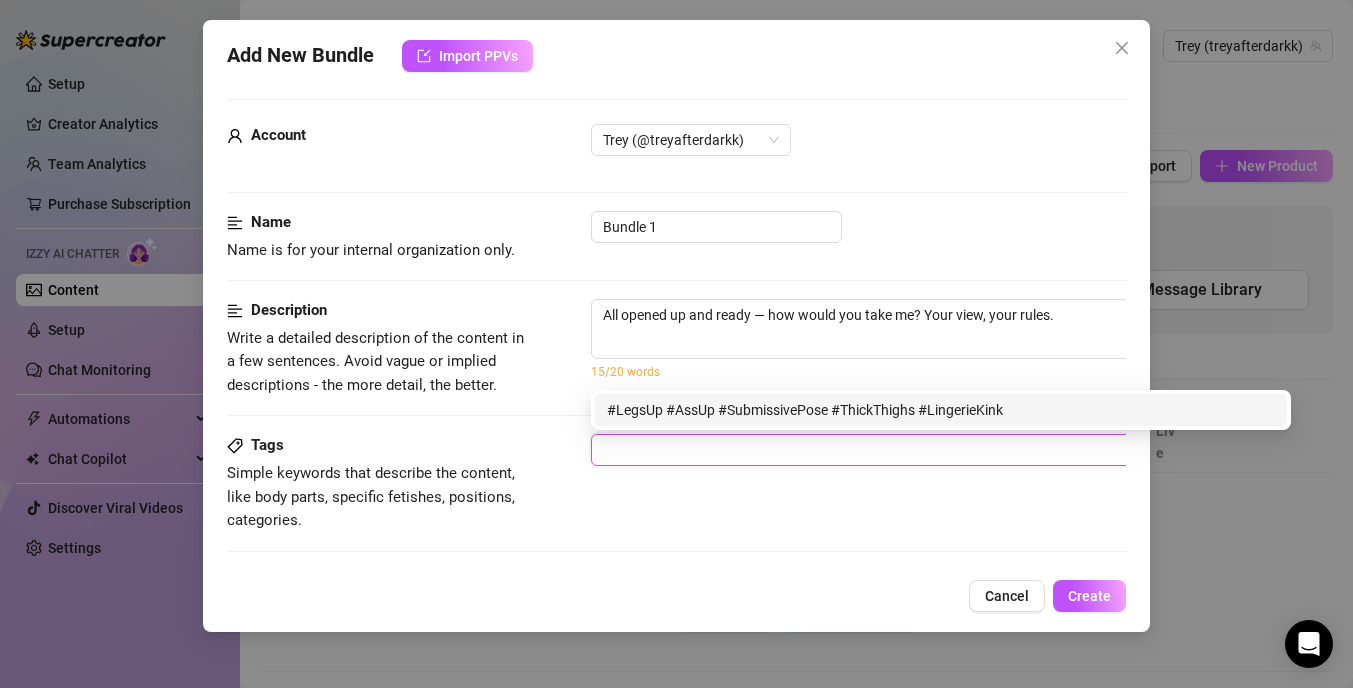 click on "Tags Simple keywords that describe the content, like body parts, specific fetishes, positions, categories. #LegsUp #AssUp #SubmissivePose #ThickThighs #LingerieKink" at bounding box center [676, 483] 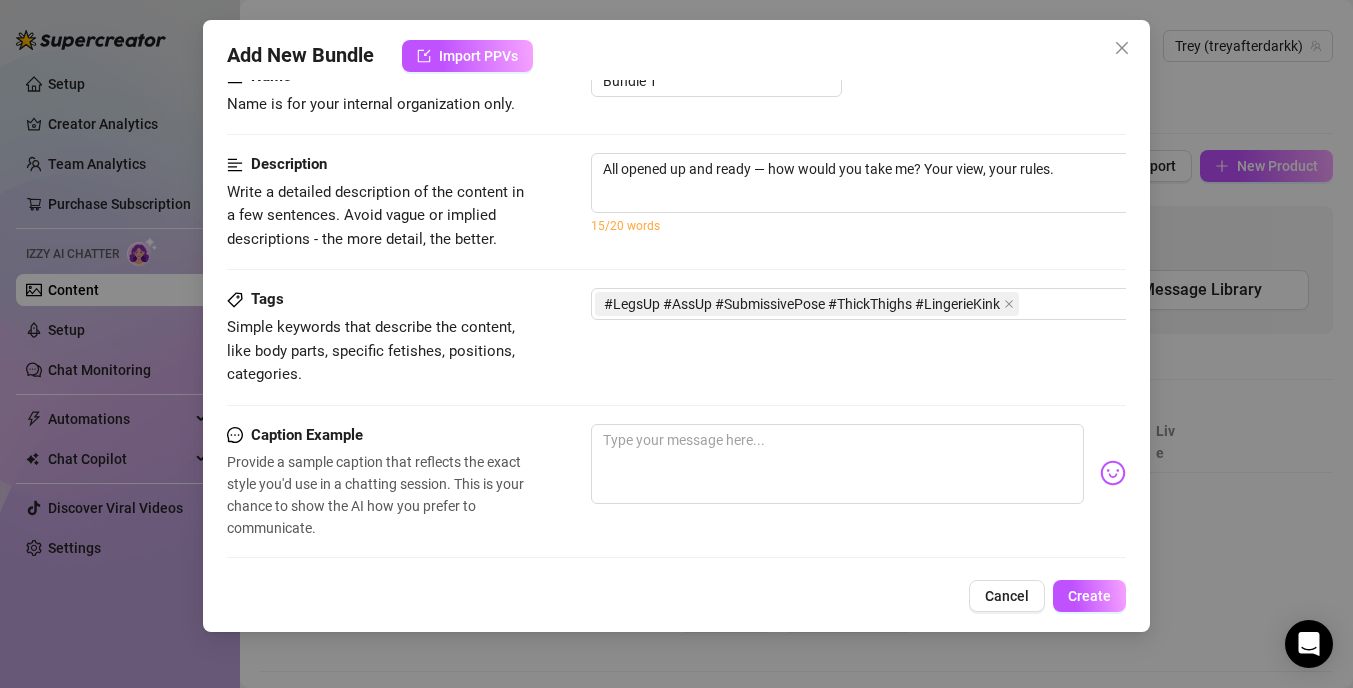 scroll, scrollTop: 154, scrollLeft: 0, axis: vertical 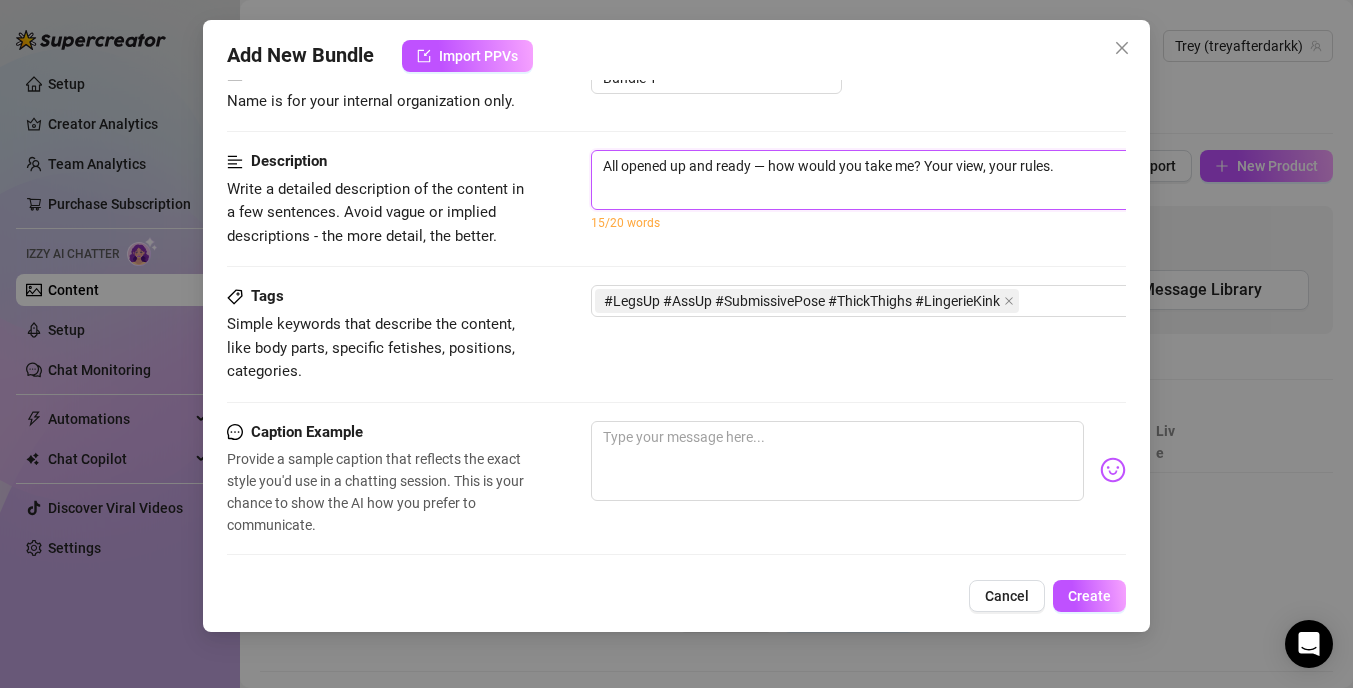 click on "All opened up and ready — how would you take me? Your view, your rules." at bounding box center (941, 180) 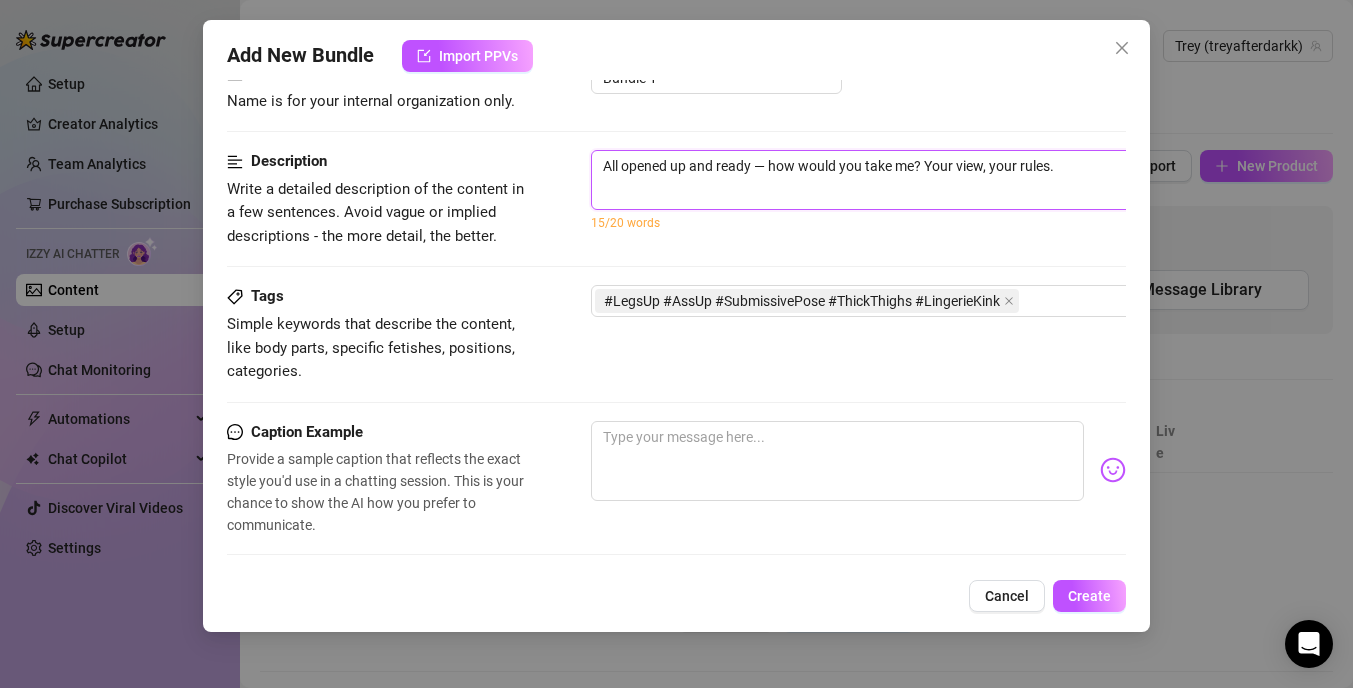 click on "All opened up and ready — how would you take me? Your view, your rules." at bounding box center [941, 180] 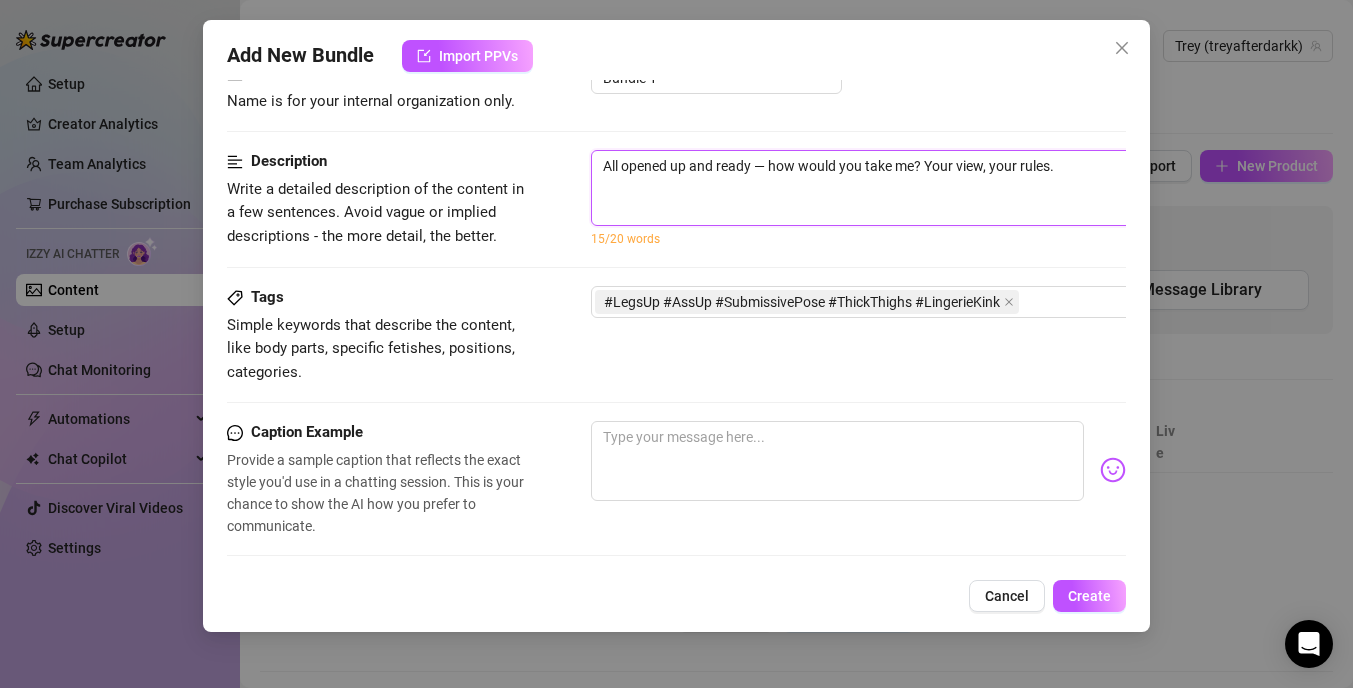 click on "All opened up and ready — how would you take me? Your view, your rules." at bounding box center [941, 188] 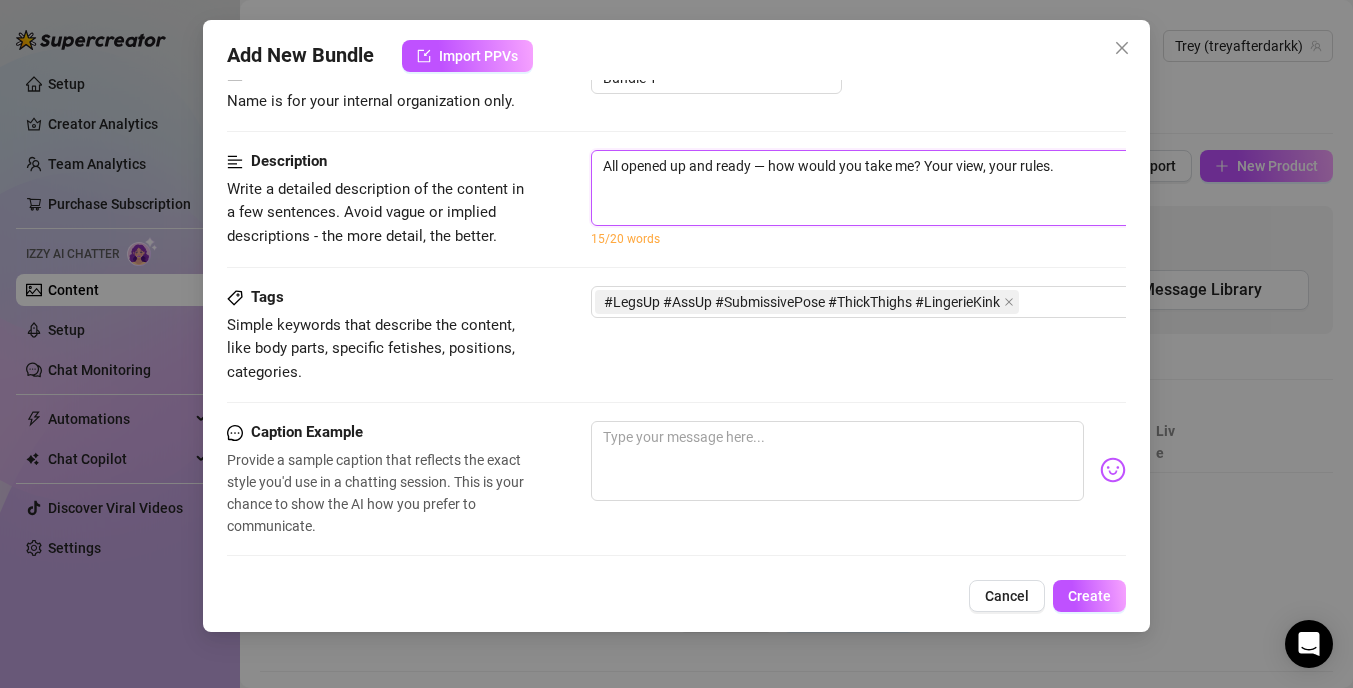 click on "All opened up and ready — how would you take me? Your view, your rules." at bounding box center (941, 188) 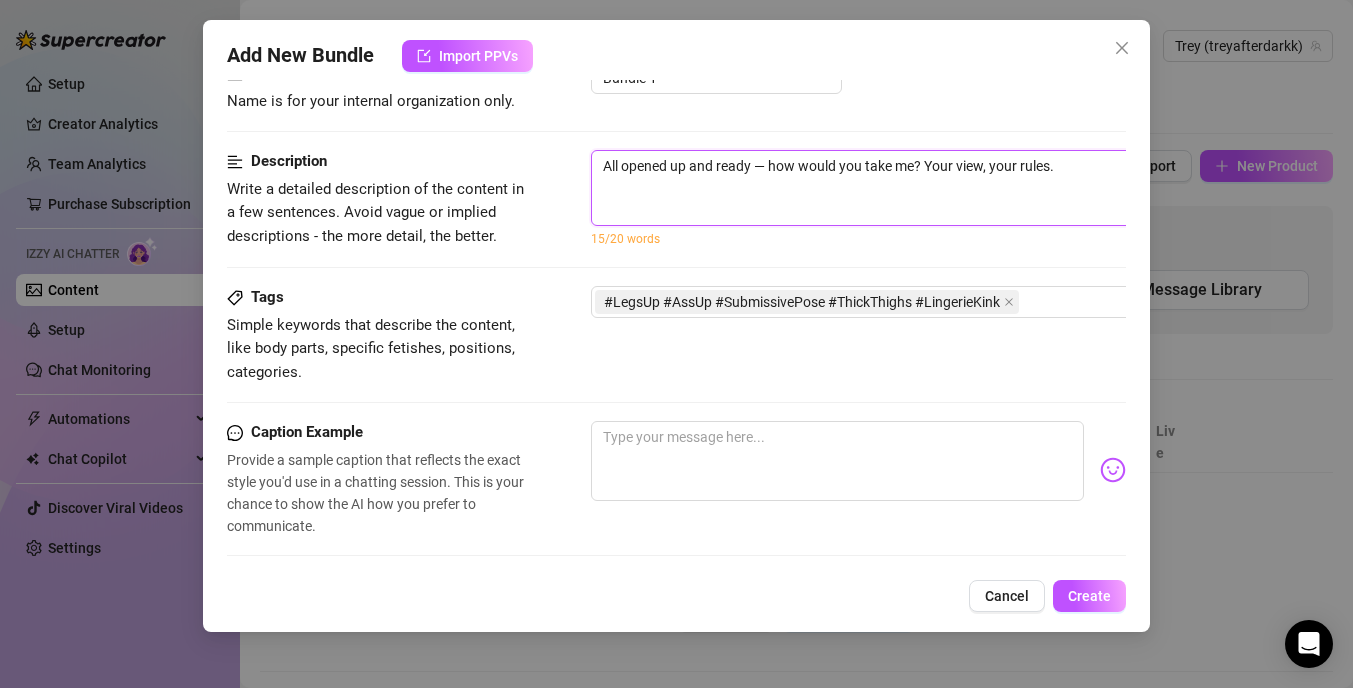 paste on "Legs up, frontal angle in thong)" 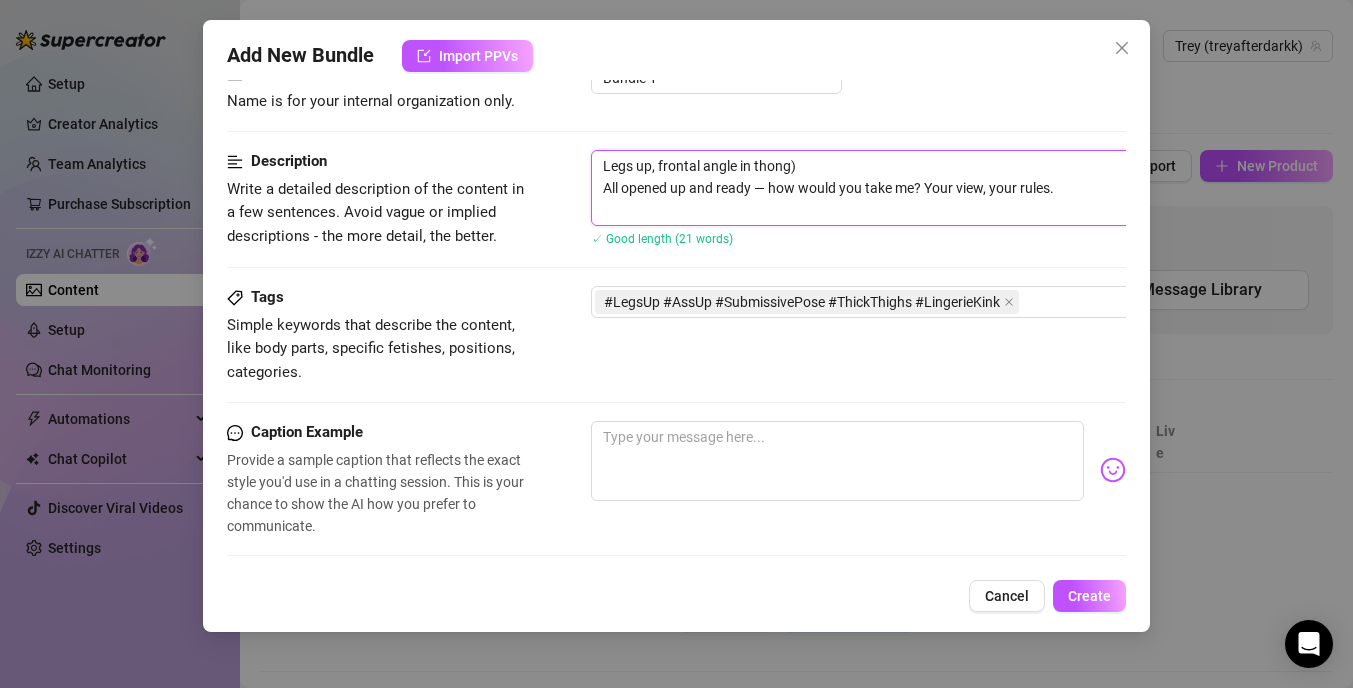 click on "Legs up, frontal angle in thong)
All opened up and ready — how would you take me? Your view, your rules." at bounding box center (941, 188) 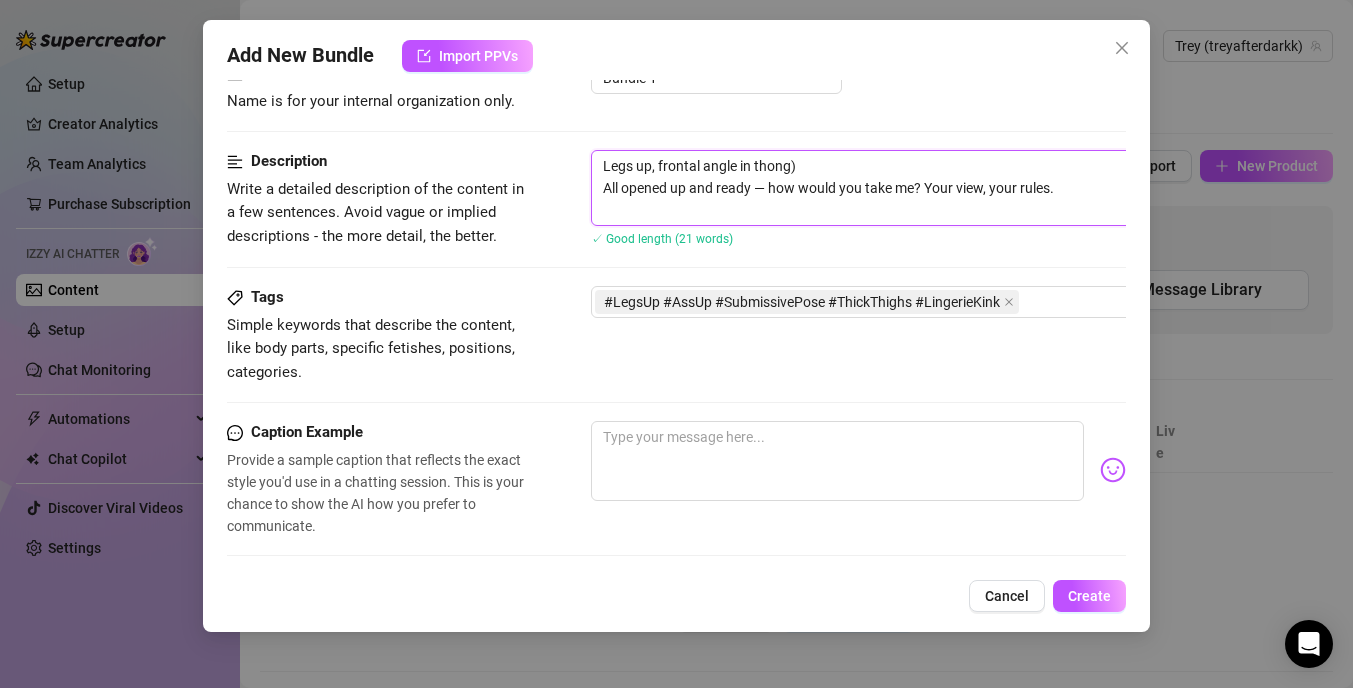click on "Legs up, frontal angle in thong)
All opened up and ready — how would you take me? Your view, your rules." at bounding box center [941, 188] 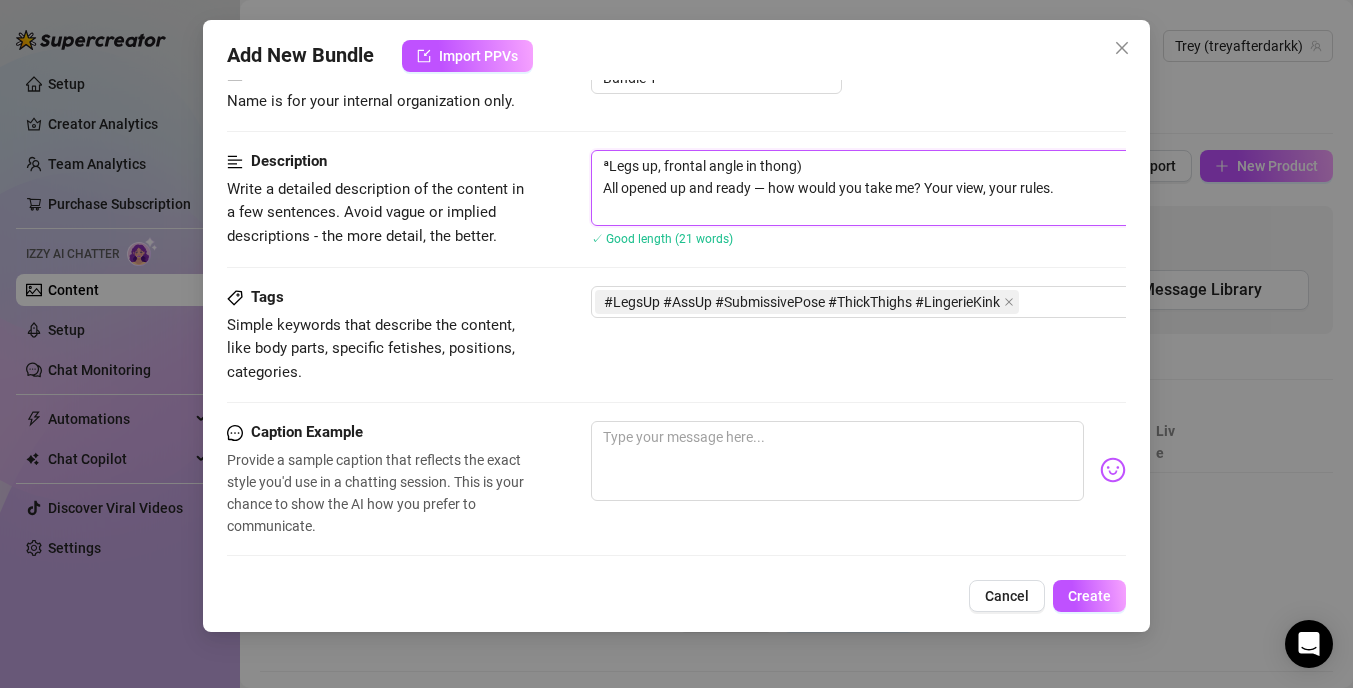 type on "Legs up, frontal angle in thong)
All opened up and ready — how would you take me? Your view, your rules." 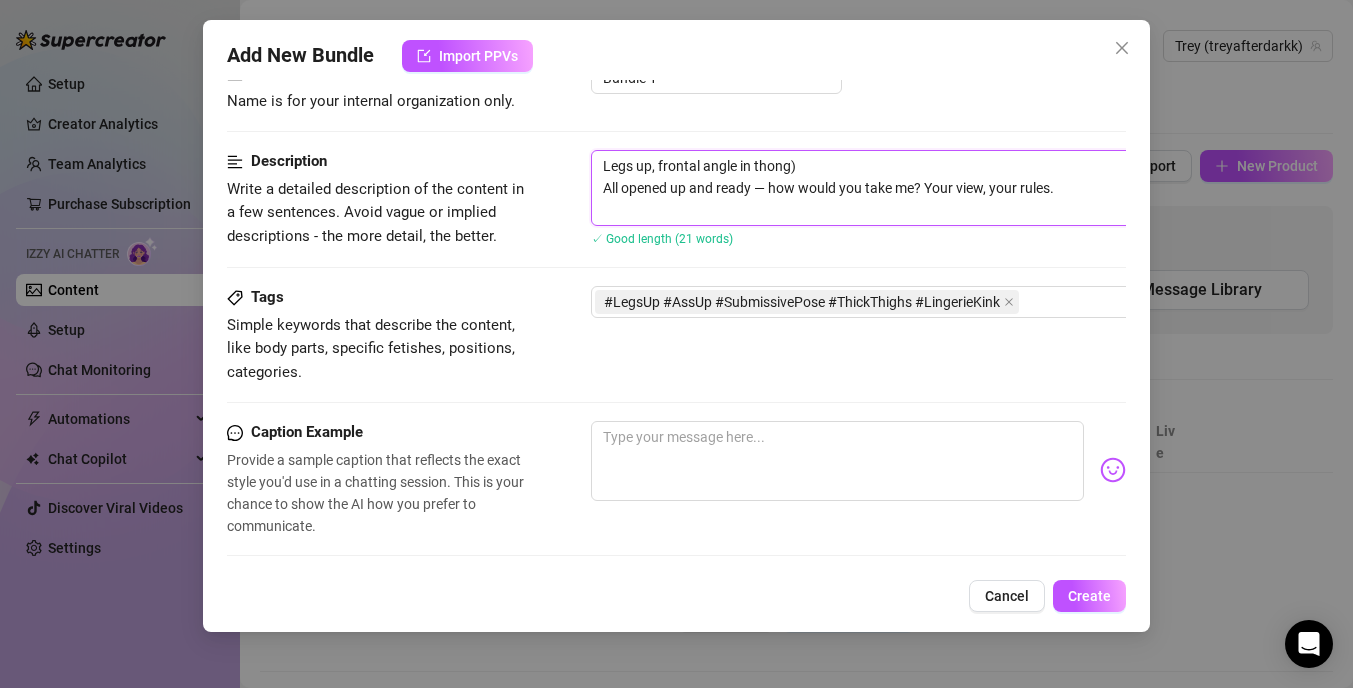 type on "9Legs up, frontal angle in thong)
All opened up and ready — how would you take me? Your view, your rules." 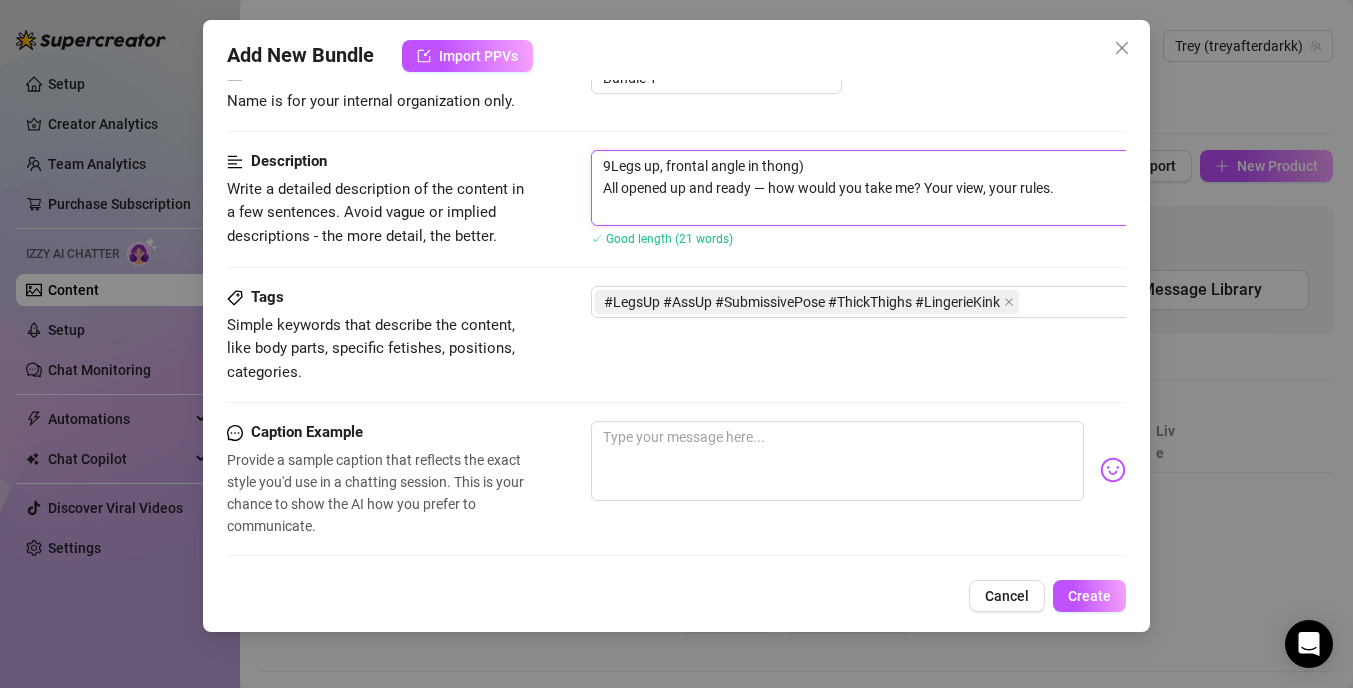 type on "Legs up, frontal angle in thong)
All opened up and ready — how would you take me? Your view, your rules." 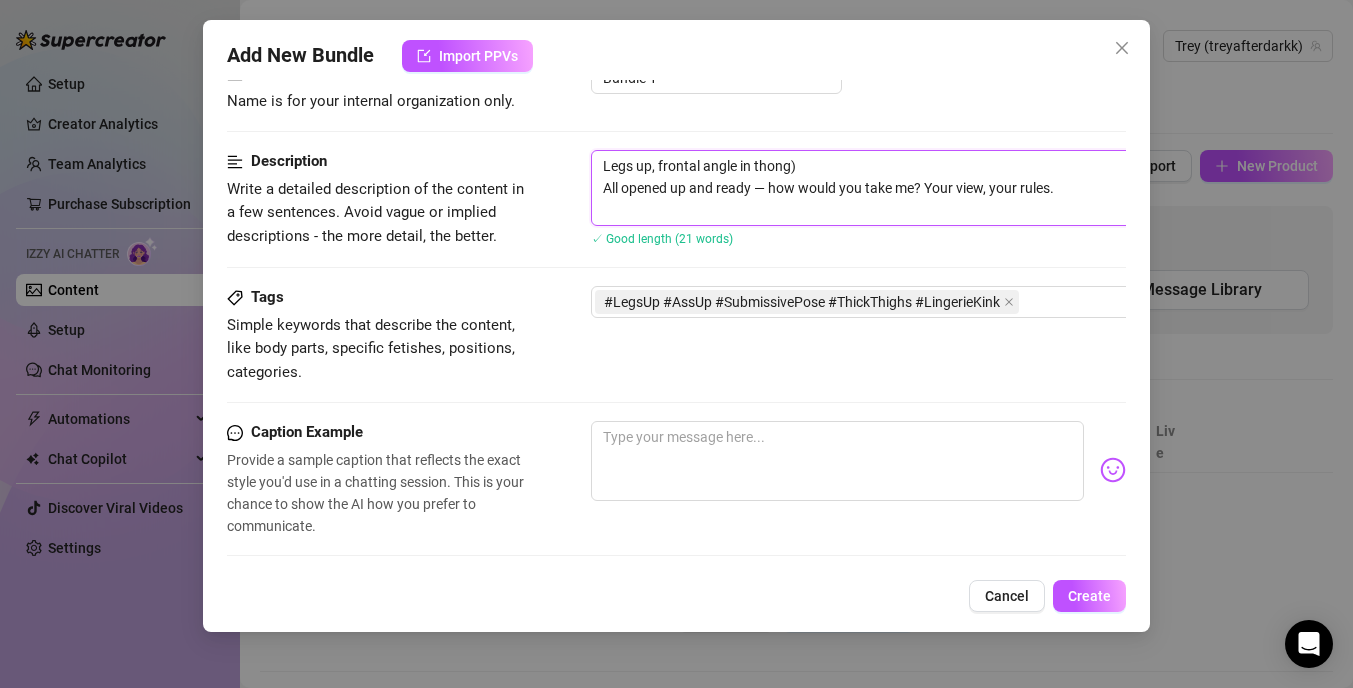 type on "(Legs up, frontal angle in thong)
All opened up and ready — how would you take me? Your view, your rules." 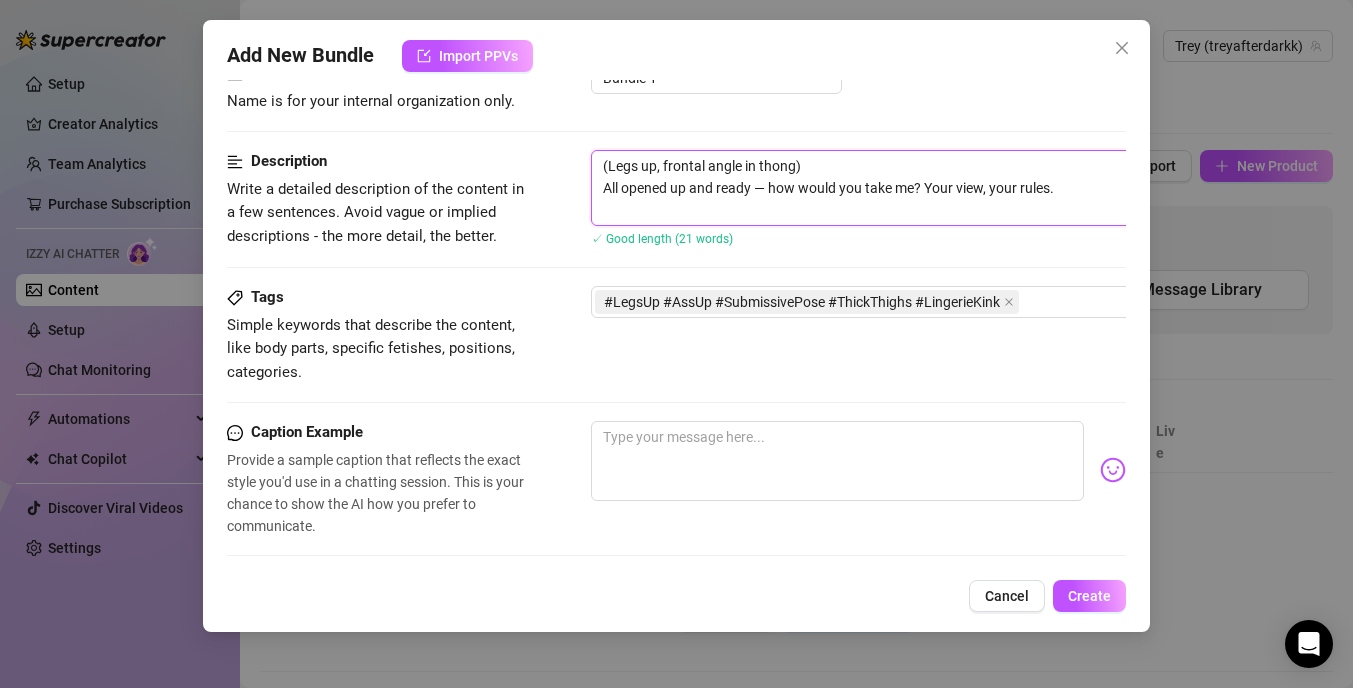 click on "(Legs up, frontal angle in thong)
All opened up and ready — how would you take me? Your view, your rules." at bounding box center [941, 188] 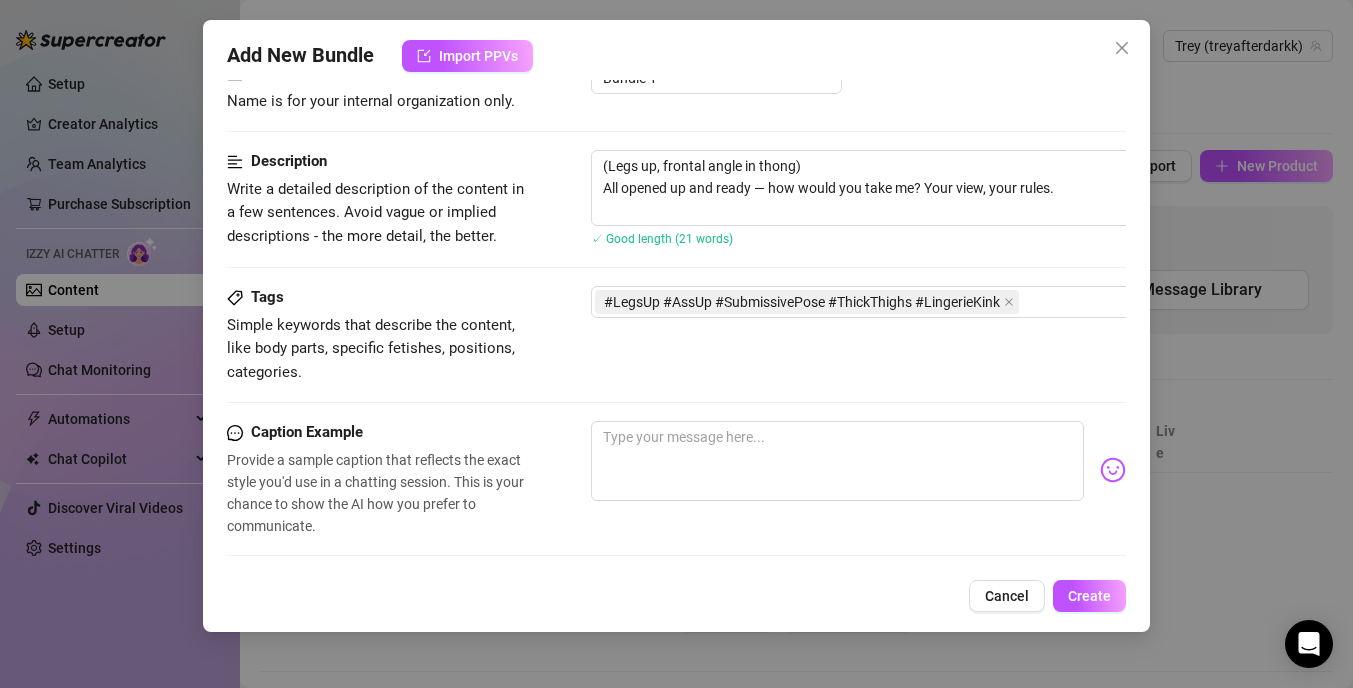 click on "Tags Simple keywords that describe the content, like body parts, specific fetishes, positions, categories. #LegsUp #AssUp #SubmissivePose #ThickThighs #LingerieKink" at bounding box center (676, 335) 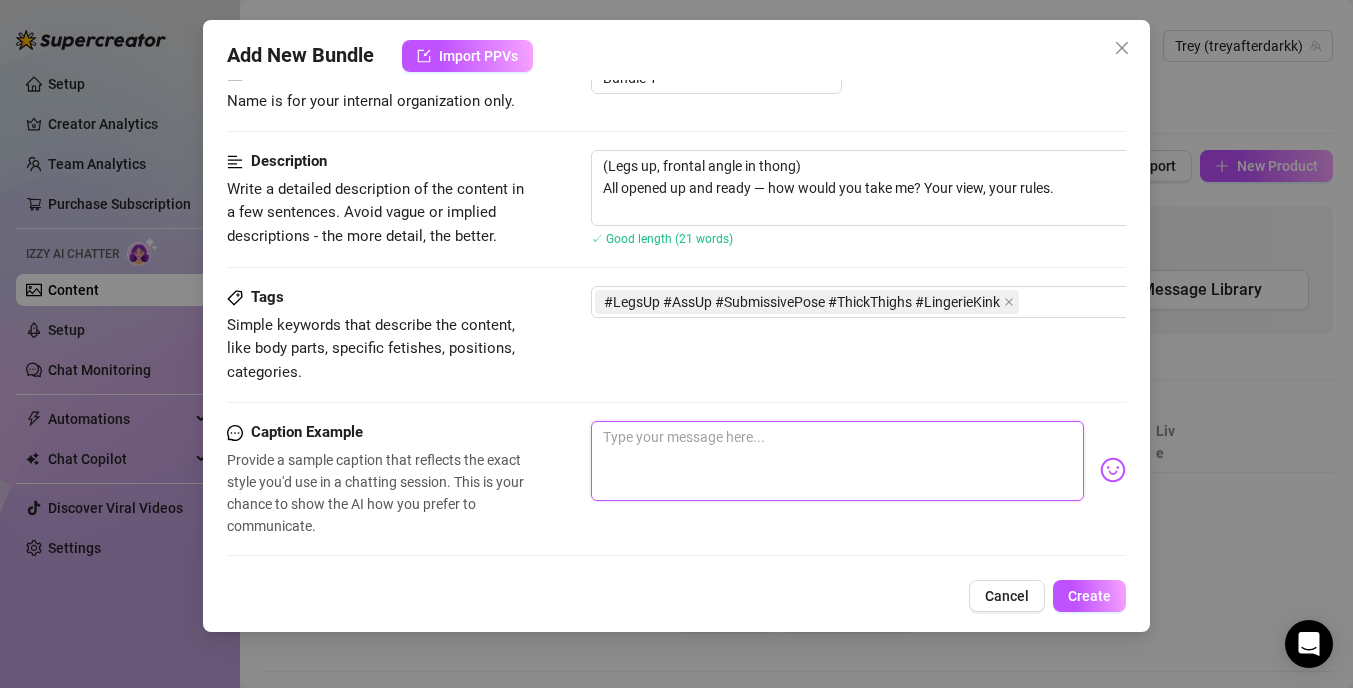 click at bounding box center (837, 461) 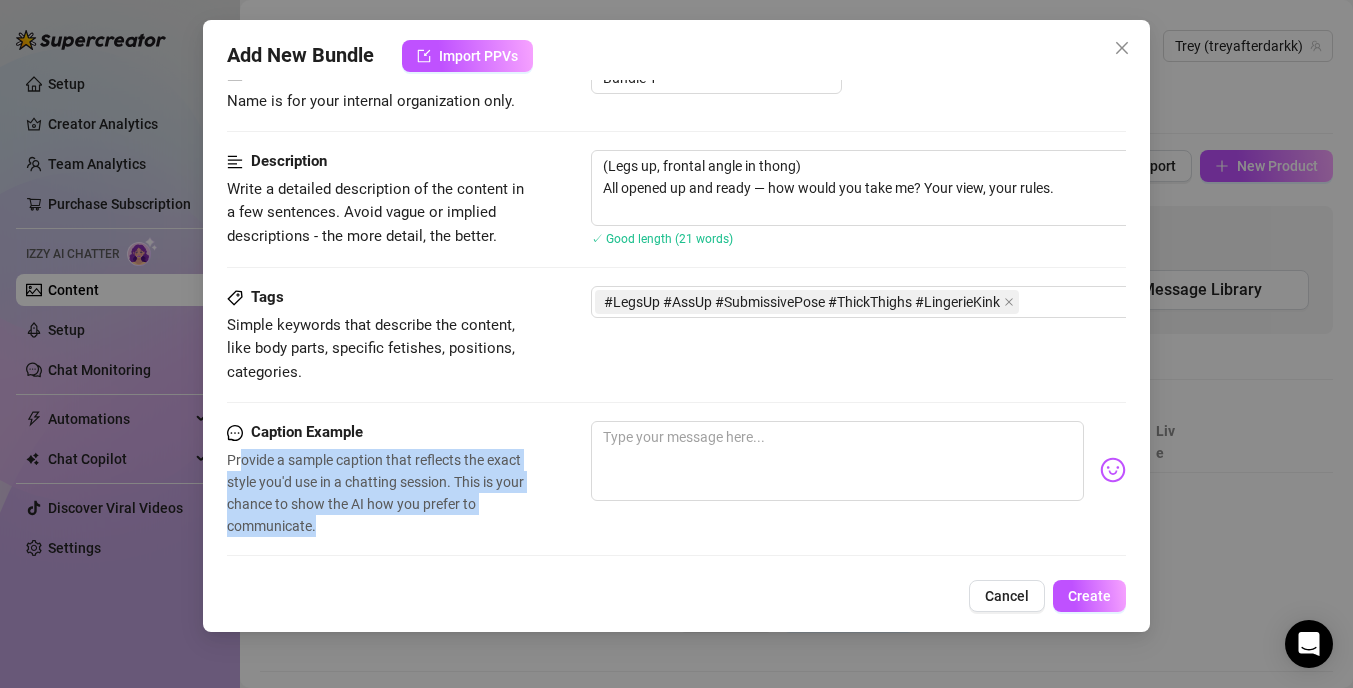 drag, startPoint x: 239, startPoint y: 455, endPoint x: 454, endPoint y: 532, distance: 228.3725 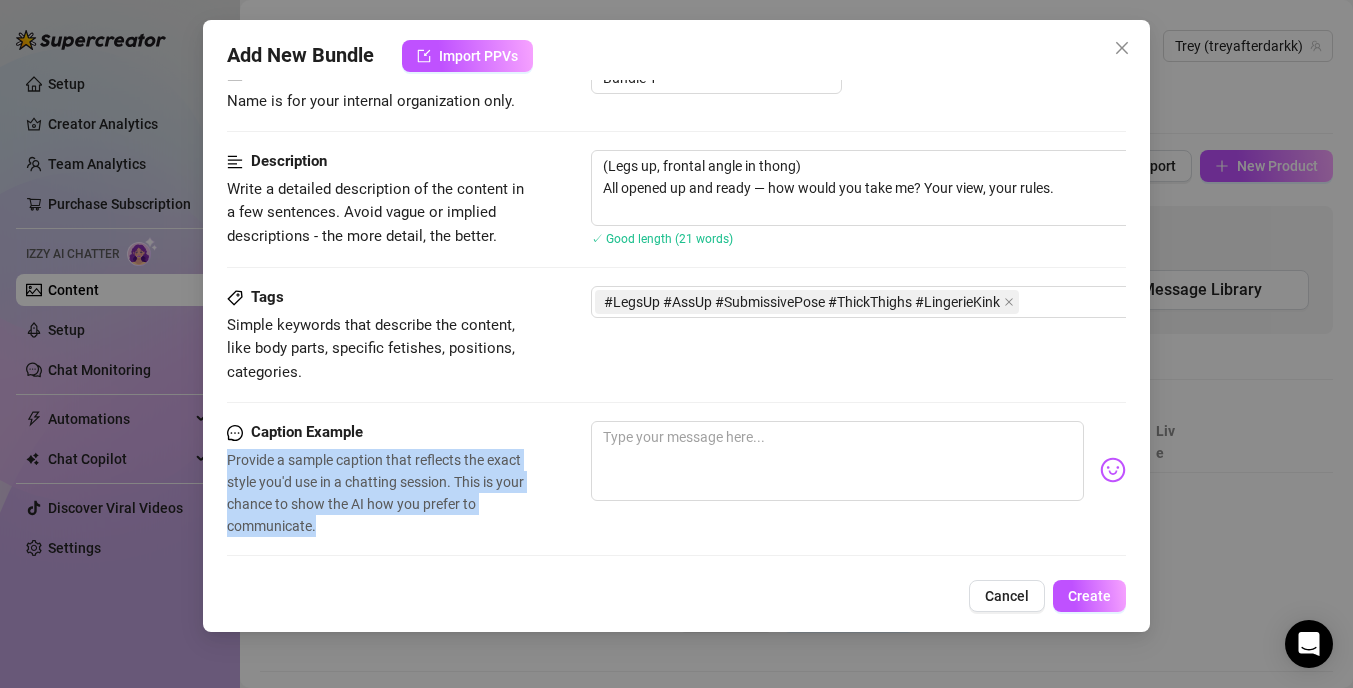 drag, startPoint x: 226, startPoint y: 462, endPoint x: 392, endPoint y: 530, distance: 179.38785 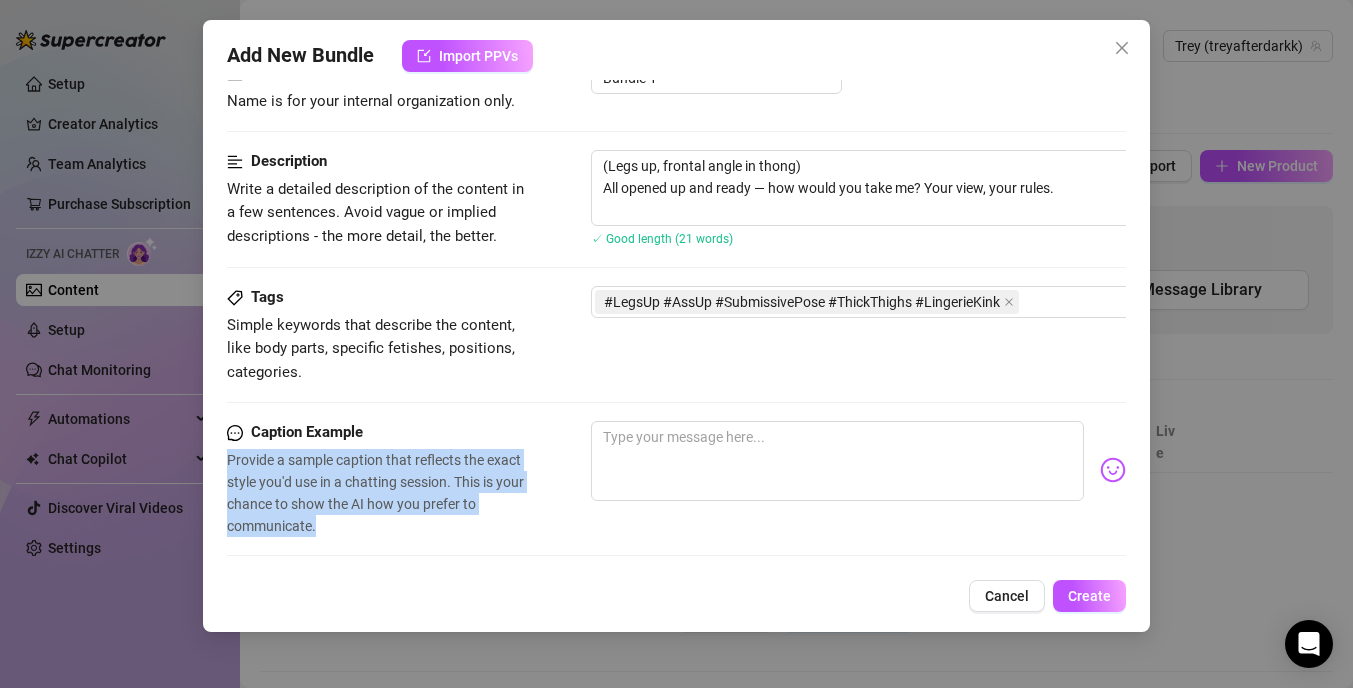 copy on "Provide a sample caption that reflects the exact style you'd use in a chatting session. This is your chance to show the AI how you prefer to communicate." 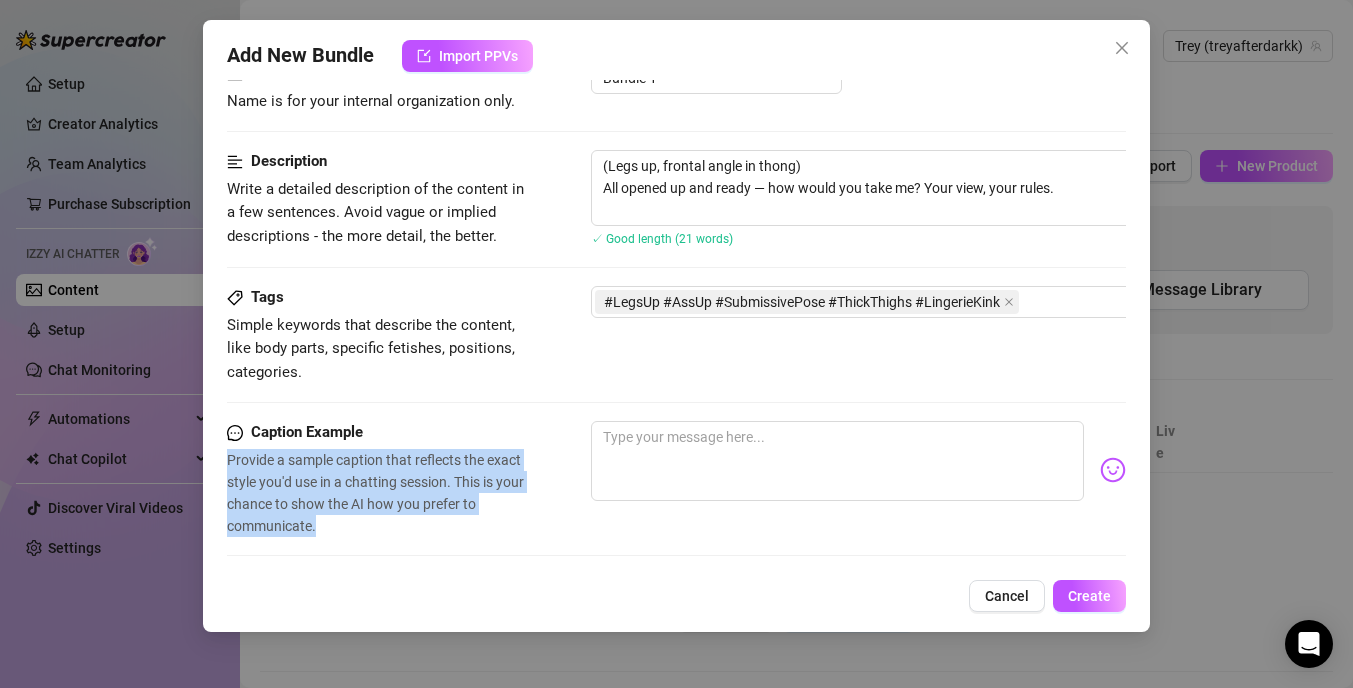 copy on "Provide a sample caption that reflects the exact style you'd use in a chatting session. This is your chance to show the AI how you prefer to communicate." 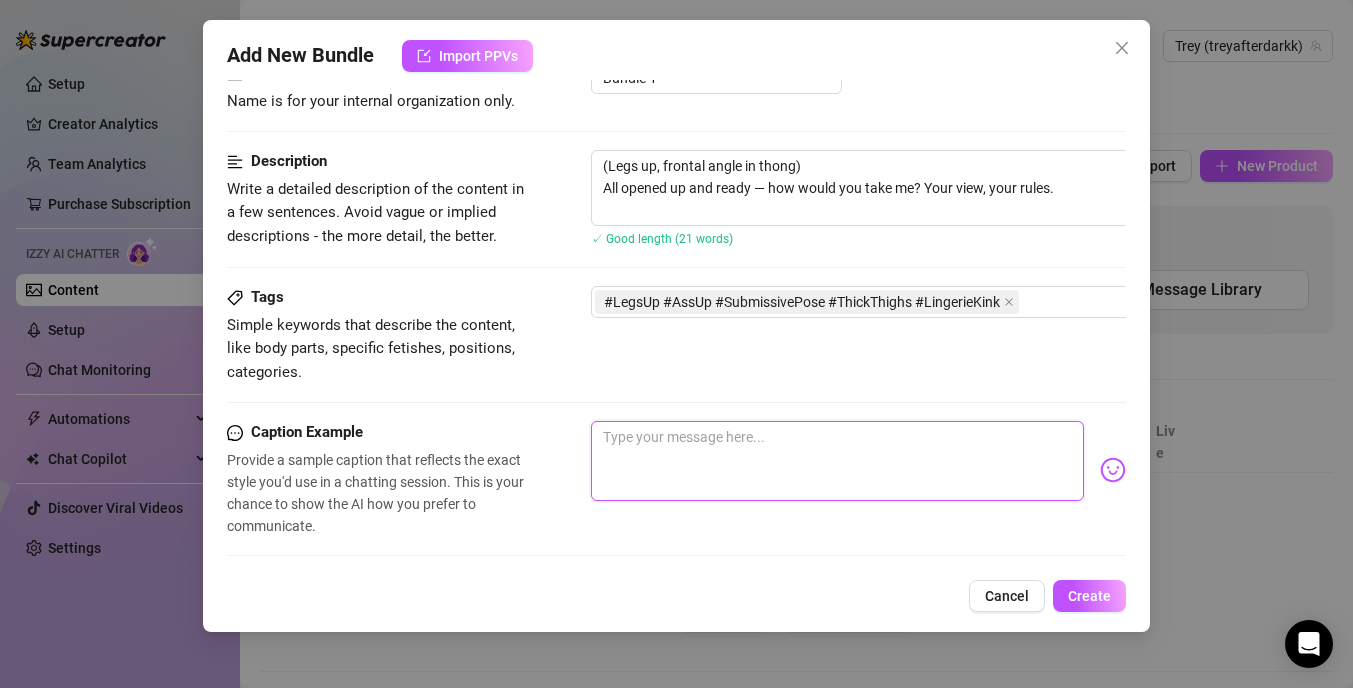 click at bounding box center (837, 461) 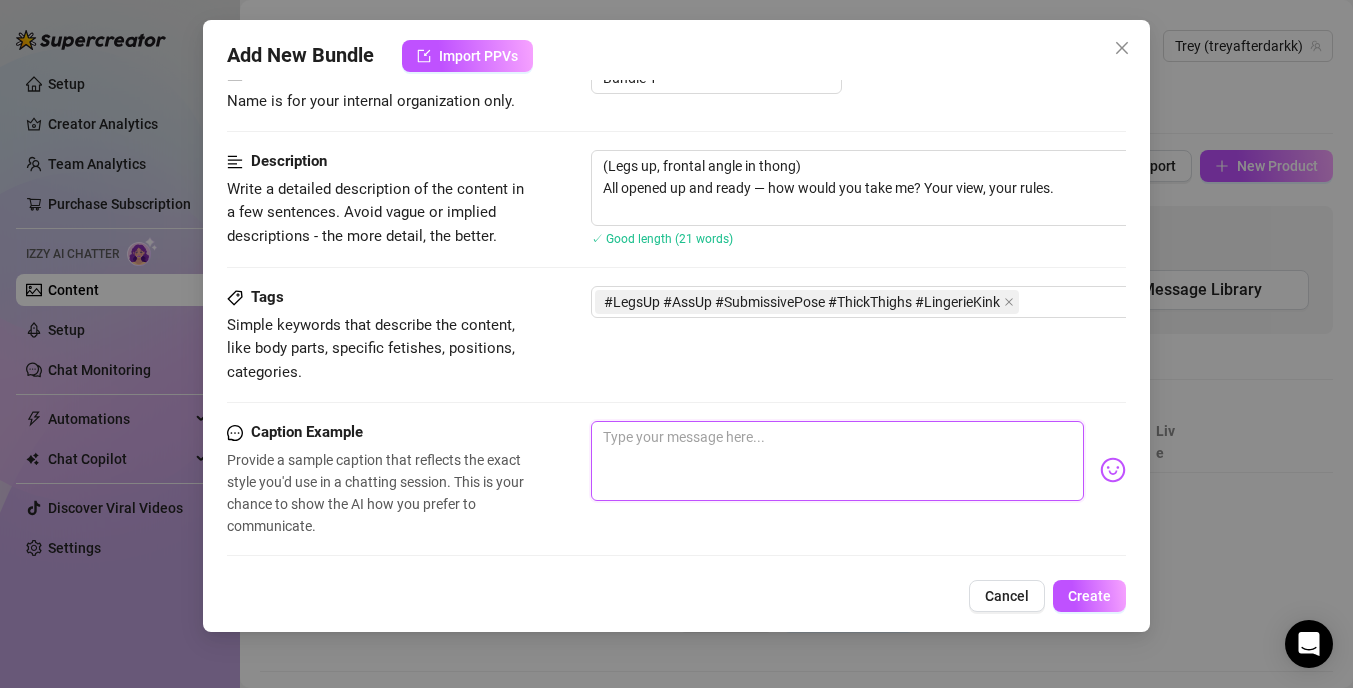 paste on "“Did you want this angle, or should I spread a little wider for you? 😈”" 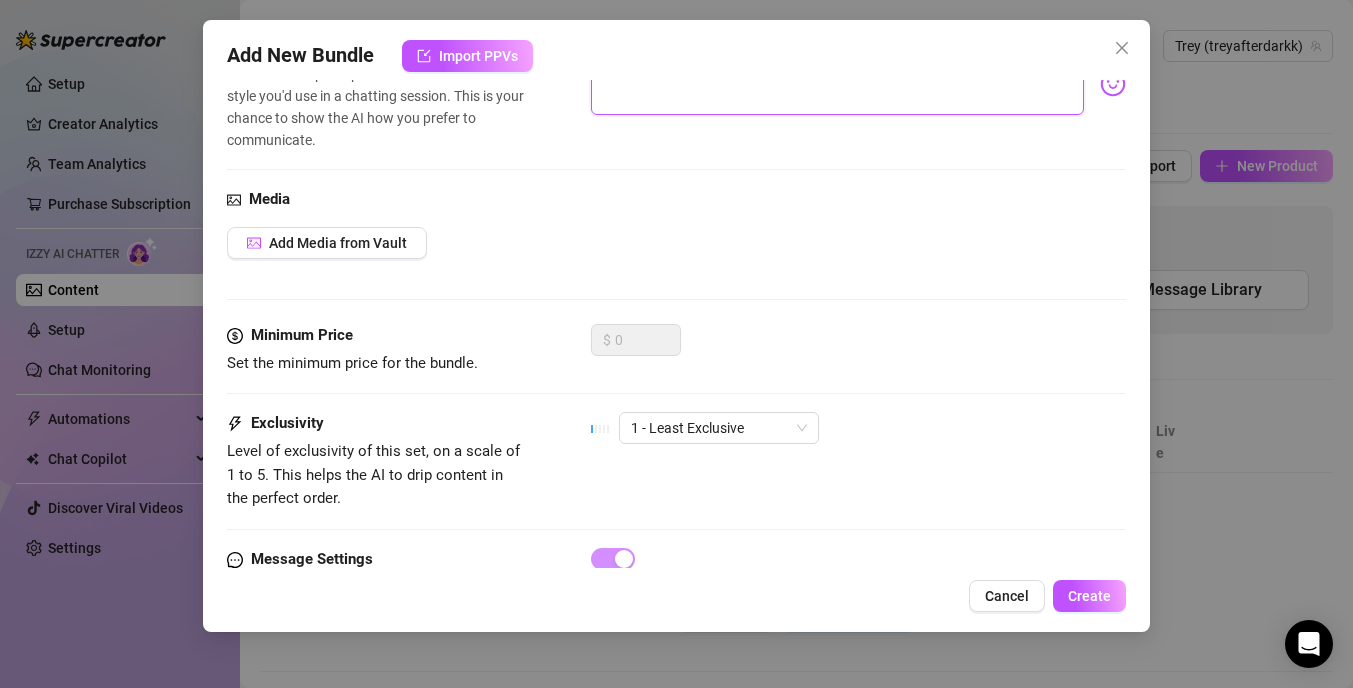 scroll, scrollTop: 543, scrollLeft: 0, axis: vertical 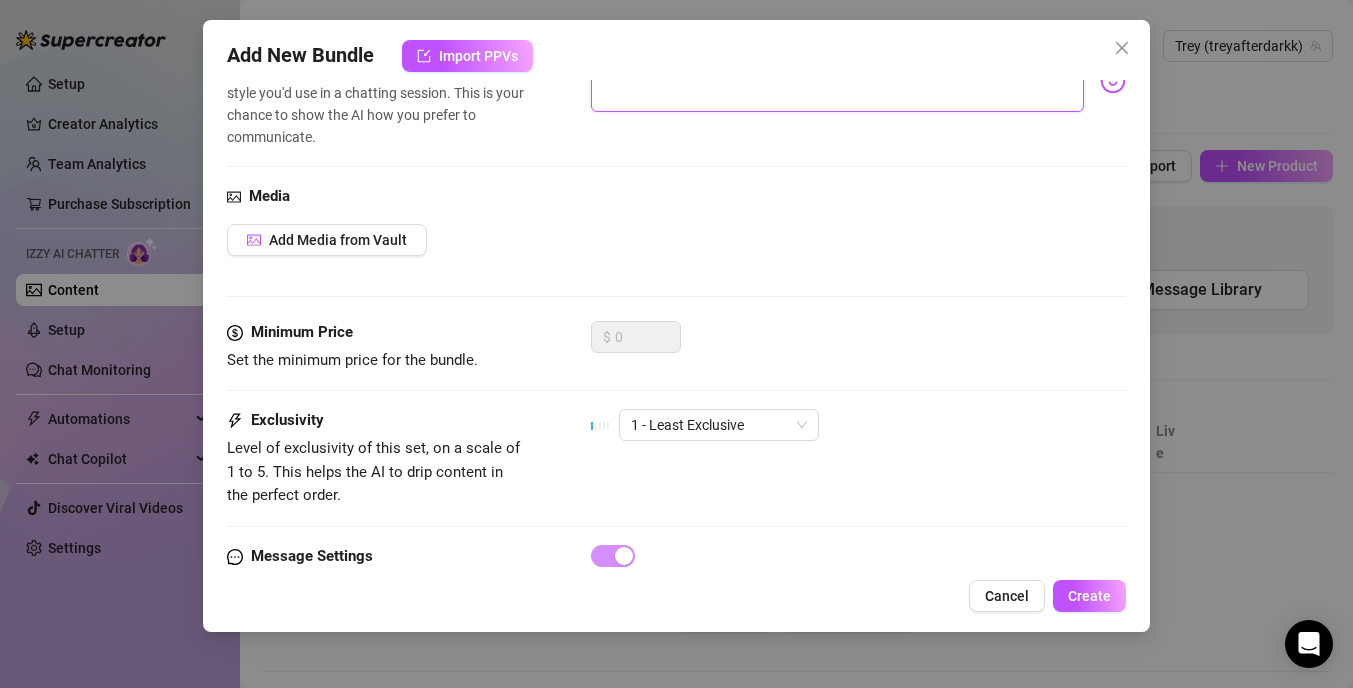type on "“Did you want this angle, or should I spread a little wider for you? 😈”" 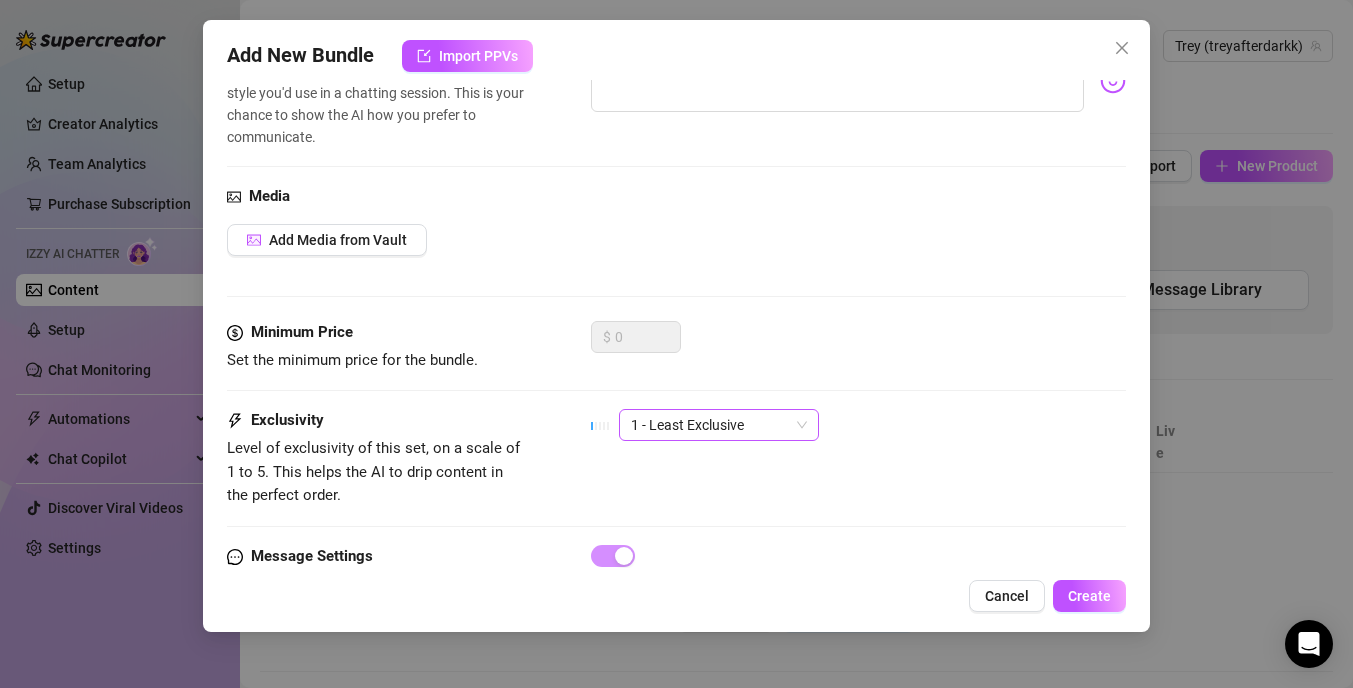 click on "1 - Least Exclusive" at bounding box center (719, 425) 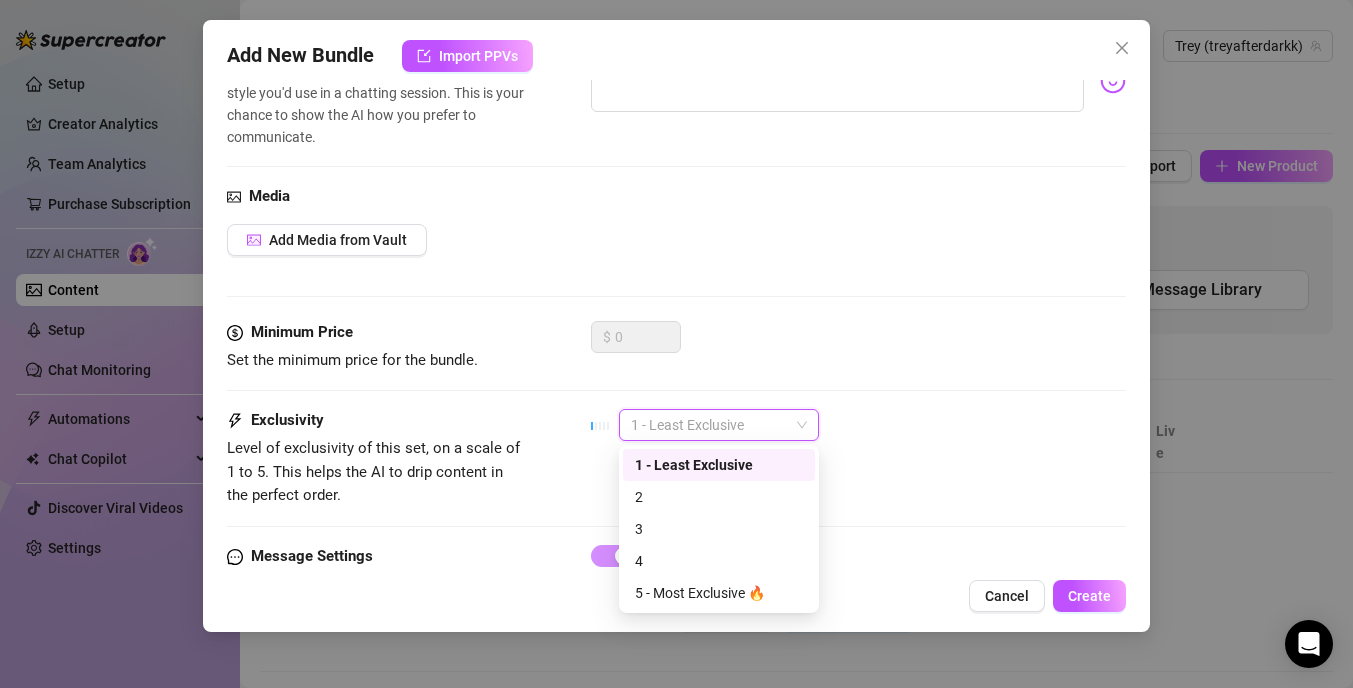 click on "1 - Least Exclusive" at bounding box center (719, 465) 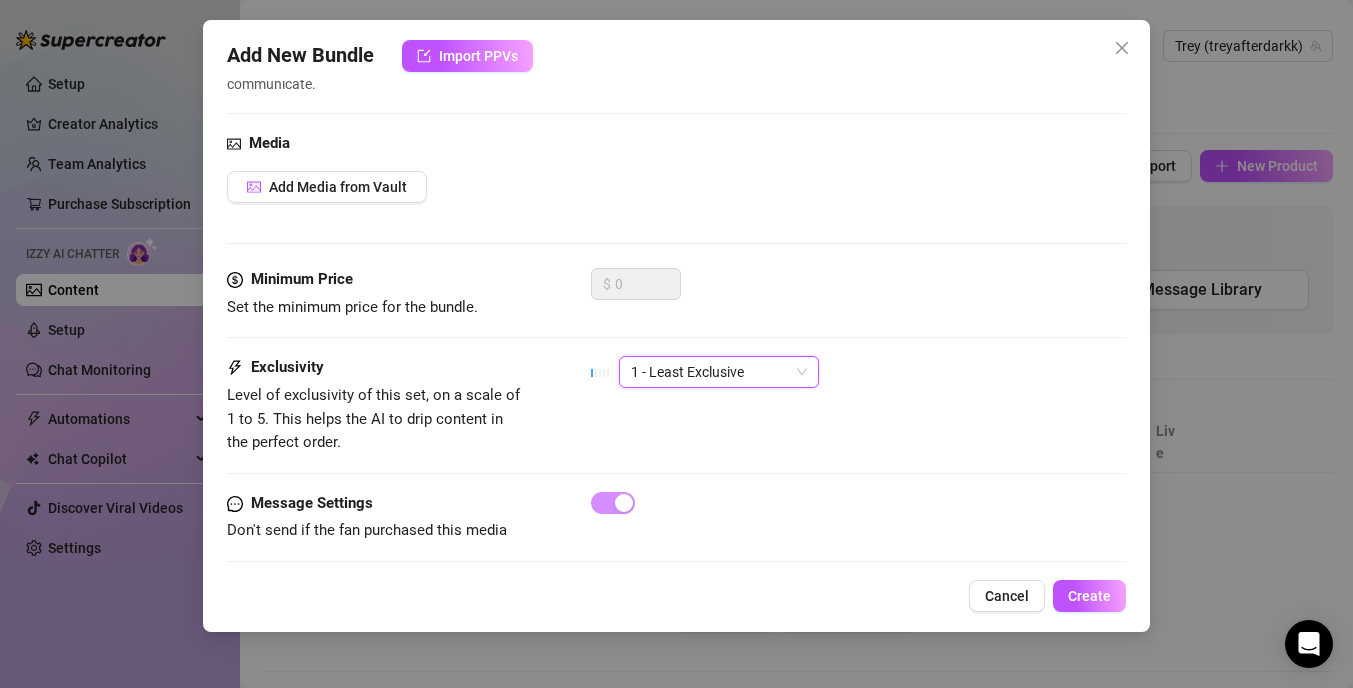 scroll, scrollTop: 608, scrollLeft: 0, axis: vertical 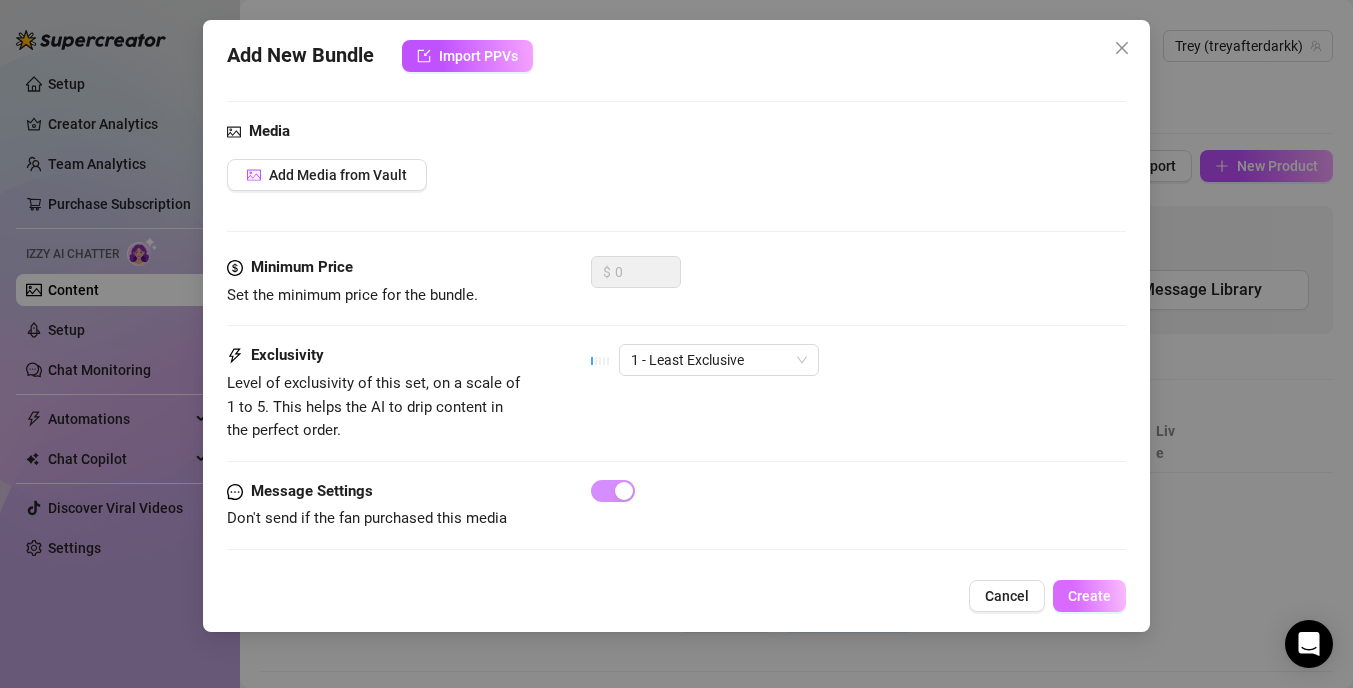 click on "Create" at bounding box center [1089, 596] 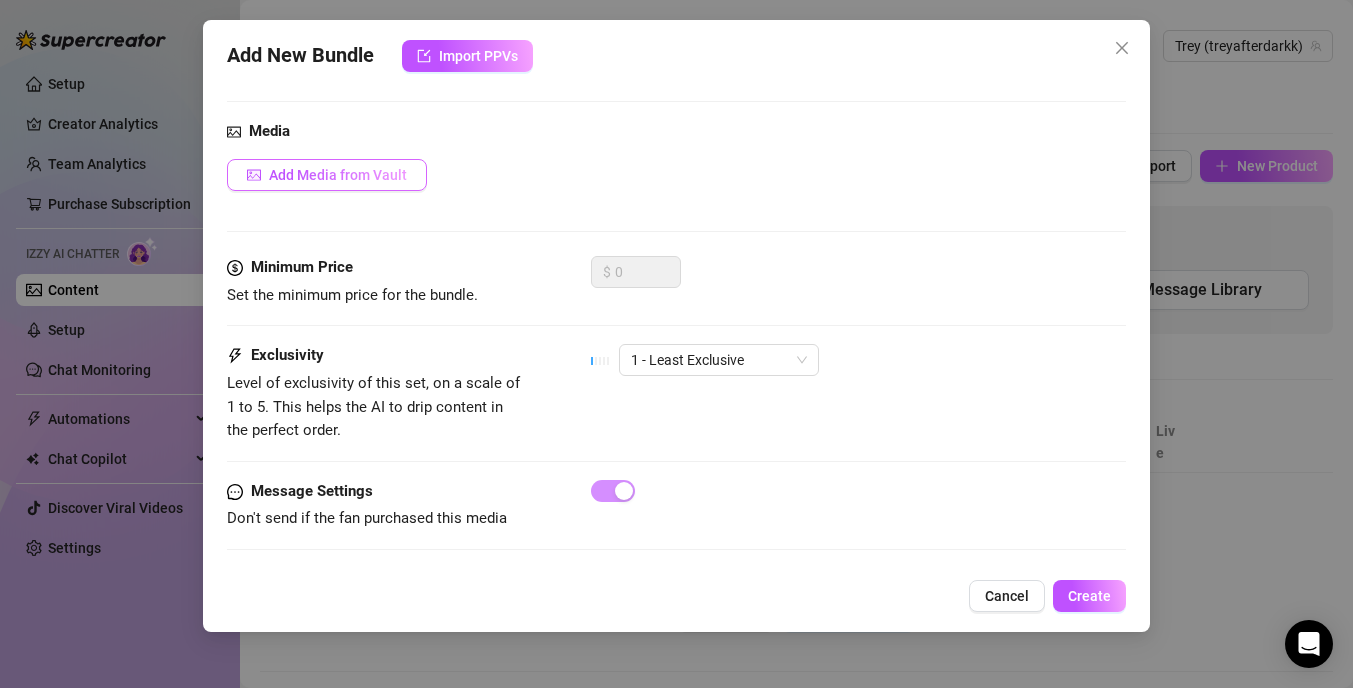 click on "Add Media from Vault" at bounding box center (338, 175) 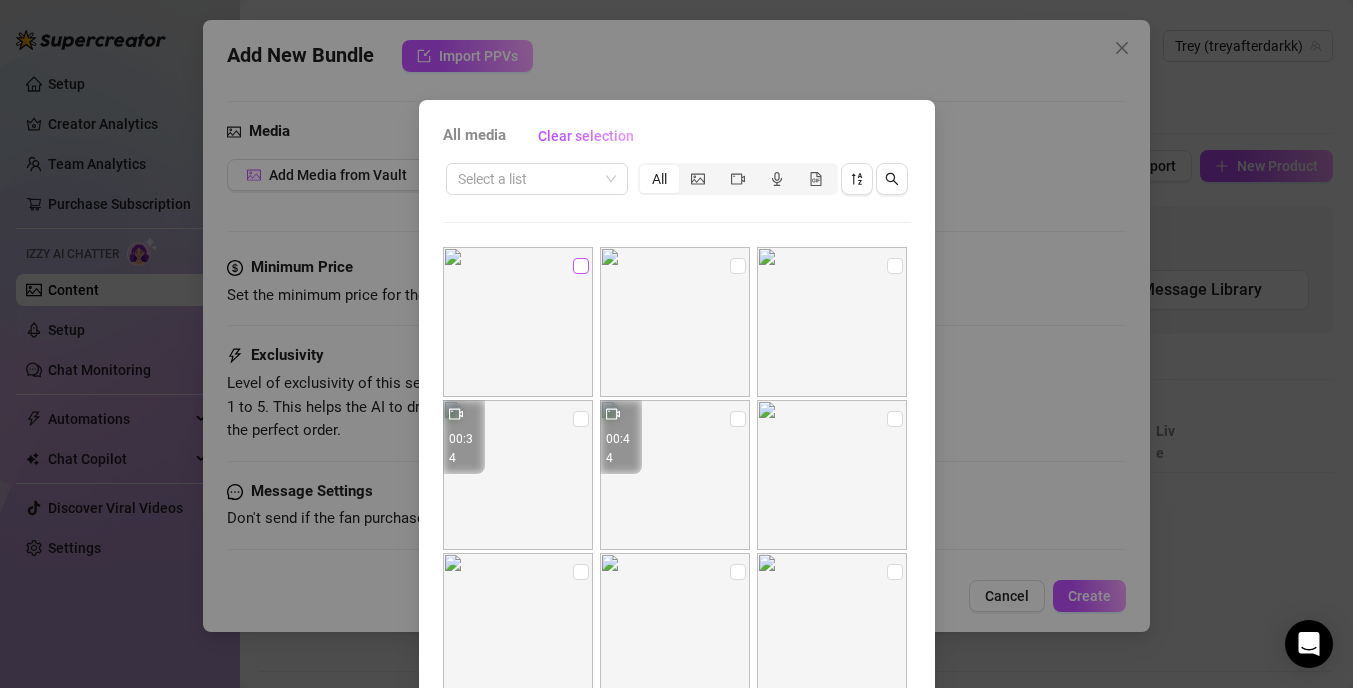 click at bounding box center (581, 266) 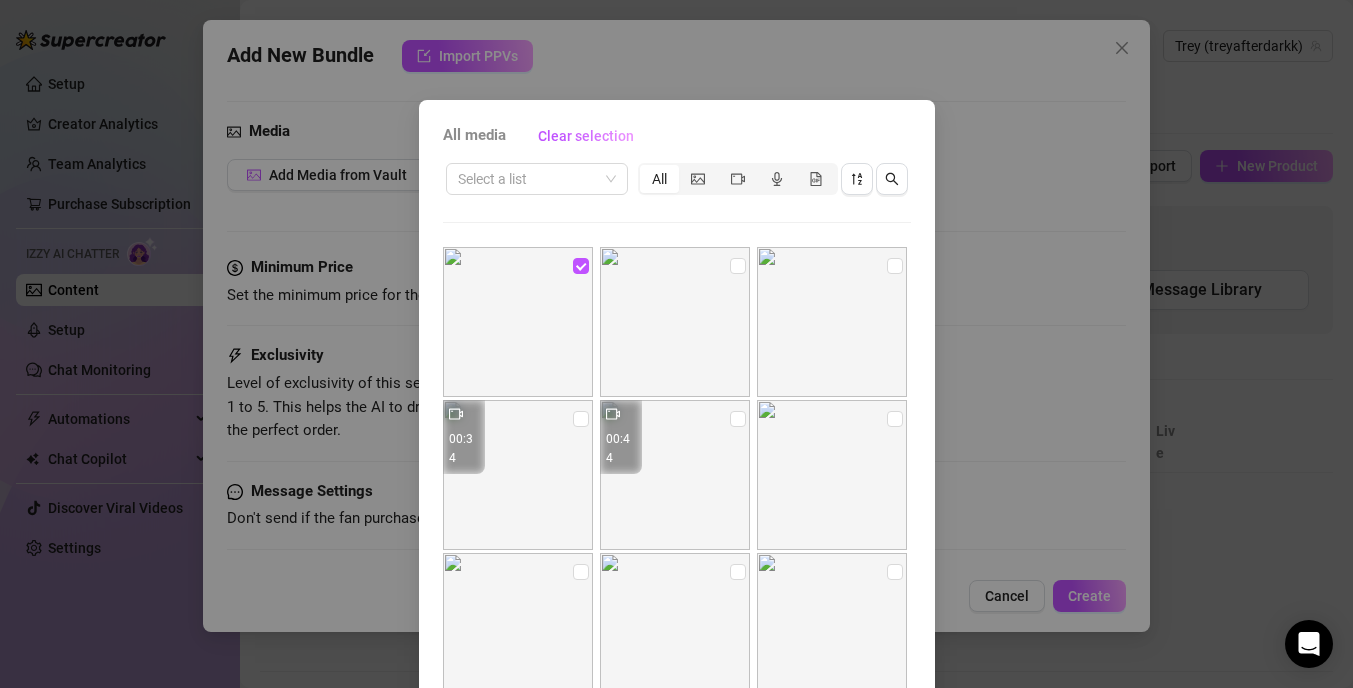 scroll, scrollTop: 754, scrollLeft: 0, axis: vertical 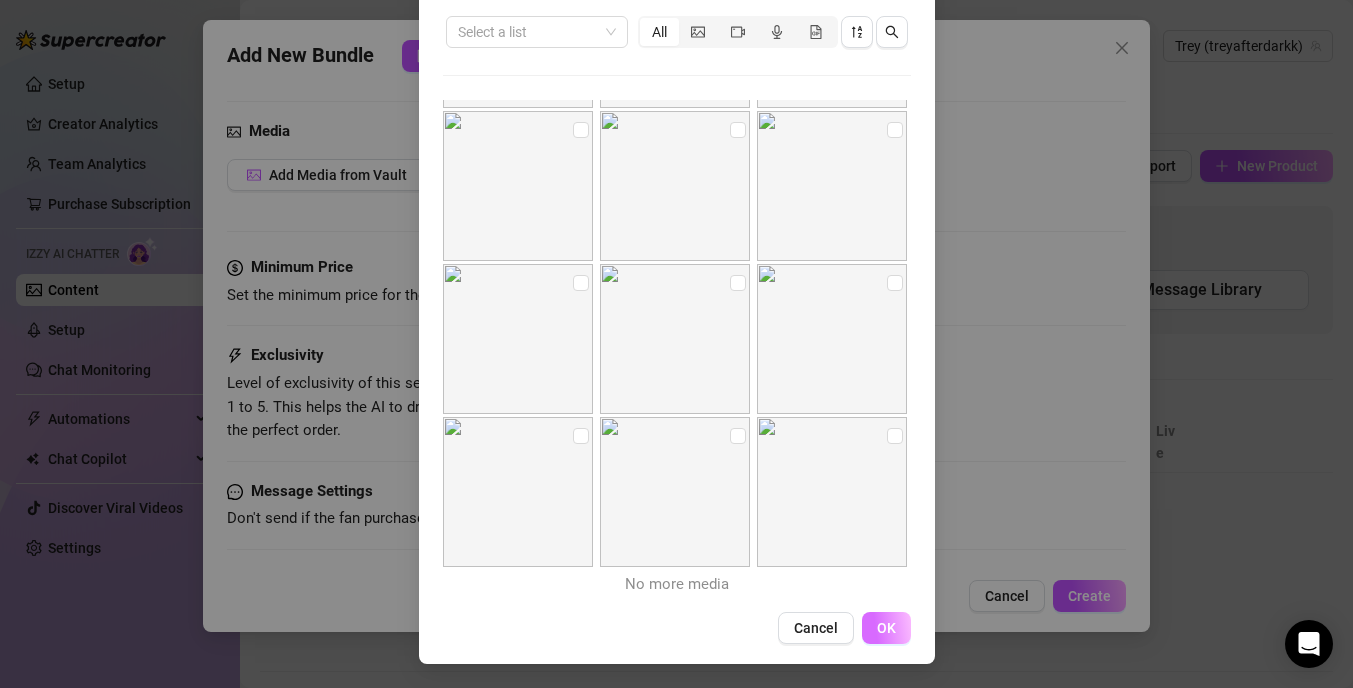 click on "OK" at bounding box center [886, 628] 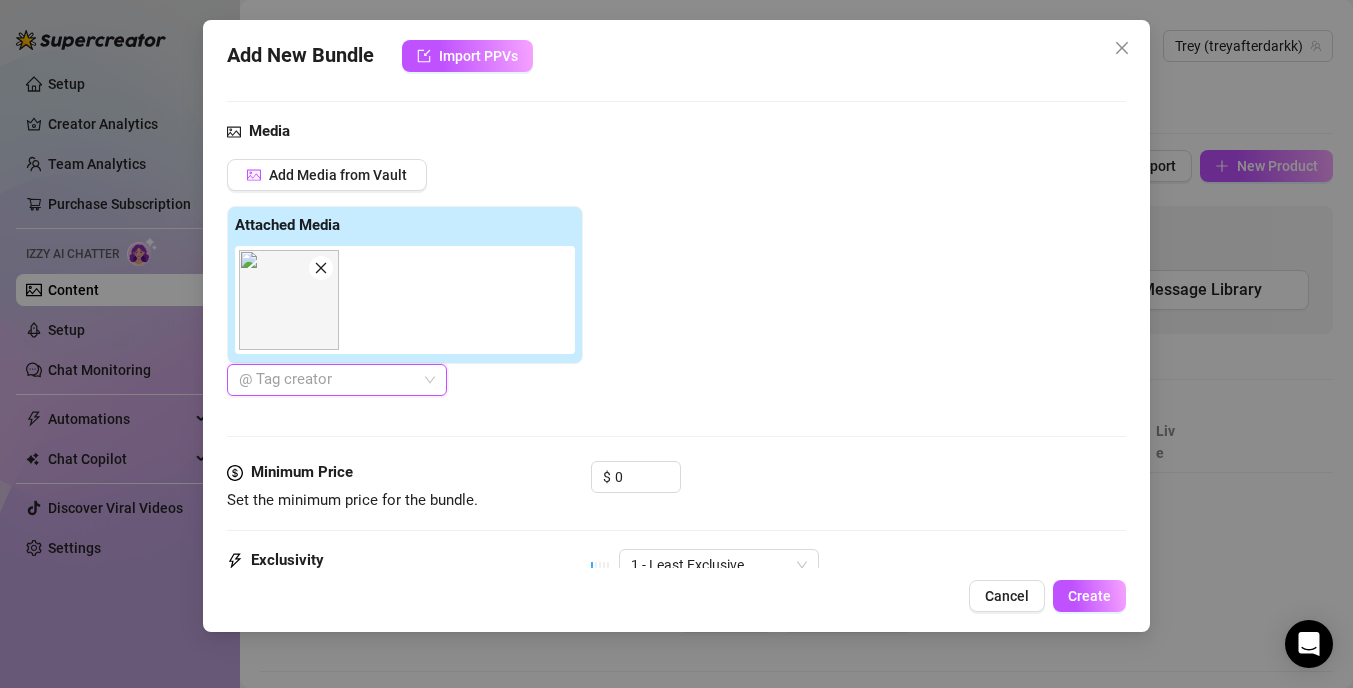 click on "Add Media from Vault Attached Media   @ Tag creator" at bounding box center [676, 277] 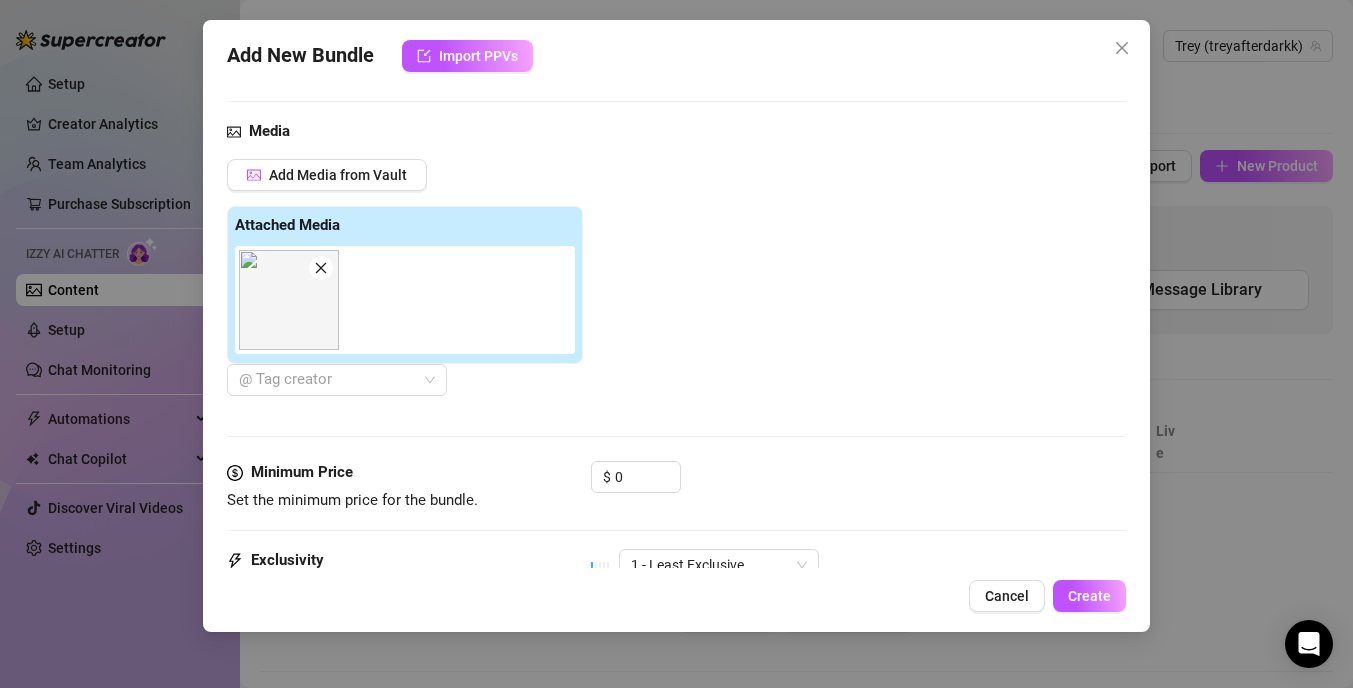 click on "Add Media from Vault Attached Media   @ Tag creator" at bounding box center [676, 277] 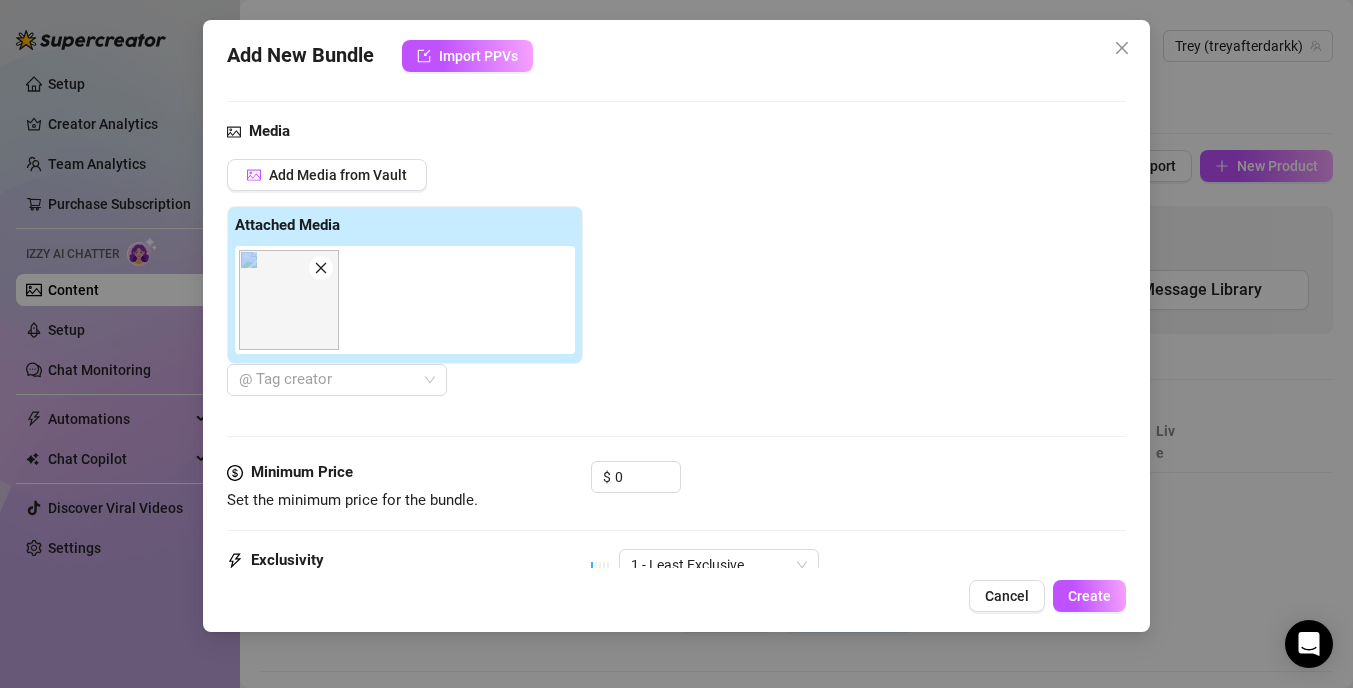 click on "Add Media from Vault Attached Media   @ Tag creator" at bounding box center (676, 277) 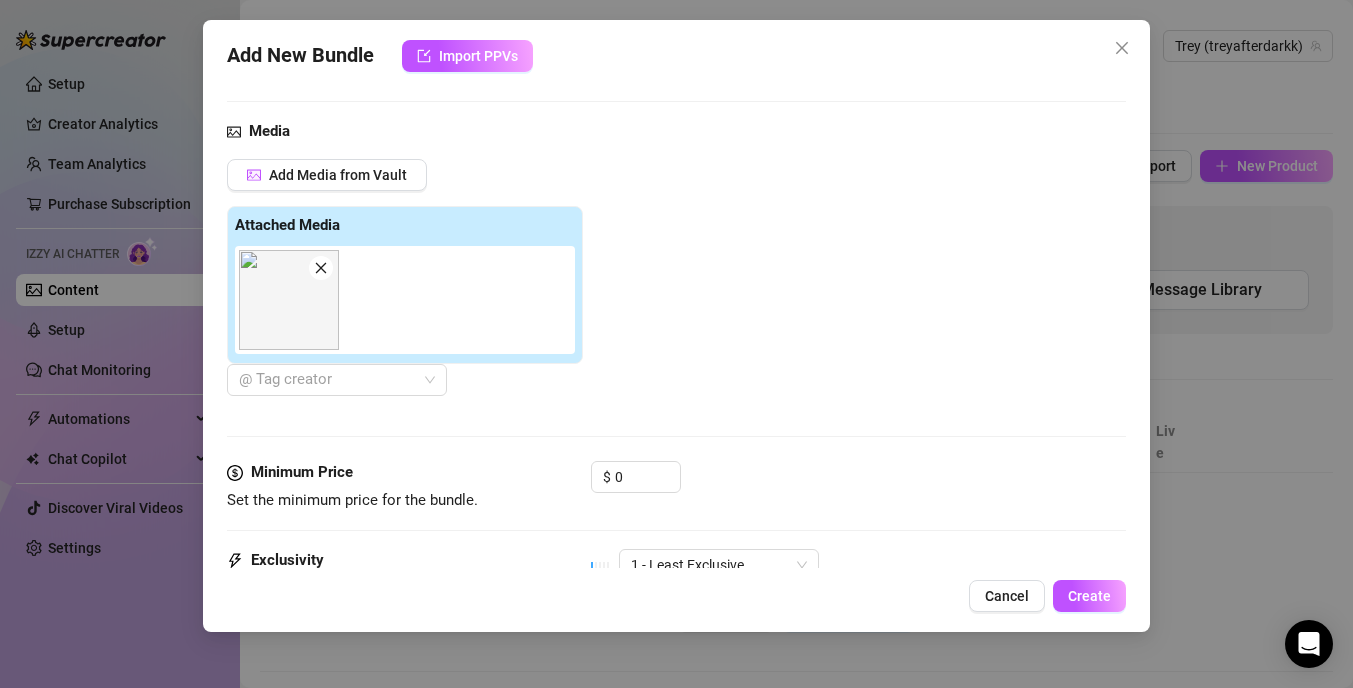 click on "Add Media from Vault Attached Media   @ Tag creator" at bounding box center (676, 277) 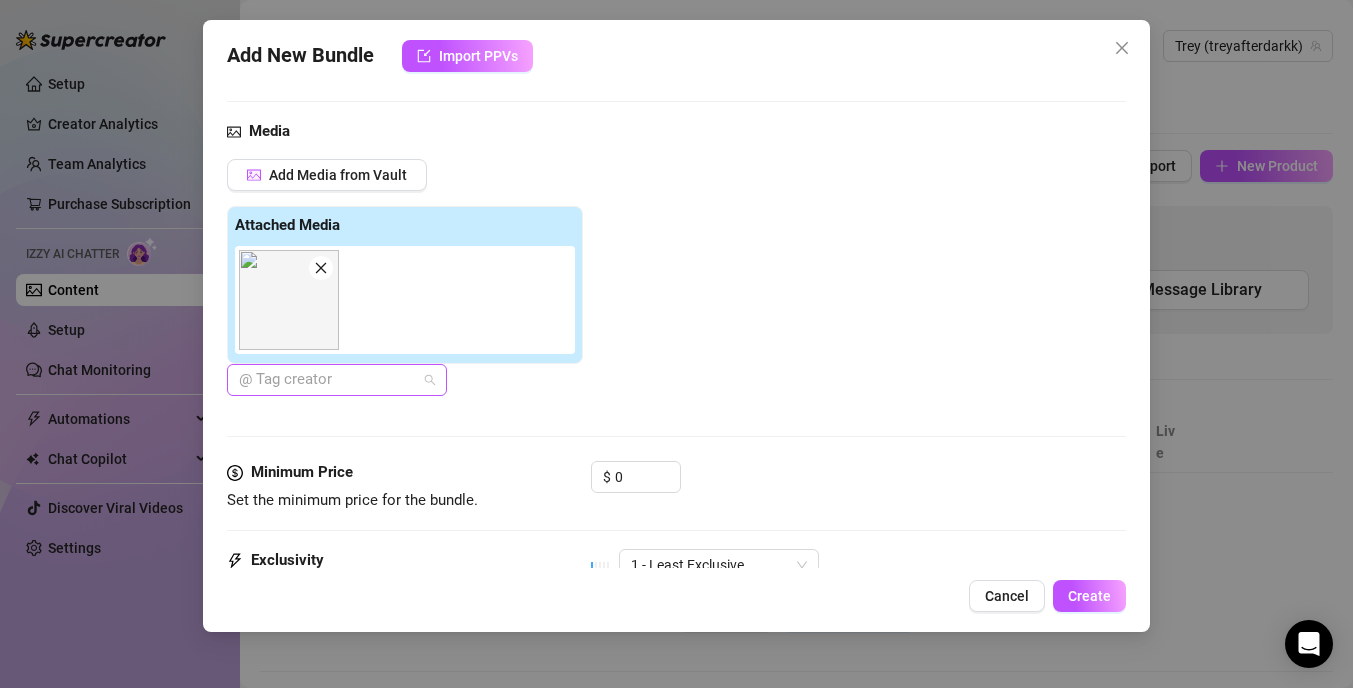 click on "@ Tag creator" at bounding box center (337, 380) 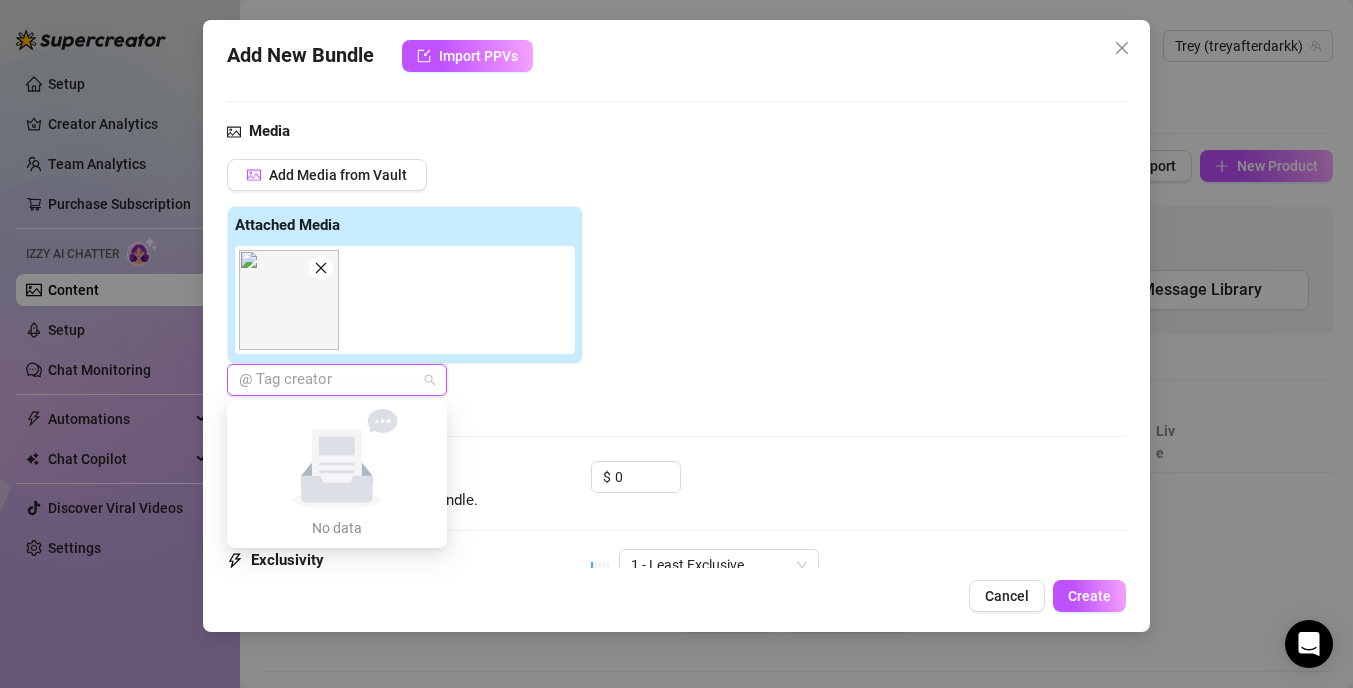 click on "No data" 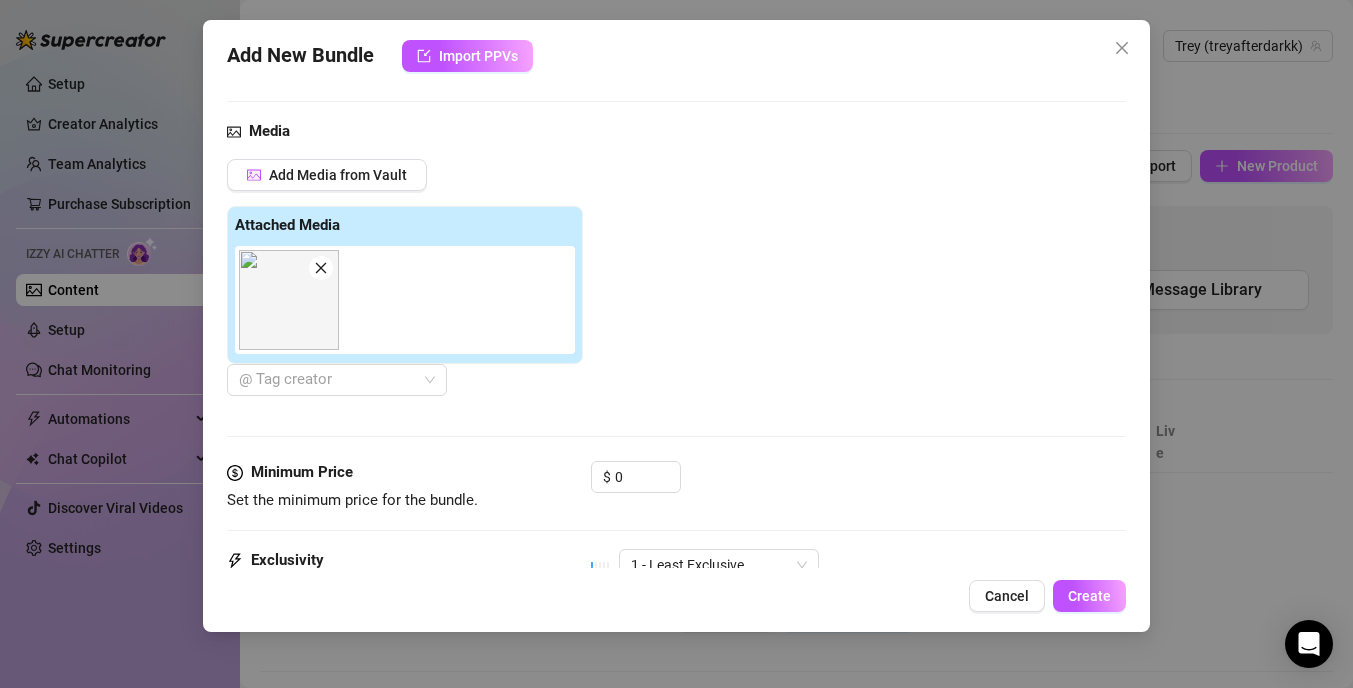 click on "Media Add Media from Vault Attached Media   @ Tag creator" at bounding box center (676, 291) 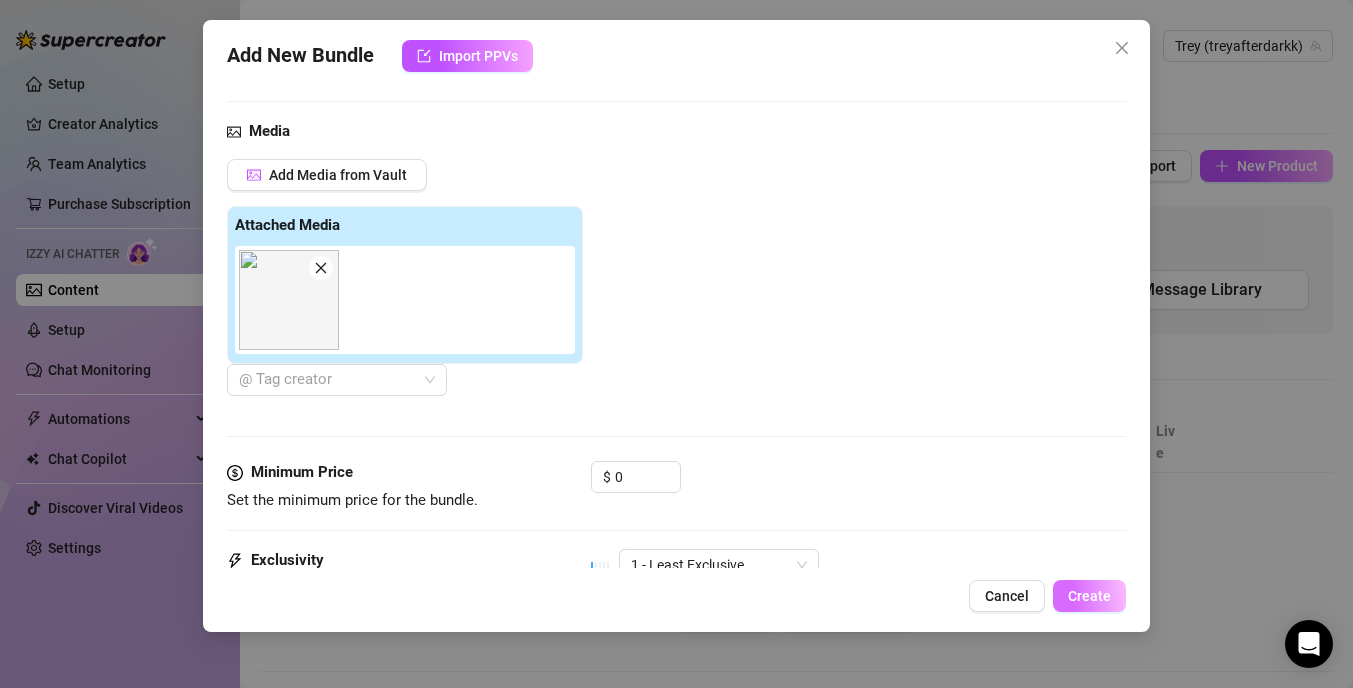 click on "Create" at bounding box center [1089, 596] 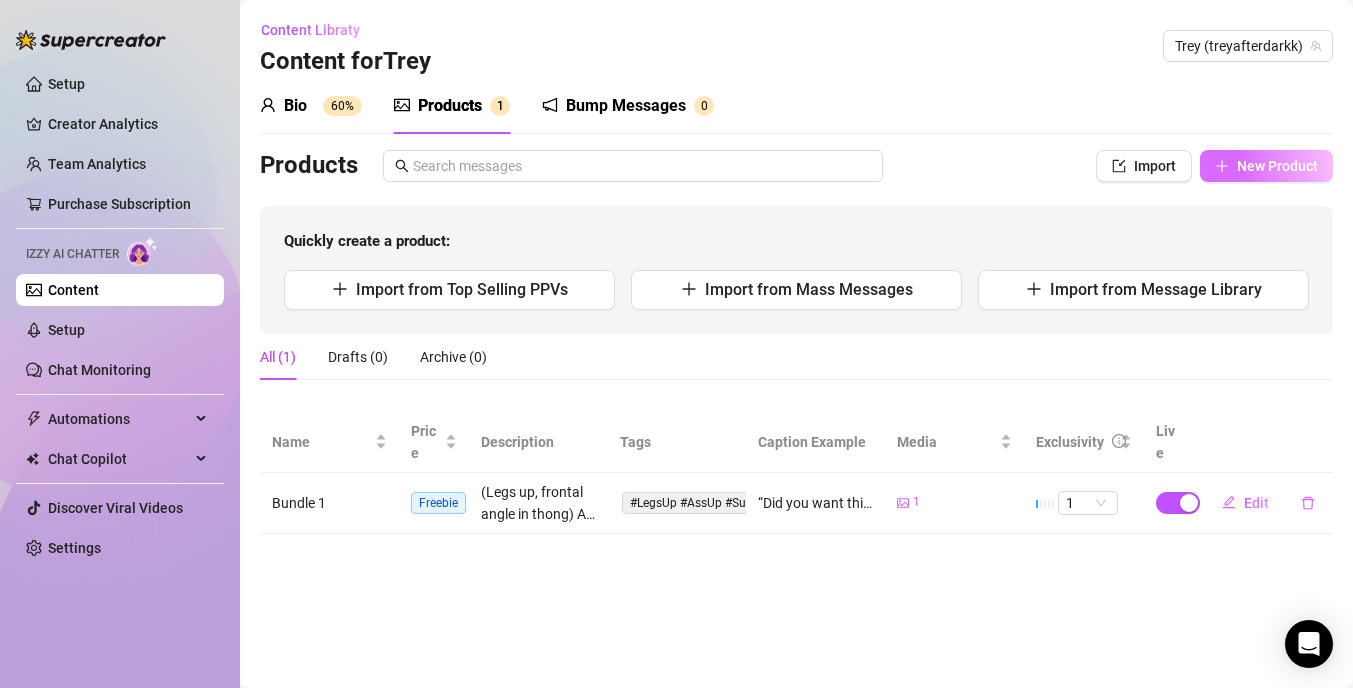 click on "New Product" at bounding box center (1277, 166) 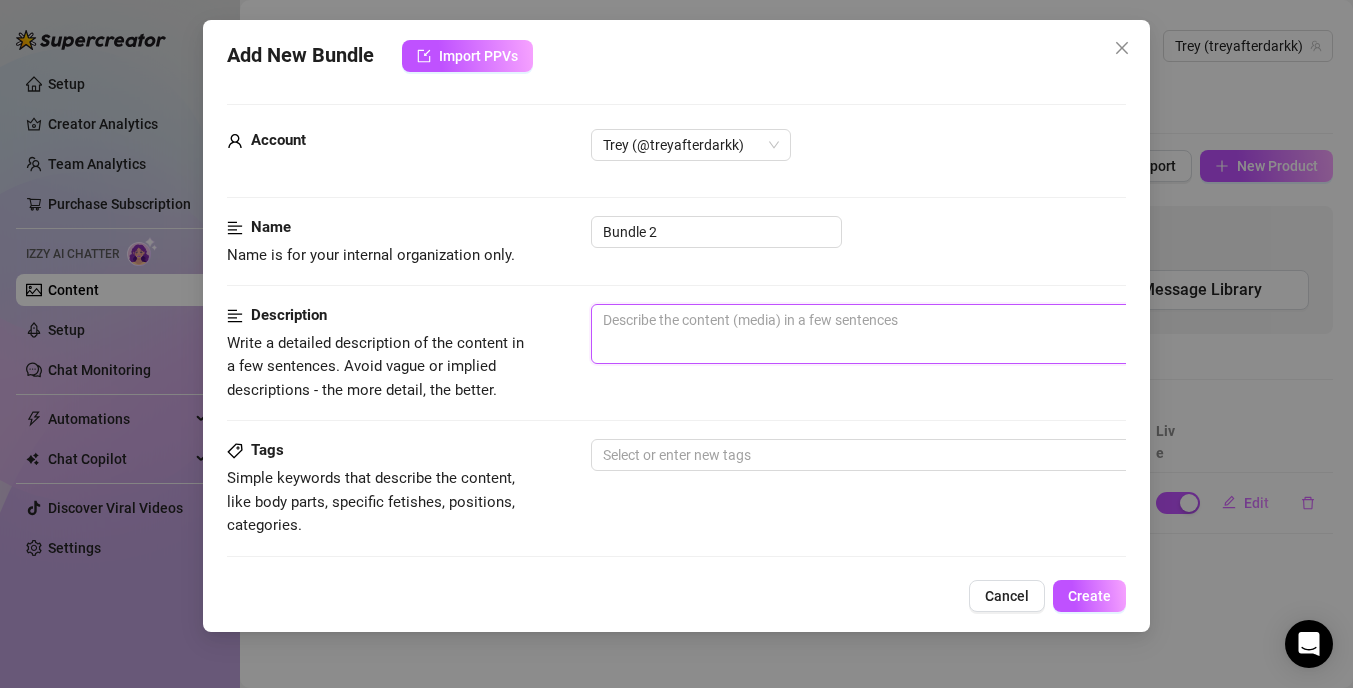 click at bounding box center [941, 334] 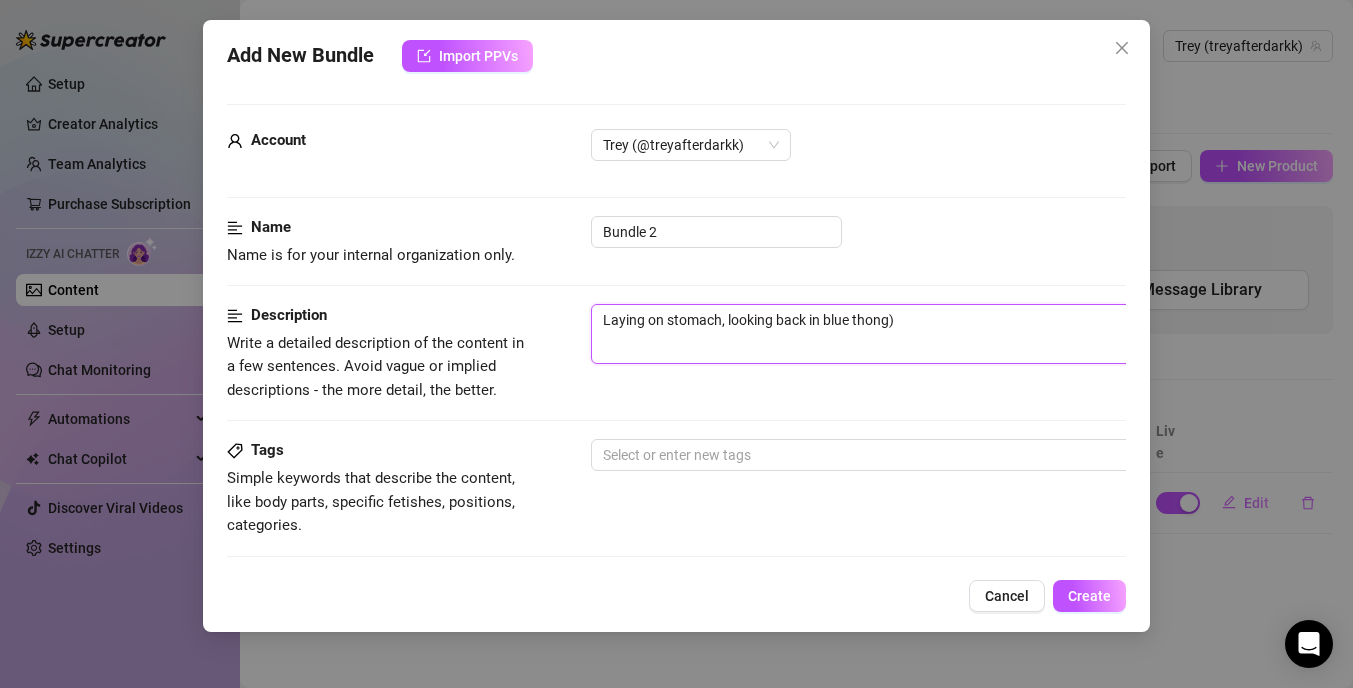 click on "Laying on stomach, looking back in blue thong)" at bounding box center (941, 334) 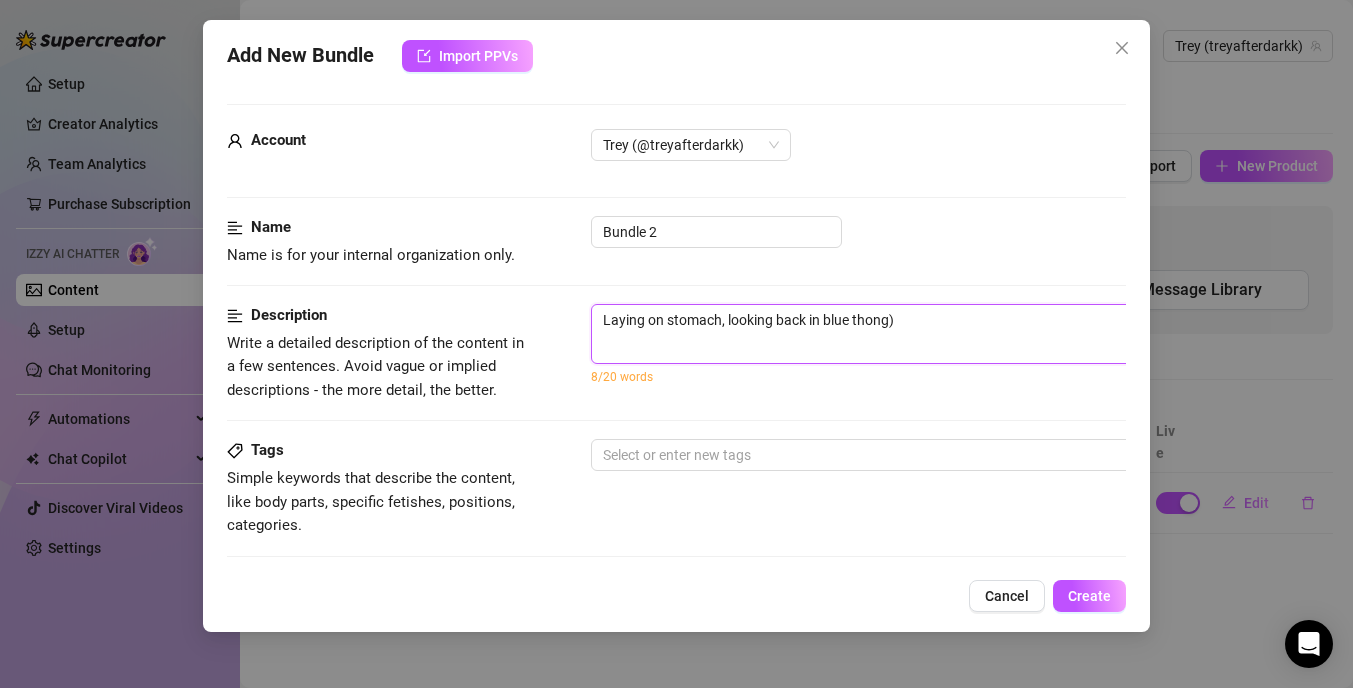 type on "Laying on stomach, looking back in blue thong)" 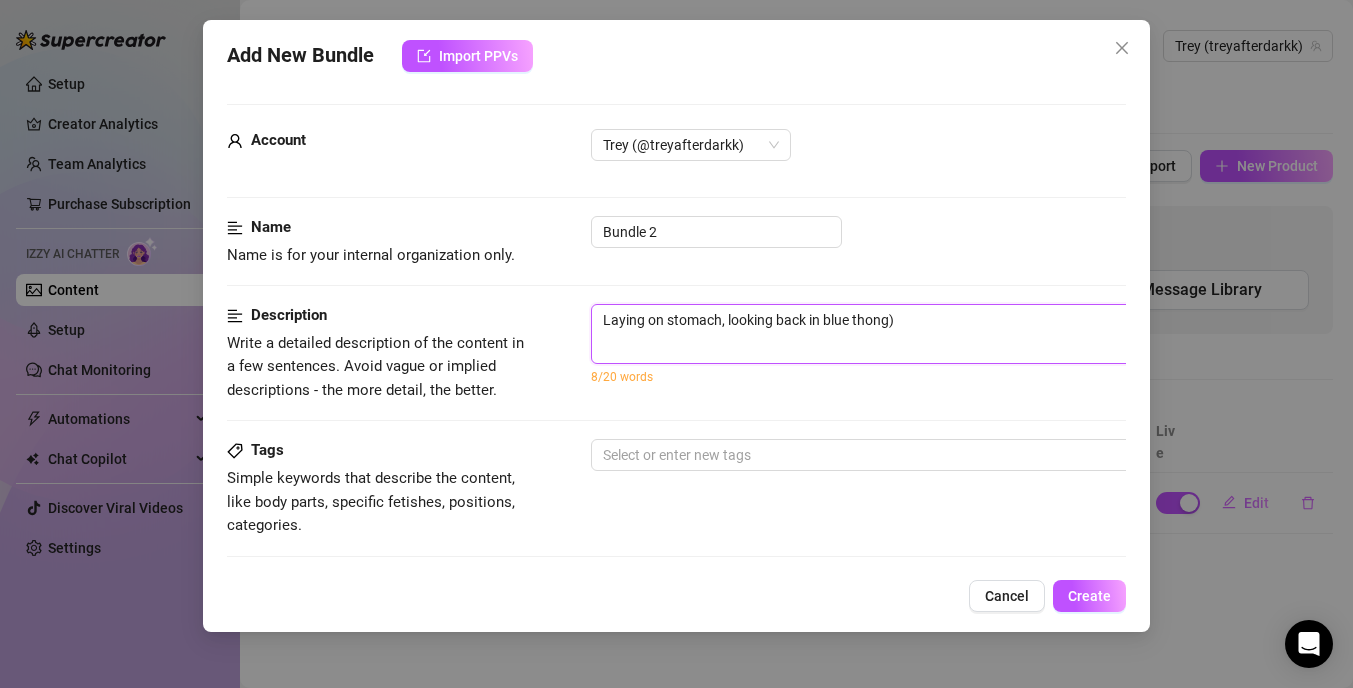click on "Laying on stomach, looking back in blue thong)" at bounding box center [941, 334] 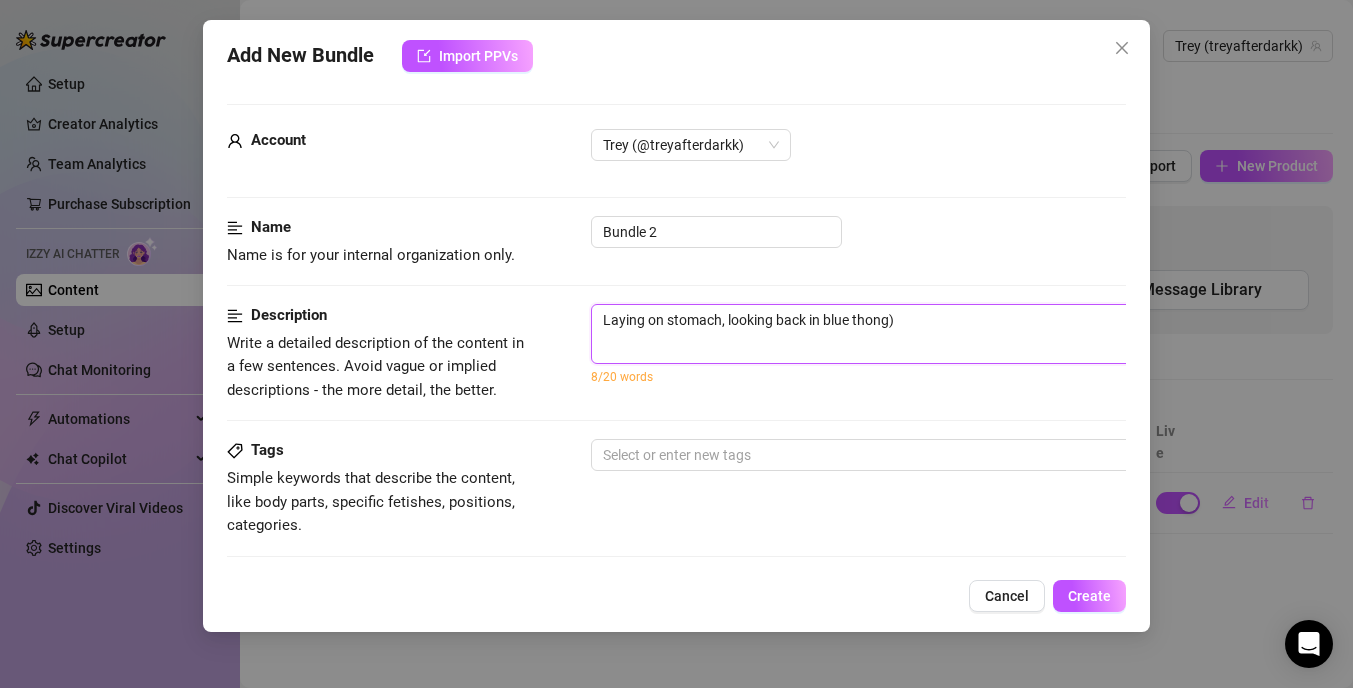 paste on "Laid out and looking back — you know what I want. Just waiting for you to make the first move." 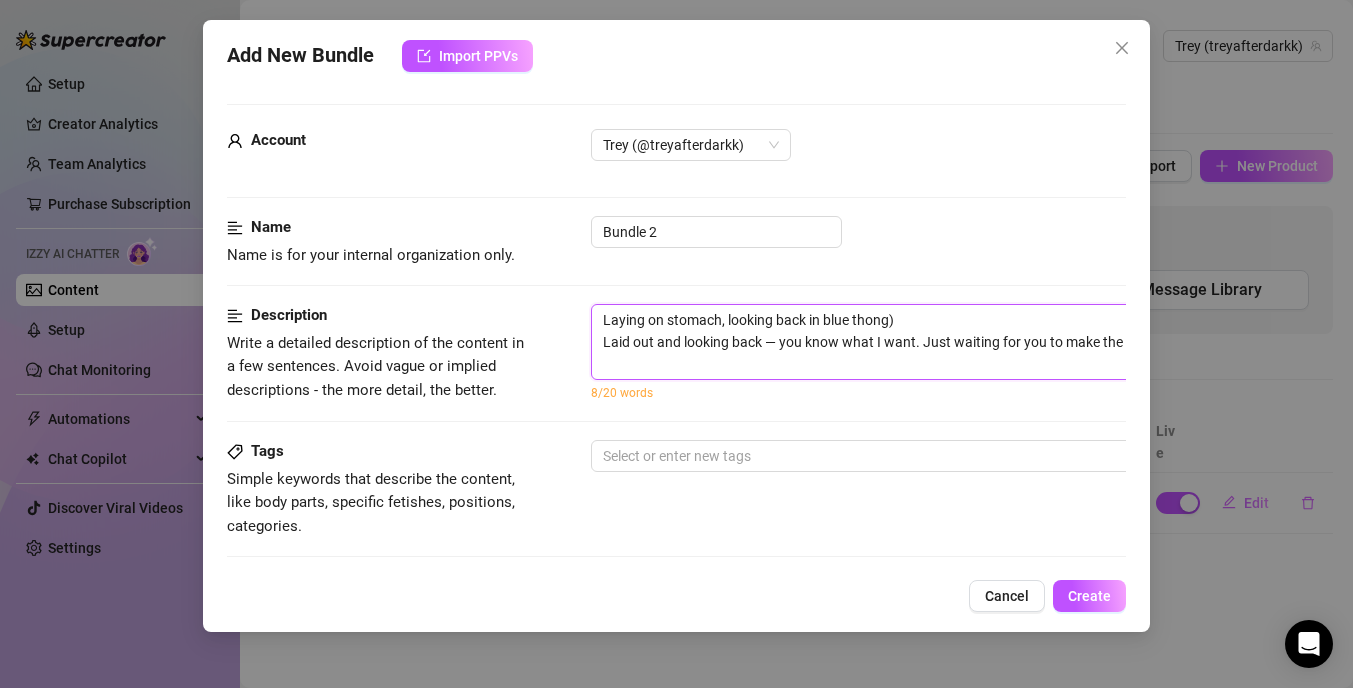scroll, scrollTop: 0, scrollLeft: 0, axis: both 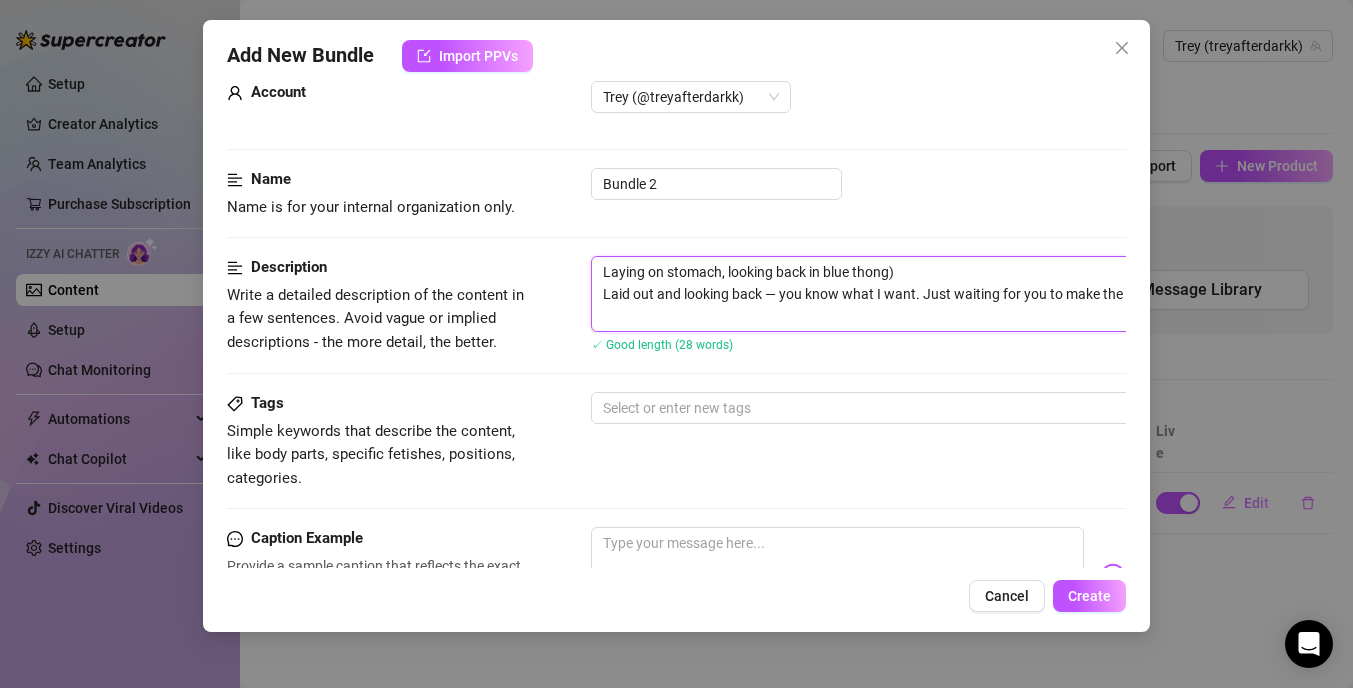 type on "Laying on stomach, looking back in blue thong)
Laid out and looking back — you know what I want. Just waiting for you to make the first move." 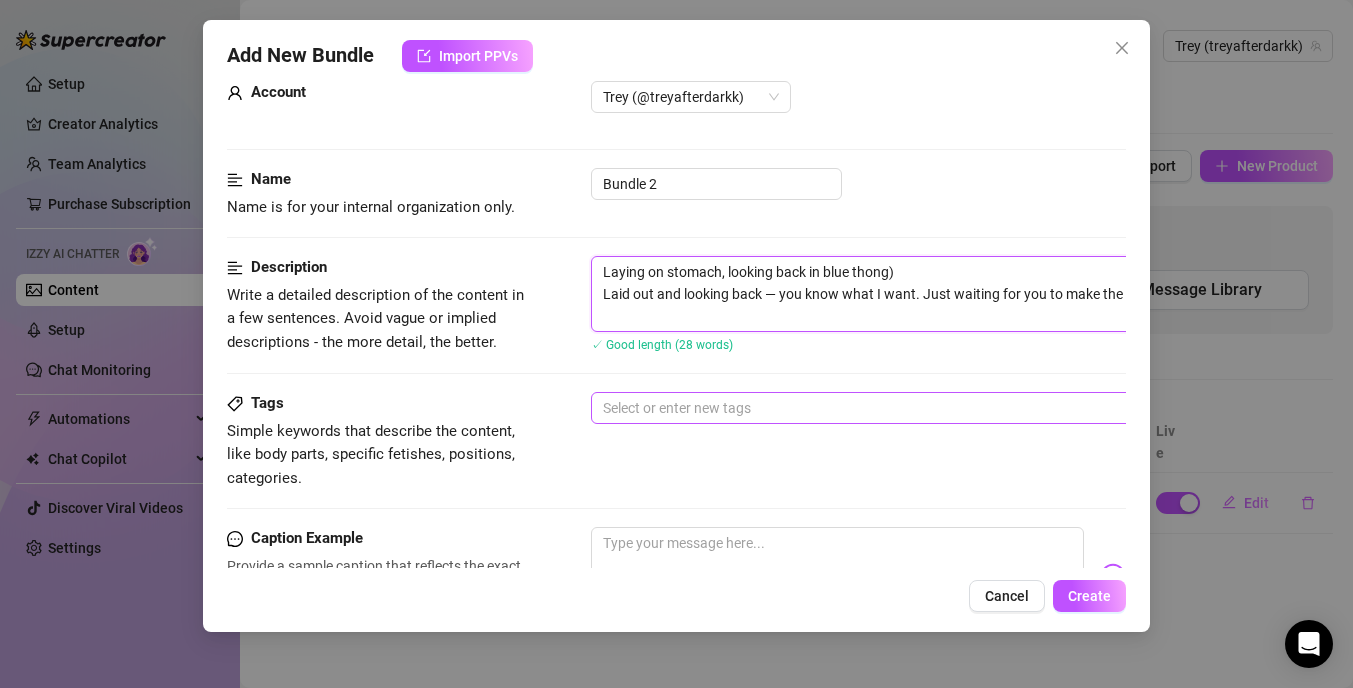 click at bounding box center (930, 408) 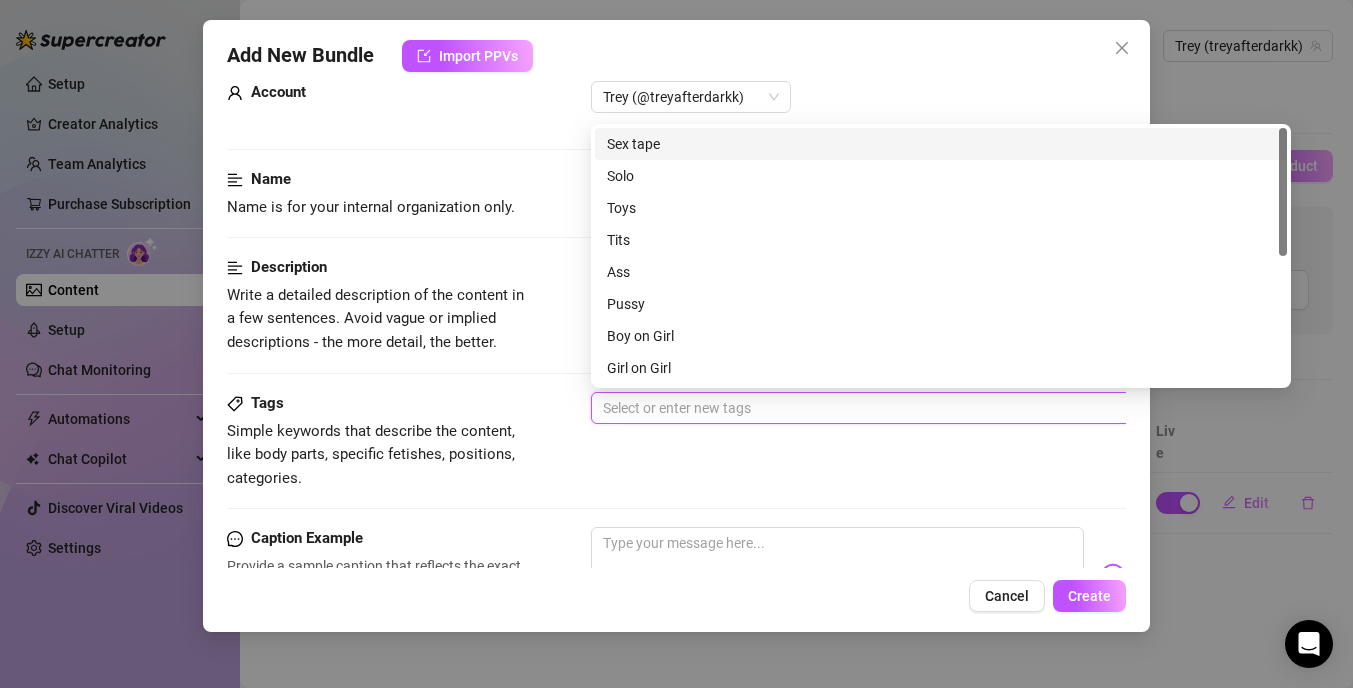 paste on "#ThongTease #BubbleButt #BackArch #BedroomPose #BoyNextDoor" 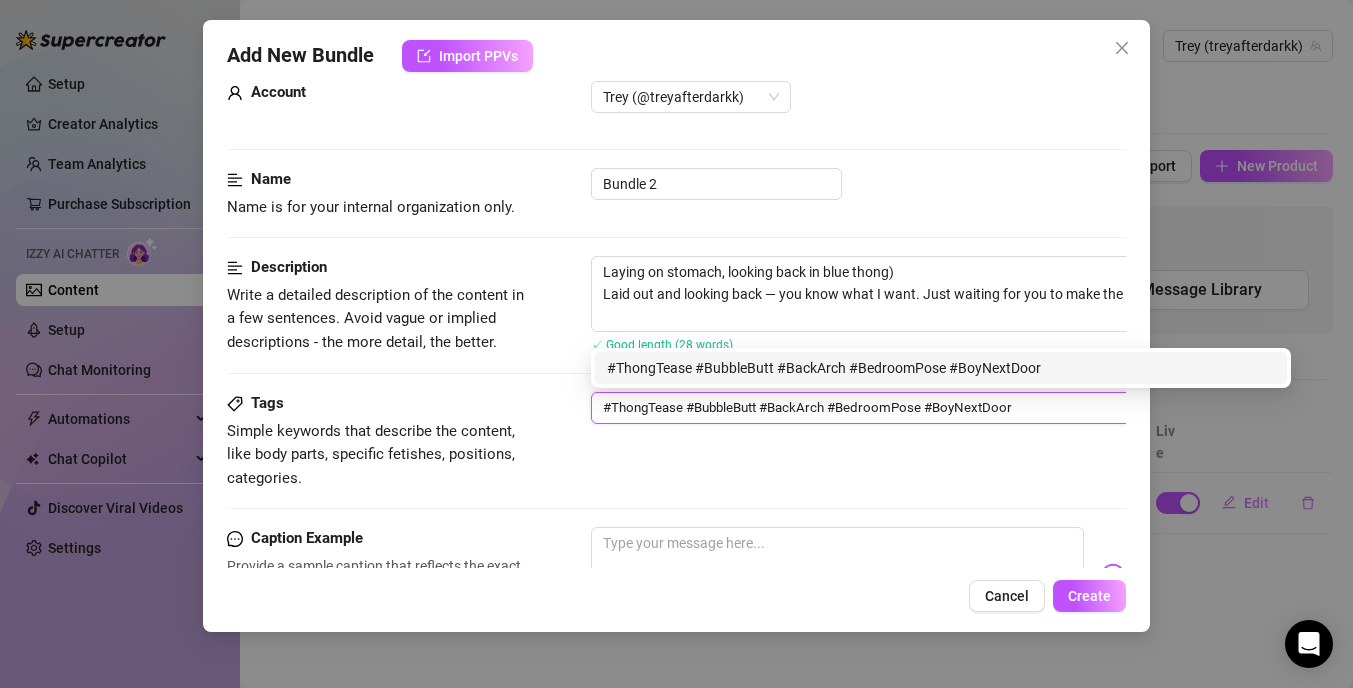 type on "#ThongTease #BubbleButt #BackArch #BedroomPose #BoyNextDoor" 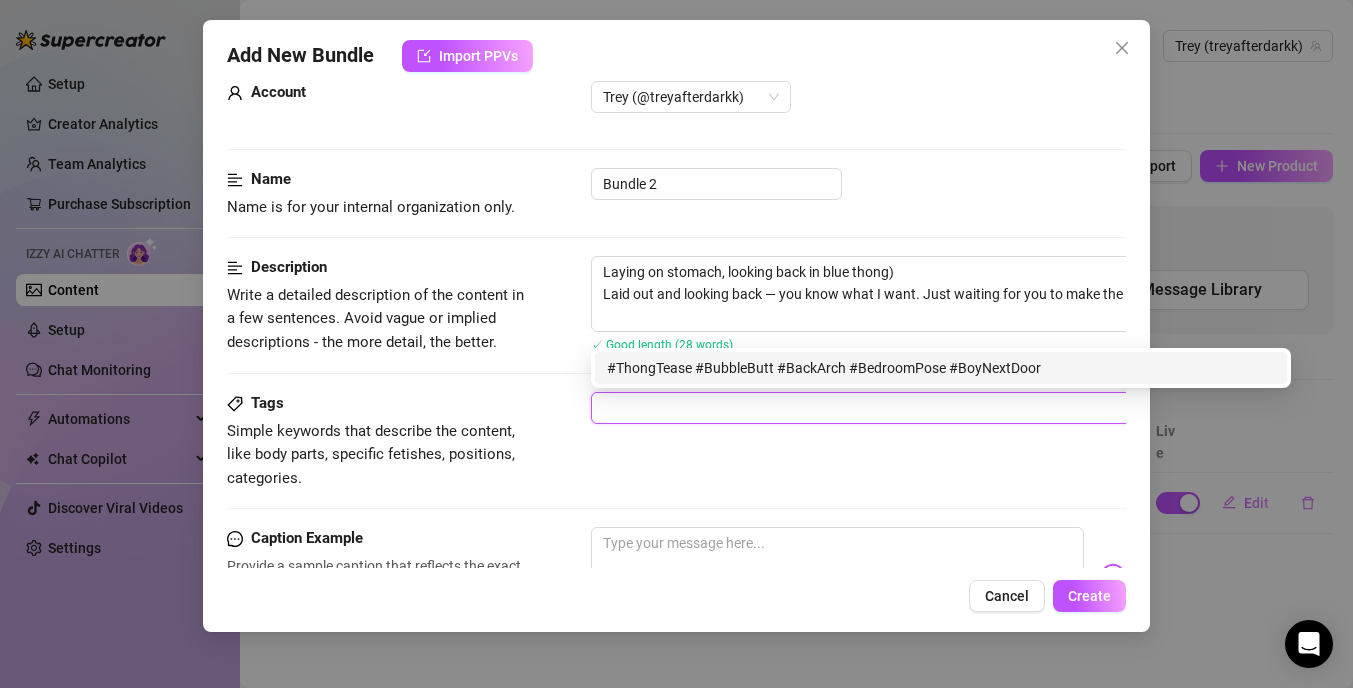 click on "Tags Simple keywords that describe the content, like body parts, specific fetishes, positions, categories. #ThongTease #BubbleButt #BackArch #BedroomPose #BoyNextDoor" at bounding box center (676, 441) 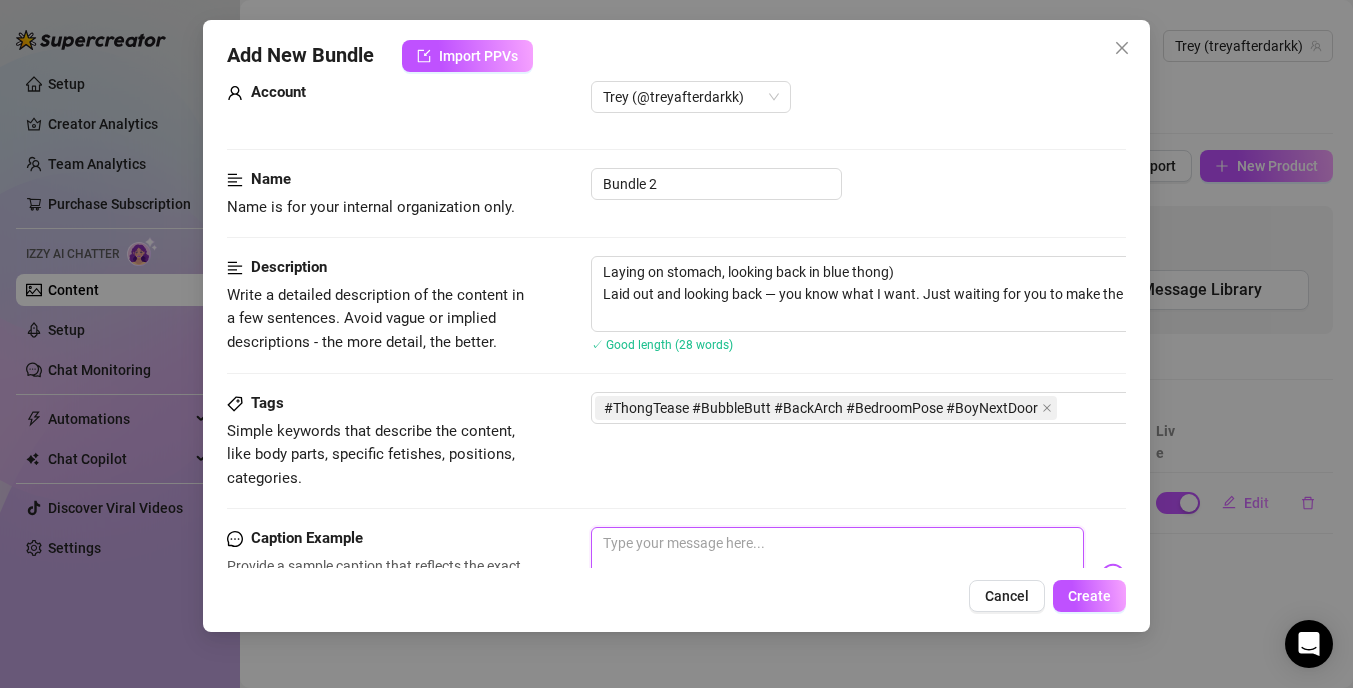 click at bounding box center [837, 567] 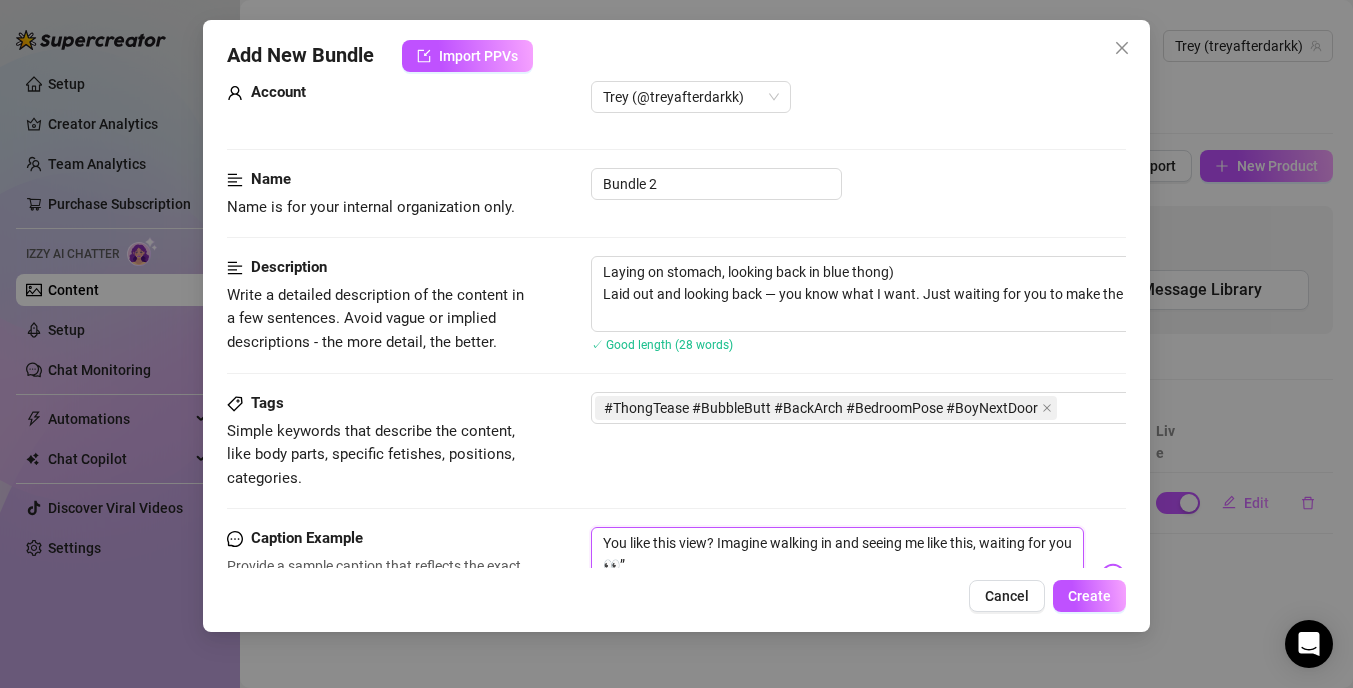 click on "You like this view? Imagine walking in and seeing me like this, waiting for you 👀”" at bounding box center (837, 567) 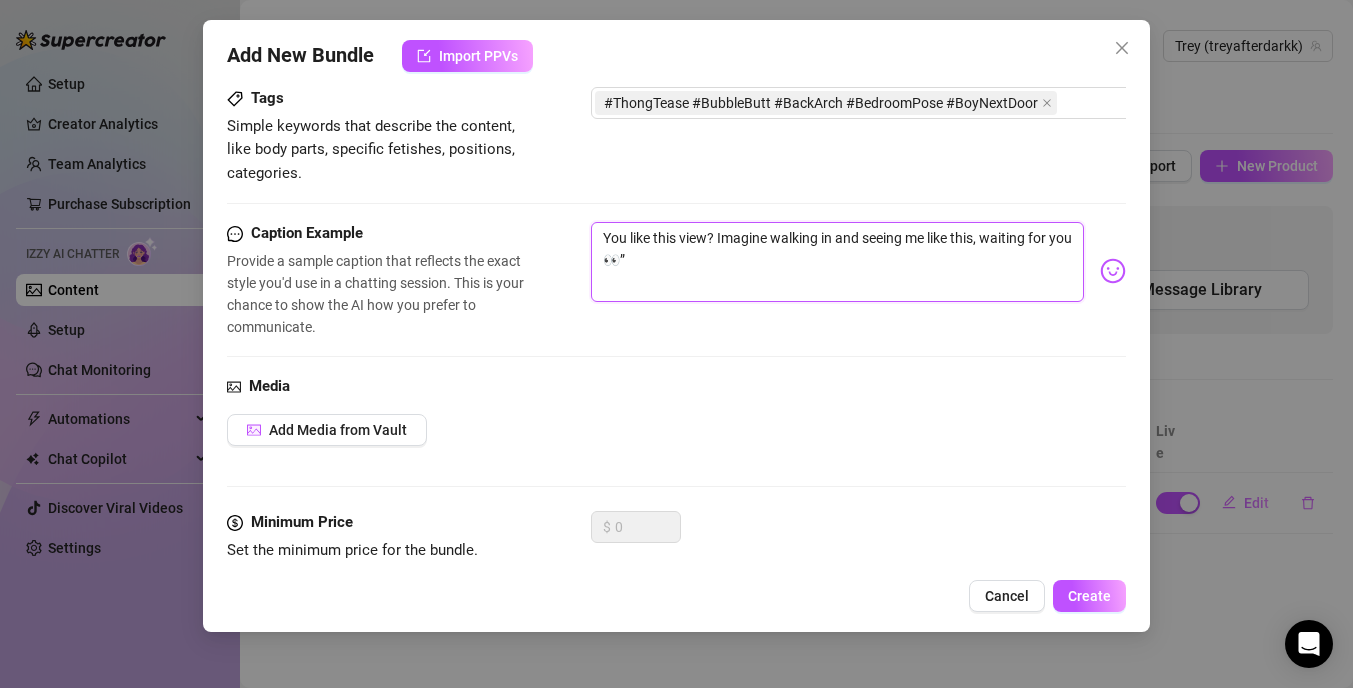scroll, scrollTop: 354, scrollLeft: 0, axis: vertical 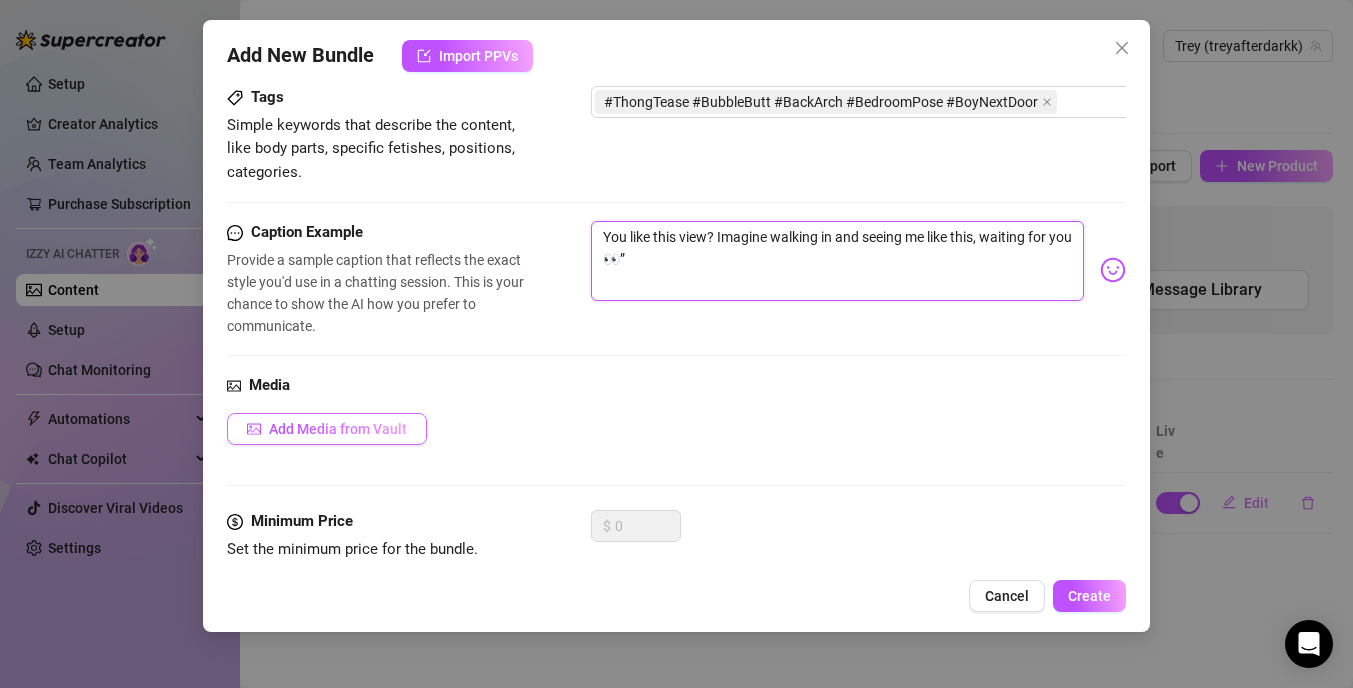 type on "You like this view? Imagine walking in and seeing me like this, waiting for you 👀”" 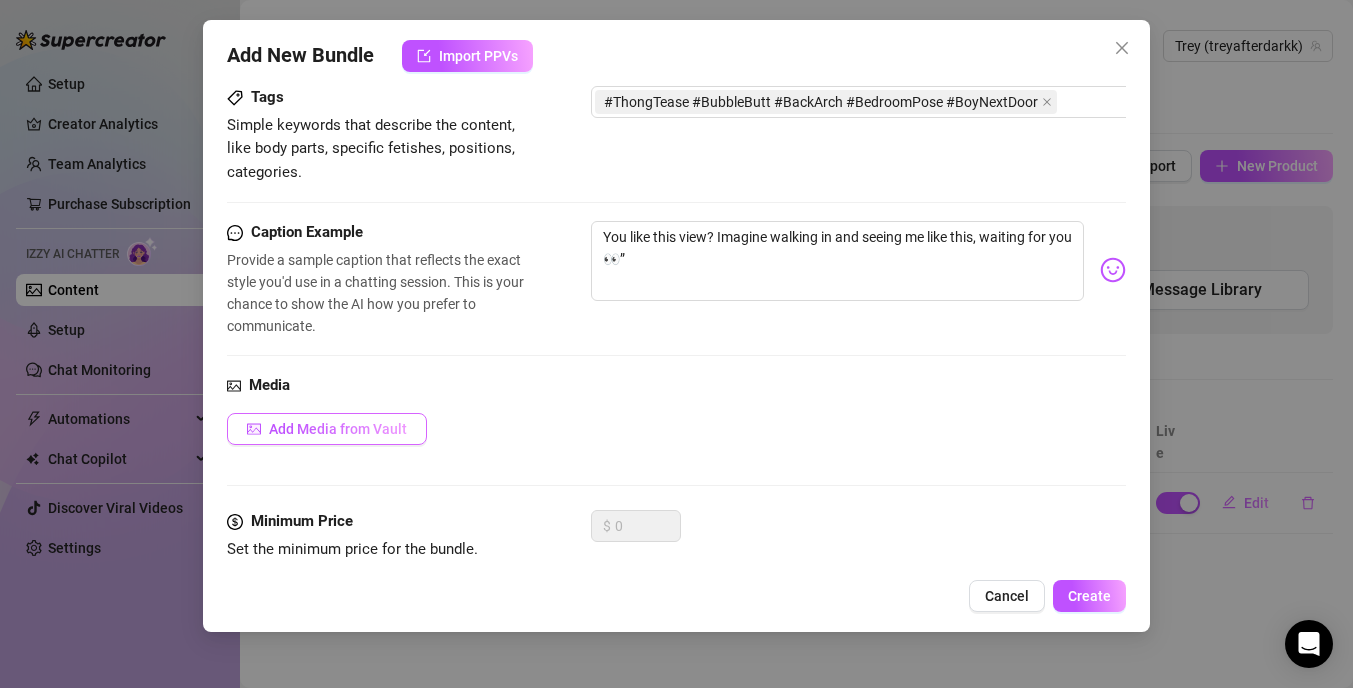 click on "Add Media from Vault" at bounding box center [338, 429] 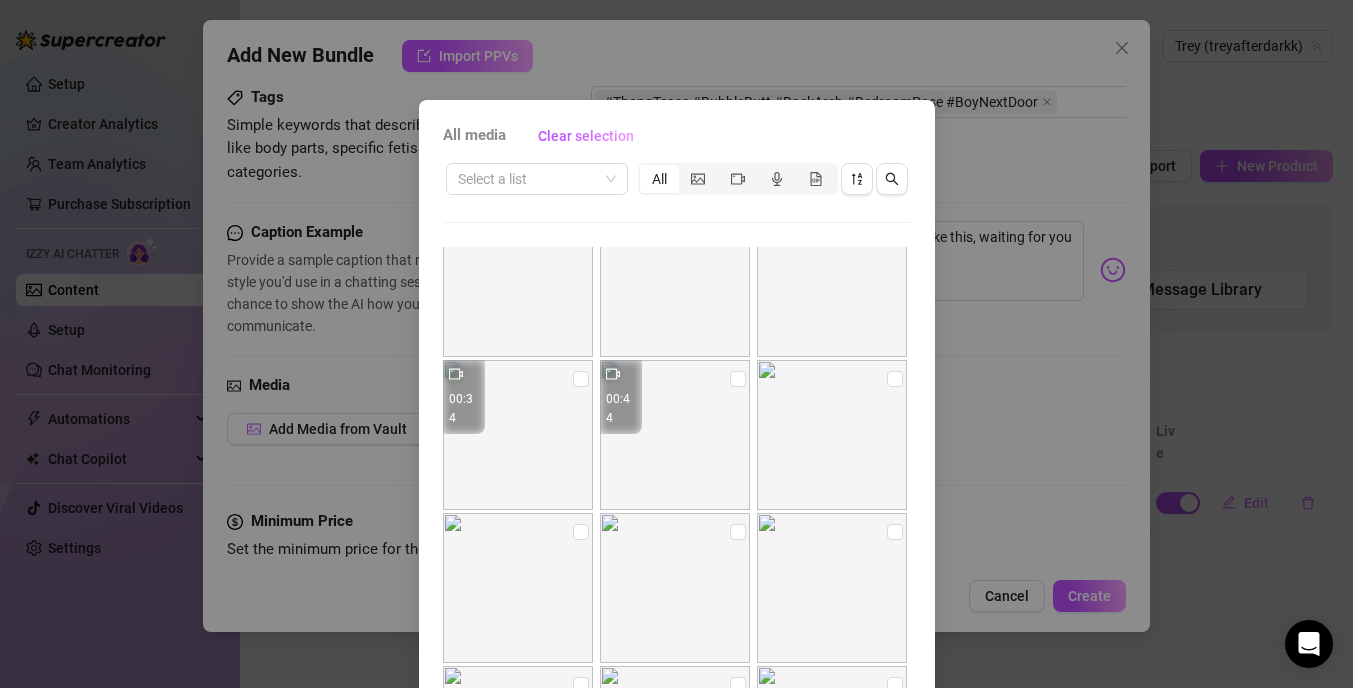 scroll, scrollTop: 0, scrollLeft: 0, axis: both 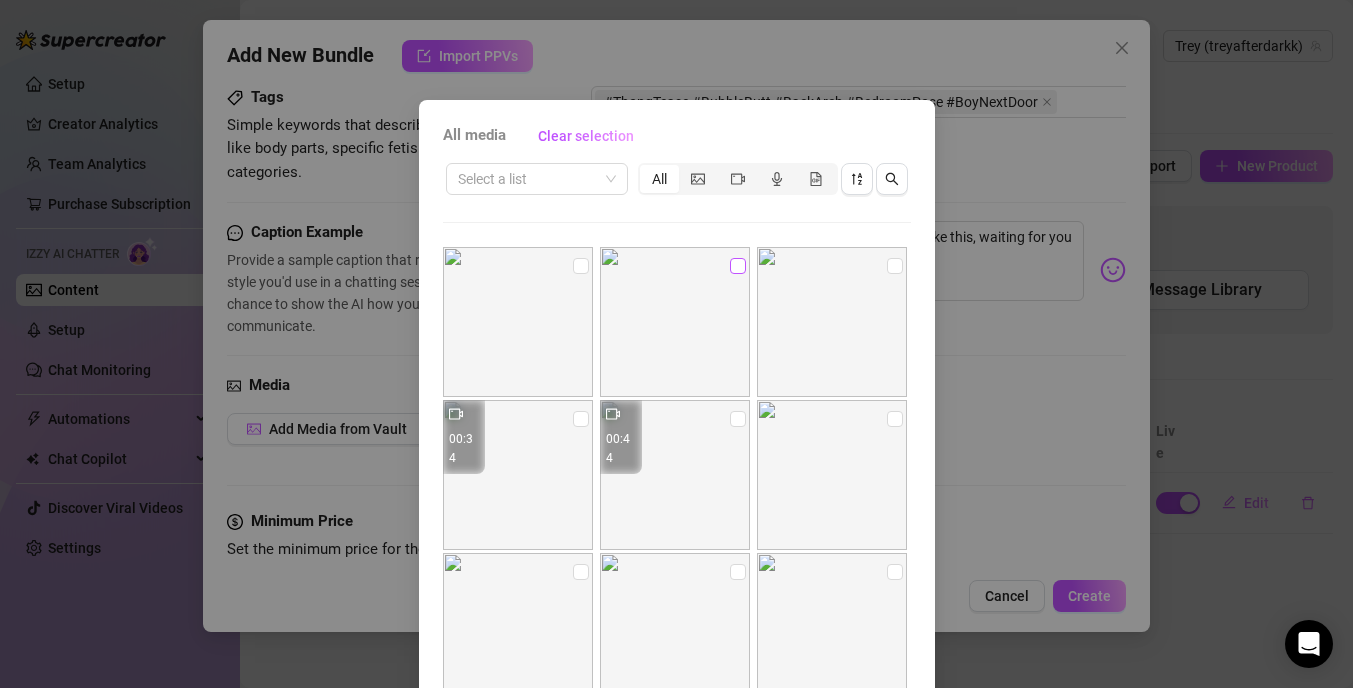 click at bounding box center [738, 266] 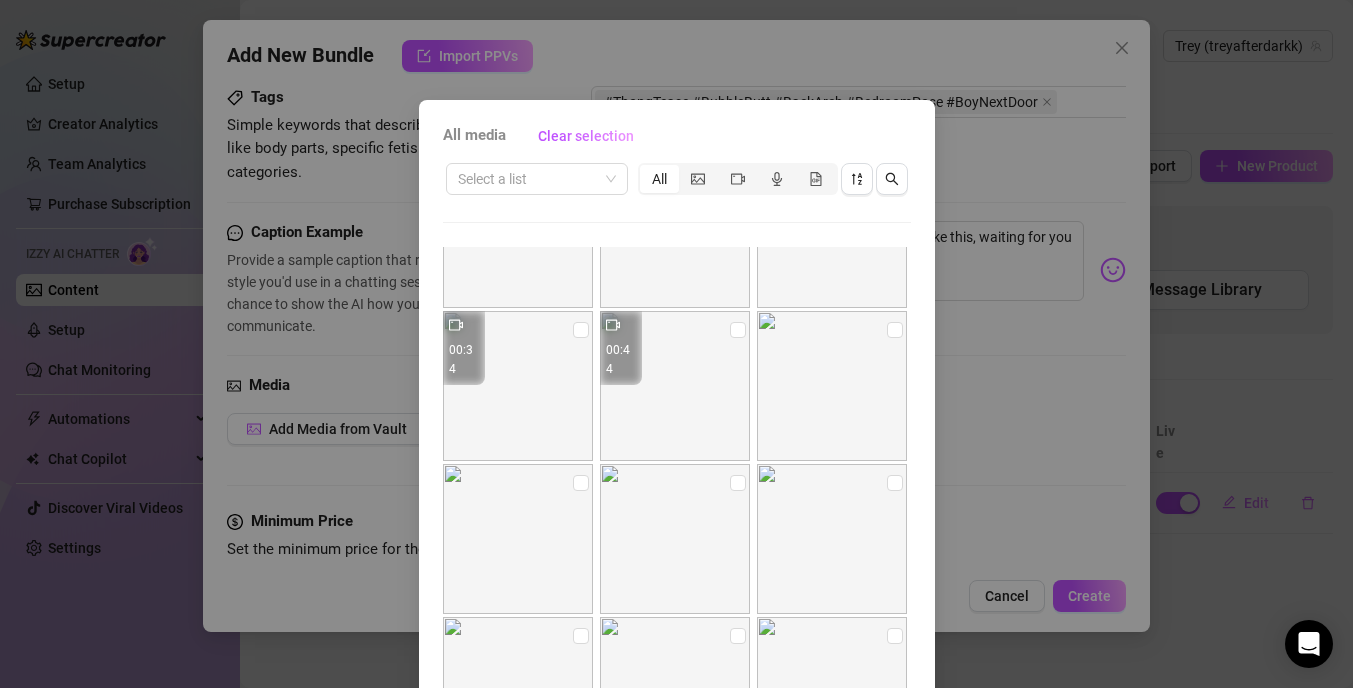 scroll, scrollTop: 0, scrollLeft: 0, axis: both 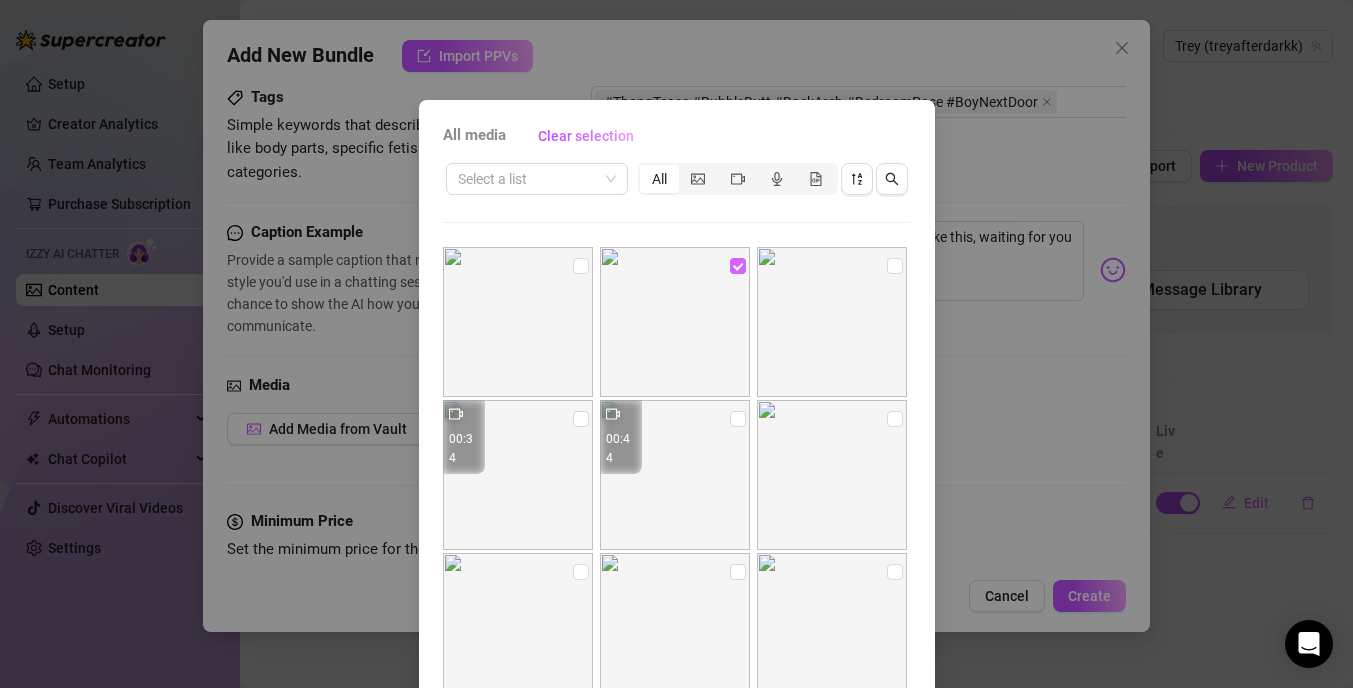 click at bounding box center [738, 266] 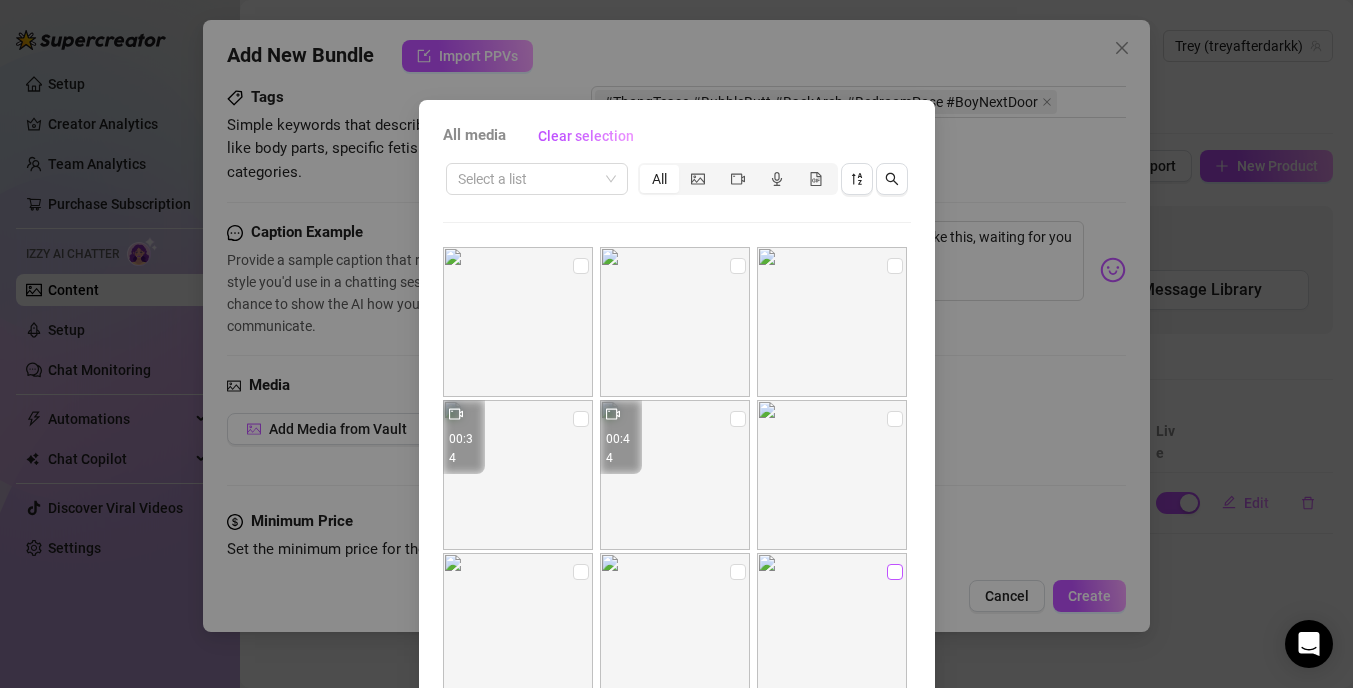 click at bounding box center (895, 572) 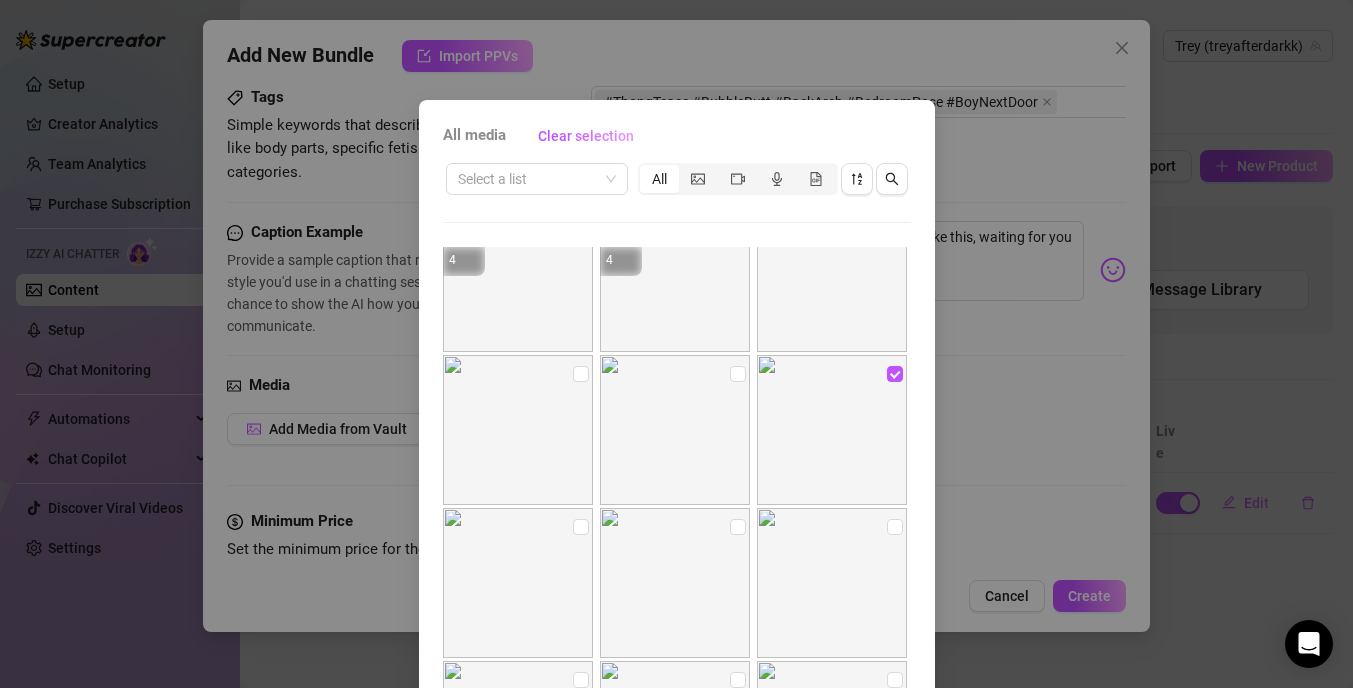 scroll, scrollTop: 176, scrollLeft: 0, axis: vertical 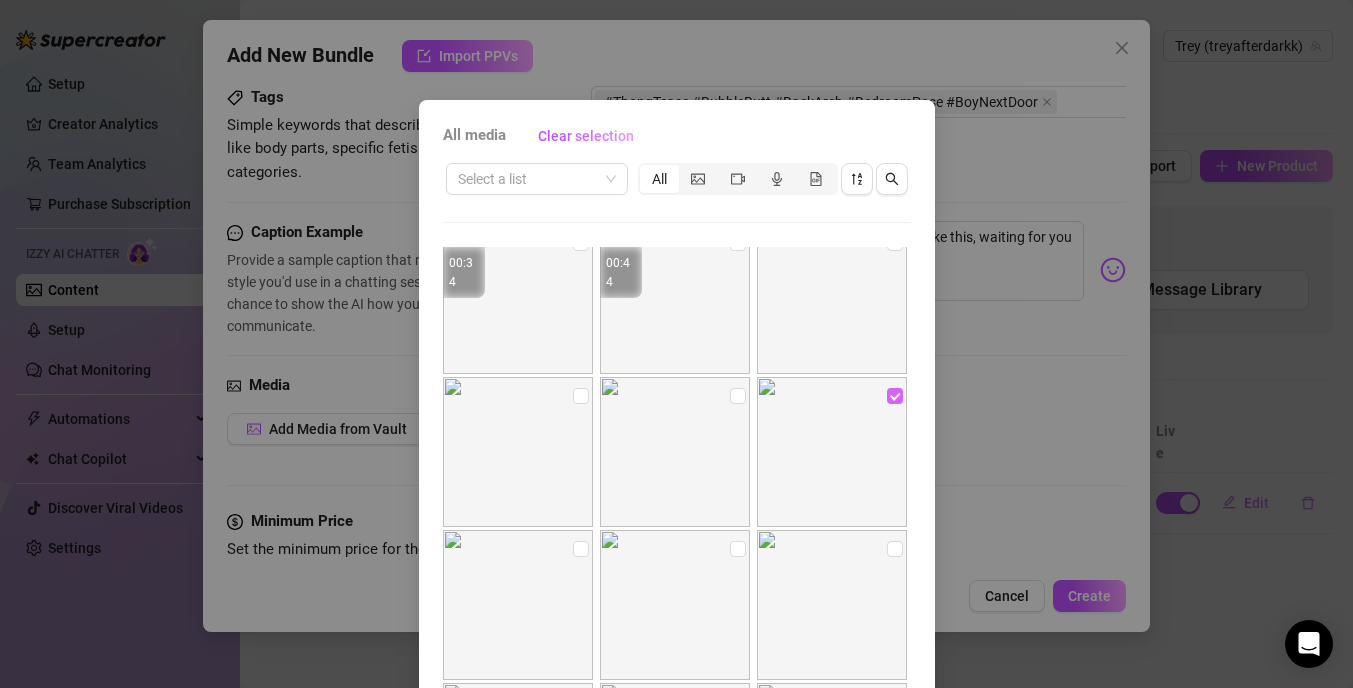 click at bounding box center (895, 396) 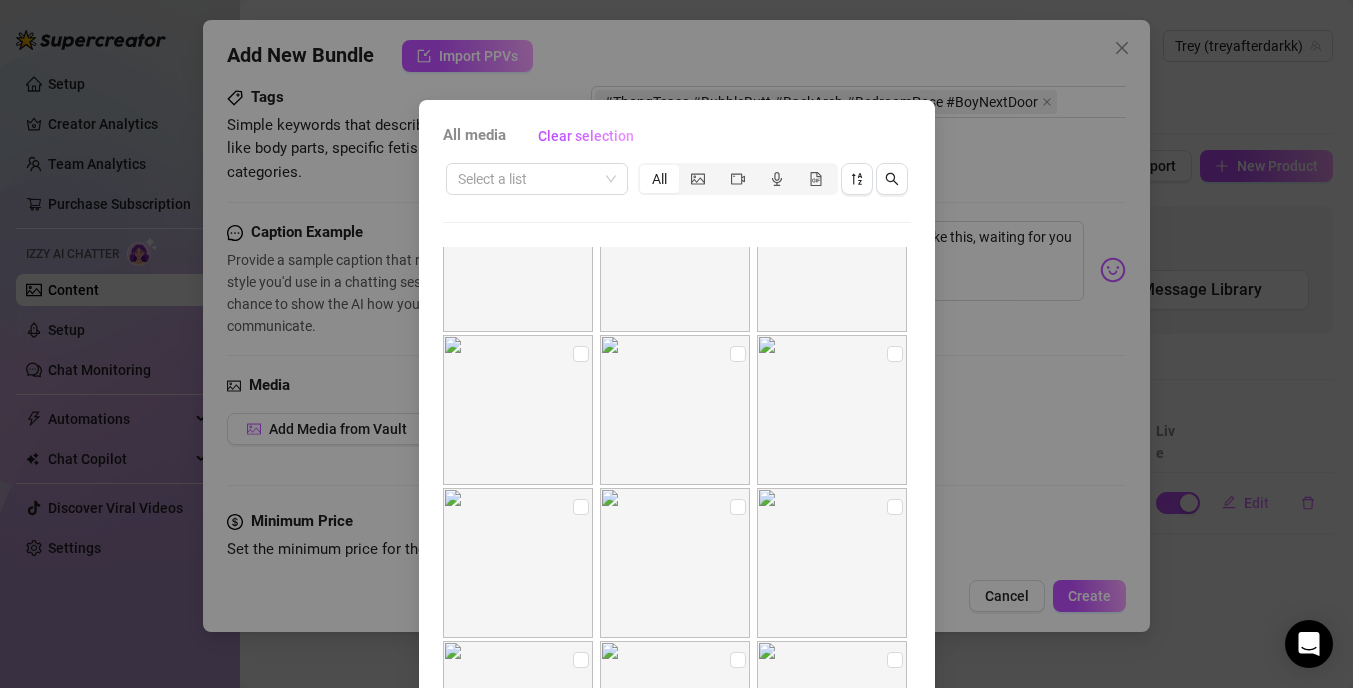 scroll, scrollTop: 754, scrollLeft: 0, axis: vertical 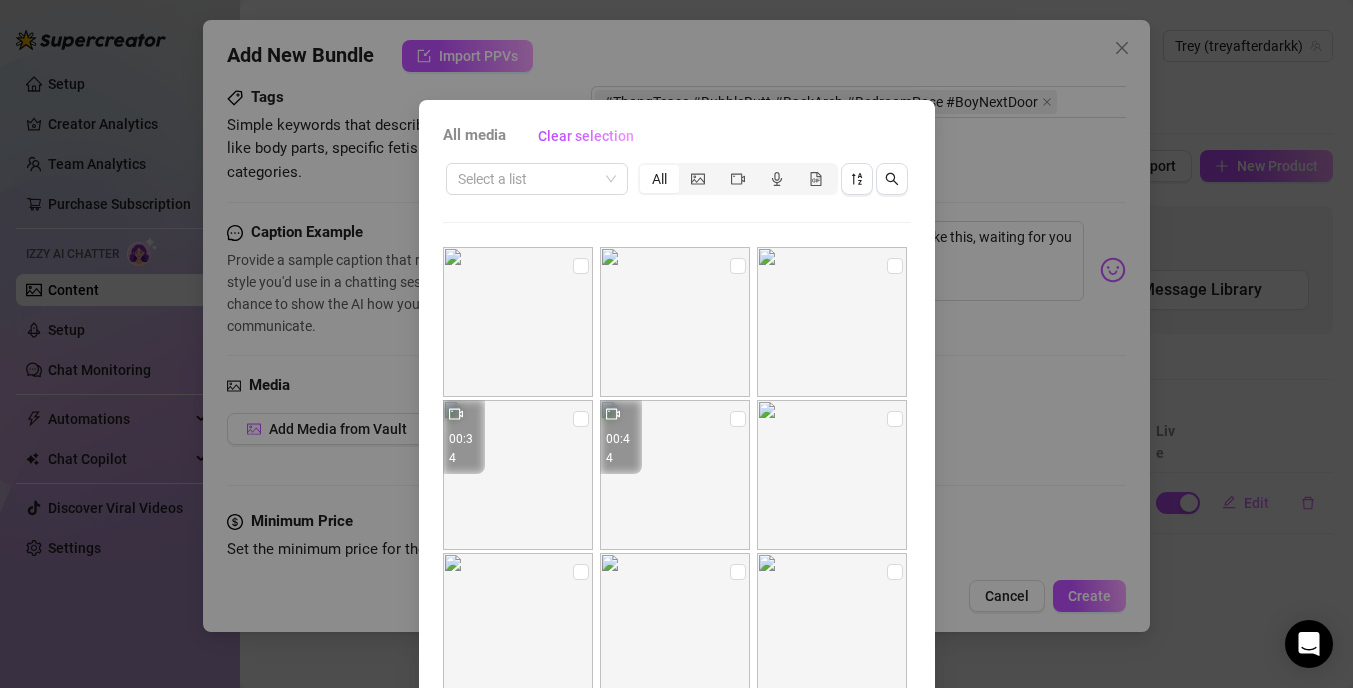 click at bounding box center (675, 322) 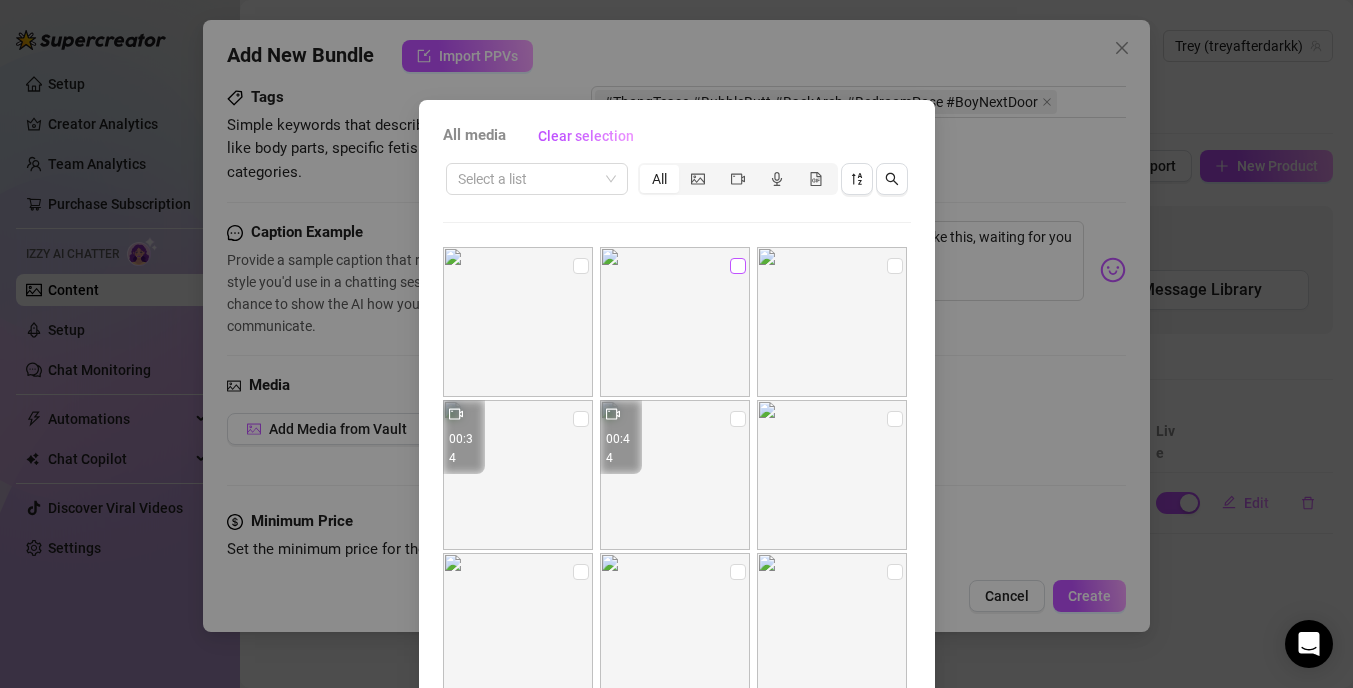 click at bounding box center (738, 266) 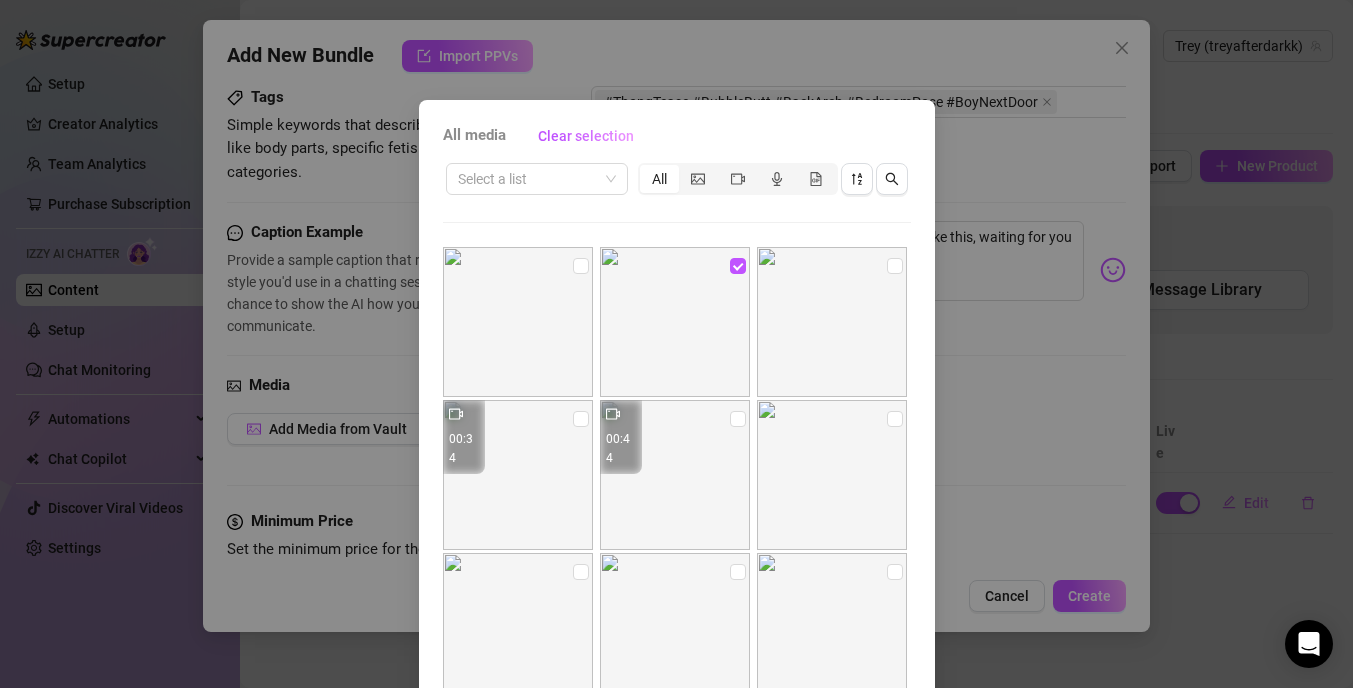 click at bounding box center [832, 322] 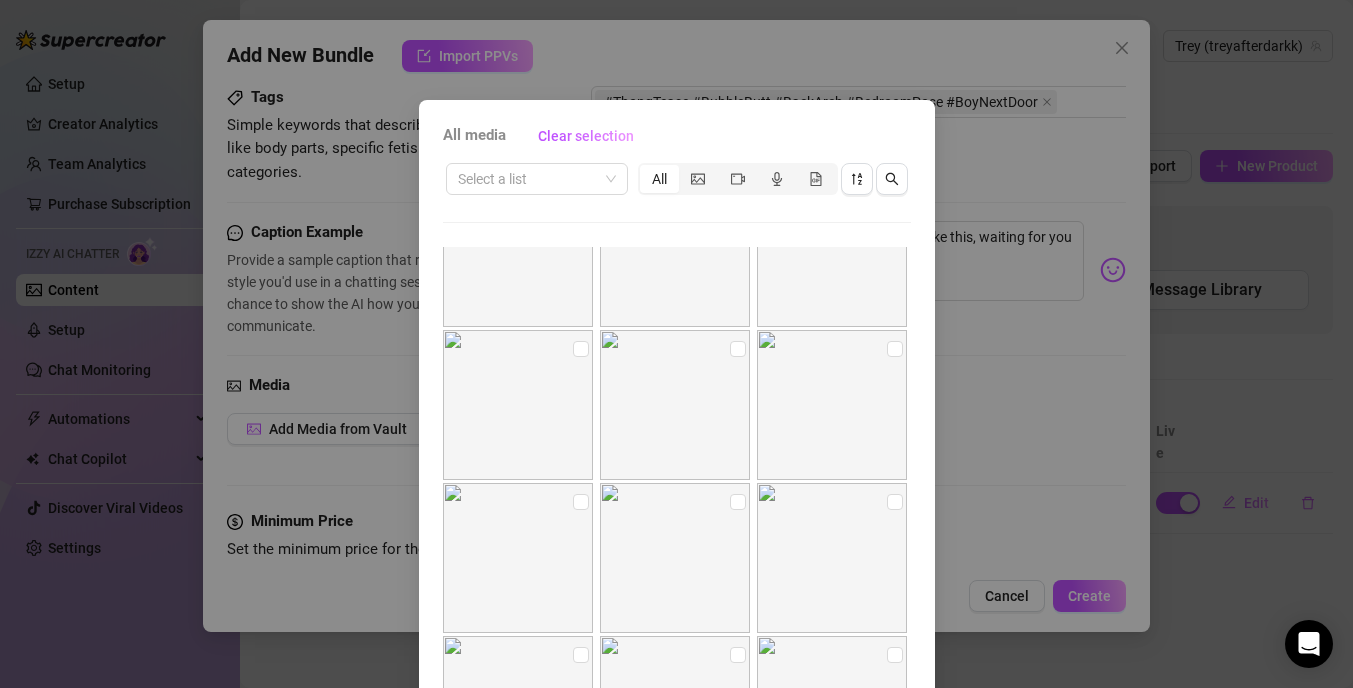 scroll, scrollTop: 754, scrollLeft: 0, axis: vertical 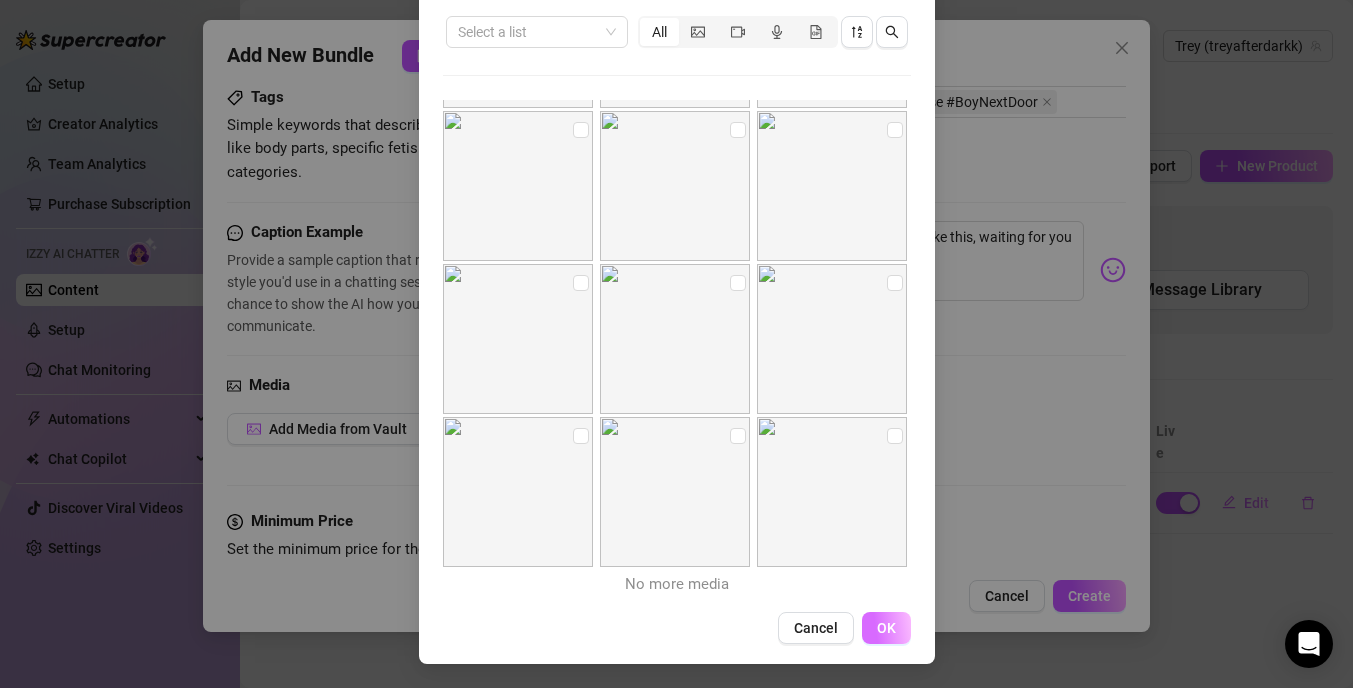 click on "OK" at bounding box center (886, 628) 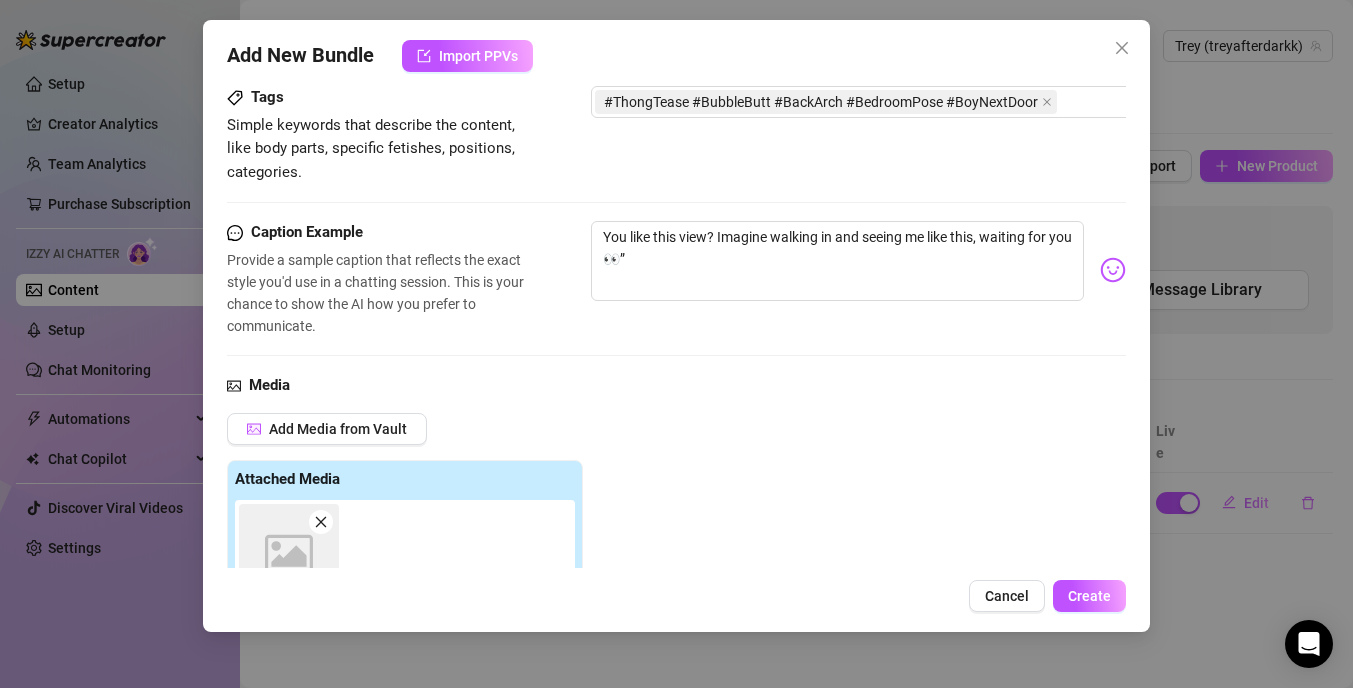 scroll, scrollTop: 649, scrollLeft: 0, axis: vertical 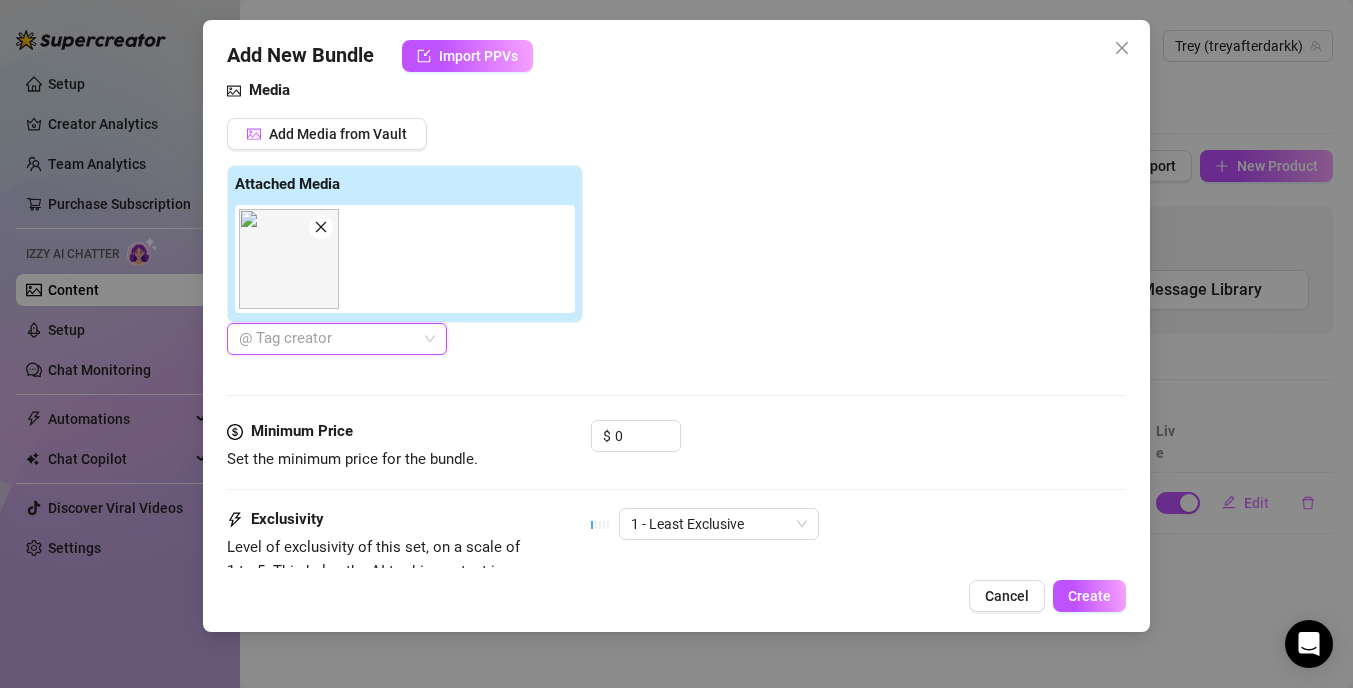 click 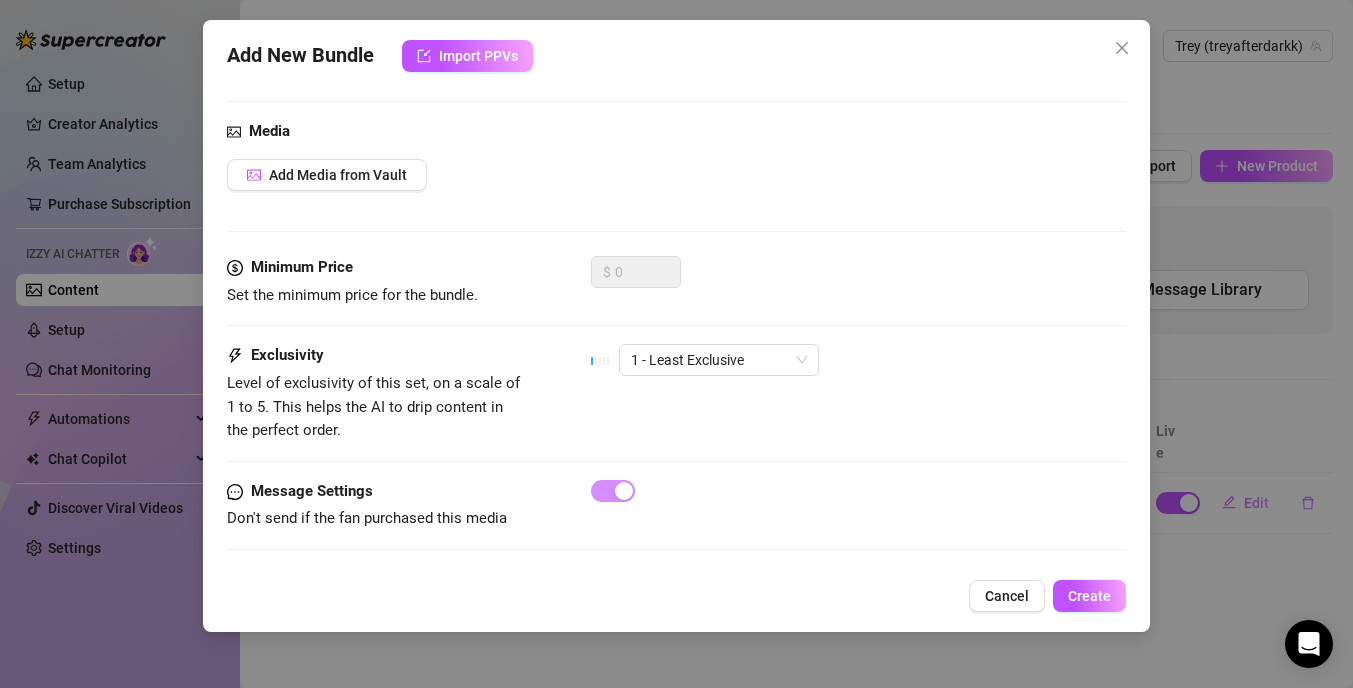 scroll, scrollTop: 608, scrollLeft: 0, axis: vertical 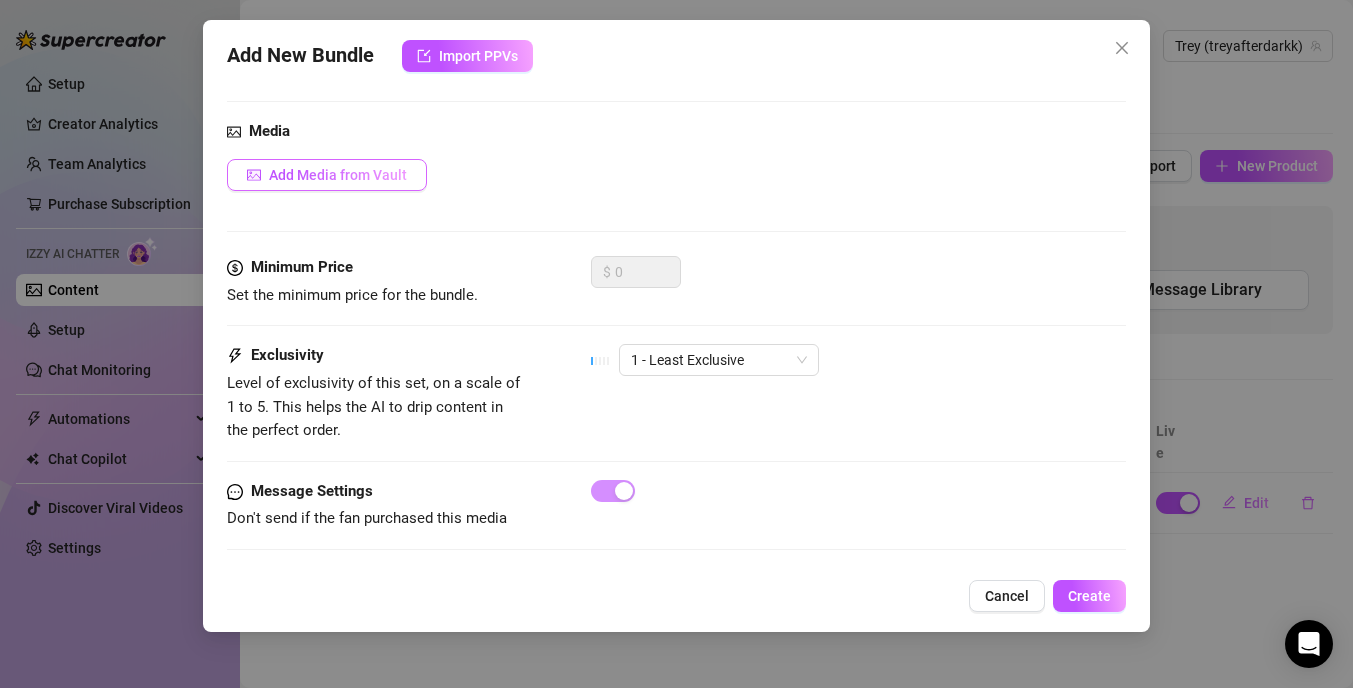 click on "Add Media from Vault" at bounding box center [338, 175] 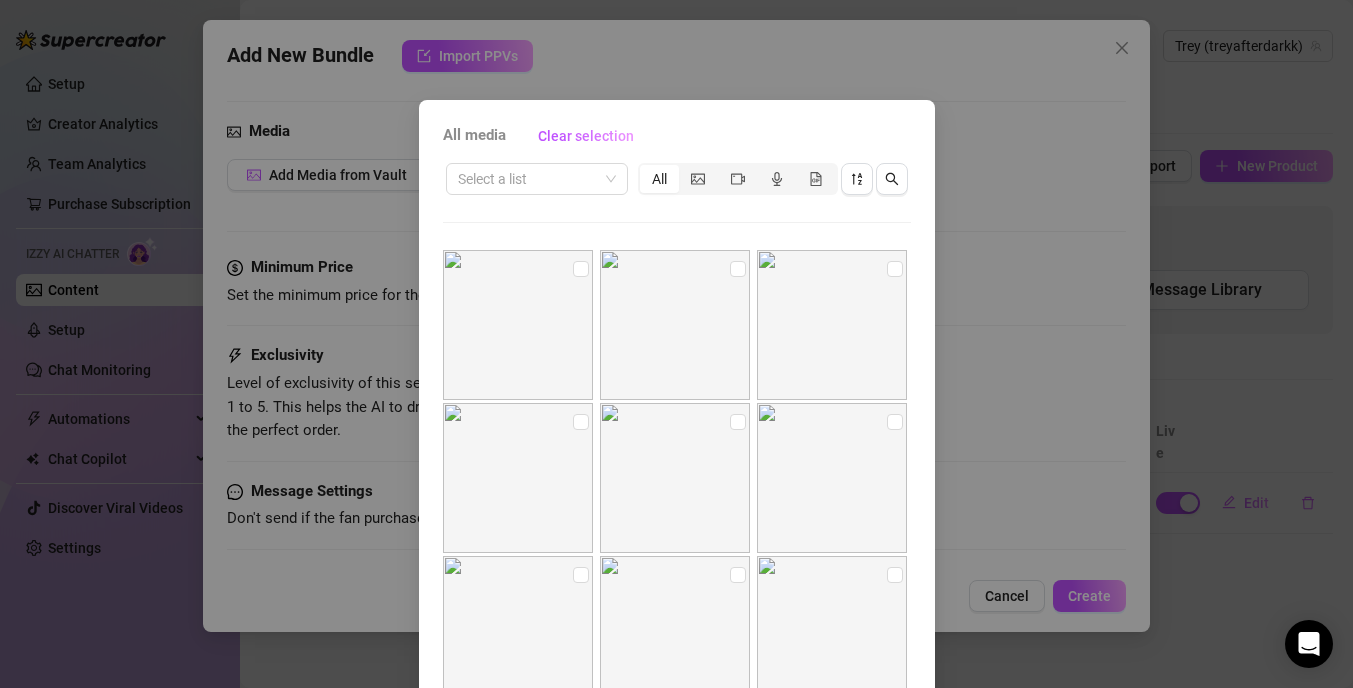 scroll, scrollTop: 754, scrollLeft: 0, axis: vertical 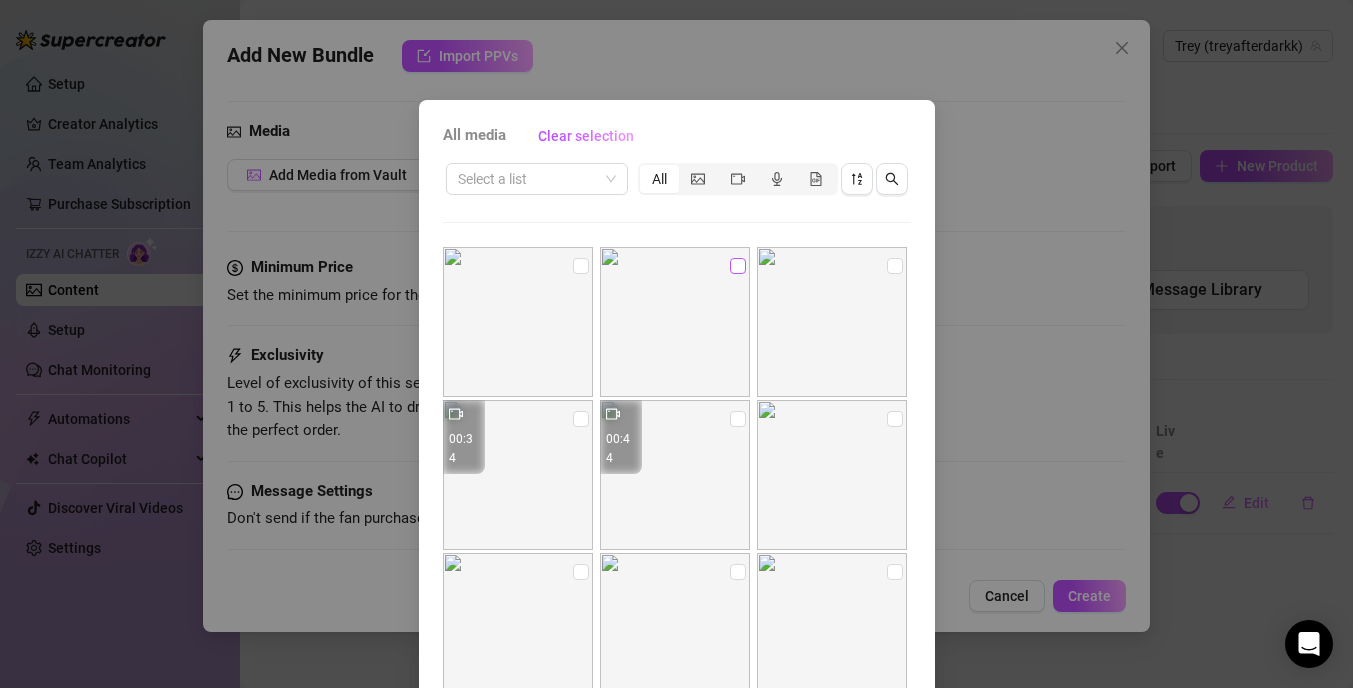 click at bounding box center [738, 266] 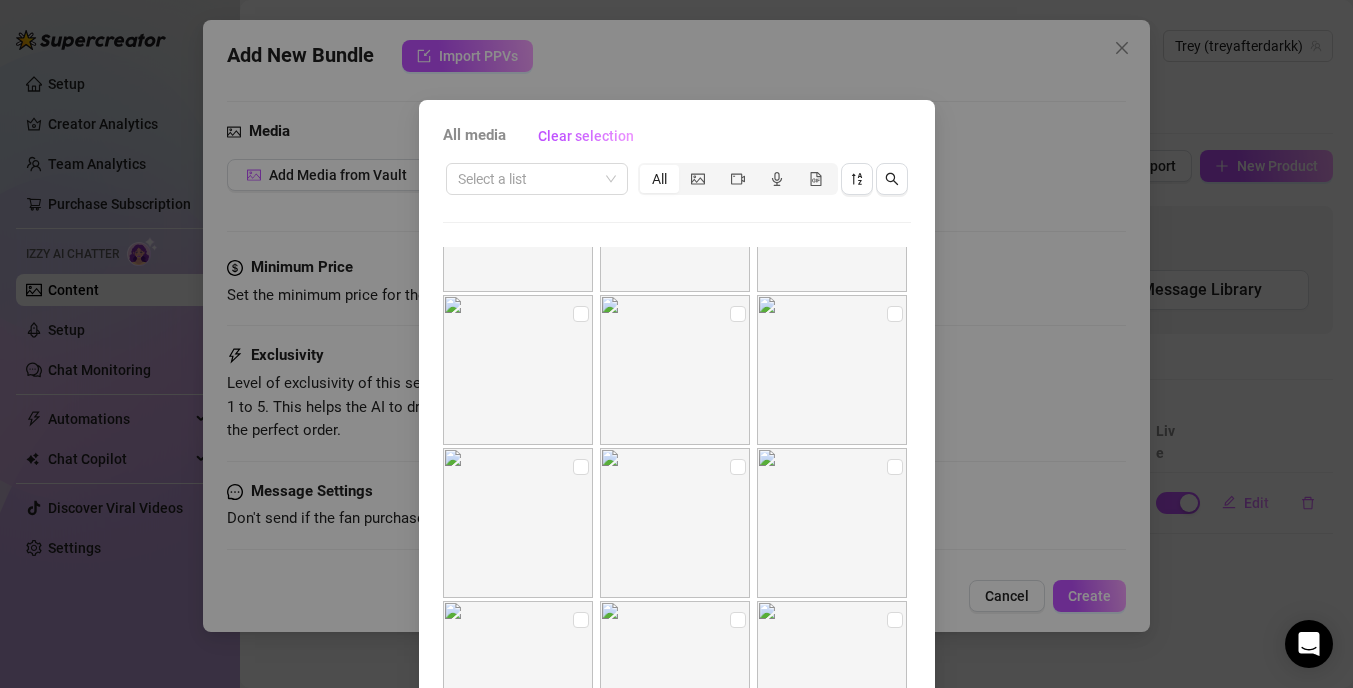 scroll, scrollTop: 754, scrollLeft: 0, axis: vertical 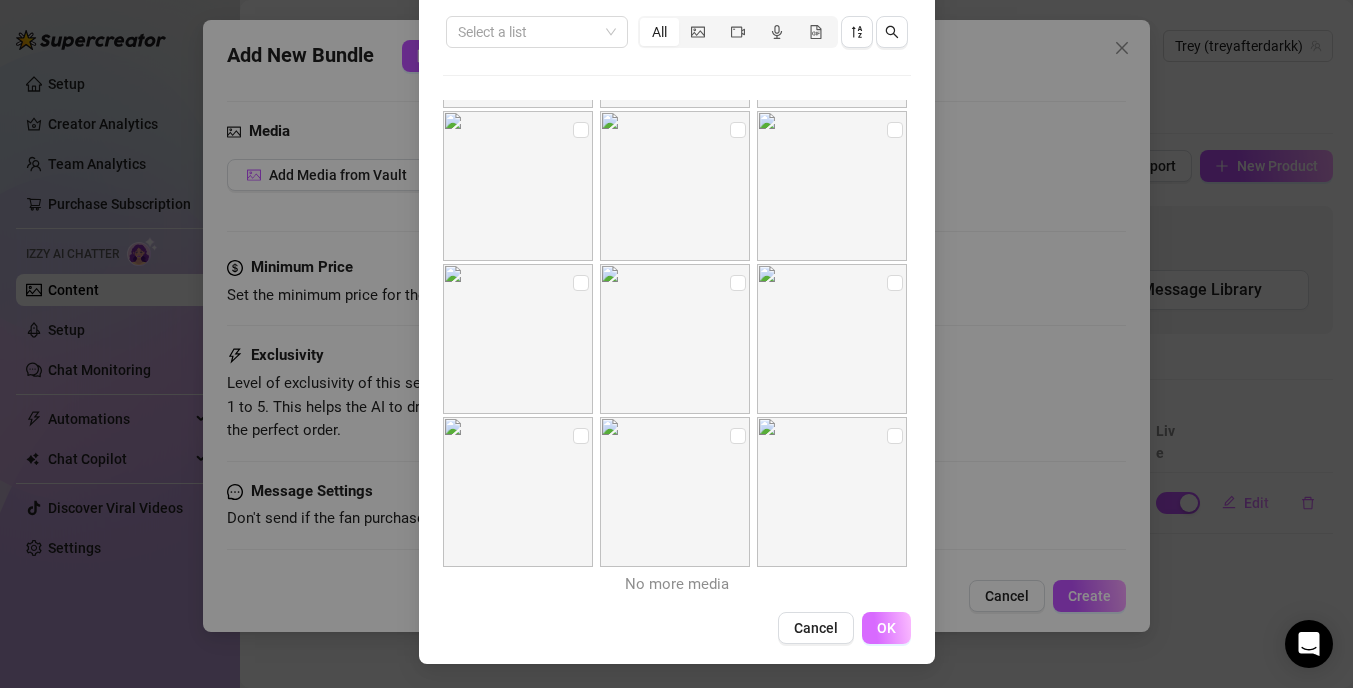click on "OK" at bounding box center (886, 628) 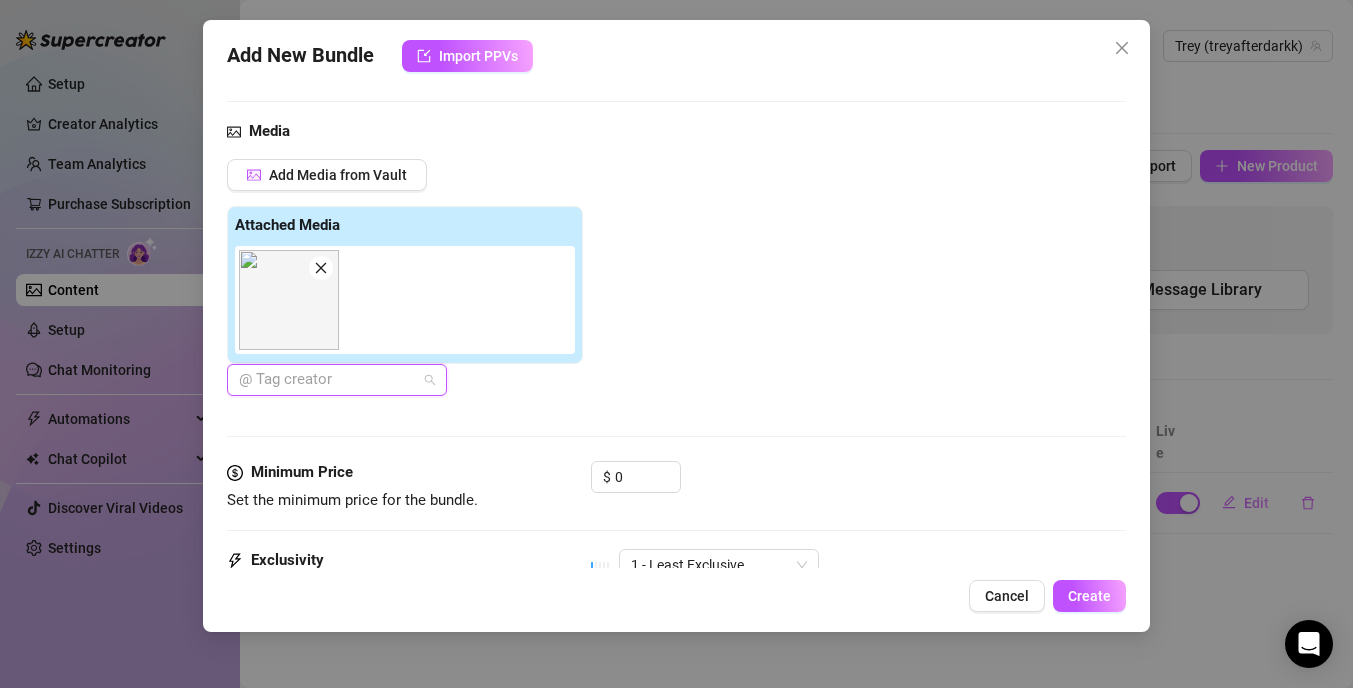 click on "@ Tag creator" at bounding box center (337, 380) 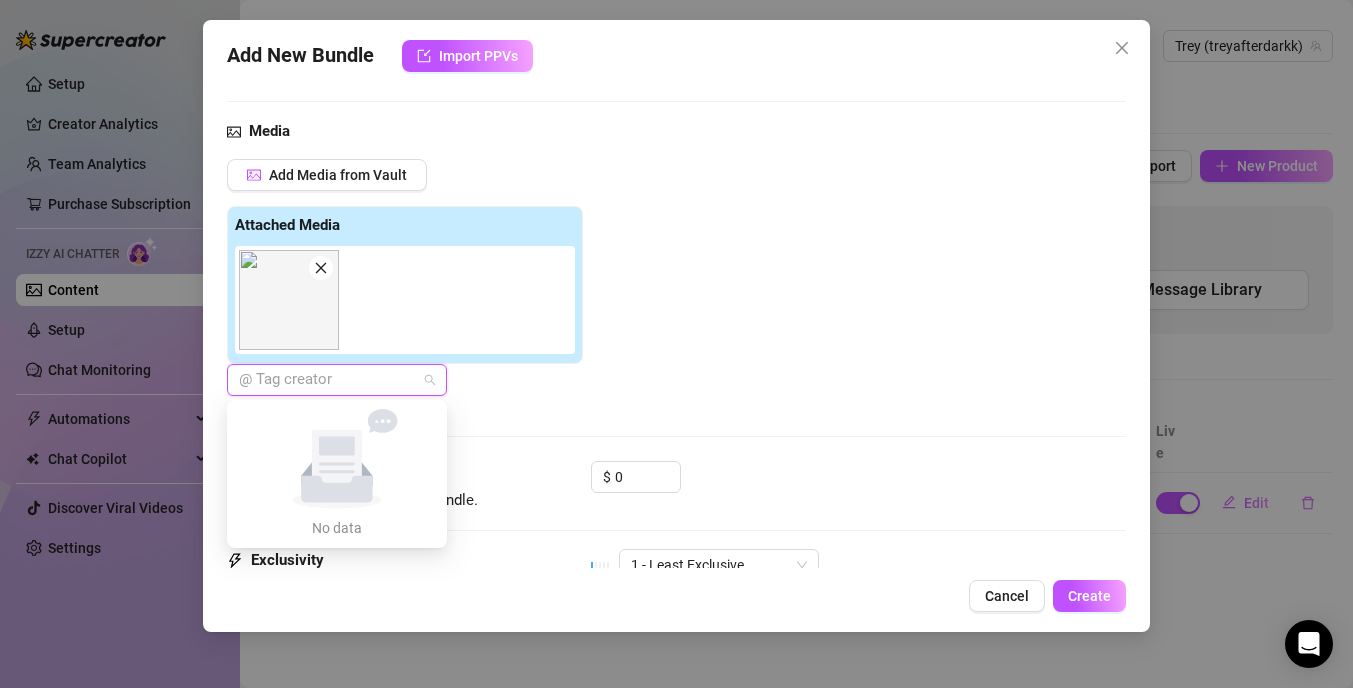 click at bounding box center (326, 380) 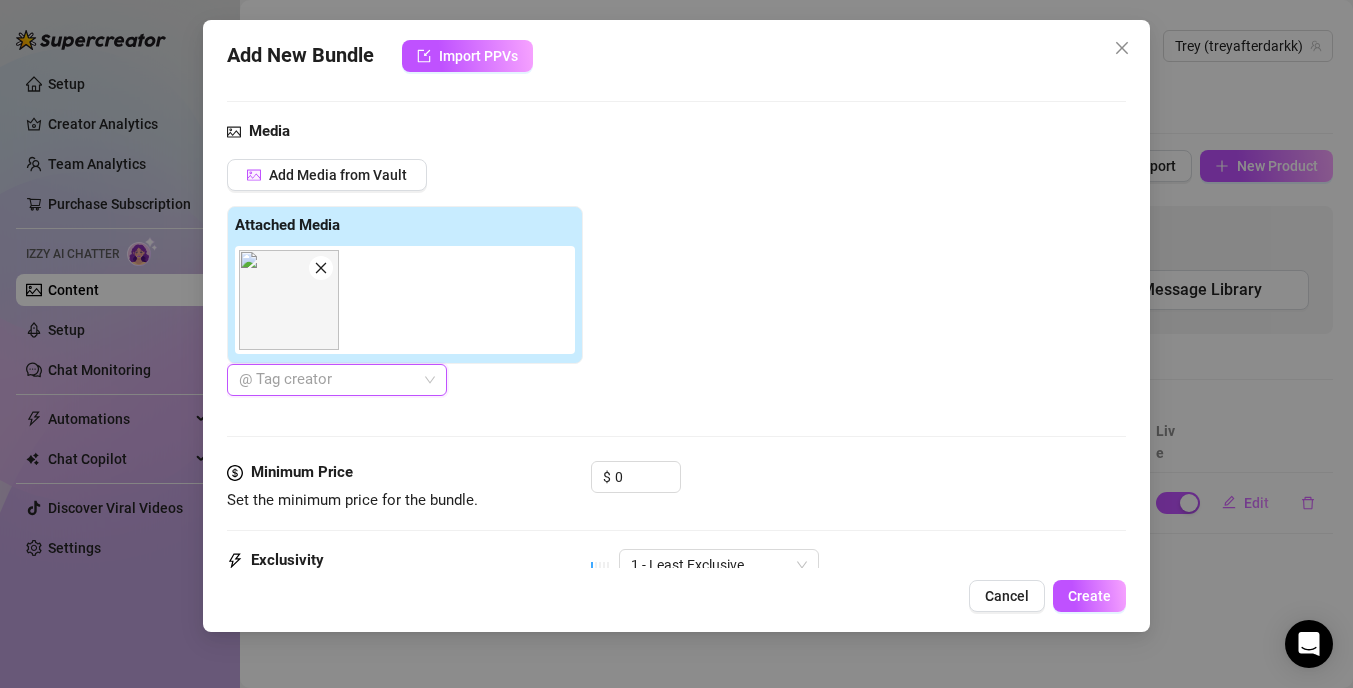 click on "Media Add Media from Vault Attached Media   @ Tag creator" at bounding box center [676, 291] 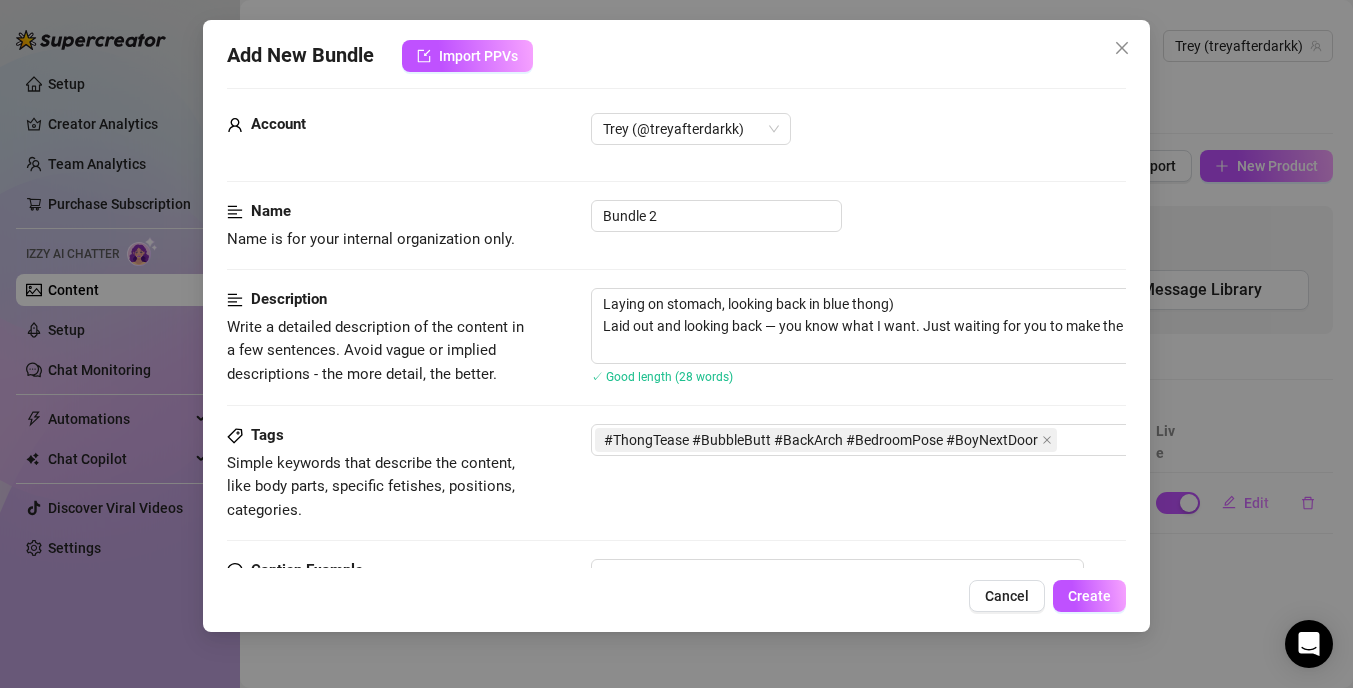 scroll, scrollTop: 0, scrollLeft: 0, axis: both 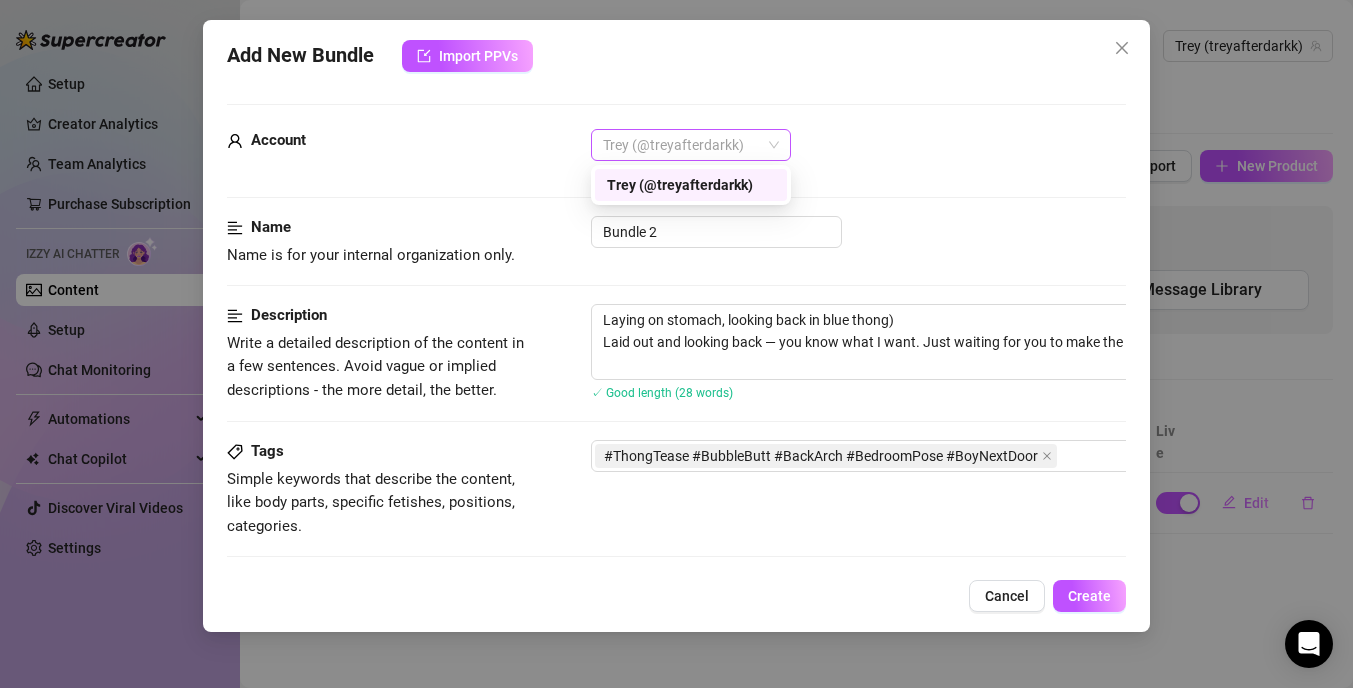 click on "Trey (@treyafterdarkk)" at bounding box center (691, 145) 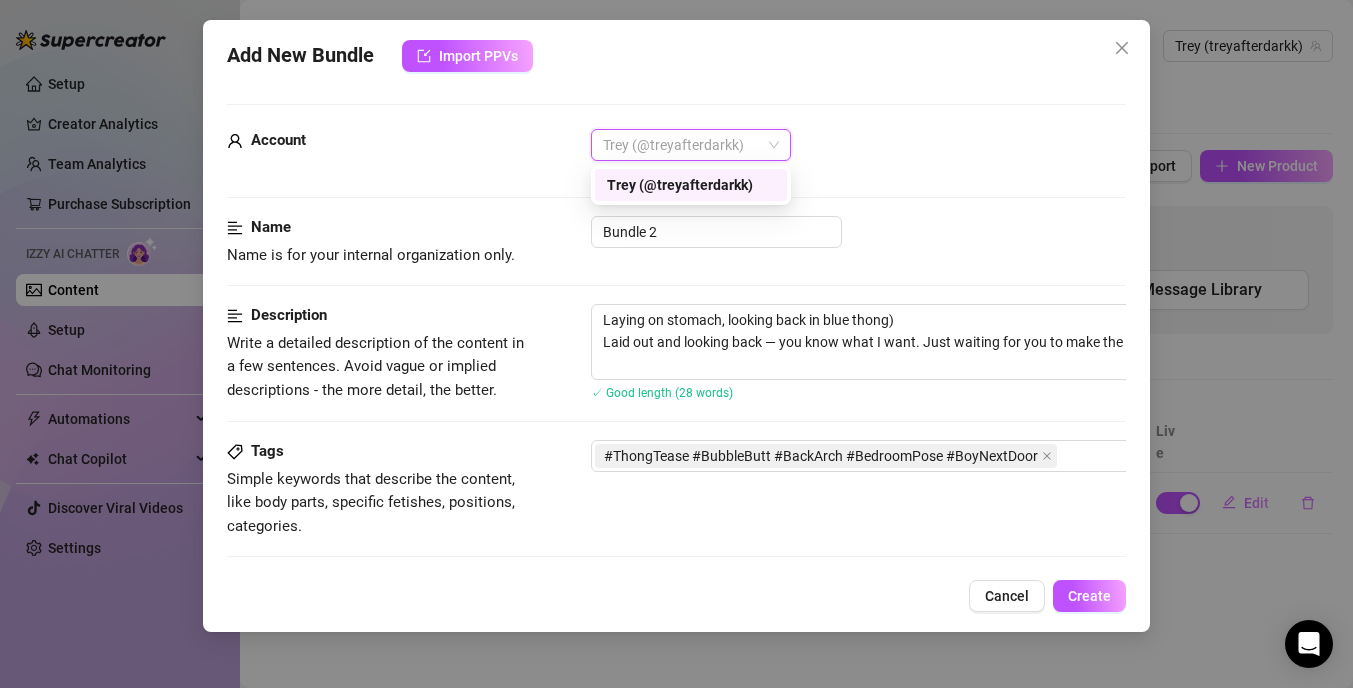click on "Trey (@treyafterdarkk)" at bounding box center [691, 185] 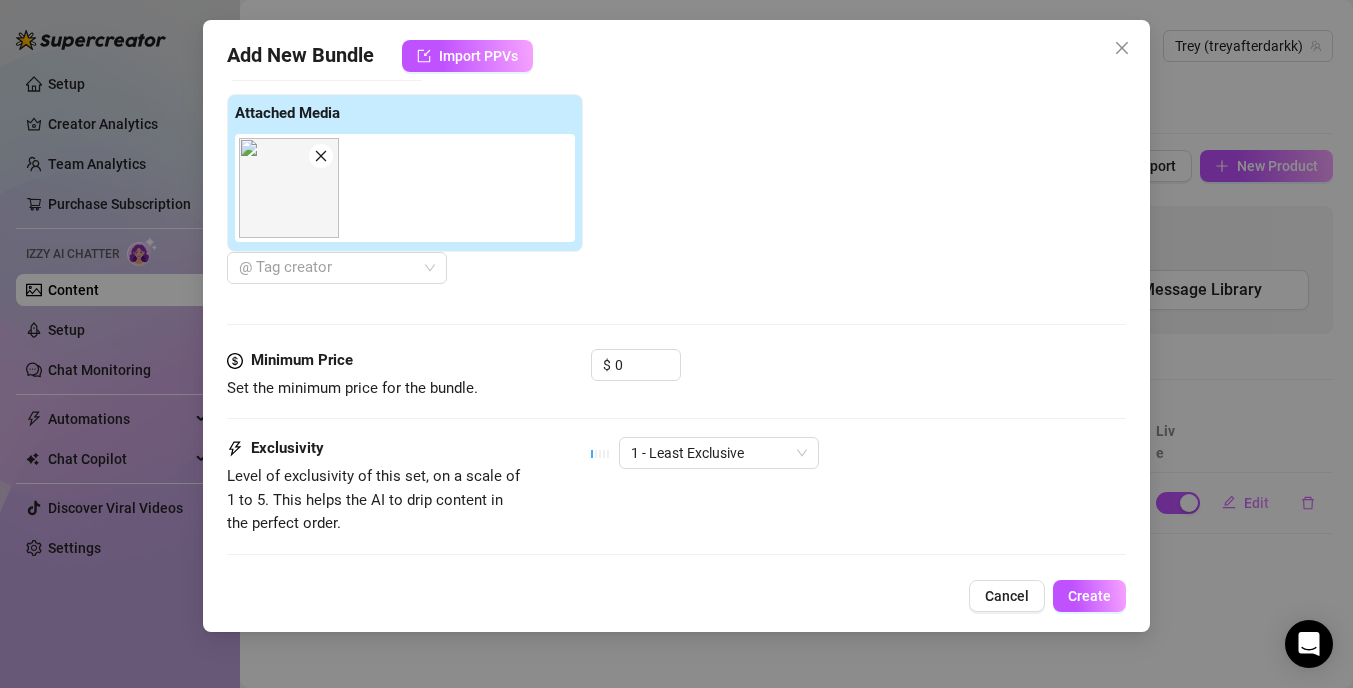 scroll, scrollTop: 731, scrollLeft: 0, axis: vertical 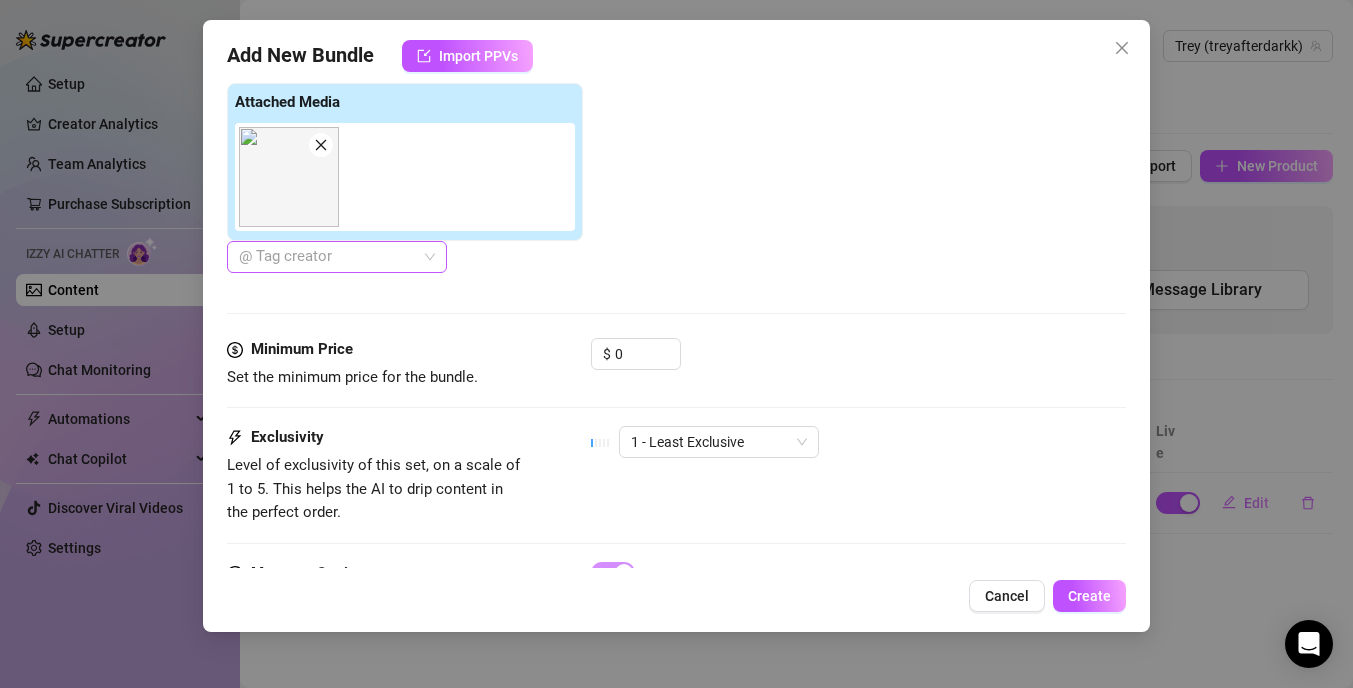 click at bounding box center (326, 257) 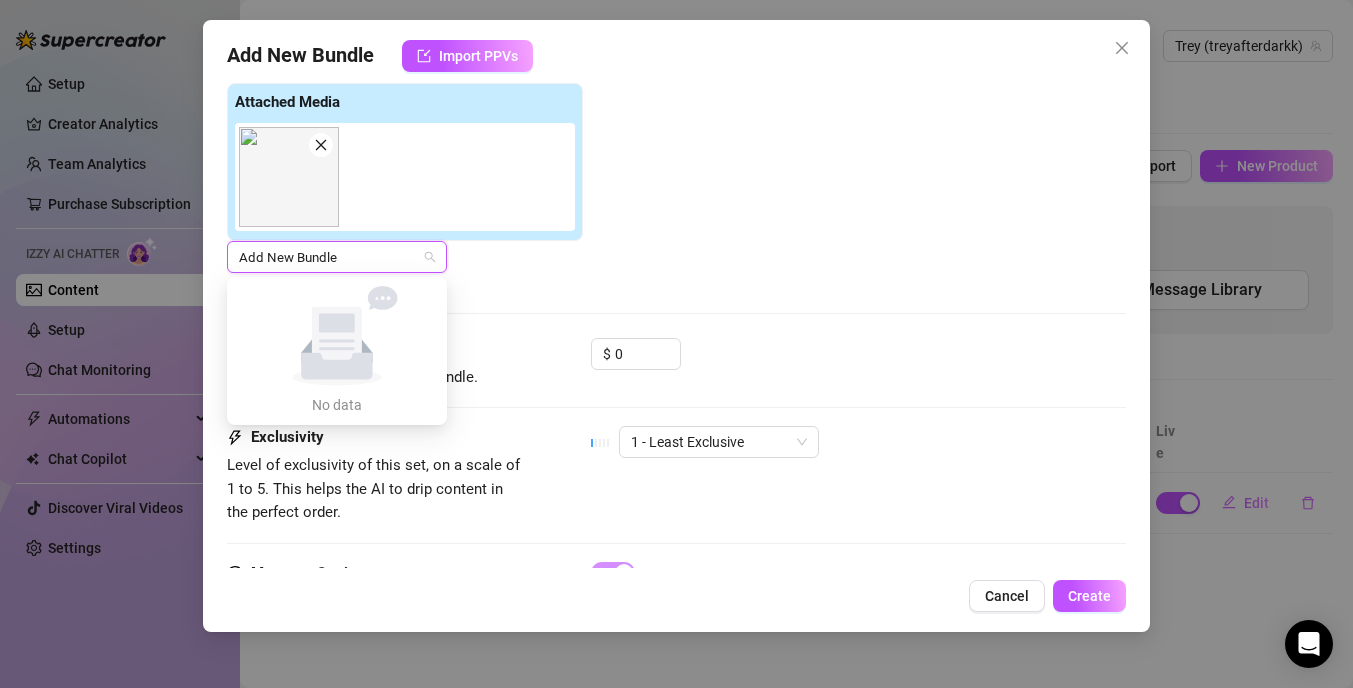type on "@[USERNAME]" 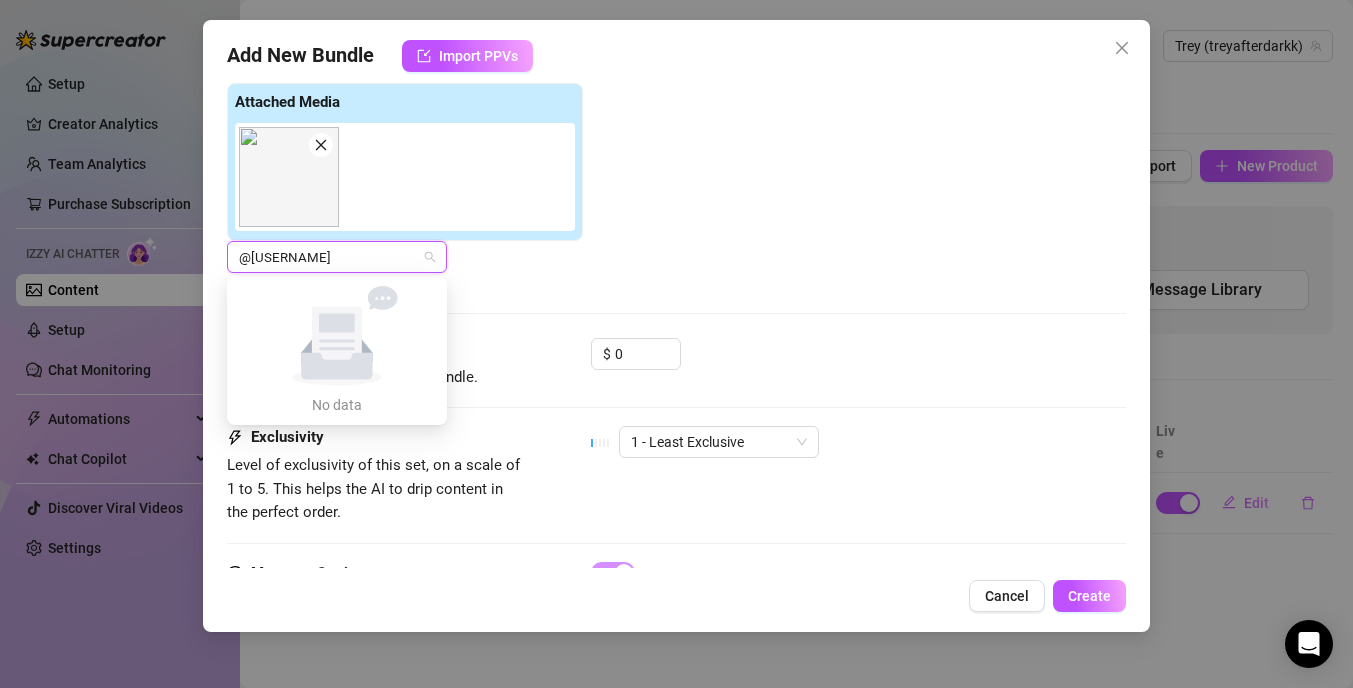 type 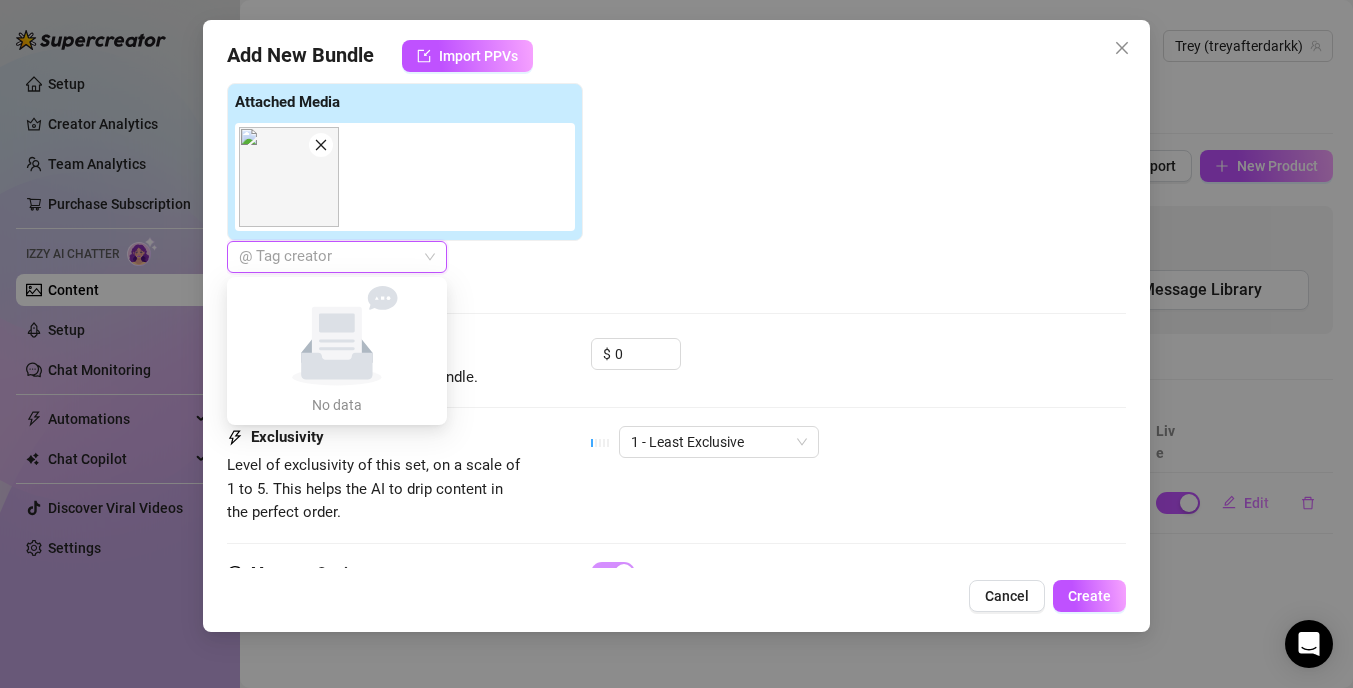 click on "@ Tag creator" at bounding box center (405, 257) 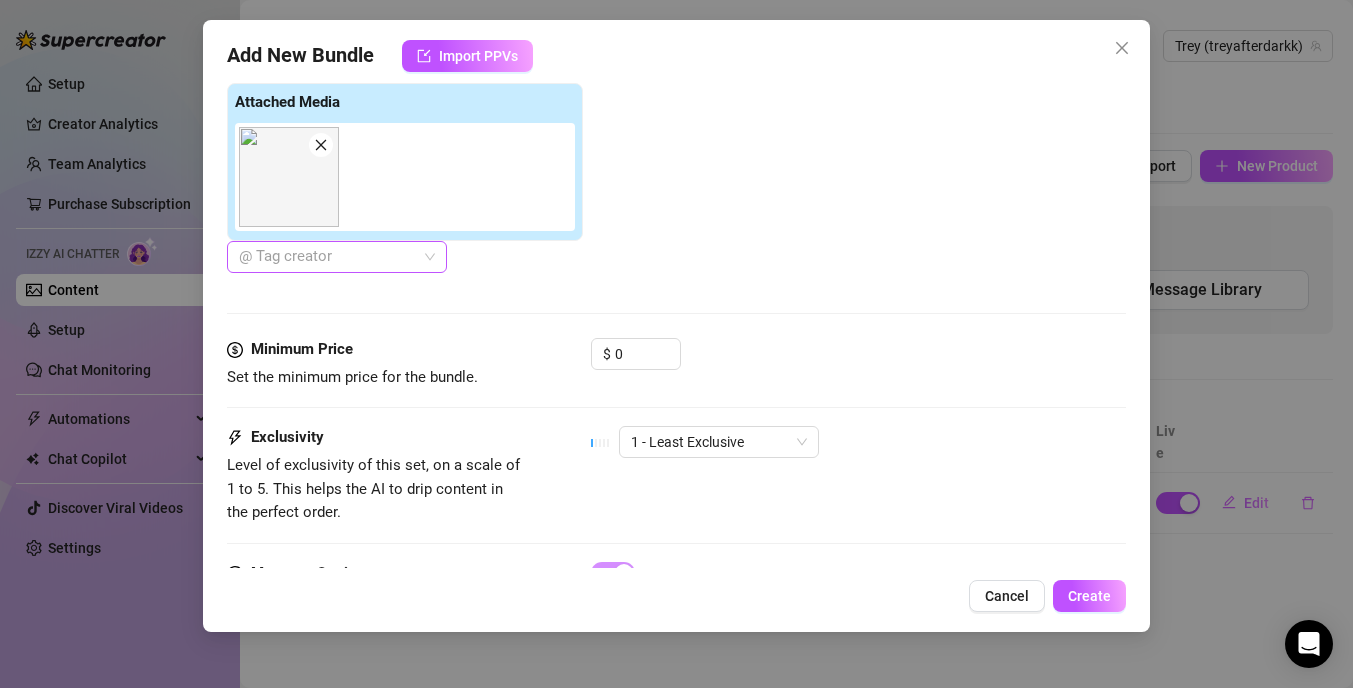 click at bounding box center (326, 257) 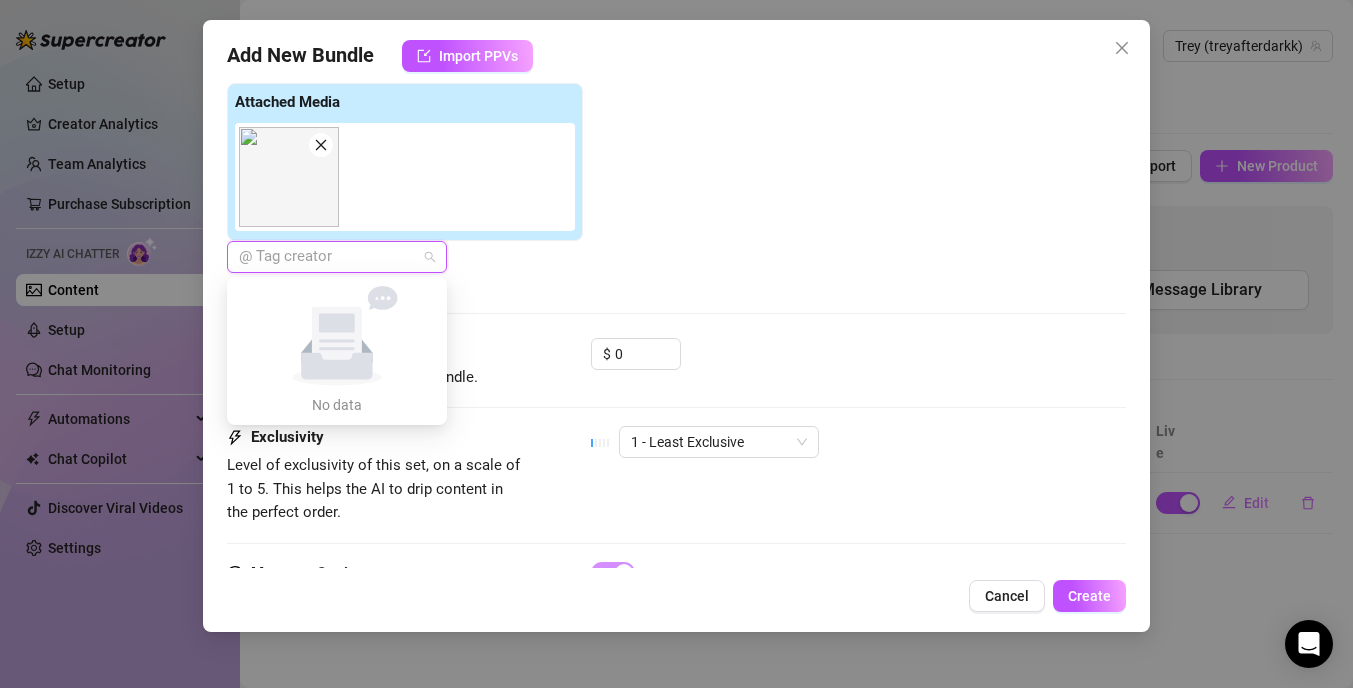 click on "Add Media from Vault Attached Media   @ Tag creator" at bounding box center [676, 154] 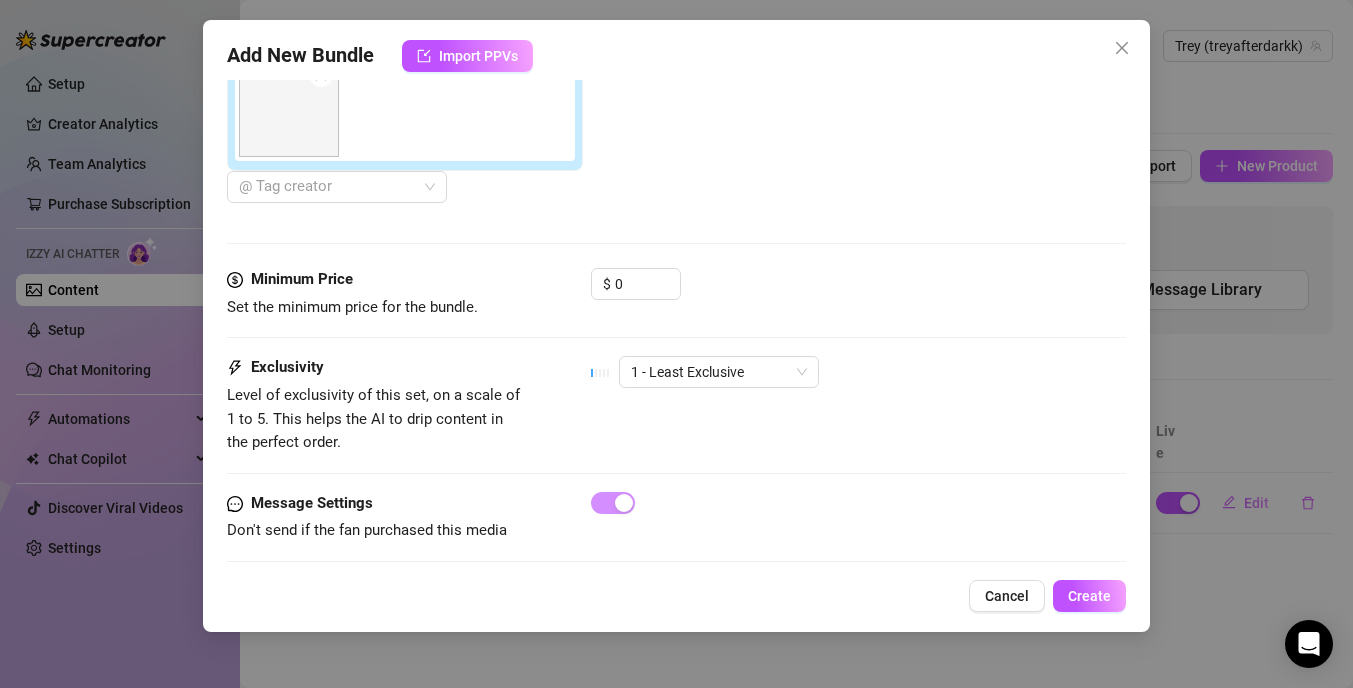 scroll, scrollTop: 813, scrollLeft: 0, axis: vertical 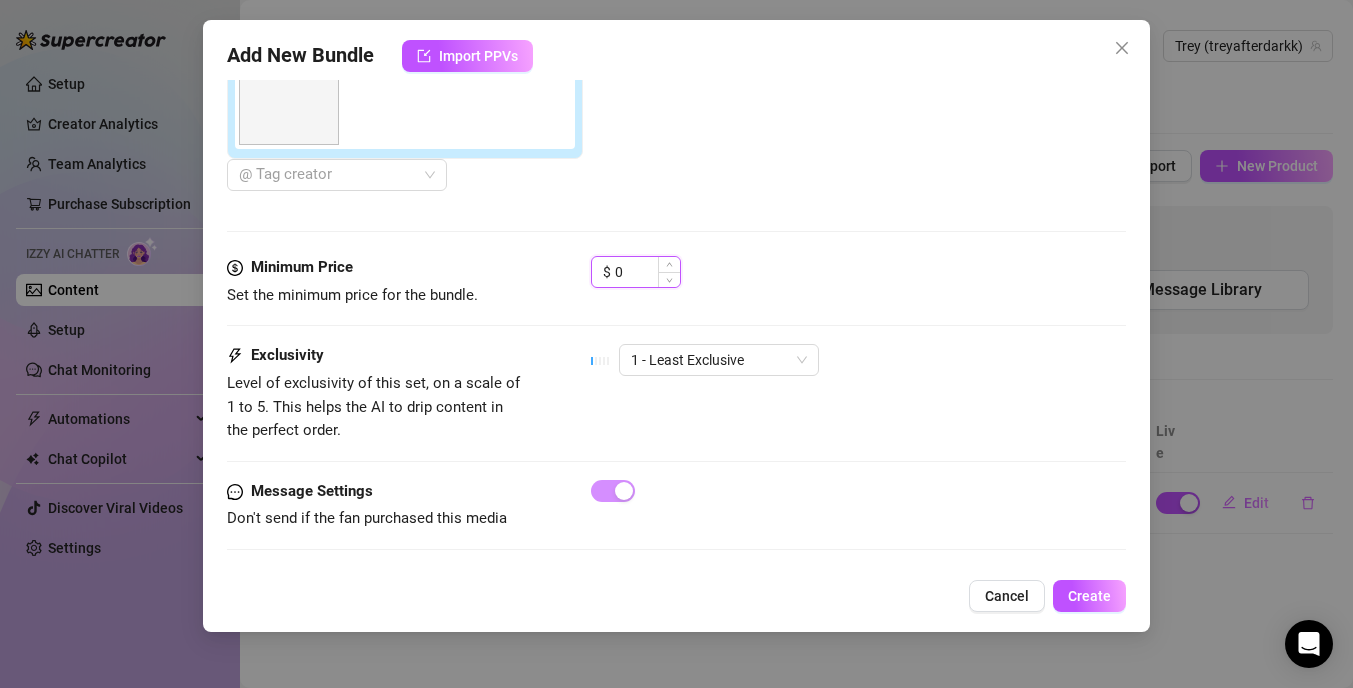 click on "0" at bounding box center [647, 272] 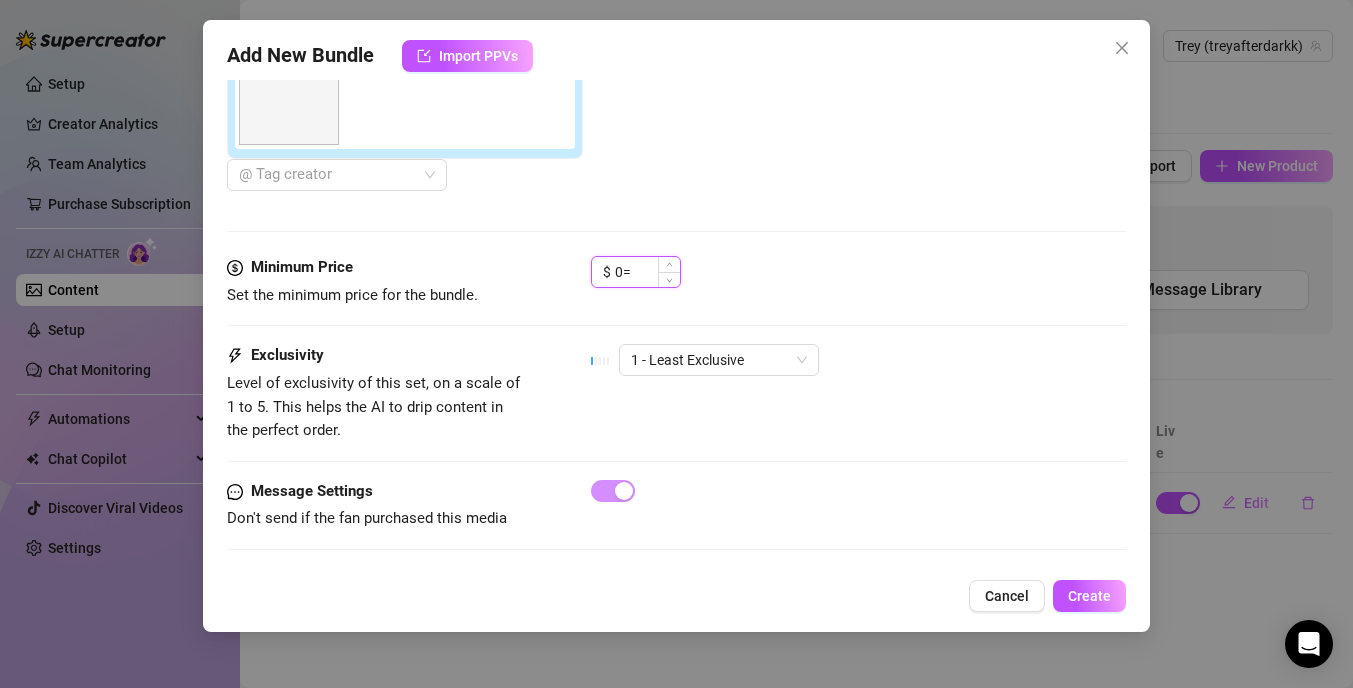 type on "0" 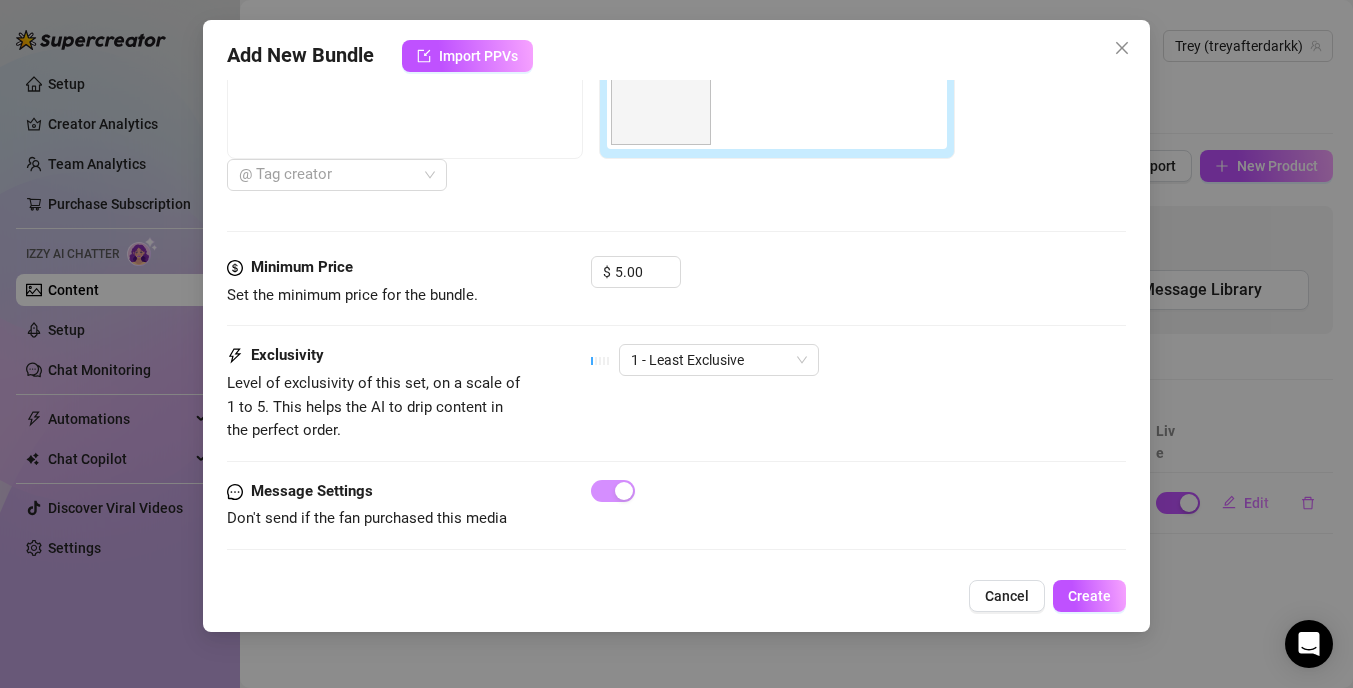 type on "5" 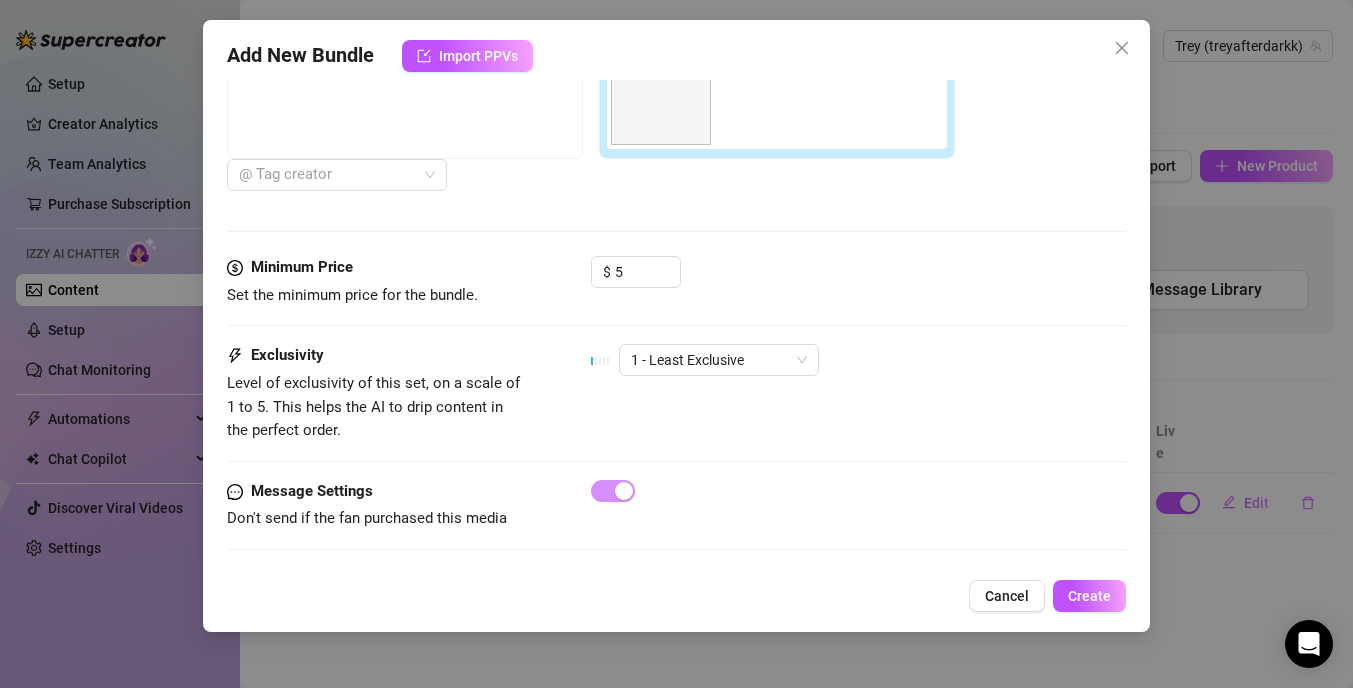 click on "Media Add Media from Vault Free preview Pay to view   @ Tag creator" at bounding box center [676, 86] 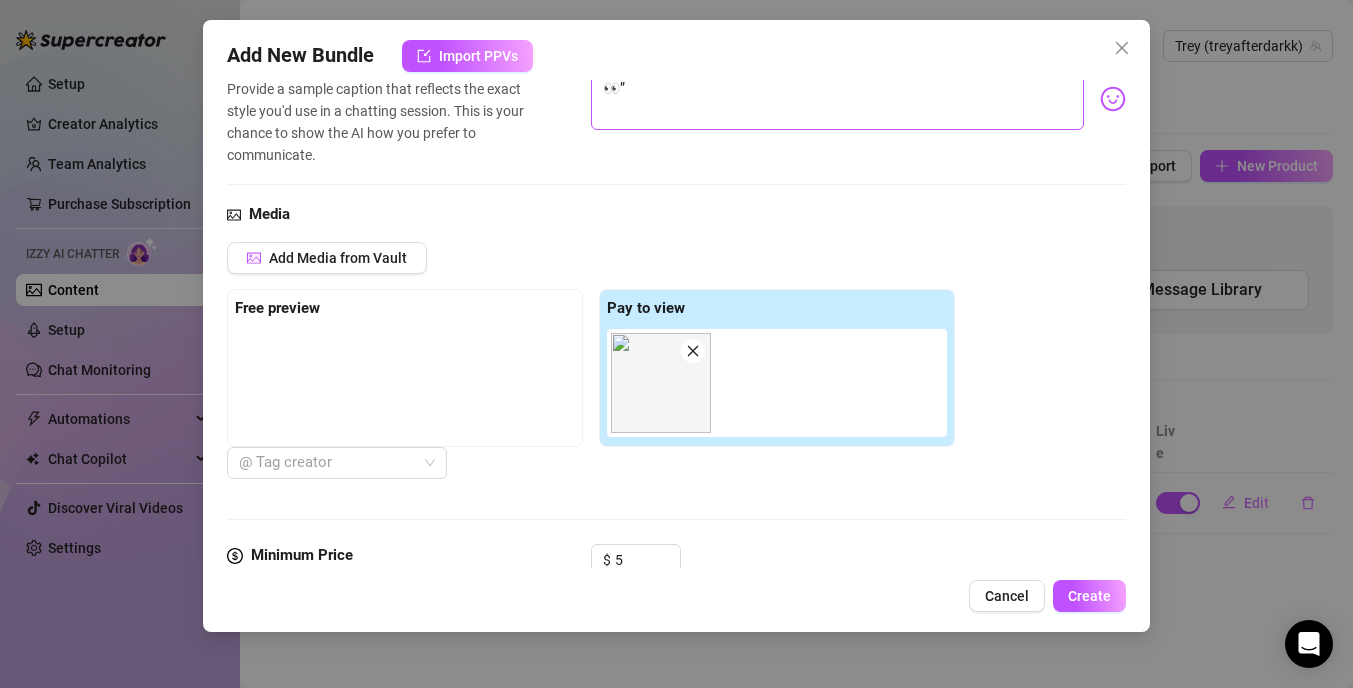 scroll, scrollTop: 813, scrollLeft: 0, axis: vertical 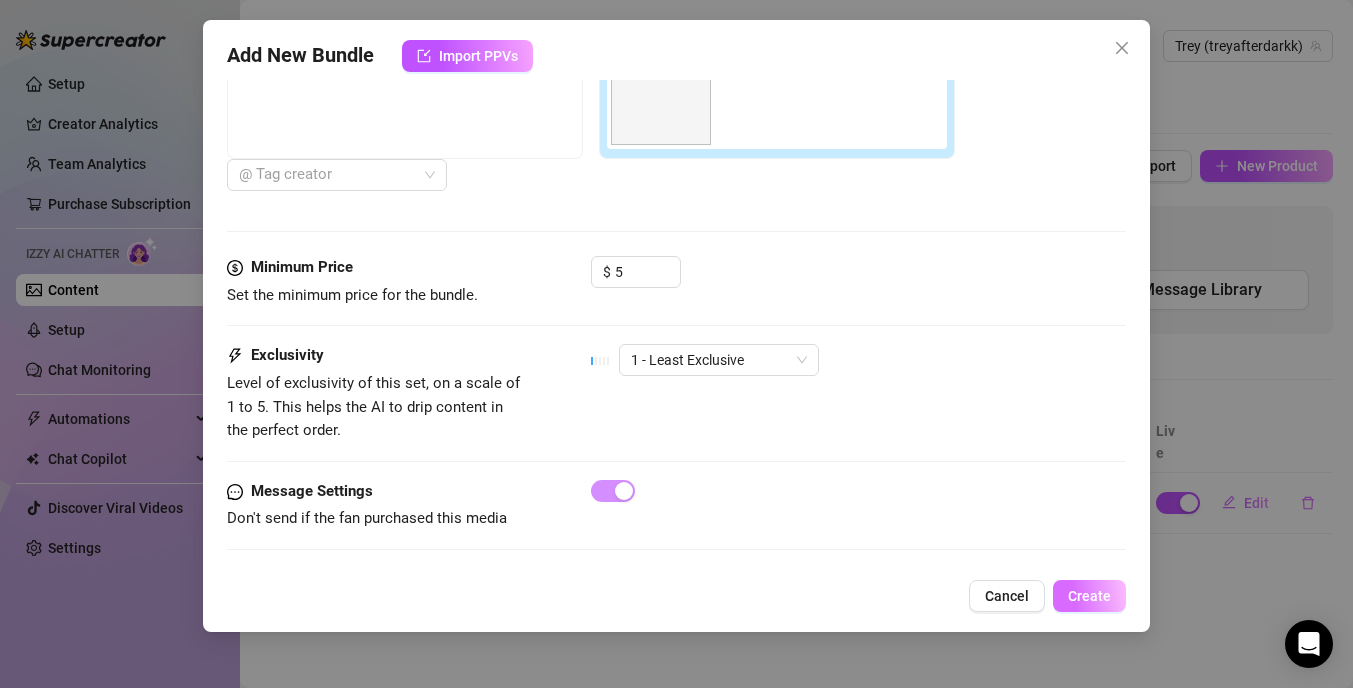 click on "Create" at bounding box center [1089, 596] 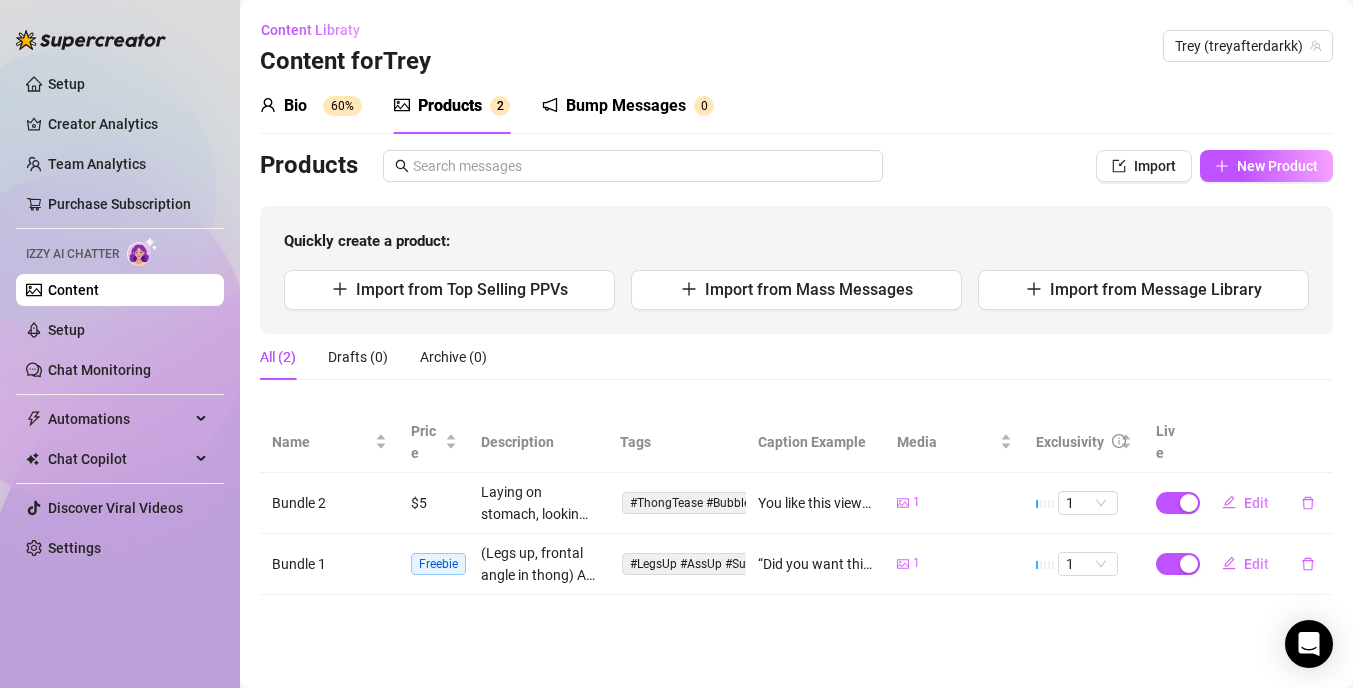 click on "Freebie" at bounding box center [438, 564] 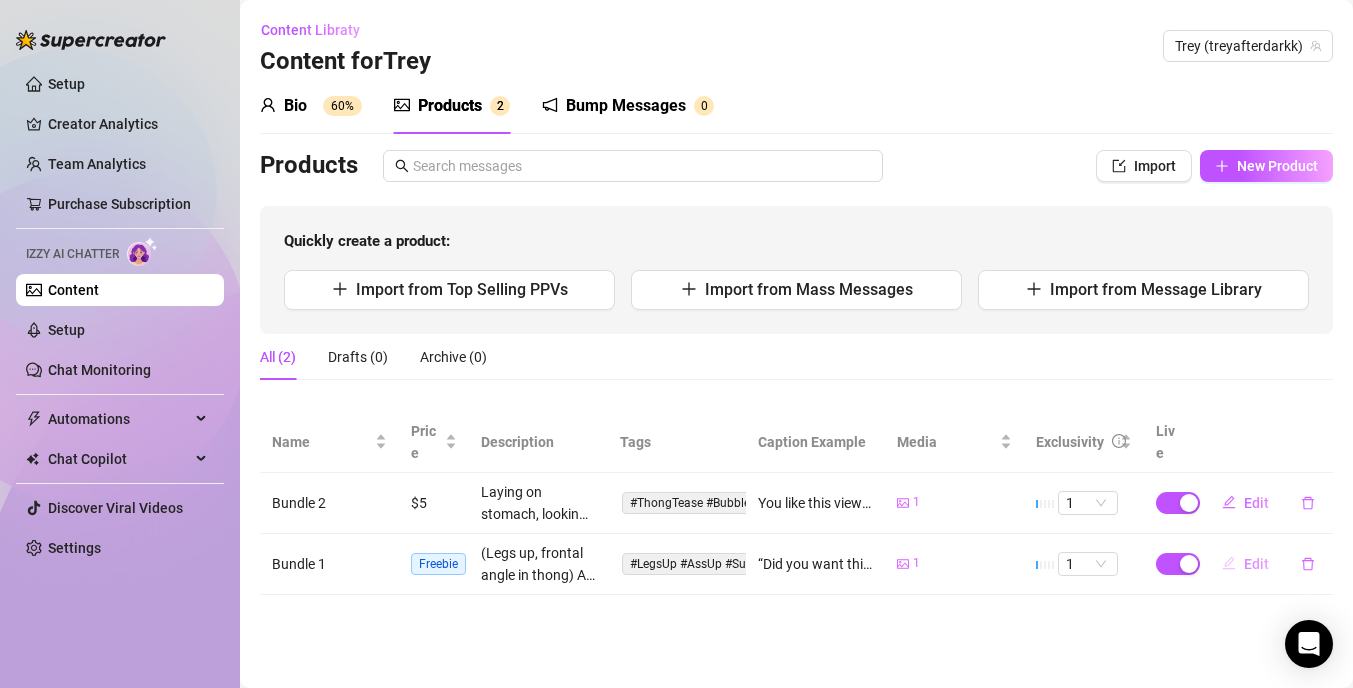 click on "Edit" at bounding box center (1256, 564) 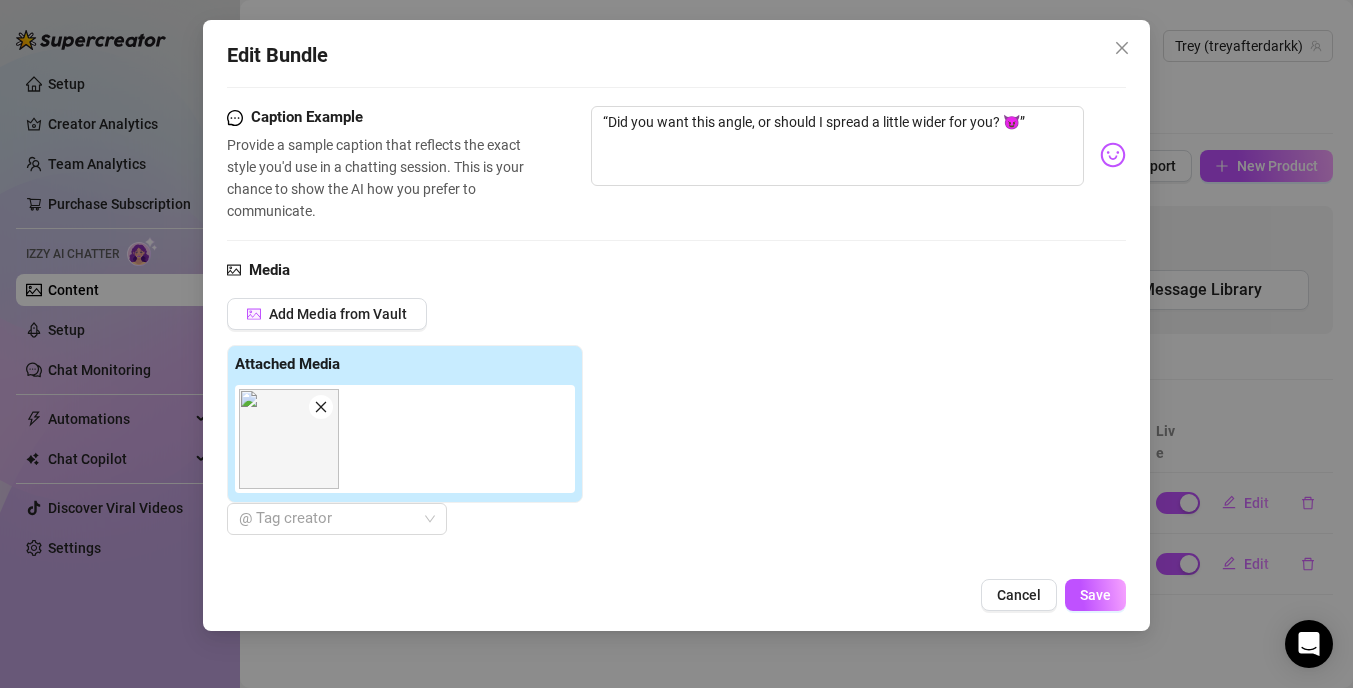scroll, scrollTop: 812, scrollLeft: 0, axis: vertical 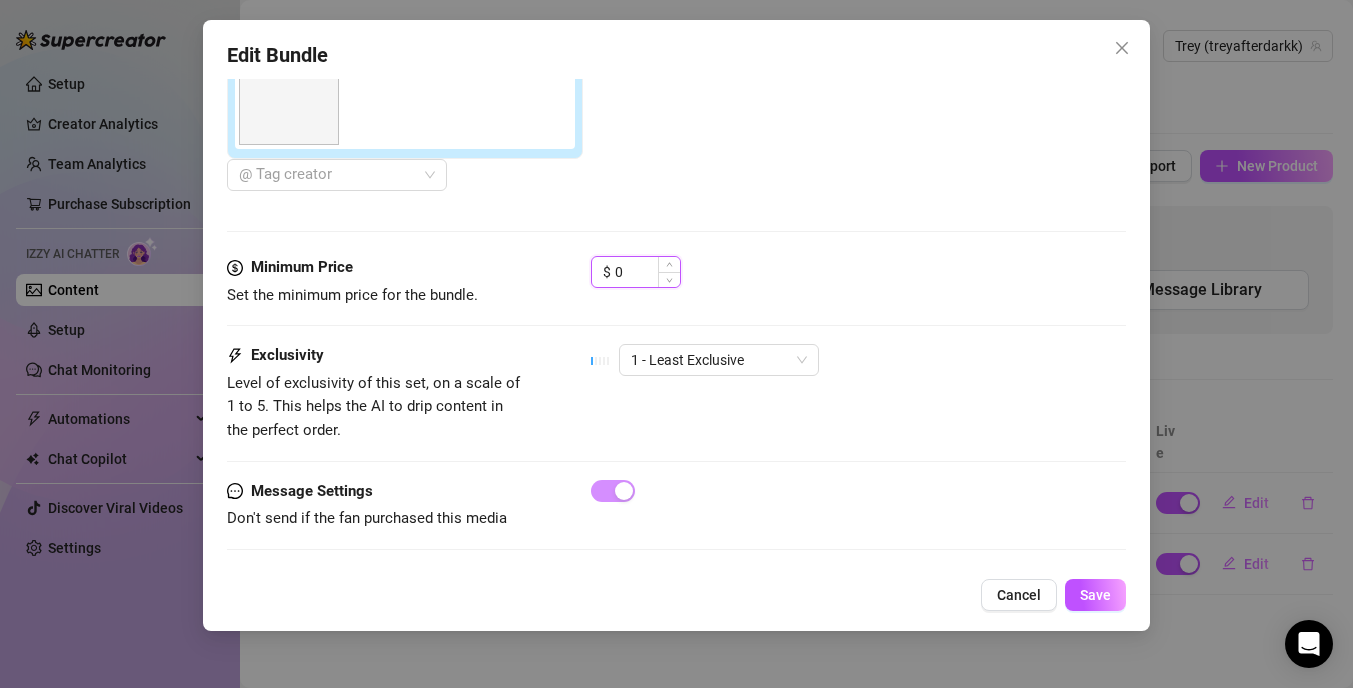 click on "0" at bounding box center [647, 272] 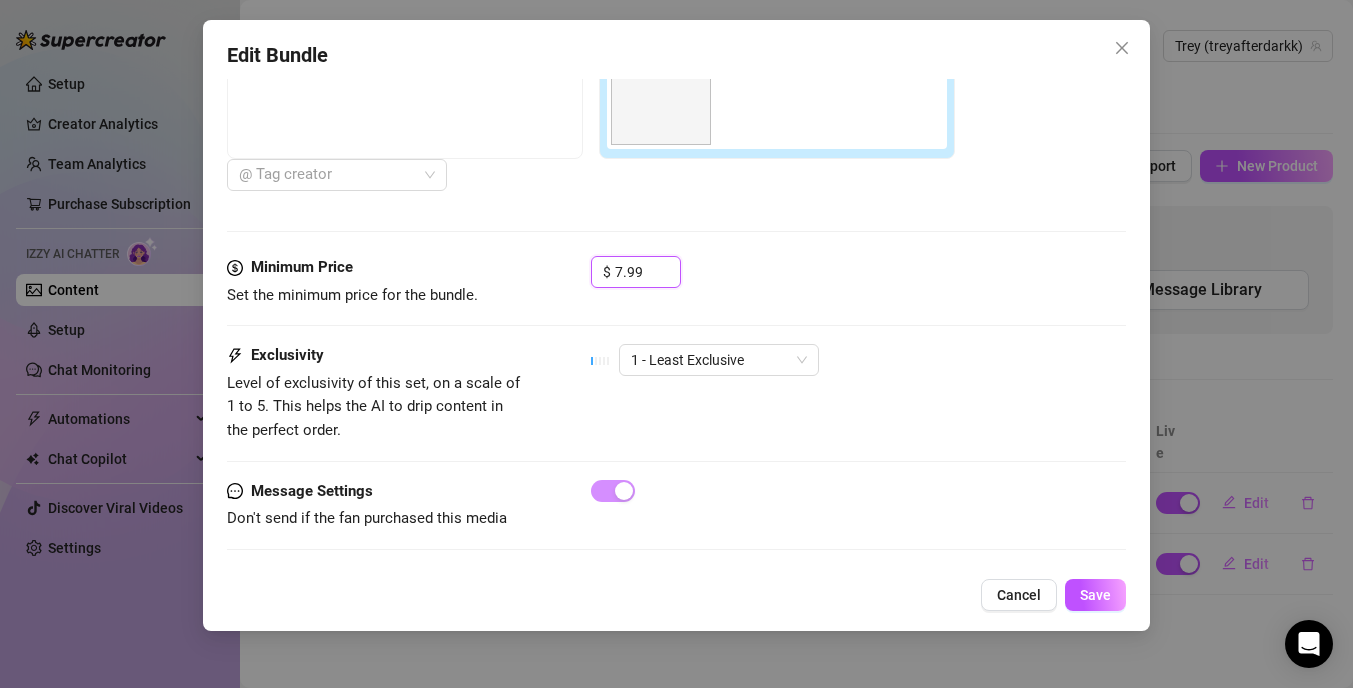 type on "7.99" 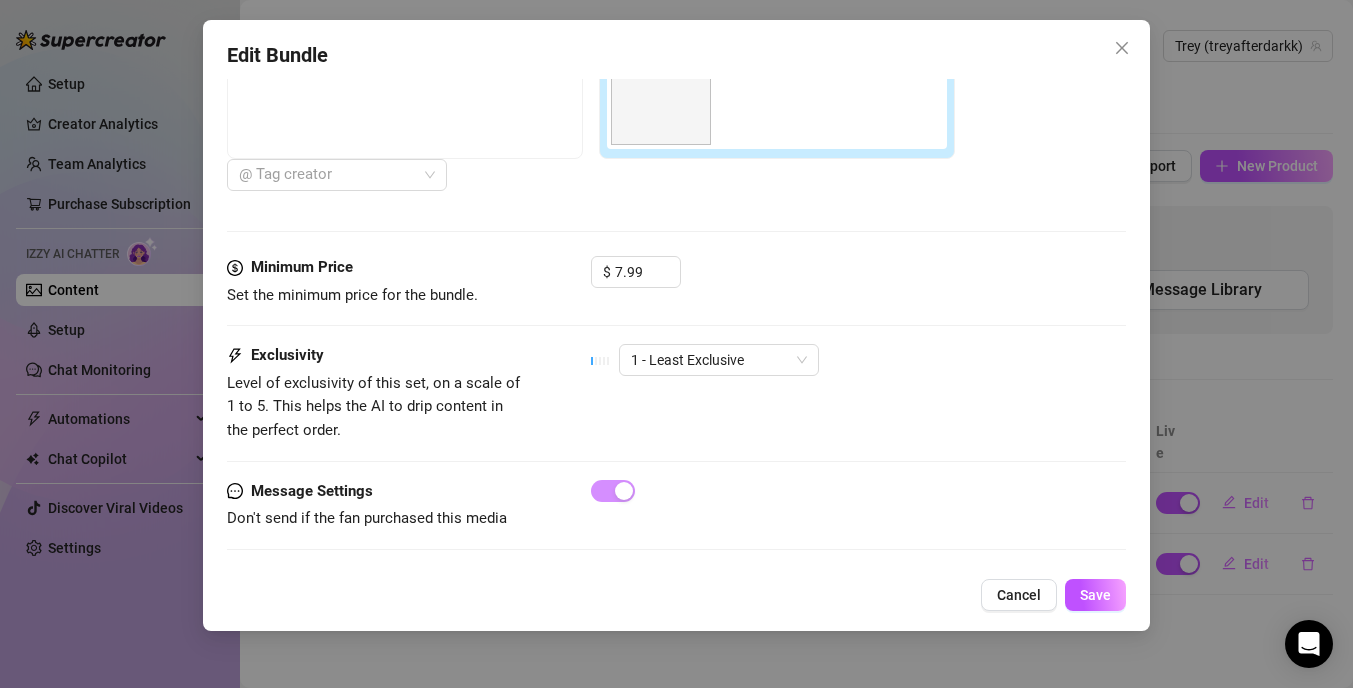 click on "$ 7.99" at bounding box center [858, 281] 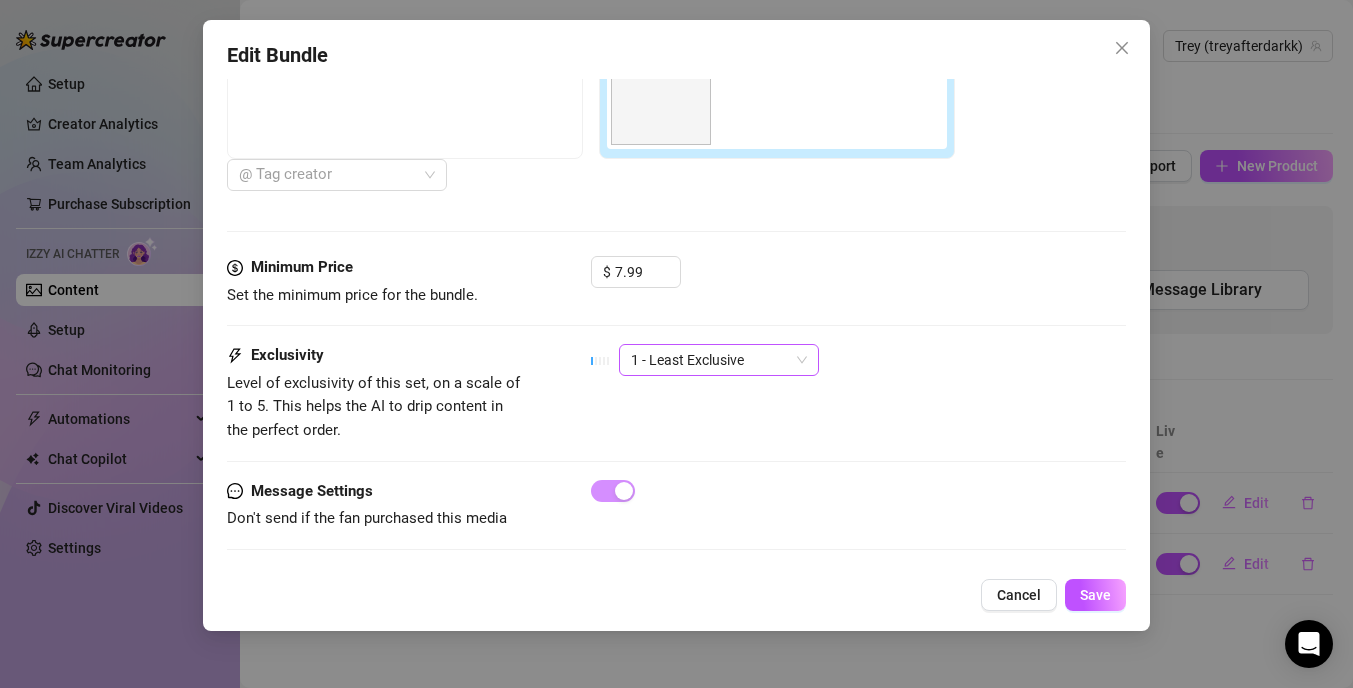 click on "1 - Least Exclusive" at bounding box center [719, 360] 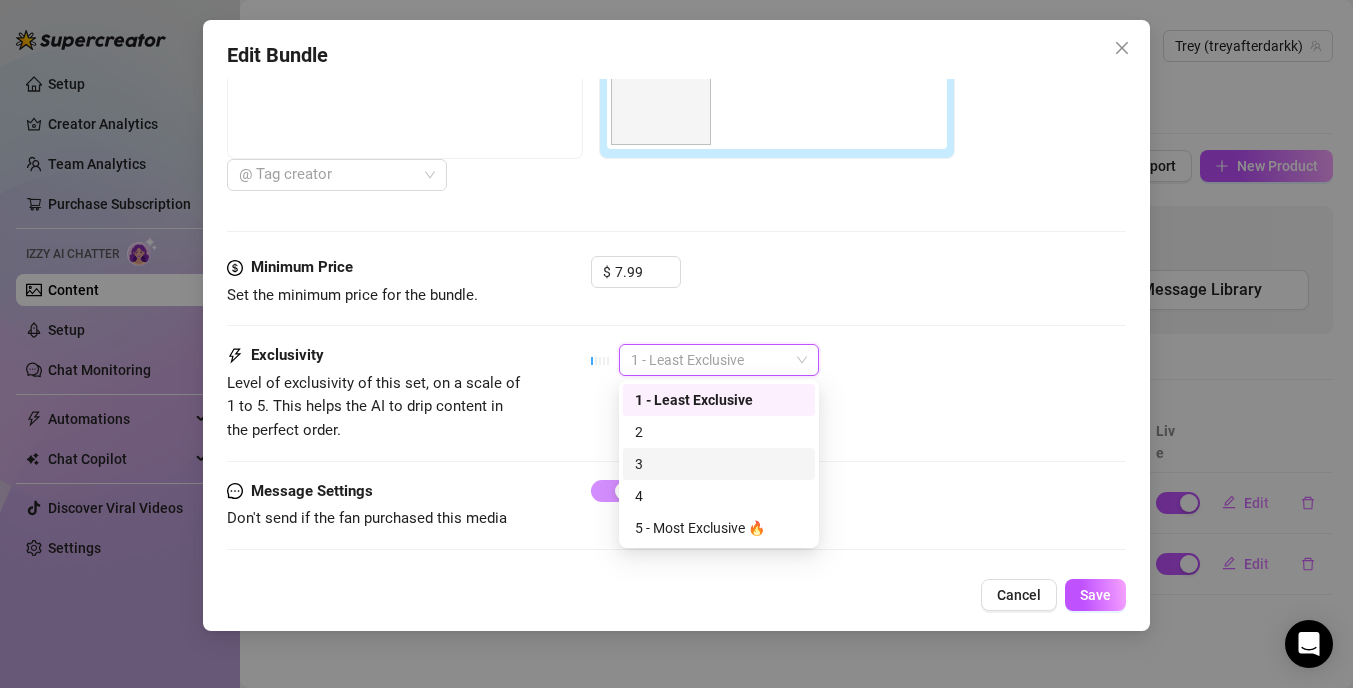 click on "3" at bounding box center [719, 464] 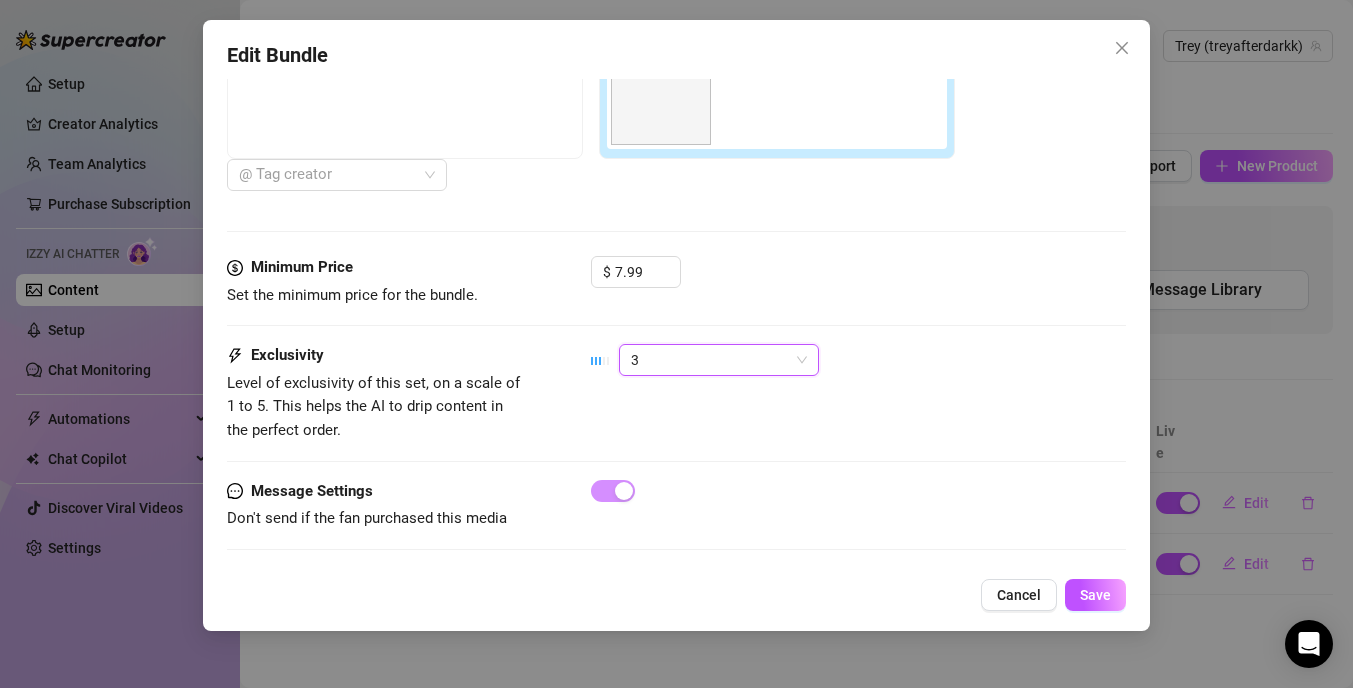 click on "Exclusivity Level of exclusivity of this set, on a scale of 1 to 5. This helps the AI to drip content in the perfect order. 3 3" at bounding box center (676, 393) 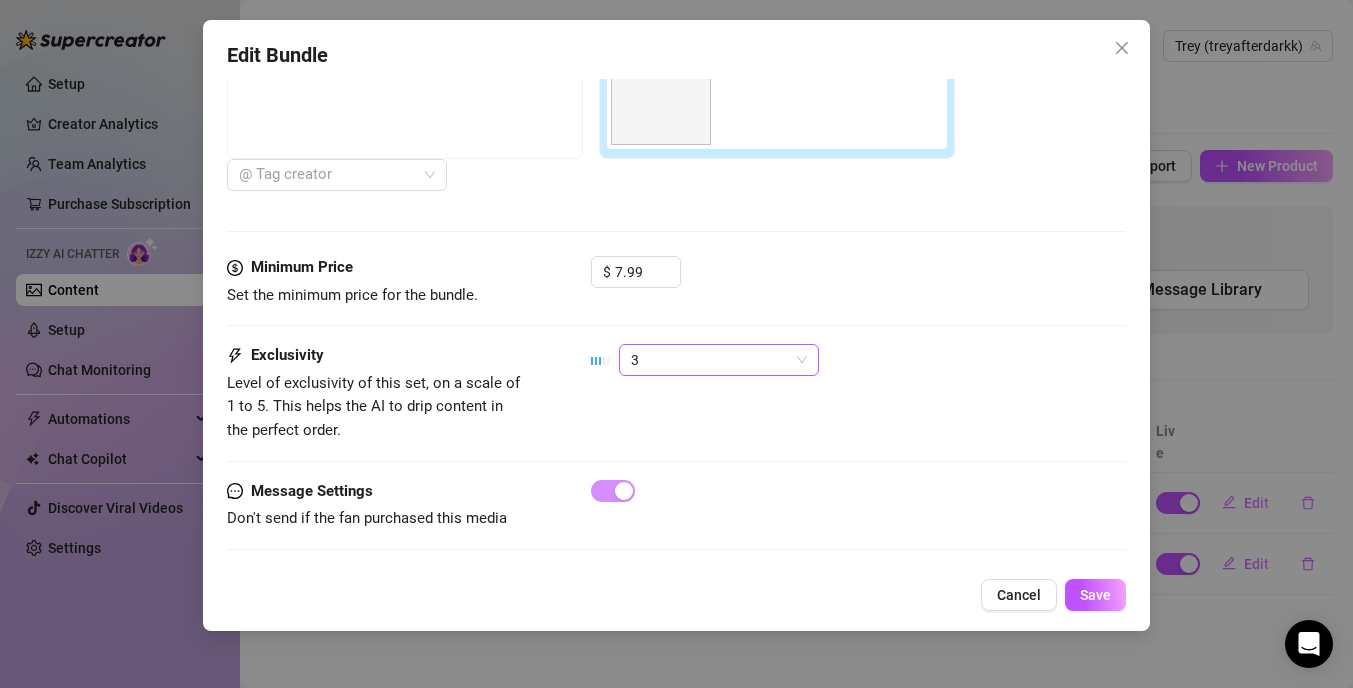 click on "3" at bounding box center [719, 360] 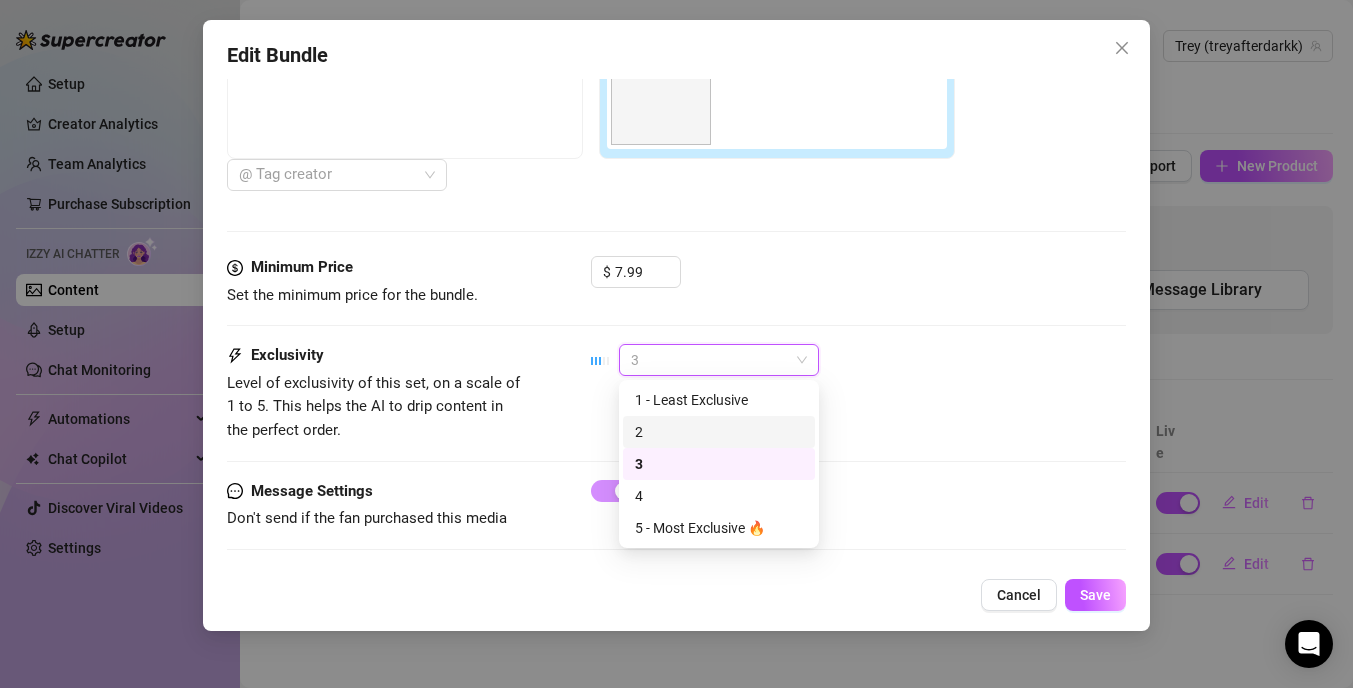 click on "2" at bounding box center [719, 432] 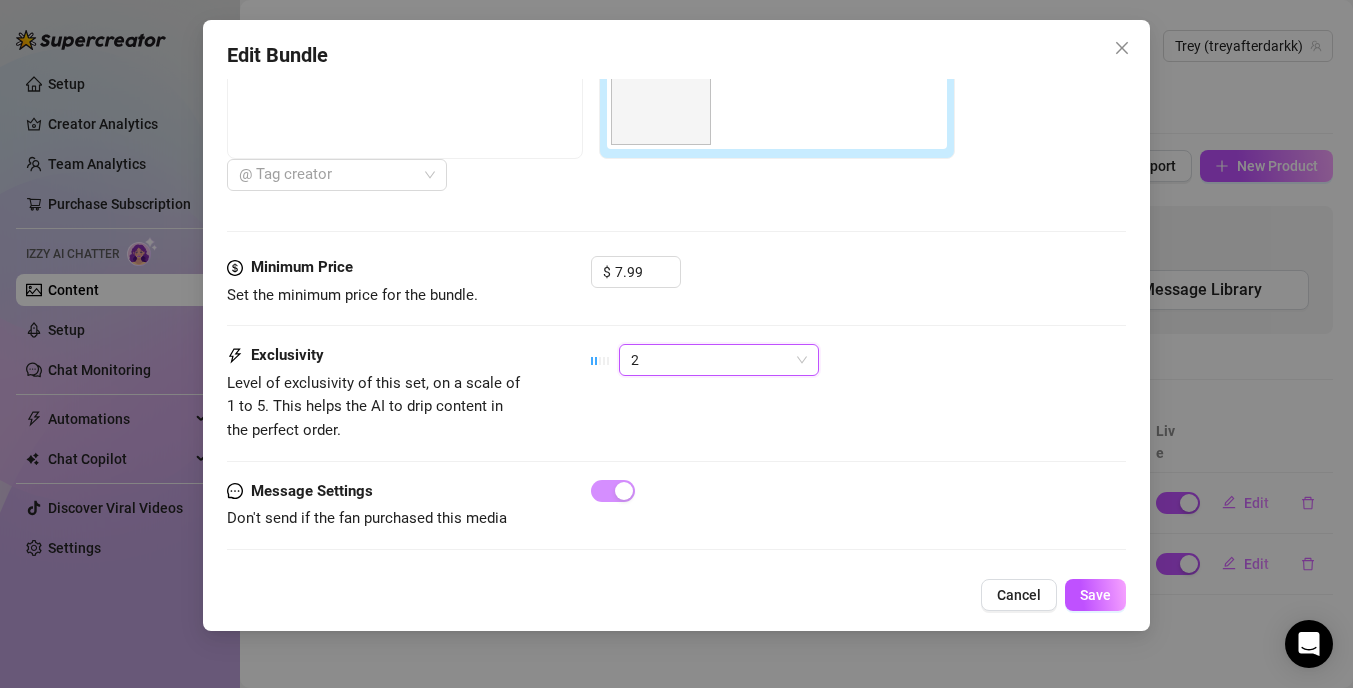 click on "Exclusivity Level of exclusivity of this set, on a scale of 1 to 5. This helps the AI to drip content in the perfect order. 2 2" at bounding box center [676, 393] 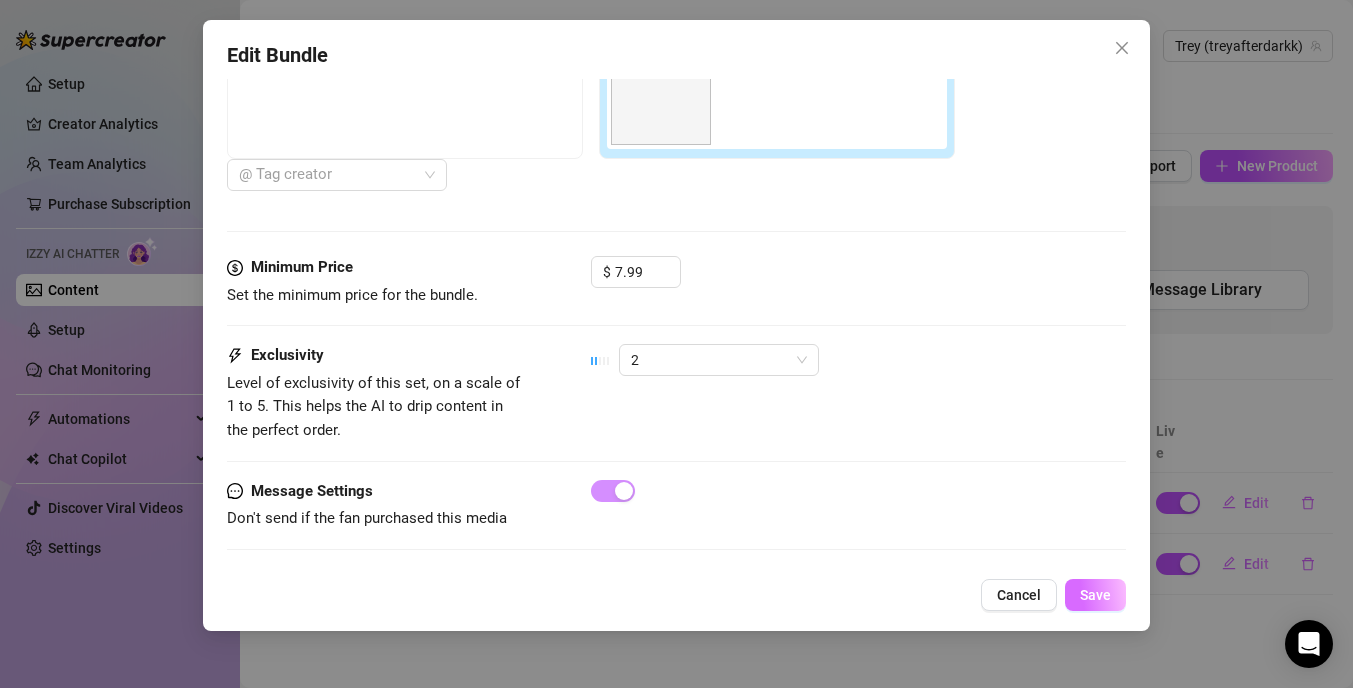 click on "Save" at bounding box center (1095, 595) 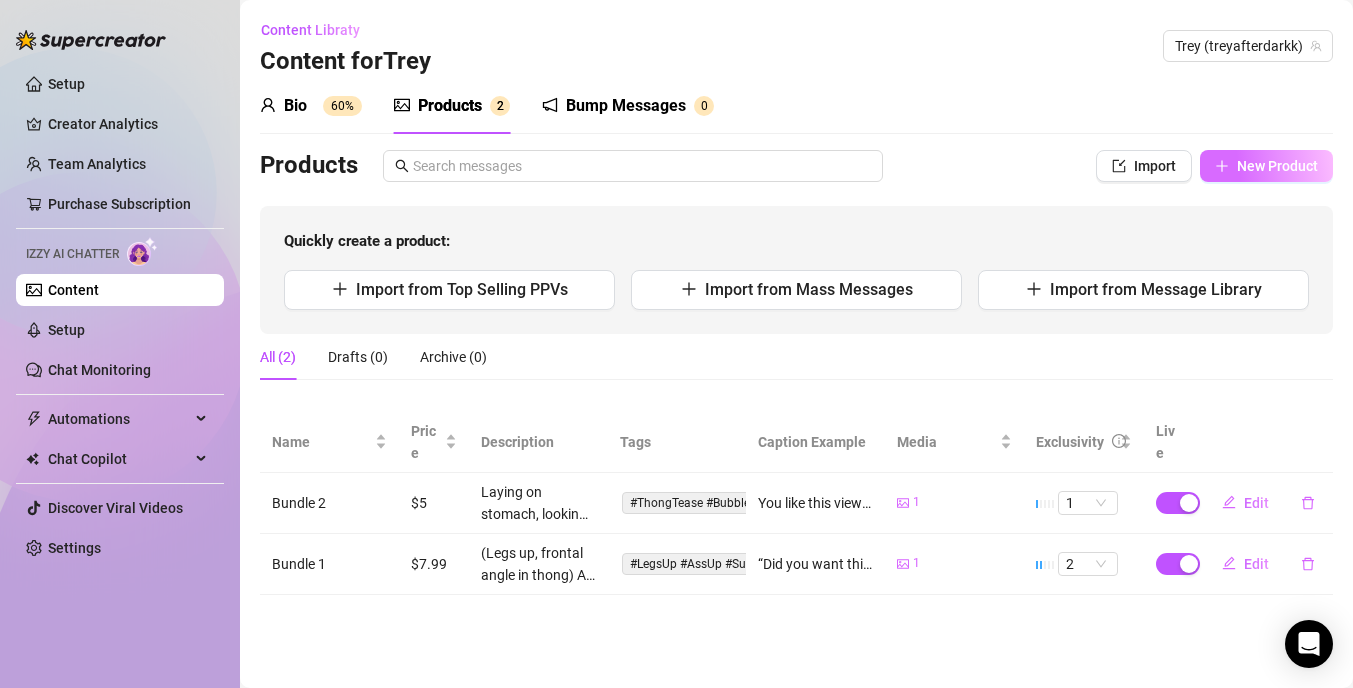 click on "New Product" at bounding box center [1277, 166] 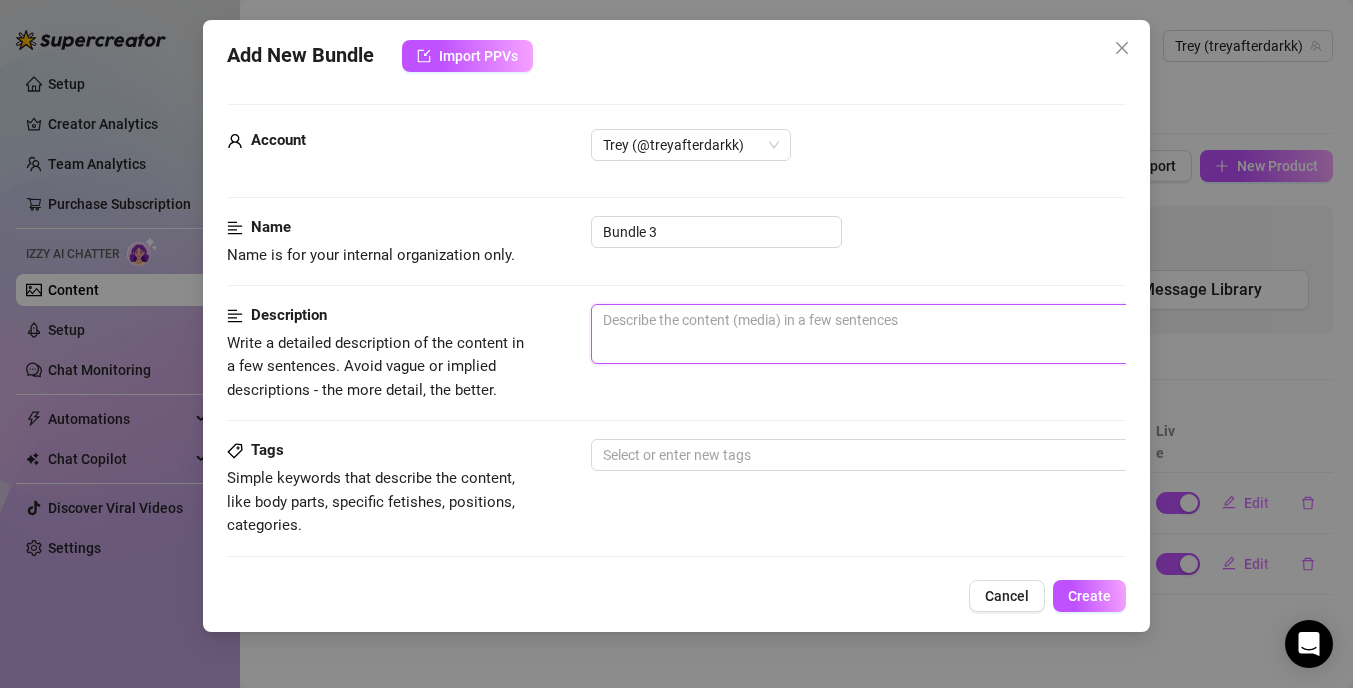 click at bounding box center [941, 334] 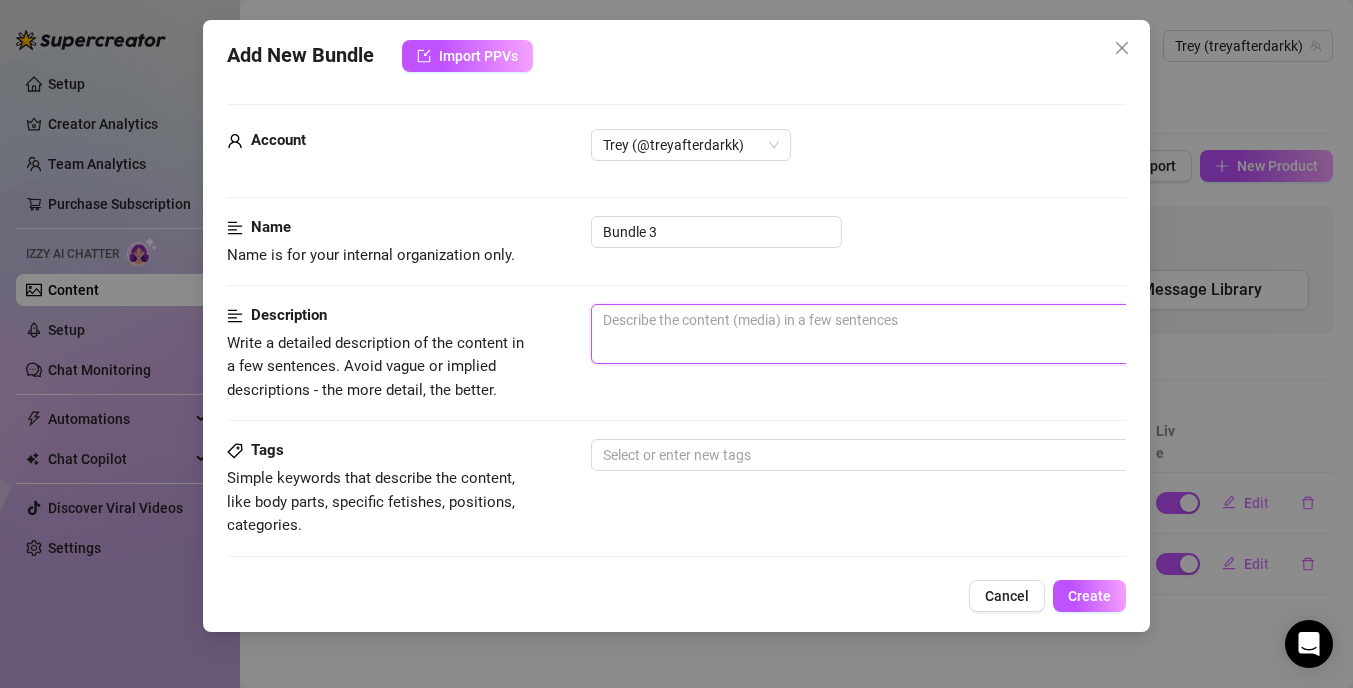 paste on "(Laying on side, ass exposed in black tank)" 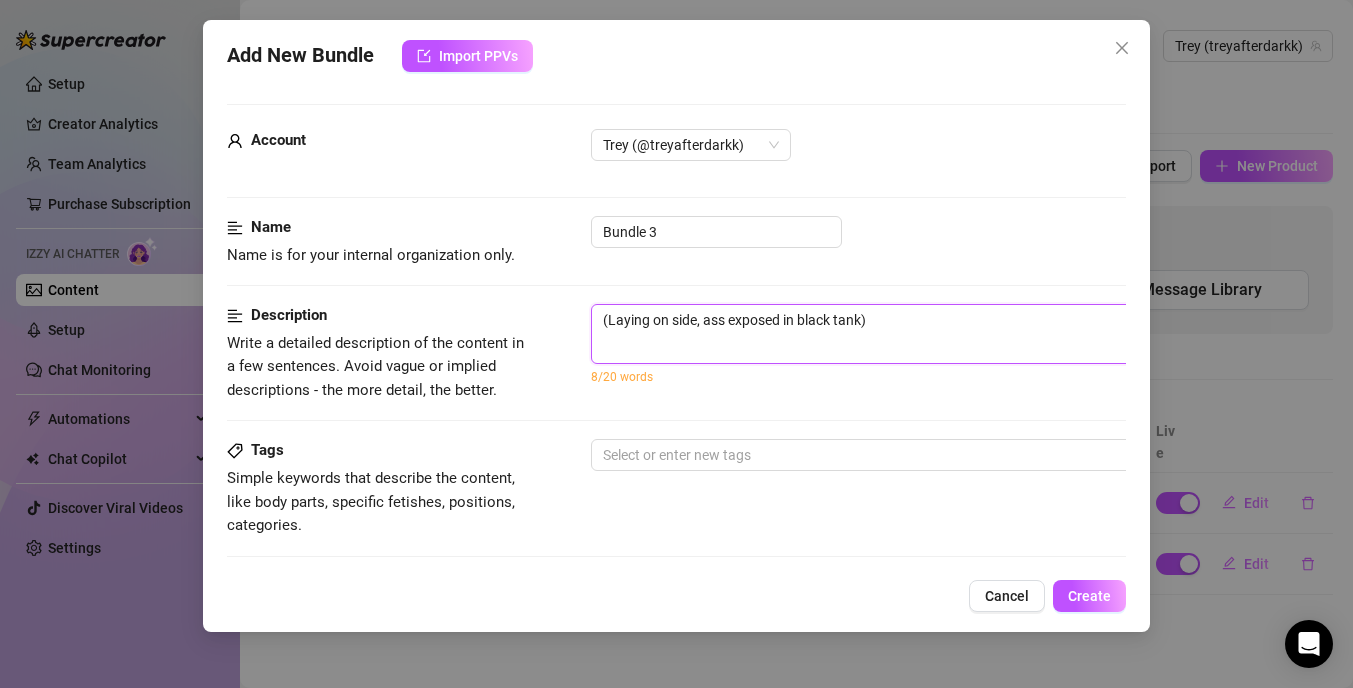 type on "(Laying on side, ass exposed in black tank)" 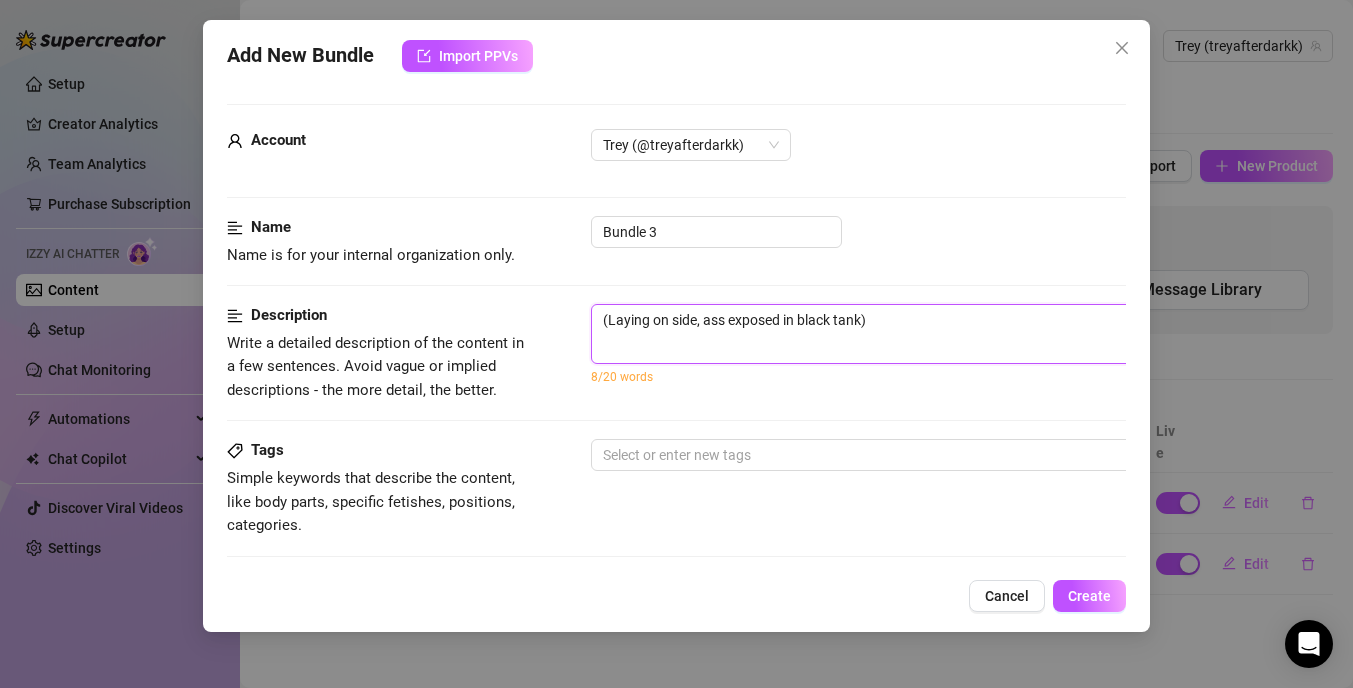 paste on "“Laid up and leaking into this pillow… would’ve been better if you were behind me tho.”" 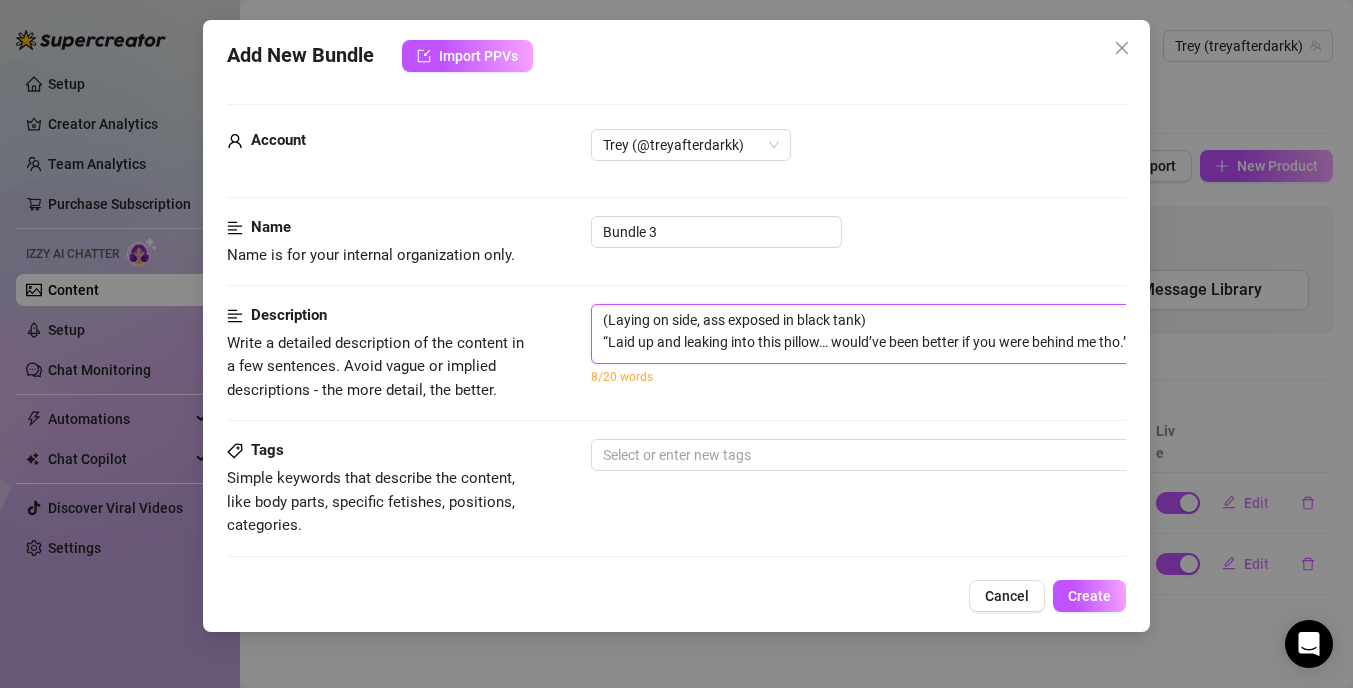 scroll, scrollTop: 0, scrollLeft: 7, axis: horizontal 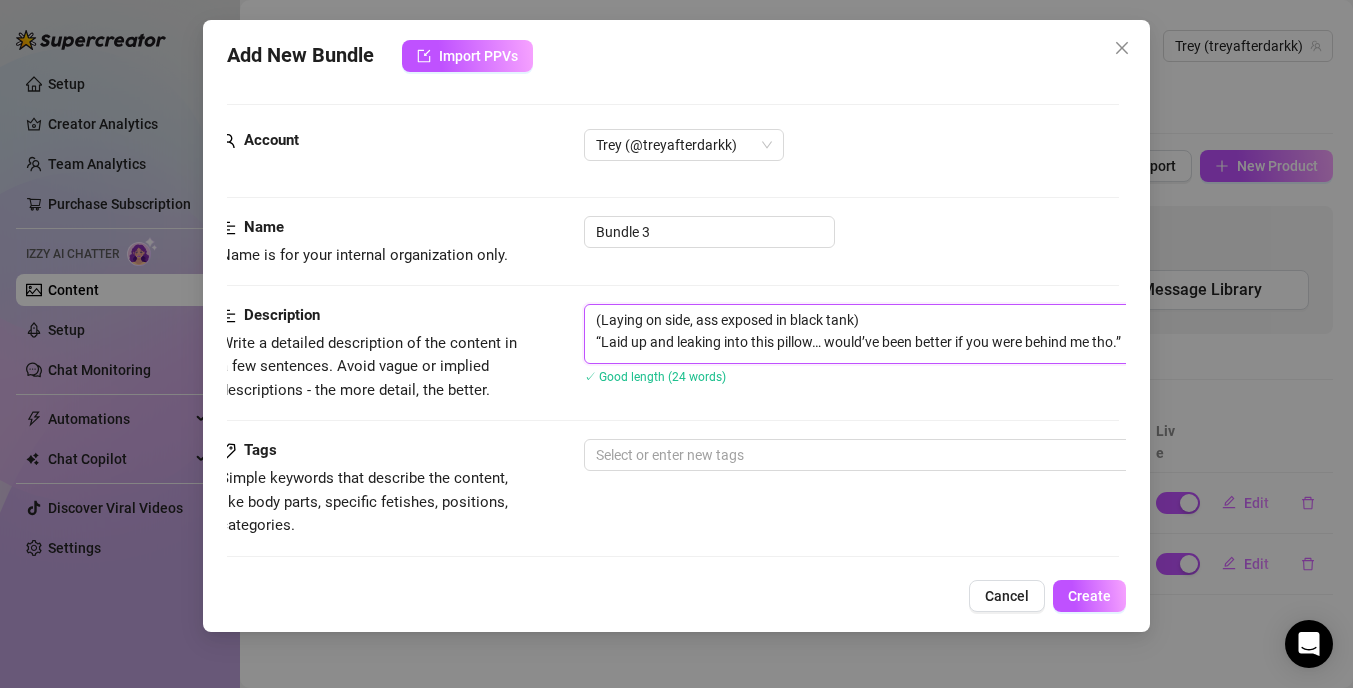 type on "(Laying on side, ass exposed in black tank)
“Laid up and leaking into this pillow… would’ve been better if you were behind me tho.”" 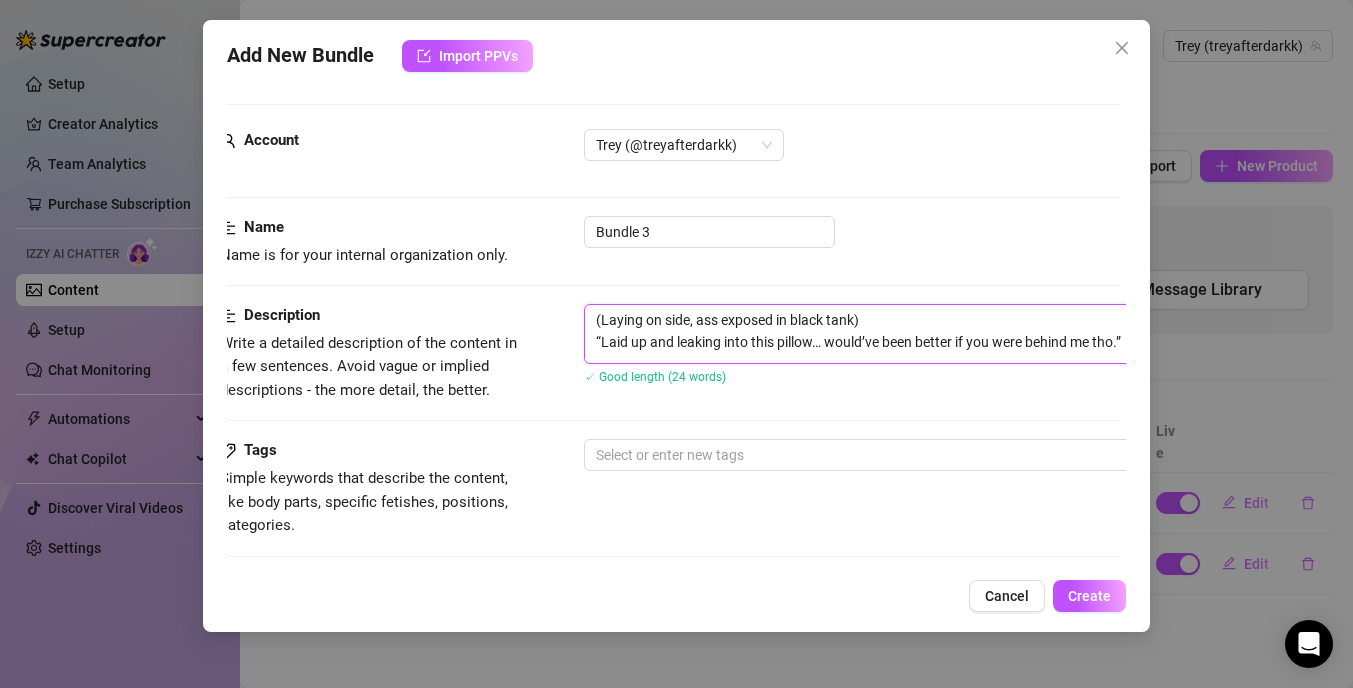 scroll, scrollTop: 0, scrollLeft: 161, axis: horizontal 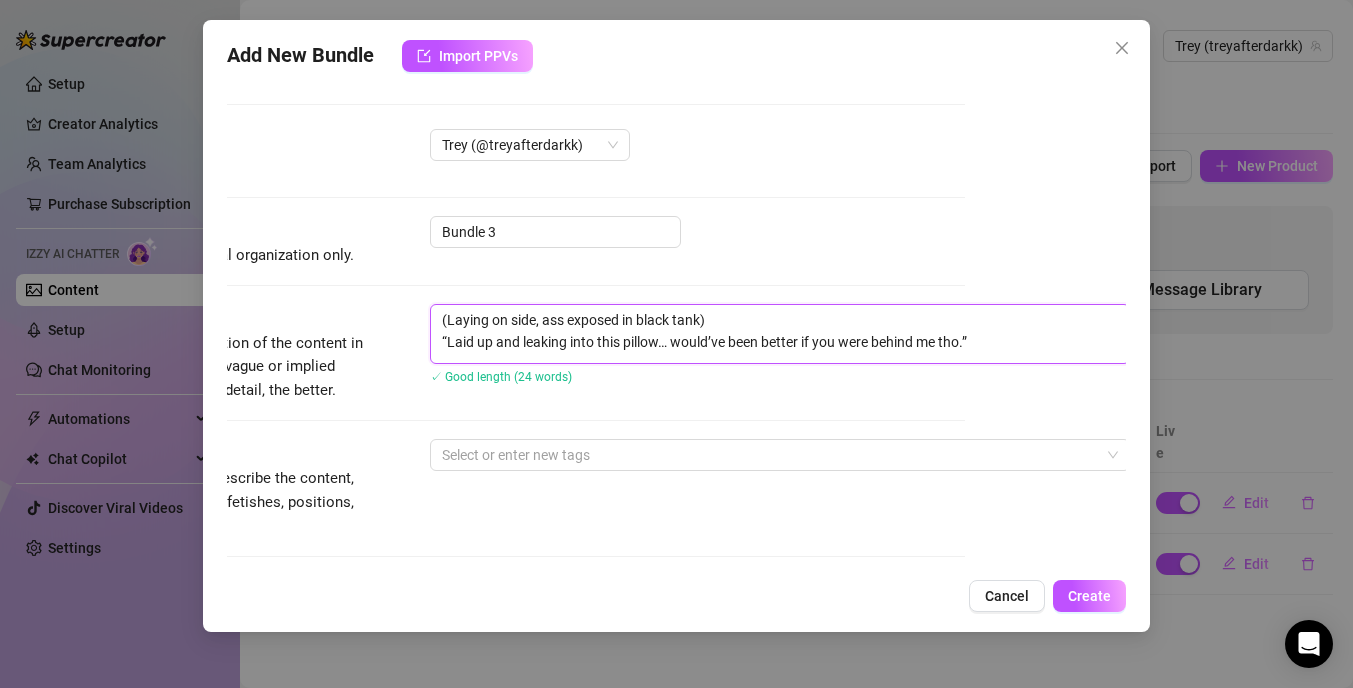 drag, startPoint x: 978, startPoint y: 340, endPoint x: 439, endPoint y: 340, distance: 539 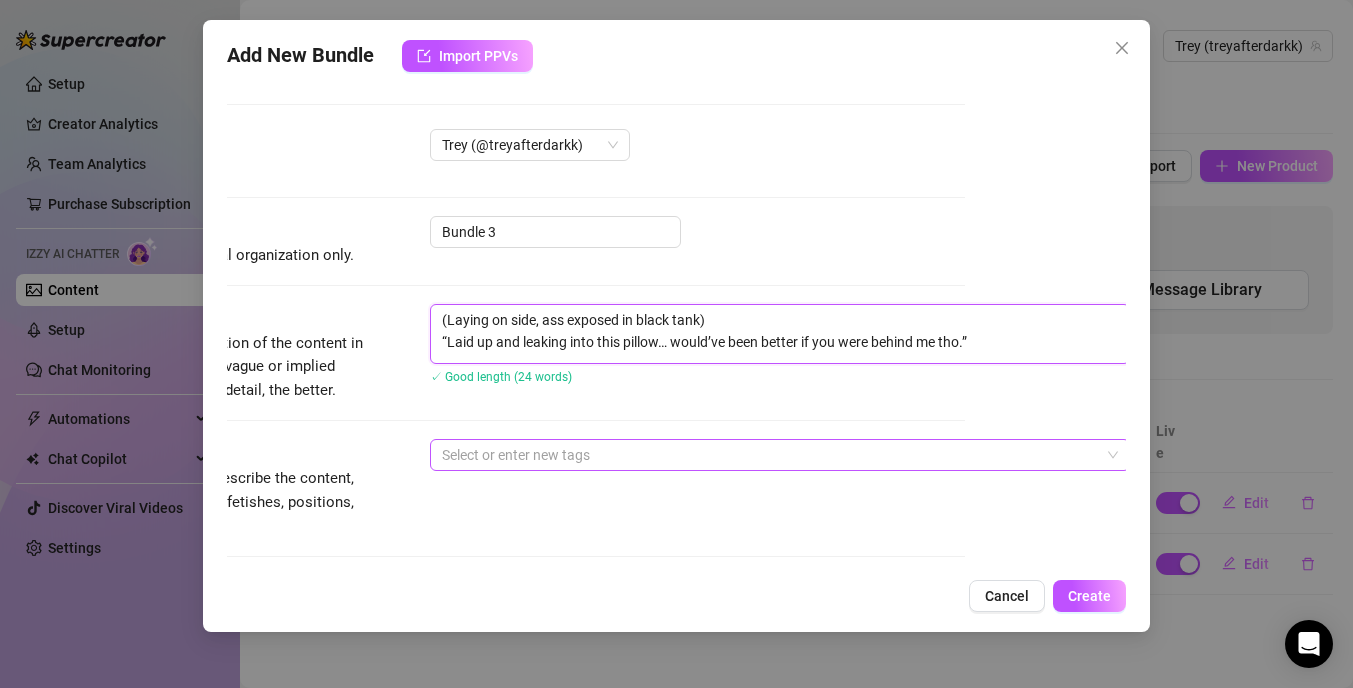 click at bounding box center (769, 455) 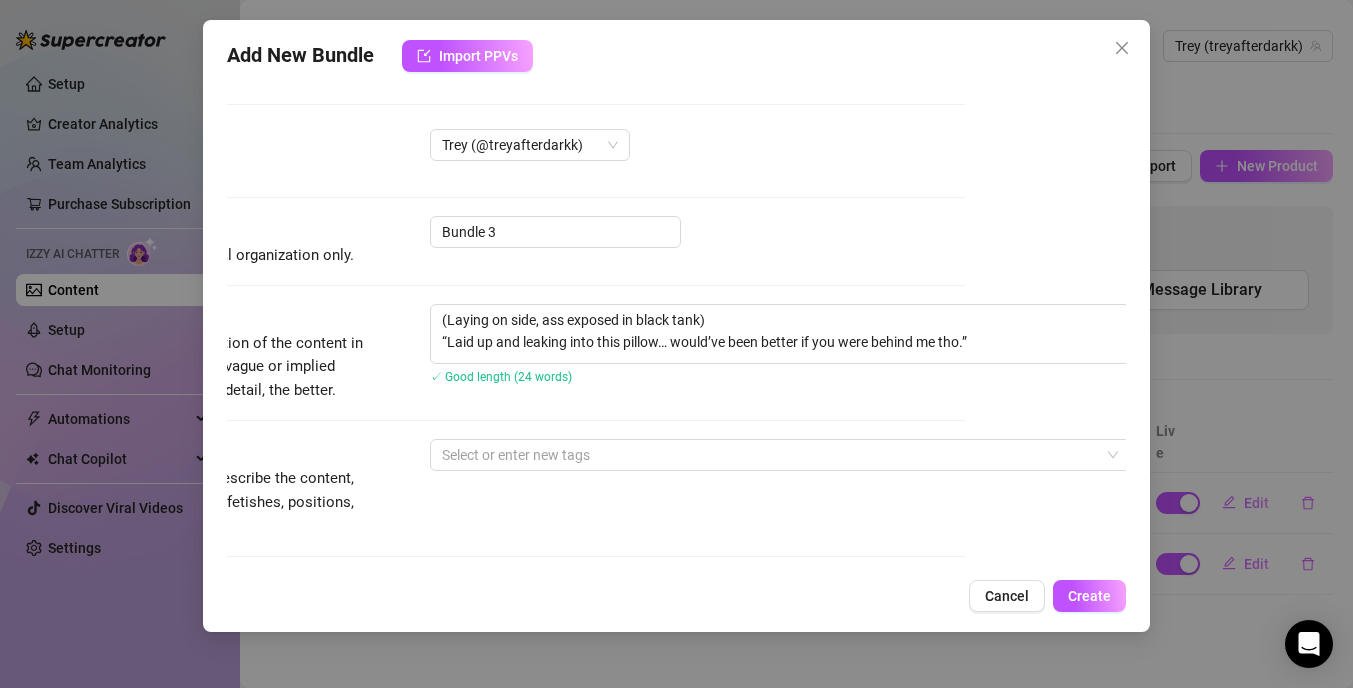 click on "Tags Simple keywords that describe the content, like body parts, specific fetishes, positions, categories.   Select or enter new tags" at bounding box center [515, 488] 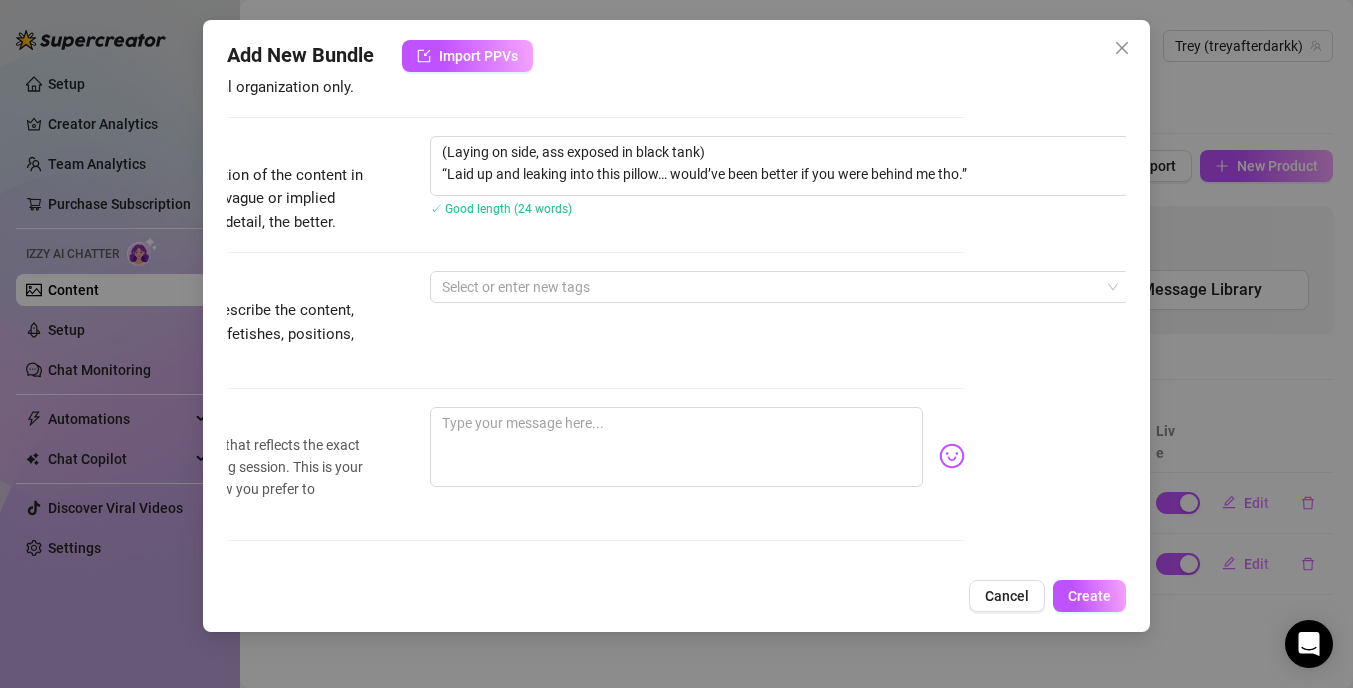 scroll, scrollTop: 179, scrollLeft: 161, axis: both 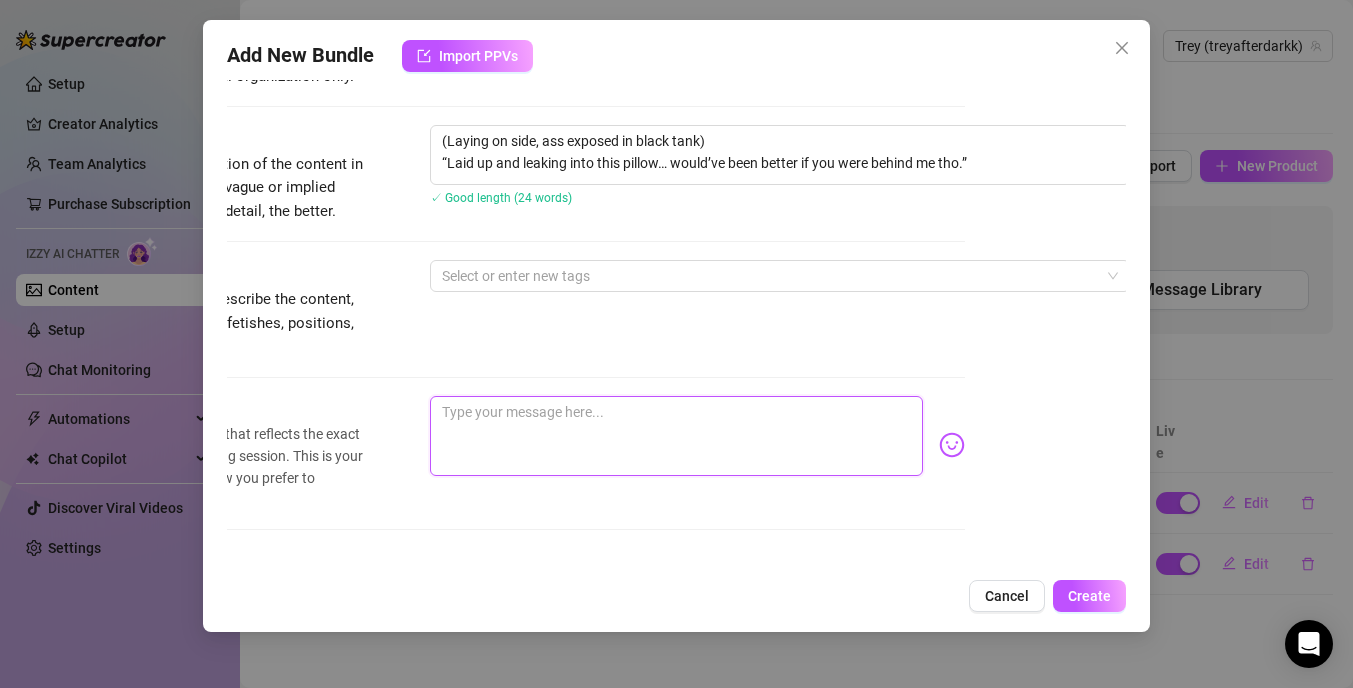 click at bounding box center (676, 436) 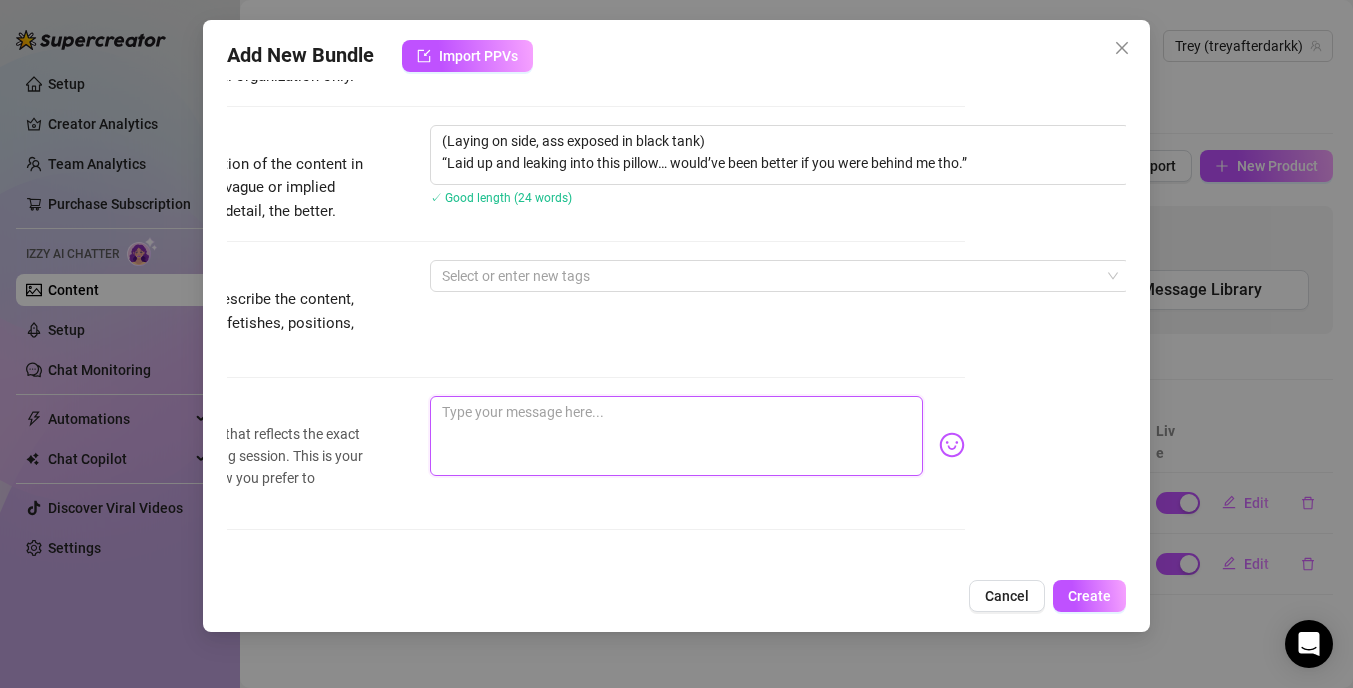paste on "“Laid up and leaking into this pillow… would’ve been better if you were behind me tho.”" 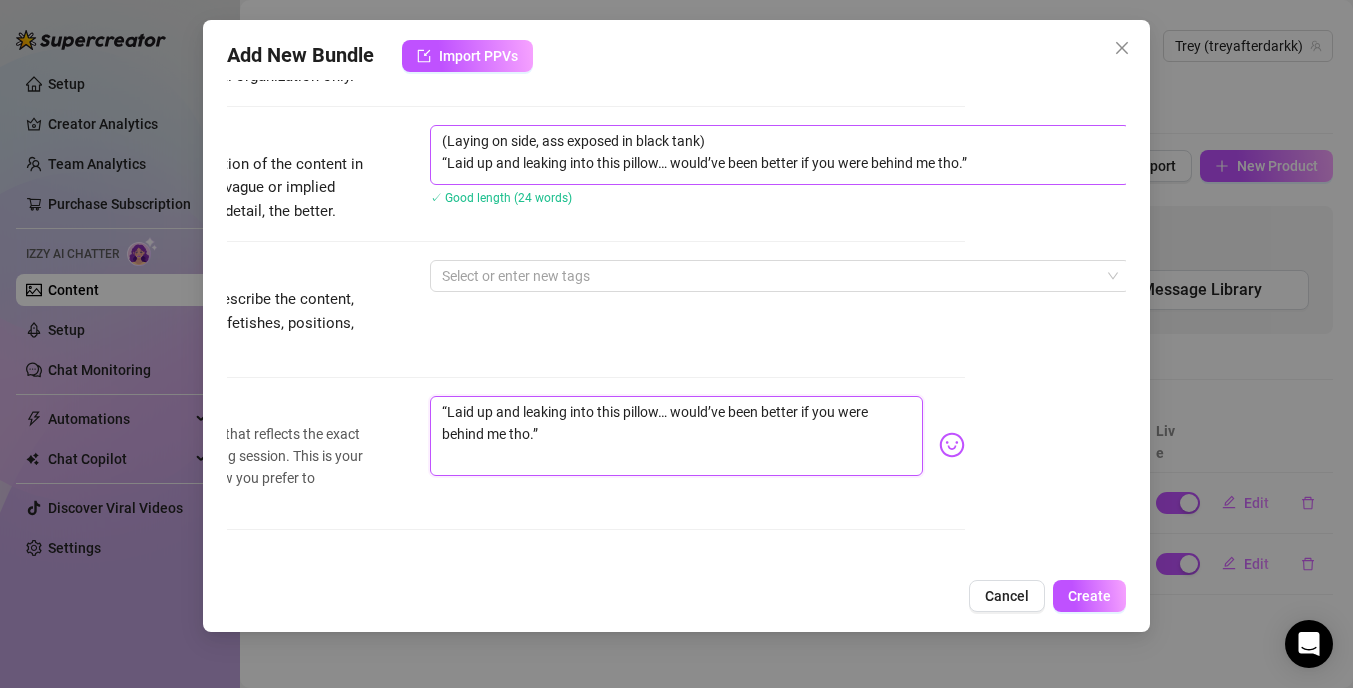 type on "“Laid up and leaking into this pillow… would’ve been better if you were behind me tho.”" 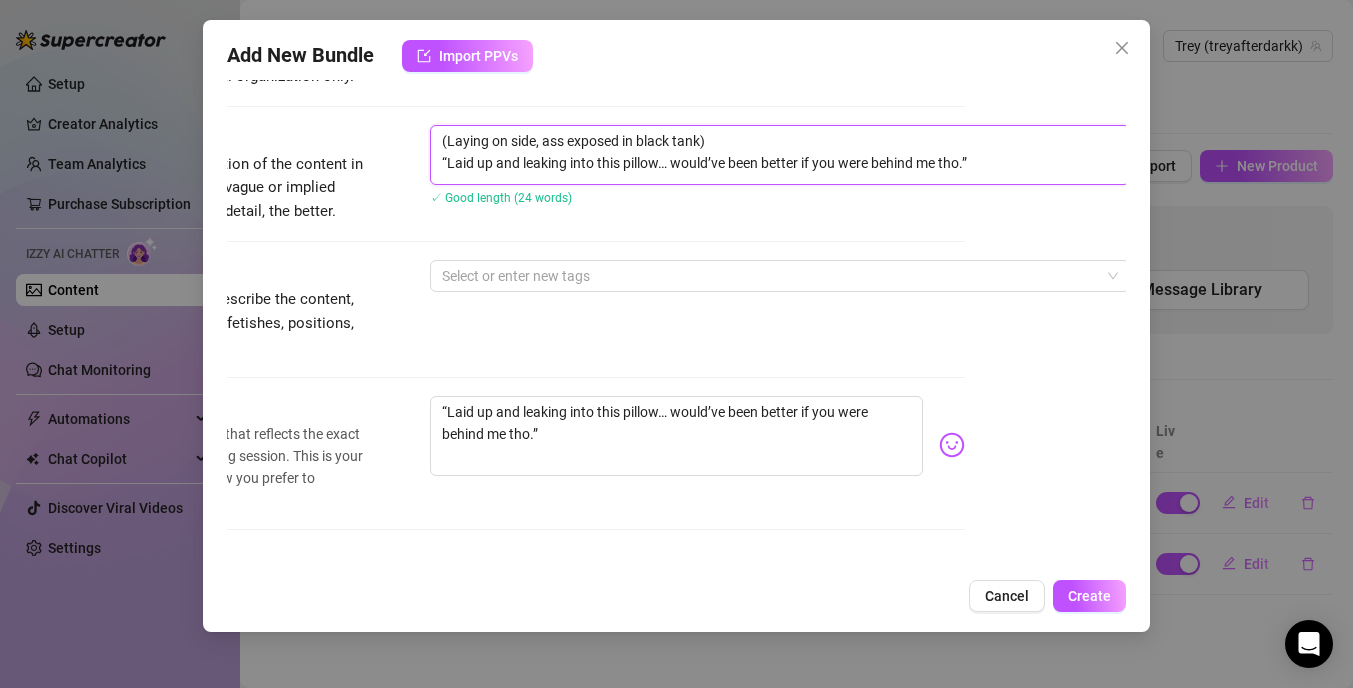 drag, startPoint x: 1003, startPoint y: 163, endPoint x: 325, endPoint y: 103, distance: 680.6497 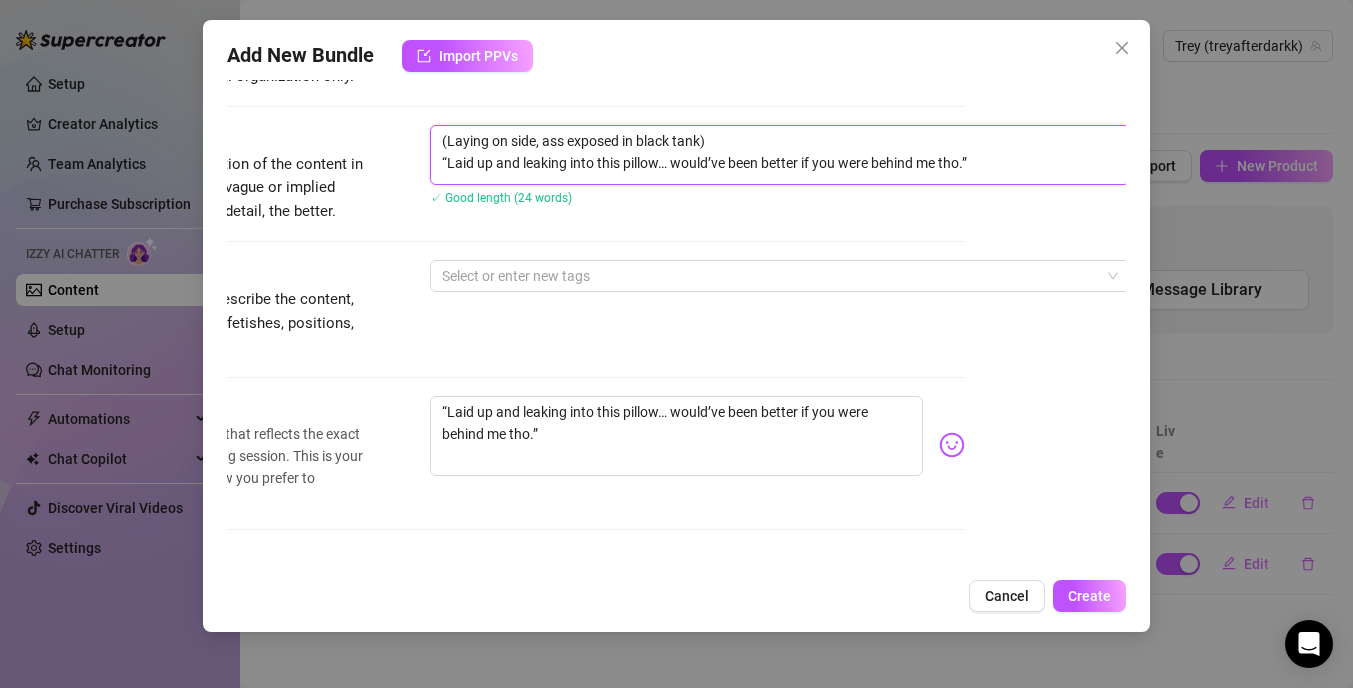 click on "(Laying on side, ass exposed in black tank)
“Laid up and leaking into this pillow… would’ve been better if you were behind me tho.”" at bounding box center [780, 155] 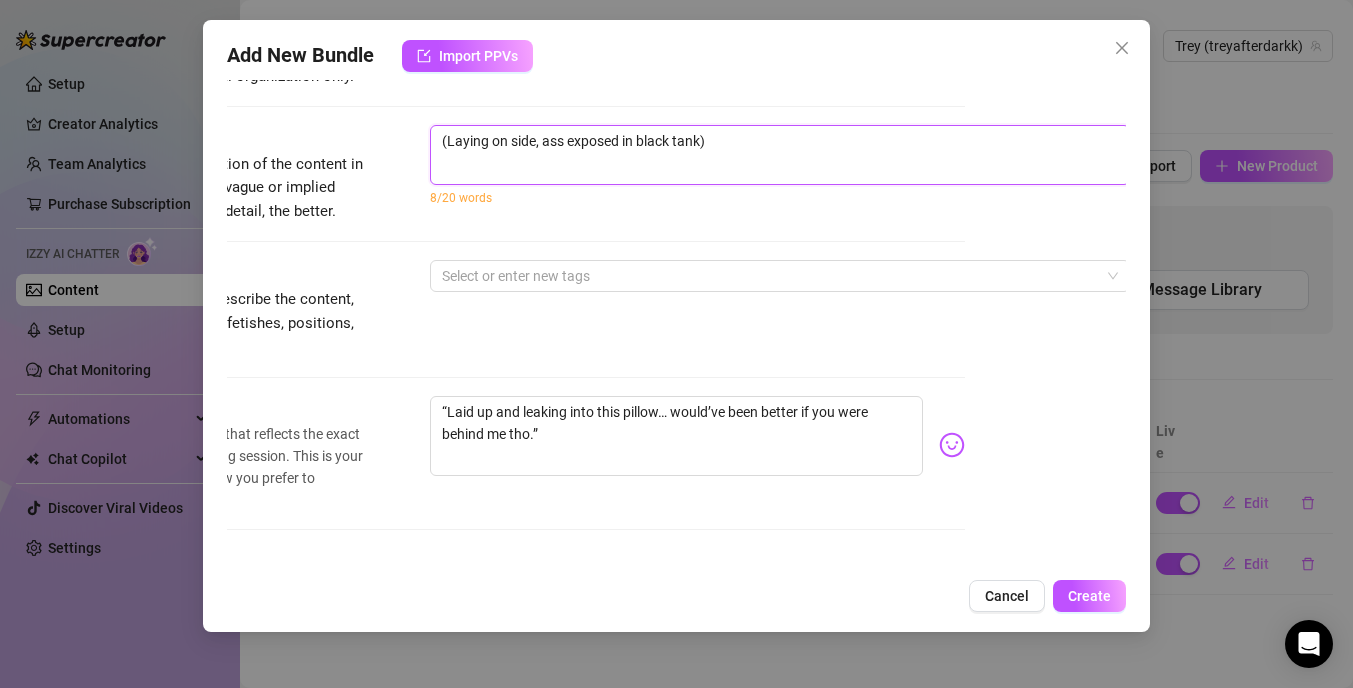 type on "(Laying on side, ass exposed in black tank)" 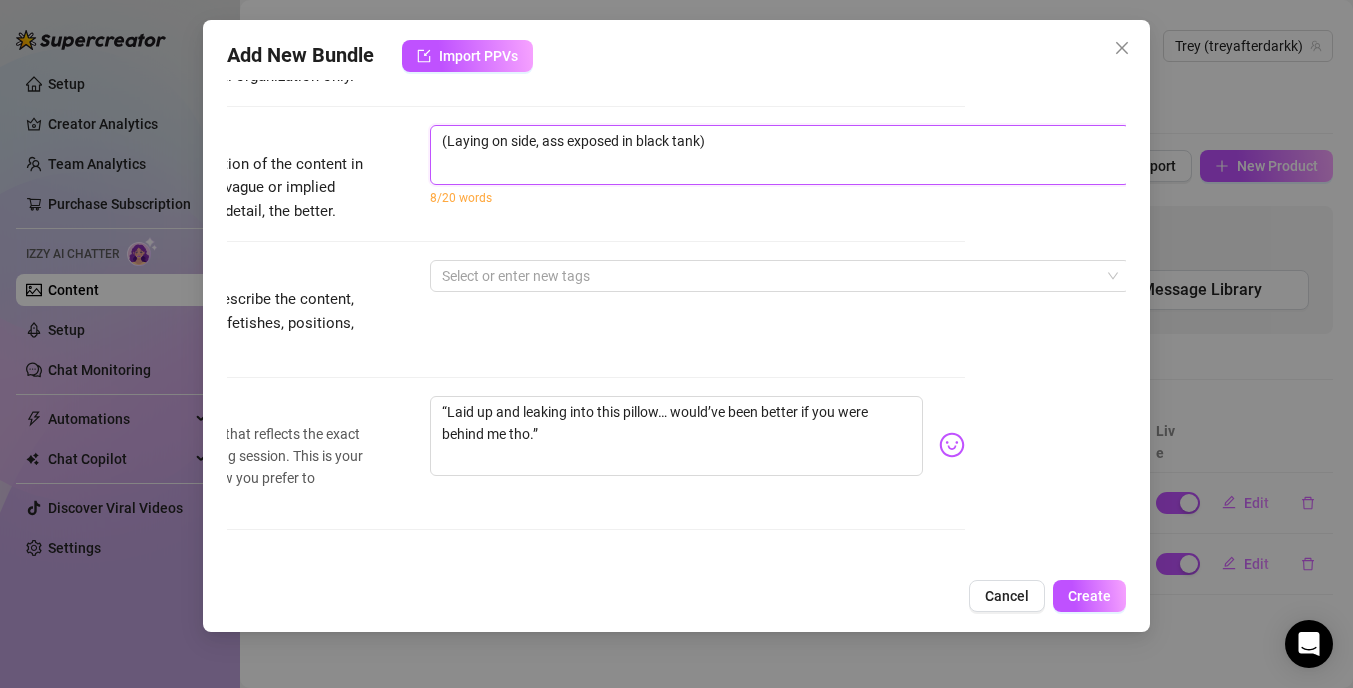 click on "(Laying on side, ass exposed in black tank)" at bounding box center (780, 155) 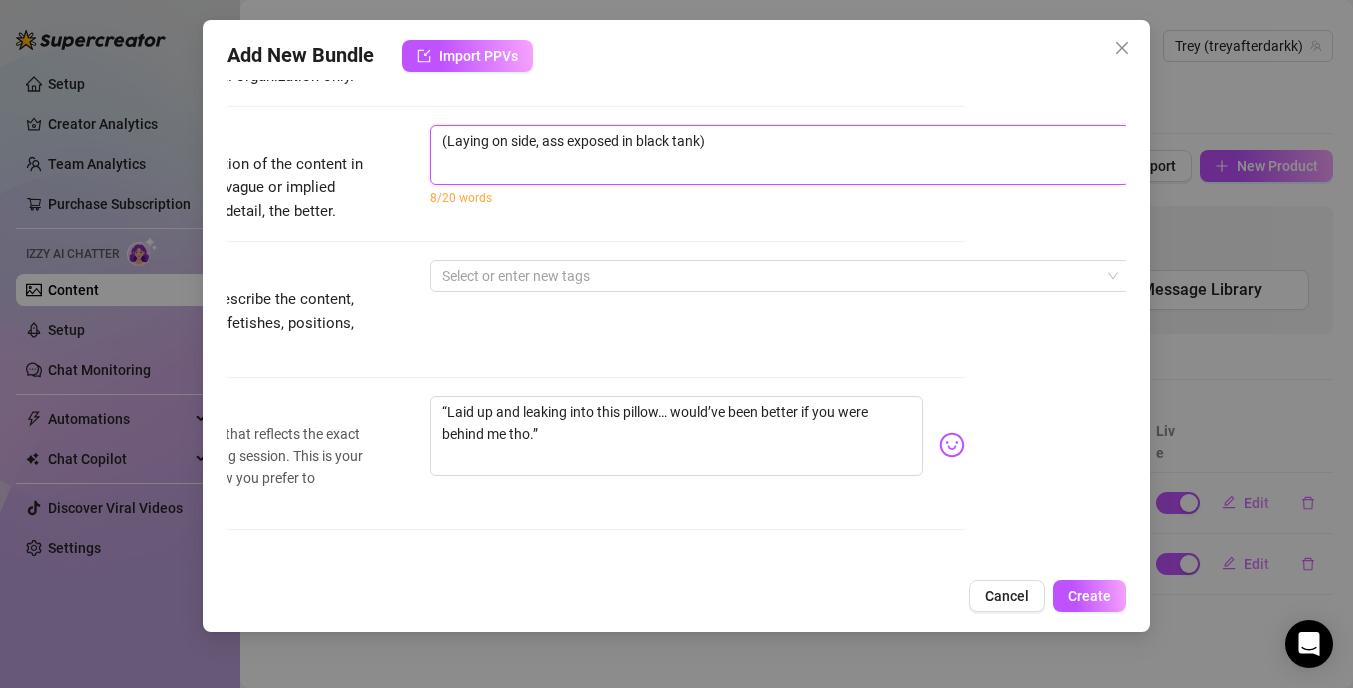 paste on "Just rolled over… but you’ve already got me exposed. Come get cozy." 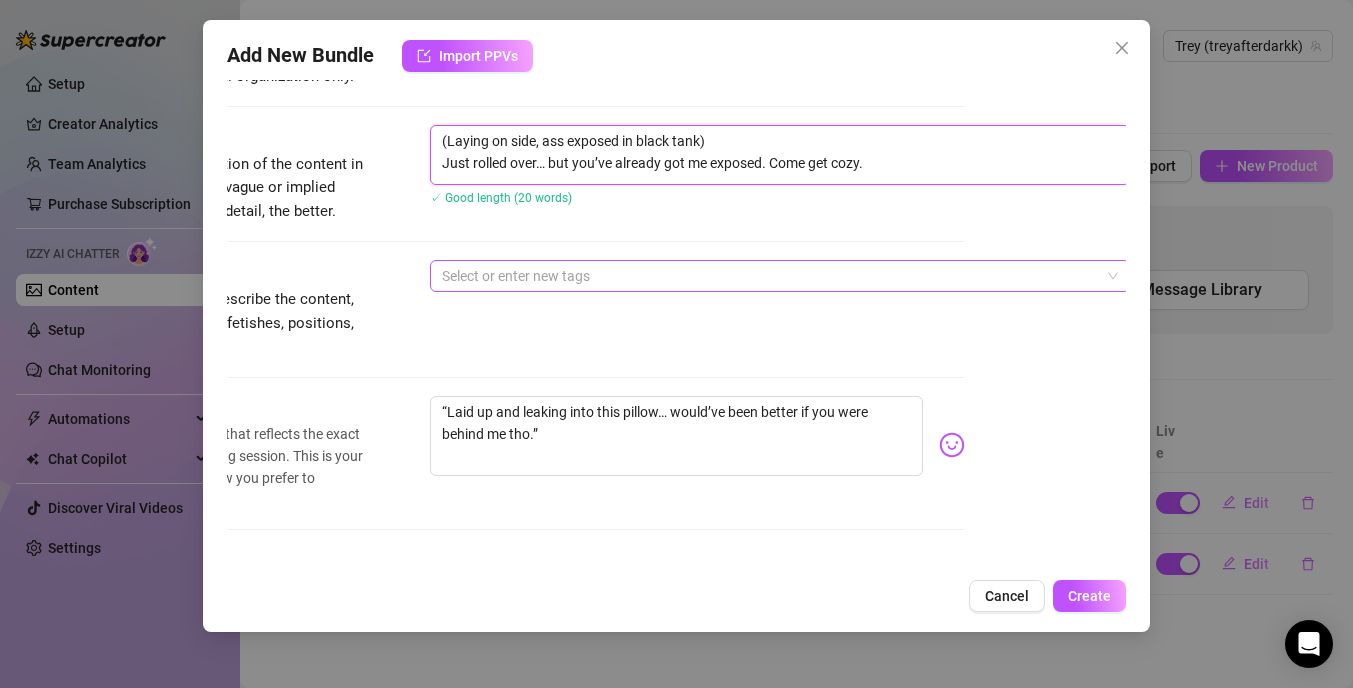 click at bounding box center (769, 276) 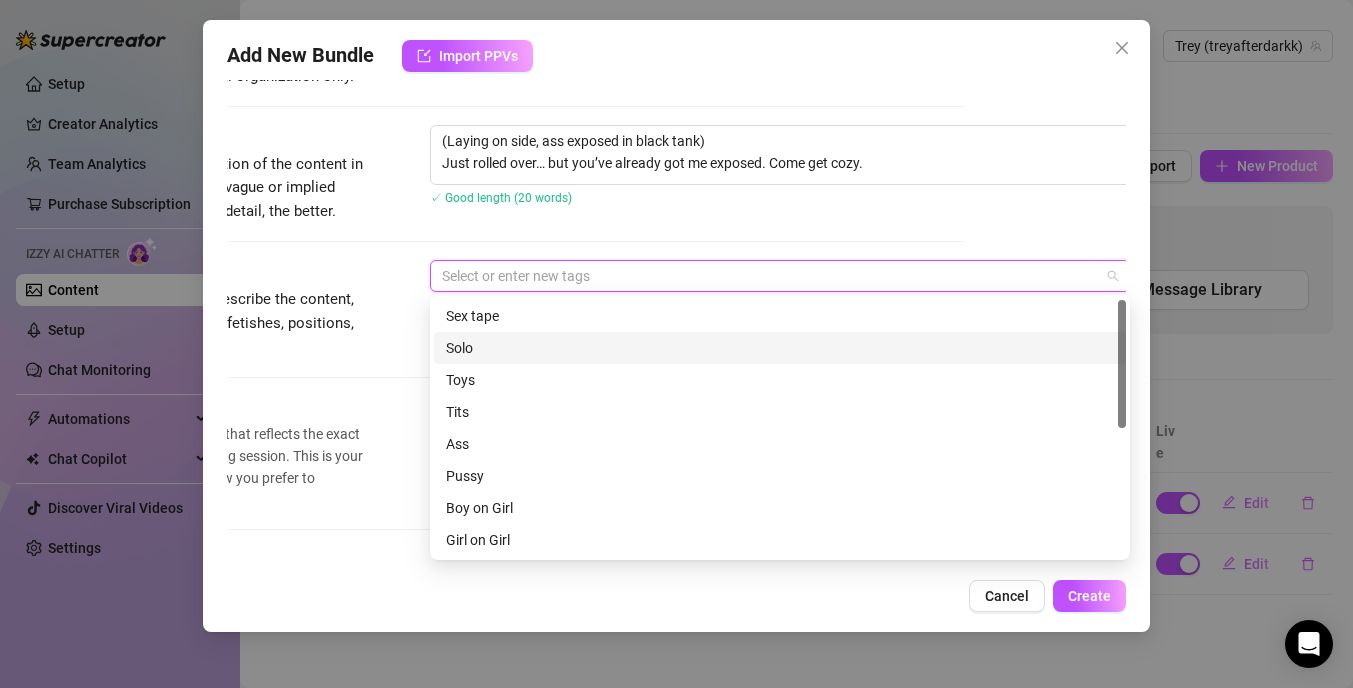 click on "Tags Simple keywords that describe the content, like body parts, specific fetishes, positions, categories.   Select or enter new tags" at bounding box center [515, 327] 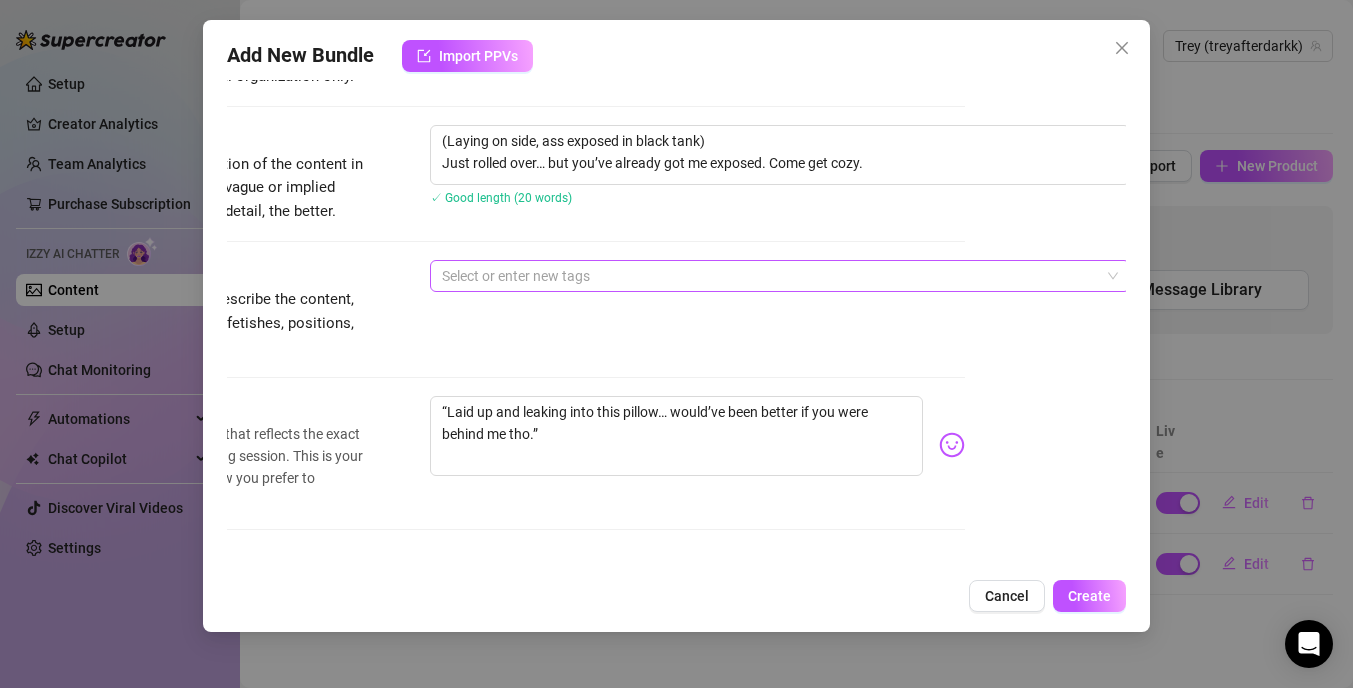 click at bounding box center (769, 276) 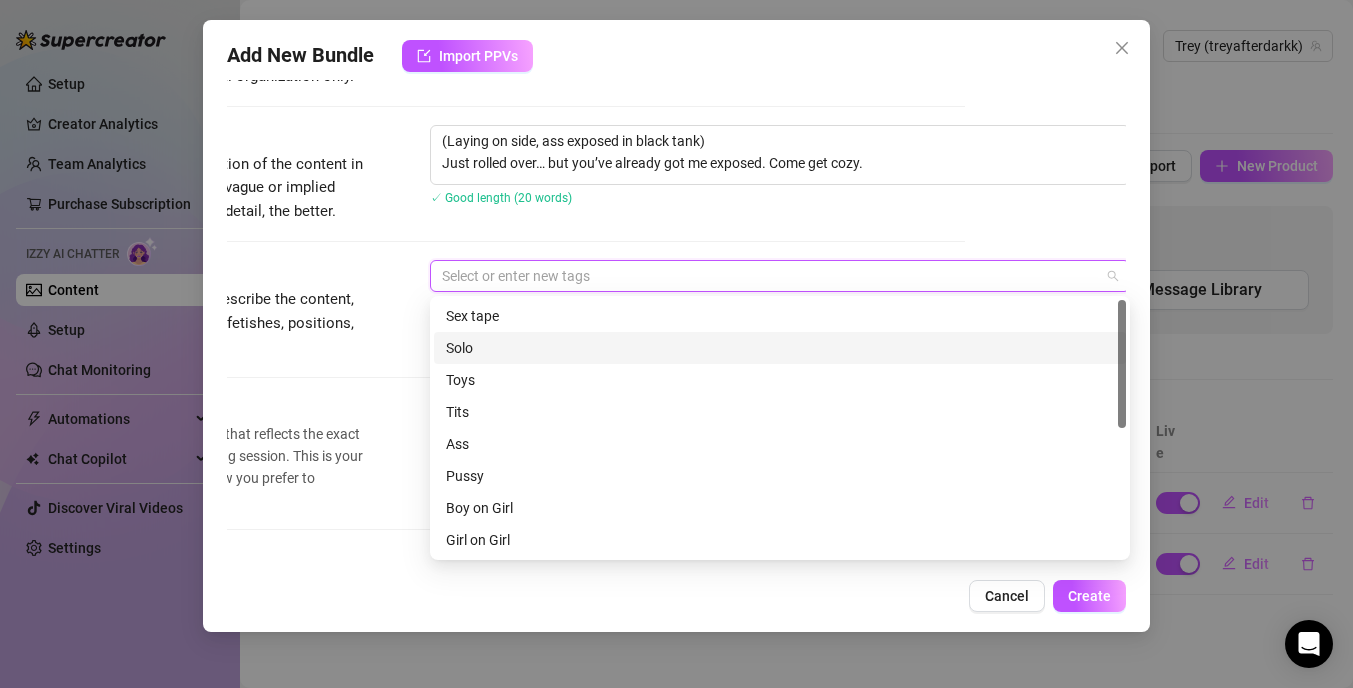 paste on "#SidePose #BedroomBait #SleepyButNaughty #NaturalLight #SoftDomVibes" 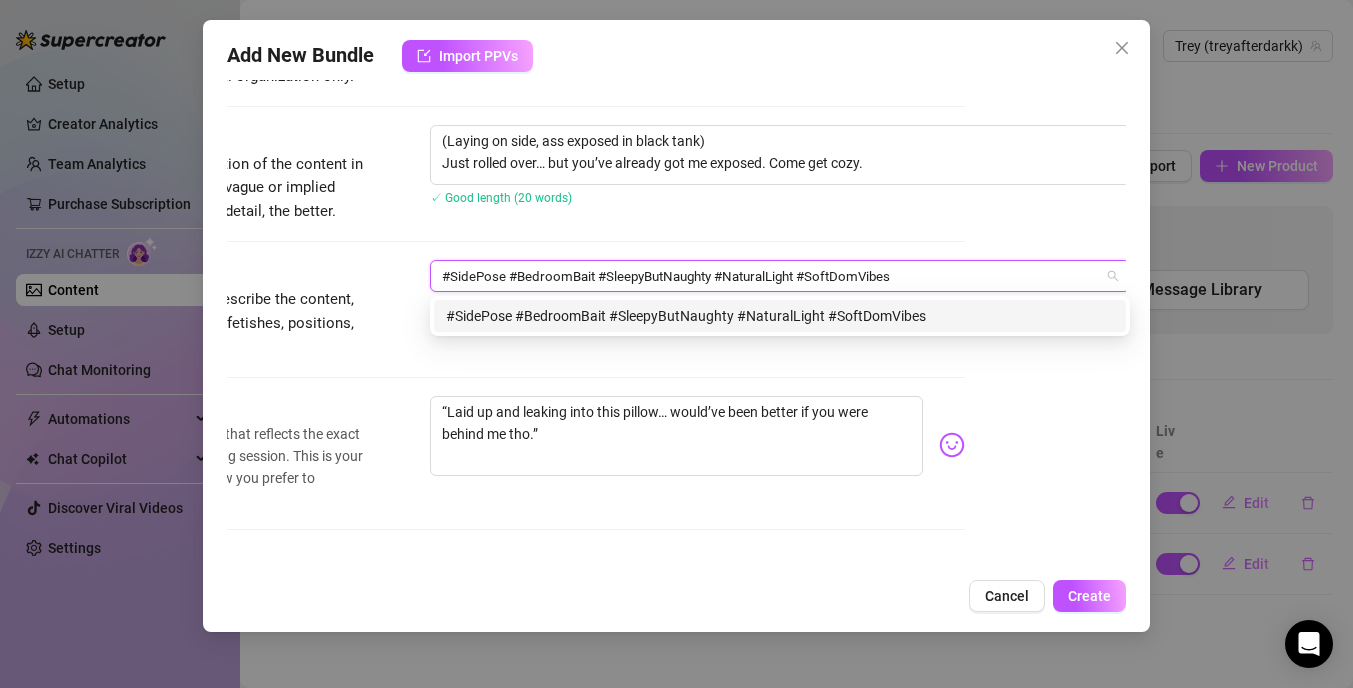 type on "#SidePose #BedroomBait #SleepyButNaughty #NaturalLight #SoftDomVibes" 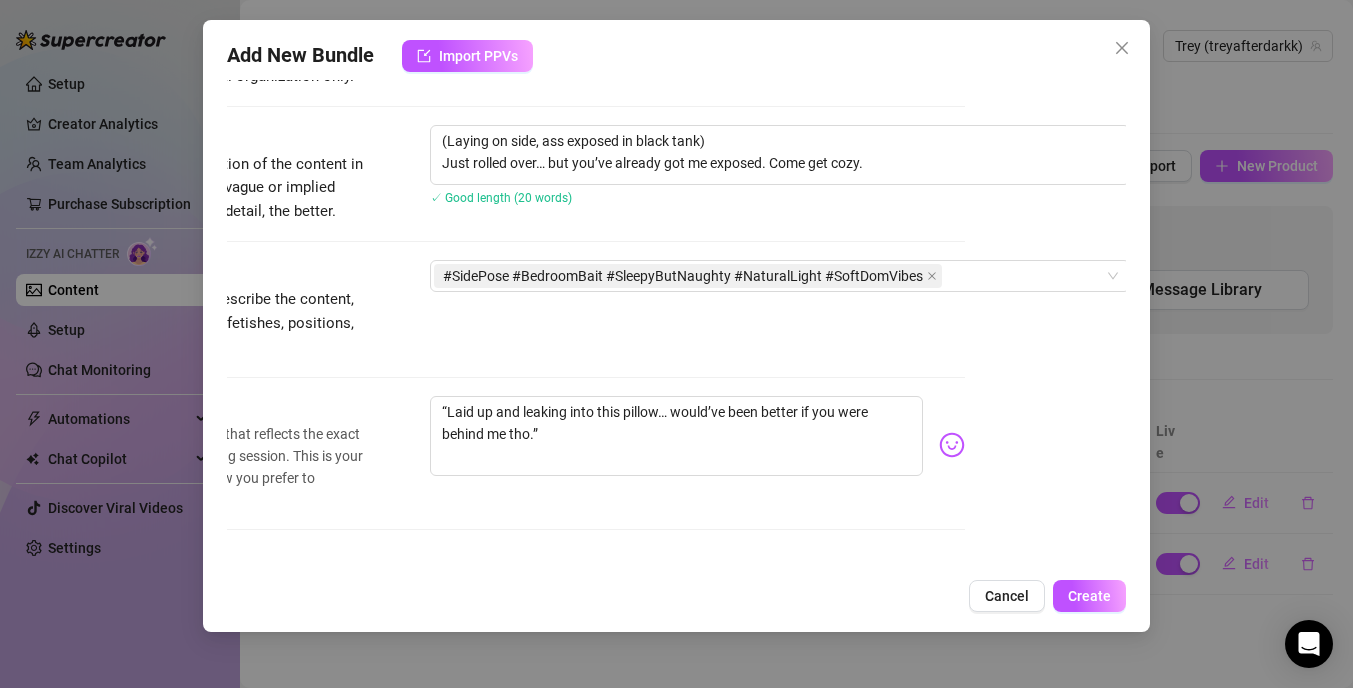 click on "Tags Simple keywords that describe the content, like body parts, specific fetishes, positions, categories. #SidePose #BedroomBait #SleepyButNaughty #NaturalLight #SoftDomVibes" at bounding box center [515, 309] 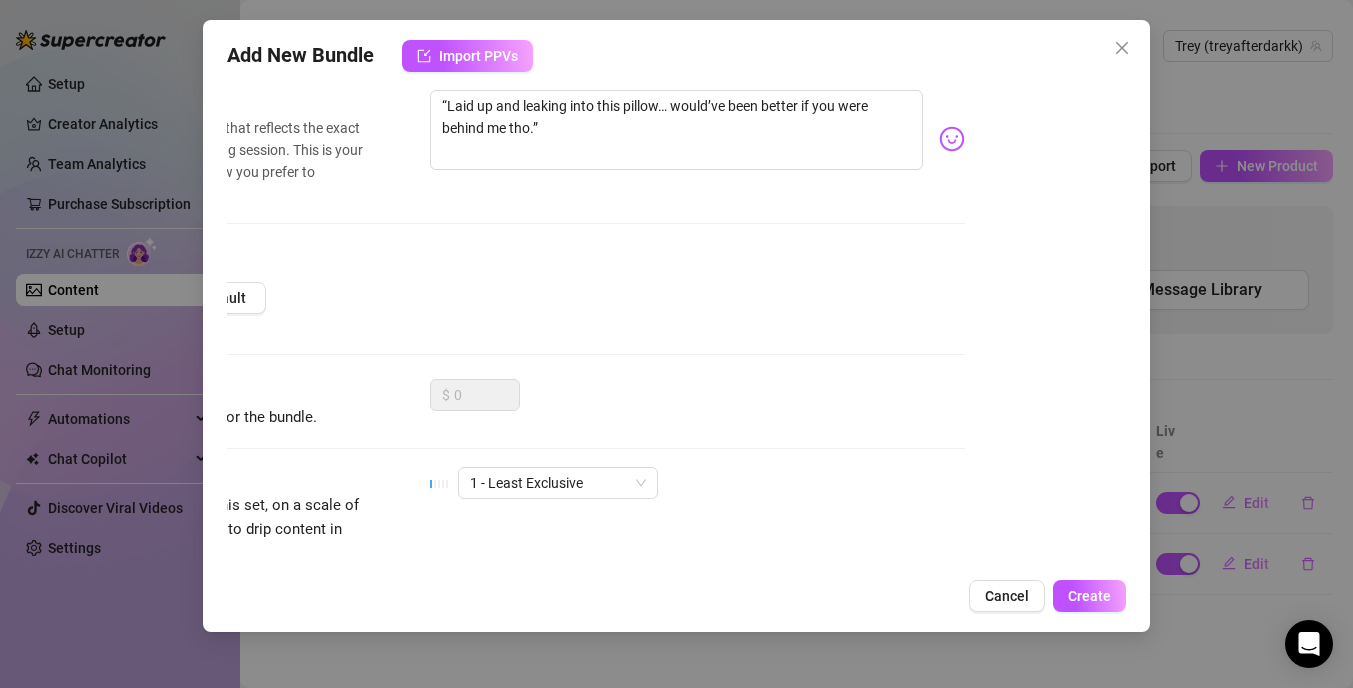 scroll, scrollTop: 485, scrollLeft: 23, axis: both 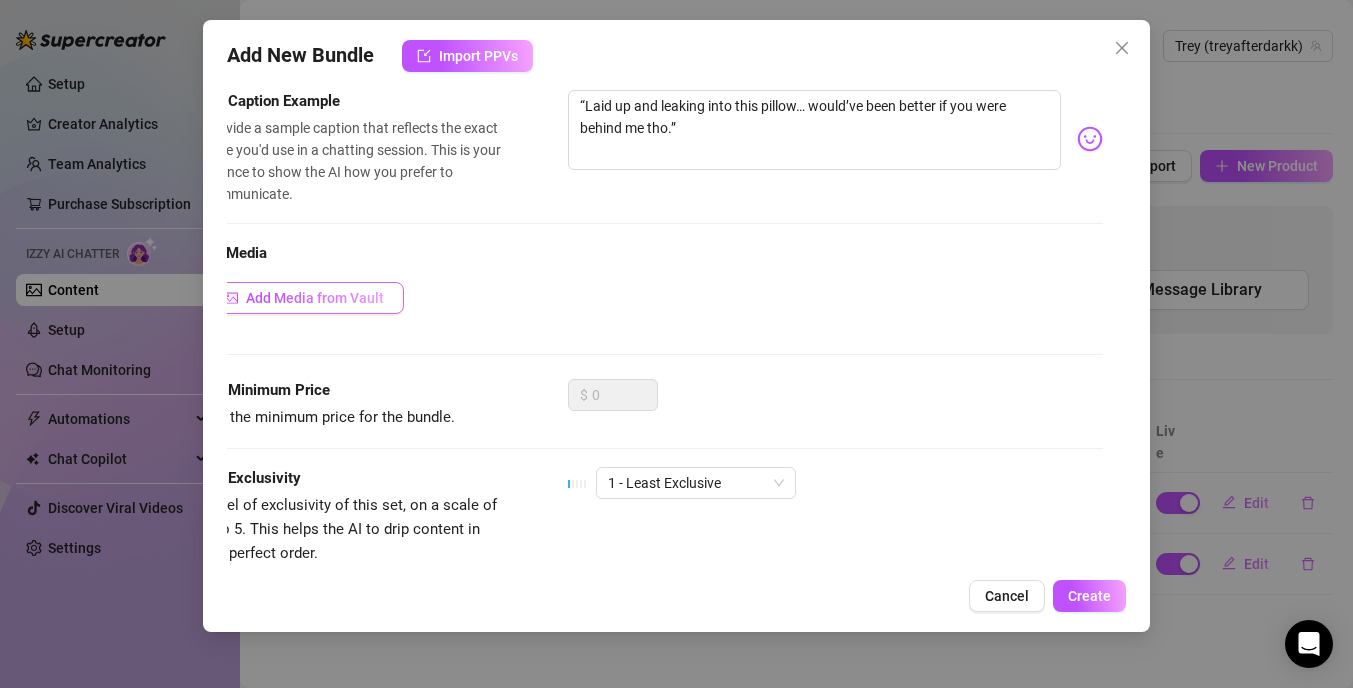 click on "Add Media from Vault" at bounding box center [315, 298] 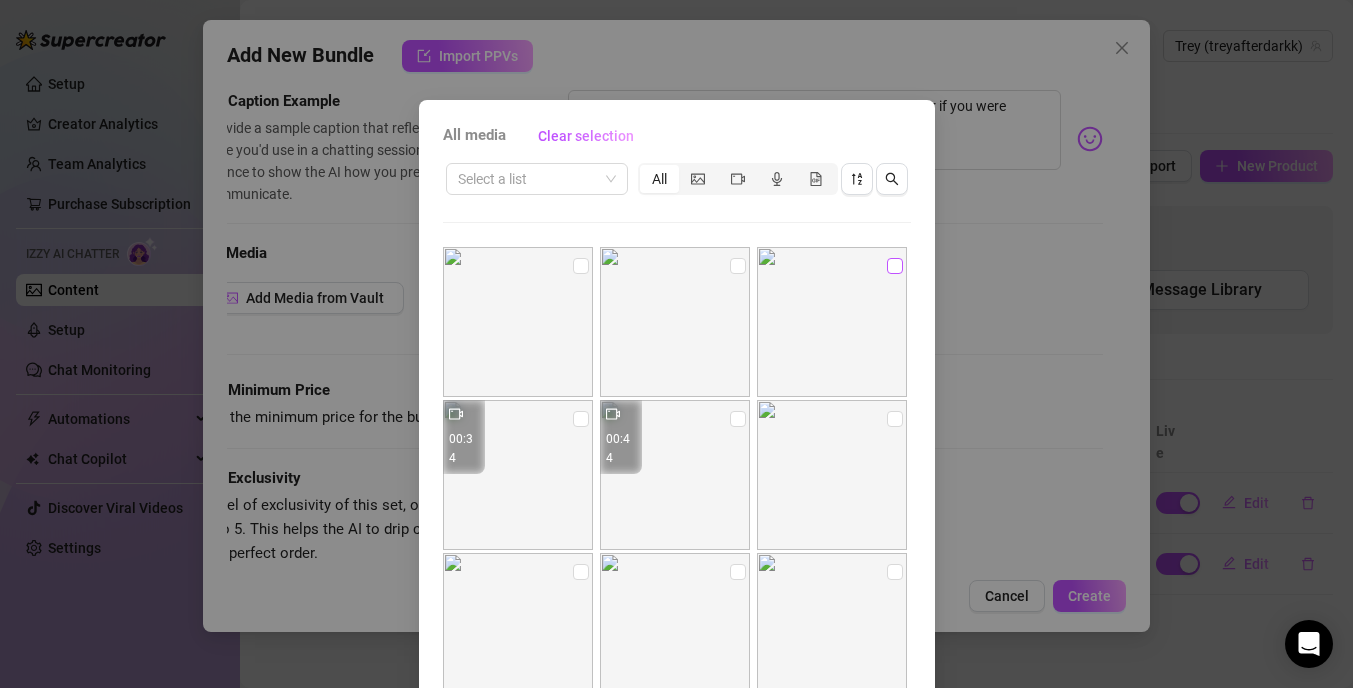 click at bounding box center [895, 266] 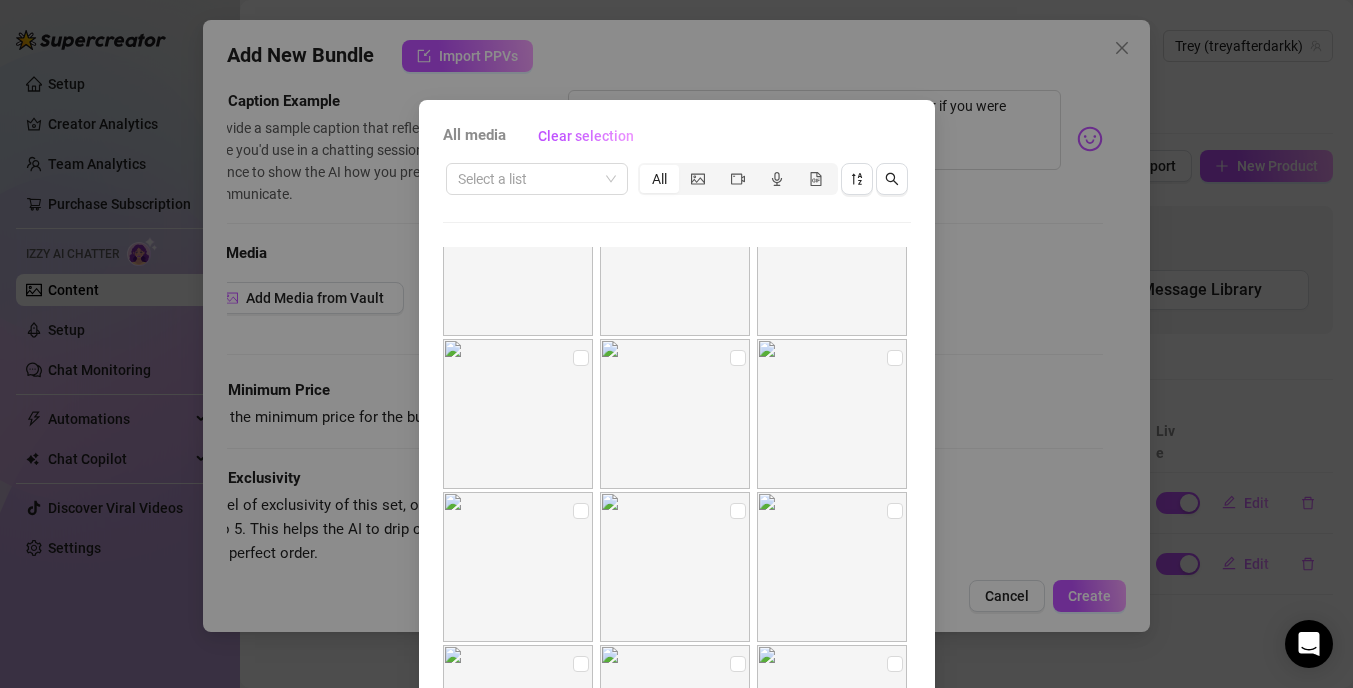 scroll, scrollTop: 754, scrollLeft: 0, axis: vertical 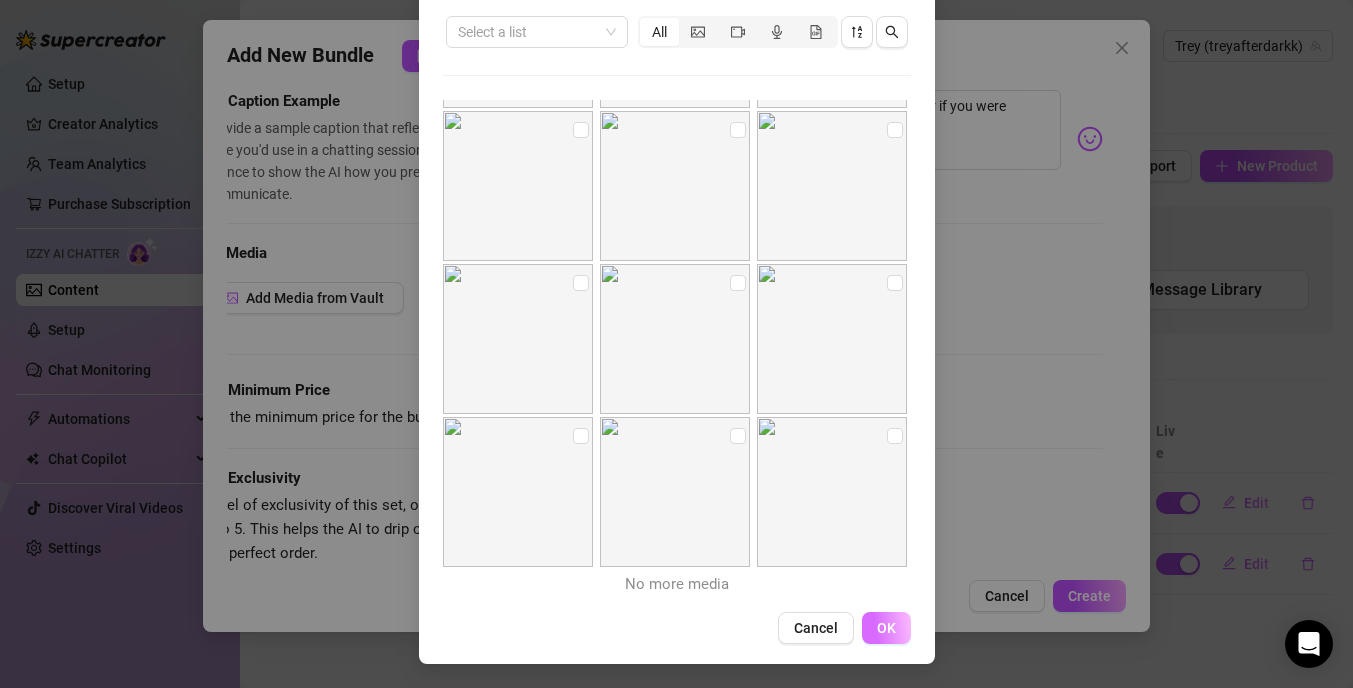 click on "OK" at bounding box center [886, 628] 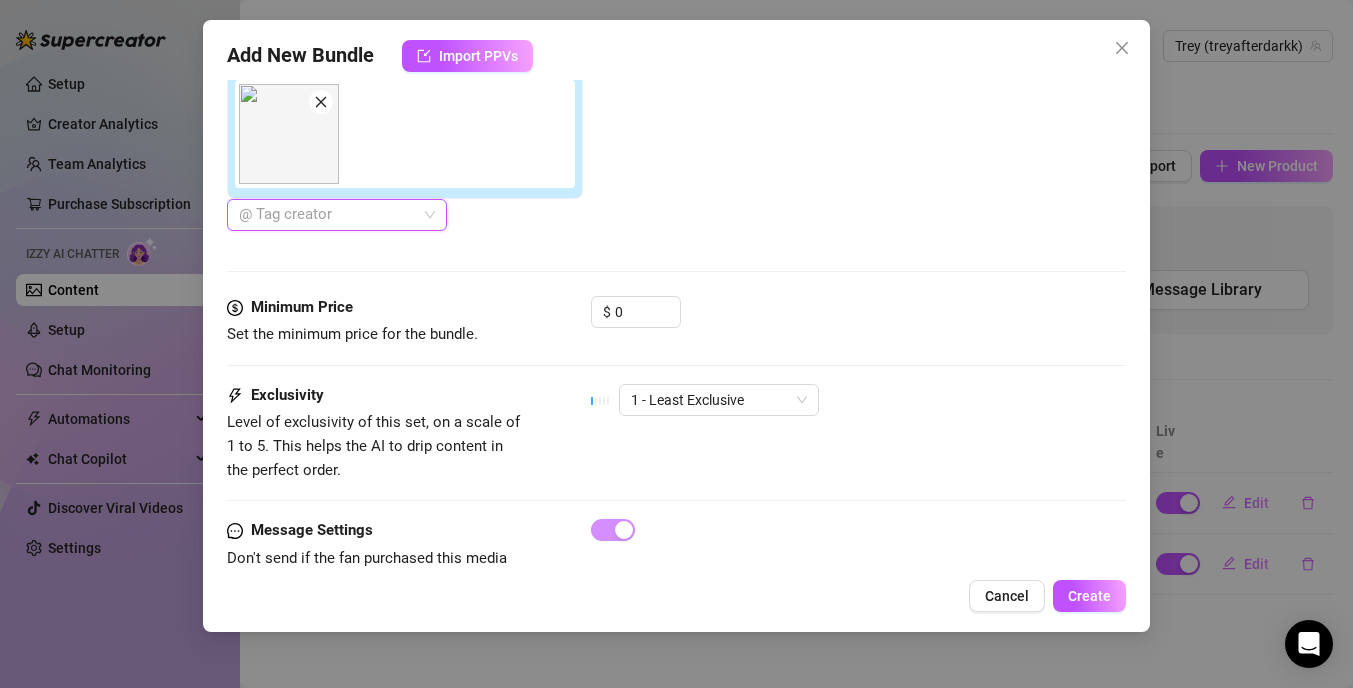 scroll, scrollTop: 812, scrollLeft: 0, axis: vertical 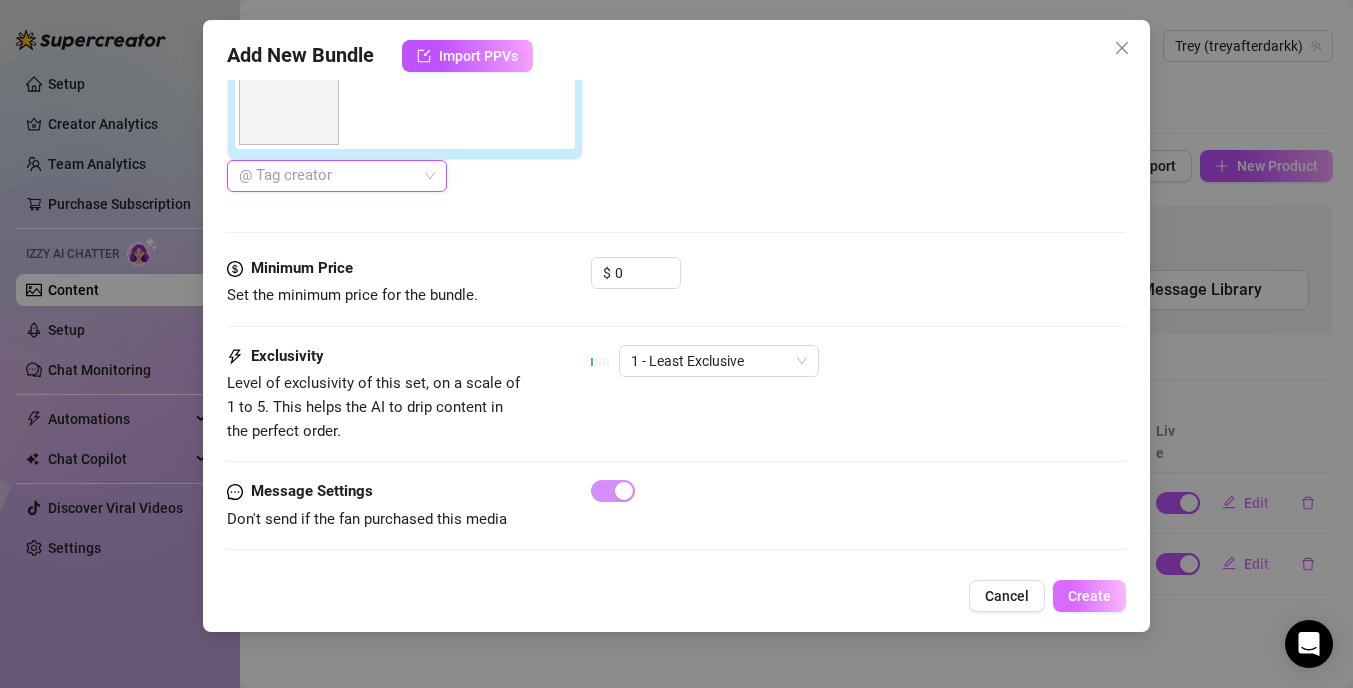 click on "Create" at bounding box center (1089, 596) 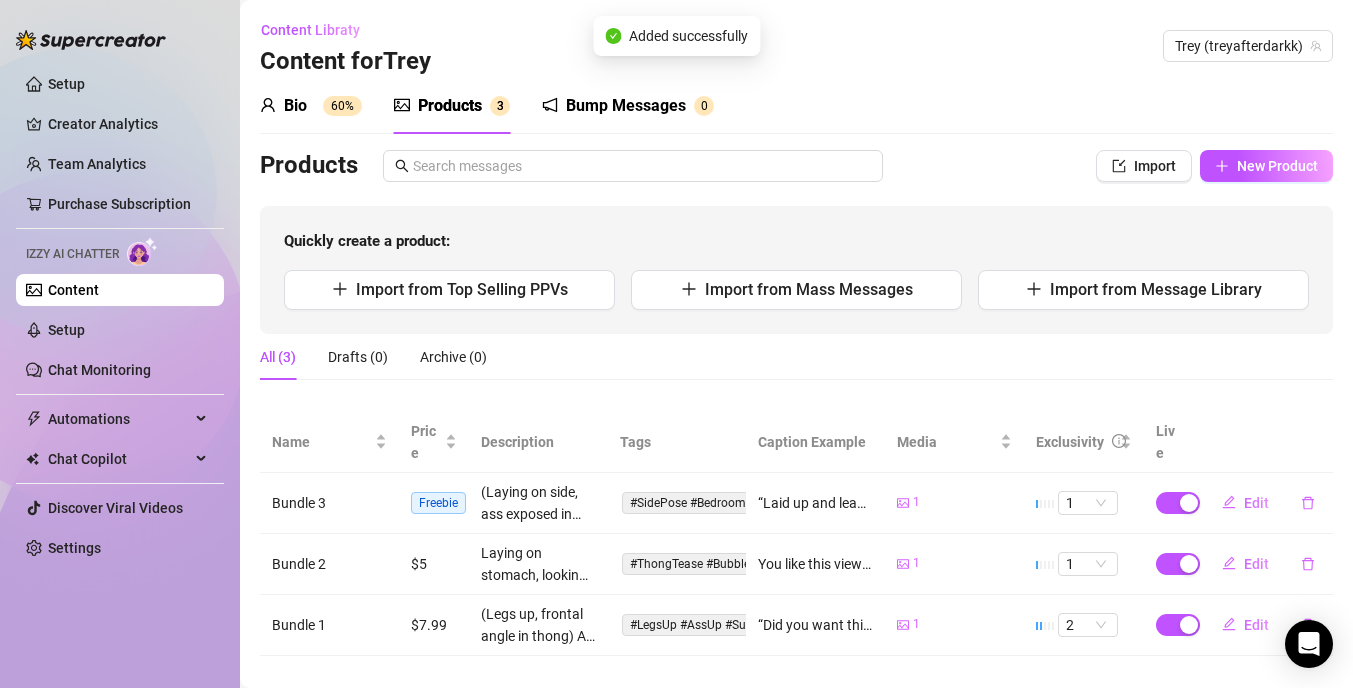scroll, scrollTop: 27, scrollLeft: 0, axis: vertical 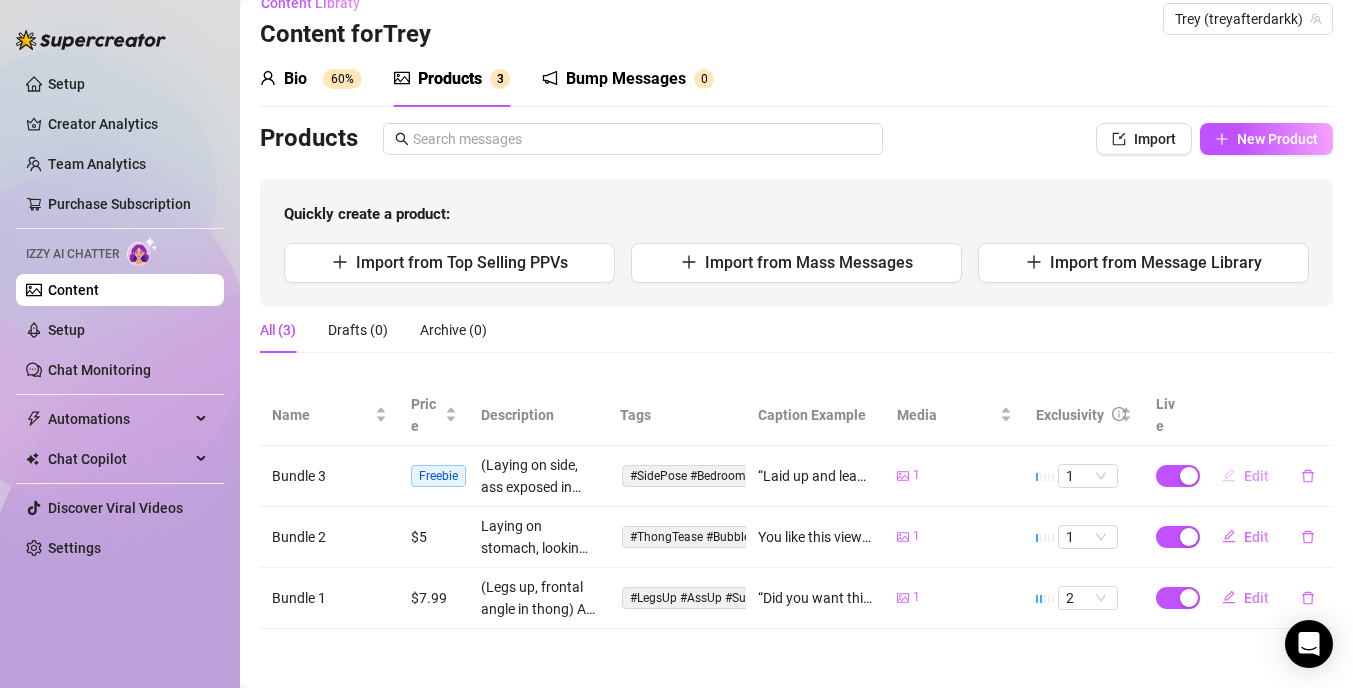 click on "Edit" at bounding box center [1256, 476] 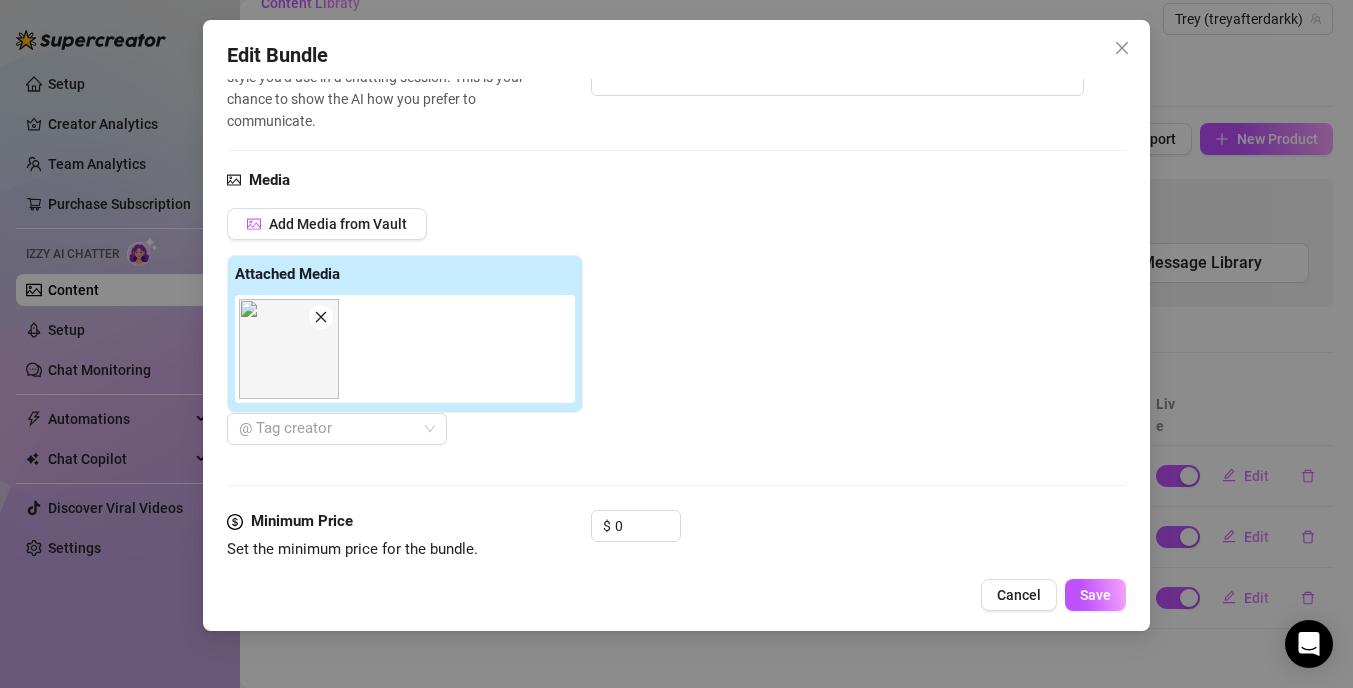 scroll, scrollTop: 812, scrollLeft: 0, axis: vertical 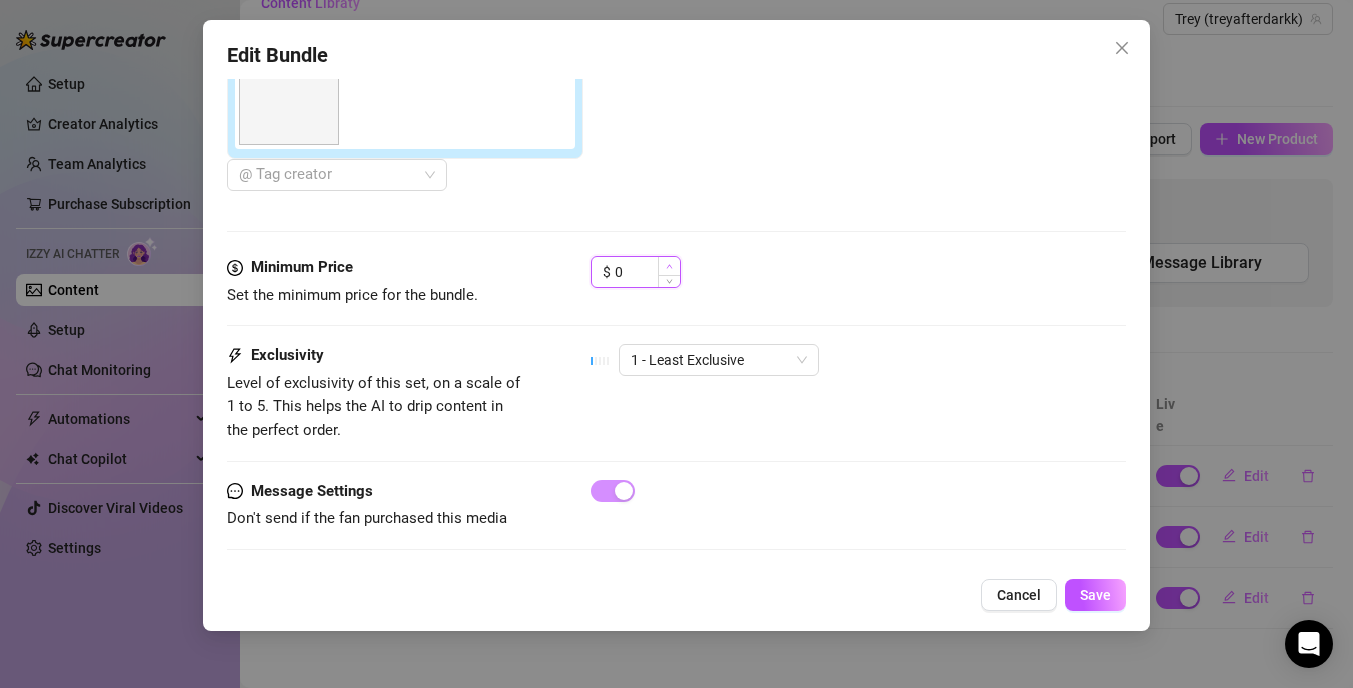 type on "1" 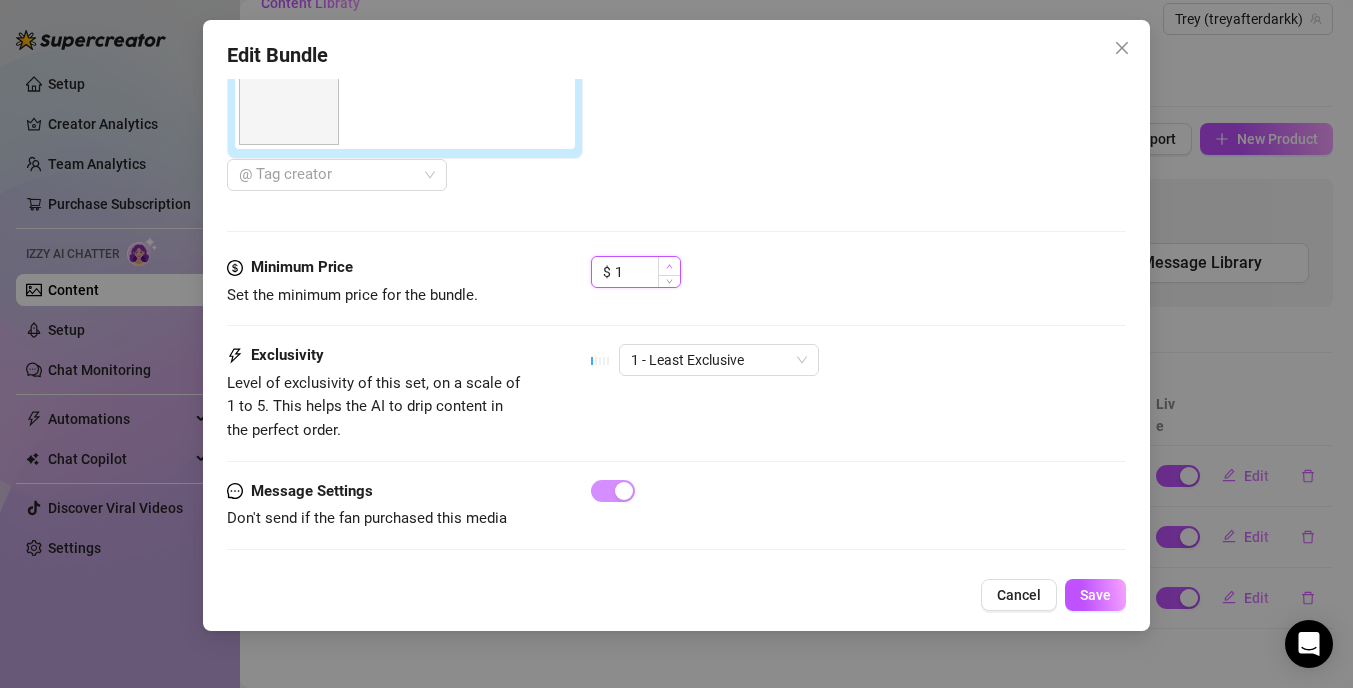 click at bounding box center (669, 266) 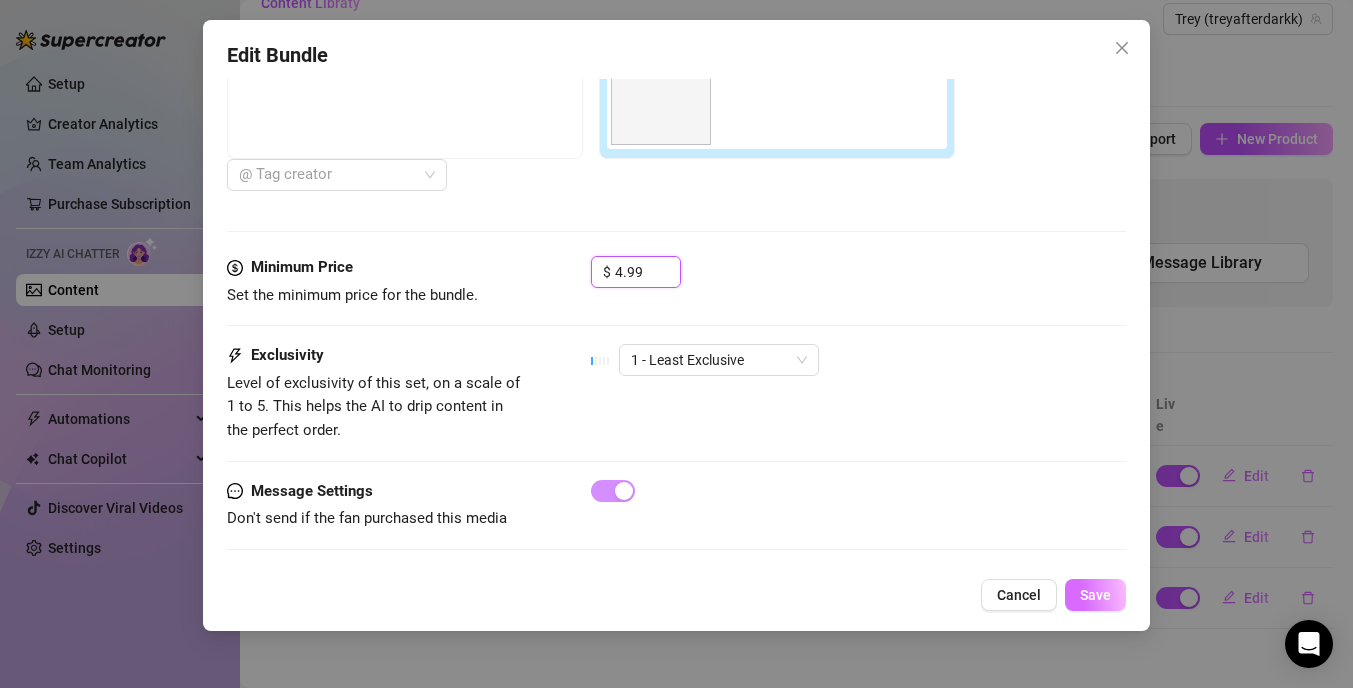 type on "4.99" 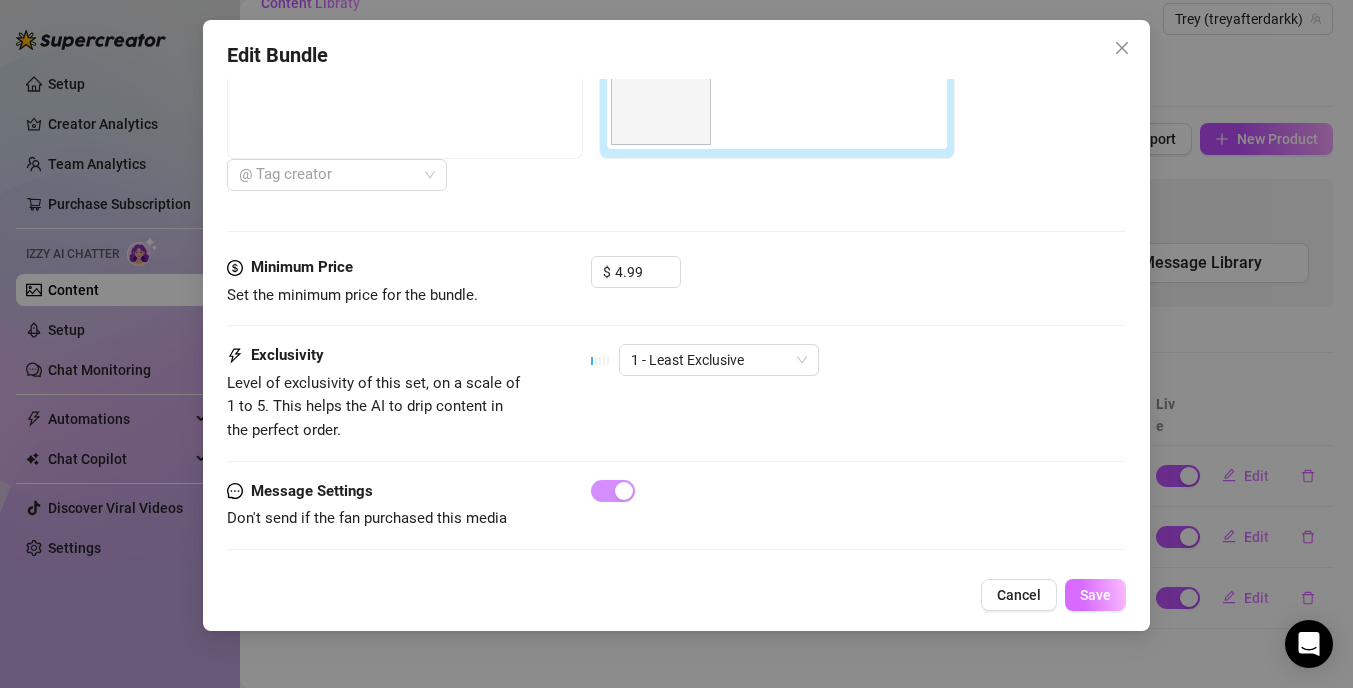 click on "Save" at bounding box center (1095, 595) 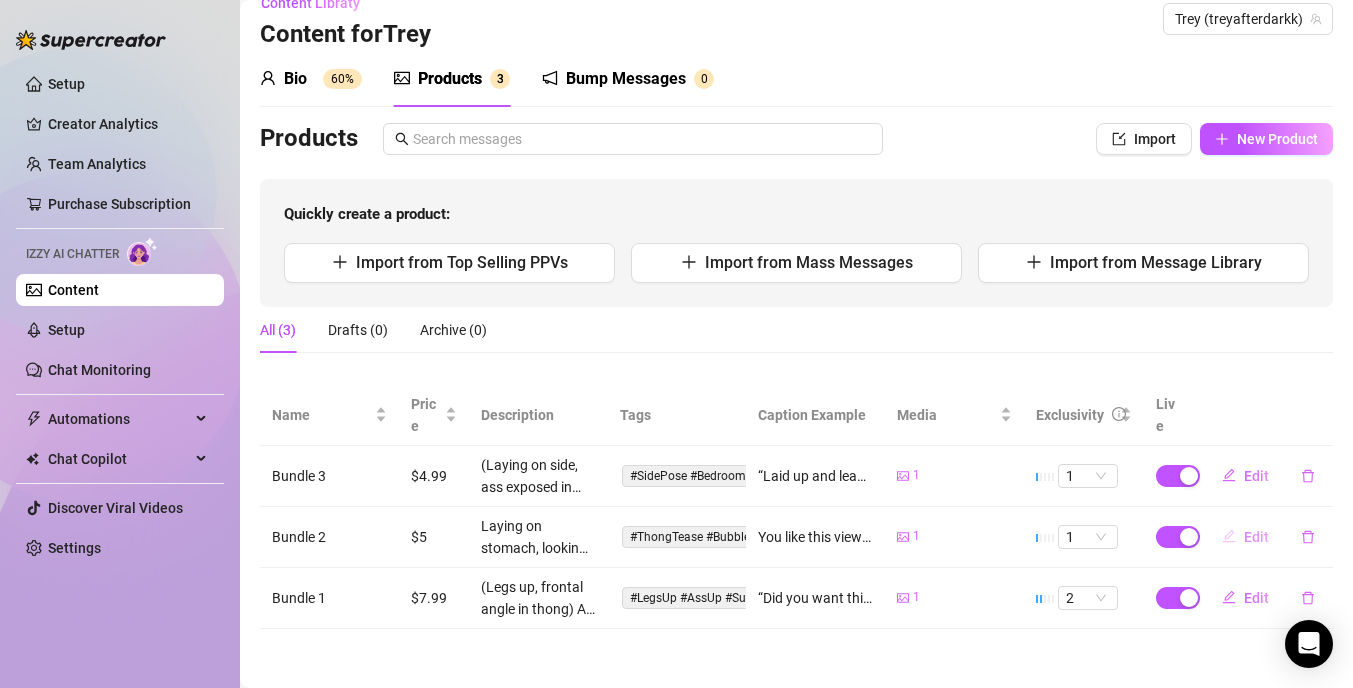click on "Edit" at bounding box center (1245, 537) 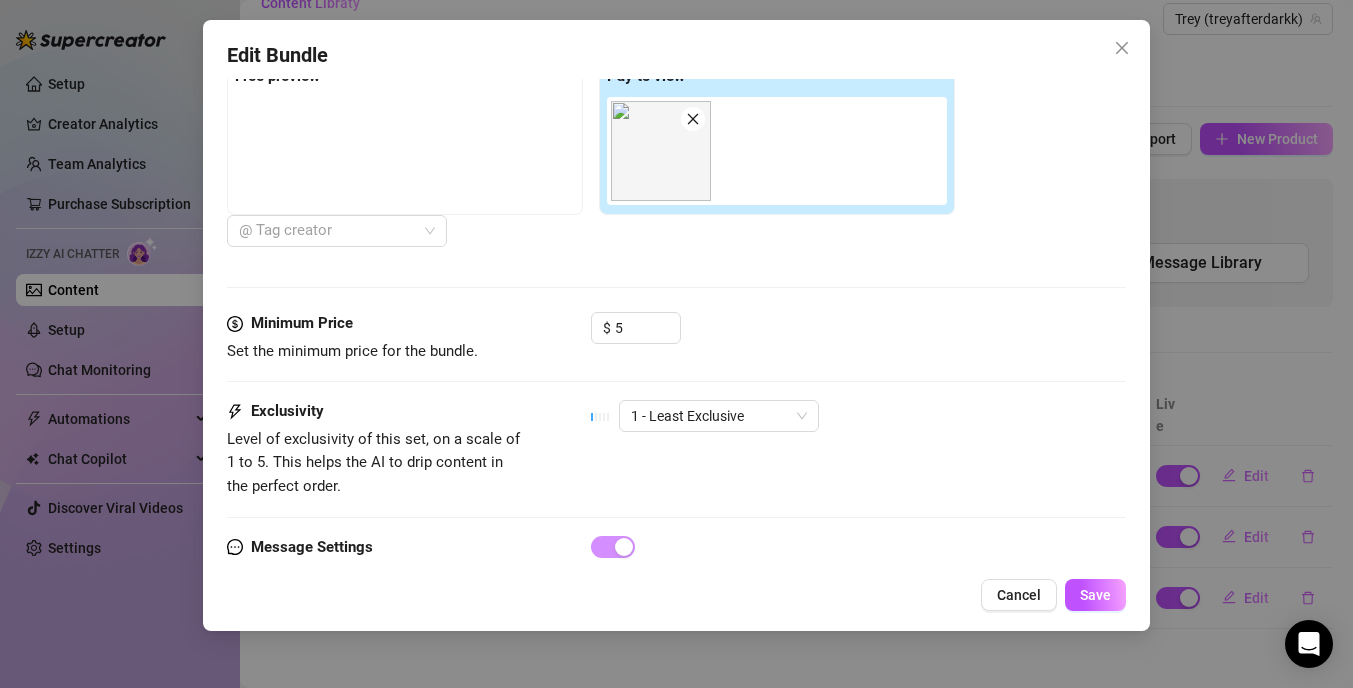 scroll, scrollTop: 767, scrollLeft: 0, axis: vertical 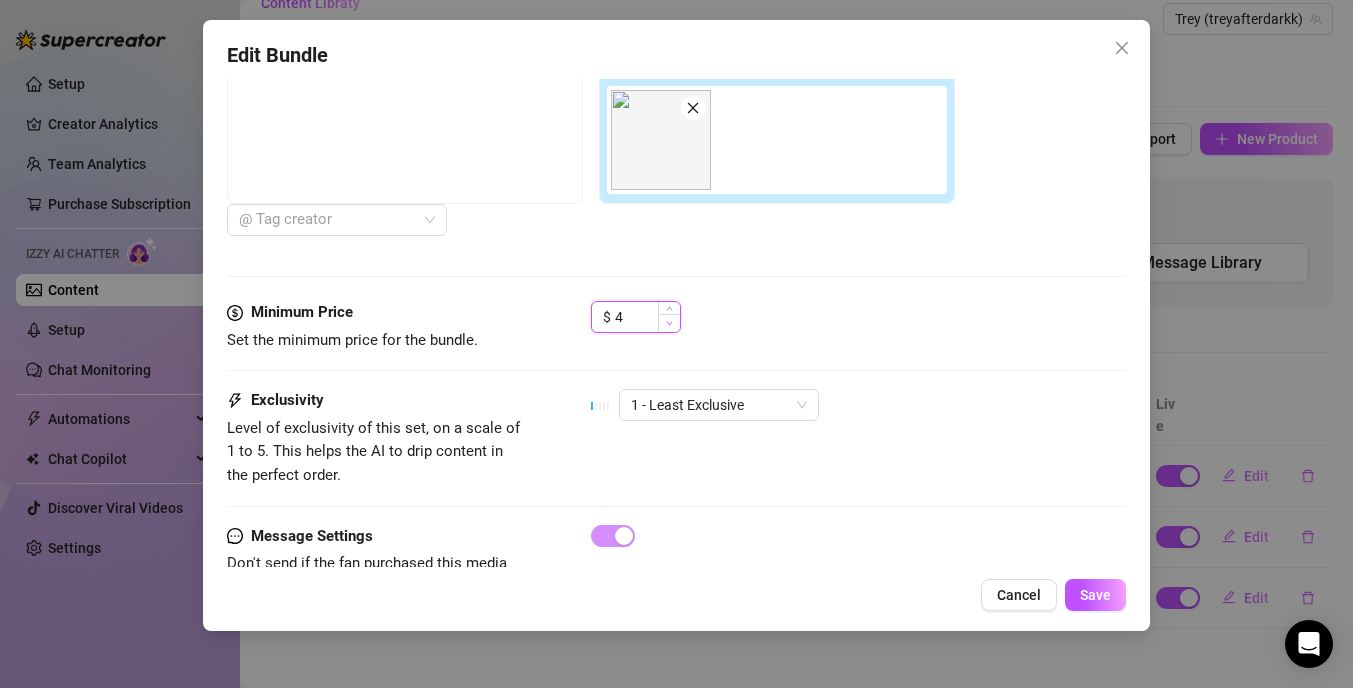 click at bounding box center [669, 323] 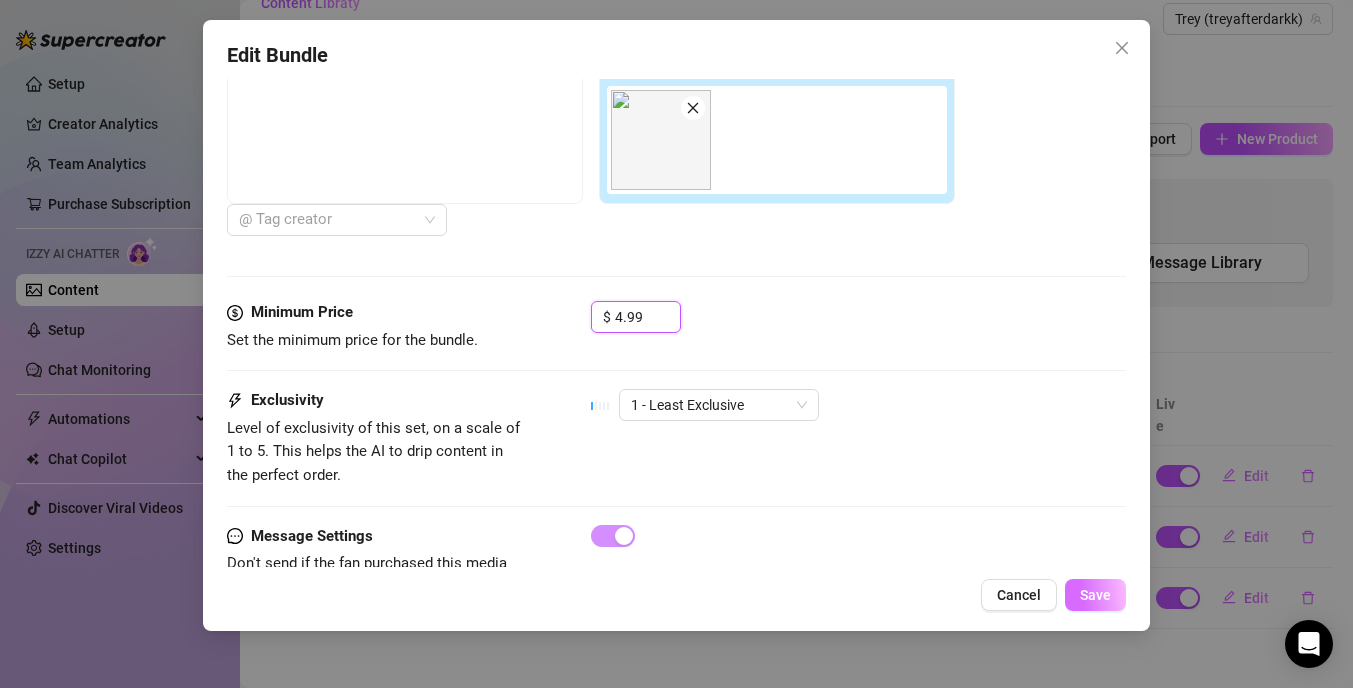 type on "4.99" 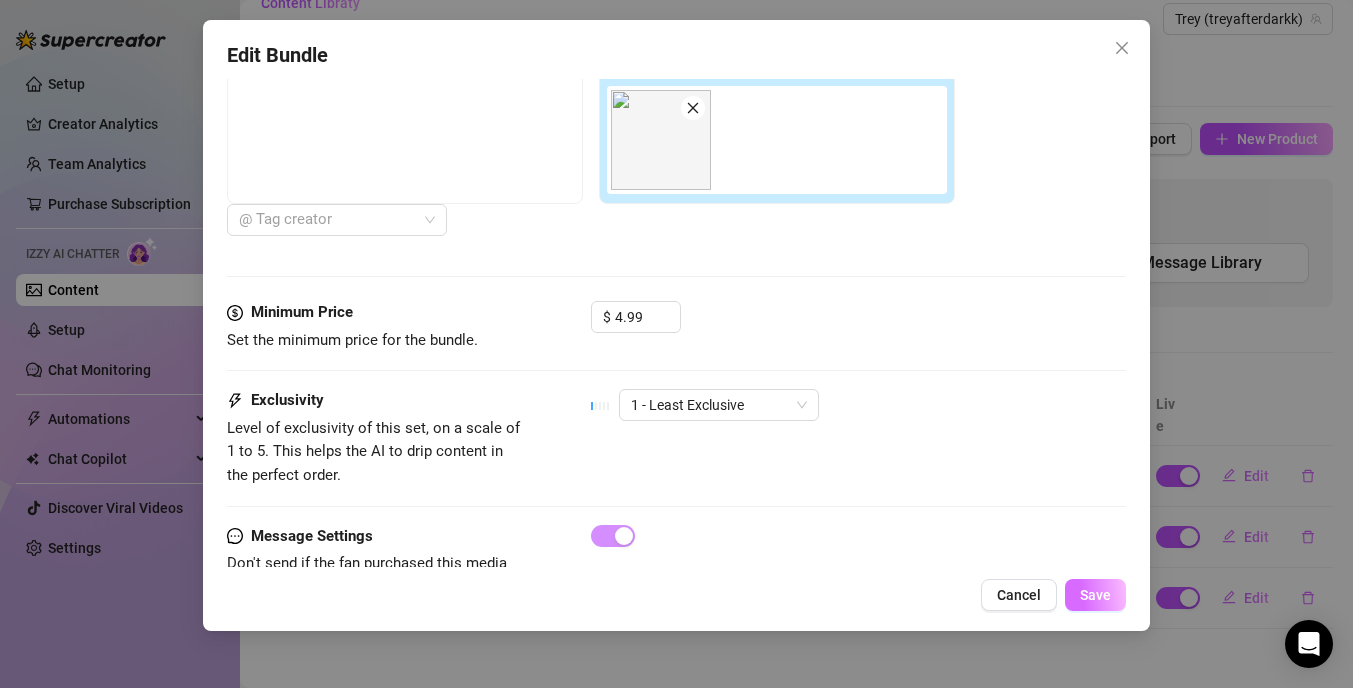 click on "Save" at bounding box center [1095, 595] 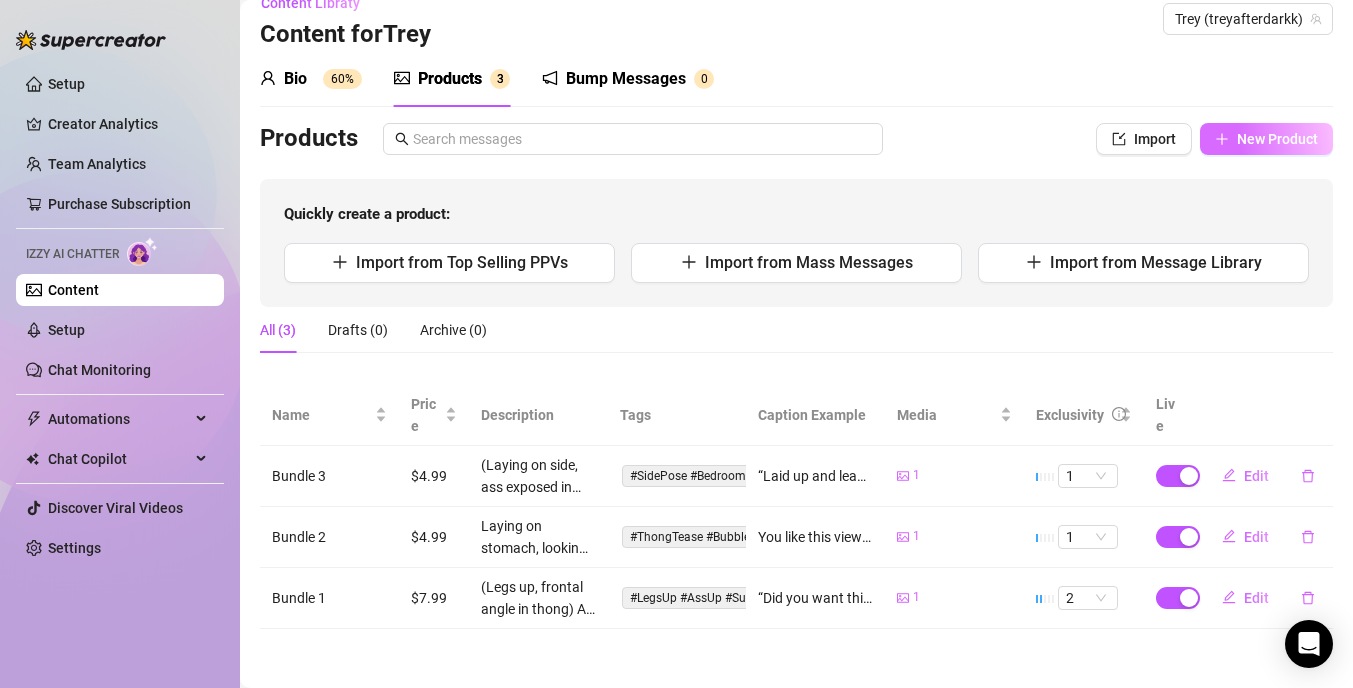 click on "New Product" at bounding box center [1277, 139] 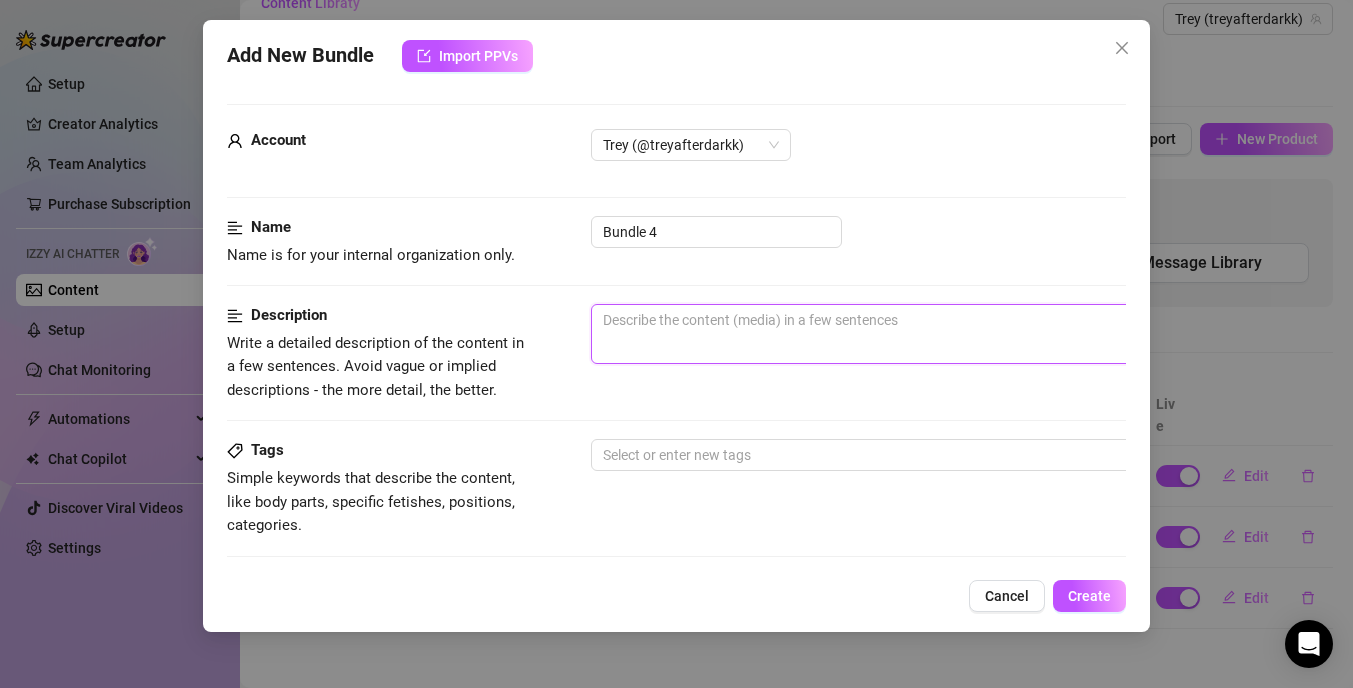 click at bounding box center (941, 334) 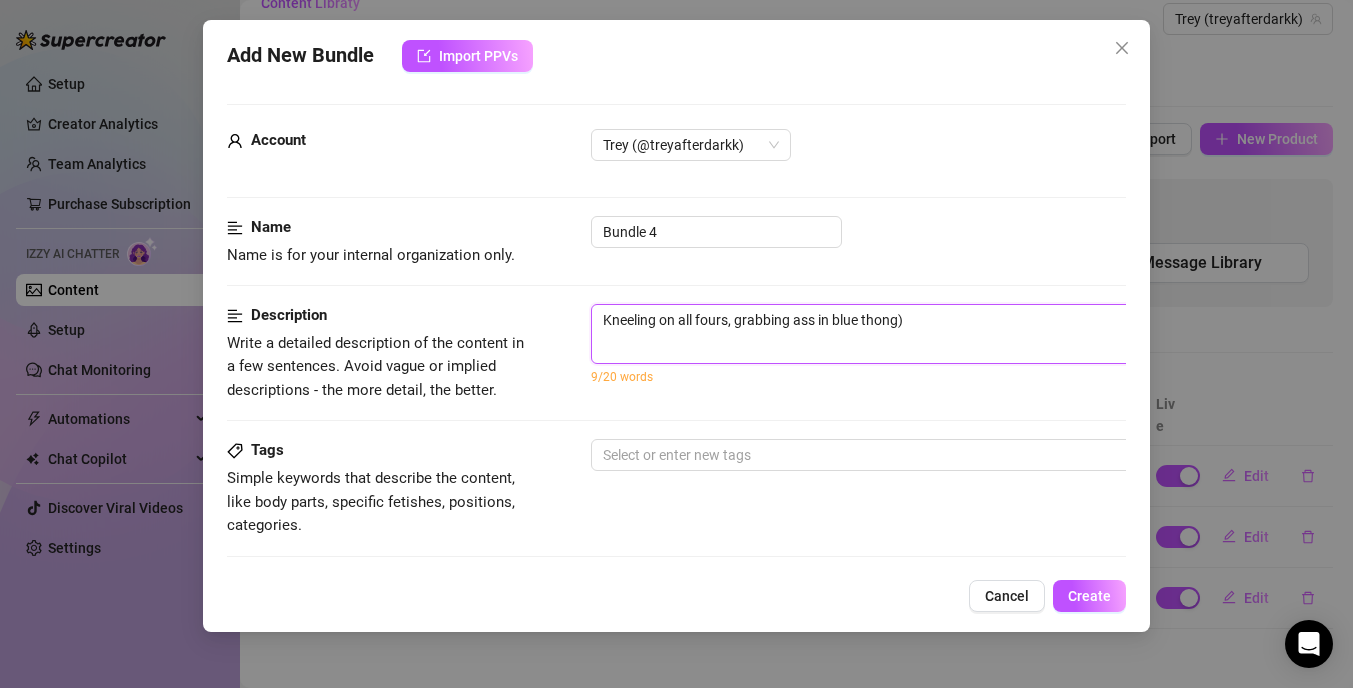 type on "Kneeling on all fours, grabbing ass in blue thong)" 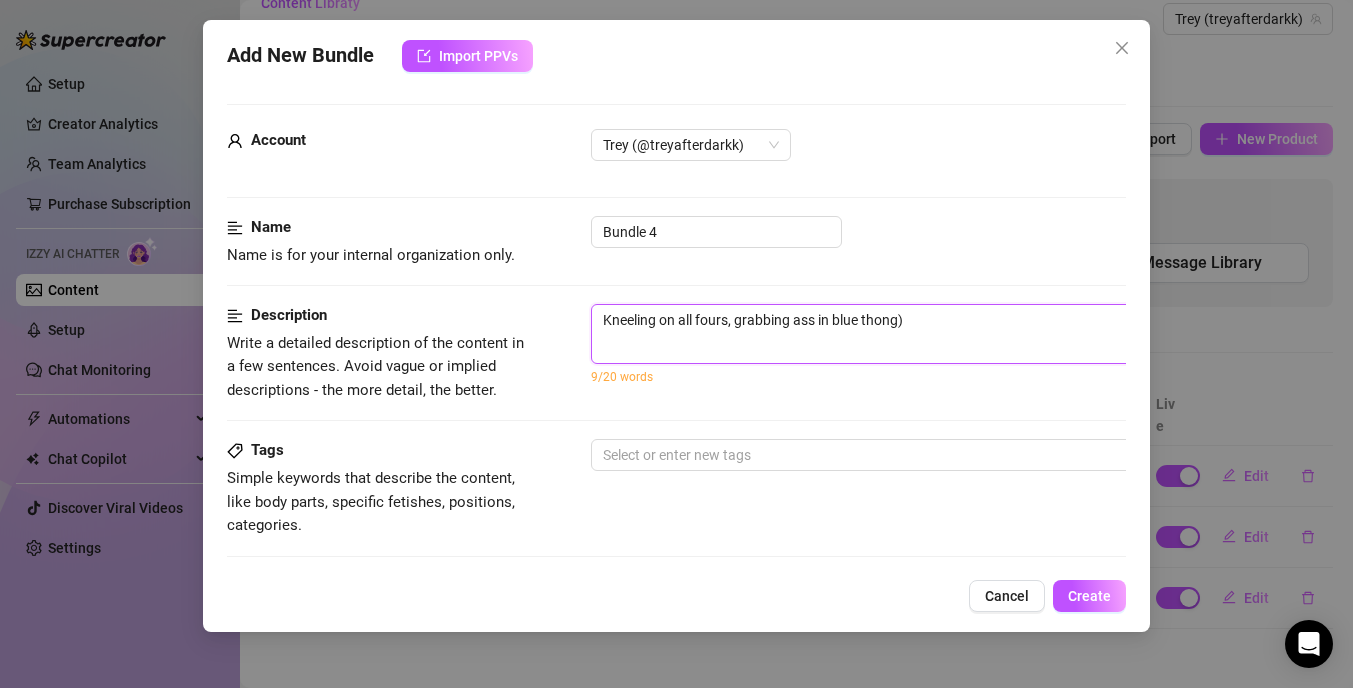 paste on "Serving it raw and grabbing what’s yours. Don’t be shy — I want it rough." 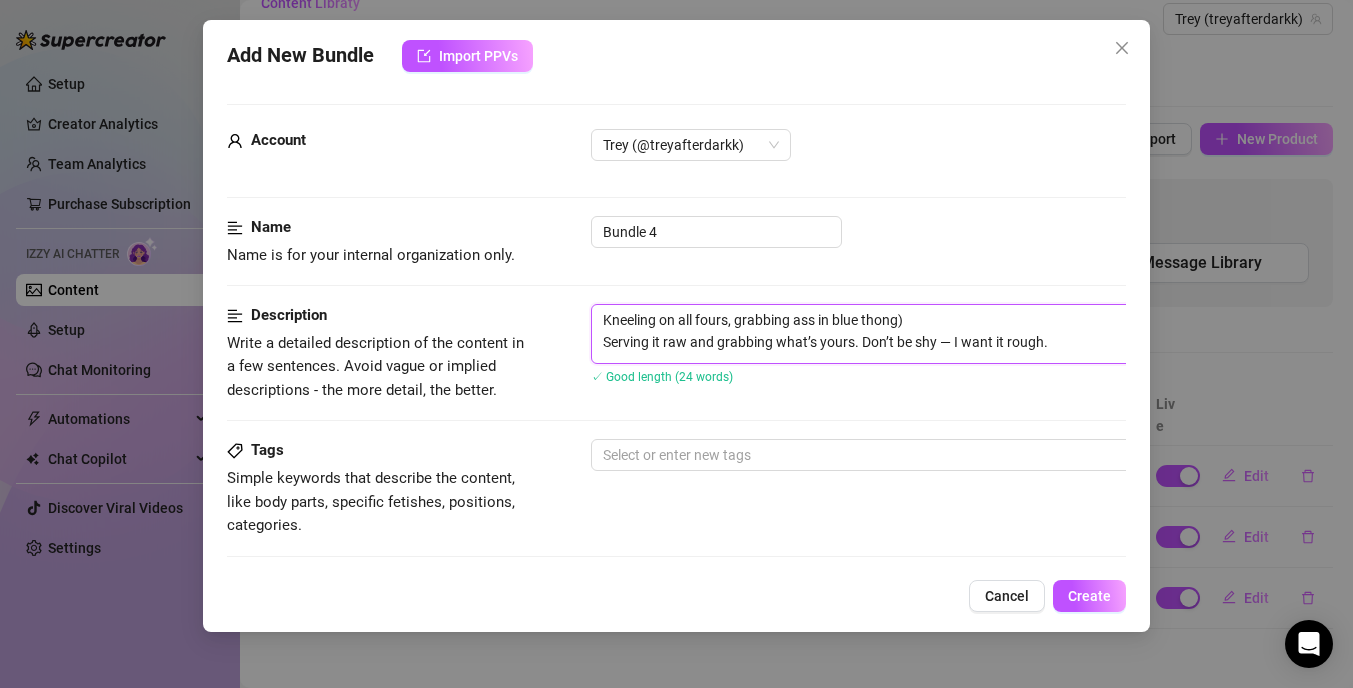 type on "Kneeling on all fours, grabbing ass in blue thong)
Serving it raw and grabbing what’s yours. Don’t be shy — I want it rough." 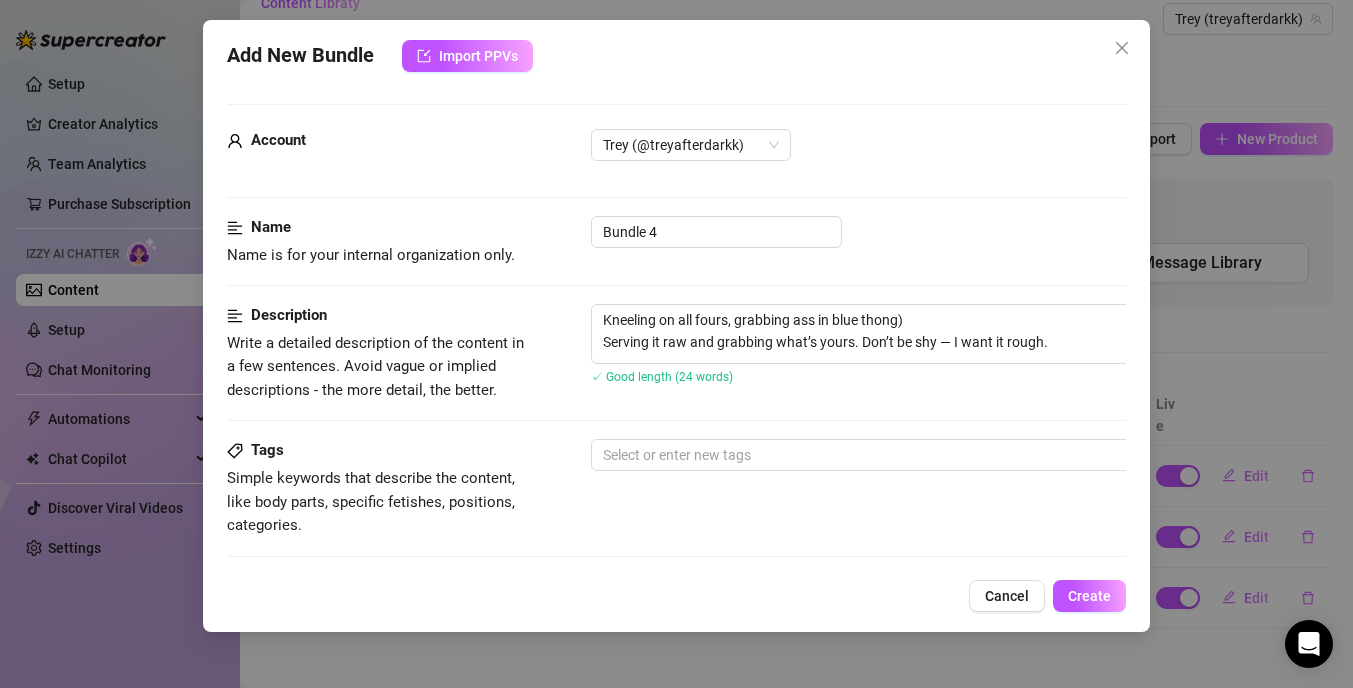 click on "Description Write a detailed description of the content in a few sentences. Avoid vague or implied descriptions - the more detail, the better. Kneeling on all fours, grabbing ass in blue thong)
Serving it raw and grabbing what’s yours. Don’t be shy — I want it rough. ✓ Good length (24 words)" at bounding box center (676, 371) 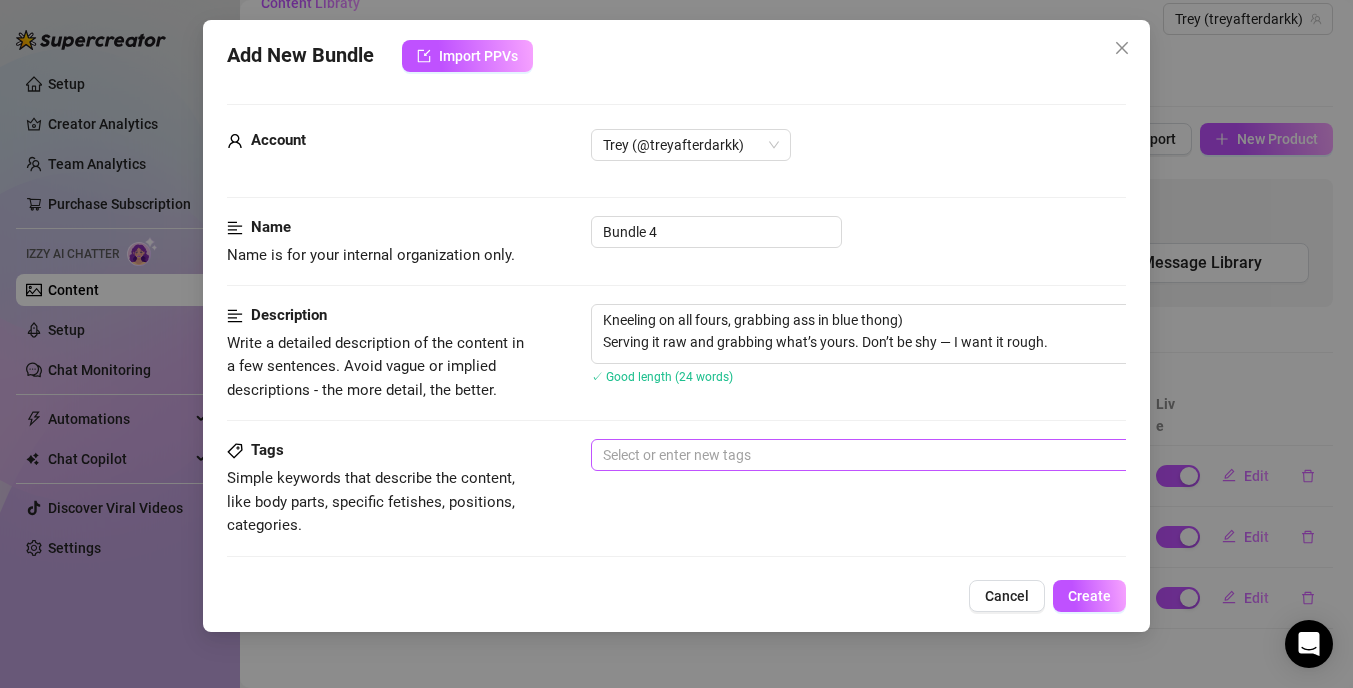 click at bounding box center [930, 455] 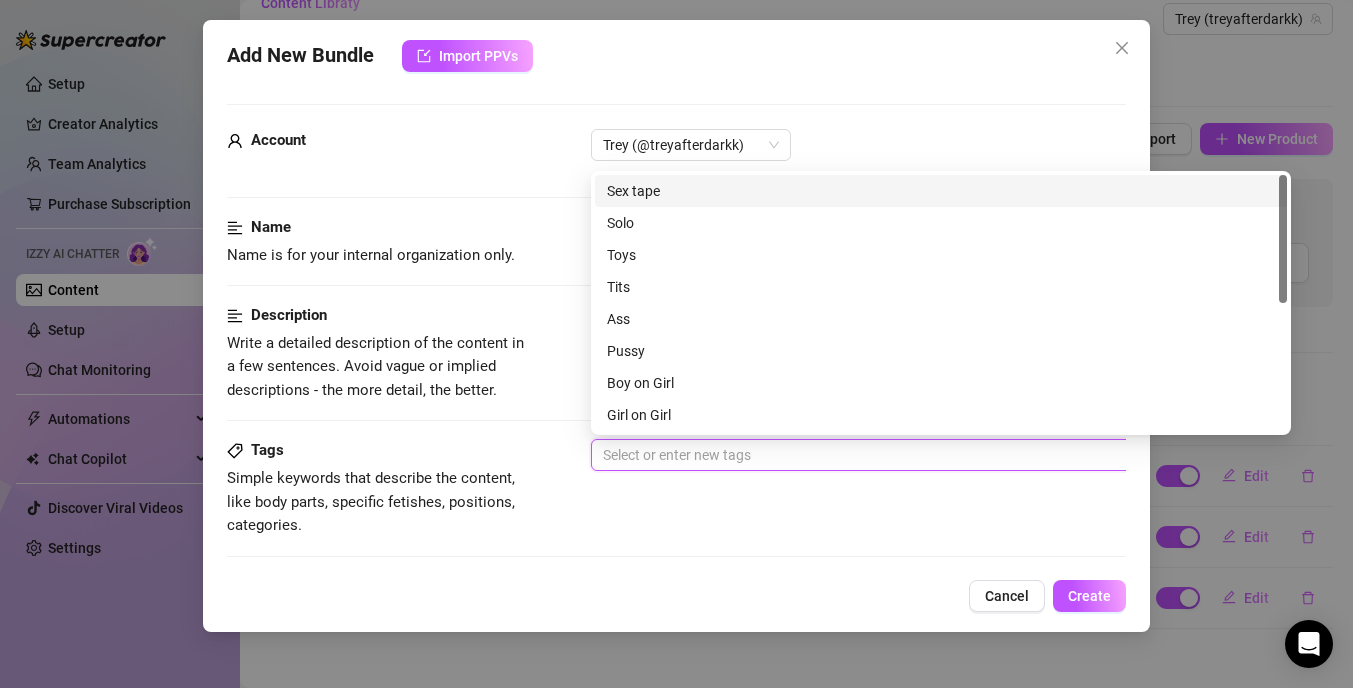 paste on "#AllFours #AssGrab #BootyFocus #LingerieLover #SeductivePose" 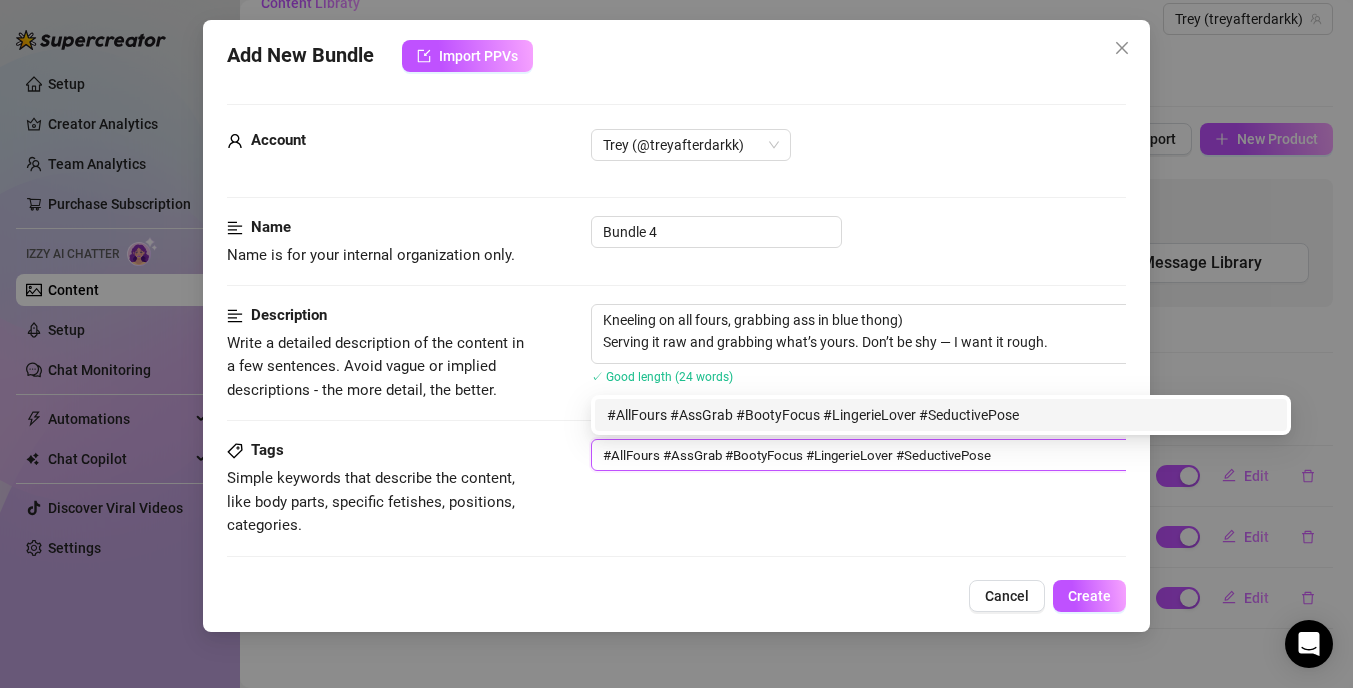 type on "#AllFours #AssGrab #BootyFocus #LingerieLover #SeductivePose" 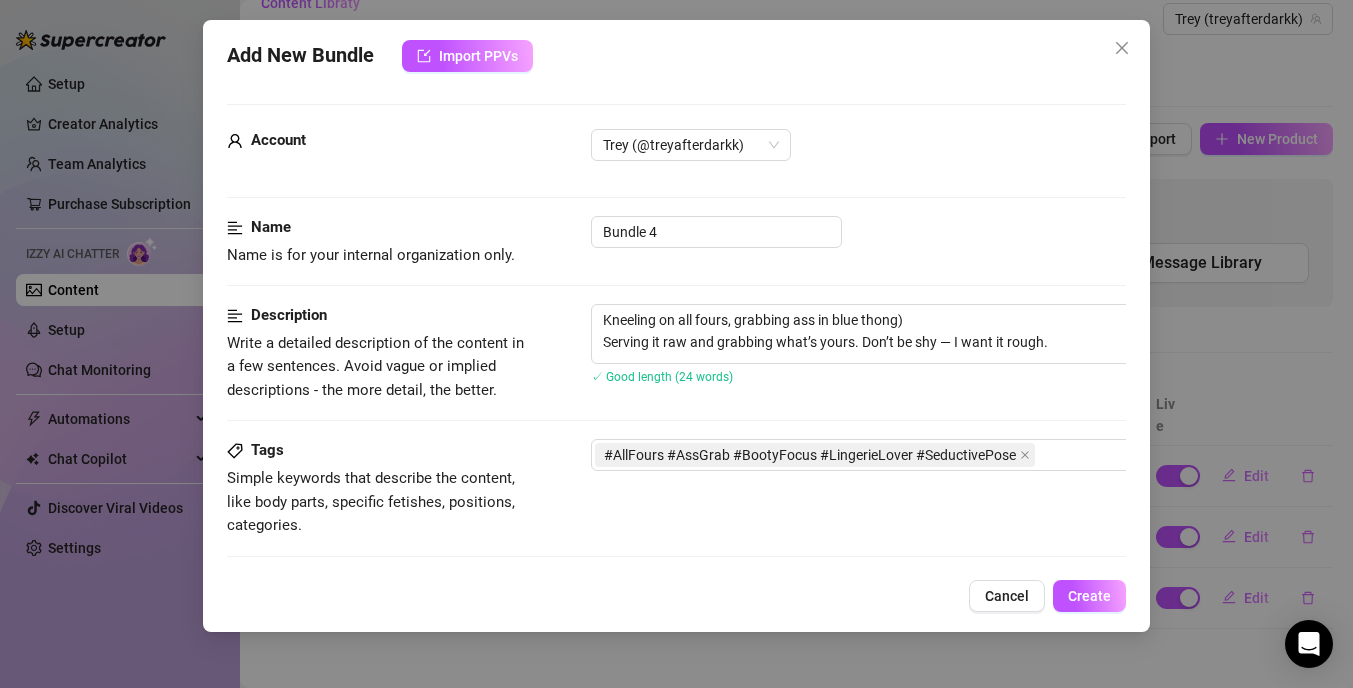 click on "Tags Simple keywords that describe the content, like body parts, specific fetishes, positions, categories. #AllFours #AssGrab #BootyFocus #LingerieLover #SeductivePose" at bounding box center (676, 488) 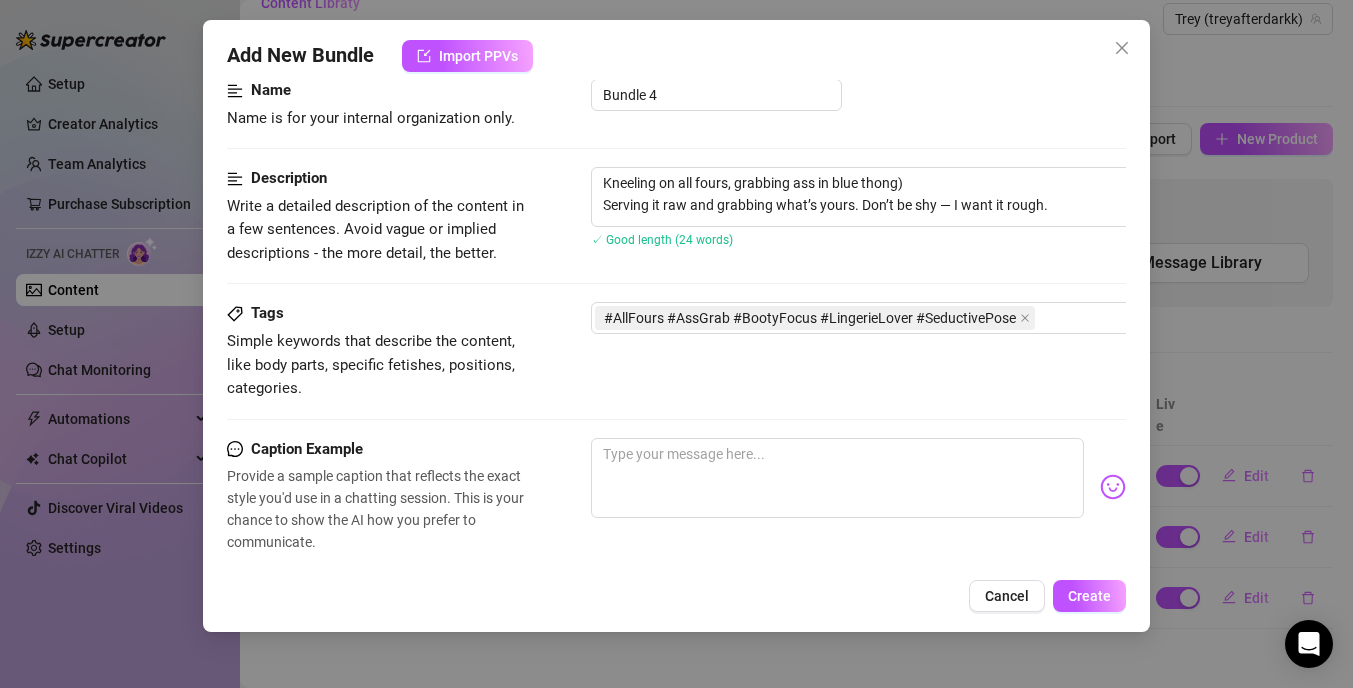 scroll, scrollTop: 140, scrollLeft: 0, axis: vertical 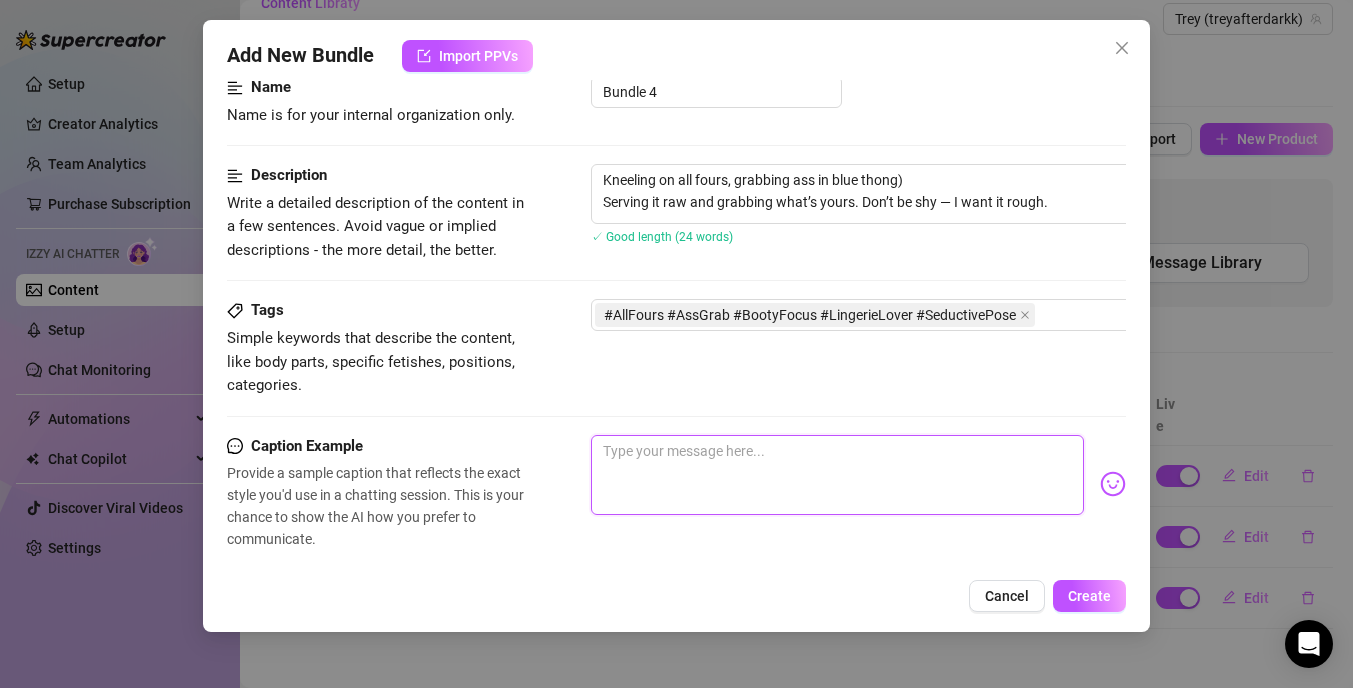 click at bounding box center [837, 475] 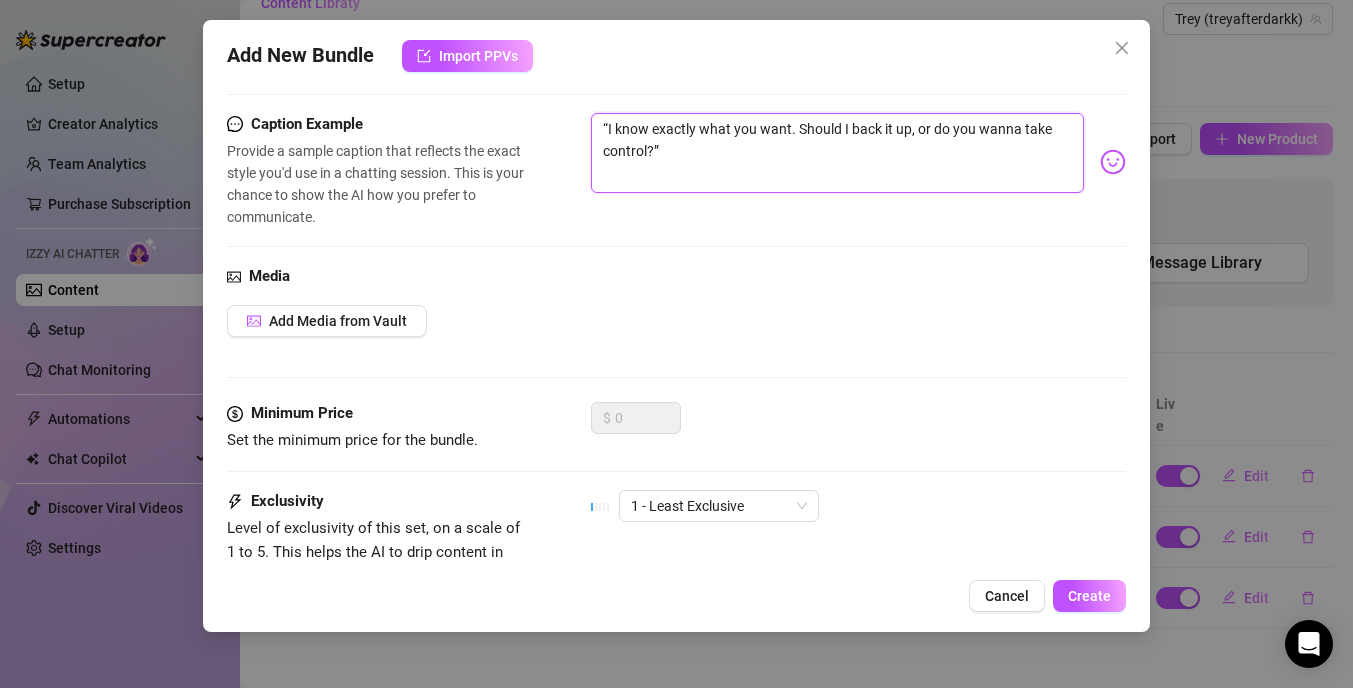 scroll, scrollTop: 446, scrollLeft: 0, axis: vertical 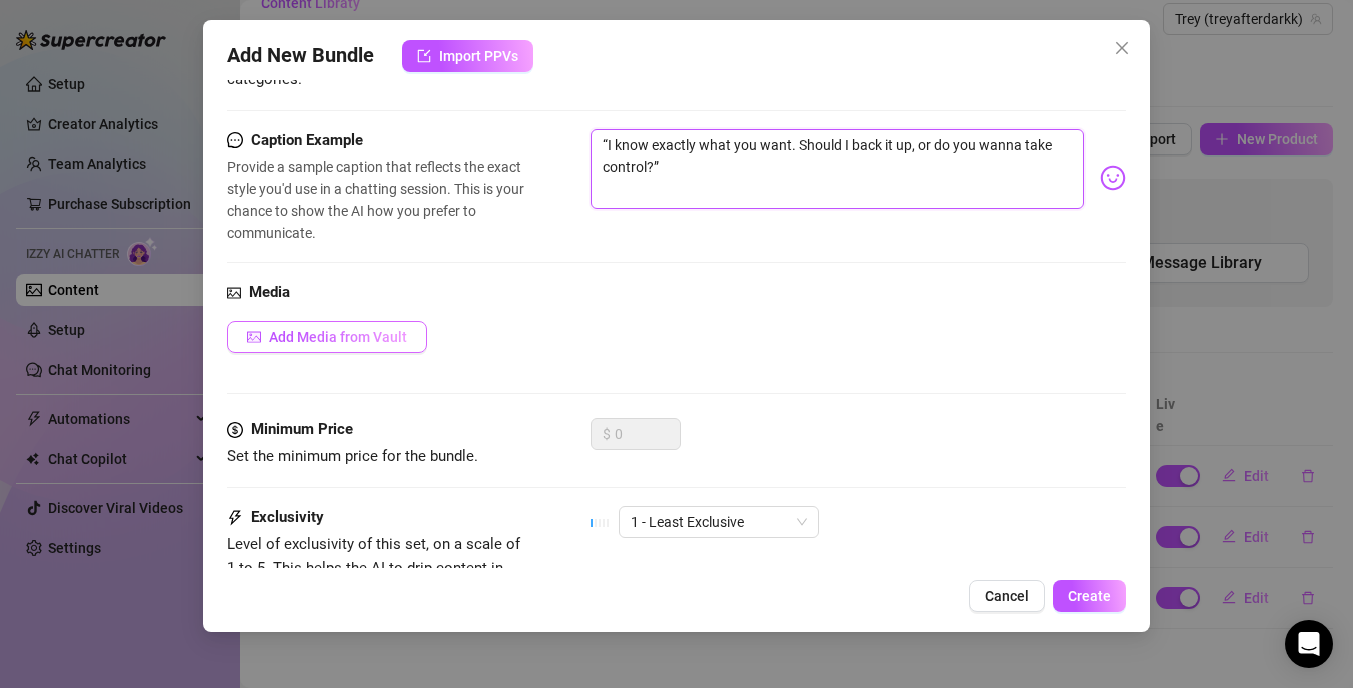 type on "“I know exactly what you want. Should I back it up, or do you wanna take control?”" 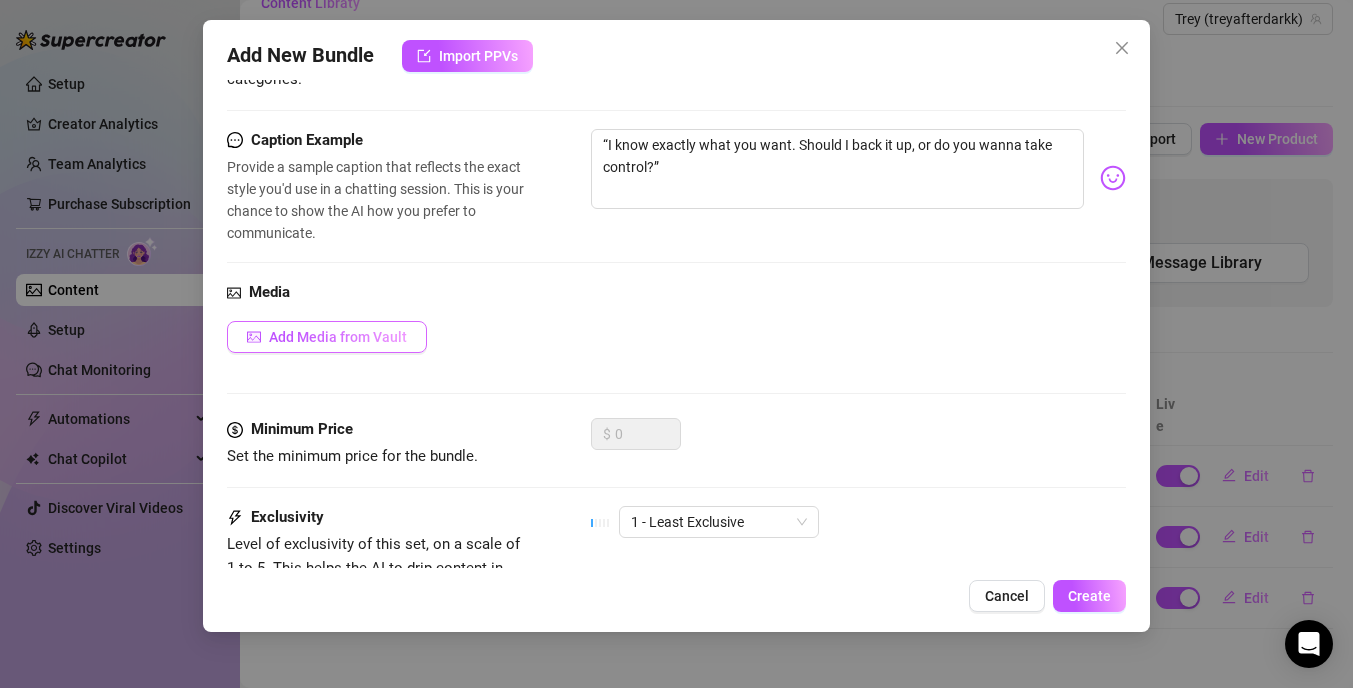 click on "Add Media from Vault" at bounding box center [338, 337] 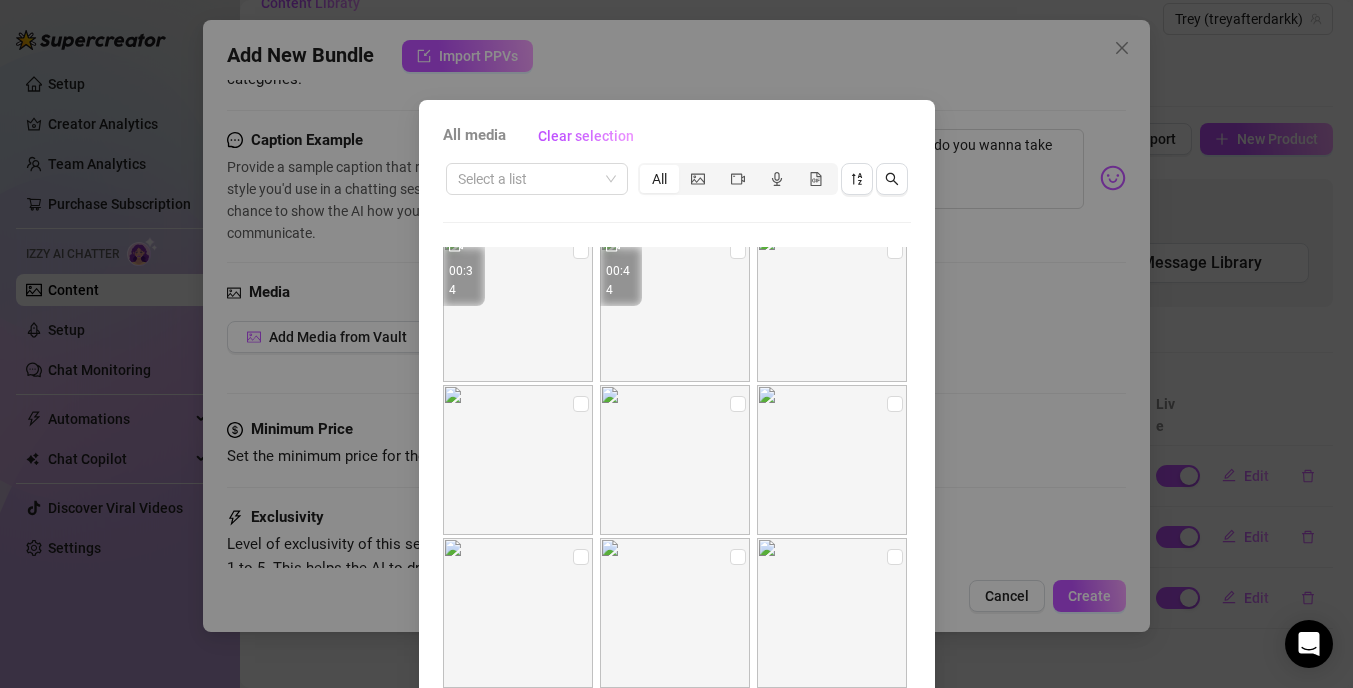 scroll, scrollTop: 754, scrollLeft: 0, axis: vertical 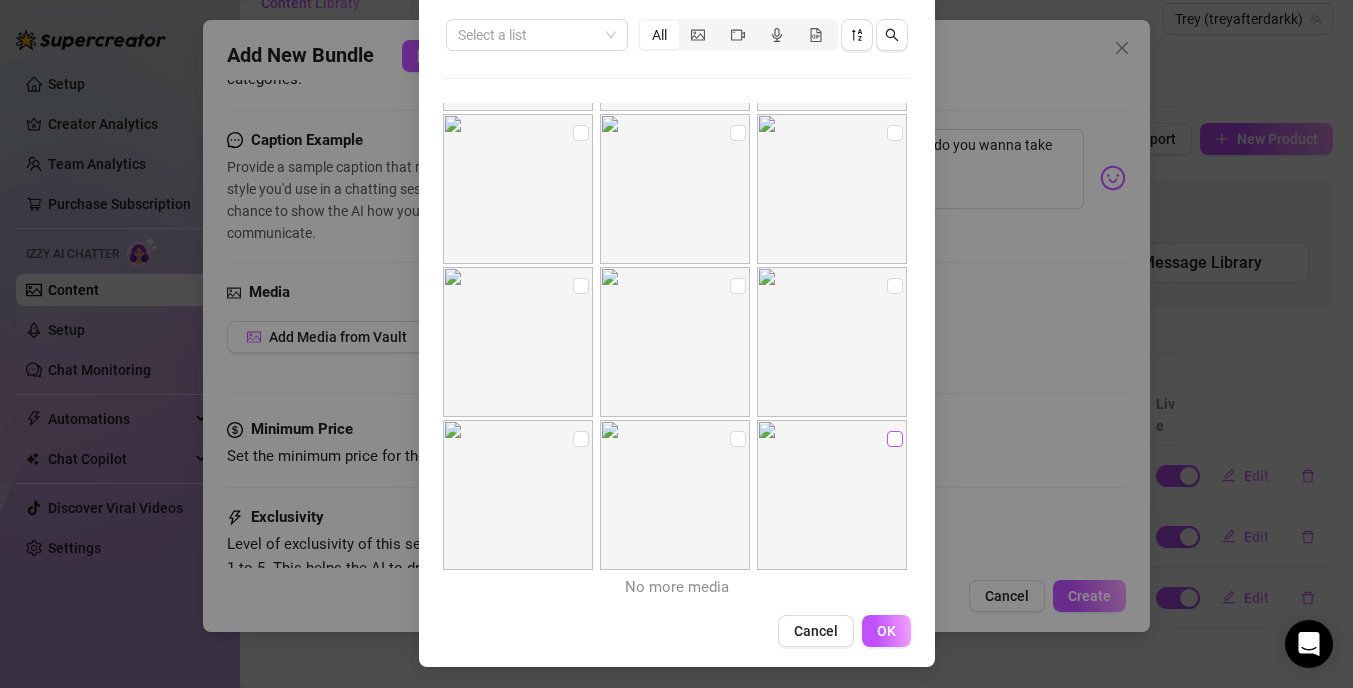 click at bounding box center [895, 439] 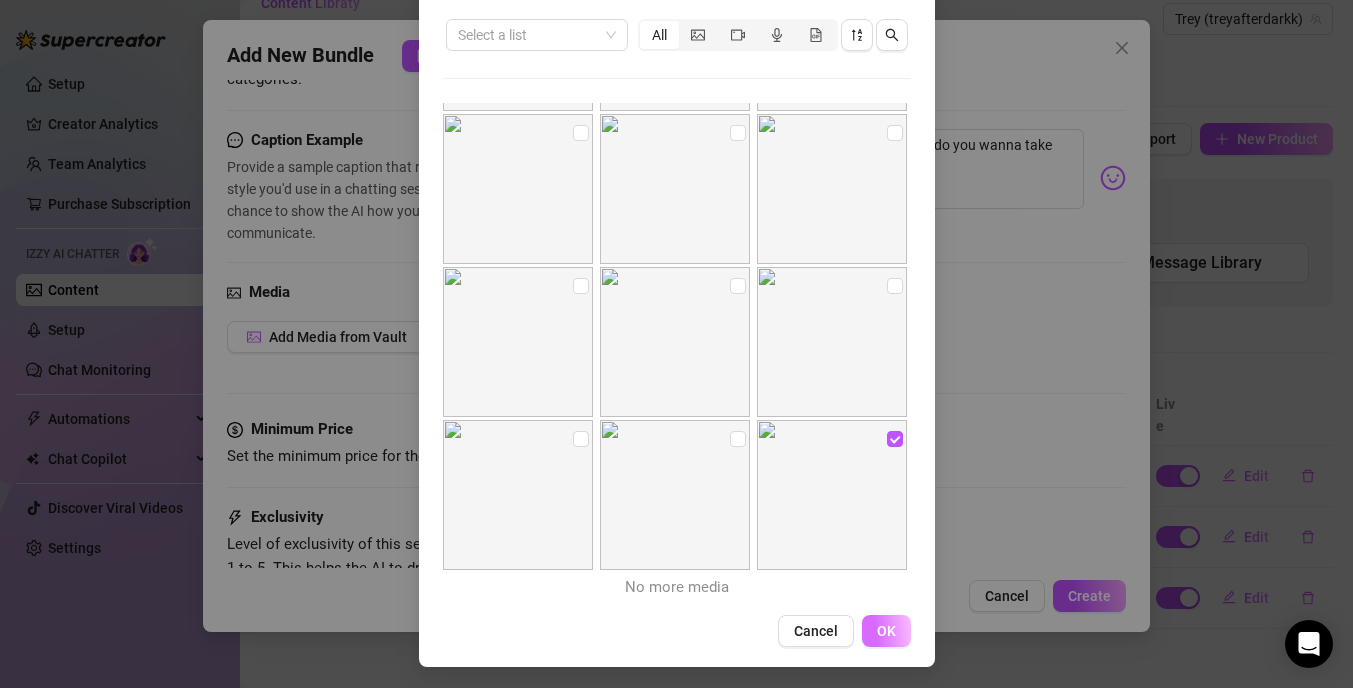 click on "OK" at bounding box center (886, 631) 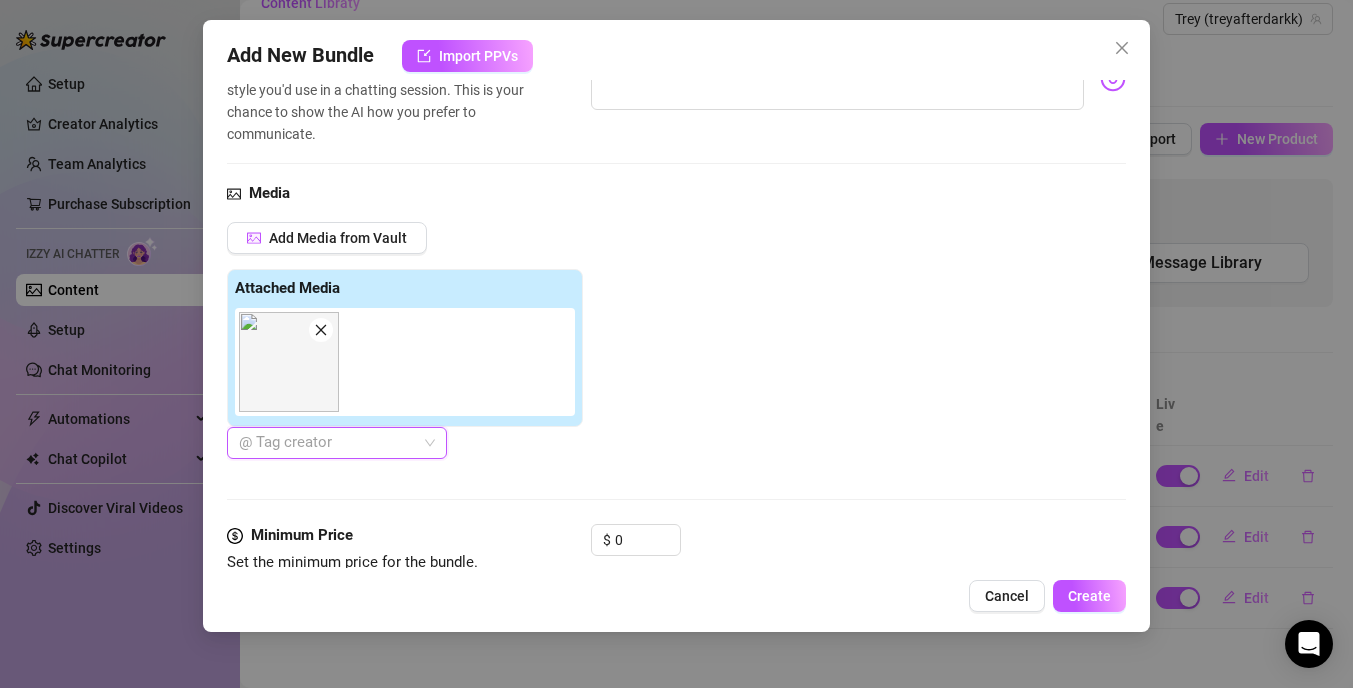 scroll, scrollTop: 586, scrollLeft: 0, axis: vertical 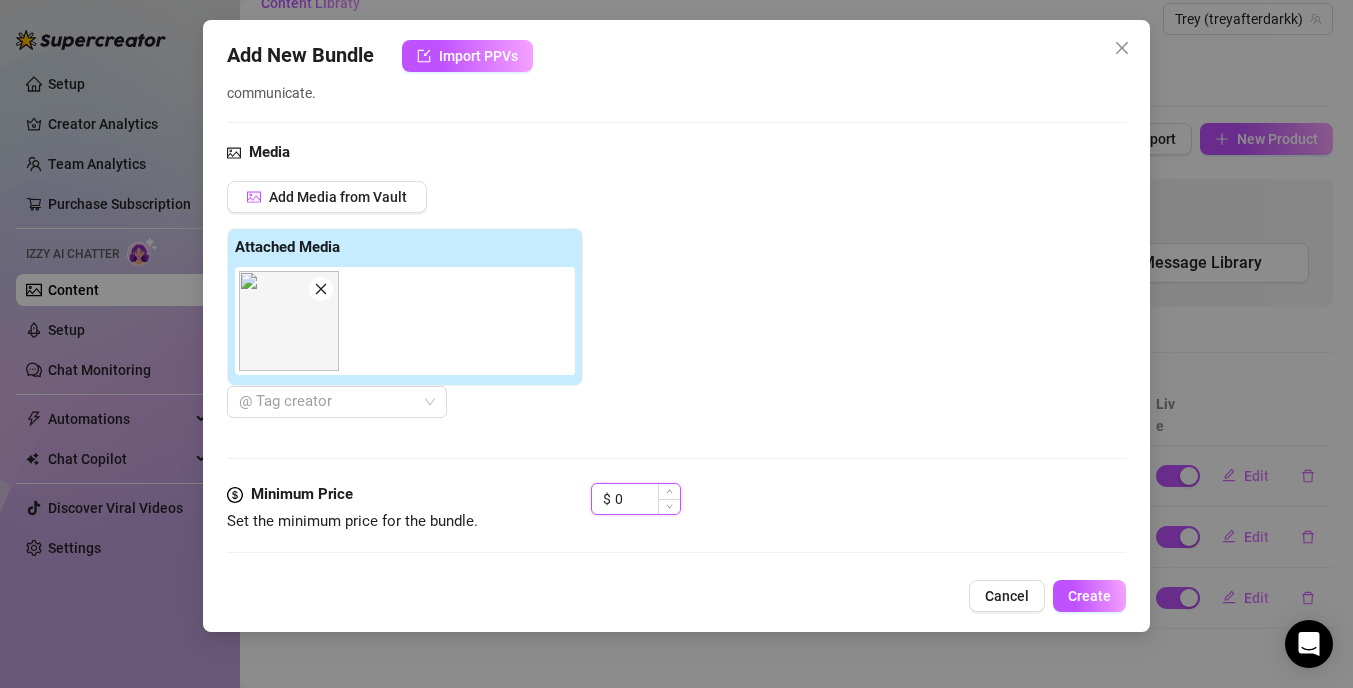click on "0" at bounding box center [647, 499] 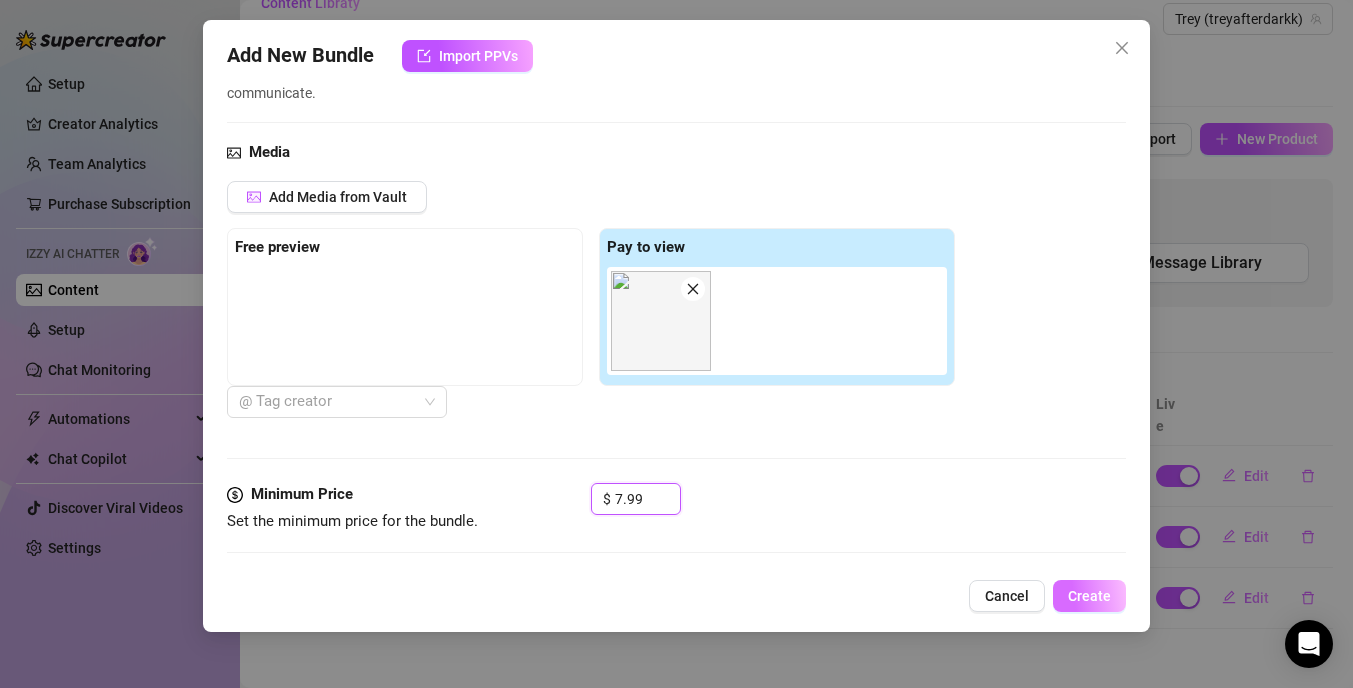 type on "7.99" 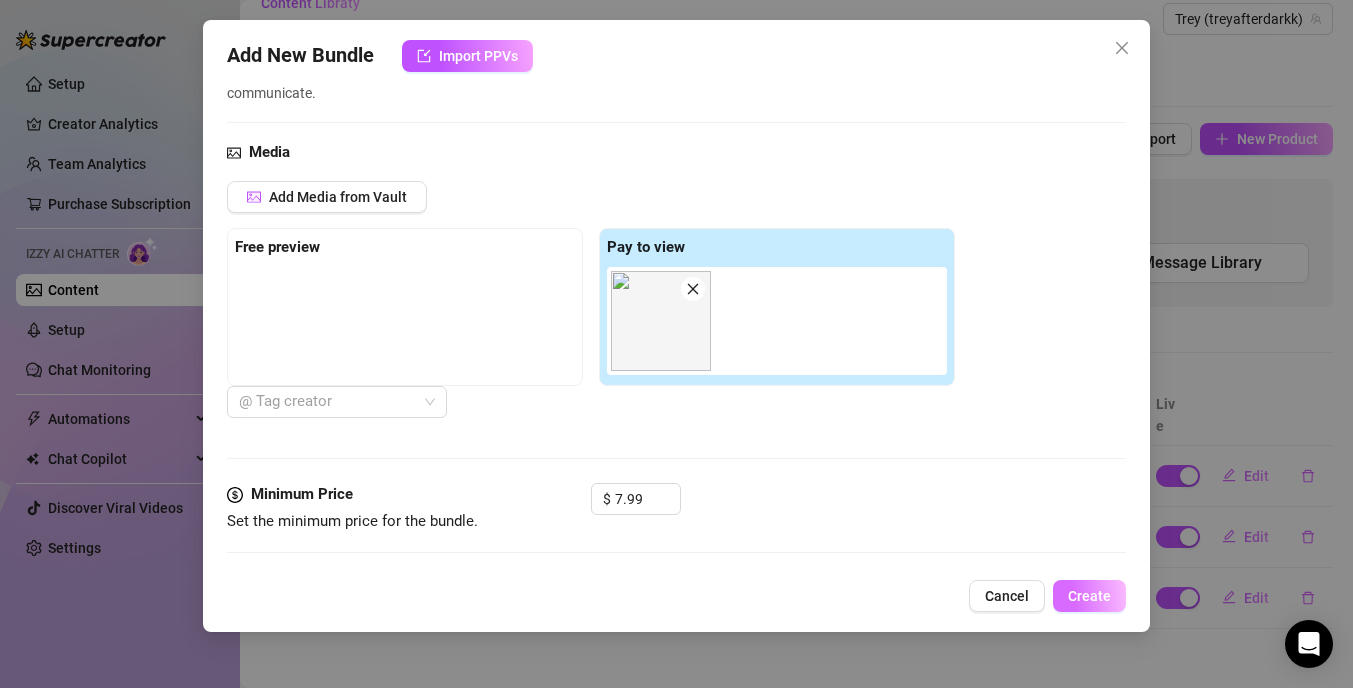 click on "Create" at bounding box center [1089, 596] 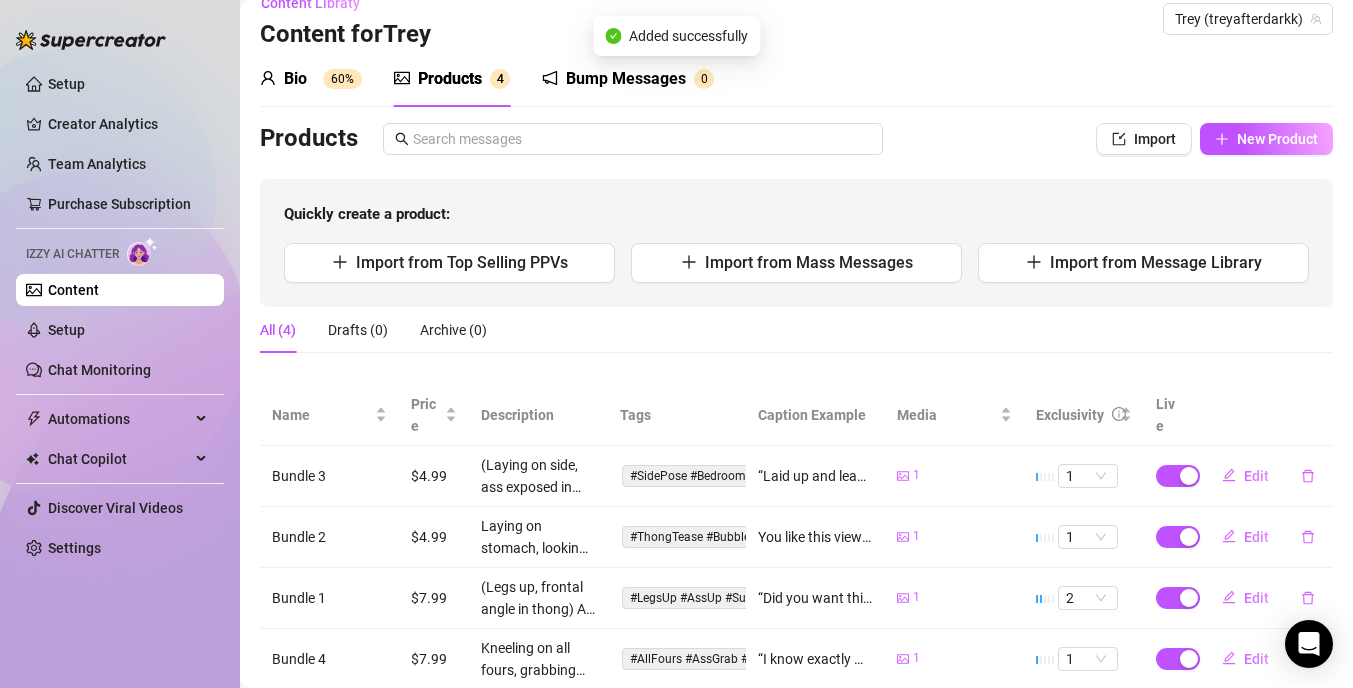 scroll, scrollTop: 88, scrollLeft: 0, axis: vertical 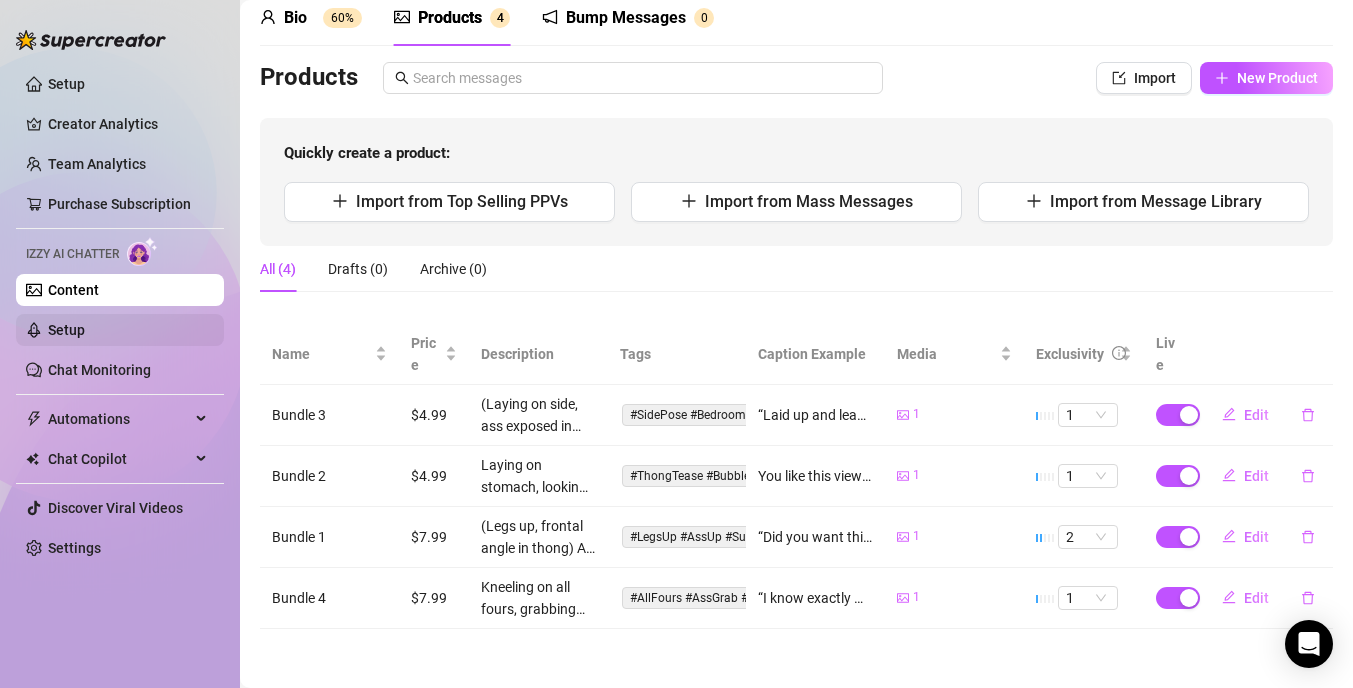 click on "Setup" at bounding box center (66, 330) 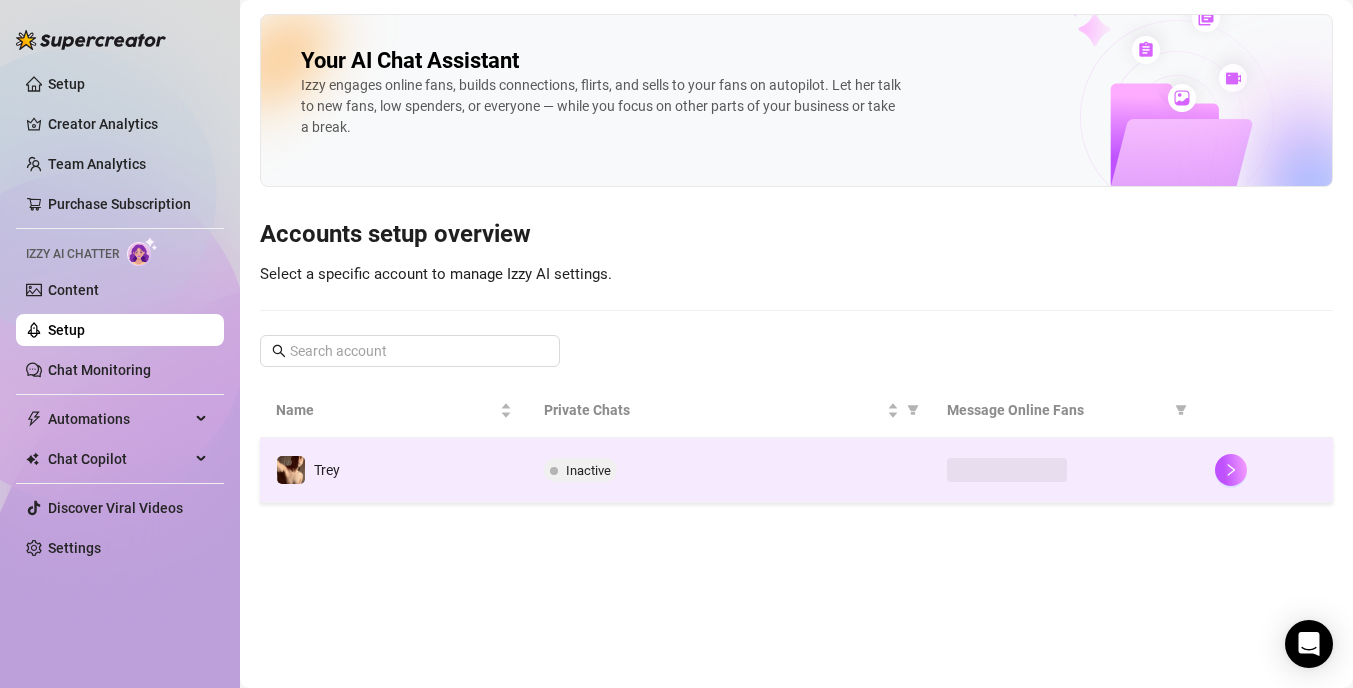 click on "Trey" at bounding box center [394, 470] 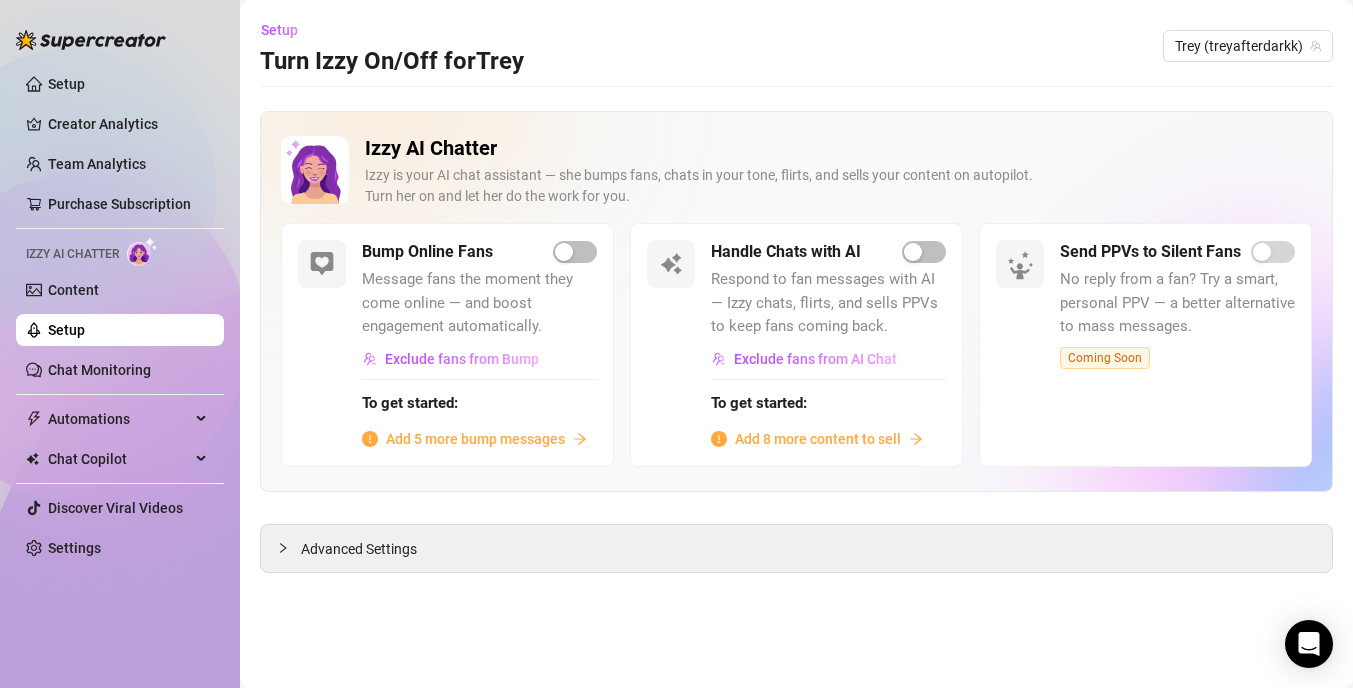 click on "Add 5 more bump messages" at bounding box center [475, 439] 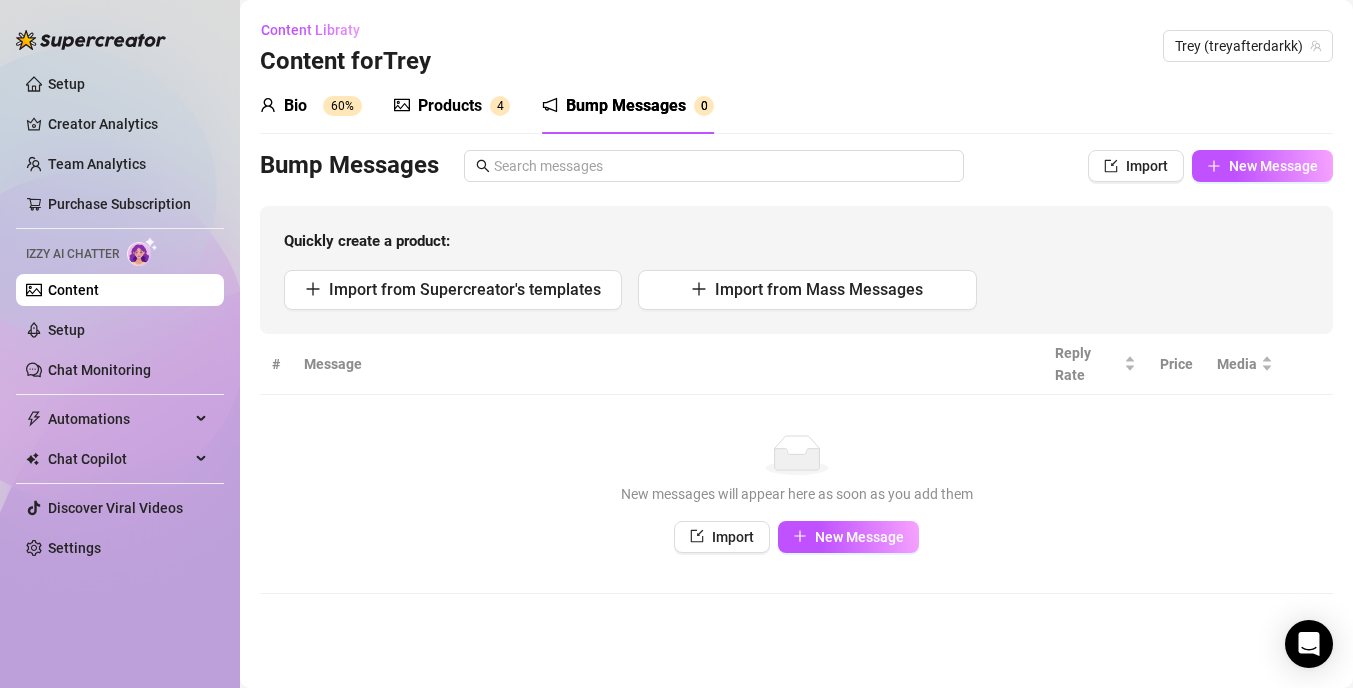 click on "Content" at bounding box center [73, 290] 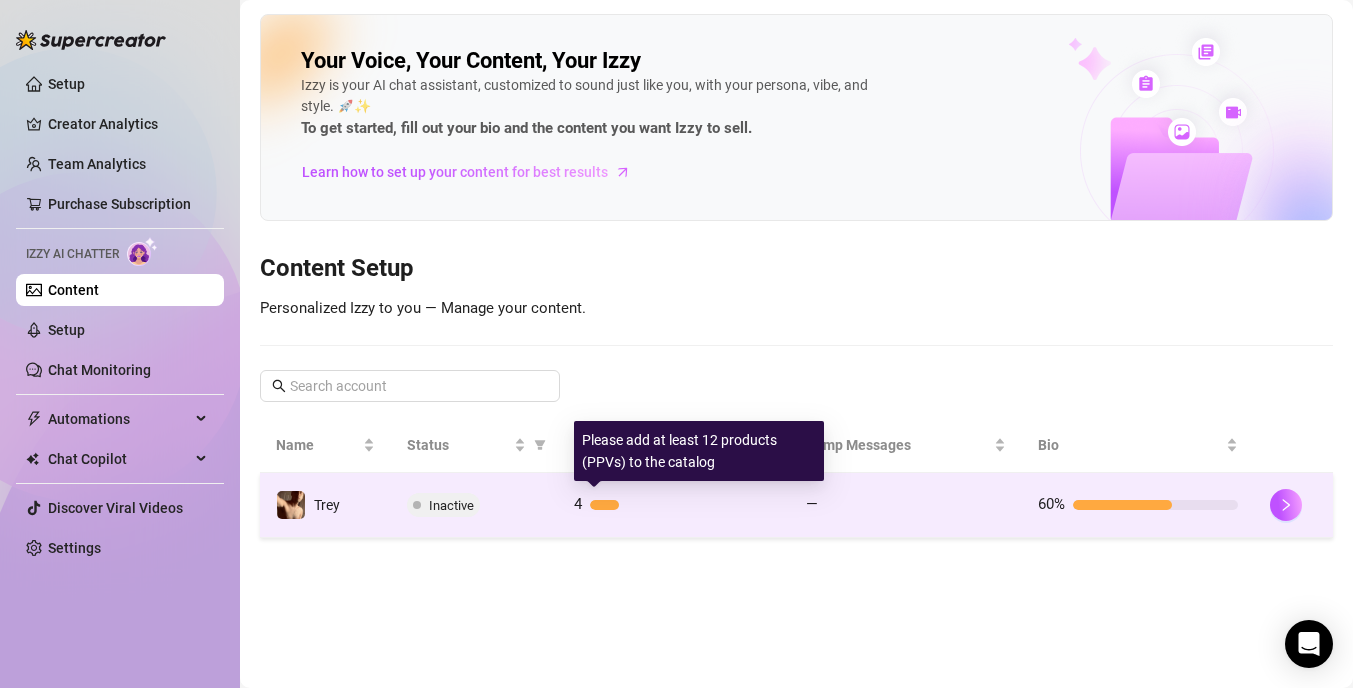 click on "4" at bounding box center (578, 504) 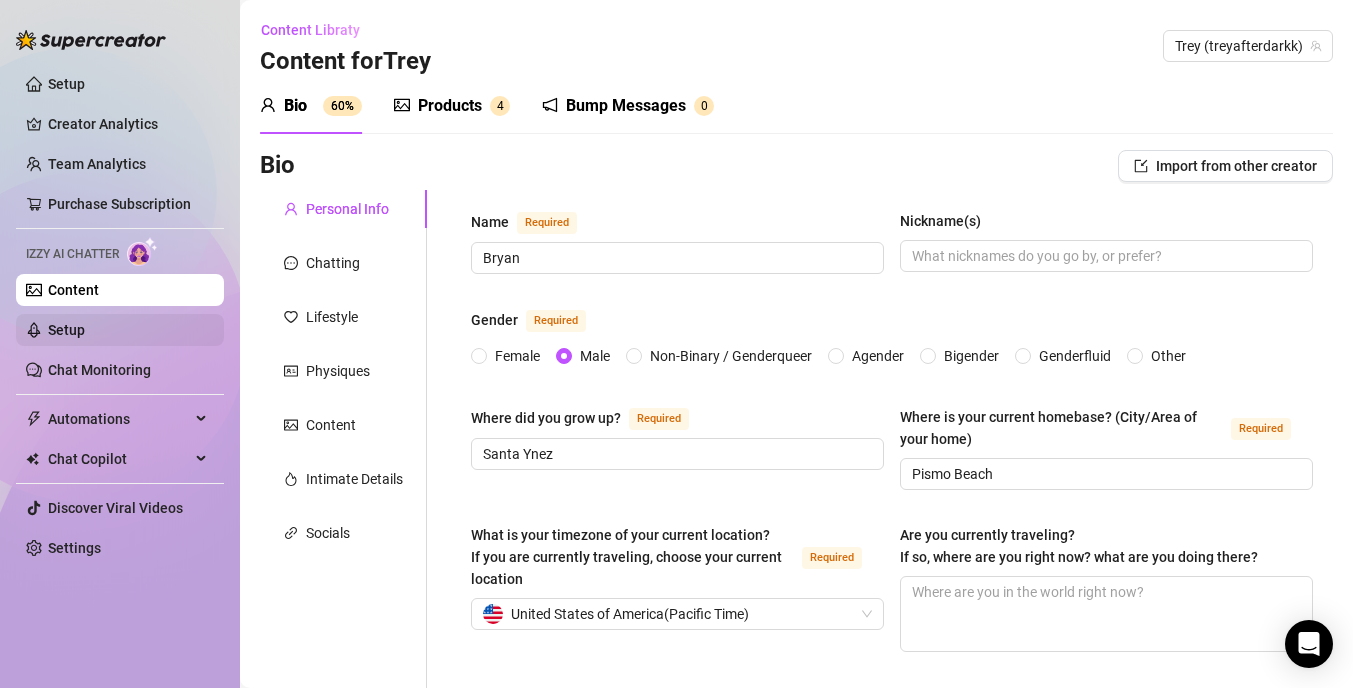 click on "Setup" at bounding box center (66, 330) 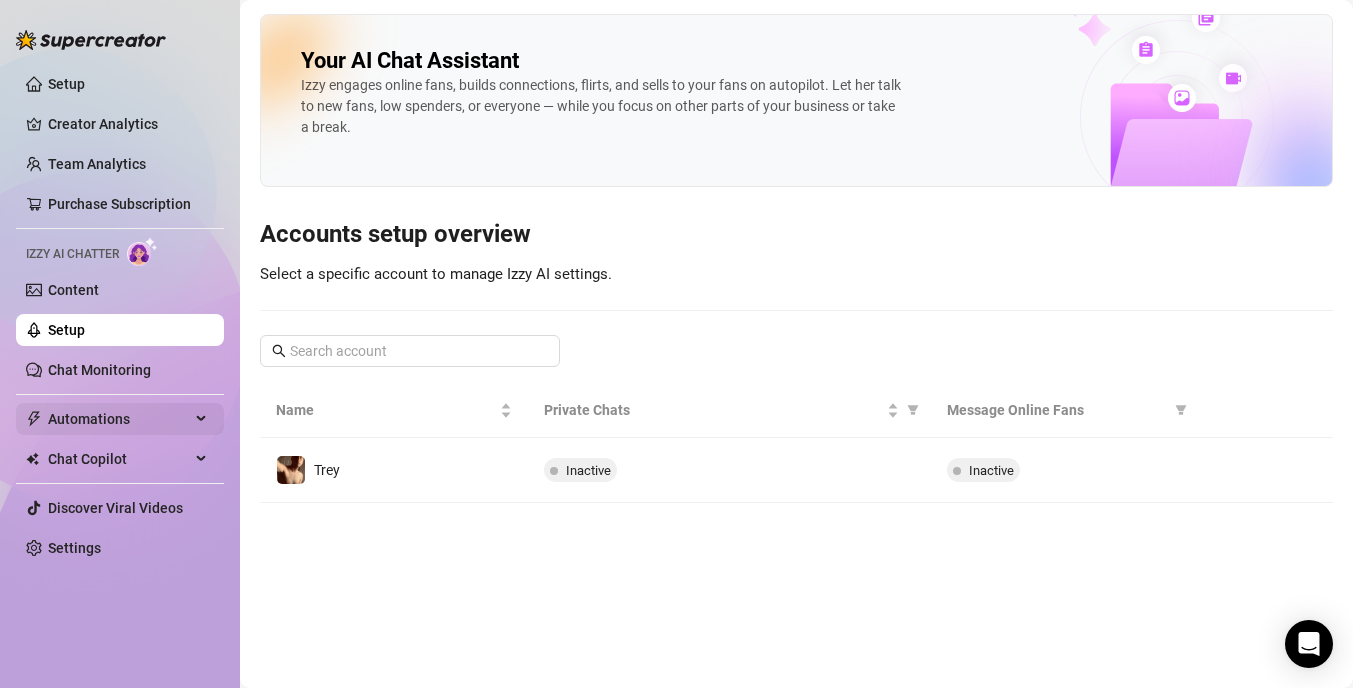 click on "Automations" at bounding box center [119, 419] 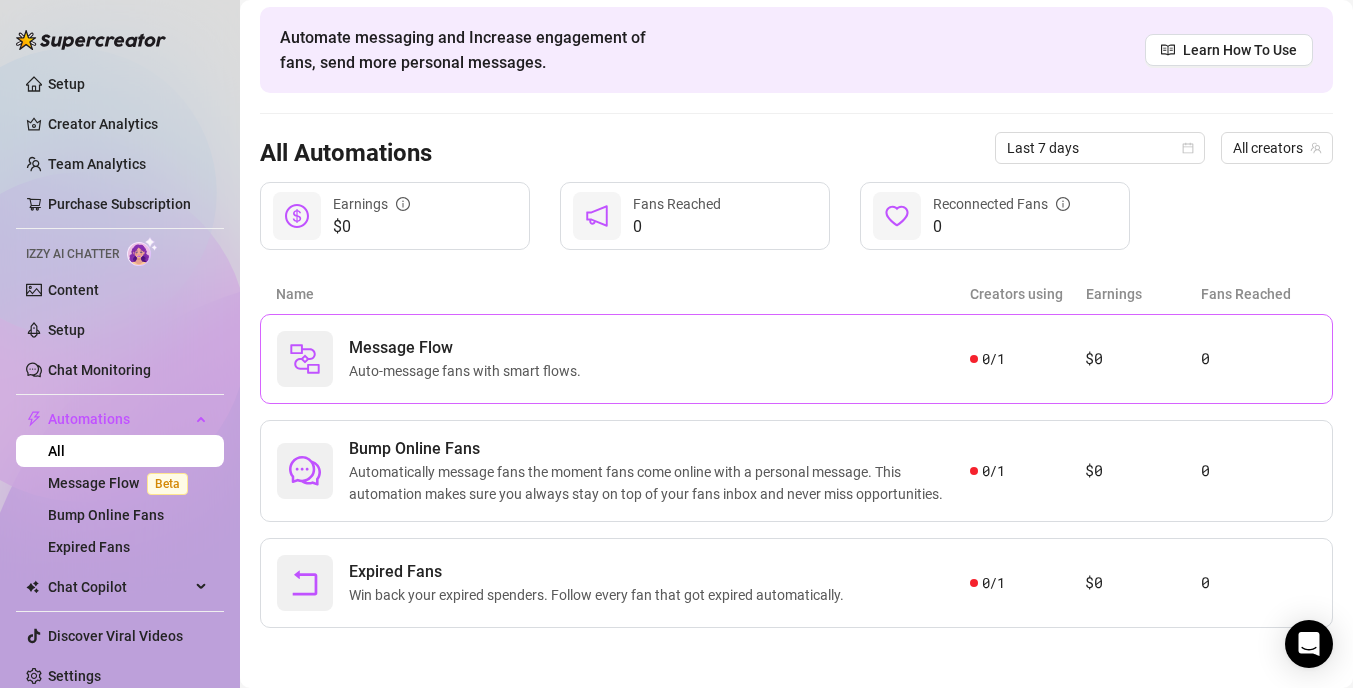 scroll, scrollTop: 75, scrollLeft: 0, axis: vertical 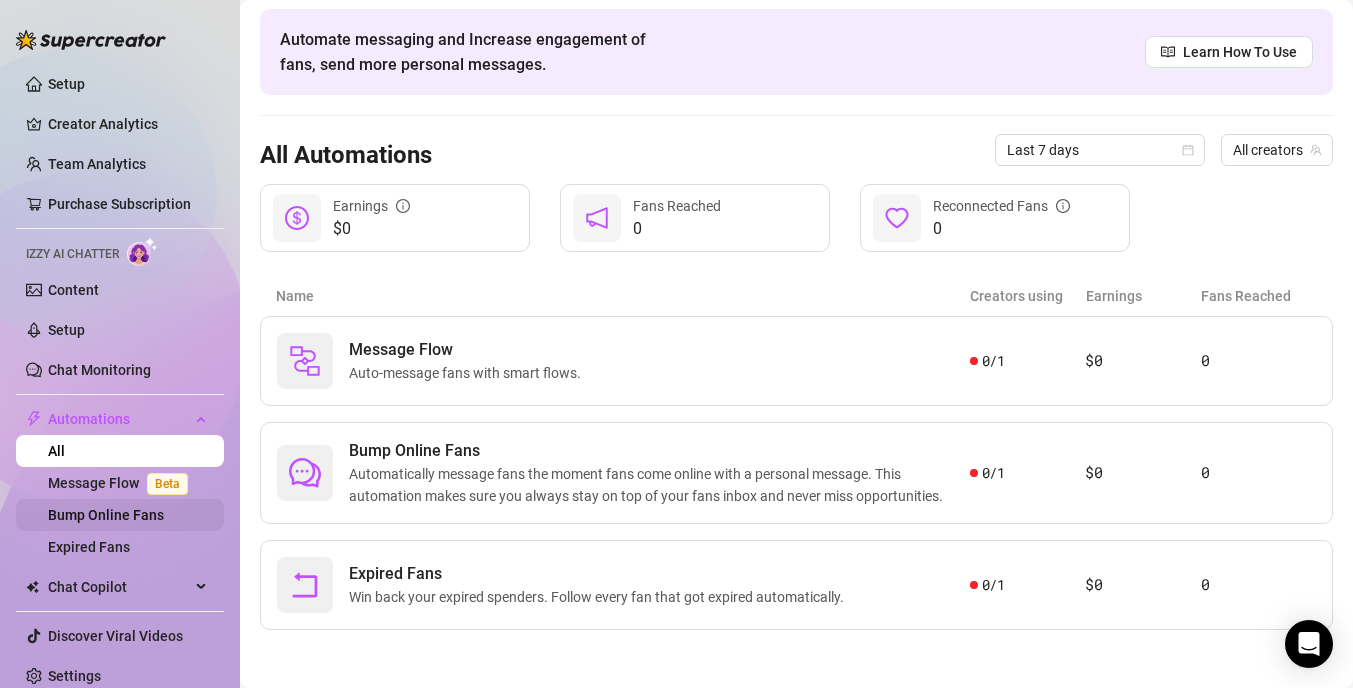 click on "Bump Online Fans" at bounding box center (106, 515) 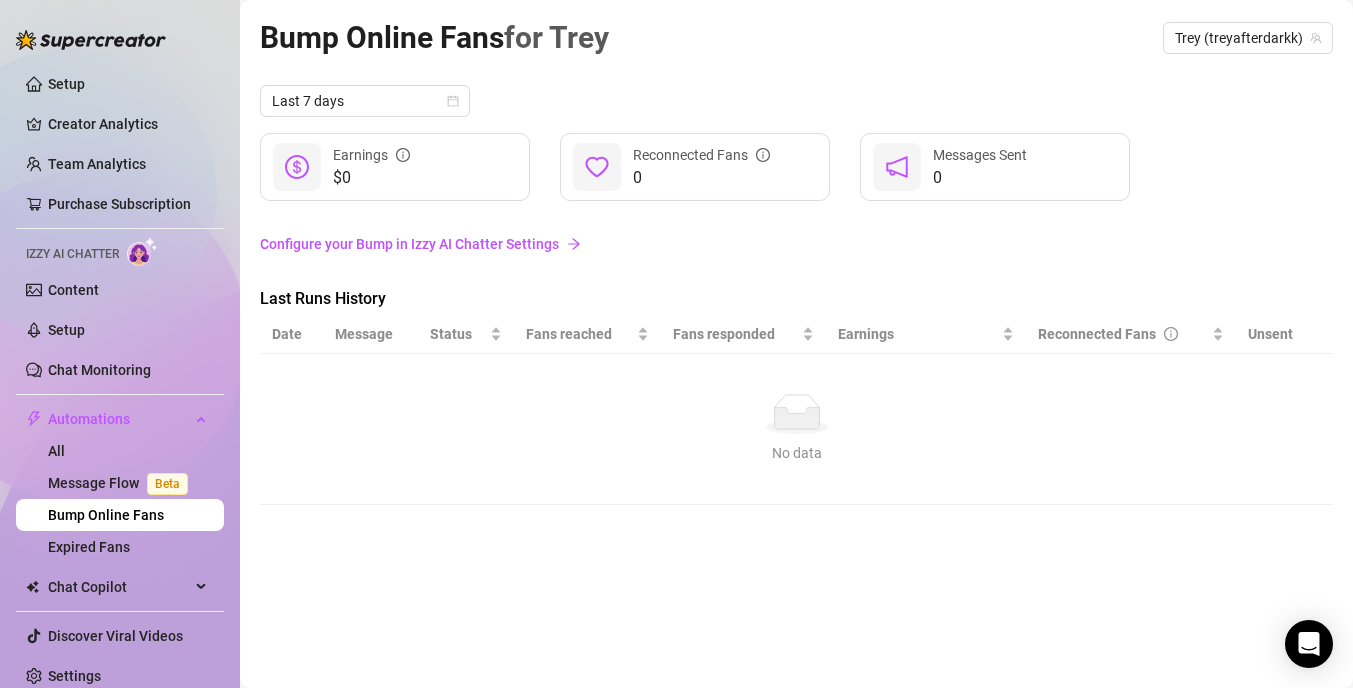 click on "Configure your Bump in Izzy AI Chatter Settings" at bounding box center [796, 244] 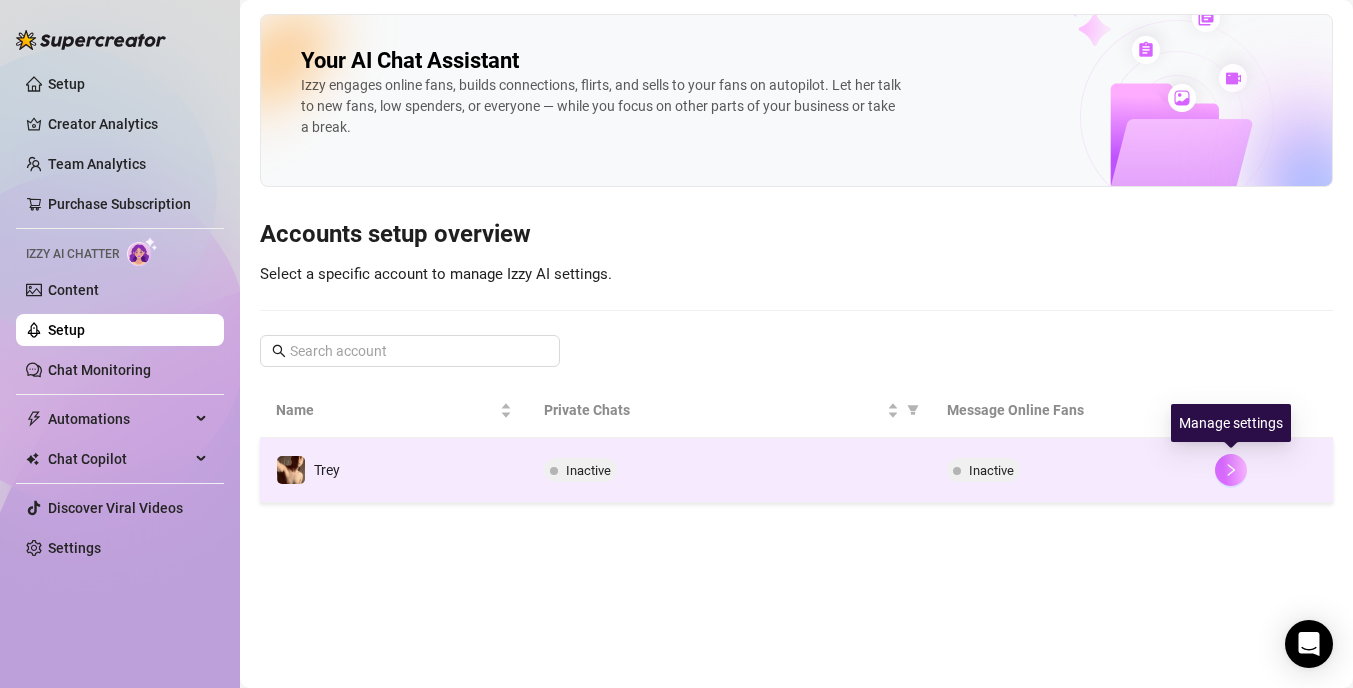 click at bounding box center [1231, 470] 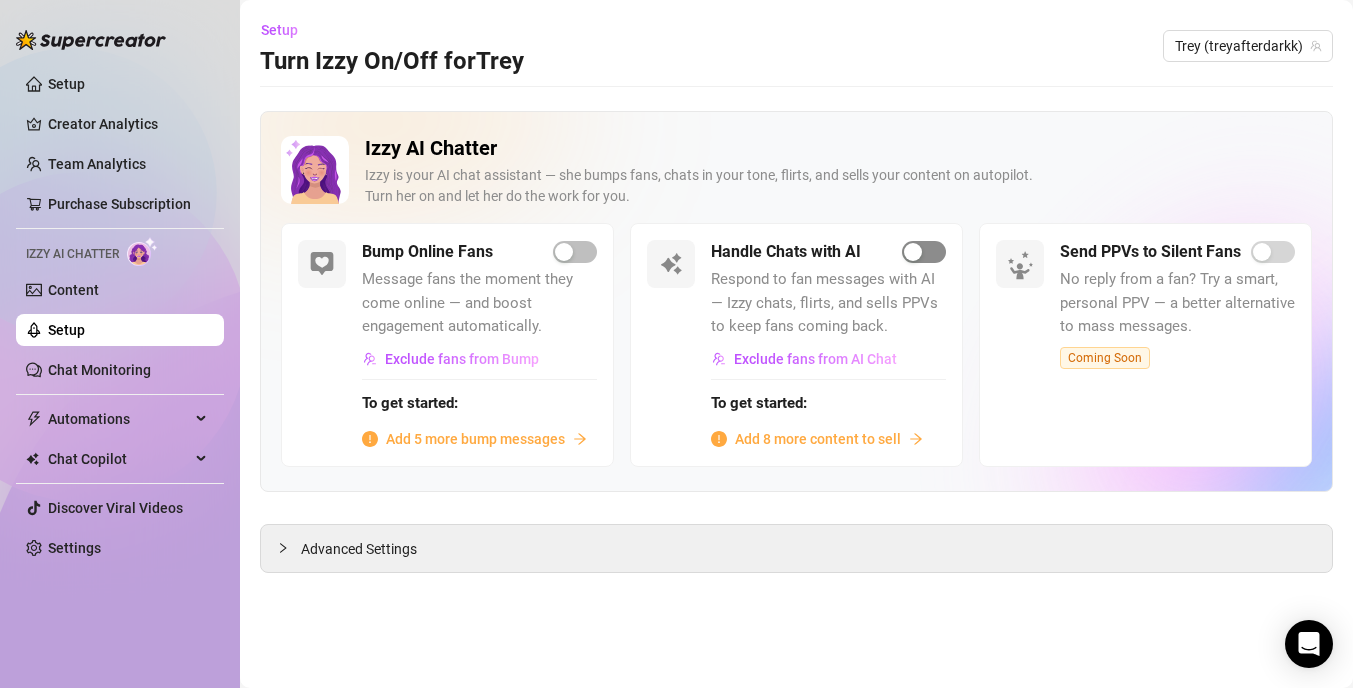 click at bounding box center (913, 252) 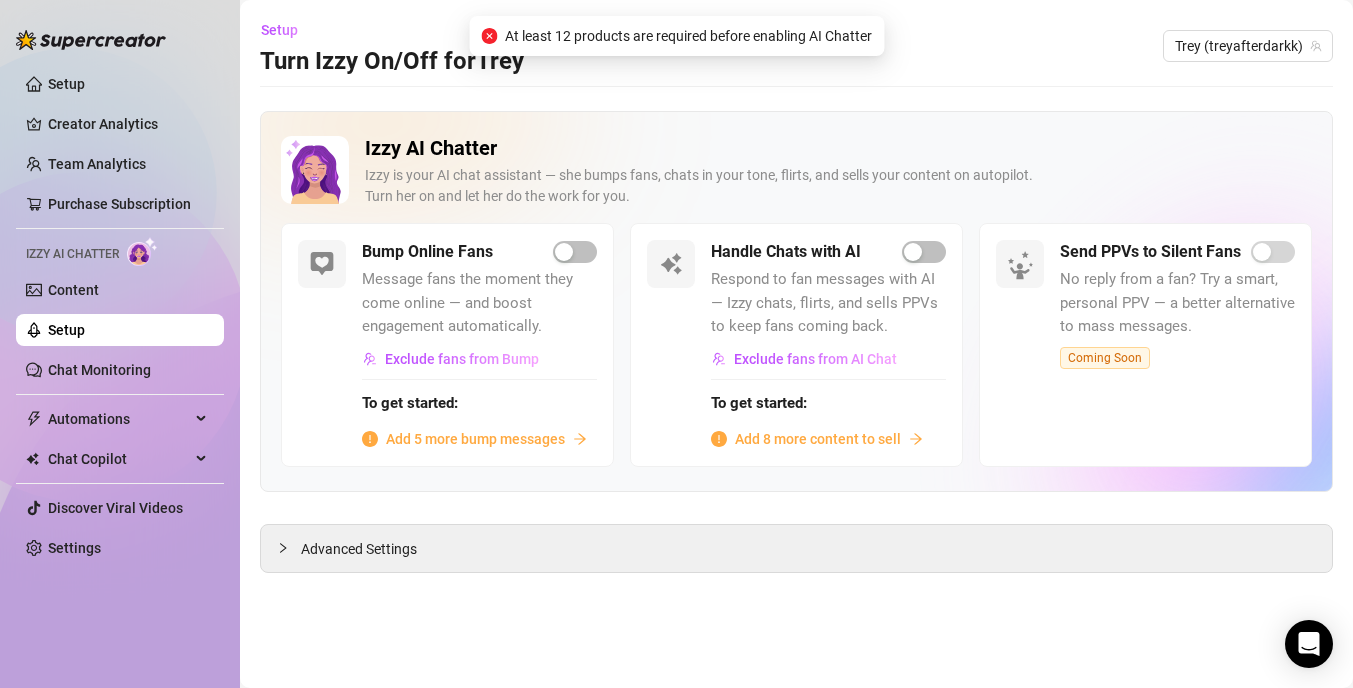 click on "Respond to fan messages with AI — Izzy chats, flirts, and sells PPVs to keep fans coming back." at bounding box center [828, 303] 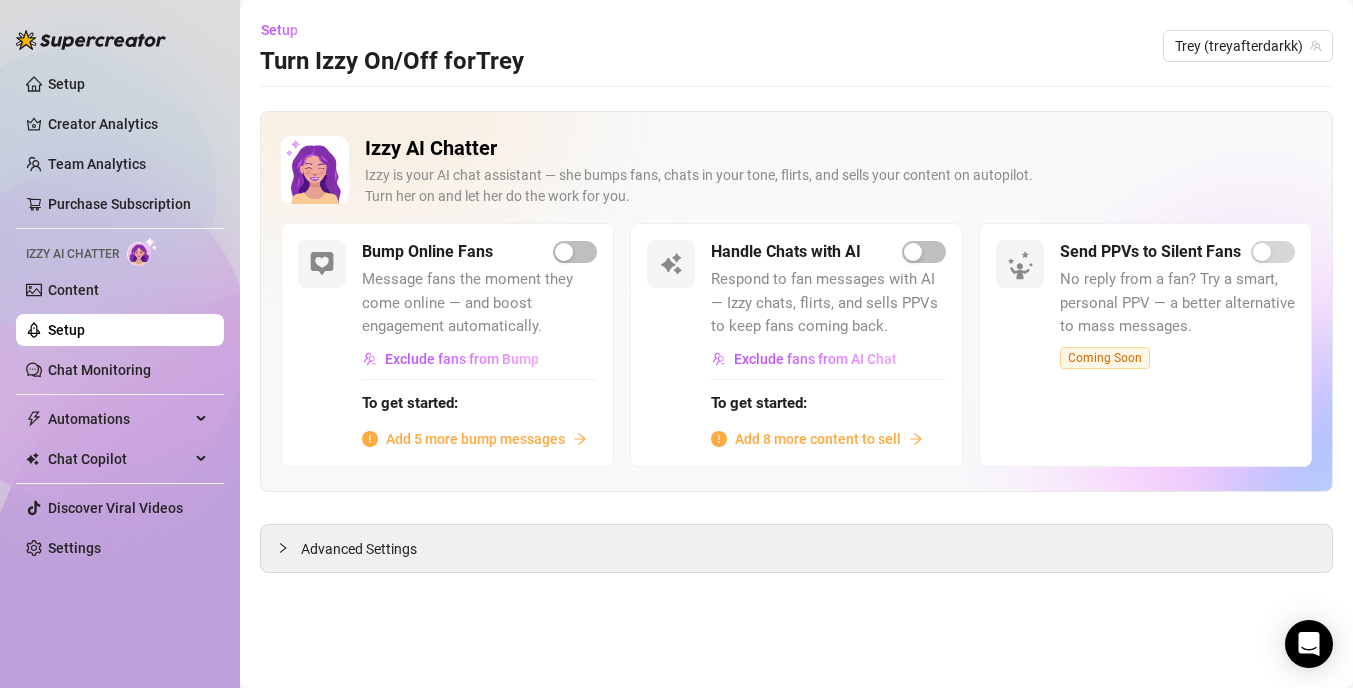 click on "Add 5 more bump messages" at bounding box center [475, 439] 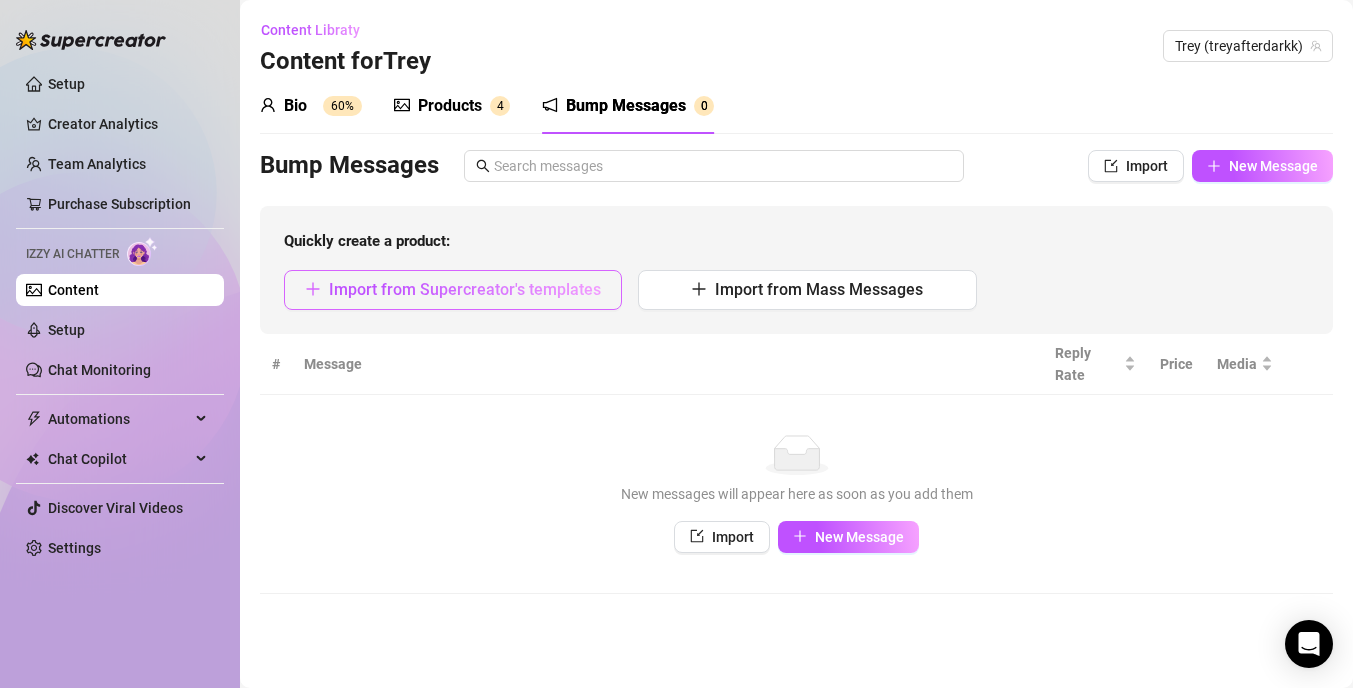 click on "Import from Supercreator's templates" at bounding box center [465, 289] 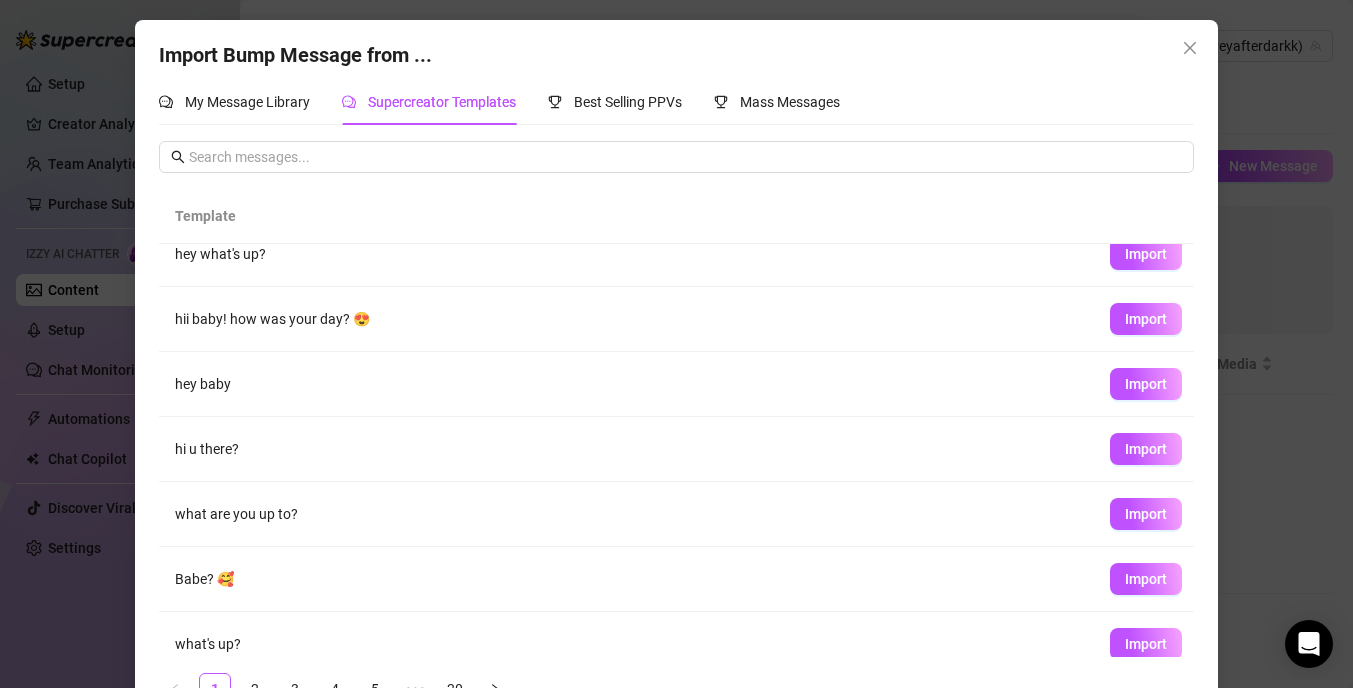 scroll, scrollTop: 0, scrollLeft: 0, axis: both 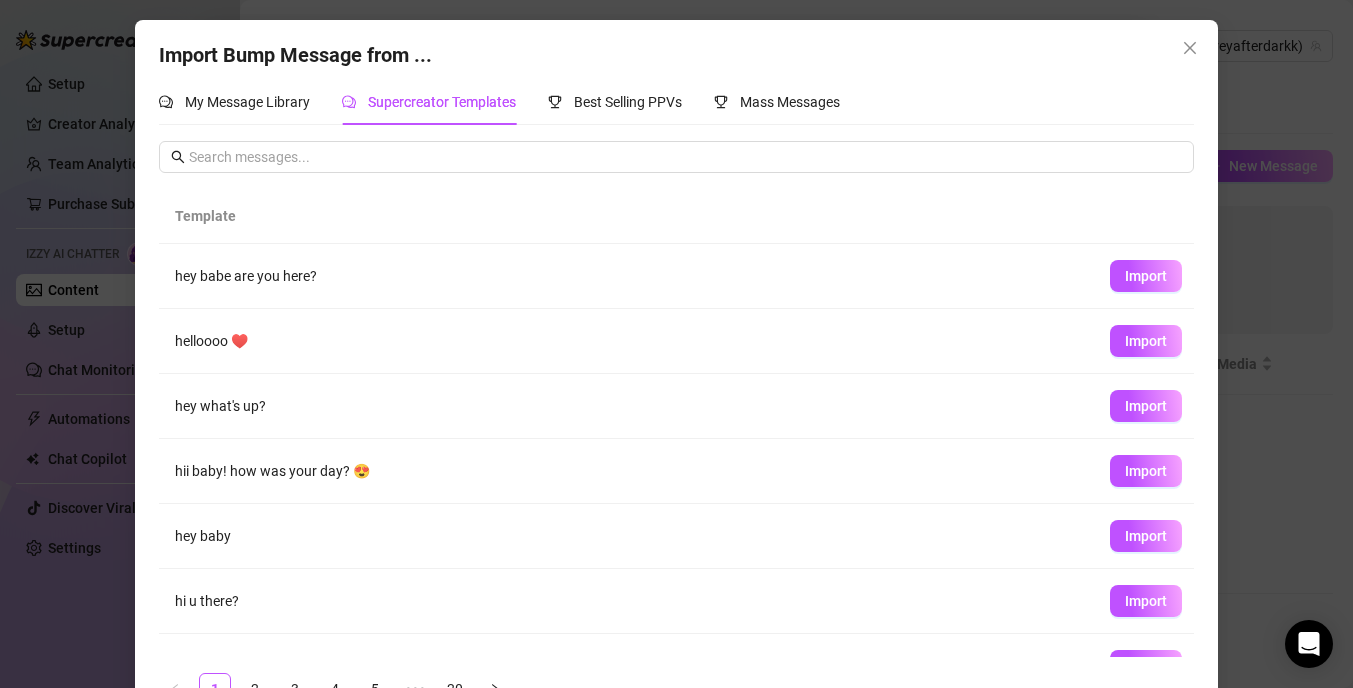 click on "hey babe are you here?" at bounding box center [626, 276] 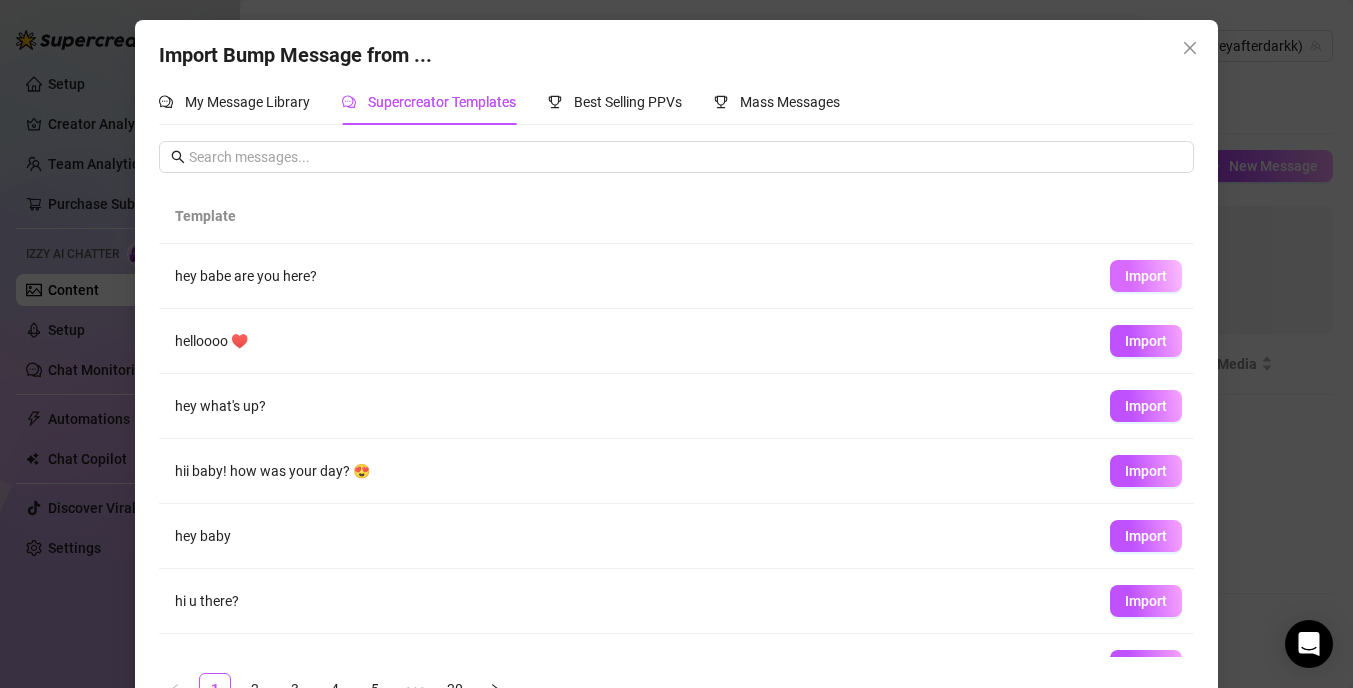 click on "Import" at bounding box center [1146, 276] 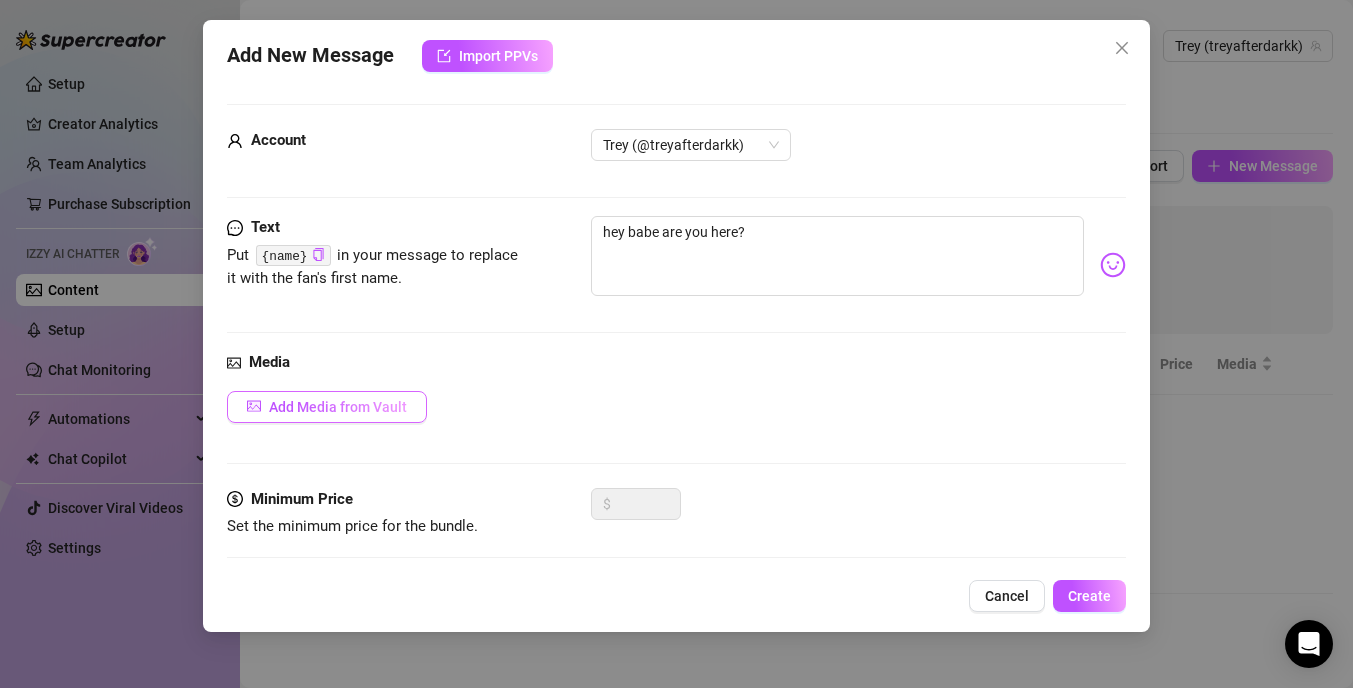click on "Add Media from Vault" at bounding box center (338, 407) 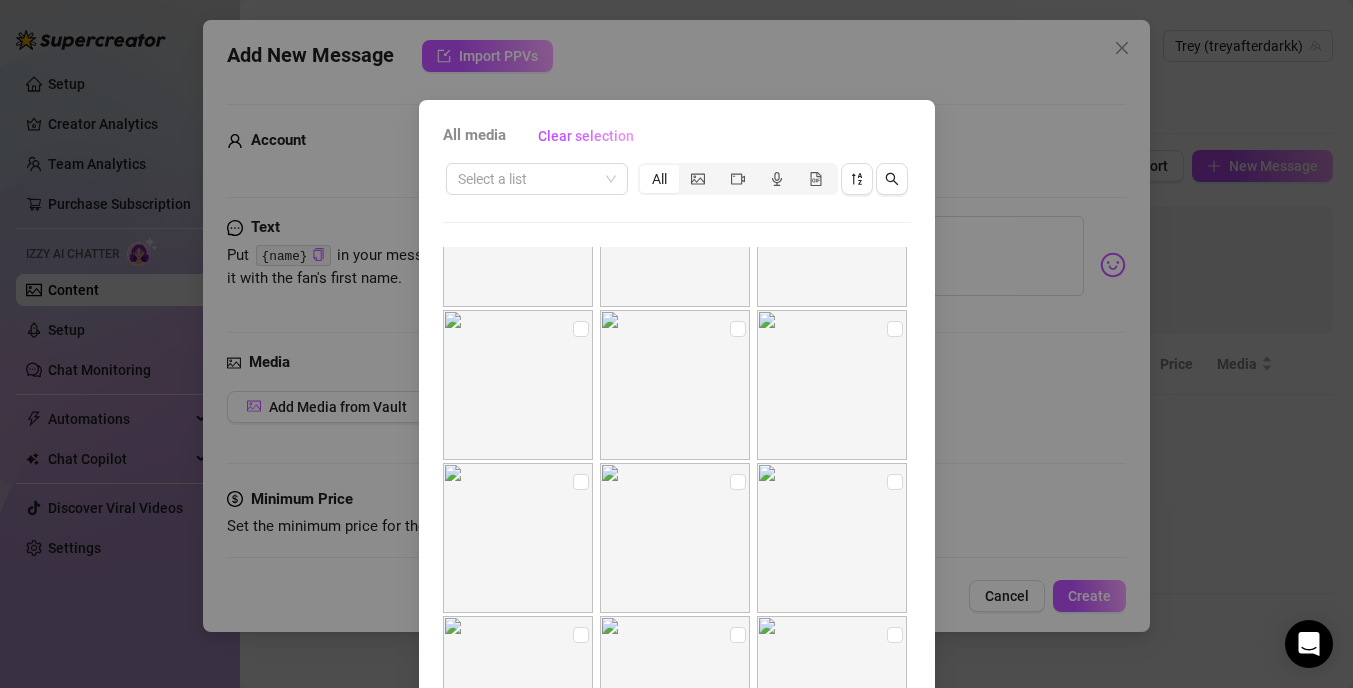 scroll, scrollTop: 406, scrollLeft: 0, axis: vertical 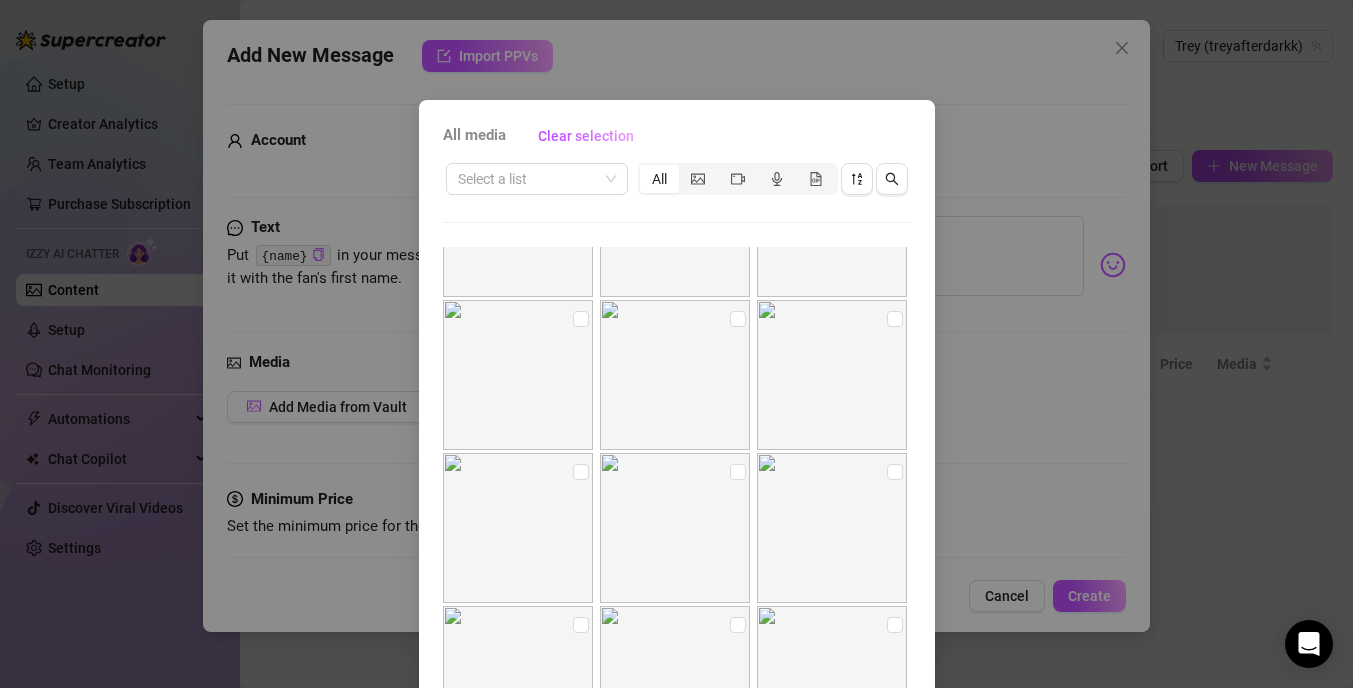 click at bounding box center [832, 375] 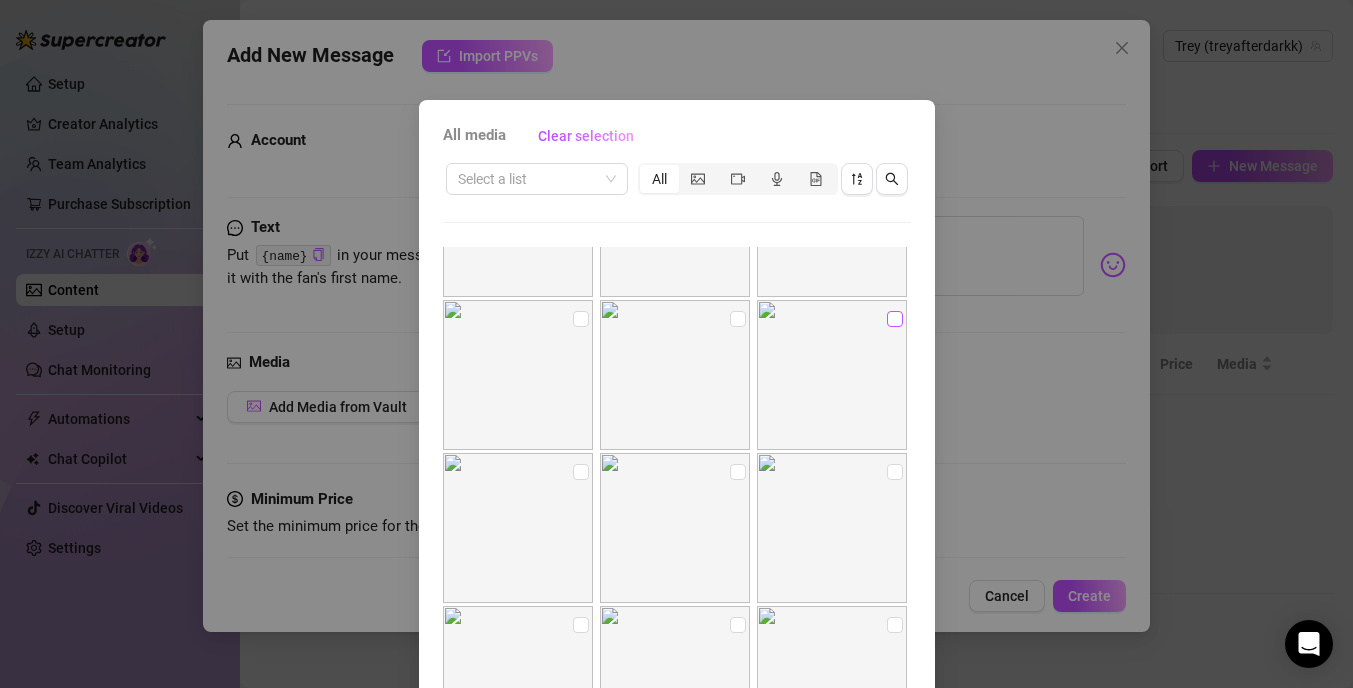 click at bounding box center [895, 319] 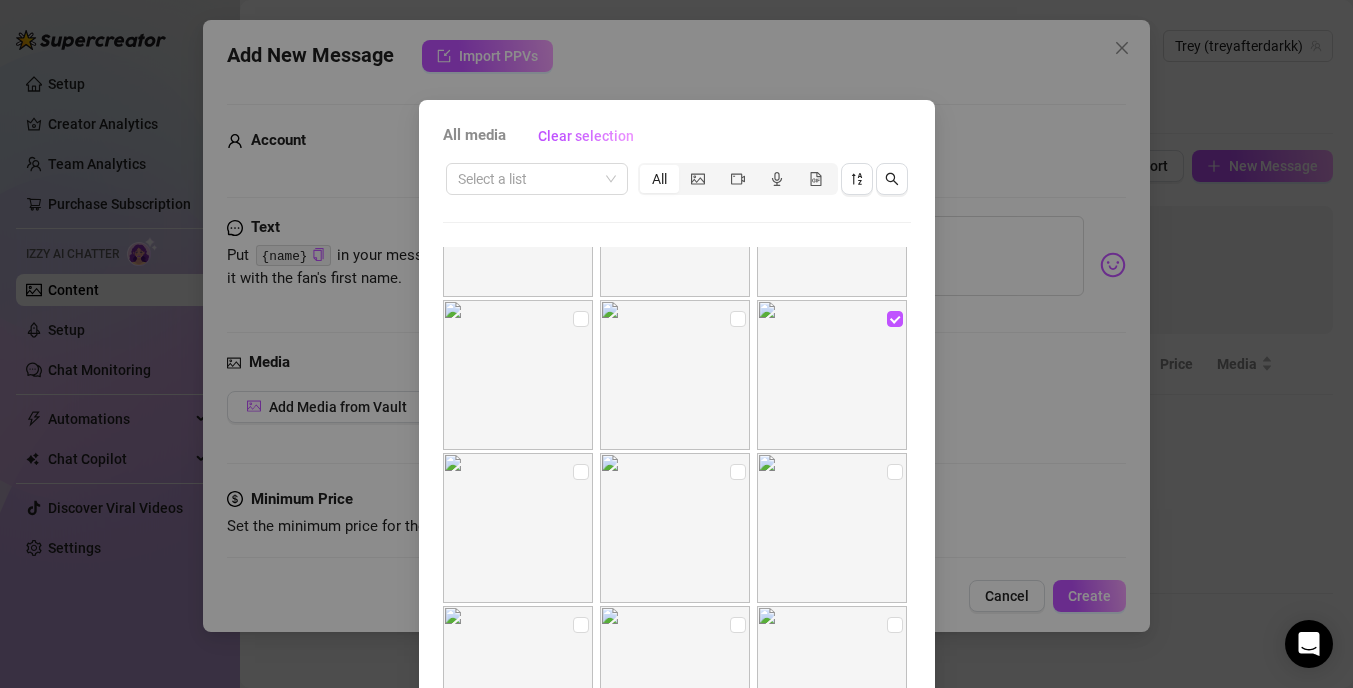 scroll, scrollTop: 754, scrollLeft: 0, axis: vertical 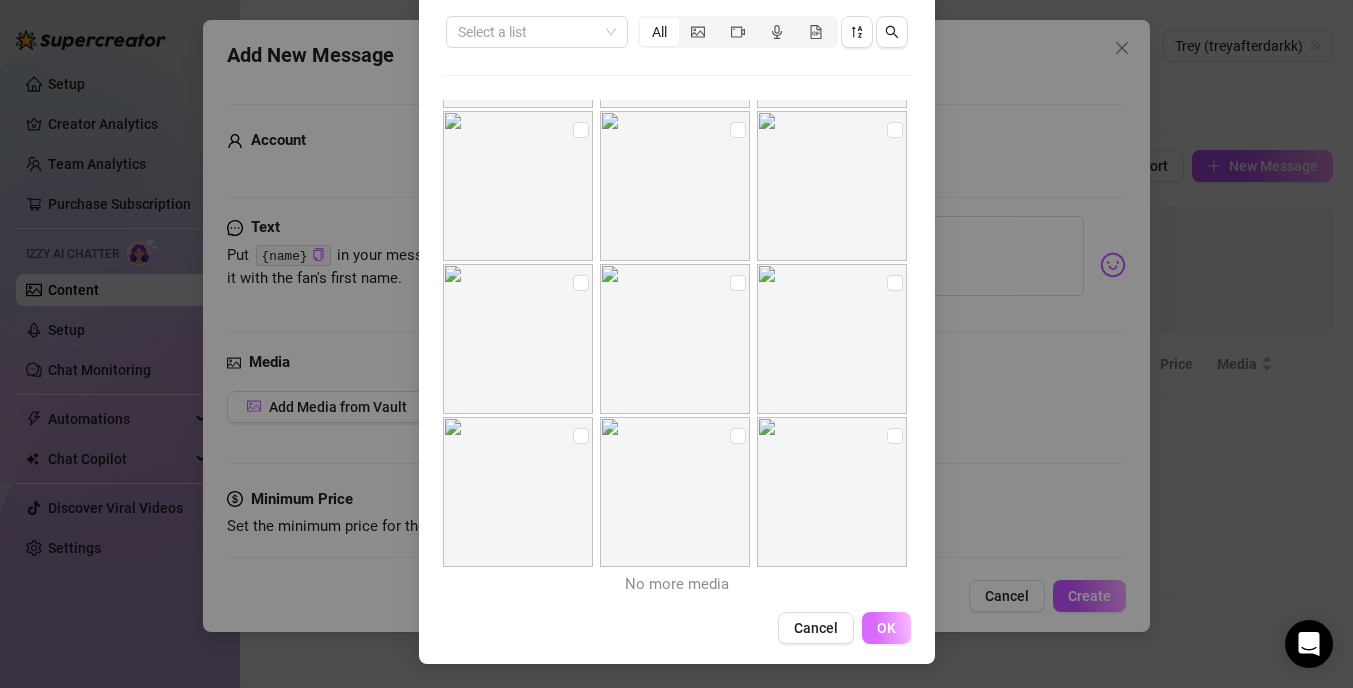 click on "OK" at bounding box center [886, 628] 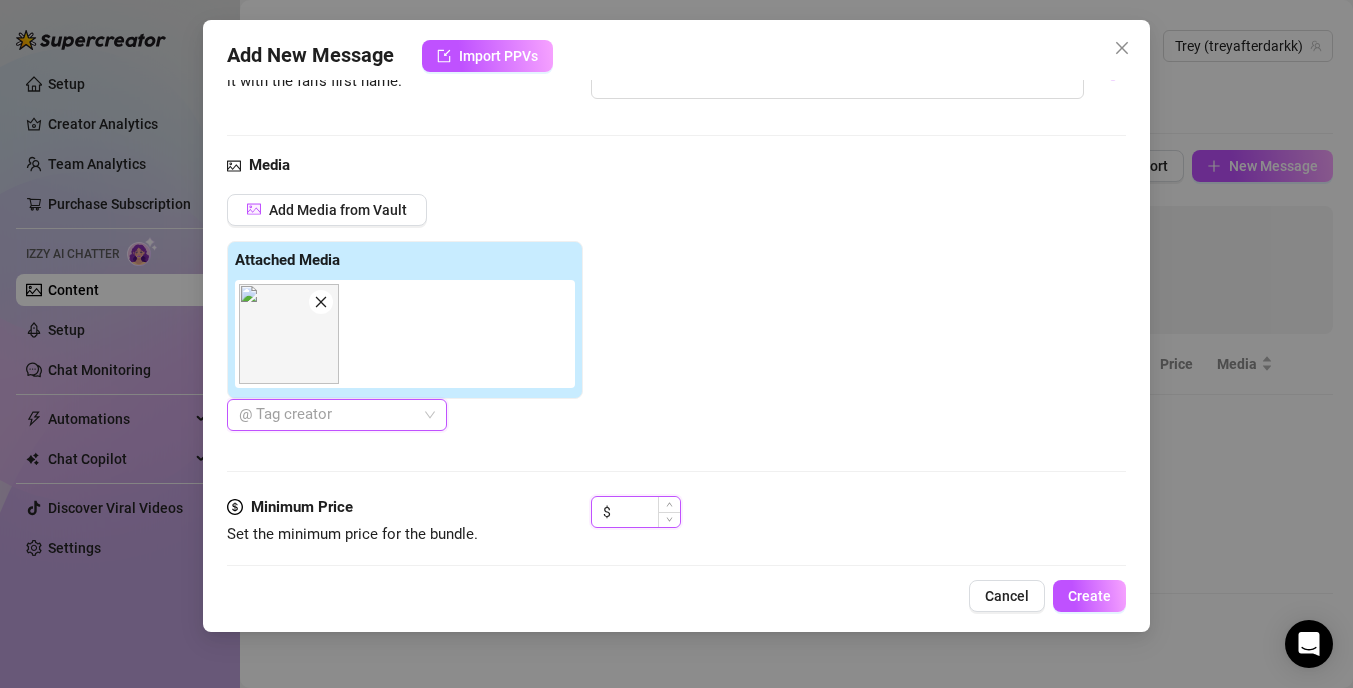 click at bounding box center [647, 512] 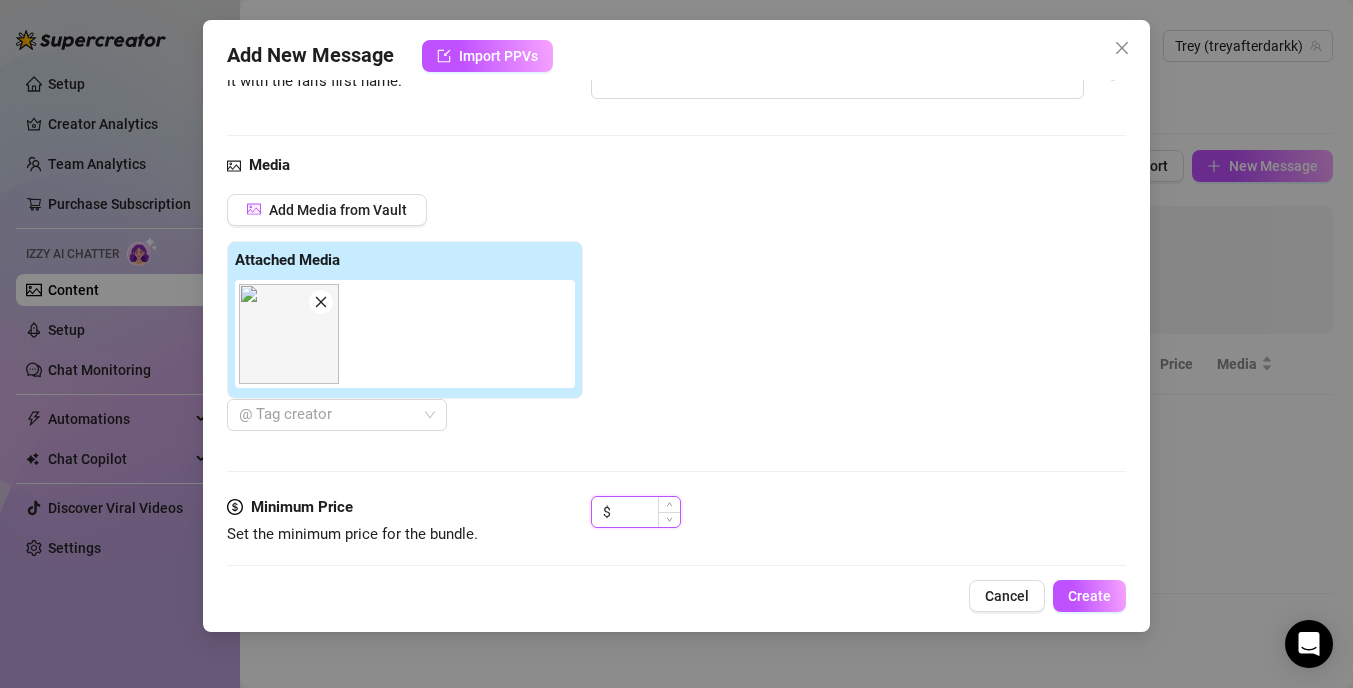 click at bounding box center (647, 512) 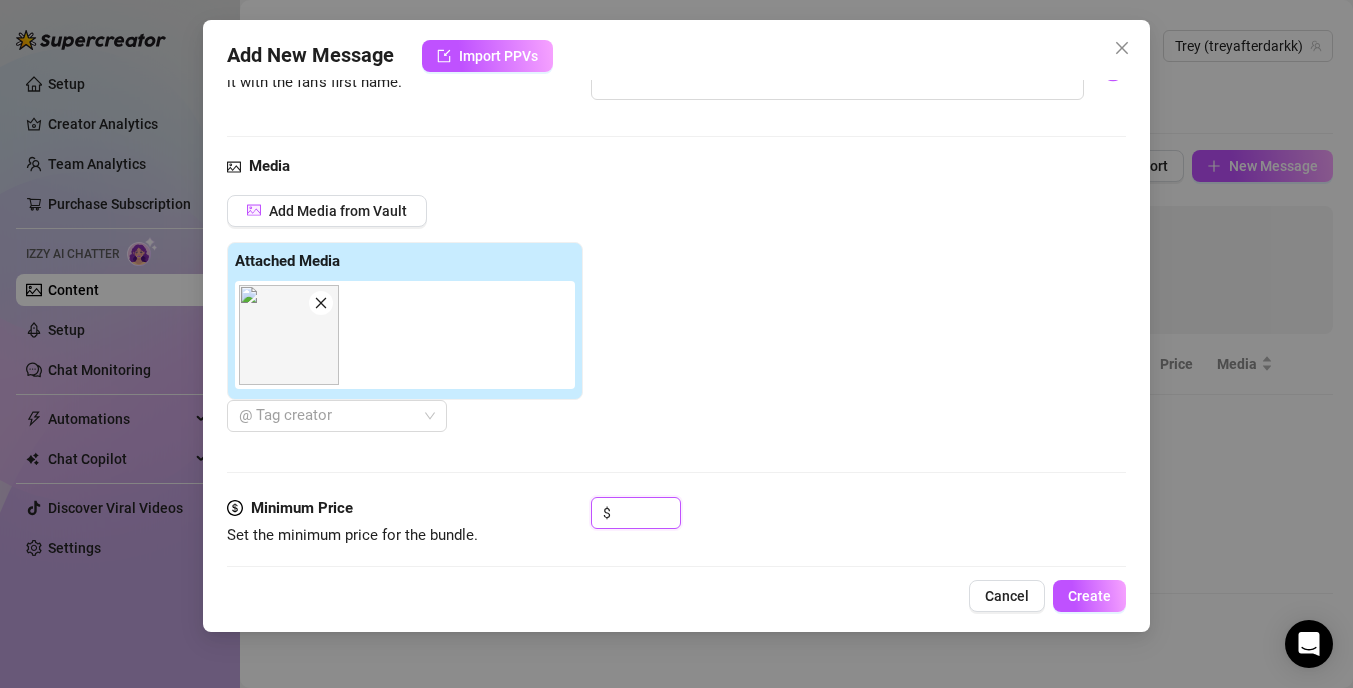 scroll, scrollTop: 212, scrollLeft: 0, axis: vertical 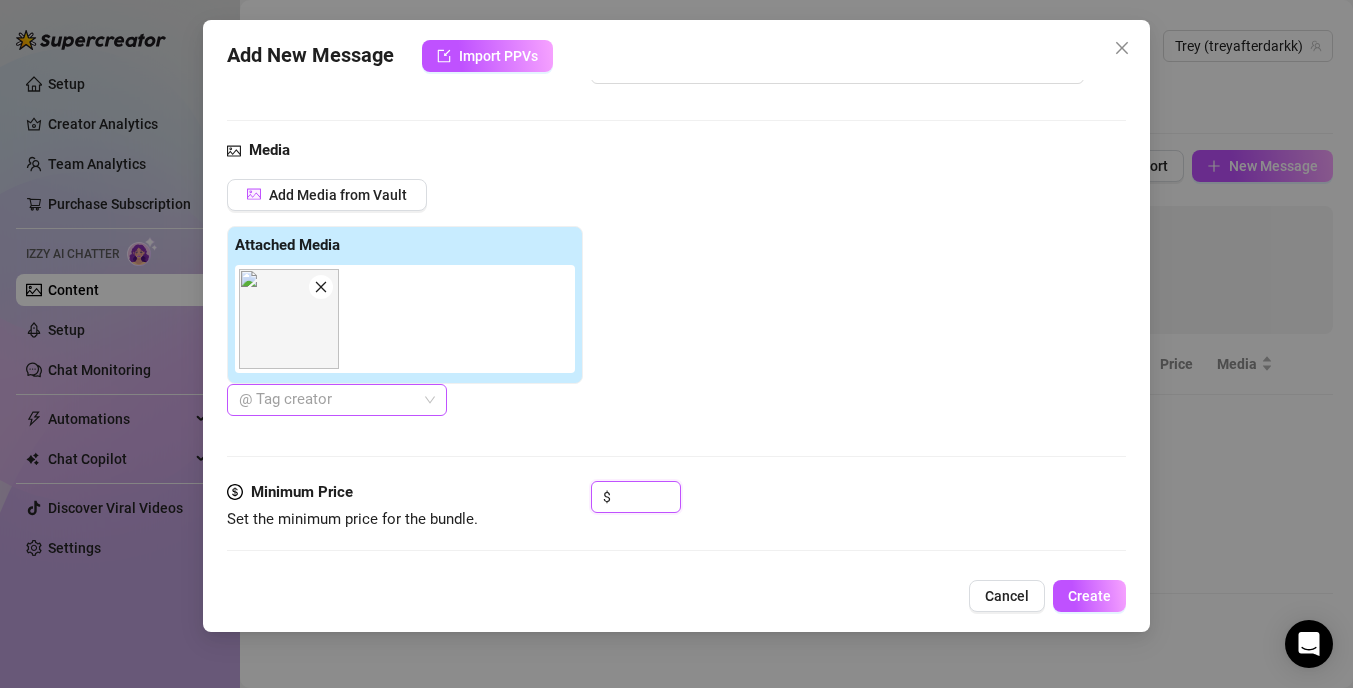 click at bounding box center (326, 400) 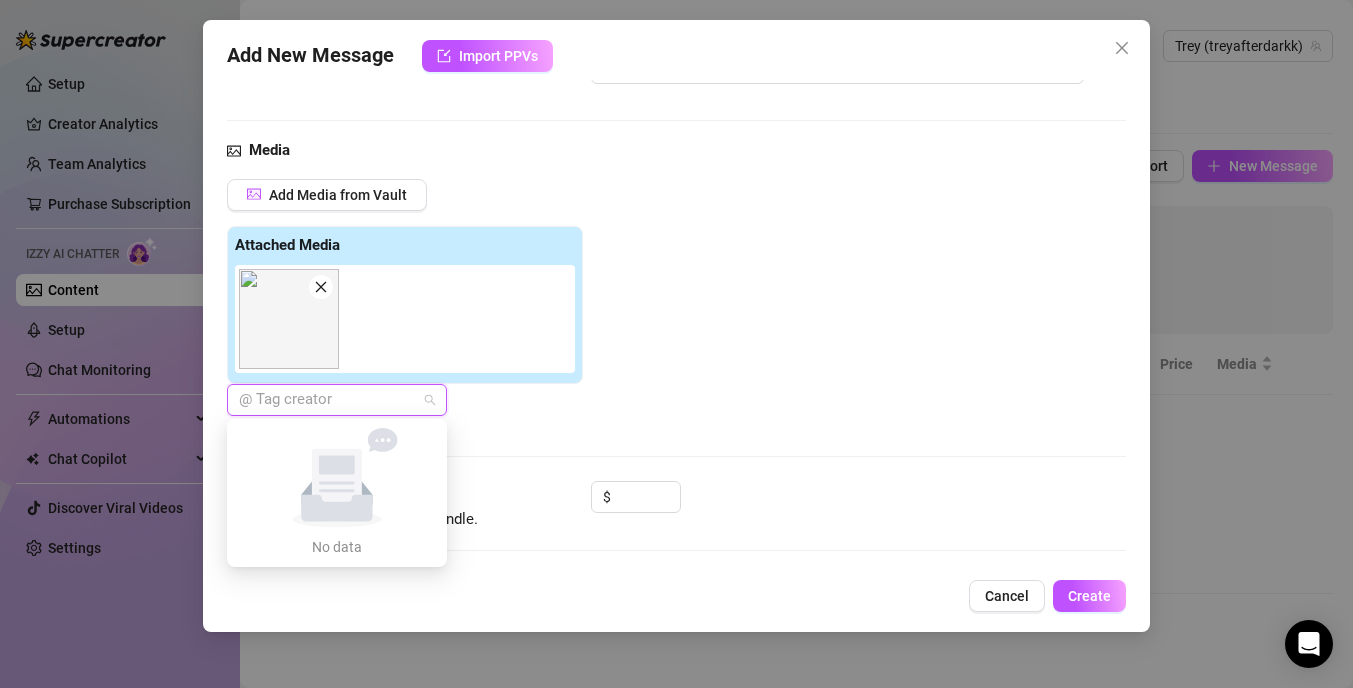 click on "@ Tag creator" at bounding box center [405, 400] 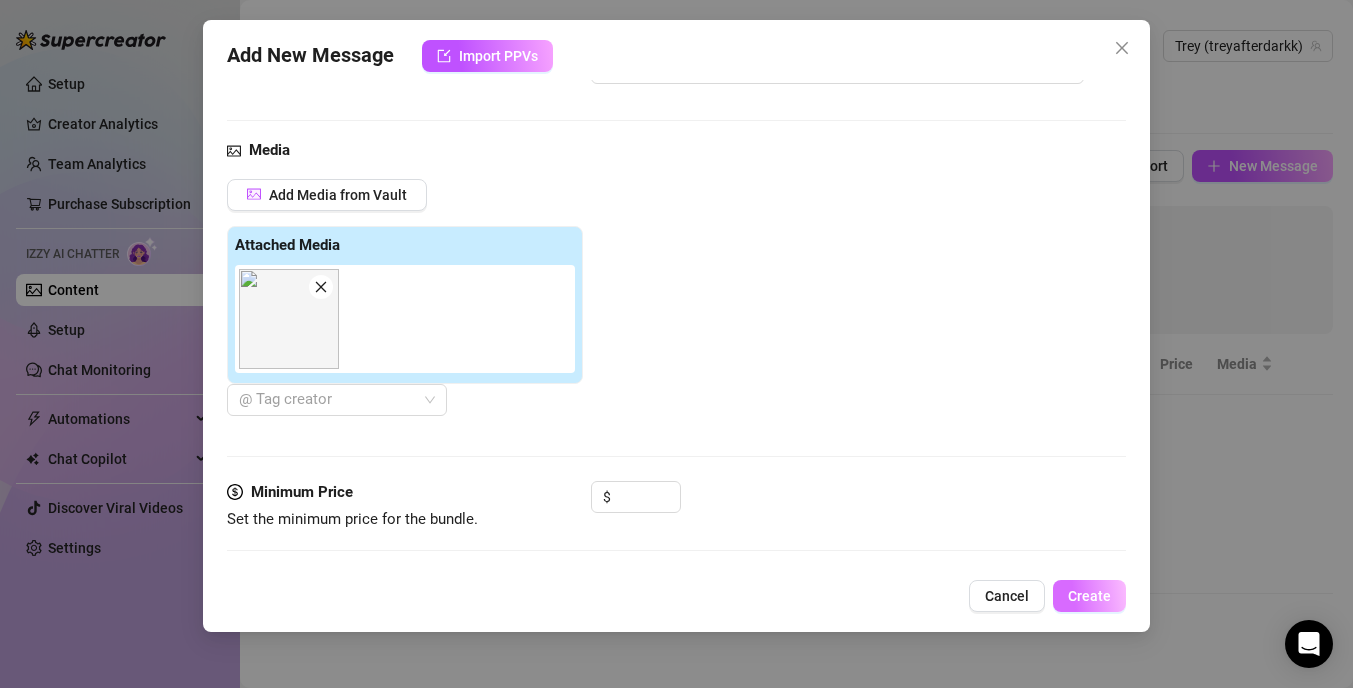 click on "Create" at bounding box center (1089, 596) 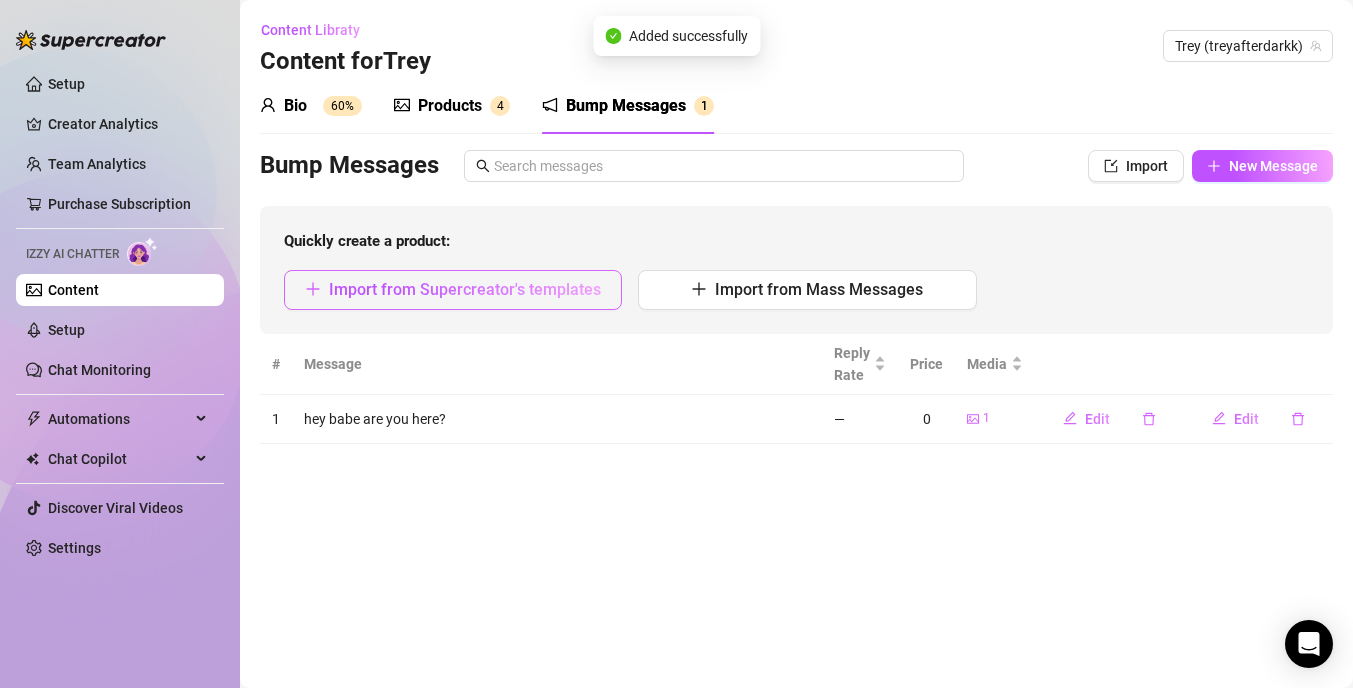 click on "Import from Supercreator's templates" at bounding box center [465, 289] 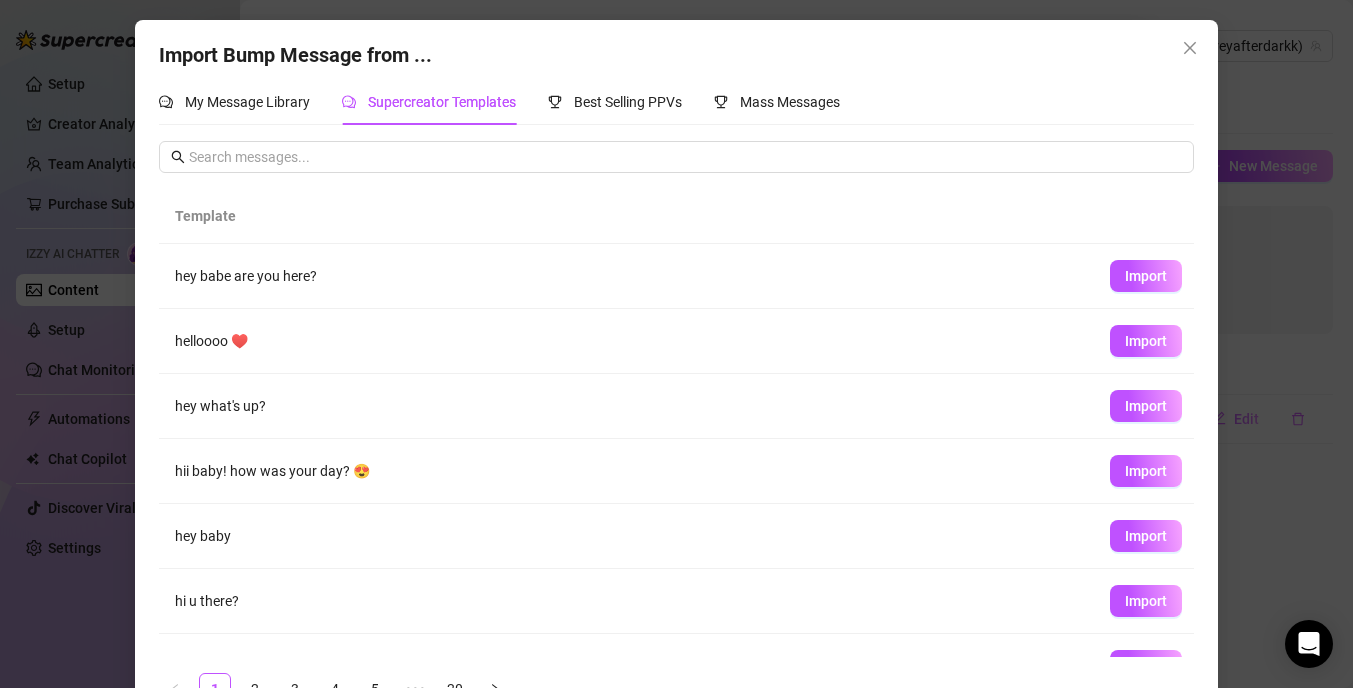click on "hii baby! how was your day? 😍" at bounding box center [626, 471] 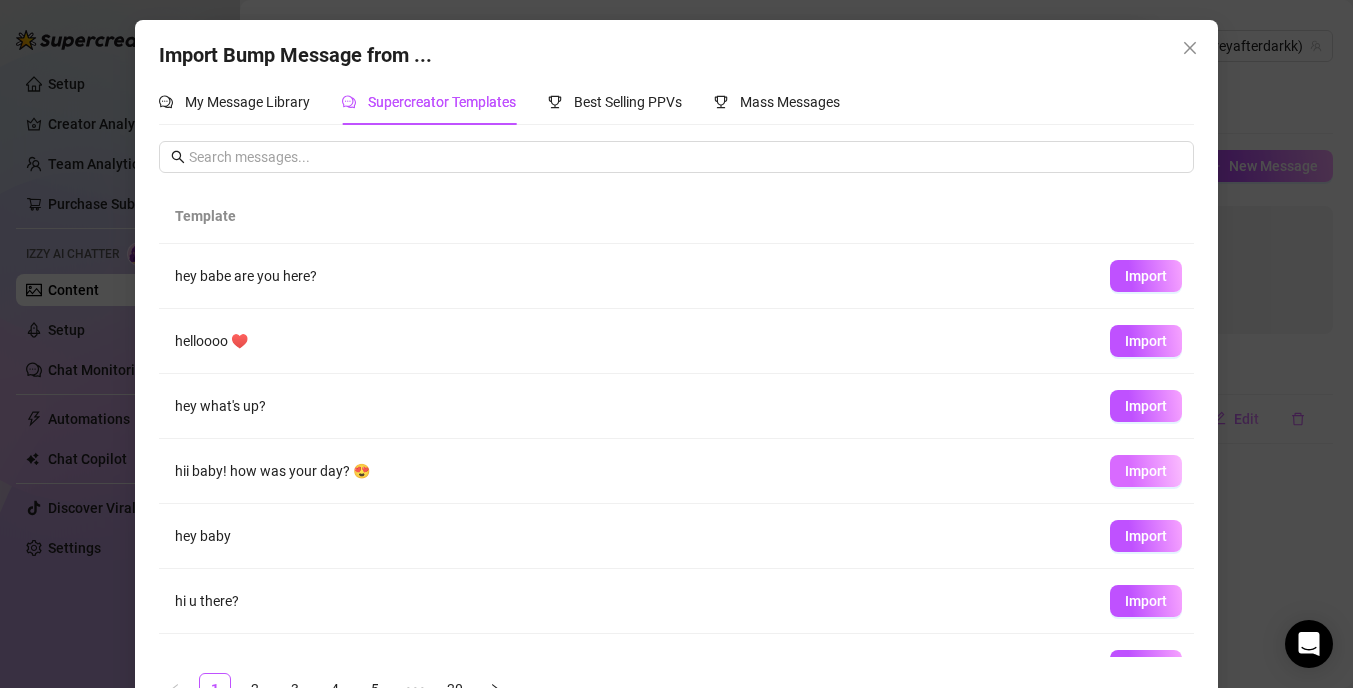 click on "Import" at bounding box center (1146, 471) 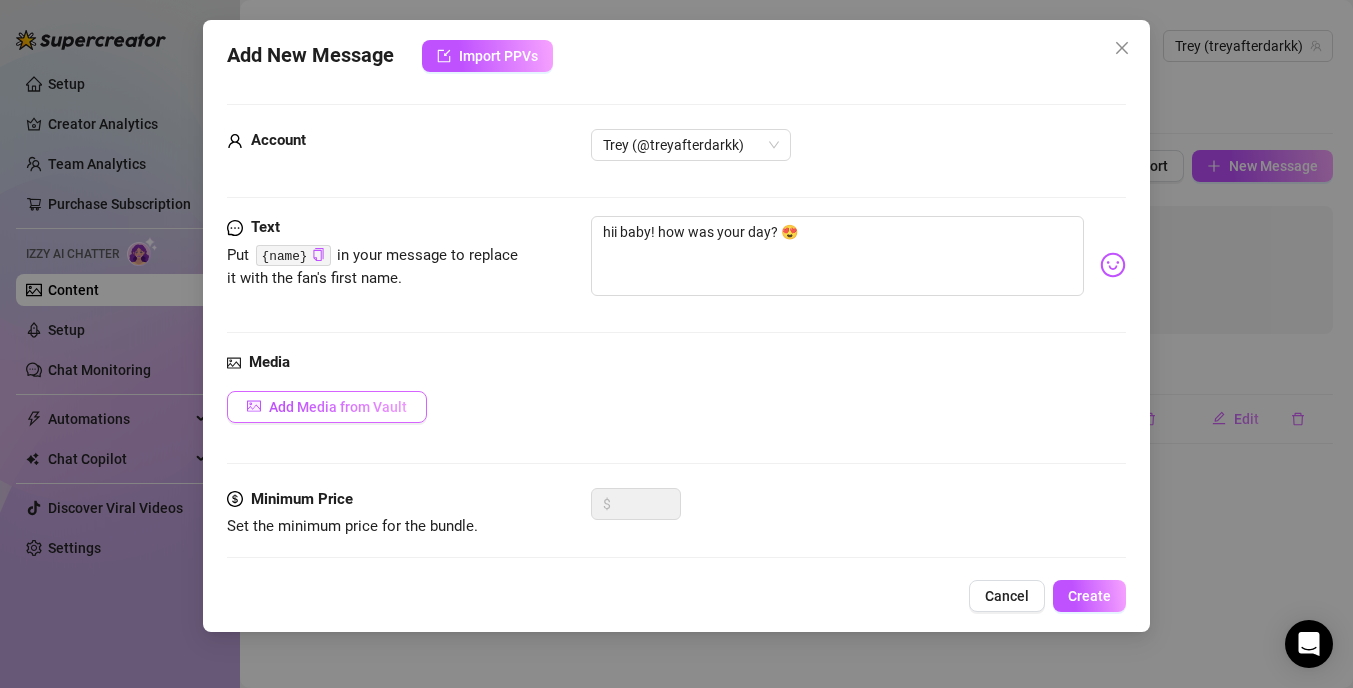 click on "Add Media from Vault" at bounding box center (338, 407) 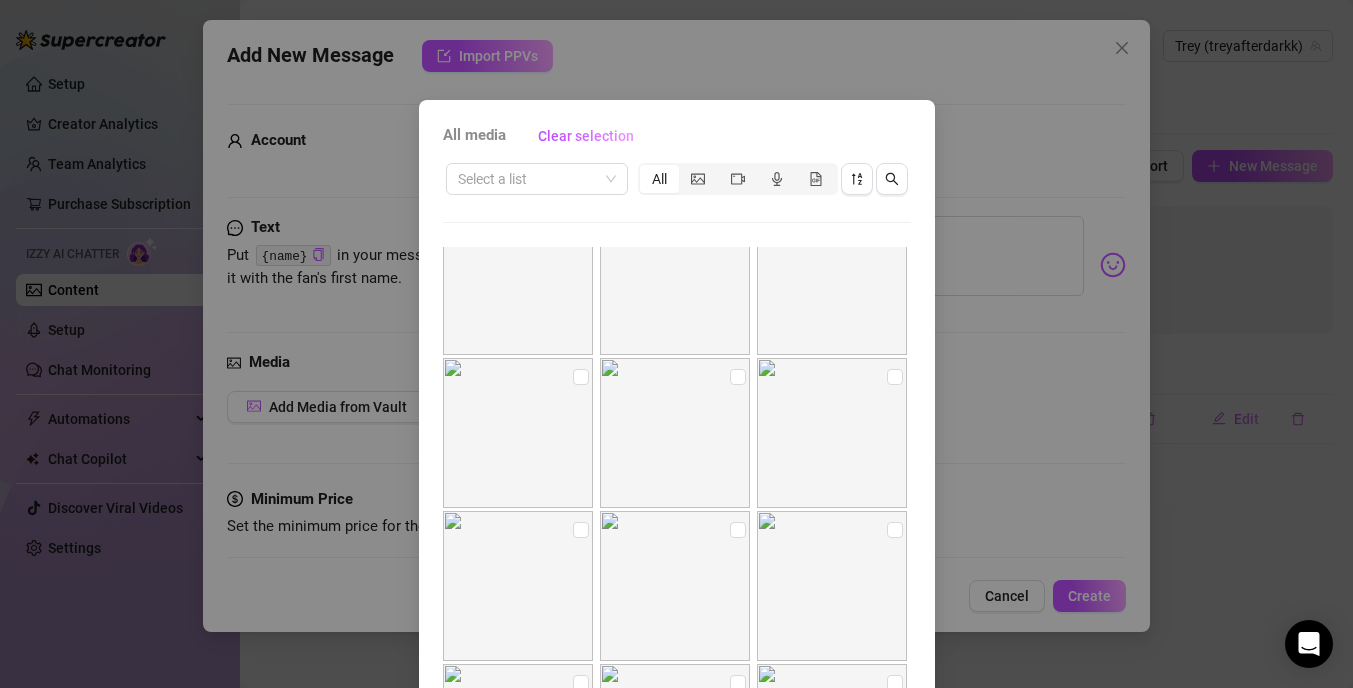 scroll, scrollTop: 680, scrollLeft: 0, axis: vertical 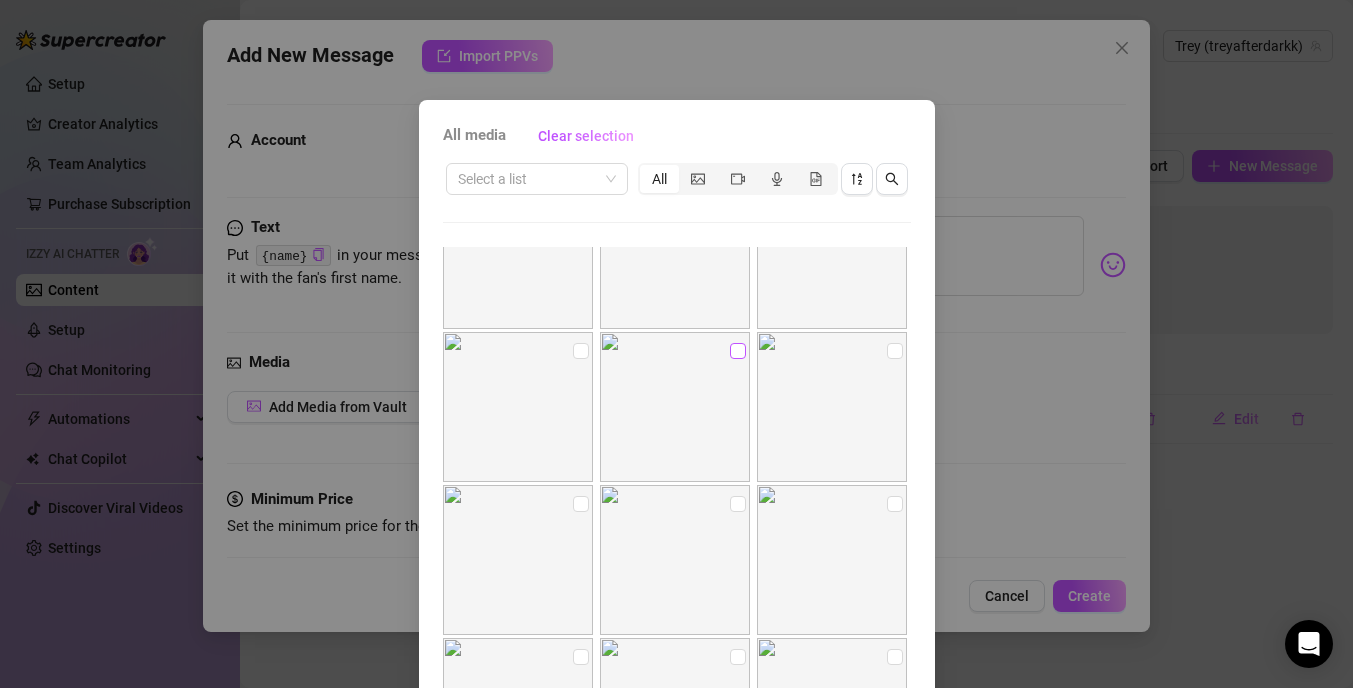 click at bounding box center (738, 351) 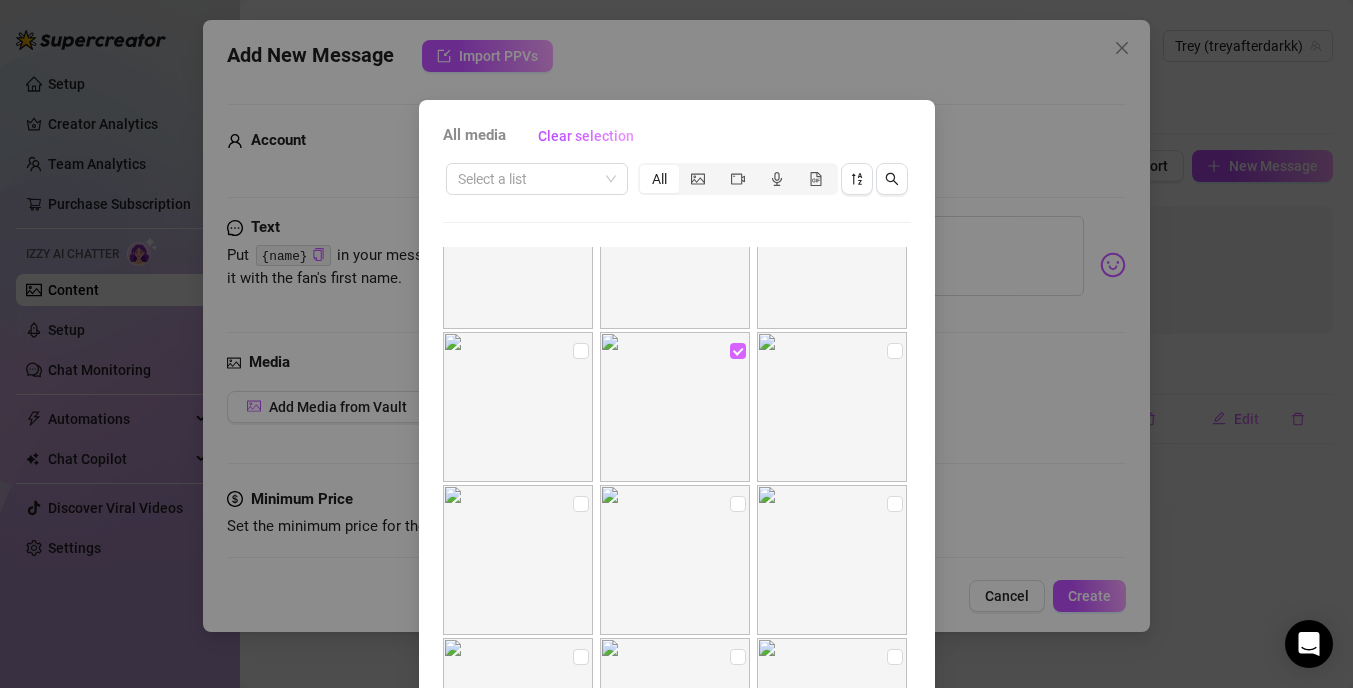scroll, scrollTop: 754, scrollLeft: 0, axis: vertical 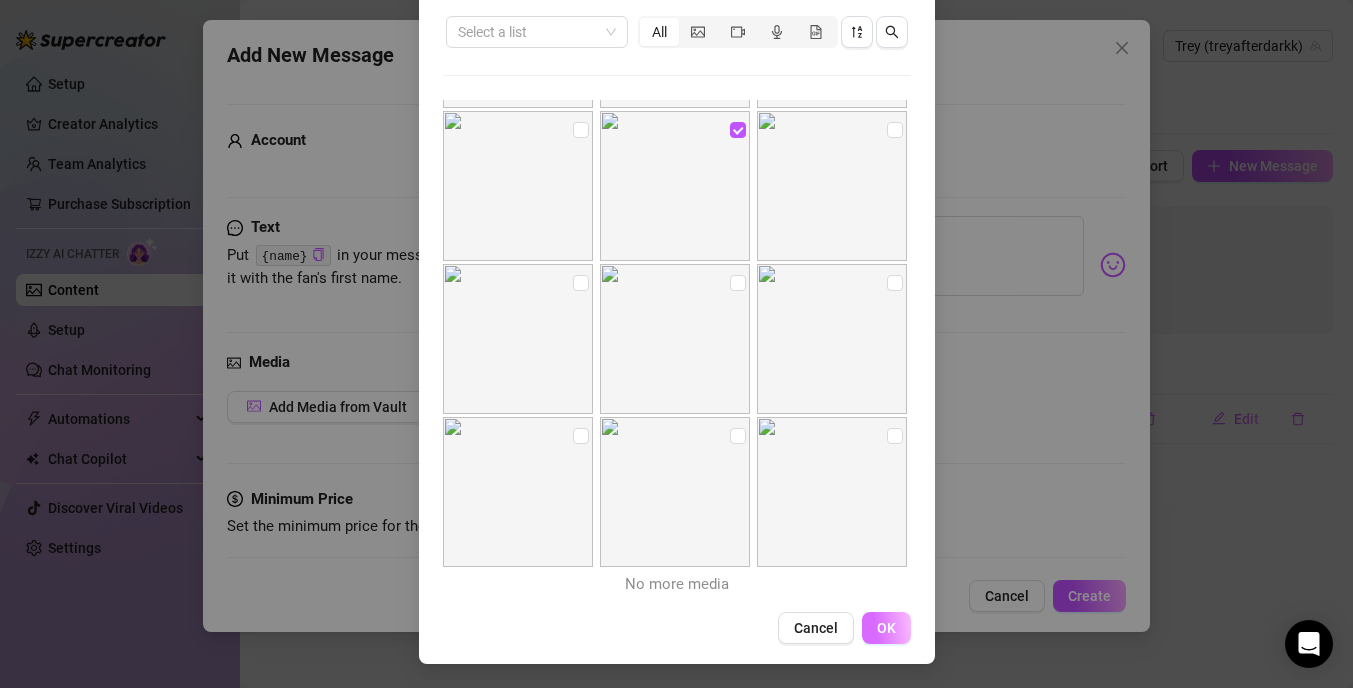 click on "OK" at bounding box center [886, 628] 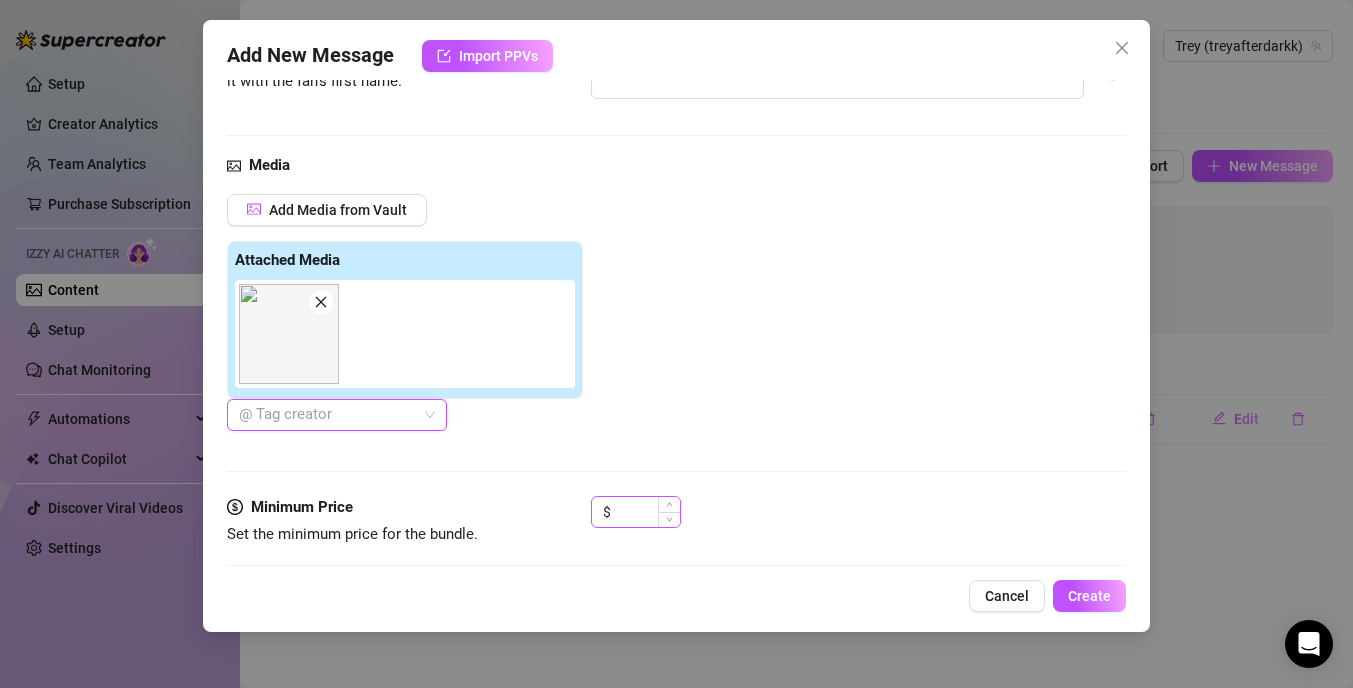 scroll, scrollTop: 212, scrollLeft: 0, axis: vertical 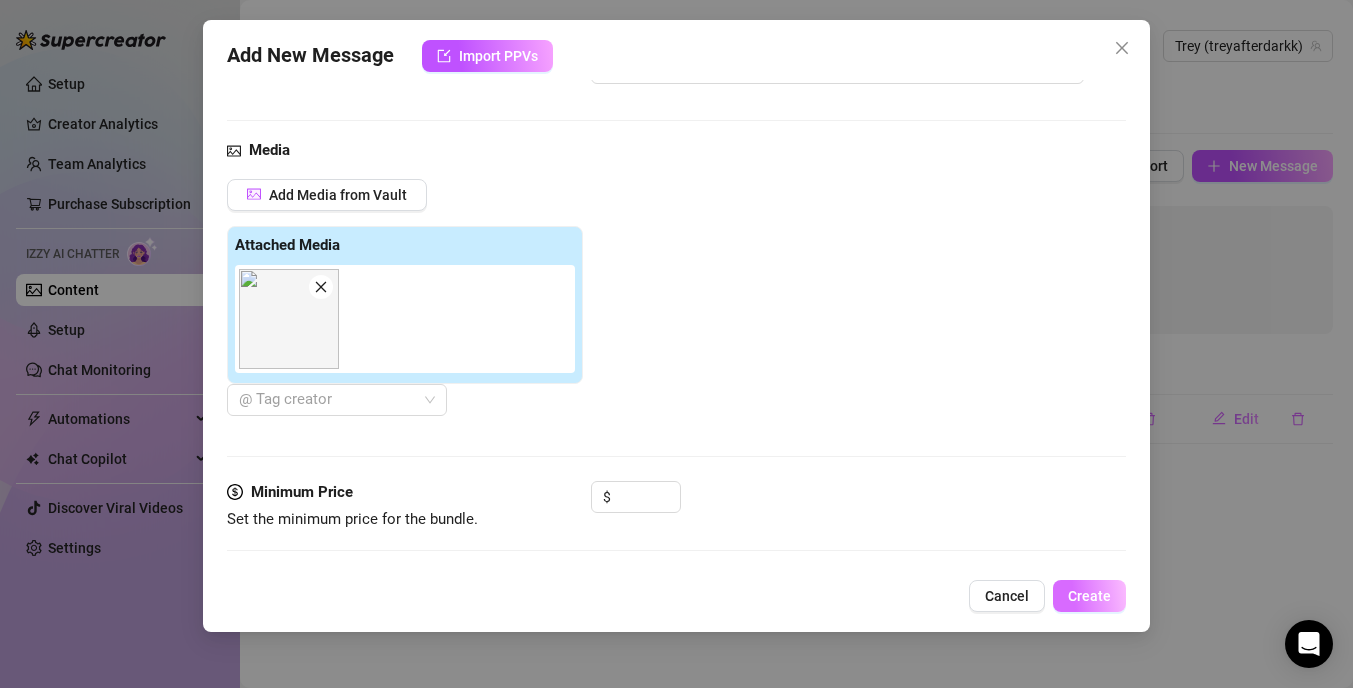 click on "Create" at bounding box center (1089, 596) 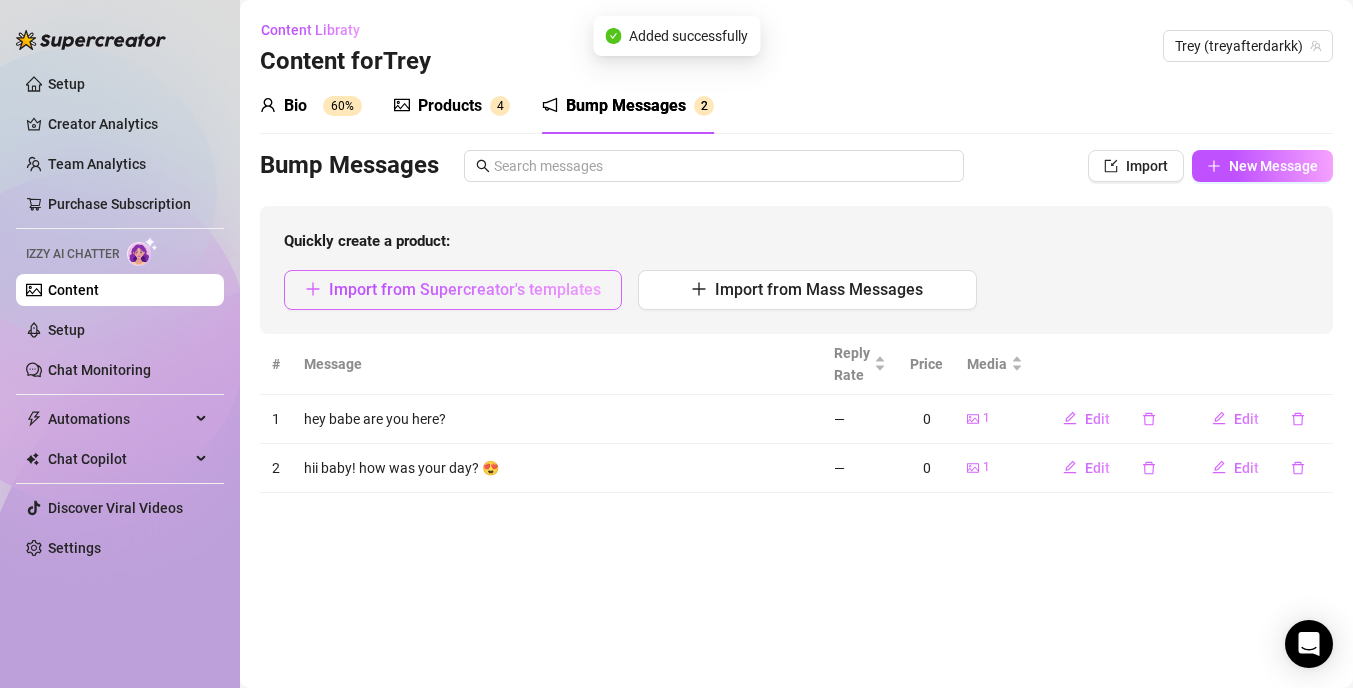 click on "Import from Supercreator's templates" at bounding box center [465, 289] 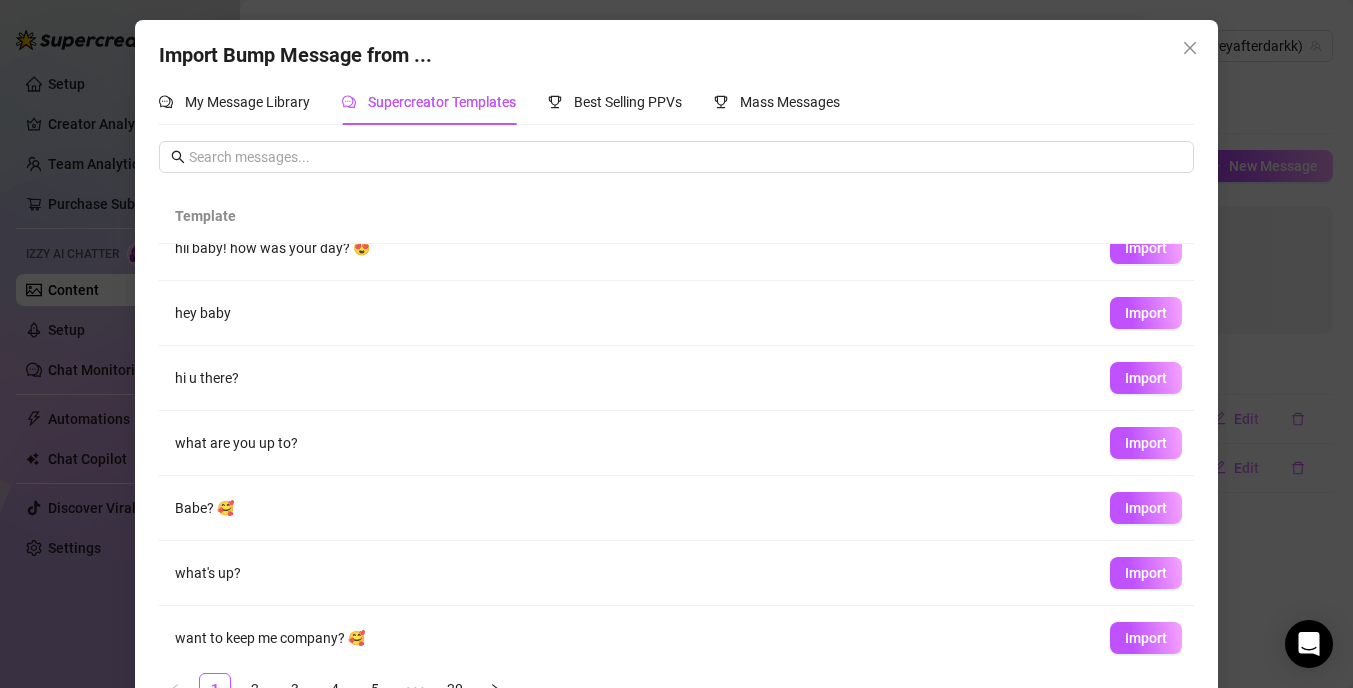 scroll, scrollTop: 237, scrollLeft: 0, axis: vertical 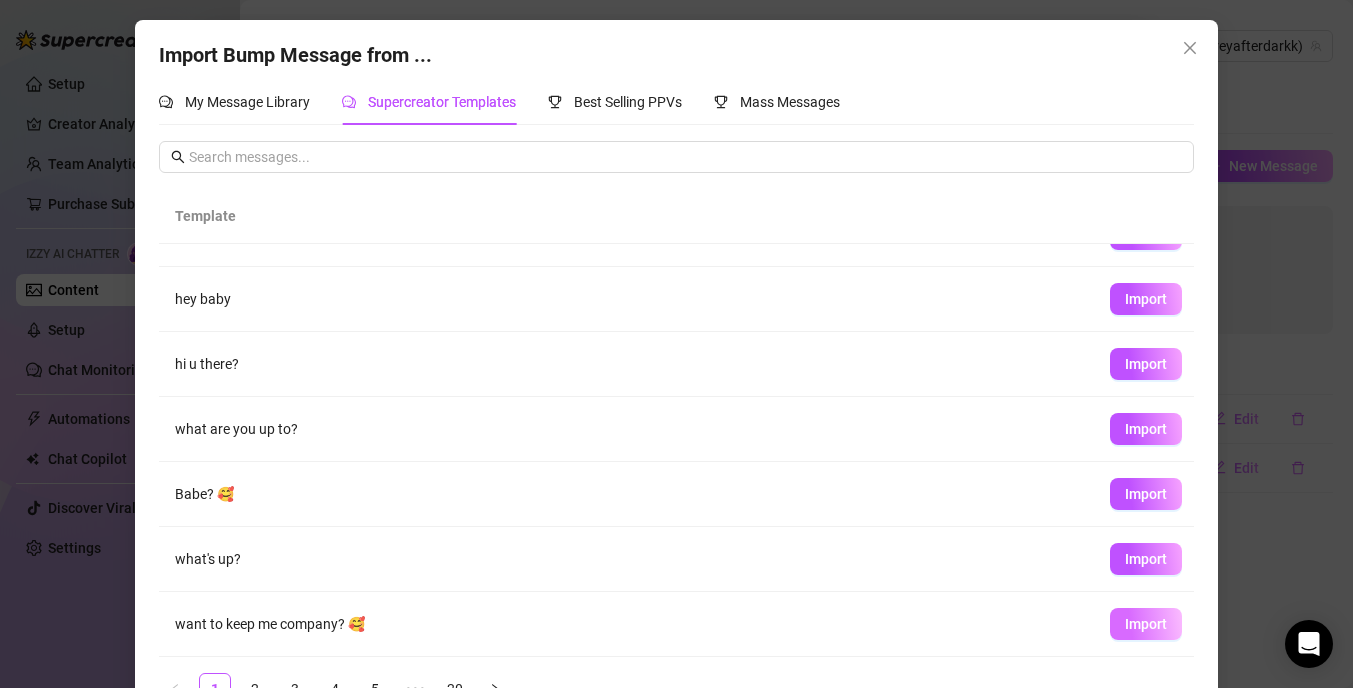 click on "Import" at bounding box center (1146, 624) 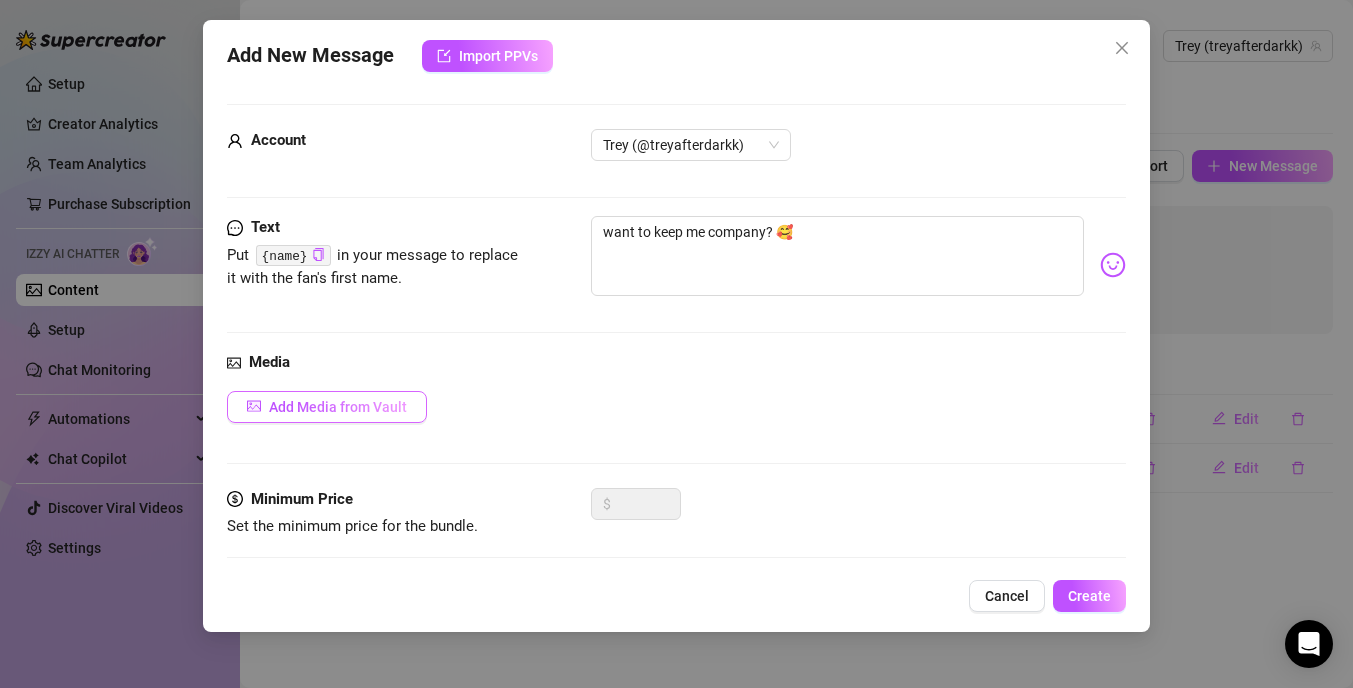 click on "Add Media from Vault" at bounding box center (327, 407) 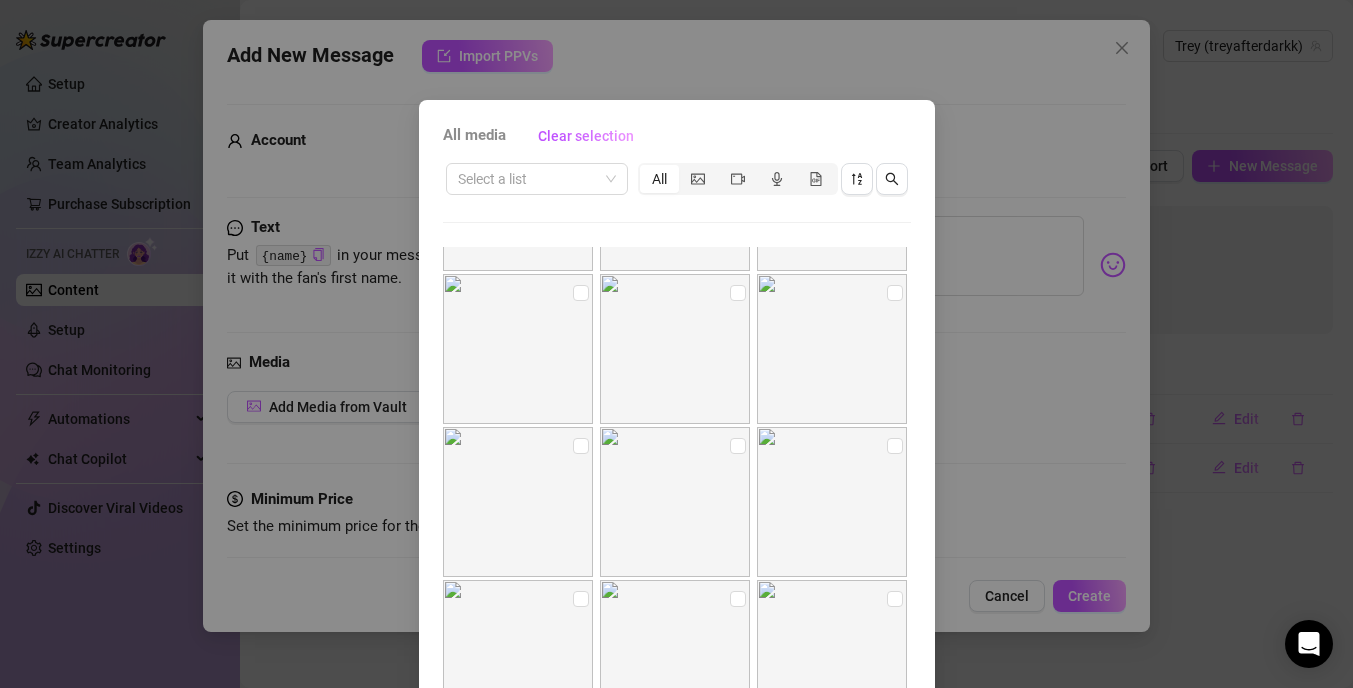 scroll, scrollTop: 754, scrollLeft: 0, axis: vertical 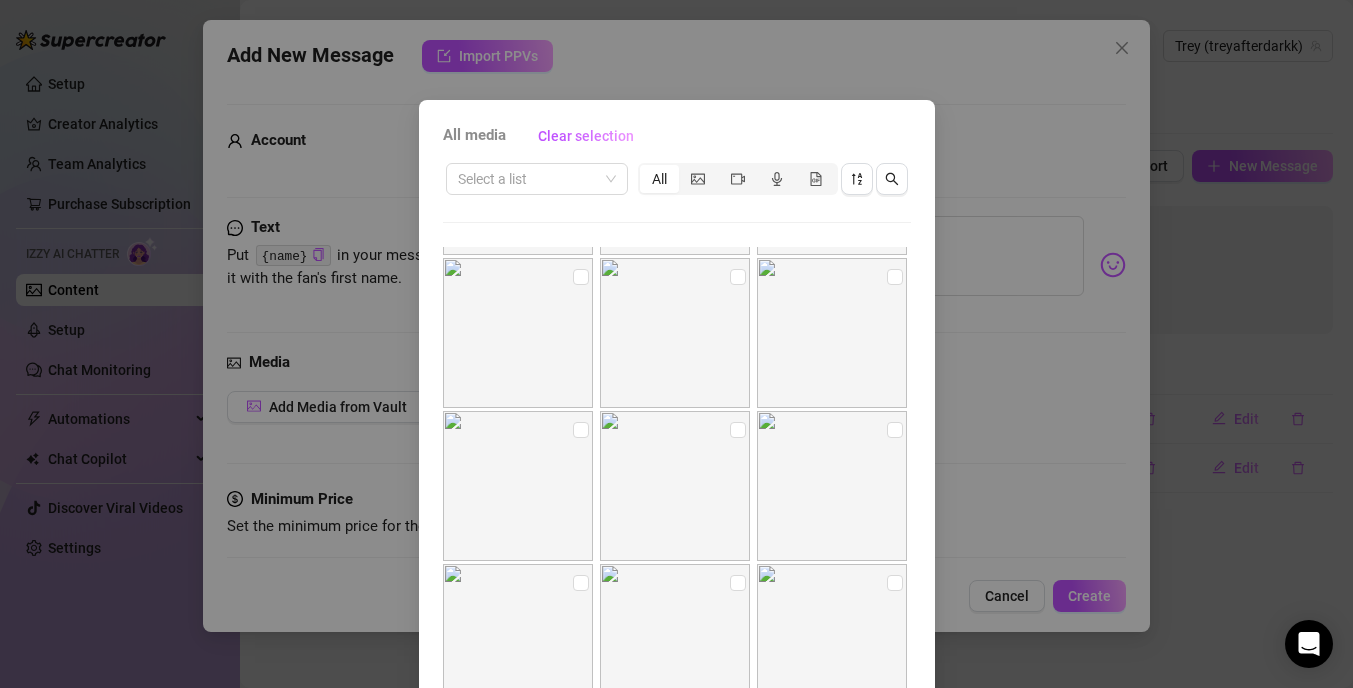 click at bounding box center (675, 486) 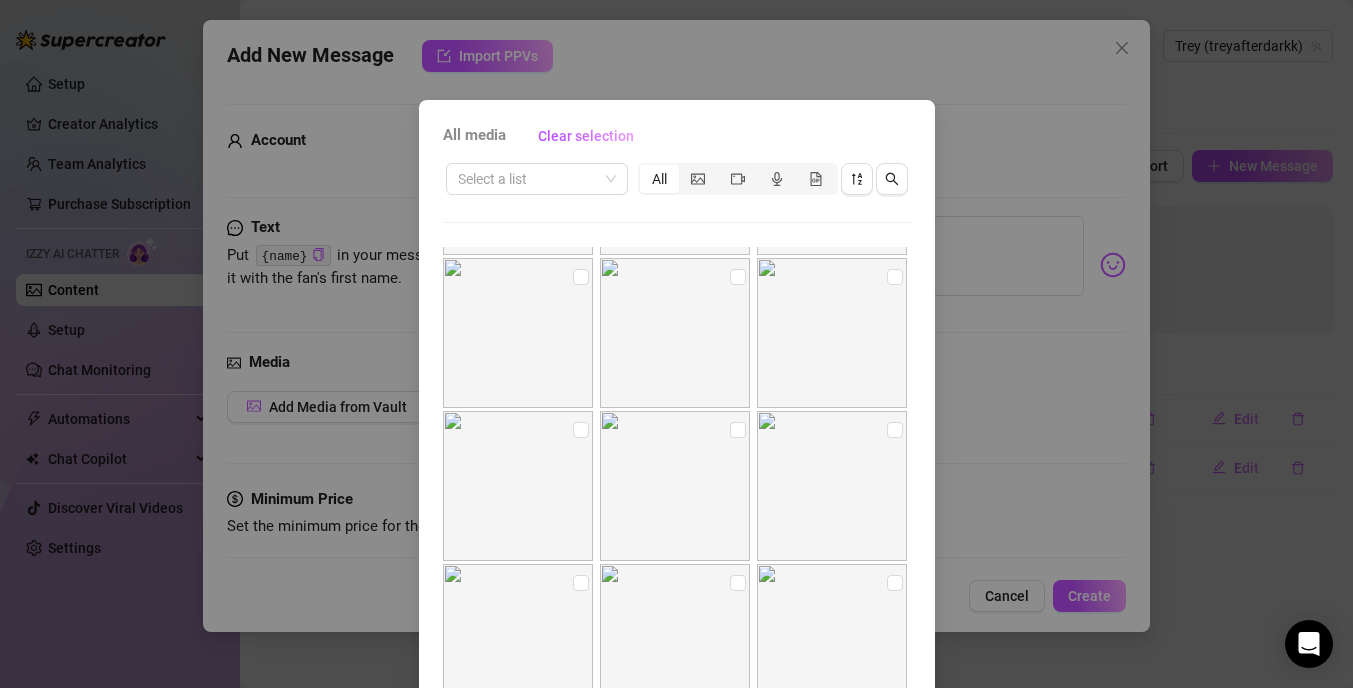 click at bounding box center [675, 486] 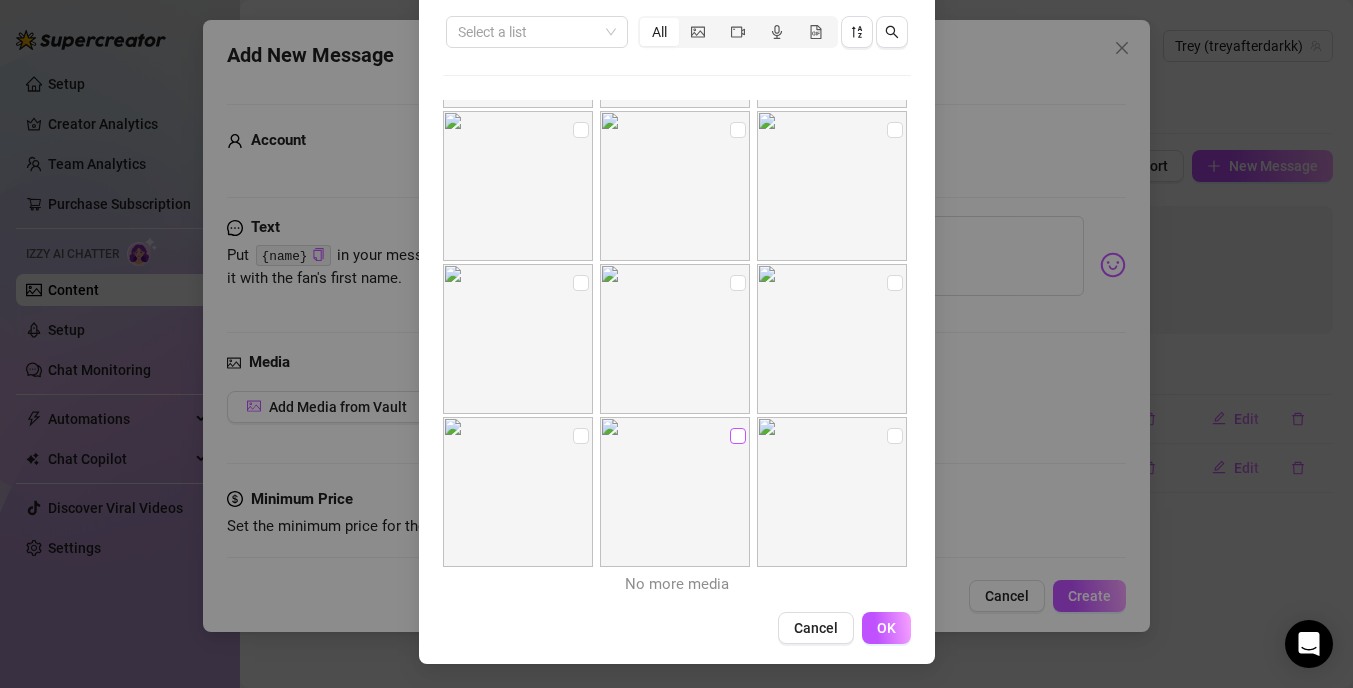 click at bounding box center (738, 436) 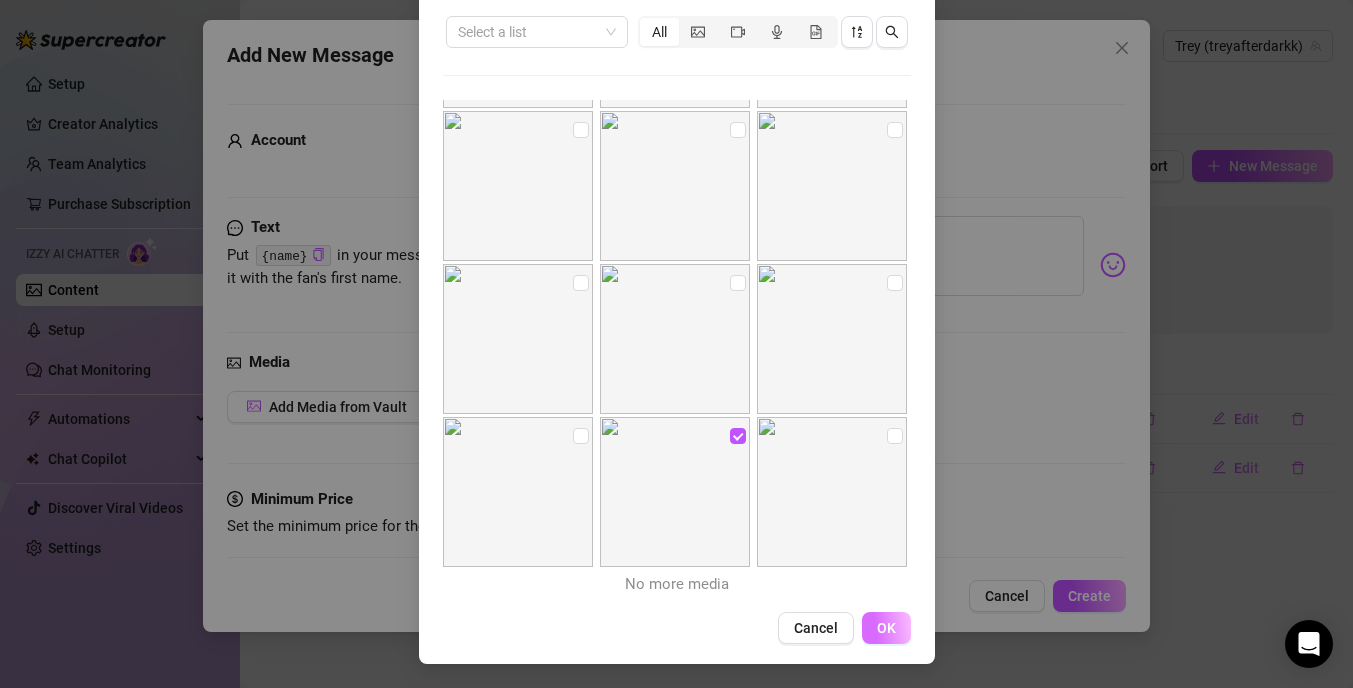 click on "OK" at bounding box center [886, 628] 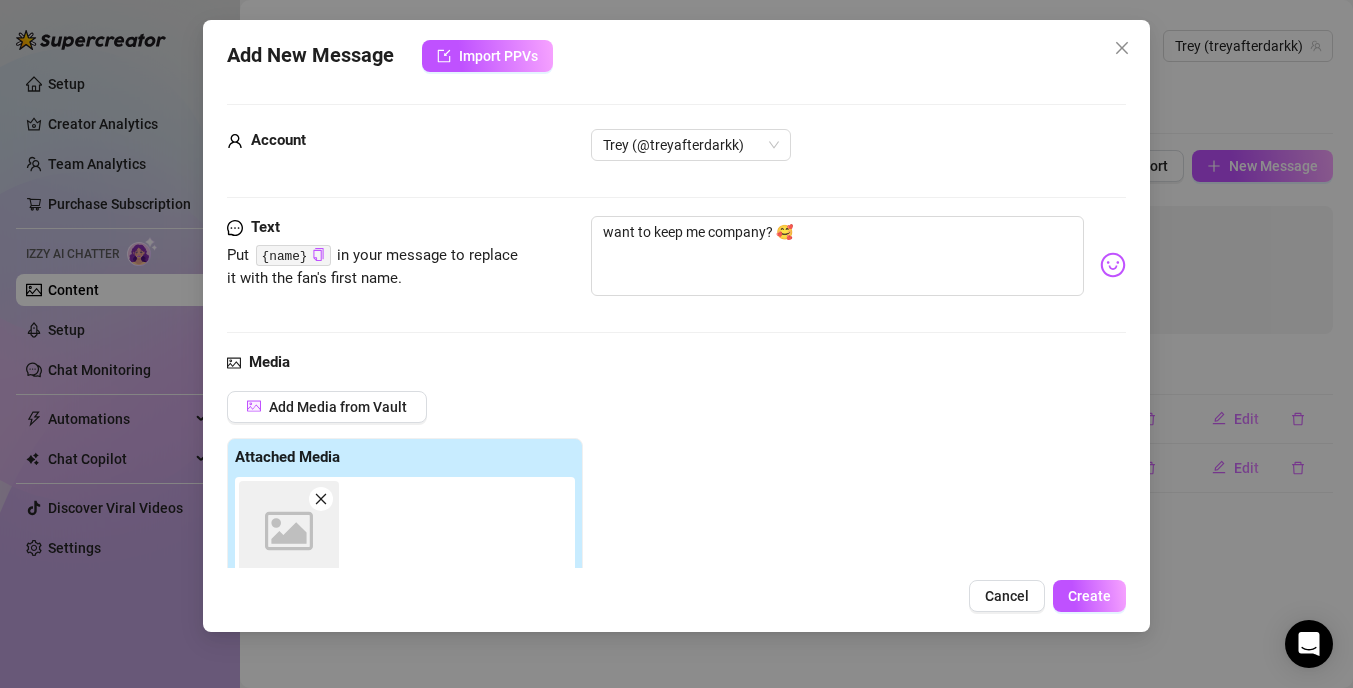 scroll, scrollTop: 197, scrollLeft: 0, axis: vertical 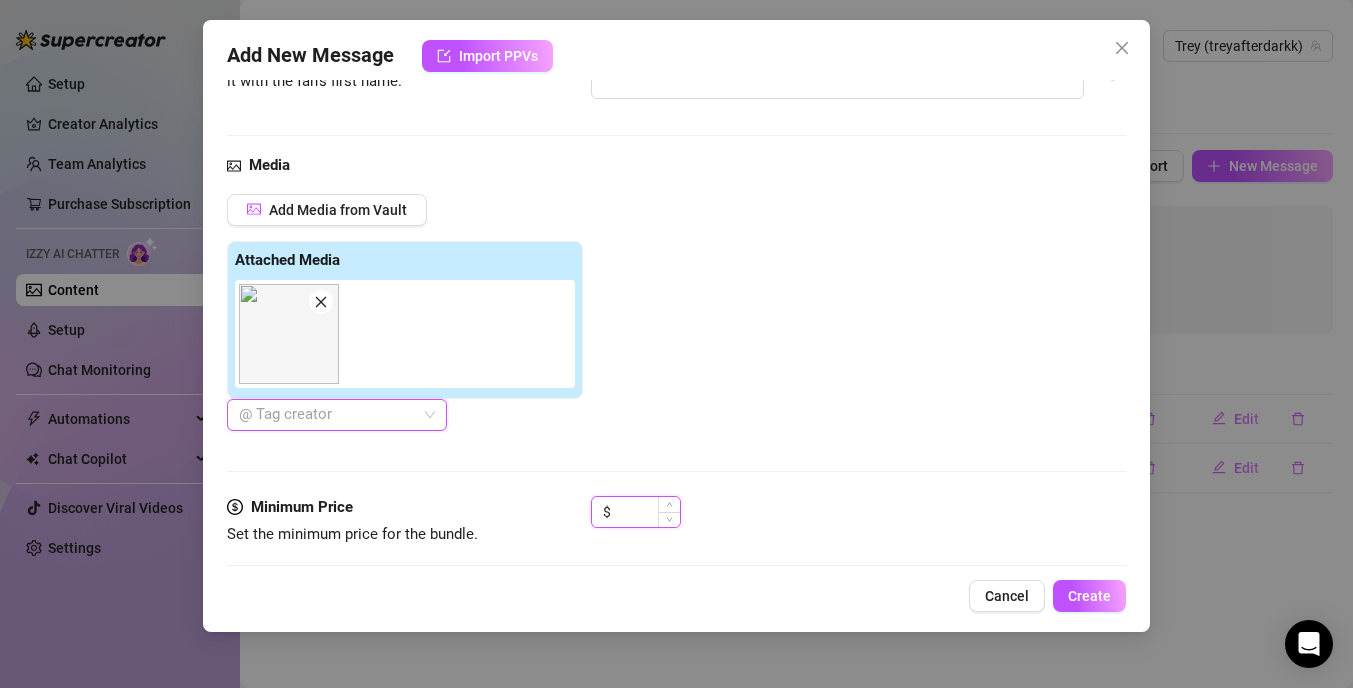 click at bounding box center (647, 512) 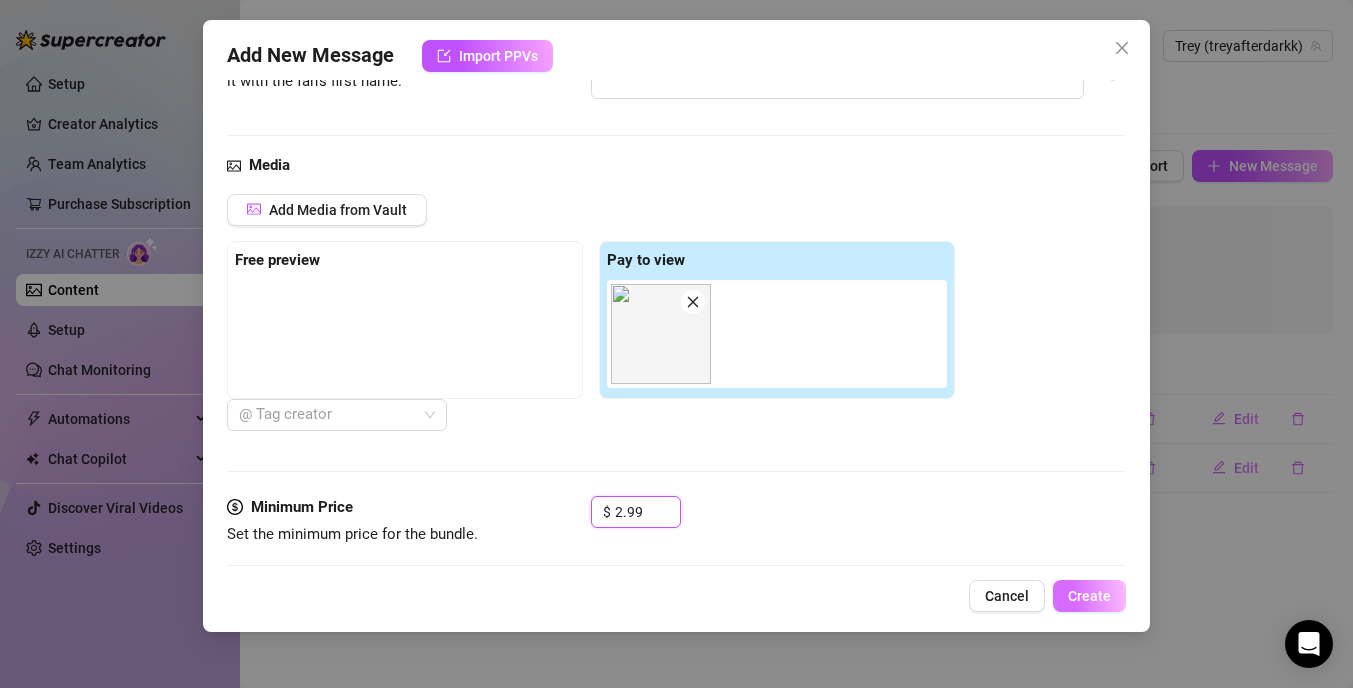 type on "2.99" 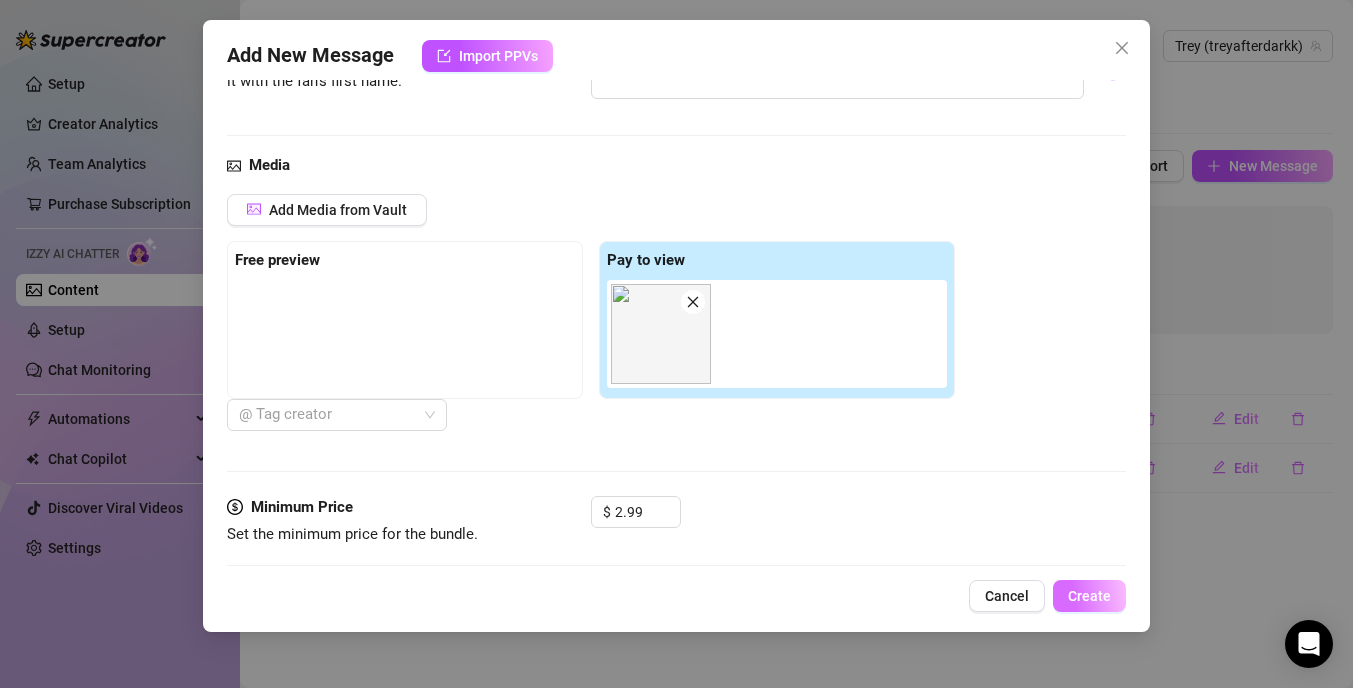 click on "Create" at bounding box center (1089, 596) 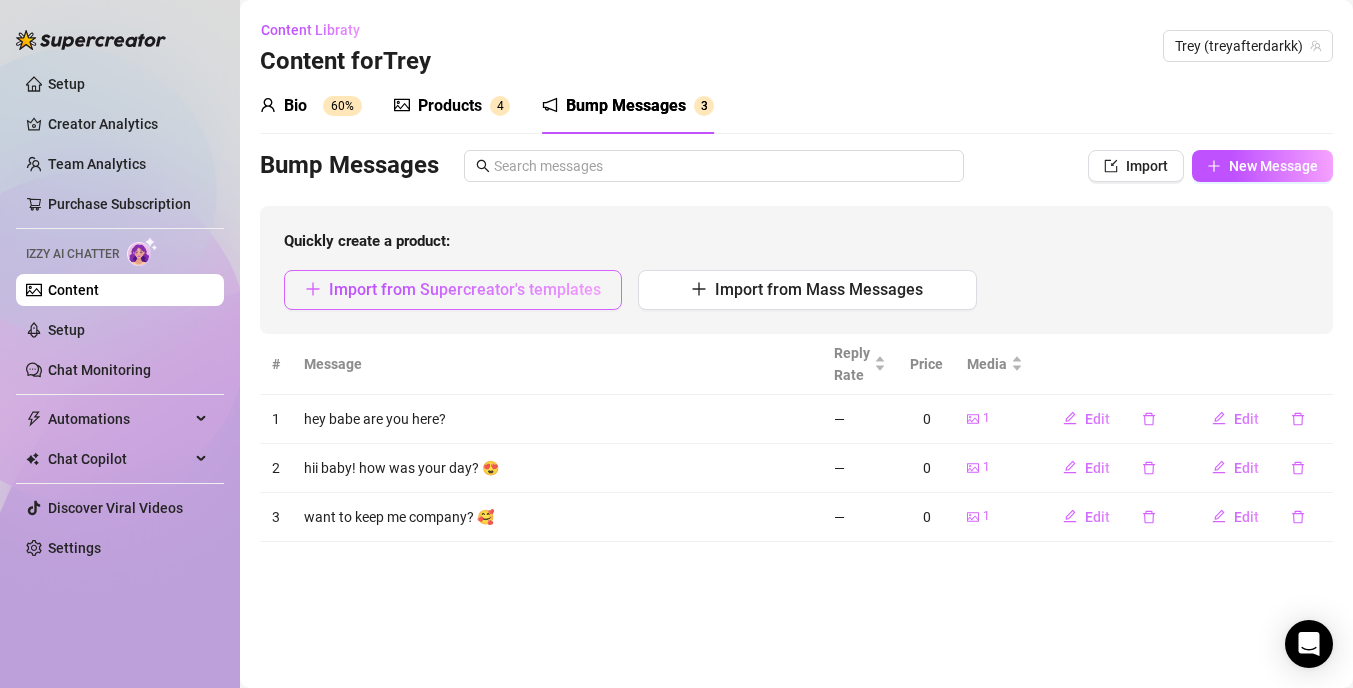 click on "Import from Supercreator's templates" at bounding box center [465, 289] 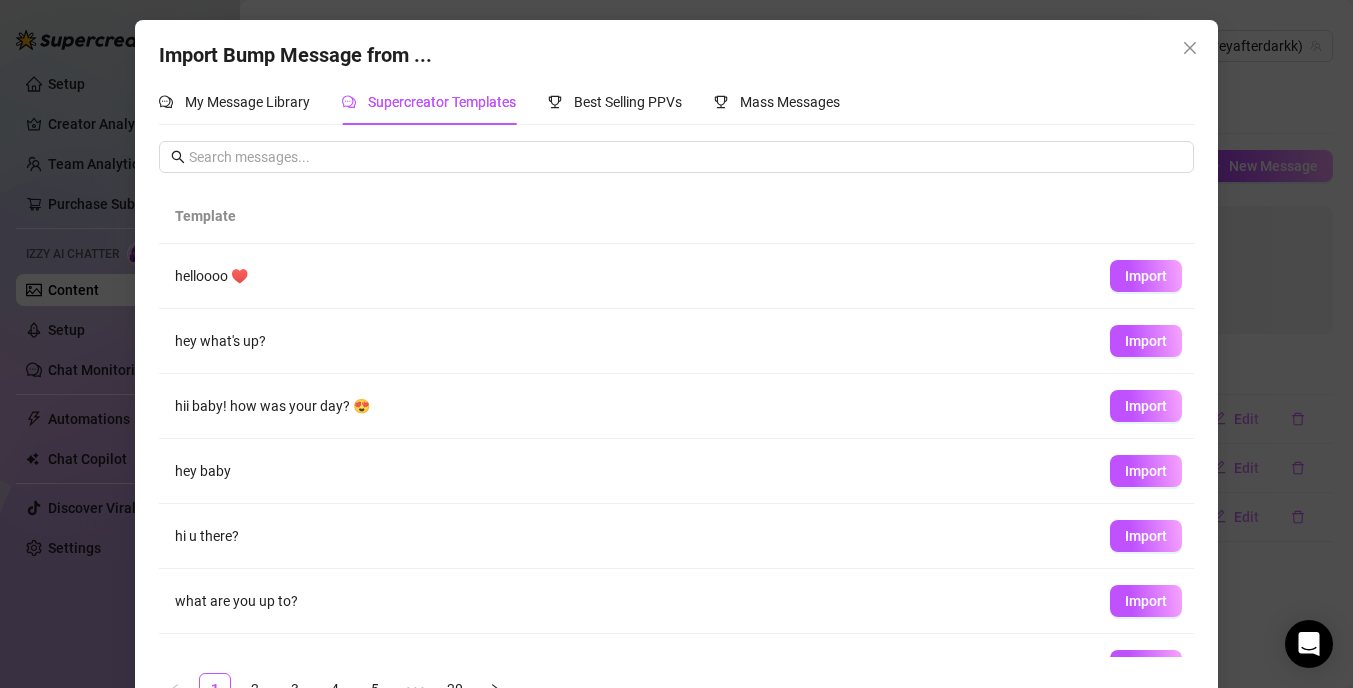 scroll, scrollTop: 237, scrollLeft: 0, axis: vertical 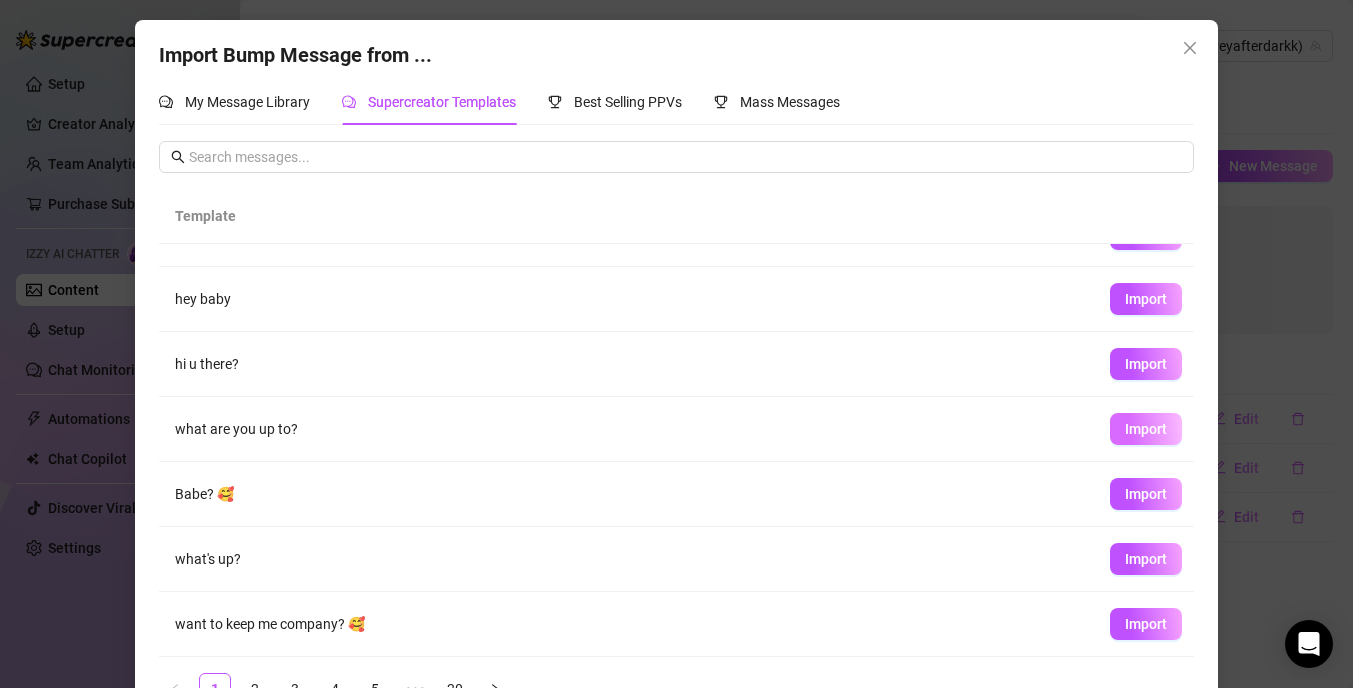 click on "Import" at bounding box center (1146, 429) 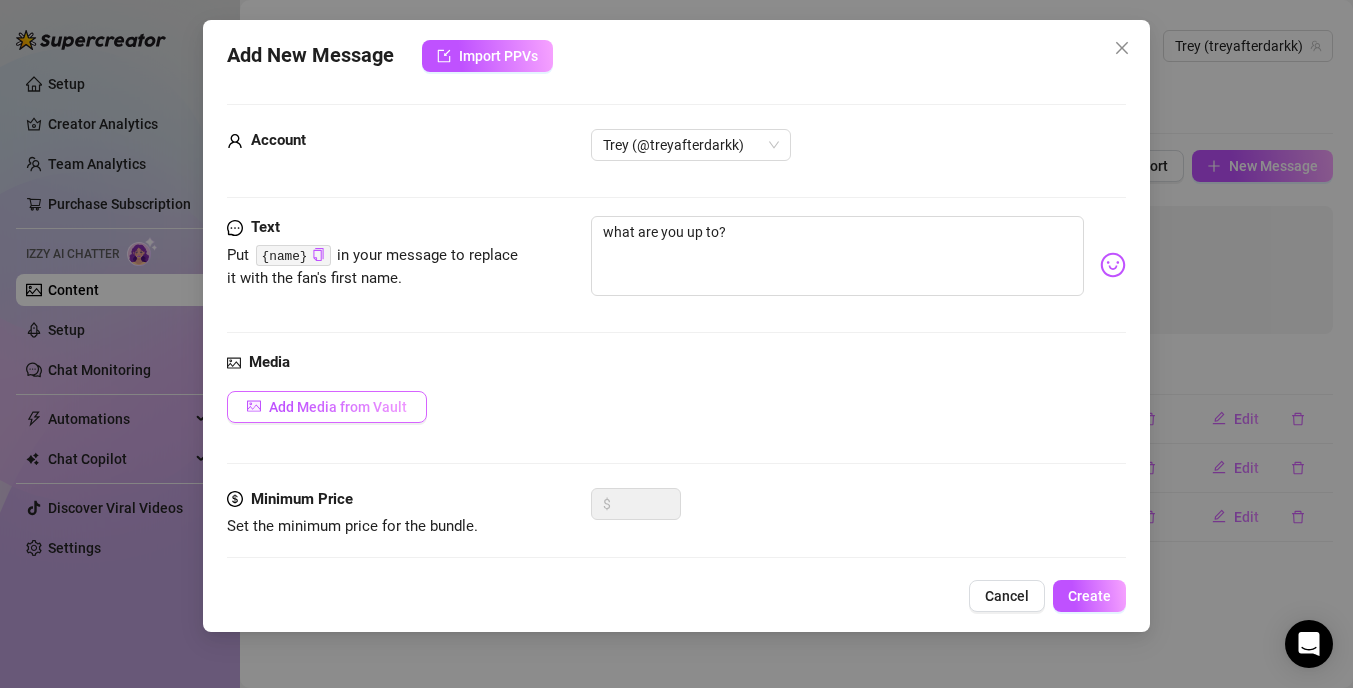 click on "Add Media from Vault" at bounding box center (338, 407) 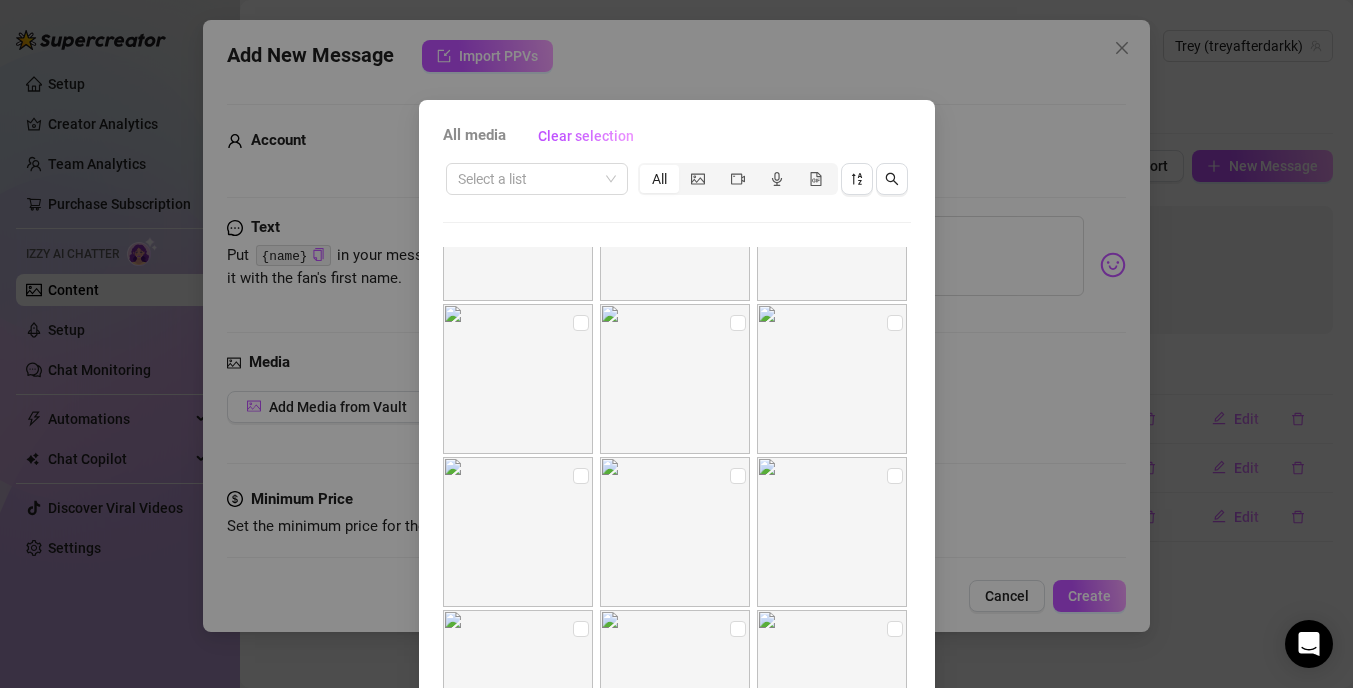 scroll, scrollTop: 754, scrollLeft: 0, axis: vertical 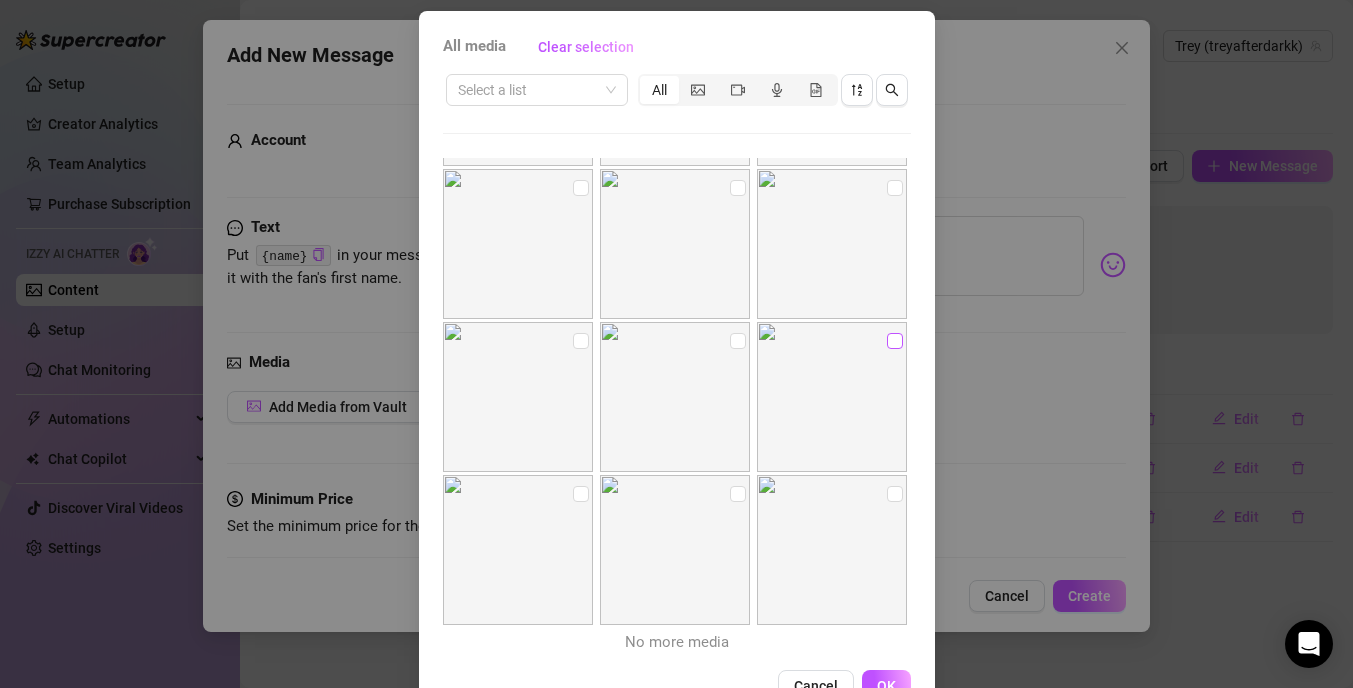 click at bounding box center [895, 341] 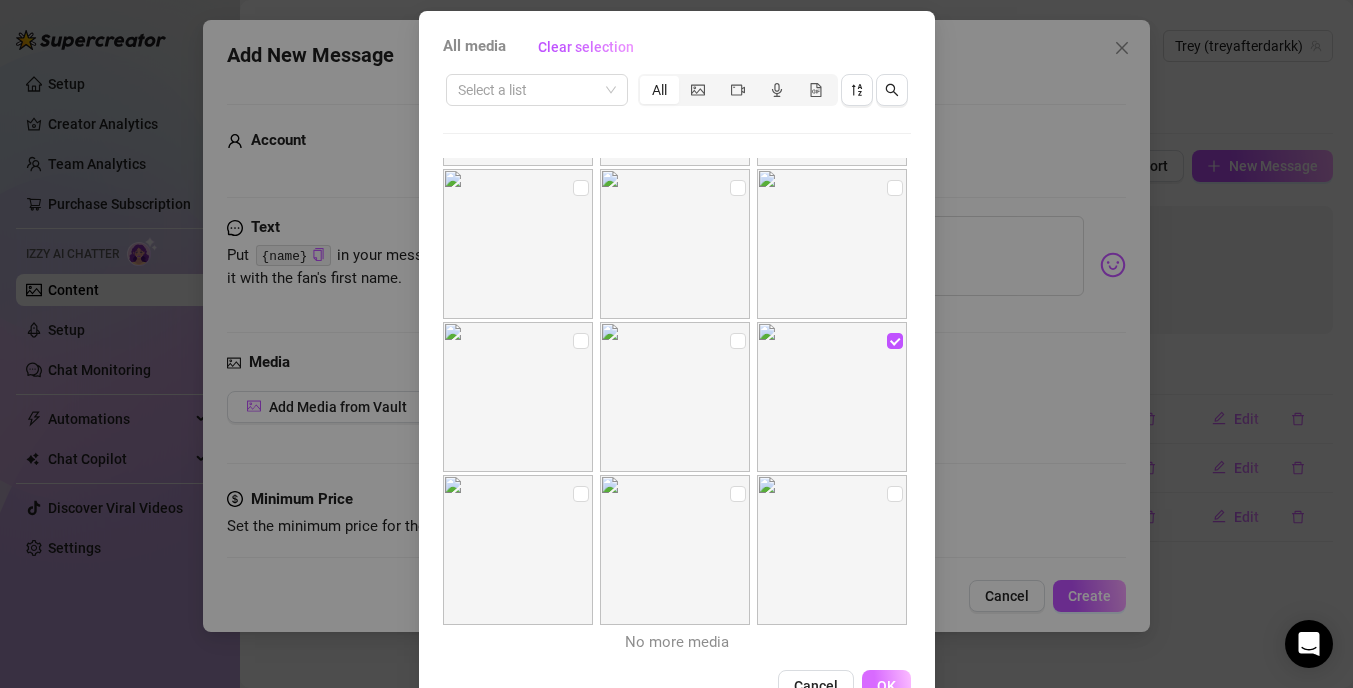 click on "OK" at bounding box center [886, 686] 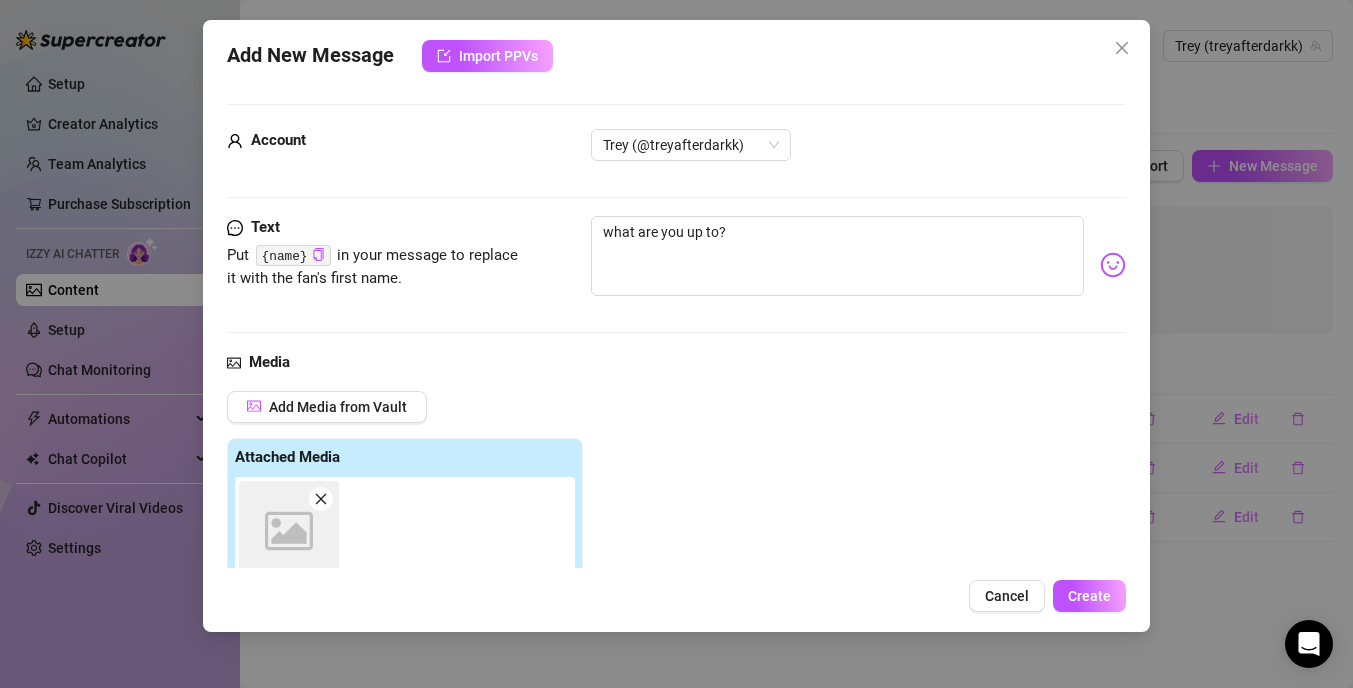 scroll, scrollTop: 197, scrollLeft: 0, axis: vertical 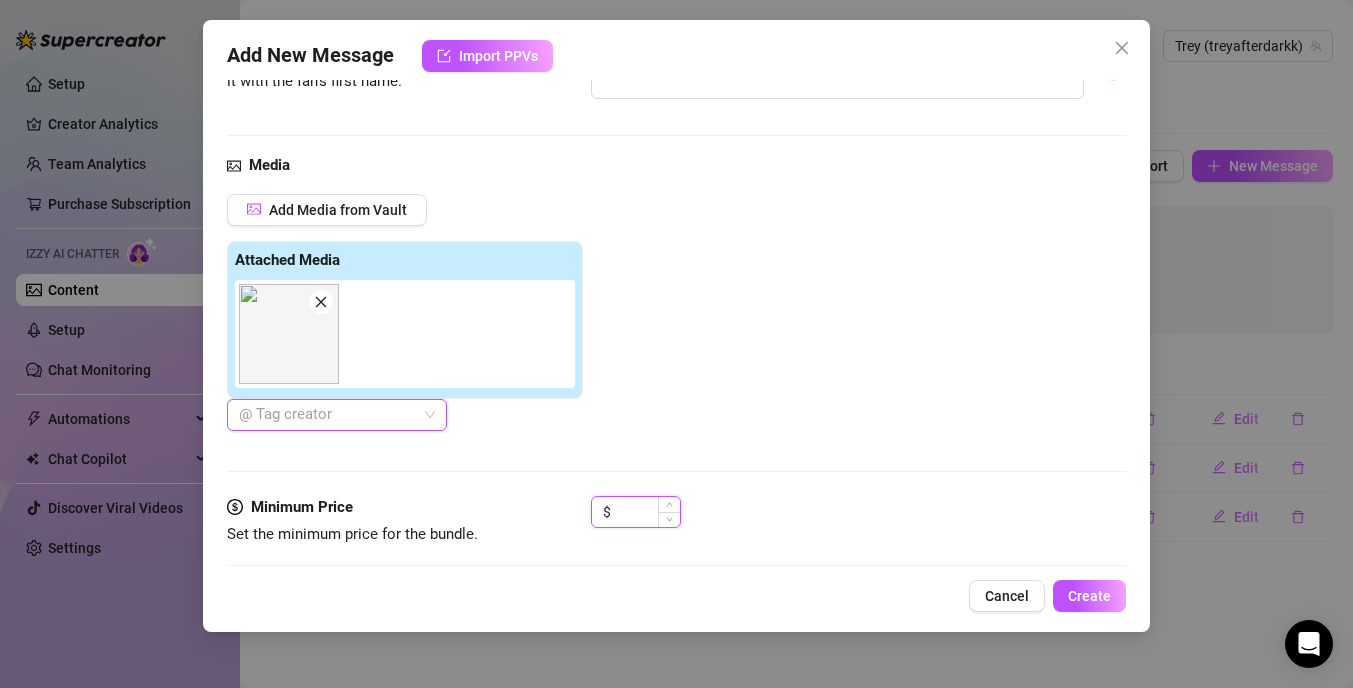 click at bounding box center (647, 512) 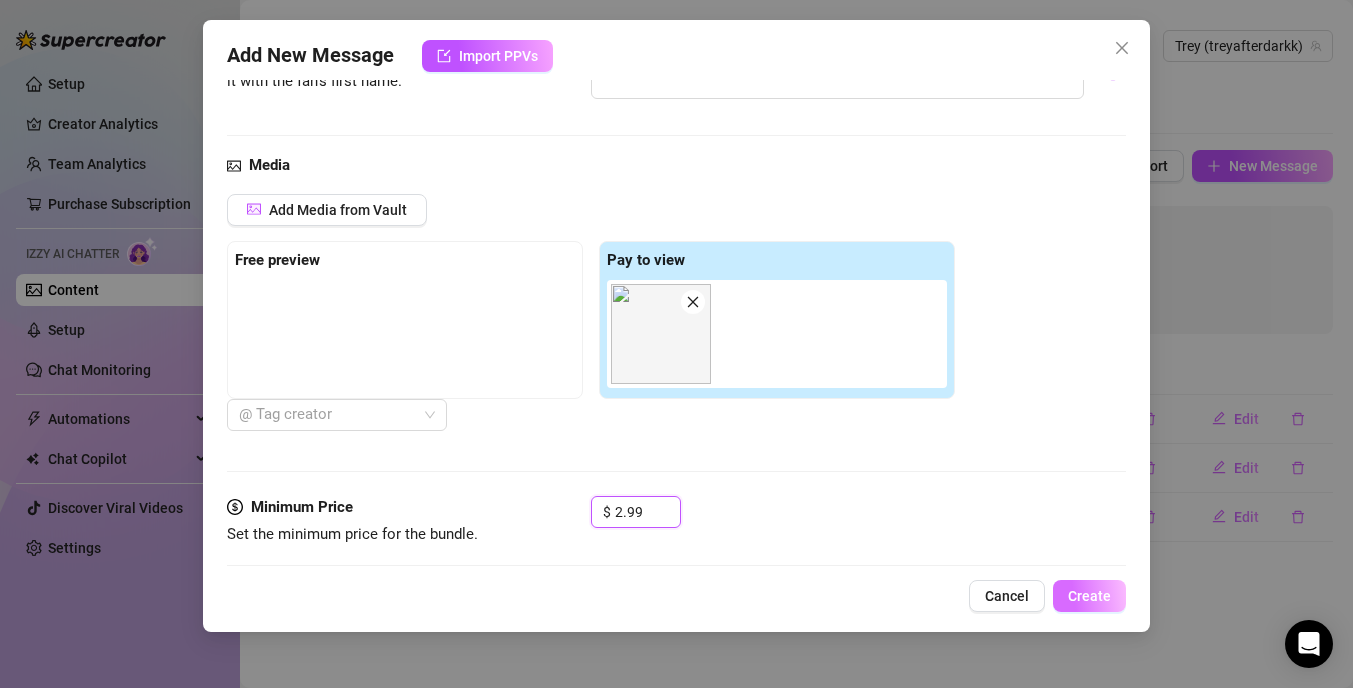 type on "2.99" 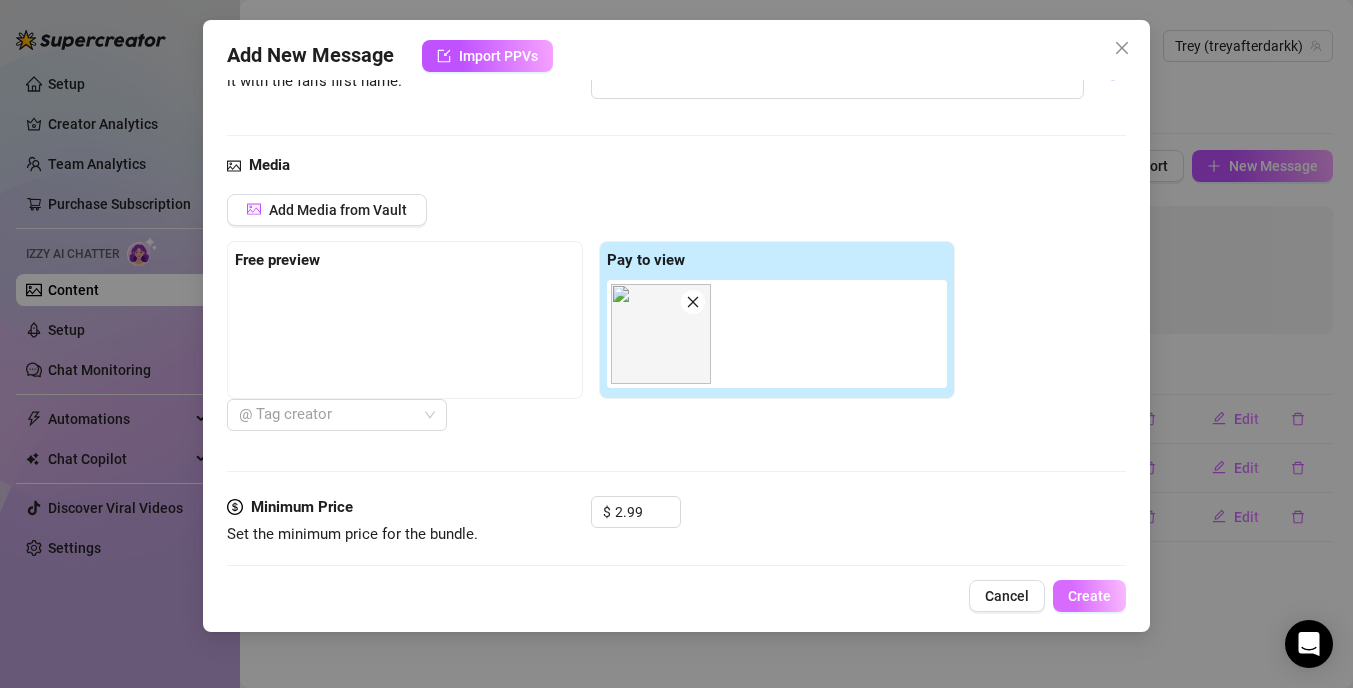 click on "Create" at bounding box center [1089, 596] 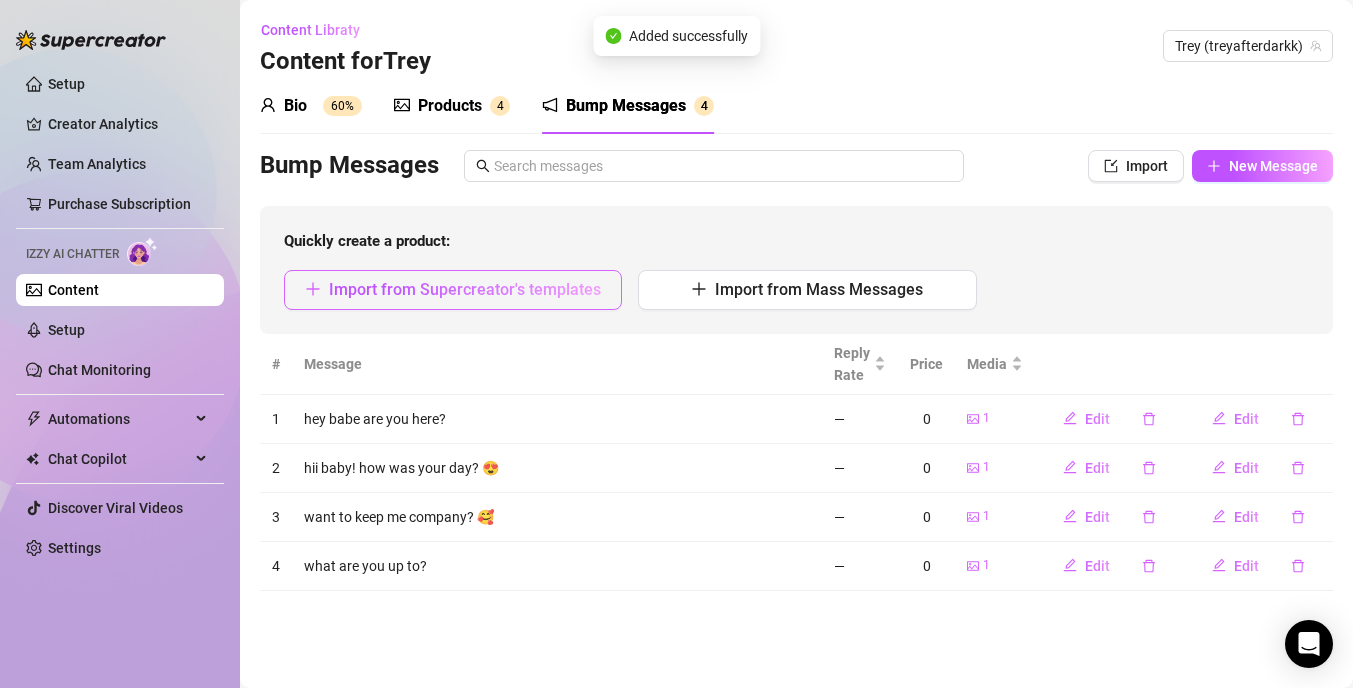 click on "Import from Supercreator's templates" at bounding box center (465, 289) 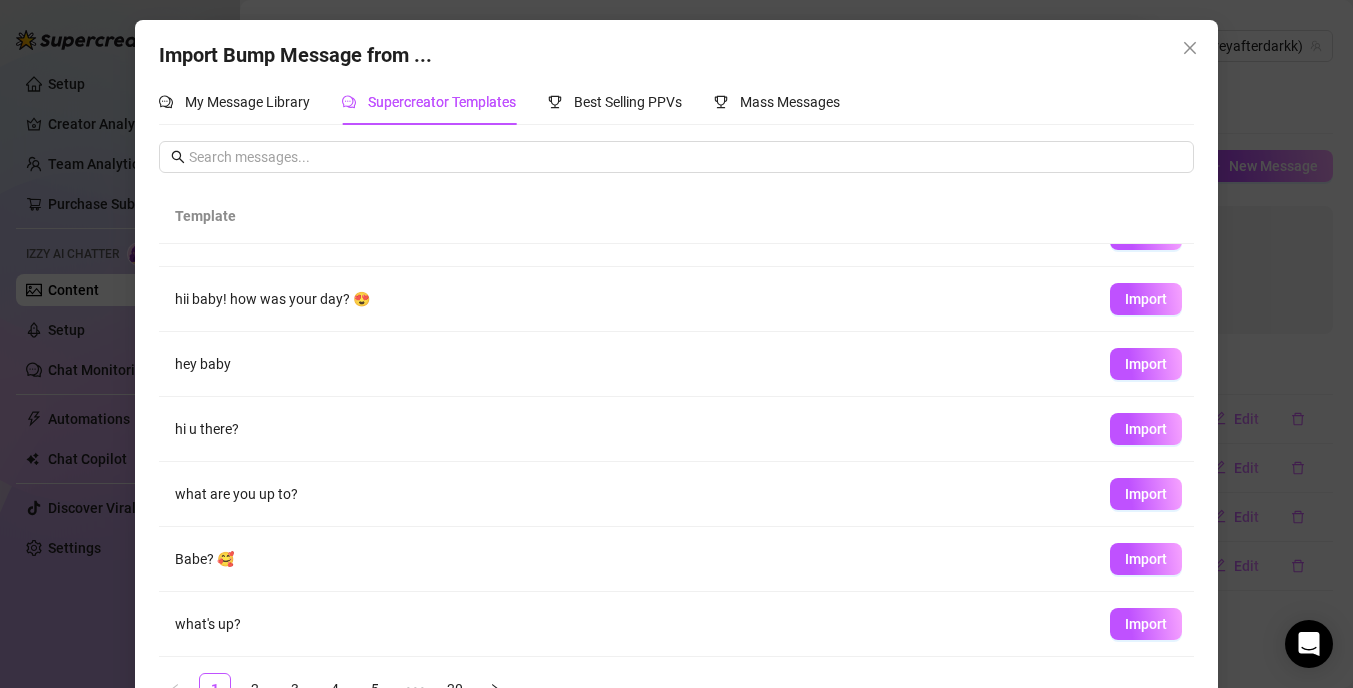 scroll, scrollTop: 0, scrollLeft: 0, axis: both 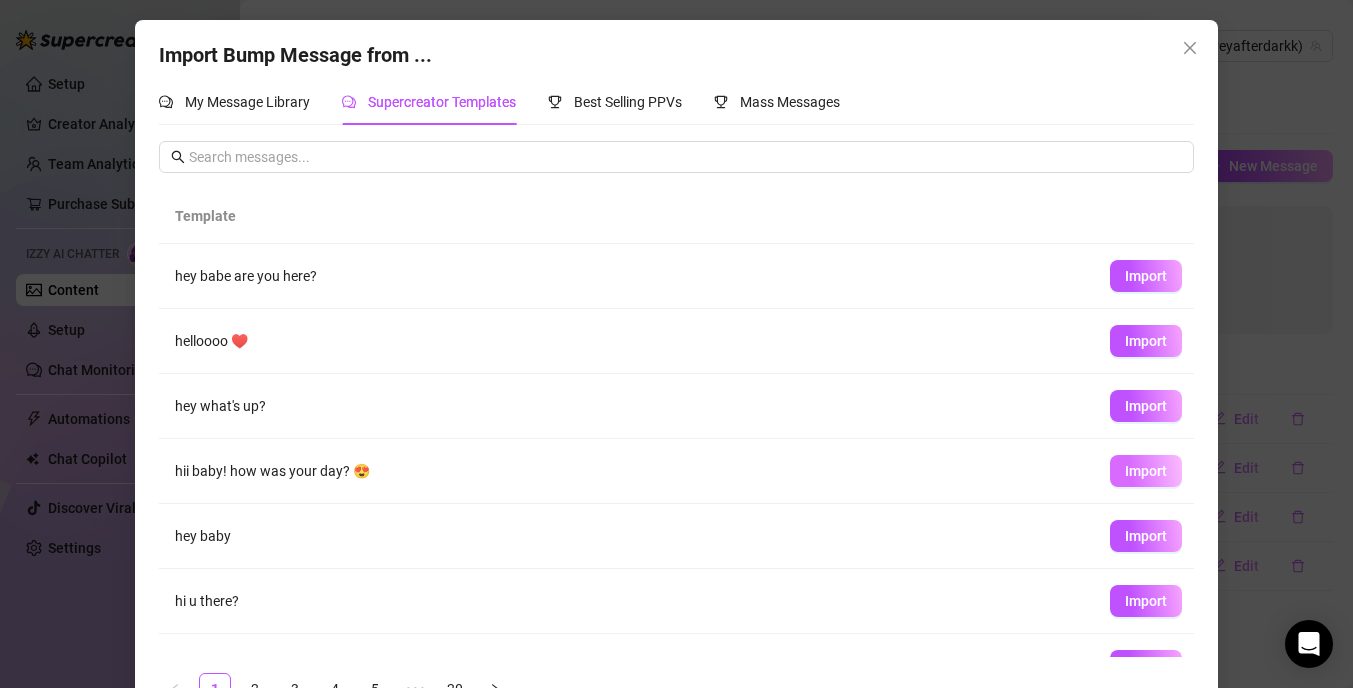 click on "Import" at bounding box center (1146, 471) 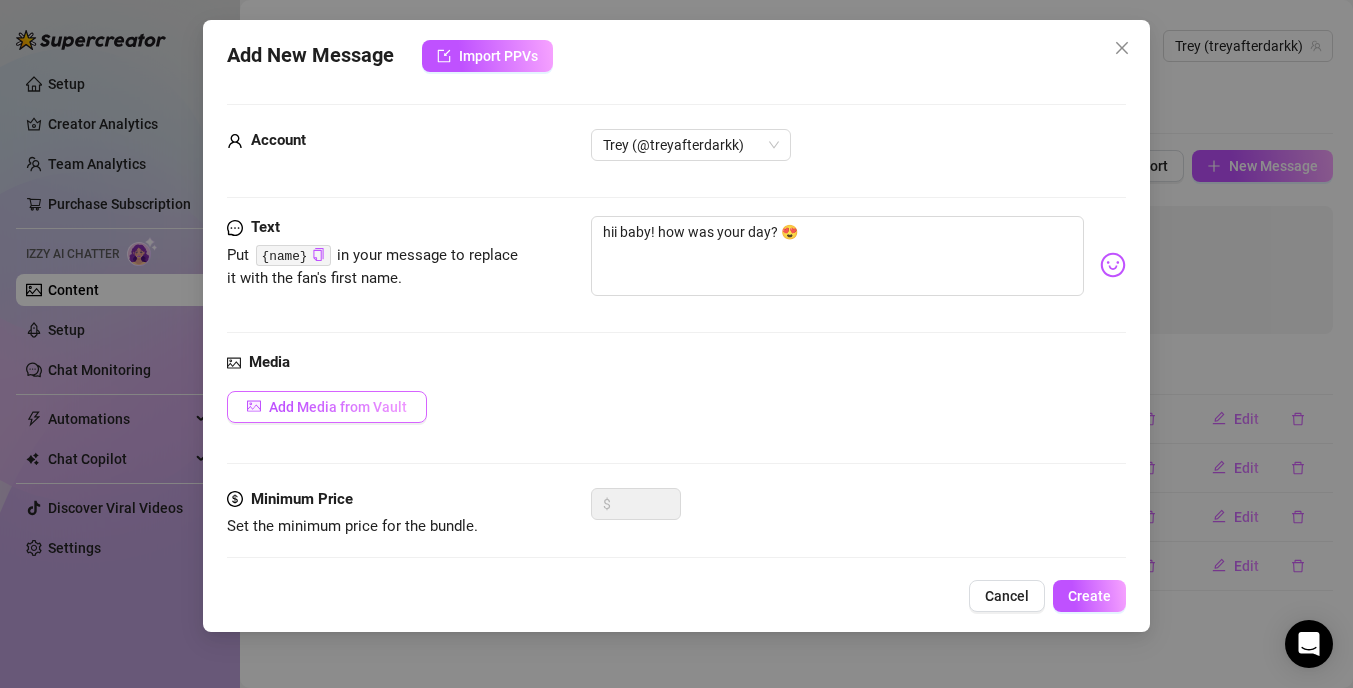 click on "Add Media from Vault" at bounding box center [338, 407] 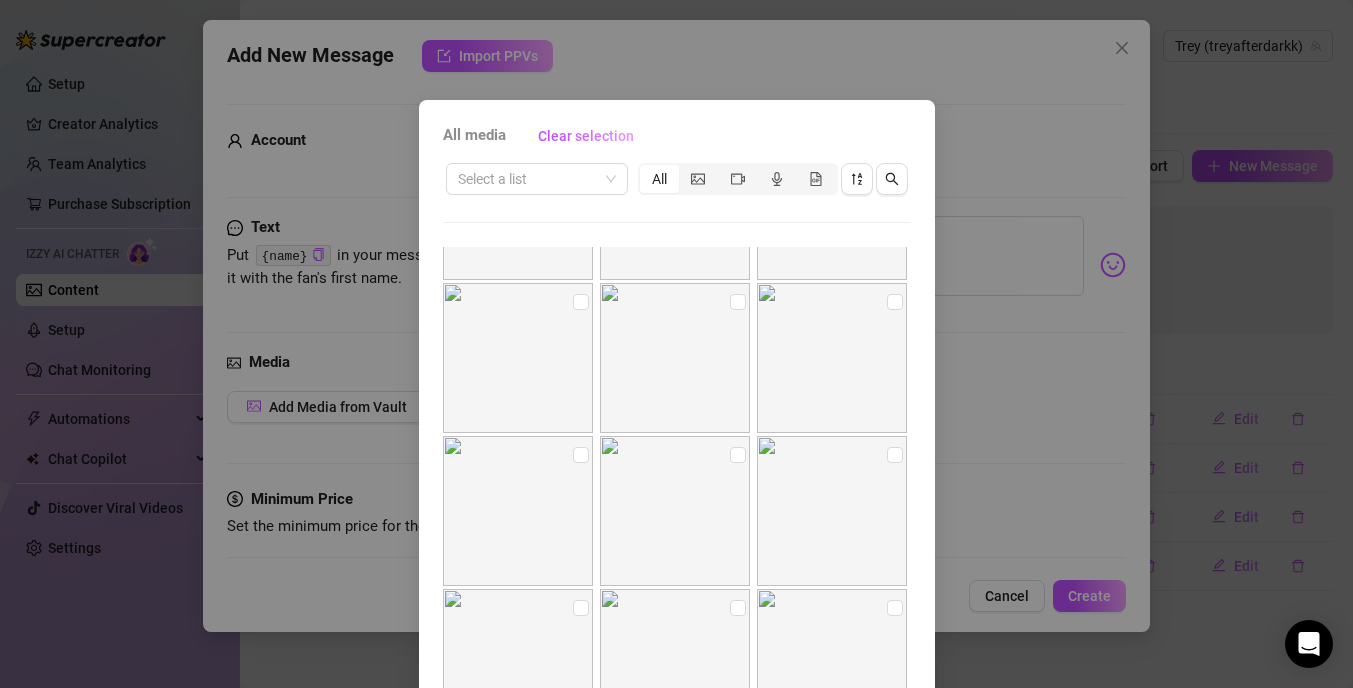 scroll, scrollTop: 754, scrollLeft: 0, axis: vertical 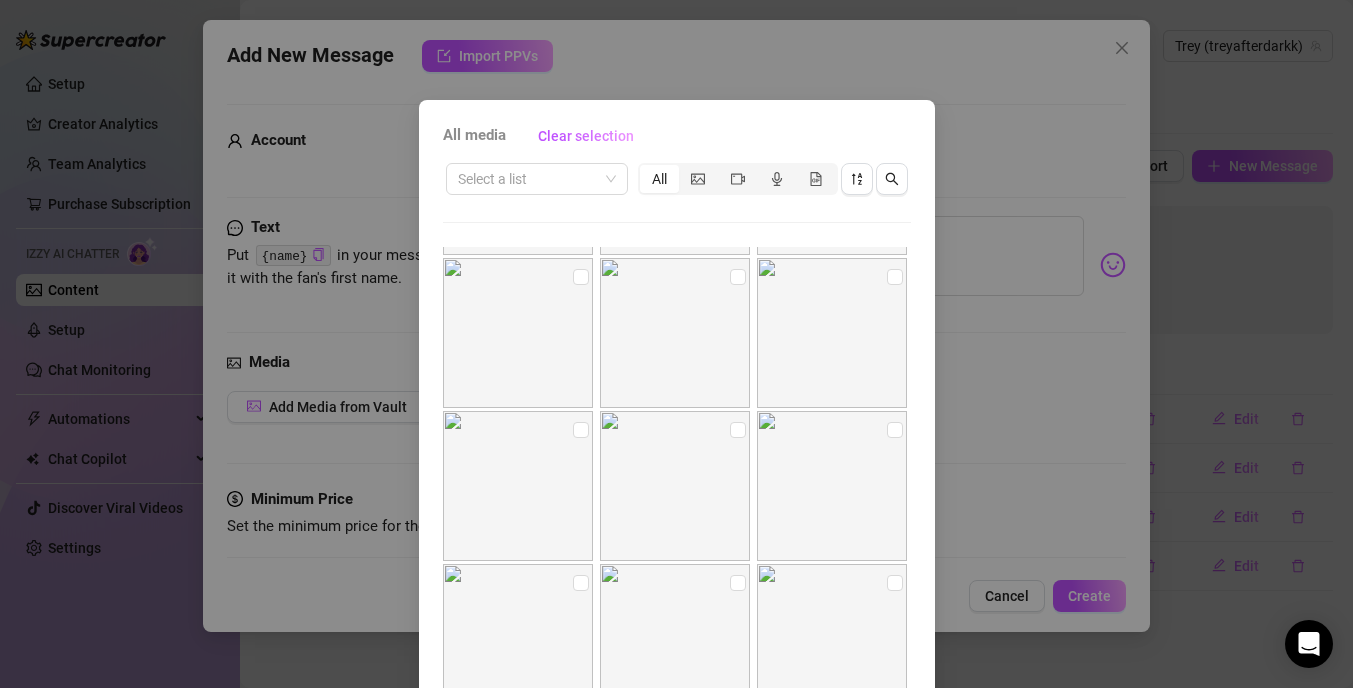 click at bounding box center (832, 639) 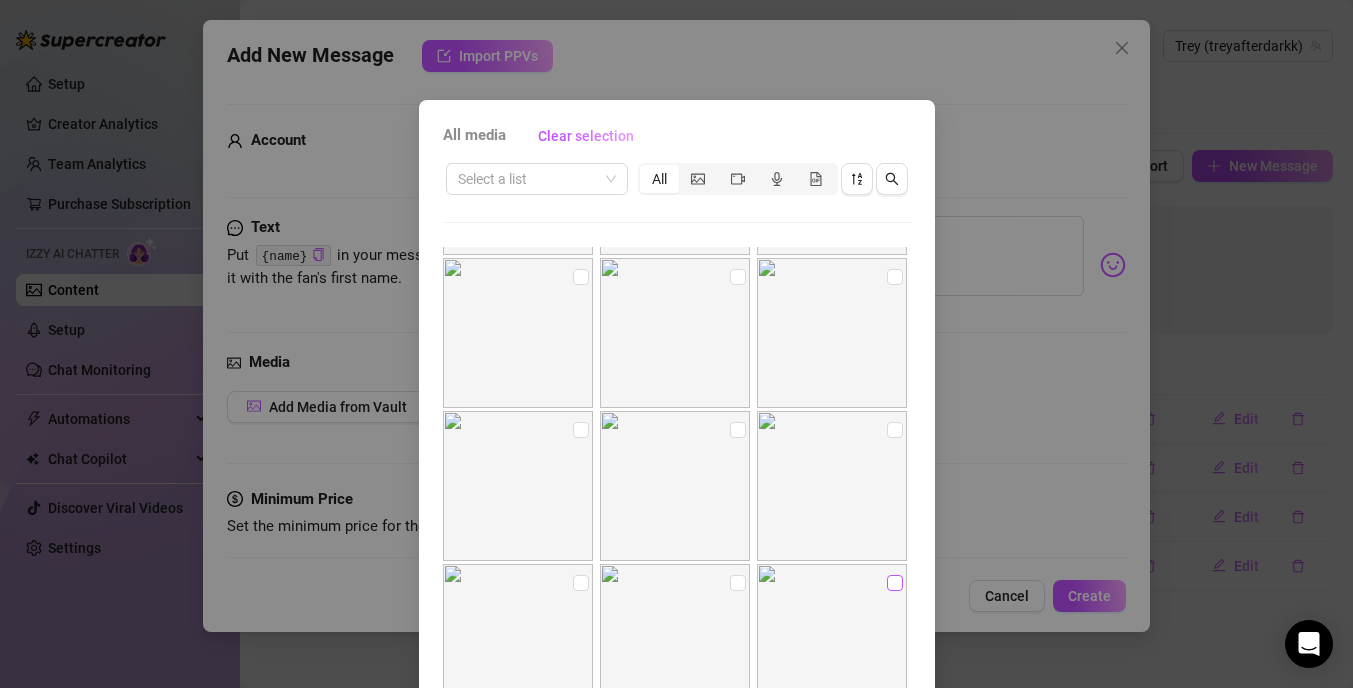 click at bounding box center [895, 583] 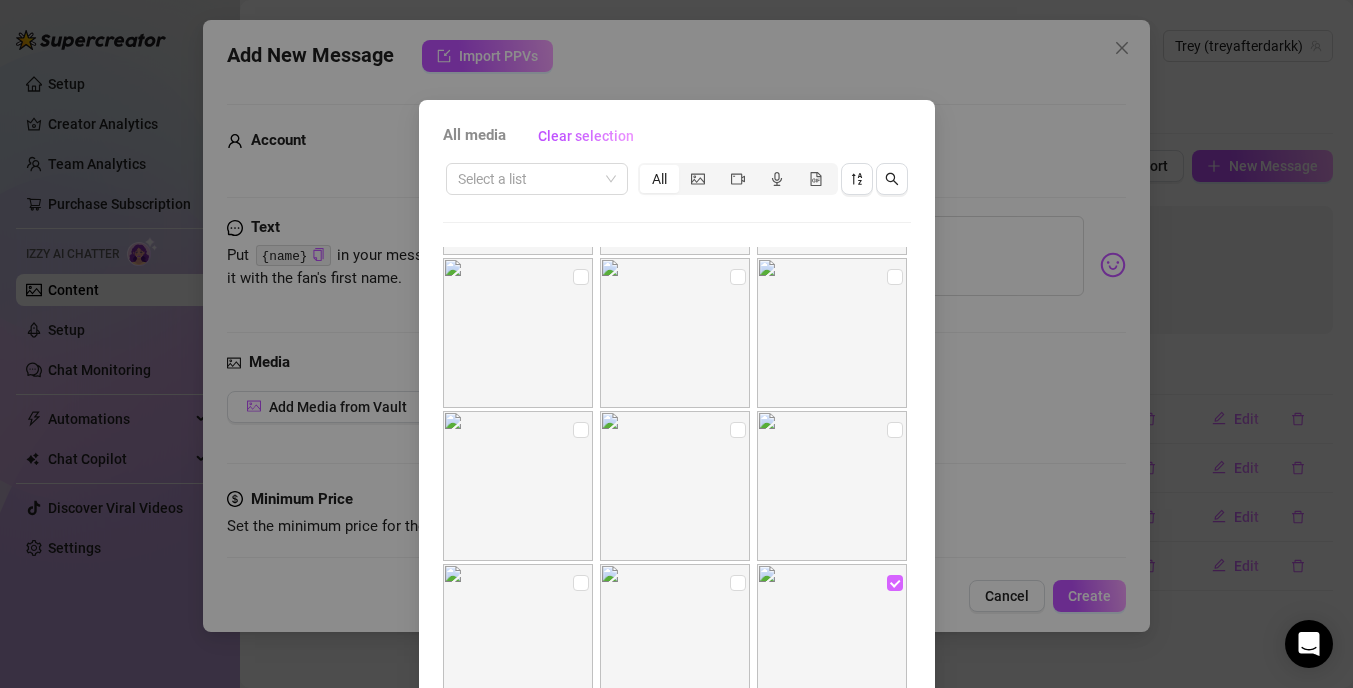 scroll, scrollTop: 147, scrollLeft: 0, axis: vertical 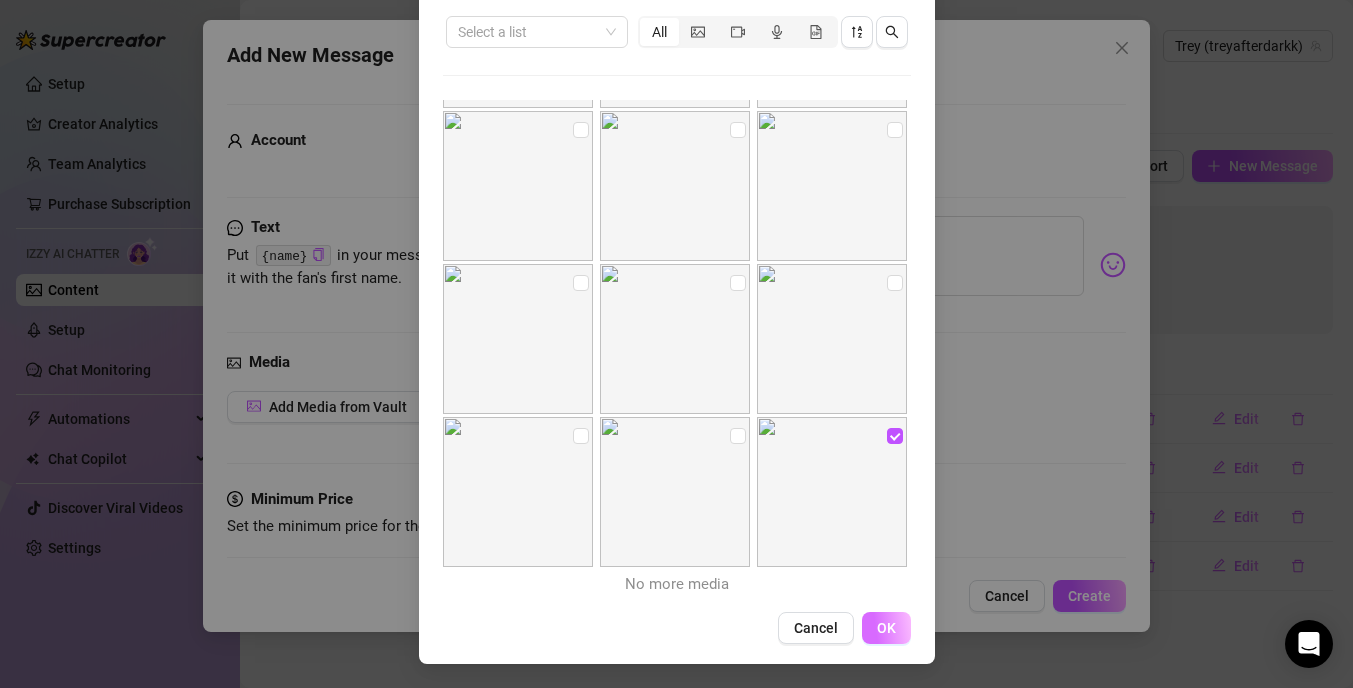 click on "OK" at bounding box center (886, 628) 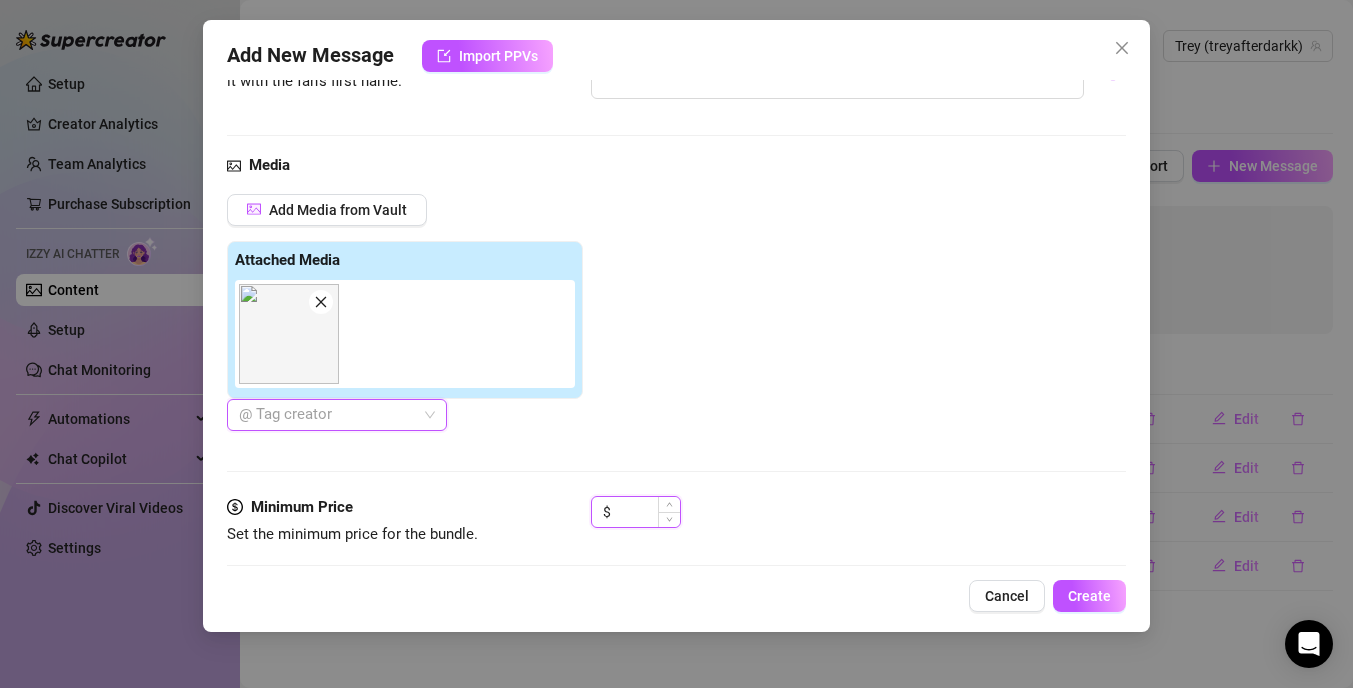 click at bounding box center (647, 512) 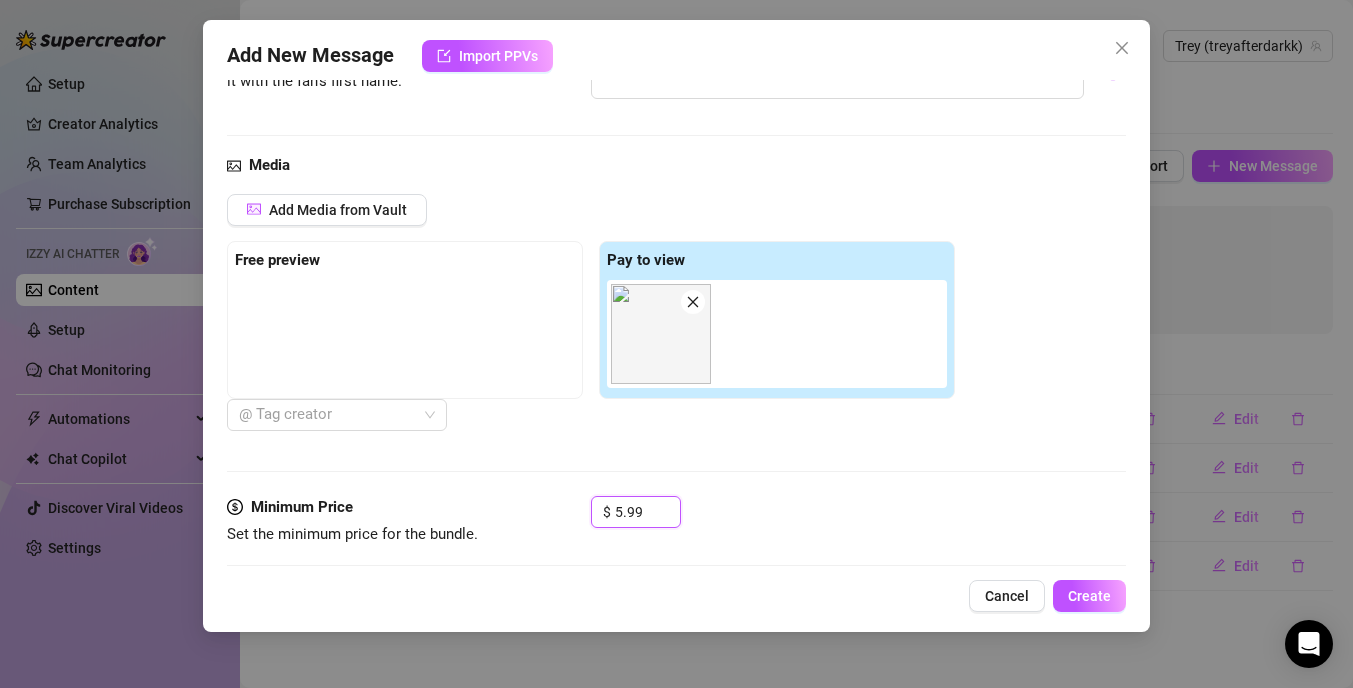 type on "5.99" 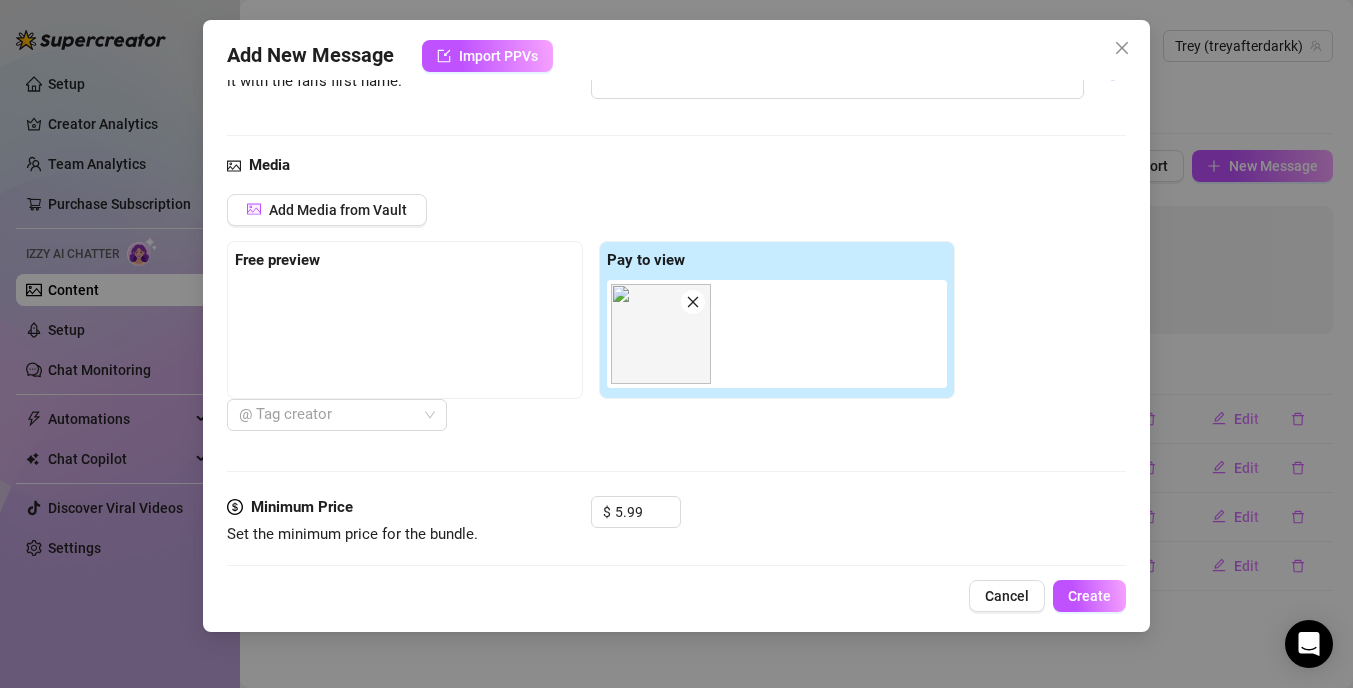 click on "$ 5.99" at bounding box center [858, 521] 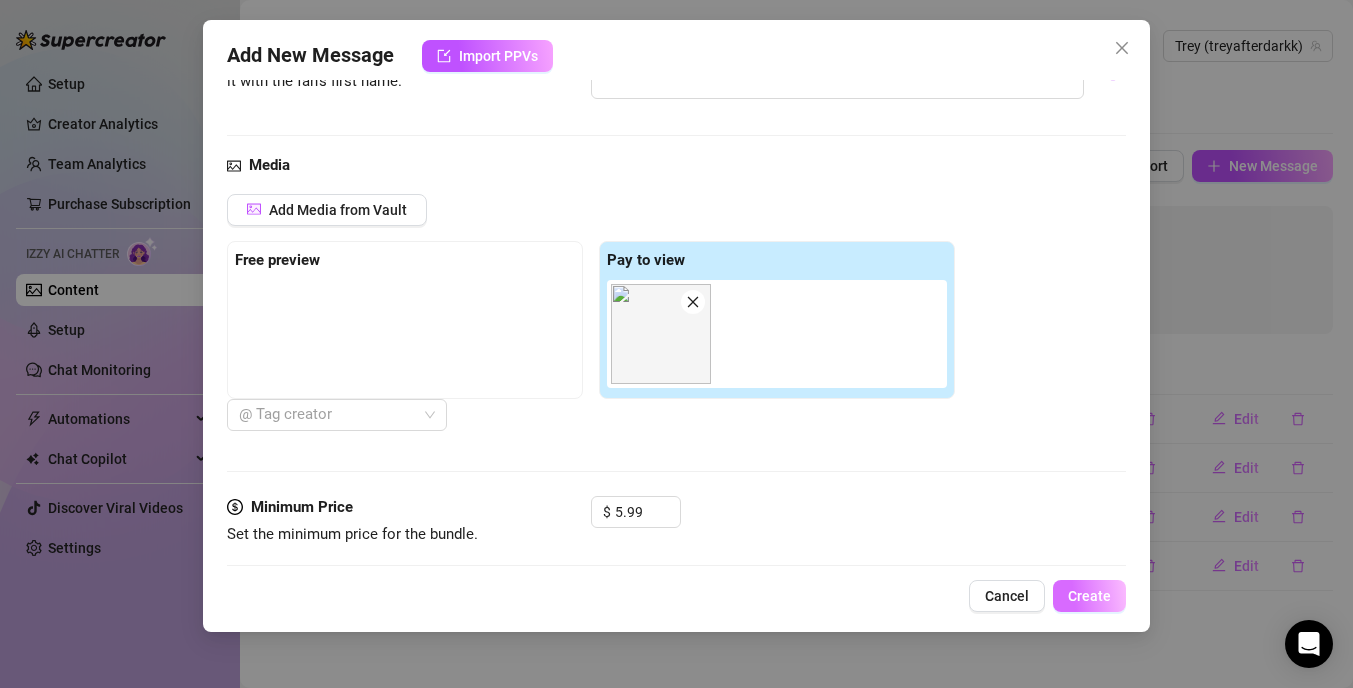 click on "Create" at bounding box center [1089, 596] 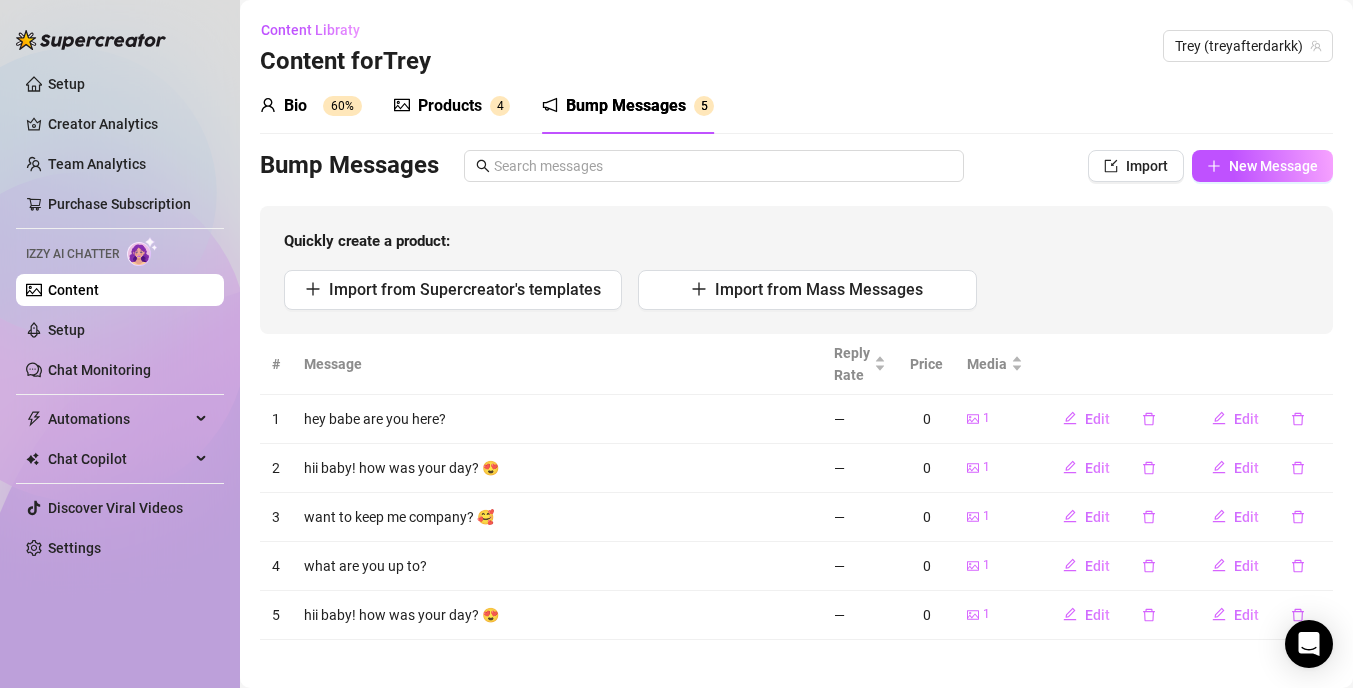 click on "Bump Messages" at bounding box center [626, 106] 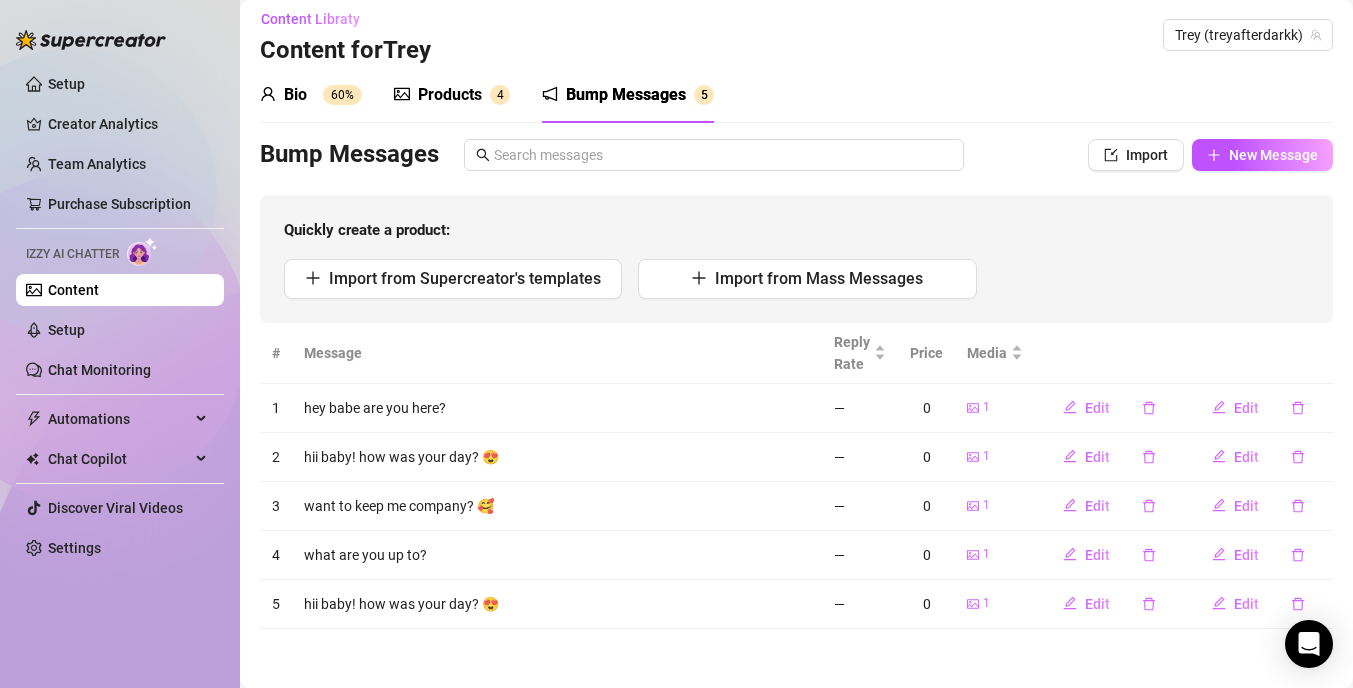 click on "Products" at bounding box center [450, 95] 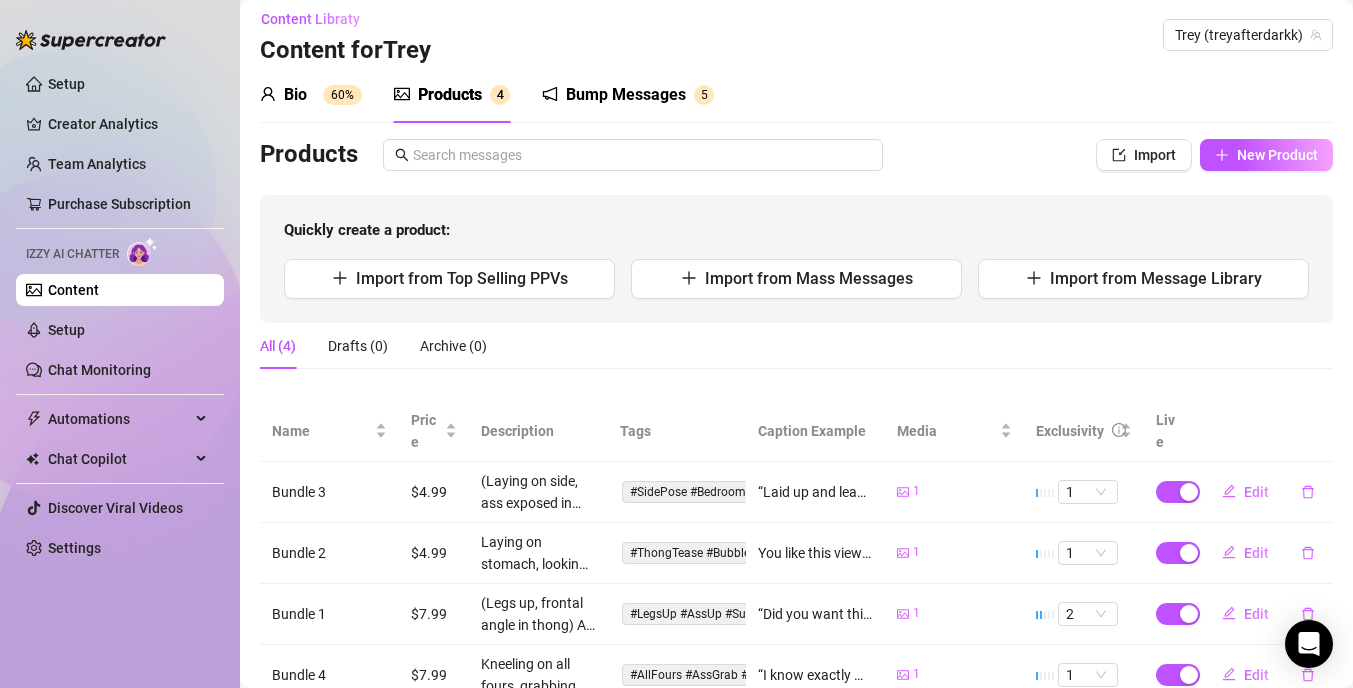 click on "Bump Messages" at bounding box center (626, 95) 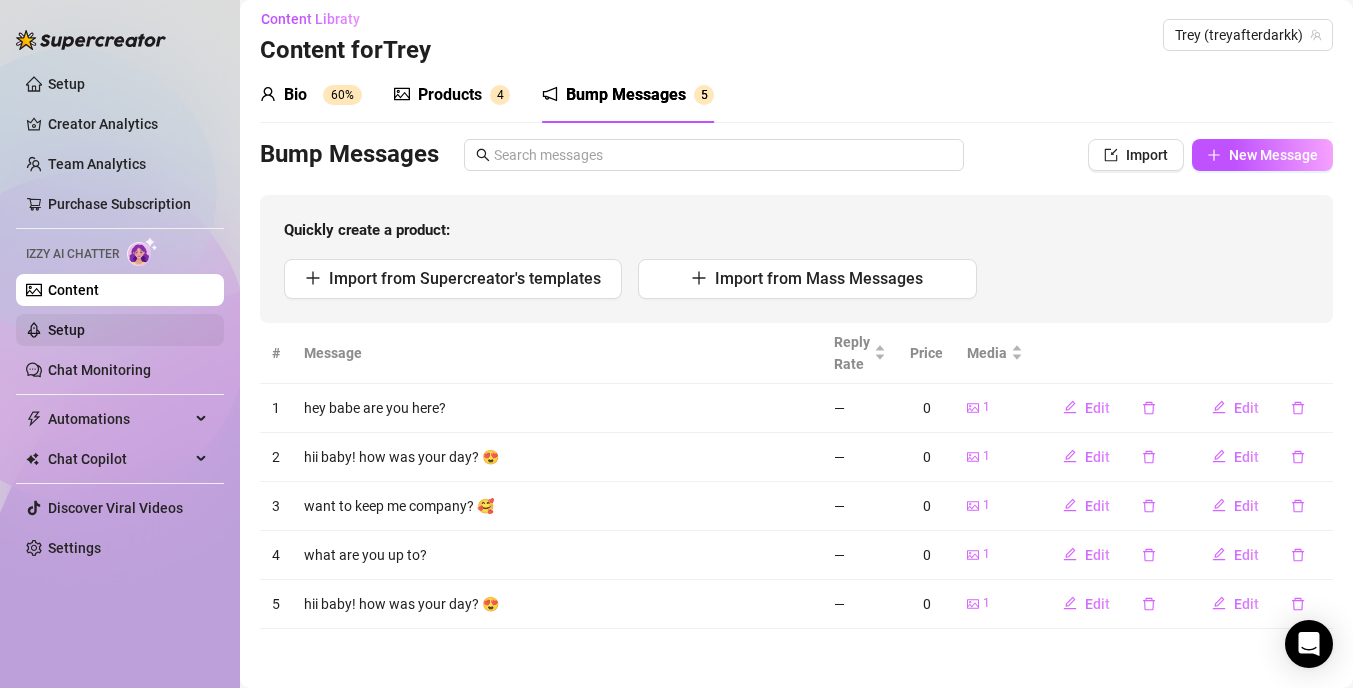 click on "Setup" at bounding box center [66, 330] 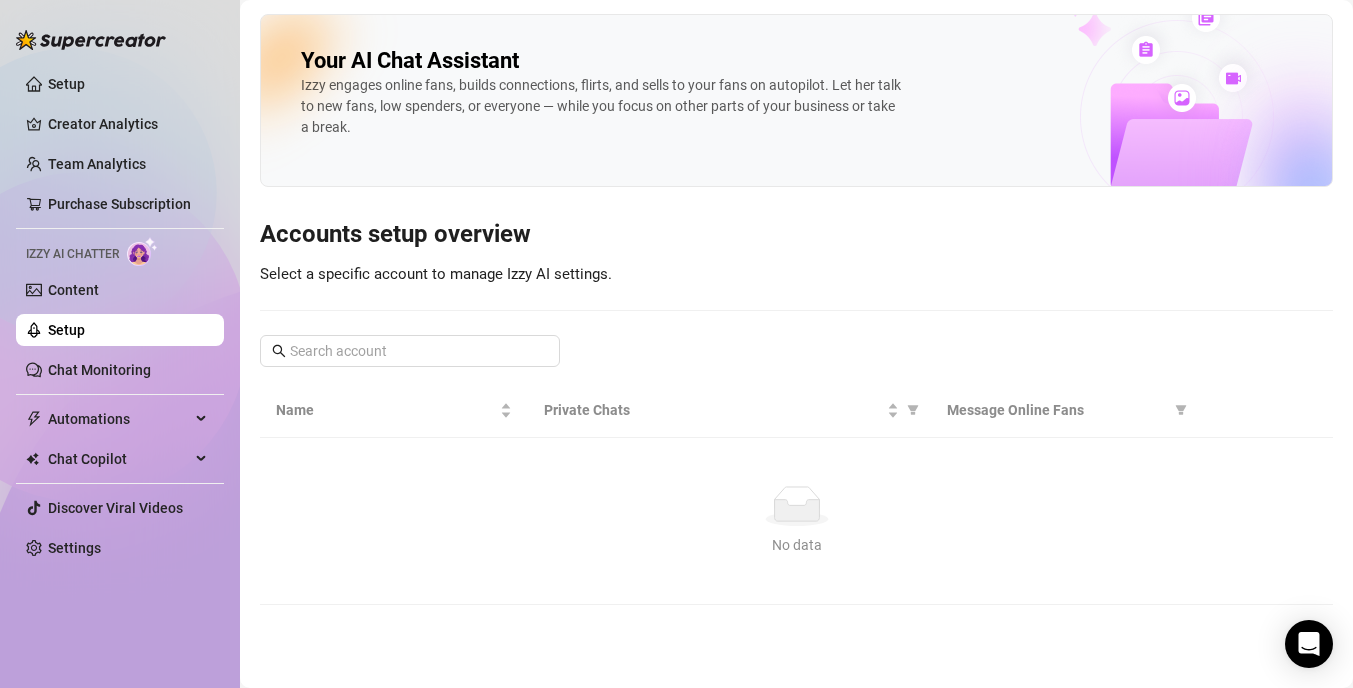 scroll, scrollTop: 0, scrollLeft: 0, axis: both 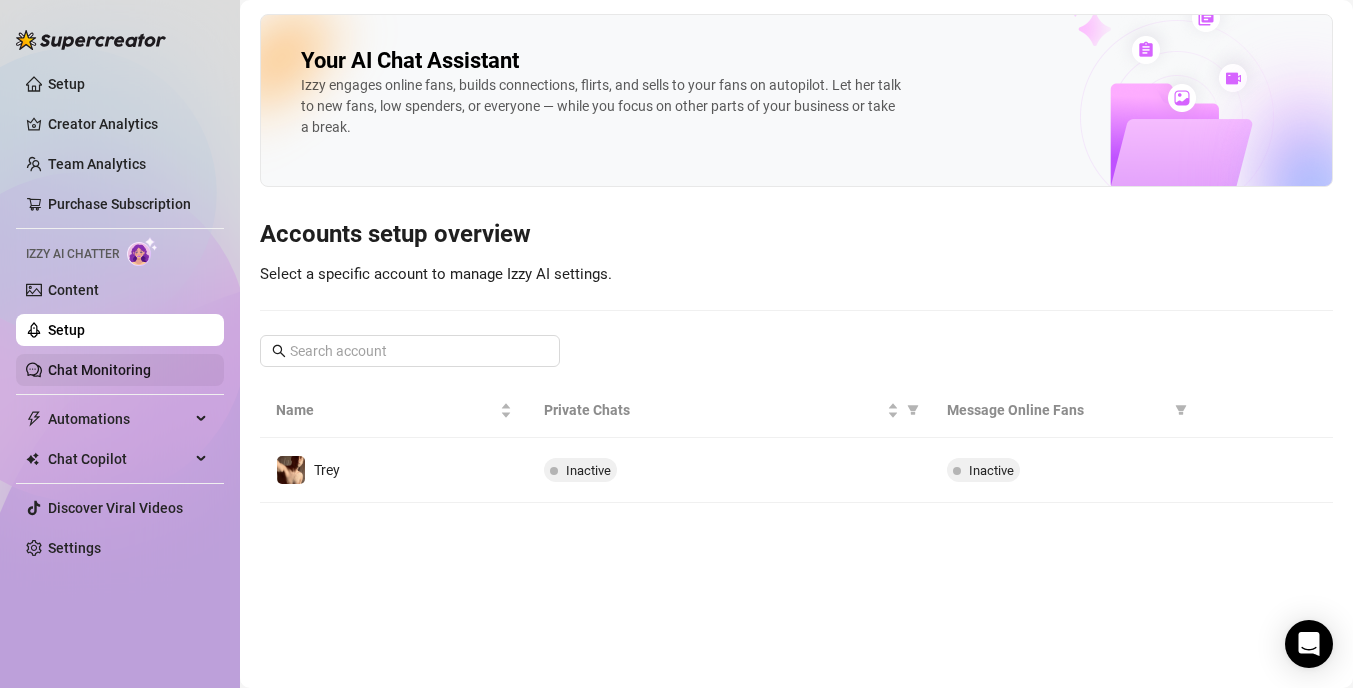 click on "Chat Monitoring" at bounding box center (99, 370) 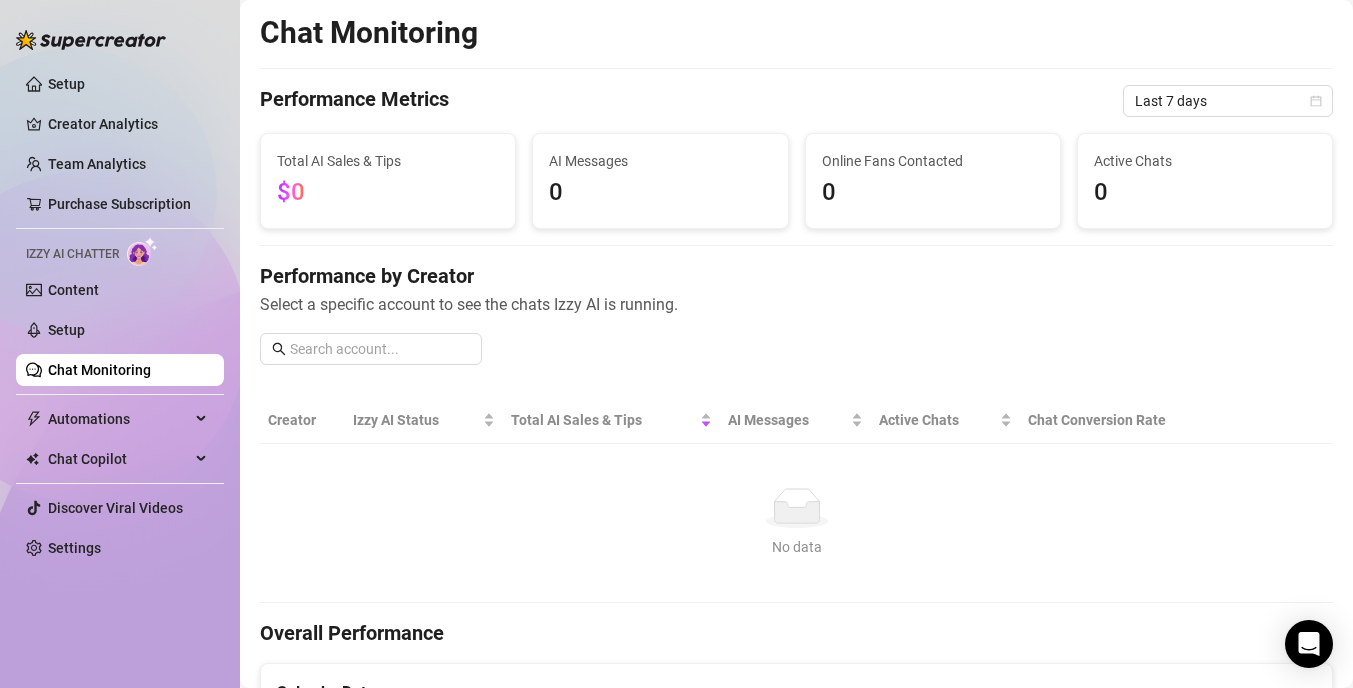 click on "Izzy AI Chatter" at bounding box center [72, 254] 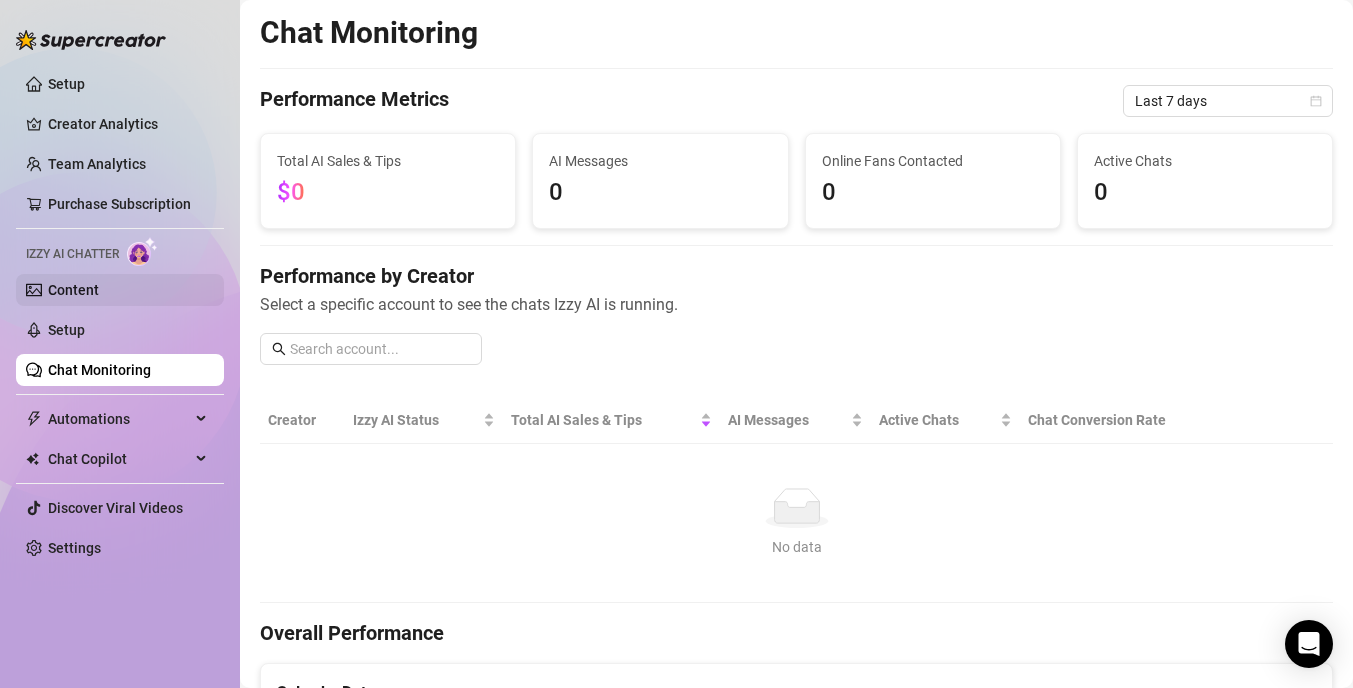 click on "Content" at bounding box center (73, 290) 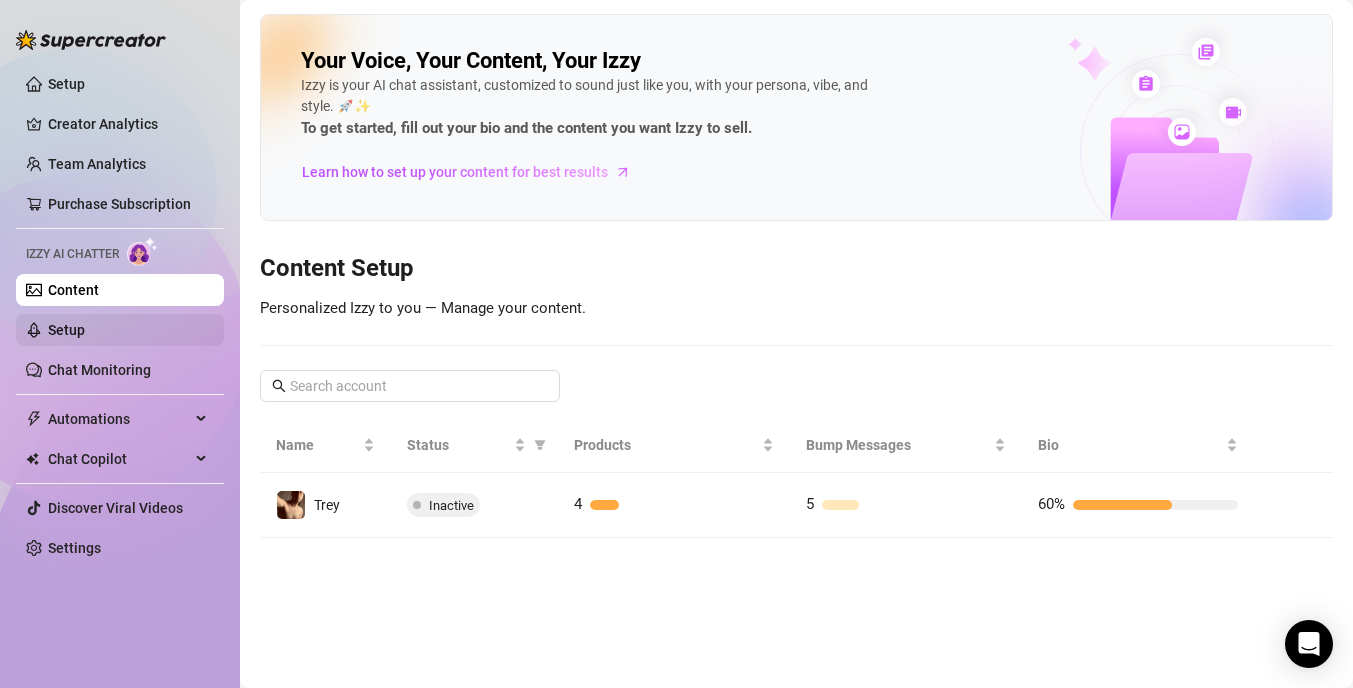 click on "Setup" at bounding box center (66, 330) 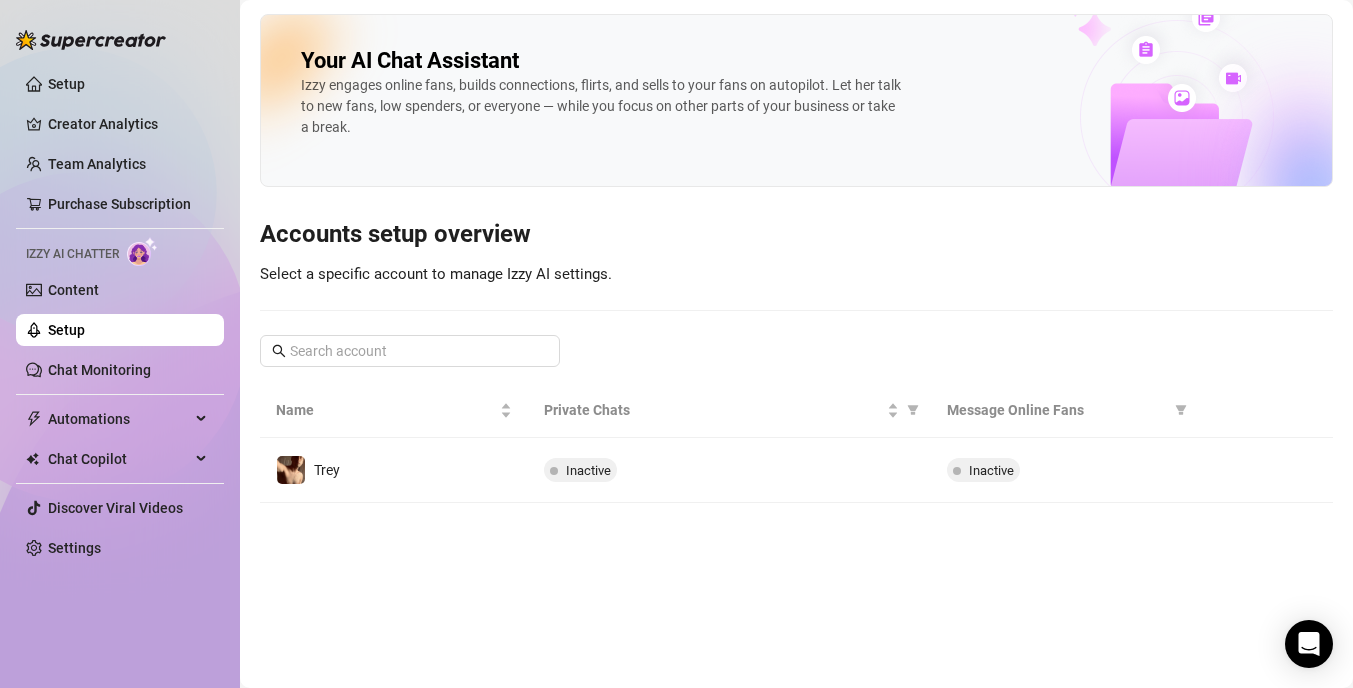 click on "Setup Creator Analytics   Team Analytics Purchase Subscription Izzy AI Chatter Content Setup Chat Monitoring Automations All Message Flow Beta Bump Online Fans Expired Fans Chat Copilot Discover Viral Videos Settings" at bounding box center (120, 316) 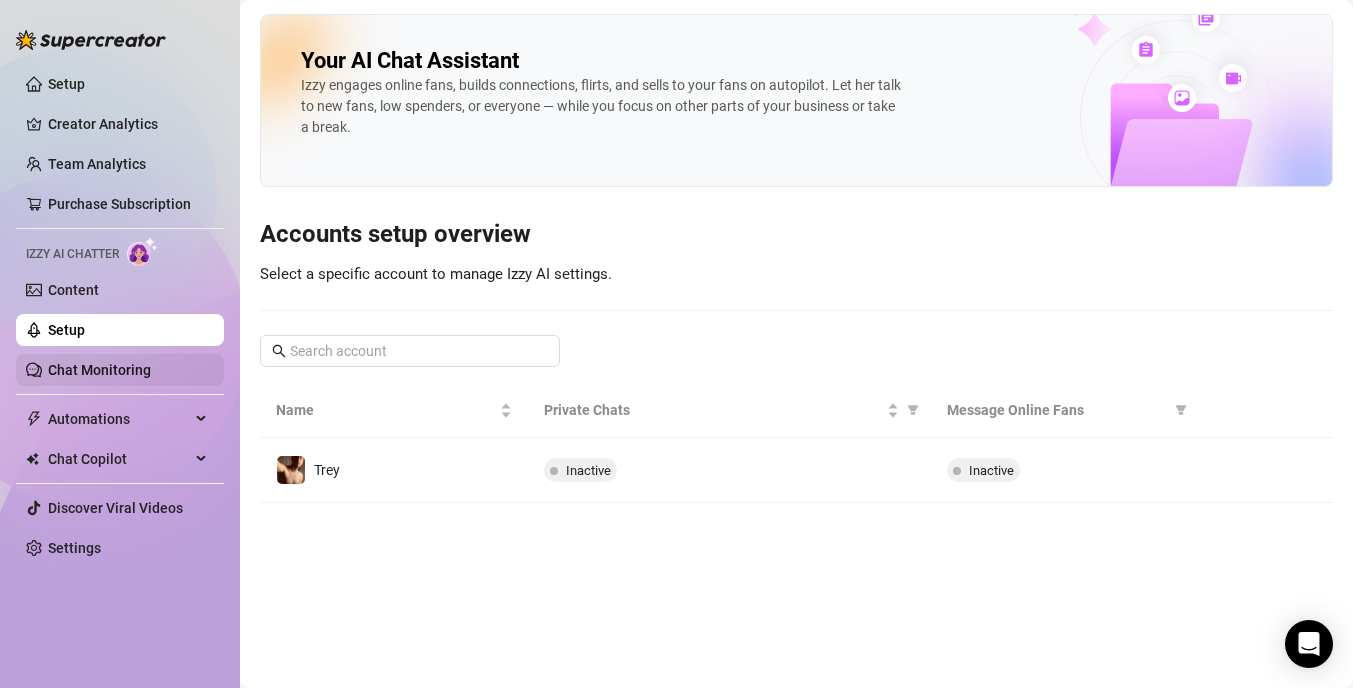 click on "Chat Monitoring" at bounding box center [99, 370] 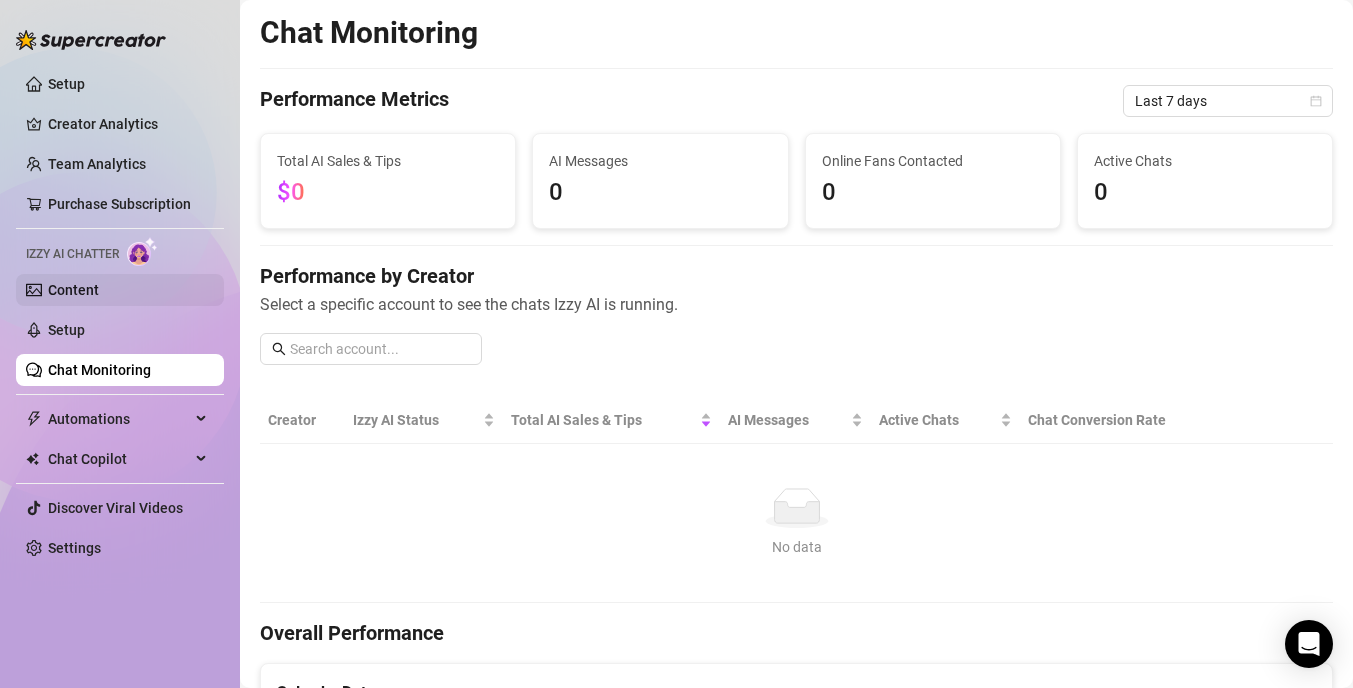 click on "Content" at bounding box center (73, 290) 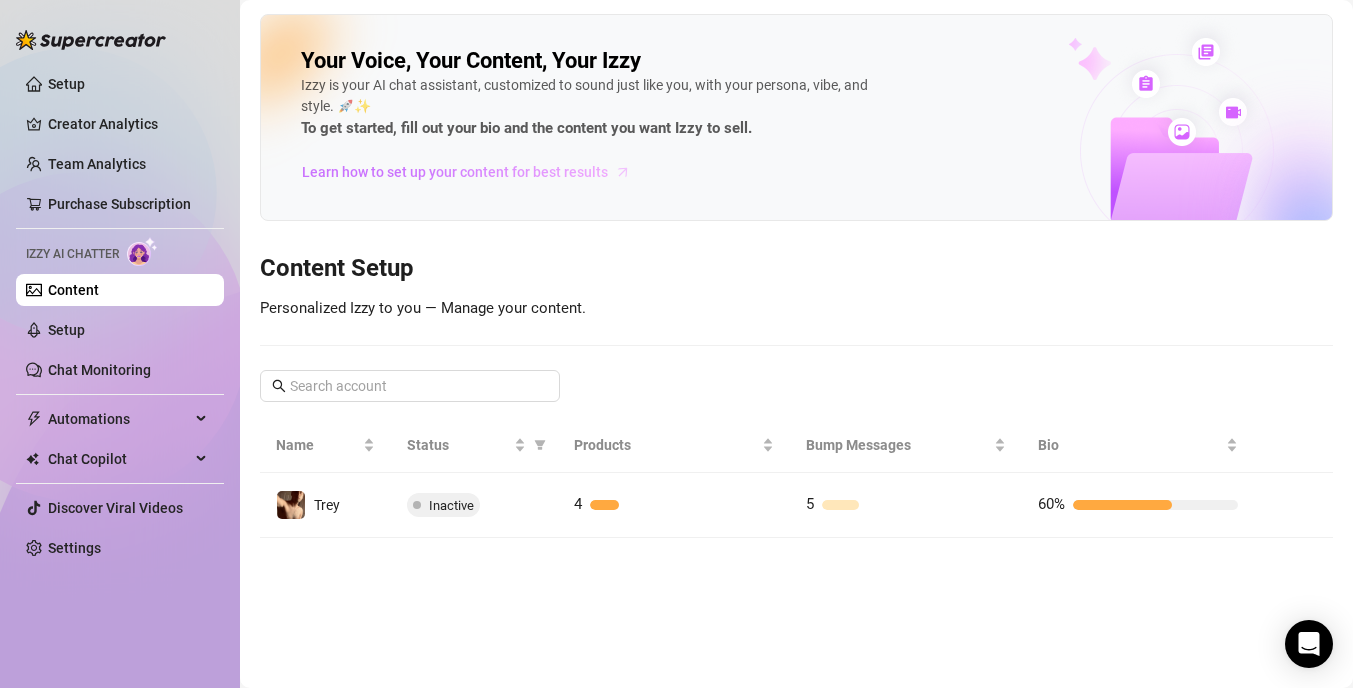 click on "Learn how to set up your content for best results" at bounding box center (455, 172) 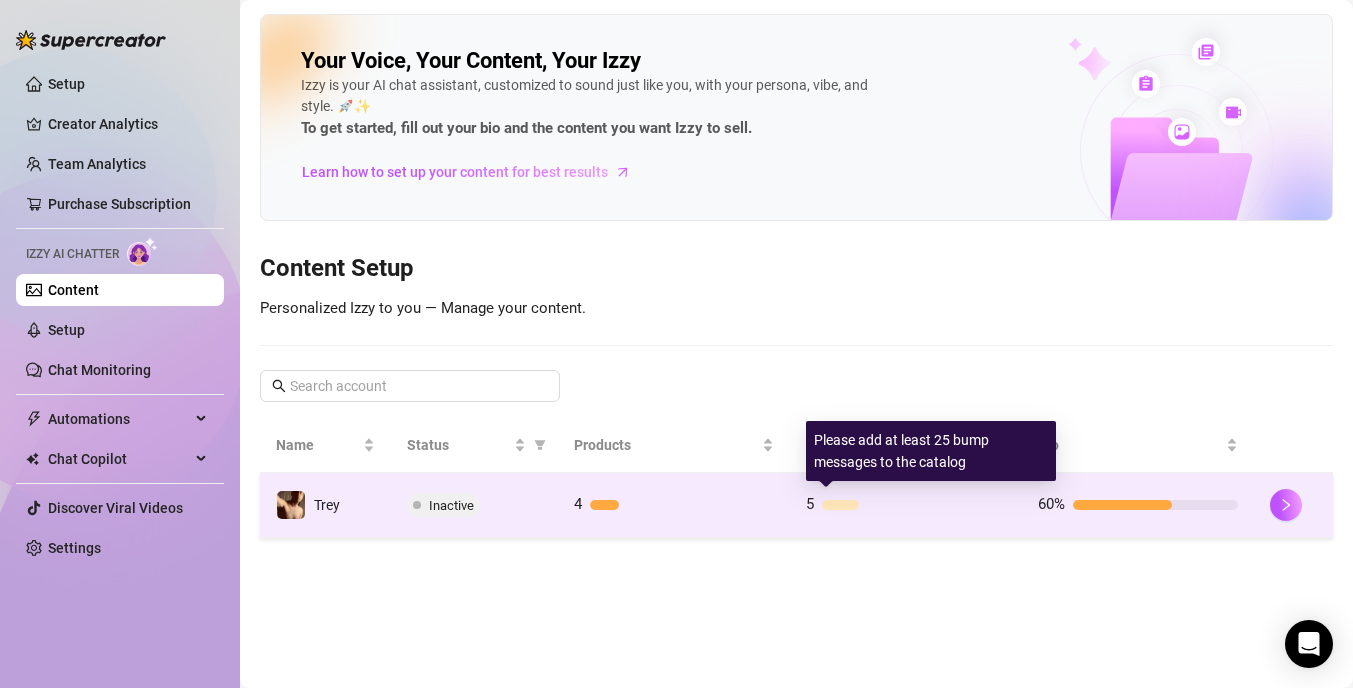 click at bounding box center (840, 505) 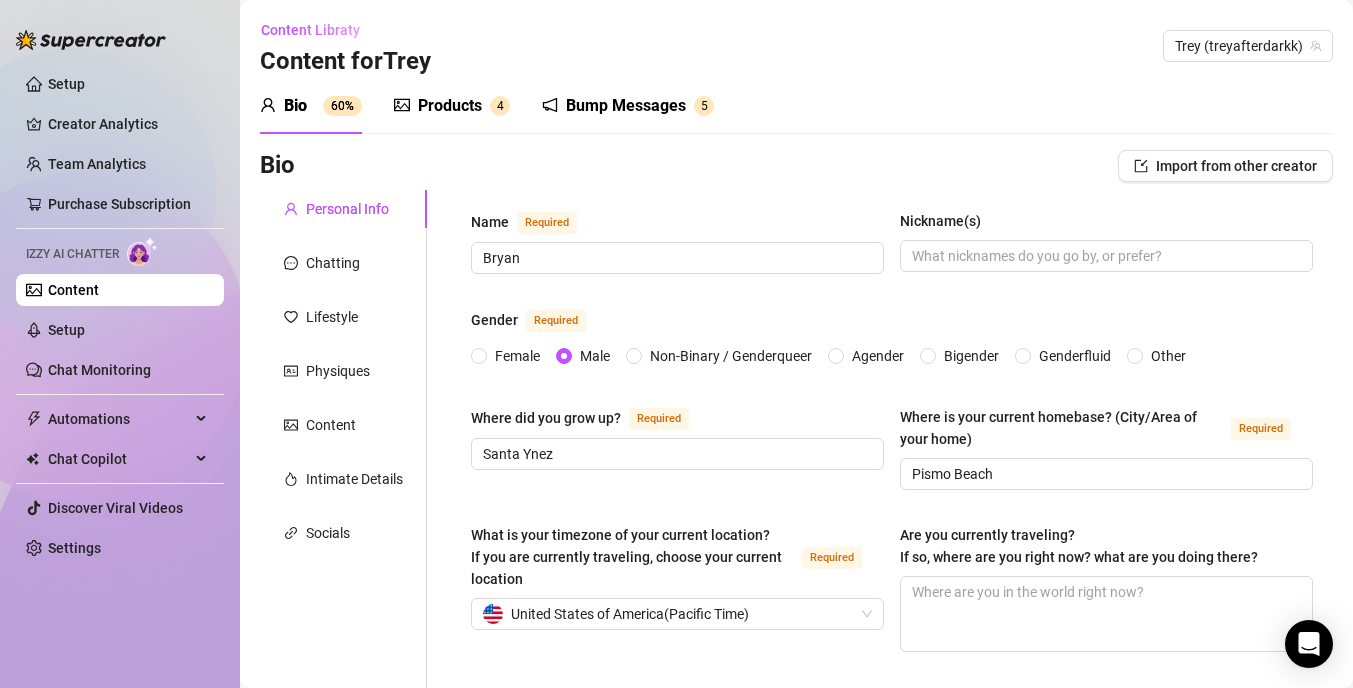 click on "Bump Messages" at bounding box center [626, 106] 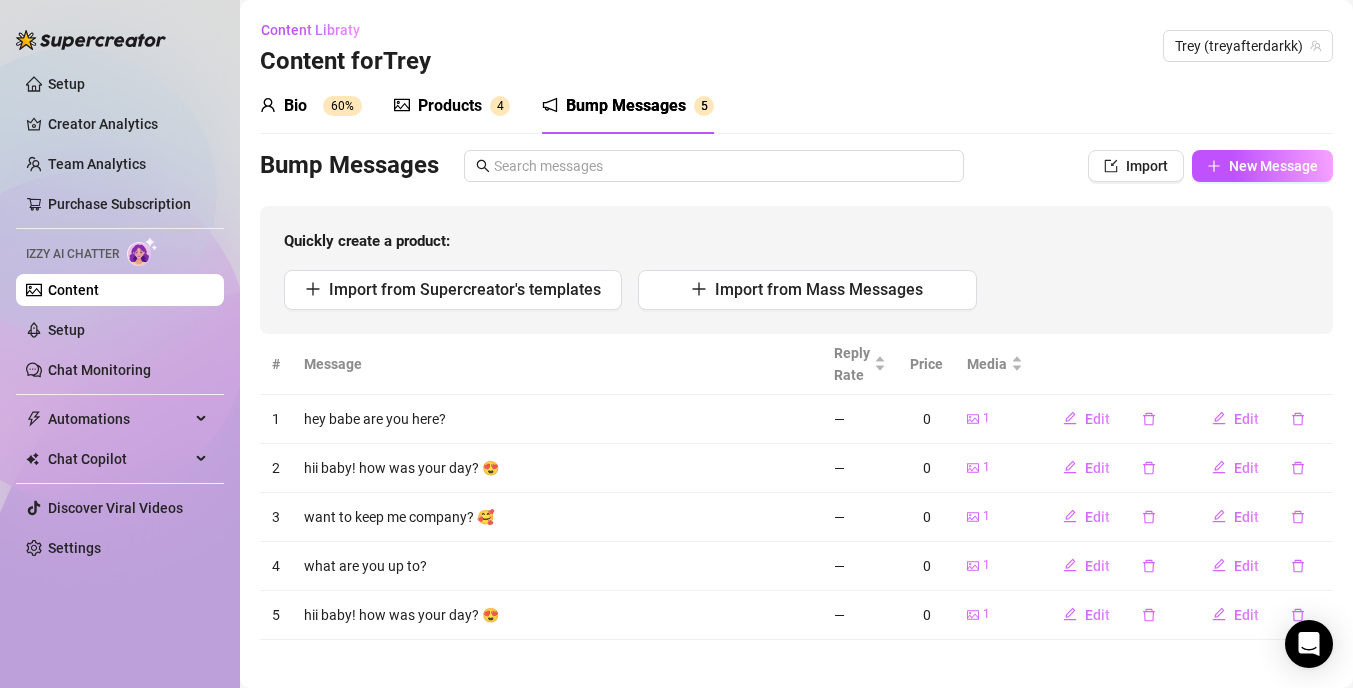 click on "Products" at bounding box center [450, 106] 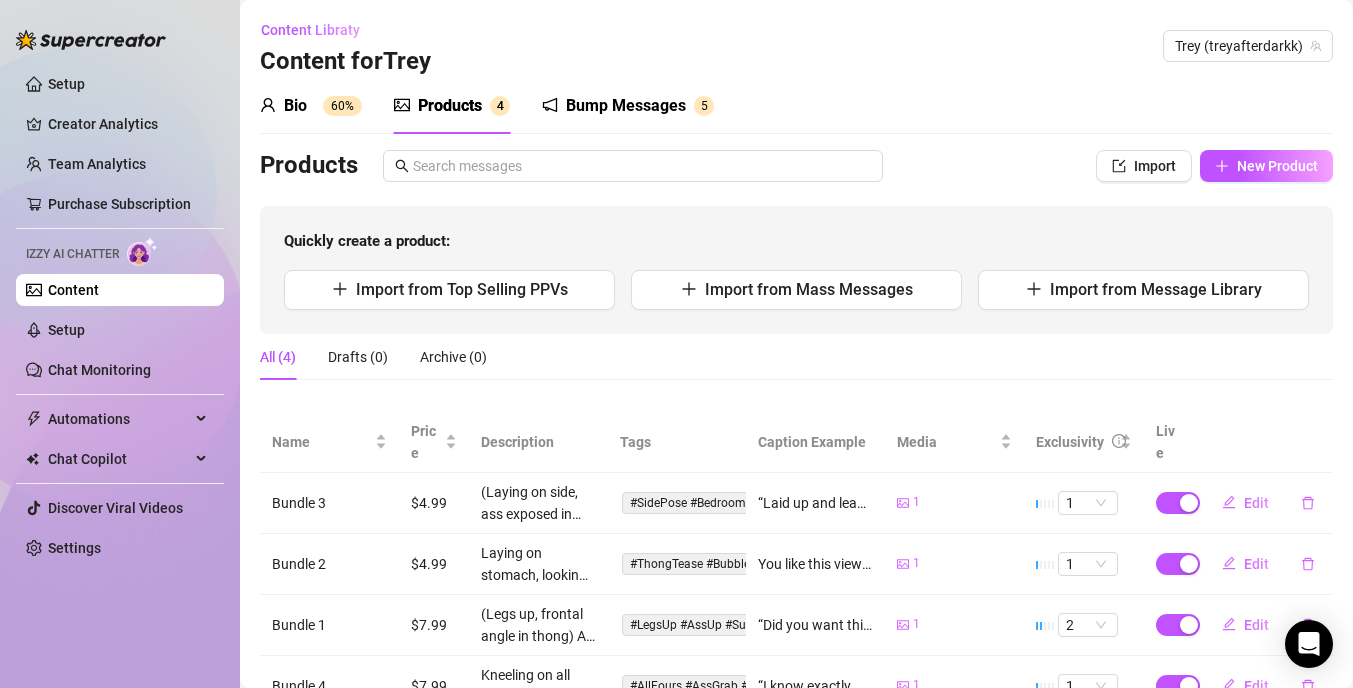 click on "Izzy AI Chatter" at bounding box center [72, 254] 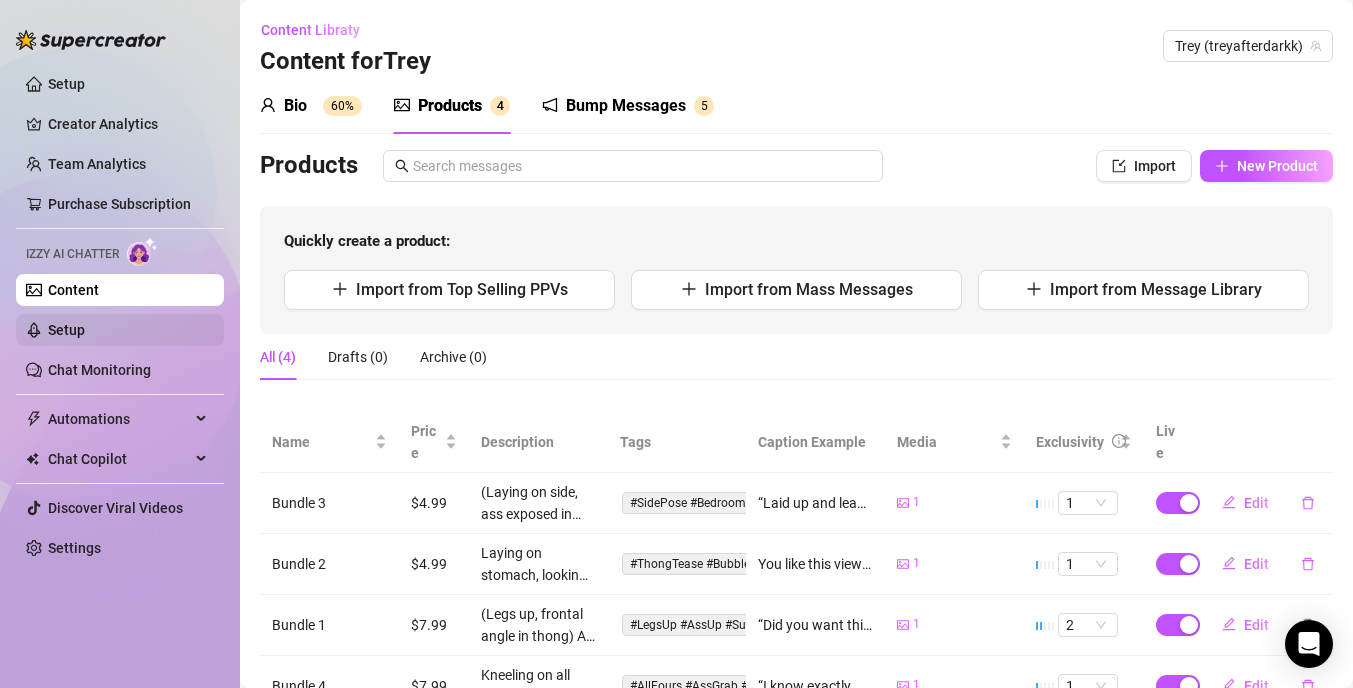 click on "Setup" at bounding box center (66, 330) 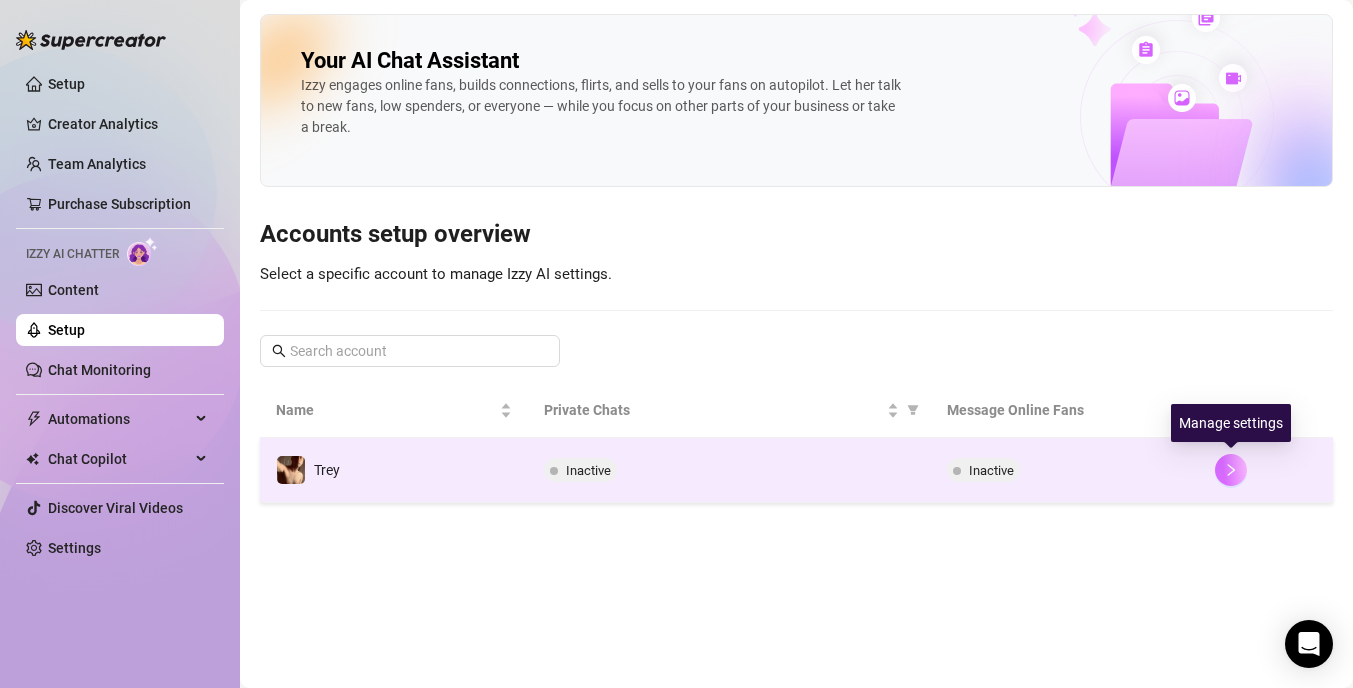 click at bounding box center (1231, 470) 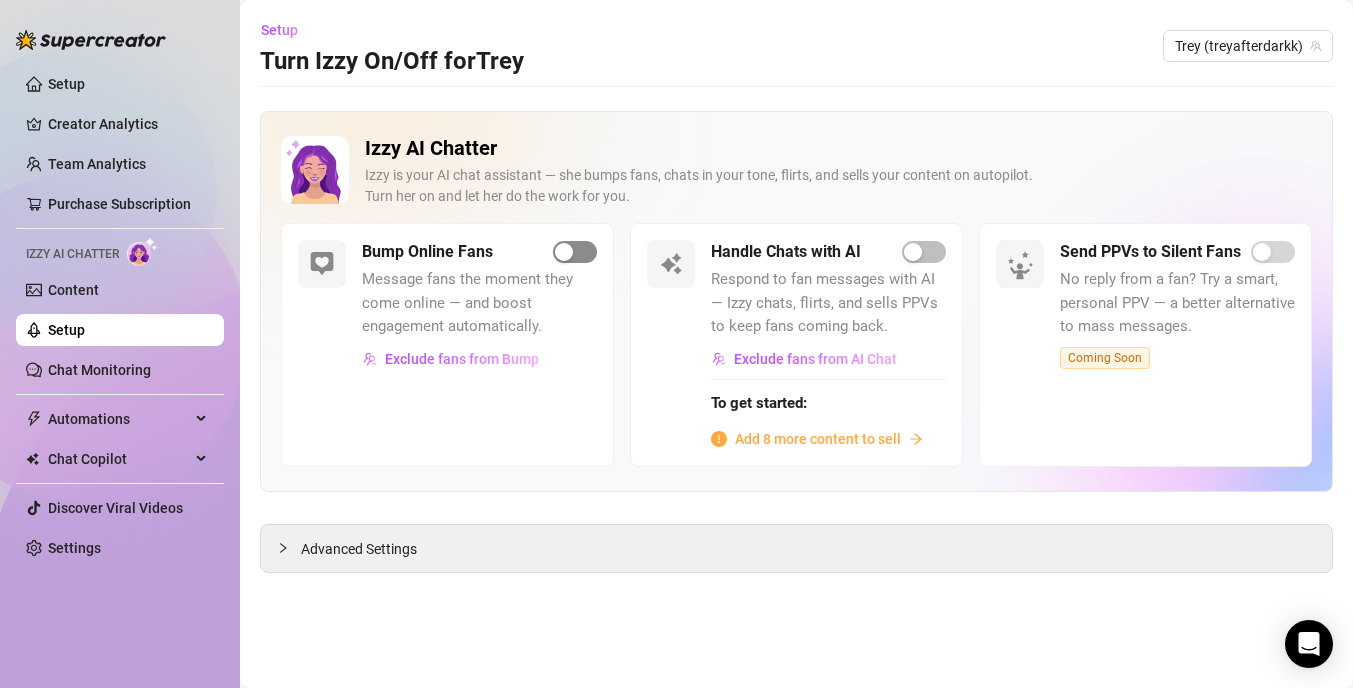 click at bounding box center [564, 252] 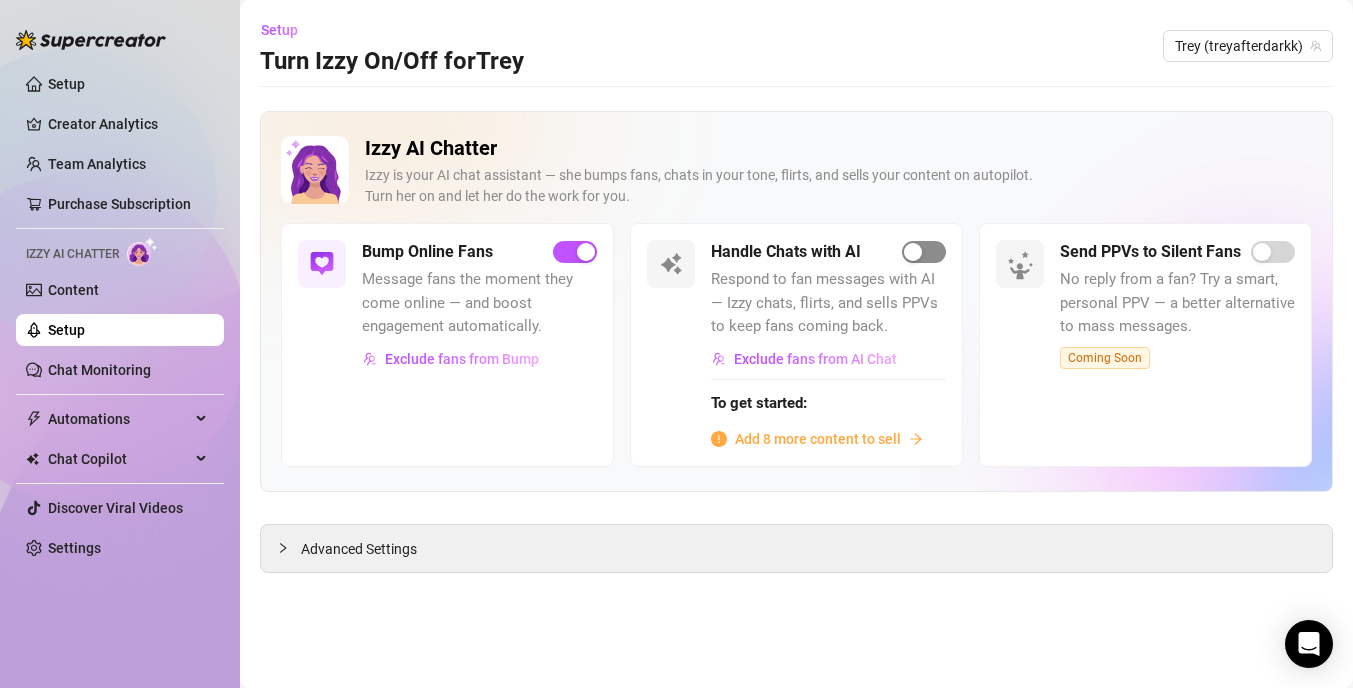 click at bounding box center (924, 252) 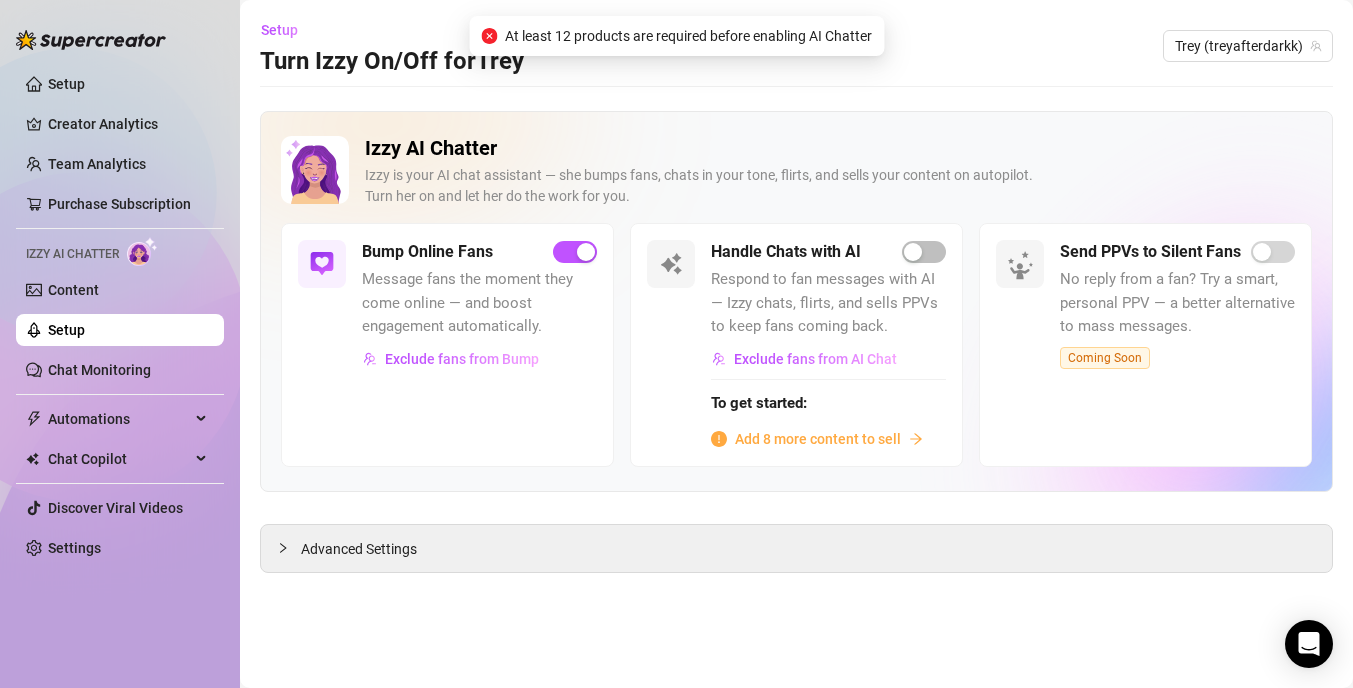 click on "Add 8 more content to sell" at bounding box center (818, 439) 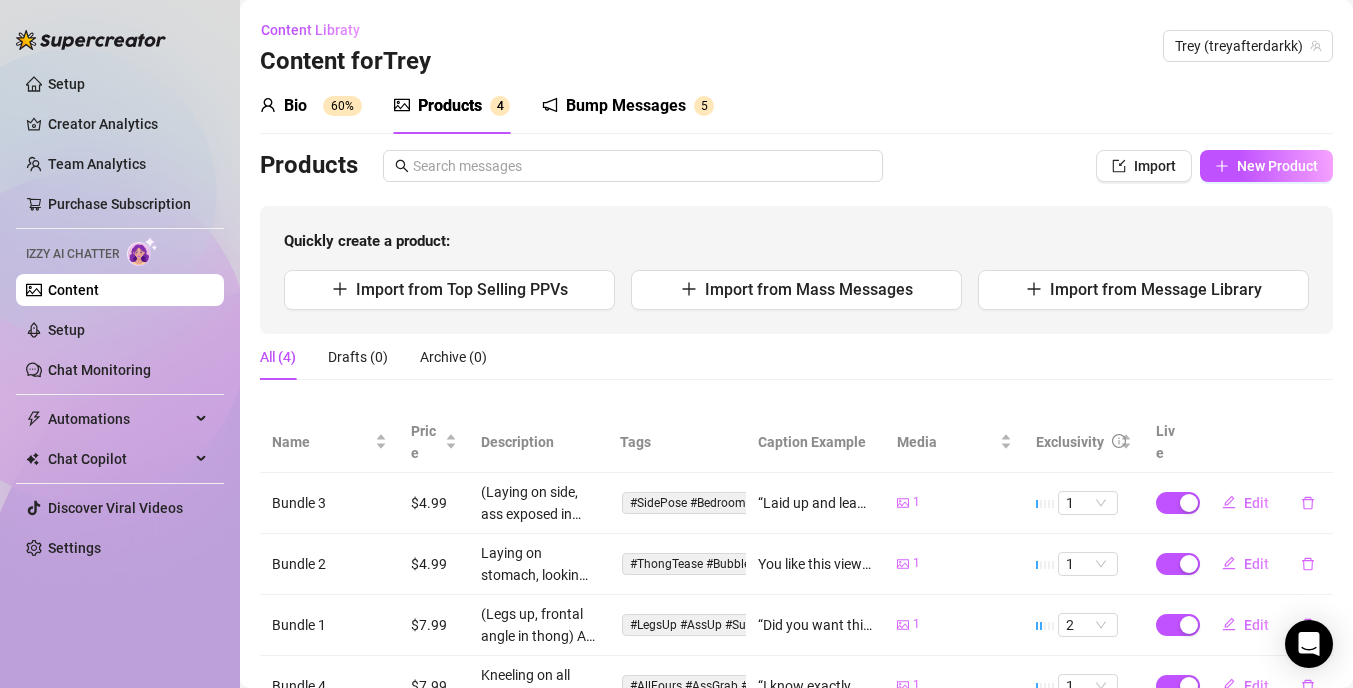 scroll, scrollTop: 88, scrollLeft: 0, axis: vertical 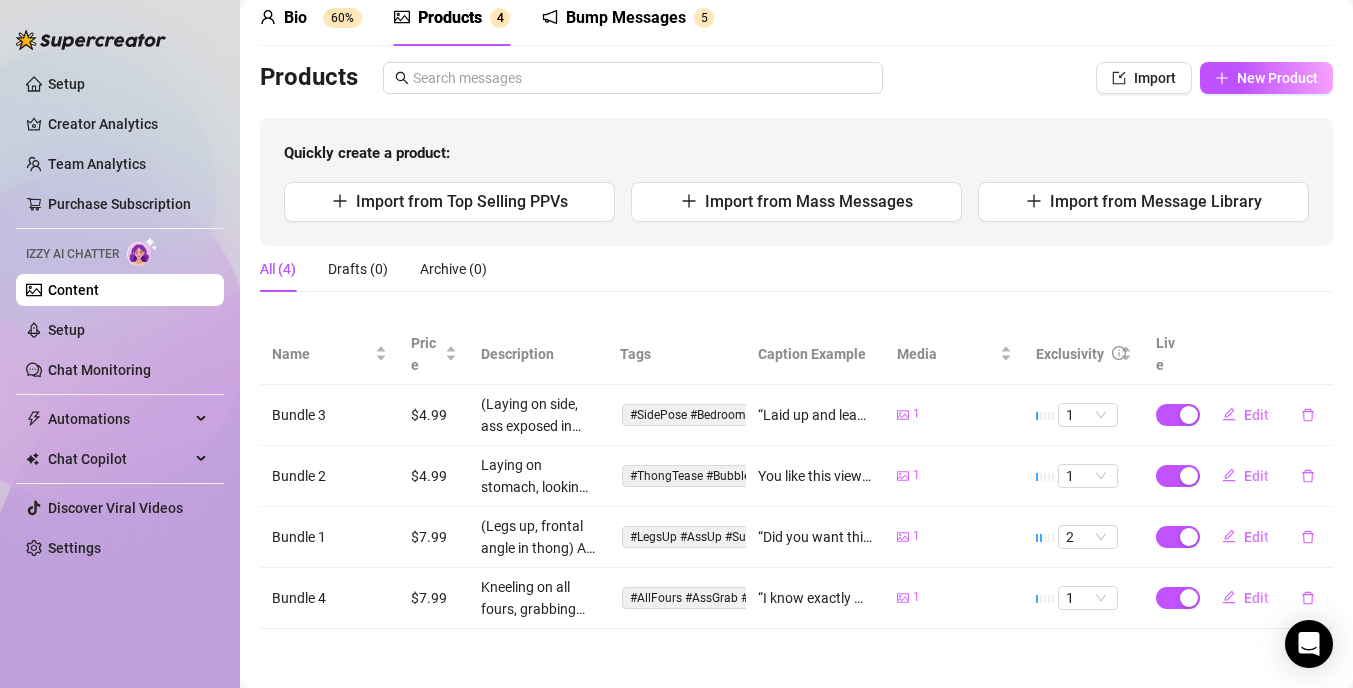 click on "Products" at bounding box center (450, 18) 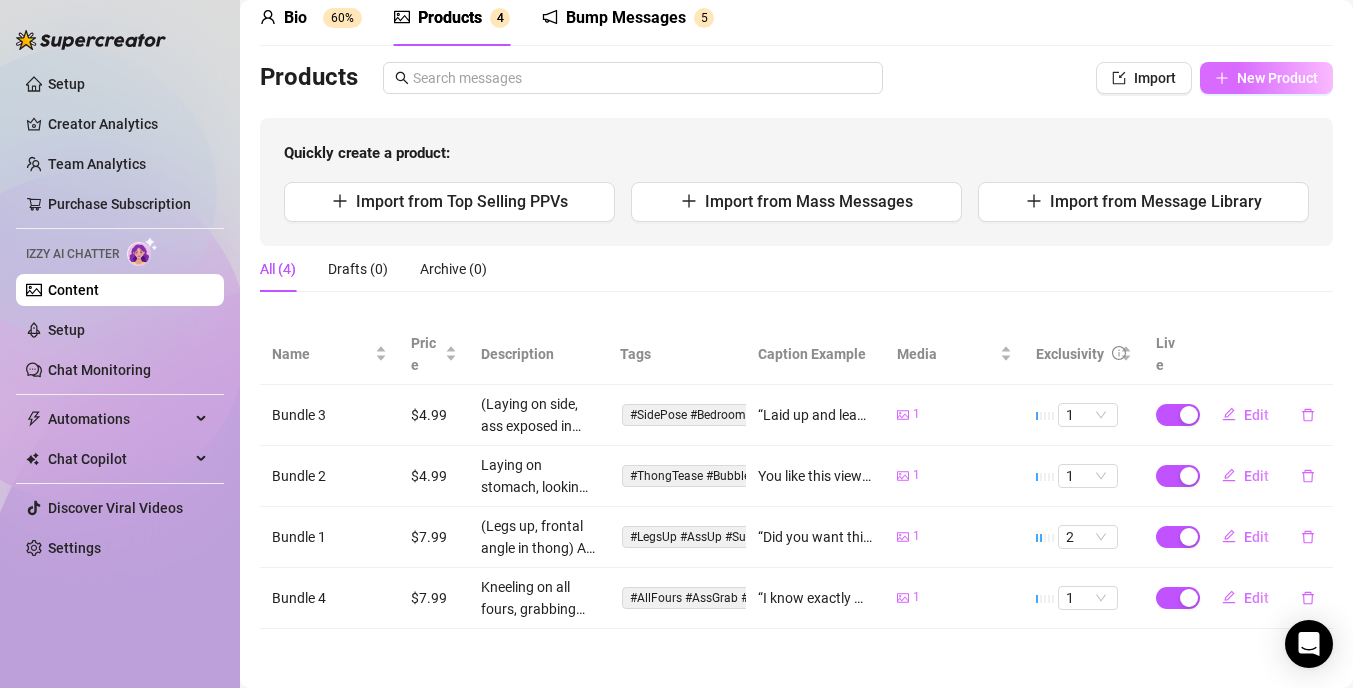 click on "New Product" at bounding box center [1277, 78] 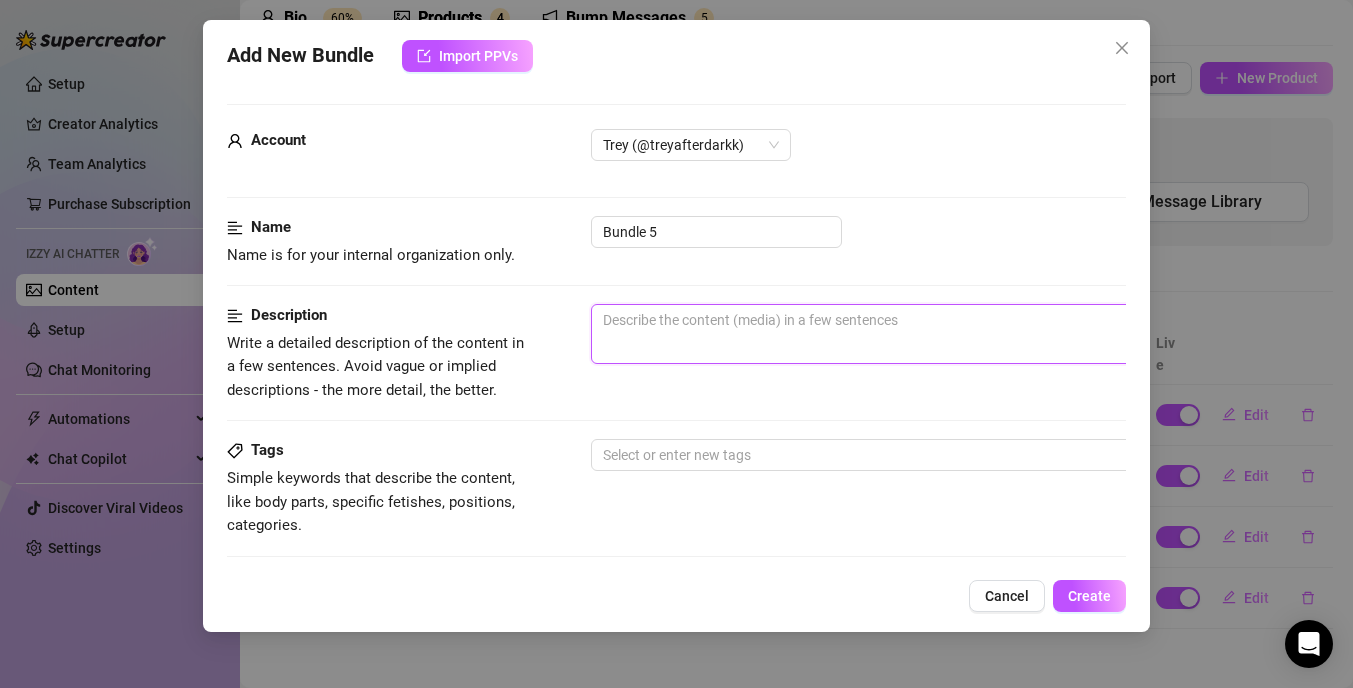 click at bounding box center [941, 334] 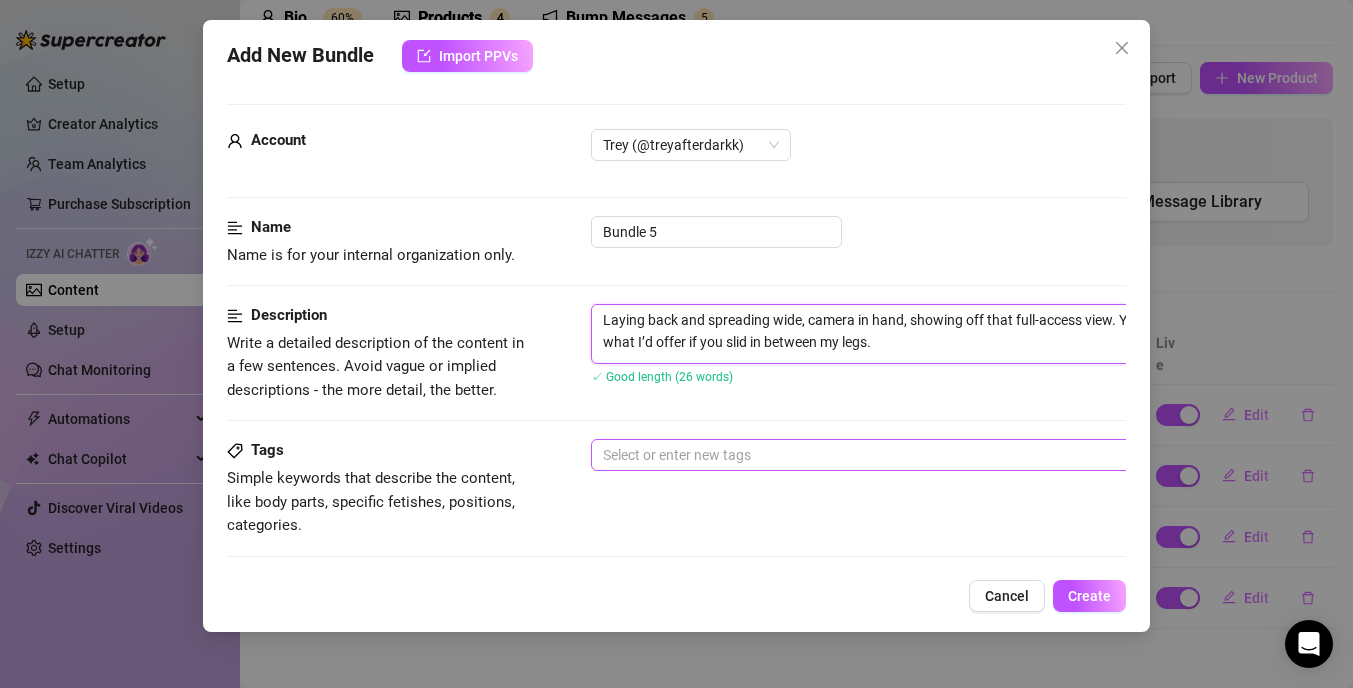 click at bounding box center [930, 455] 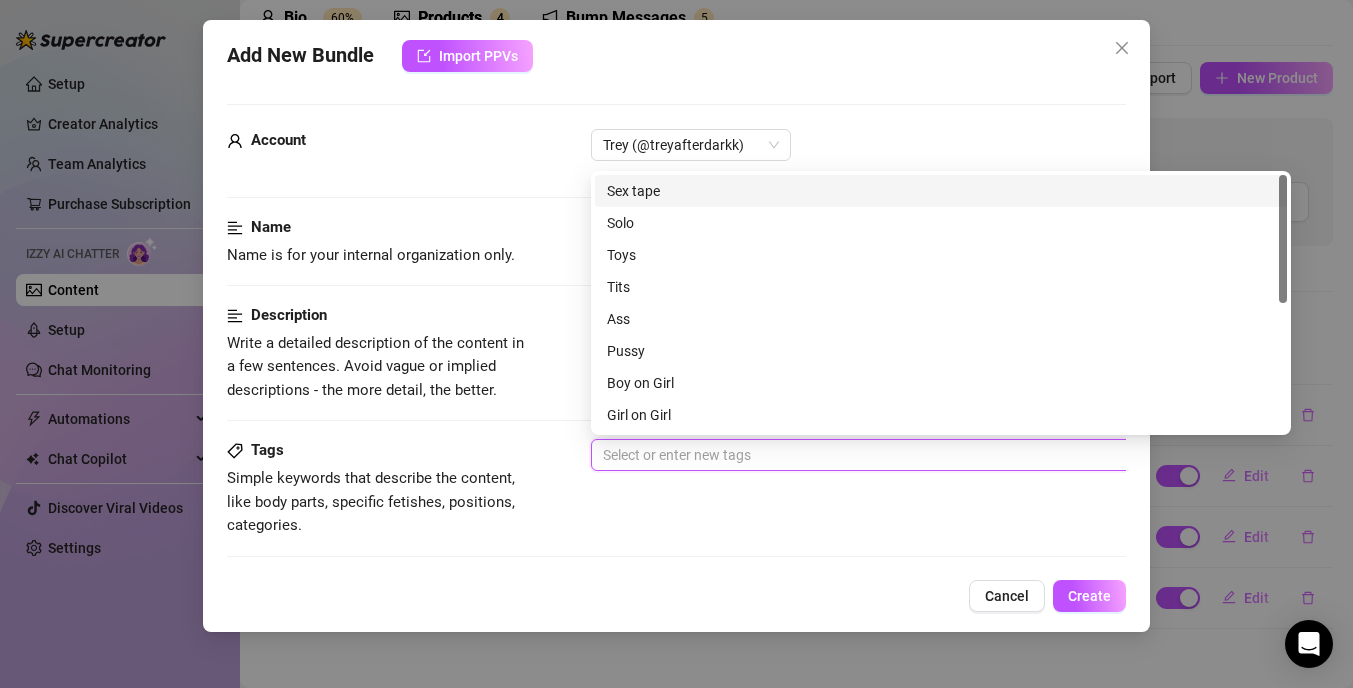 click at bounding box center (930, 455) 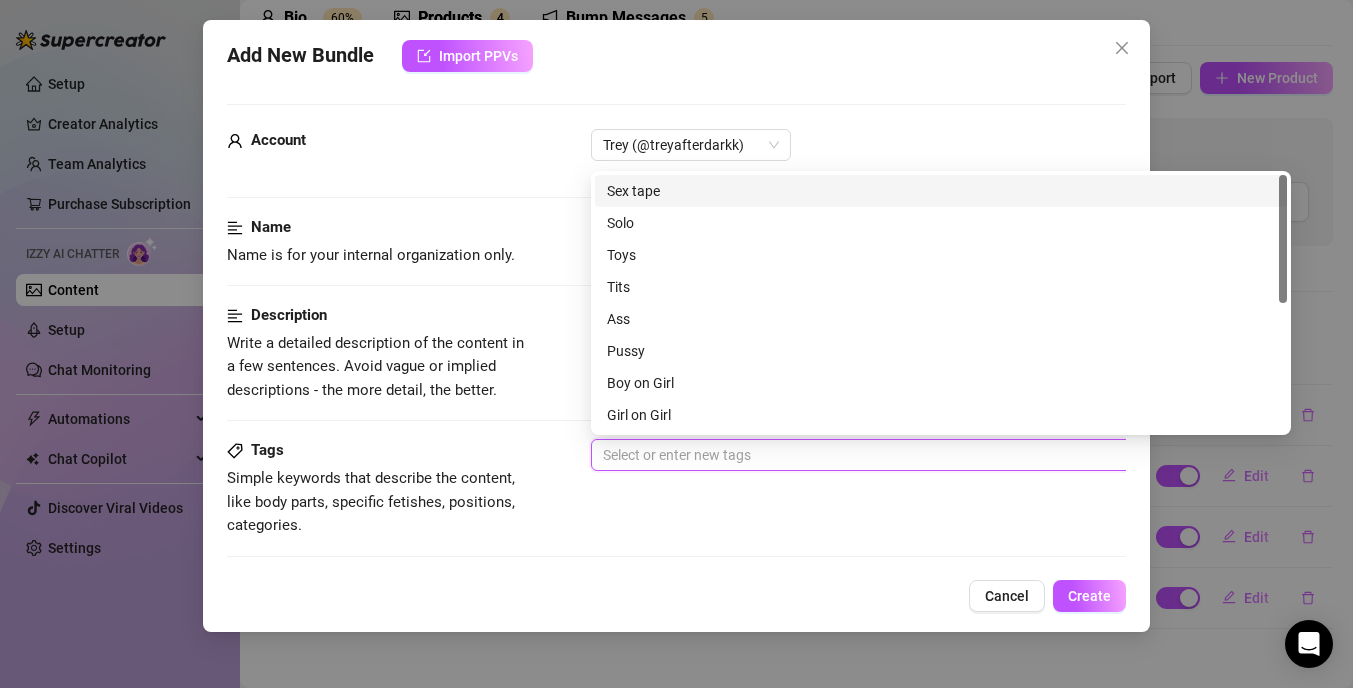 paste on "#POVShot #SpreadForYou #BedroomStare #OpenInvite #RawAngl" 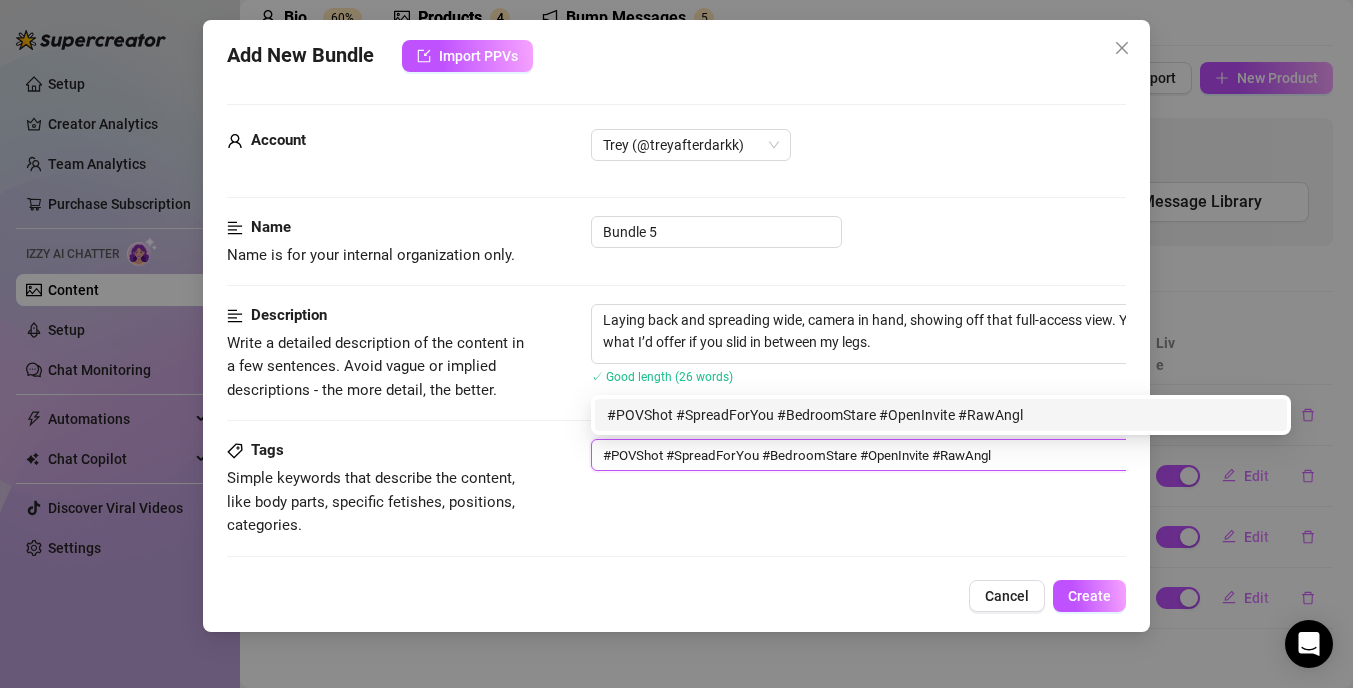 type on "#POVShot #SpreadForYou #BedroomStare #OpenInvite #RawAngl" 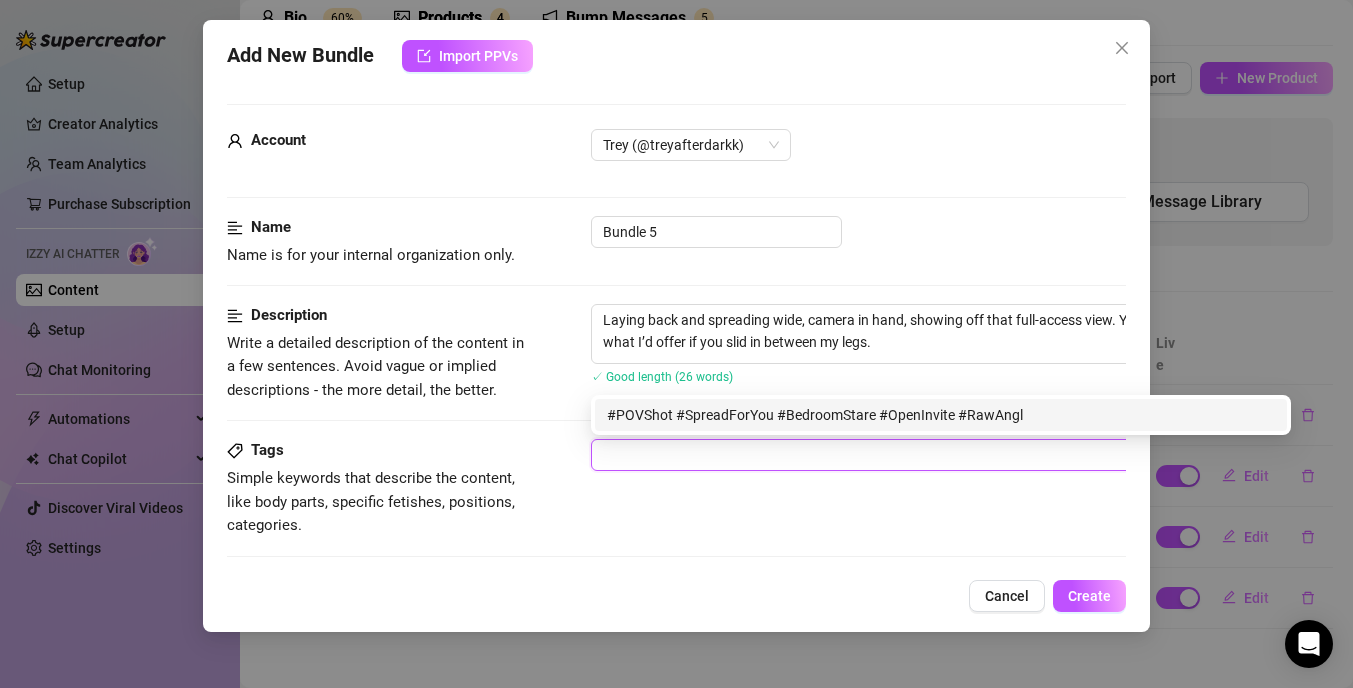 click on "Tags Simple keywords that describe the content, like body parts, specific fetishes, positions, categories. #POVShot #SpreadForYou #BedroomStare #OpenInvite #RawAngl" at bounding box center (676, 488) 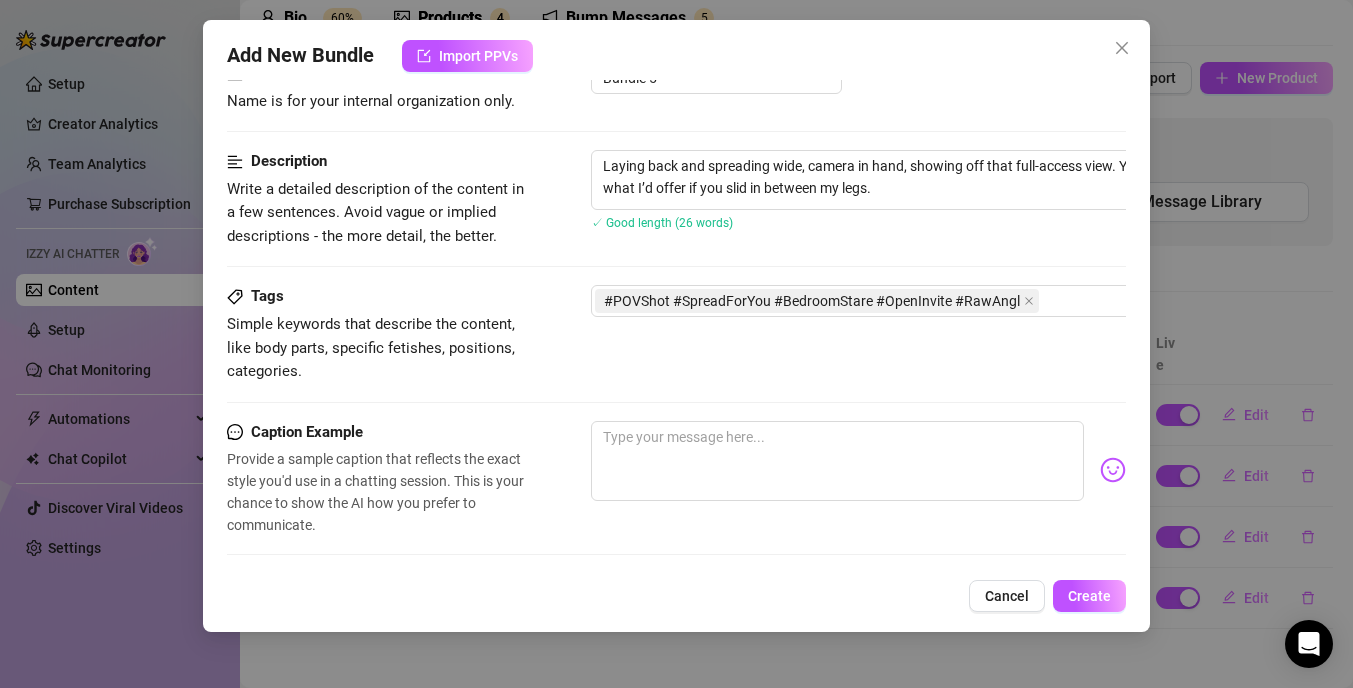 scroll, scrollTop: 201, scrollLeft: 0, axis: vertical 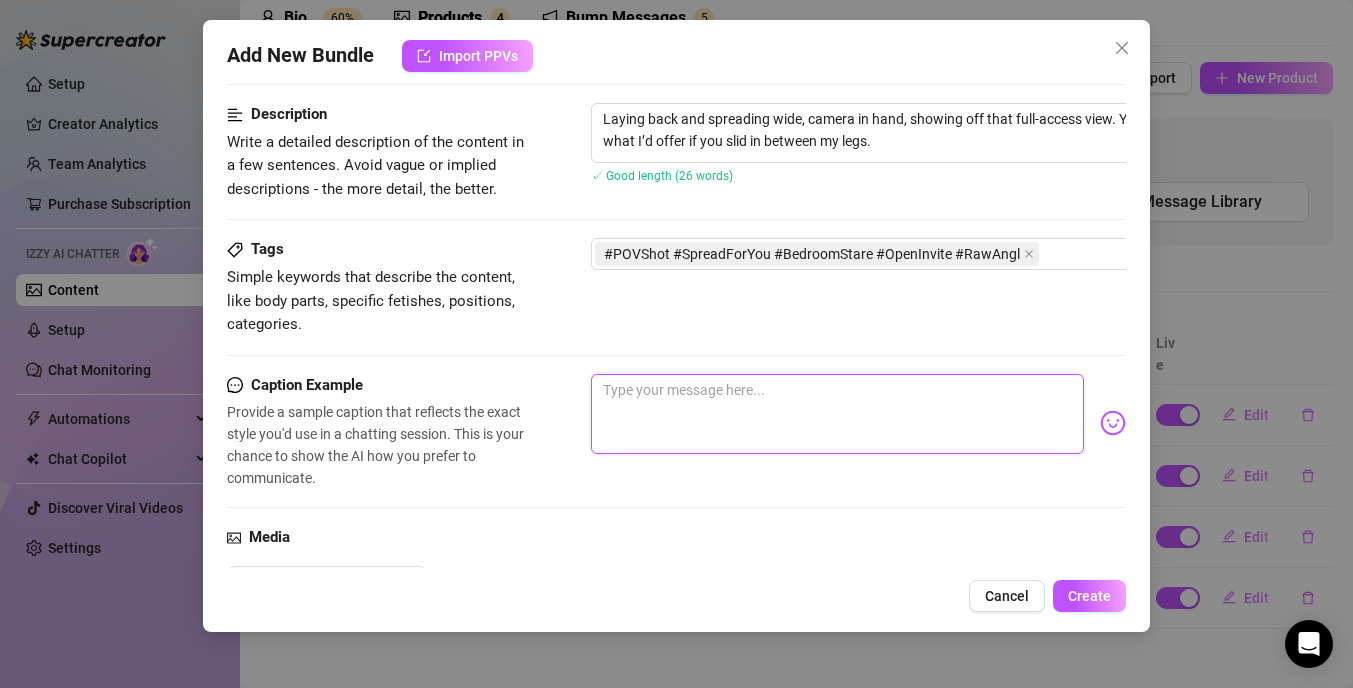 click at bounding box center [837, 414] 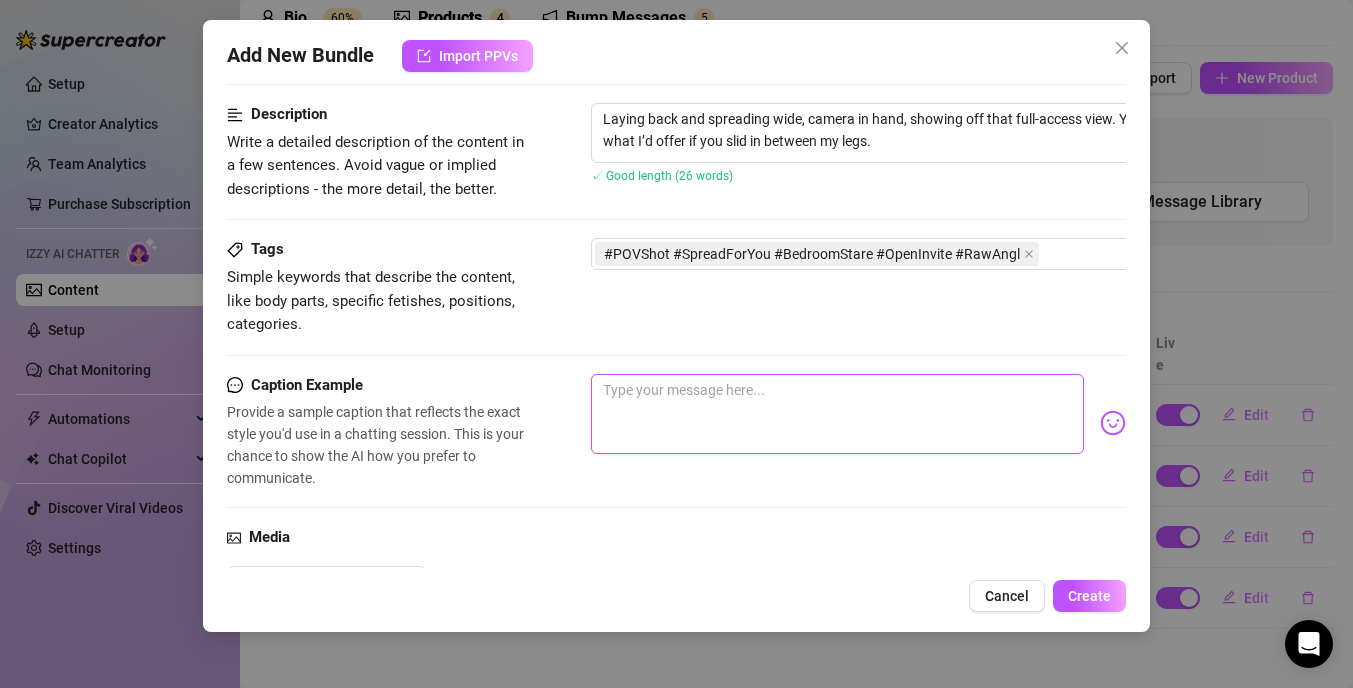 paste on "“Your POV if you slid between these thighs right now.”" 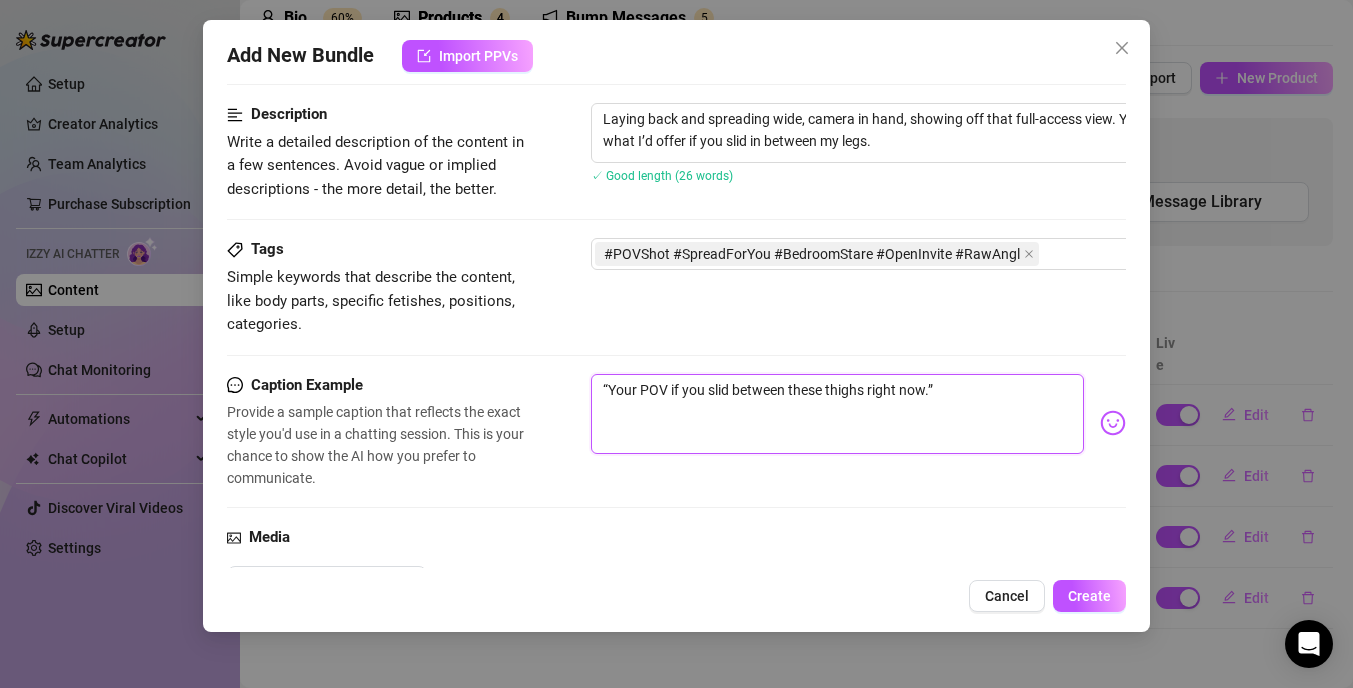 type on "“Your POV if you slid between these thighs right now.”" 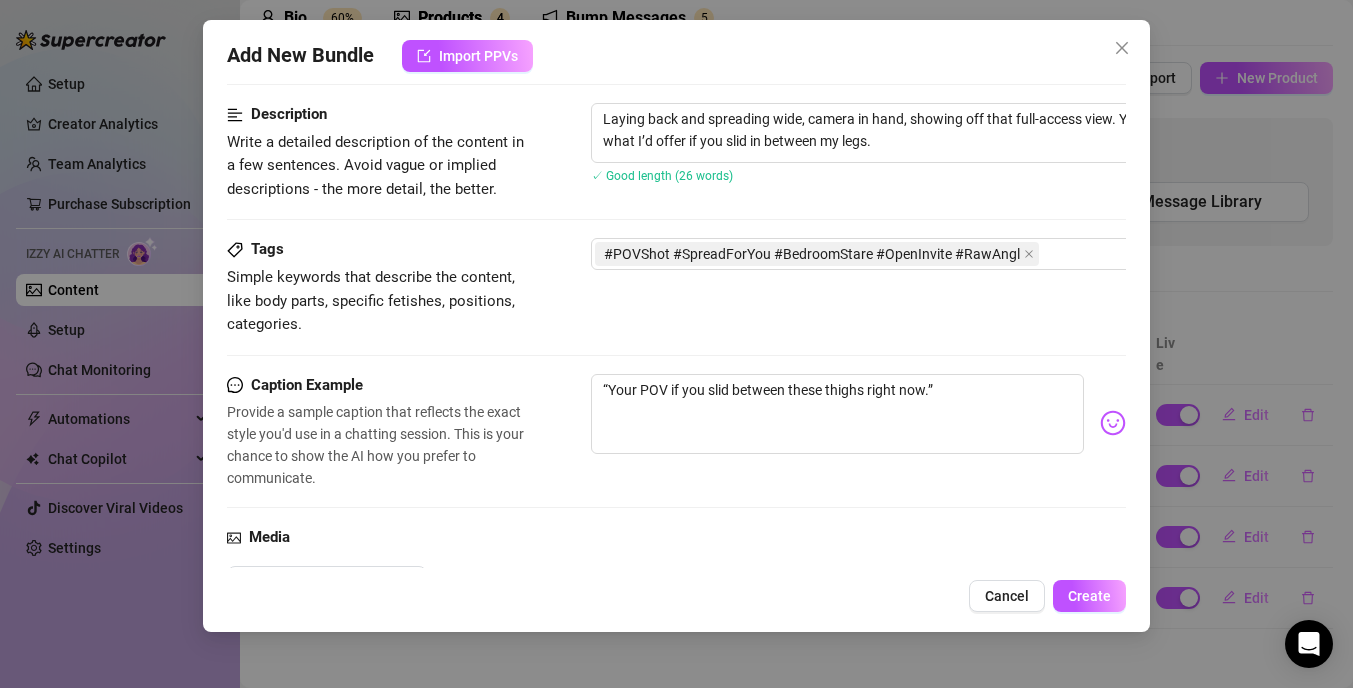 click on "Caption Example Provide a sample caption that reflects the exact style you'd use in a chatting session. This is your chance to show the AI how you prefer to communicate. “Your POV if you slid between these thighs right now.”" at bounding box center (676, 450) 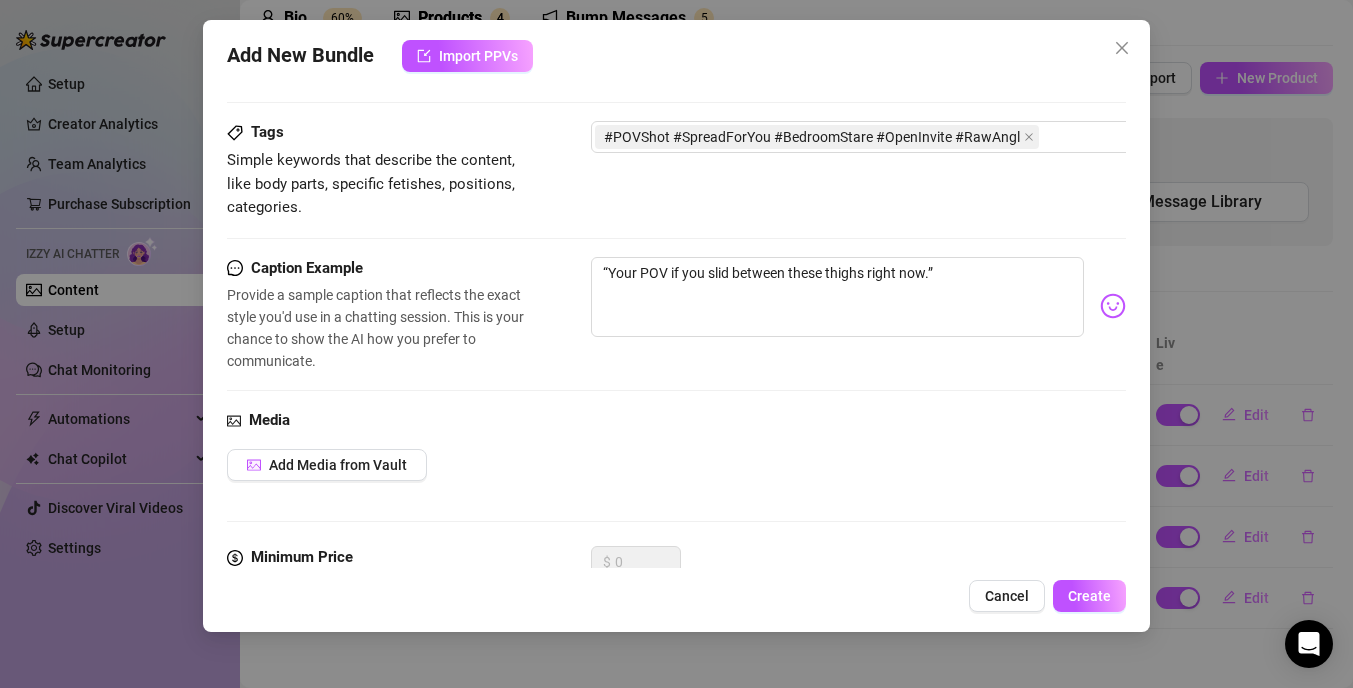 scroll, scrollTop: 322, scrollLeft: 0, axis: vertical 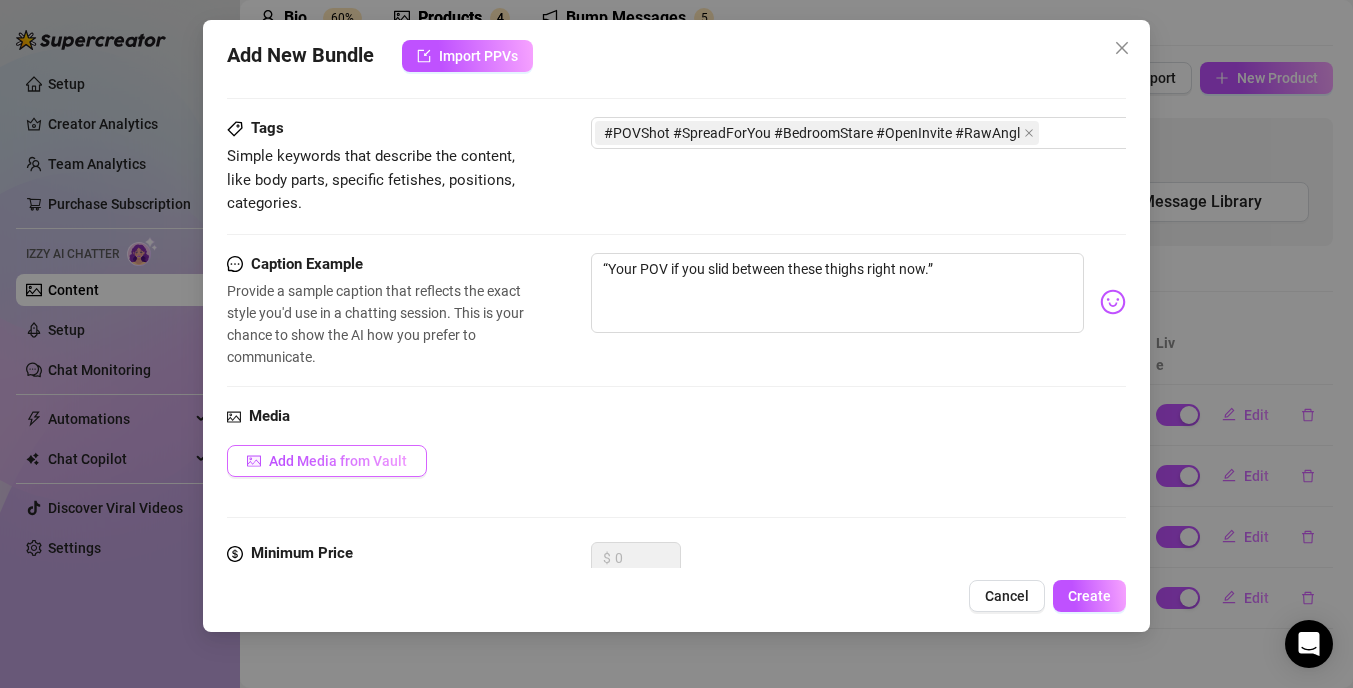 click on "Add Media from Vault" at bounding box center [327, 461] 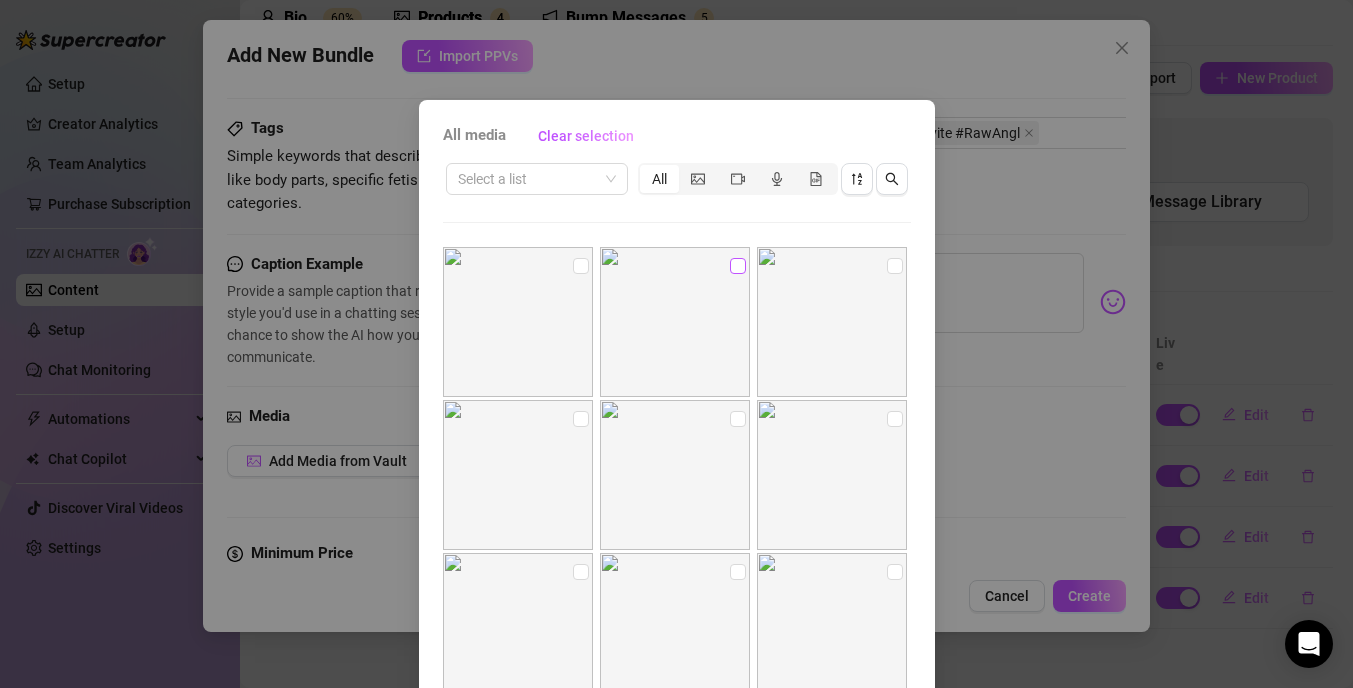 click at bounding box center (738, 266) 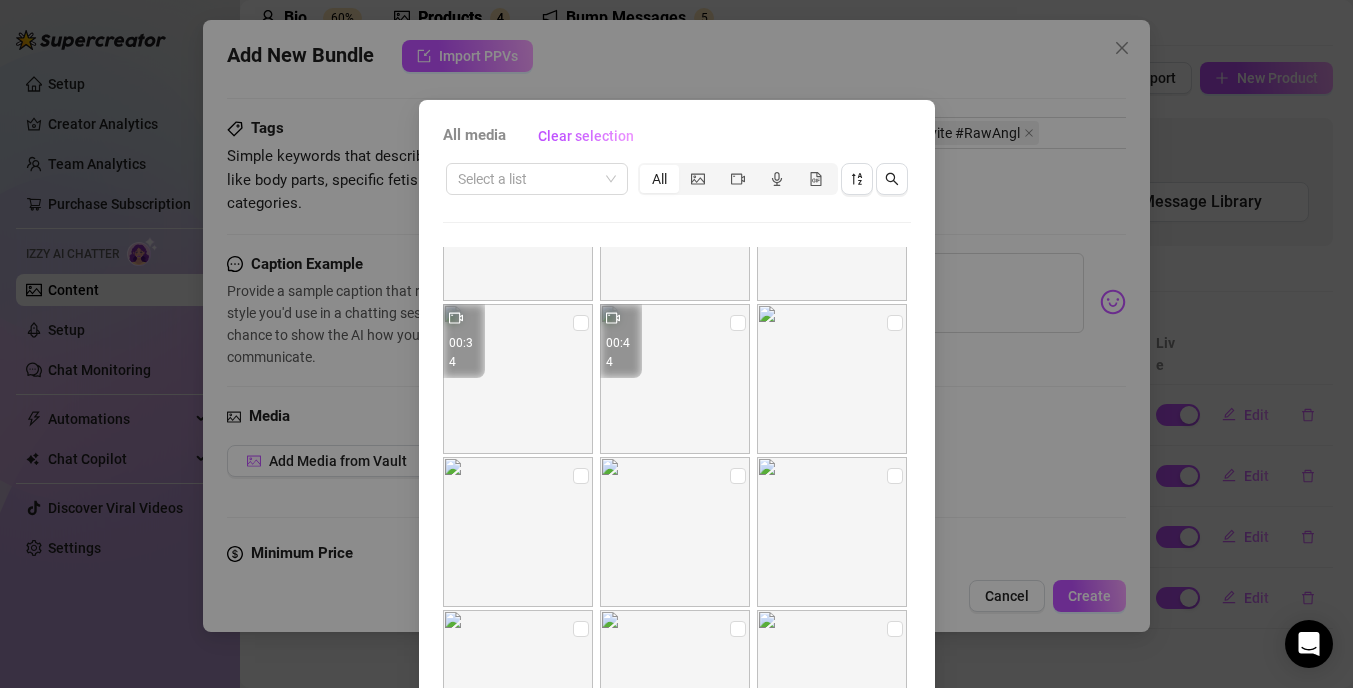 scroll, scrollTop: 754, scrollLeft: 0, axis: vertical 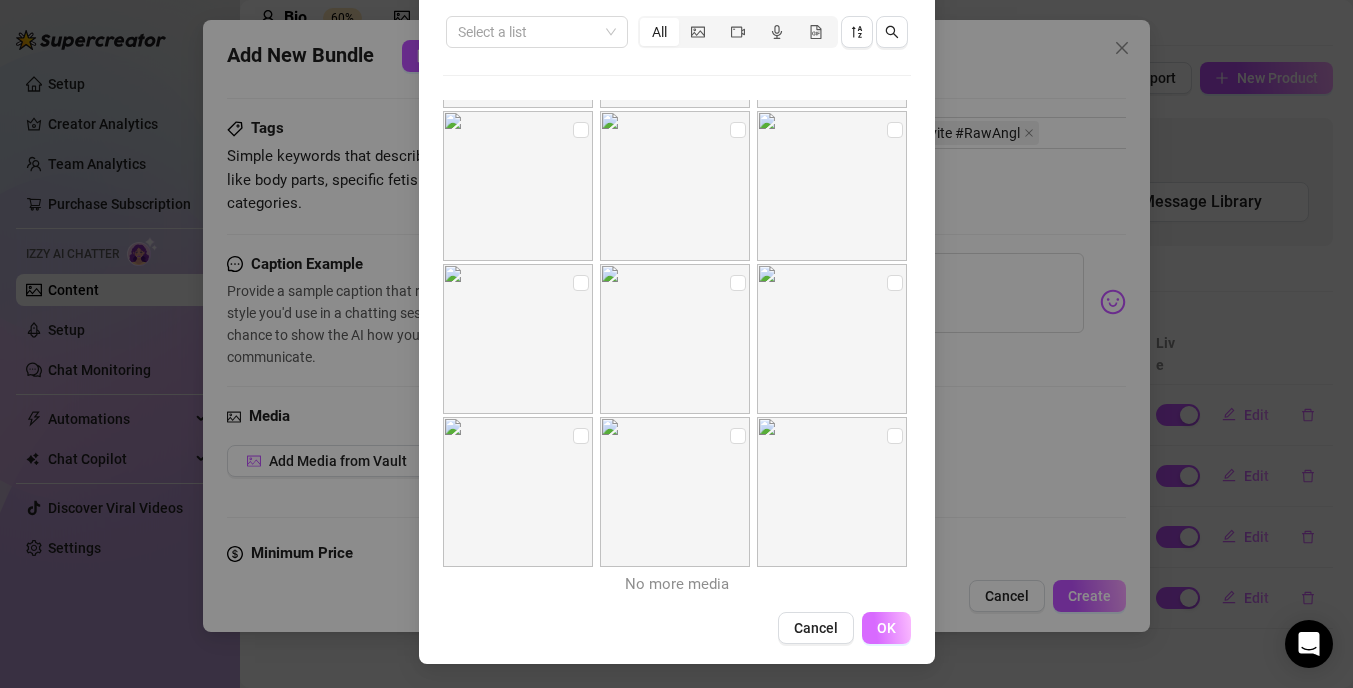 click on "OK" at bounding box center [886, 628] 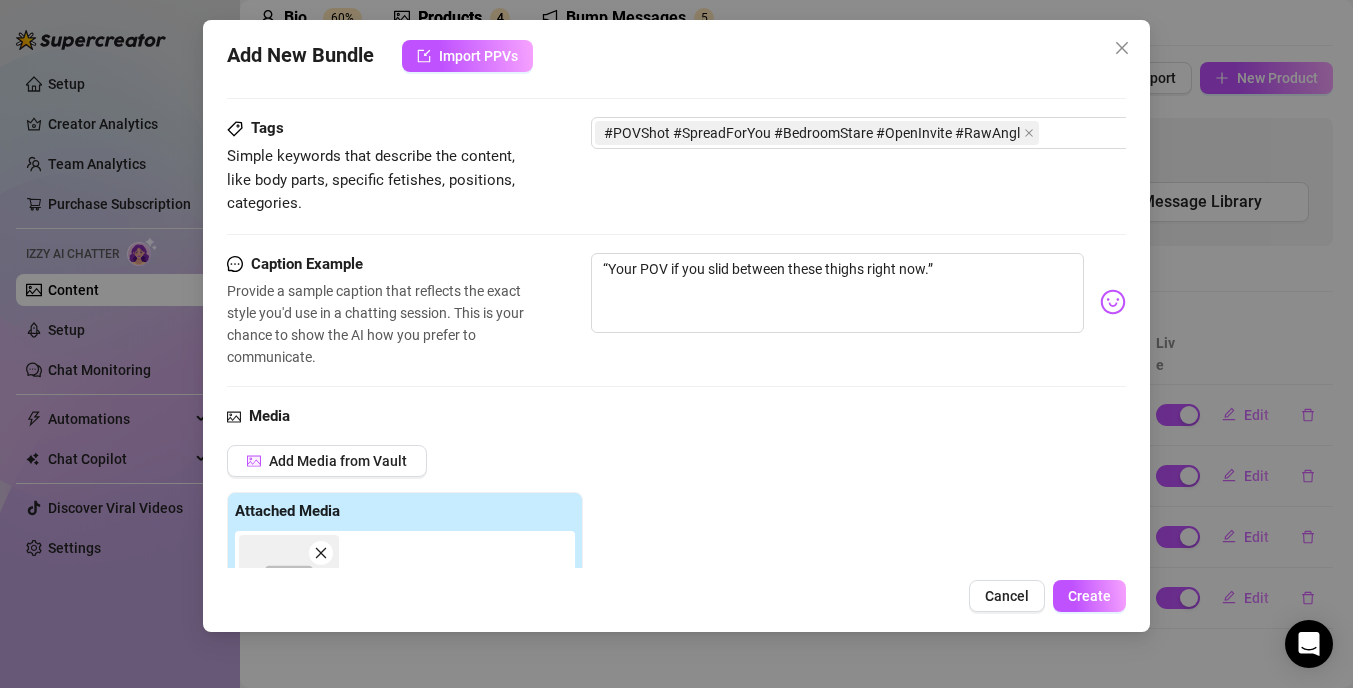 scroll, scrollTop: 649, scrollLeft: 0, axis: vertical 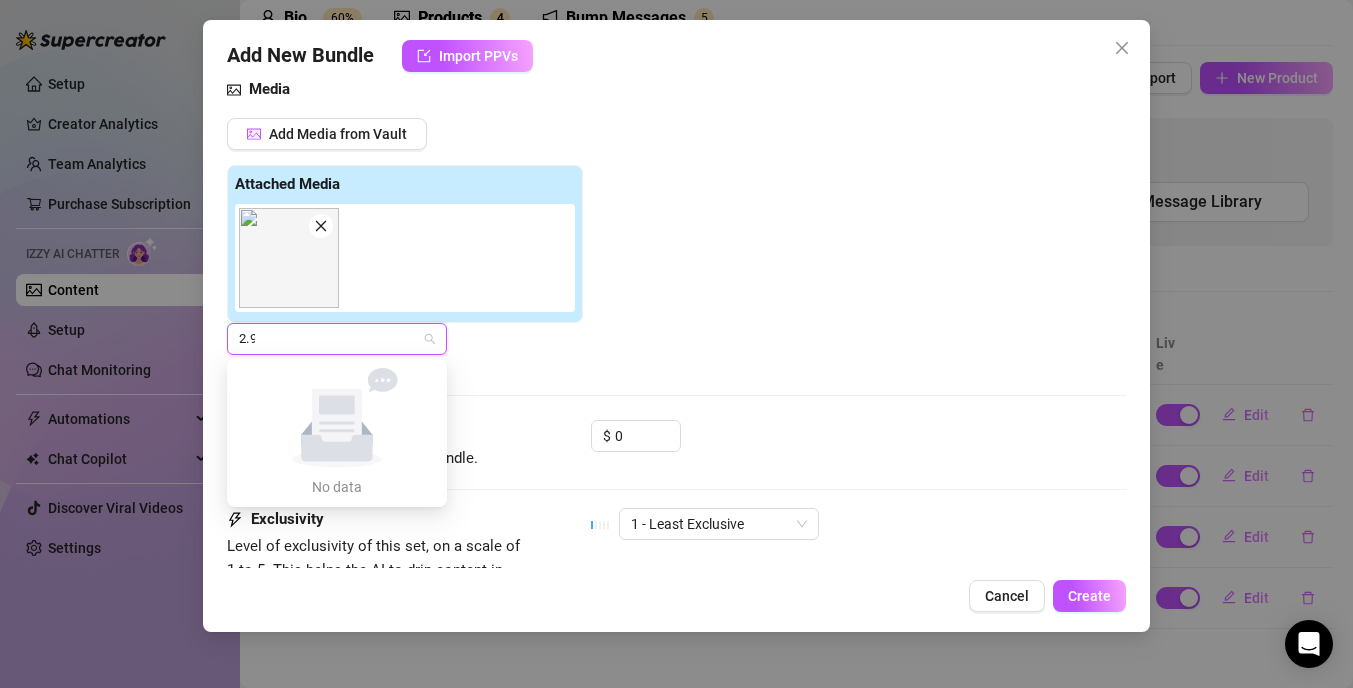 type on "2.99" 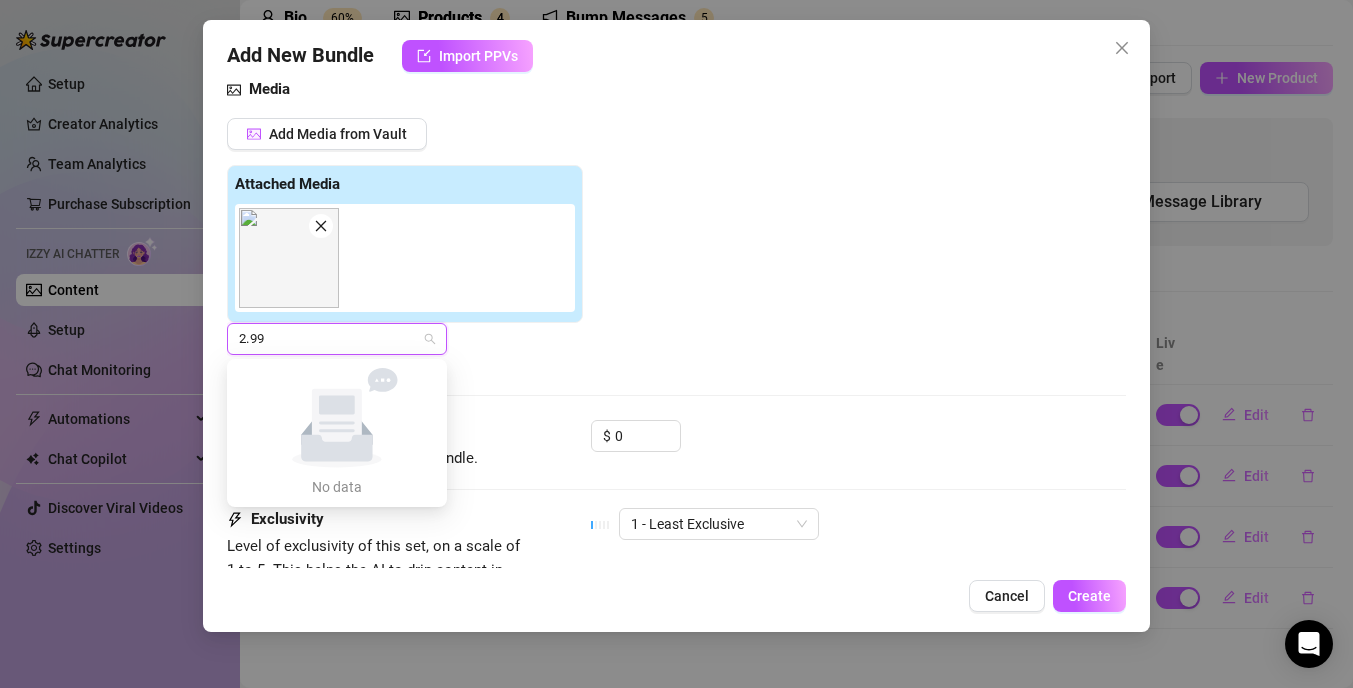 type 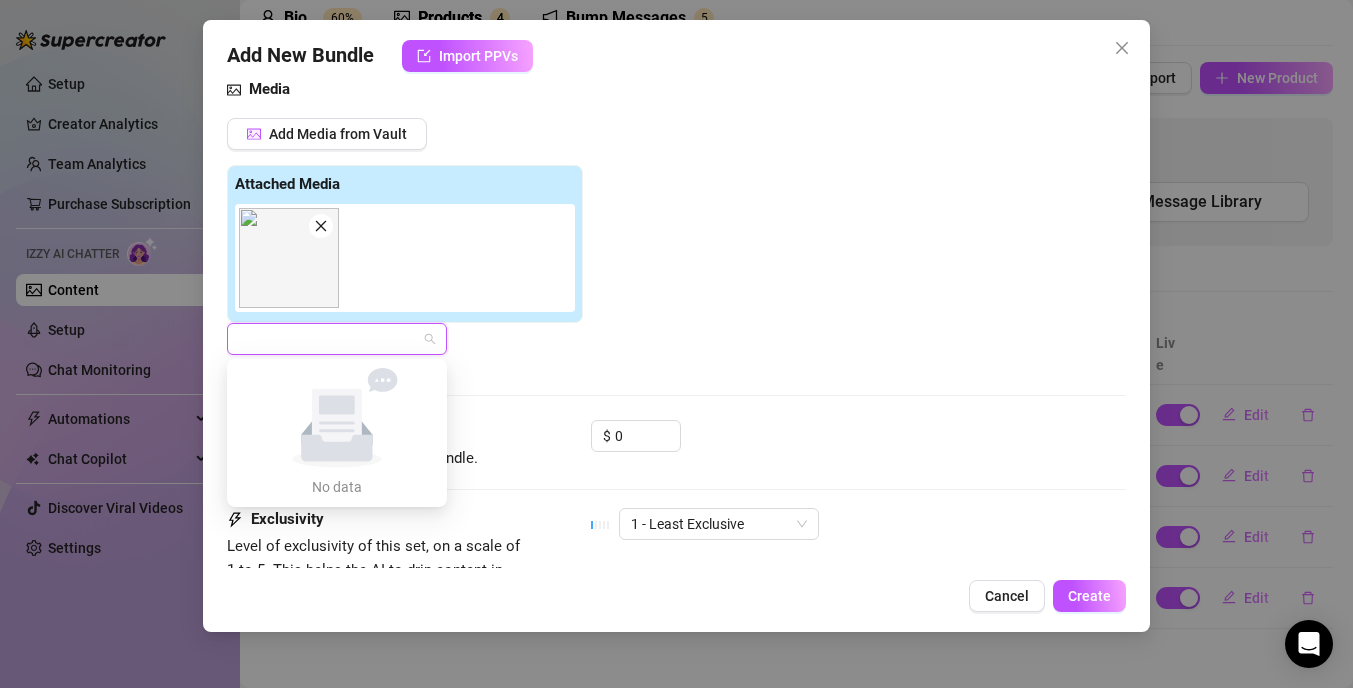 click on "Media Add Media from Vault Attached Media 2.99" at bounding box center (676, 249) 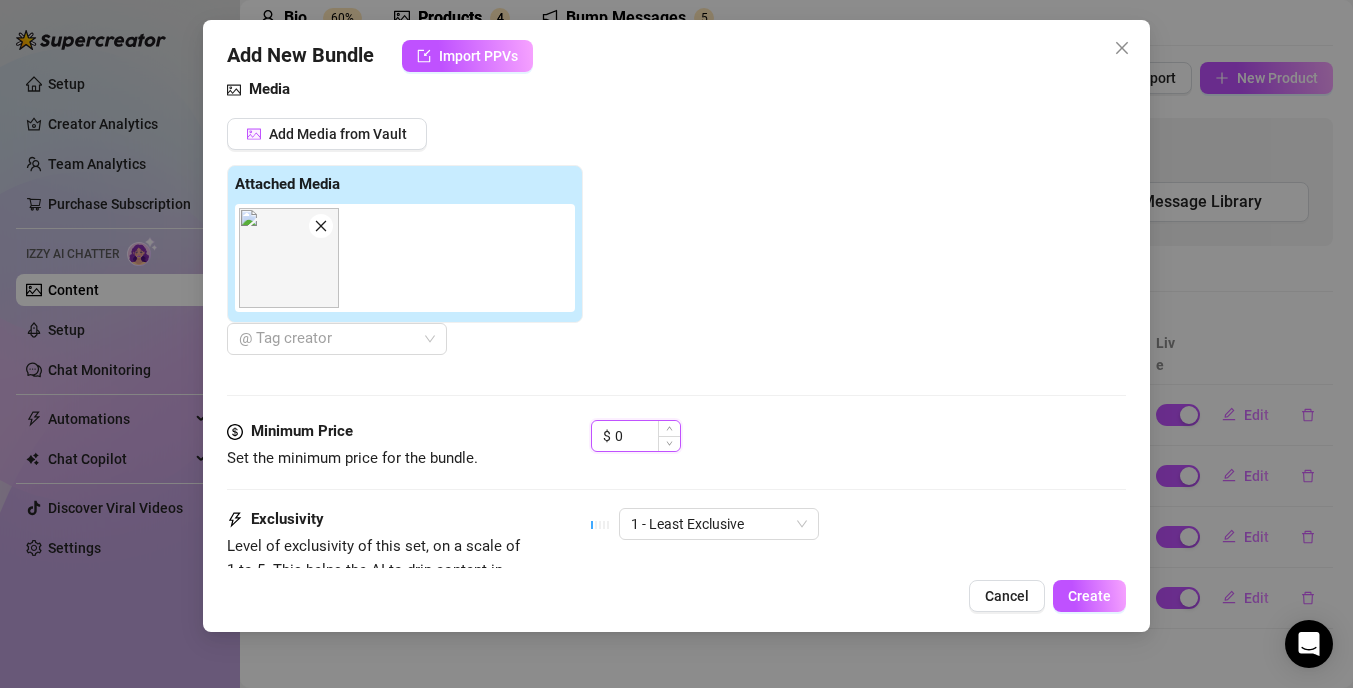 click on "0" at bounding box center [647, 436] 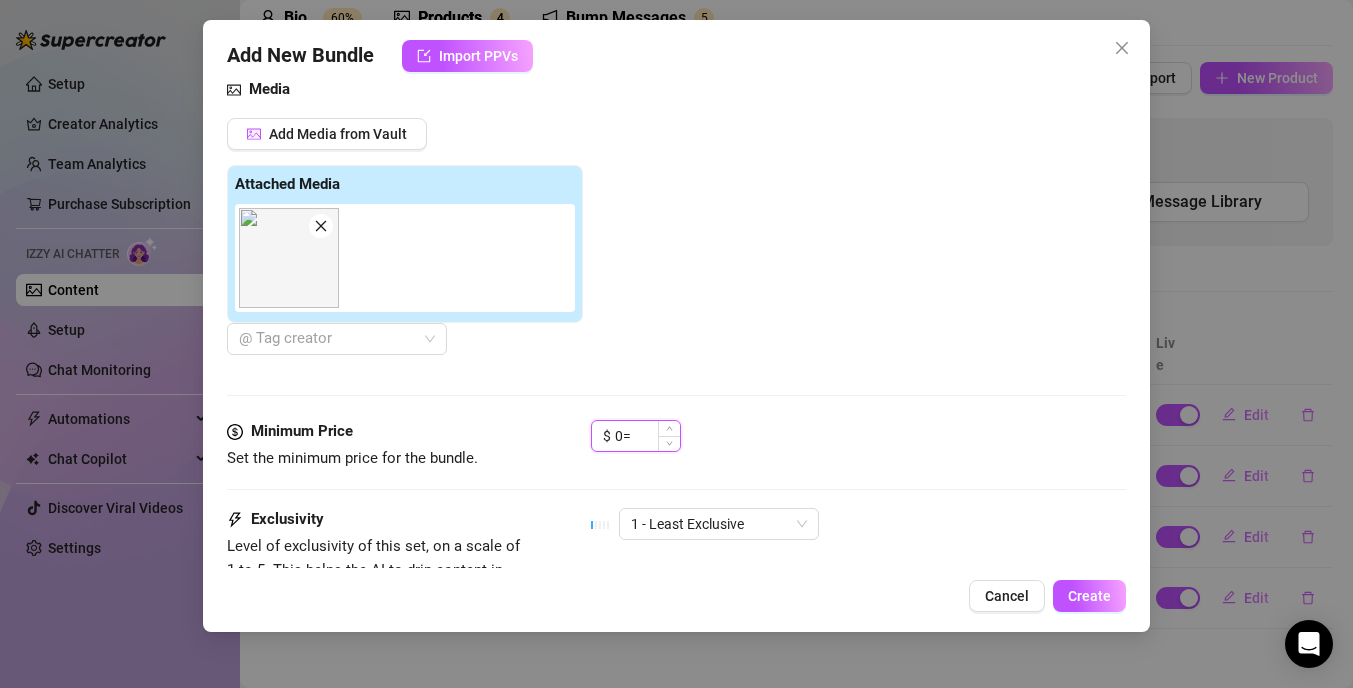 type on "0" 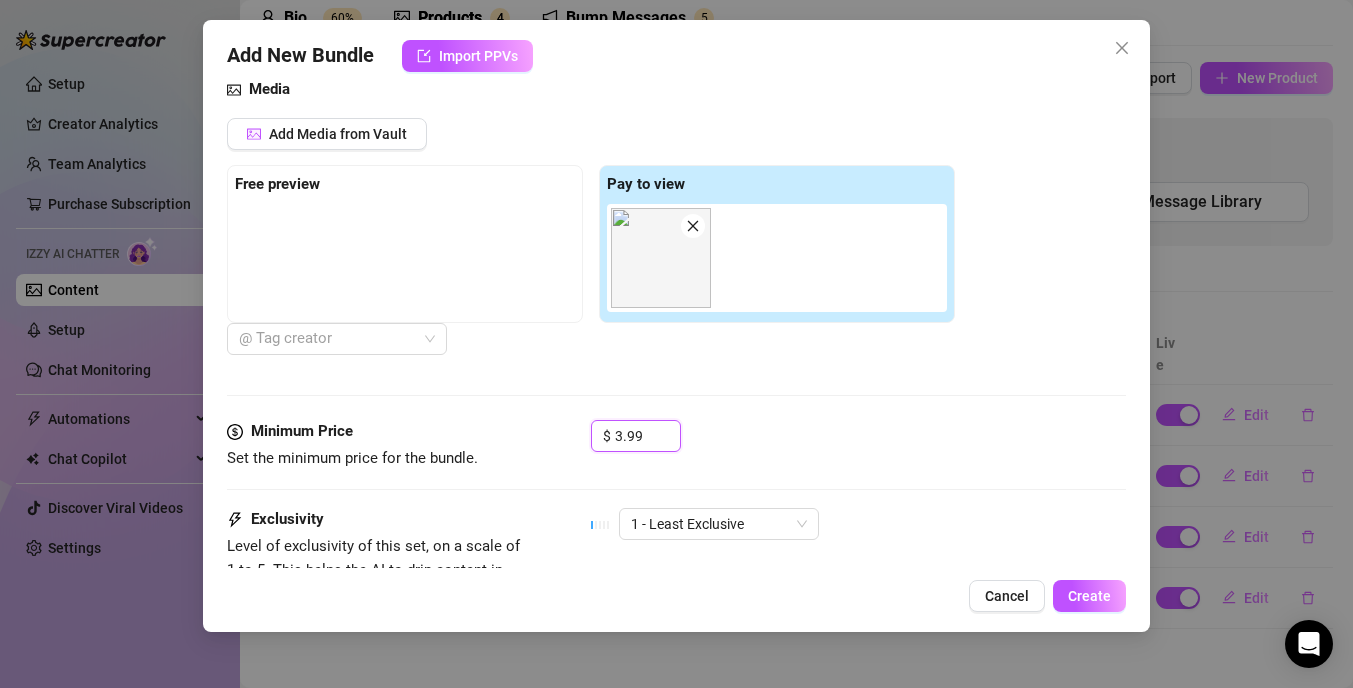 type on "3.99" 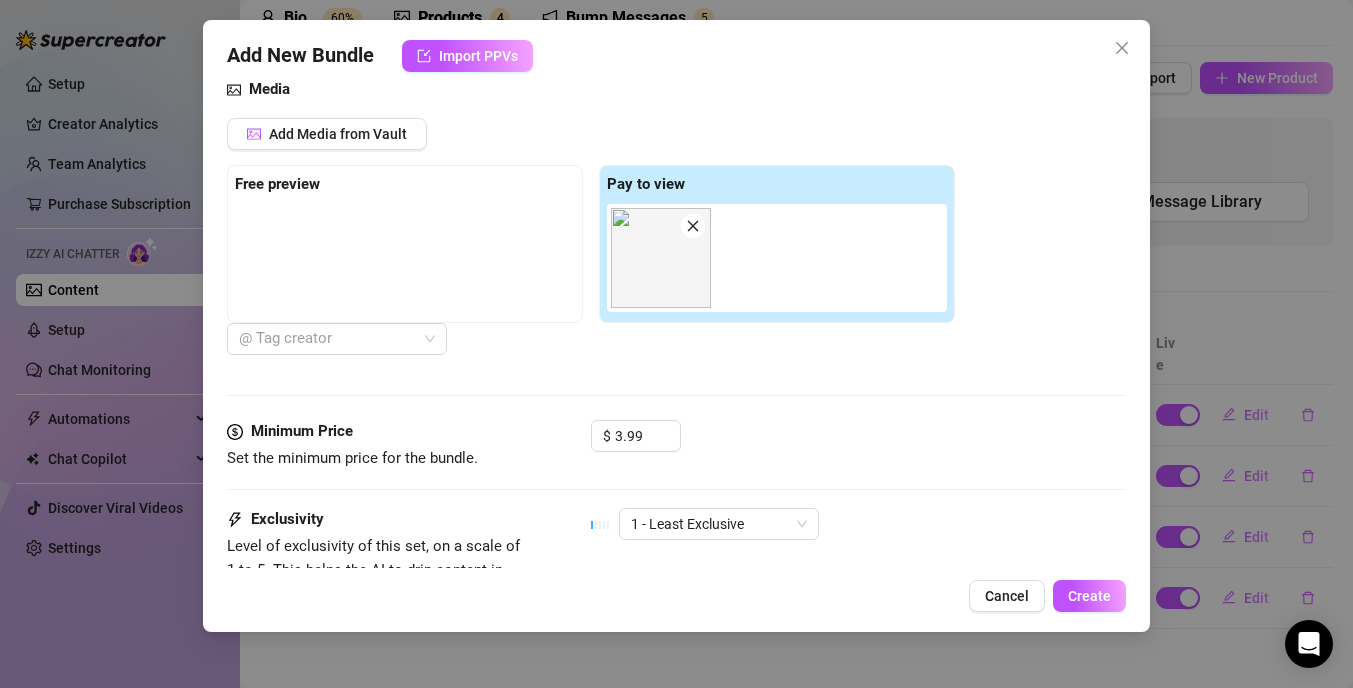 click on "$ 3.99" at bounding box center (858, 445) 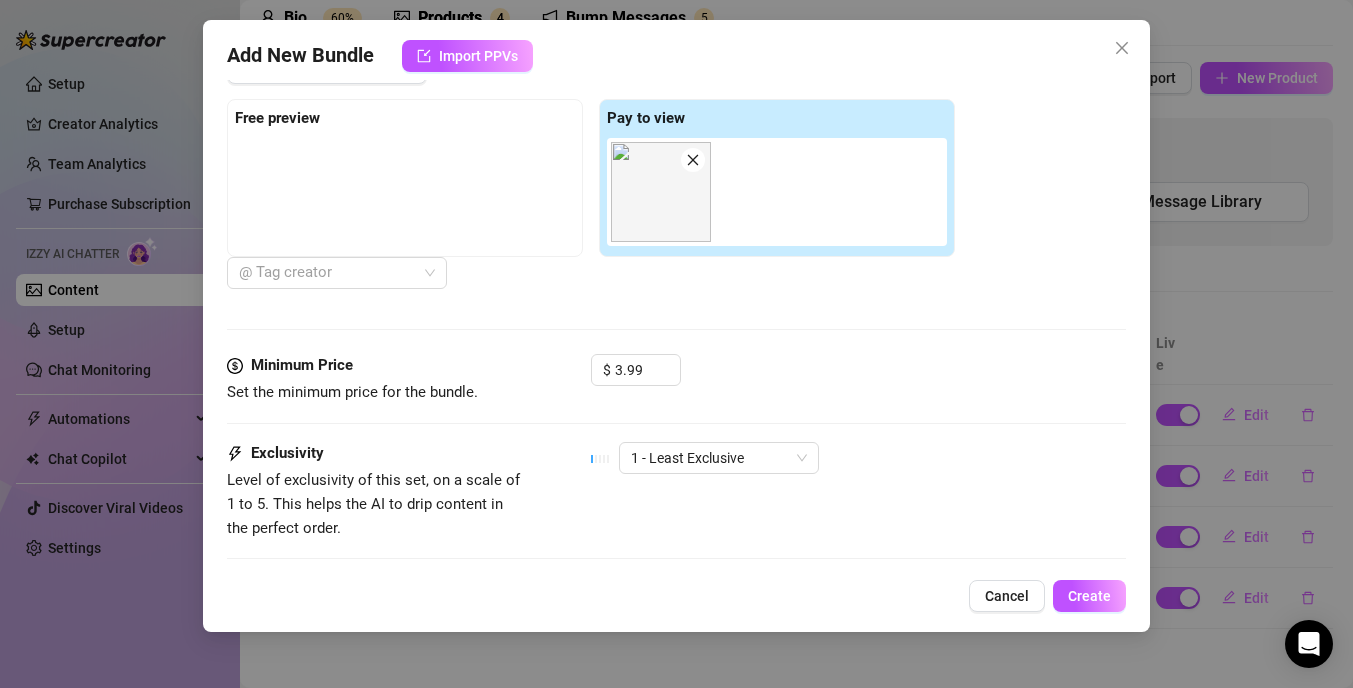 scroll, scrollTop: 717, scrollLeft: 0, axis: vertical 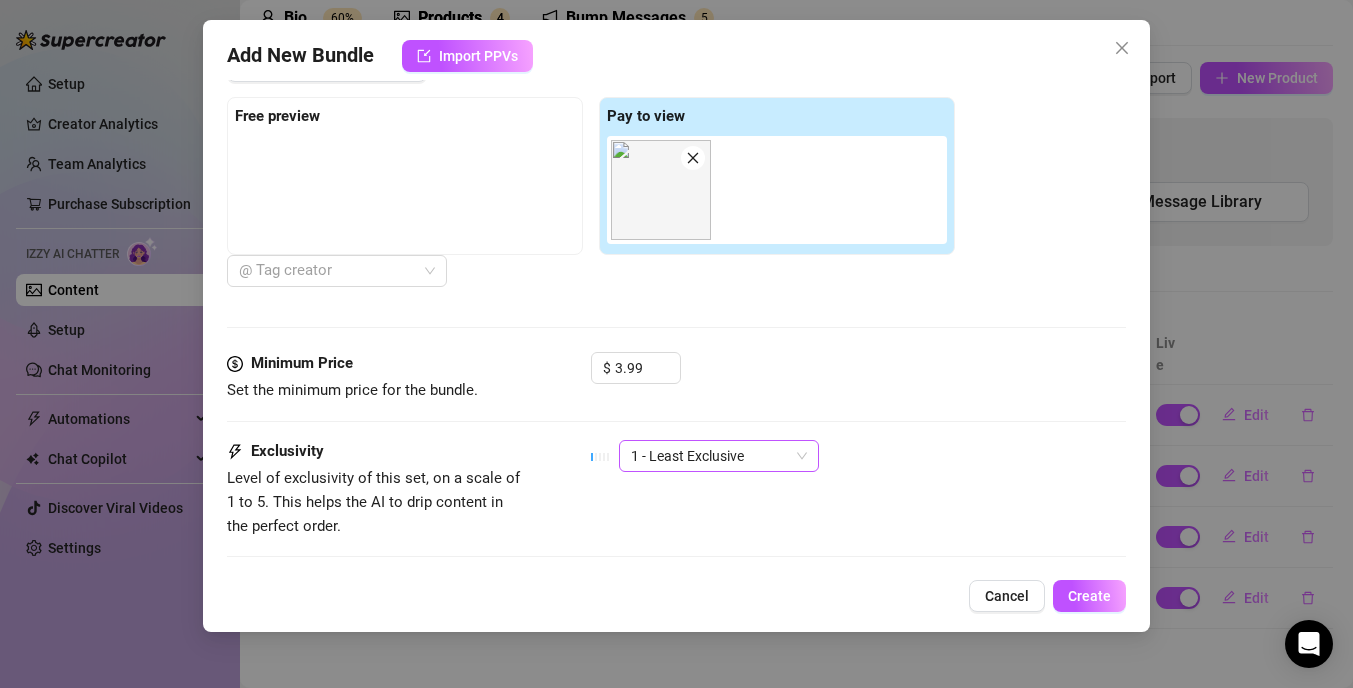 click on "1 - Least Exclusive" at bounding box center [719, 456] 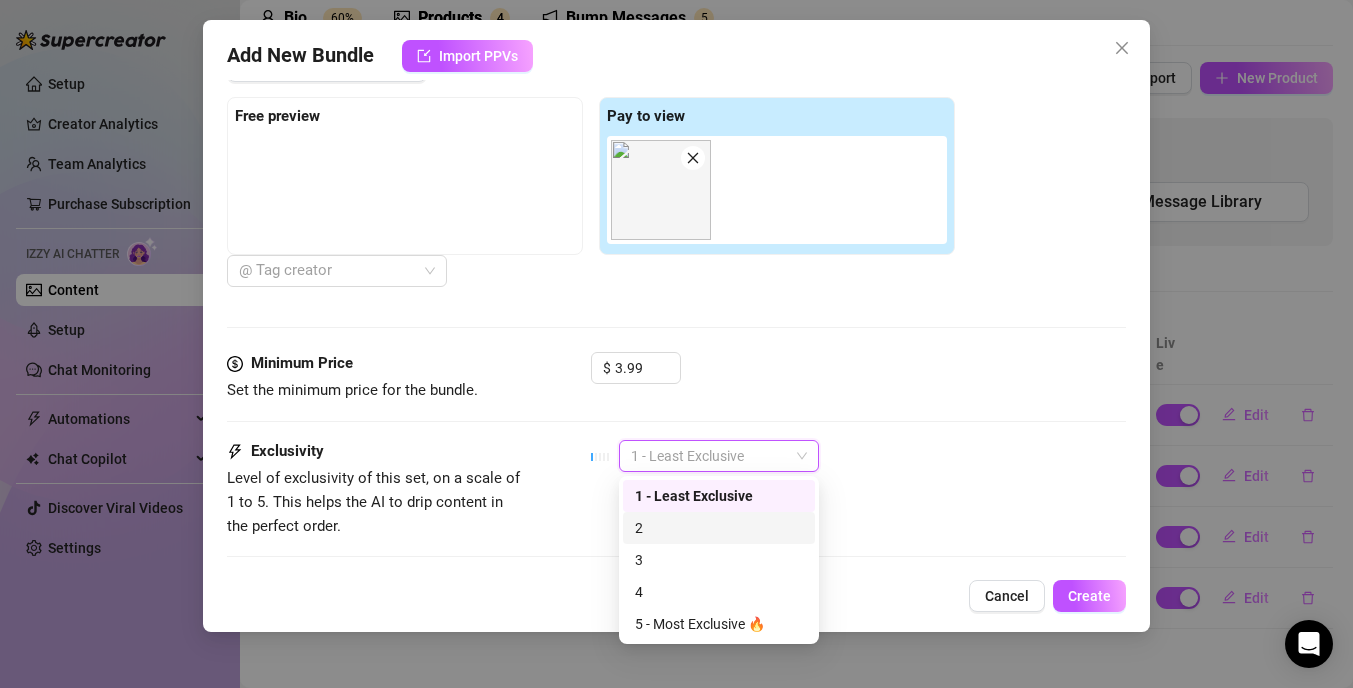 drag, startPoint x: 695, startPoint y: 545, endPoint x: 705, endPoint y: 519, distance: 27.856777 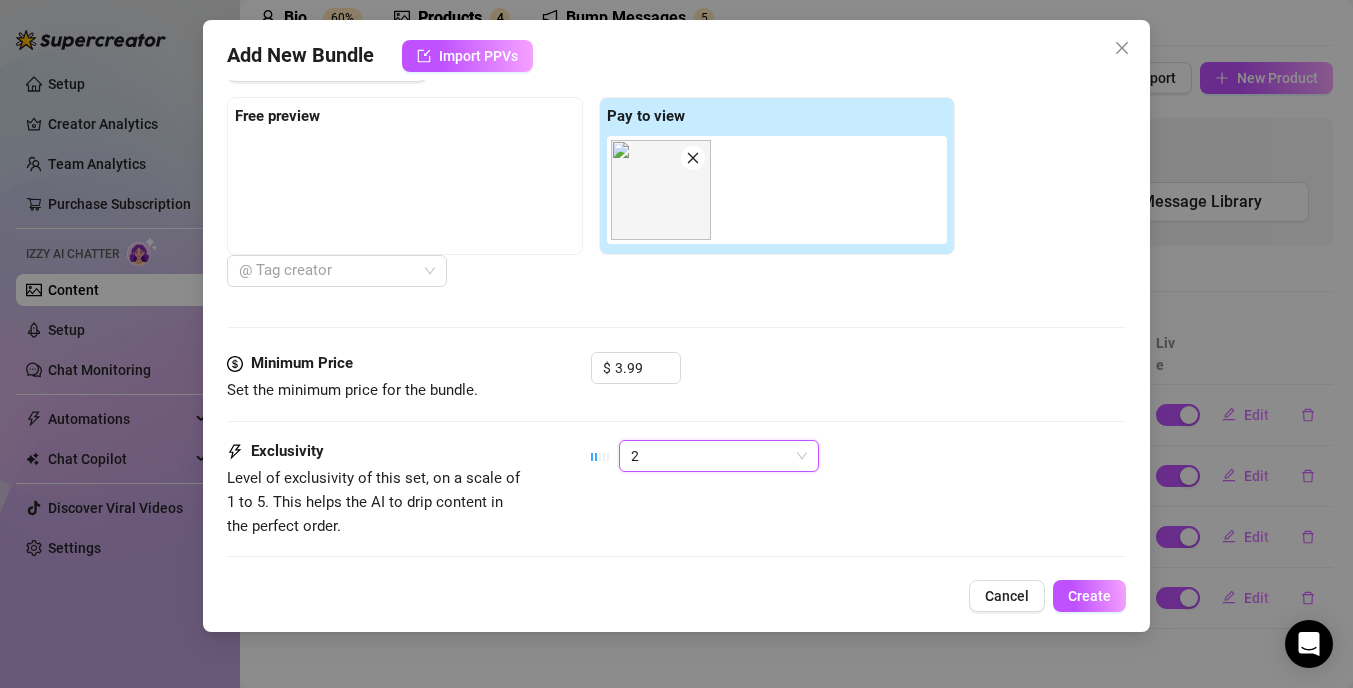 click on "Exclusivity Level of exclusivity of this set, on a scale of 1 to 5. This helps the AI to drip content in the perfect order. 2 2" at bounding box center (676, 489) 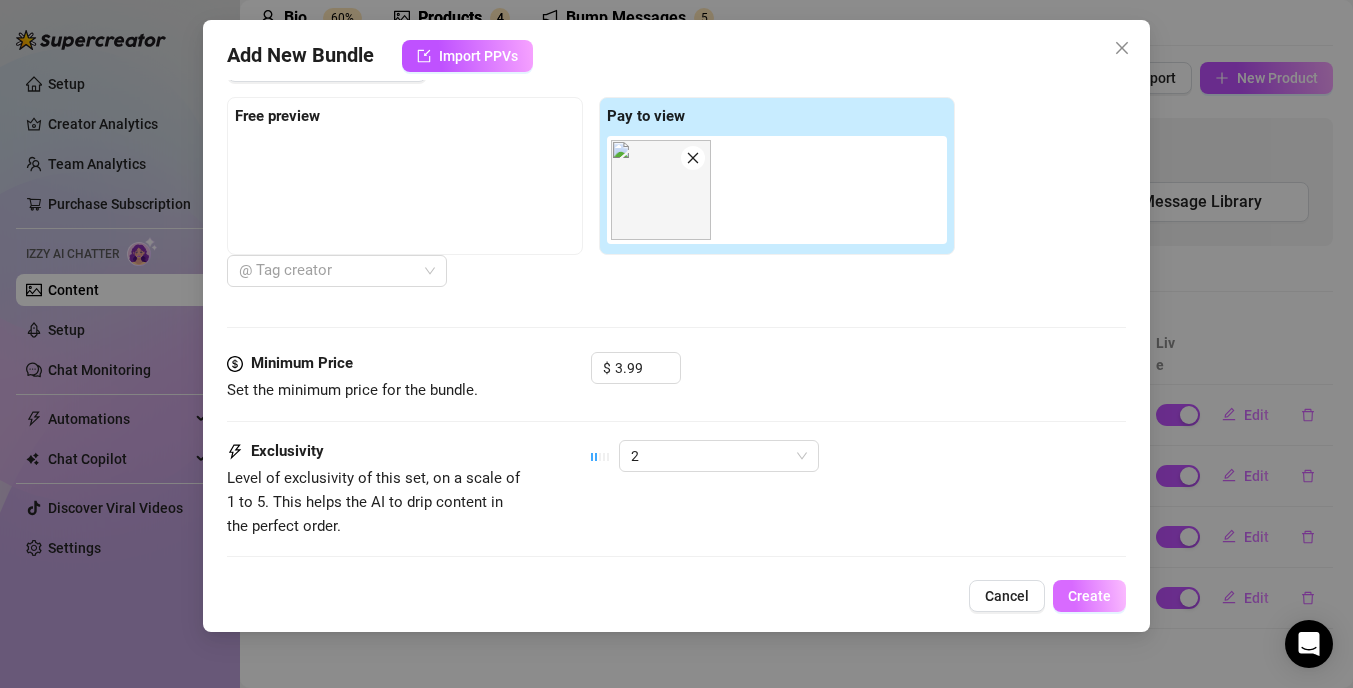 click on "Create" at bounding box center (1089, 596) 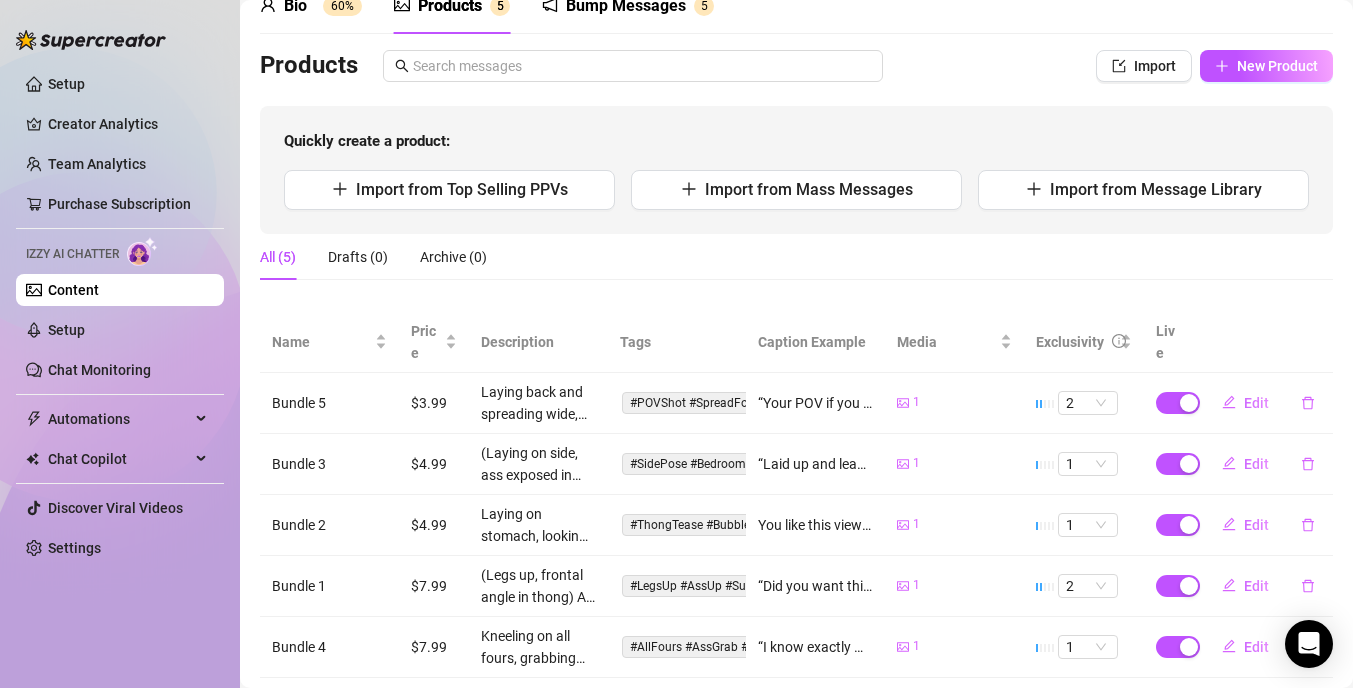 scroll, scrollTop: 87, scrollLeft: 0, axis: vertical 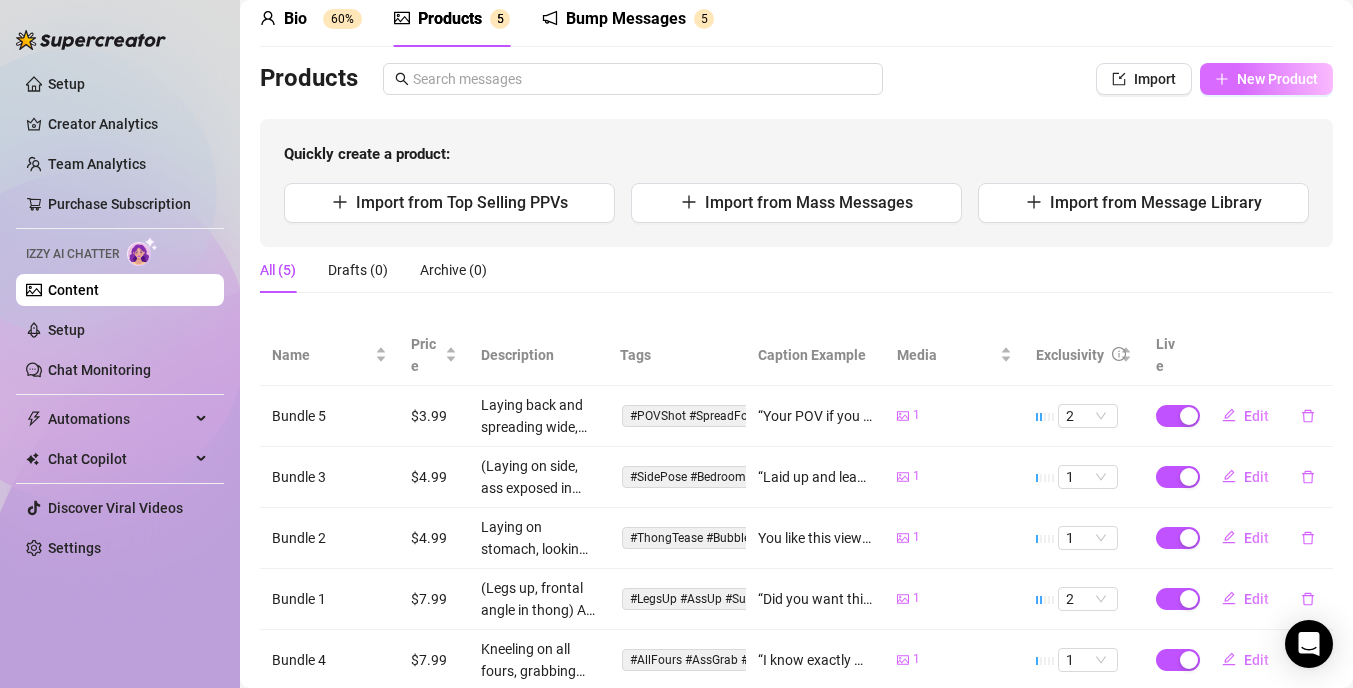 click on "New Product" at bounding box center (1277, 79) 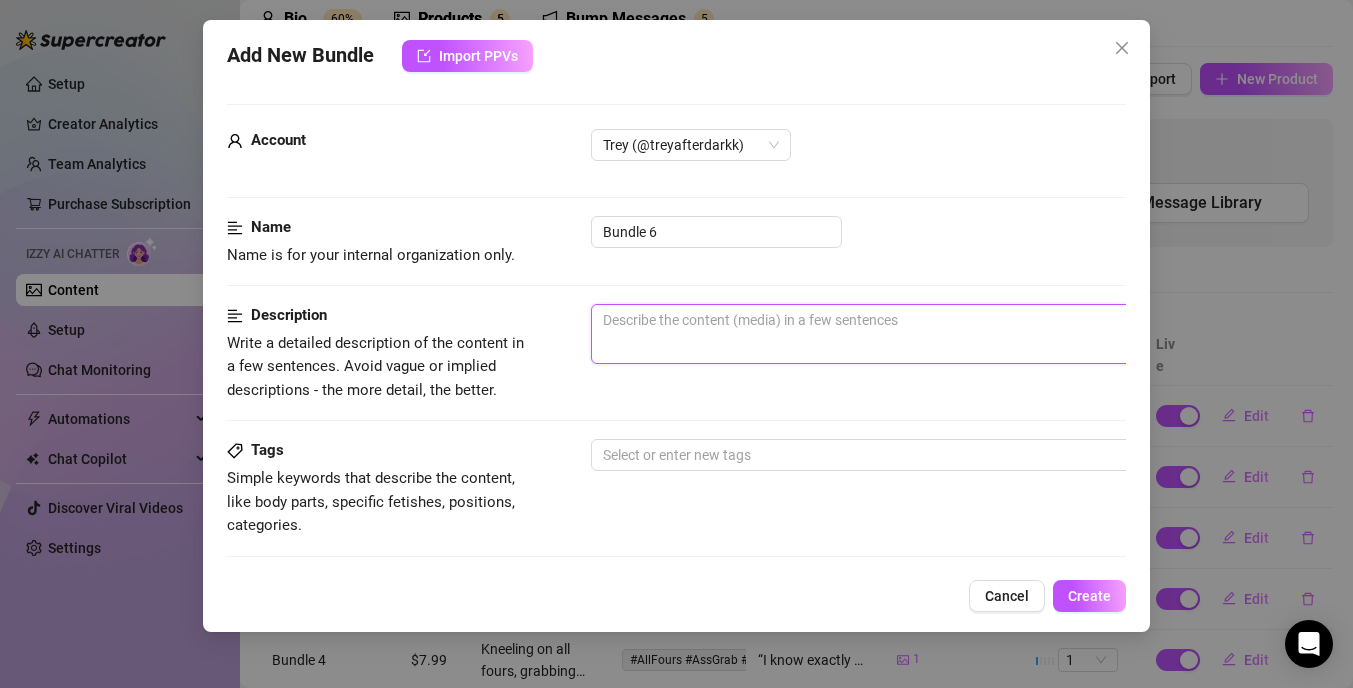 click at bounding box center (941, 334) 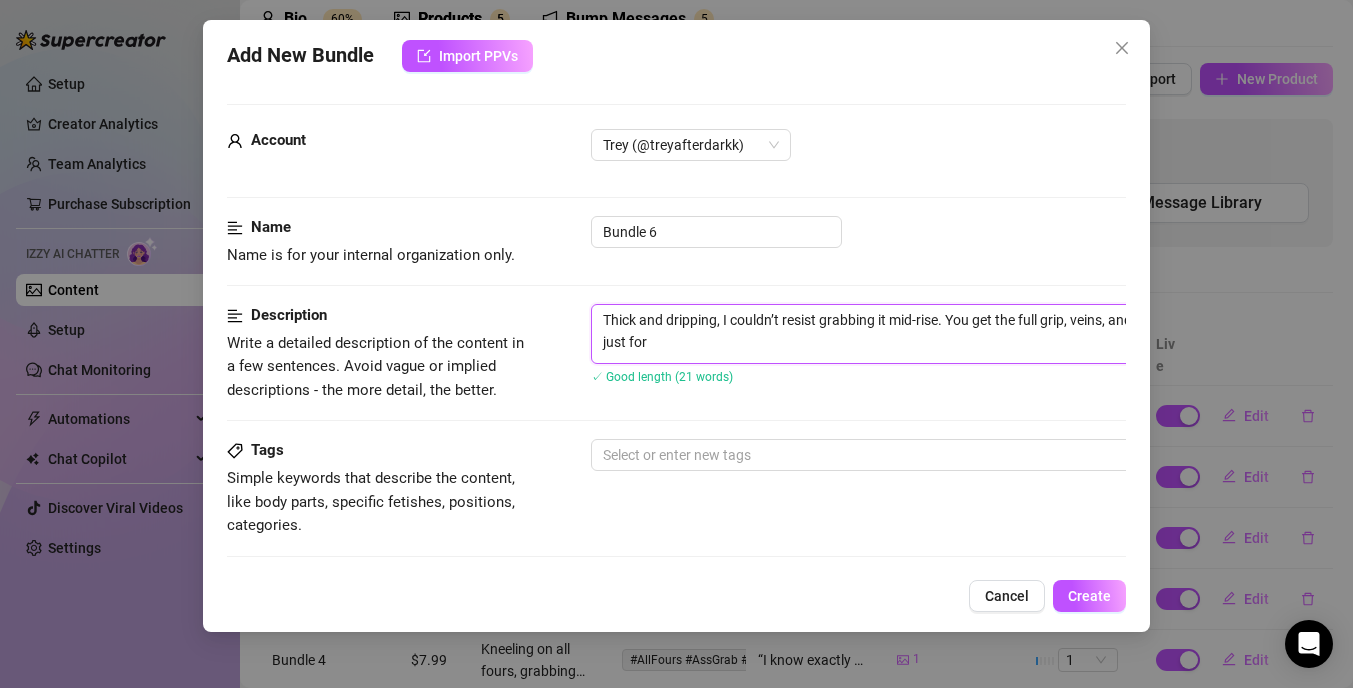 type on "Thick and dripping, I couldn’t resist grabbing it mid-rise. You get the full grip, veins, and tease—like I’m stroking just for" 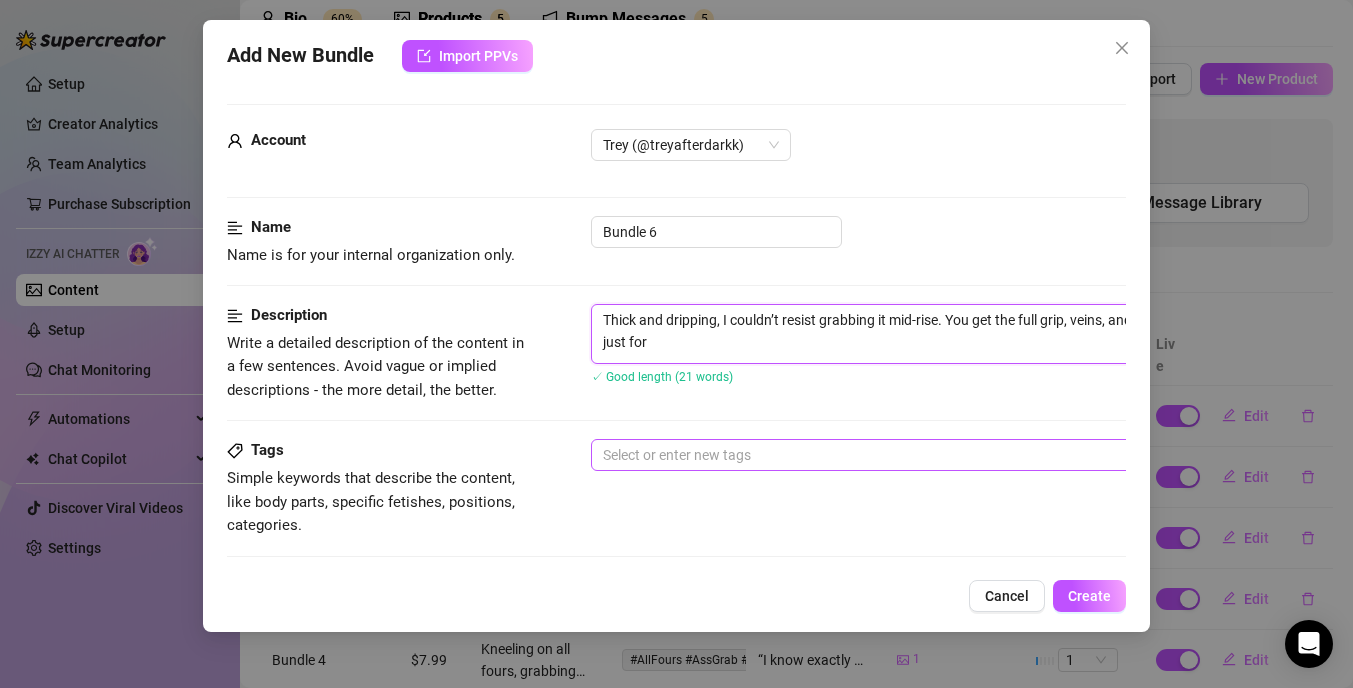 click at bounding box center [930, 455] 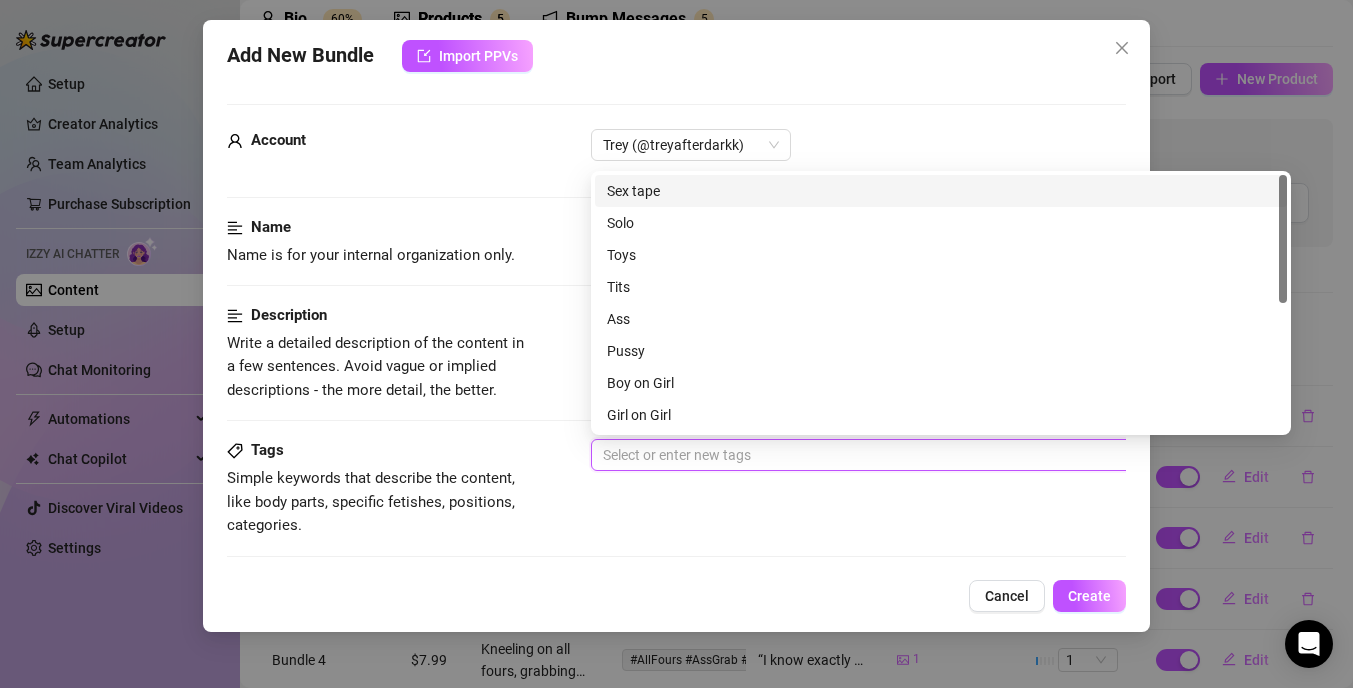 paste on "#ThickCock #GrabIt #MorningWood #ReadyToPlay #HungAndHorny" 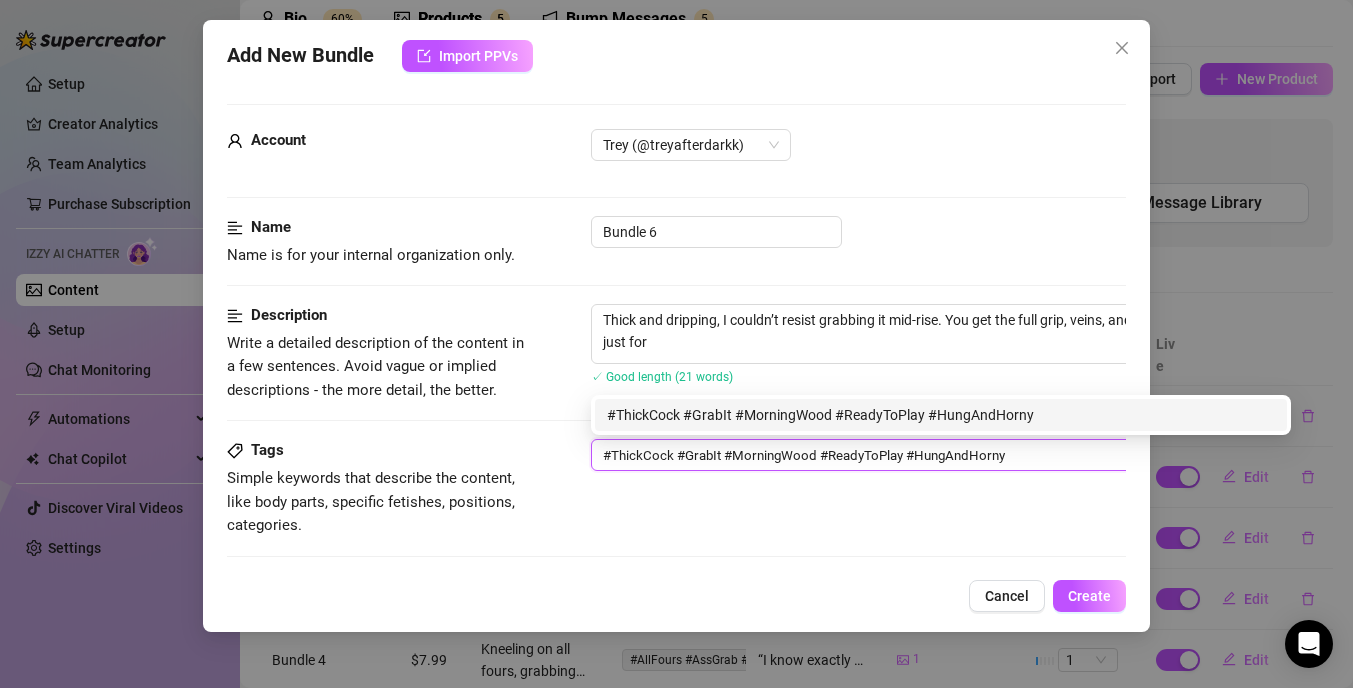 type on "#ThickCock #GrabIt #MorningWood #ReadyToPlay #HungAndHorny" 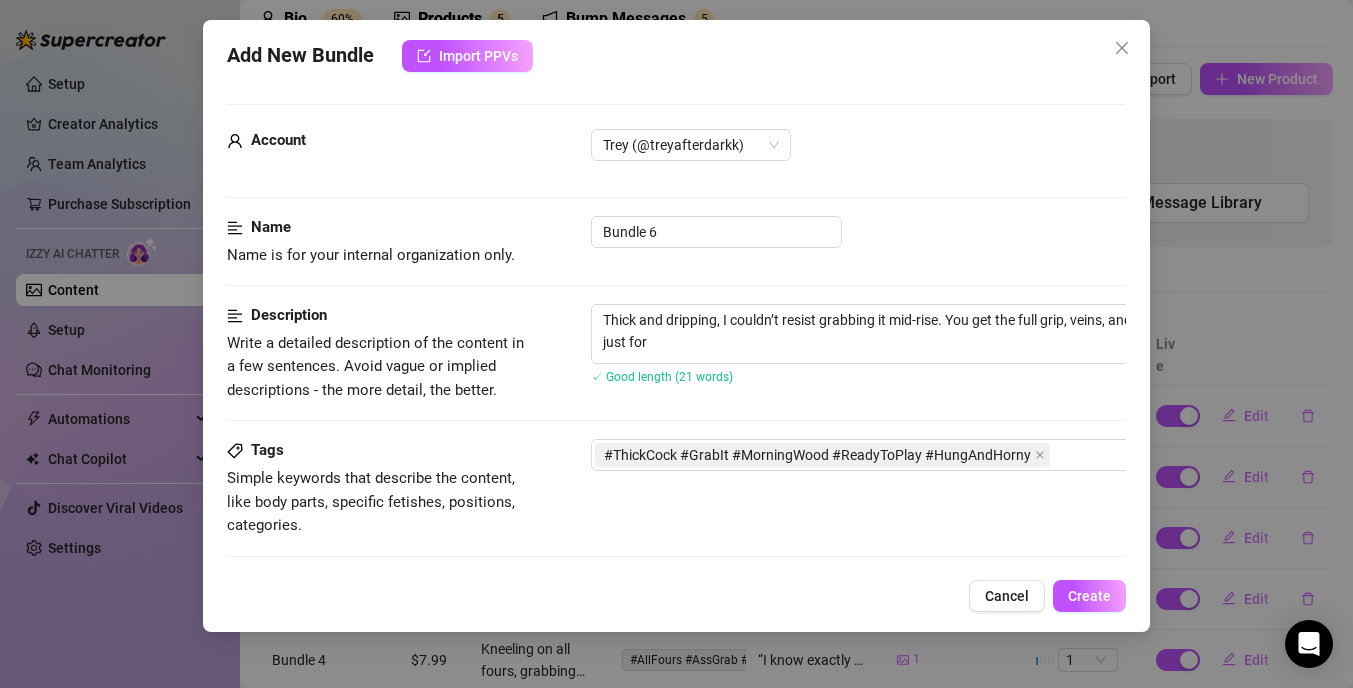 click on "Tags Simple keywords that describe the content, like body parts, specific fetishes, positions, categories. #ThickCock #GrabIt #MorningWood #ReadyToPlay #HungAndHorny" at bounding box center (676, 488) 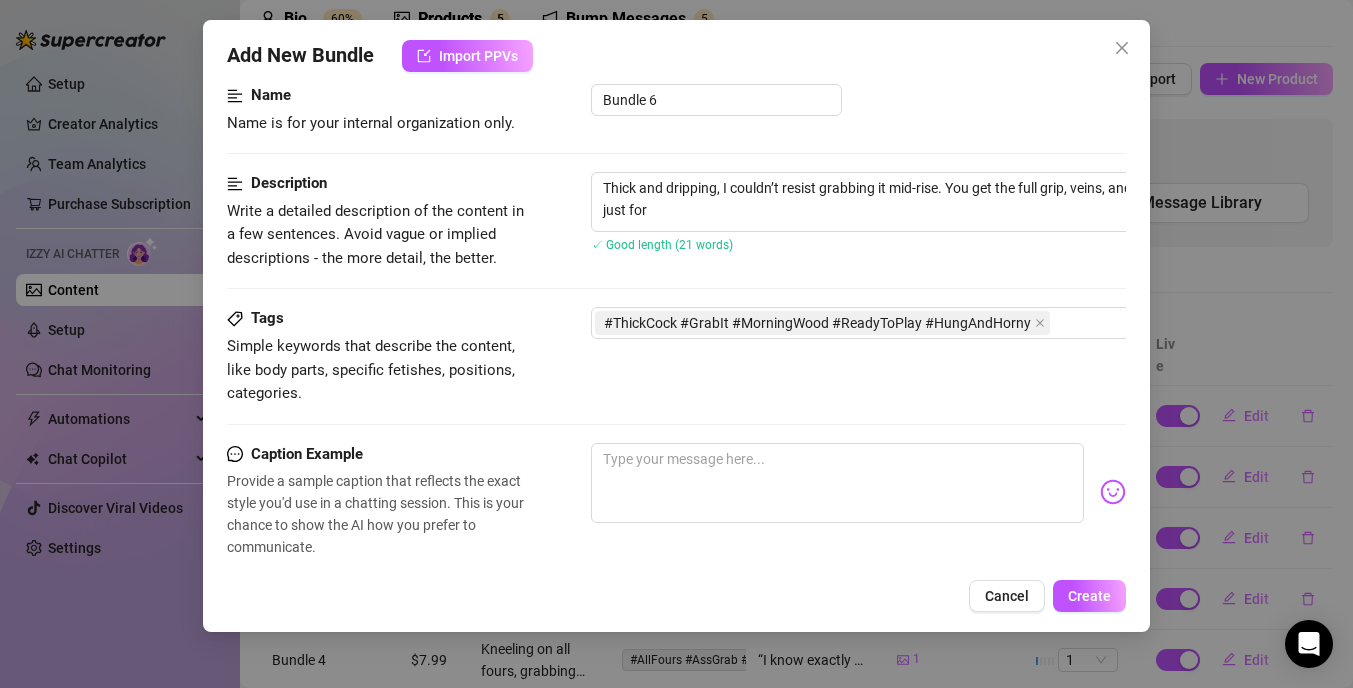 scroll, scrollTop: 137, scrollLeft: 0, axis: vertical 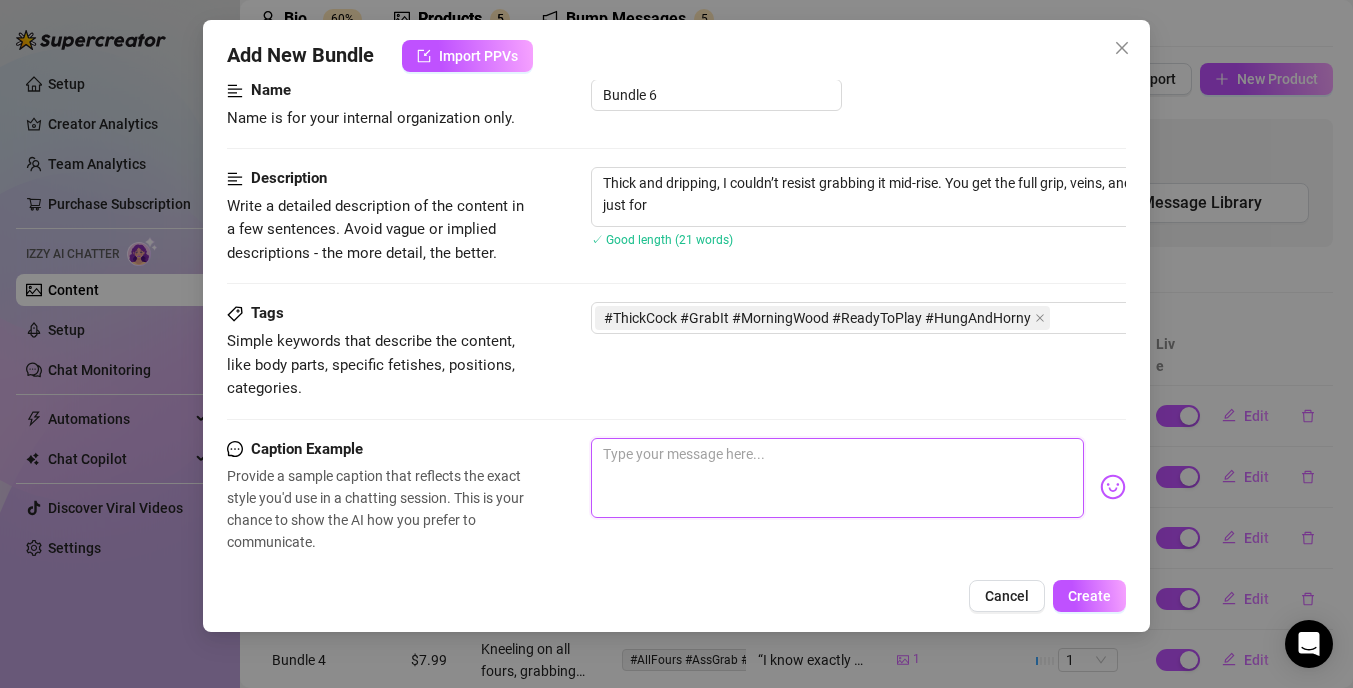 click at bounding box center (837, 478) 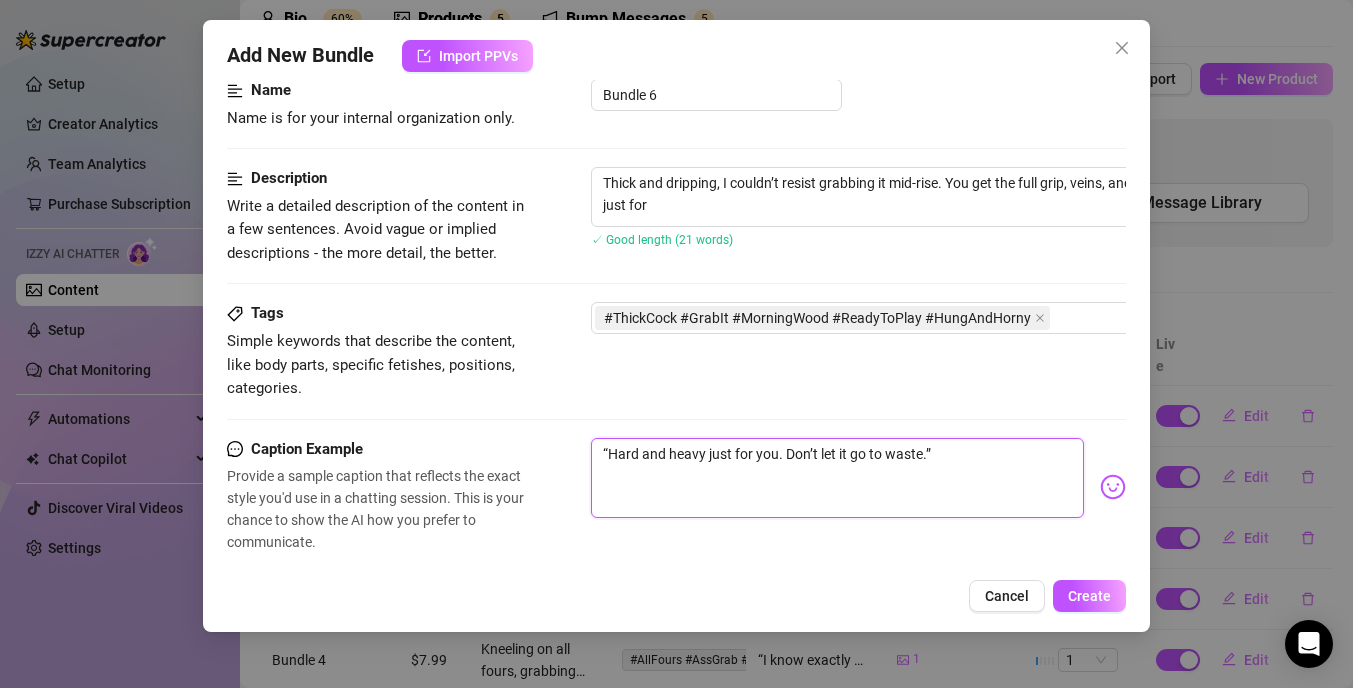 type on "“Hard and heavy just for you. Don’t let it go to waste.”" 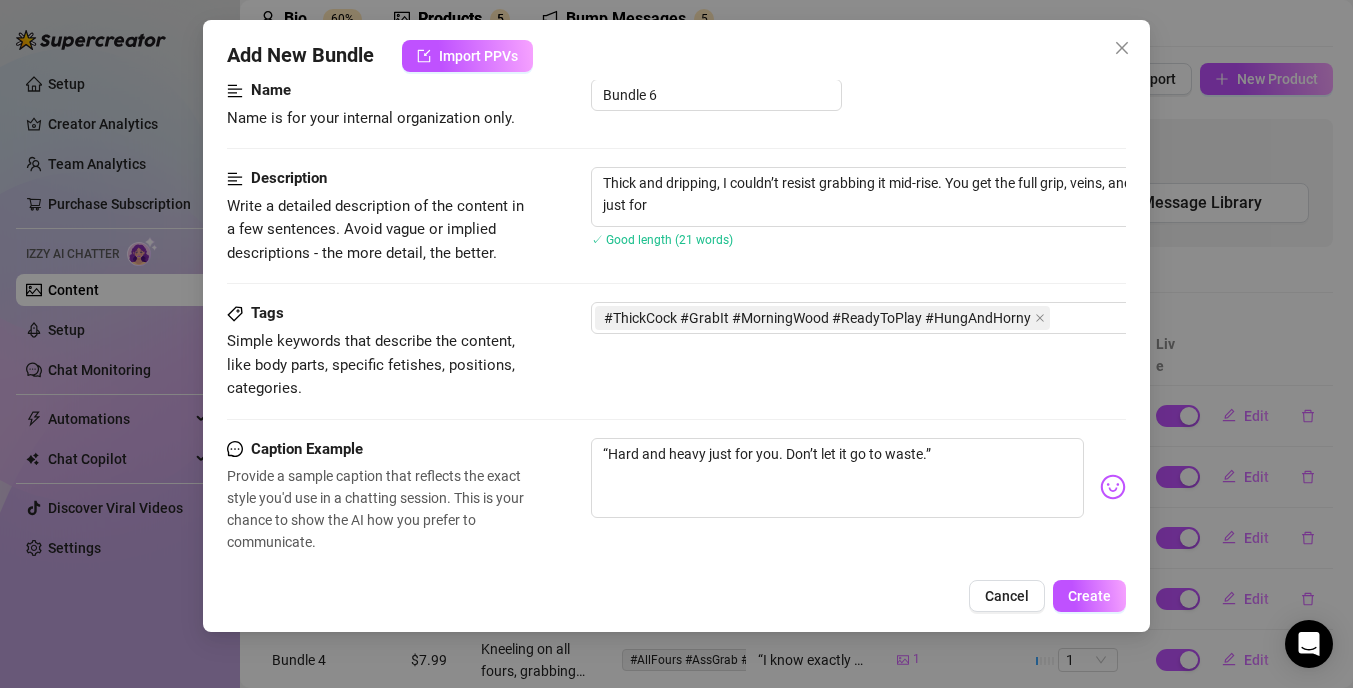 click on "Caption Example Provide a sample caption that reflects the exact style you'd use in a chatting session. This is your chance to show the AI how you prefer to communicate. “Hard and heavy just for you. Don’t let it go to waste.”" at bounding box center [676, 514] 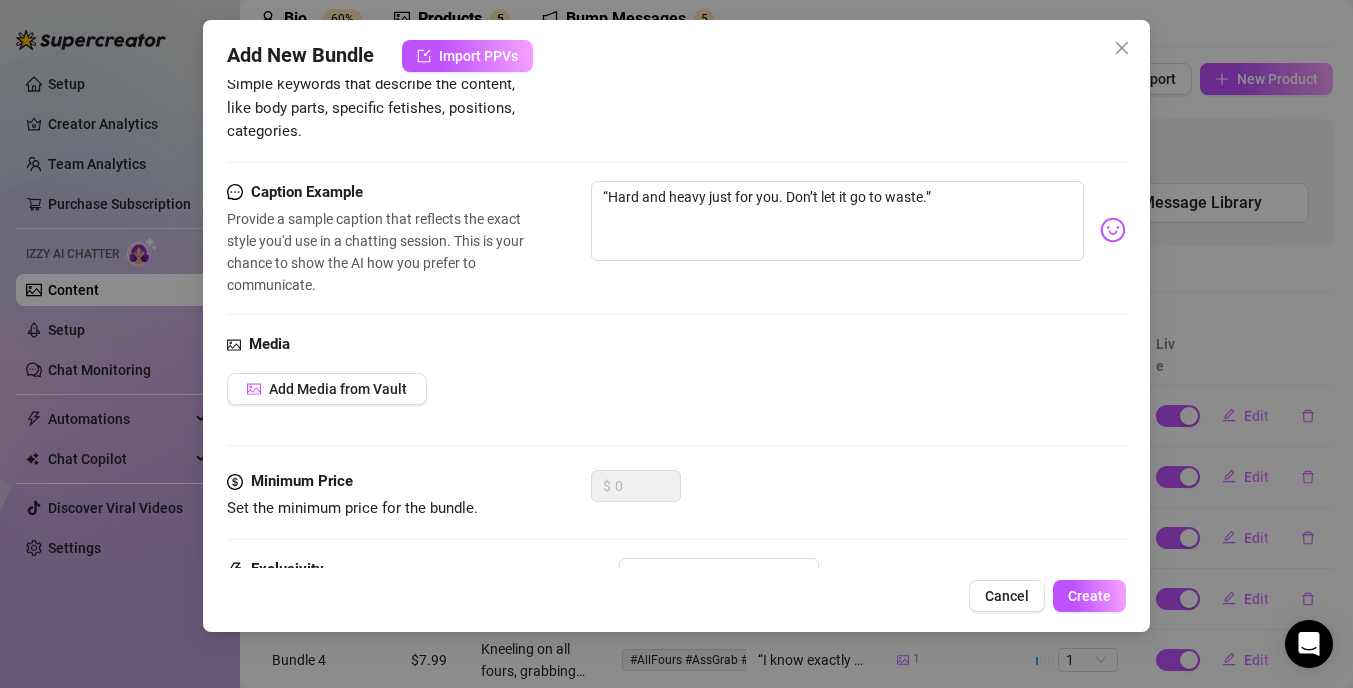 scroll, scrollTop: 425, scrollLeft: 0, axis: vertical 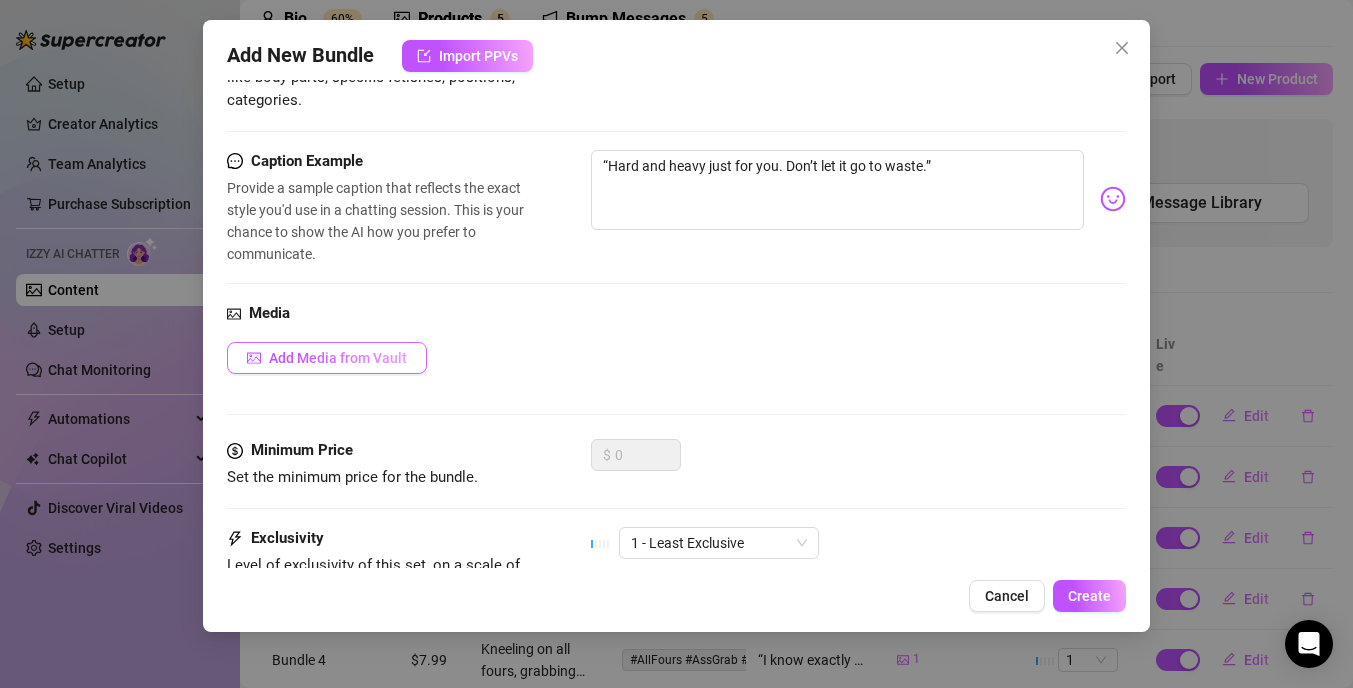 click on "Add Media from Vault" at bounding box center (338, 358) 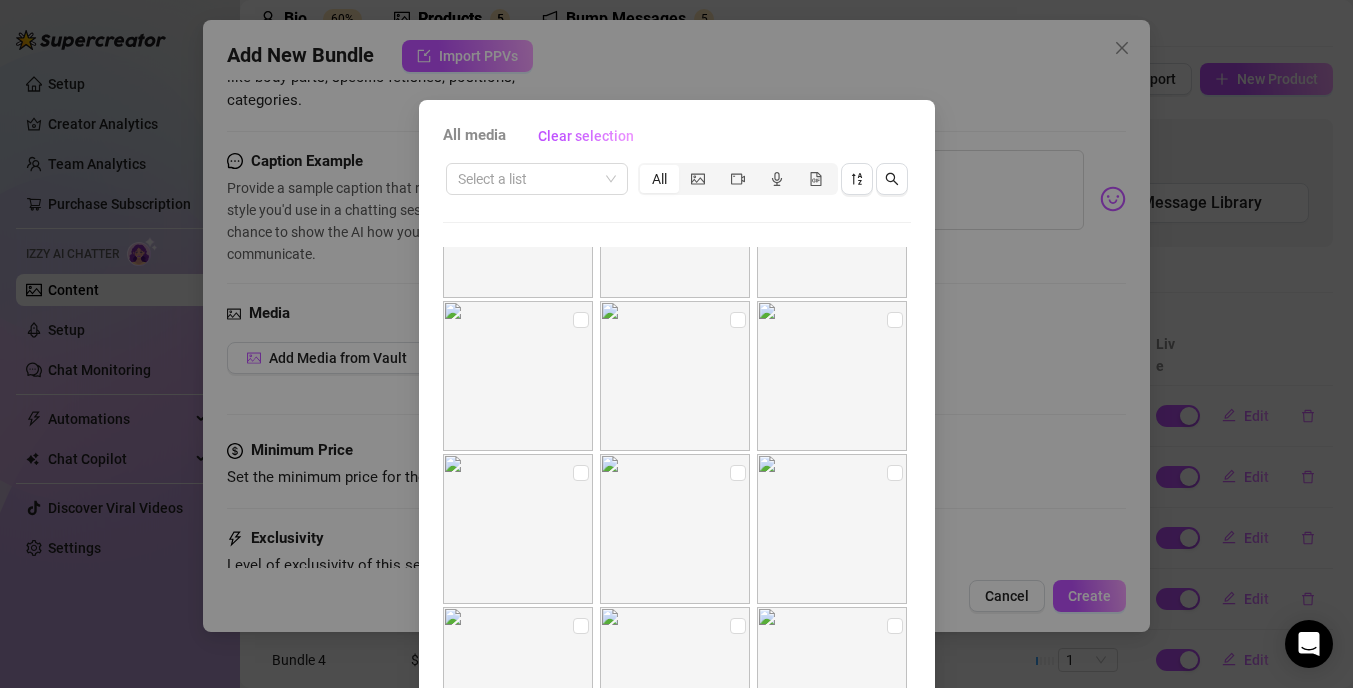 scroll, scrollTop: 754, scrollLeft: 0, axis: vertical 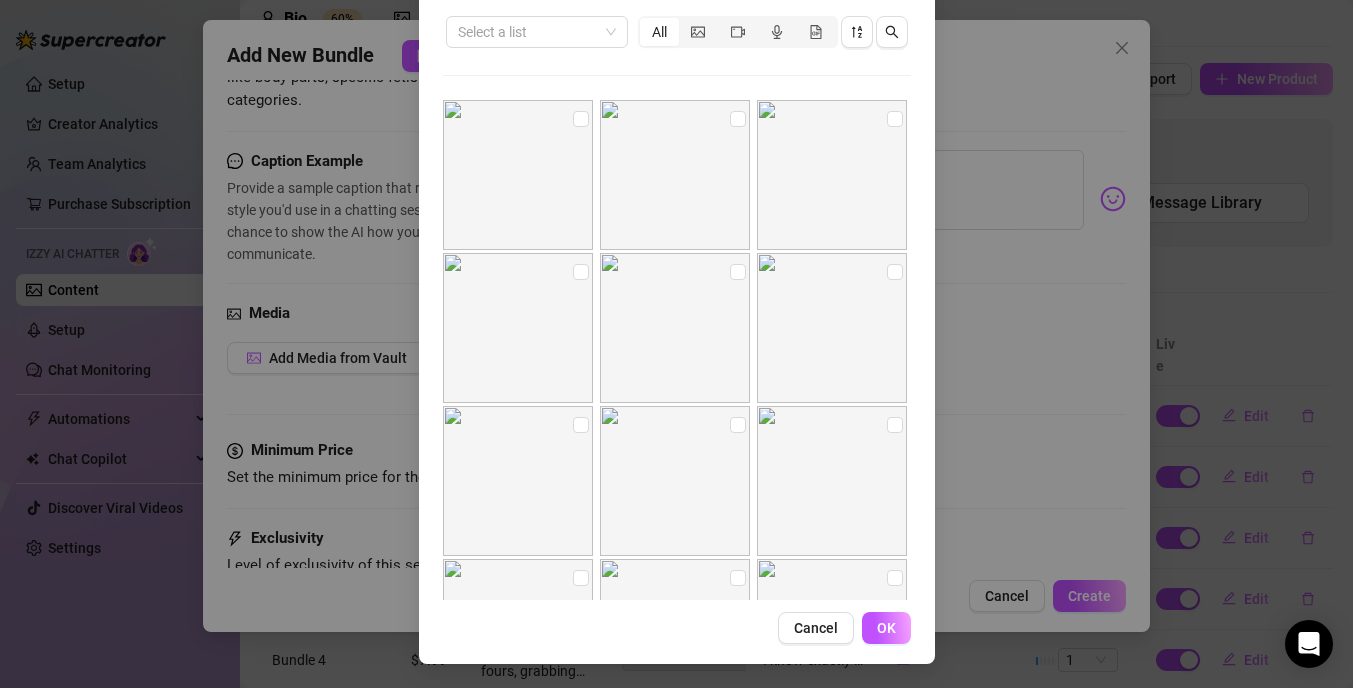 click on "All" at bounding box center (659, 32) 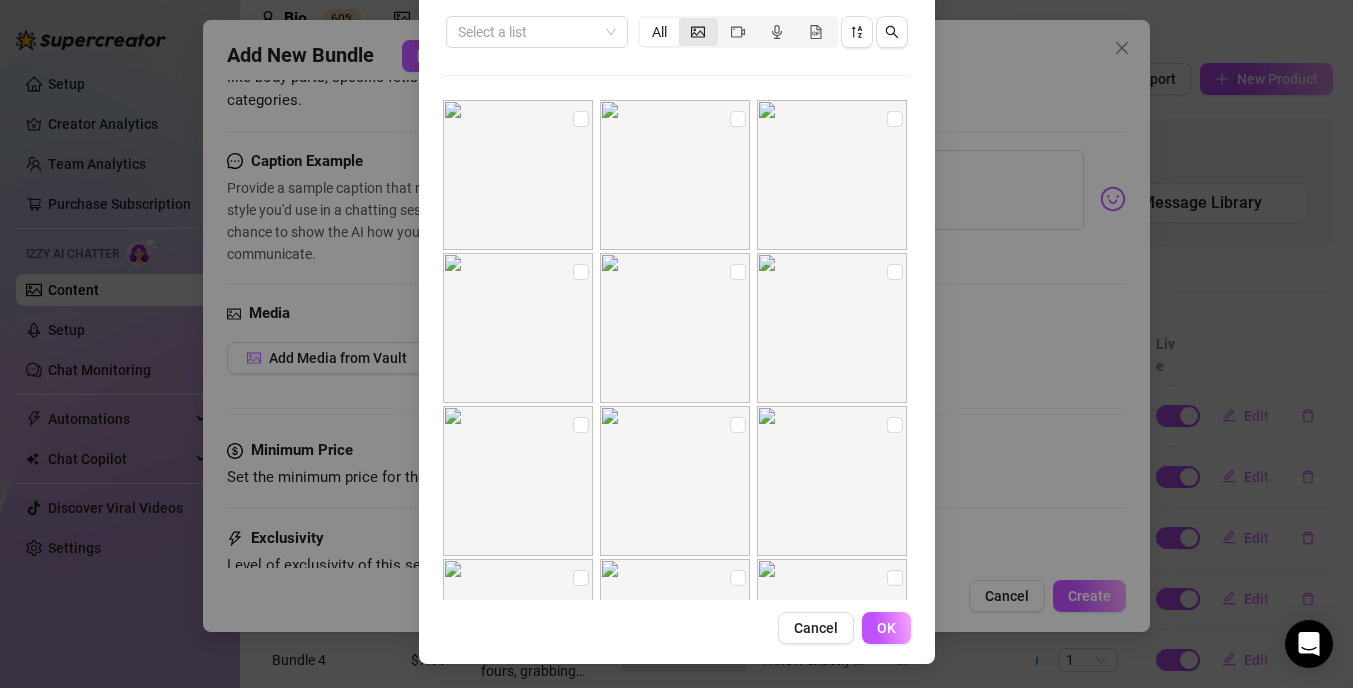 click 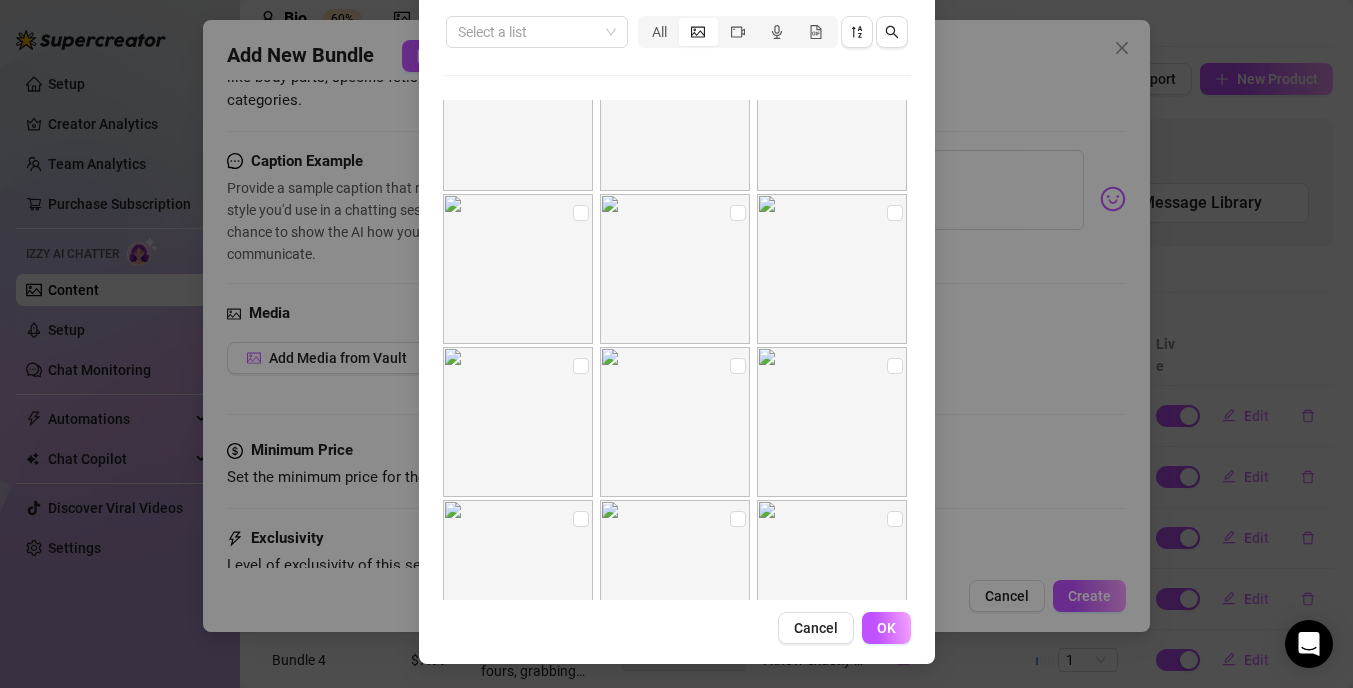 scroll, scrollTop: 754, scrollLeft: 0, axis: vertical 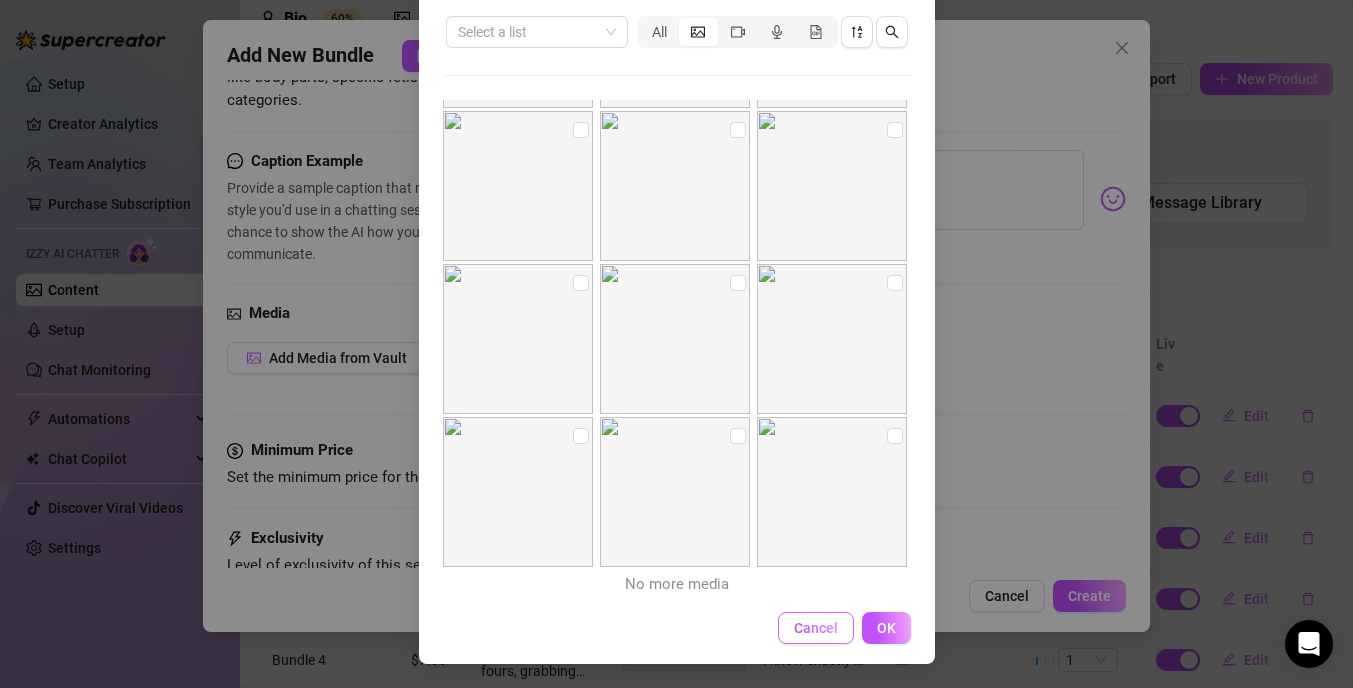 click on "Cancel" at bounding box center (816, 628) 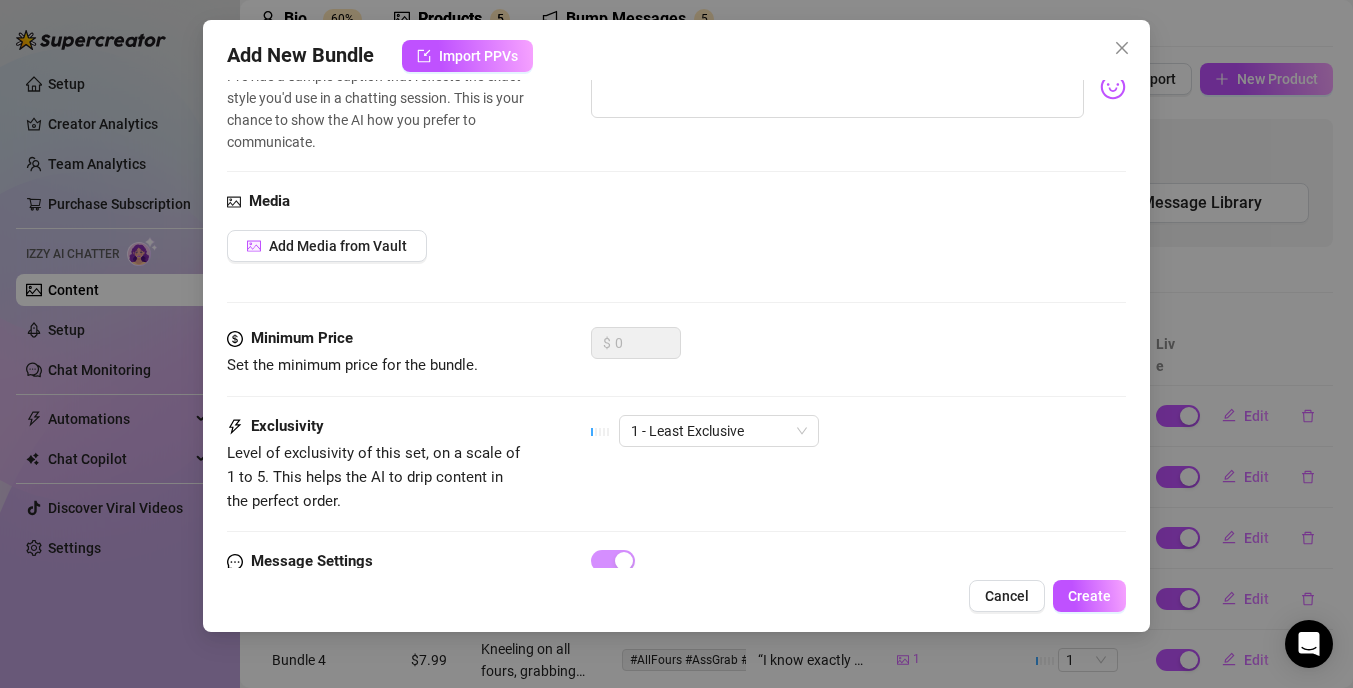 scroll, scrollTop: 538, scrollLeft: 0, axis: vertical 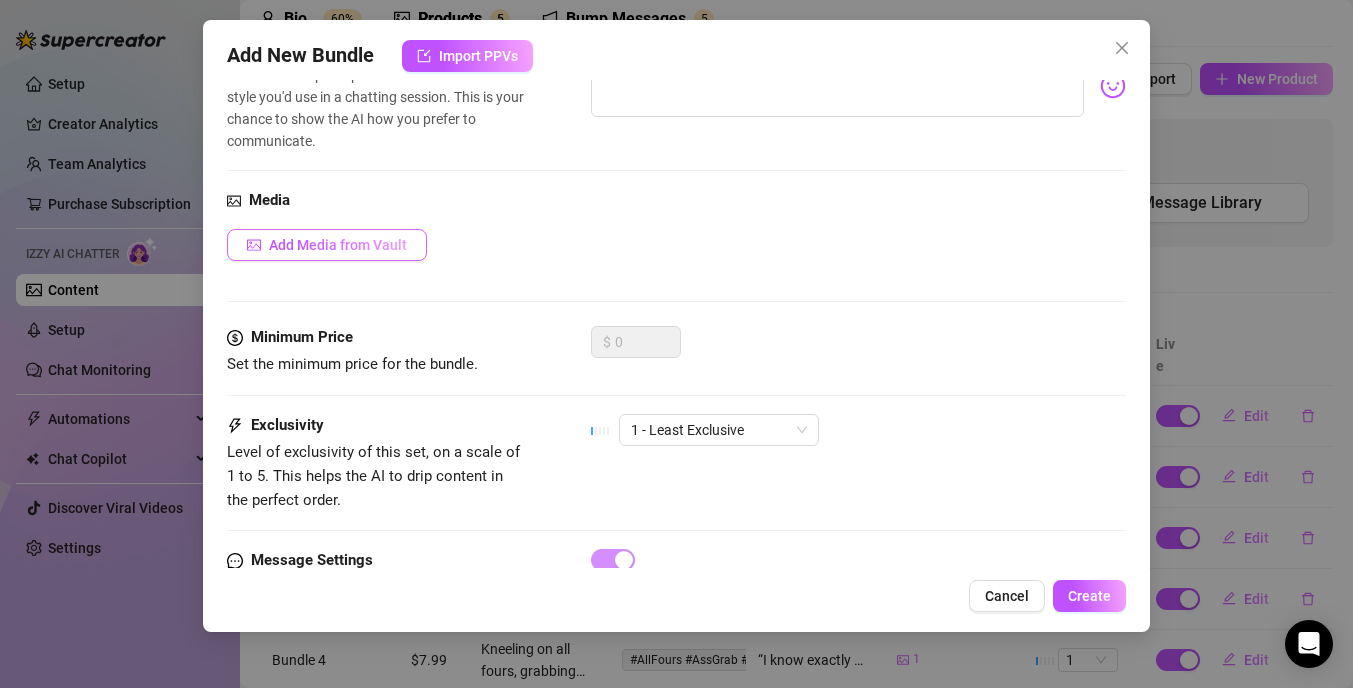 click on "Add Media from Vault" at bounding box center (338, 245) 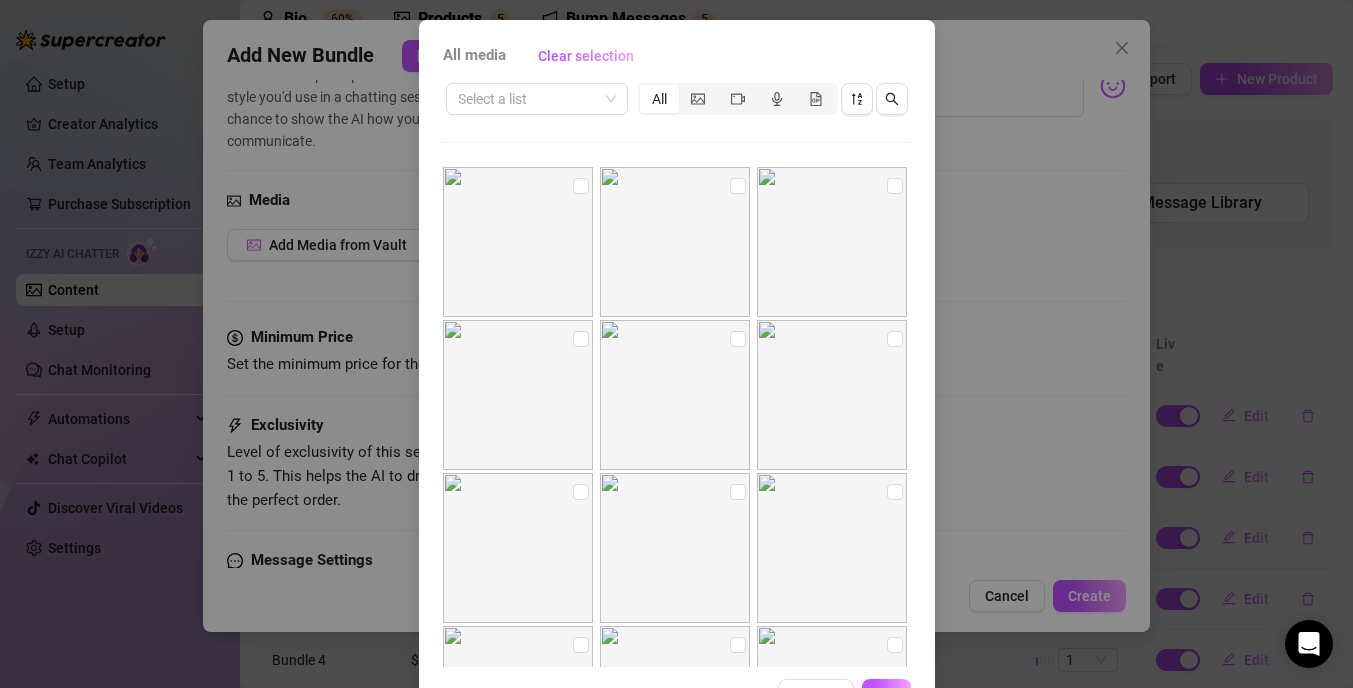 scroll, scrollTop: 147, scrollLeft: 0, axis: vertical 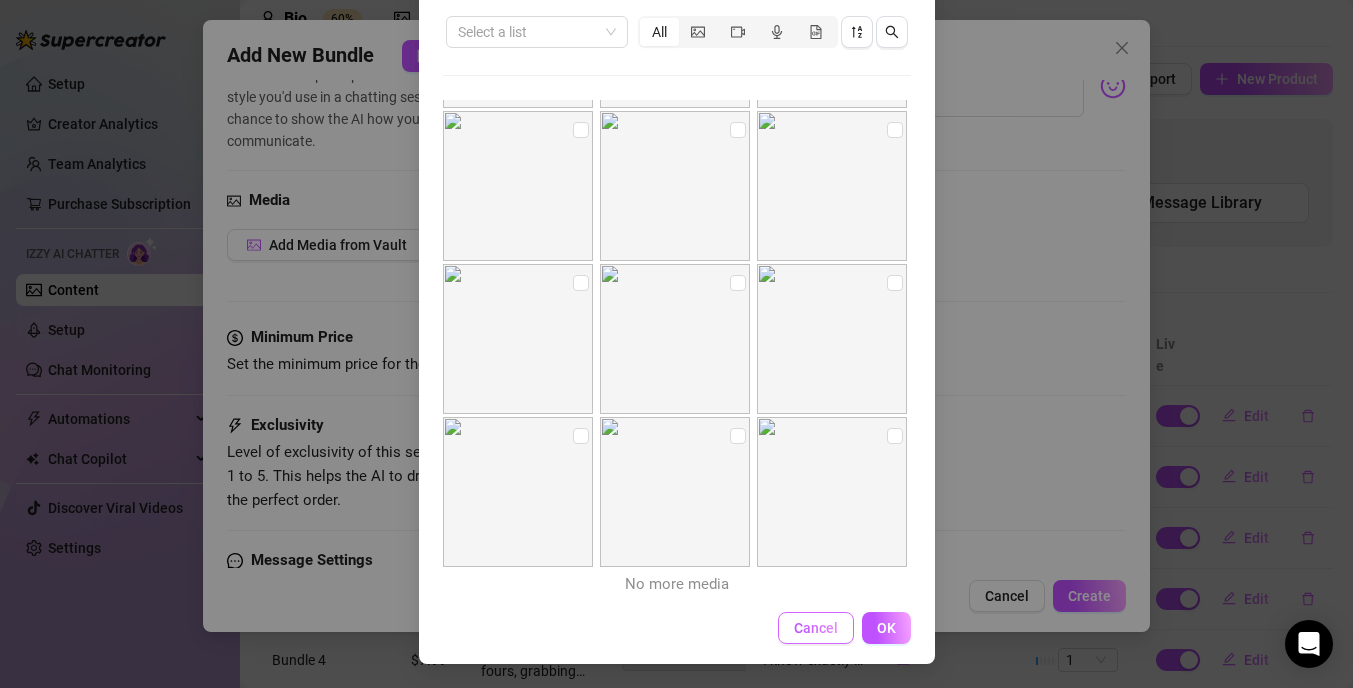 click on "Cancel" at bounding box center (816, 628) 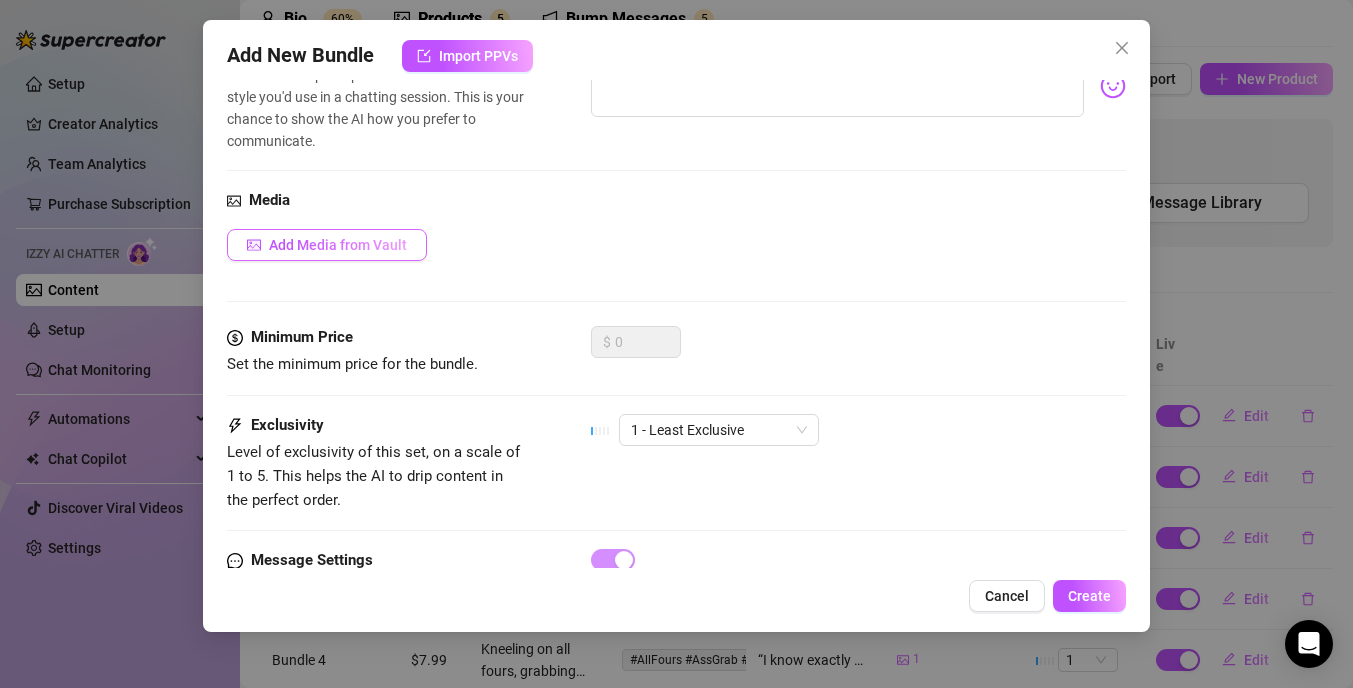 click on "Add Media from Vault" at bounding box center (338, 245) 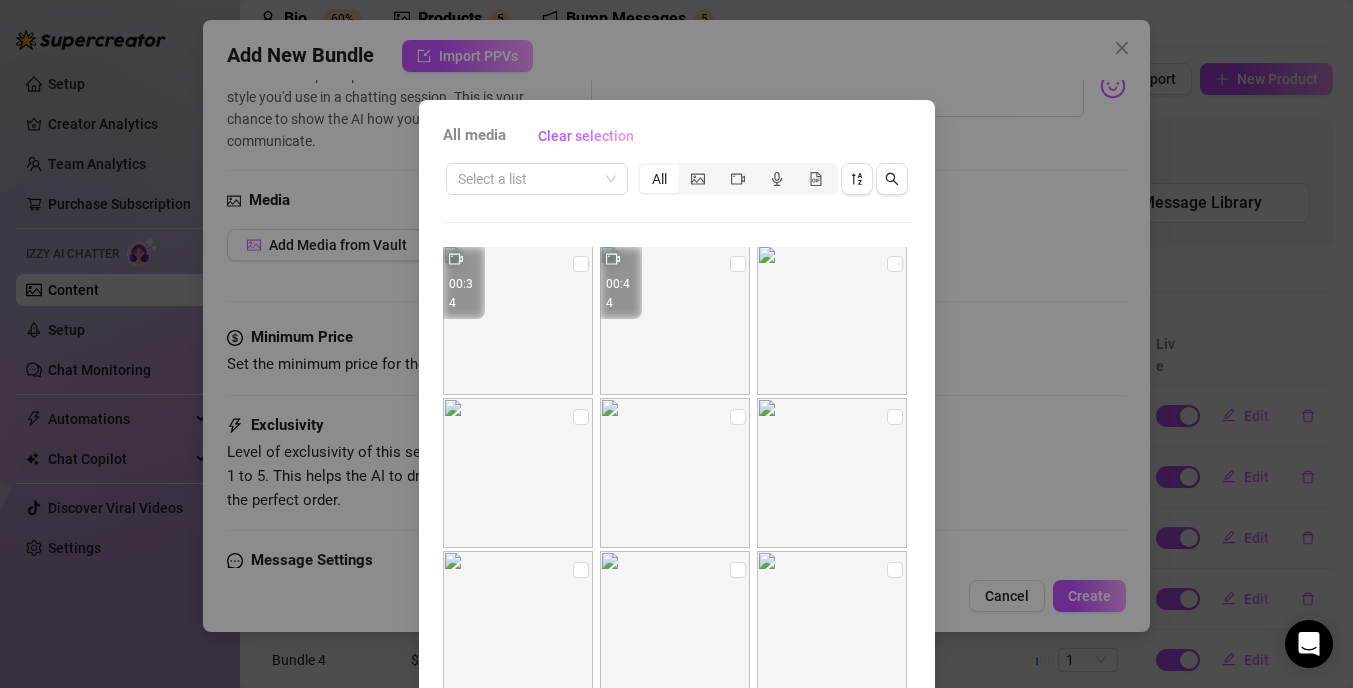 scroll, scrollTop: 754, scrollLeft: 0, axis: vertical 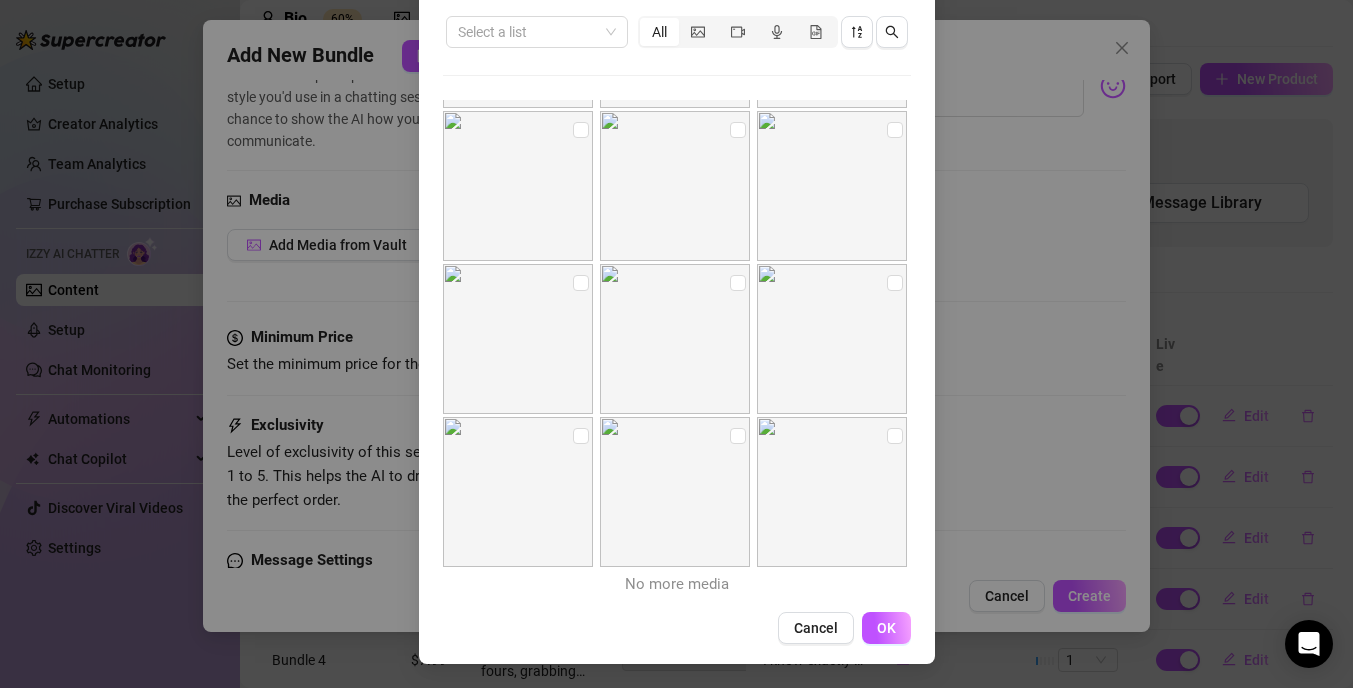 click on "All" at bounding box center (659, 32) 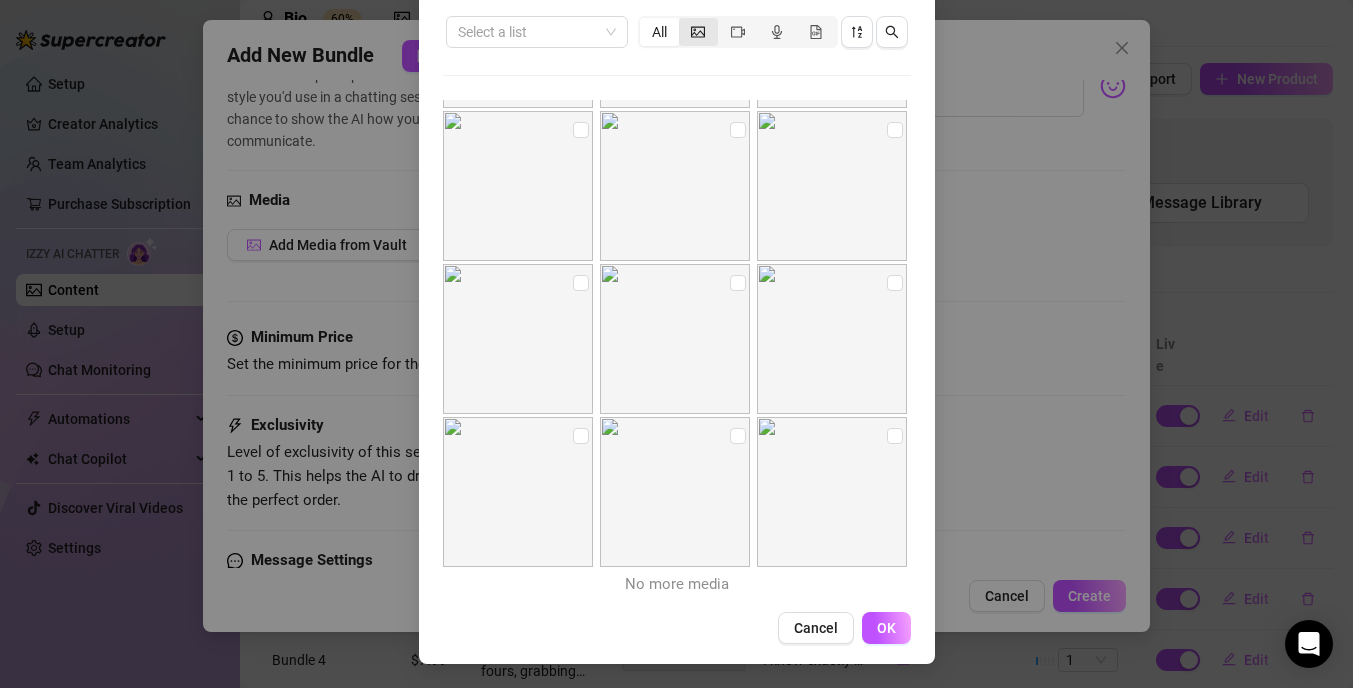 click 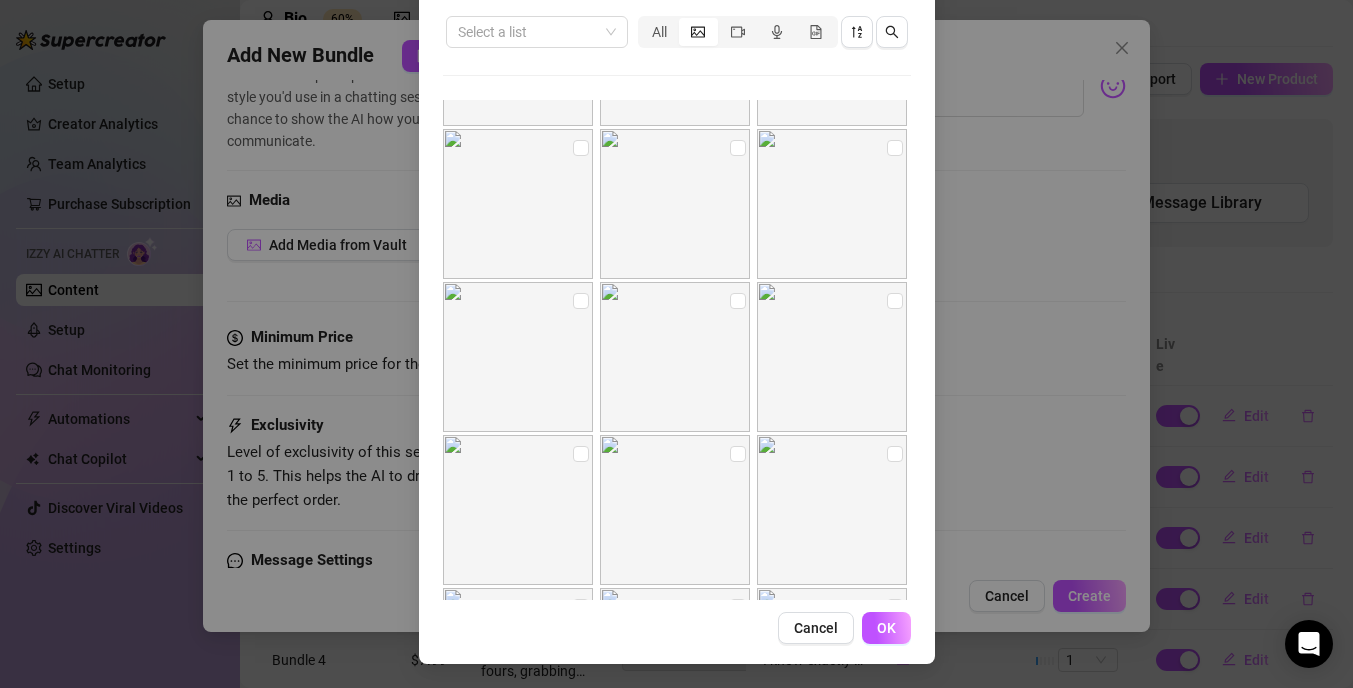 scroll, scrollTop: 0, scrollLeft: 0, axis: both 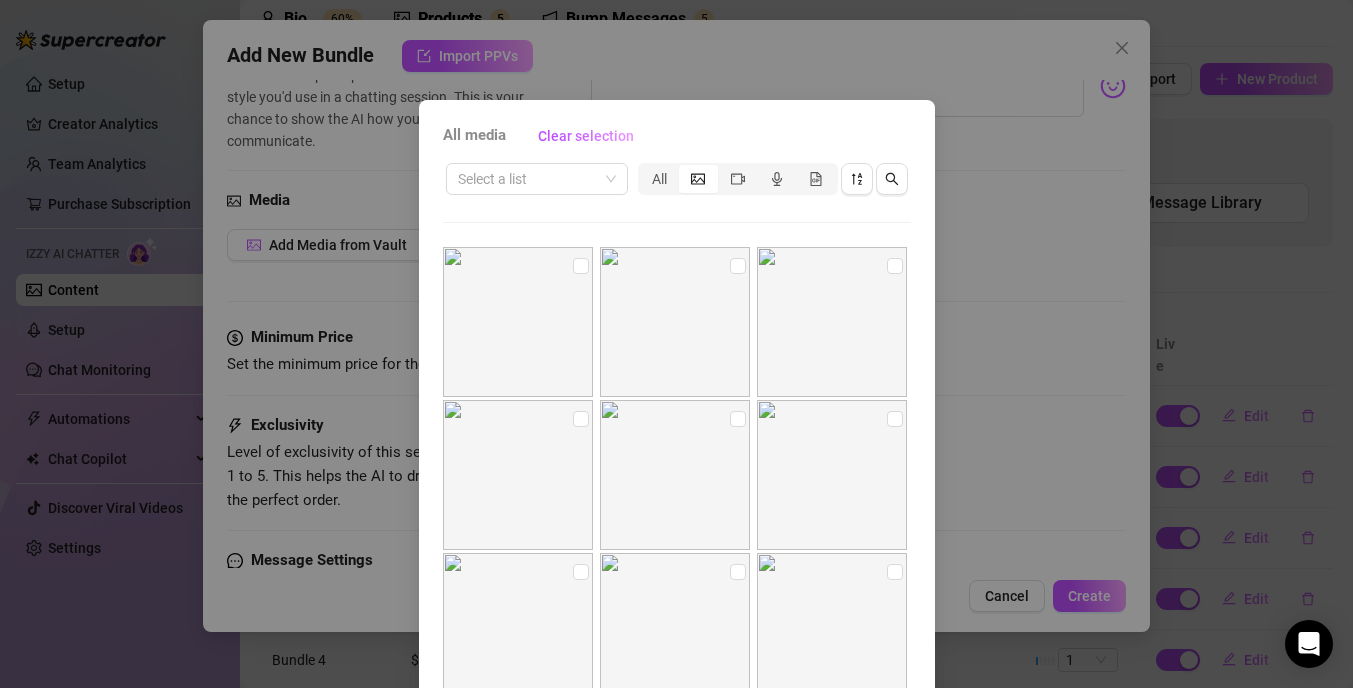 click on "All media Clear selection Select a list All No more media Cancel OK" at bounding box center (676, 344) 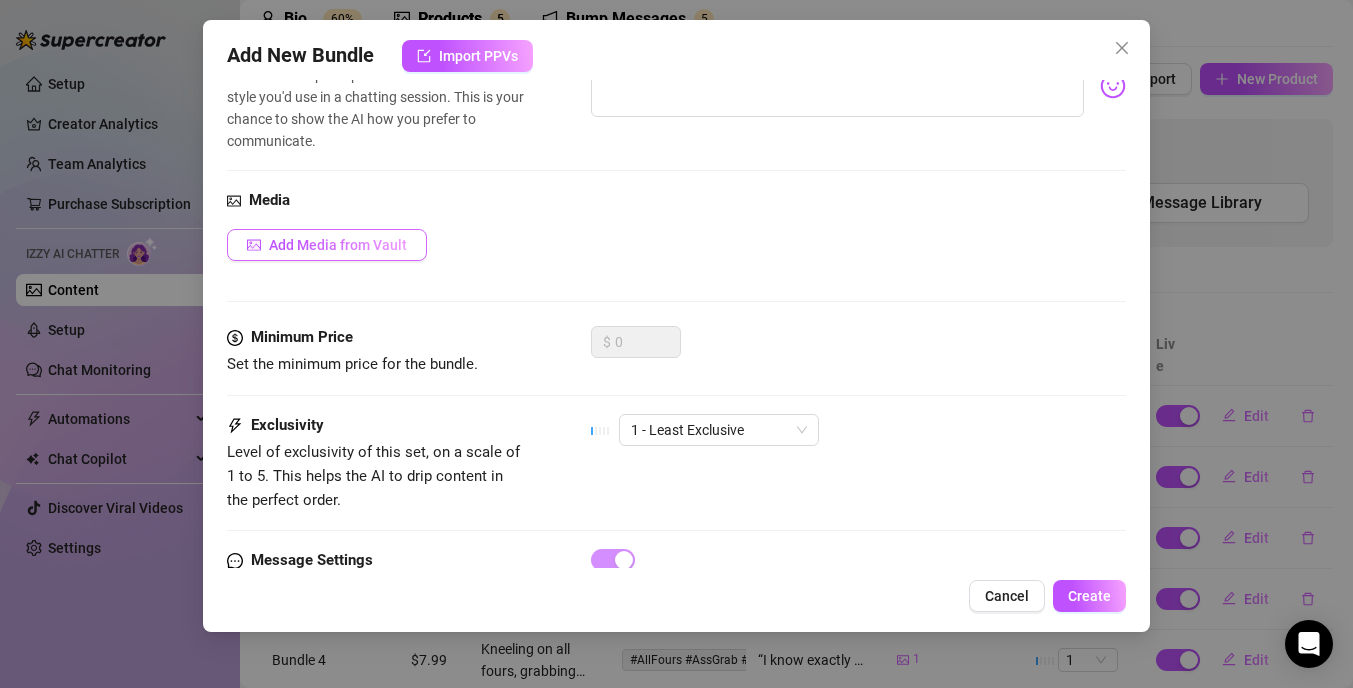 click on "Add Media from Vault" at bounding box center [338, 245] 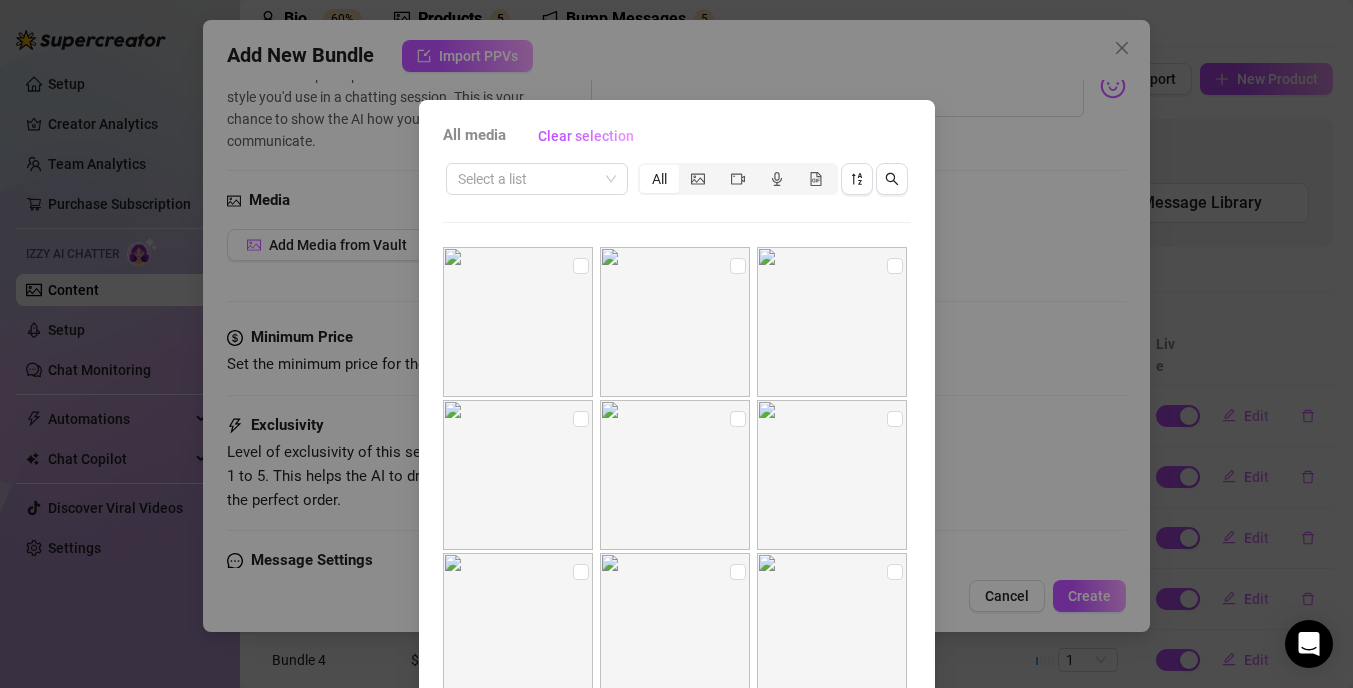 click on "All media Clear selection Select a list All 00:34 00:44 No more media Cancel OK" at bounding box center (676, 344) 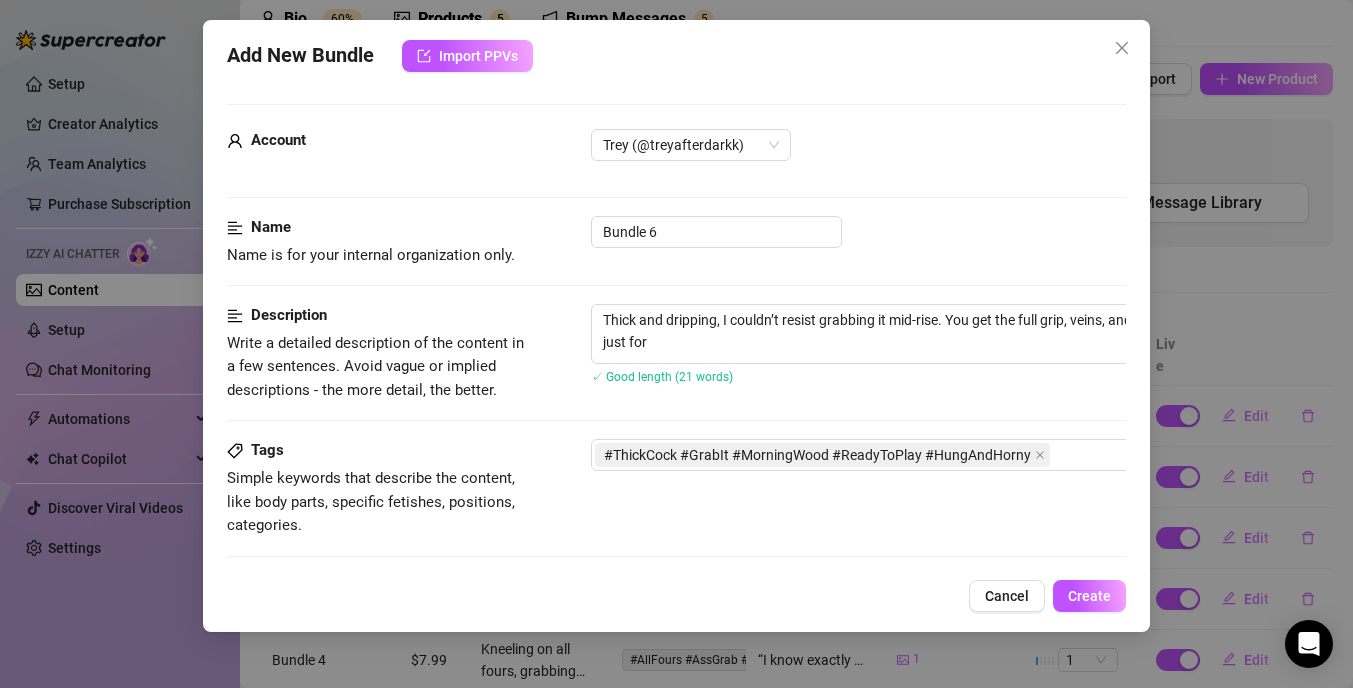 scroll, scrollTop: 54, scrollLeft: 0, axis: vertical 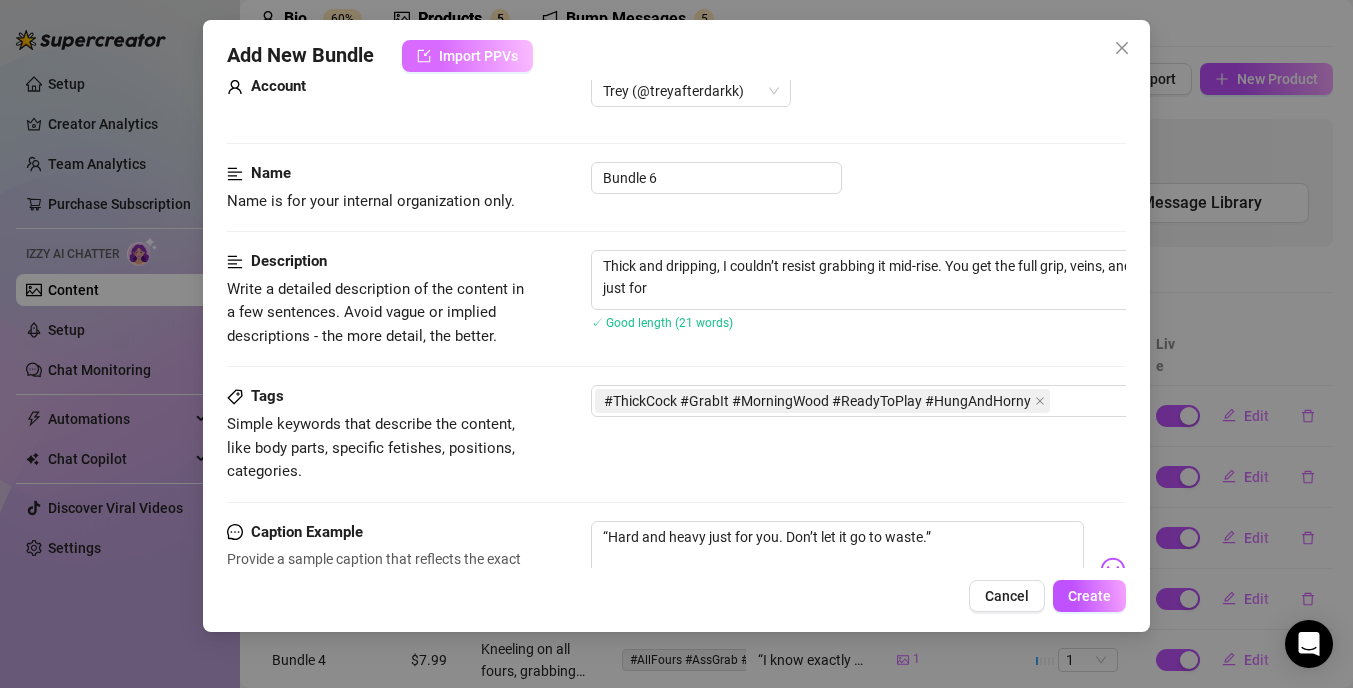 click on "Import PPVs" at bounding box center (467, 56) 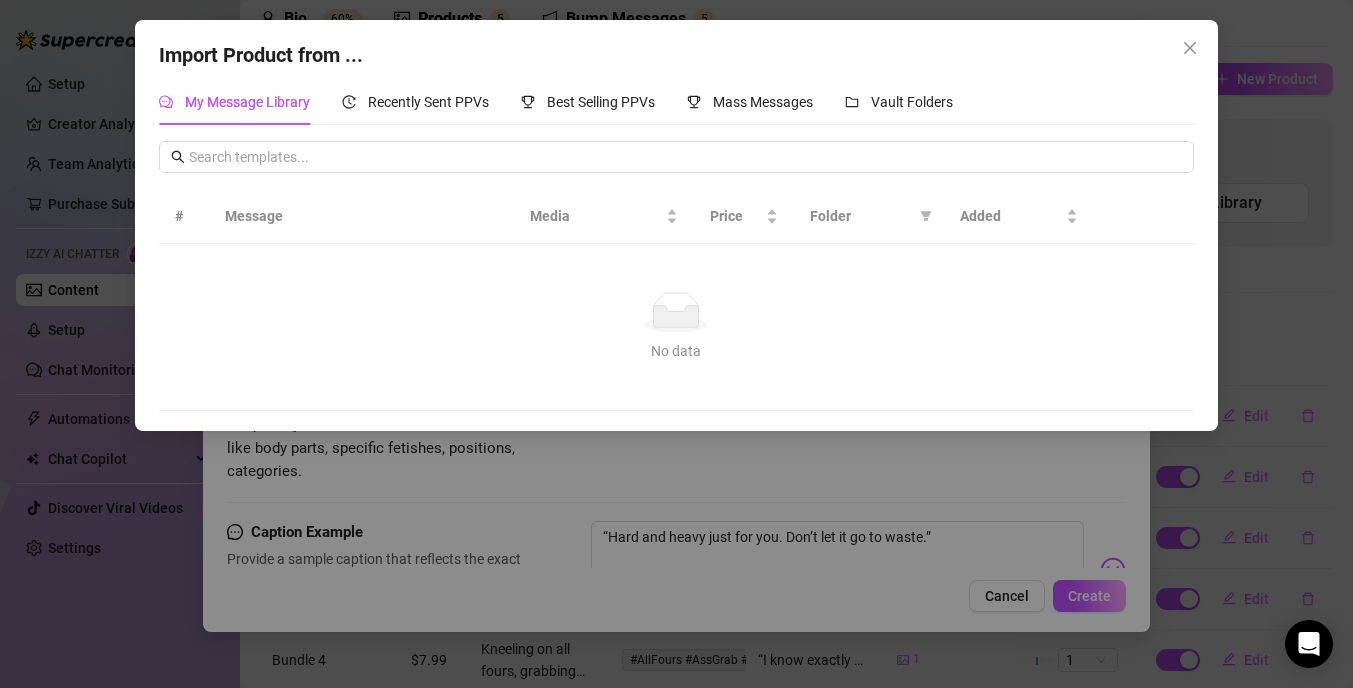 click on "Import Product from ... My Message Library Recently Sent PPVs Best Selling PPVs Mass Messages Vault Folders # Message Media Price Folder Added               No data No data" at bounding box center (676, 344) 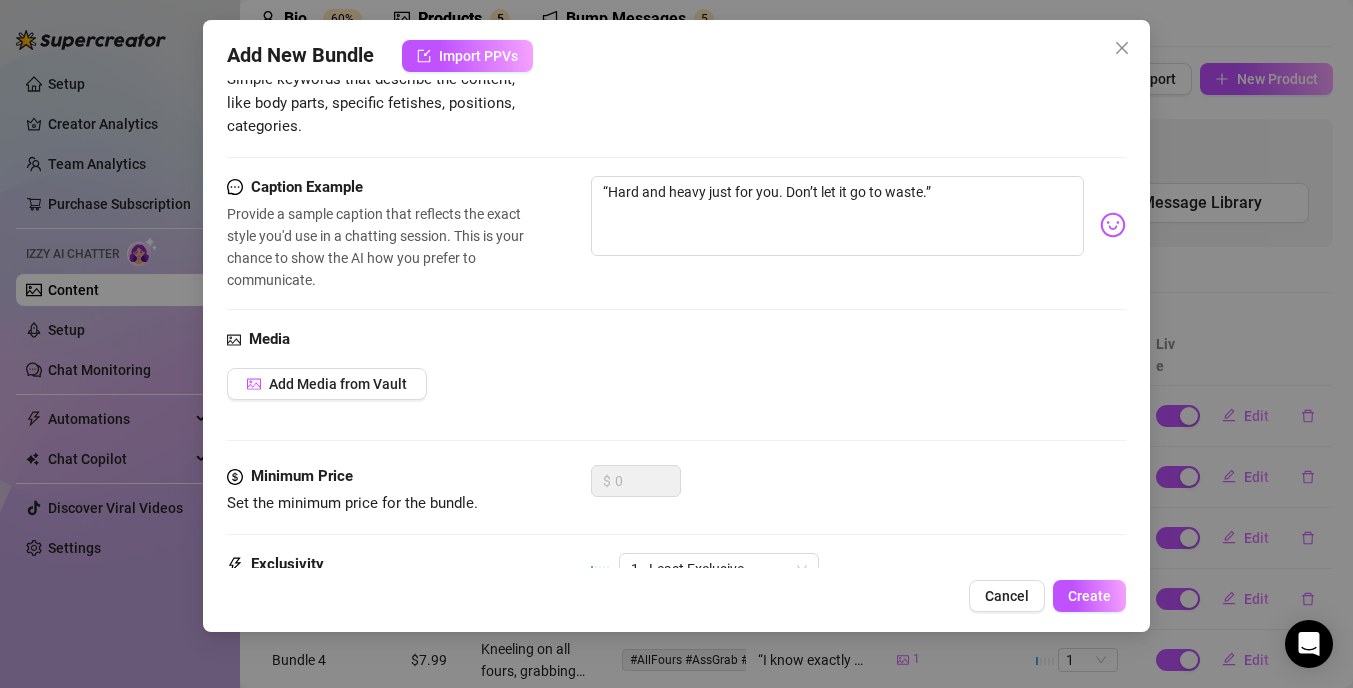 scroll, scrollTop: 607, scrollLeft: 0, axis: vertical 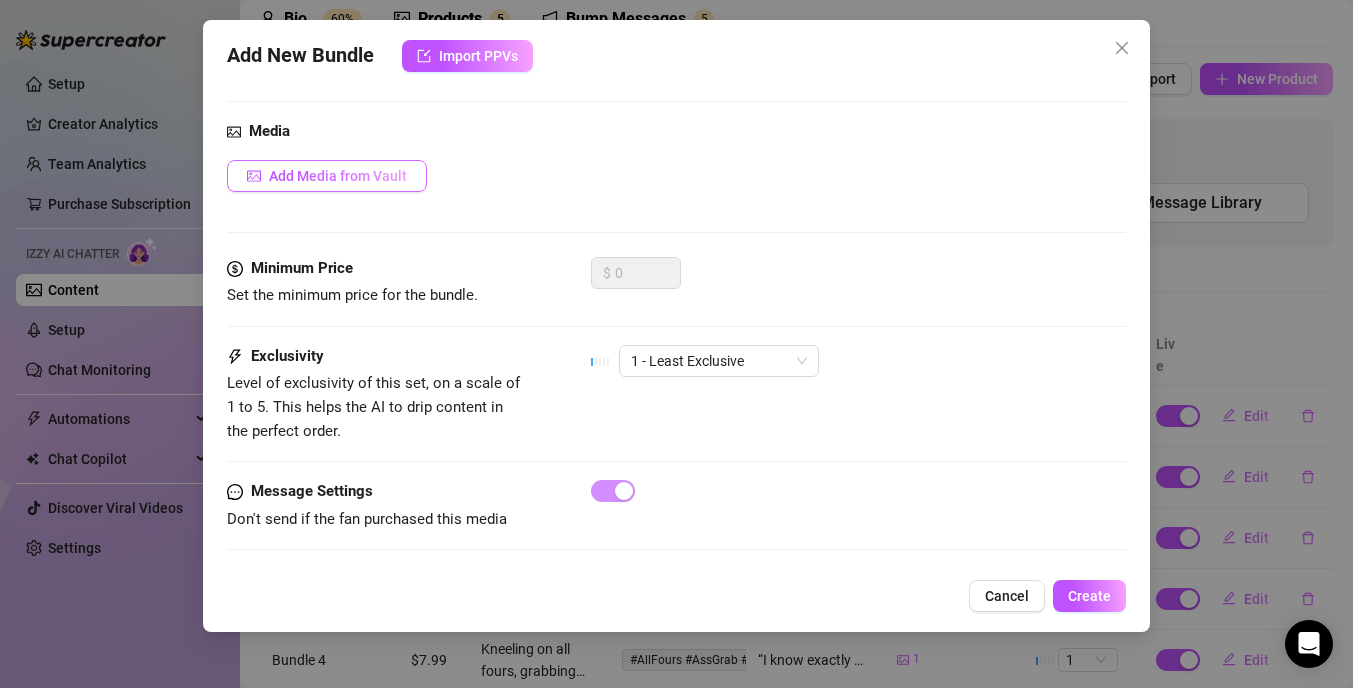 click on "Add Media from Vault" at bounding box center (338, 176) 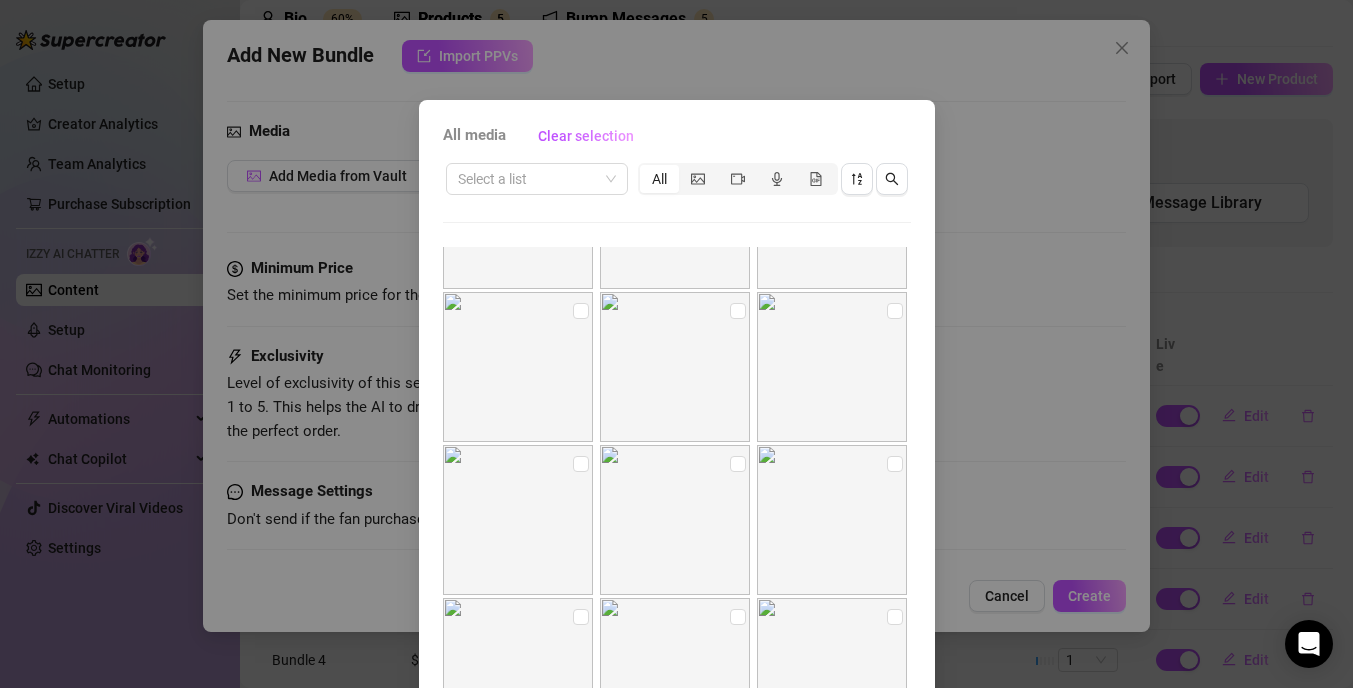 scroll, scrollTop: 754, scrollLeft: 0, axis: vertical 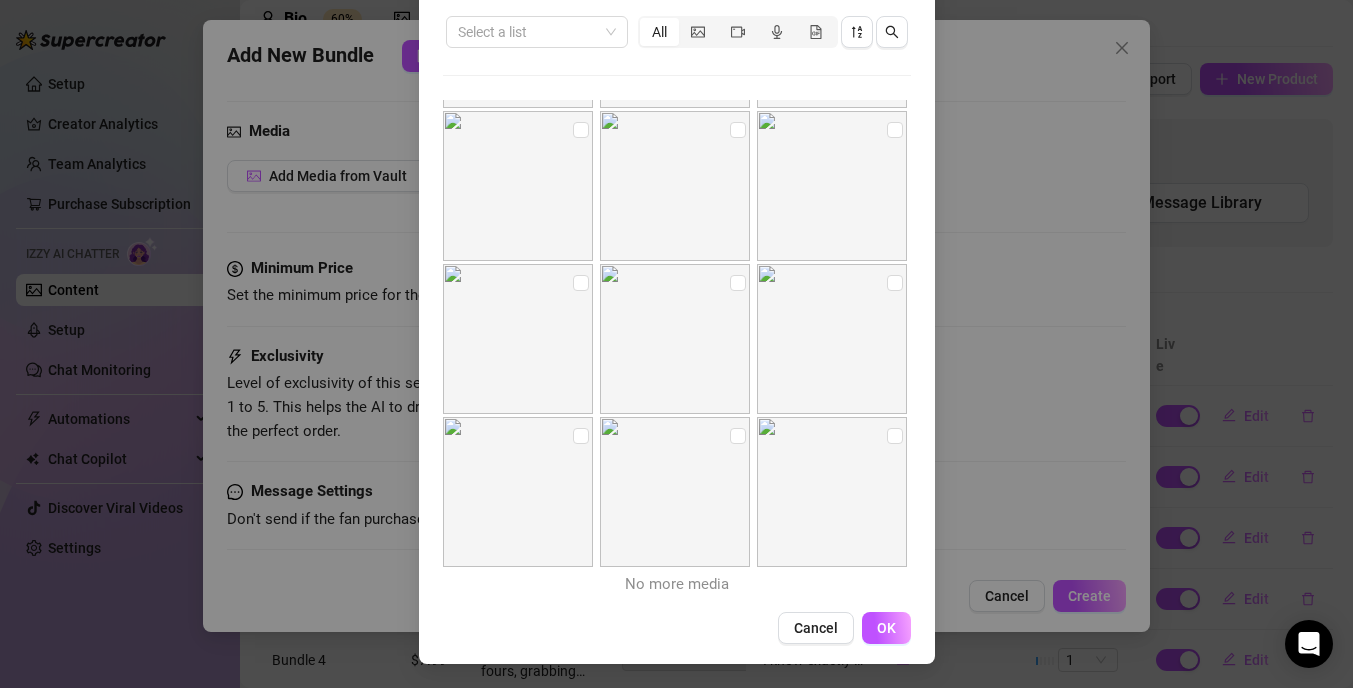 click on "No more media" at bounding box center (677, 585) 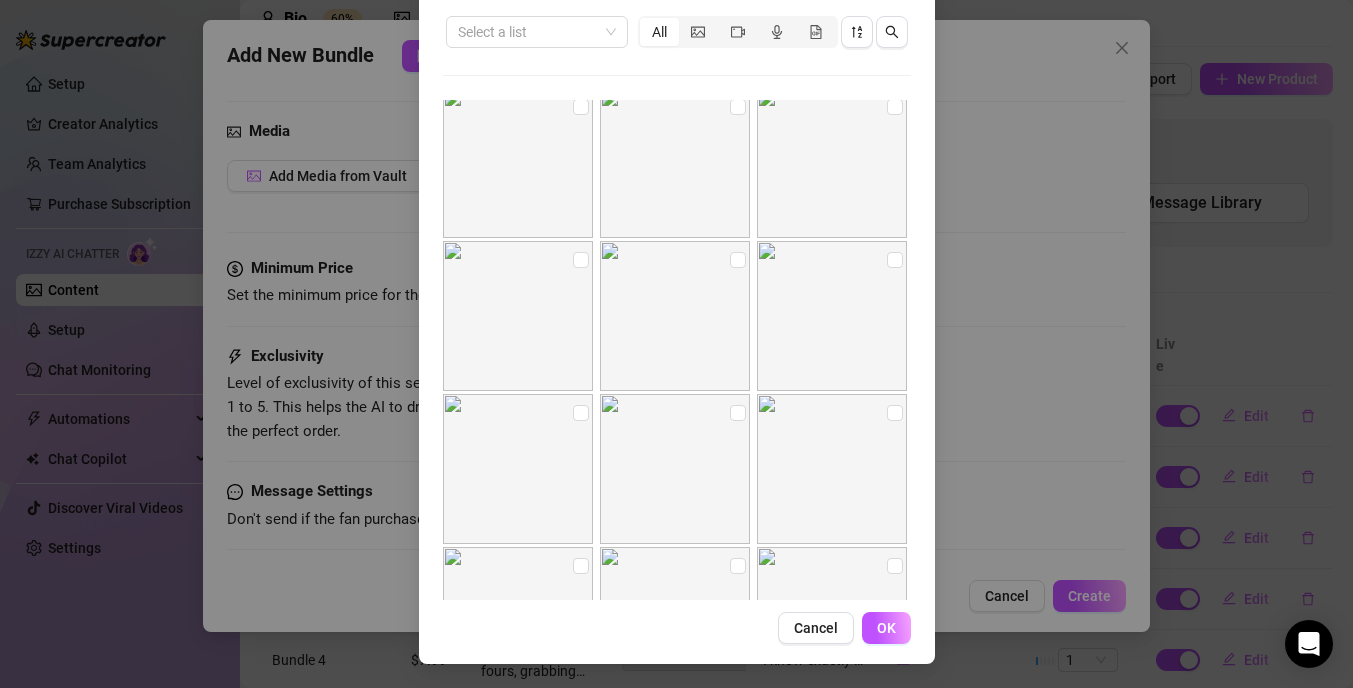 scroll, scrollTop: 0, scrollLeft: 0, axis: both 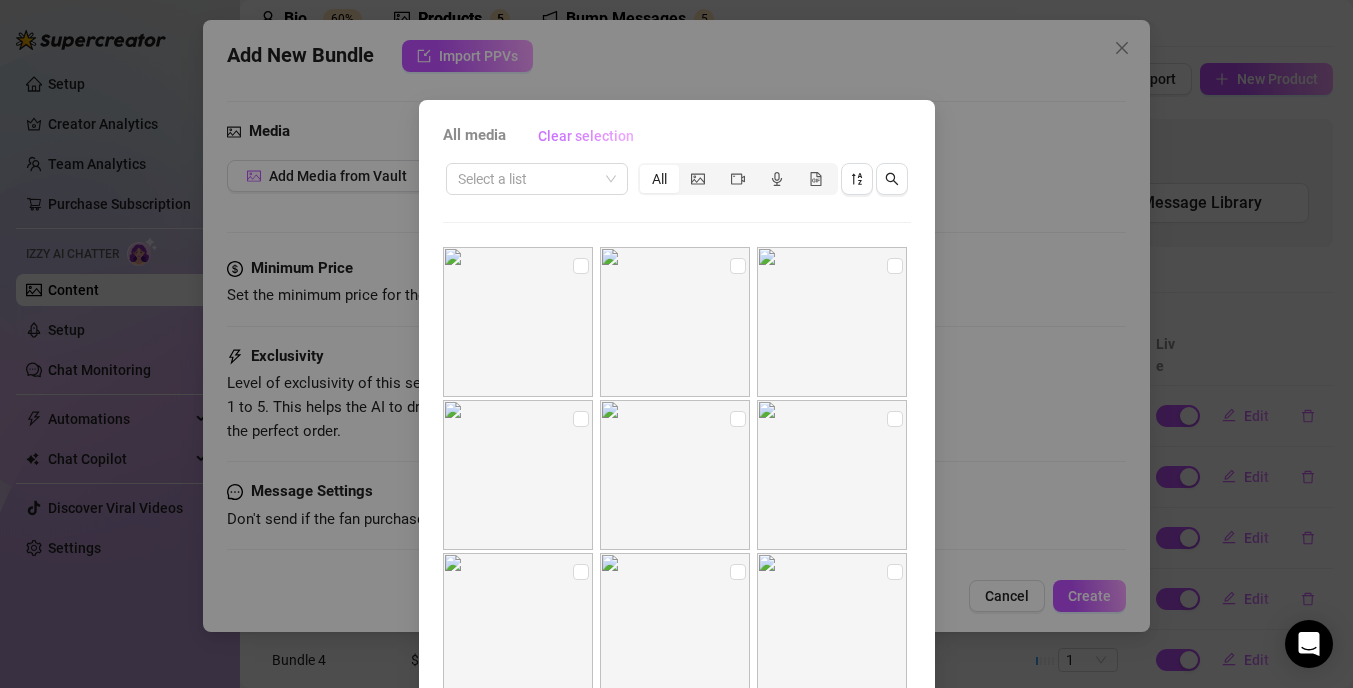 click on "Clear selection" at bounding box center (586, 136) 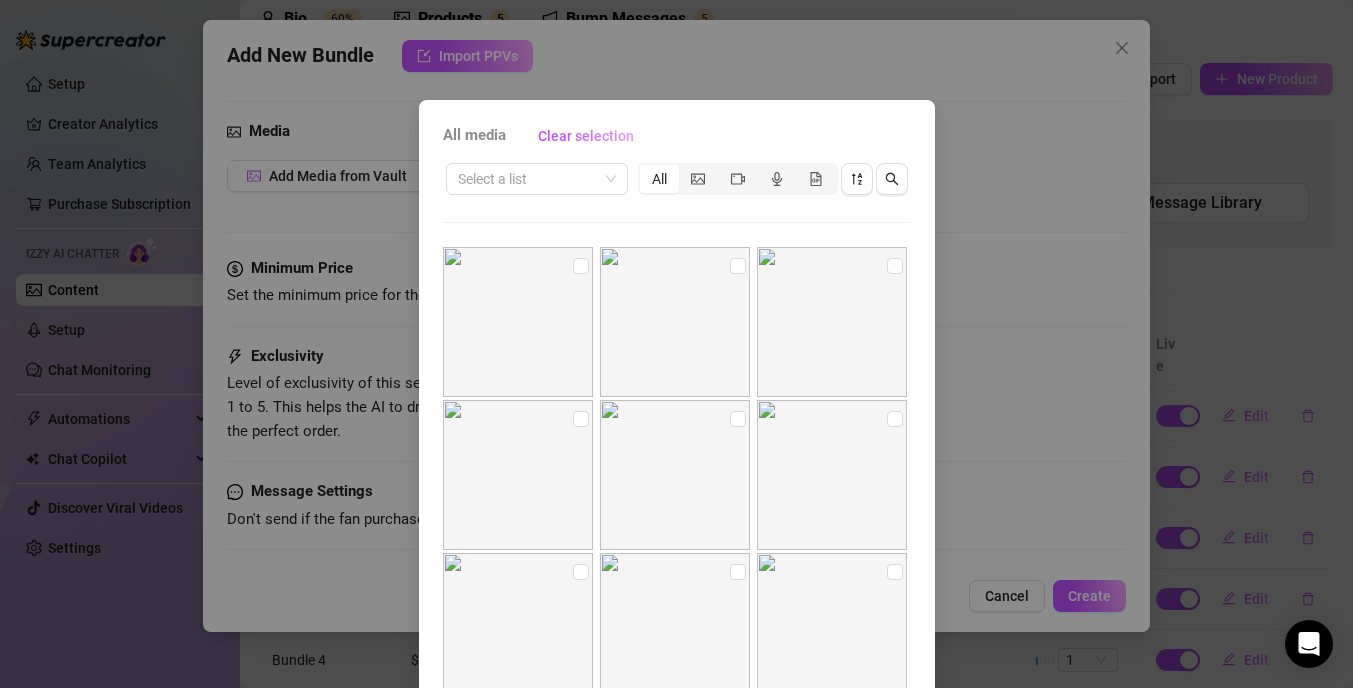 click on "All media" at bounding box center [474, 136] 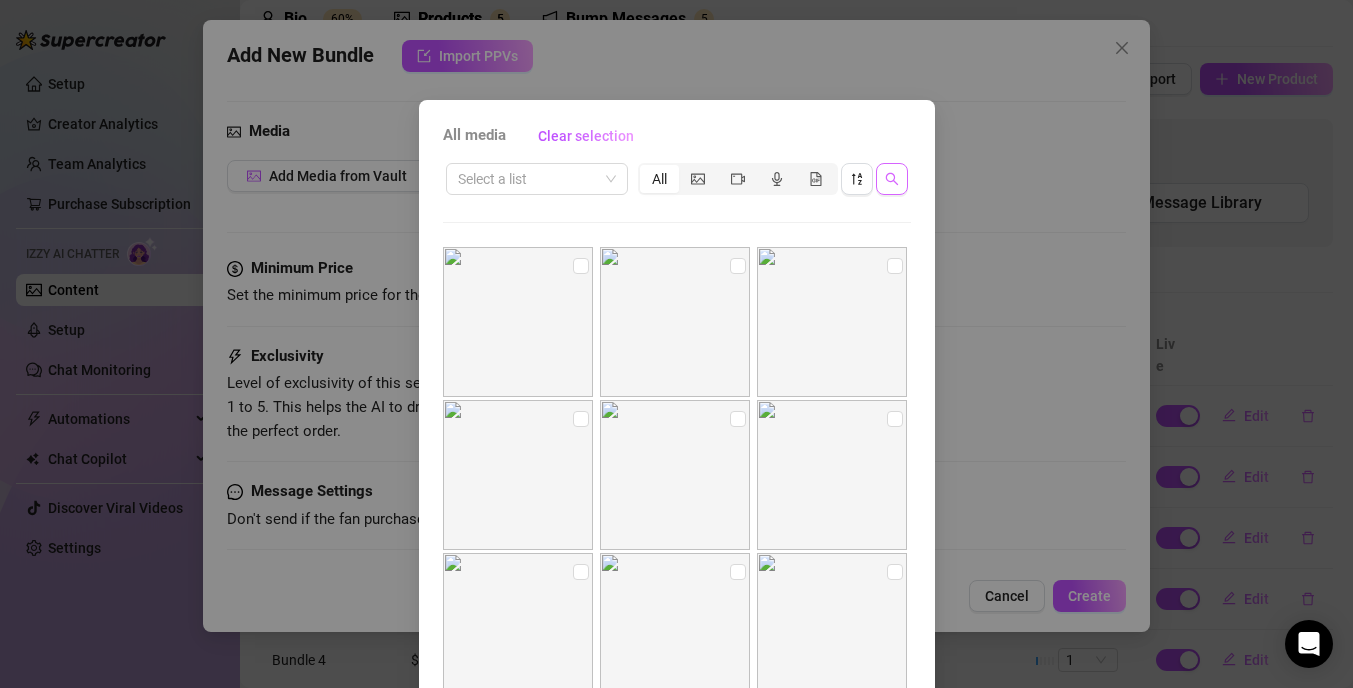 click at bounding box center [892, 179] 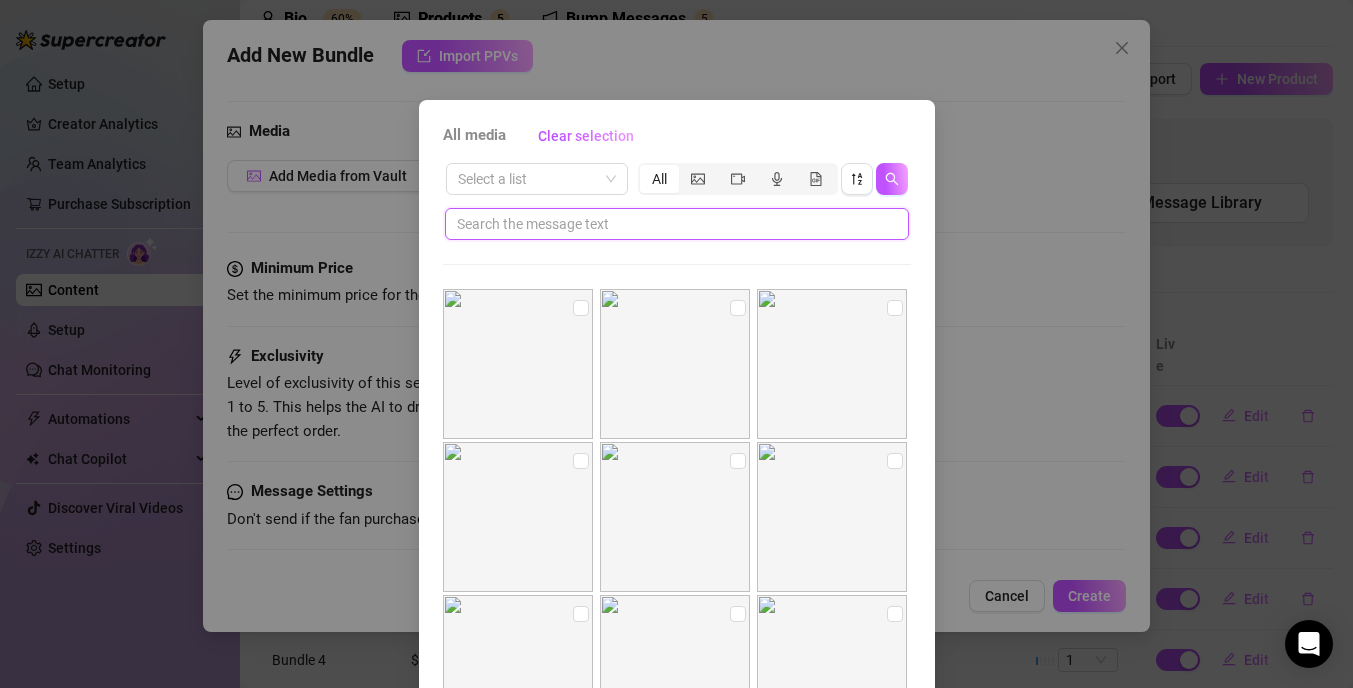 click at bounding box center [669, 224] 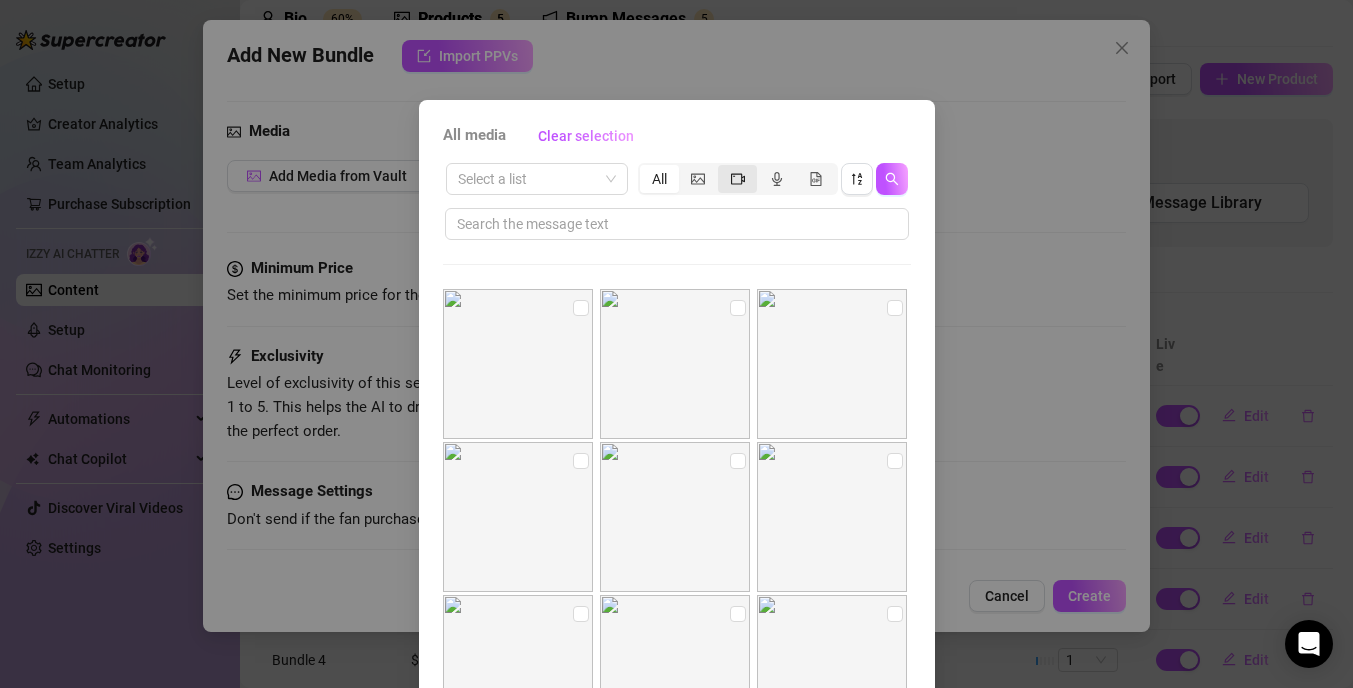 click 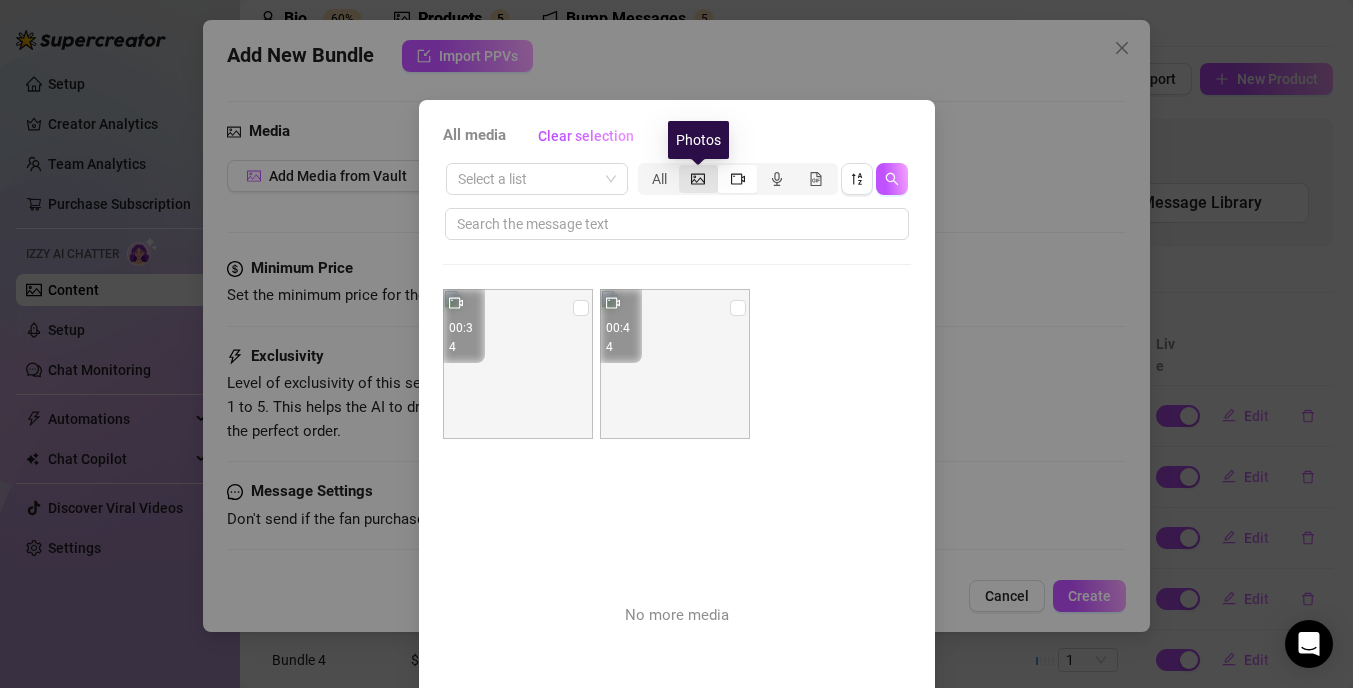 click 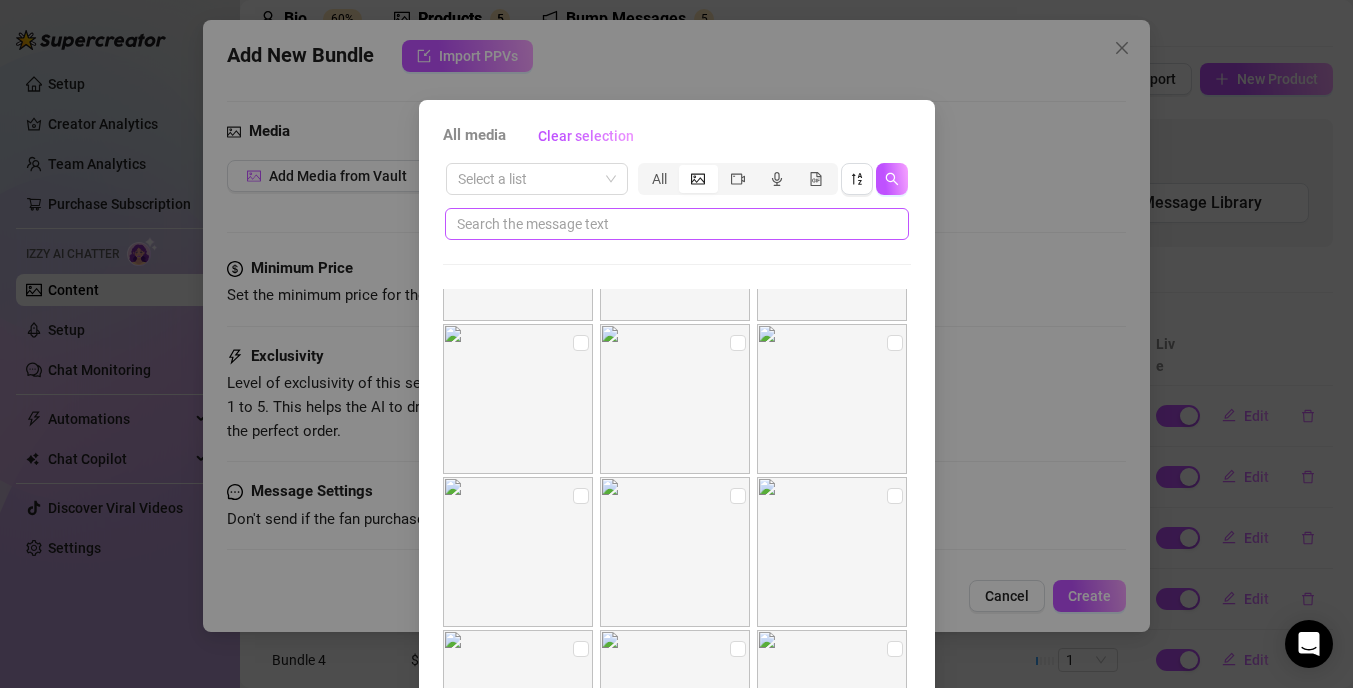 scroll, scrollTop: 580, scrollLeft: 0, axis: vertical 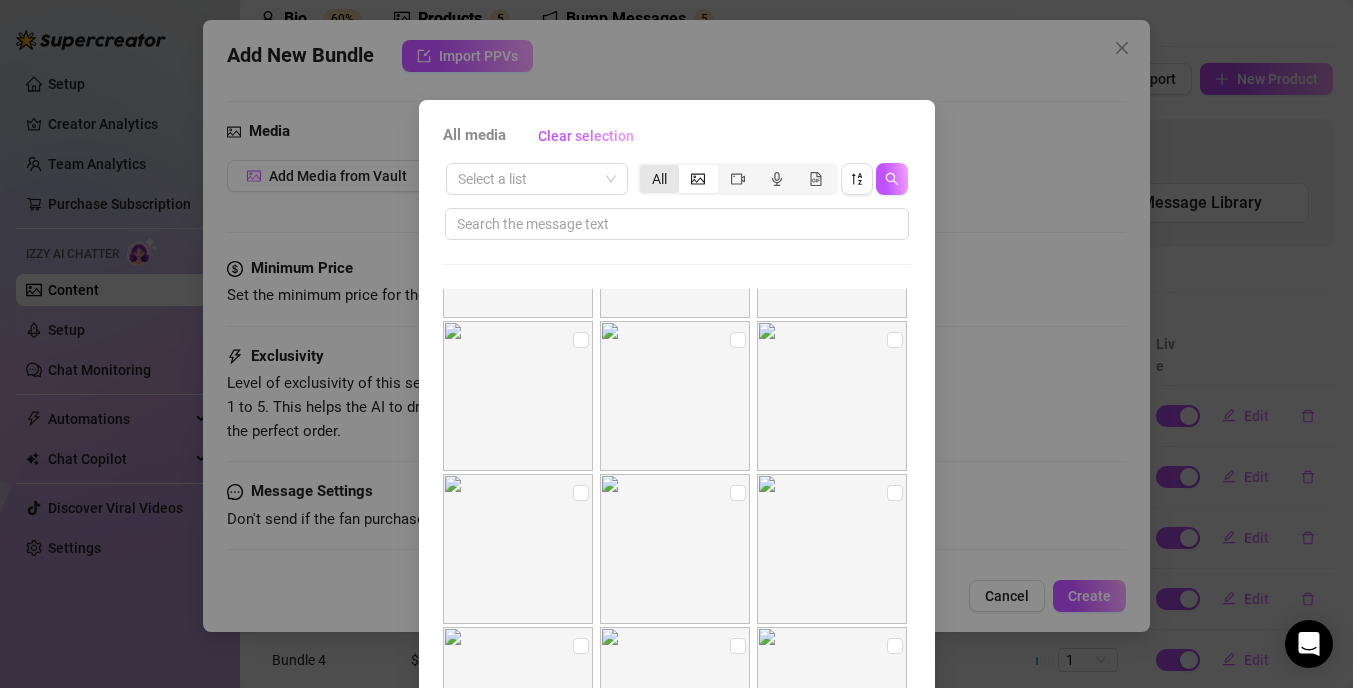 click on "All" at bounding box center (659, 179) 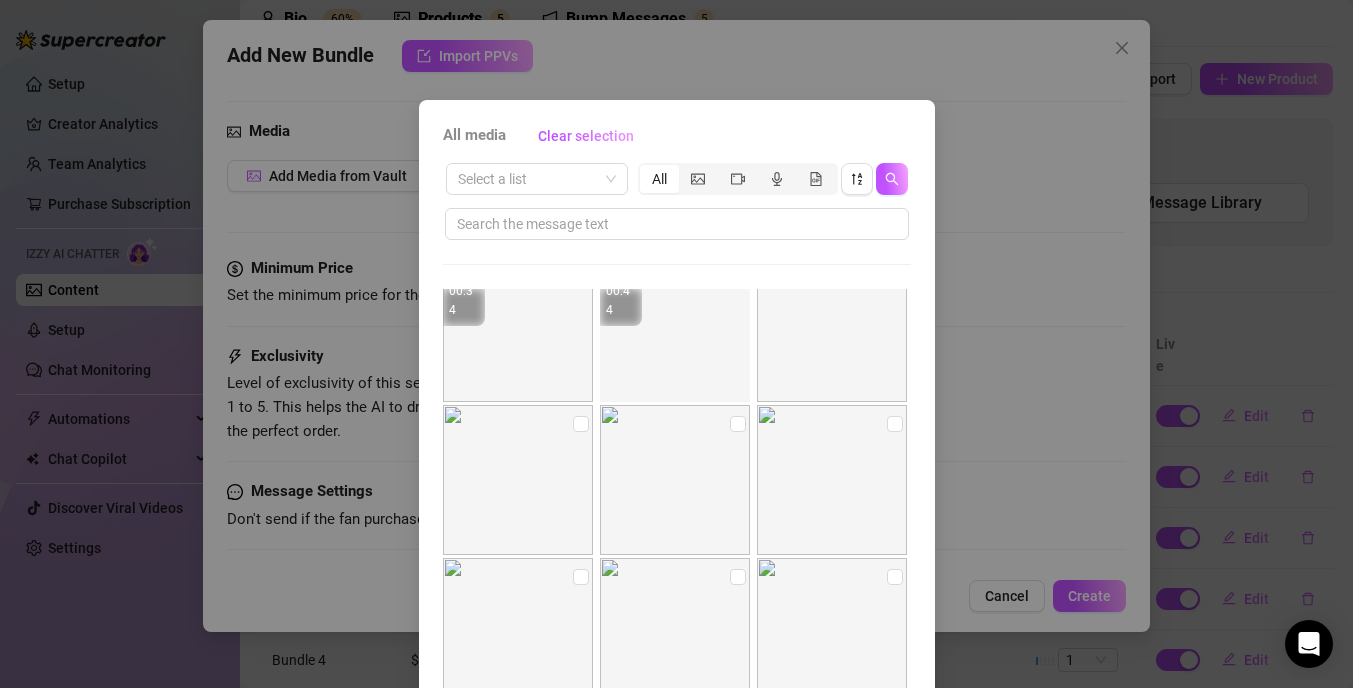 scroll, scrollTop: 754, scrollLeft: 0, axis: vertical 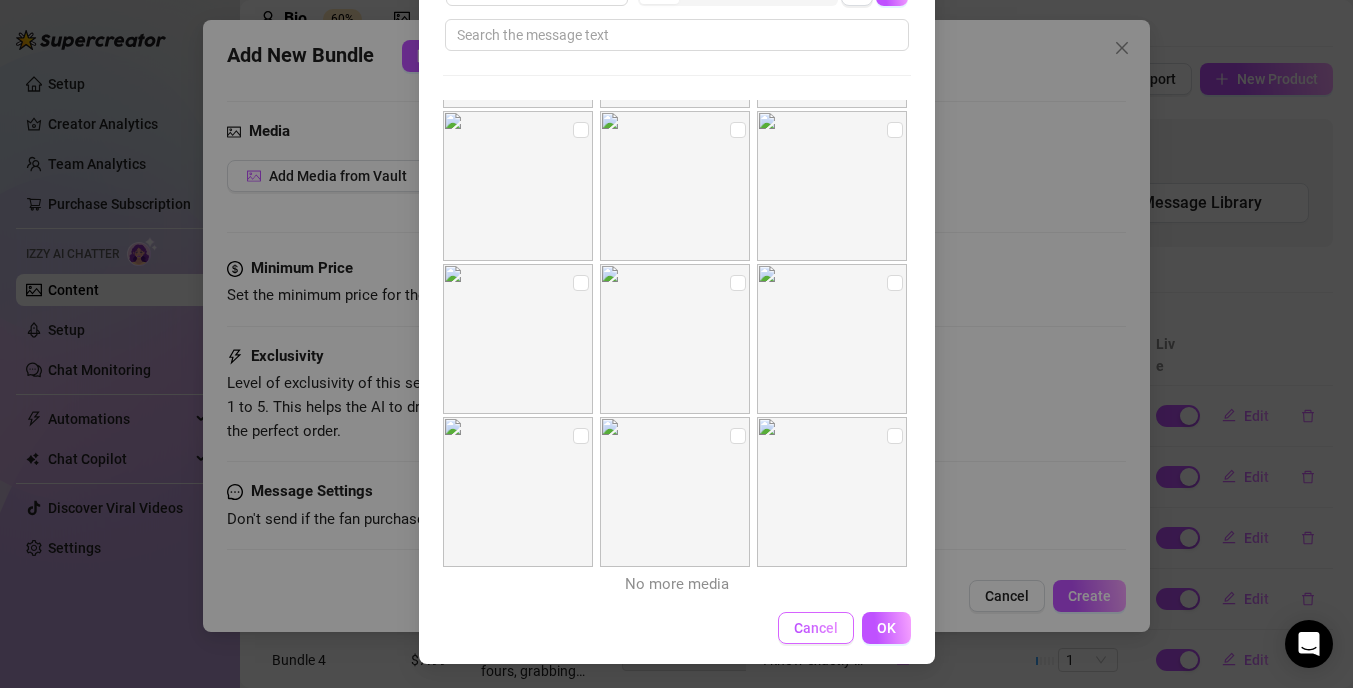 click on "Cancel" at bounding box center (816, 628) 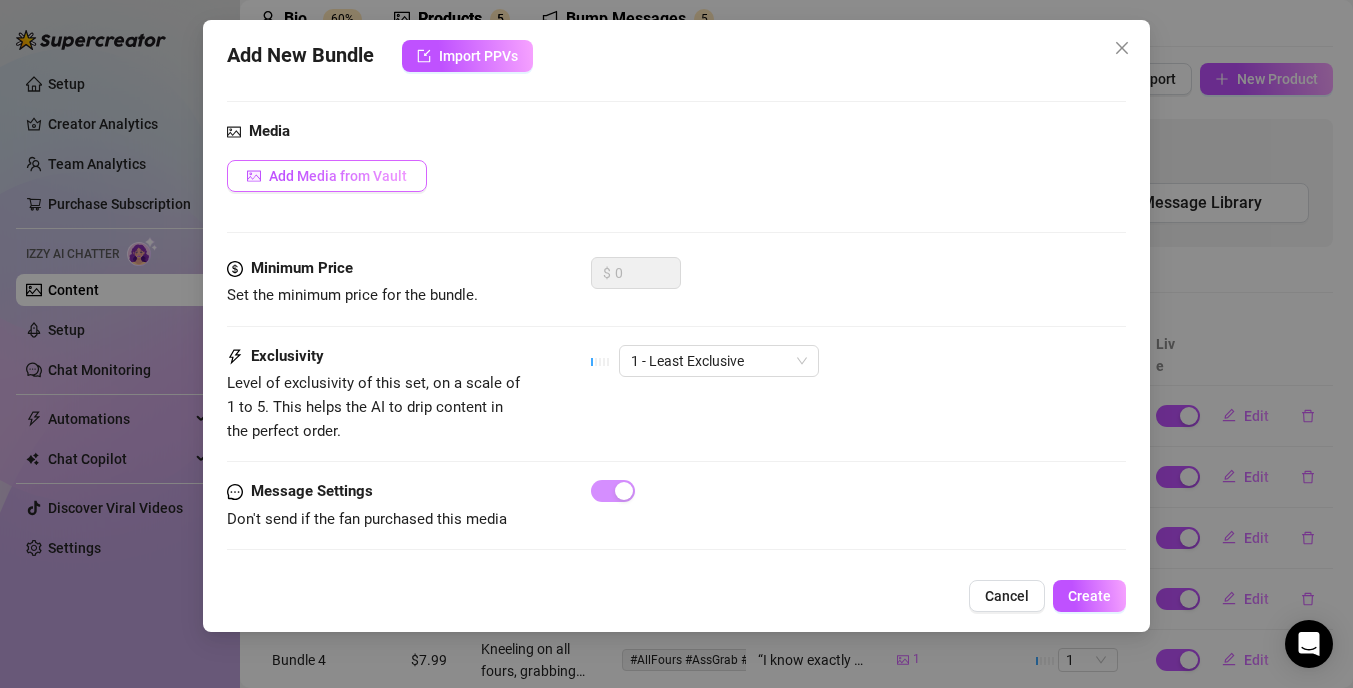 click 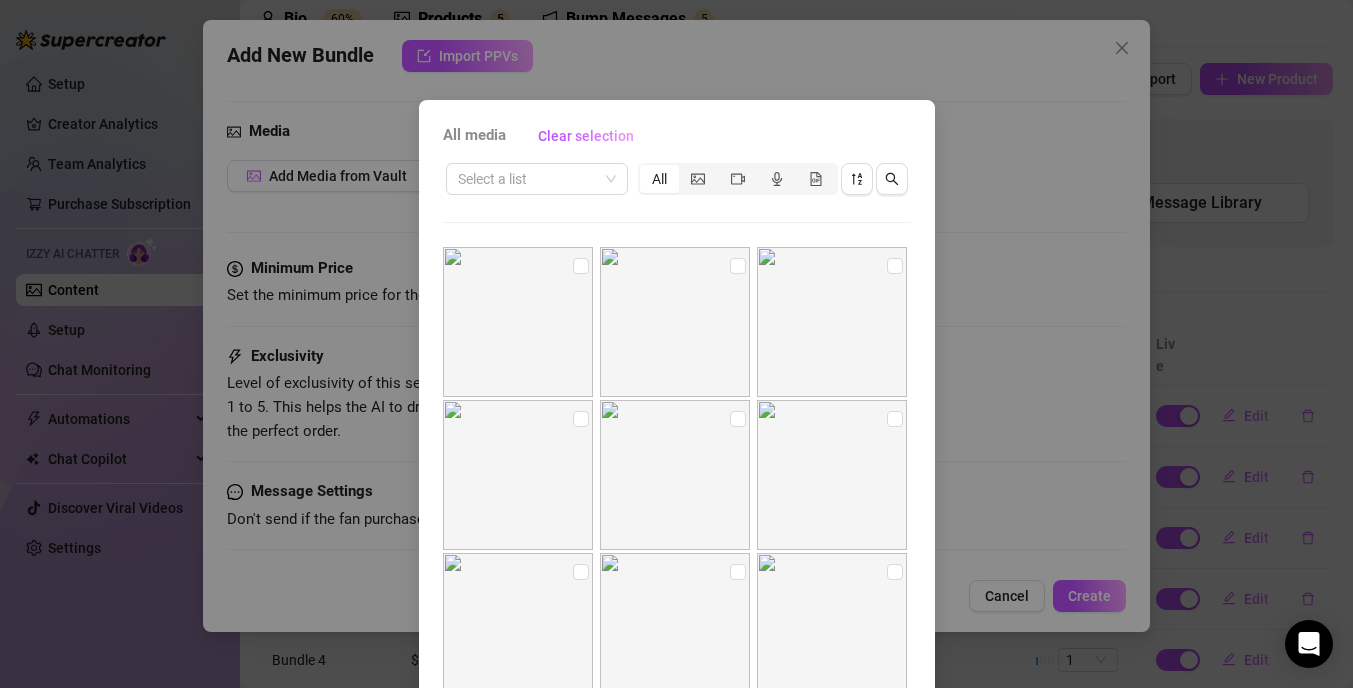 click on "All media" at bounding box center [474, 136] 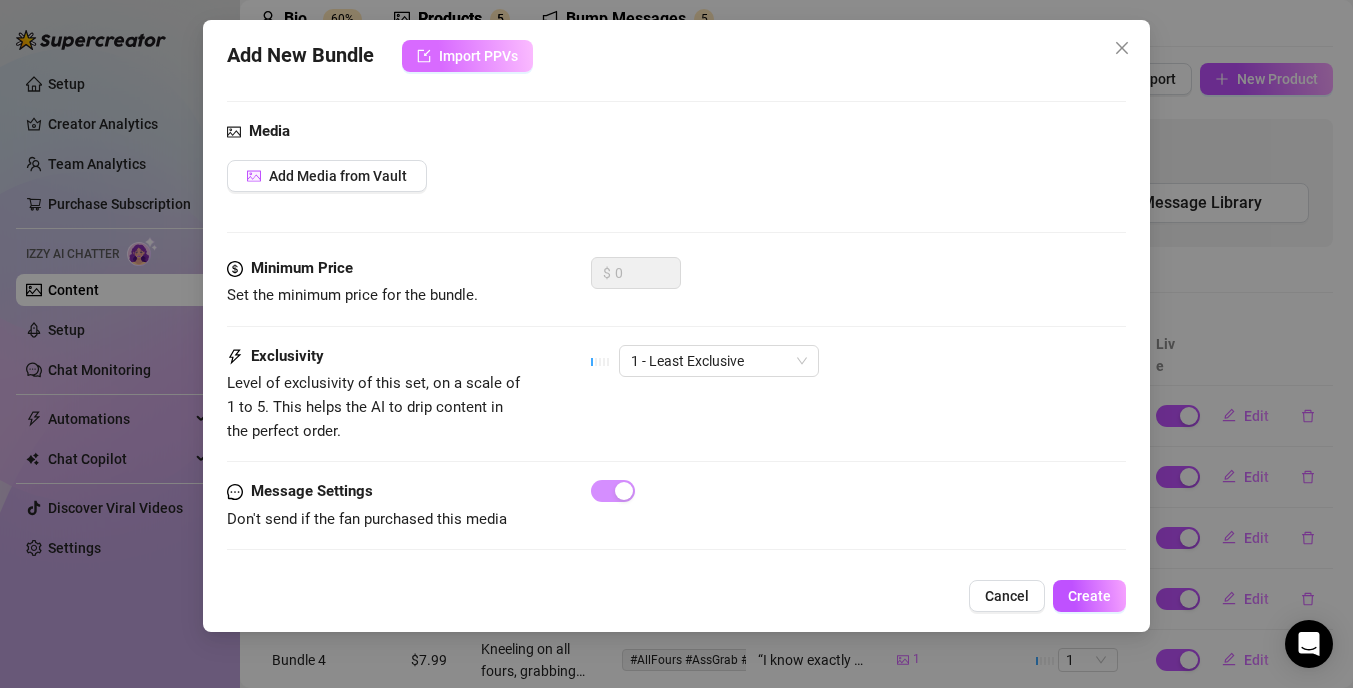 drag, startPoint x: 836, startPoint y: 58, endPoint x: 488, endPoint y: 58, distance: 348 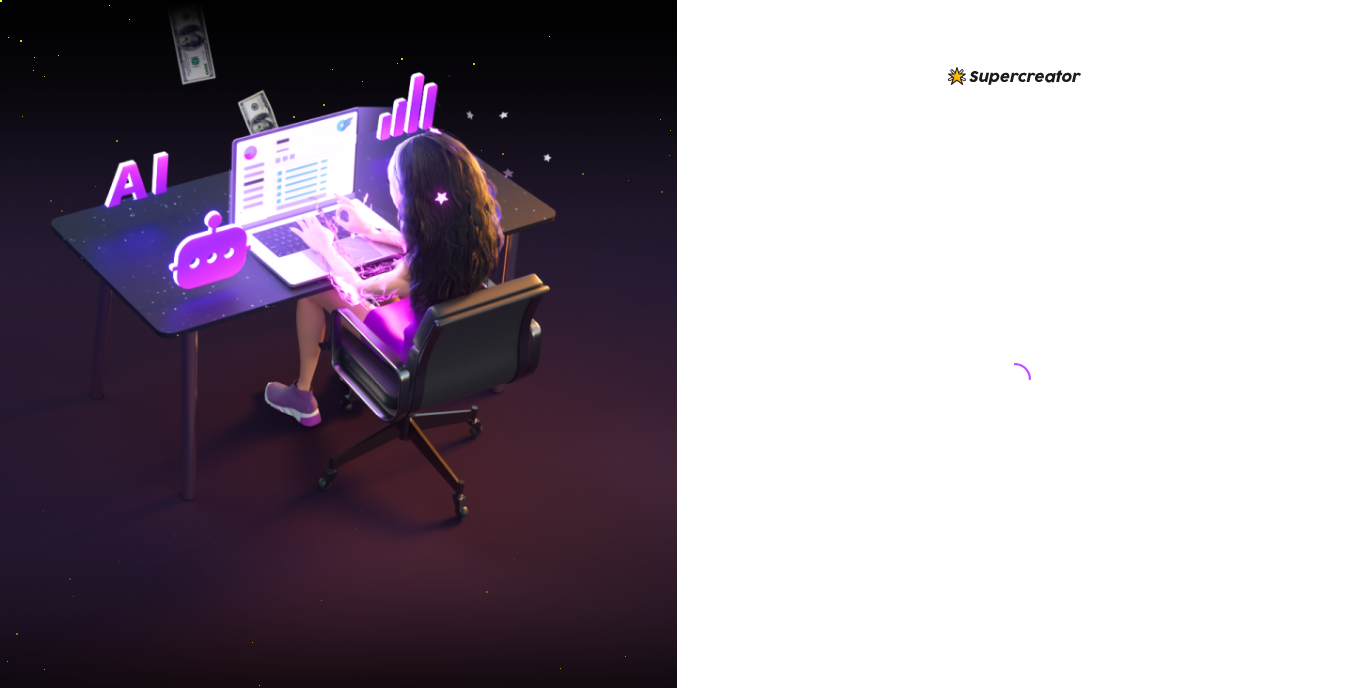 scroll, scrollTop: 0, scrollLeft: 0, axis: both 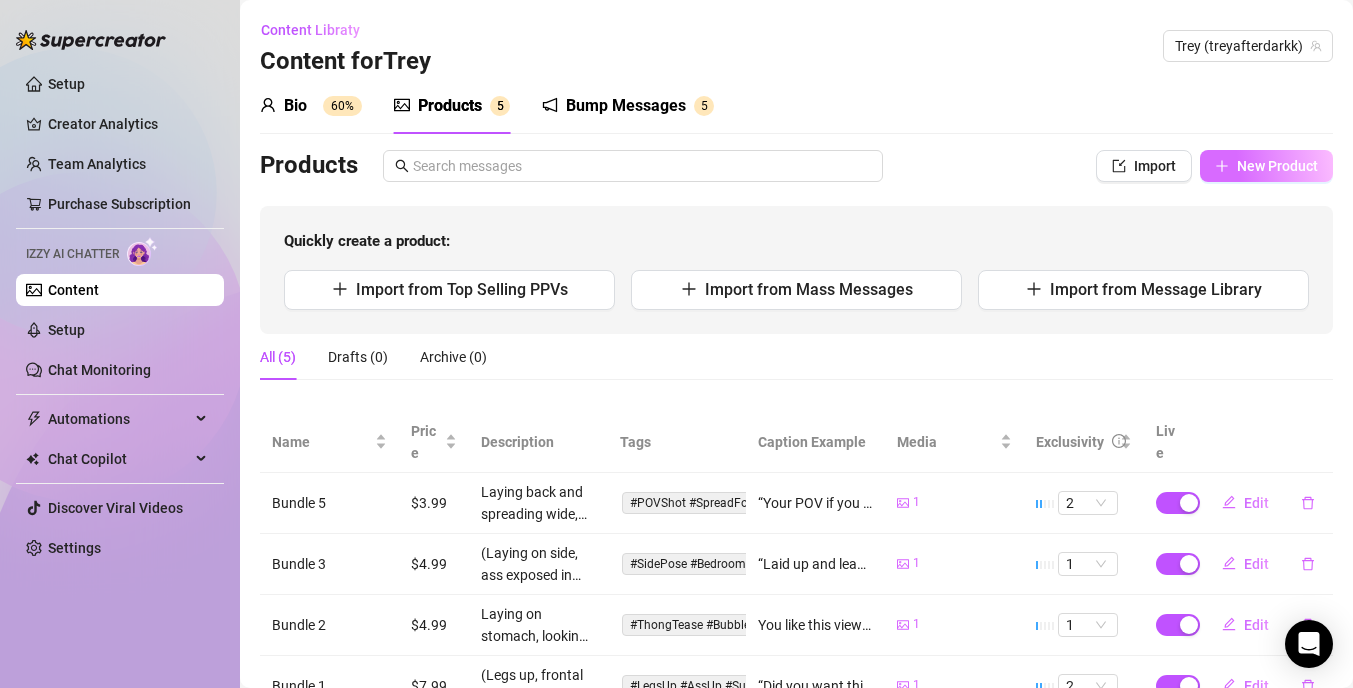 click on "New Product" at bounding box center (1277, 166) 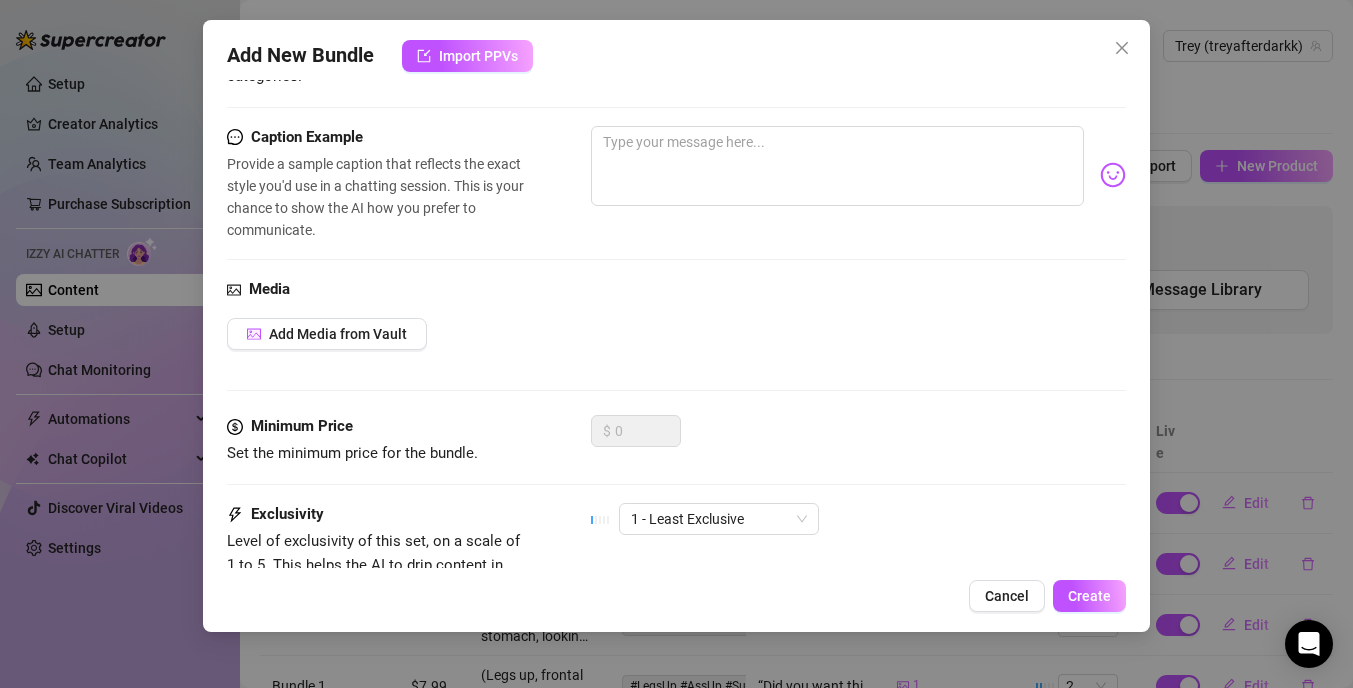 scroll, scrollTop: 607, scrollLeft: 0, axis: vertical 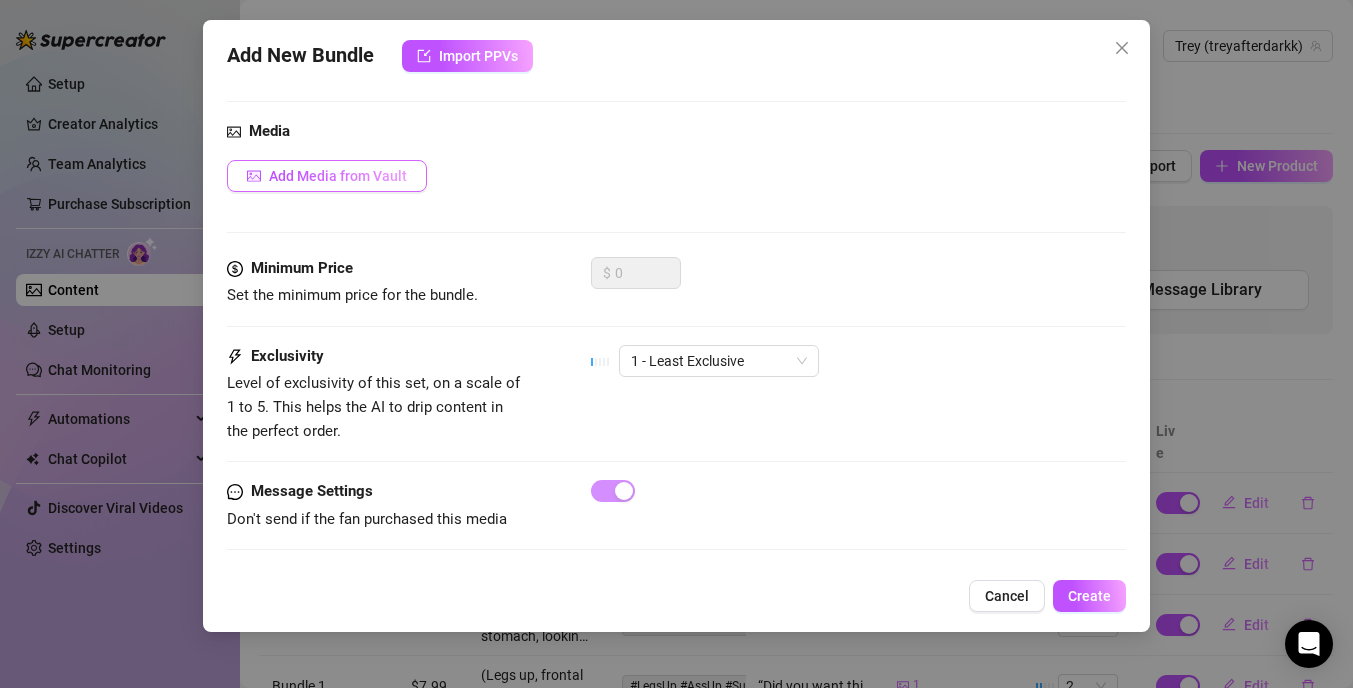 click on "Add Media from Vault" at bounding box center [338, 176] 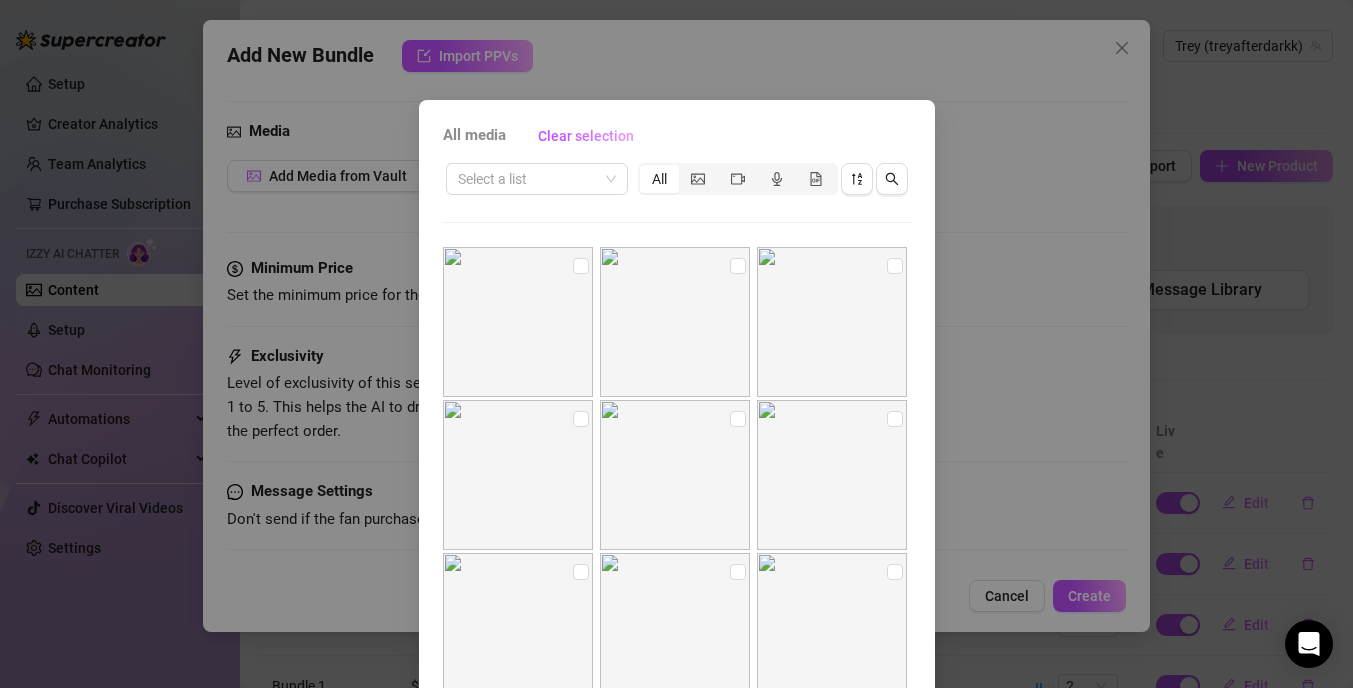 click at bounding box center (518, 322) 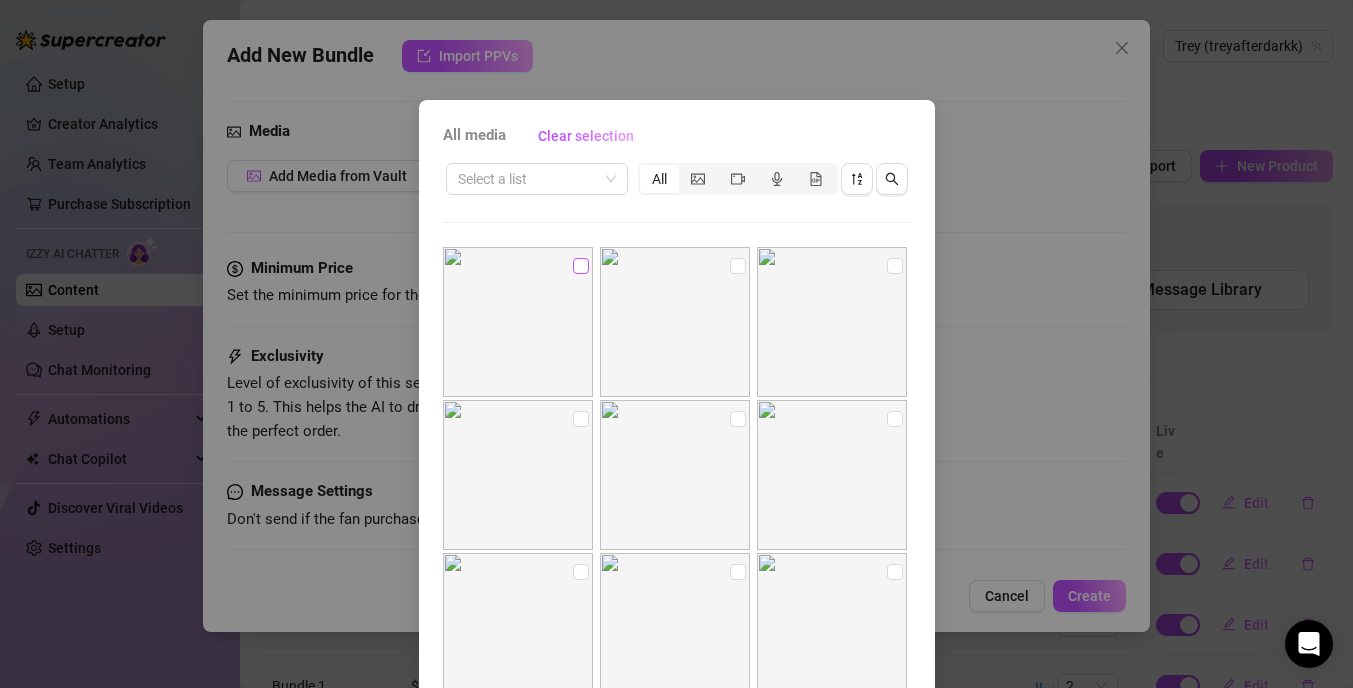 click at bounding box center [581, 266] 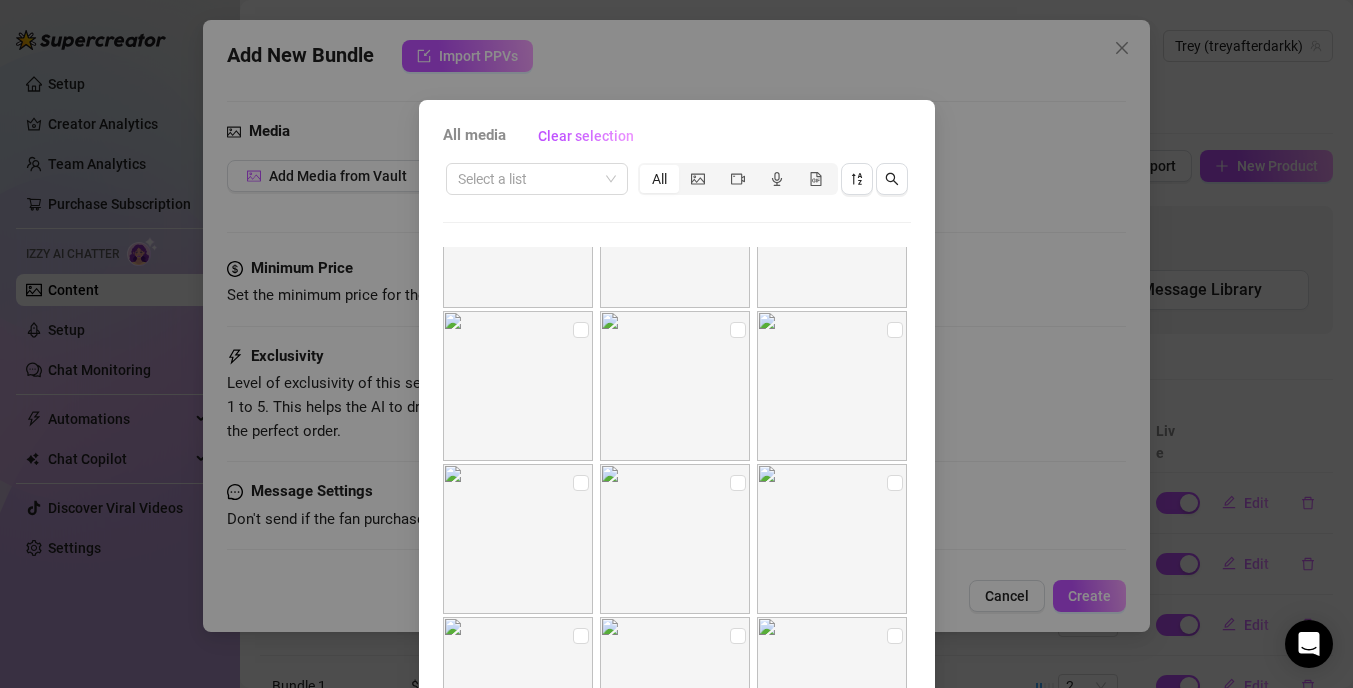scroll, scrollTop: 754, scrollLeft: 0, axis: vertical 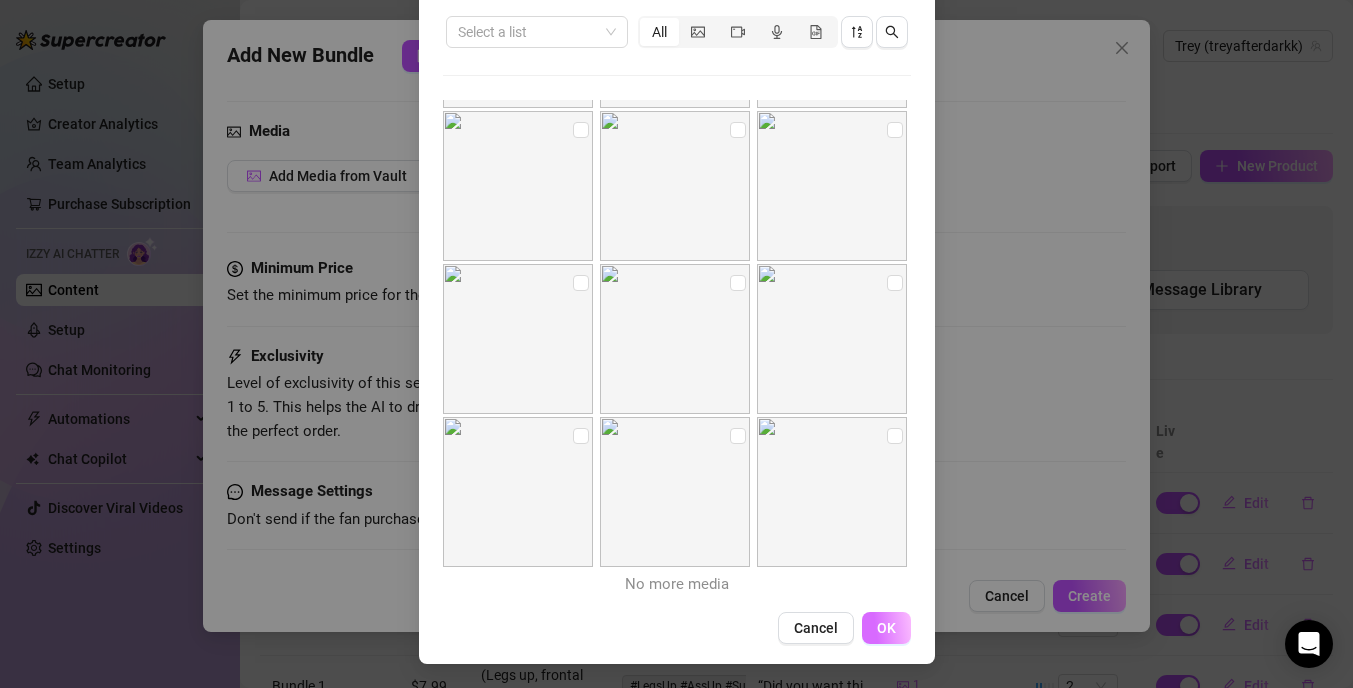 click on "OK" at bounding box center (886, 628) 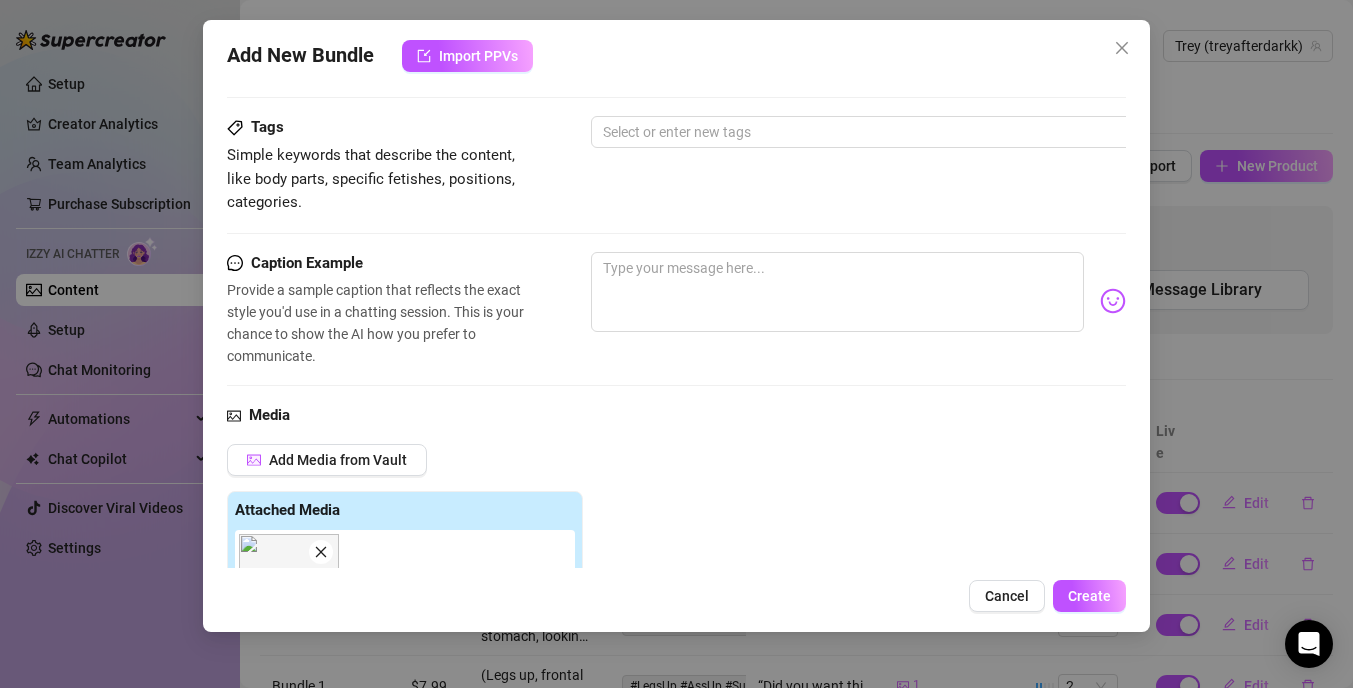 scroll, scrollTop: 0, scrollLeft: 0, axis: both 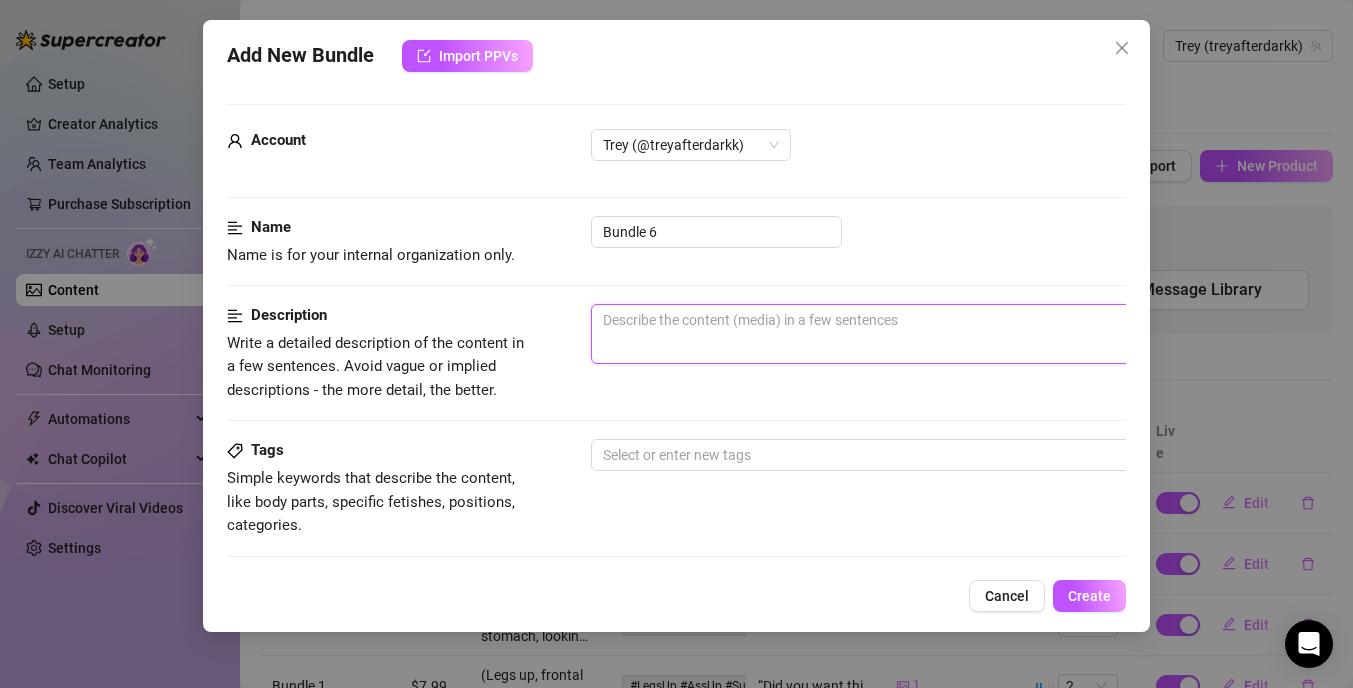 click at bounding box center [941, 334] 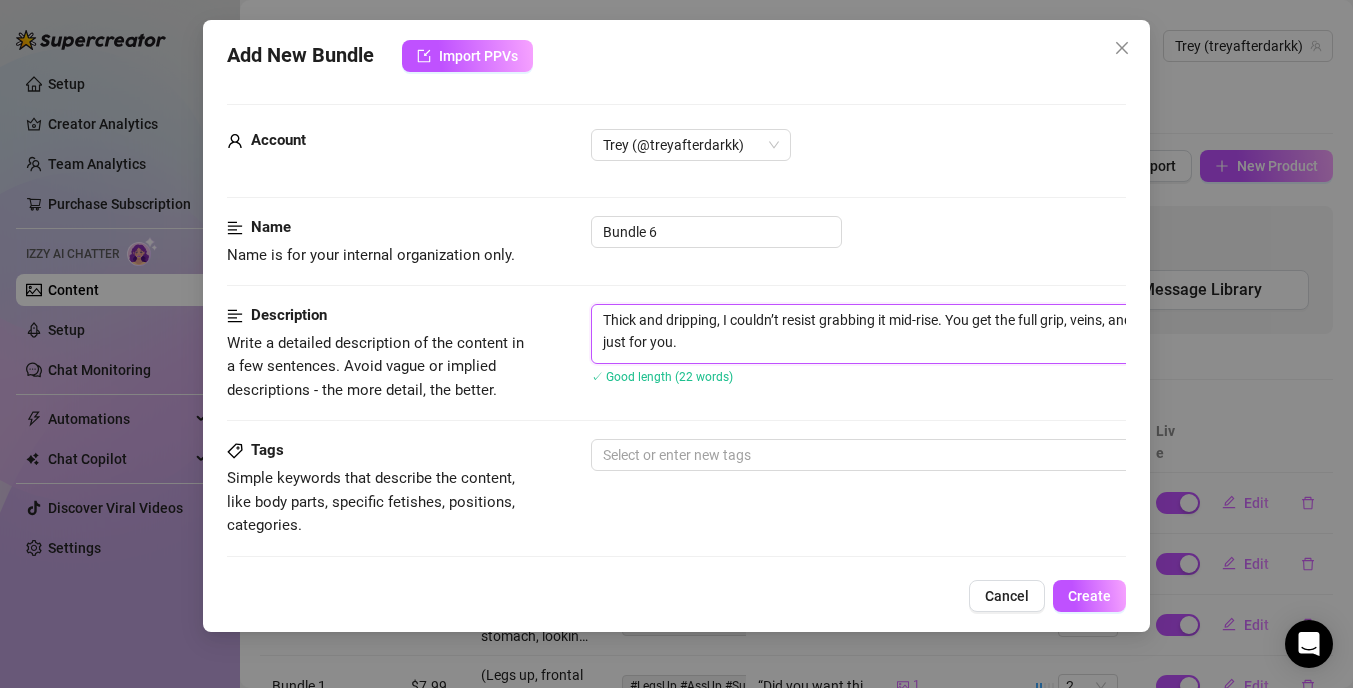 type on "Thick and dripping, I couldn’t resist grabbing it mid-rise. You get the full grip, veins, and tease—like I’m stroking just for you." 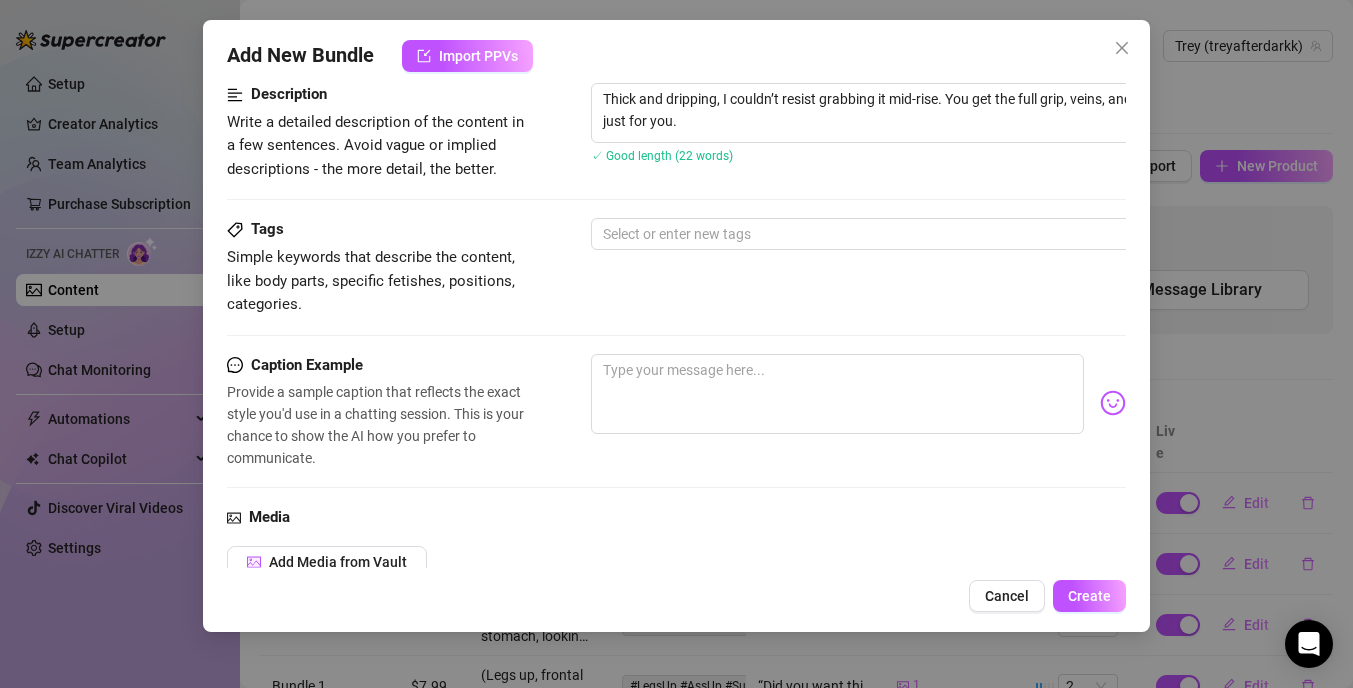 scroll, scrollTop: 223, scrollLeft: 0, axis: vertical 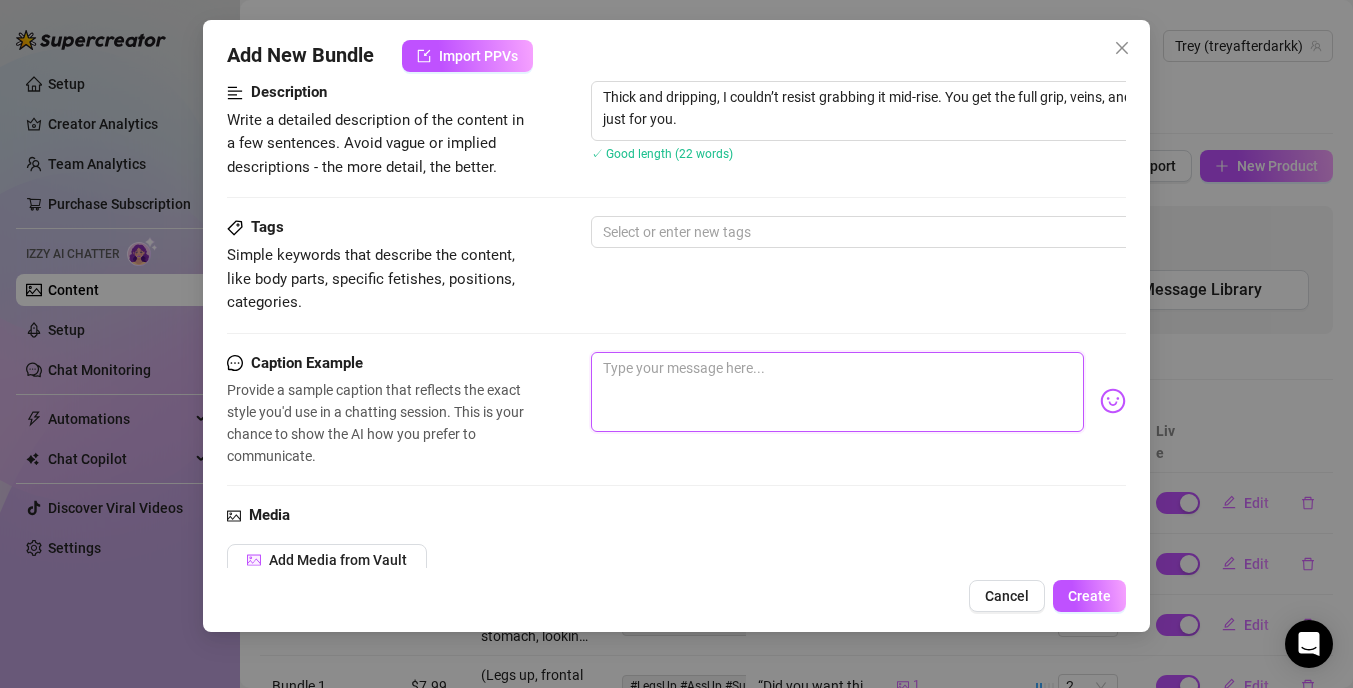 click at bounding box center (837, 392) 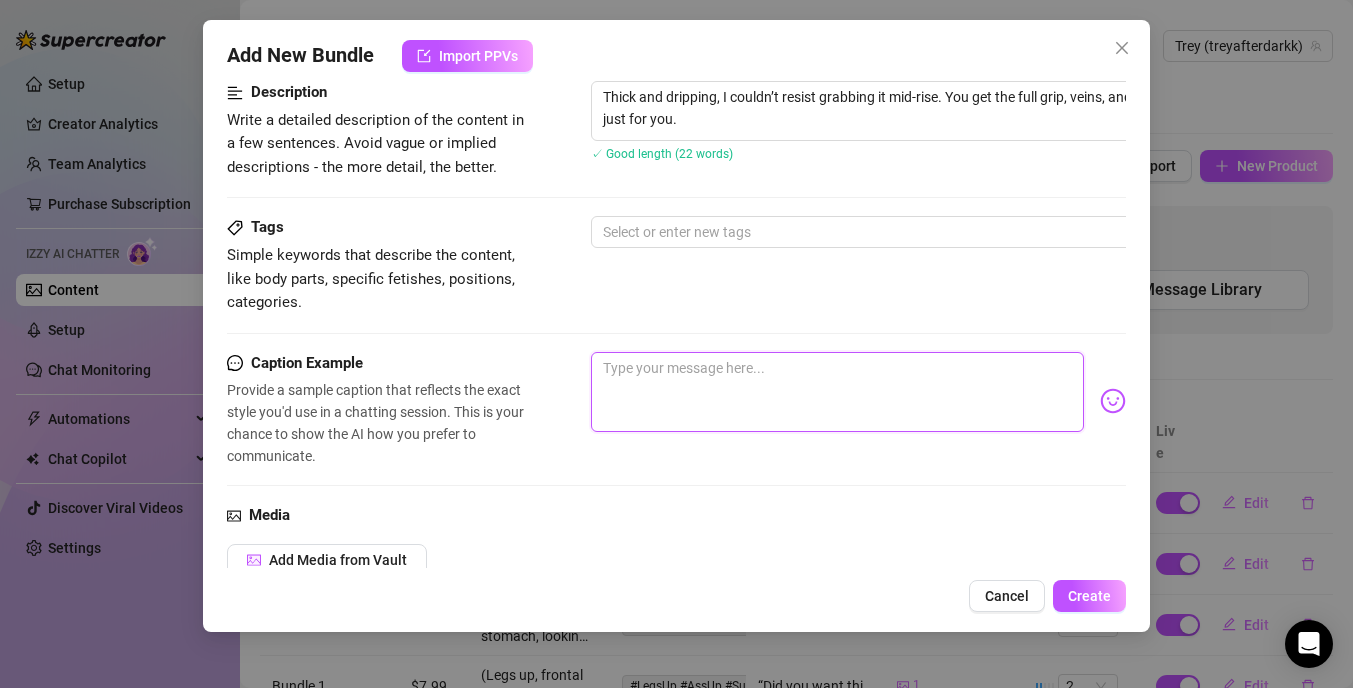 paste on "“Hard and heavy just for you. Don’t let it go to waste.”" 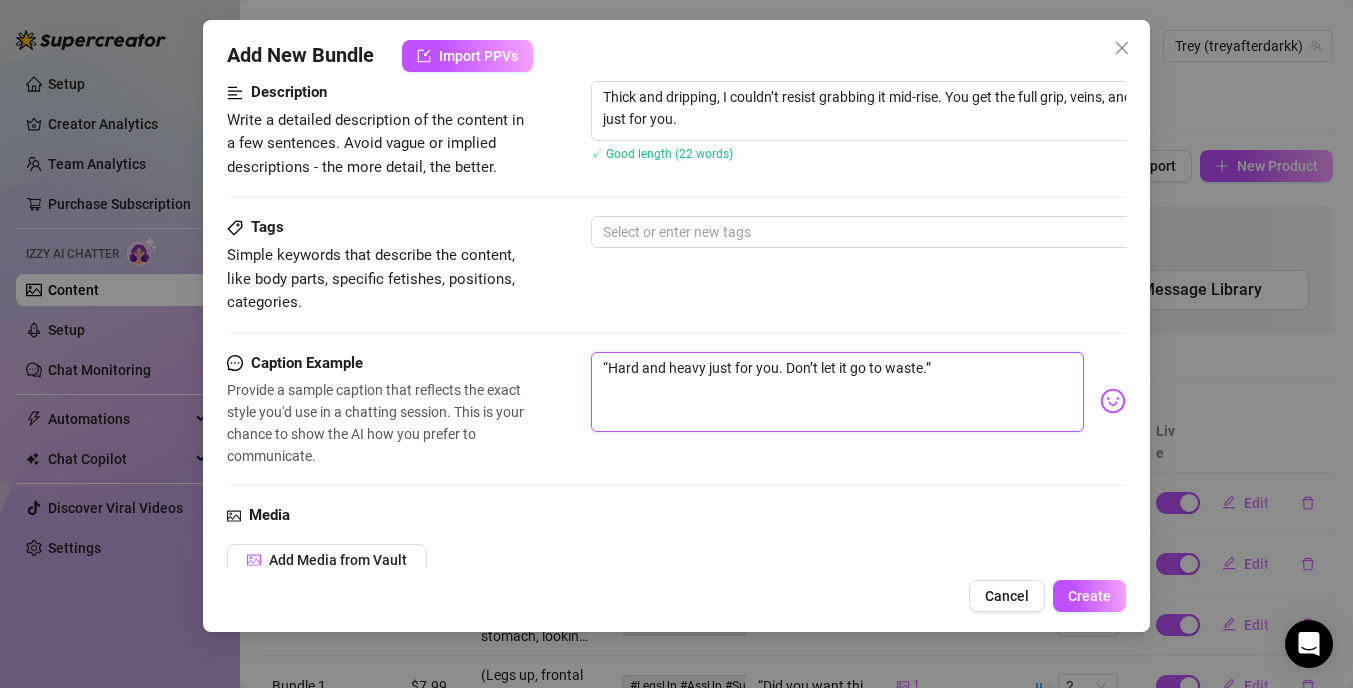 type on "“Hard and heavy just for you. Don’t let it go to waste.”" 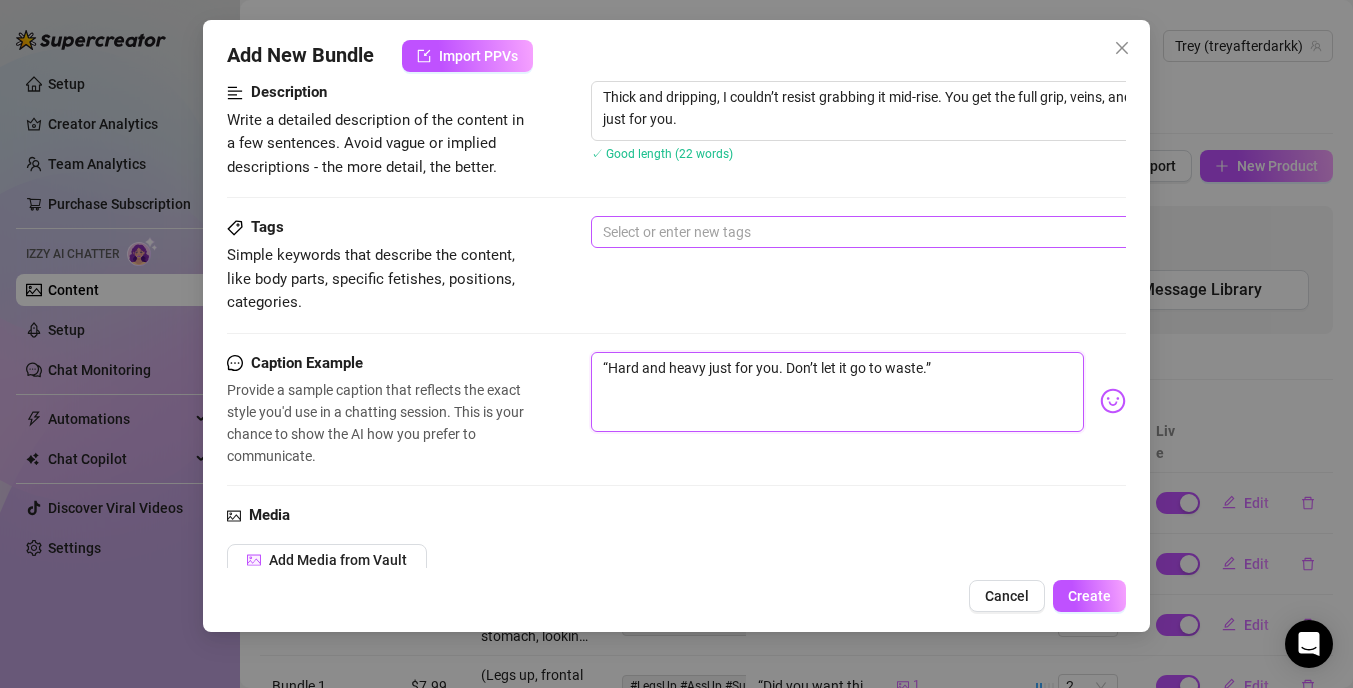 click on "Select or enter new tags" at bounding box center (941, 232) 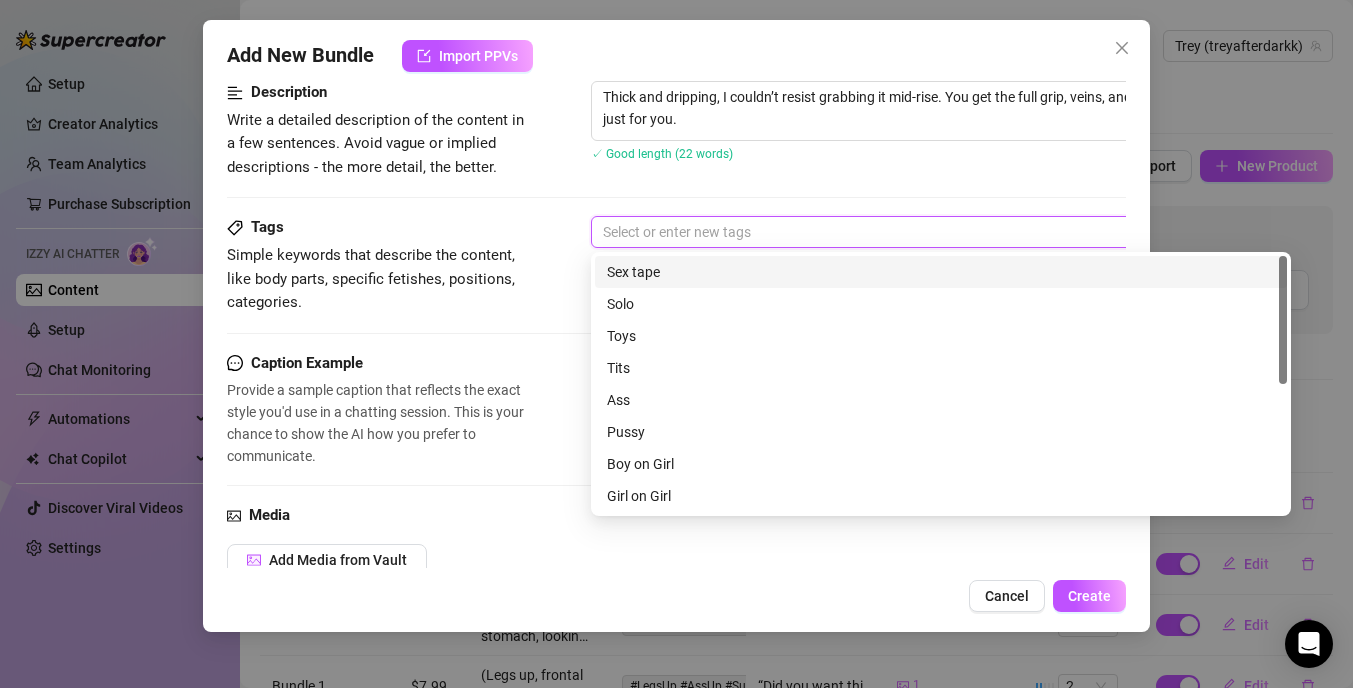 click at bounding box center [930, 232] 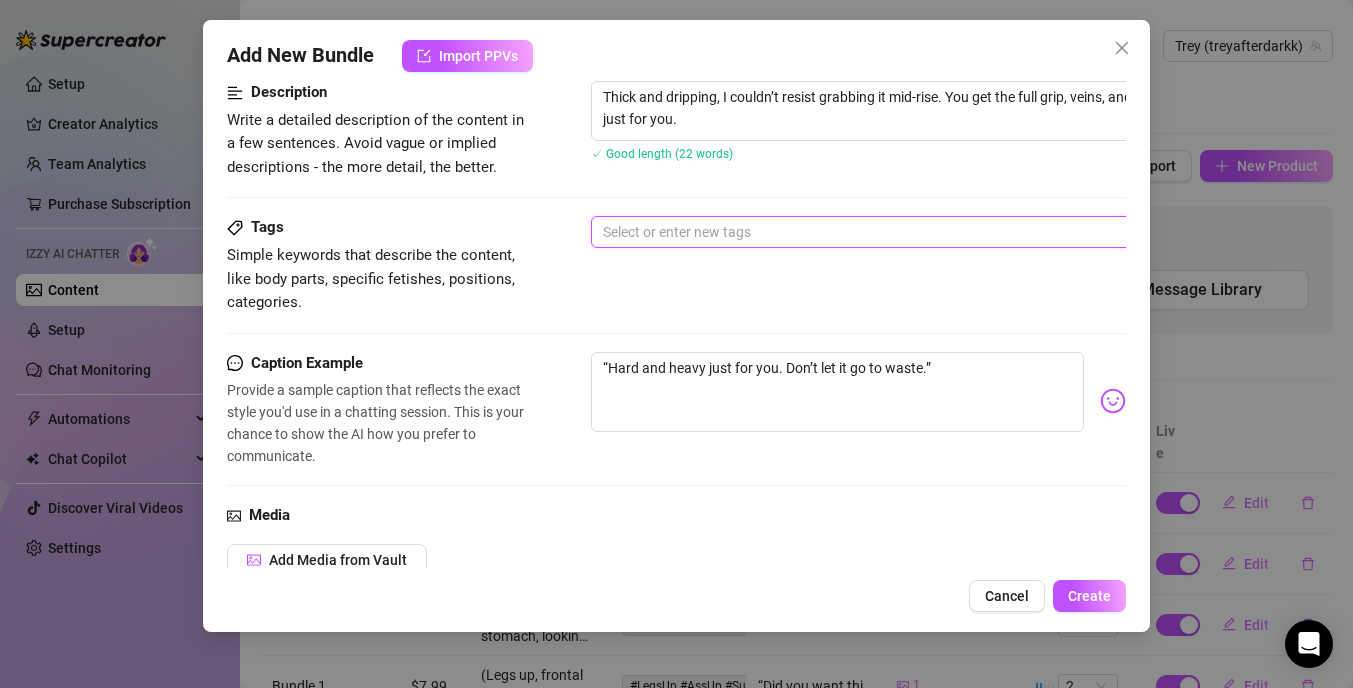 paste on "#ThickCock #GrabIt #MorningWood #ReadyToPlay #HungAndHorny" 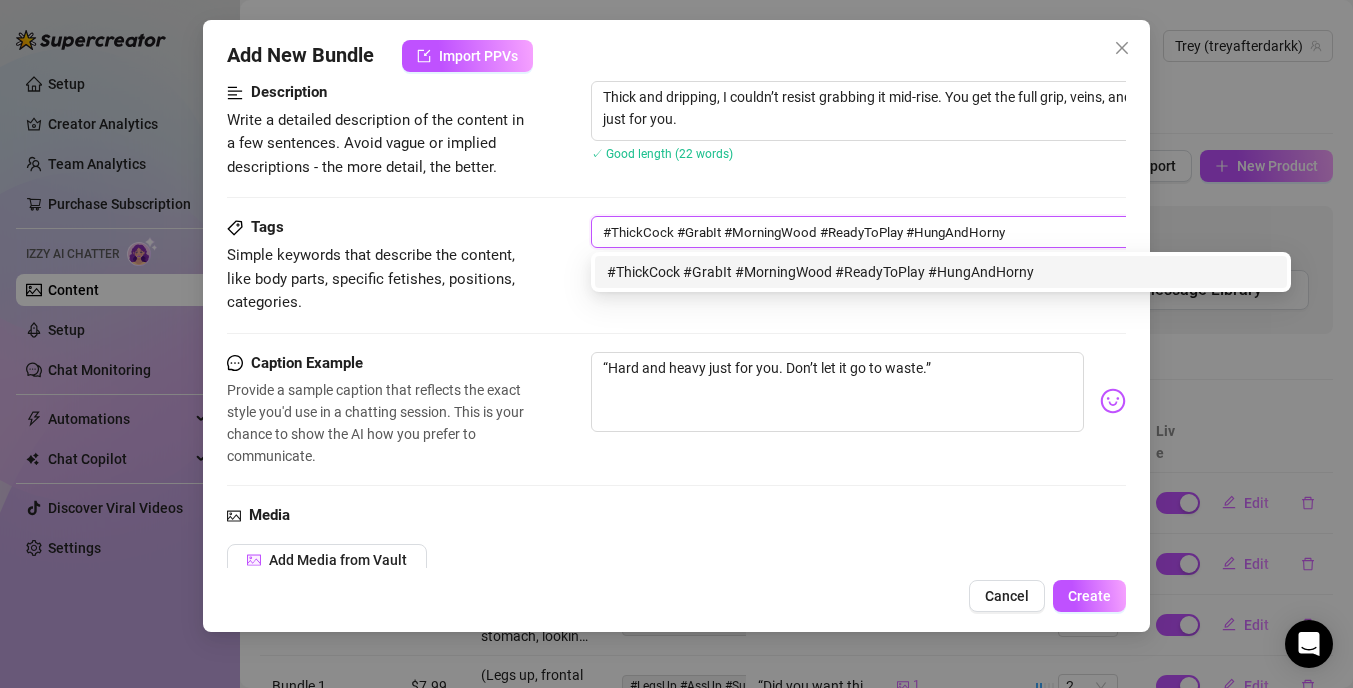 type on "#ThickCock #GrabIt #MorningWood #ReadyToPlay #HungAndHorny" 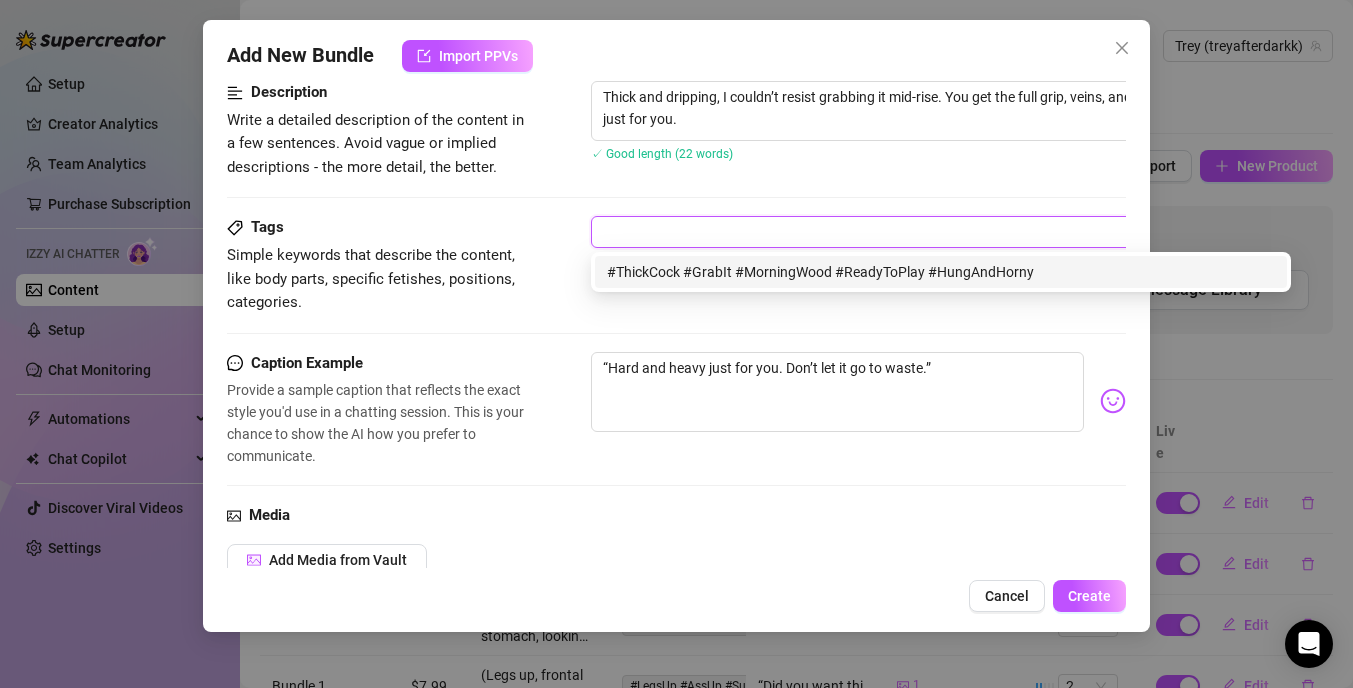 click on "Tags Simple keywords that describe the content, like body parts, specific fetishes, positions, categories. #ThickCock #GrabIt #MorningWood #ReadyToPlay #HungAndHorny" at bounding box center [676, 265] 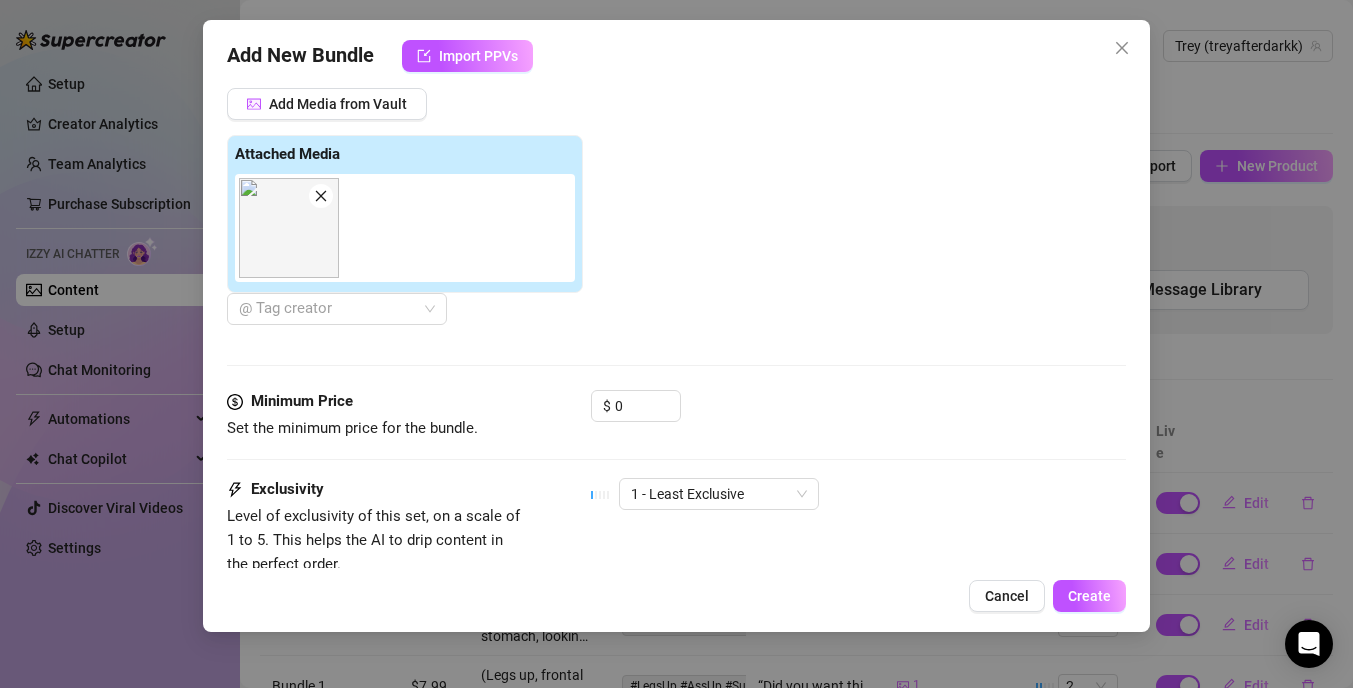 scroll, scrollTop: 692, scrollLeft: 0, axis: vertical 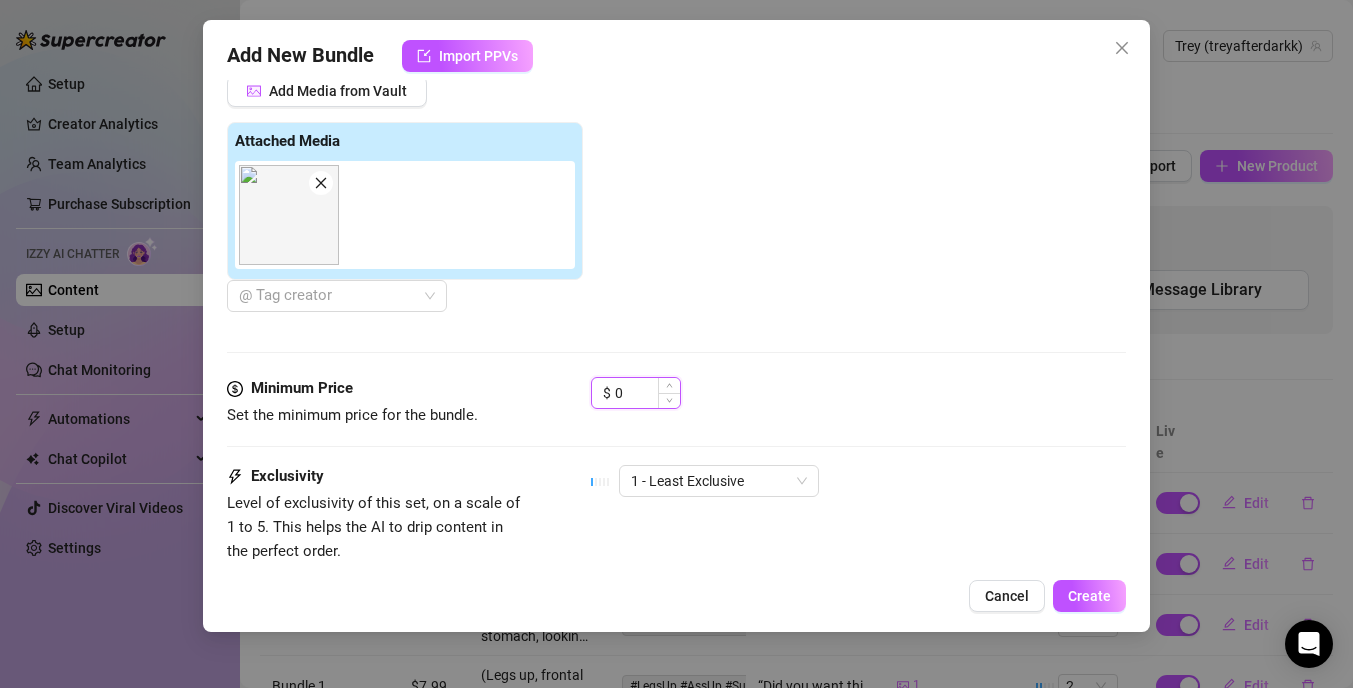 click on "0" at bounding box center [647, 393] 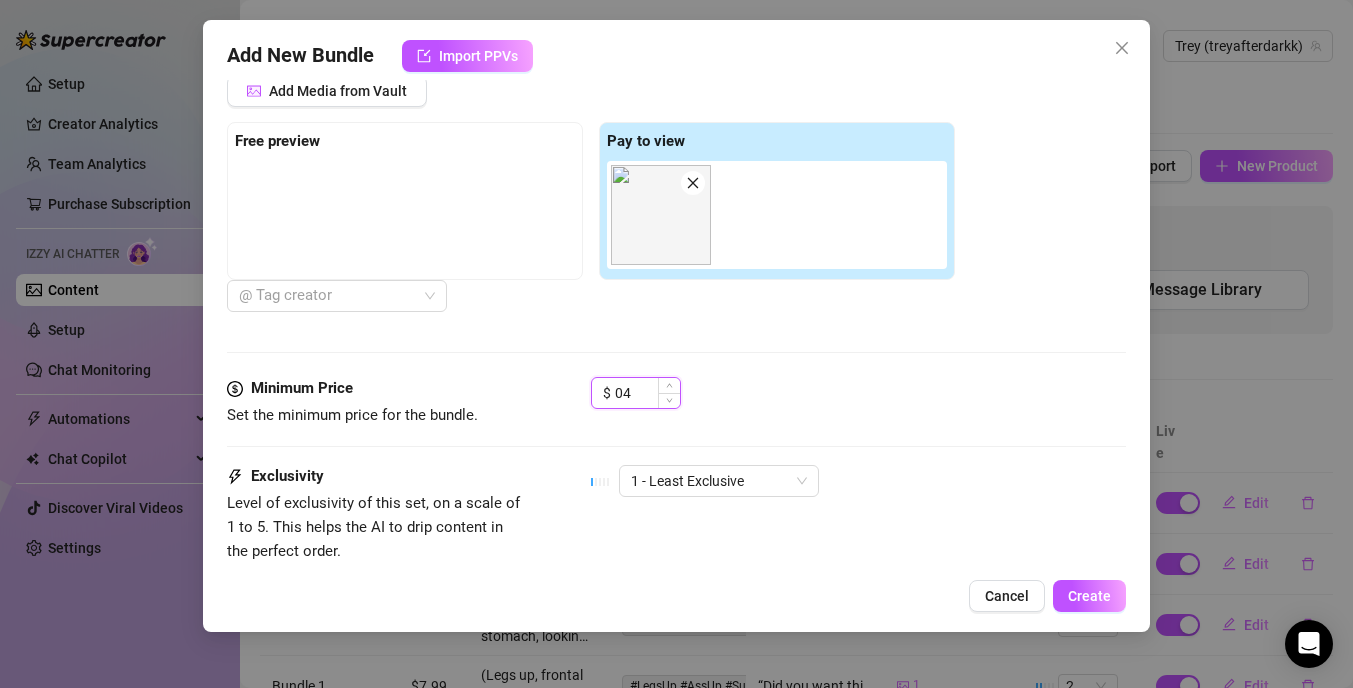 type on "0" 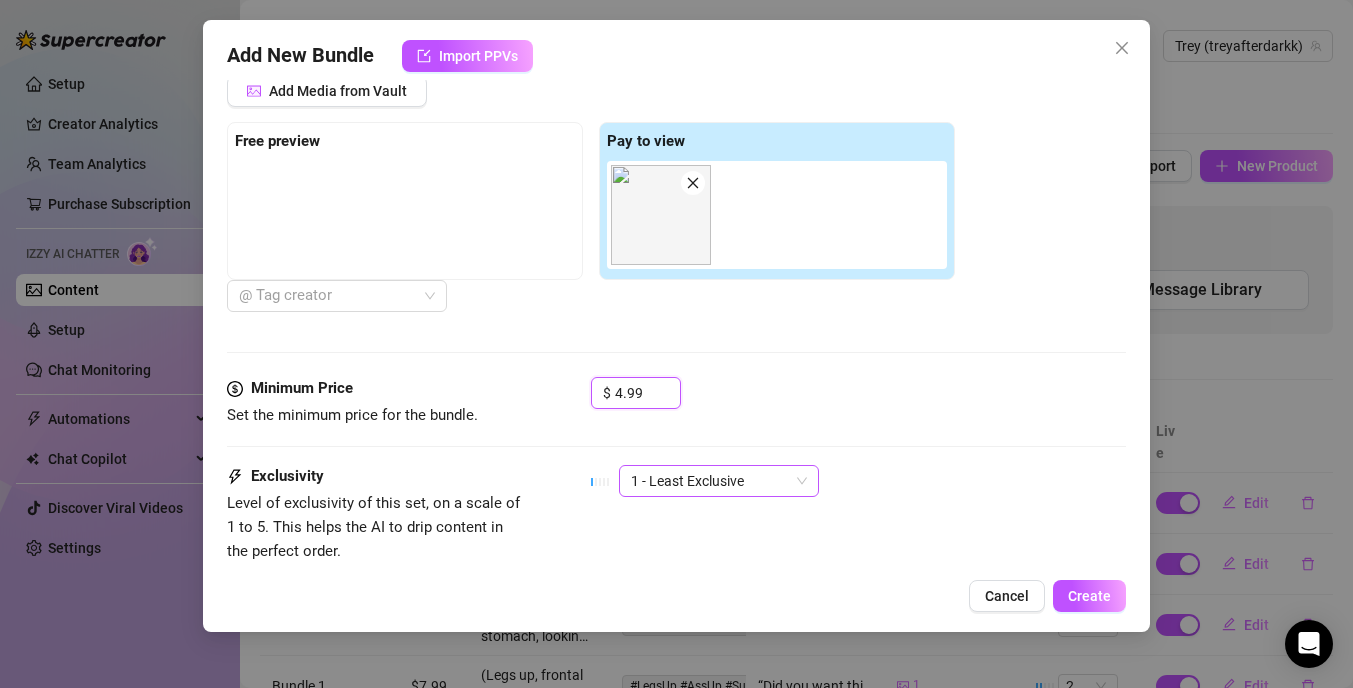 click on "1 - Least Exclusive" at bounding box center (719, 481) 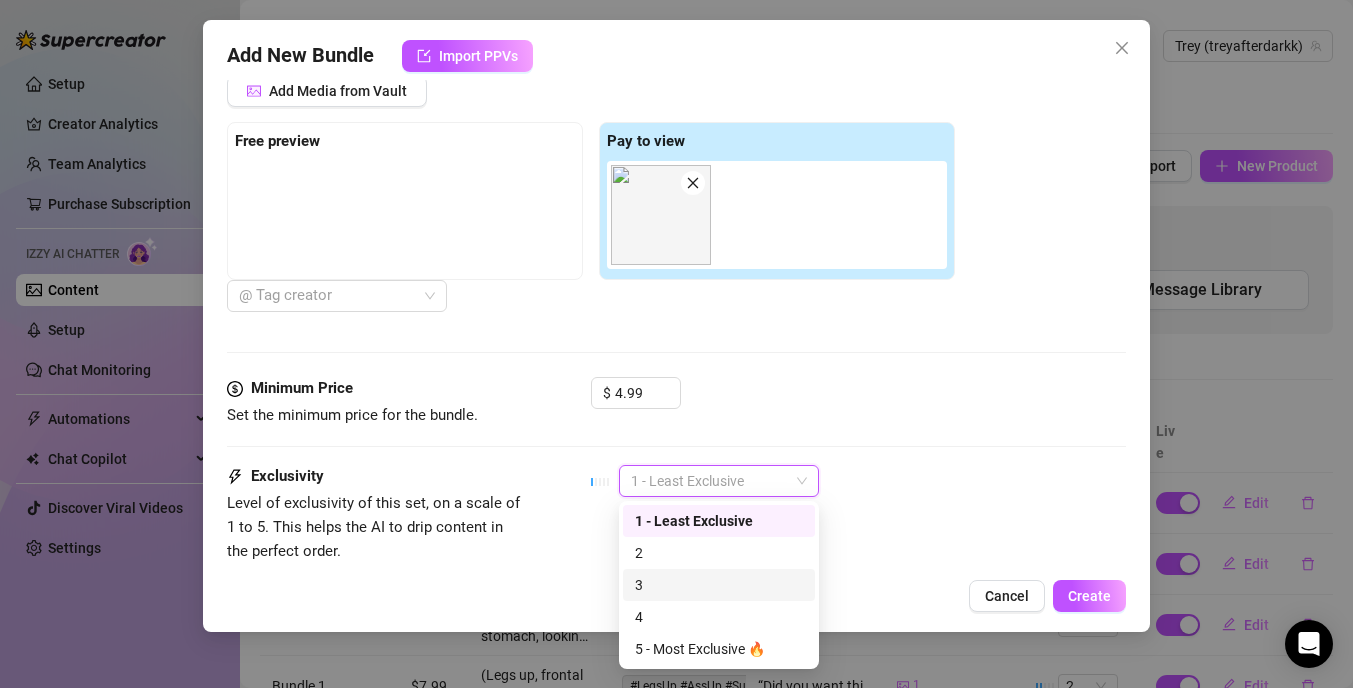 click on "3" at bounding box center [719, 585] 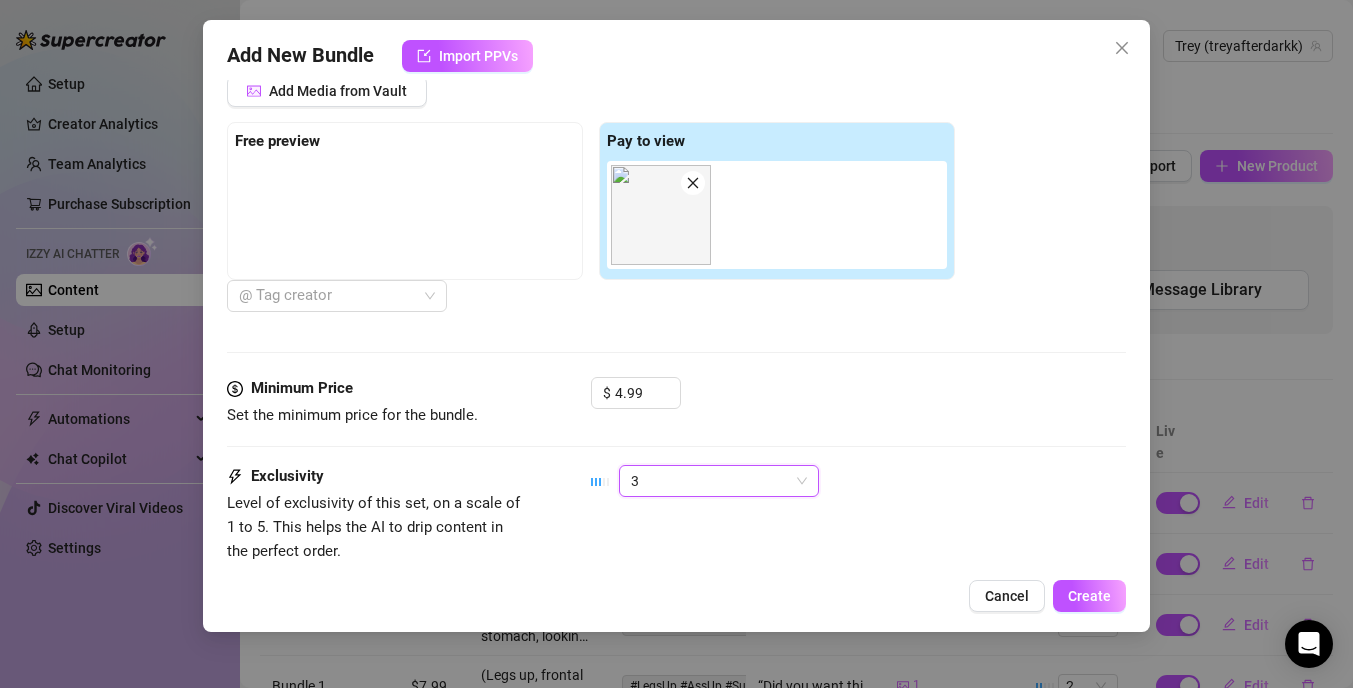 click on "Exclusivity Level of exclusivity of this set, on a scale of 1 to 5. This helps the AI to drip content in the perfect order. 3 3" at bounding box center (676, 514) 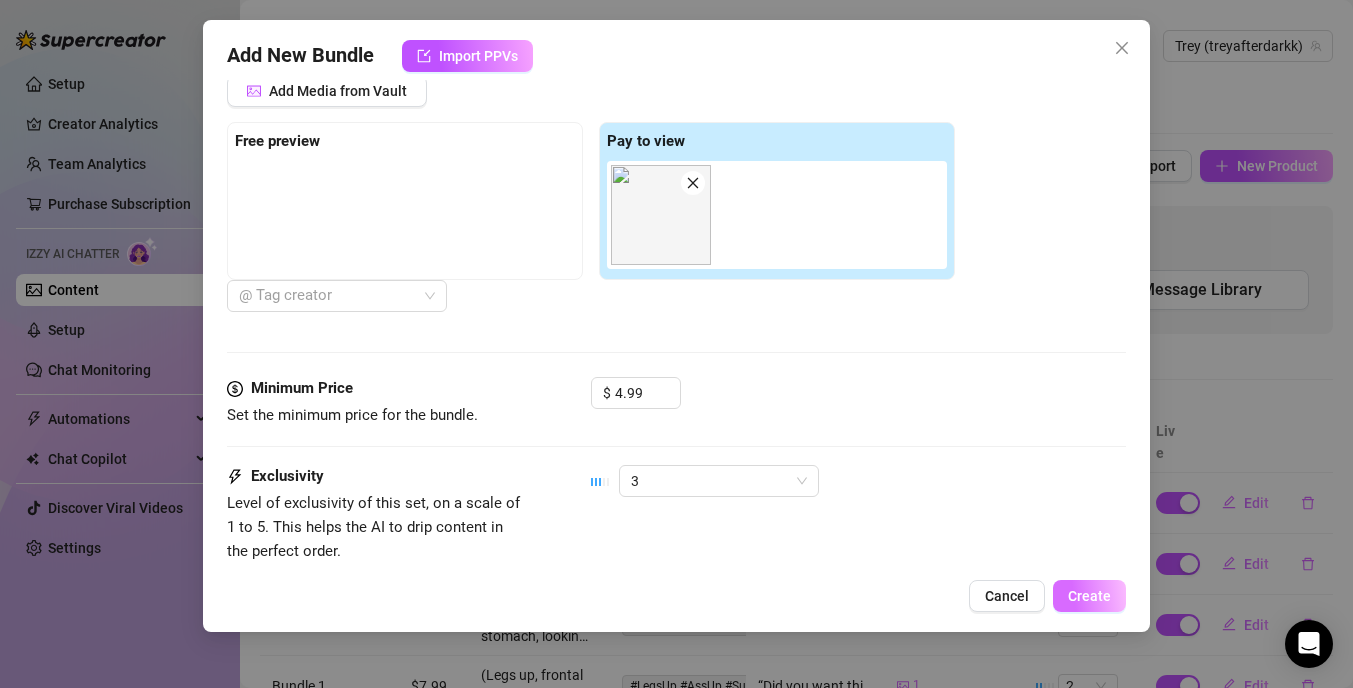 click on "Create" at bounding box center [1089, 596] 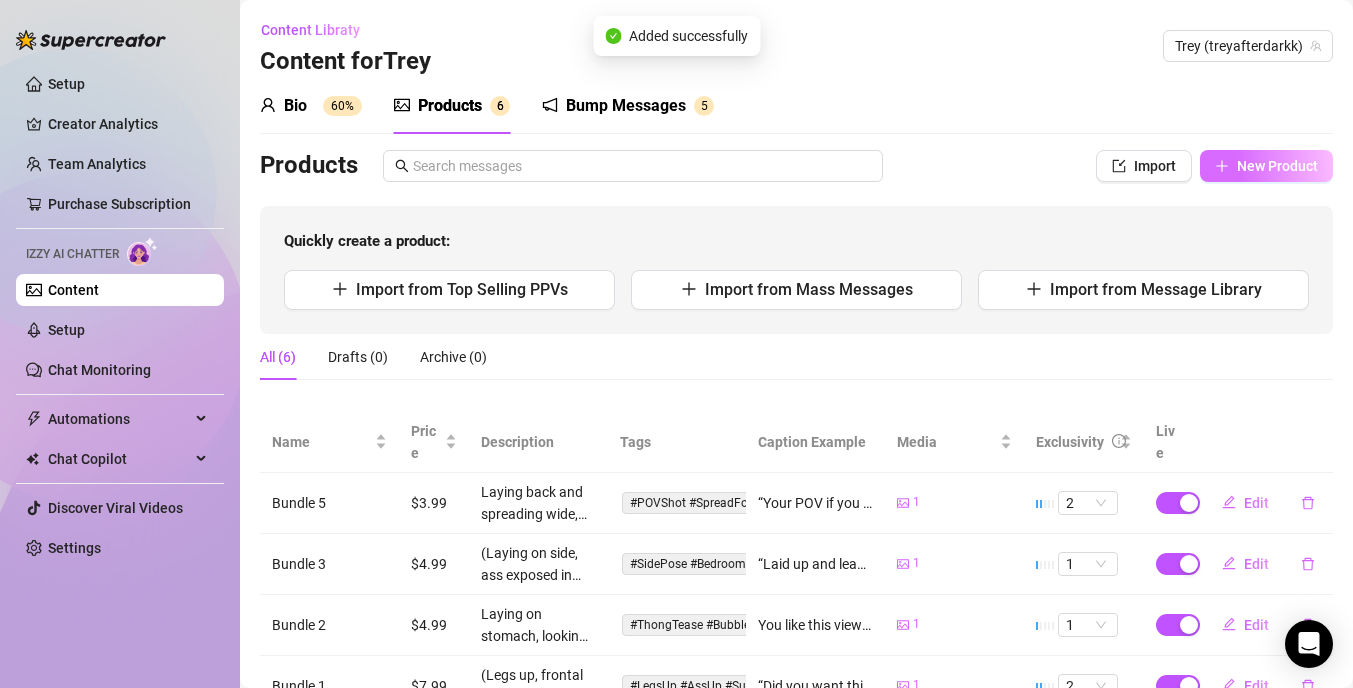 click on "New Product" at bounding box center (1277, 166) 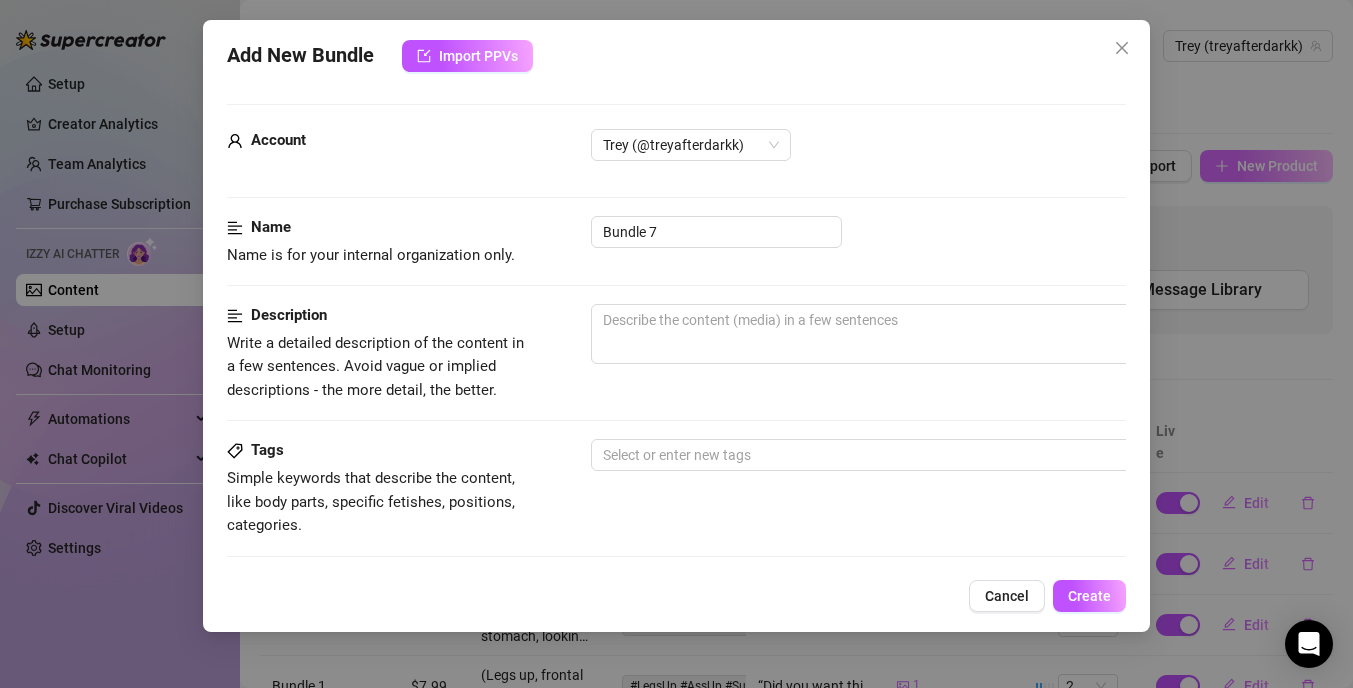 click on "Add New Bundle Import PPVs Account Trey (@treyafterdarkk) Name Name is for your internal organization only. Bundle 7 Description Write a detailed description of the content in a few sentences. Avoid vague or implied descriptions - the more detail, the better. Tags Simple keywords that describe the content, like body parts, specific fetishes, positions, categories.   Select or enter new tags Caption Example Provide a sample caption that reflects the exact style you'd use in a chatting session. This is your chance to show the AI how you prefer to communicate. Media Add Media from Vault Minimum Price Set the minimum price for the bundle. $ 0 Exclusivity Level of exclusivity of this set, on a scale of 1 to 5. This helps the AI to drip content in the perfect order. 1 - Least Exclusive Message Settings Don't send if the fan purchased this media Cancel Create" at bounding box center [676, 344] 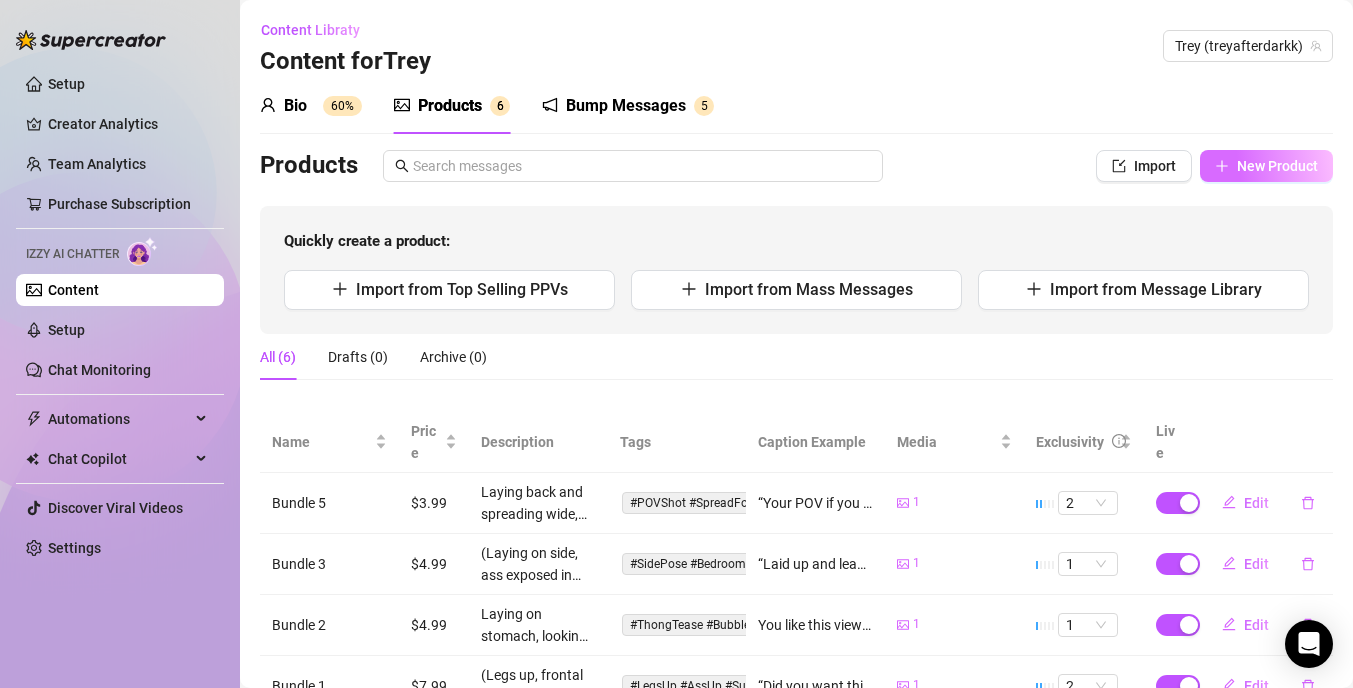 click on "New Product" at bounding box center (1277, 166) 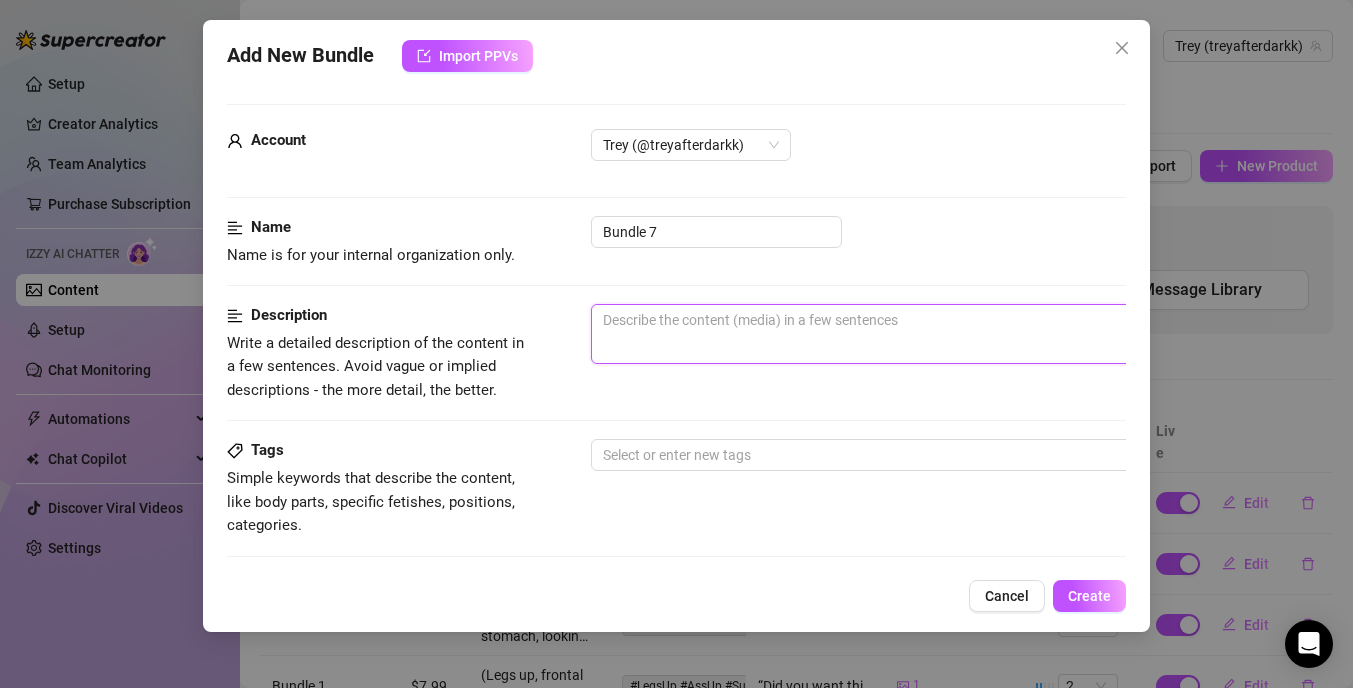 click at bounding box center (941, 334) 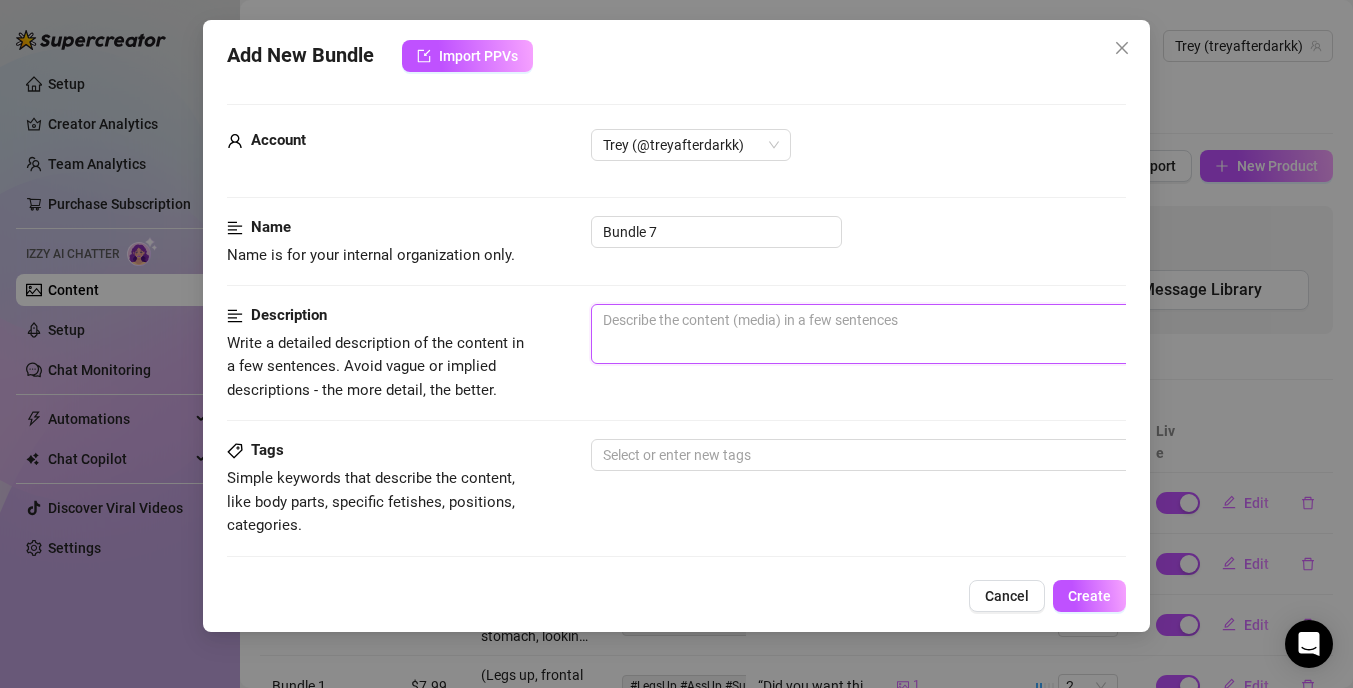 click at bounding box center (941, 334) 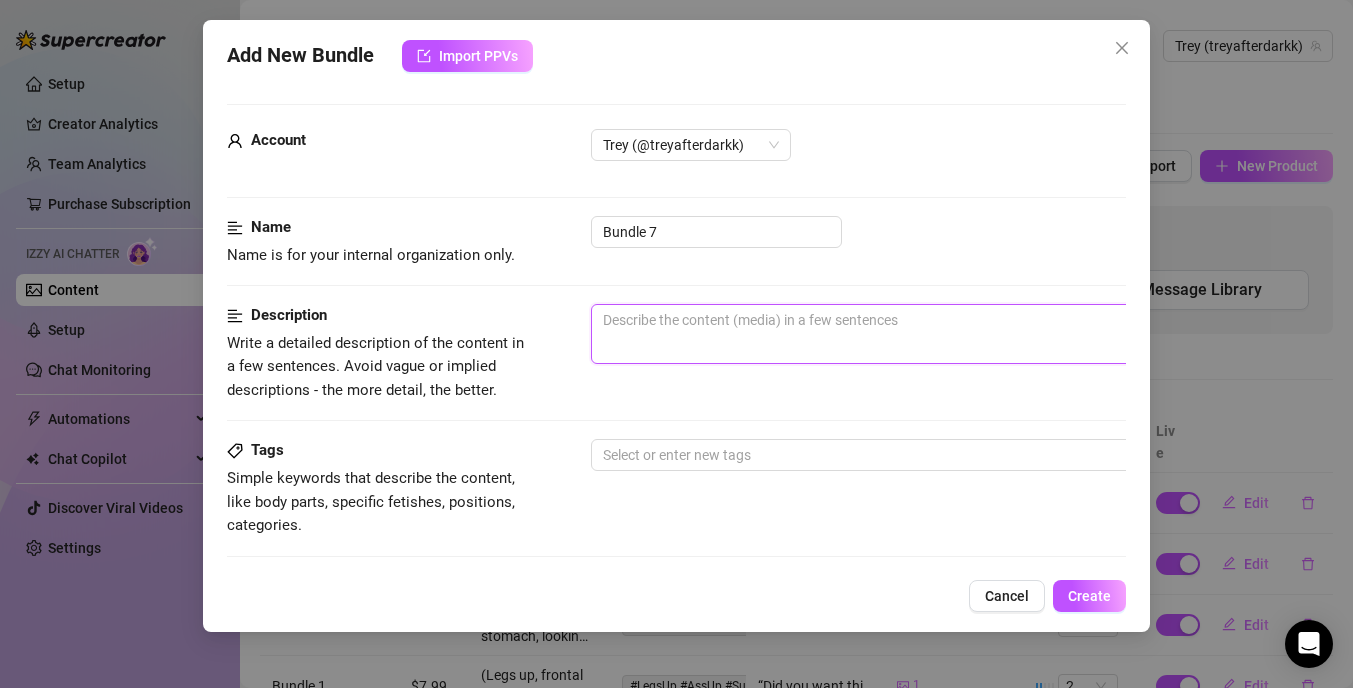 paste on "Black-and-white cheek shot under blanket" 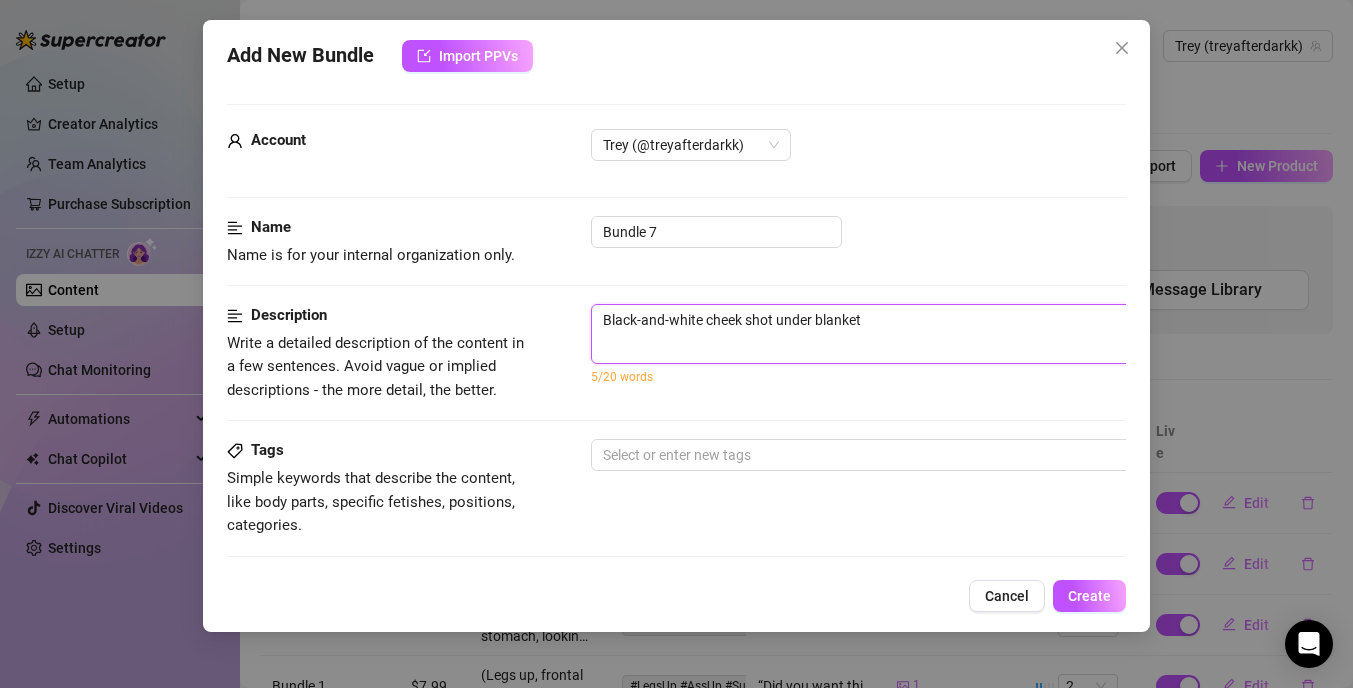 type on "Black-and-white cheek shot under blanket" 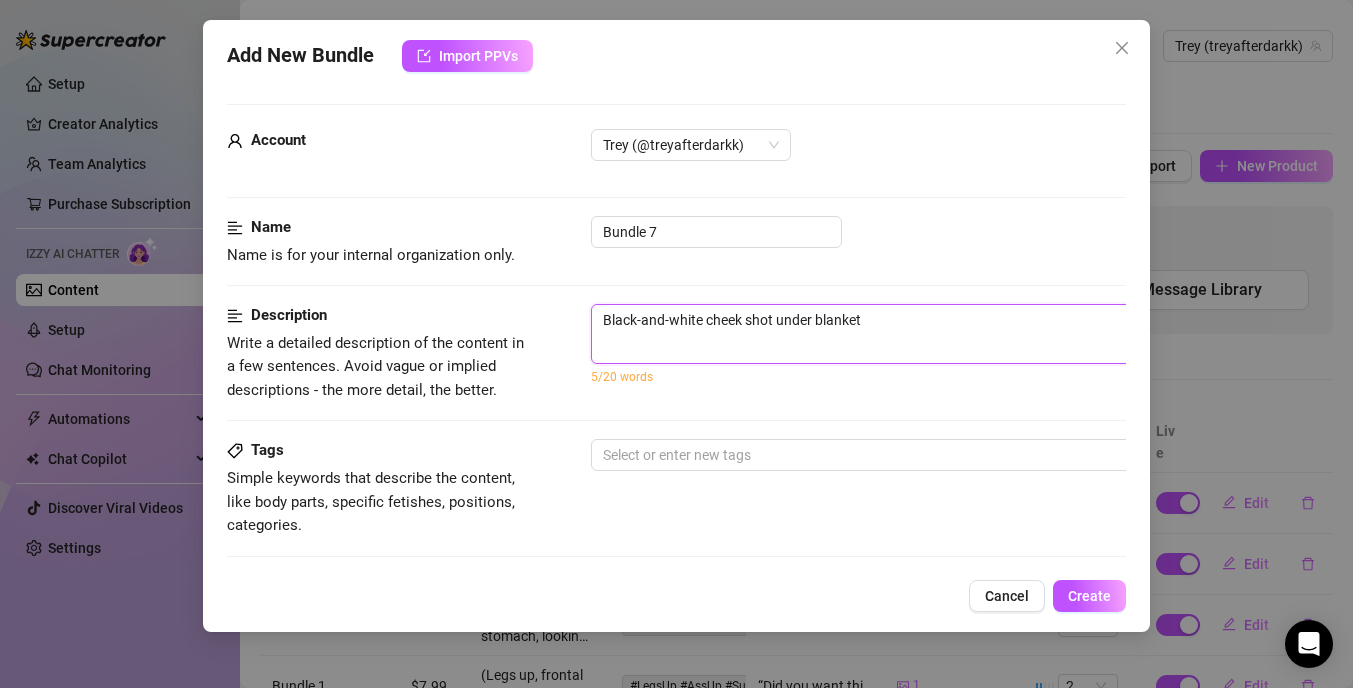 click on "Black-and-white cheek shot under blanket" at bounding box center (941, 334) 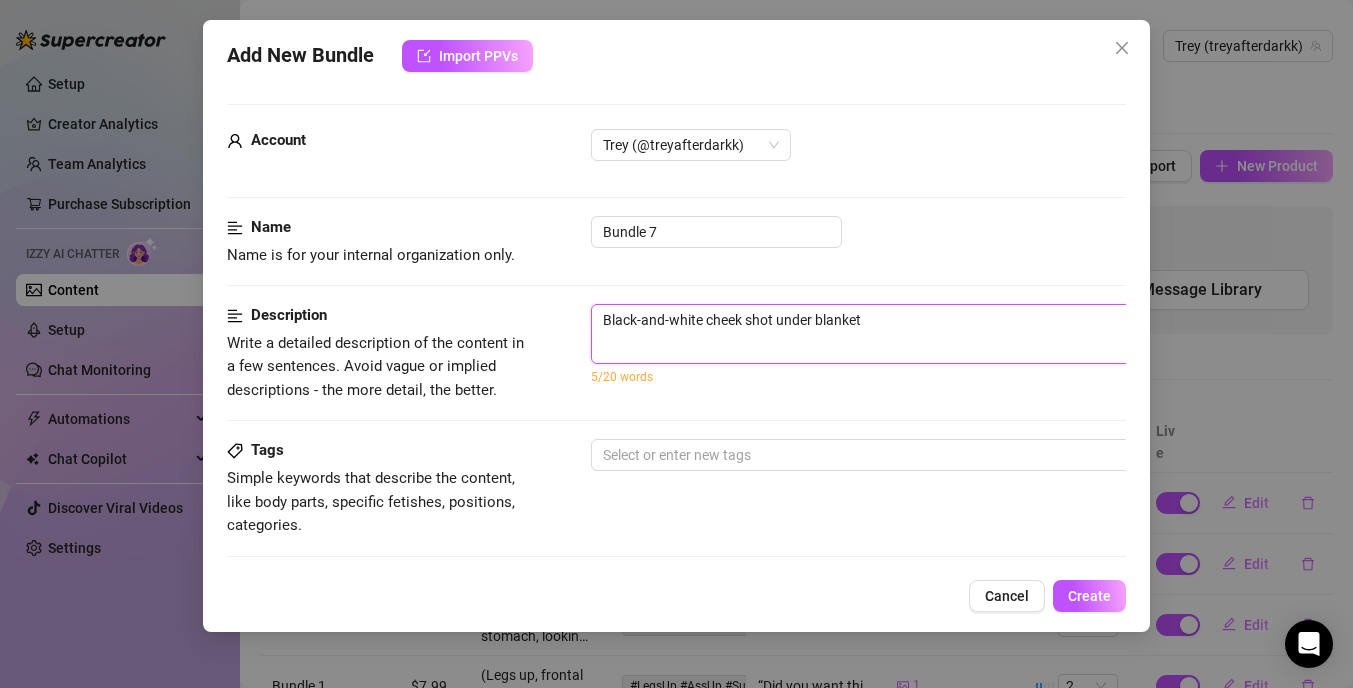 type on "Black-and-white cheek shot under blanket" 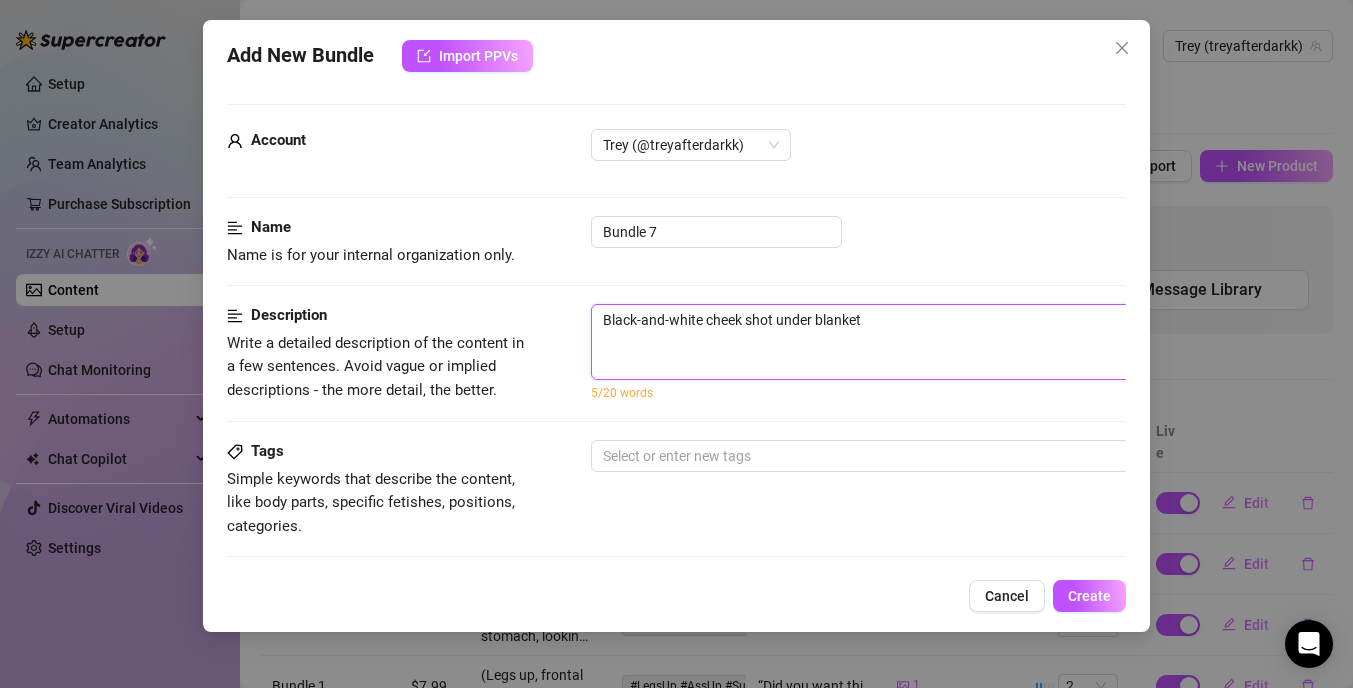 paste on "Tucked under the covers but fully exposed, this moody B&W shot gives you that soft, round view just peeking out—asking for attention." 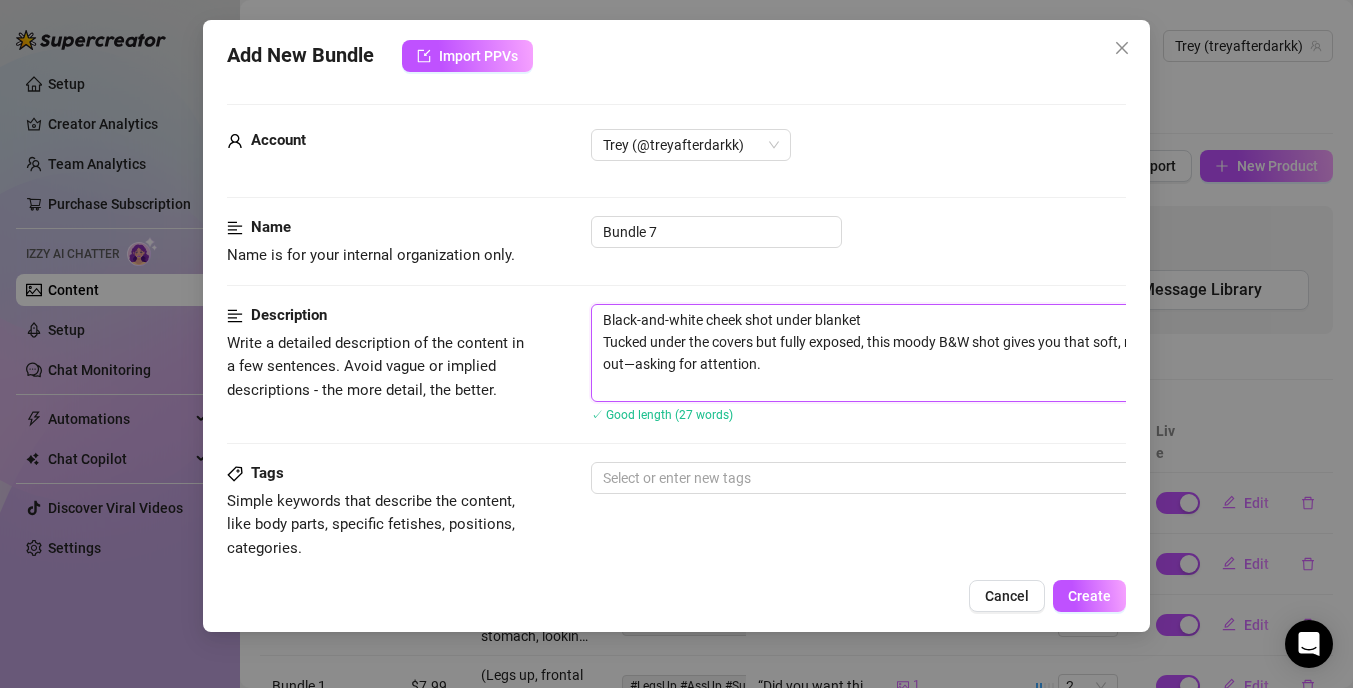 click on "Black-and-white cheek shot under blanket
Tucked under the covers but fully exposed, this moody B&W shot gives you that soft, round view just peeking out—asking for attention." at bounding box center [941, 353] 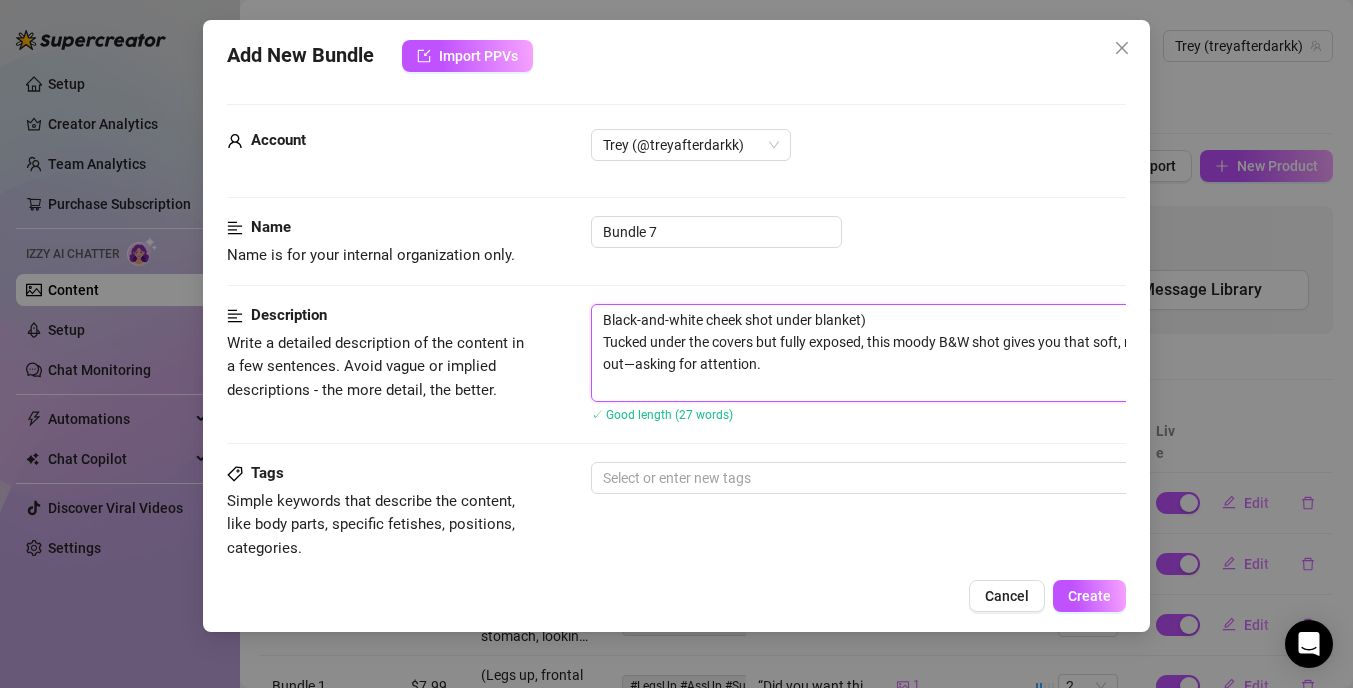 click on "Black-and-white cheek shot under blanket)
Tucked under the covers but fully exposed, this moody B&W shot gives you that soft, round view just peeking out—asking for attention." at bounding box center (941, 353) 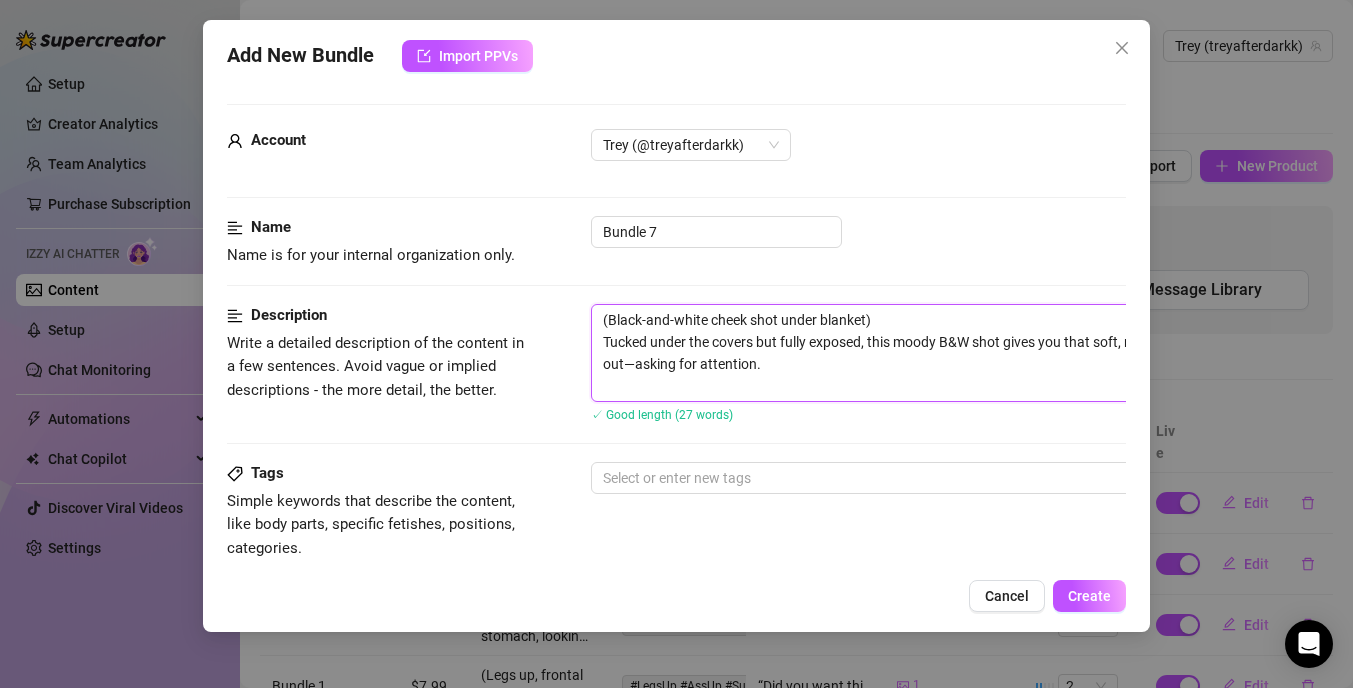 click on "(Black-and-white cheek shot under blanket)
Tucked under the covers but fully exposed, this moody B&W shot gives you that soft, round view just peeking out—asking for attention." at bounding box center [941, 353] 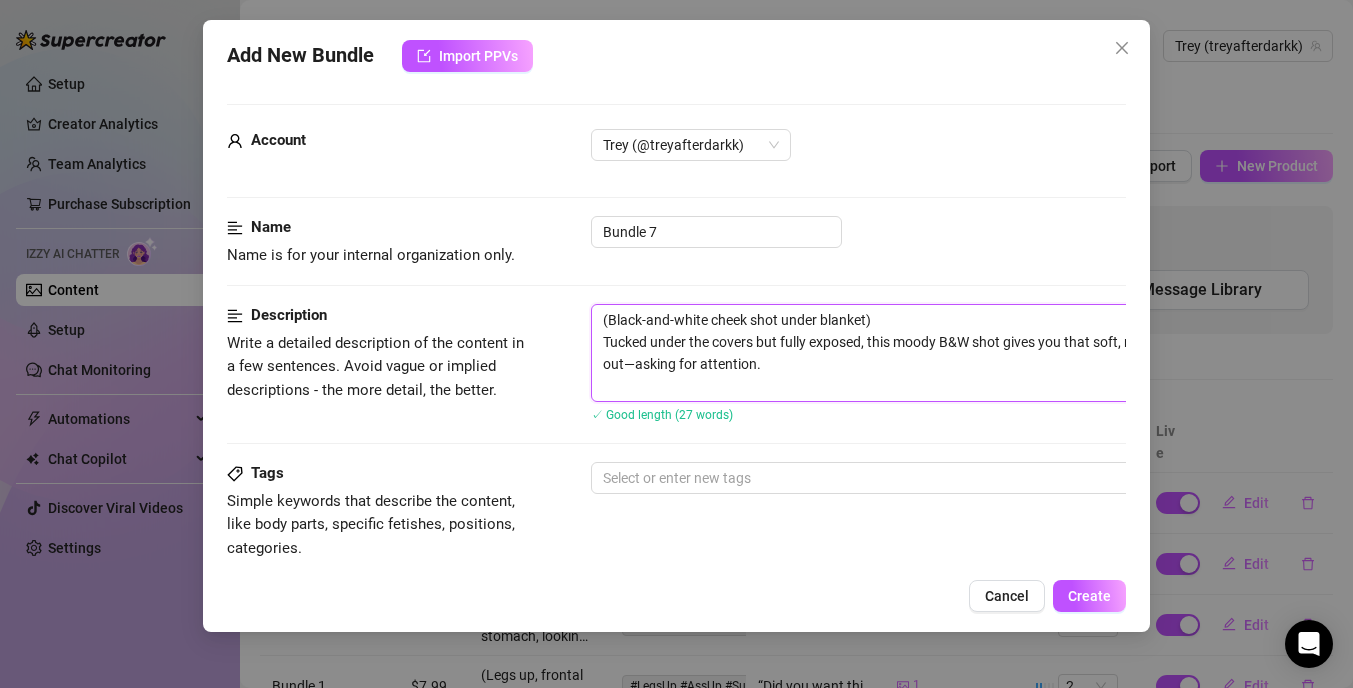 type on "(Black-and-white cheek shot under blanket)
Tucked under the covers but fully exposed, this moody B&W shot gives you that soft, round view just peeking out—asking for attention." 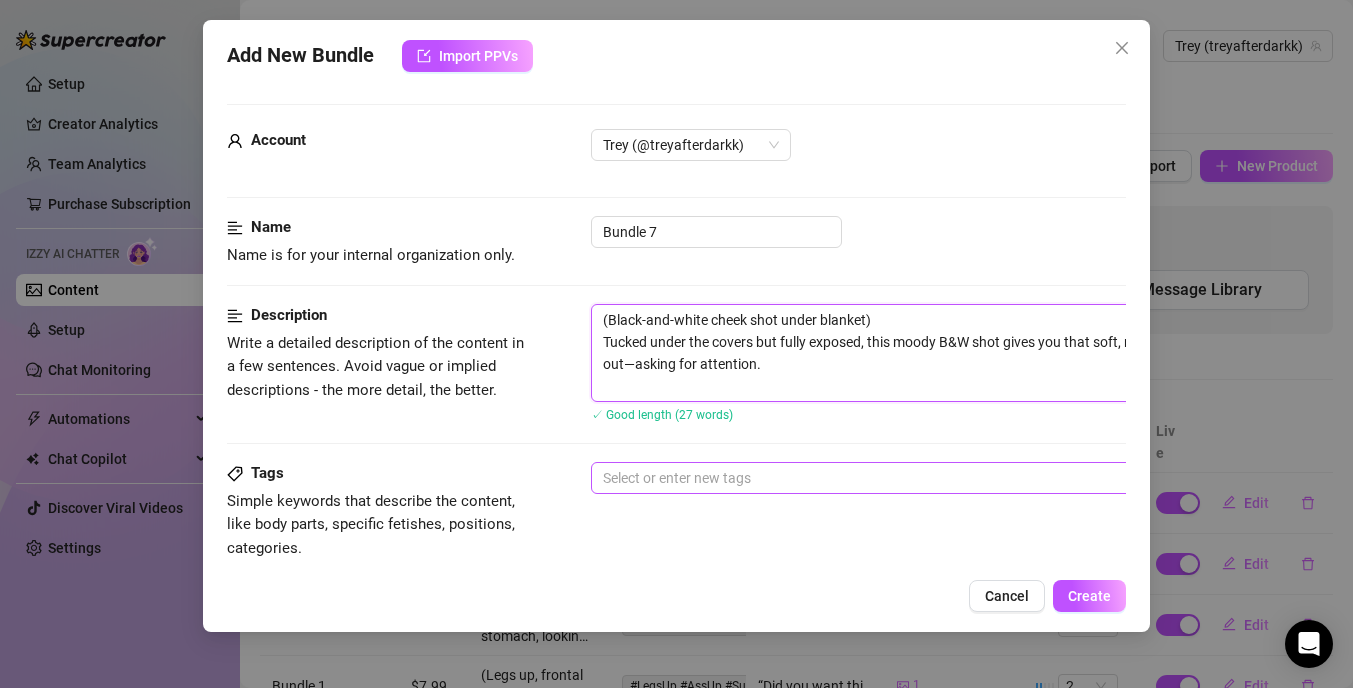 click at bounding box center [930, 478] 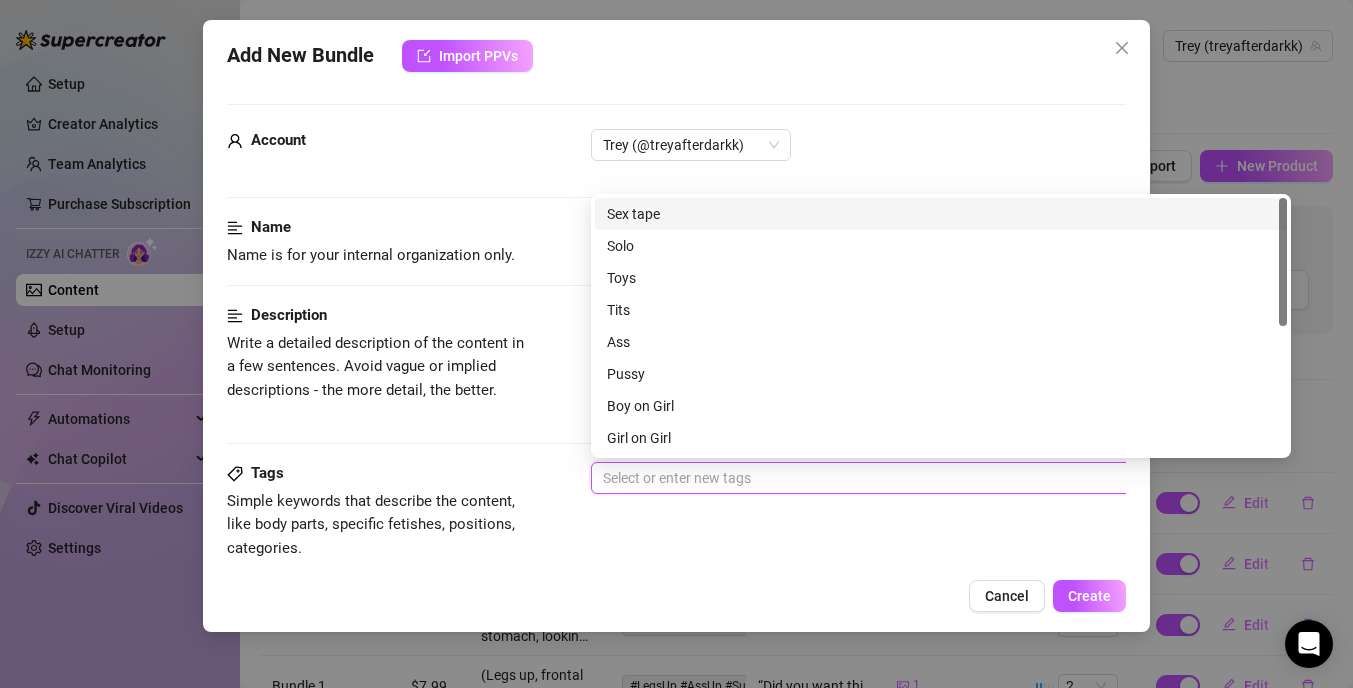 click at bounding box center [930, 478] 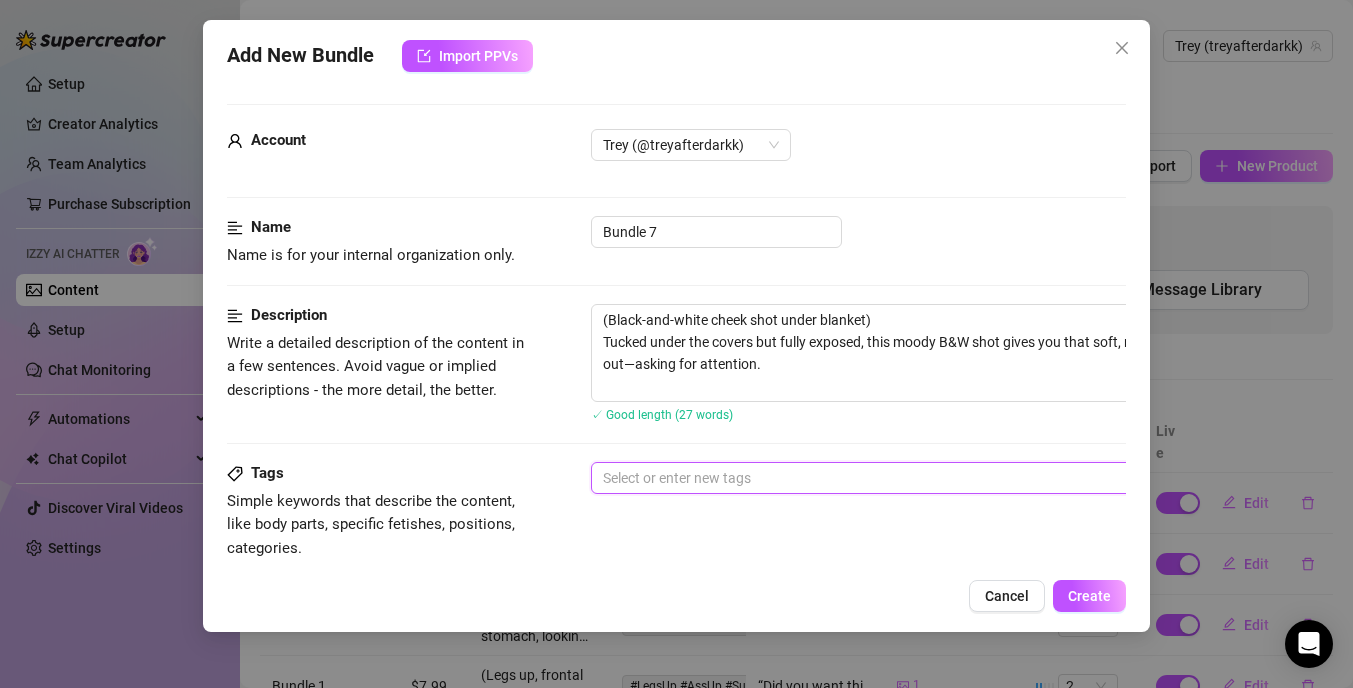 paste on "#UnderTheCovers #BubbleButt #MonochromeMood #HiddenTease #BootyCall" 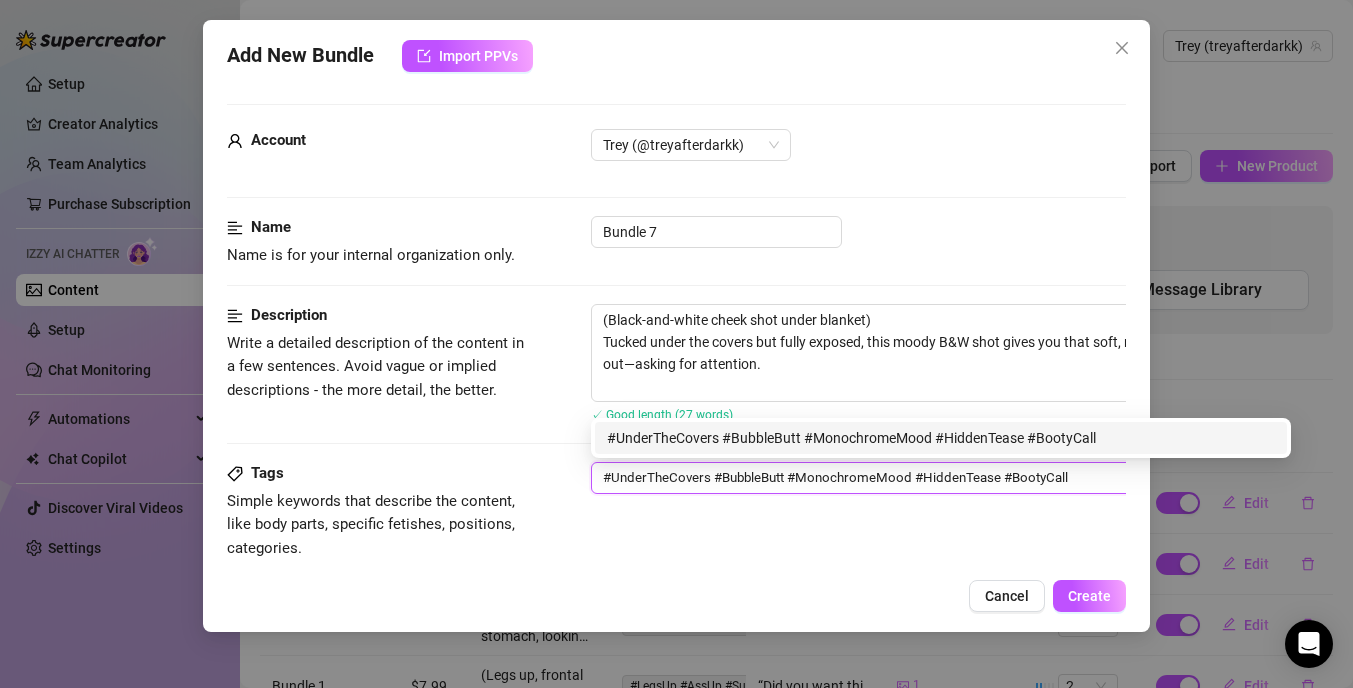 type on "#UnderTheCovers #BubbleButt #MonochromeMood #HiddenTease #BootyCall" 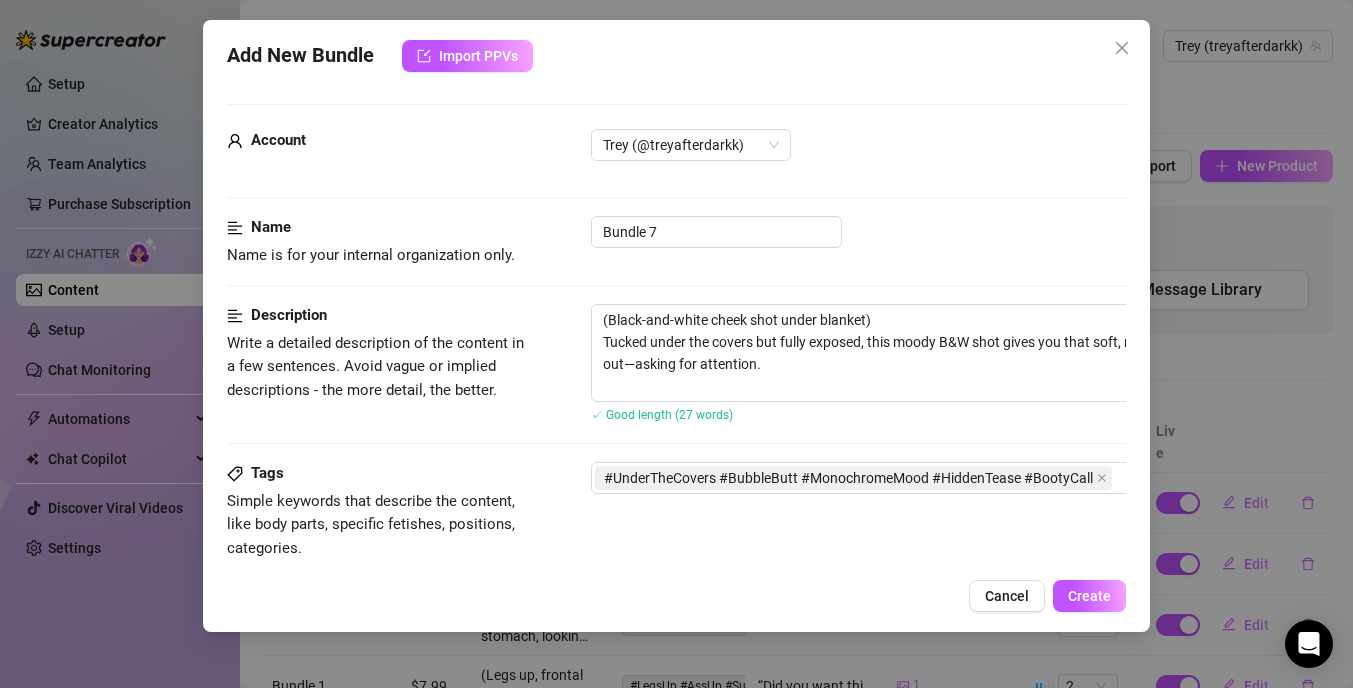 click on "Tags Simple keywords that describe the content, like body parts, specific fetishes, positions, categories. #UnderTheCovers #BubbleButt #MonochromeMood #HiddenTease #BootyCall" at bounding box center (676, 511) 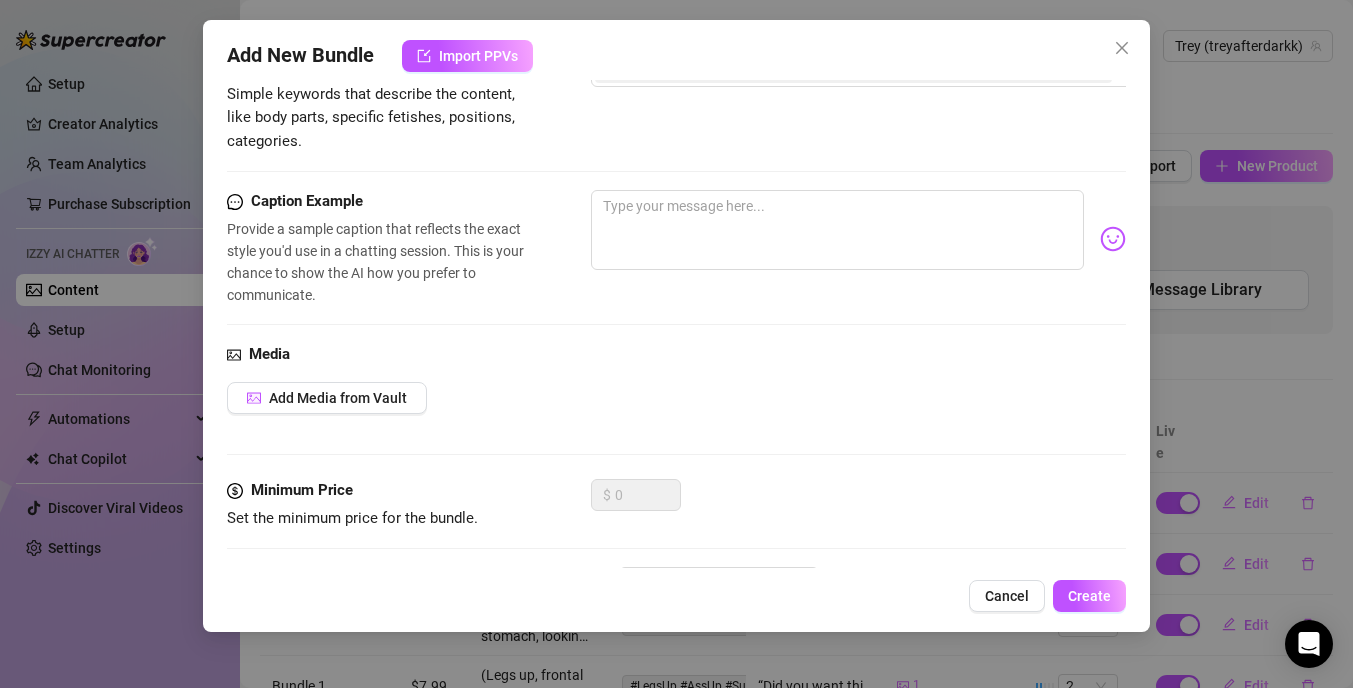 scroll, scrollTop: 444, scrollLeft: 0, axis: vertical 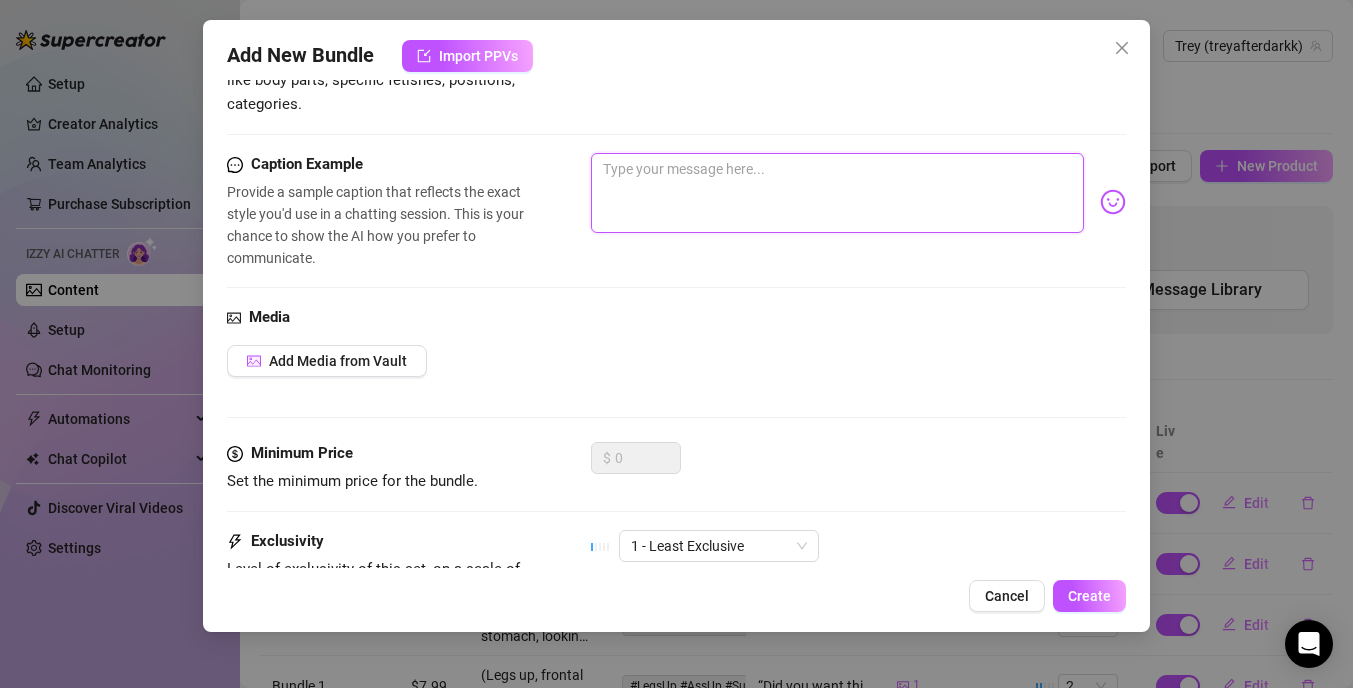 click at bounding box center [837, 193] 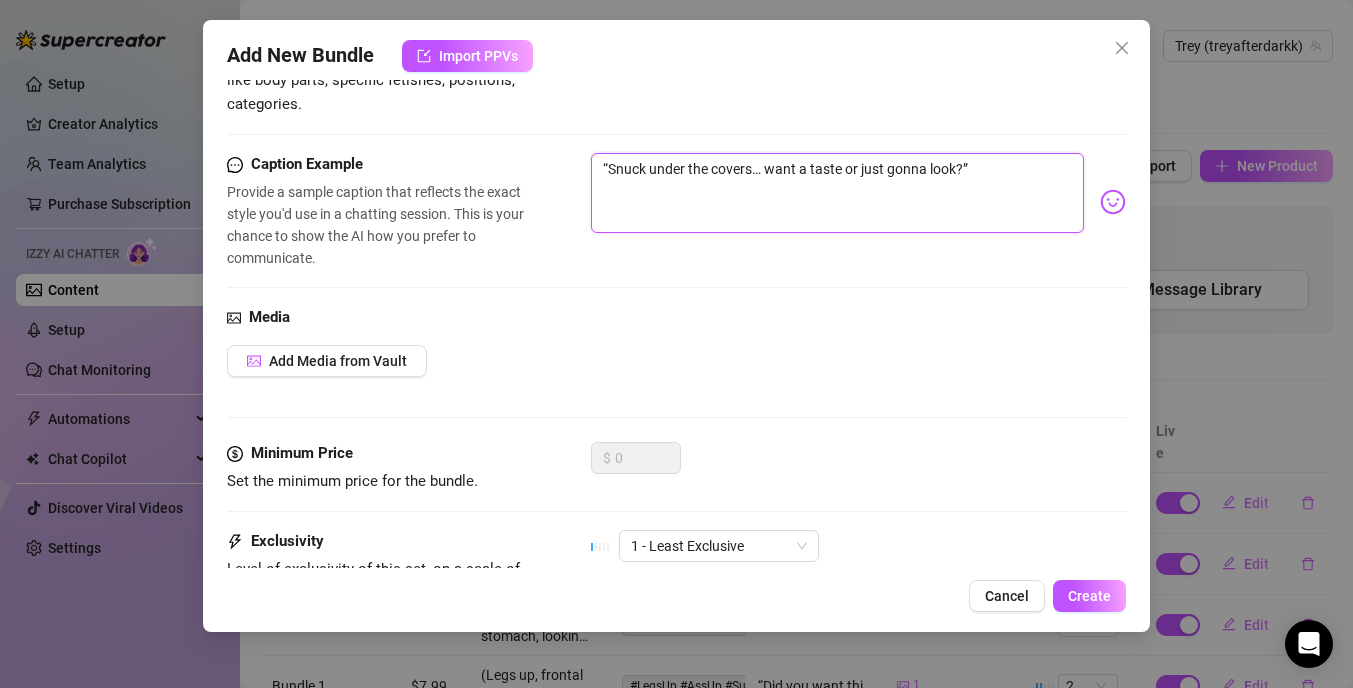 type on "“Snuck under the covers… want a taste or just gonna look?”" 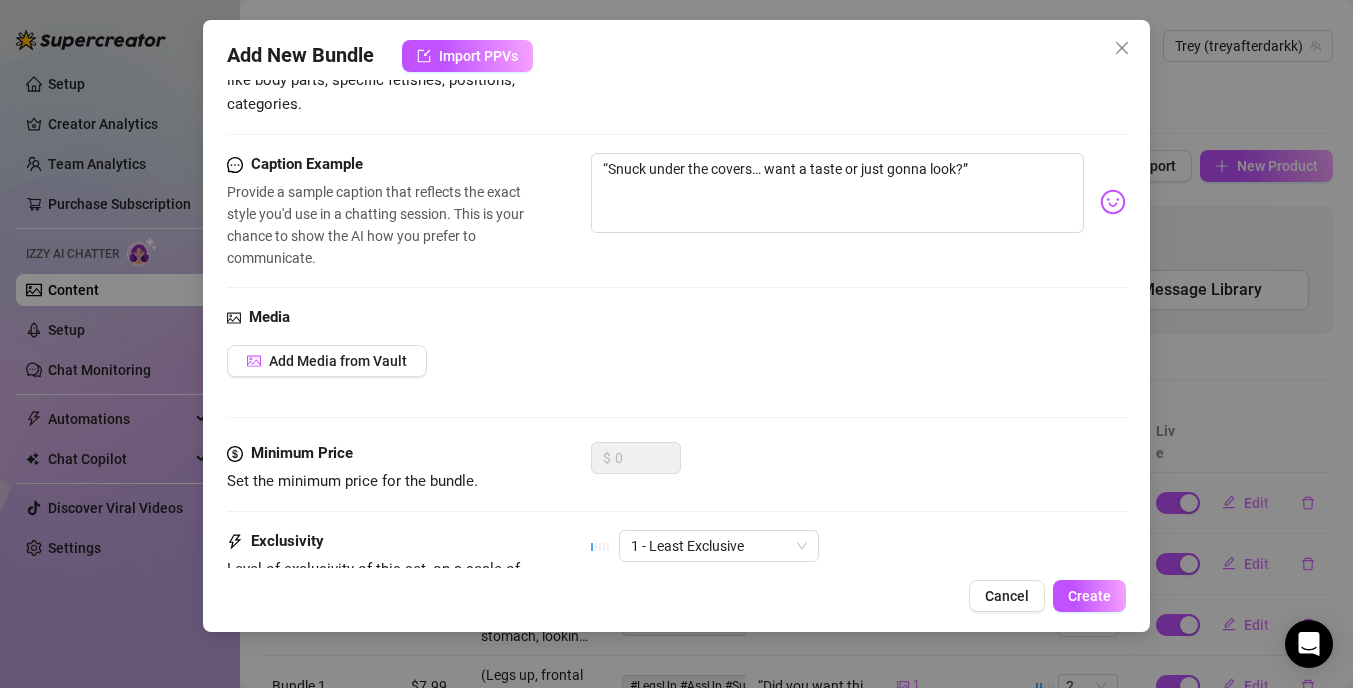 click on "Caption Example Provide a sample caption that reflects the exact style you'd use in a chatting session. This is your chance to show the AI how you prefer to communicate. “Snuck under the covers… want a taste or just gonna look?”" at bounding box center (676, 229) 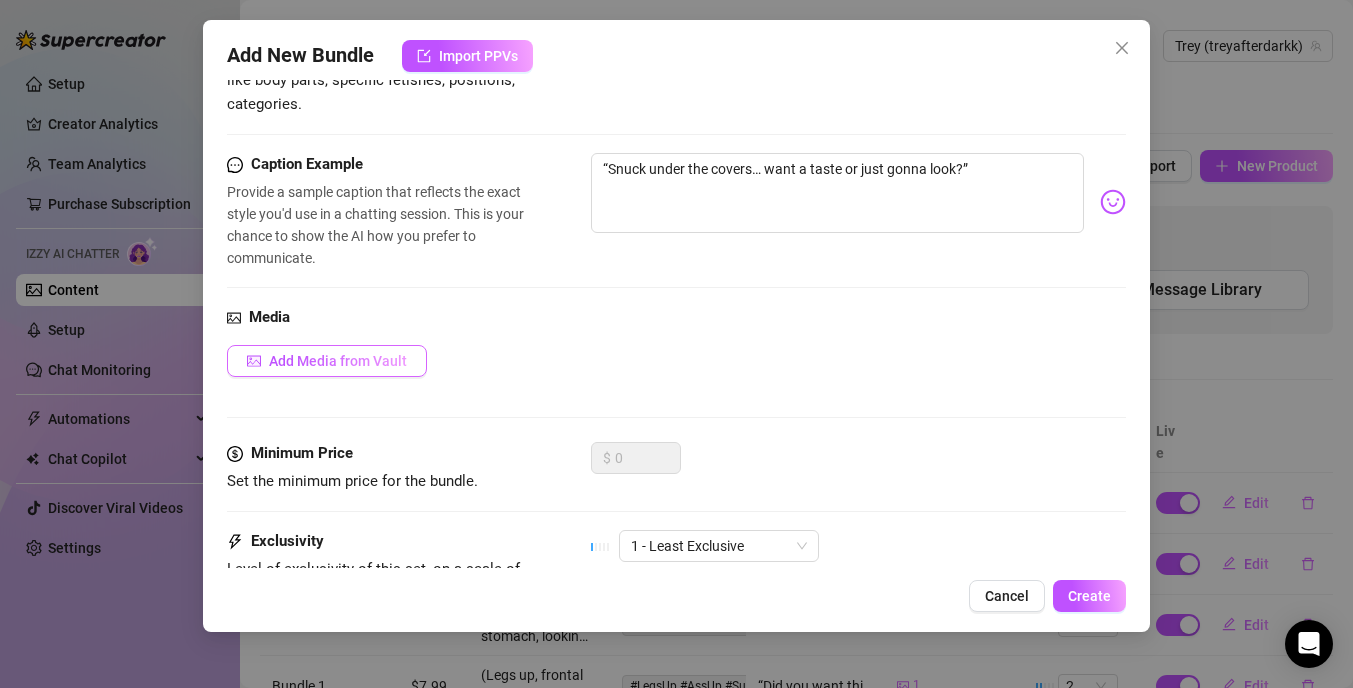 click on "Add Media from Vault" at bounding box center (338, 361) 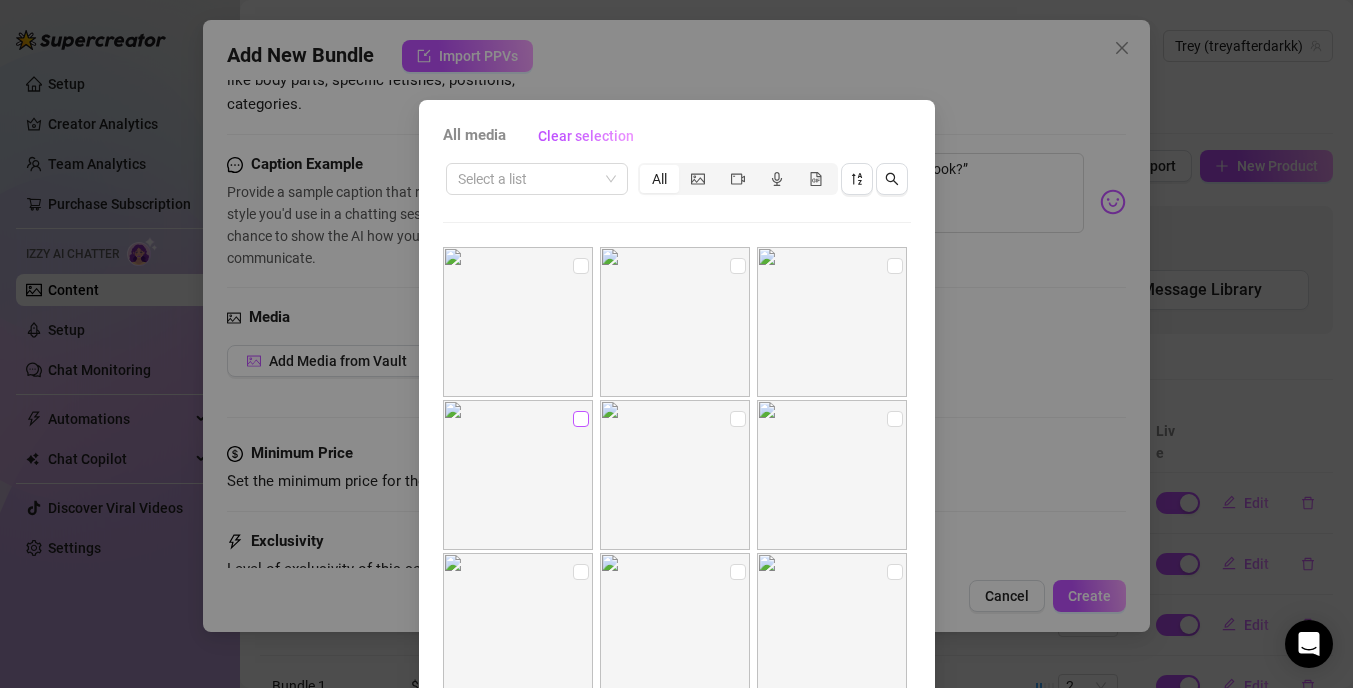 click at bounding box center (581, 419) 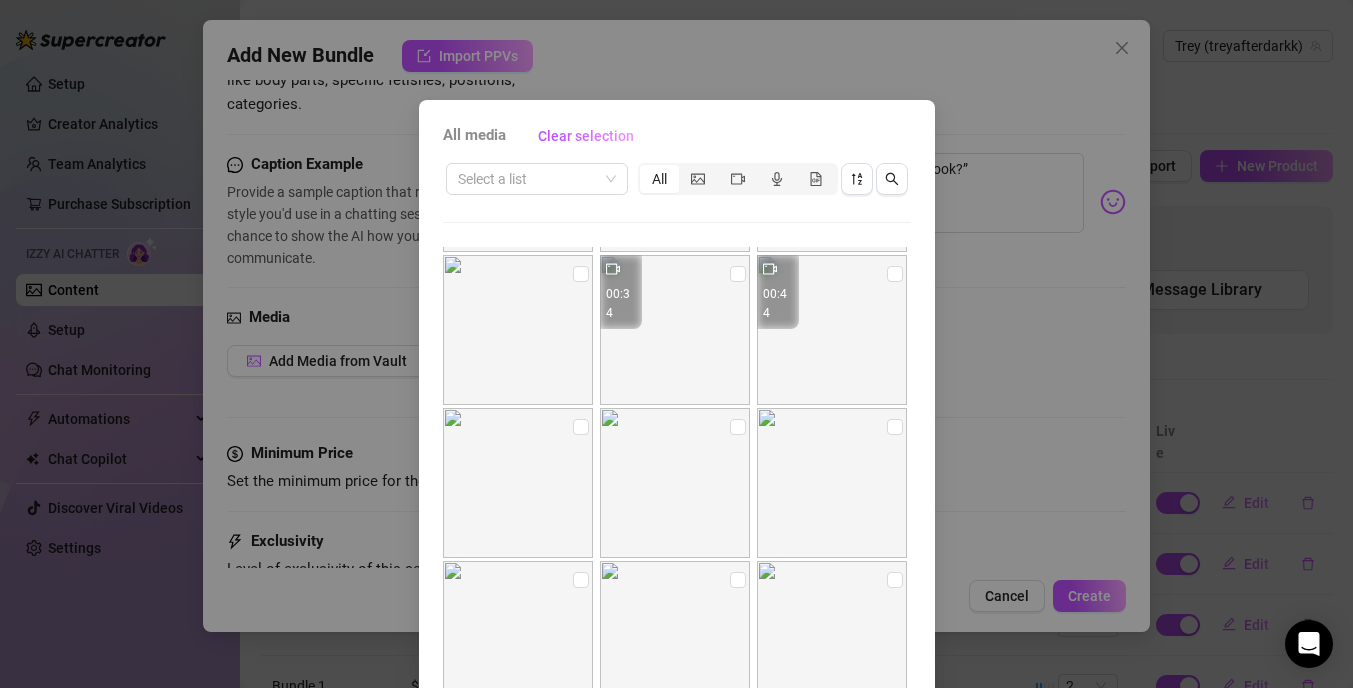 scroll, scrollTop: 754, scrollLeft: 0, axis: vertical 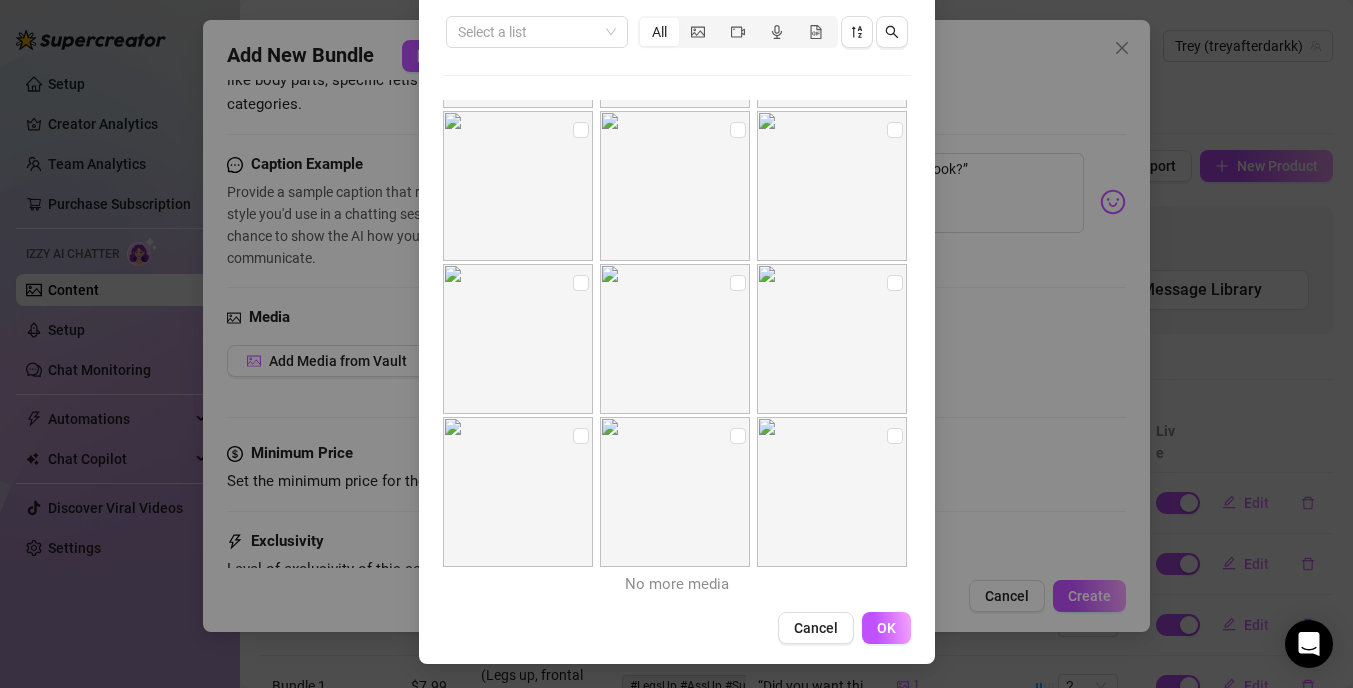 click on "All media Clear selection Select a list All 00:34 00:44 No more media Cancel OK" at bounding box center (677, 308) 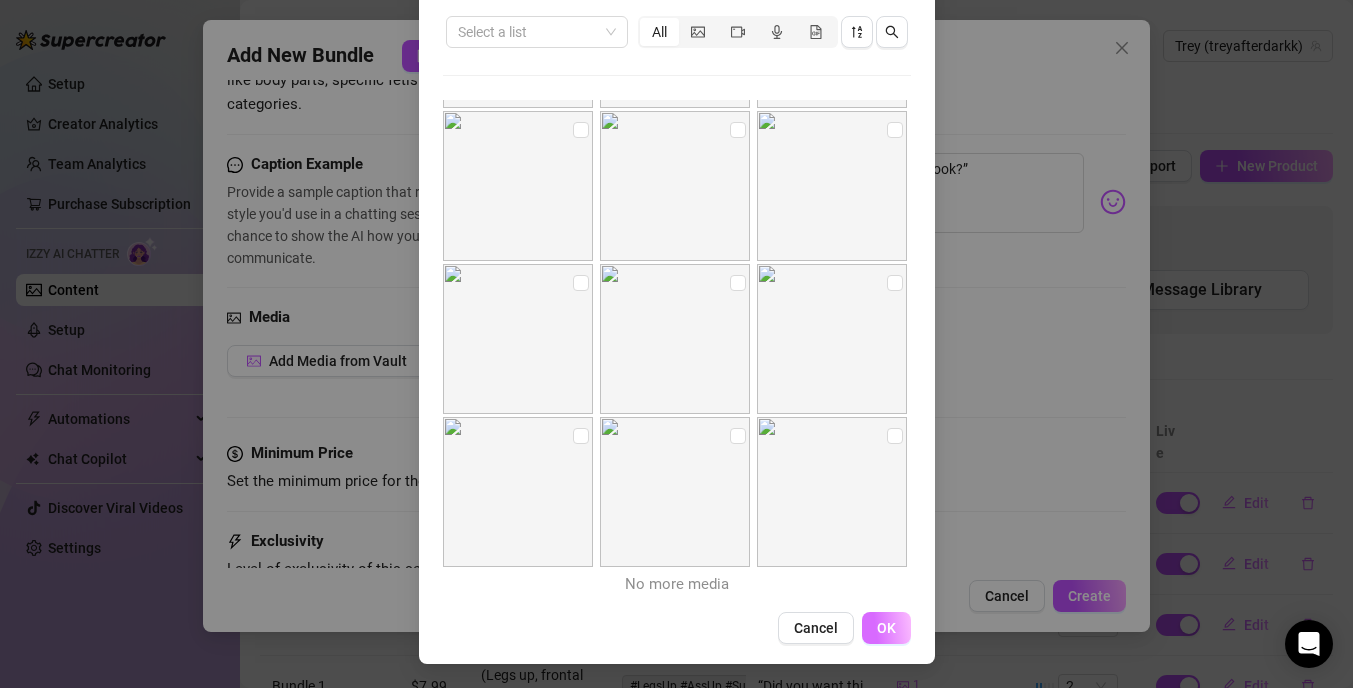 click on "OK" at bounding box center (886, 628) 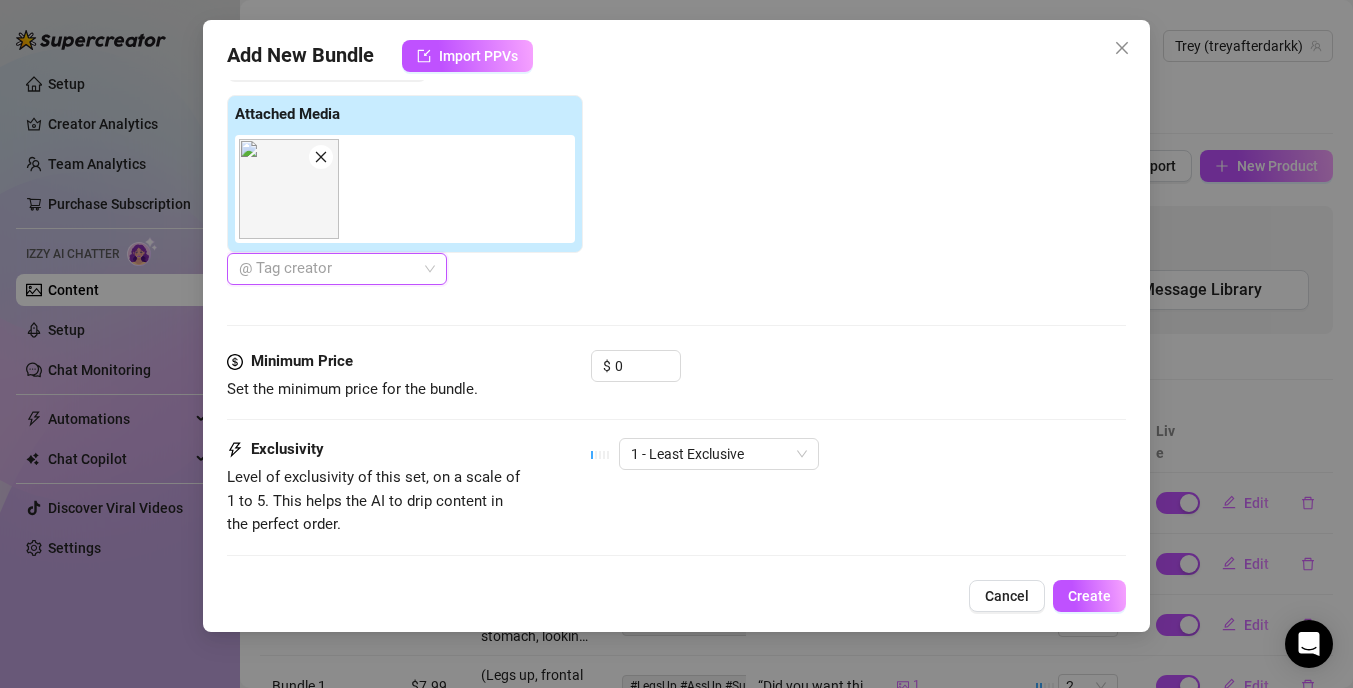 scroll, scrollTop: 835, scrollLeft: 0, axis: vertical 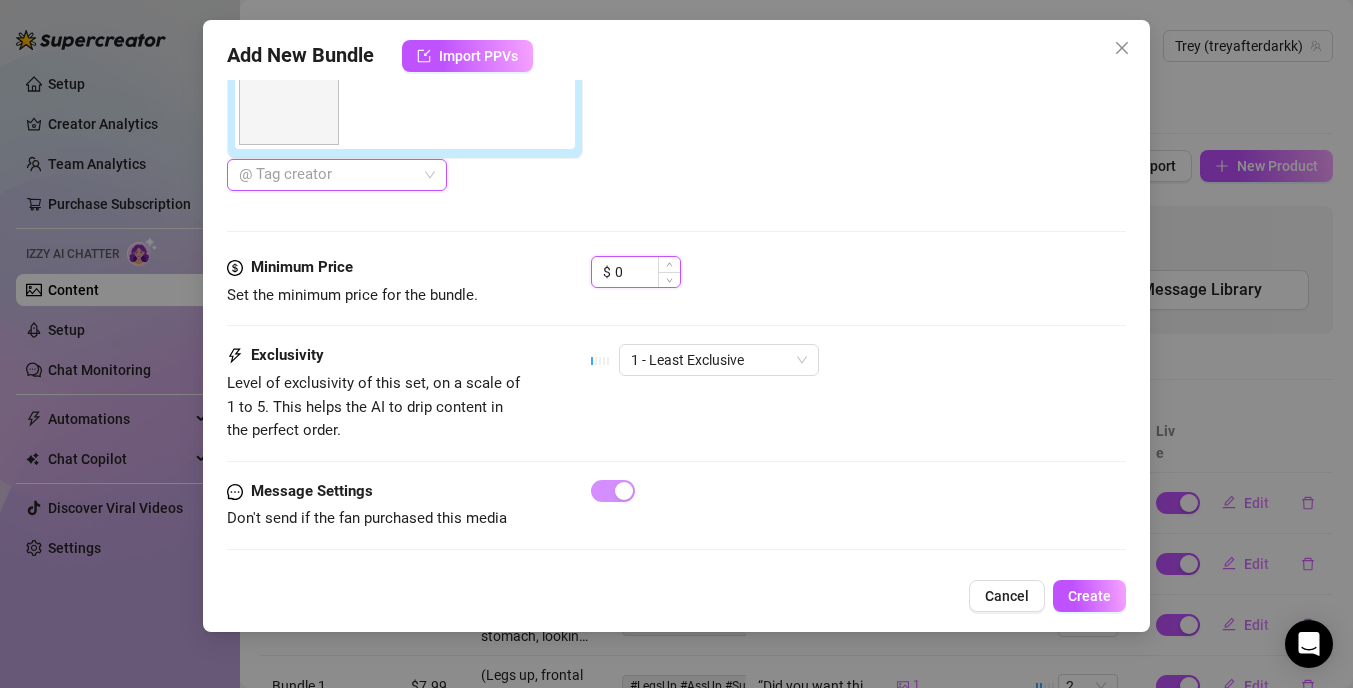 click on "0" at bounding box center [647, 272] 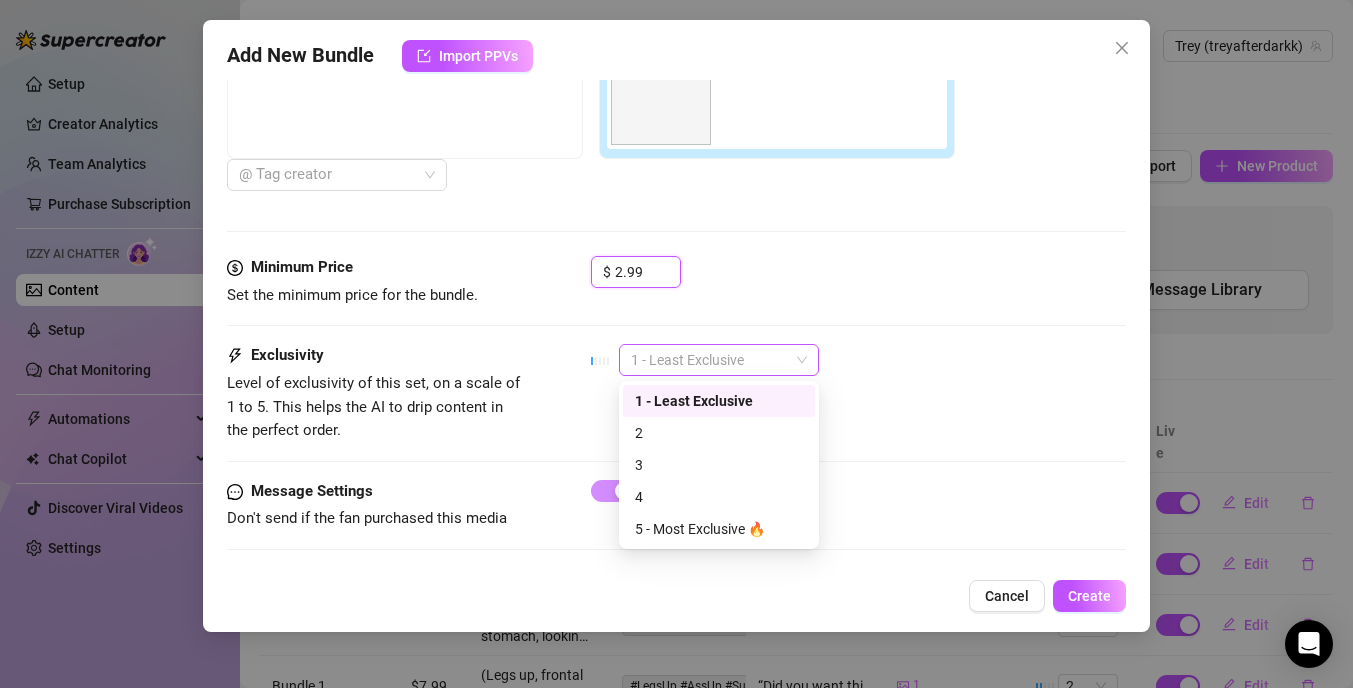 click on "1 - Least Exclusive" at bounding box center [719, 360] 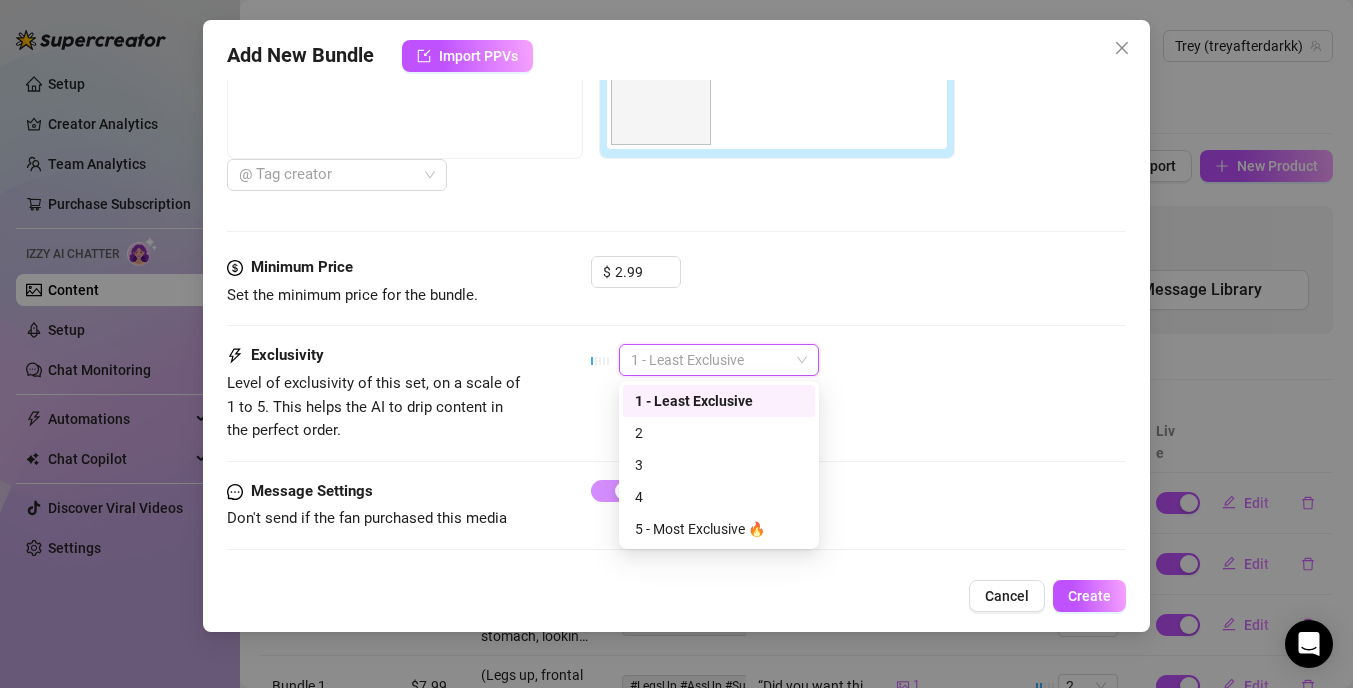click on "1 - Least Exclusive" at bounding box center (719, 401) 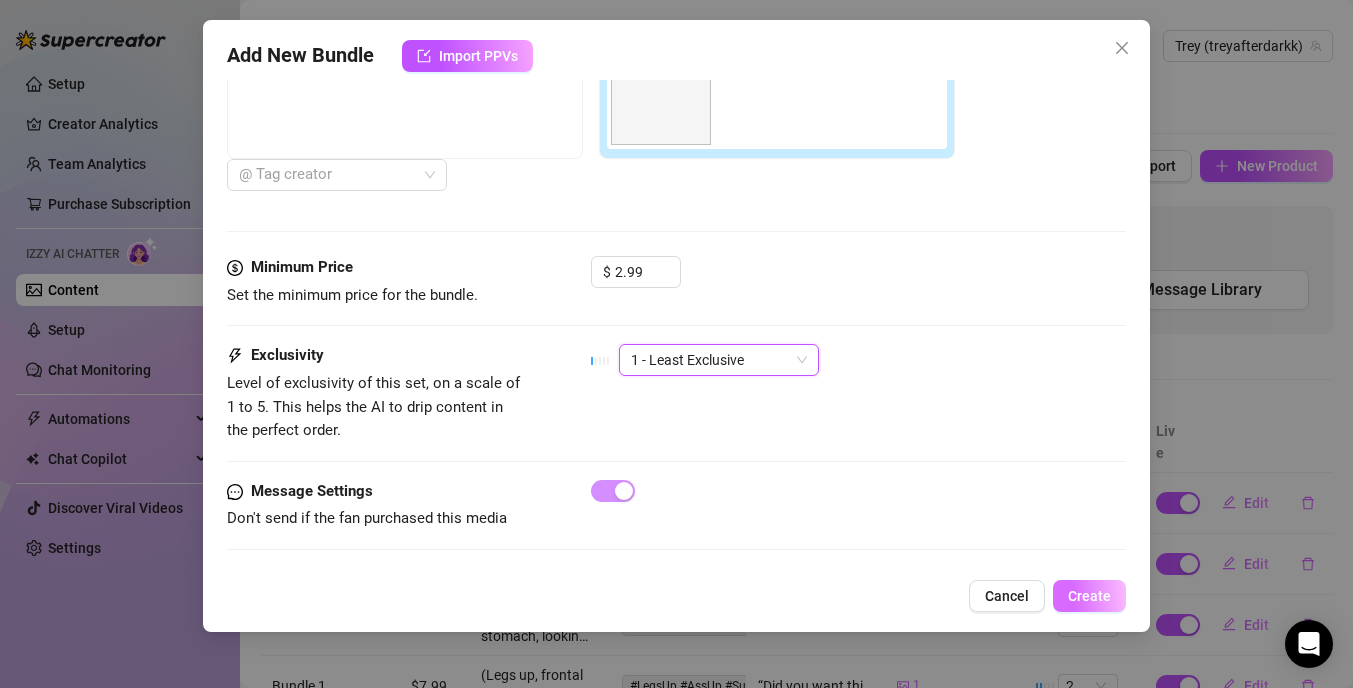 click on "Create" at bounding box center [1089, 596] 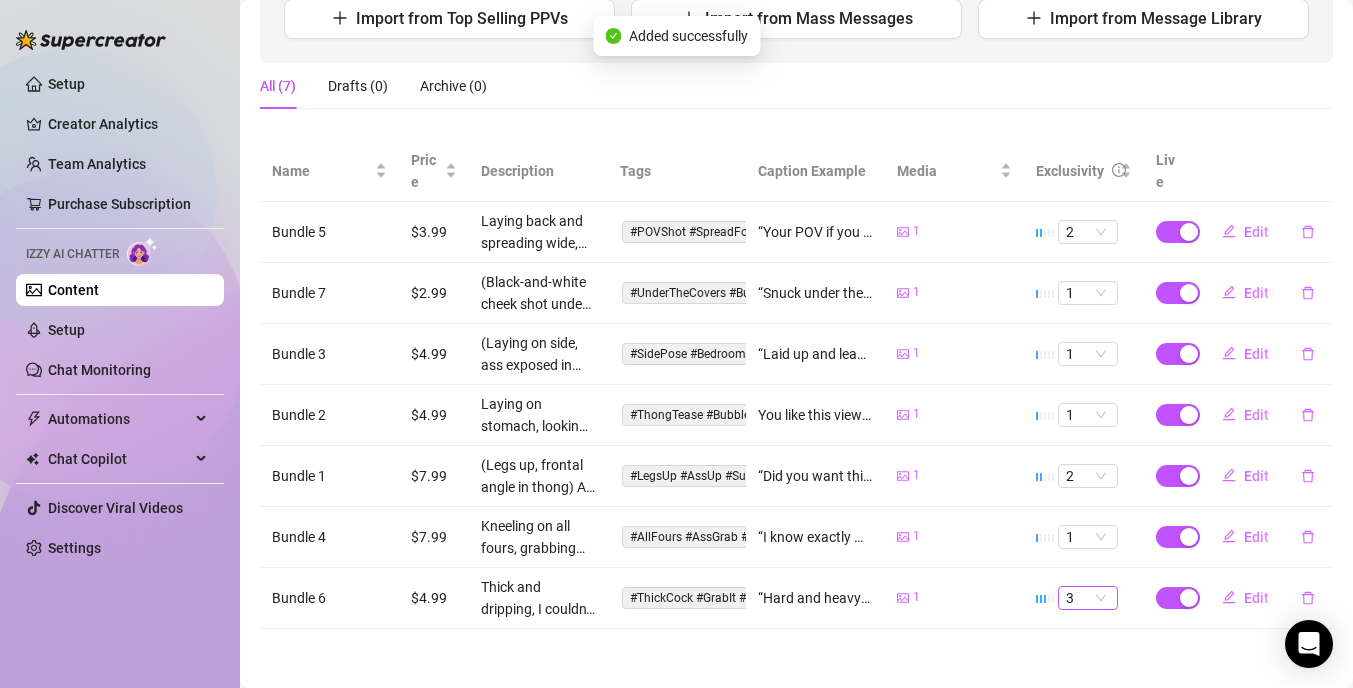 scroll, scrollTop: 0, scrollLeft: 0, axis: both 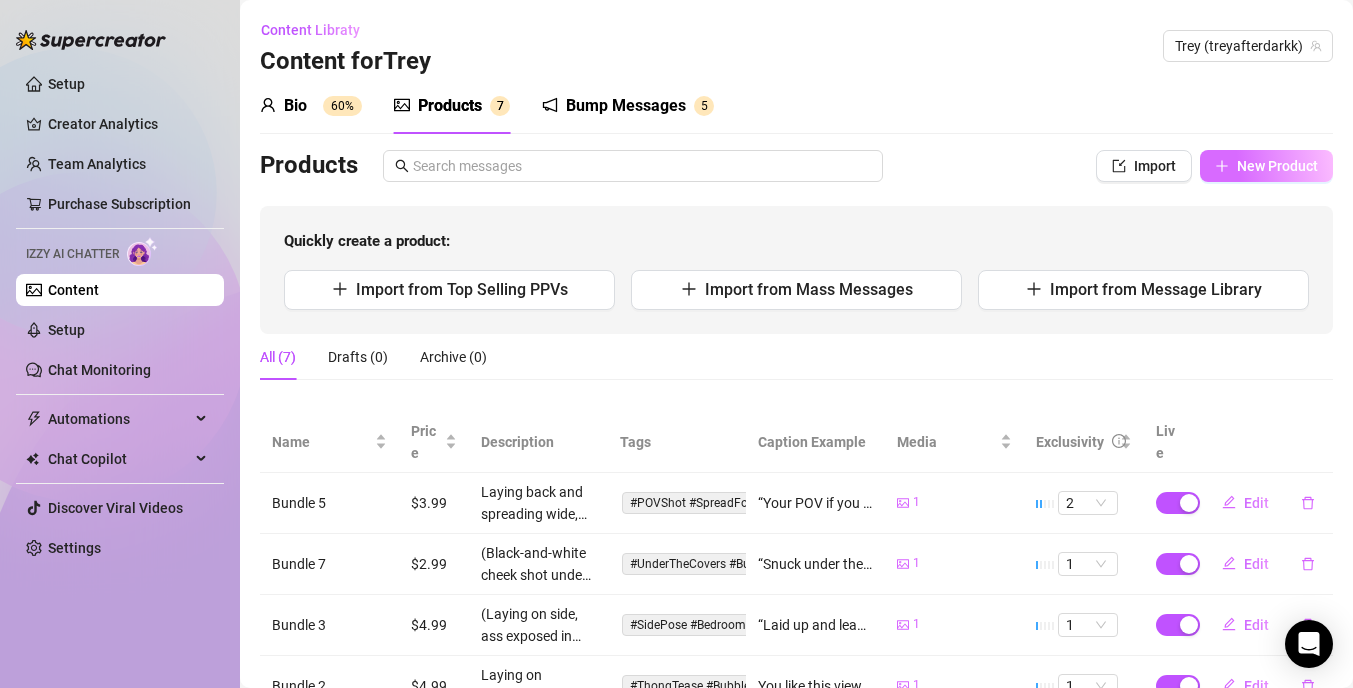 click on "New Product" at bounding box center (1266, 166) 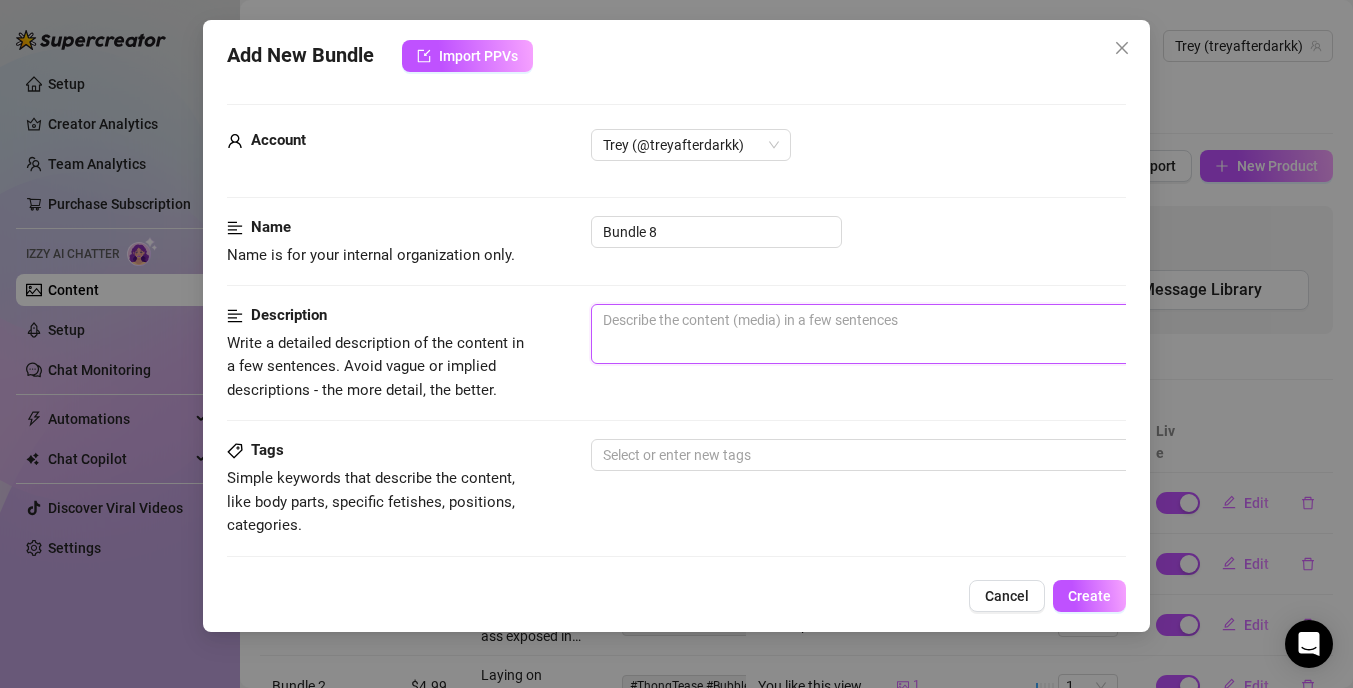 click at bounding box center (941, 334) 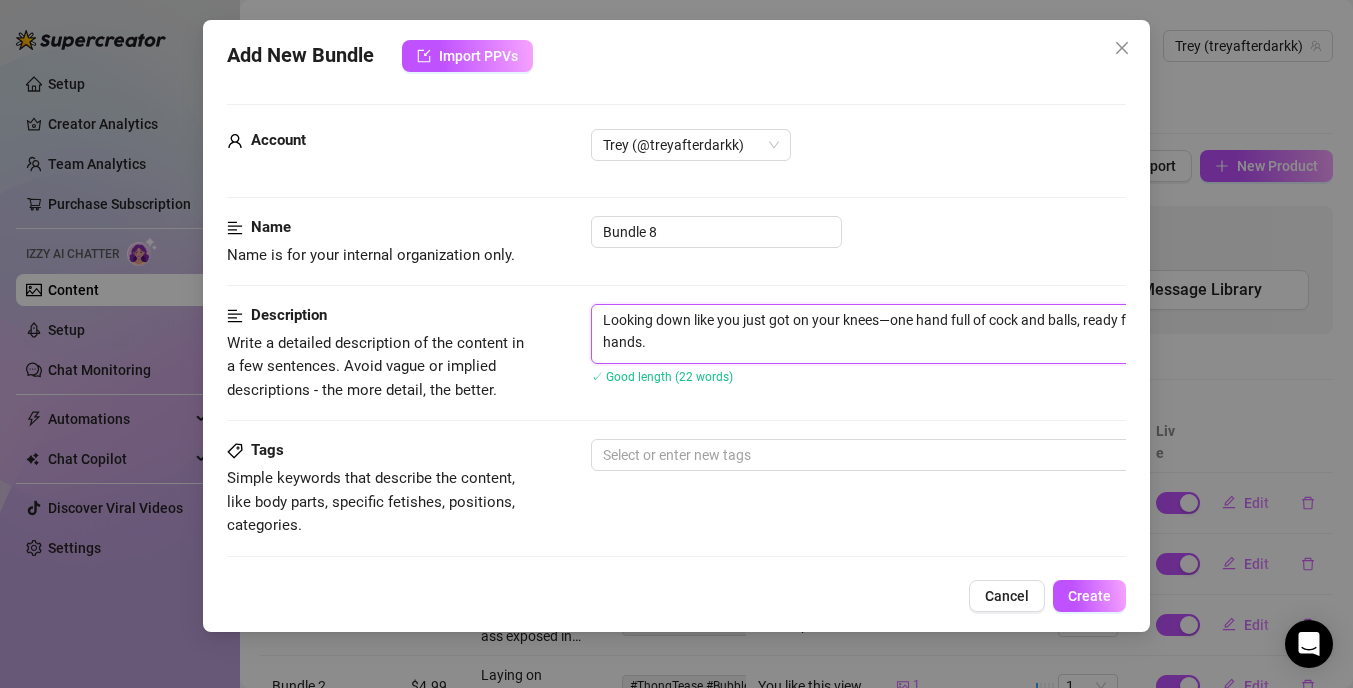 type on "Looking down like you just got on your knees—one hand full of cock and balls, ready for your mouth or your hands." 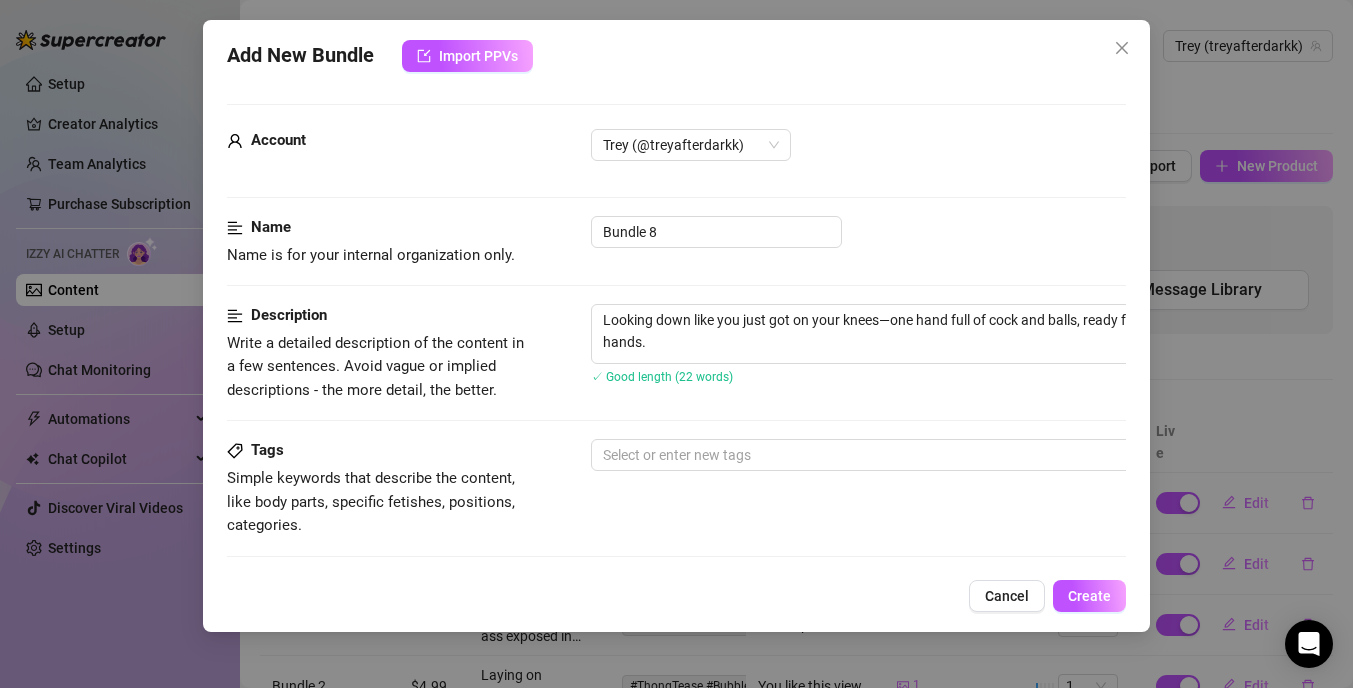 click on "Description Write a detailed description of the content in a few sentences. Avoid vague or implied descriptions - the more detail, the better. Looking down like you just got on your knees—one hand full of cock and balls, ready for your mouth or your hands. ✓ Good length (22 words)" at bounding box center [676, 371] 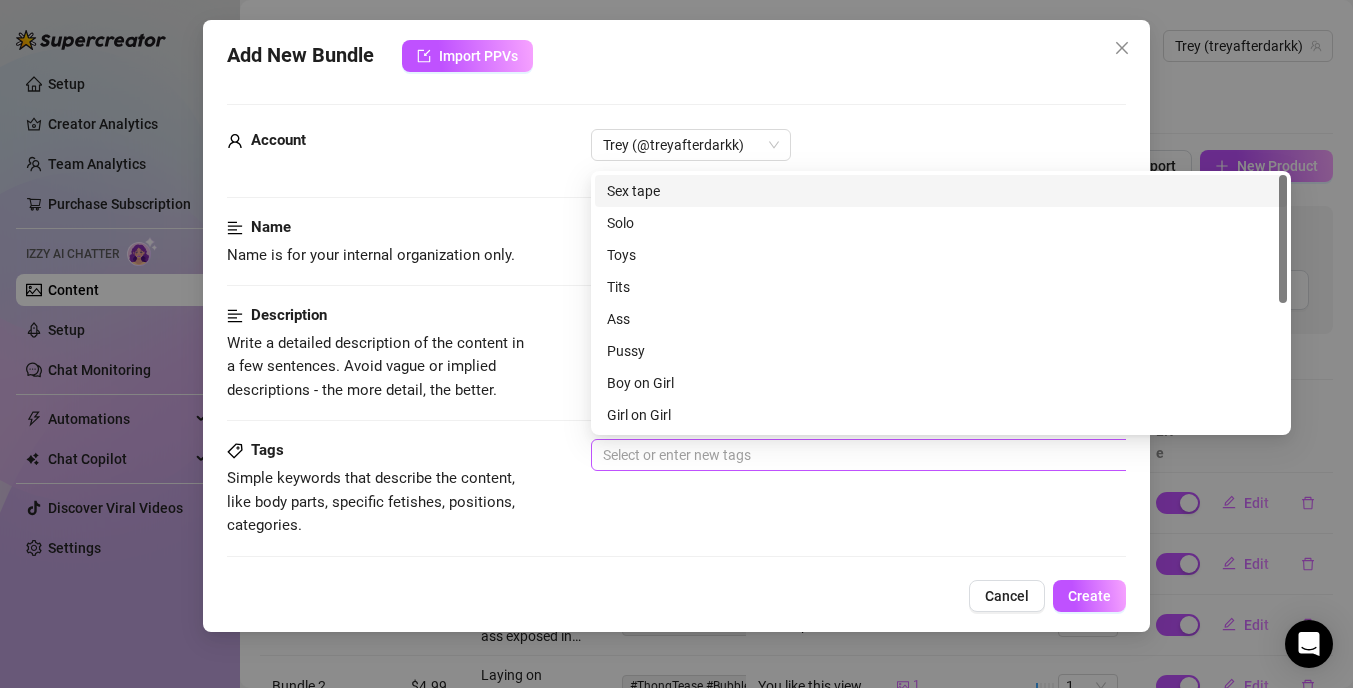 click at bounding box center [930, 455] 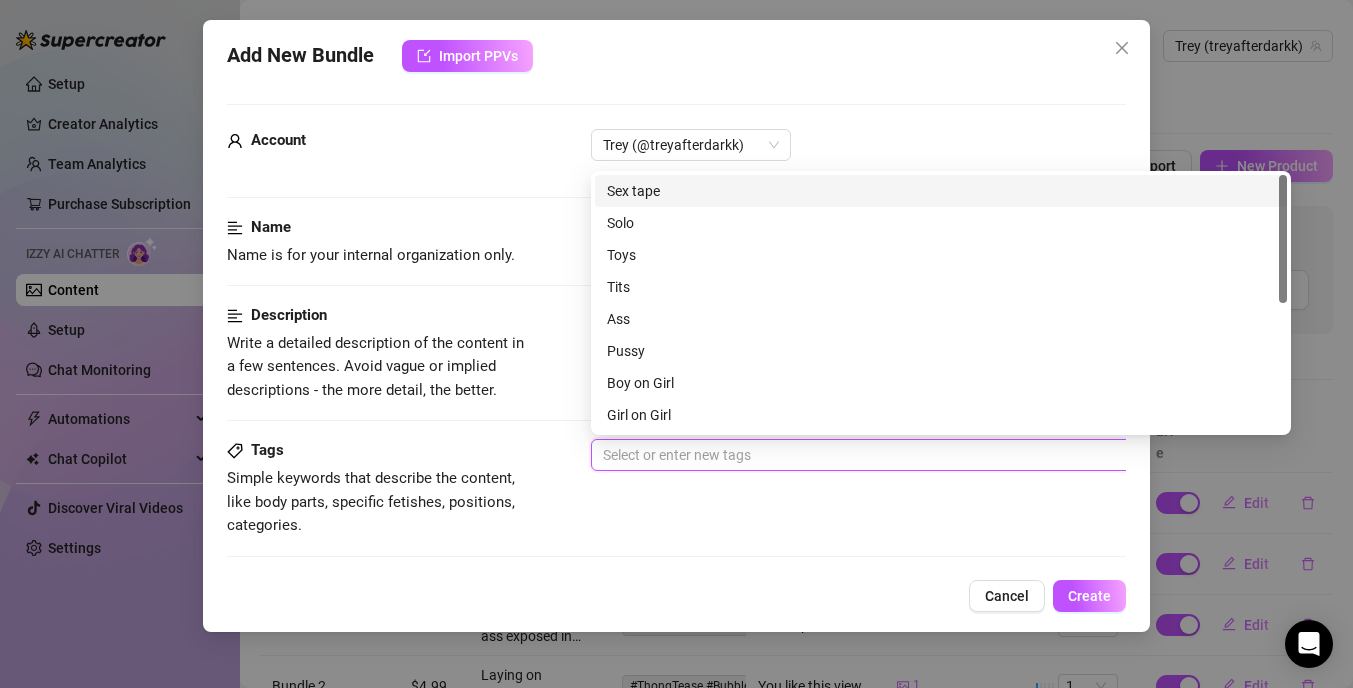 paste on "#DownAngle #FullView #TeaseAndPlease #CockTease #BedroomEyes" 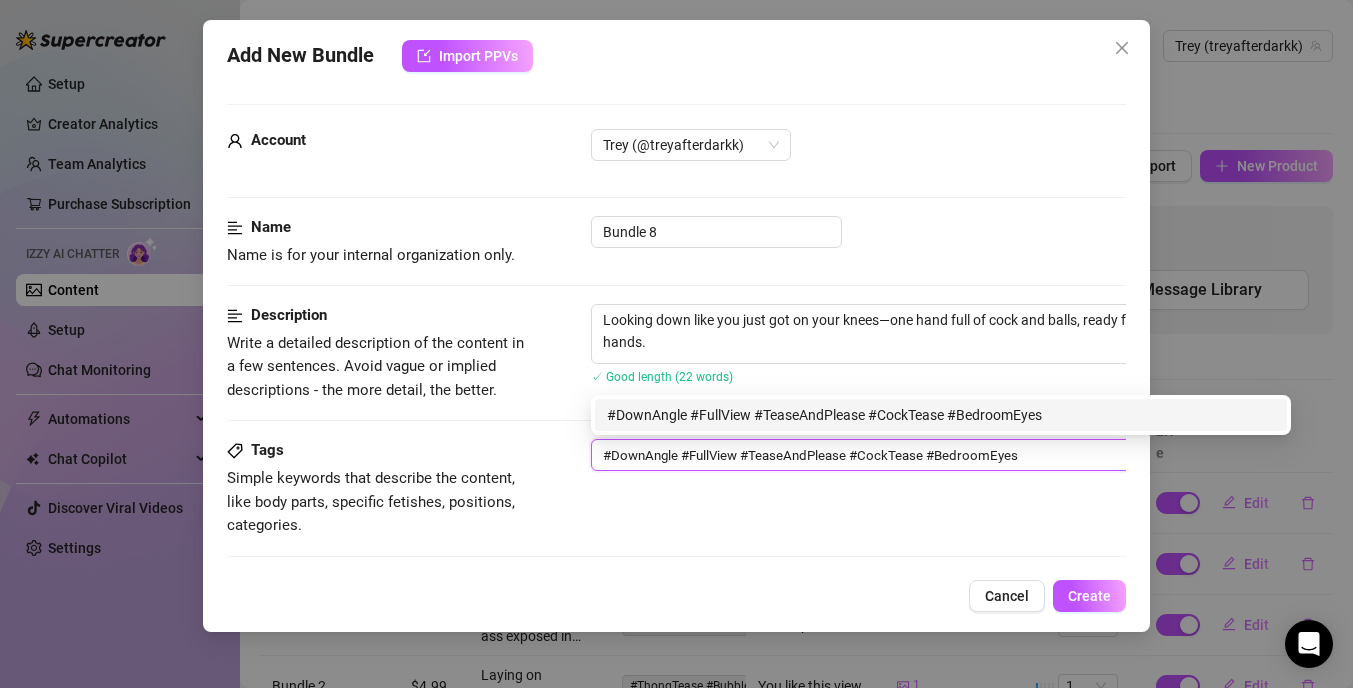 type on "#DownAngle #FullView #TeaseAndPlease #CockTease #BedroomEyes" 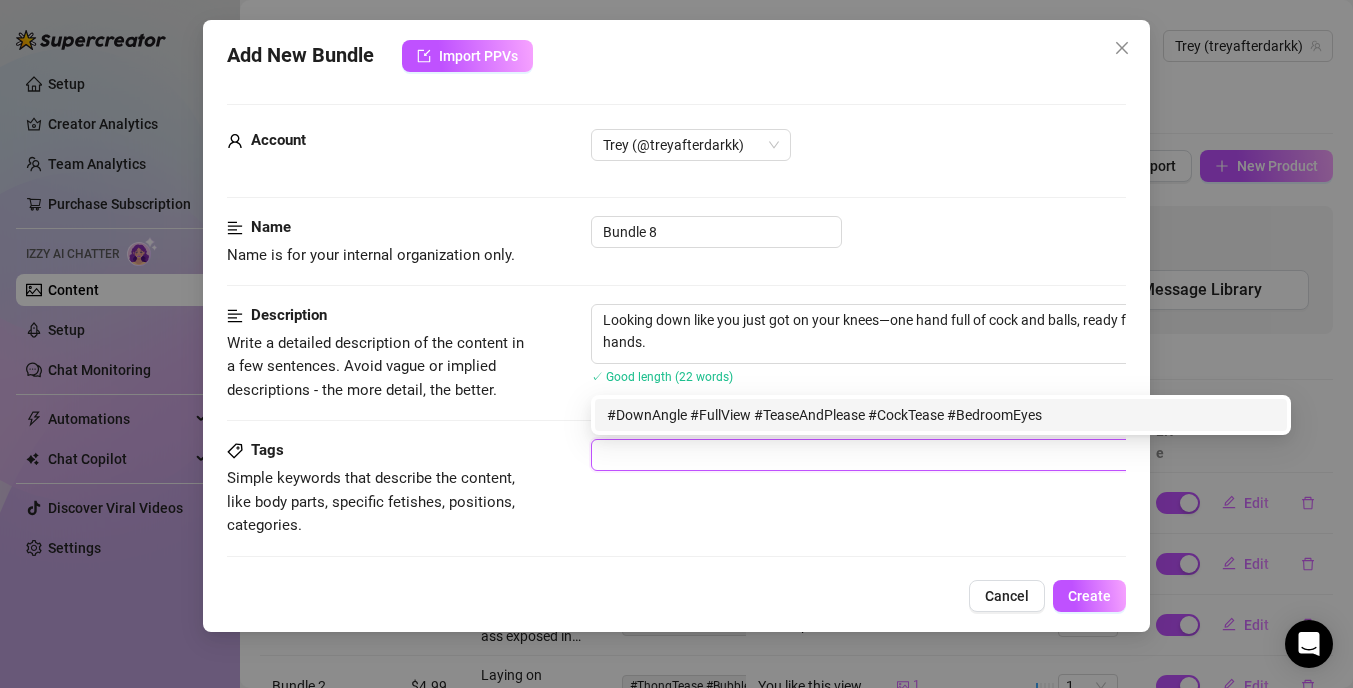 click on "Tags Simple keywords that describe the content, like body parts, specific fetishes, positions, categories. #DownAngle #FullView #TeaseAndPlease #CockTease #BedroomEyes" at bounding box center [676, 488] 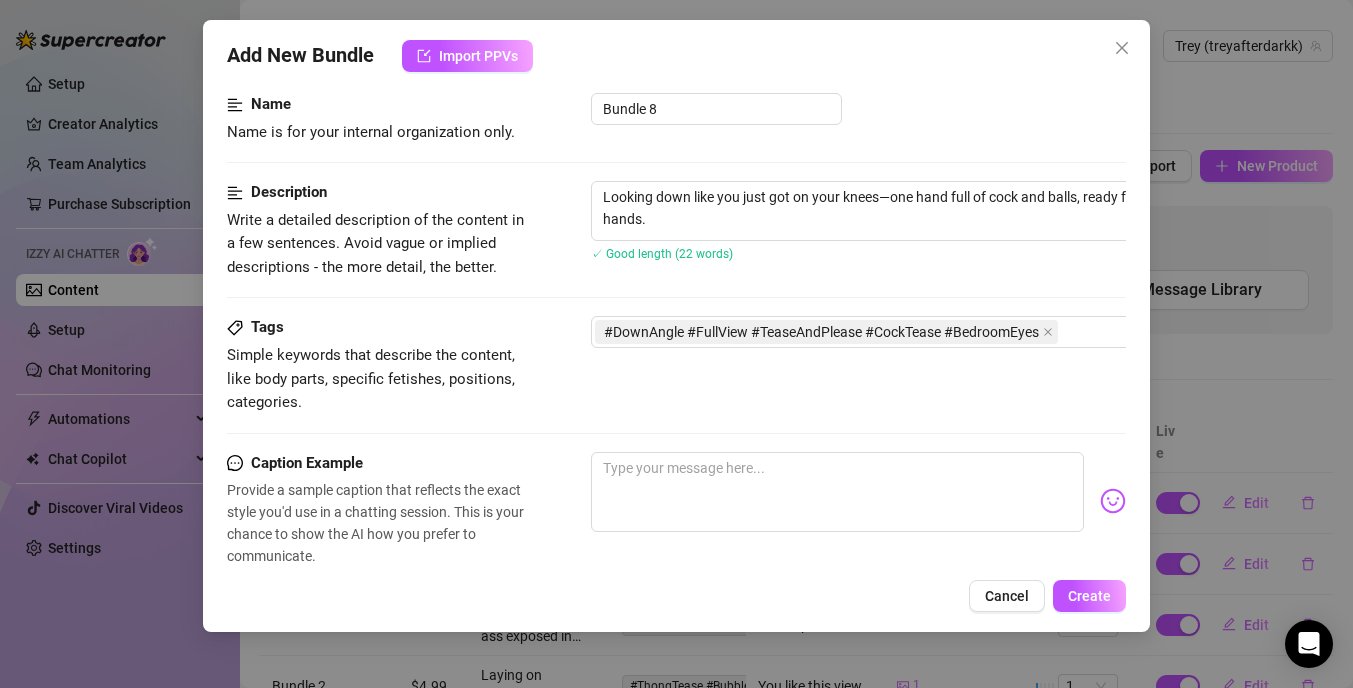 scroll, scrollTop: 140, scrollLeft: 0, axis: vertical 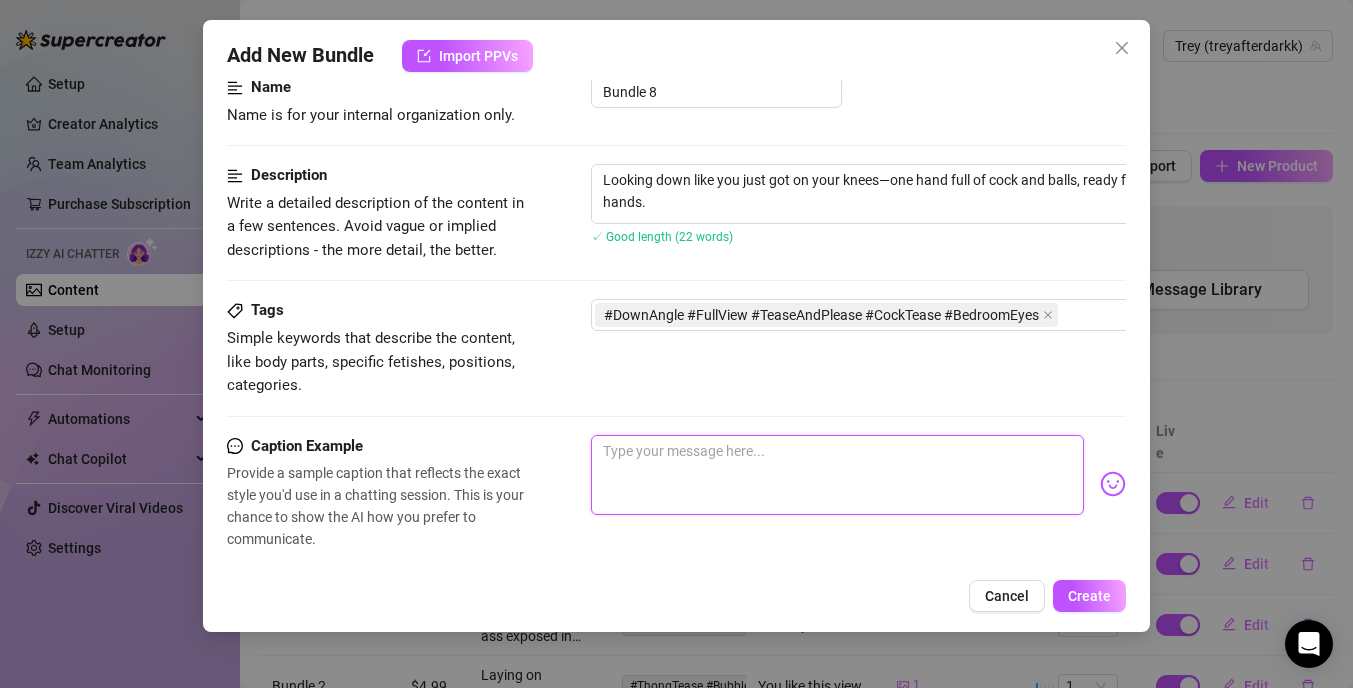 click at bounding box center [837, 475] 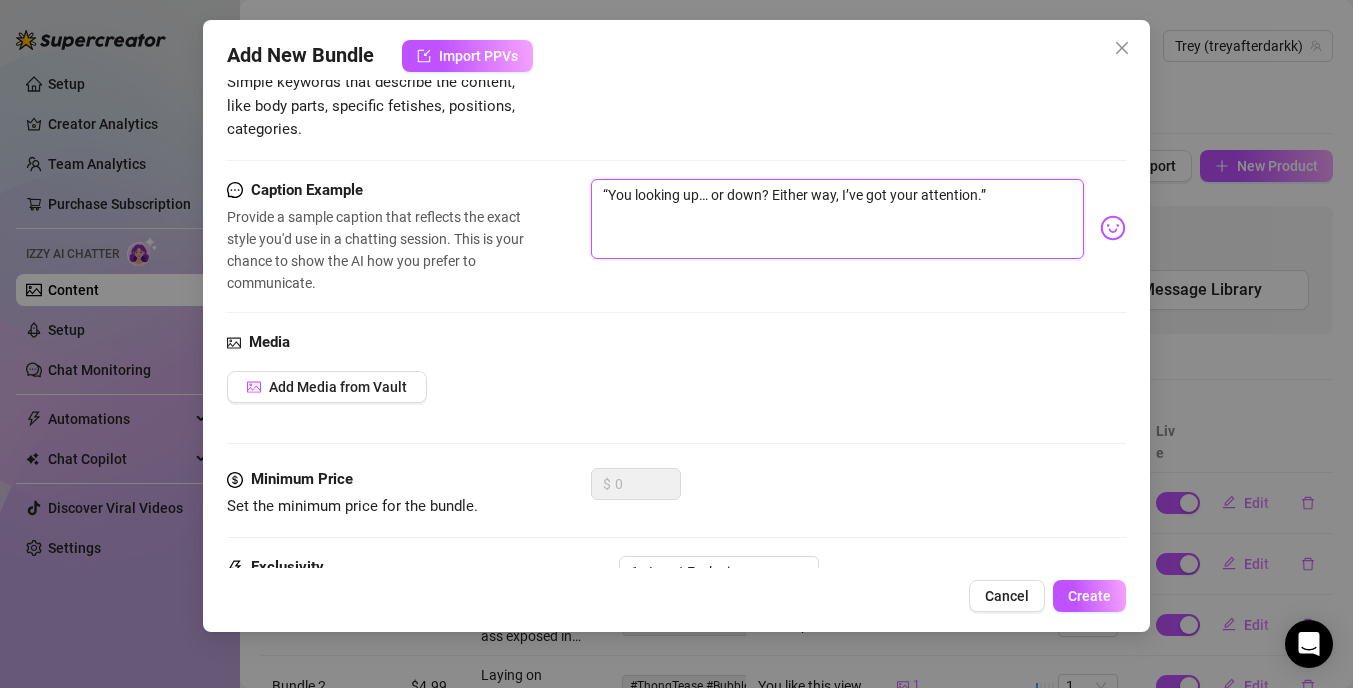scroll, scrollTop: 402, scrollLeft: 0, axis: vertical 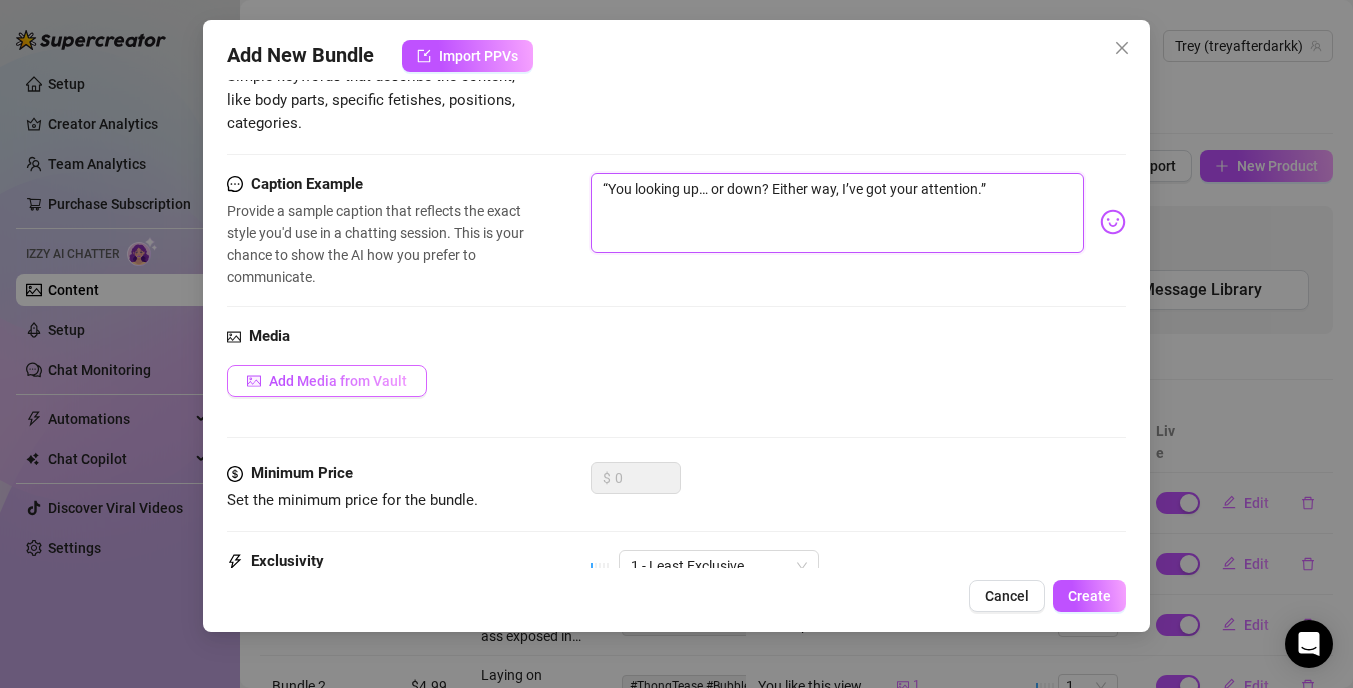 type on "“You looking up… or down? Either way, I’ve got your attention.”" 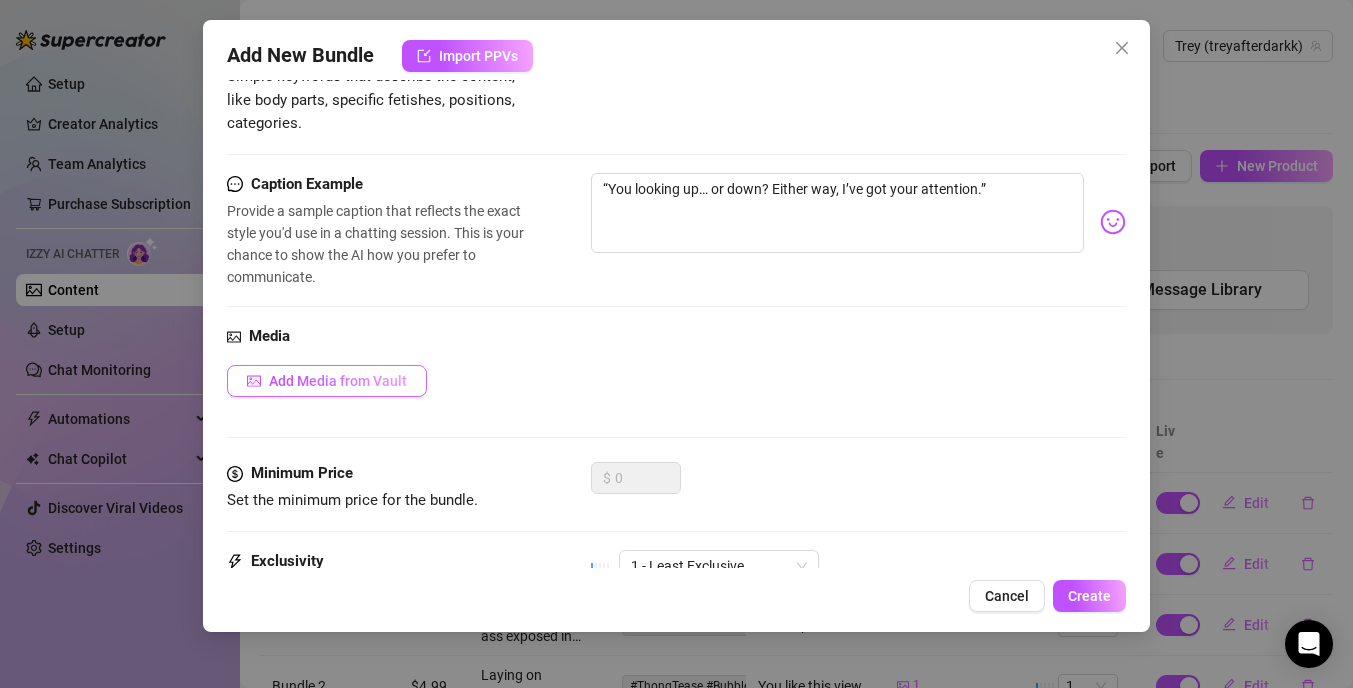 click on "Add Media from Vault" at bounding box center [327, 381] 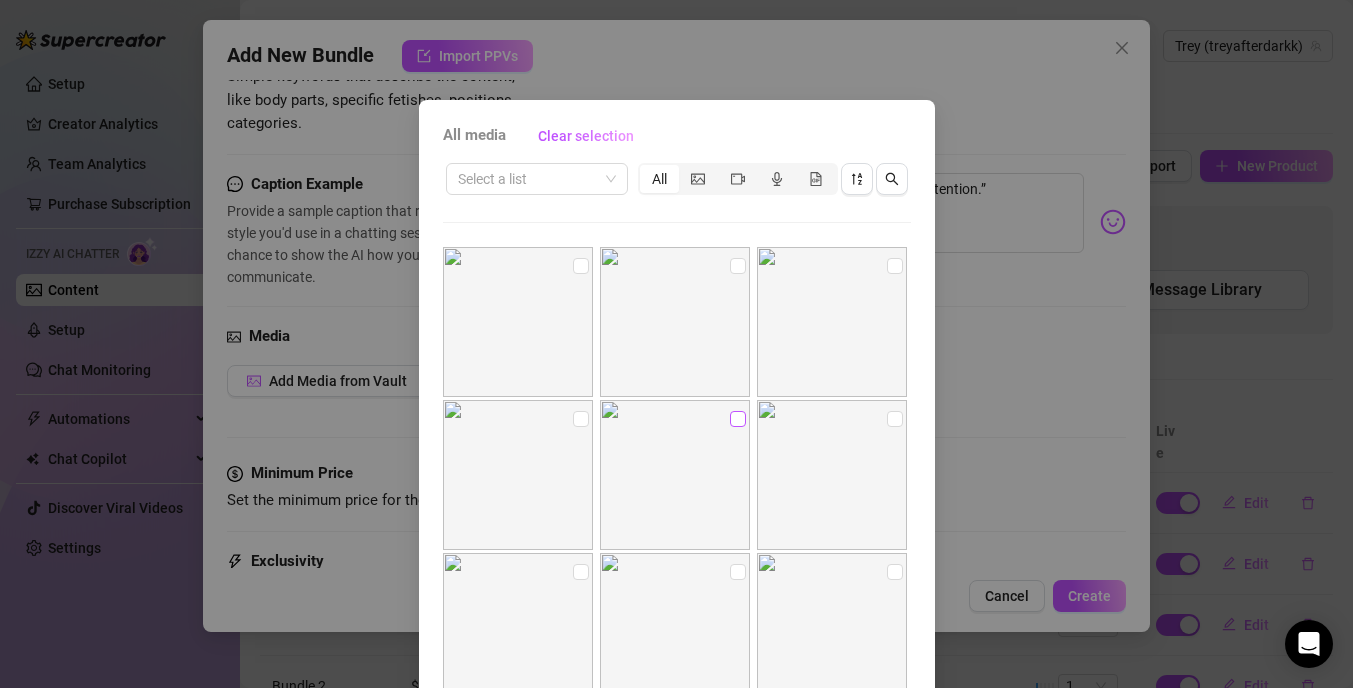 click at bounding box center (738, 419) 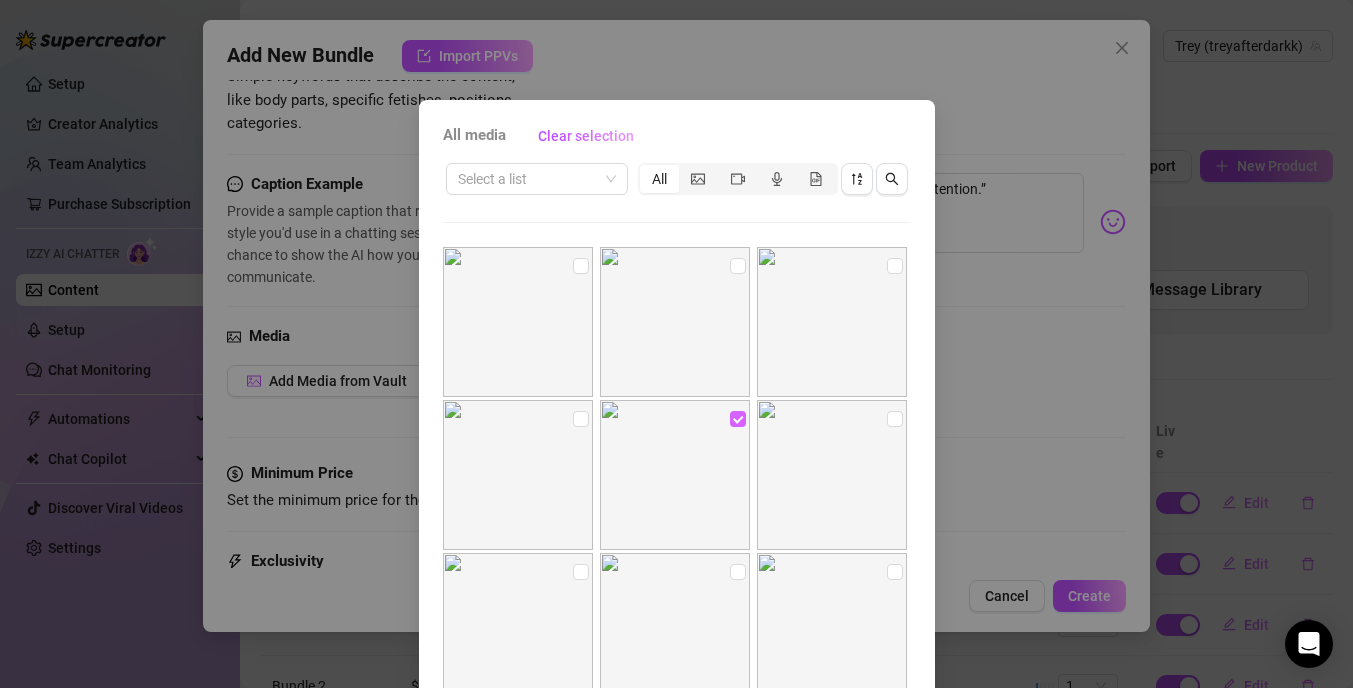 scroll, scrollTop: 754, scrollLeft: 0, axis: vertical 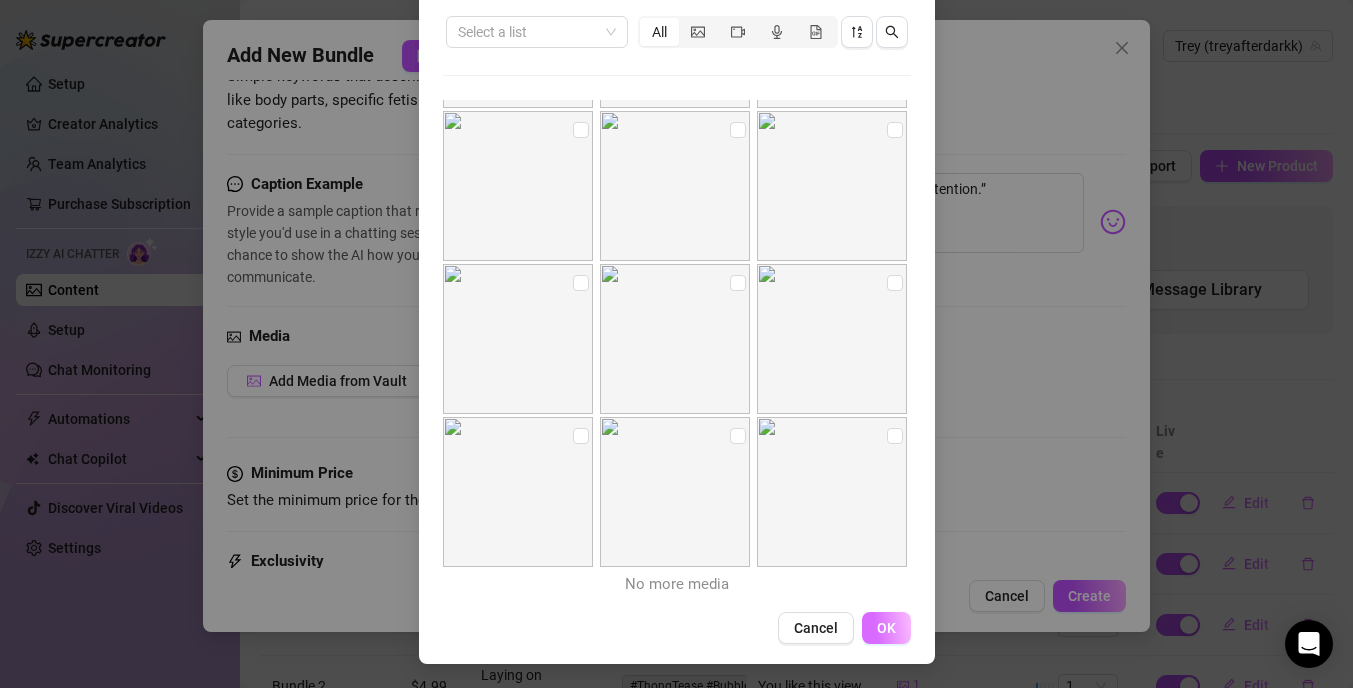 click on "OK" at bounding box center (886, 628) 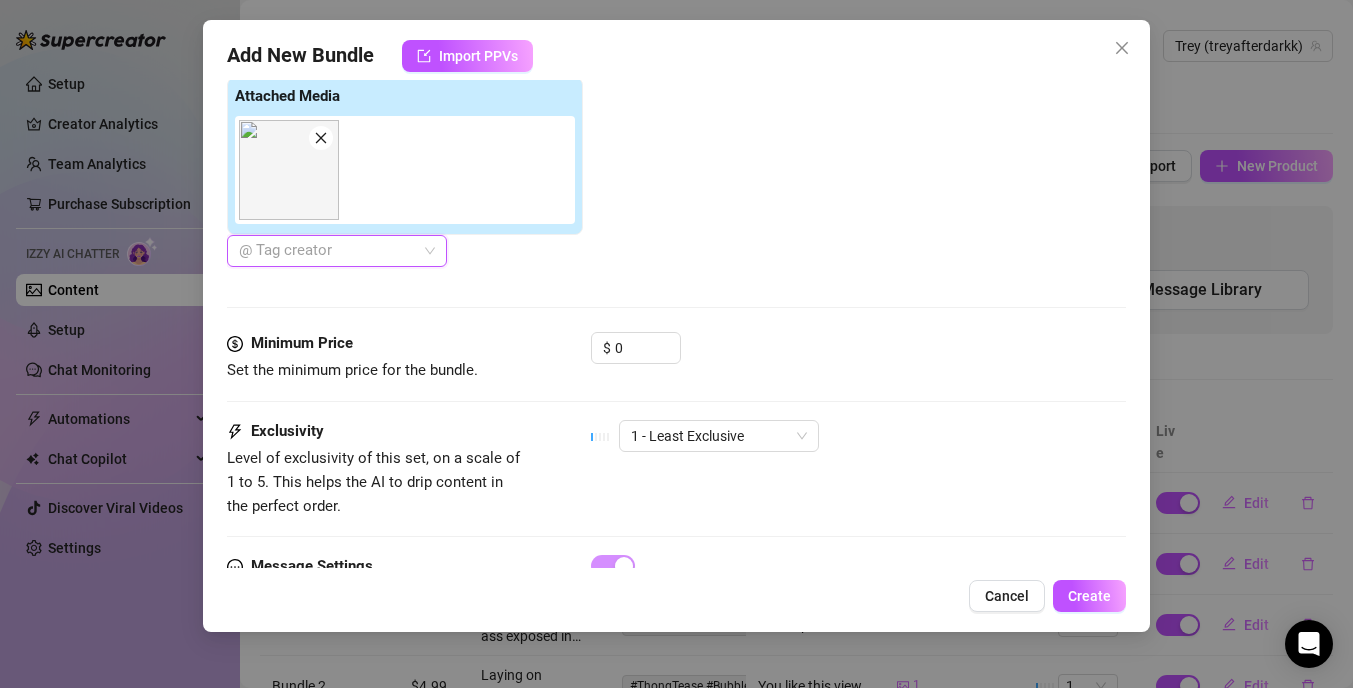 scroll, scrollTop: 741, scrollLeft: 0, axis: vertical 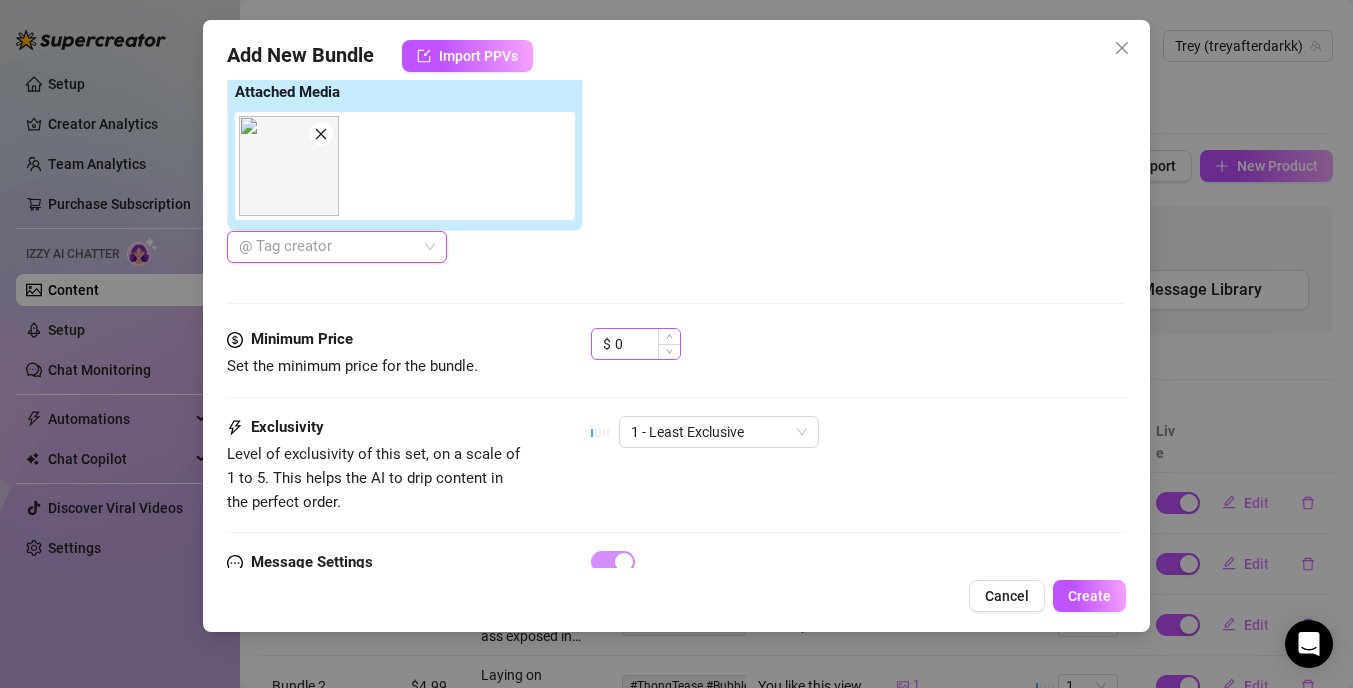 click at bounding box center (669, 351) 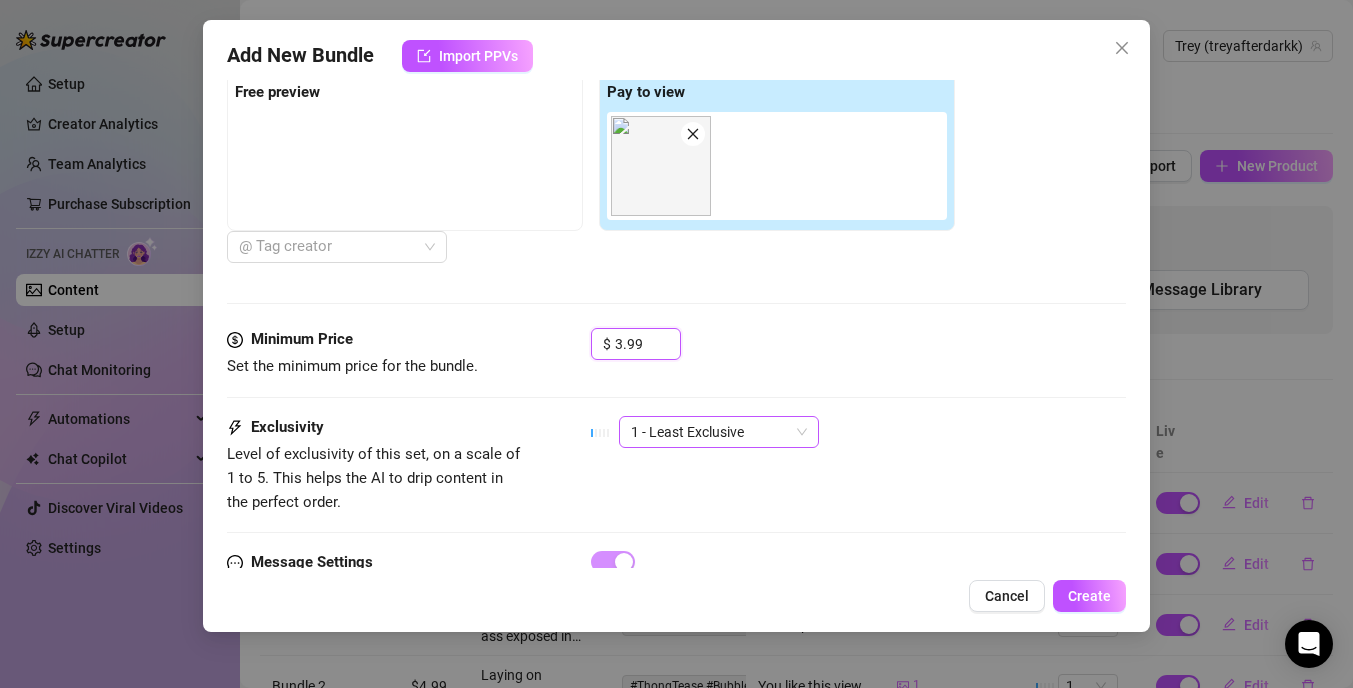 click on "1 - Least Exclusive" at bounding box center [719, 432] 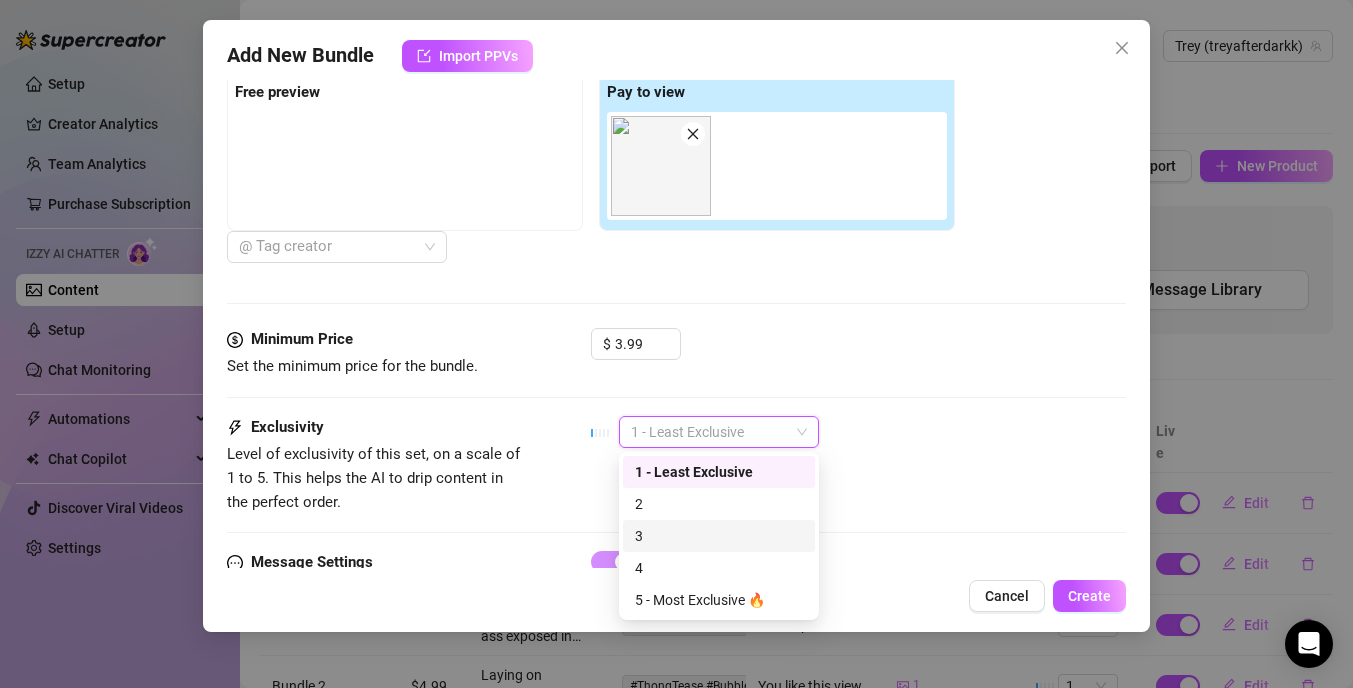 click on "3" at bounding box center (719, 536) 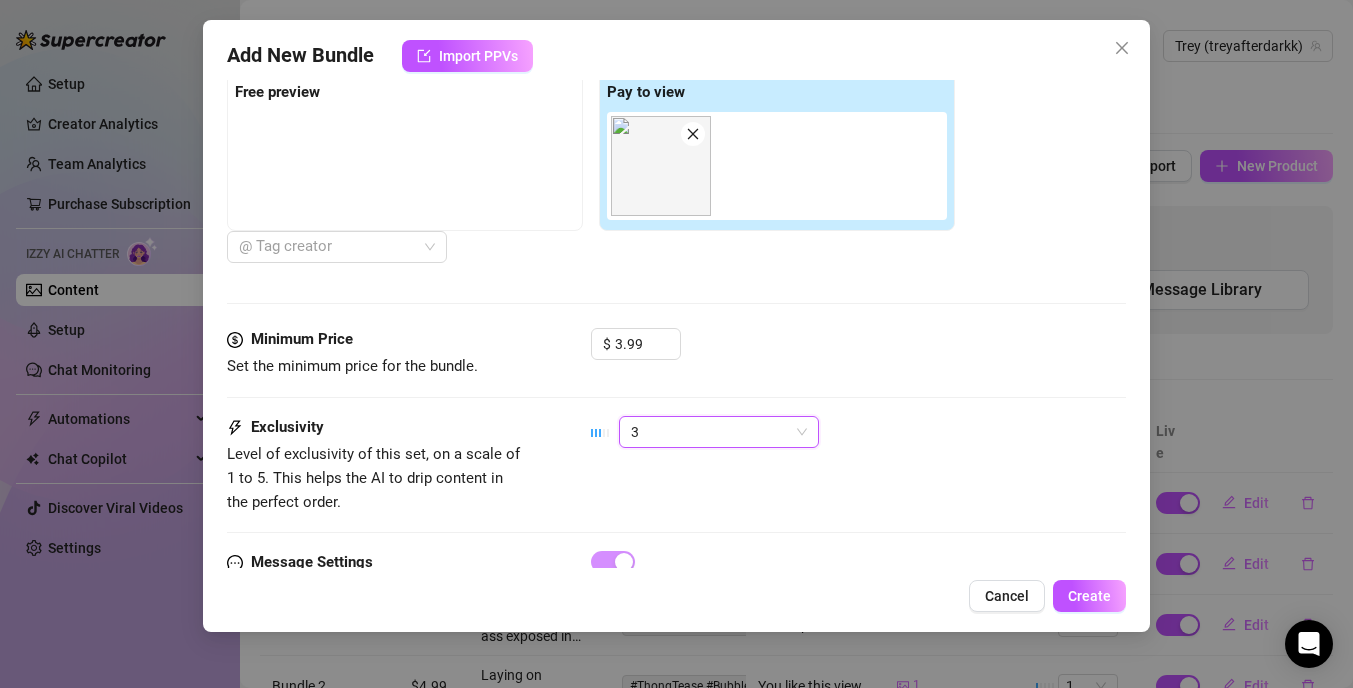 click on "3" at bounding box center (719, 432) 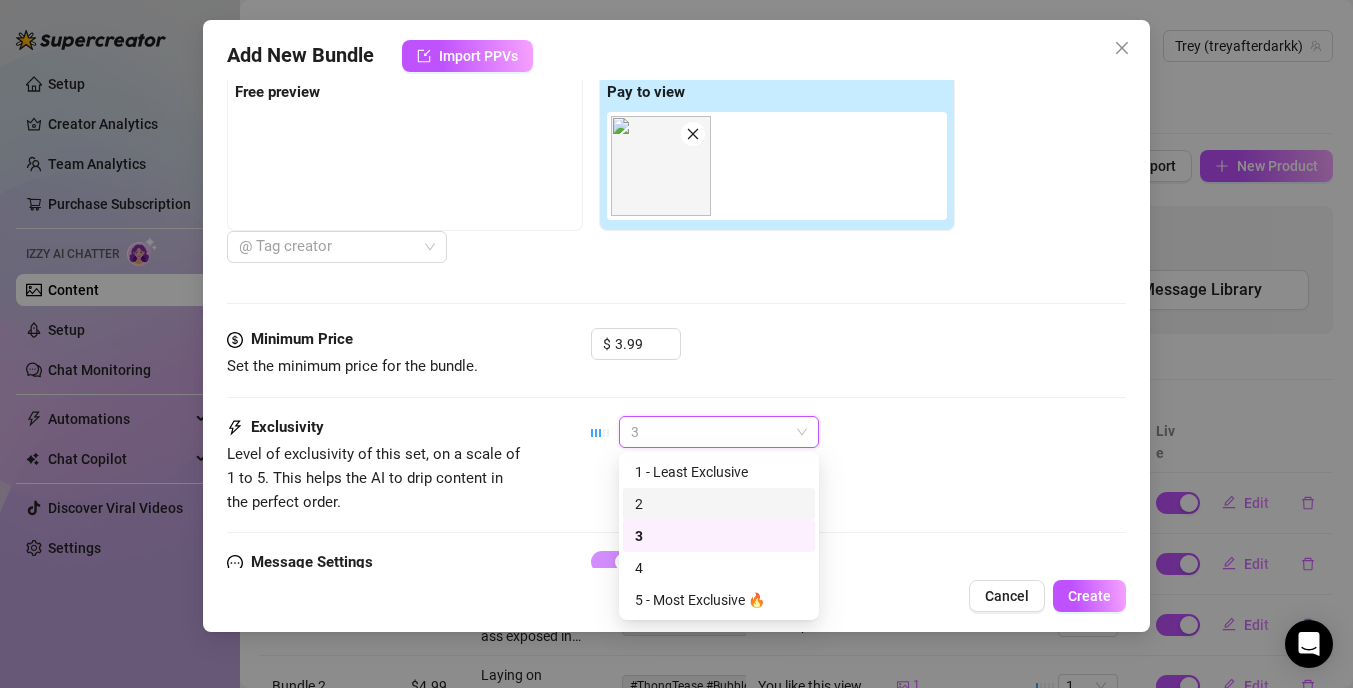click on "2" at bounding box center (719, 504) 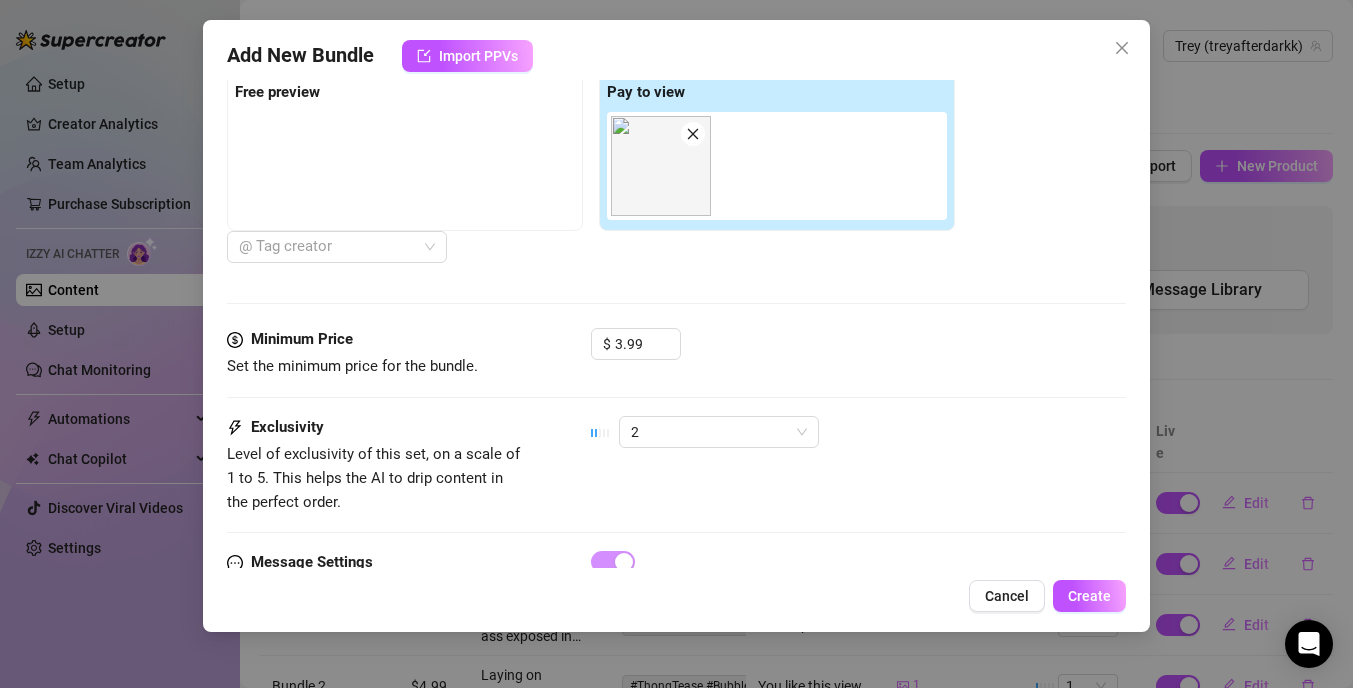 click on "Exclusivity Level of exclusivity of this set, on a scale of 1 to 5. This helps the AI to drip content in the perfect order. 2" at bounding box center (676, 465) 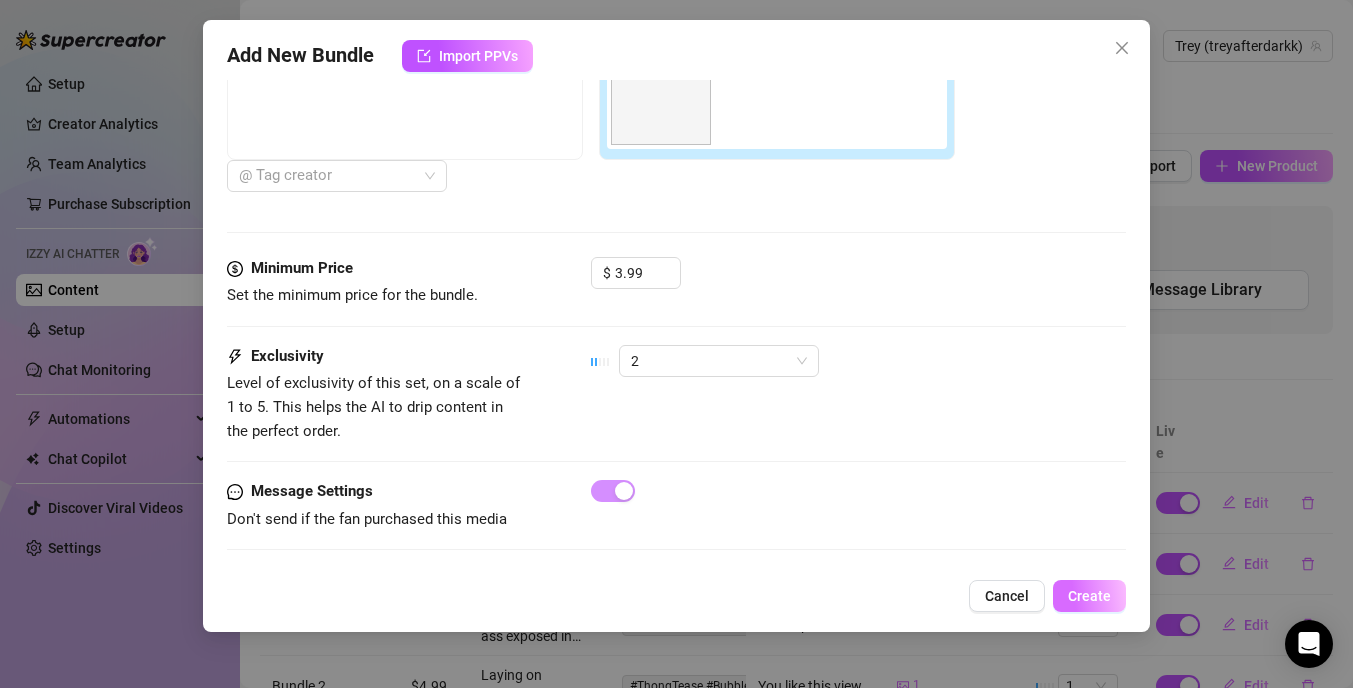 click on "Create" at bounding box center [1089, 596] 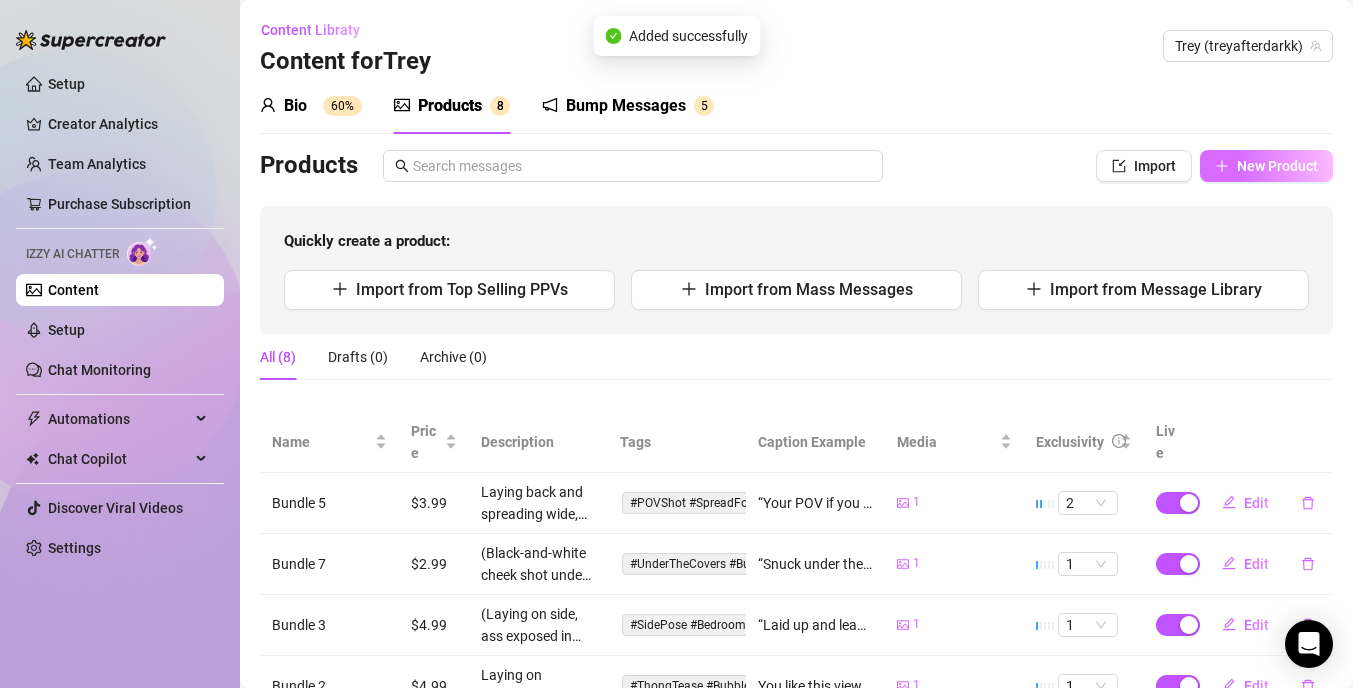 click on "New Product" at bounding box center (1277, 166) 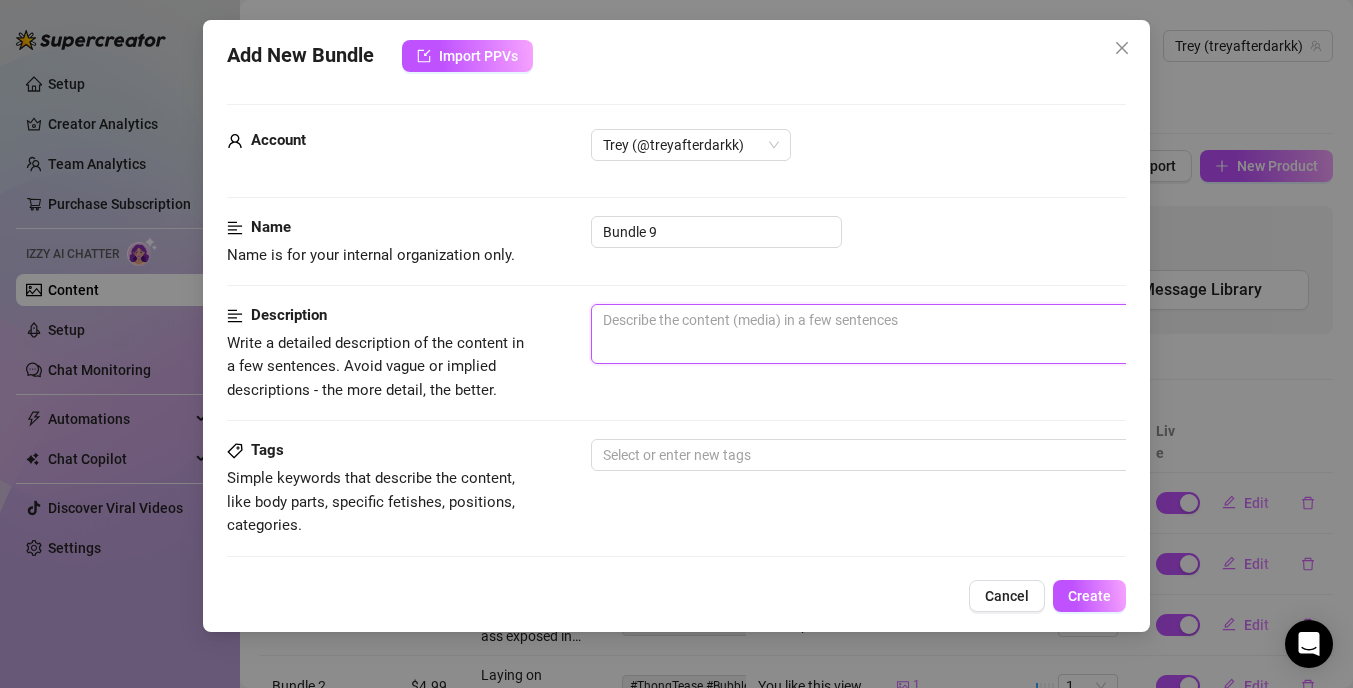 click at bounding box center (941, 334) 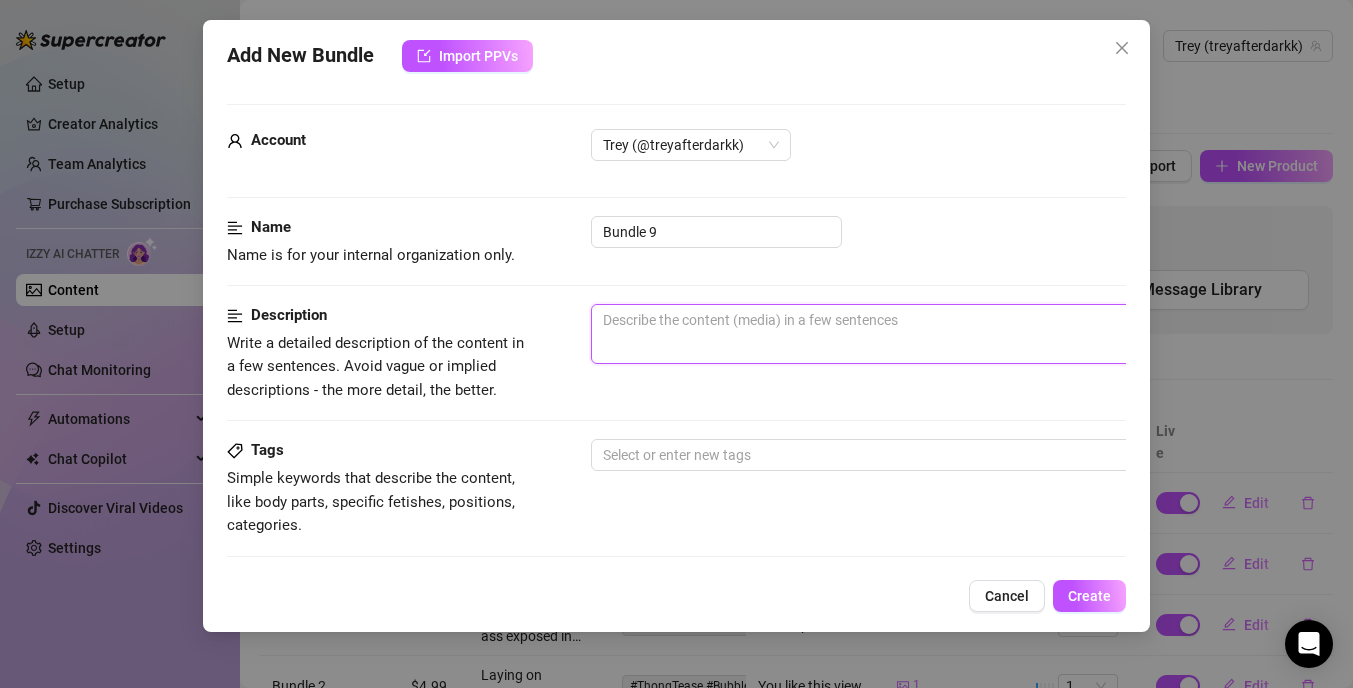 paste on "Wide open from underneath with everything on display—hole, sack, and that soft skin inviting you in. Total bottom energy." 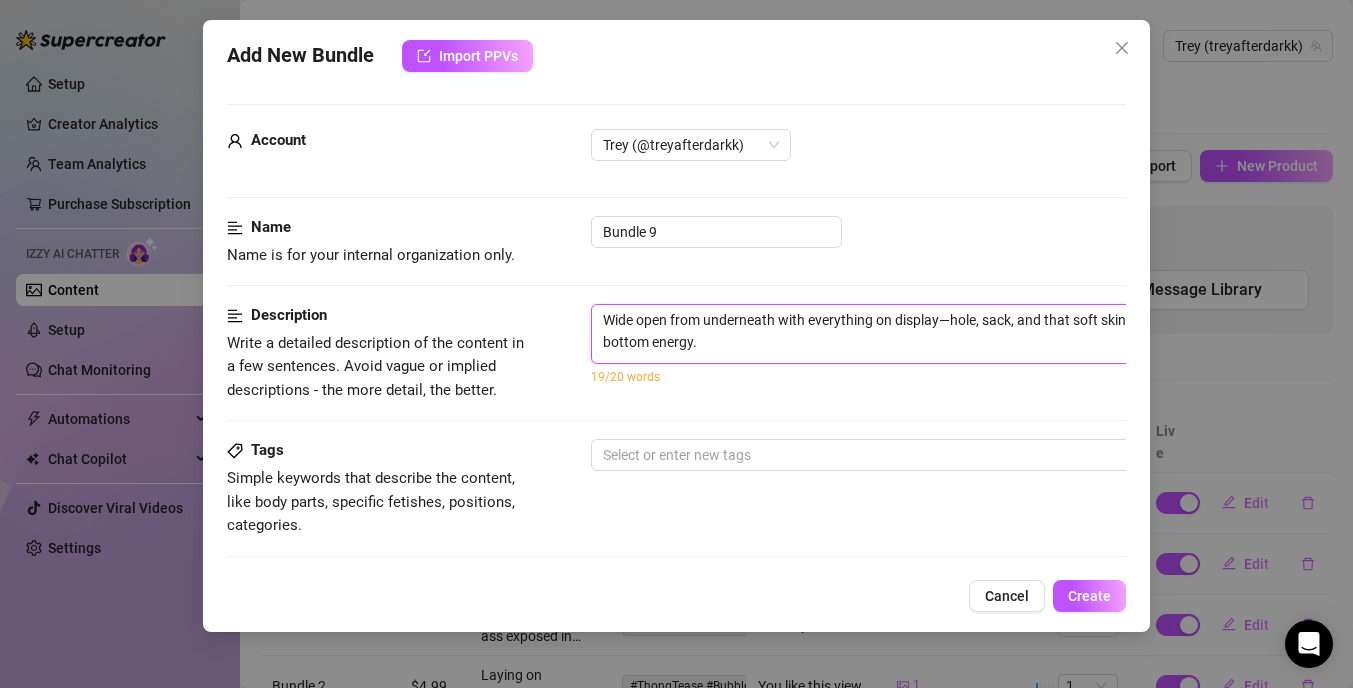 type on "Wide open from underneath with everything on display—hole, sack, and that soft skin inviting you in. Total bottom energy." 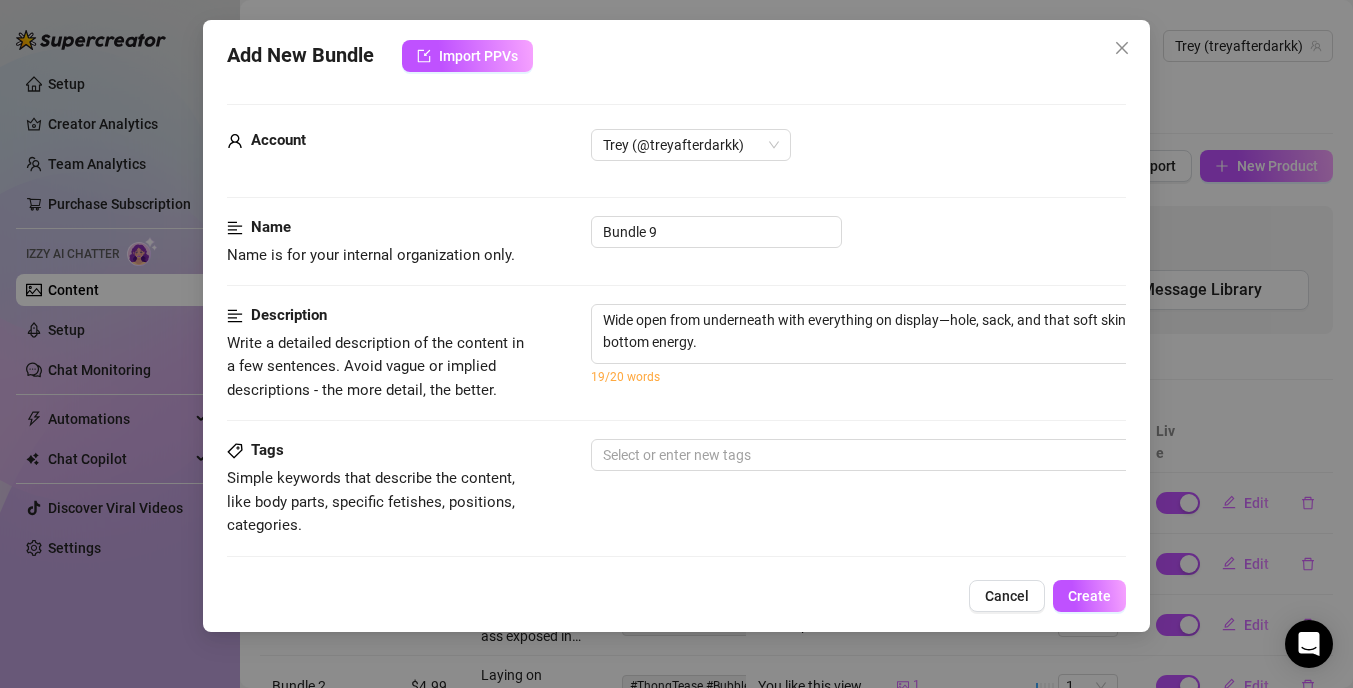 click on "19/20 words" at bounding box center (941, 377) 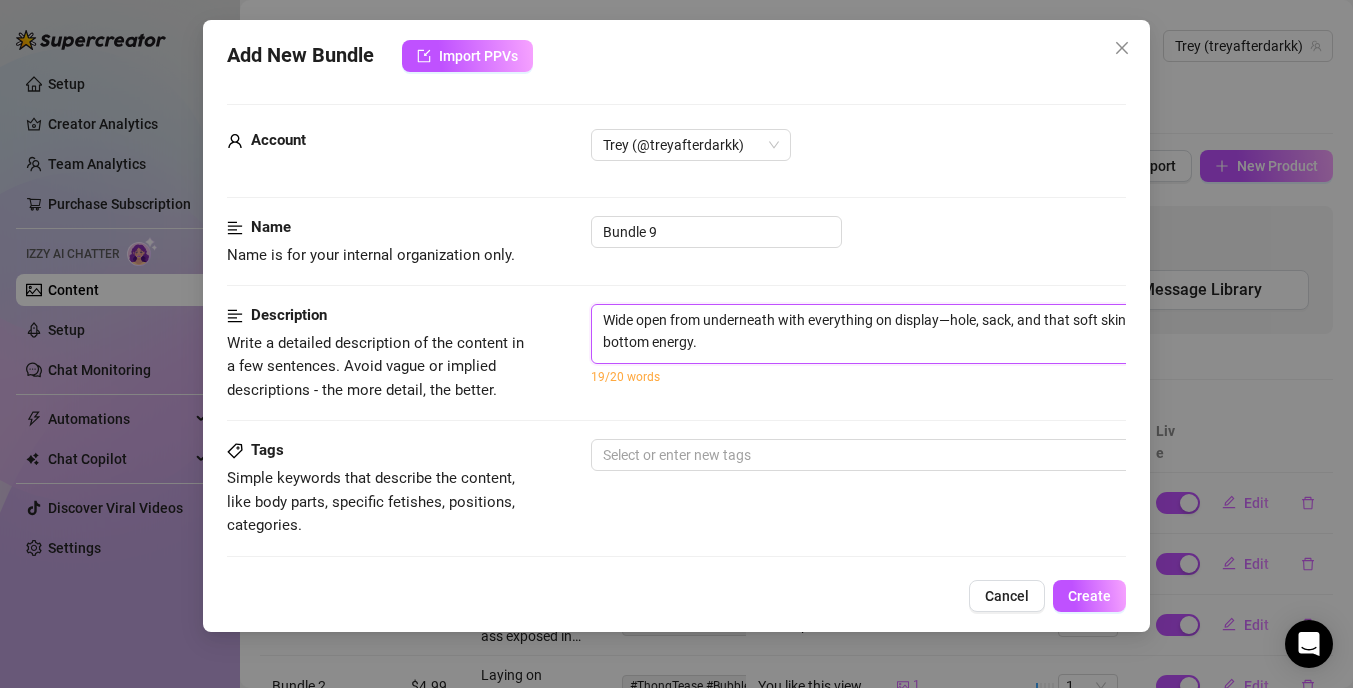 click on "Wide open from underneath with everything on display—hole, sack, and that soft skin inviting you in. Total bottom energy." at bounding box center [941, 334] 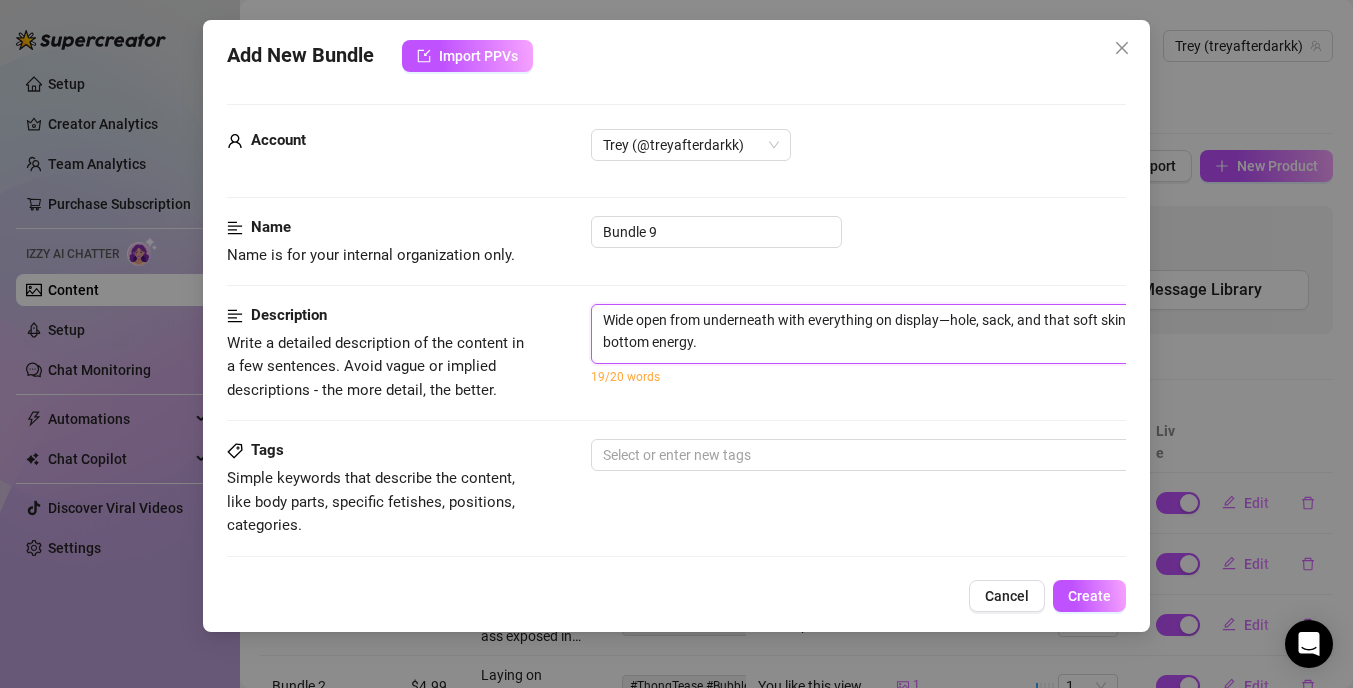 click on "Wide open from underneath with everything on display—hole, sack, and that soft skin inviting you in. Total bottom energy." at bounding box center (941, 334) 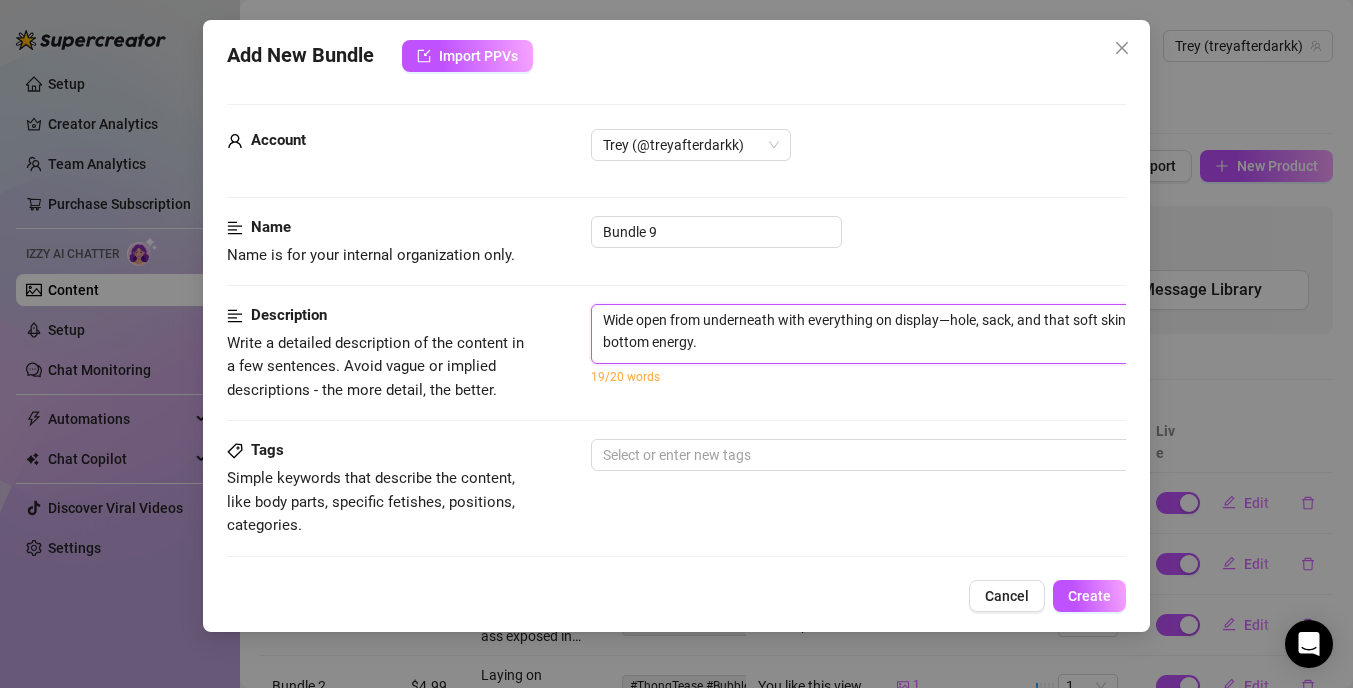 type on "Wide open from underneath with everything on display—hole, sack, and that soft skin inviting you in. Total bottom energy.R" 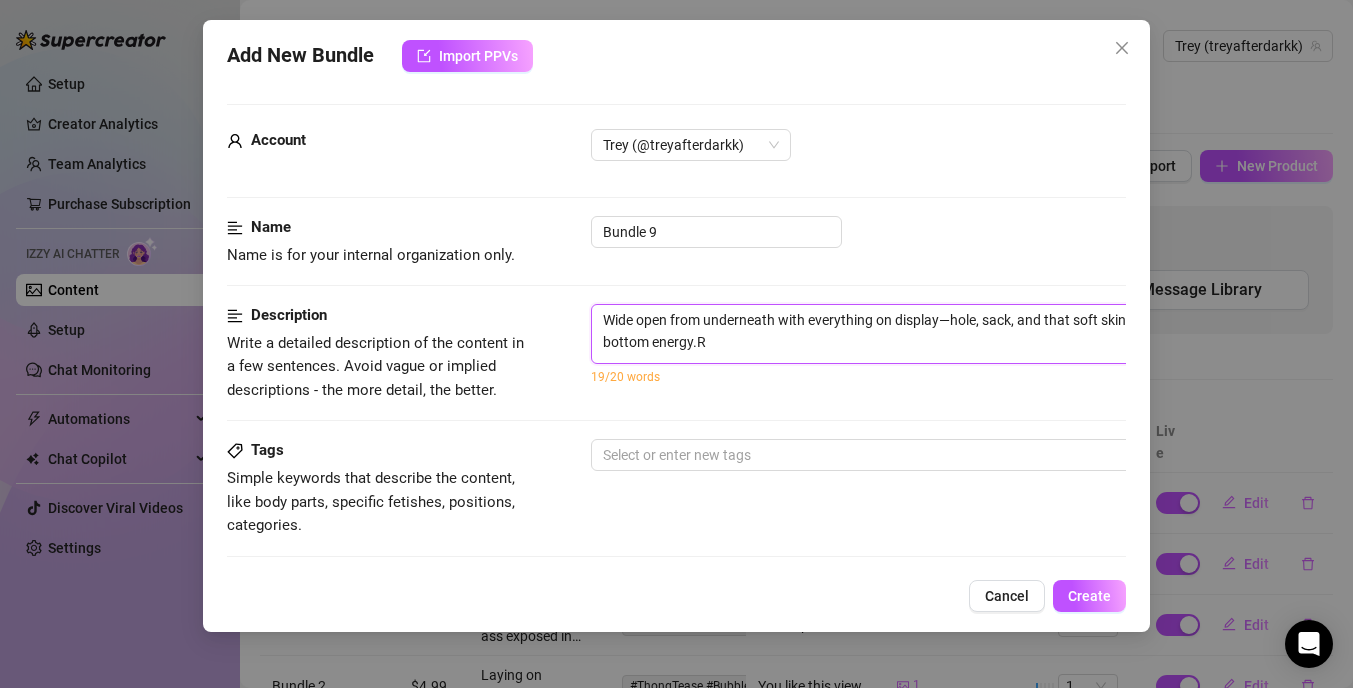 type on "Wide open from underneath with everything on display—hole, sack, and that soft skin inviting you in. Total bottom energy.Re" 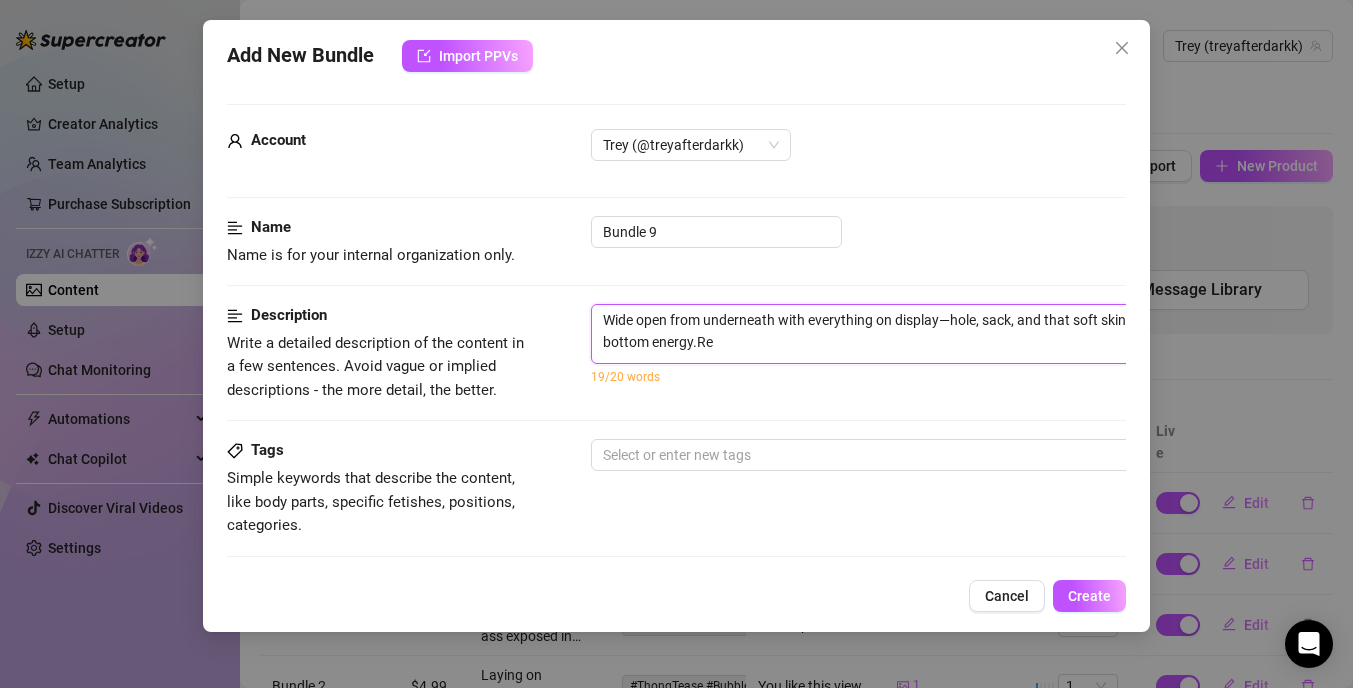 type on "Wide open from underneath with everything on display—hole, sack, and that soft skin inviting you in. Total bottom energy.Rea" 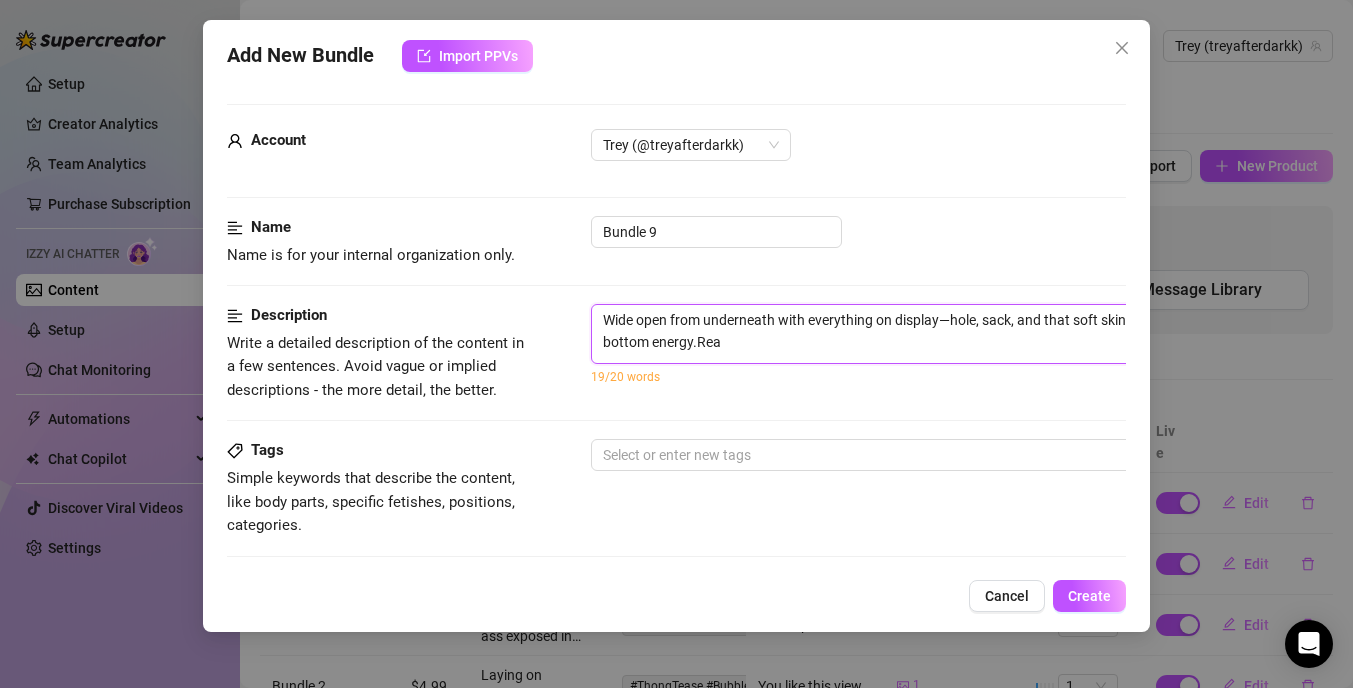 type on "Wide open from underneath with everything on display—hole, sack, and that soft skin inviting you in. Total bottom energy.Read" 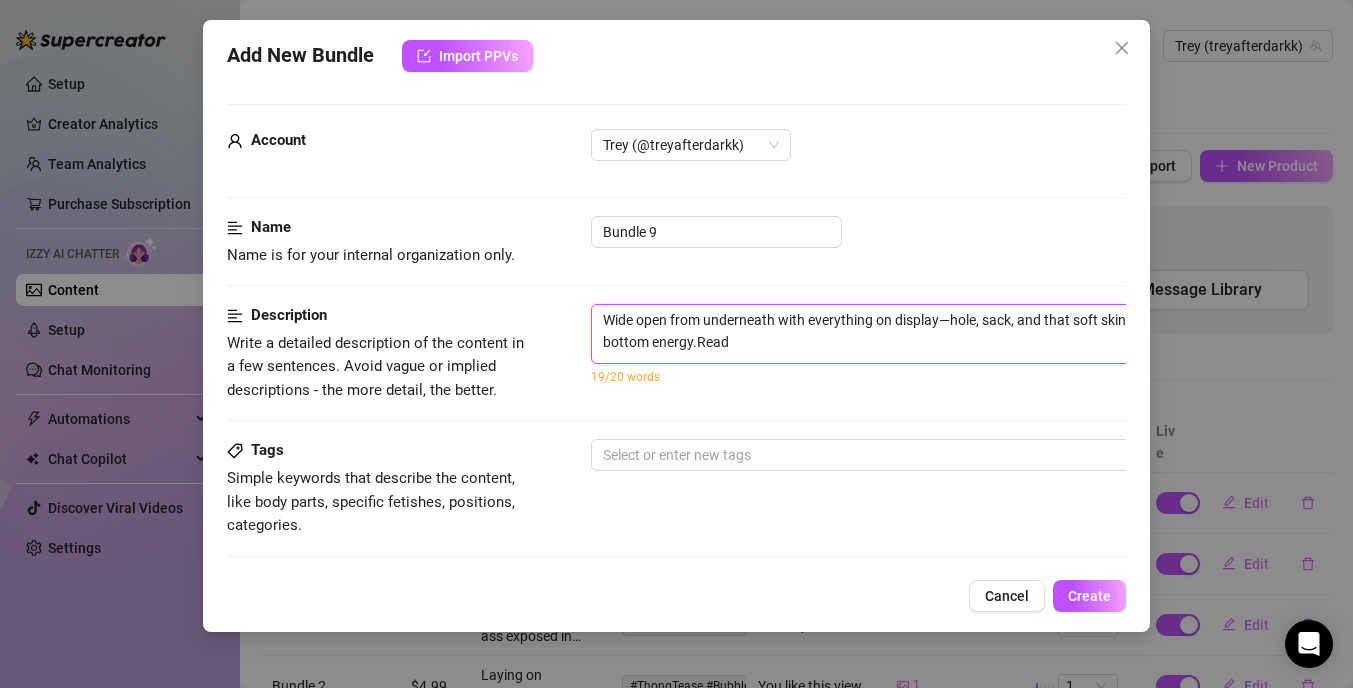 type on "Wide open from underneath with everything on display—hole, sack, and that soft skin inviting you in. Total bottom energy.Ready" 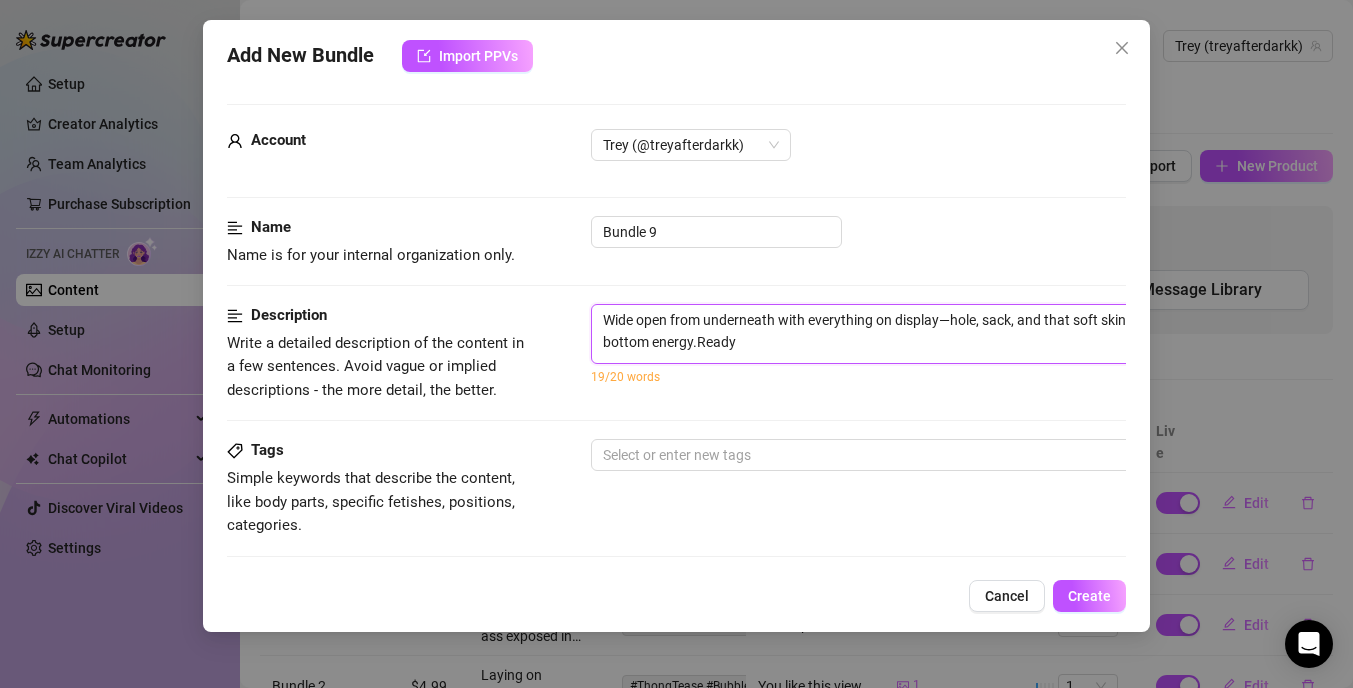 type on "Wide open from underneath with everything on display—hole, sack, and that soft skin inviting you in. Total bottom energy.Ready" 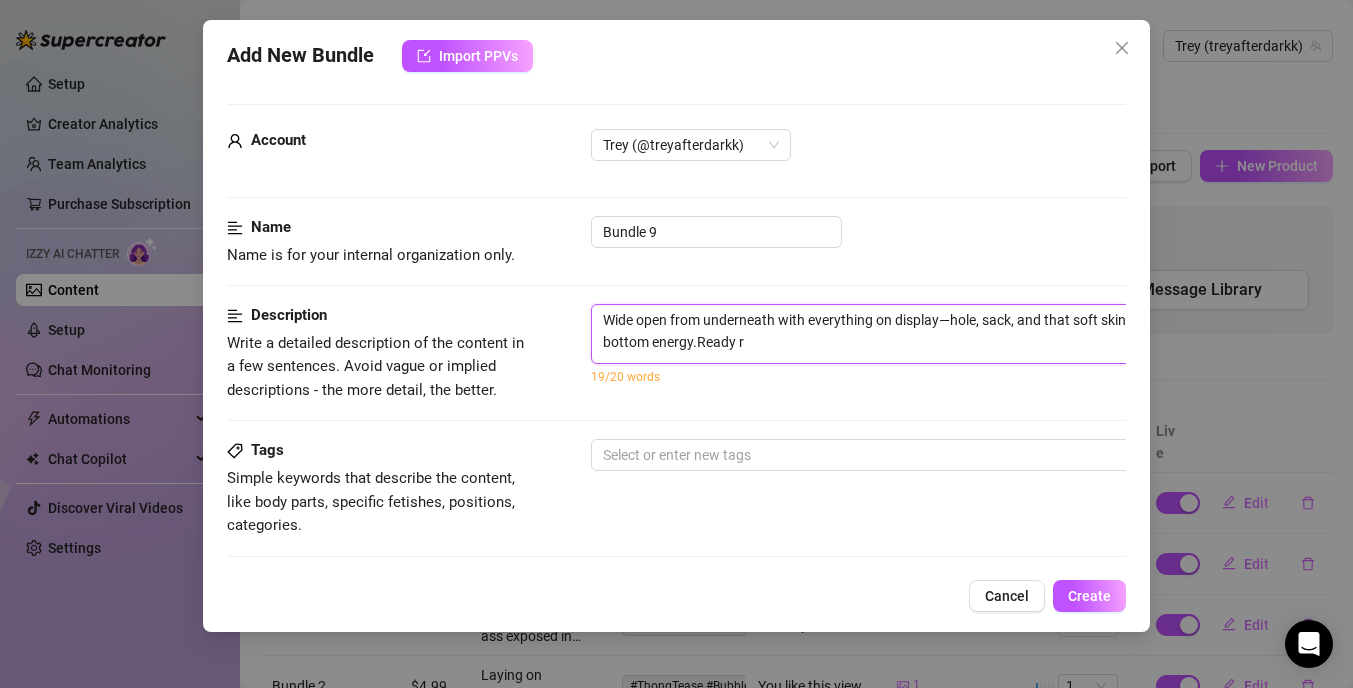 type on "Wide open from underneath with everything on display—hole, sack, and that soft skin inviting you in. Total bottom energy.Ready rt" 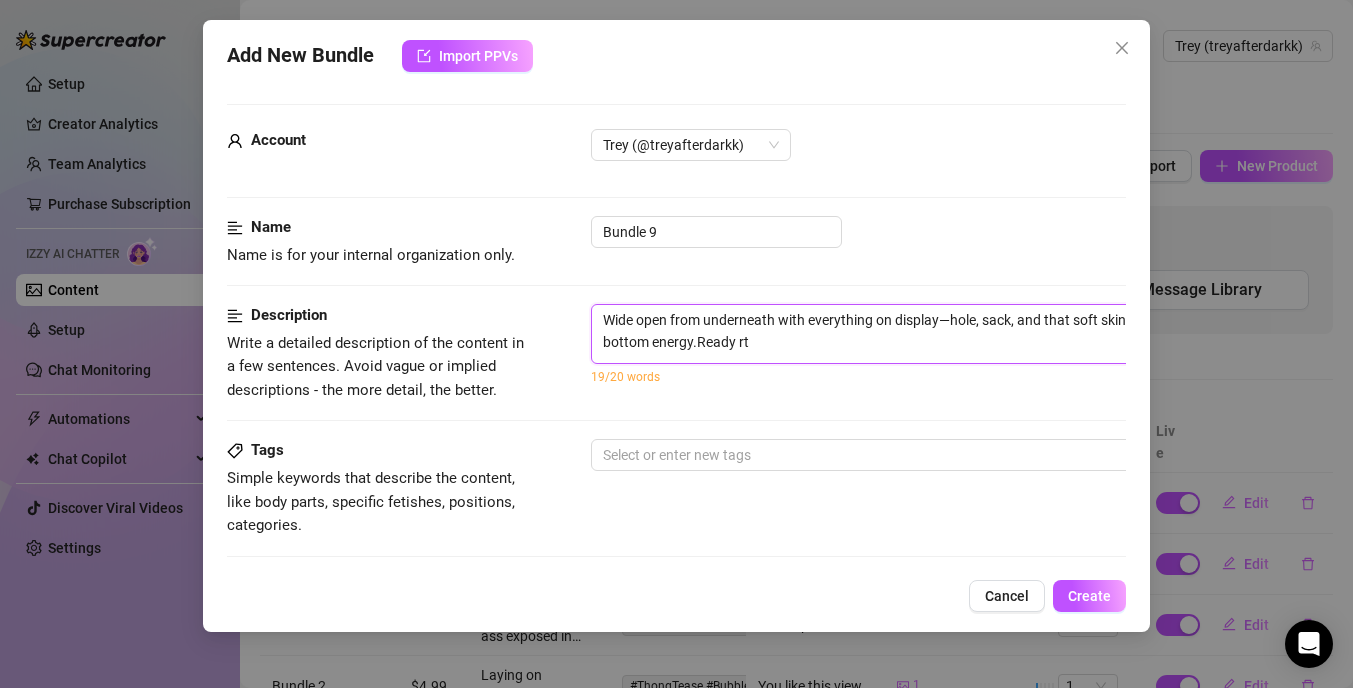 type on "Wide open from underneath with everything on display—hole, sack, and that soft skin inviting you in. Total bottom energy.Ready rto" 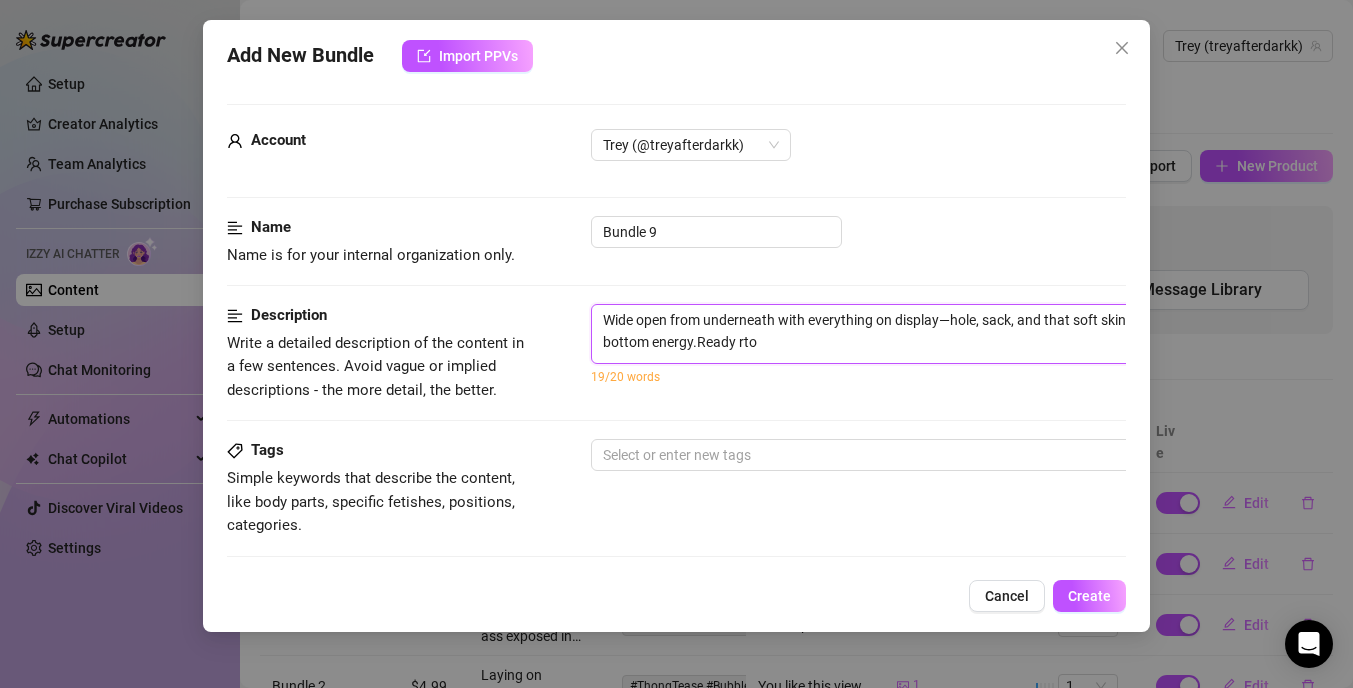 type on "Wide open from underneath with everything on display—hole, sack, and that soft skin inviting you in. Total bottom energy.Ready rto" 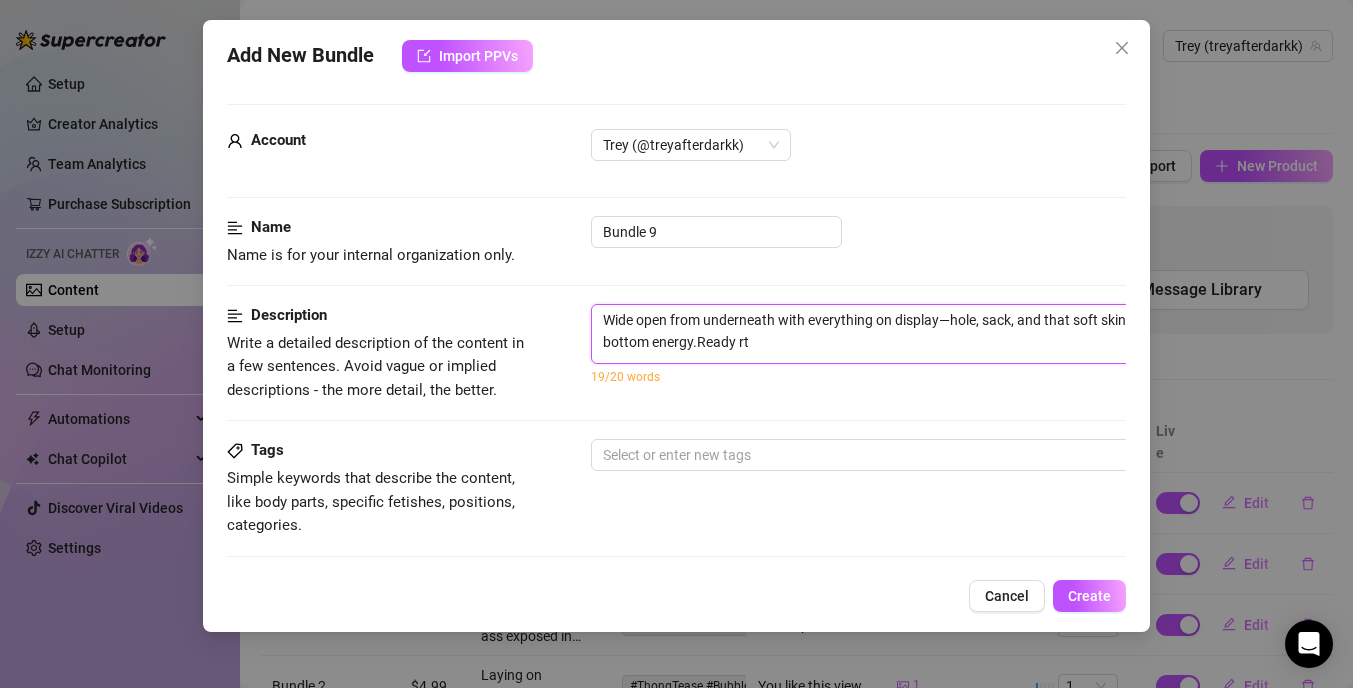type on "Wide open from underneath with everything on display—hole, sack, and that soft skin inviting you in. Total bottom energy.Ready r" 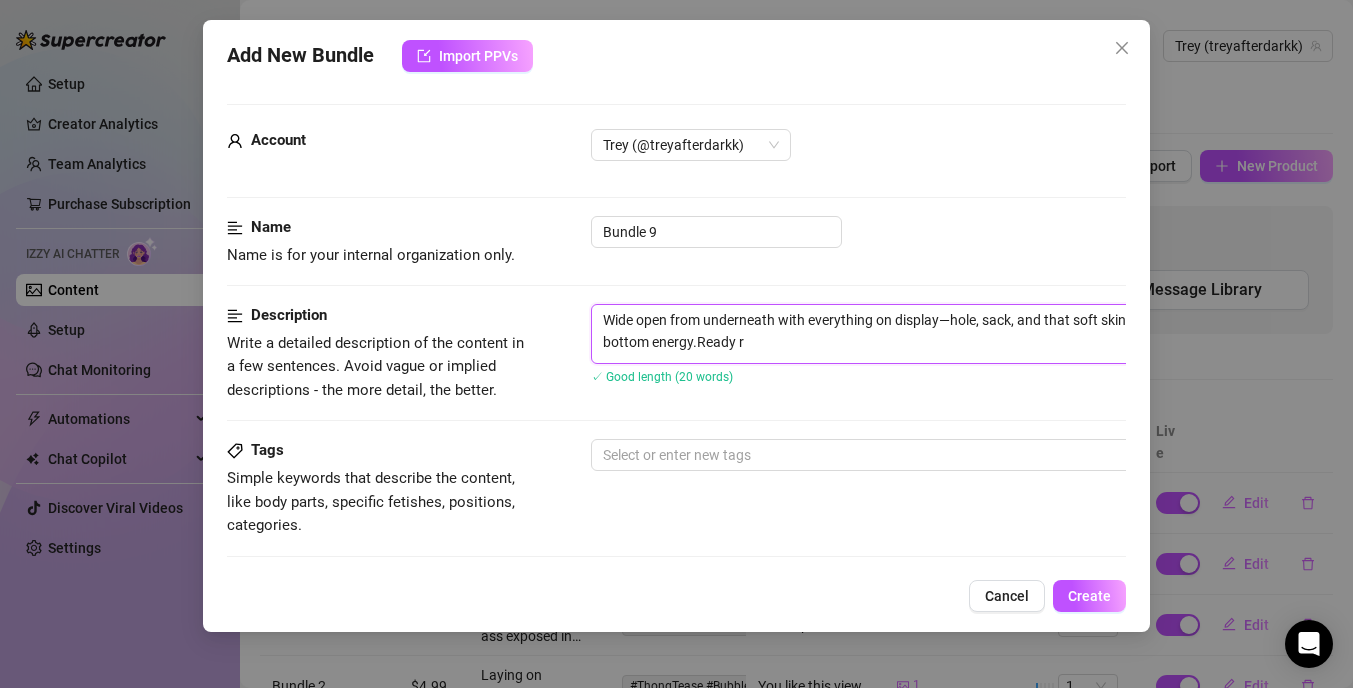 type on "Wide open from underneath with everything on display—hole, sack, and that soft skin inviting you in. Total bottom energy.Ready" 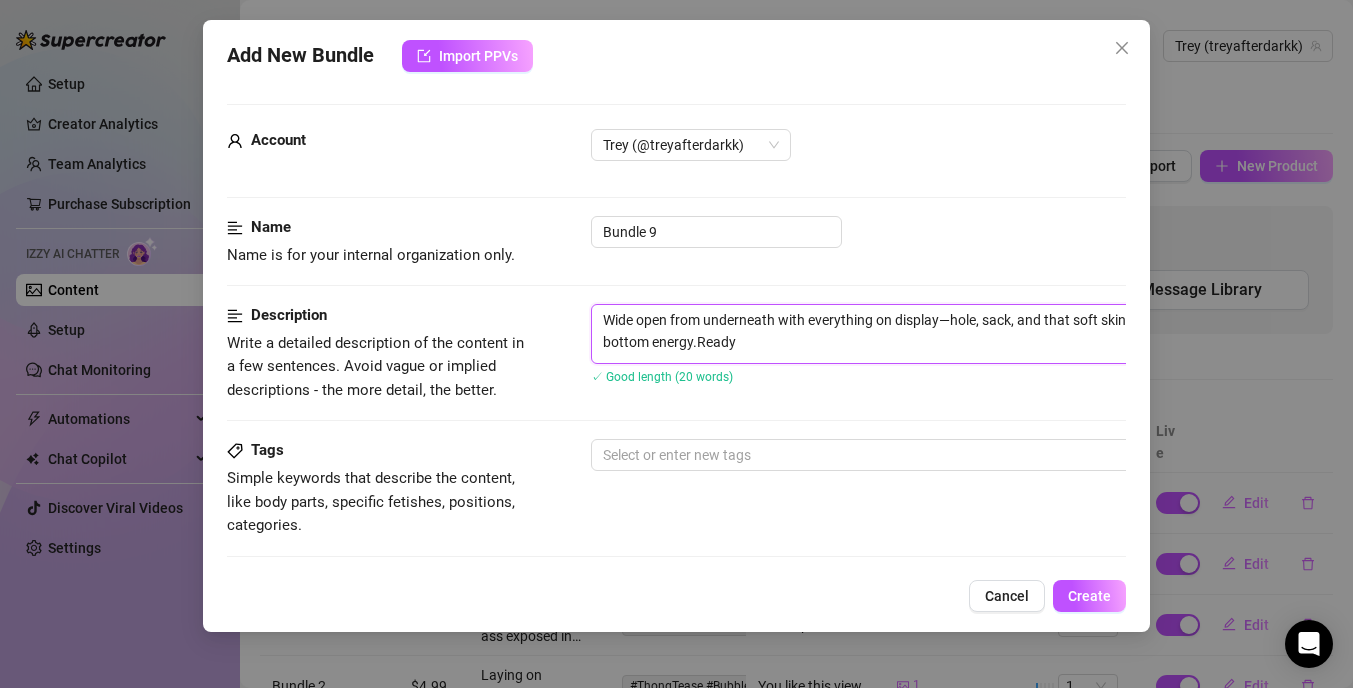 type on "Wide open from underneath with everything on display—hole, sack, and that soft skin inviting you in. Total bottom energy.Ready t" 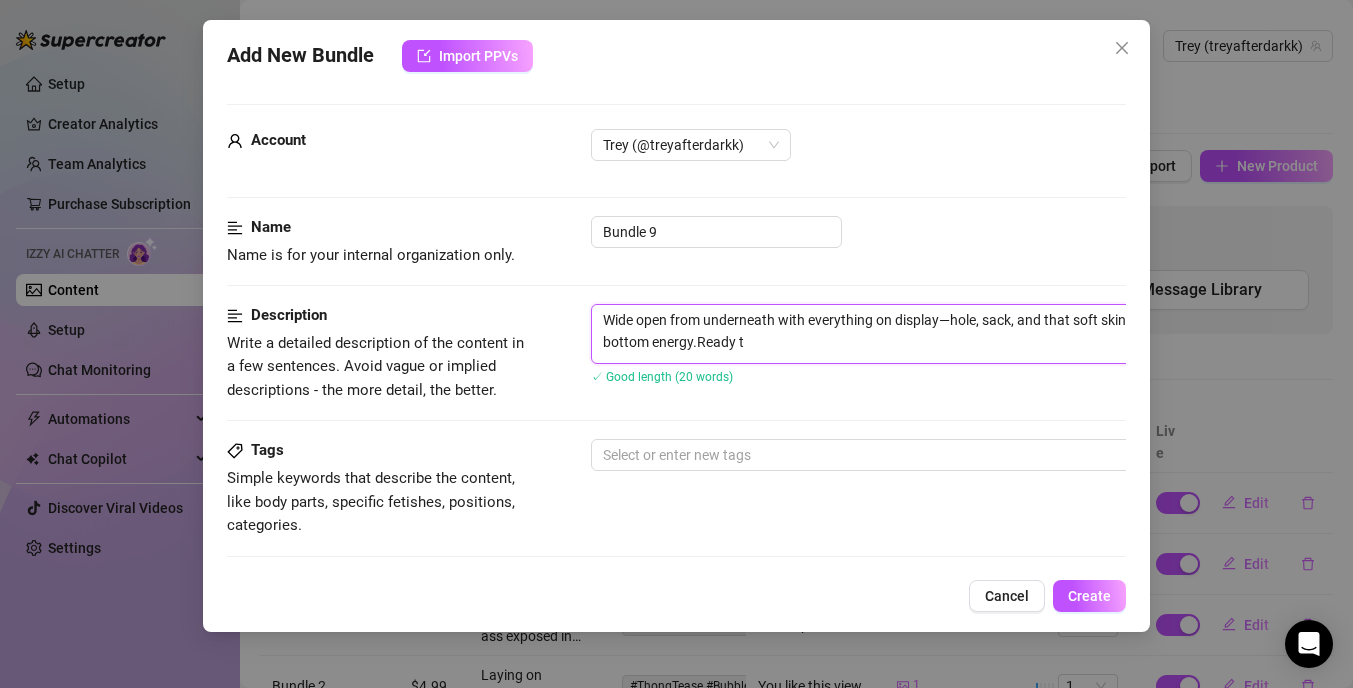 type on "Wide open from underneath with everything on display—hole, sack, and that soft skin inviting you in. Total bottom energy.Ready to" 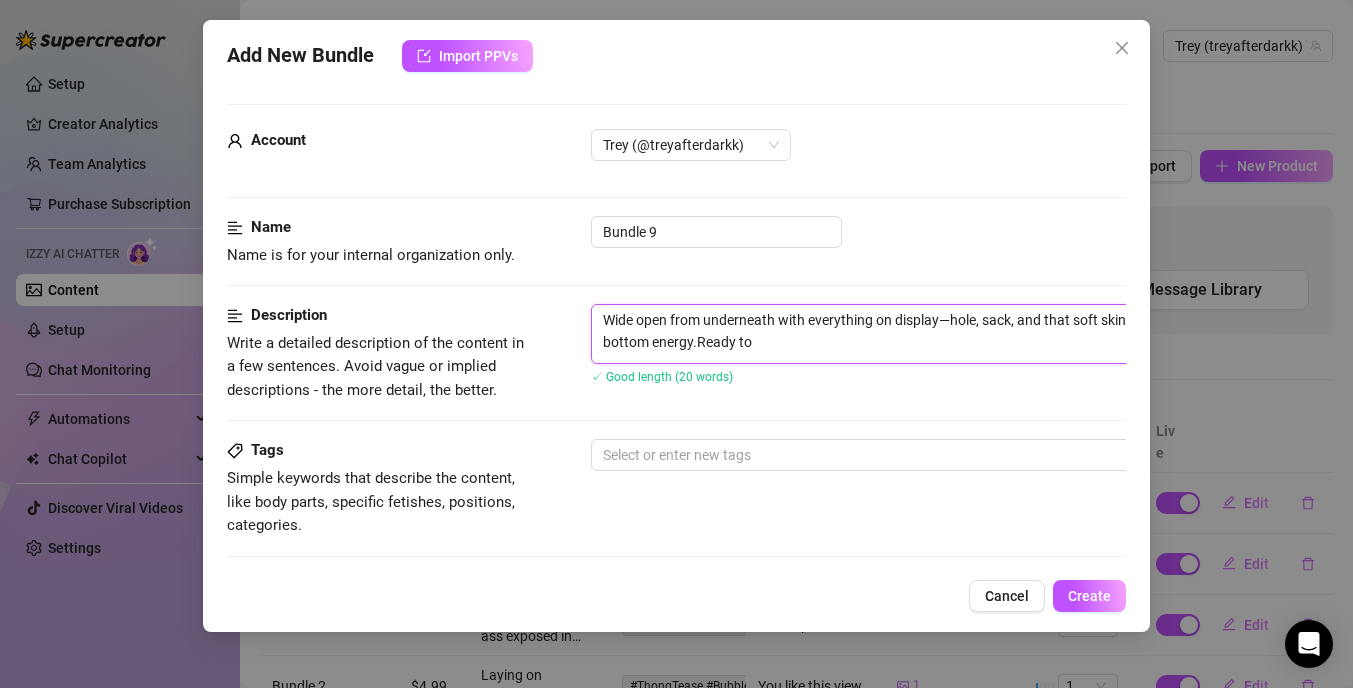 type on "Wide open from underneath with everything on display—hole, sack, and that soft skin inviting you in. Total bottom energy.Ready to" 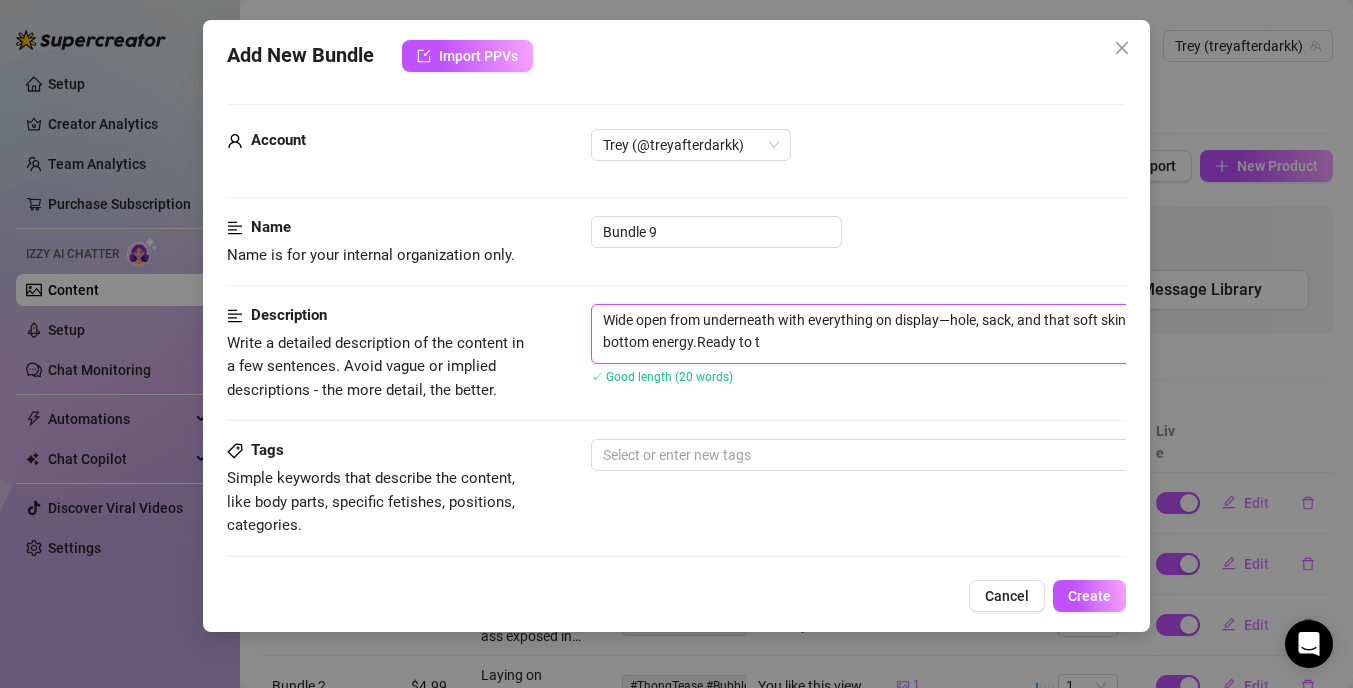 type on "Wide open from underneath with everything on display—hole, sack, and that soft skin inviting you in. Total bottom energy.Ready to ta" 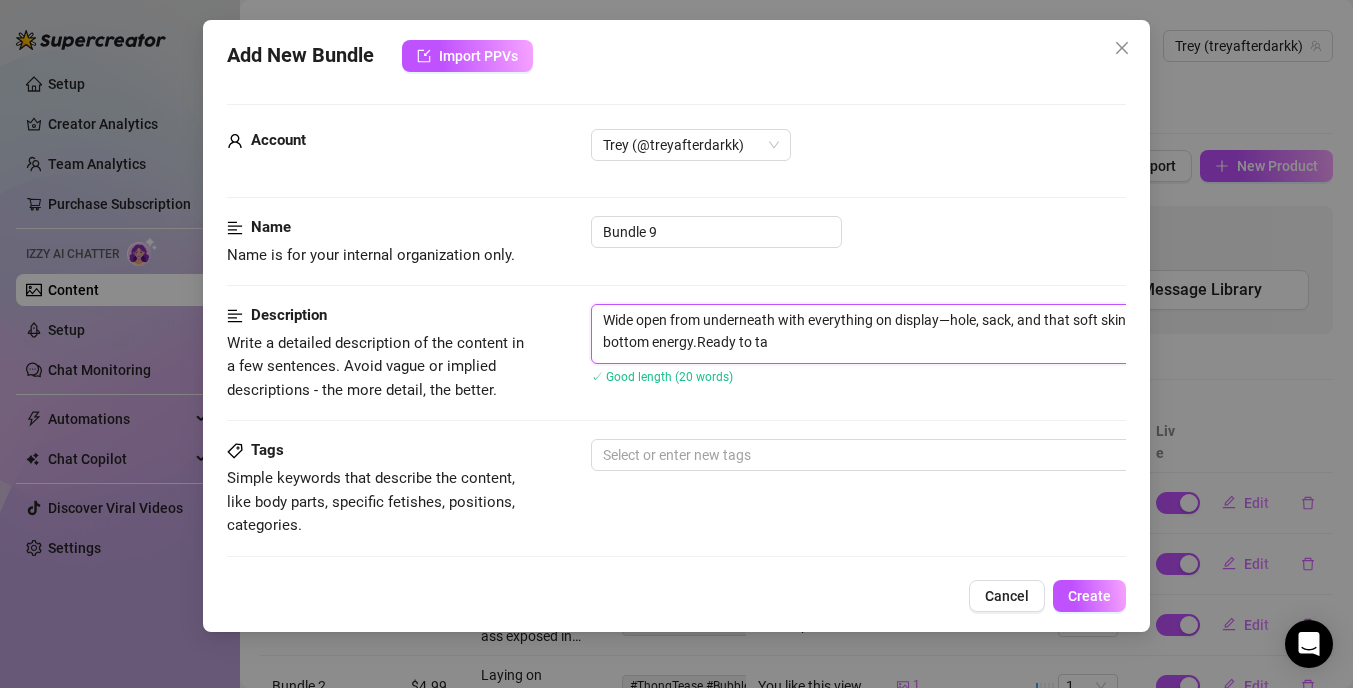 type on "Wide open from underneath with everything on display—hole, sack, and that soft skin inviting you in. Total bottom energy.Ready to tak" 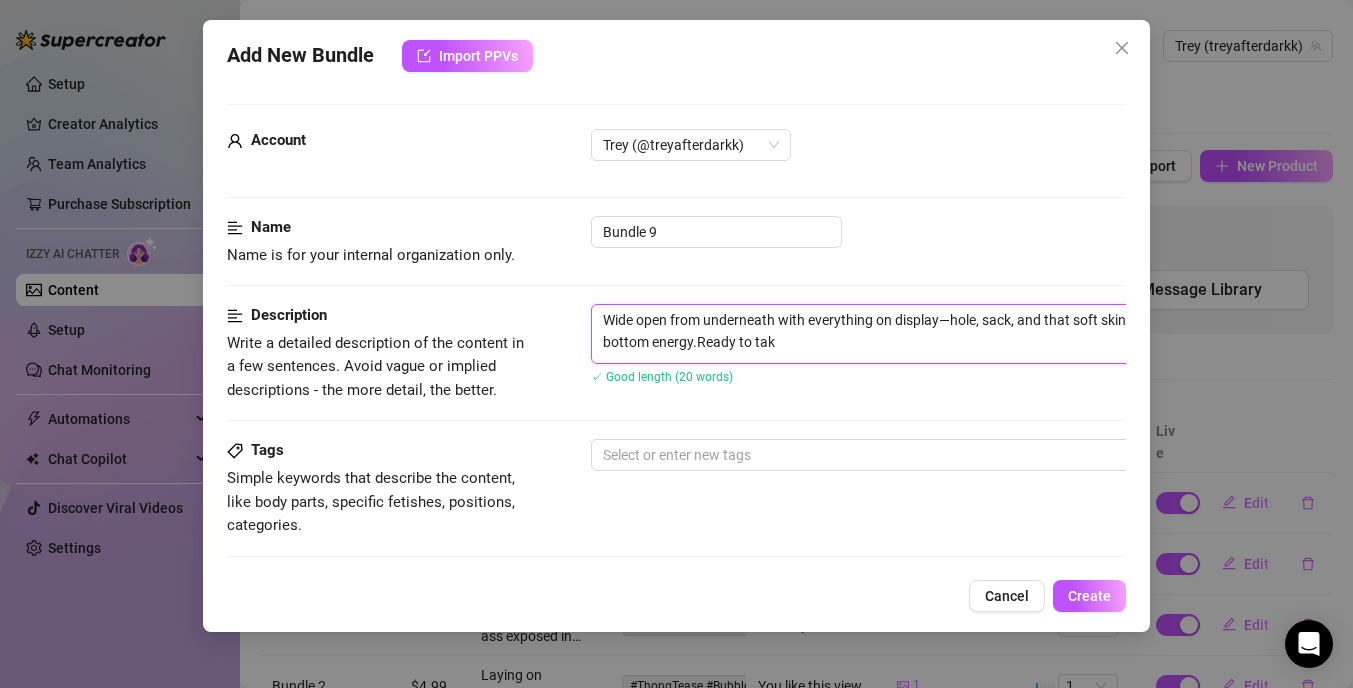 type on "Wide open from underneath with everything on display—hole, sack, and that soft skin inviting you in. Total bottom energy.Ready to take" 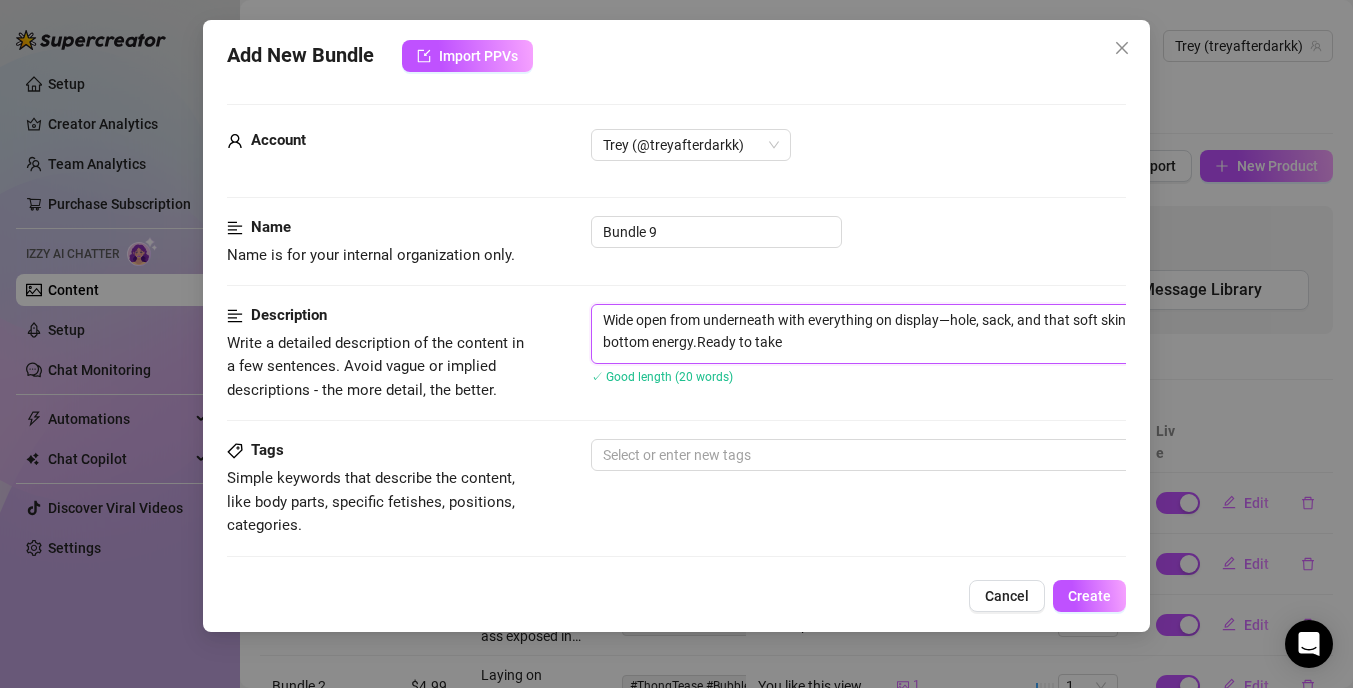 type on "Wide open from underneath with everything on display—hole, sack, and that soft skin inviting you in. Total bottom energy.Ready to take" 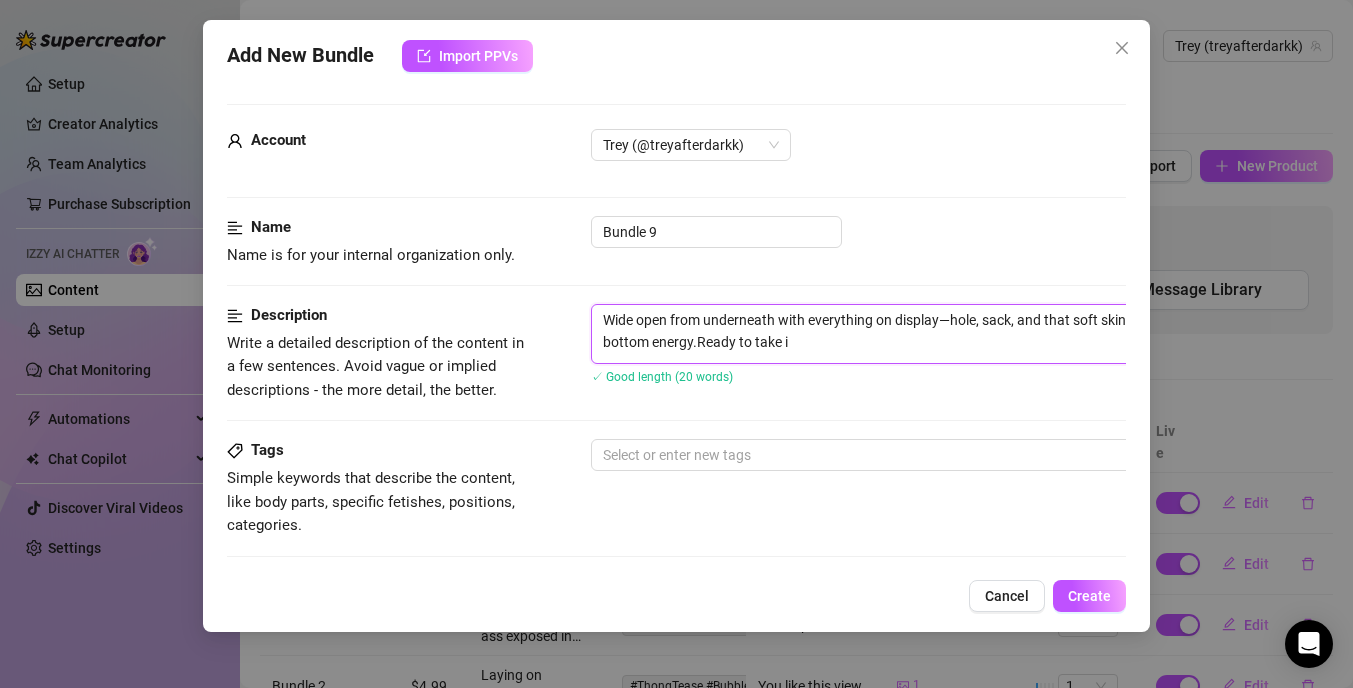 type on "Wide open from underneath with everything on display—hole, sack, and that soft skin inviting you in. Total bottom energy.Ready to take it" 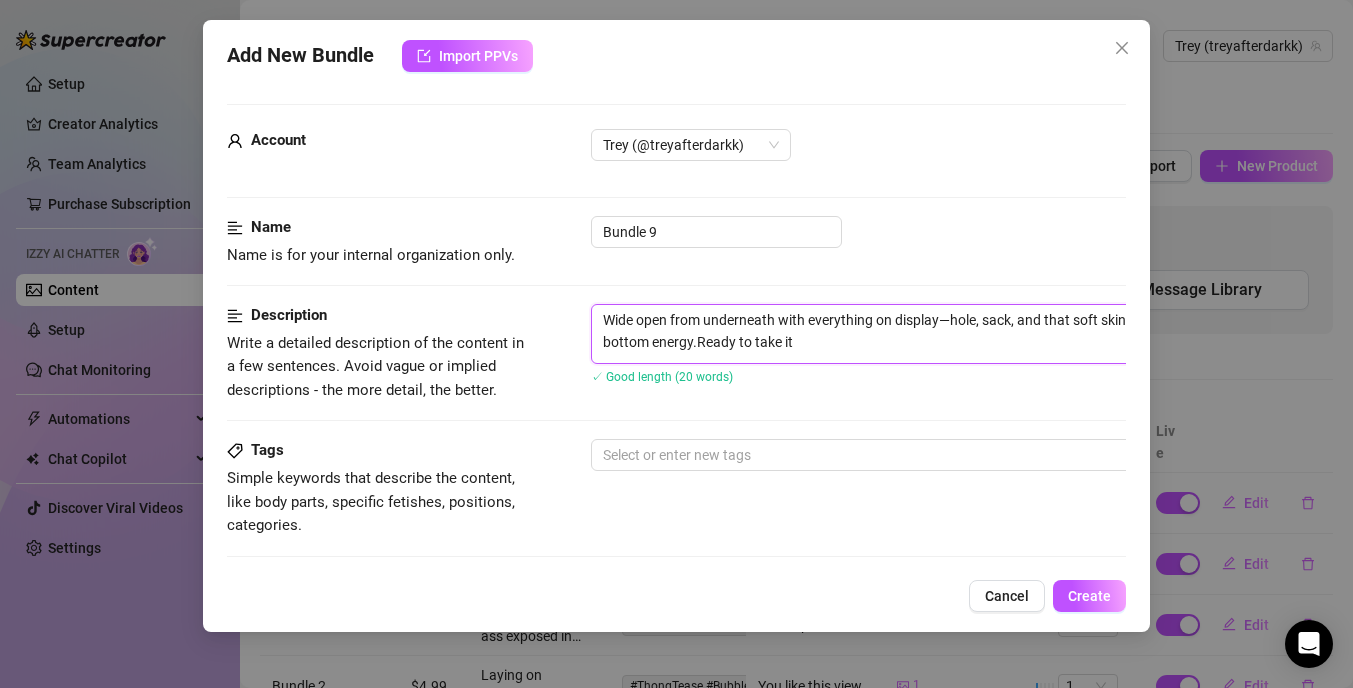 type on "Wide open from underneath with everything on display—hole, sack, and that soft skin inviting you in. Total bottom energy.Ready to take it" 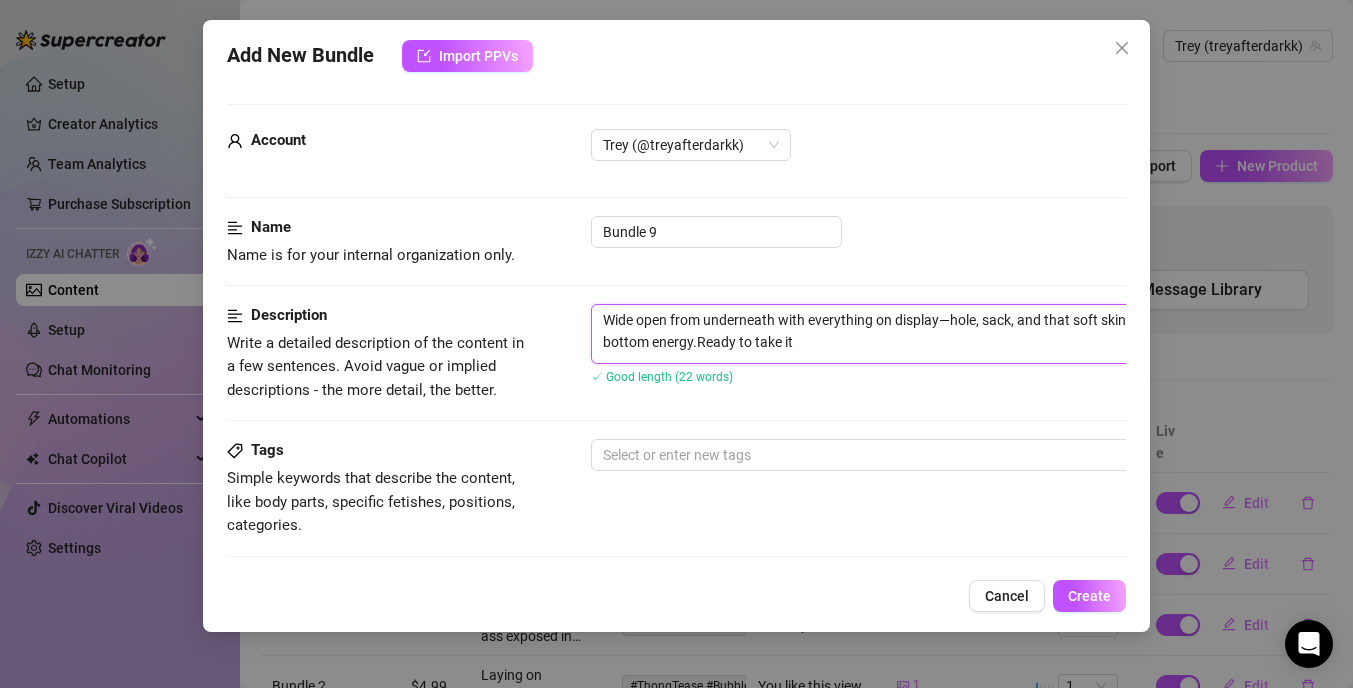 type on "Wide open from underneath with everything on display—hole, sack, and that soft skin inviting you in. Total bottom energy.Ready to take it" 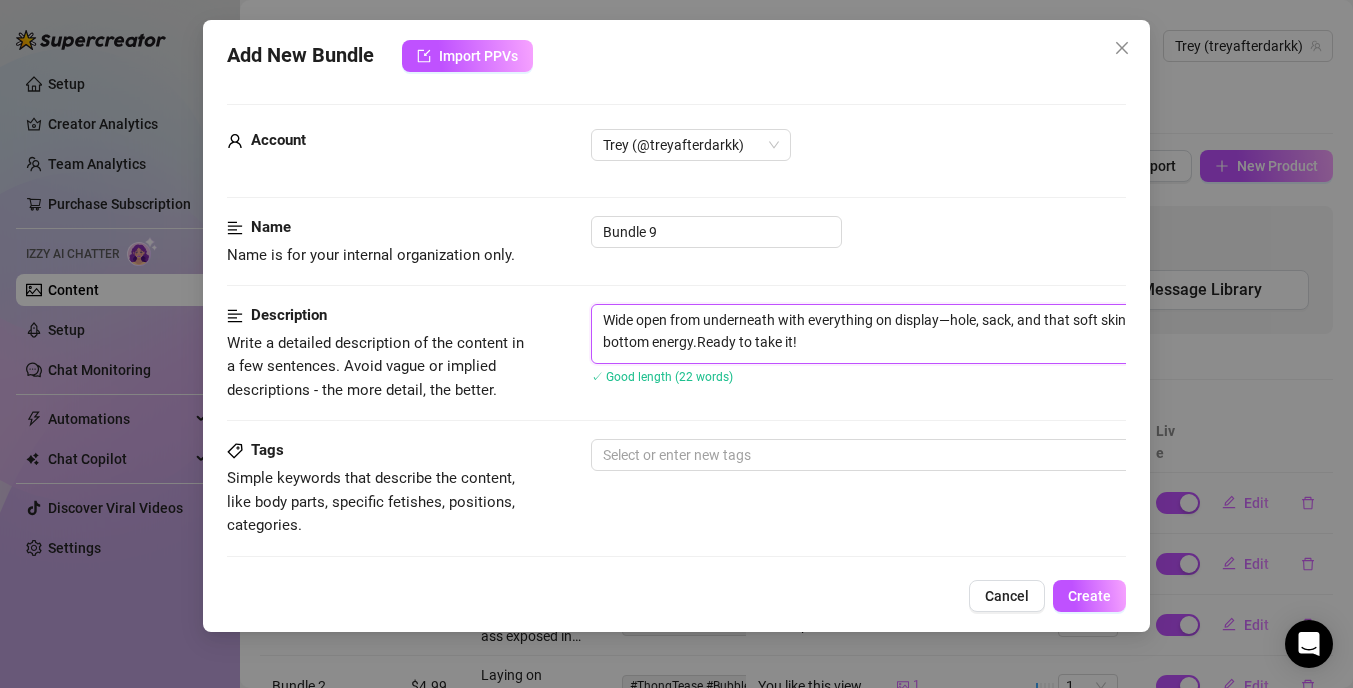 type on "Wide open from underneath with everything on display—hole, sack, and that soft skin inviting you in. Total bottom energy.Ready to take it!" 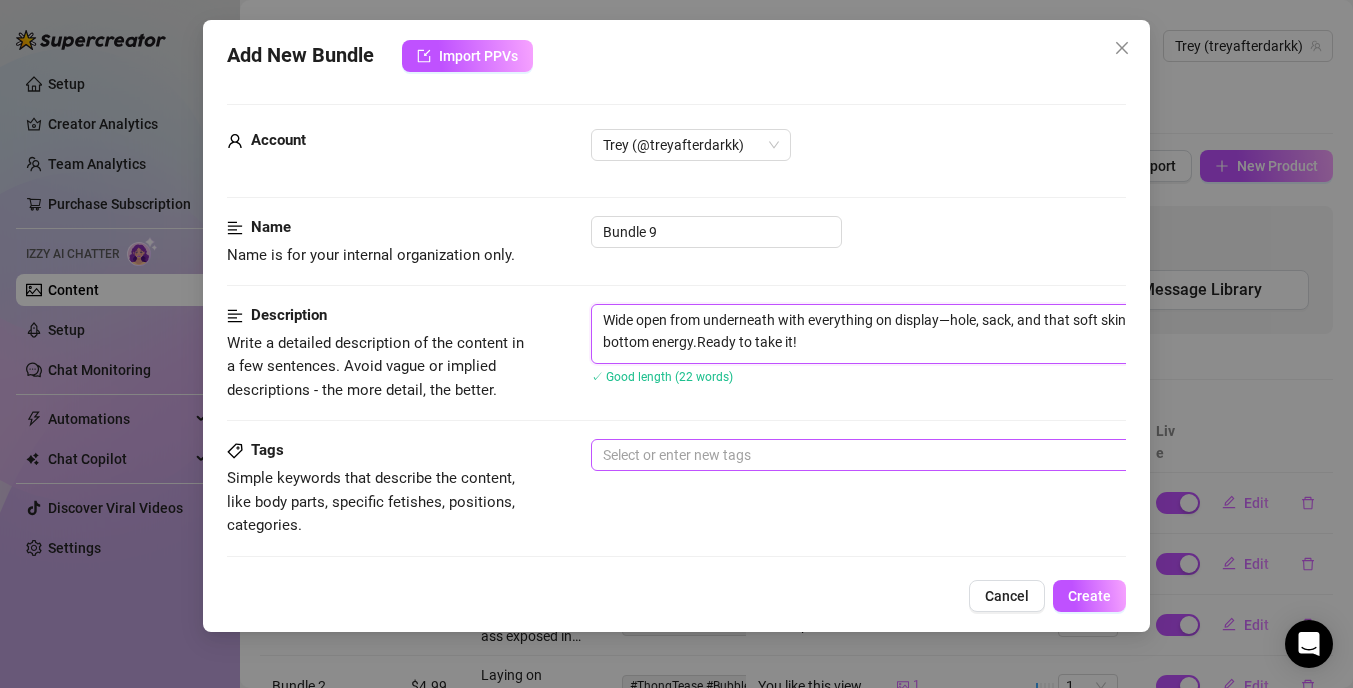 click at bounding box center [930, 455] 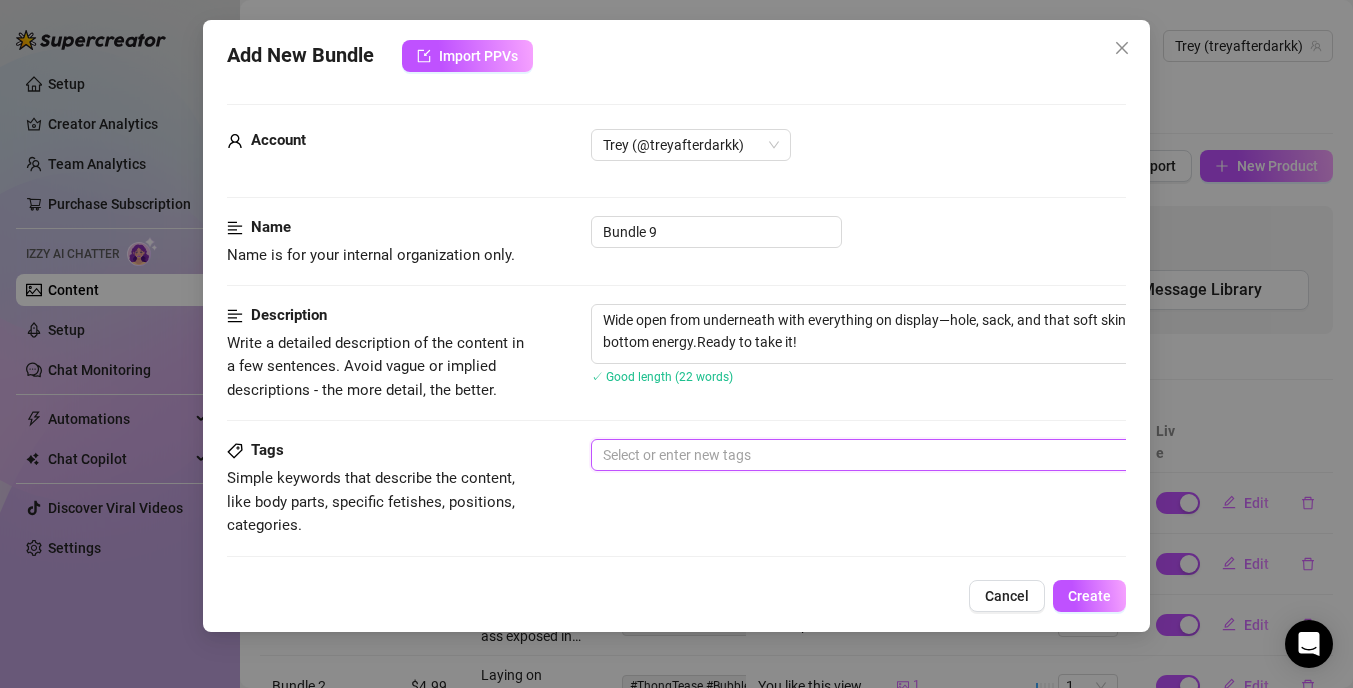 click at bounding box center [930, 455] 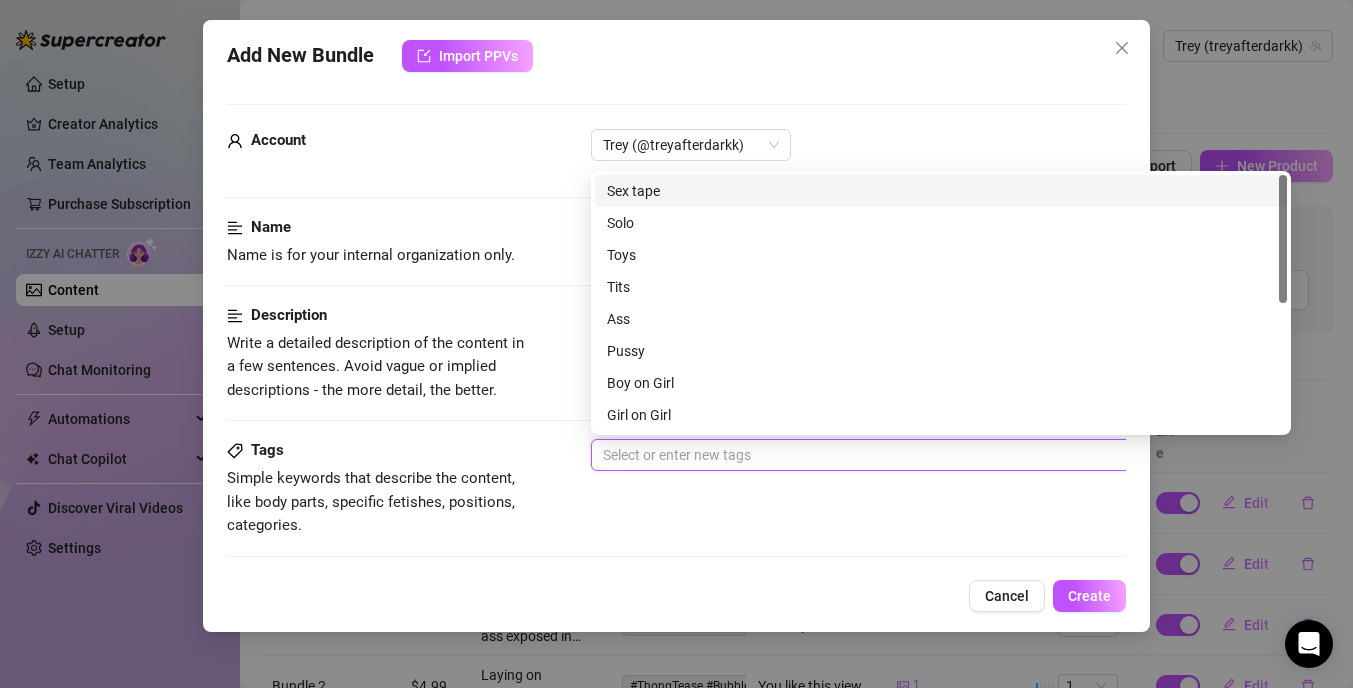 paste on "#AssUp #HoleAndBalls #FullDisplay #SpreadOpen #ThirstTrap" 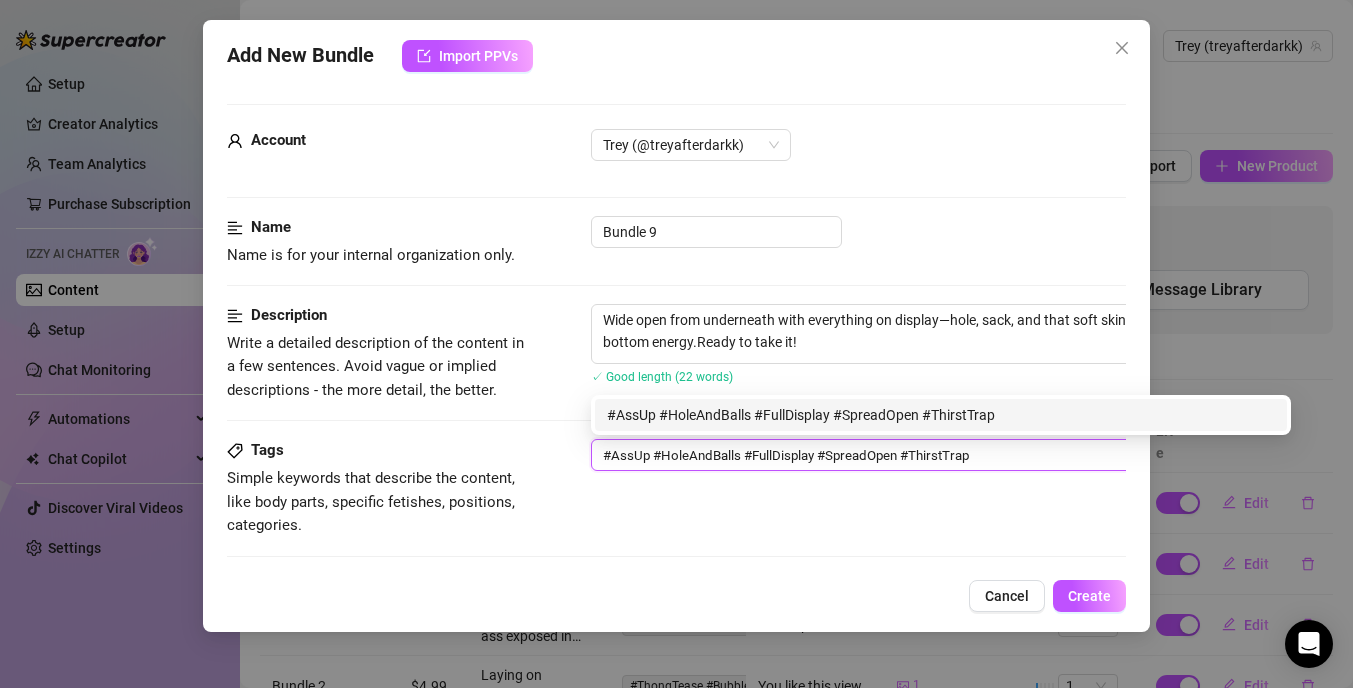type on "#AssUp #HoleAndBalls #FullDisplay #SpreadOpen #ThirstTrap" 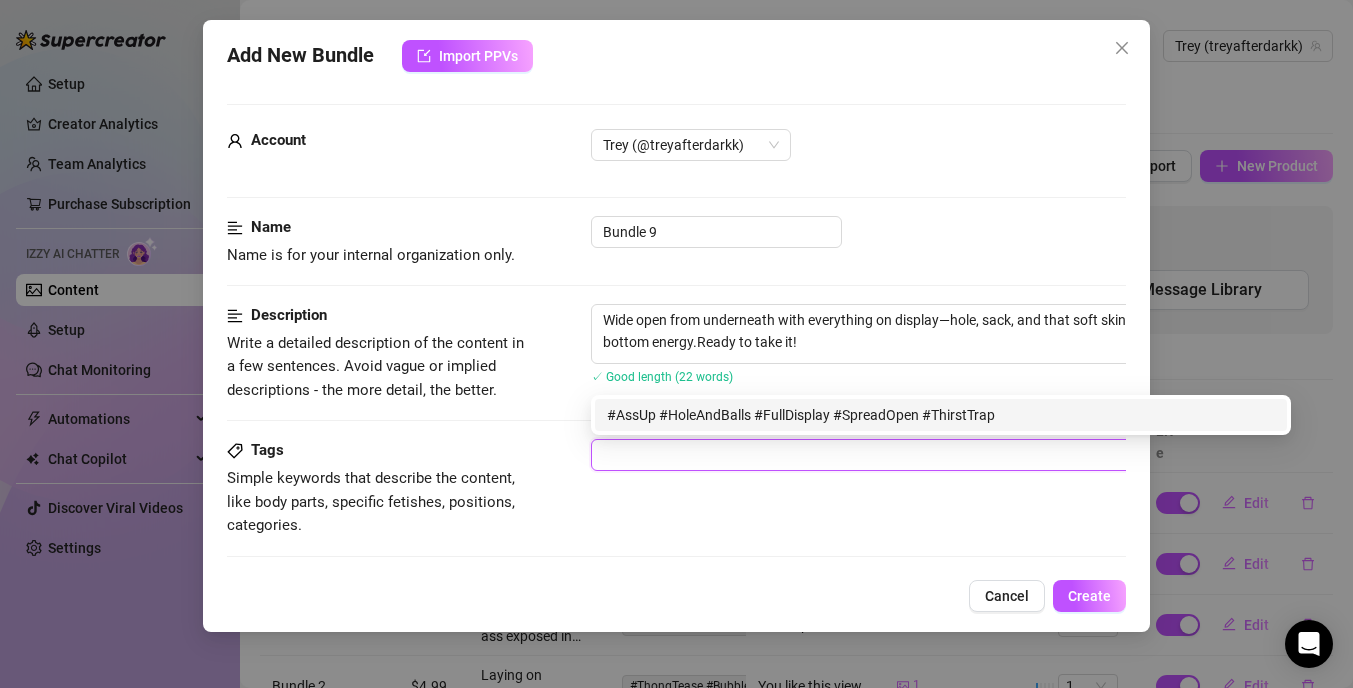 click on "Tags Simple keywords that describe the content, like body parts, specific fetishes, positions, categories. #AssUp #HoleAndBalls #FullDisplay #SpreadOpen #ThirstTrap" at bounding box center [676, 488] 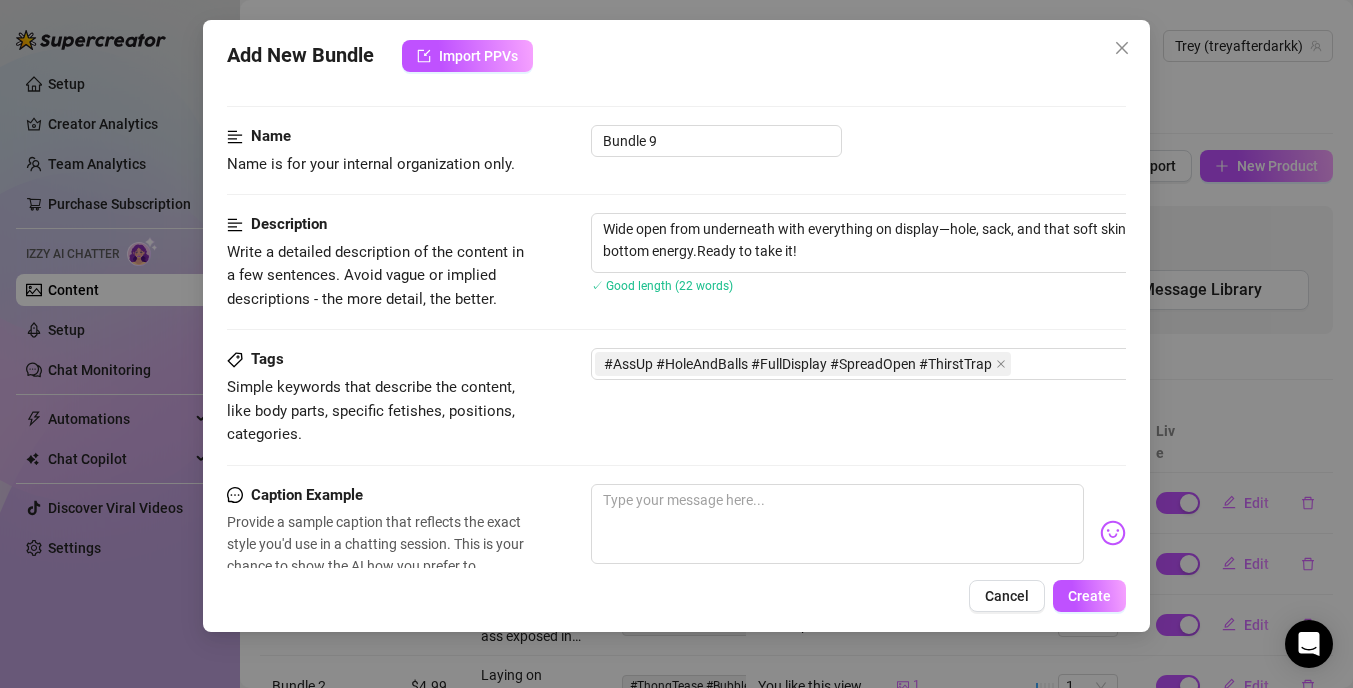 scroll, scrollTop: 96, scrollLeft: 0, axis: vertical 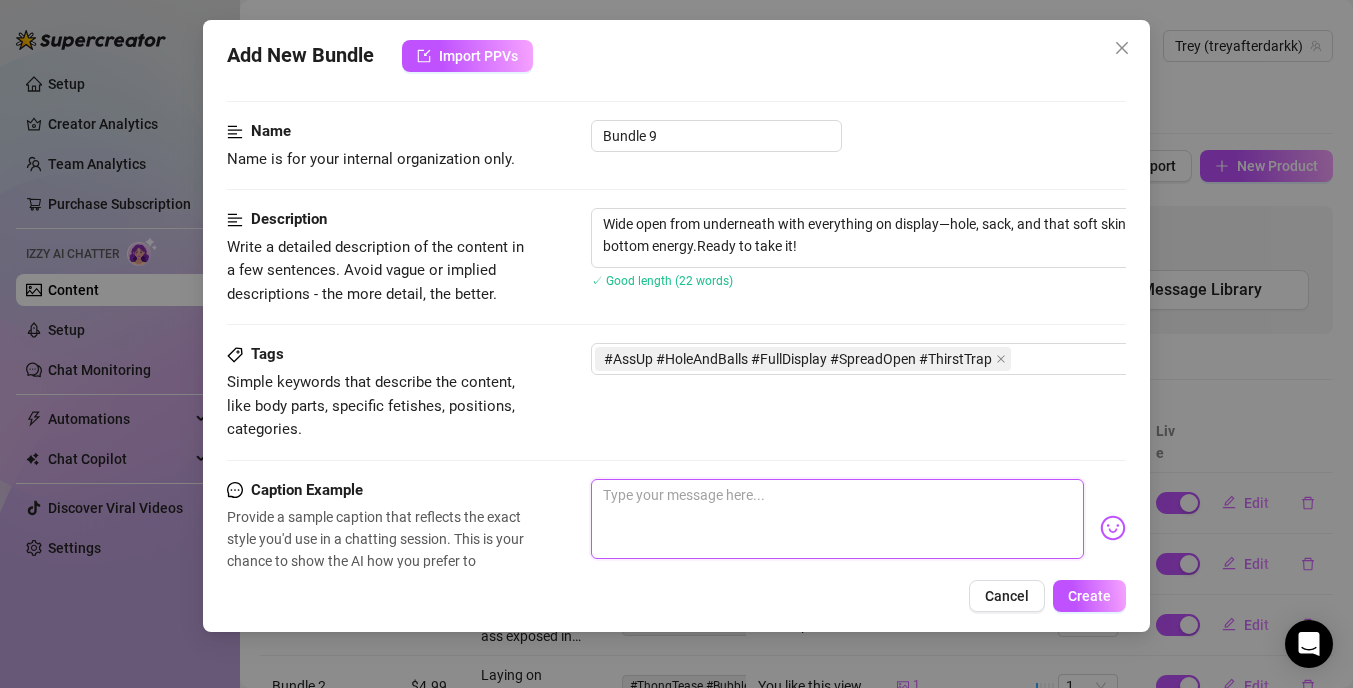 click at bounding box center [837, 519] 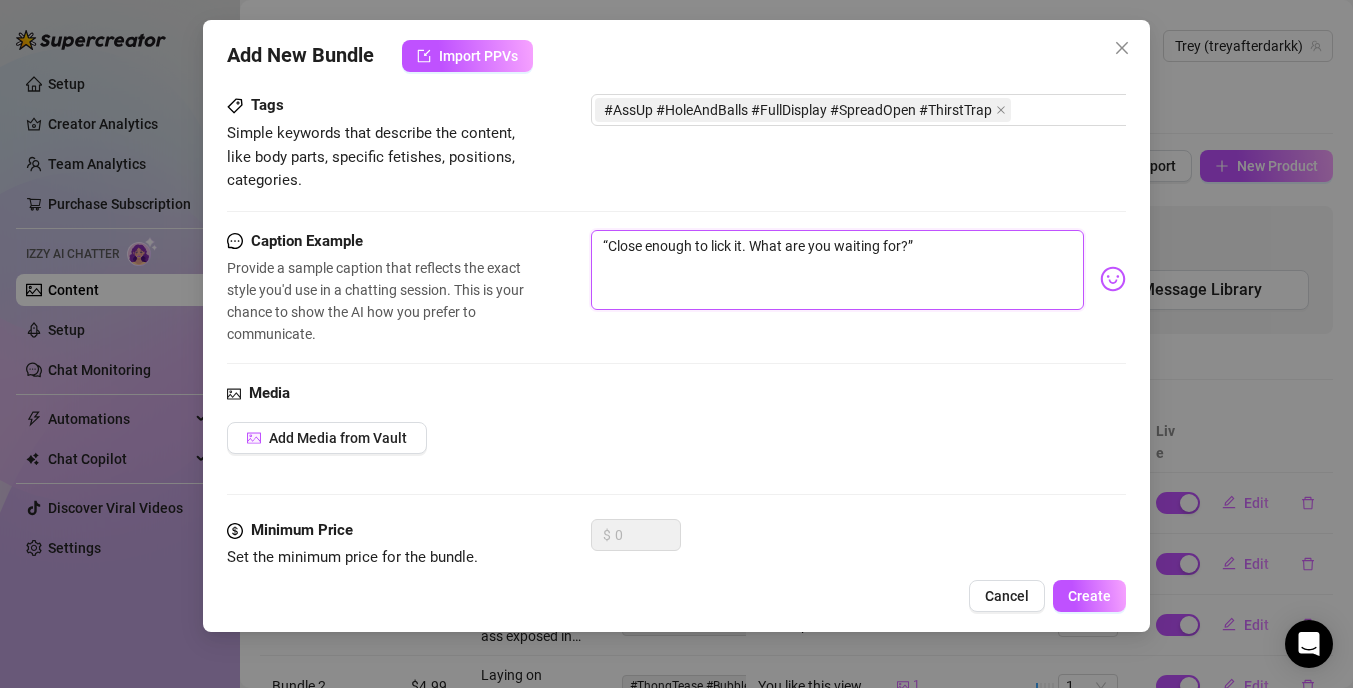scroll, scrollTop: 383, scrollLeft: 0, axis: vertical 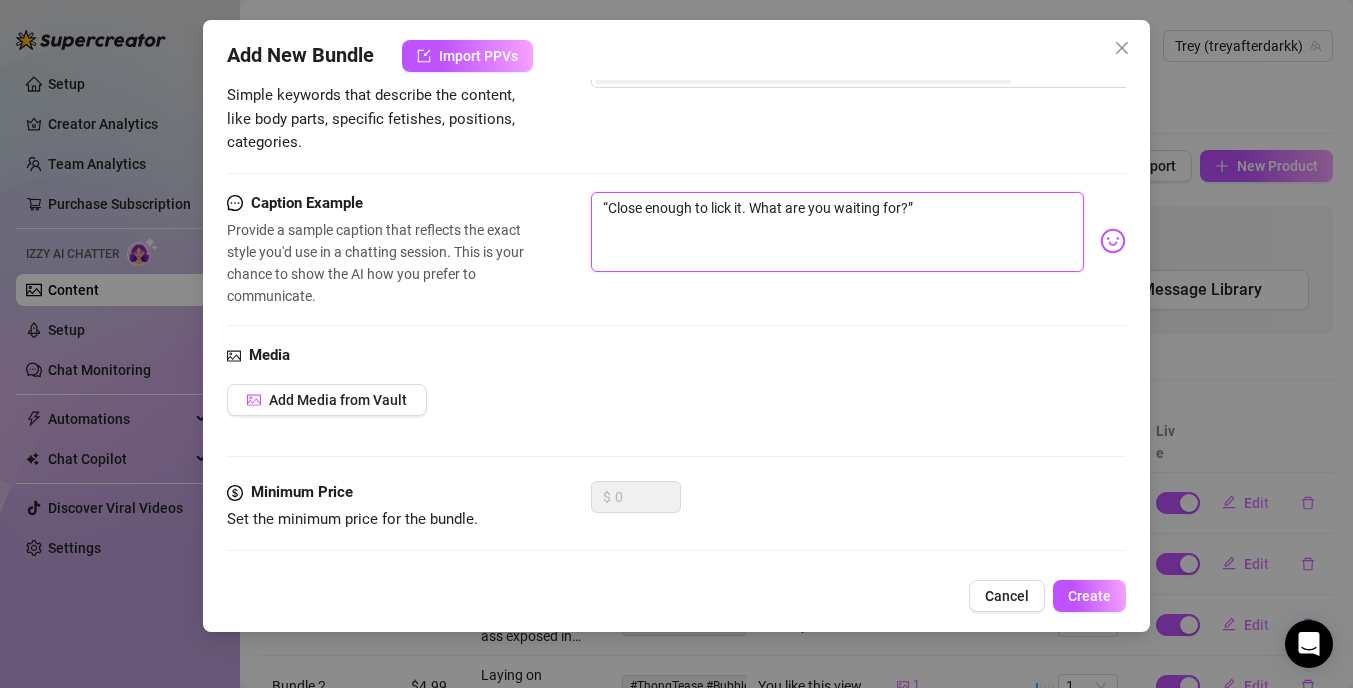 type on "“Close enough to lick it. What are you waiting for?”" 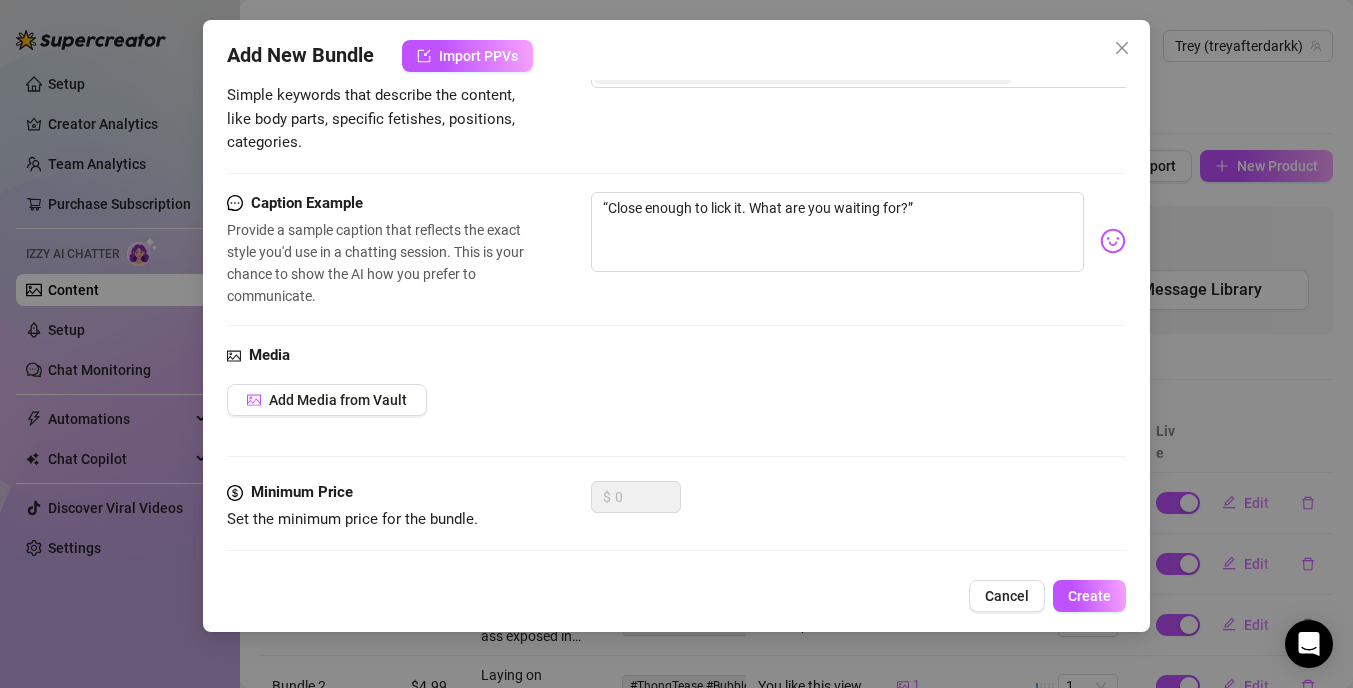 click on "Media Add Media from Vault" at bounding box center (676, 412) 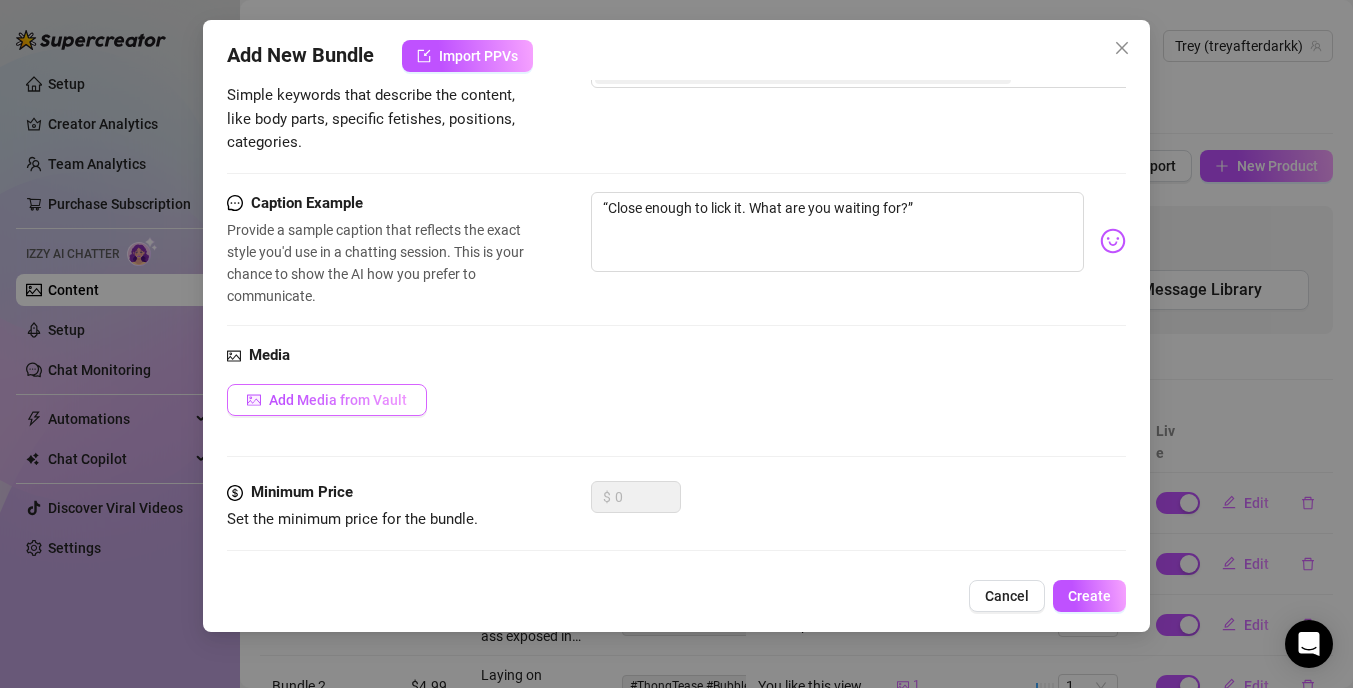 click on "Add Media from Vault" at bounding box center (338, 400) 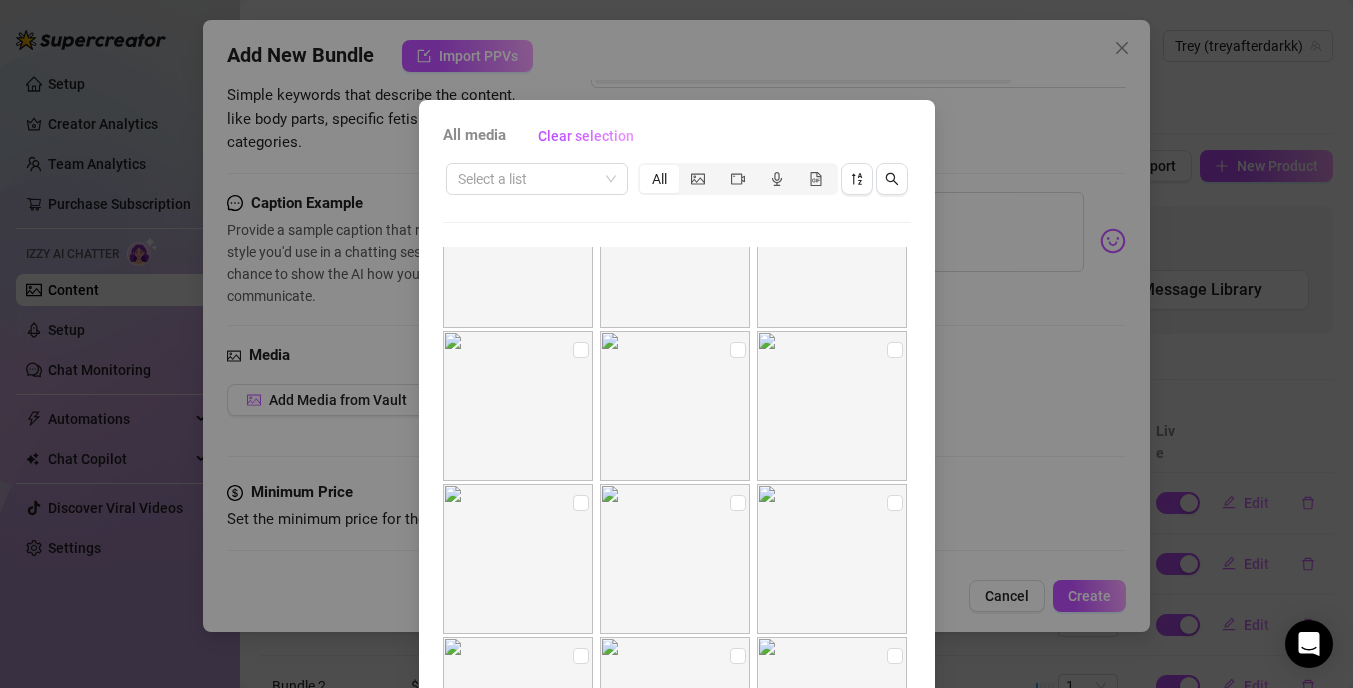 scroll, scrollTop: 80, scrollLeft: 0, axis: vertical 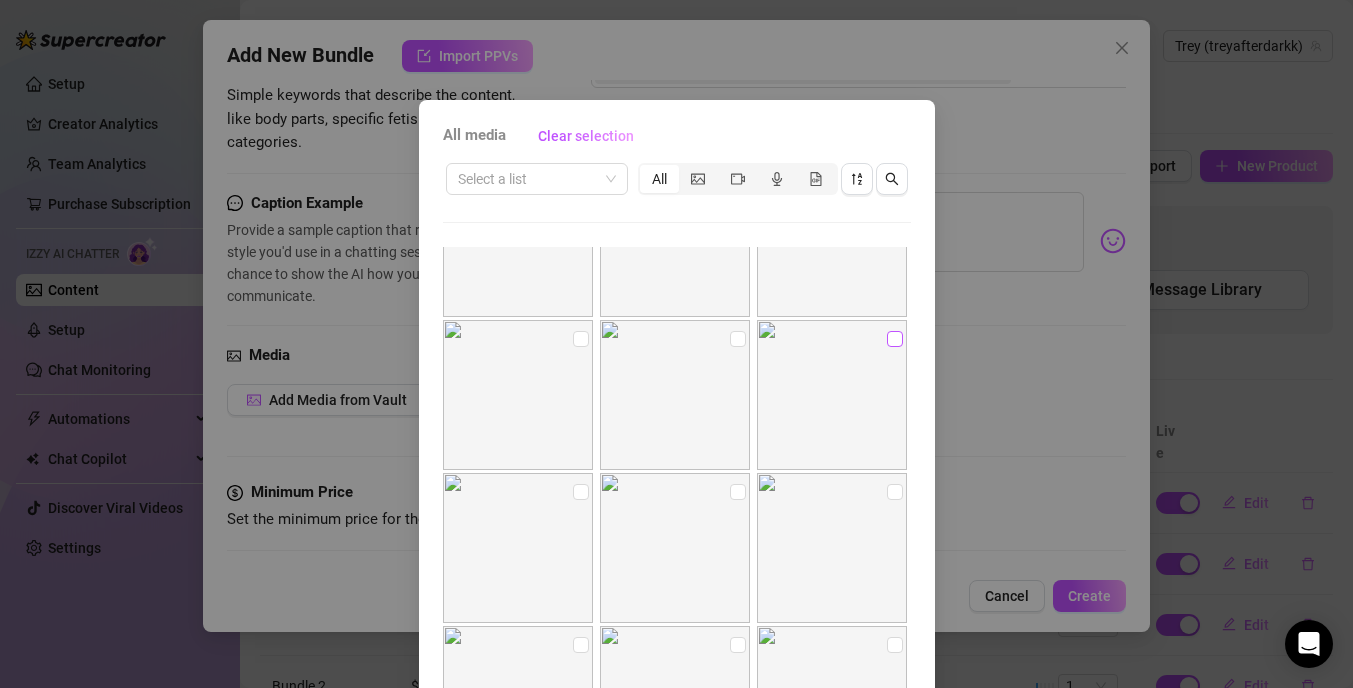 click at bounding box center (895, 339) 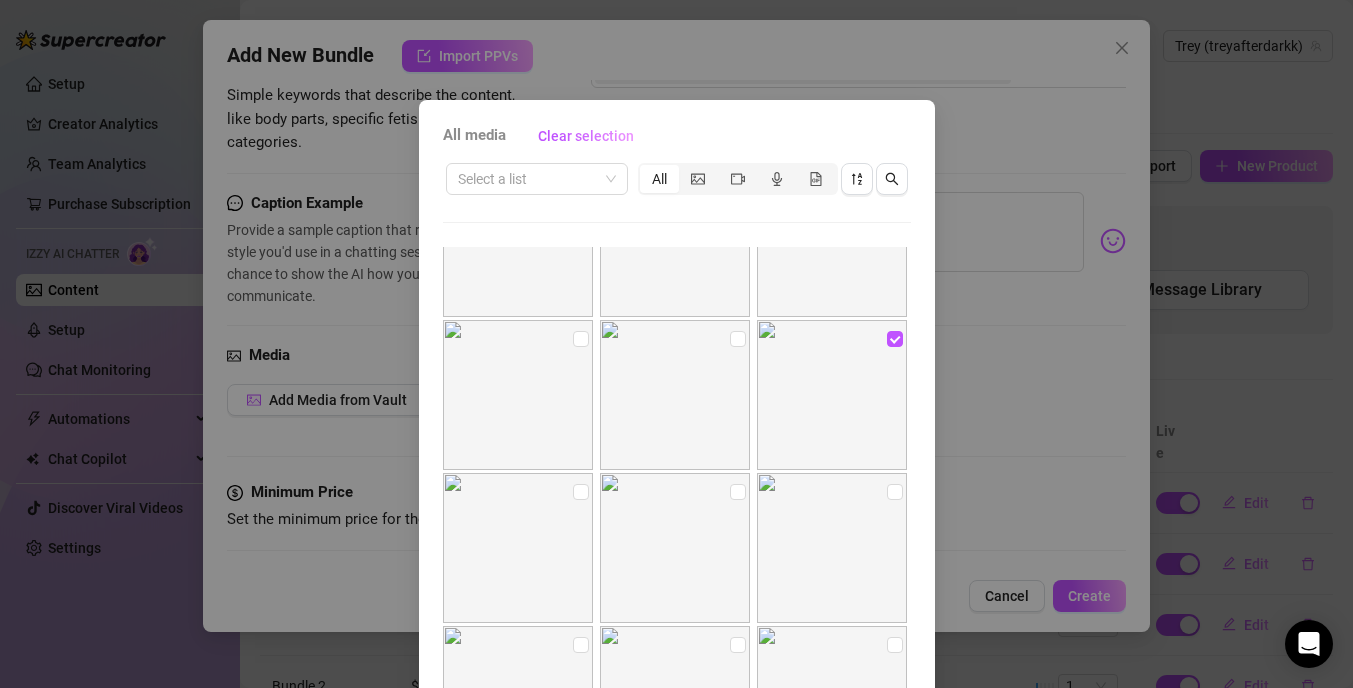 click on "All media Clear selection Select a list All 00:34 00:44 No more media Cancel OK" at bounding box center [676, 344] 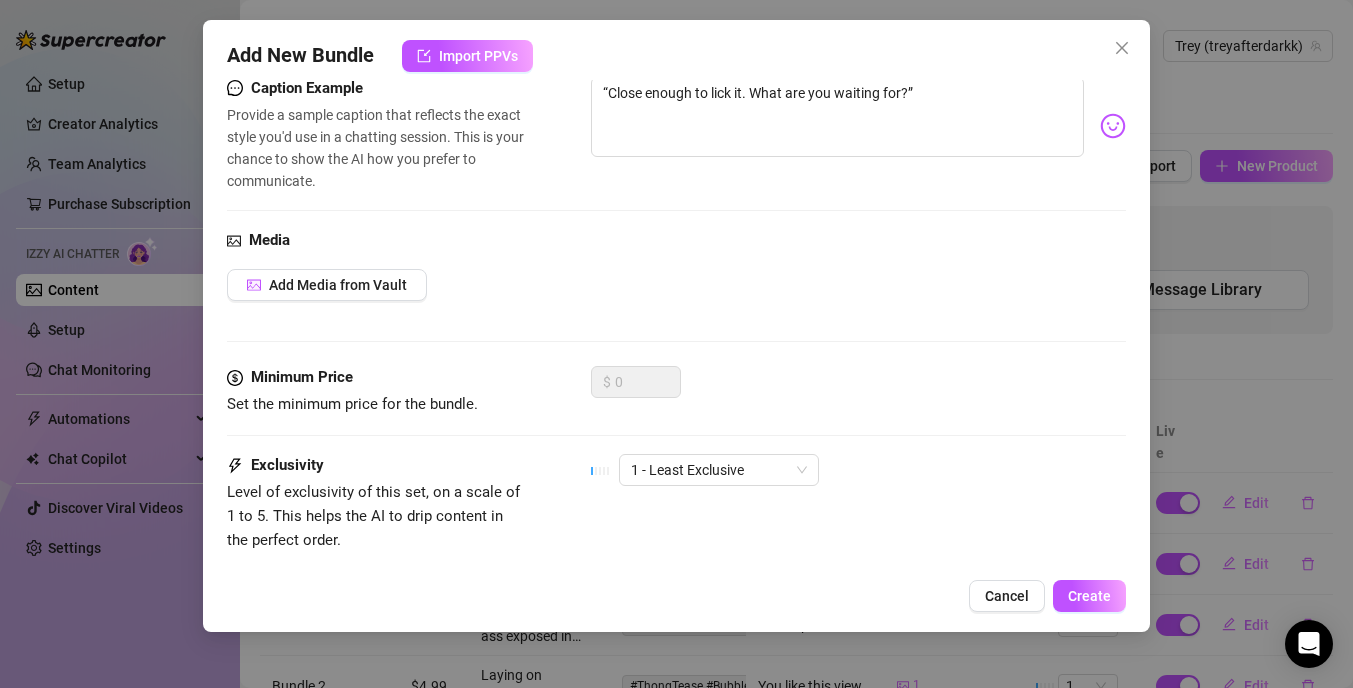 scroll, scrollTop: 503, scrollLeft: 0, axis: vertical 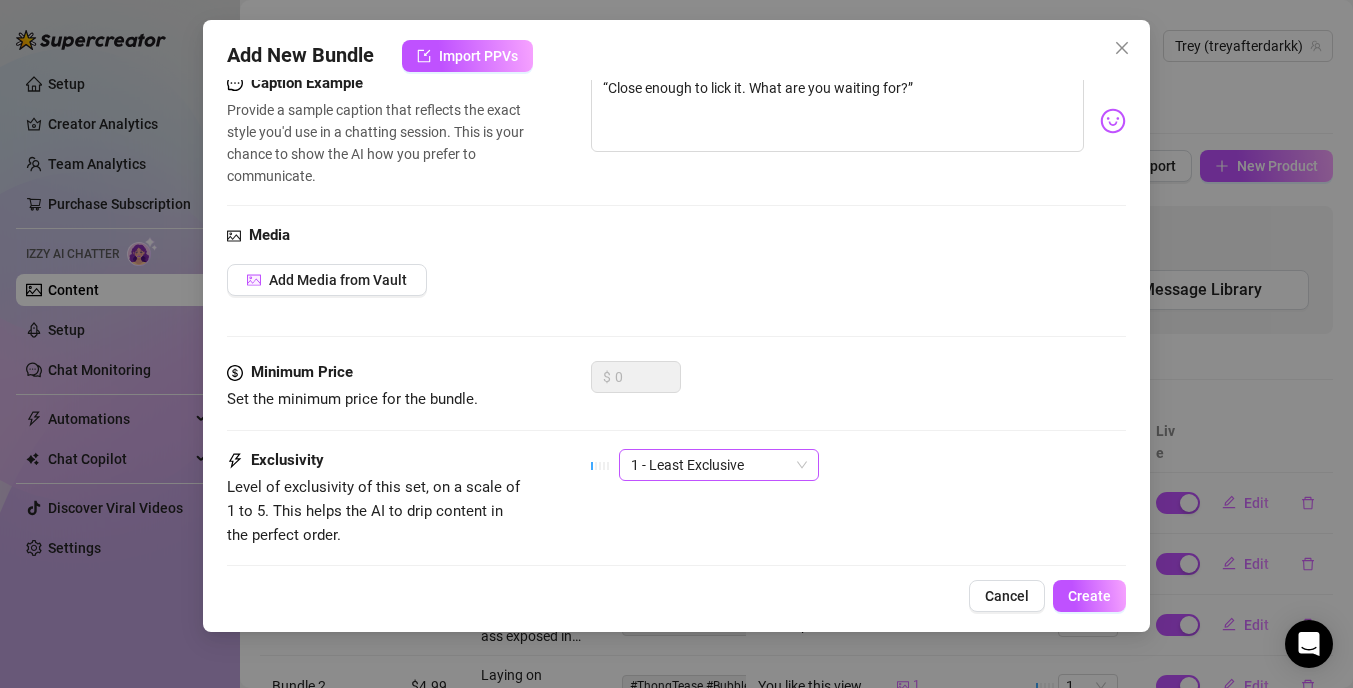 click on "1 - Least Exclusive" at bounding box center [719, 465] 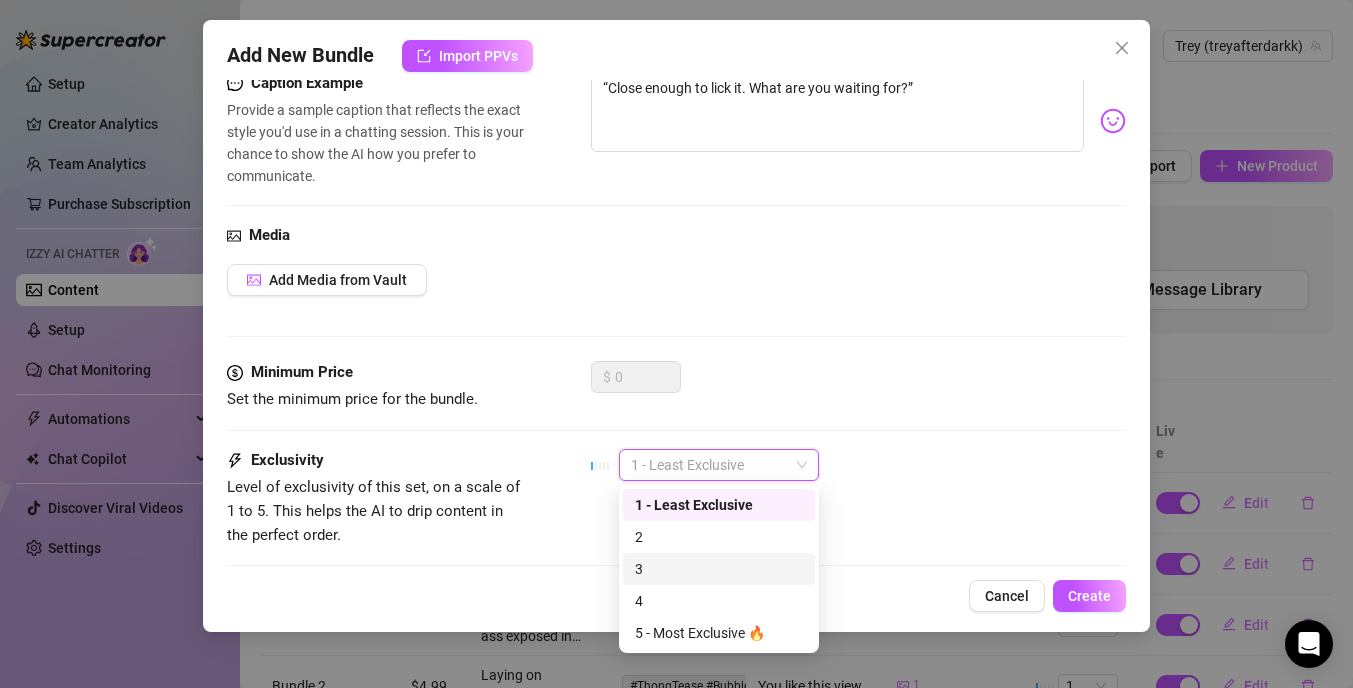 click on "3" at bounding box center [719, 569] 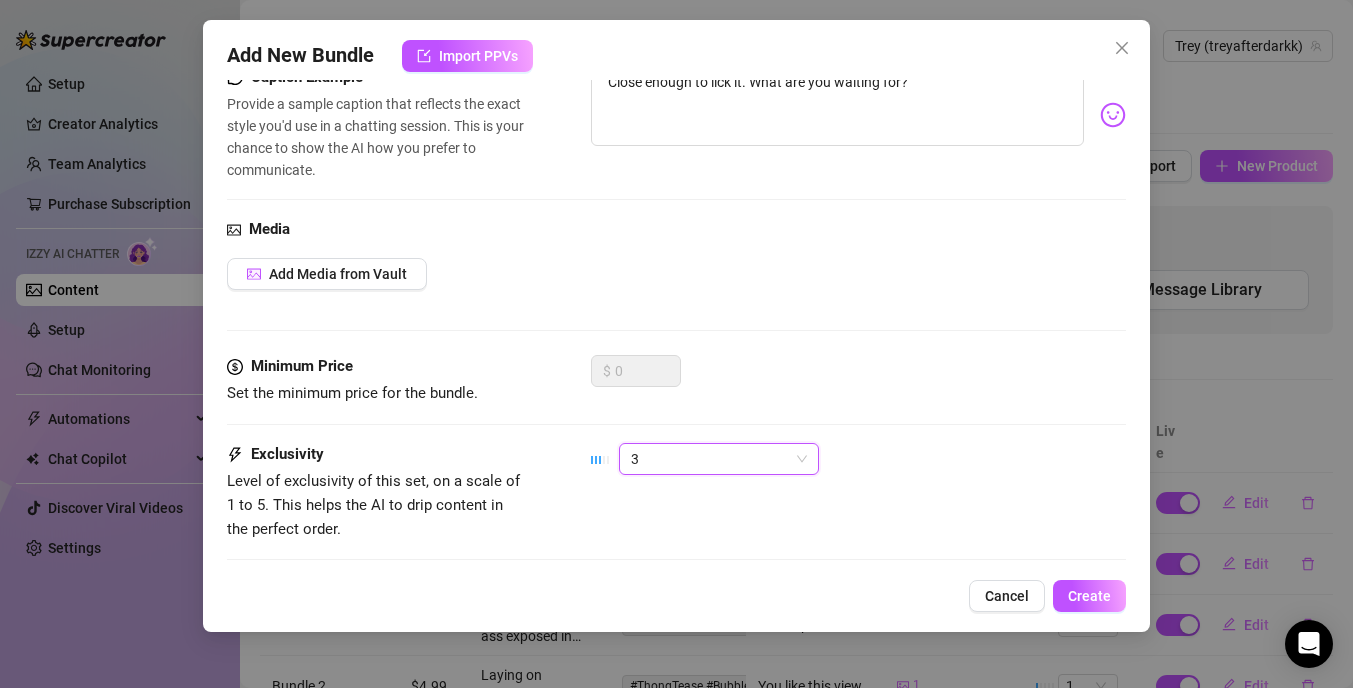 scroll, scrollTop: 515, scrollLeft: 2, axis: both 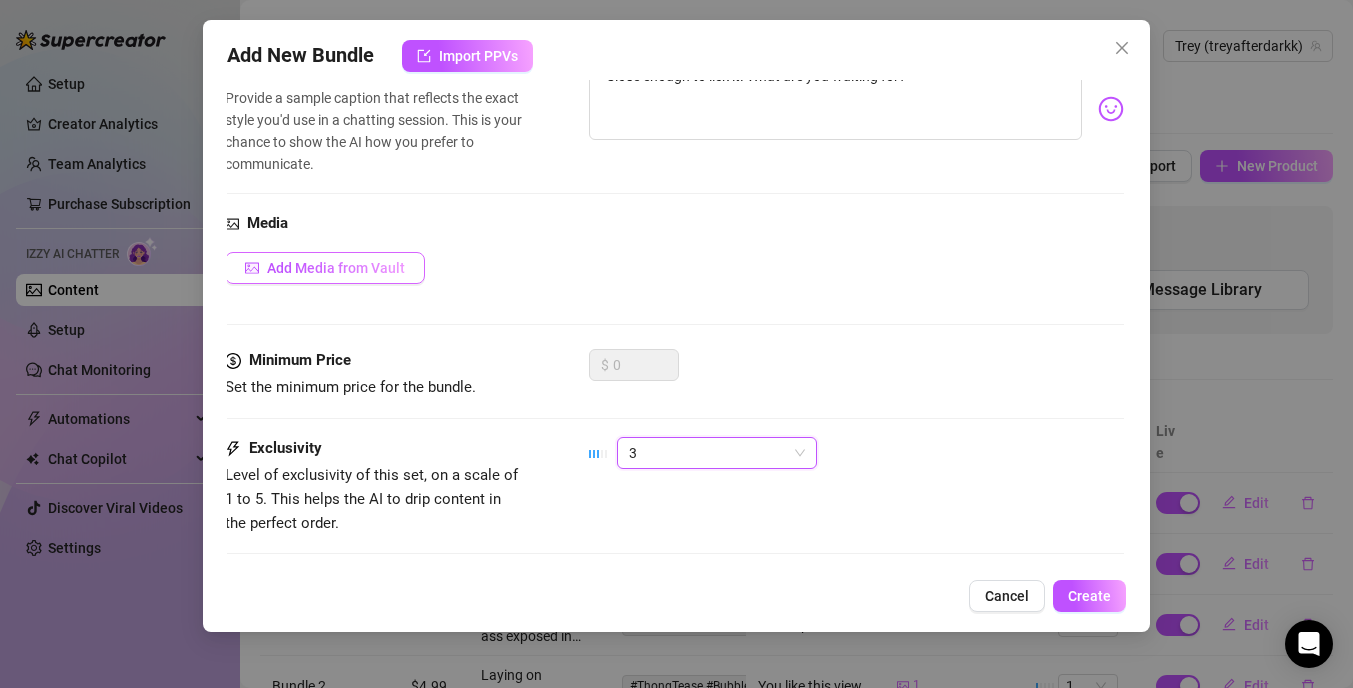 click on "Add Media from Vault" at bounding box center (336, 268) 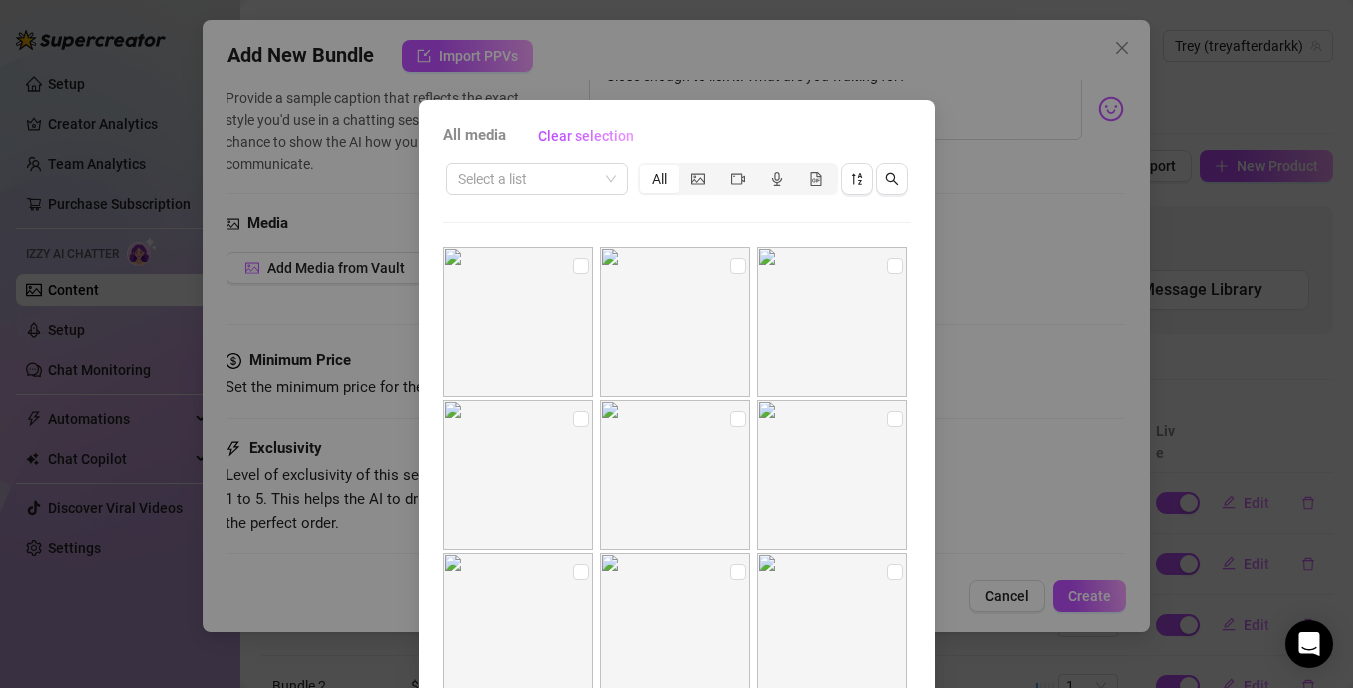 click at bounding box center [832, 475] 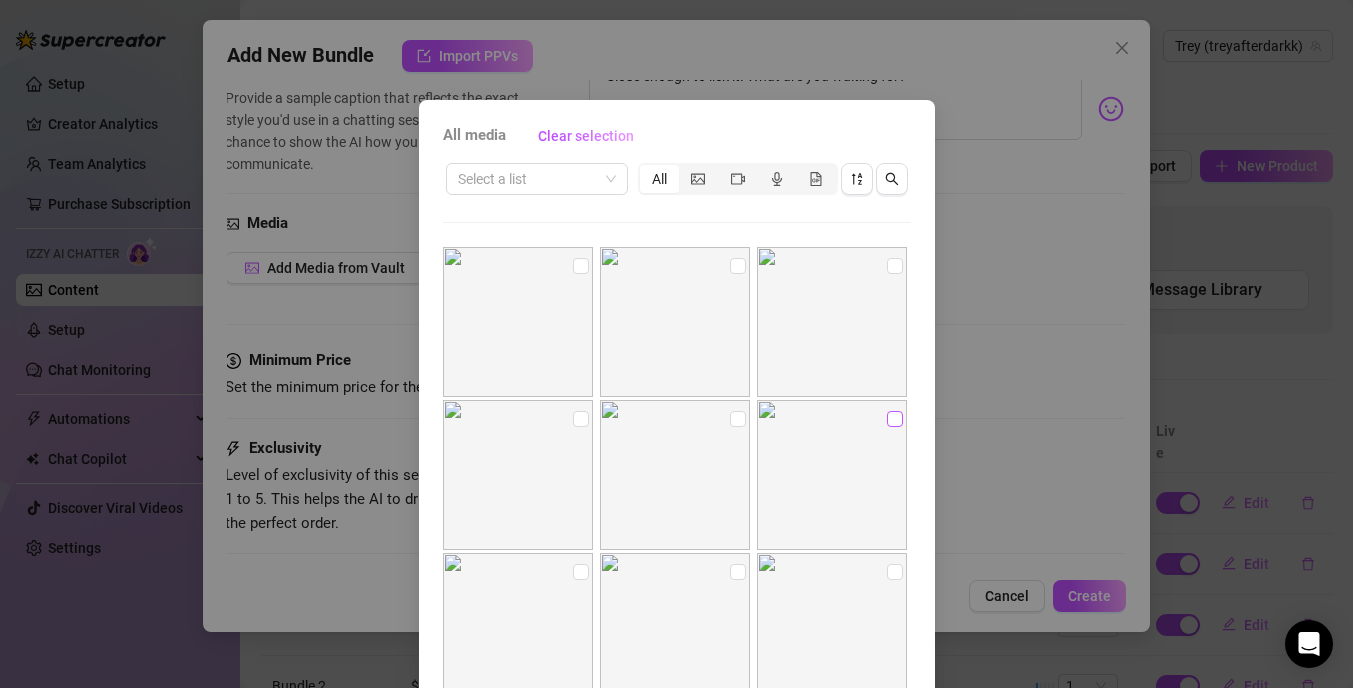 click at bounding box center [895, 419] 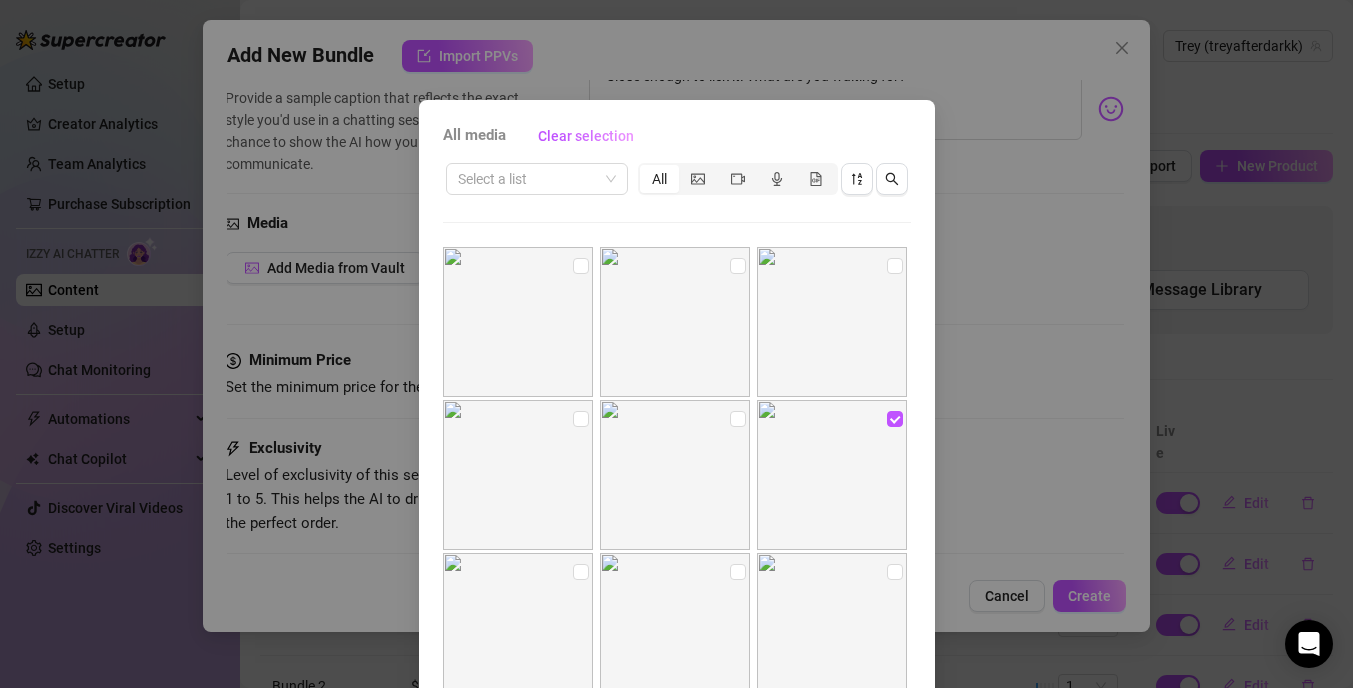 scroll, scrollTop: 754, scrollLeft: 0, axis: vertical 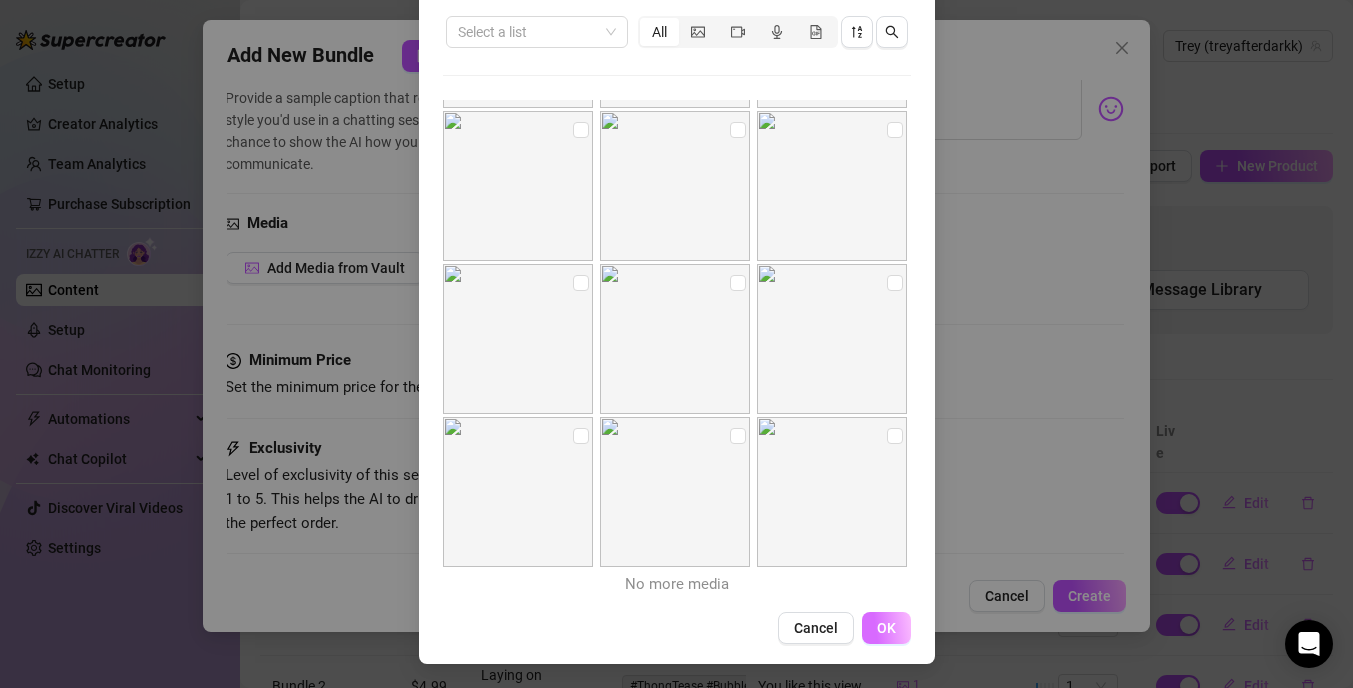 click on "OK" at bounding box center [886, 628] 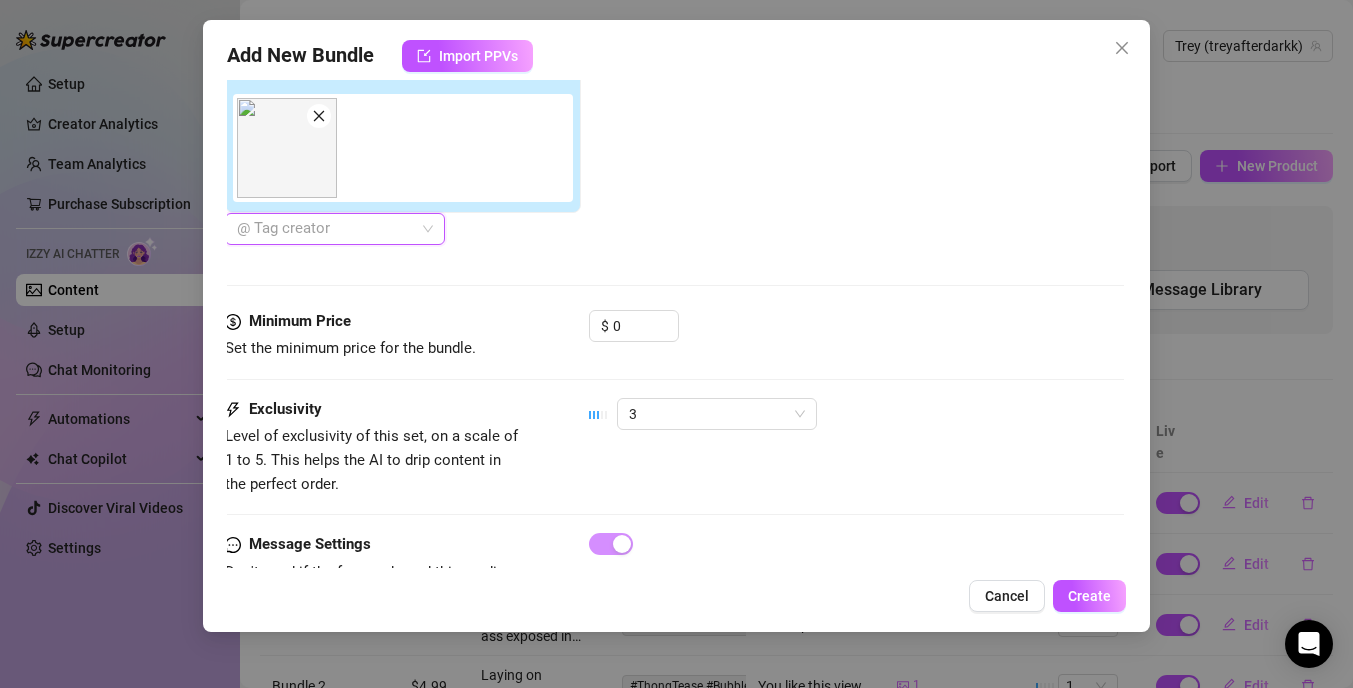 scroll, scrollTop: 812, scrollLeft: 2, axis: both 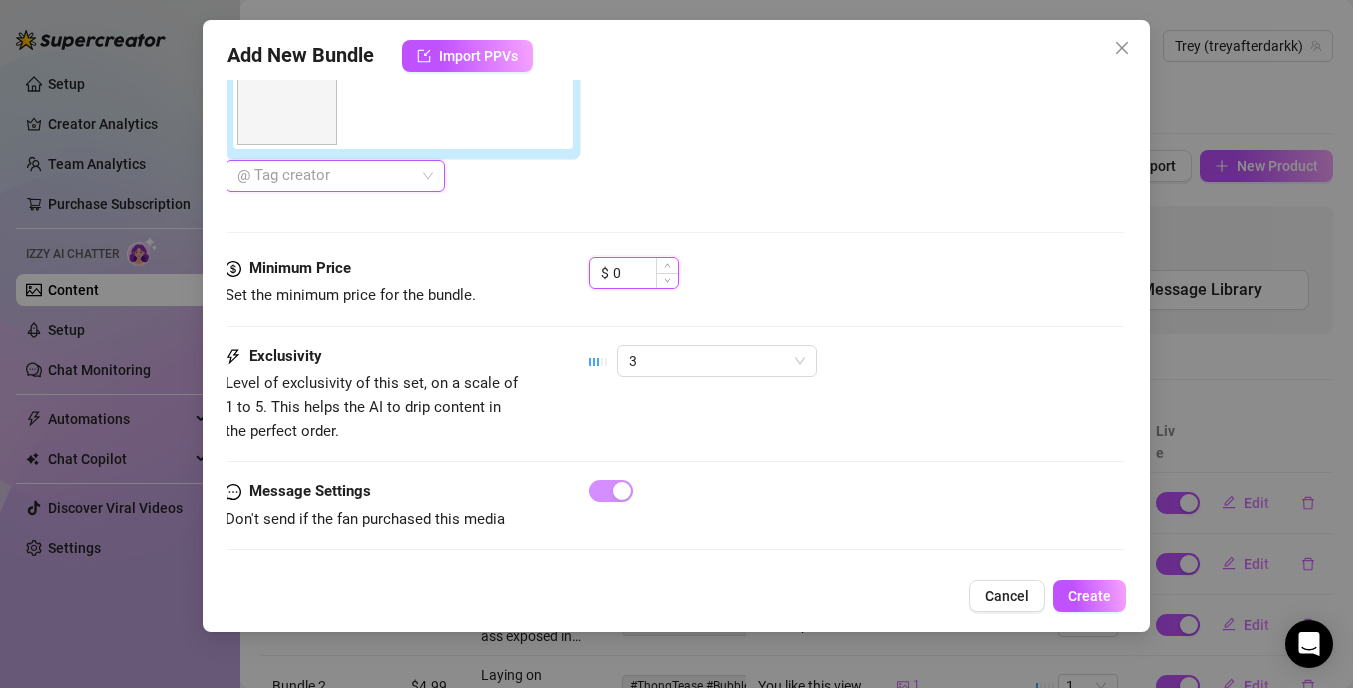 click on "0" at bounding box center [645, 273] 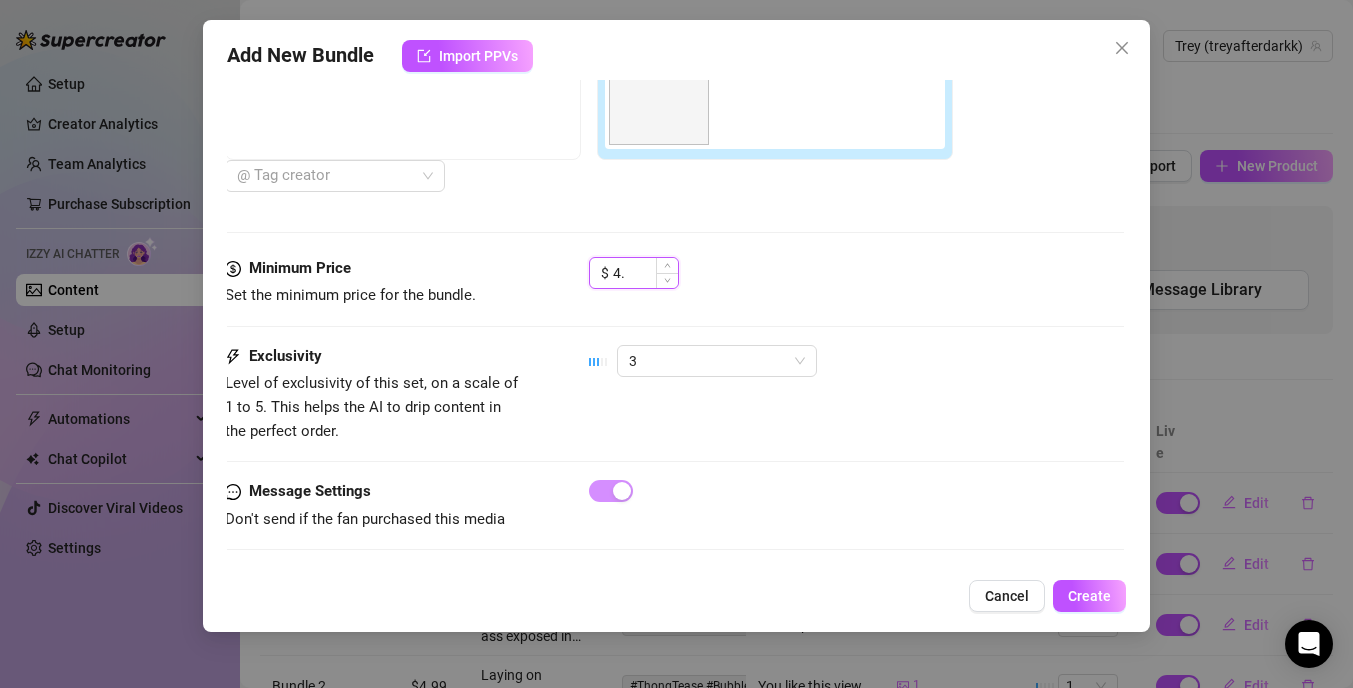 type on "4" 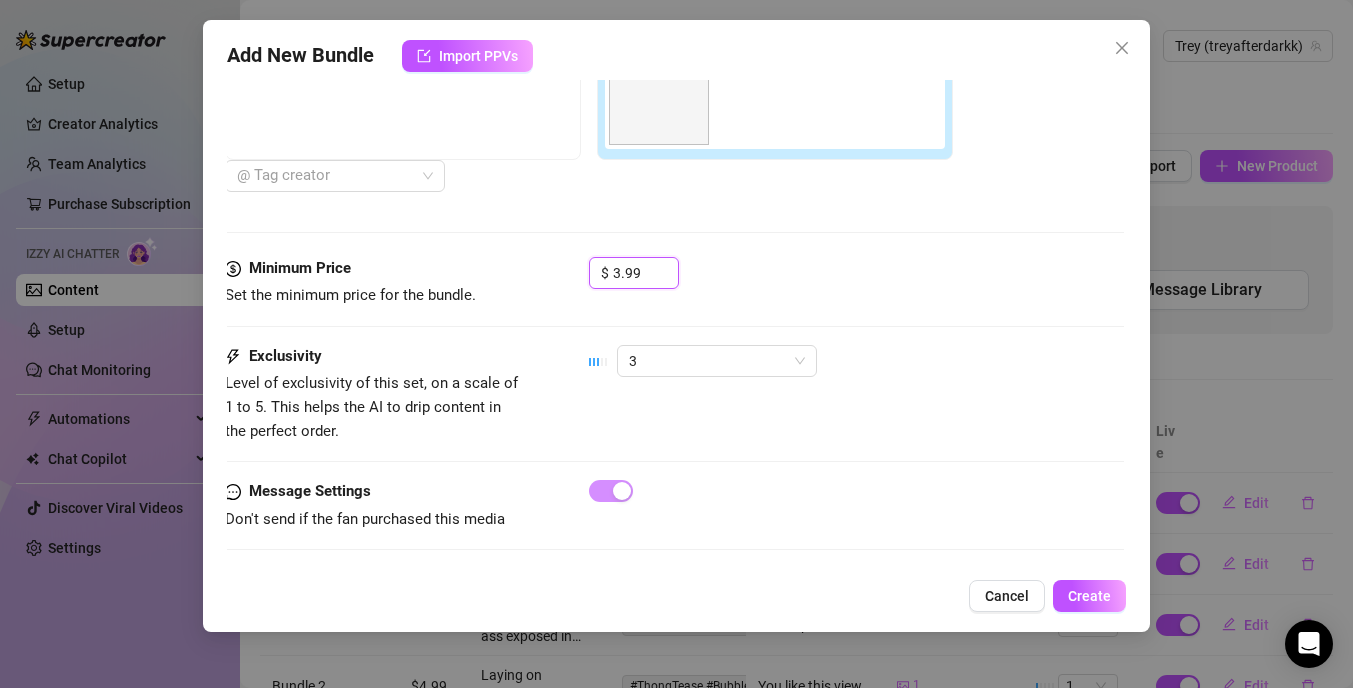 type on "3.99" 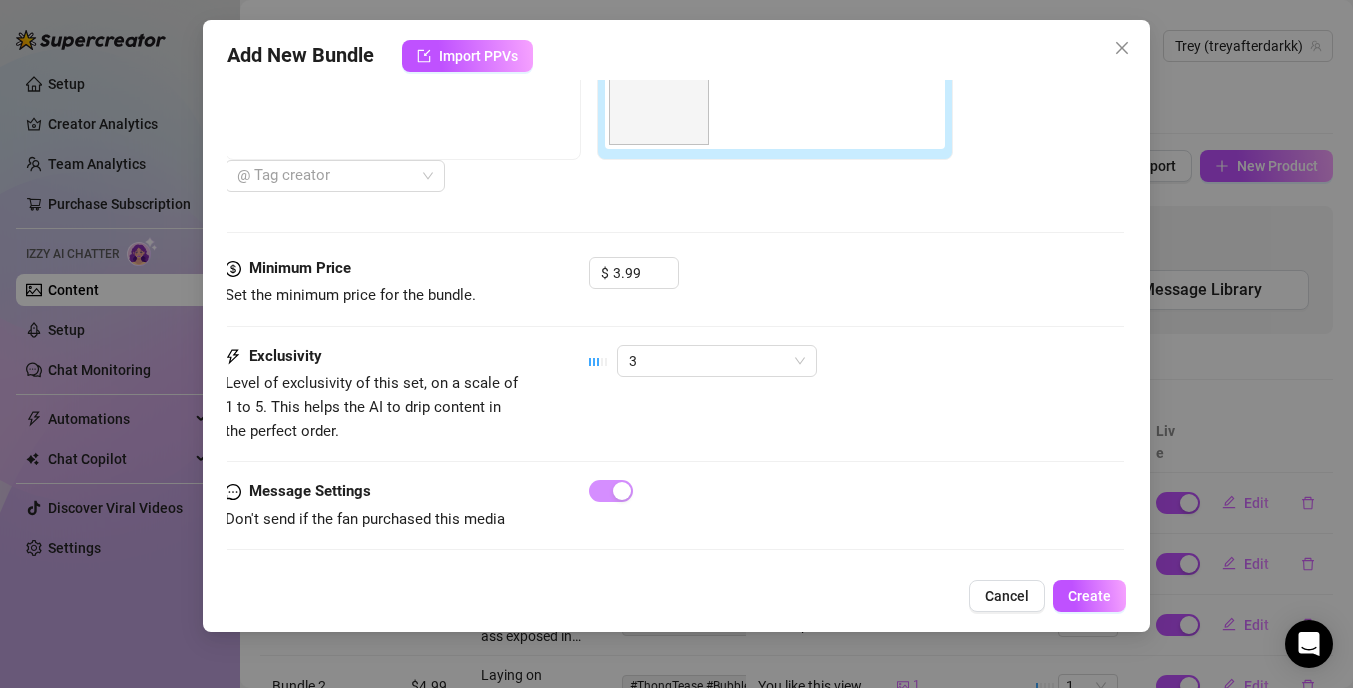click on "Minimum Price Set the minimum price for the bundle. $ 3.99" at bounding box center (674, 301) 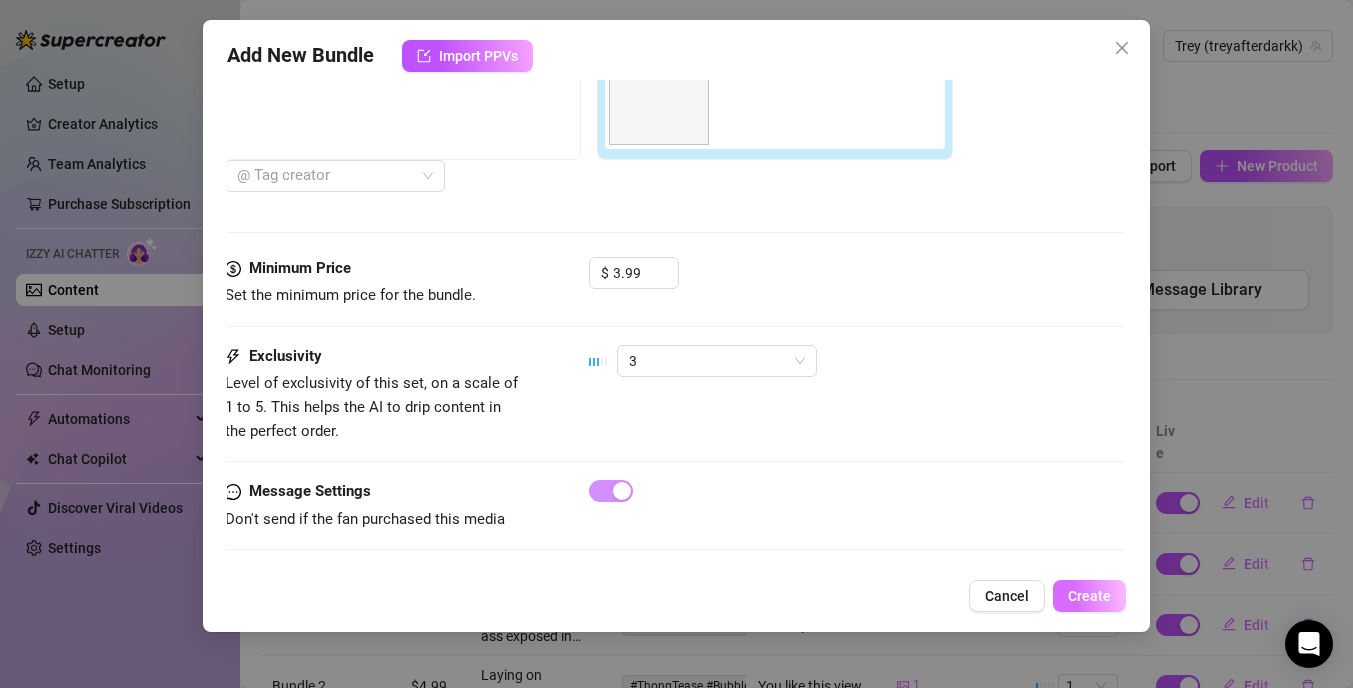 click on "Create" at bounding box center [1089, 596] 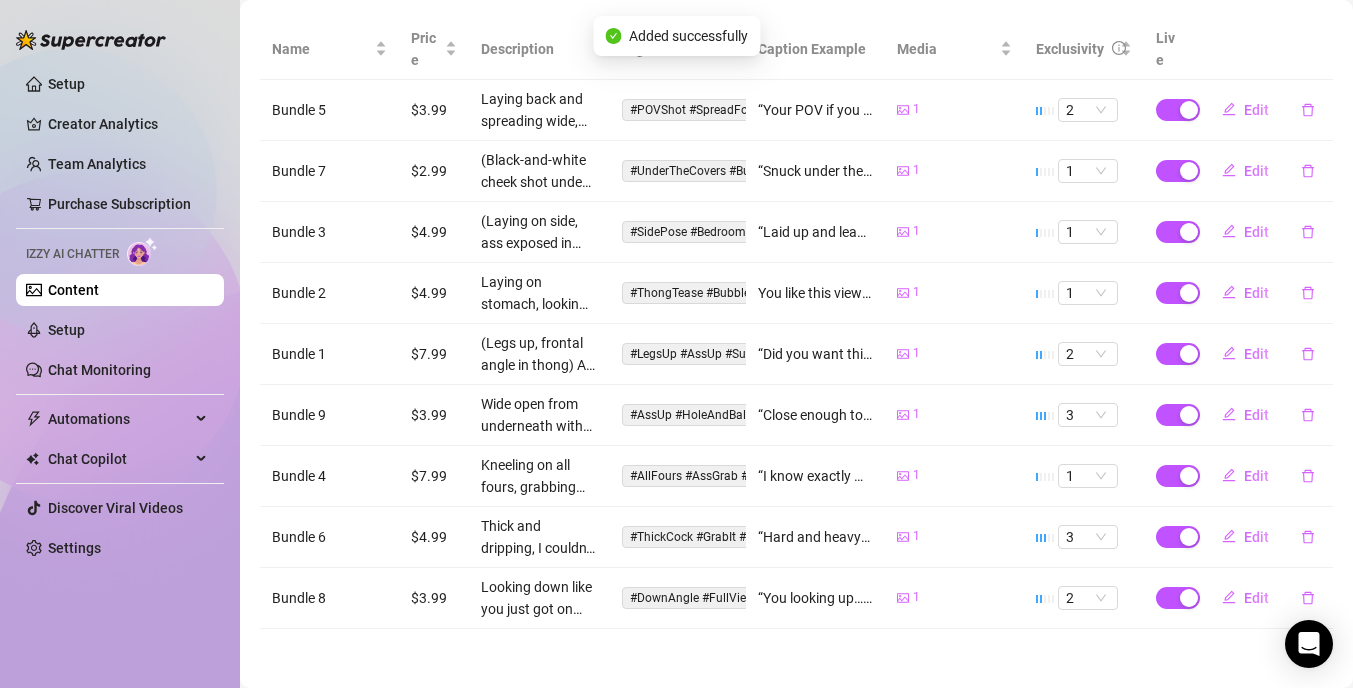 scroll, scrollTop: 0, scrollLeft: 0, axis: both 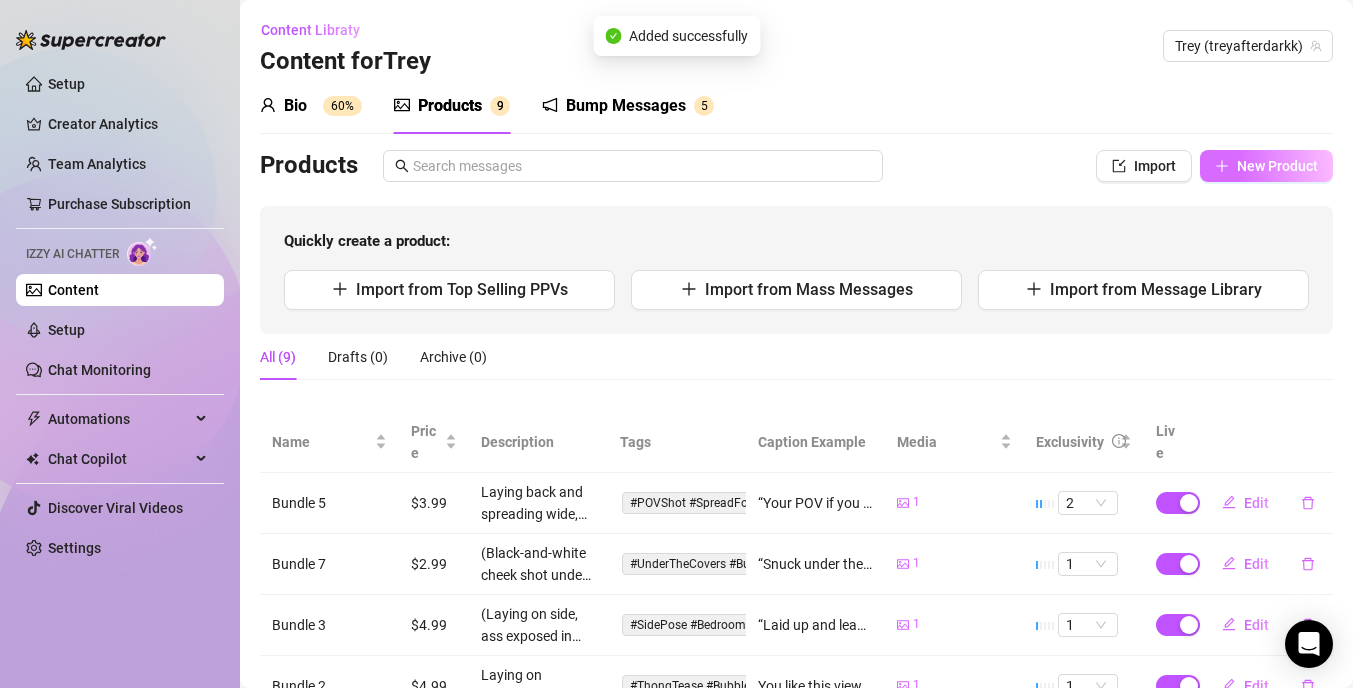 click on "New Product" at bounding box center [1266, 166] 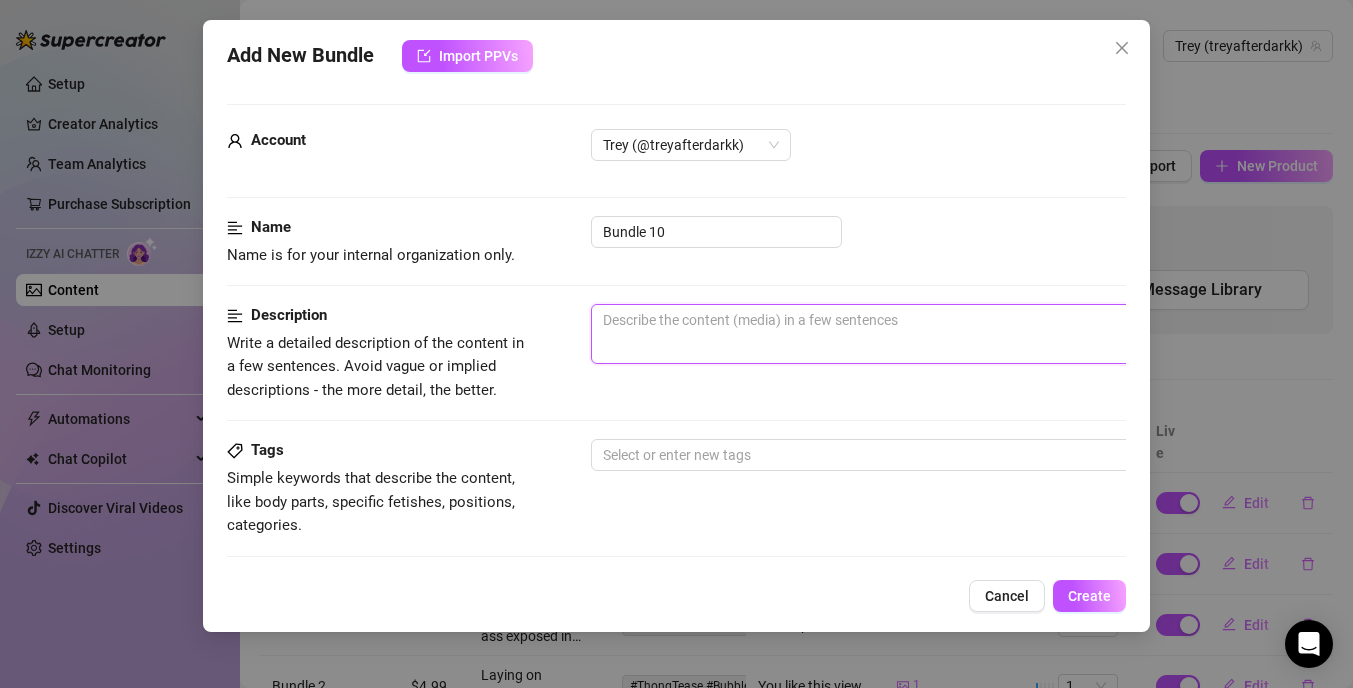 click at bounding box center (941, 334) 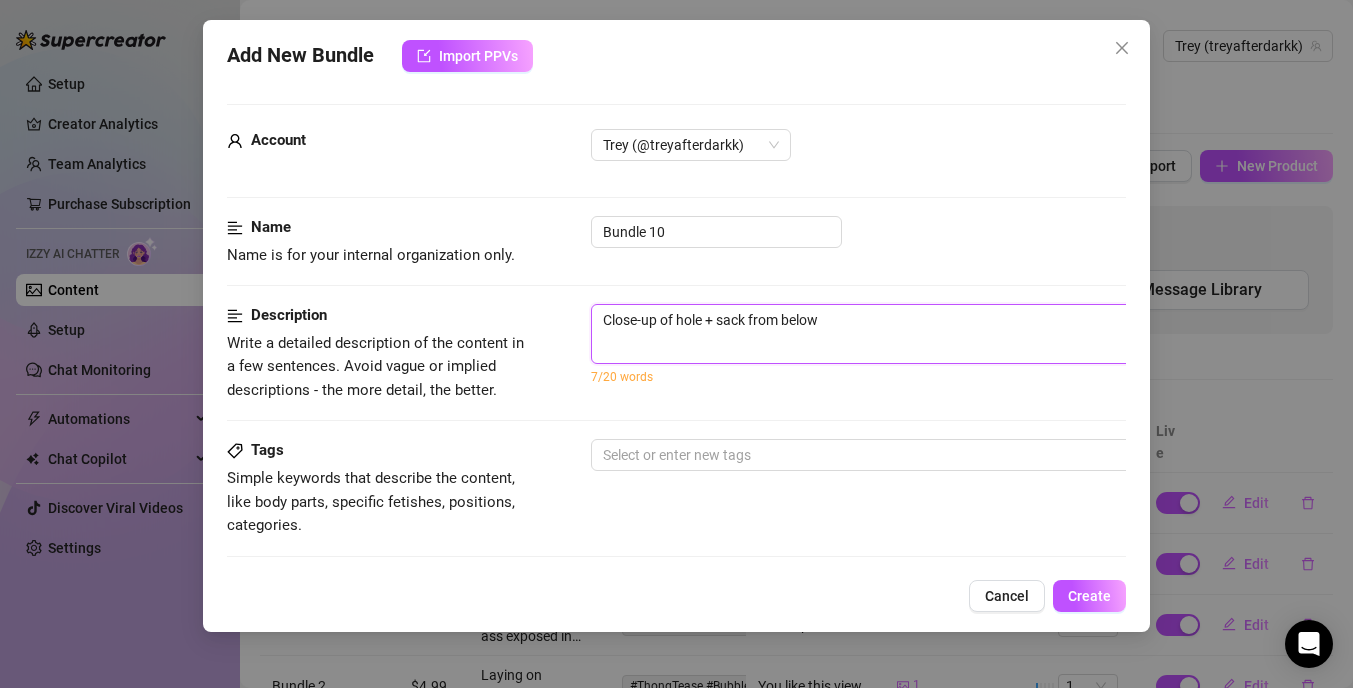 type on "Close-up of hole + sack from below)" 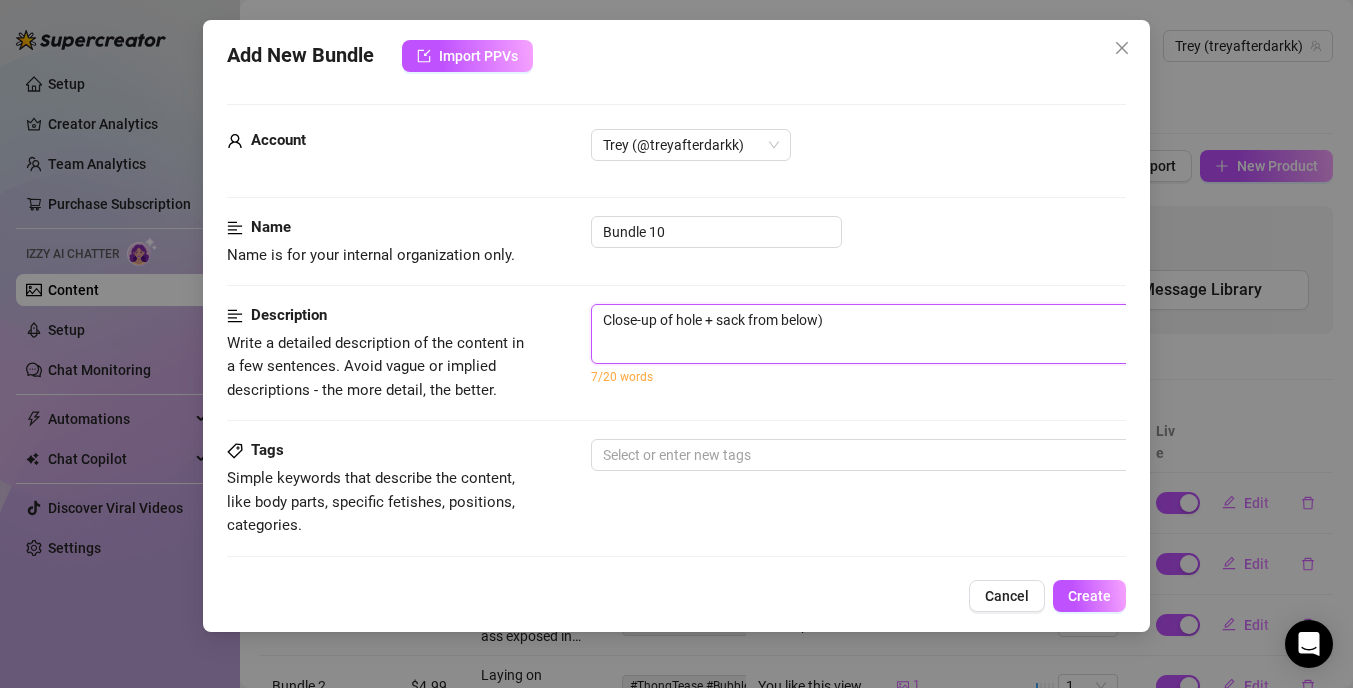 type on "(Close-up of hole + sack from below)" 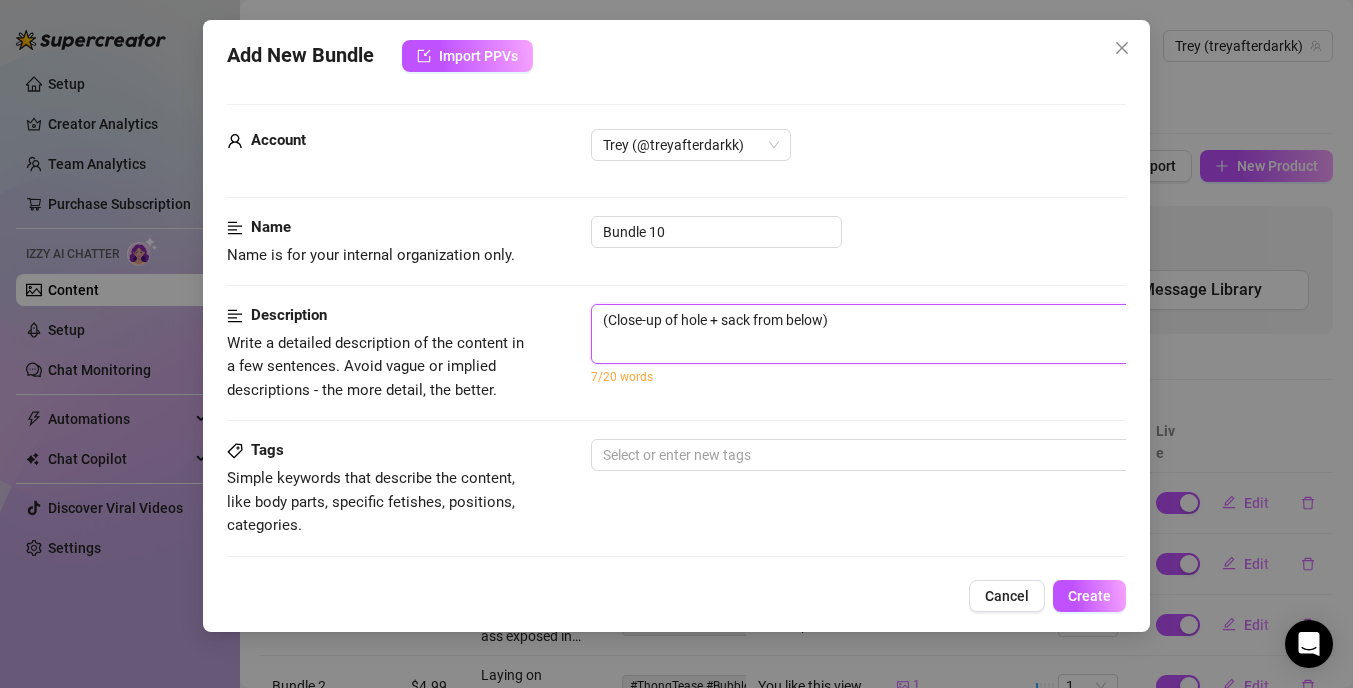click on "(Close-up of hole + sack from below)" at bounding box center [941, 334] 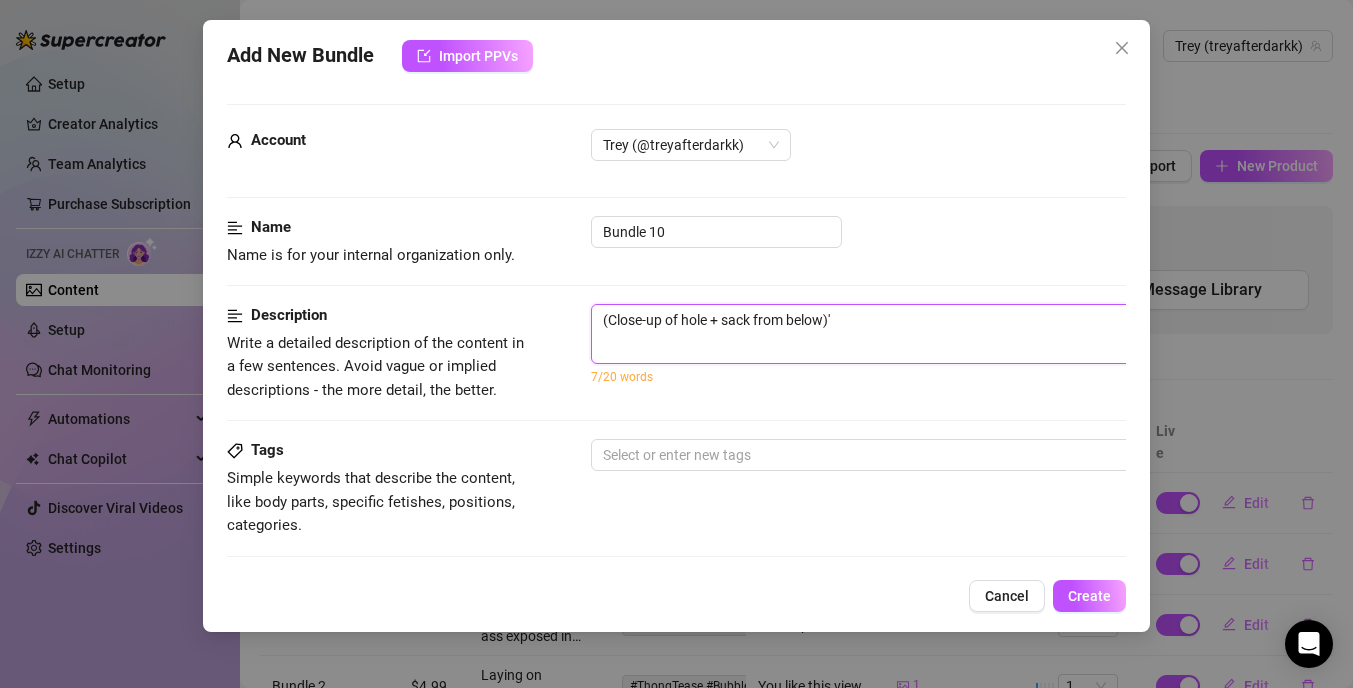 type on "(Close-up of hole + sack from below)" 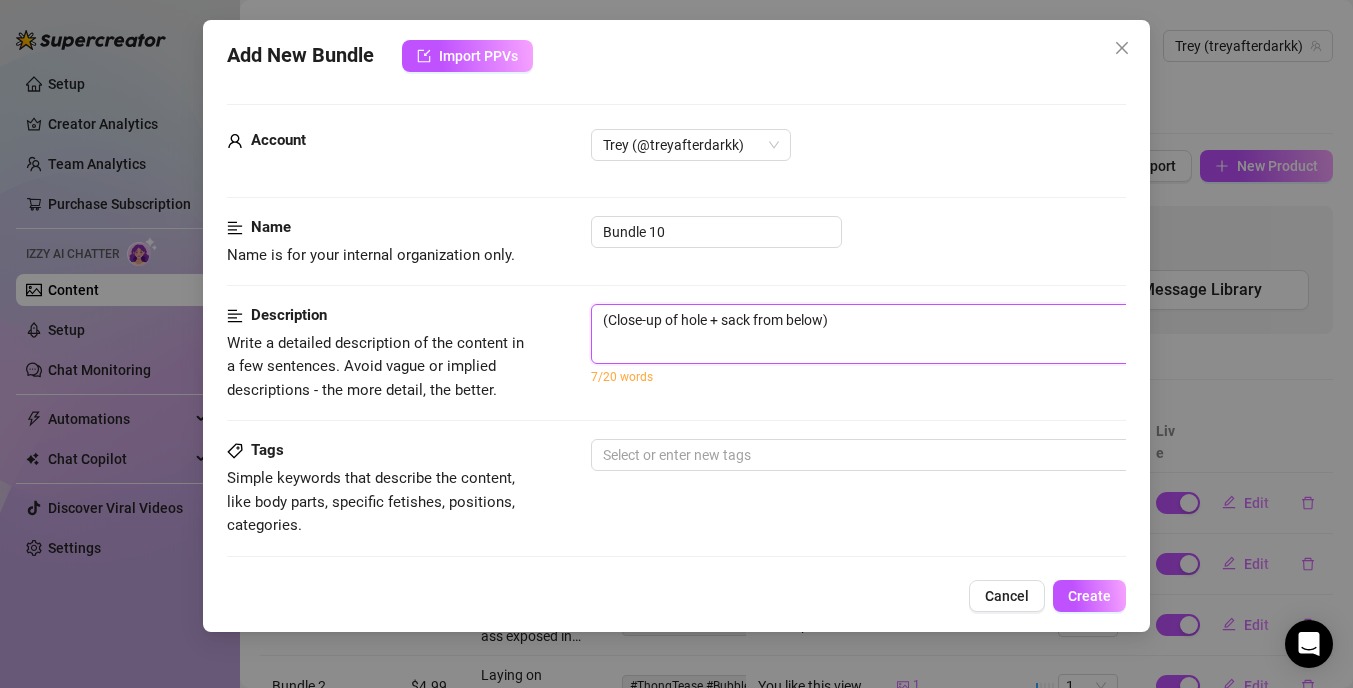 type on "(Close-up of hole + sack from below)" 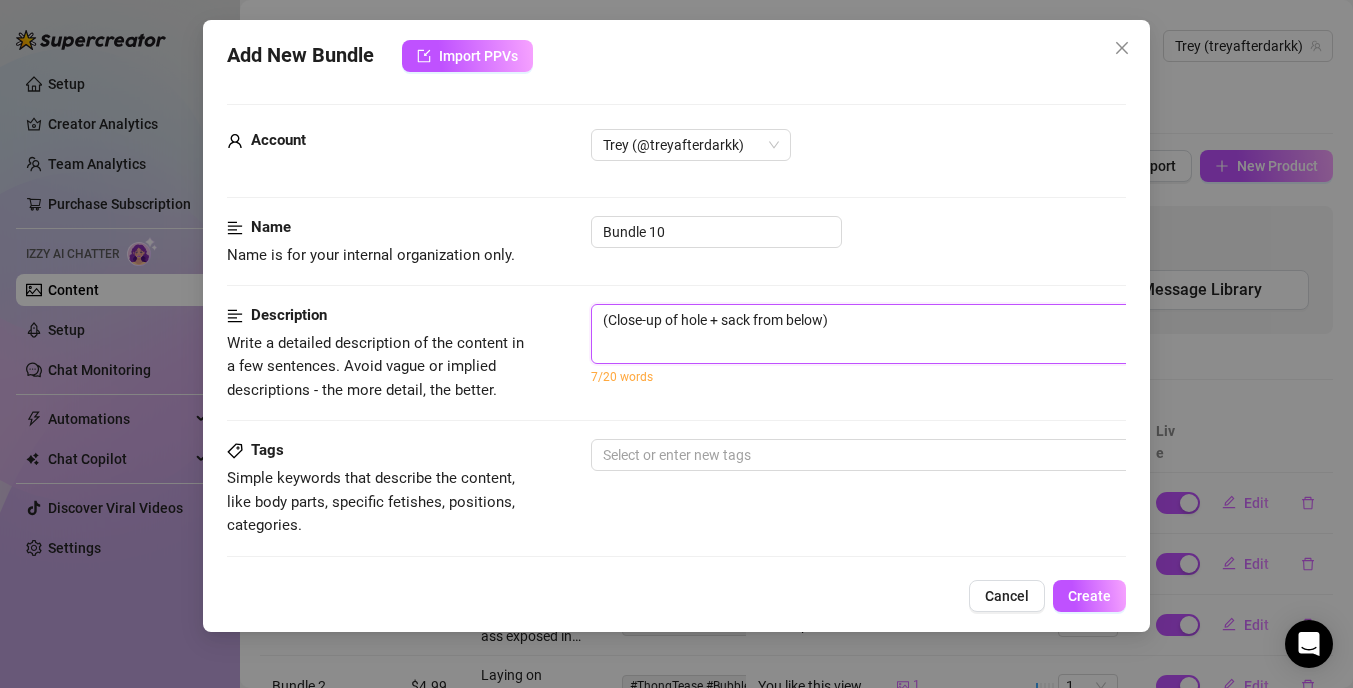 type on "(Close-up of hole + sack from below)" 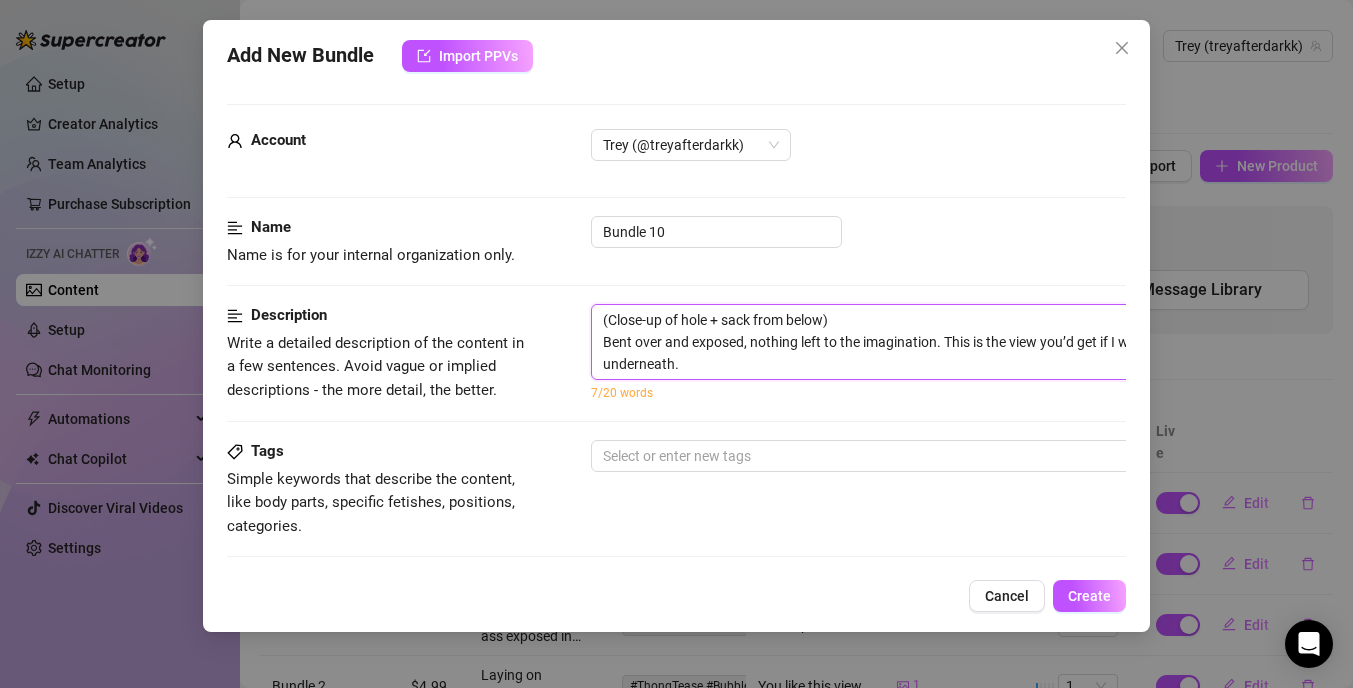 scroll, scrollTop: 0, scrollLeft: 0, axis: both 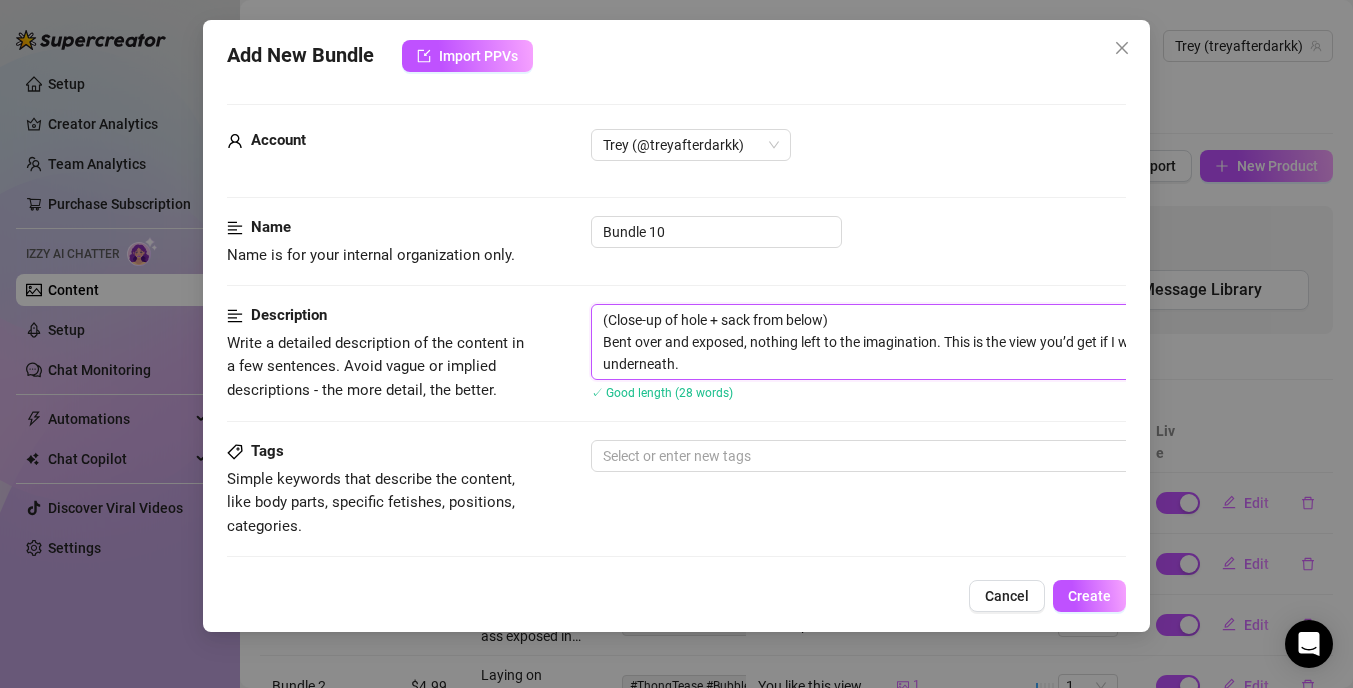 type on "(Close-up of hole + sack from below)
Bent over and exposed, nothing left to the imagination. This is the view you’d get if I was begging from underneath." 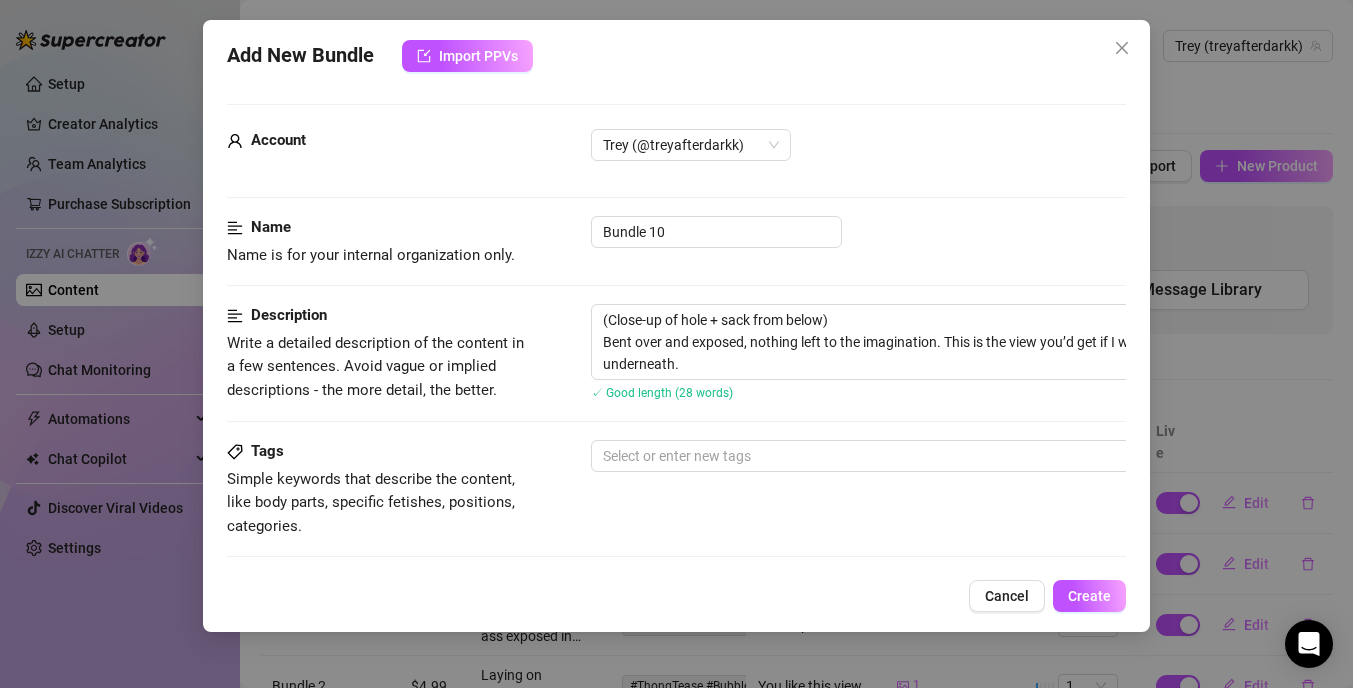 click on "Tags Simple keywords that describe the content, like body parts, specific fetishes, positions, categories.   Select or enter new tags" at bounding box center (676, 489) 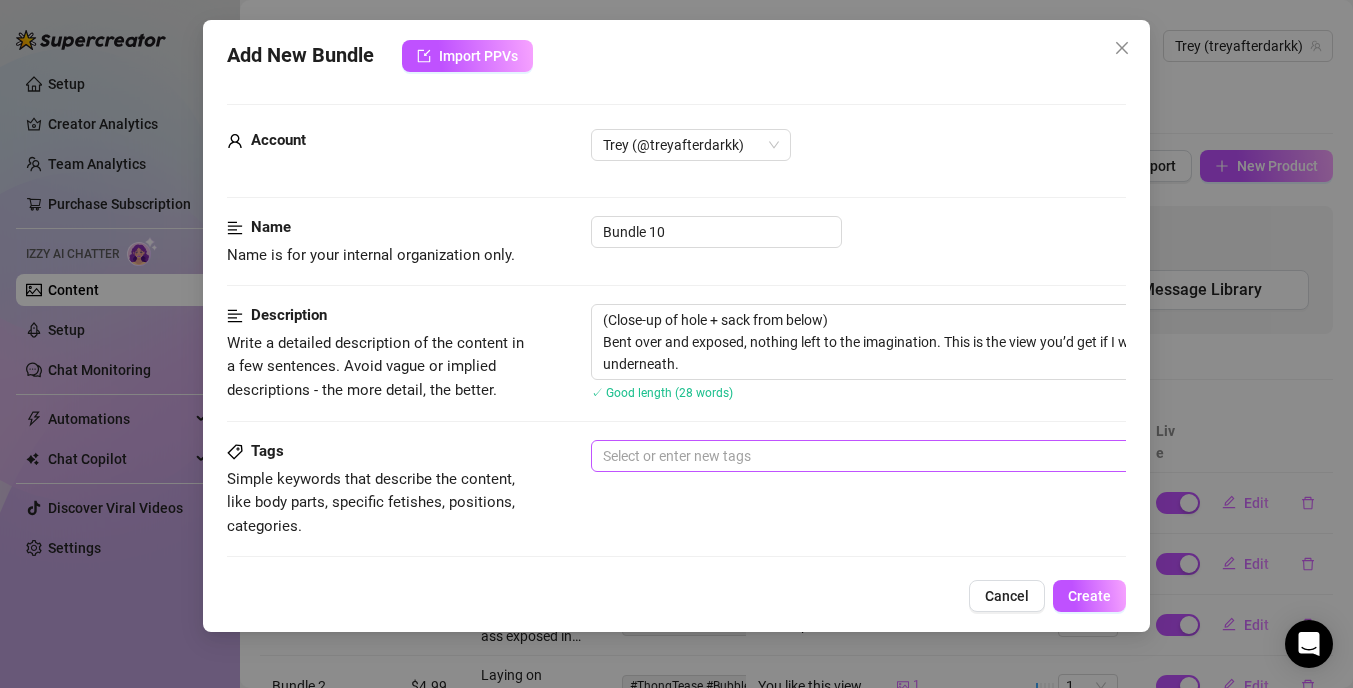 click at bounding box center [930, 456] 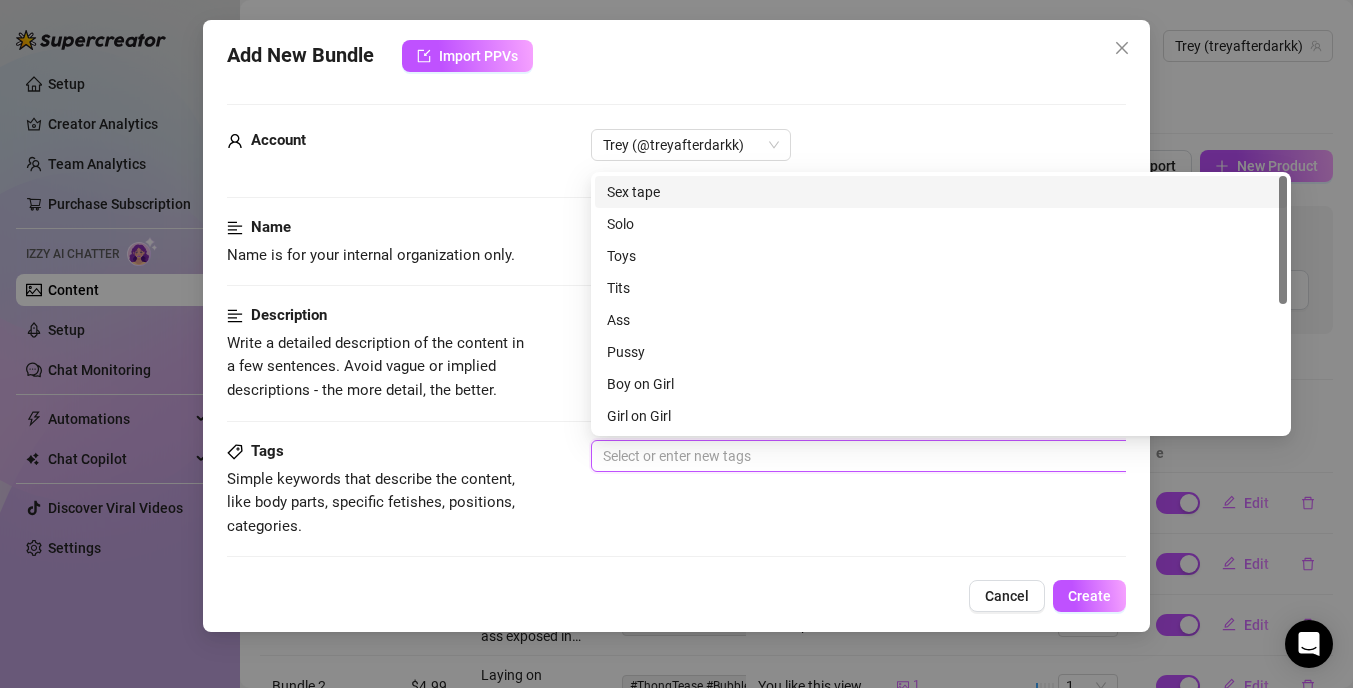 paste on "#RawView #HoleReady #AssSpread #NudesDaily #SubmissiveVibes" 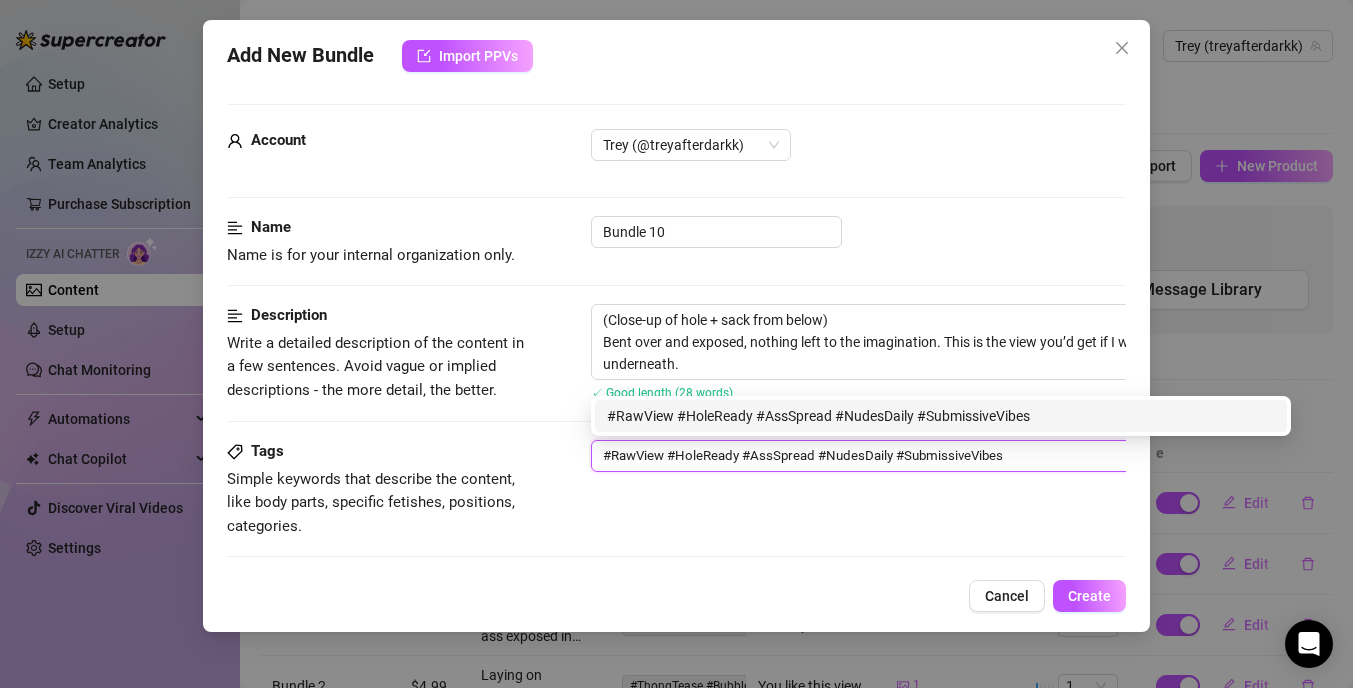 type on "#RawView #HoleReady #AssSpread #NudesDaily #SubmissiveVibes" 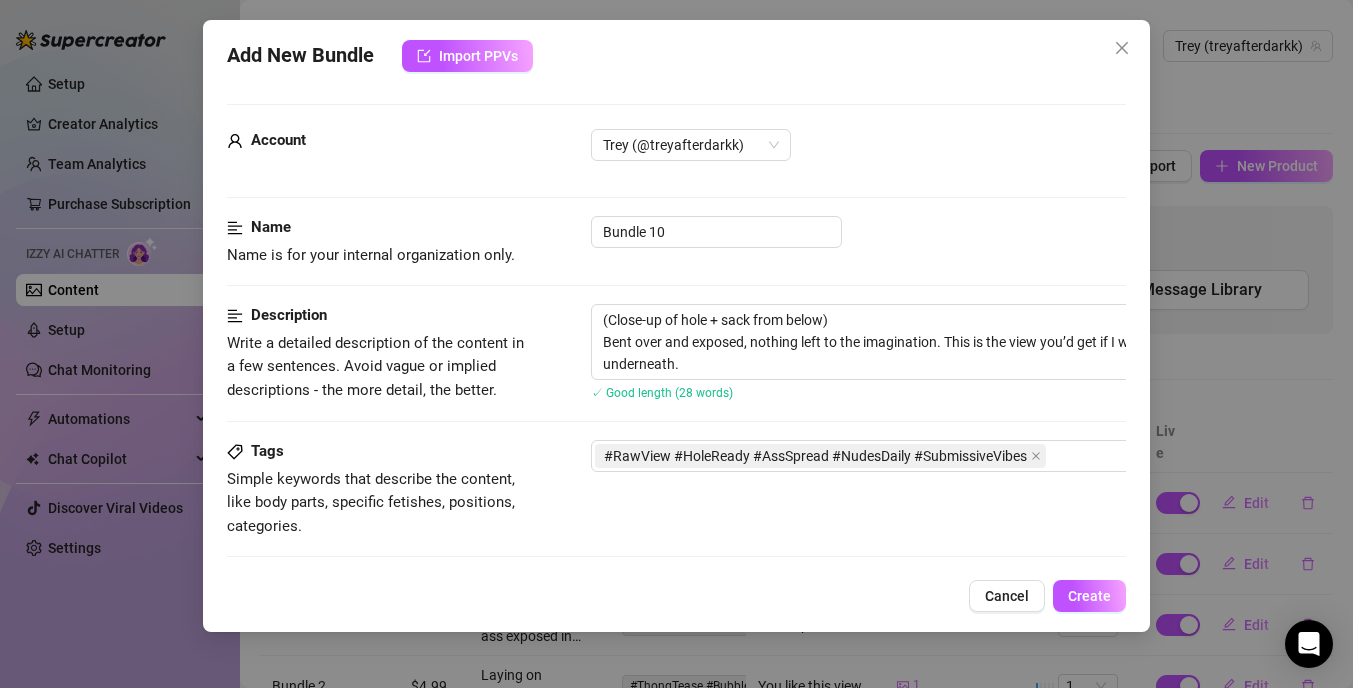 click on "Tags Simple keywords that describe the content, like body parts, specific fetishes, positions, categories. #RawView #HoleReady #AssSpread #NudesDaily #SubmissiveVibes" at bounding box center (676, 489) 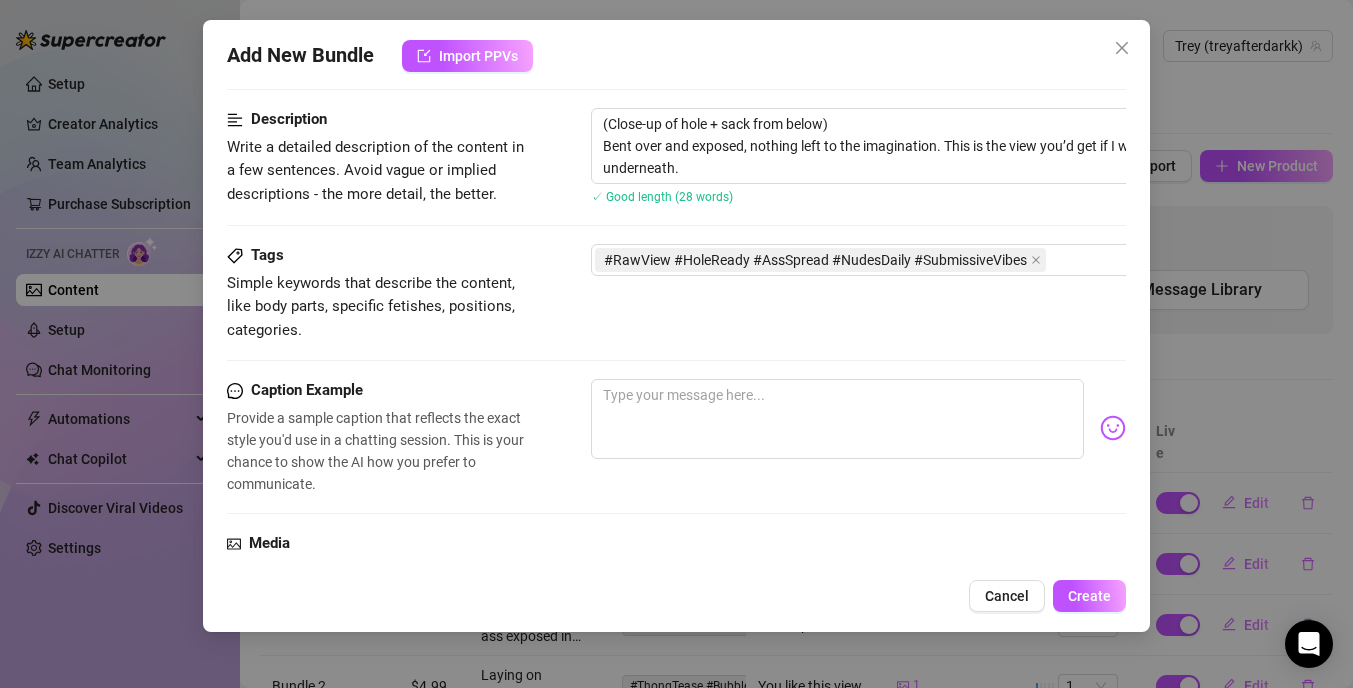 scroll, scrollTop: 198, scrollLeft: 0, axis: vertical 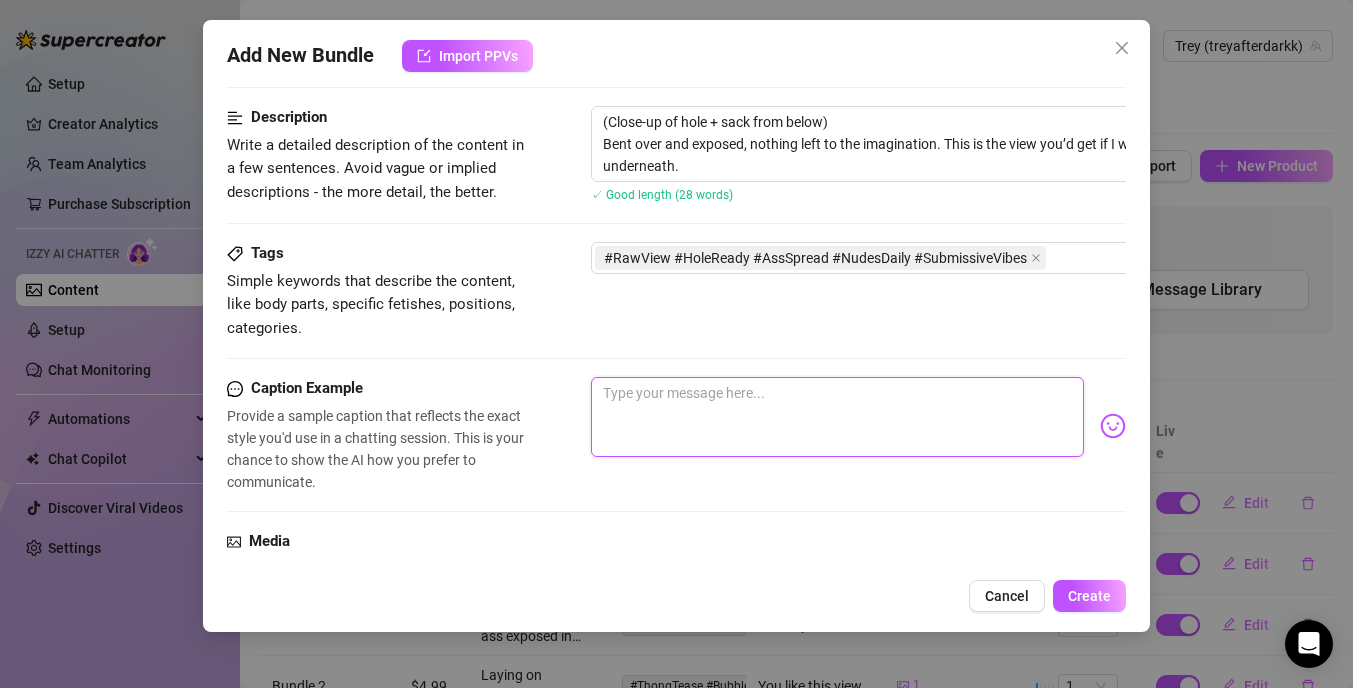 click at bounding box center (837, 417) 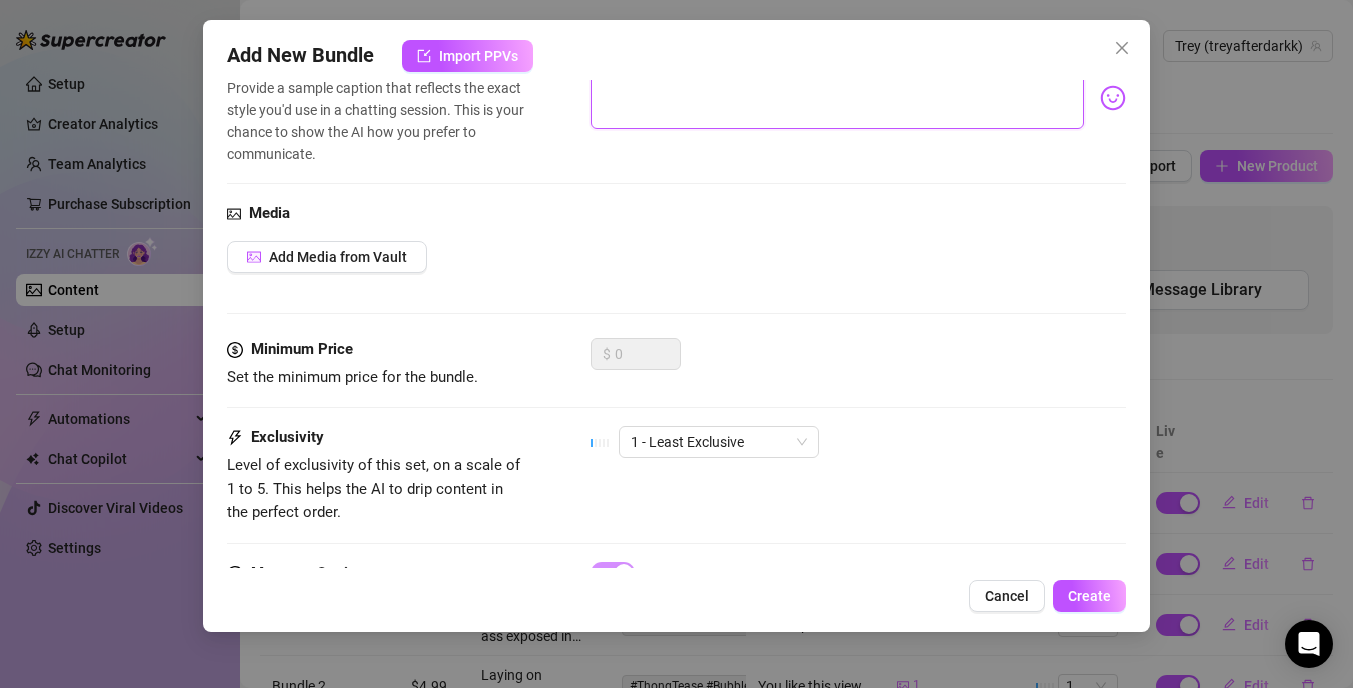 scroll, scrollTop: 531, scrollLeft: 0, axis: vertical 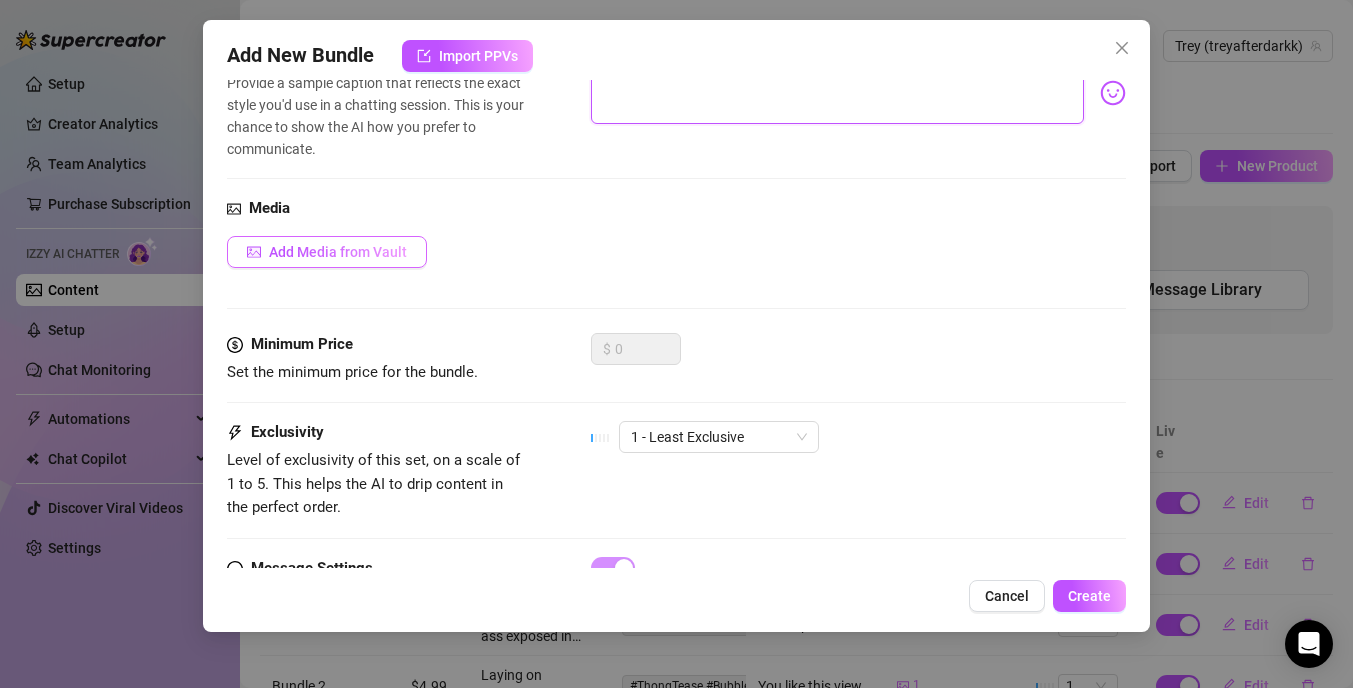 type on "“No filter, no shame. Come wreck me like you want to.”" 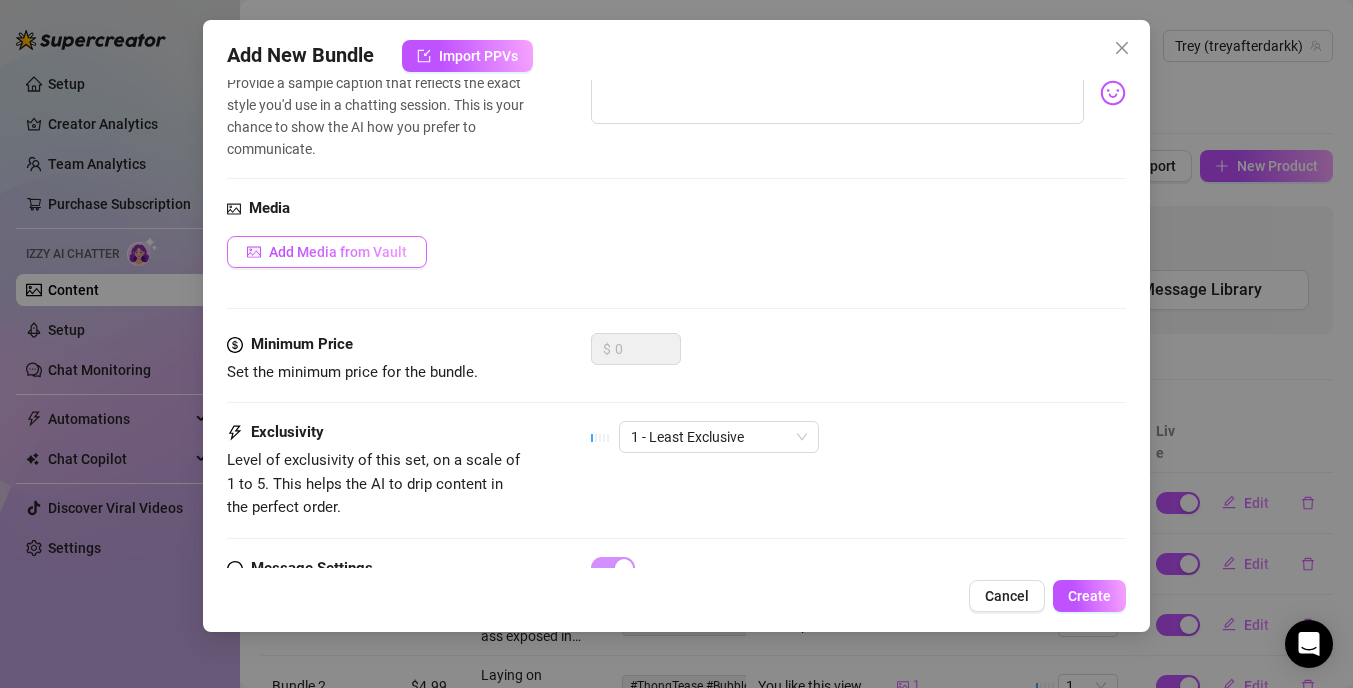 click on "Add Media from Vault" at bounding box center (338, 252) 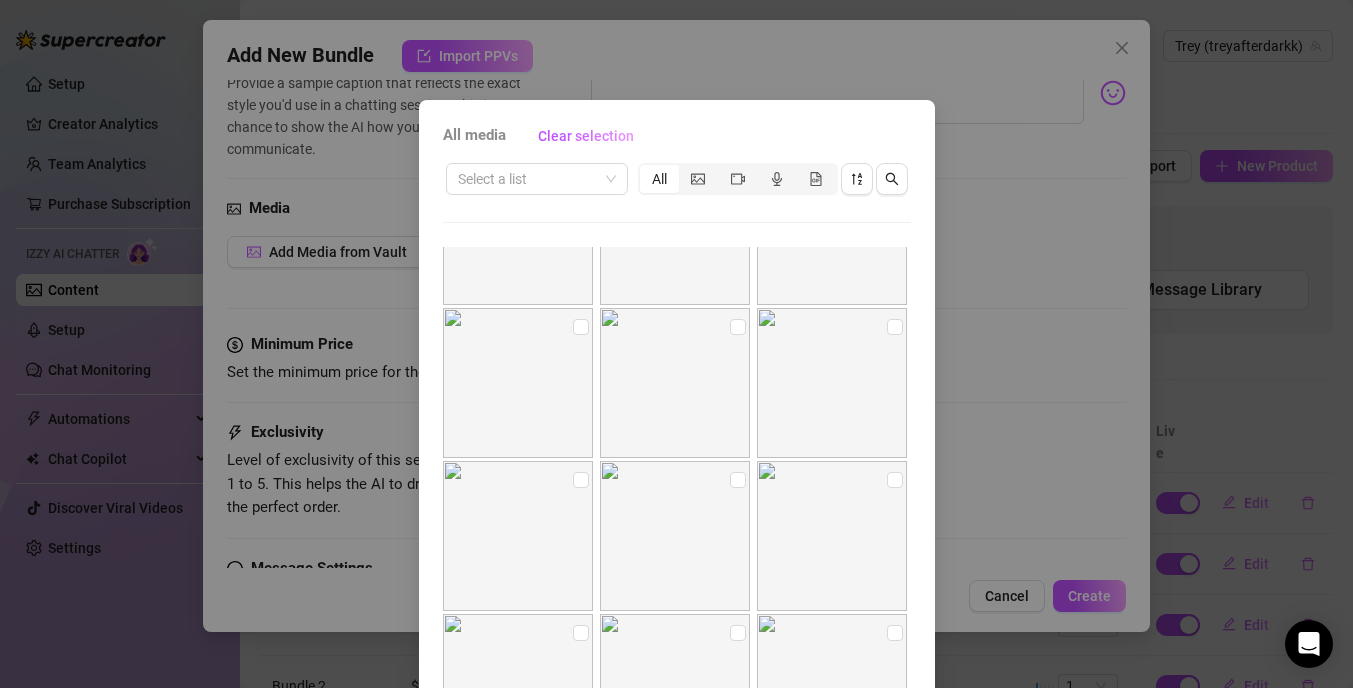 scroll, scrollTop: 91, scrollLeft: 0, axis: vertical 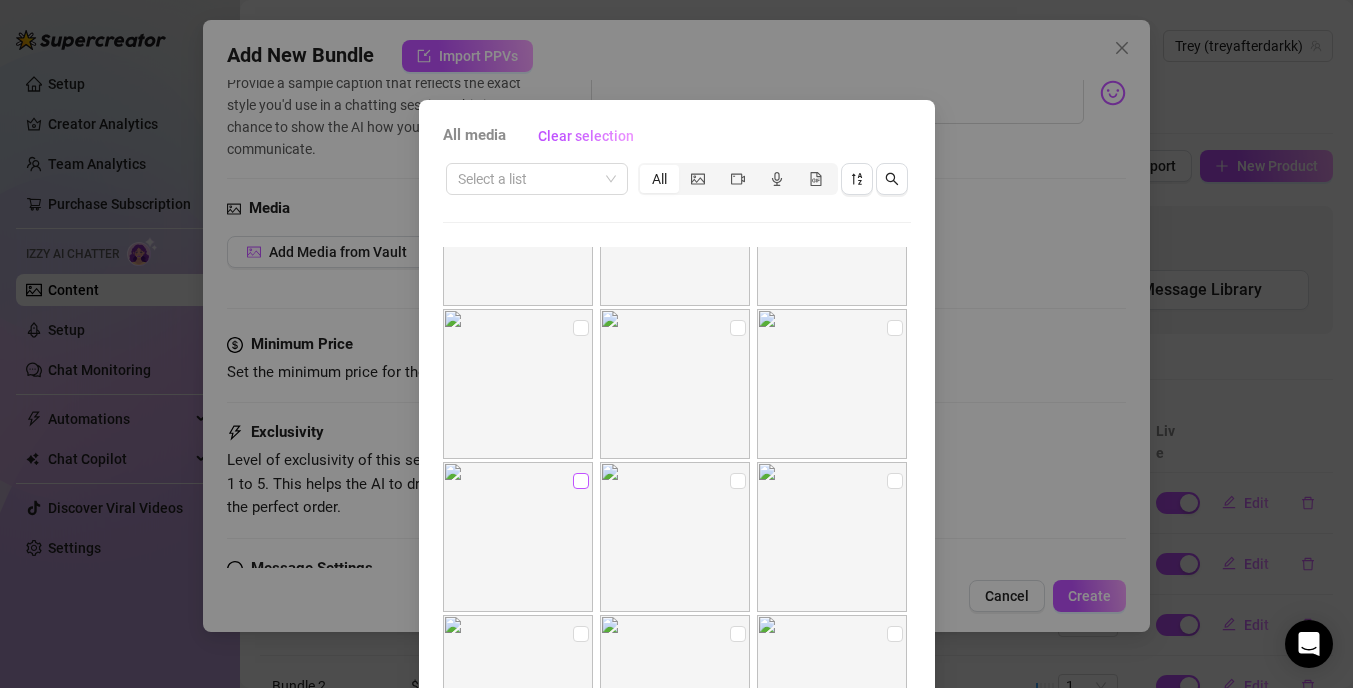 click at bounding box center [581, 481] 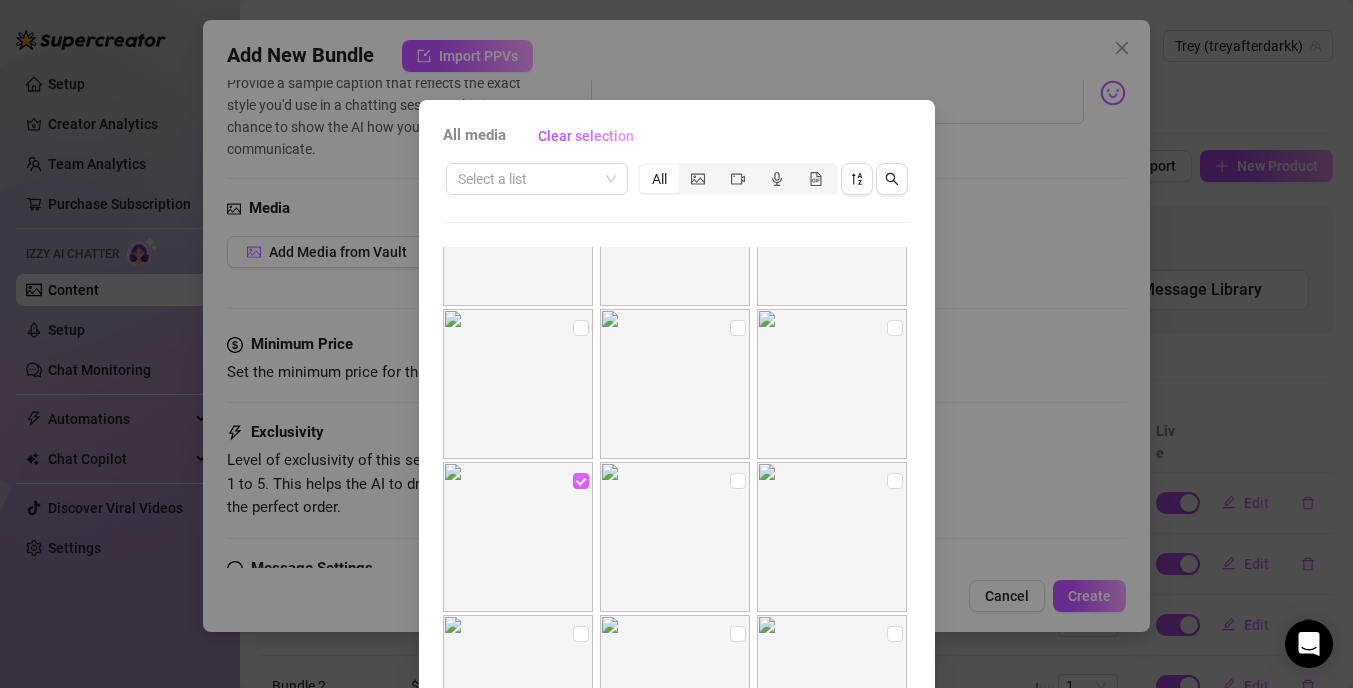 scroll, scrollTop: 754, scrollLeft: 0, axis: vertical 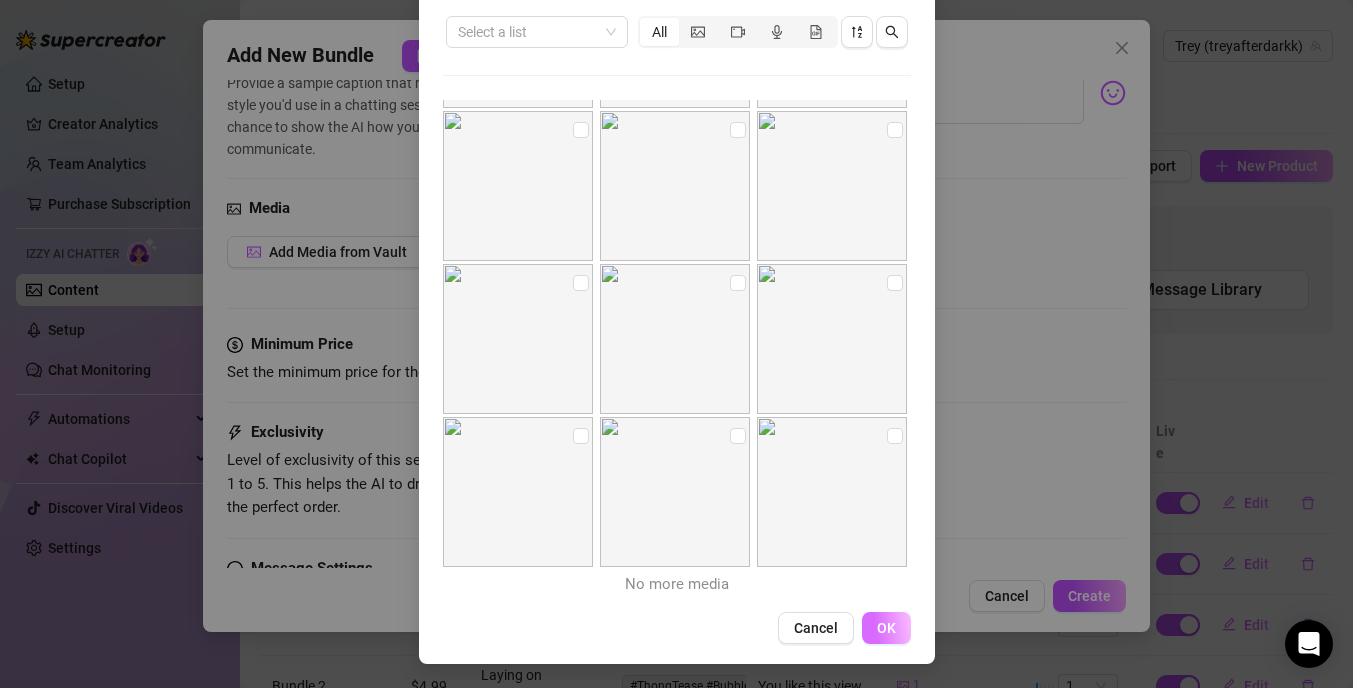click on "OK" at bounding box center (886, 628) 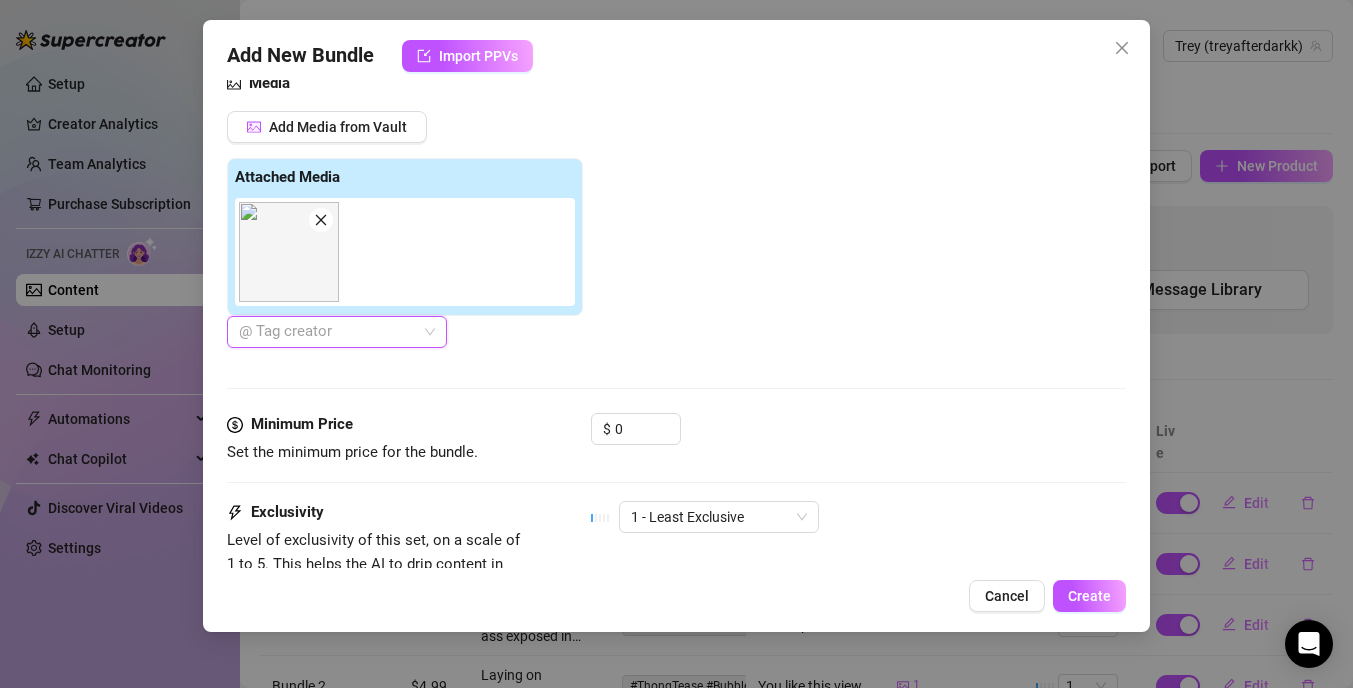scroll, scrollTop: 668, scrollLeft: 0, axis: vertical 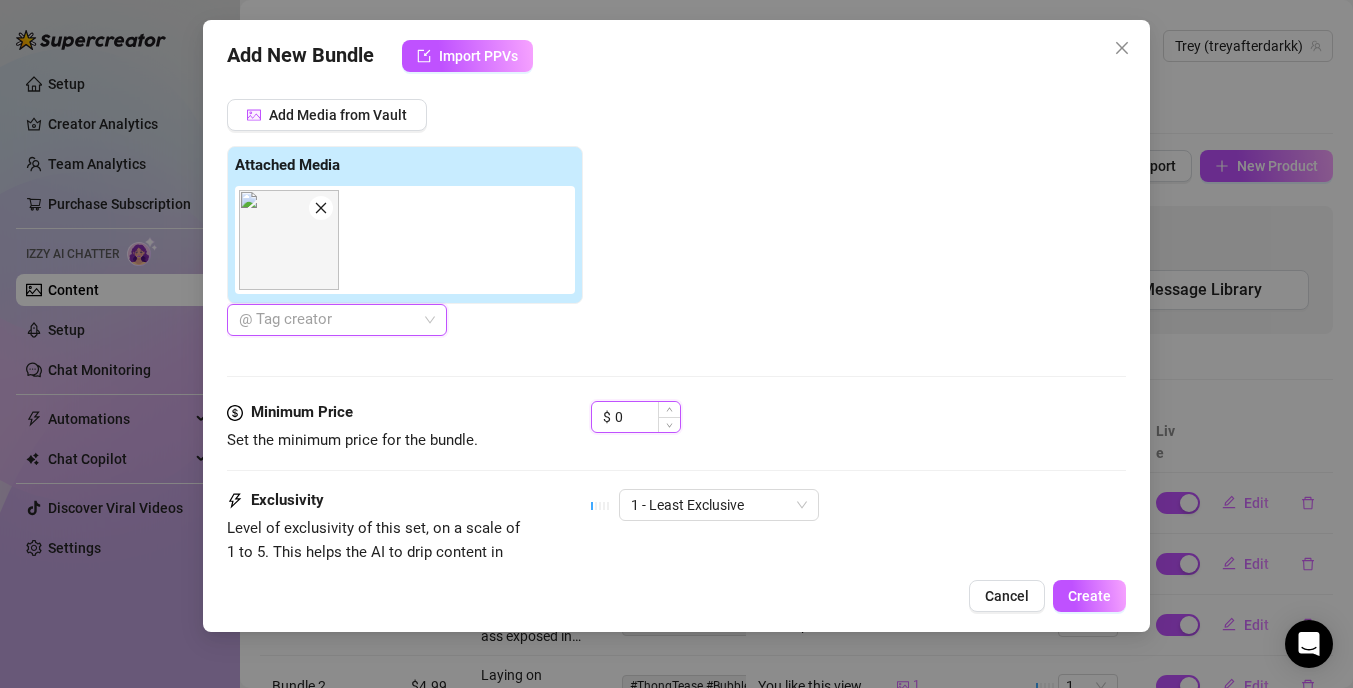 click on "0" at bounding box center [647, 417] 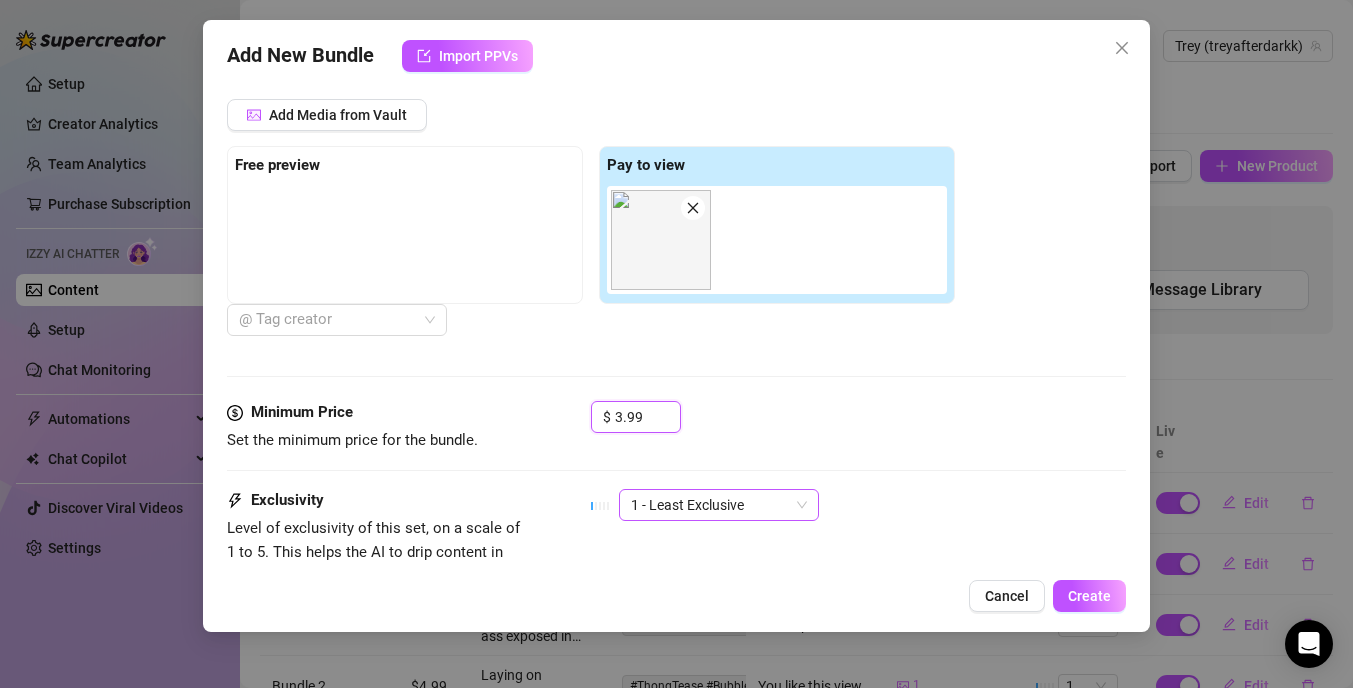 click on "1 - Least Exclusive" at bounding box center [719, 505] 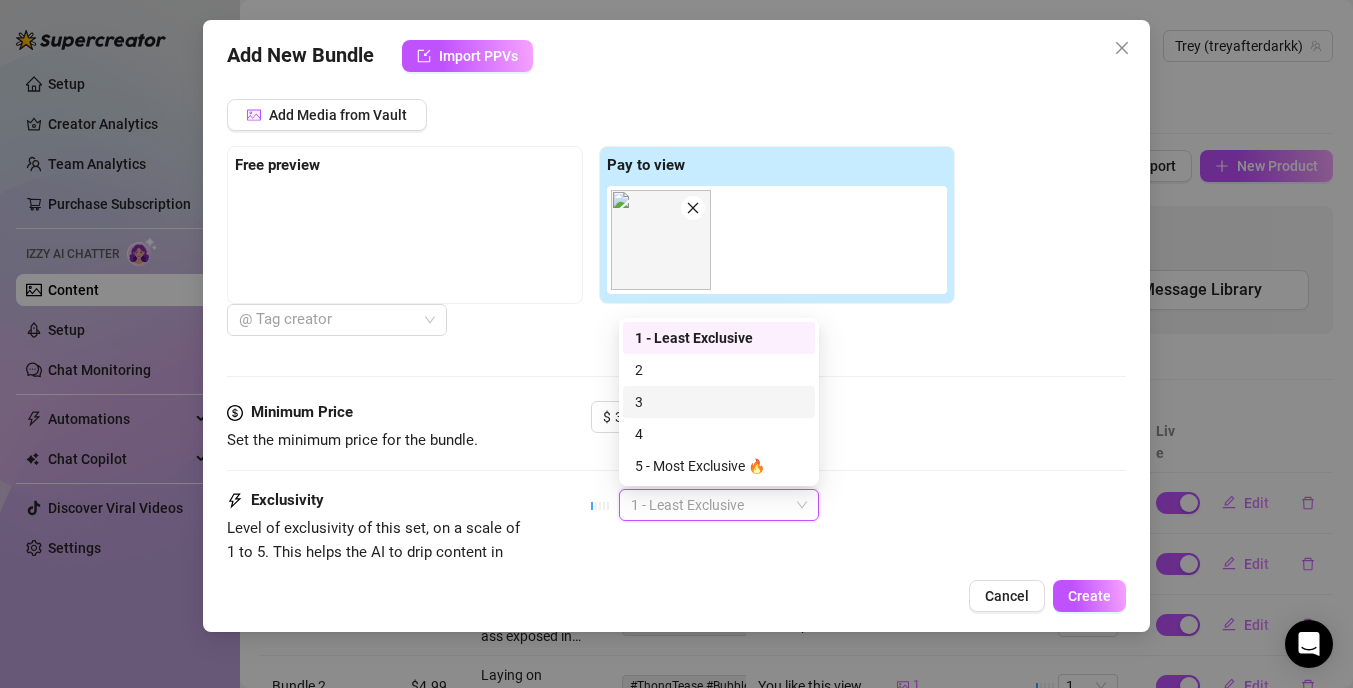 click on "3" at bounding box center [719, 402] 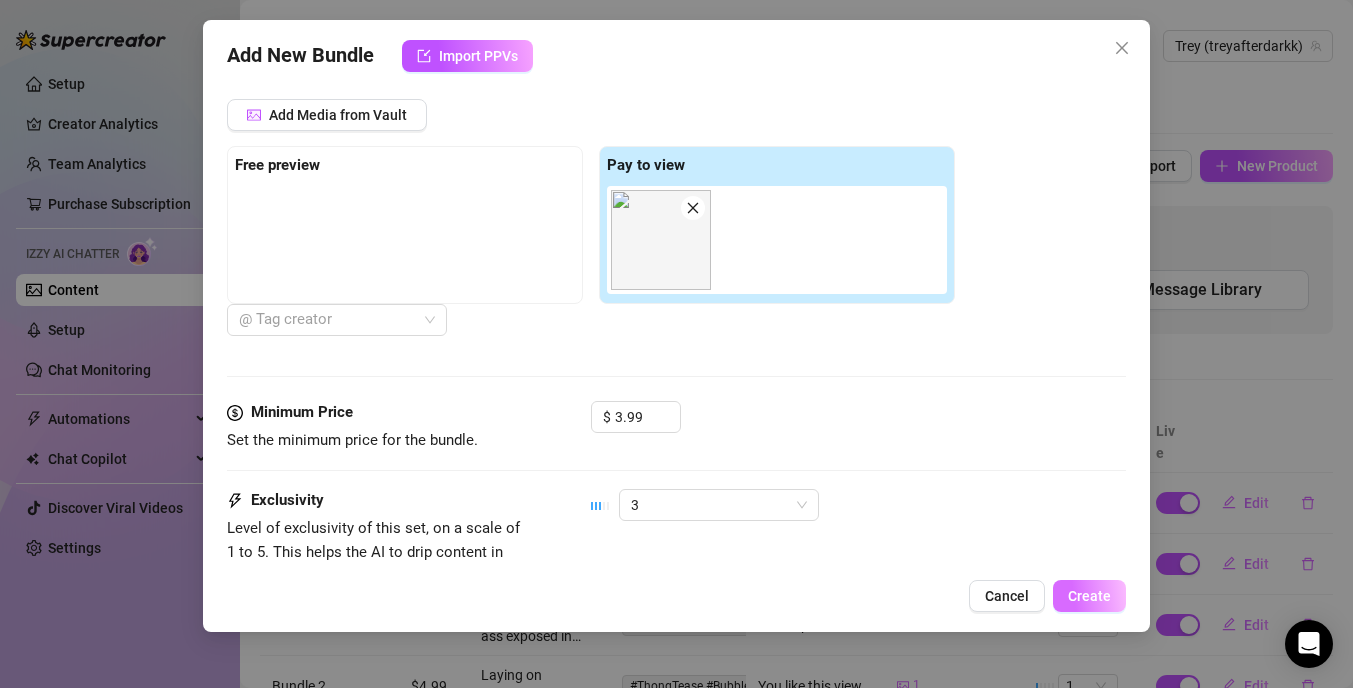 click on "Create" at bounding box center [1089, 596] 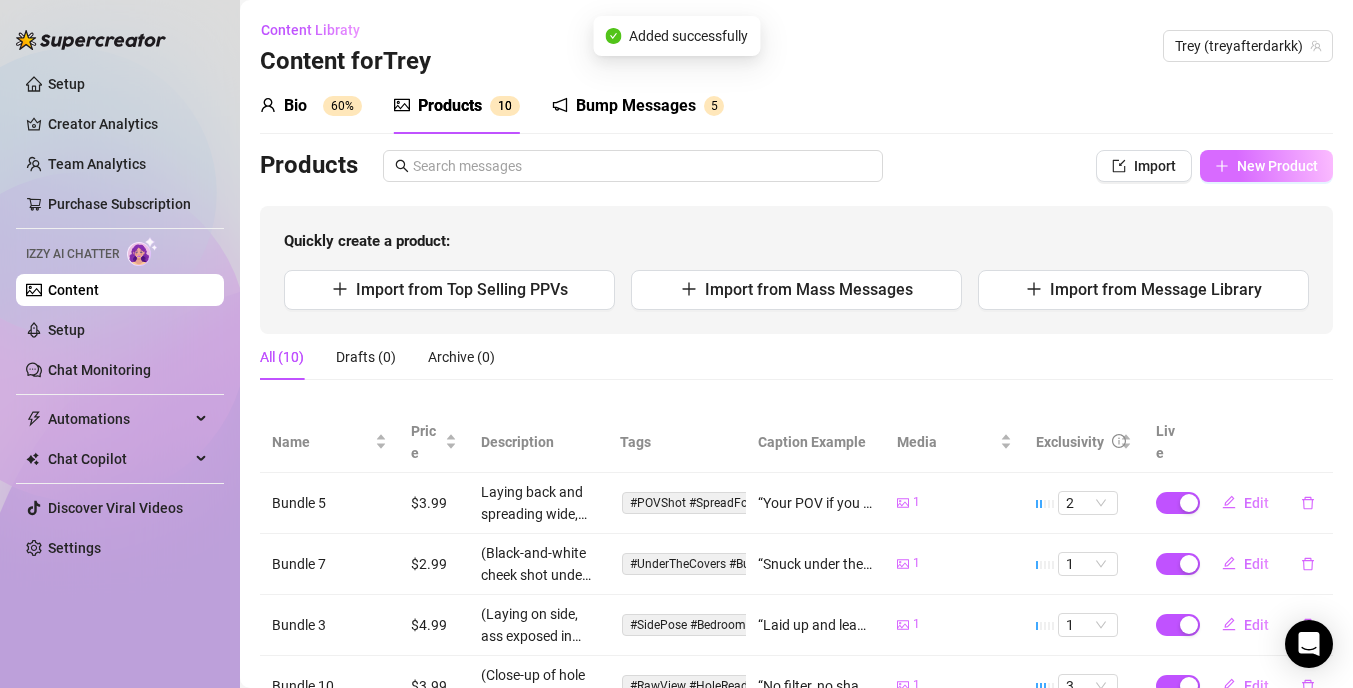 click on "New Product" at bounding box center (1266, 166) 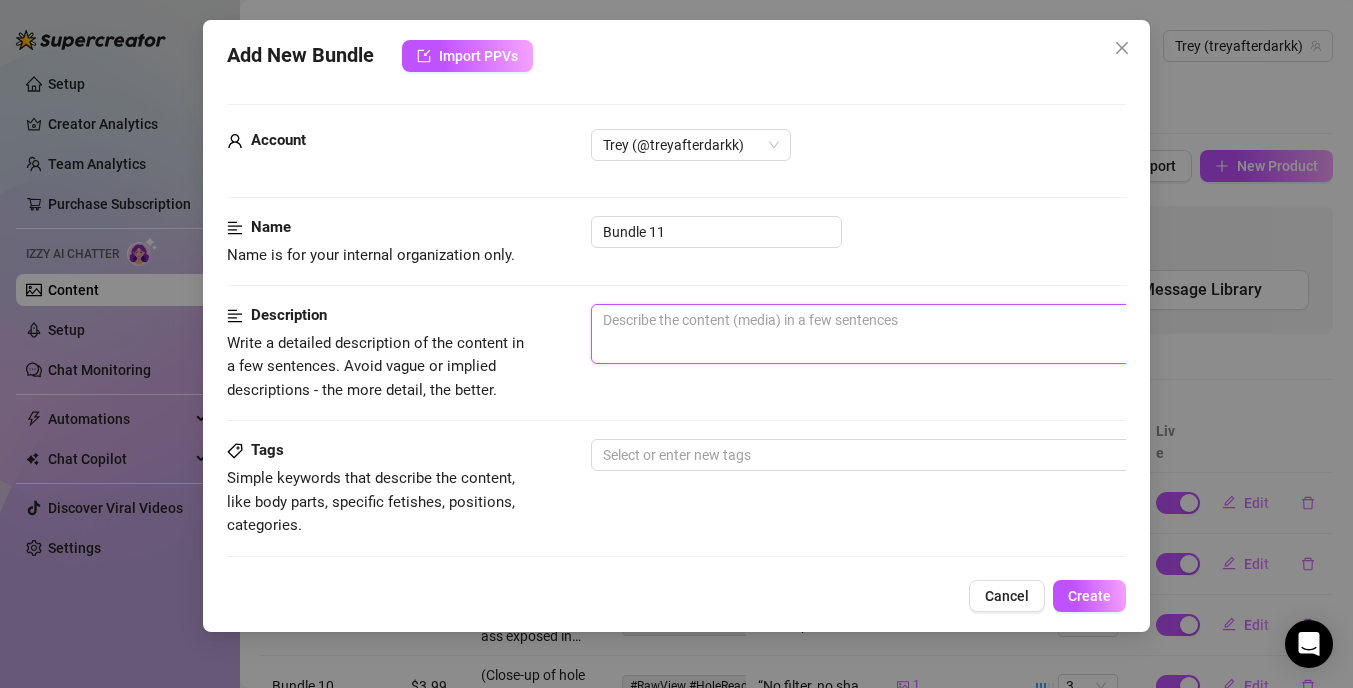 click at bounding box center [941, 334] 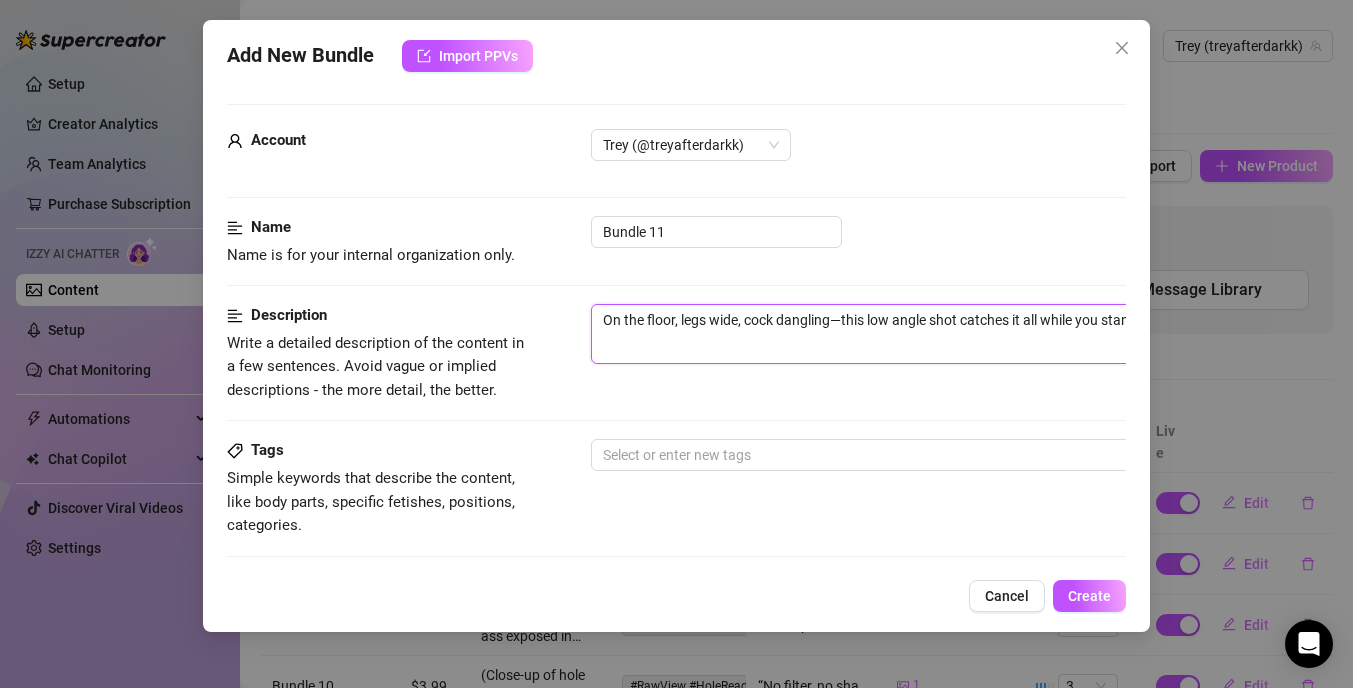 scroll, scrollTop: 0, scrollLeft: 152, axis: horizontal 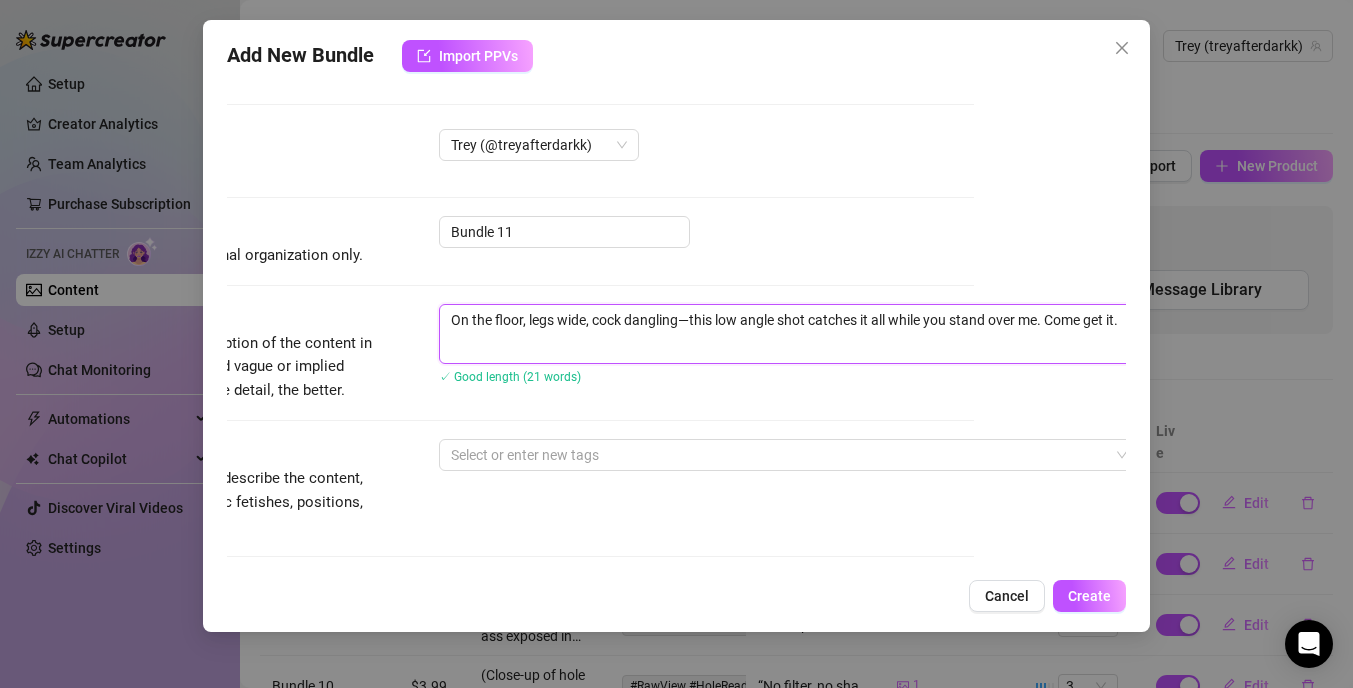 type on "On the floor, legs wide, cock dangling—this low angle shot catches it all while you stand over me. Come get it." 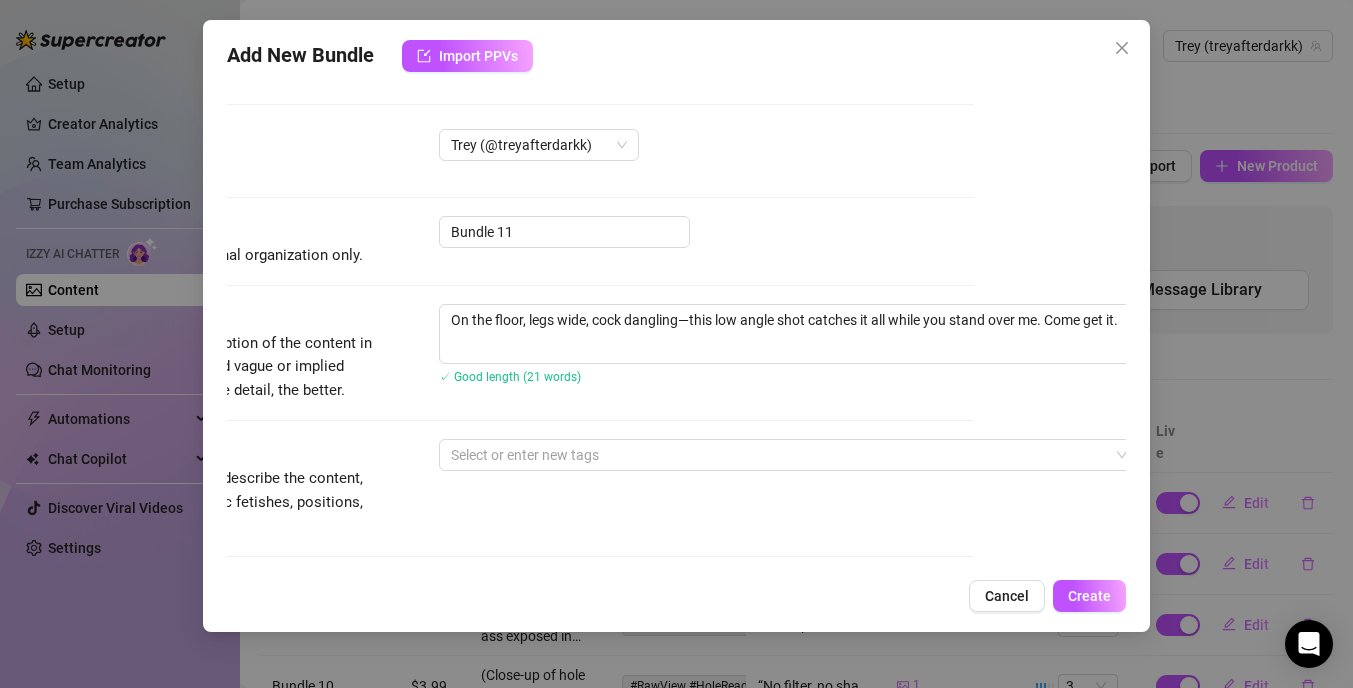 click on "✓ Good length (21 words)" at bounding box center (789, 377) 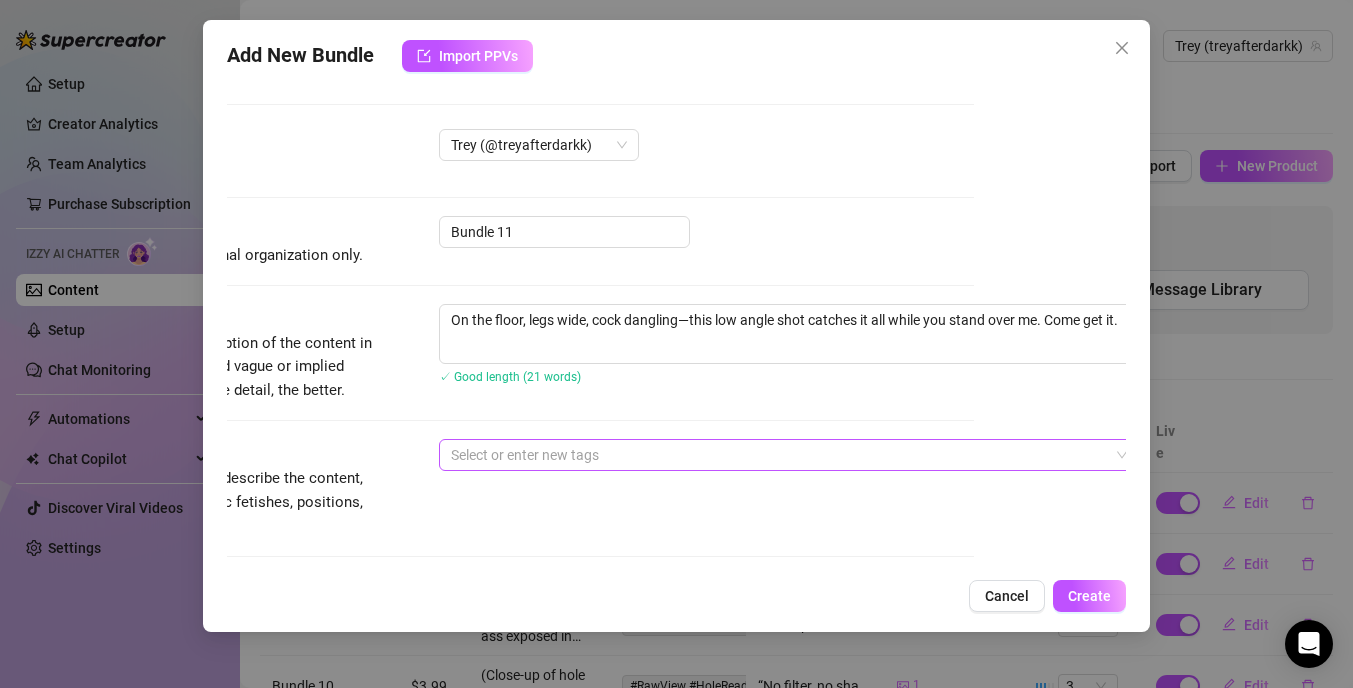 click at bounding box center (778, 455) 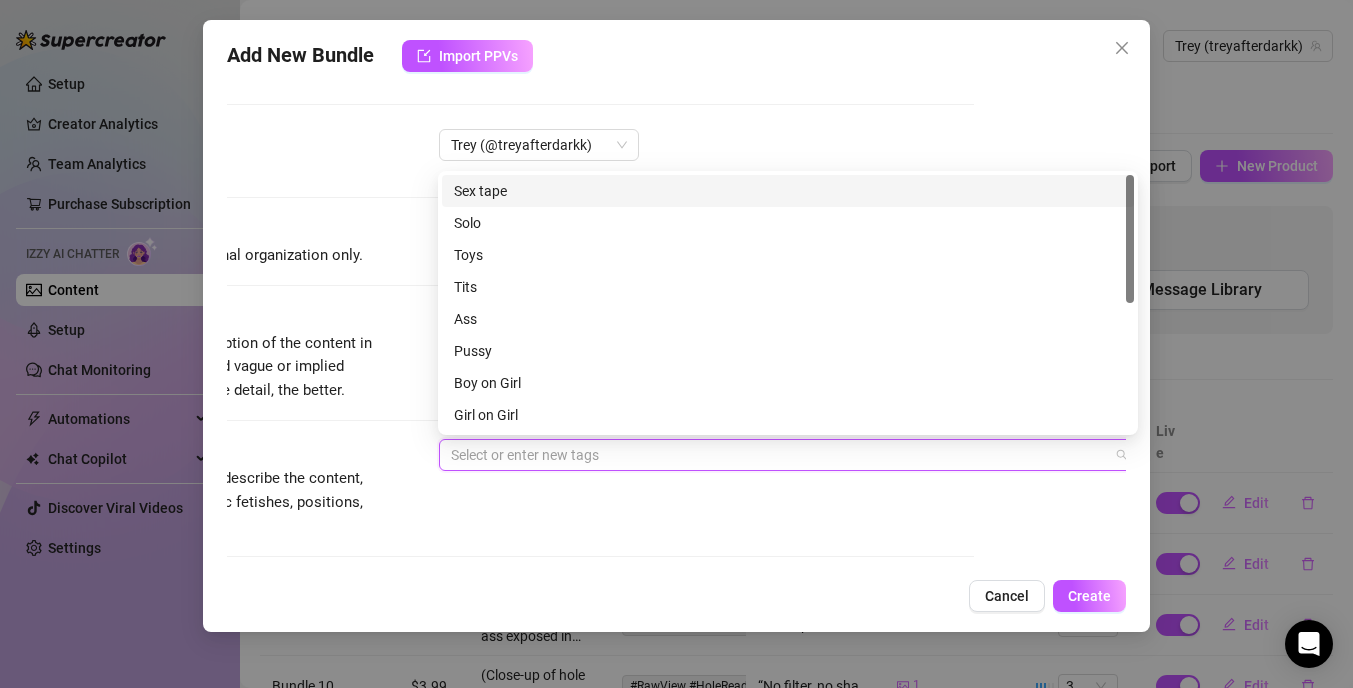 paste on "#BathroomTease #HardAndHung #FullLength #NaughtyAngle #CaughtInTheAct" 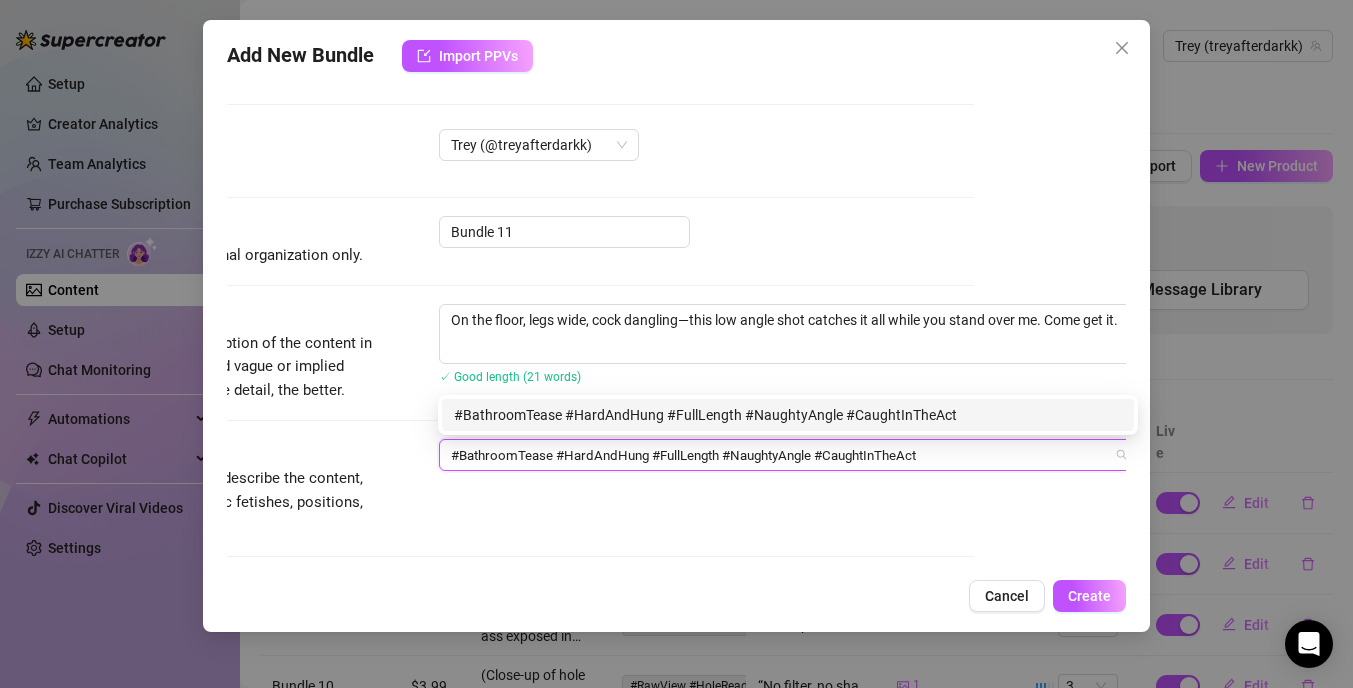 type on "#BathroomTease #HardAndHung #FullLength #NaughtyAngle #CaughtInTheAct" 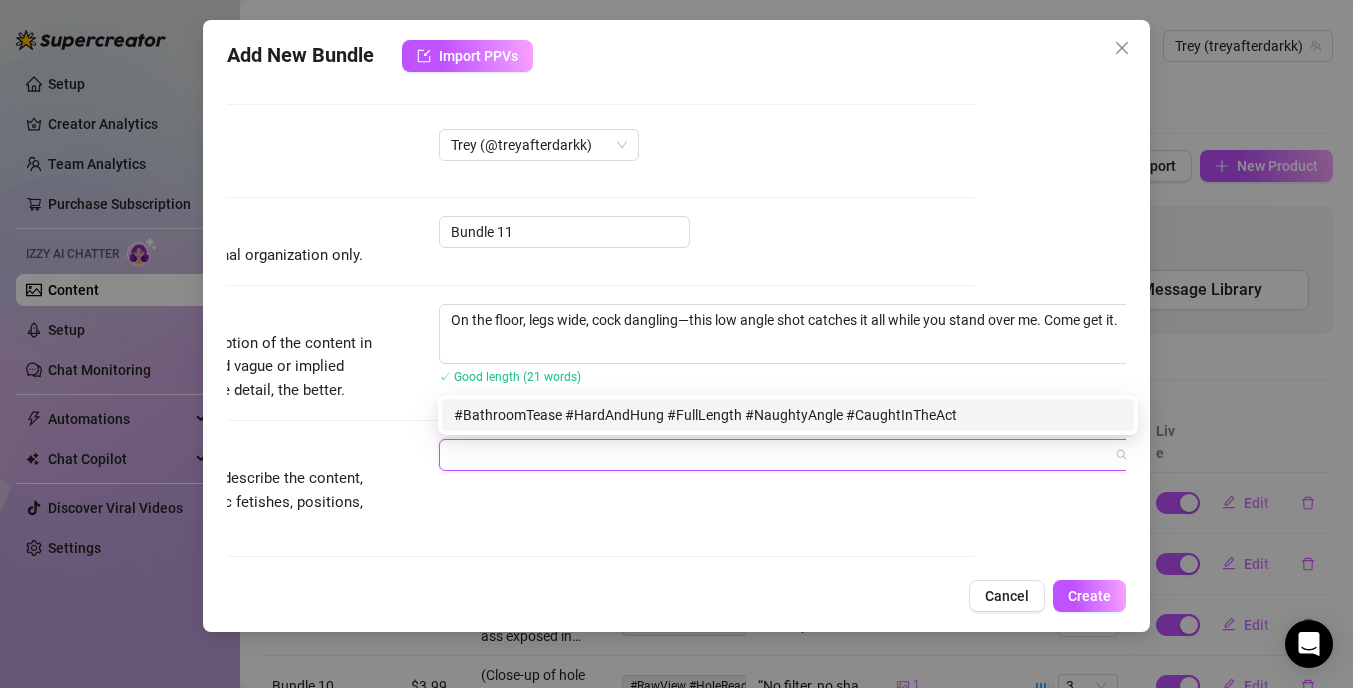click on "Tags Simple keywords that describe the content, like body parts, specific fetishes, positions, categories. #BathroomTease #HardAndHung #FullLength #NaughtyAngle #CaughtInTheAct" at bounding box center (524, 488) 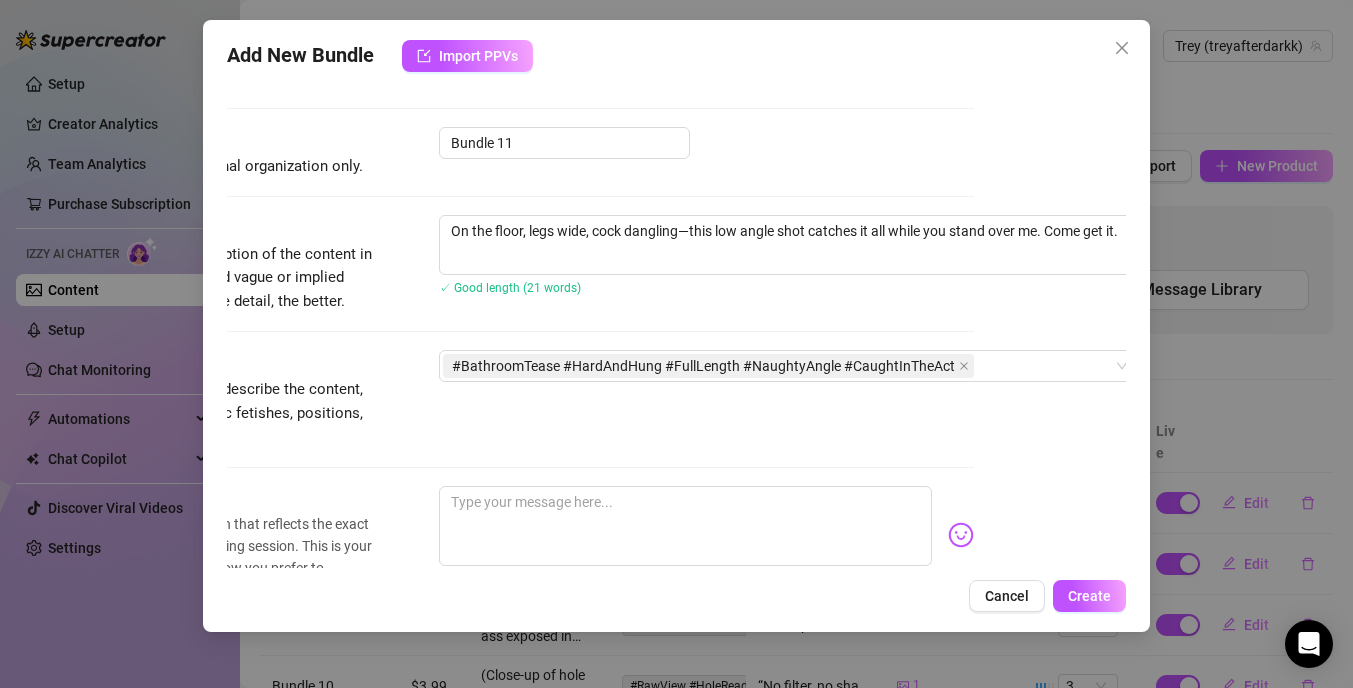 scroll, scrollTop: 91, scrollLeft: 152, axis: both 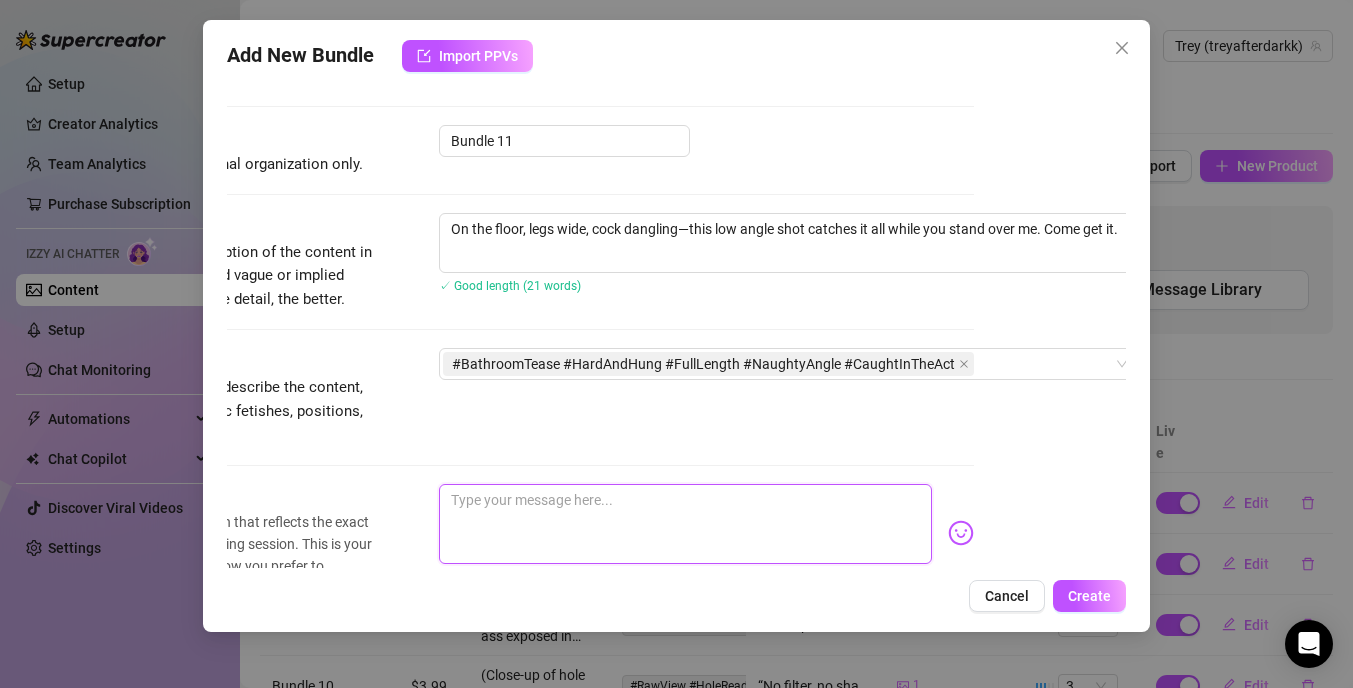 click at bounding box center (685, 524) 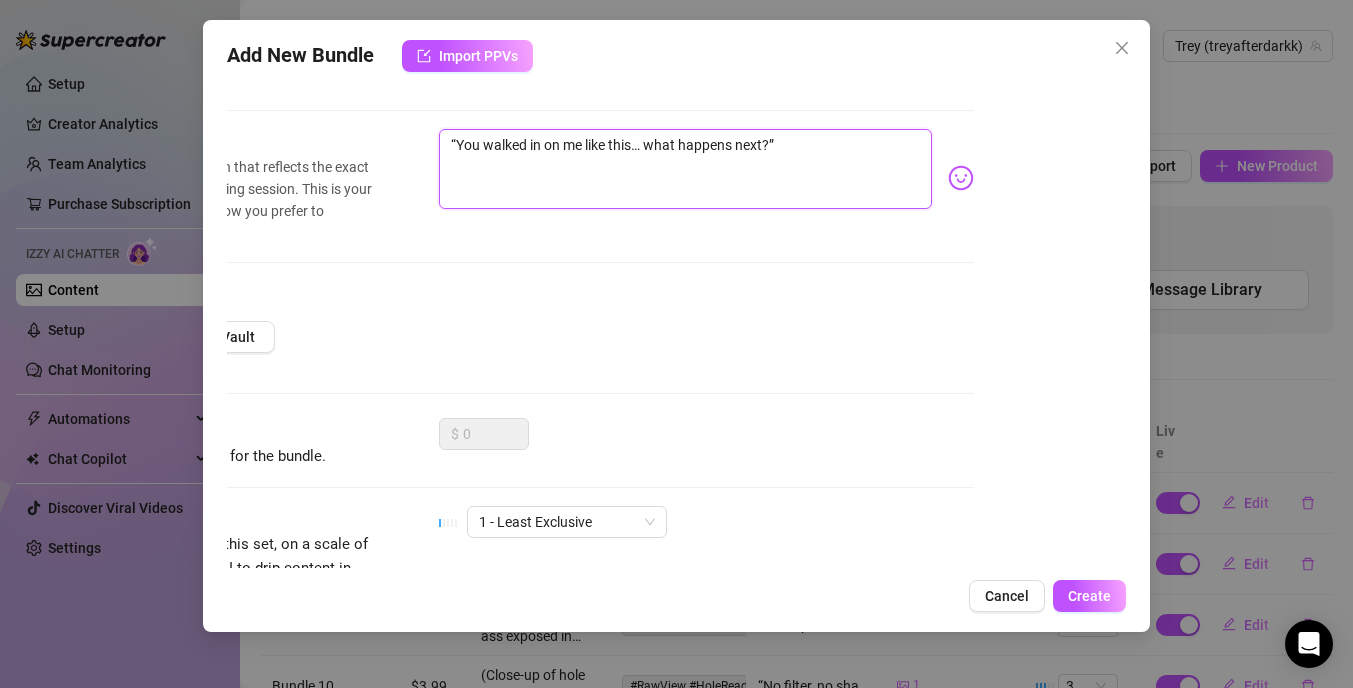 scroll, scrollTop: 452, scrollLeft: 152, axis: both 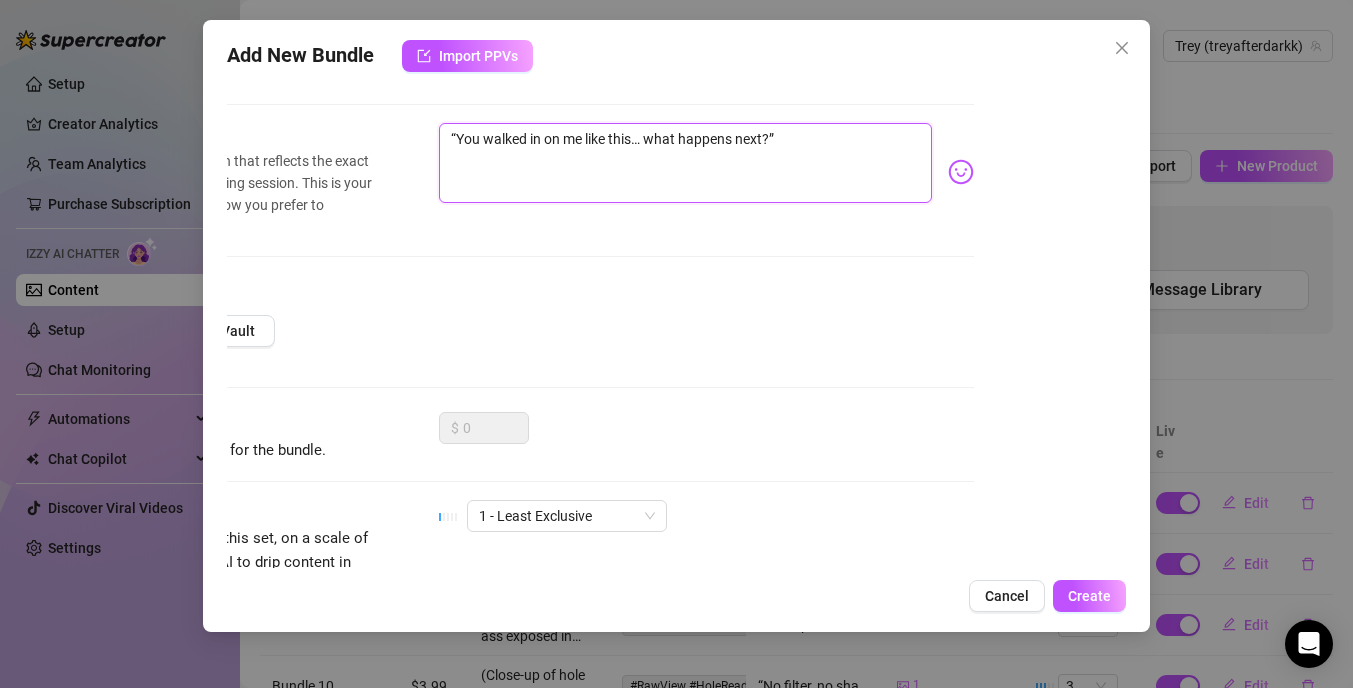 type on "“You walked in on me like this… what happens next?”" 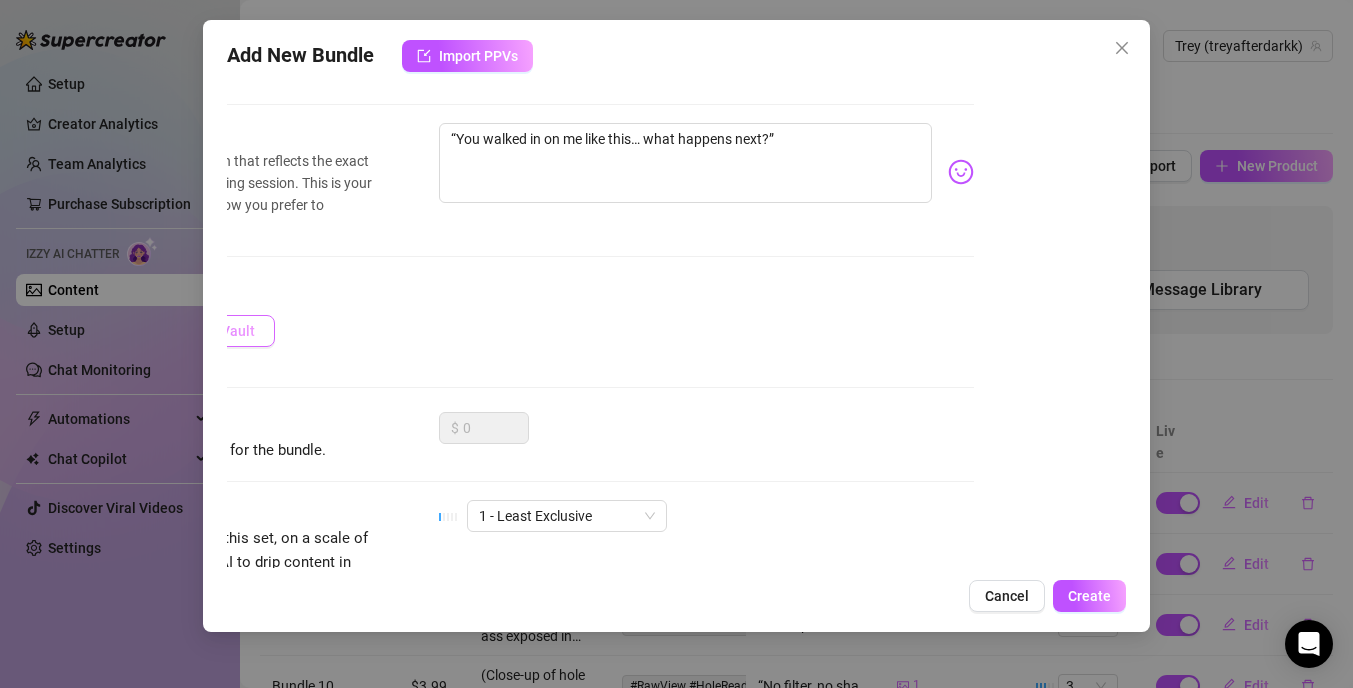 click on "Add Media from Vault" at bounding box center [175, 331] 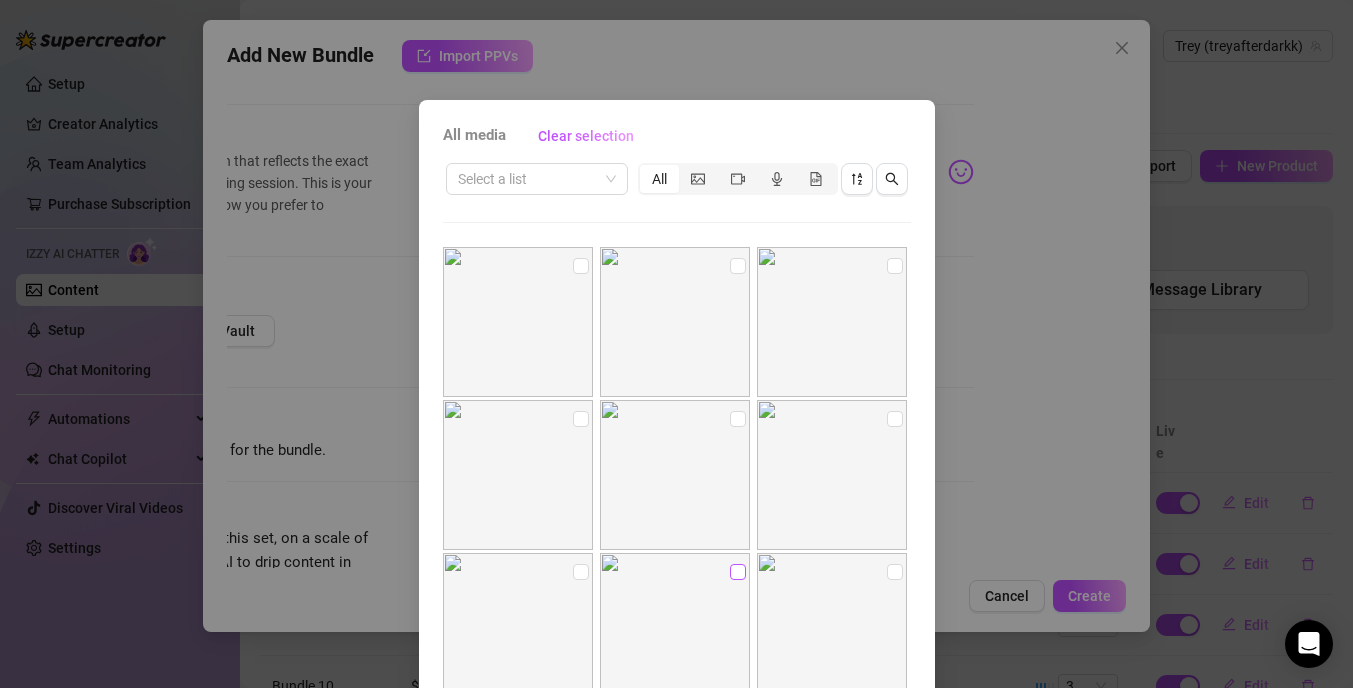 click at bounding box center [738, 572] 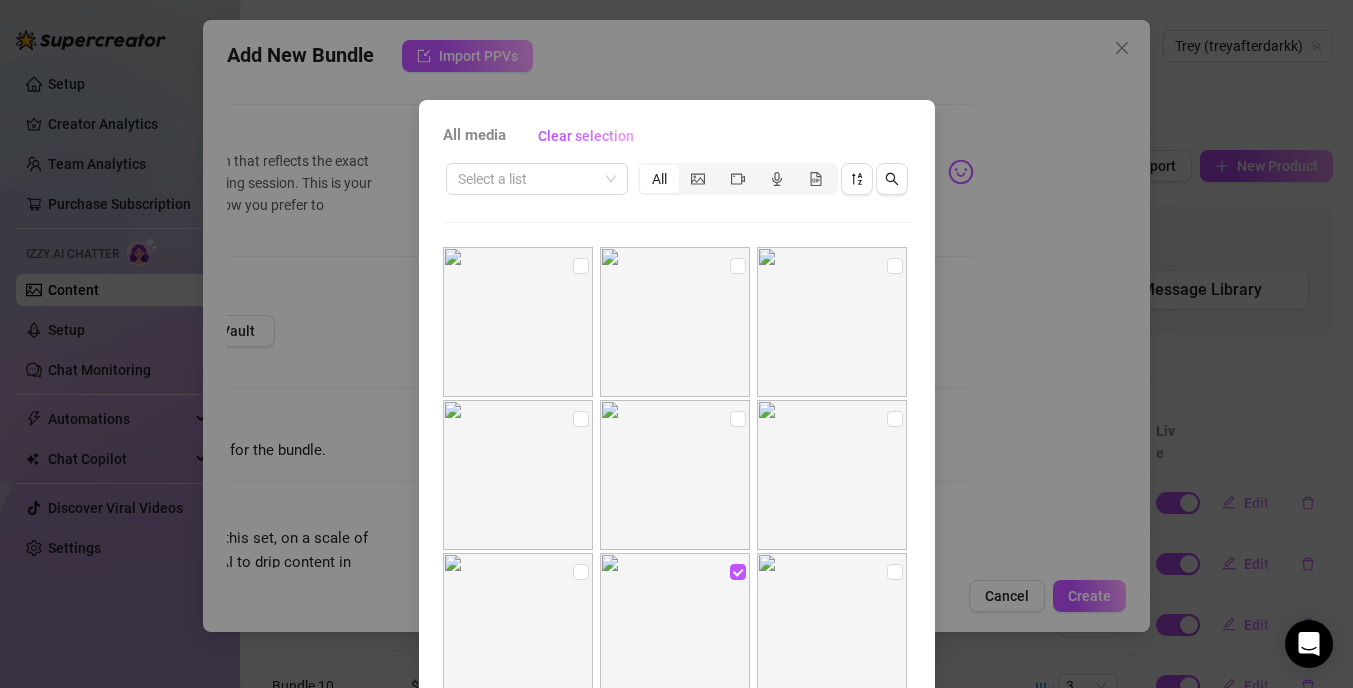 scroll, scrollTop: 754, scrollLeft: 0, axis: vertical 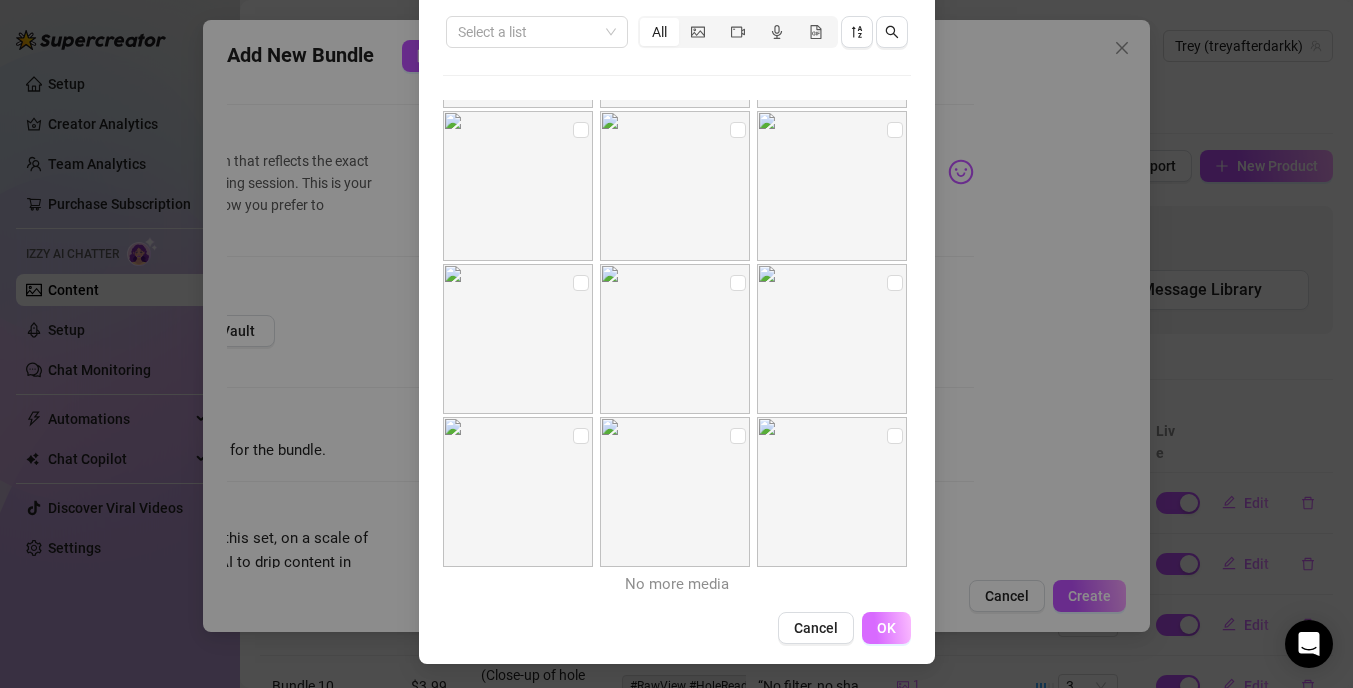 click on "OK" at bounding box center (886, 628) 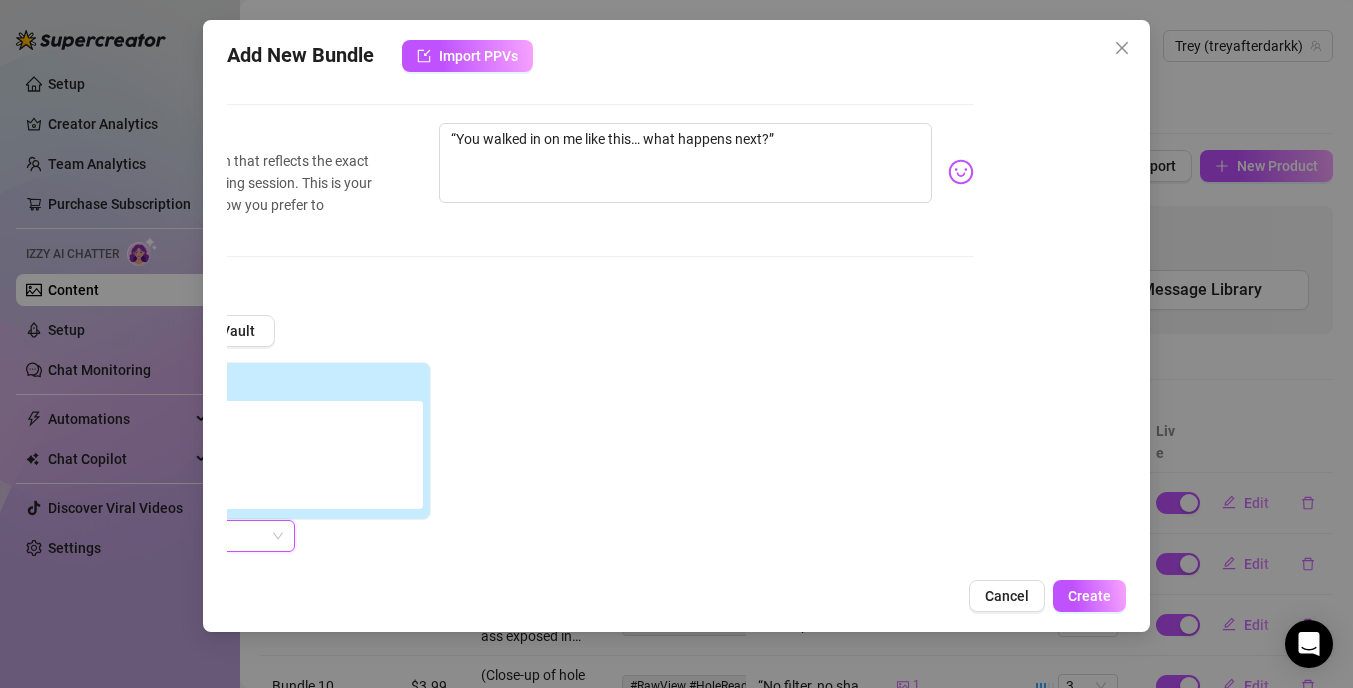scroll, scrollTop: 452, scrollLeft: 0, axis: vertical 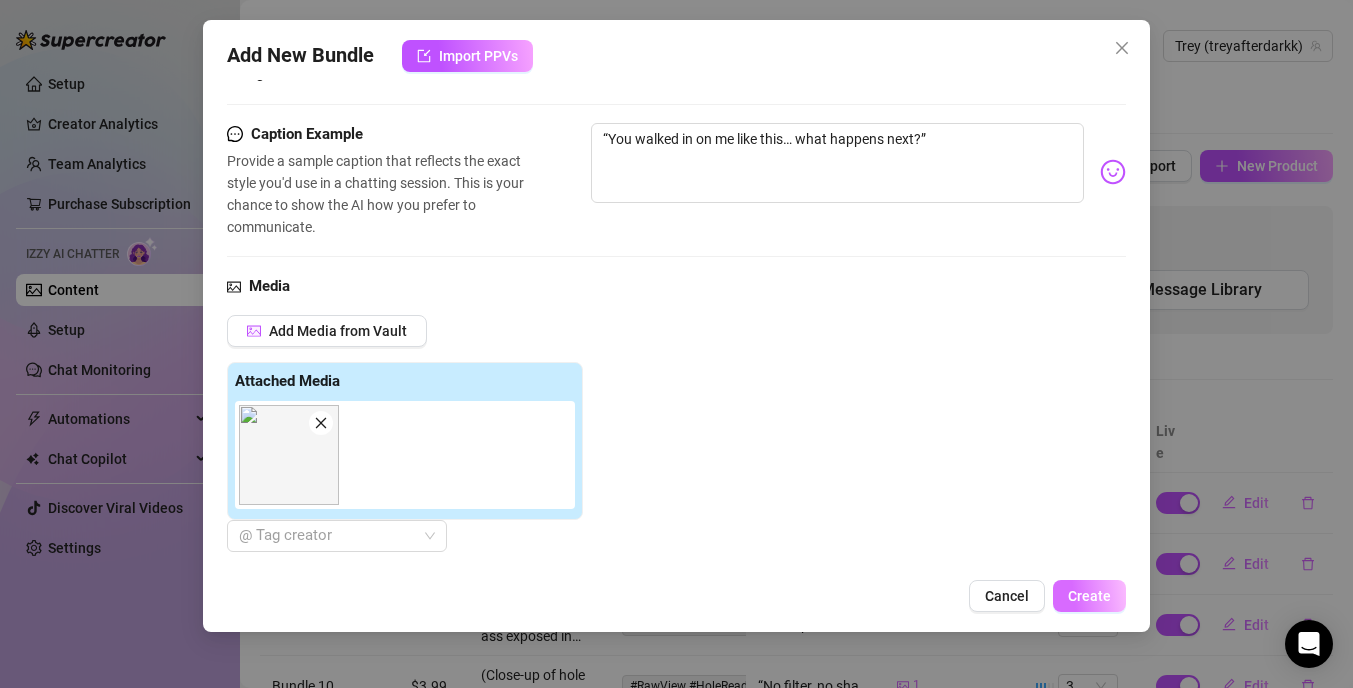 click on "Create" at bounding box center (1089, 596) 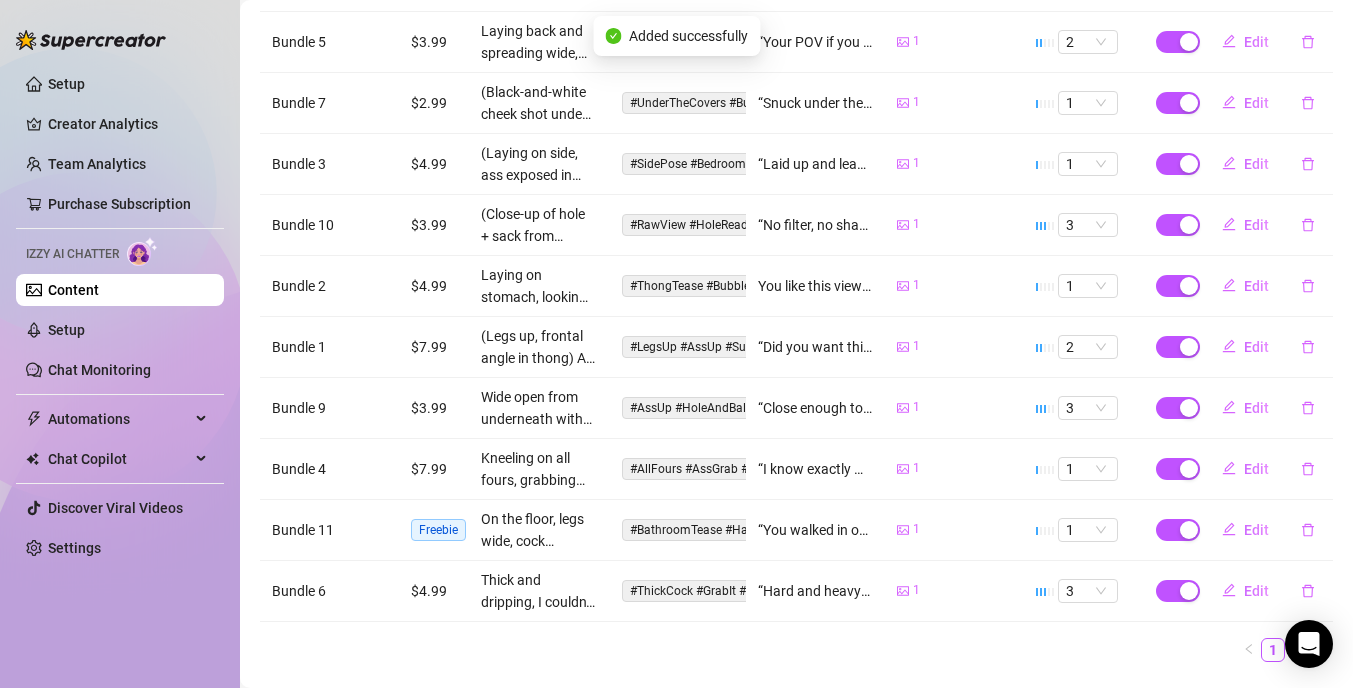 scroll, scrollTop: 510, scrollLeft: 0, axis: vertical 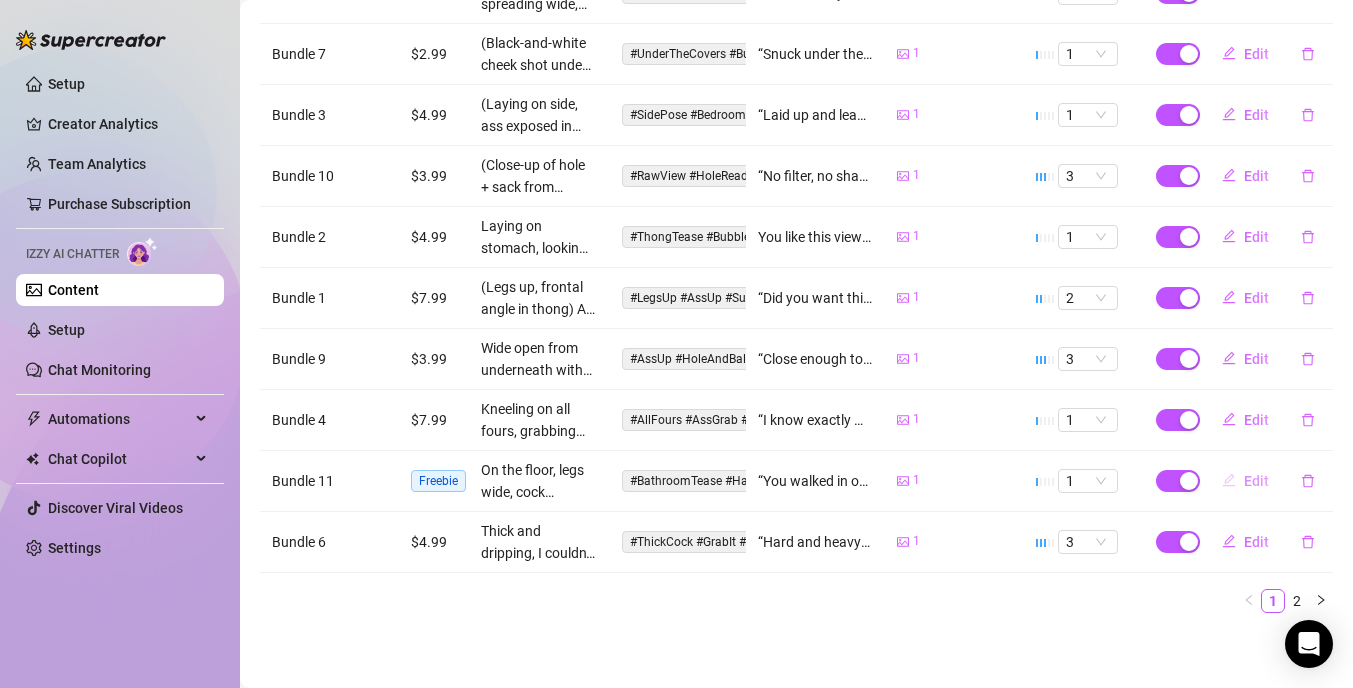 click on "Edit" at bounding box center [1245, 481] 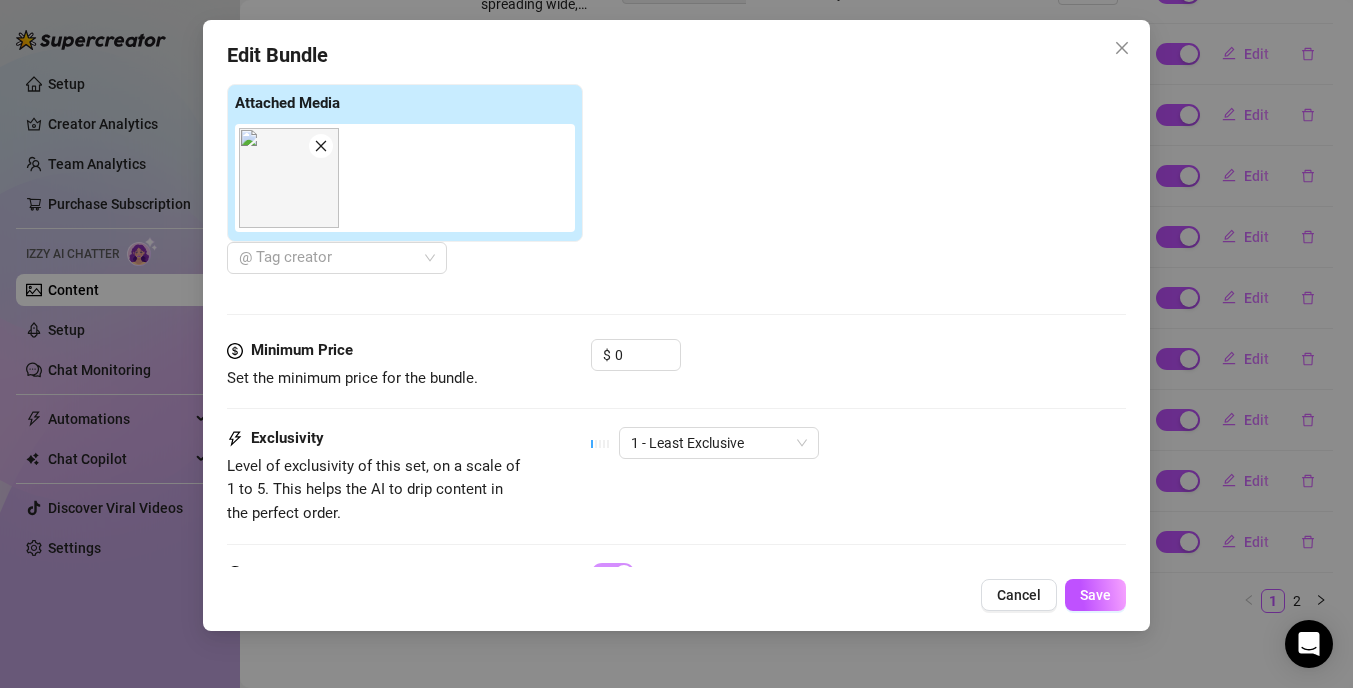 scroll, scrollTop: 735, scrollLeft: 0, axis: vertical 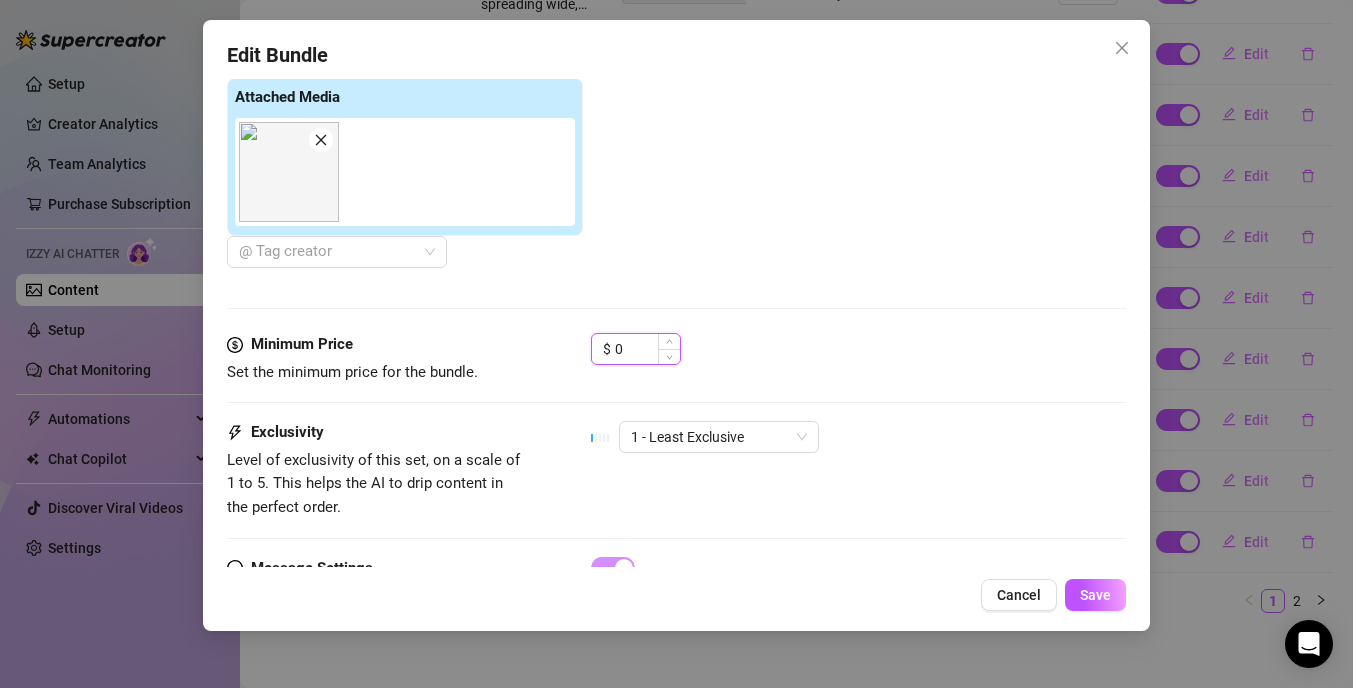 click on "0" at bounding box center [647, 349] 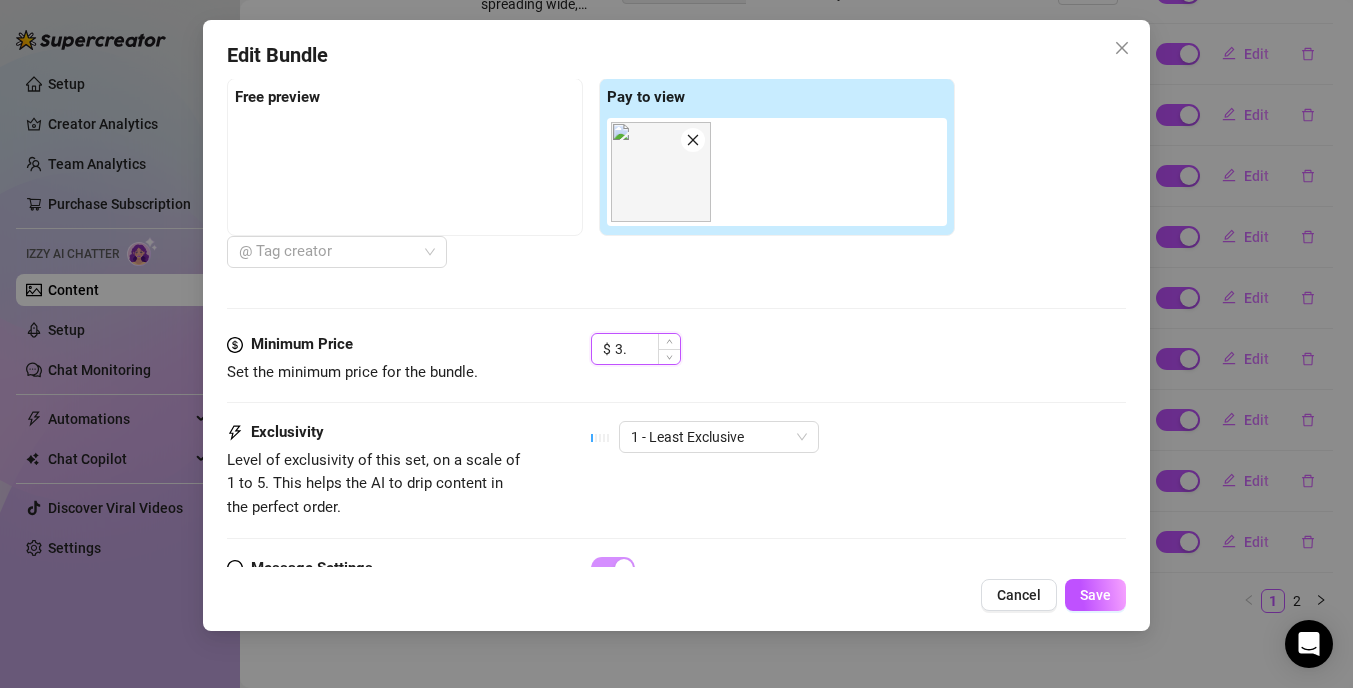 type on "3" 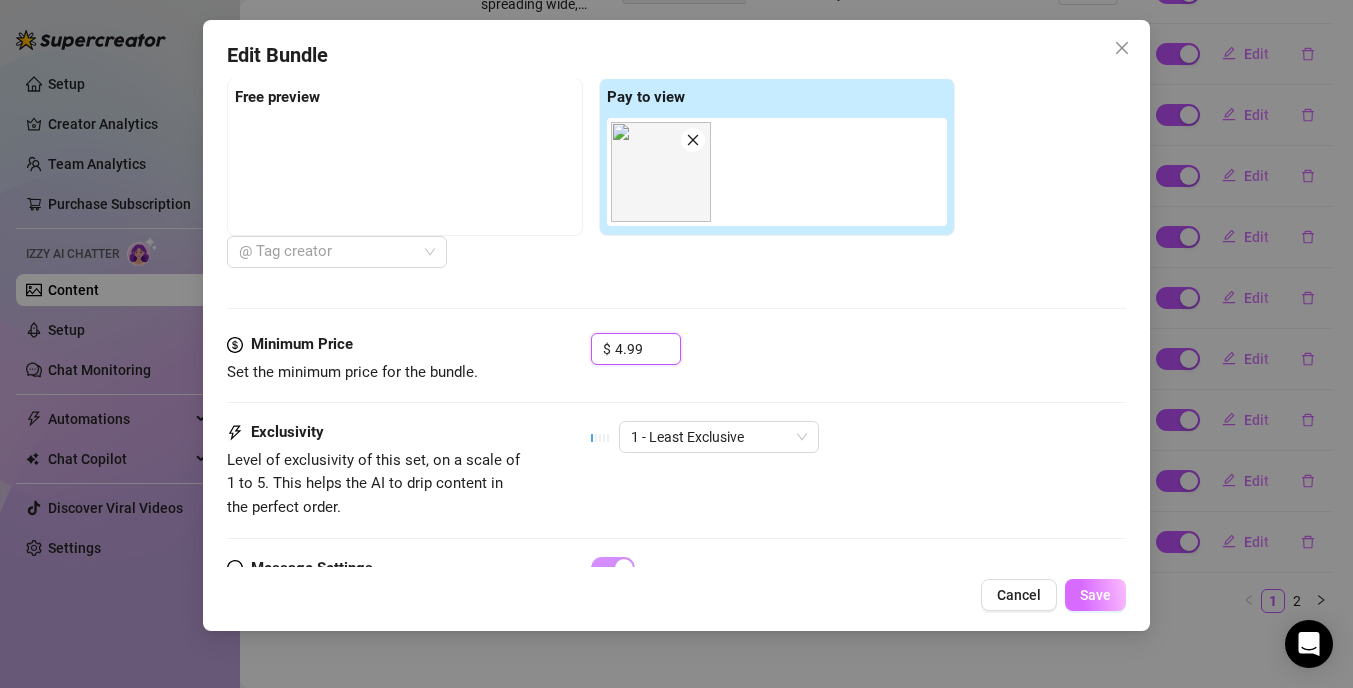 type on "4.99" 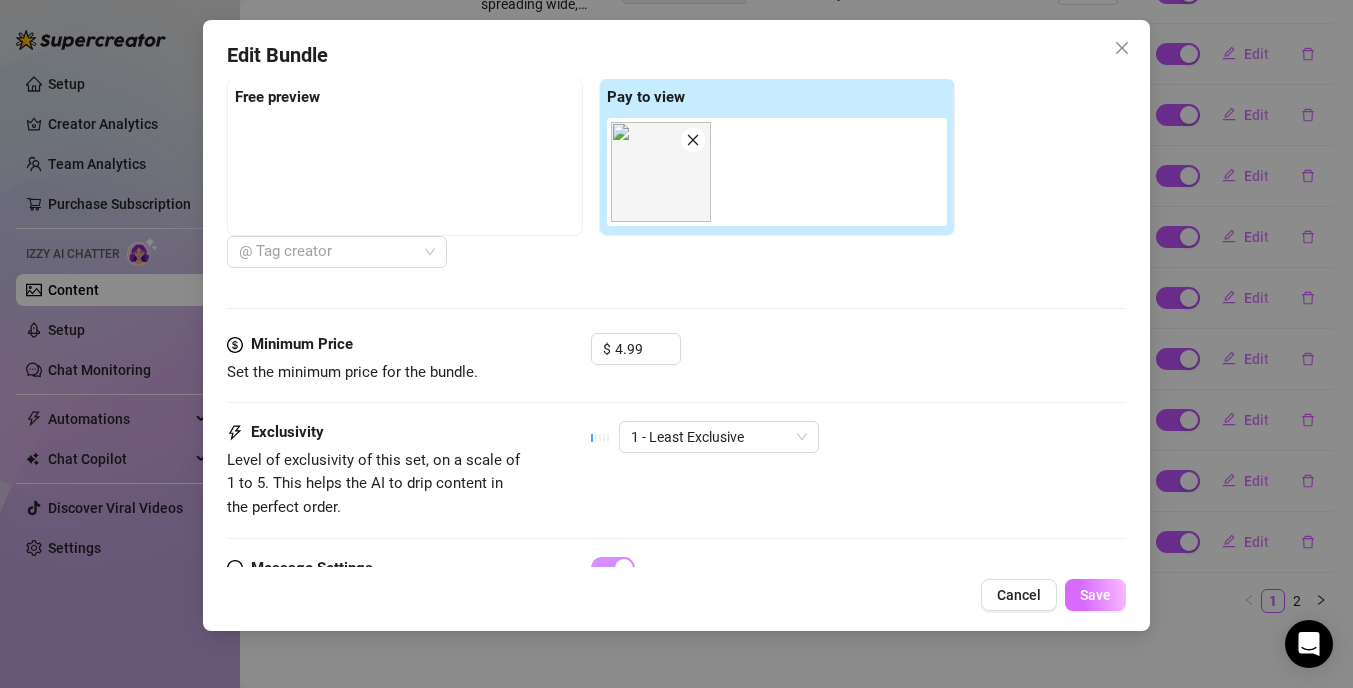 click on "Save" at bounding box center [1095, 595] 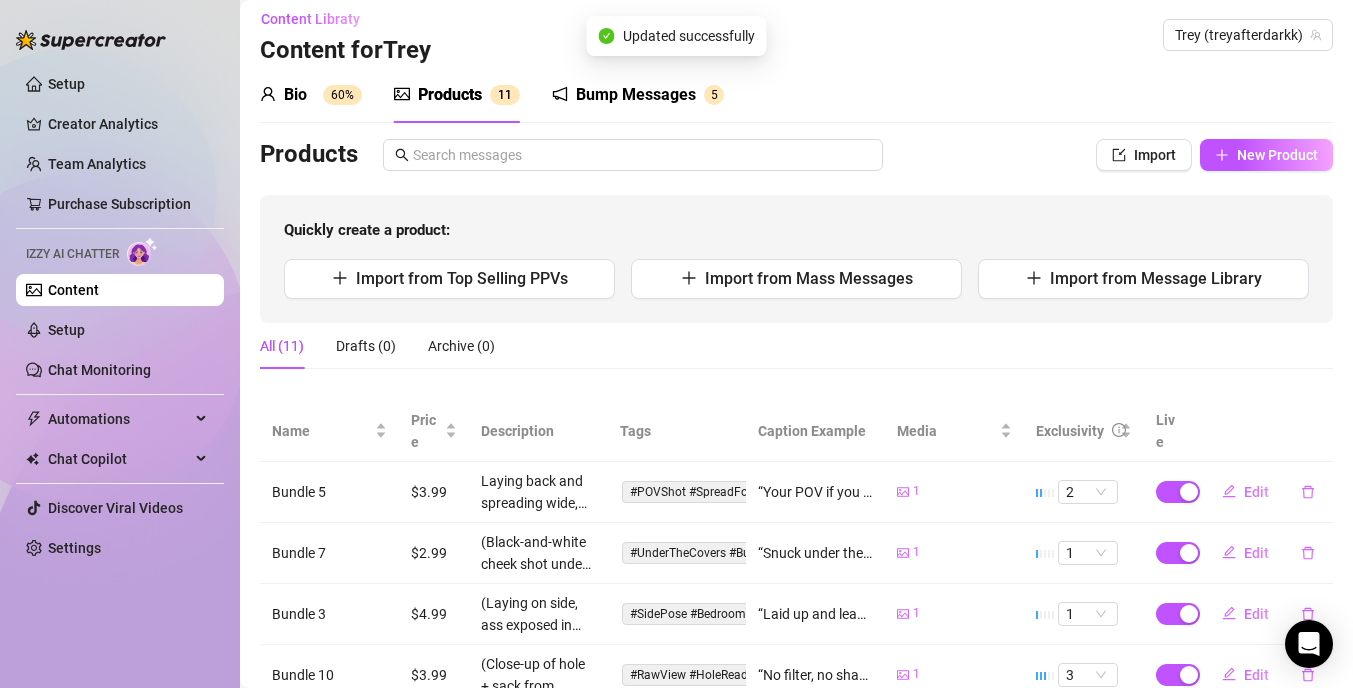 scroll, scrollTop: 0, scrollLeft: 0, axis: both 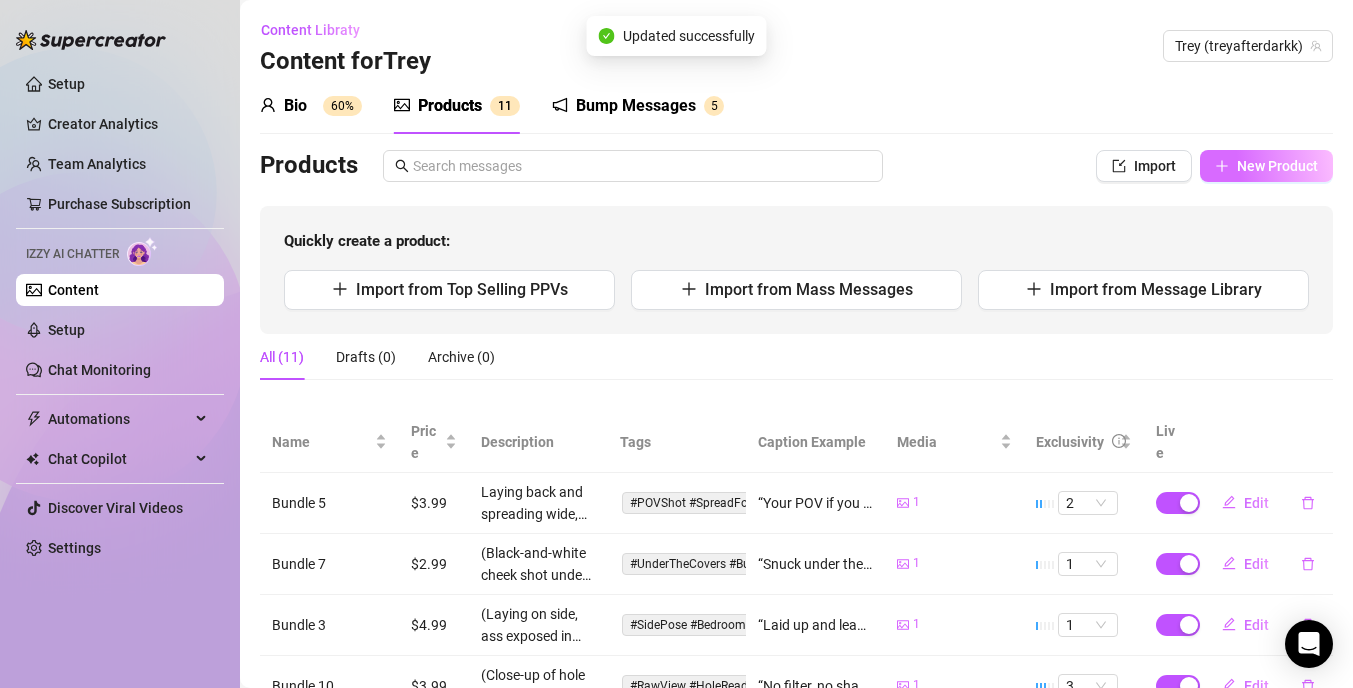 click on "New Product" at bounding box center [1266, 166] 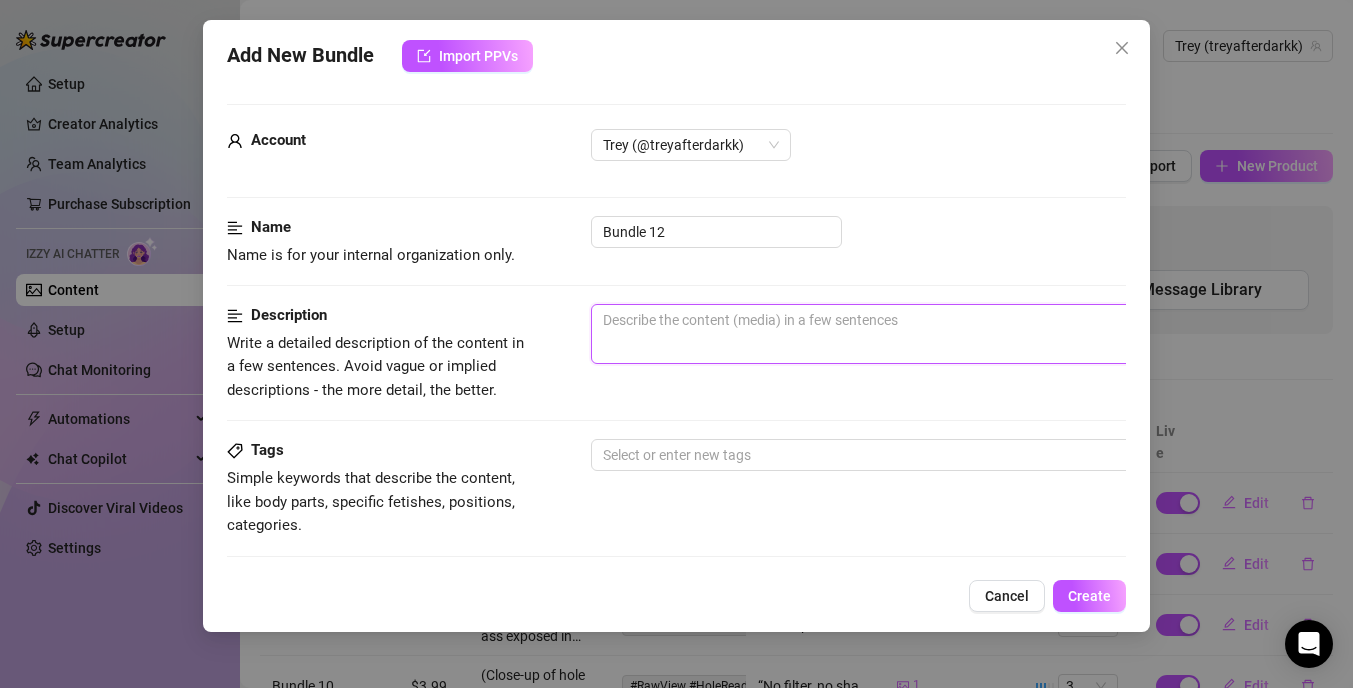 click at bounding box center [941, 334] 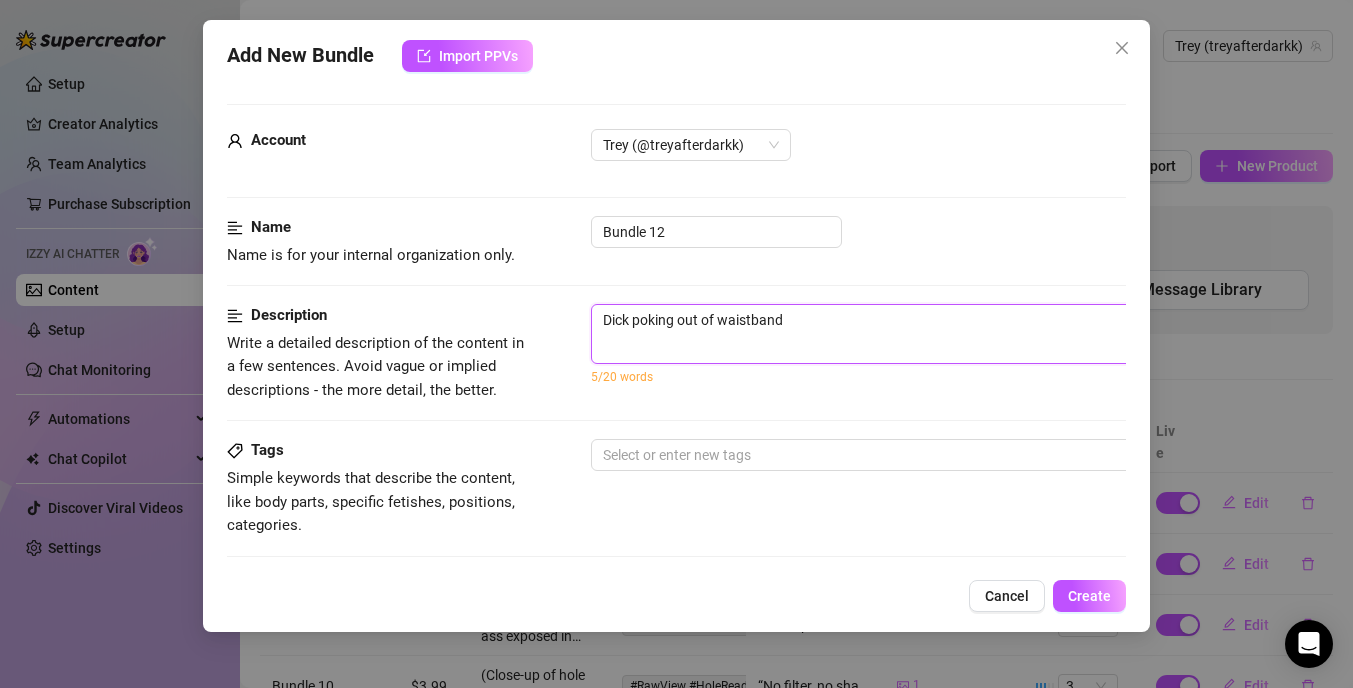 type on "Dick poking out of waistband)" 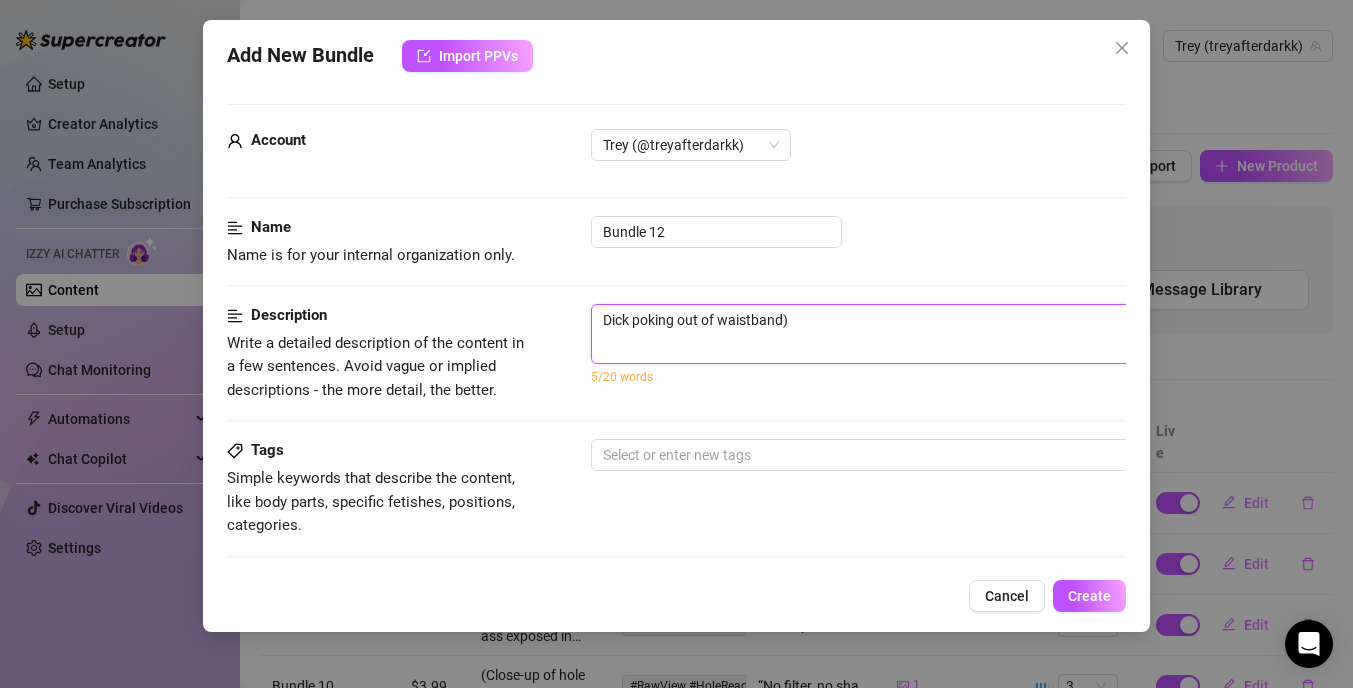 type on "(Dick poking out of waistband)" 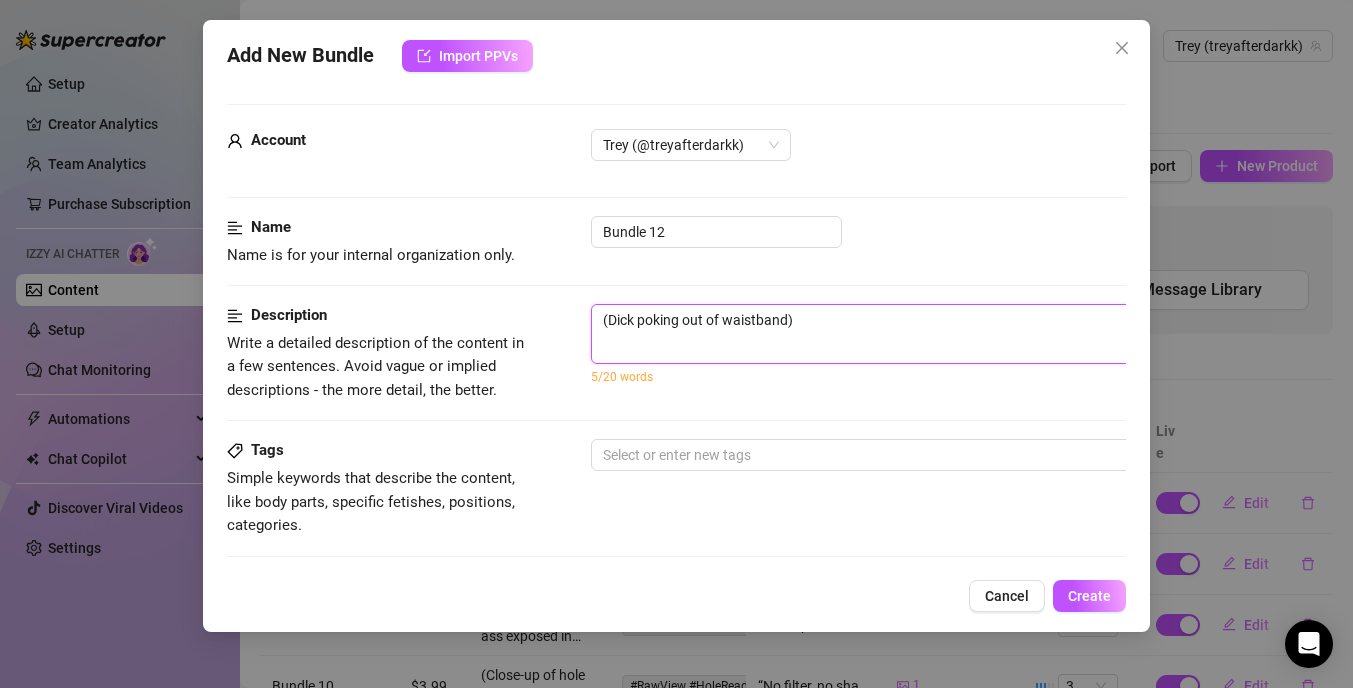 click on "(Dick poking out of waistband)" at bounding box center [941, 334] 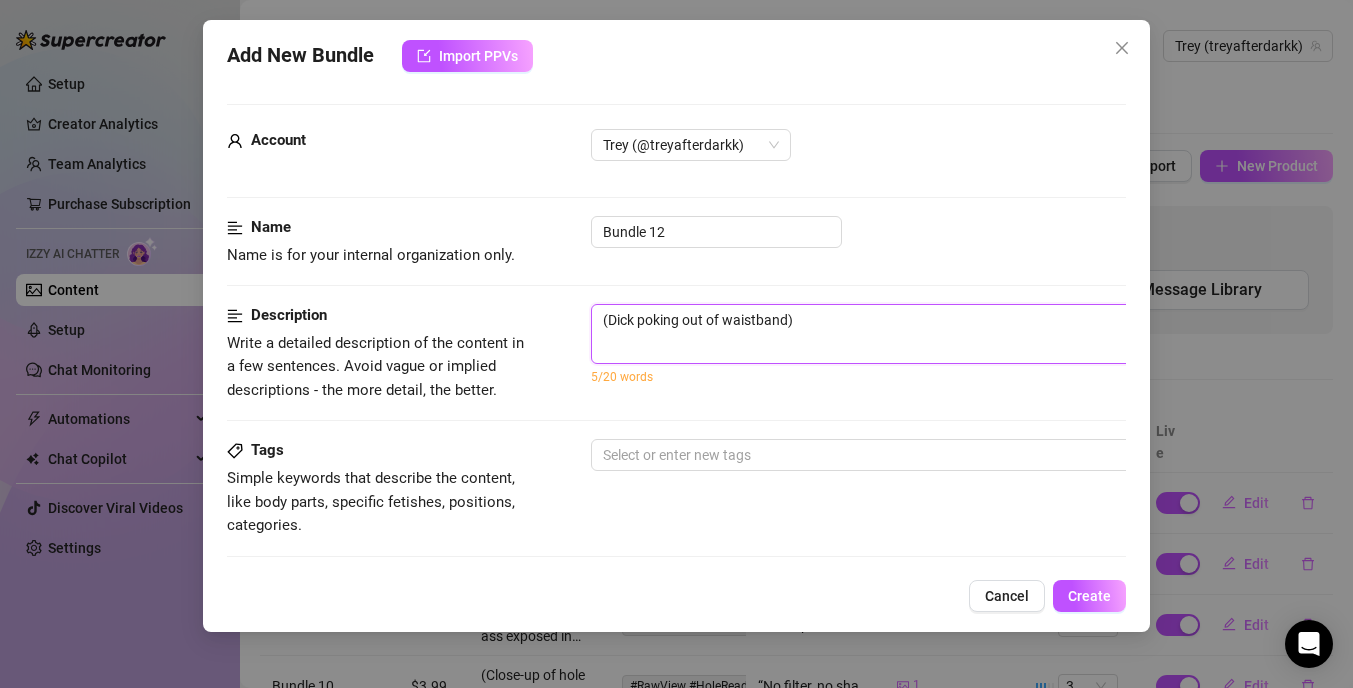 type on "(Dick poking out of waistband)" 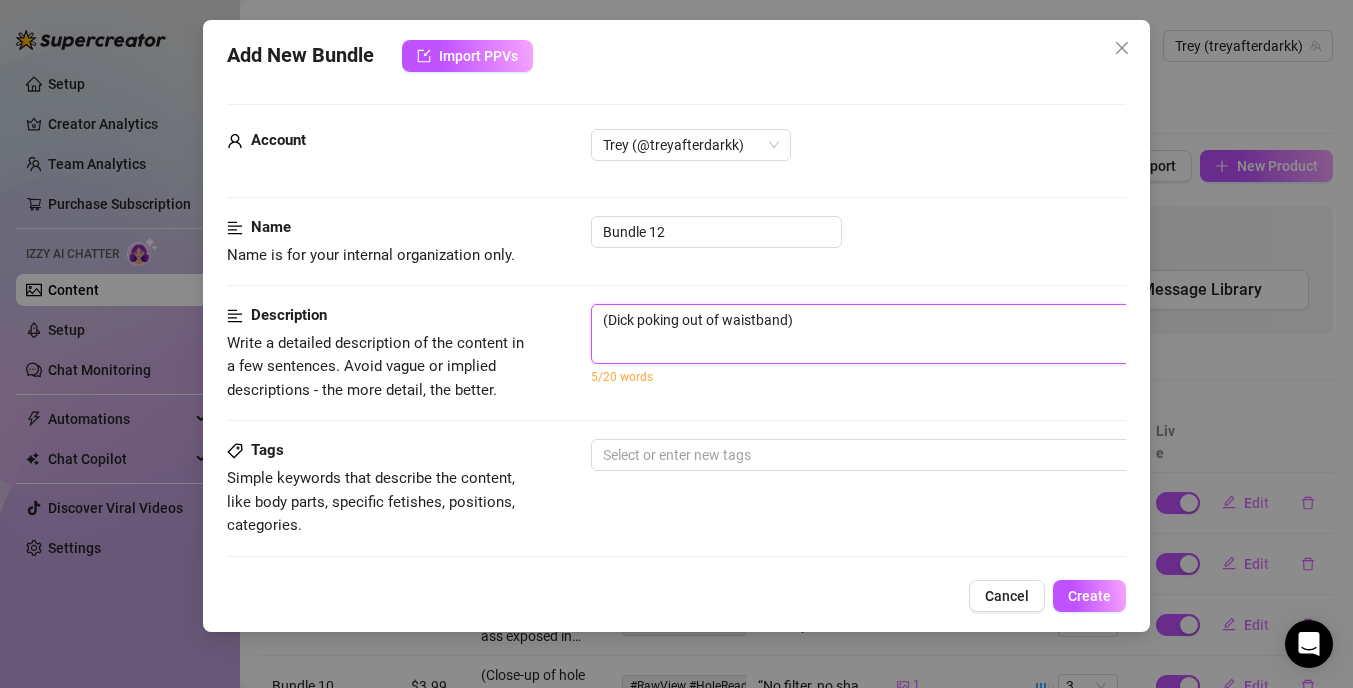 click on "(Dick poking out of waistband)" at bounding box center [941, 334] 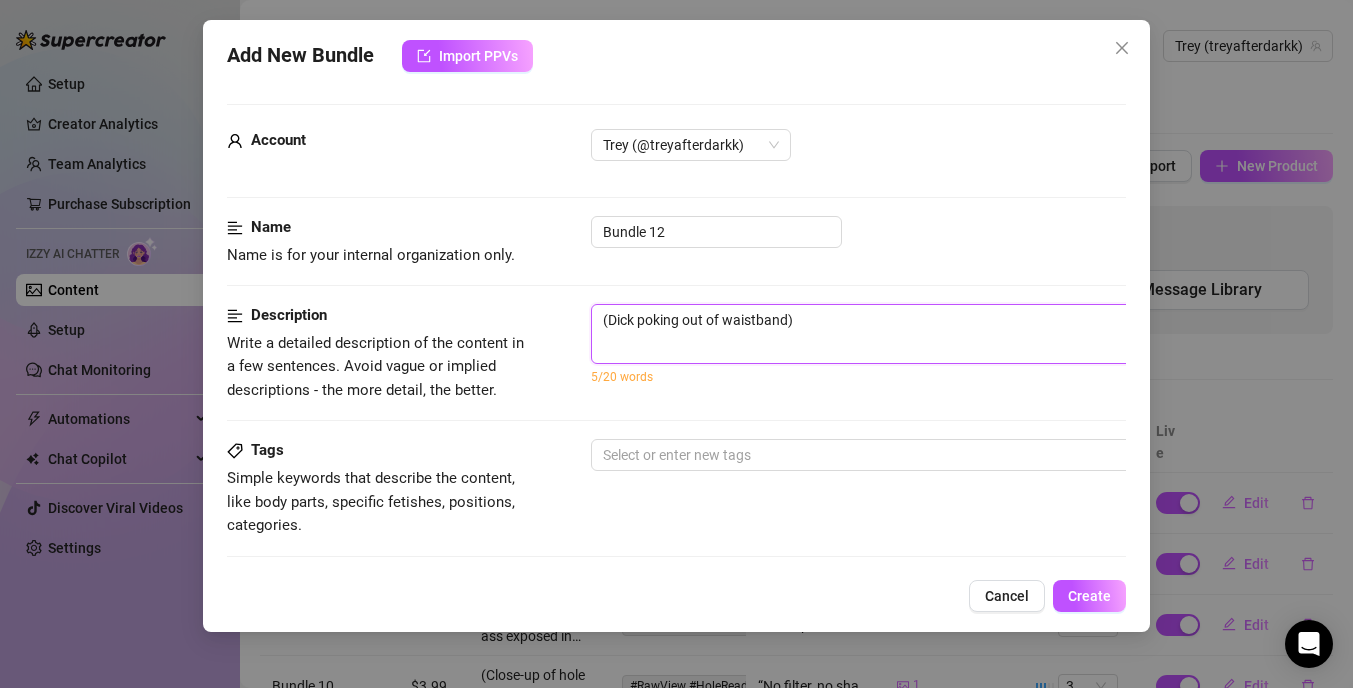 type on "(Dick poking out of waistband)" 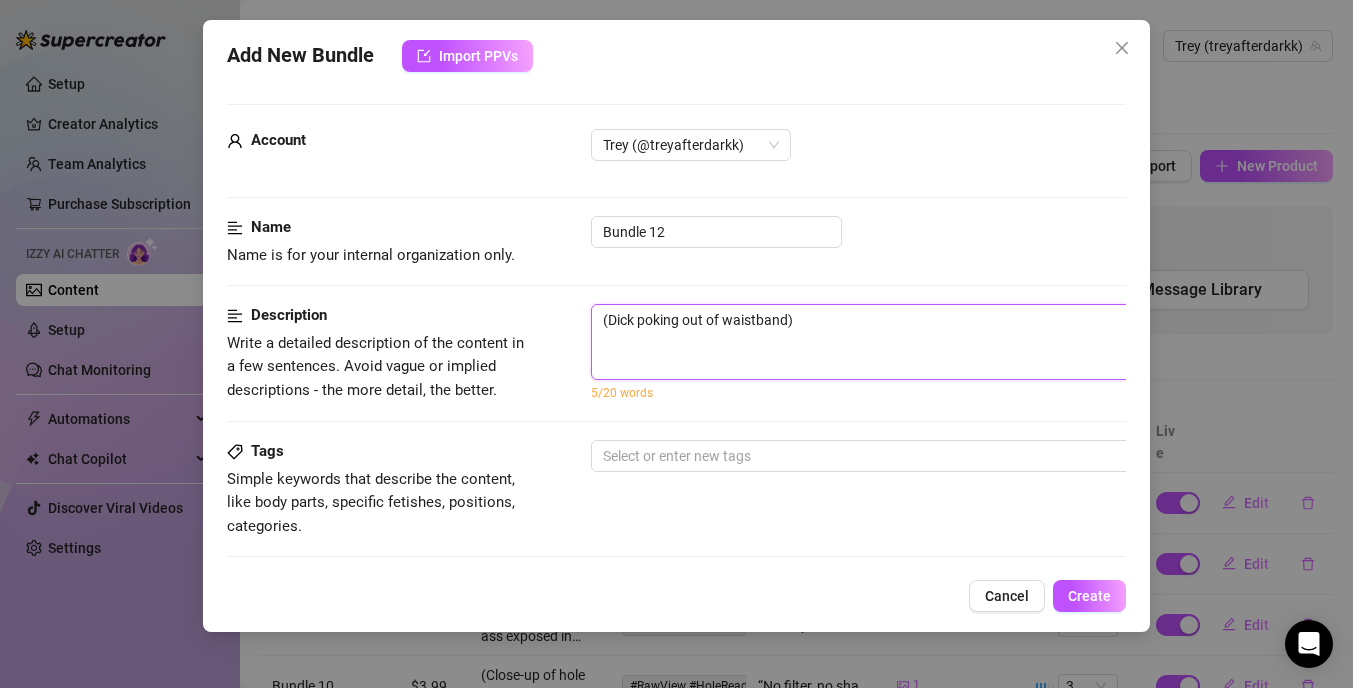 paste on "You caught me mid-jerk, pulling it out of my underwear like I couldn’t wait. Soft lighting, full bulge." 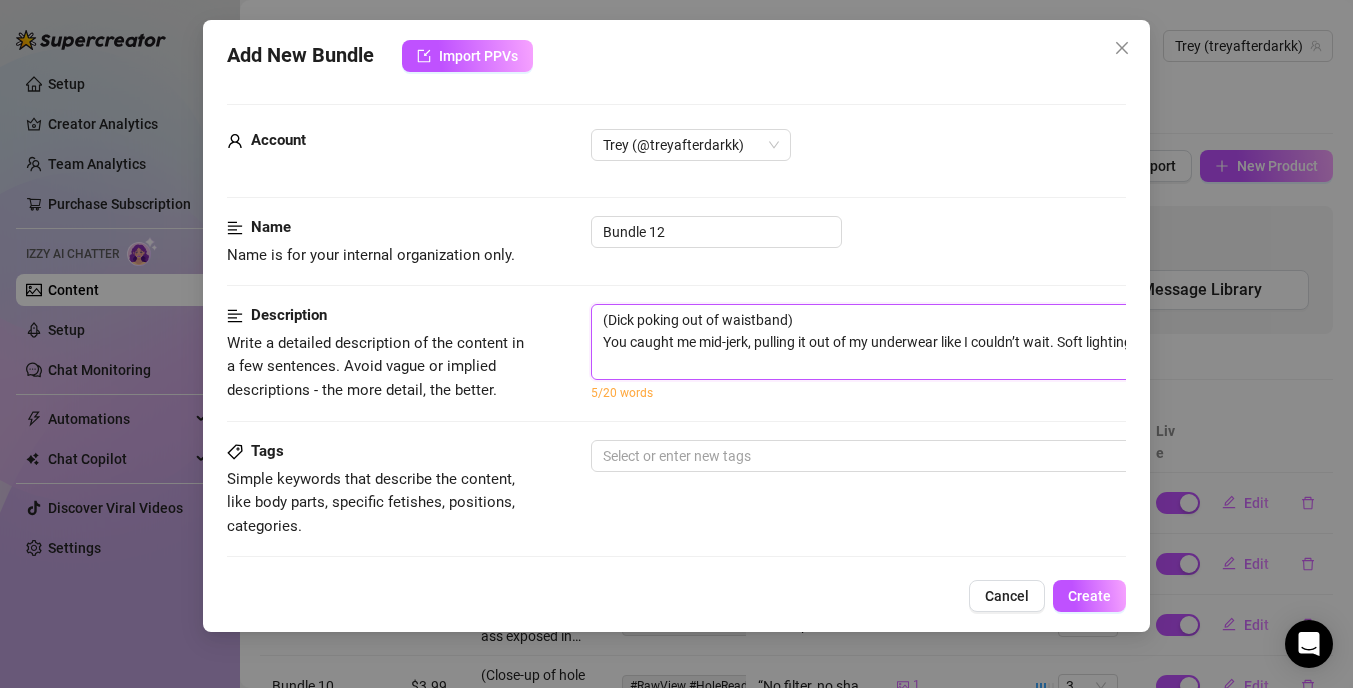 scroll, scrollTop: 0, scrollLeft: 78, axis: horizontal 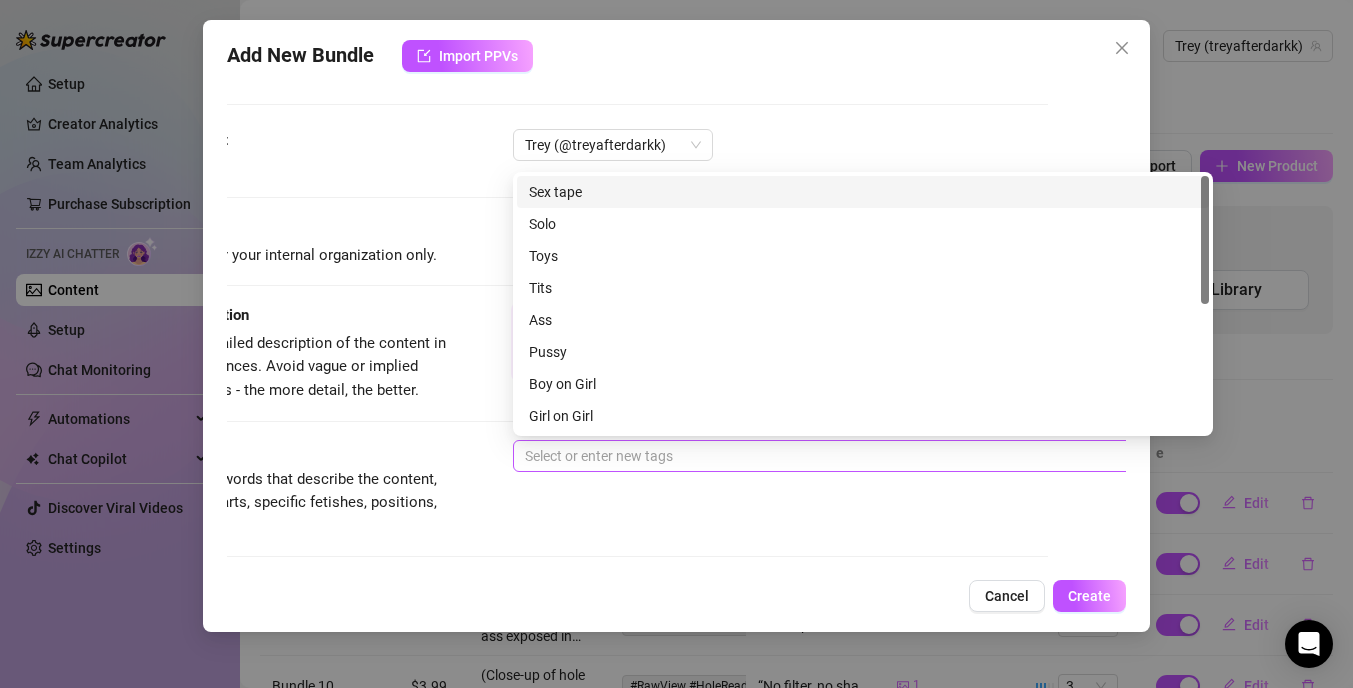 click at bounding box center (852, 456) 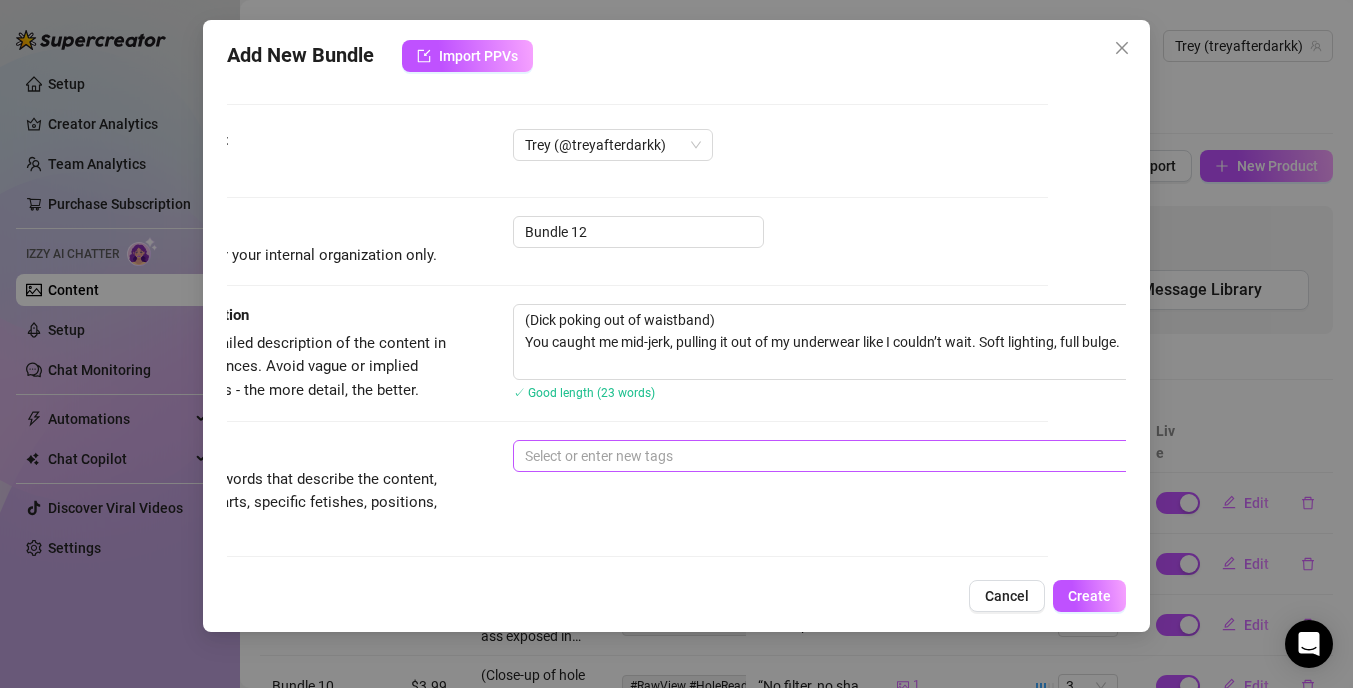 click at bounding box center [852, 456] 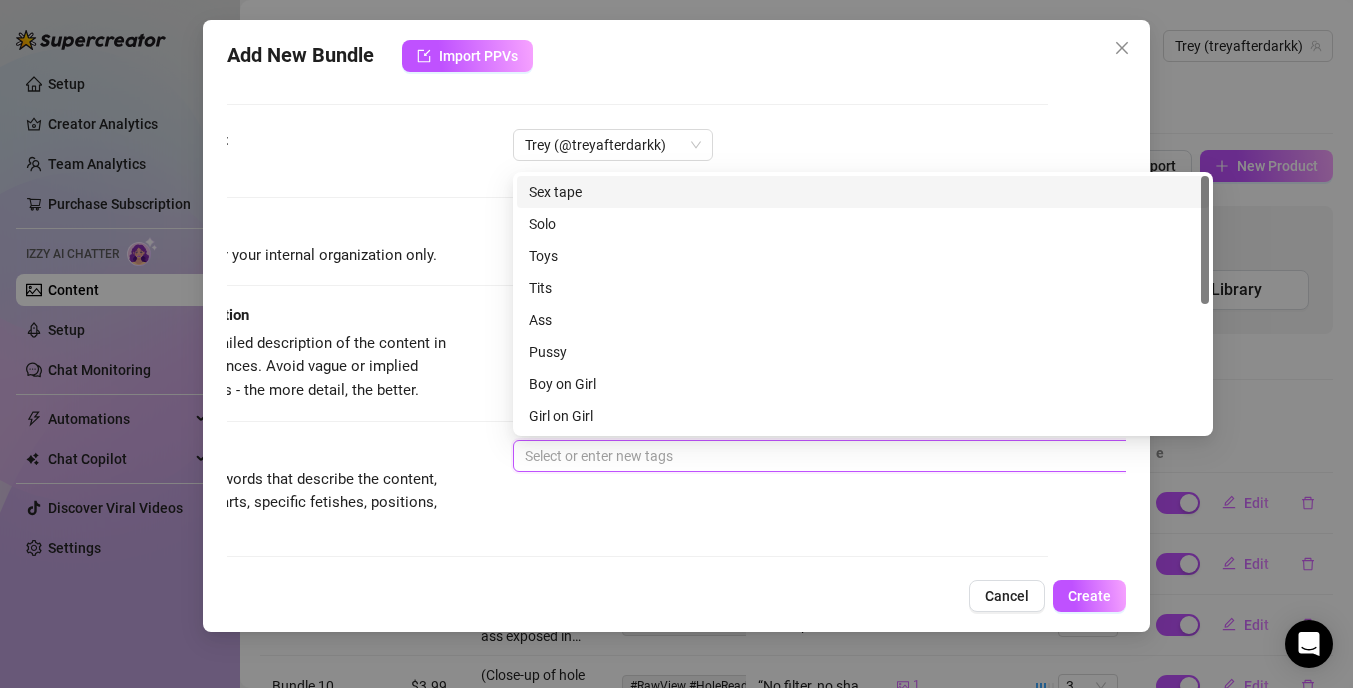 paste on "#WaistbandTease #DickOut #UndiesDown #CockPeek #HornyEnergy" 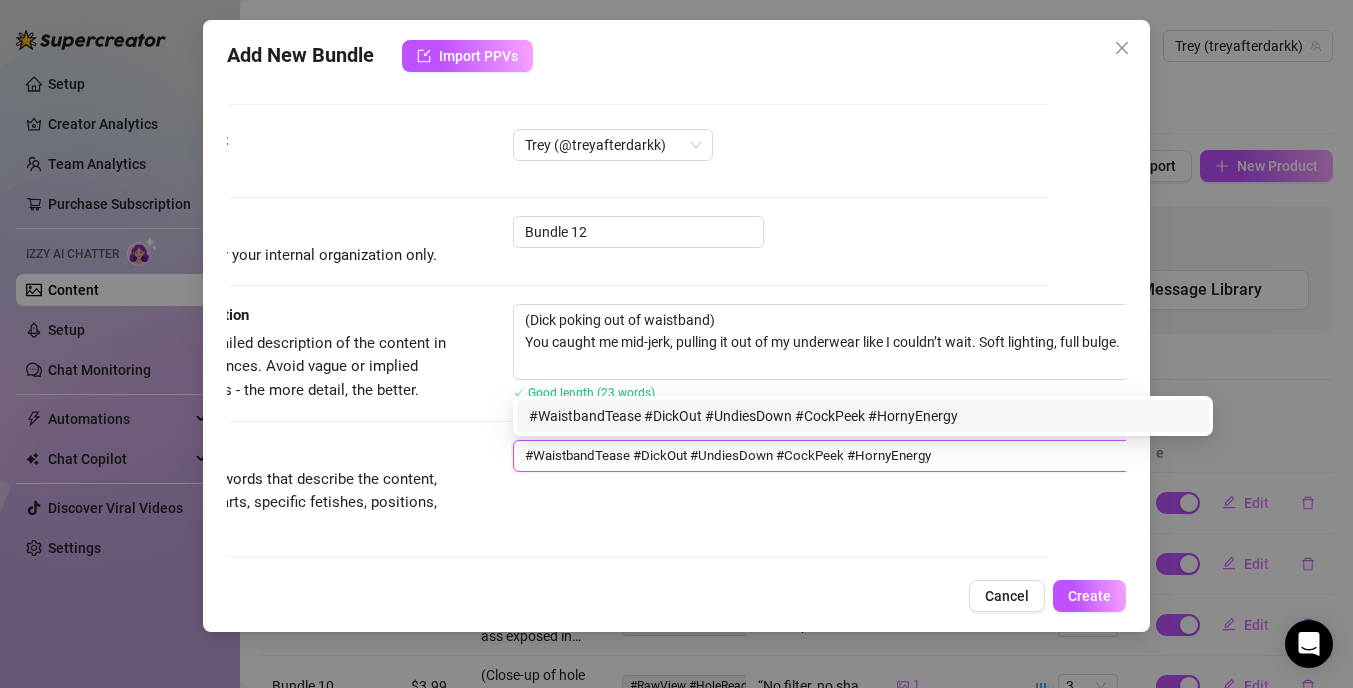 type on "#WaistbandTease #DickOut #UndiesDown #CockPeek #HornyEnergy" 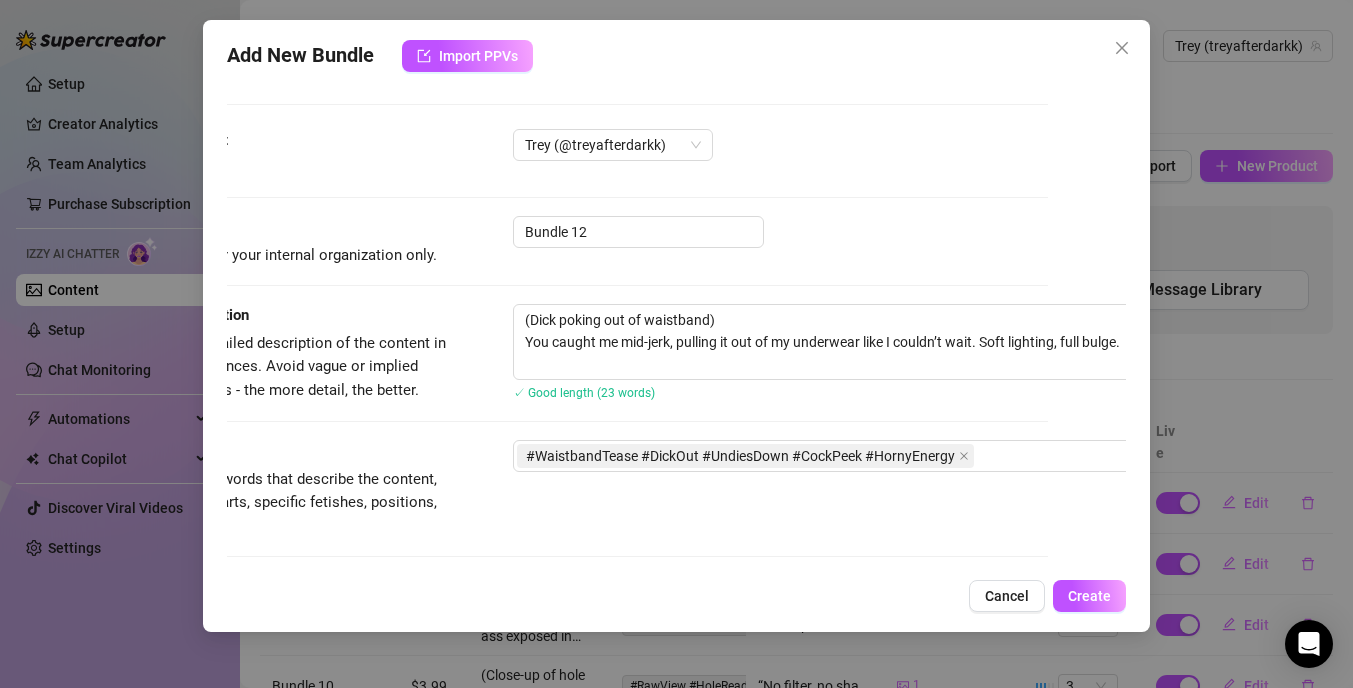 click on "Tags Simple keywords that describe the content, like body parts, specific fetishes, positions, categories. #WaistbandTease #DickOut #UndiesDown #CockPeek #HornyEnergy" at bounding box center [598, 489] 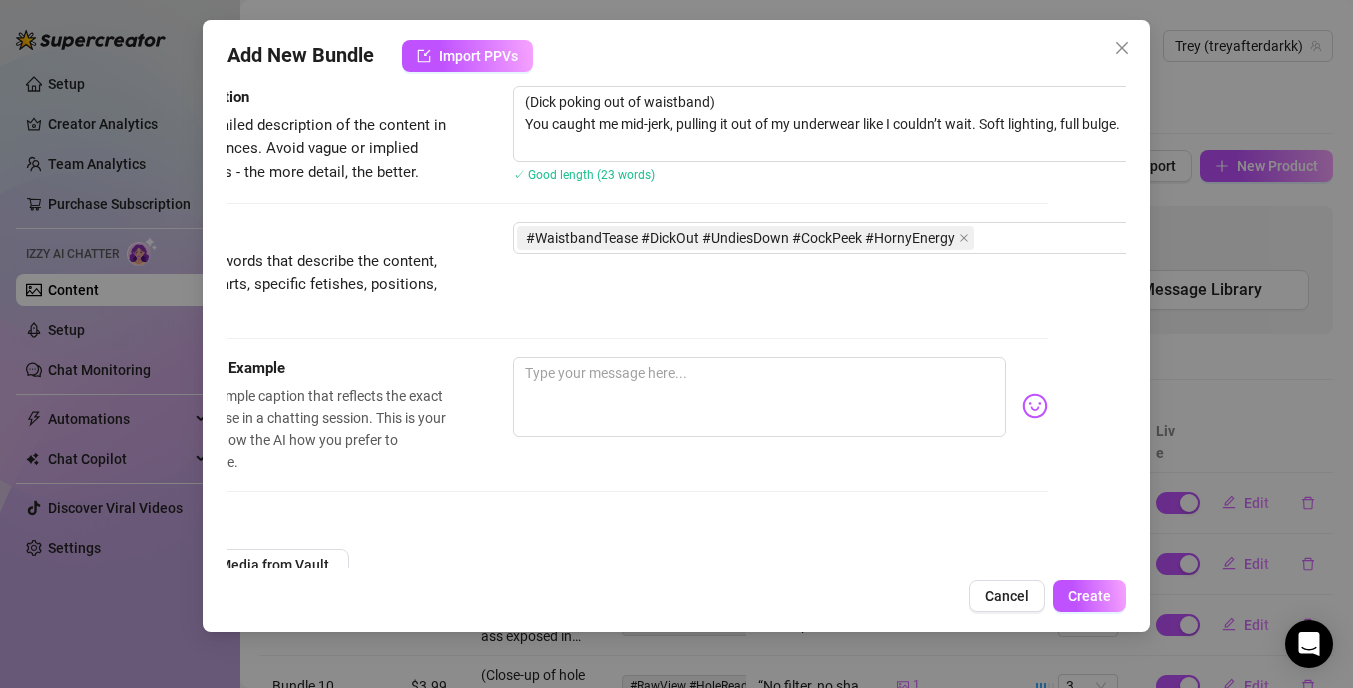 scroll, scrollTop: 252, scrollLeft: 78, axis: both 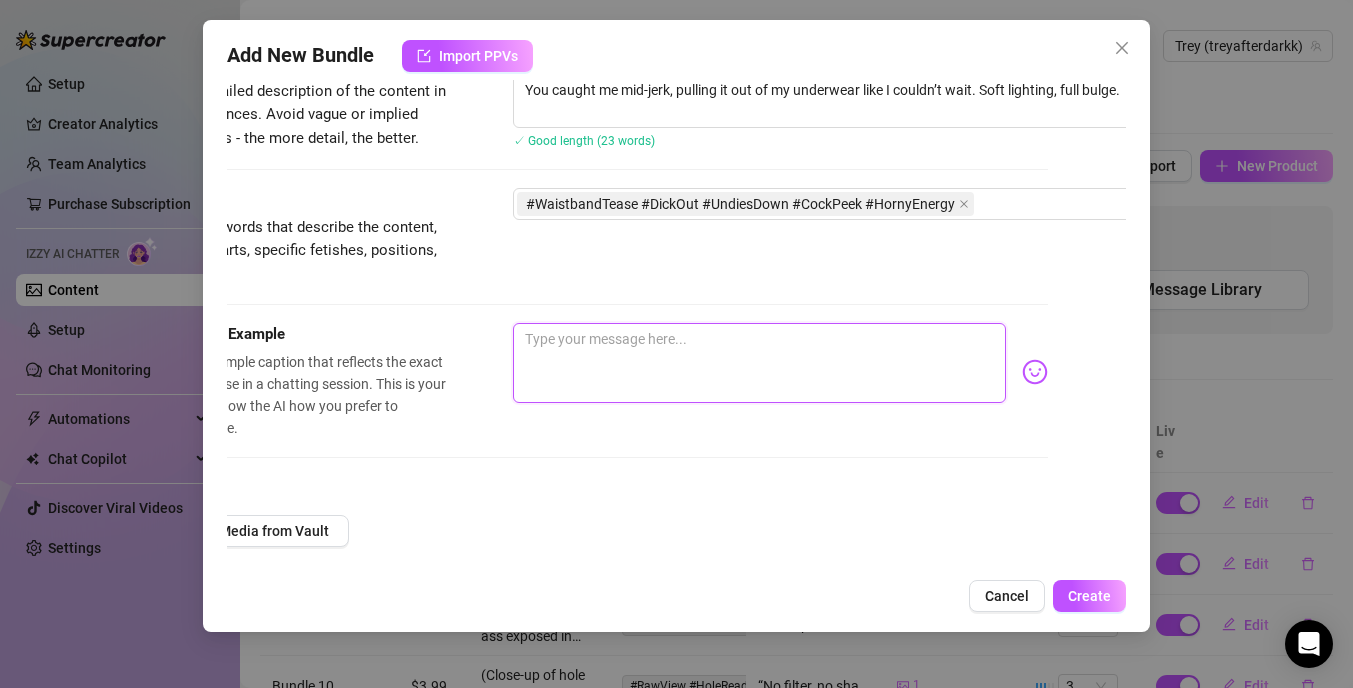 click at bounding box center [759, 363] 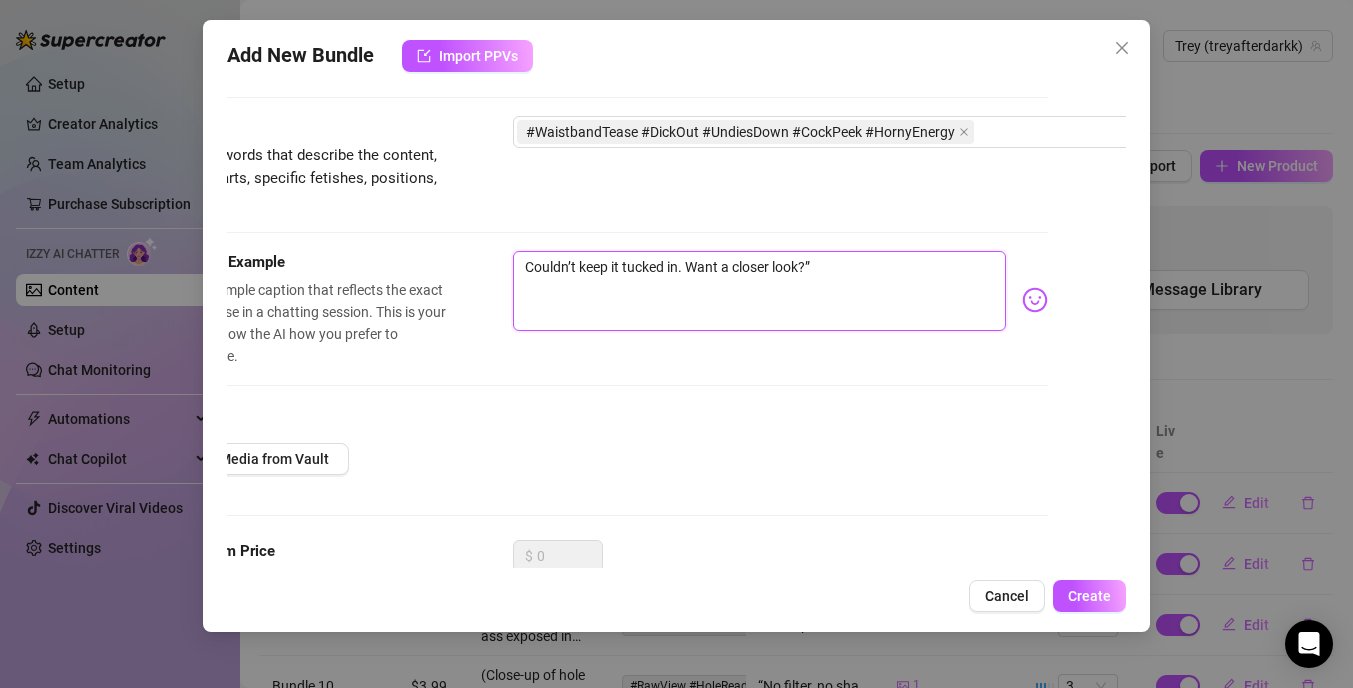 scroll, scrollTop: 357, scrollLeft: 78, axis: both 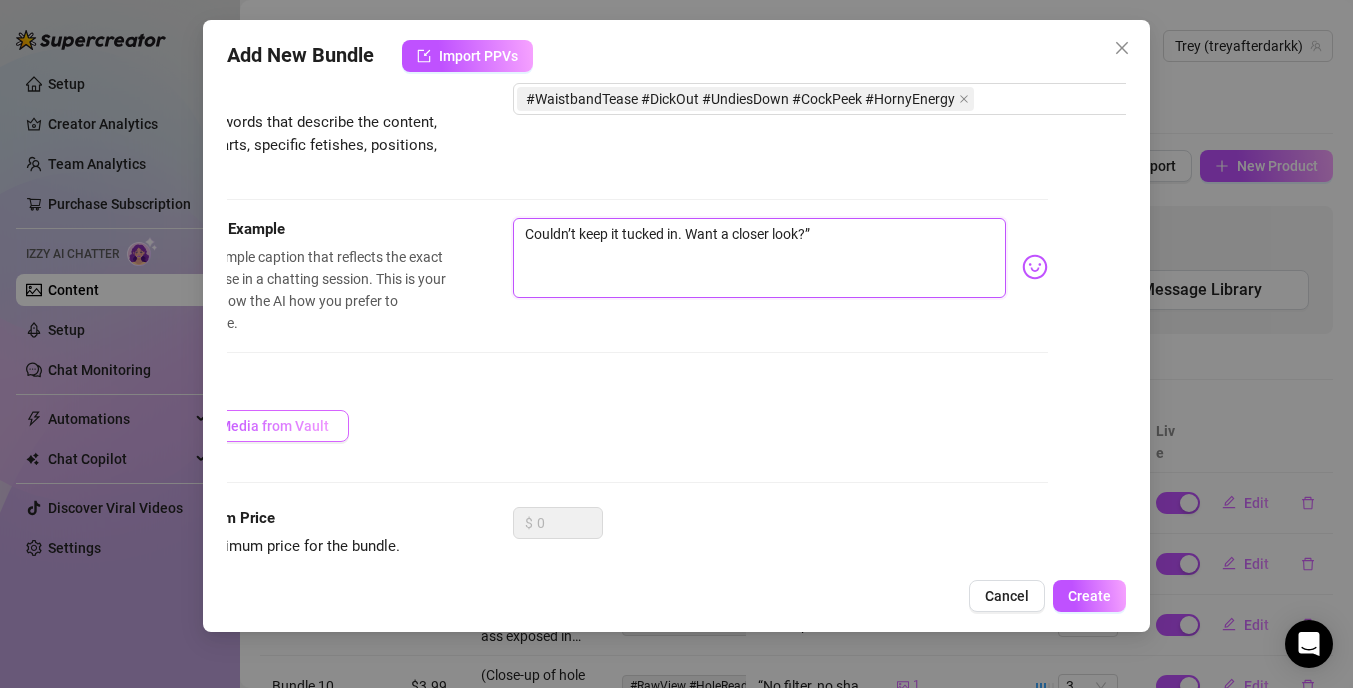 type on "Couldn’t keep it tucked in. Want a closer look?”" 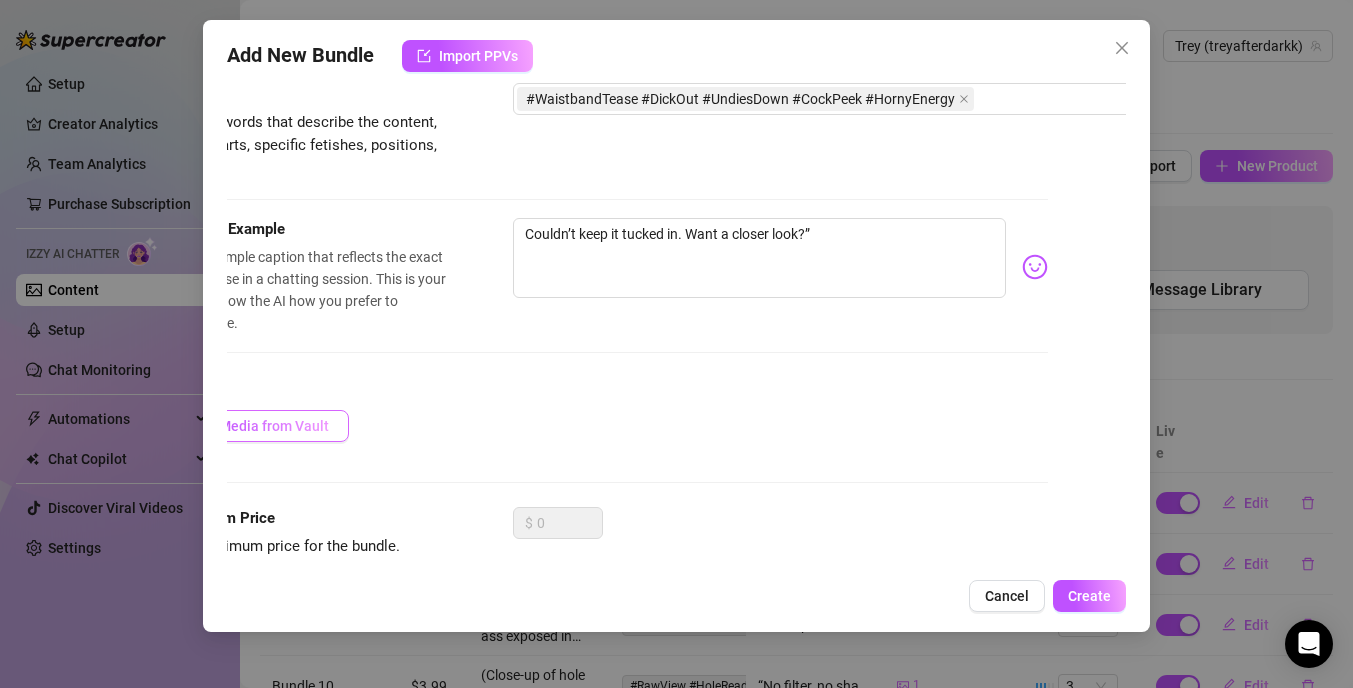 click on "Add Media from Vault" at bounding box center [260, 426] 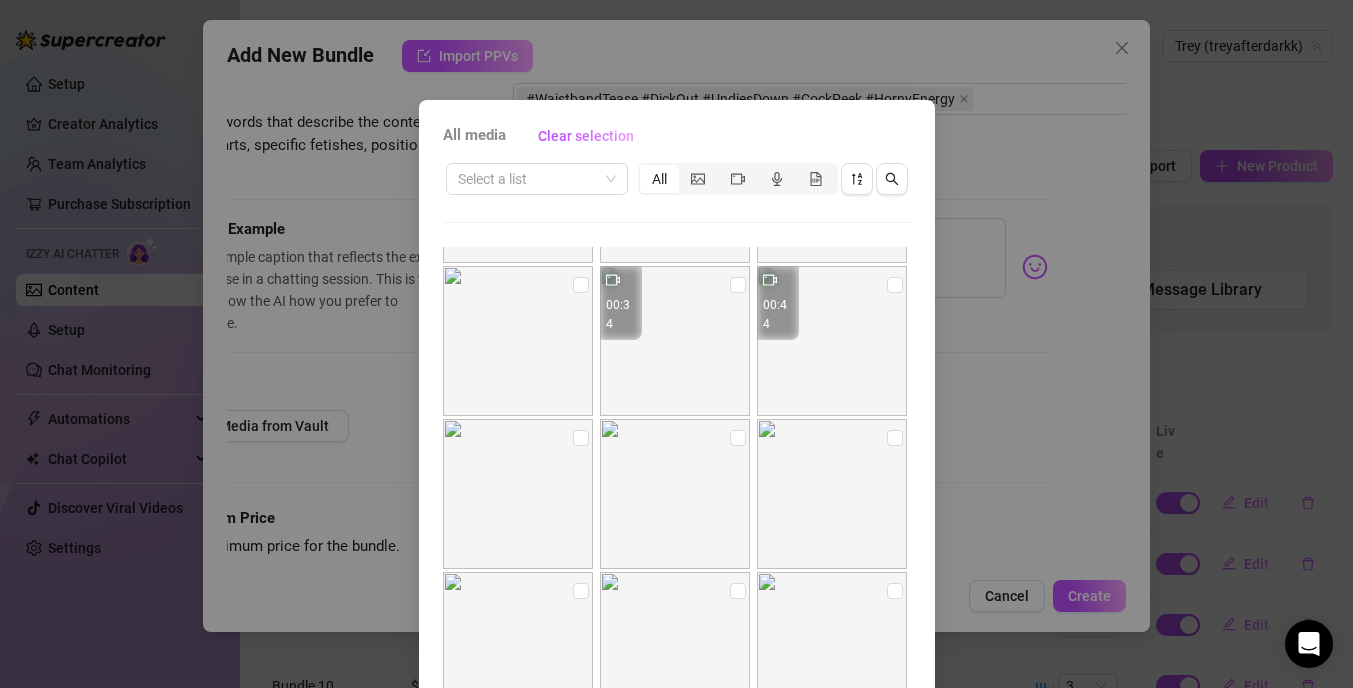 scroll, scrollTop: 754, scrollLeft: 0, axis: vertical 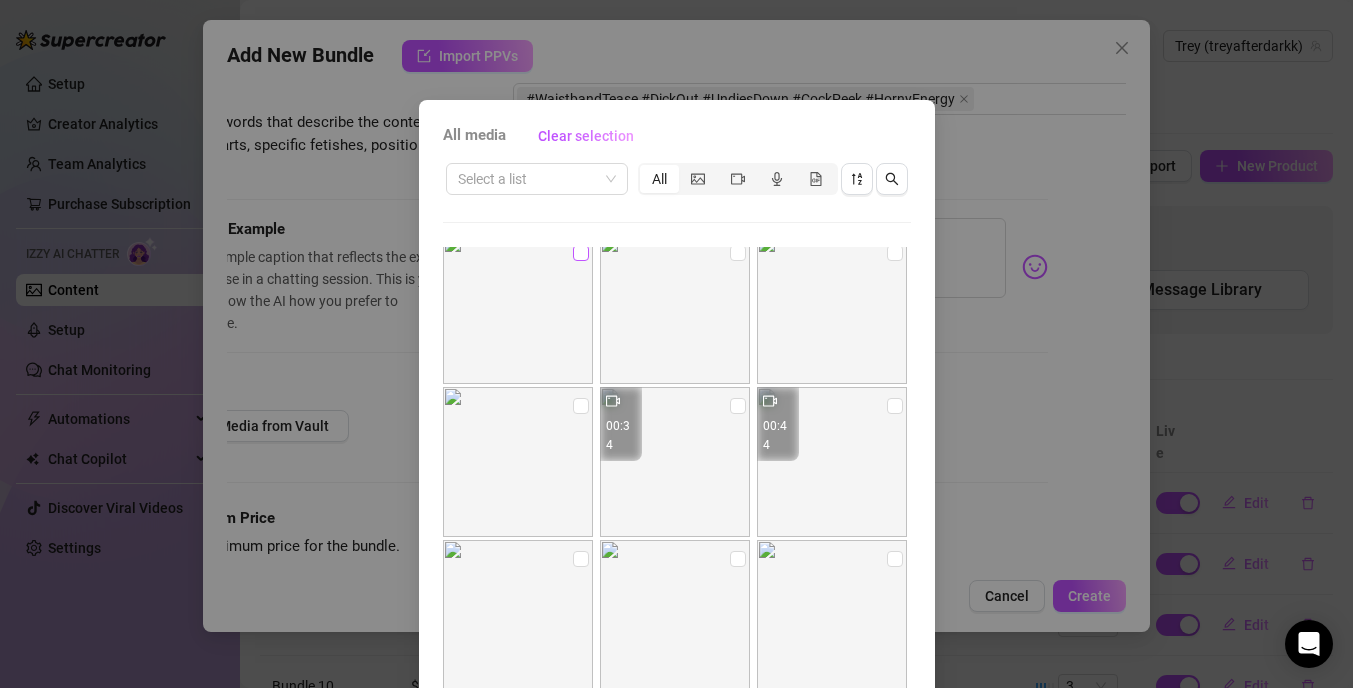 click at bounding box center [581, 253] 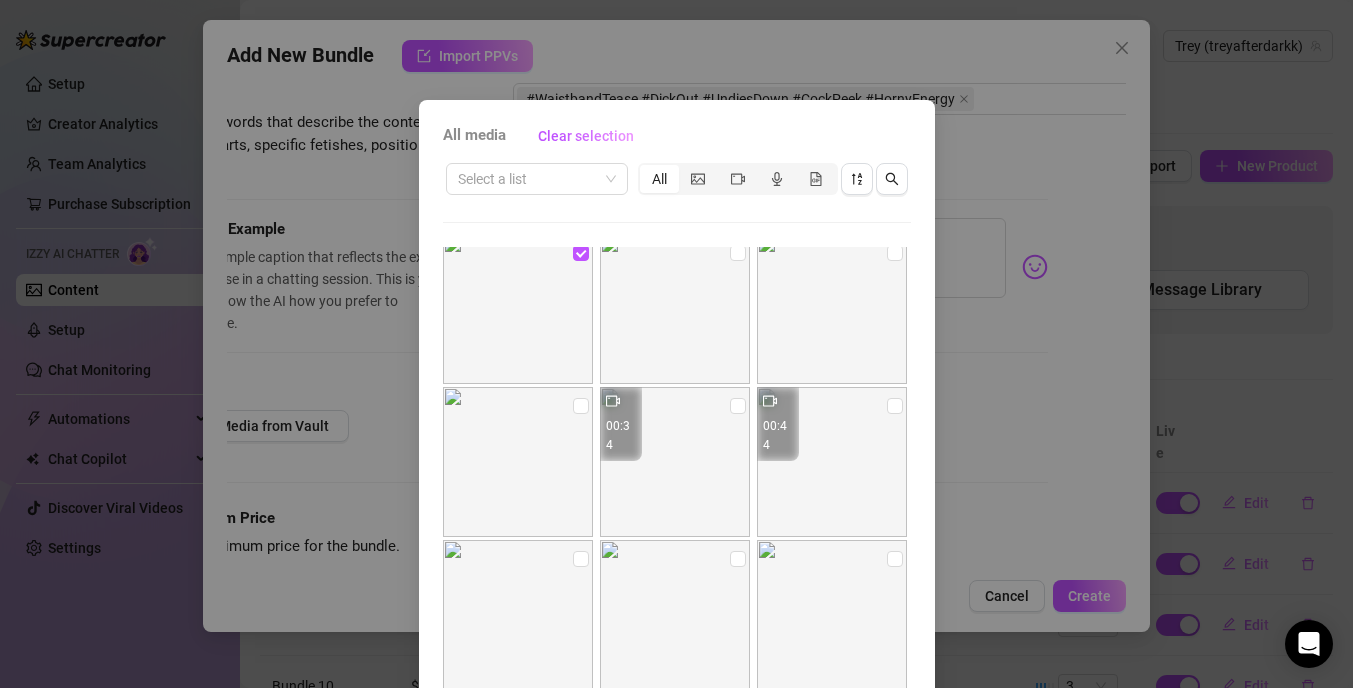scroll, scrollTop: 754, scrollLeft: 0, axis: vertical 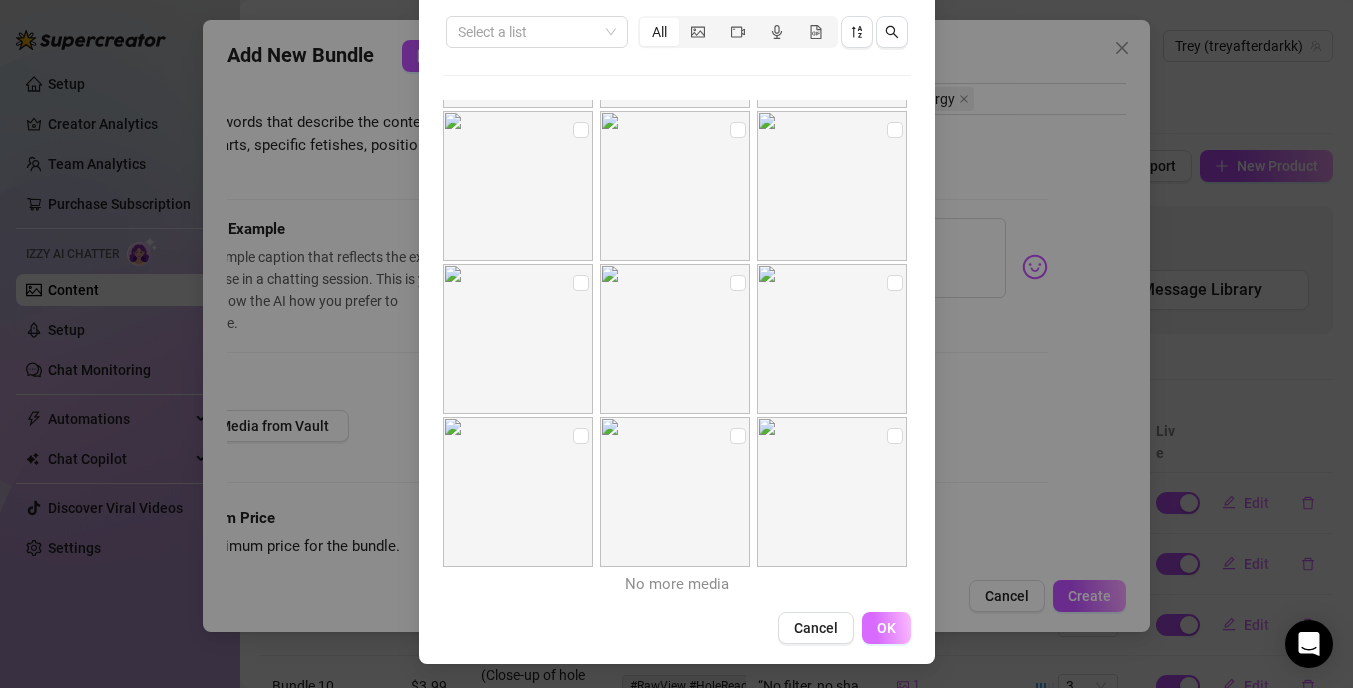 click on "OK" at bounding box center [886, 628] 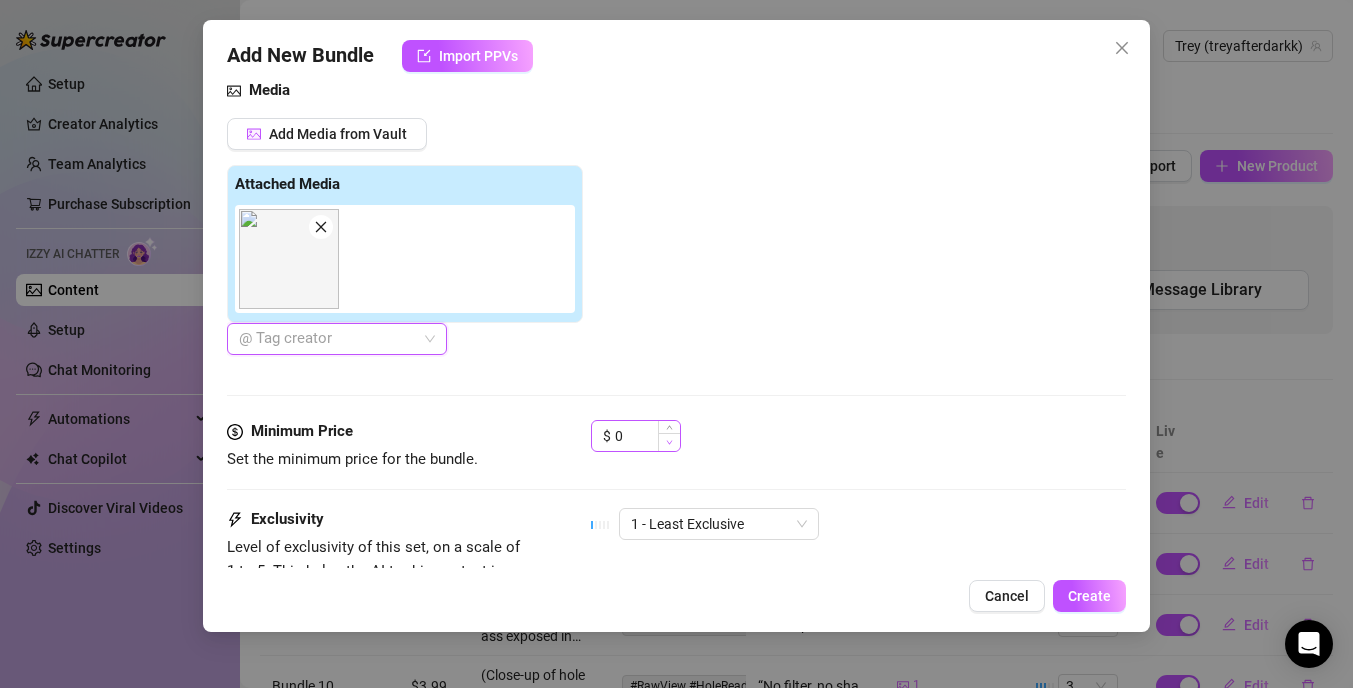 click at bounding box center (669, 442) 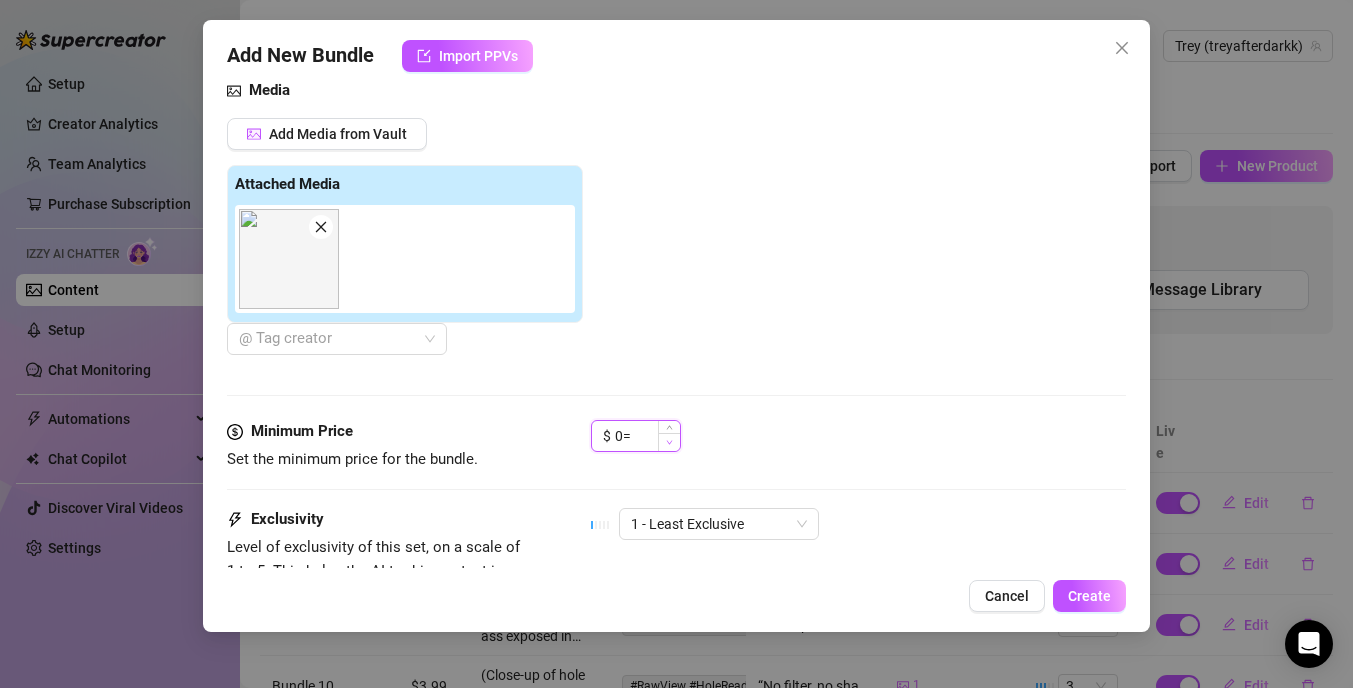 type on "0" 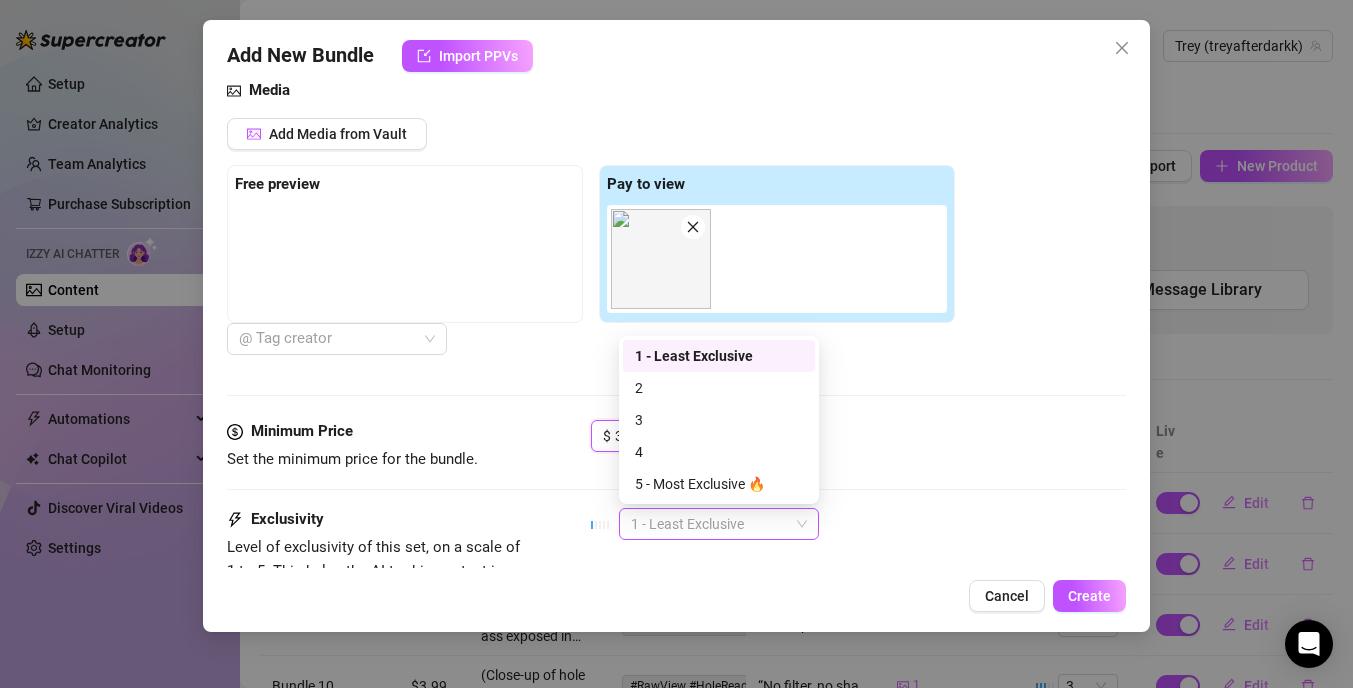 click on "1 - Least Exclusive" at bounding box center (719, 524) 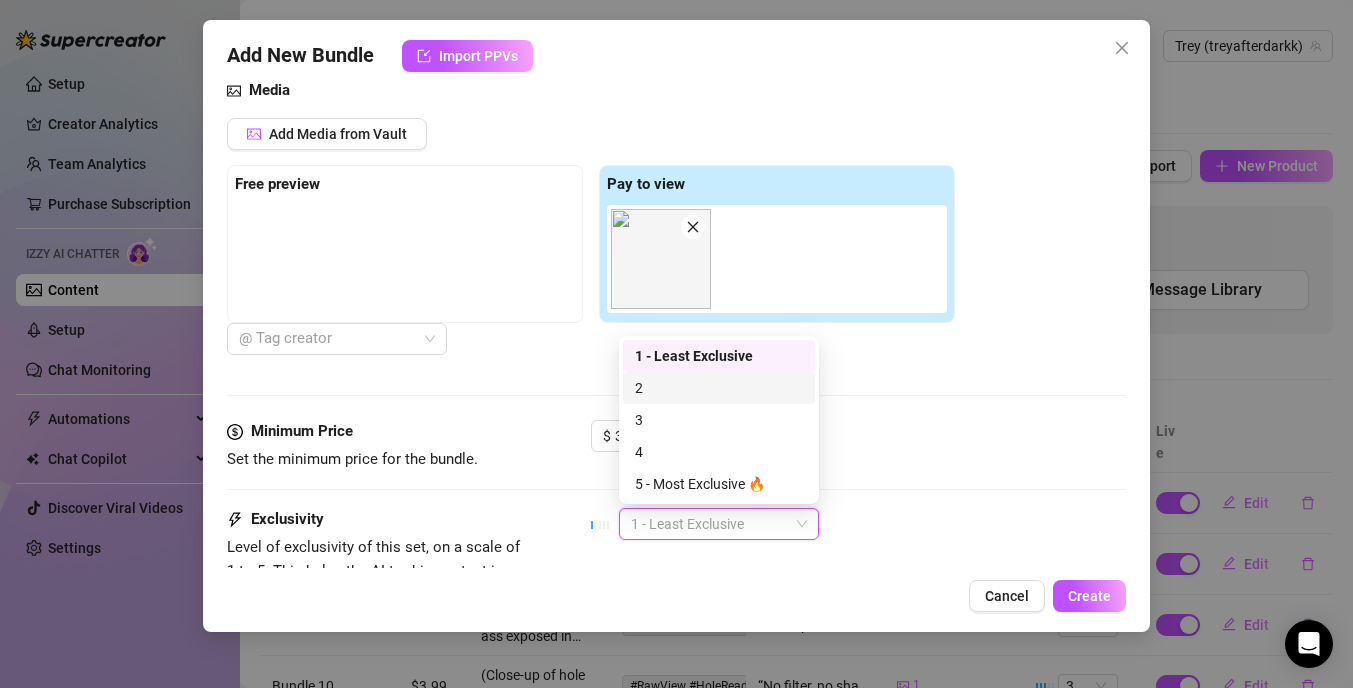click on "2" at bounding box center [719, 388] 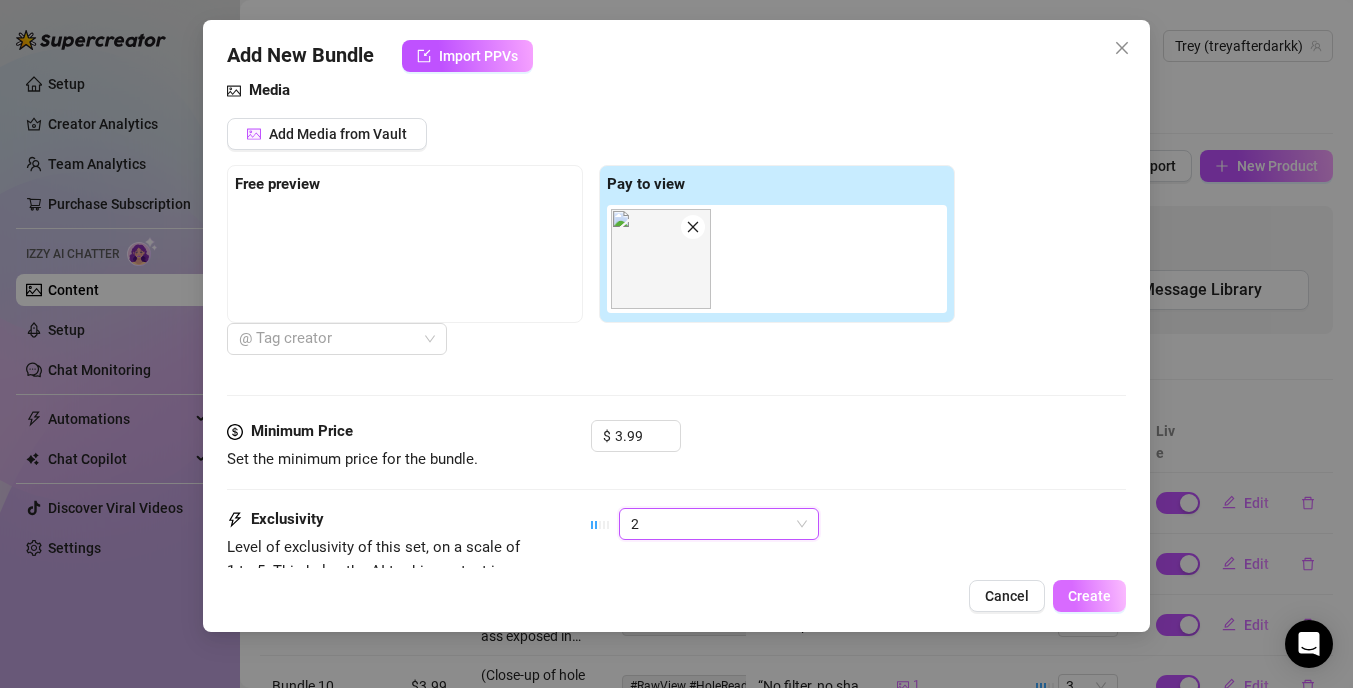 click on "Create" at bounding box center (1089, 596) 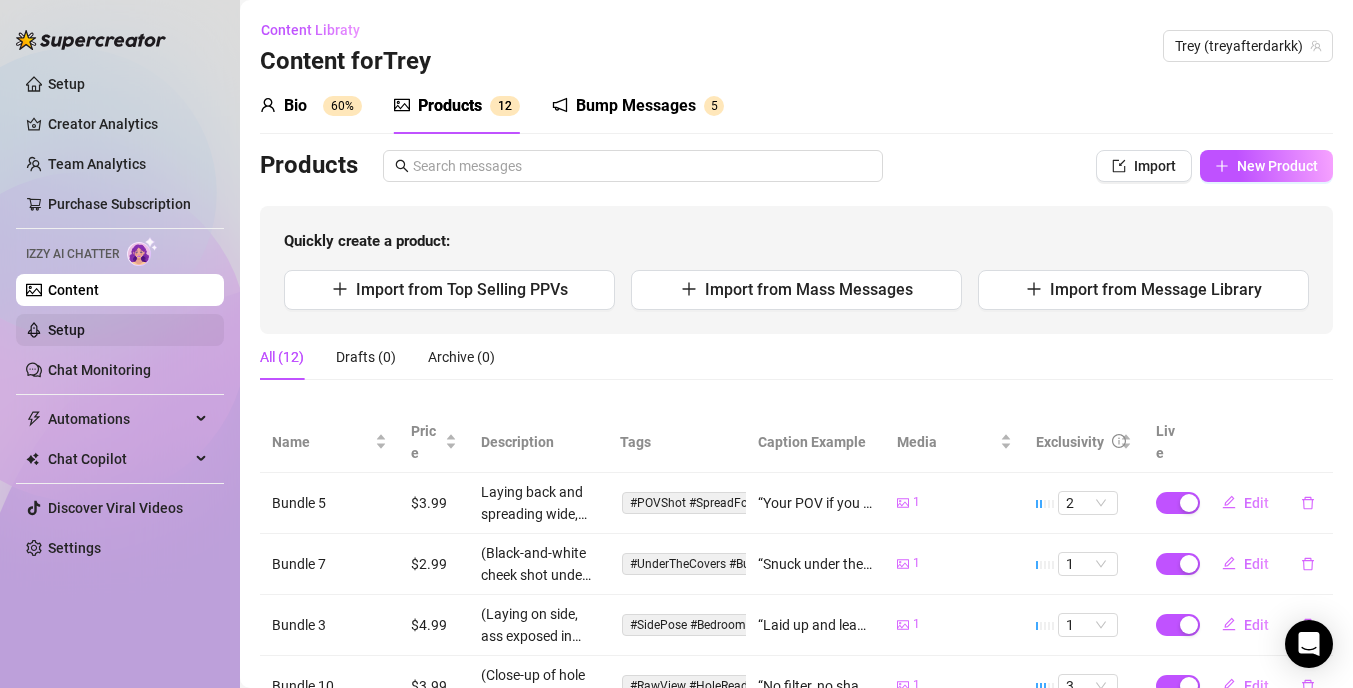 click on "Setup" at bounding box center [66, 330] 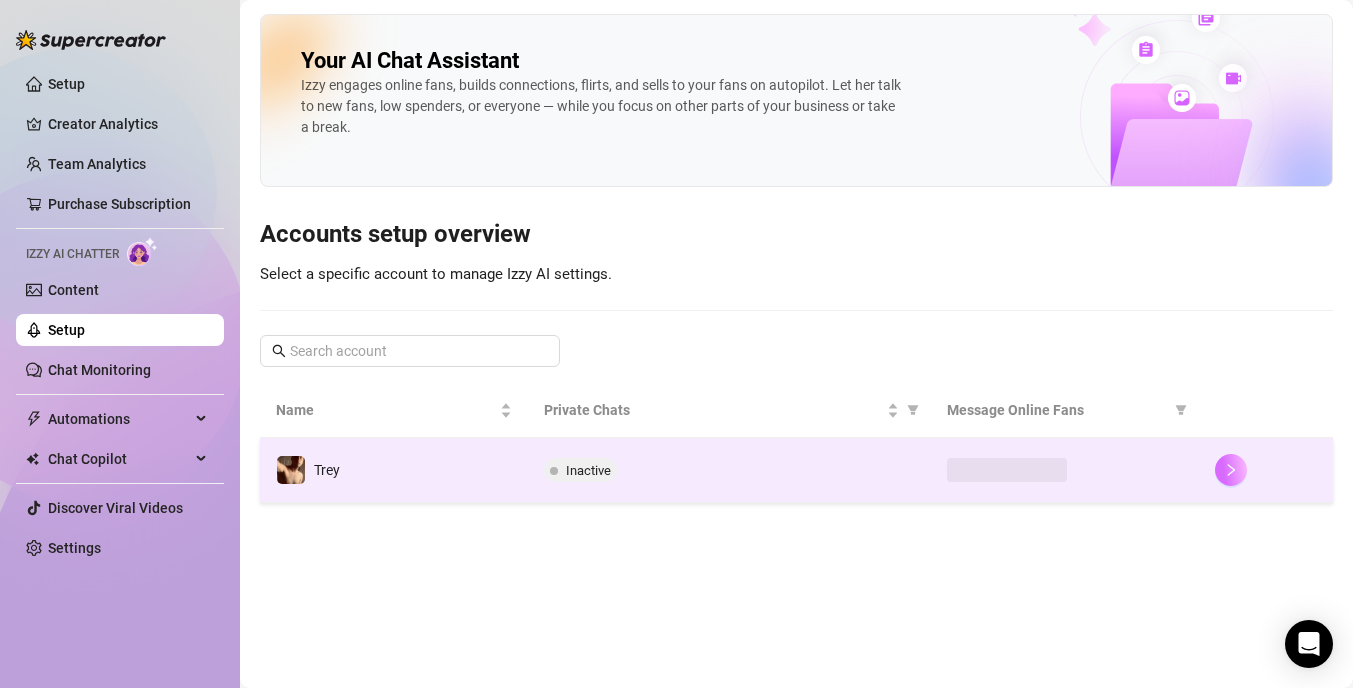 click 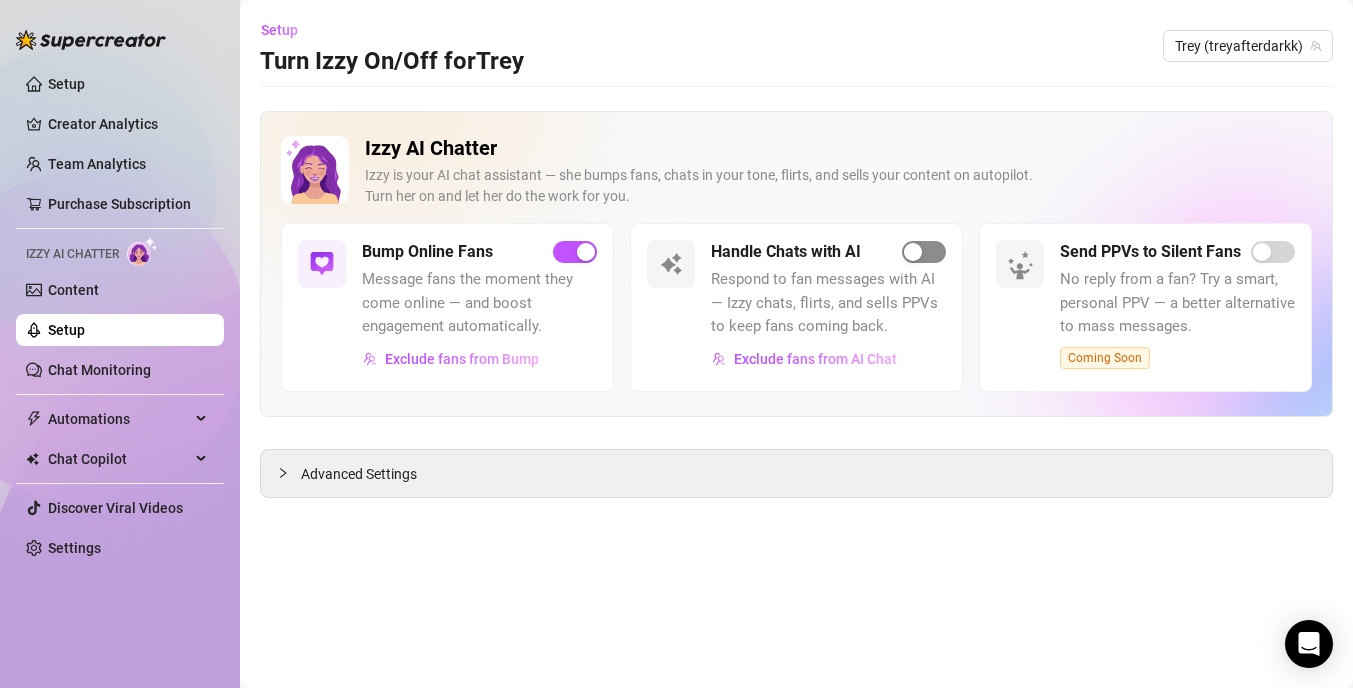 click at bounding box center (913, 252) 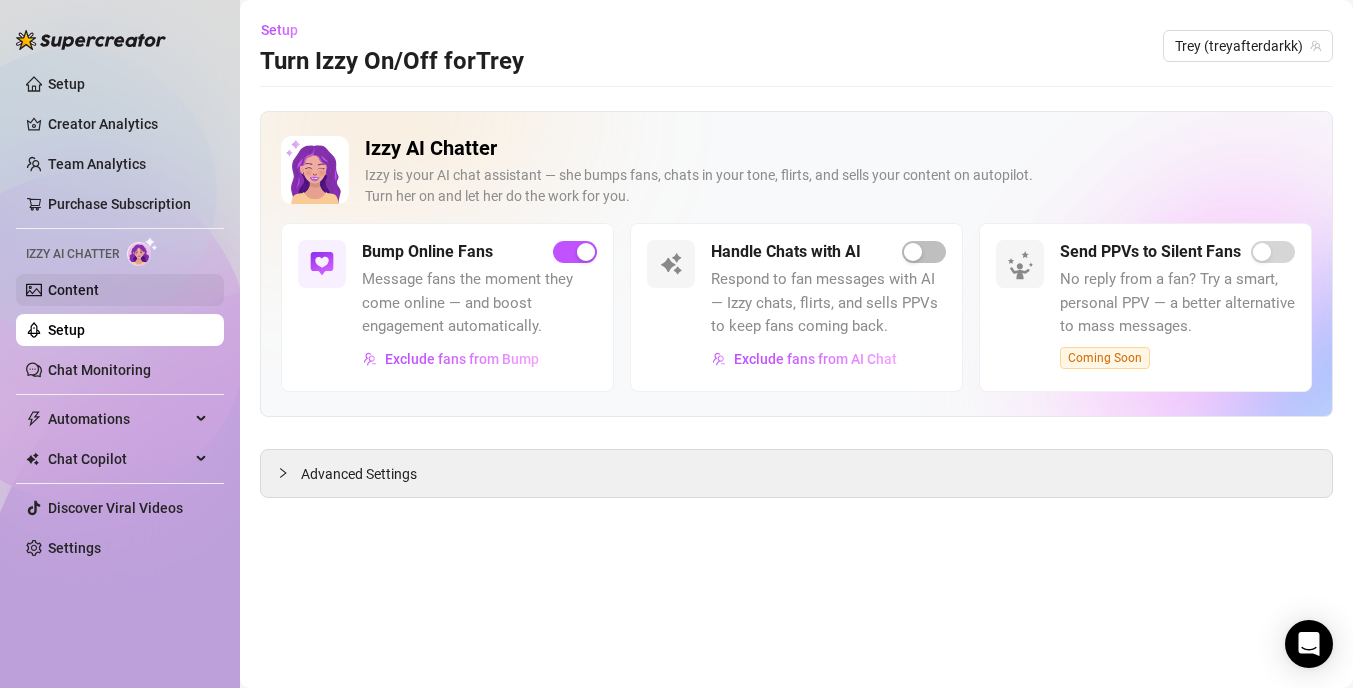 click on "Content" at bounding box center [73, 290] 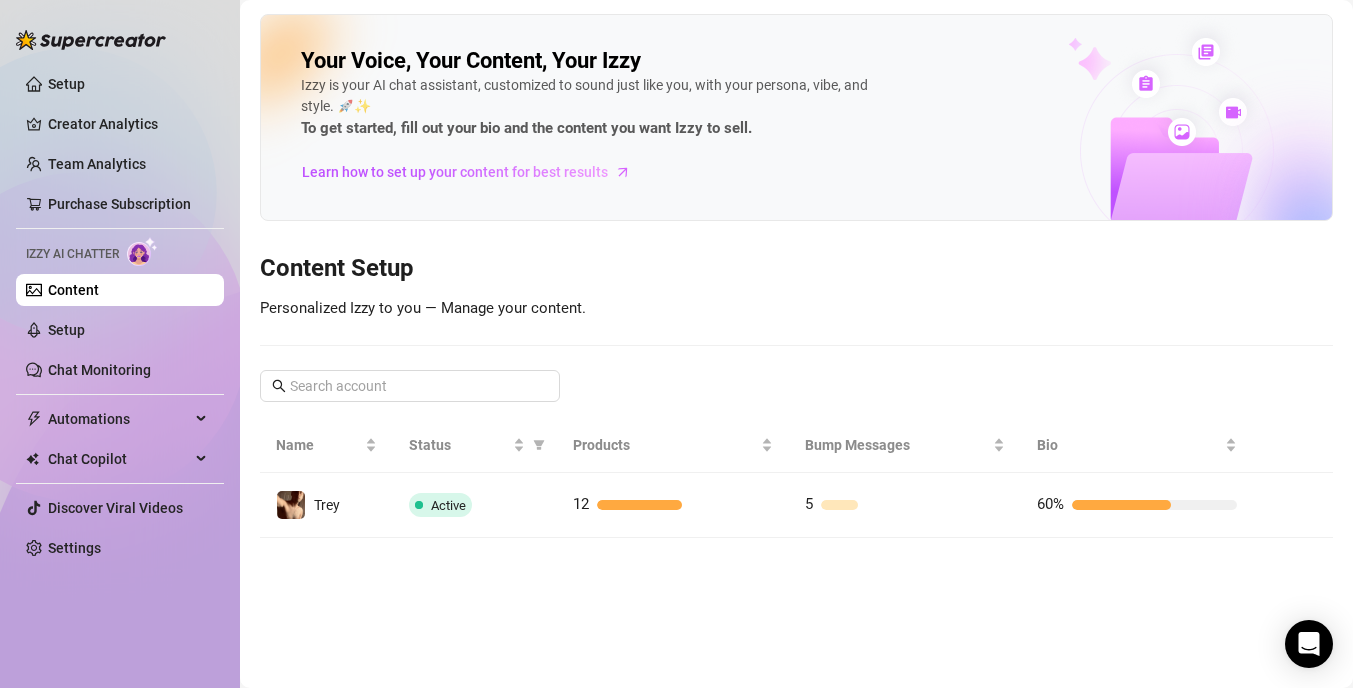 click on "Content" at bounding box center [73, 290] 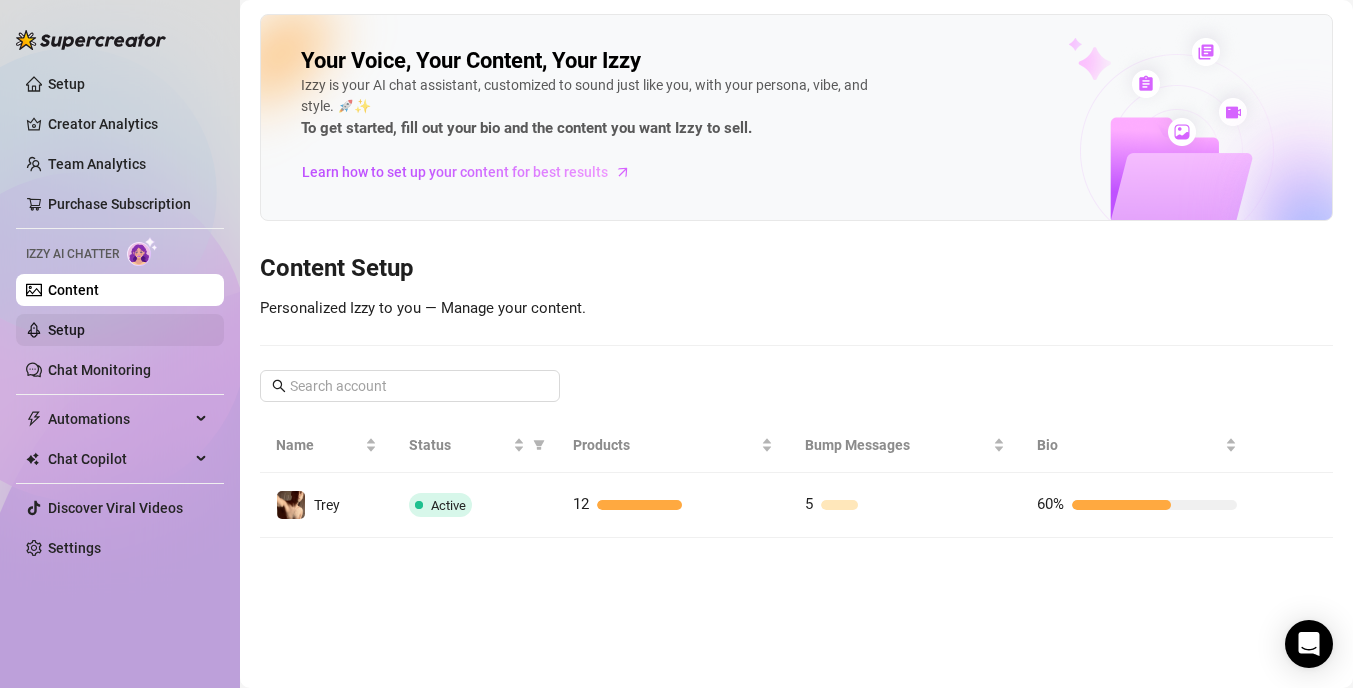 click on "Setup" at bounding box center [66, 330] 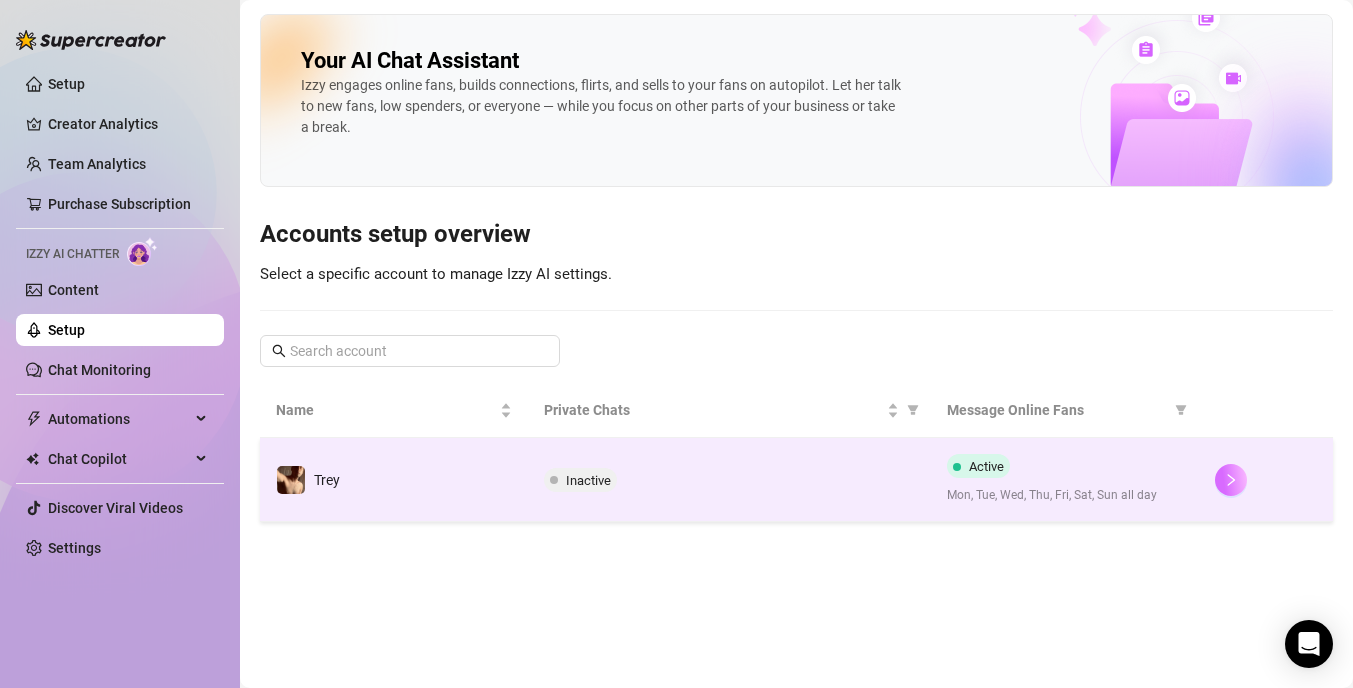 click 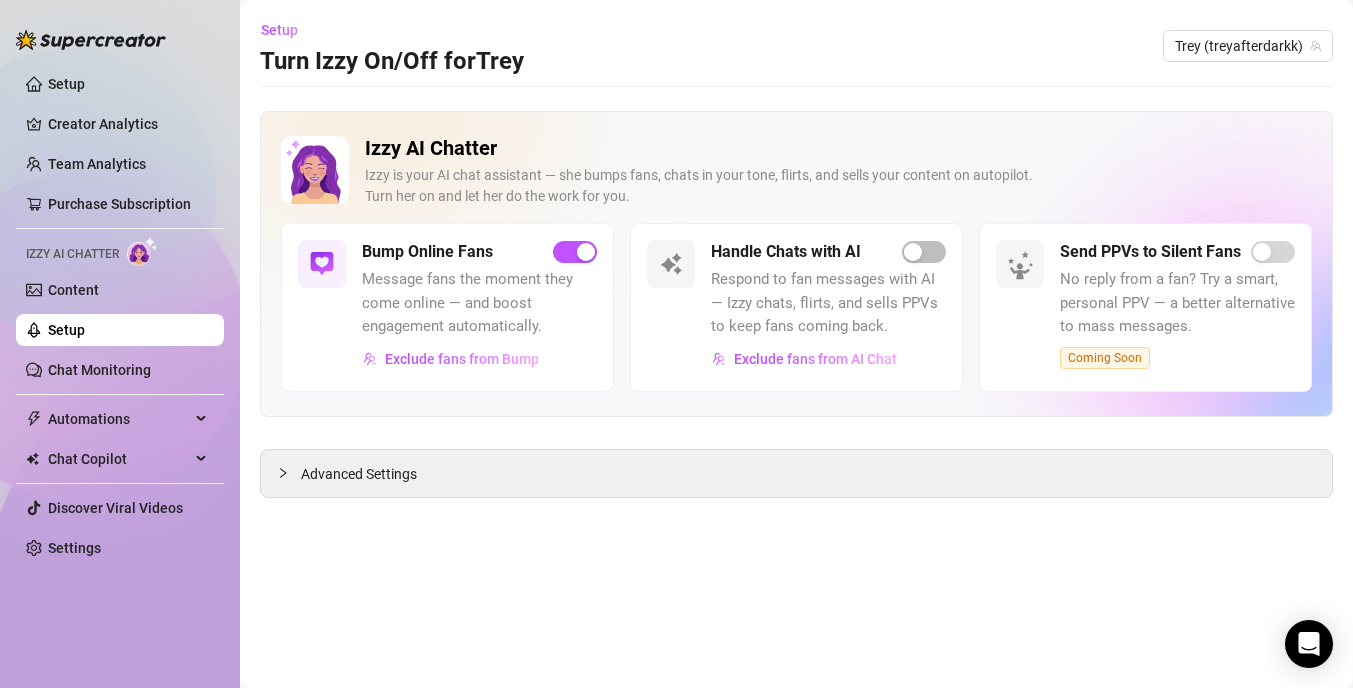 click on "No reply from a fan? Try a smart, personal PPV — a better alternative to mass messages." at bounding box center [1177, 303] 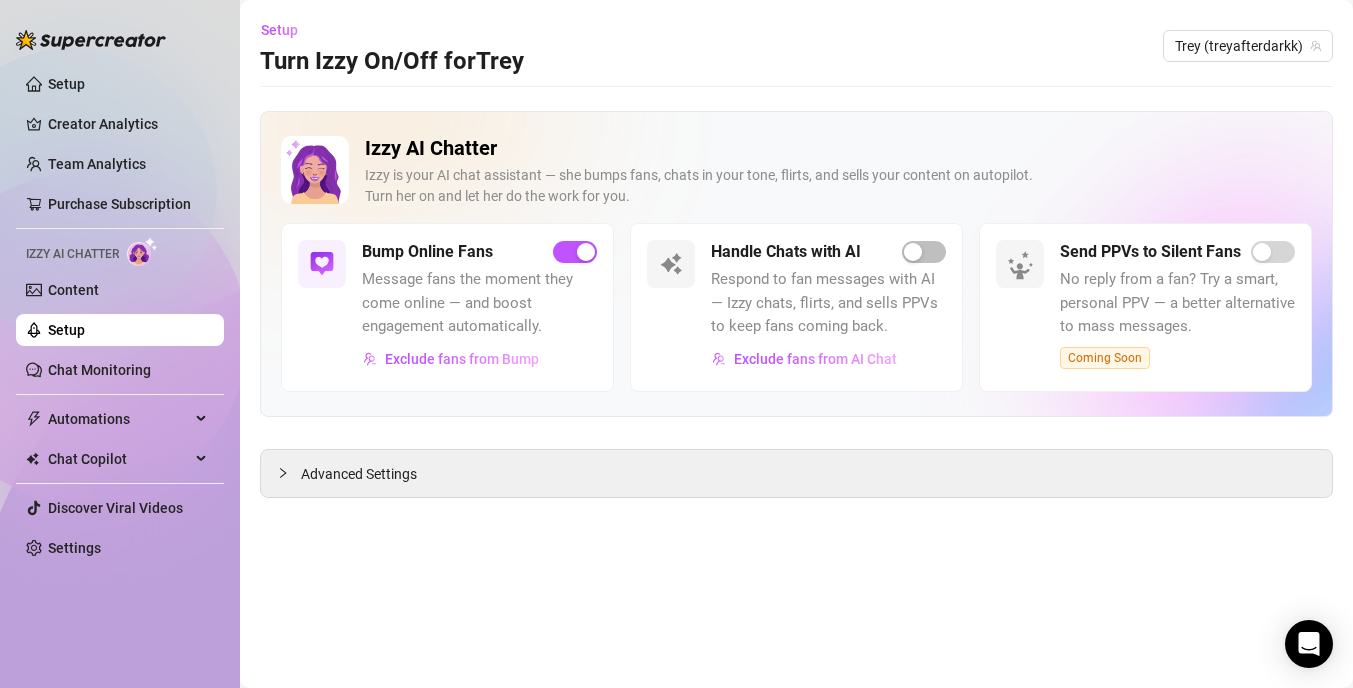click on "Izzy AI Chatter" at bounding box center (72, 254) 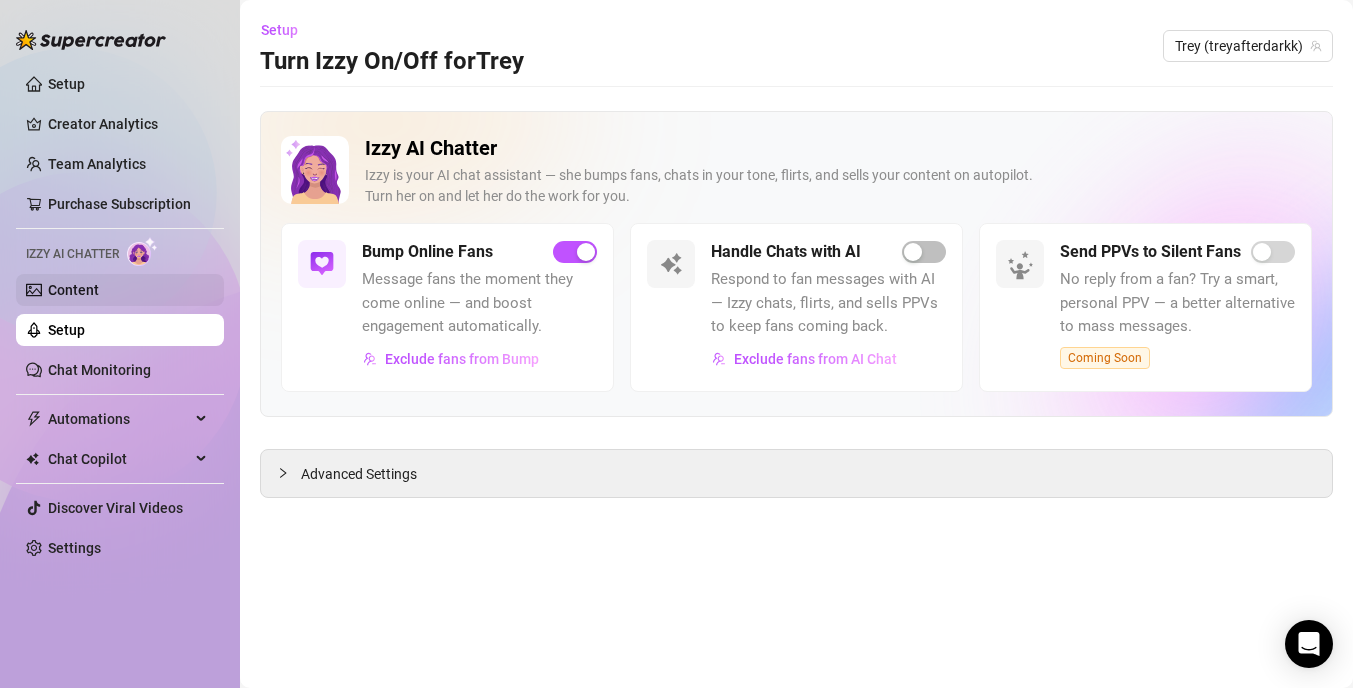 click on "Content" at bounding box center (73, 290) 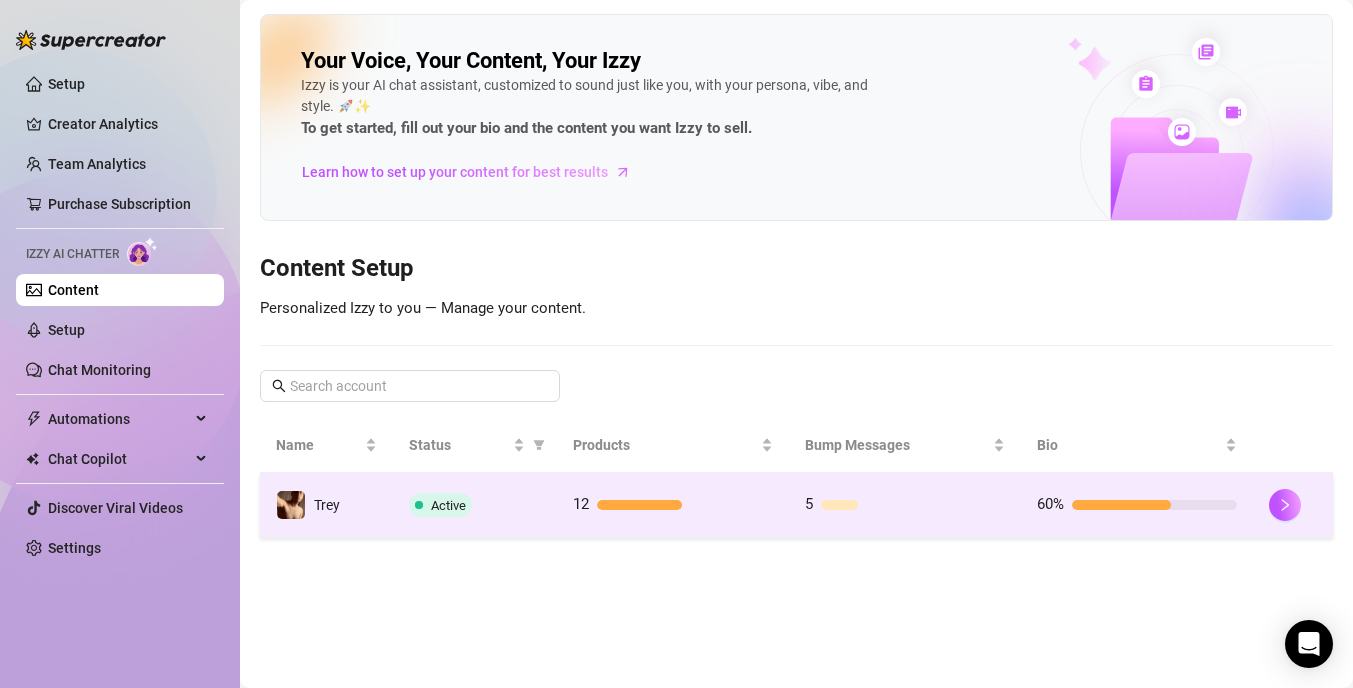 click on "Active" at bounding box center [440, 505] 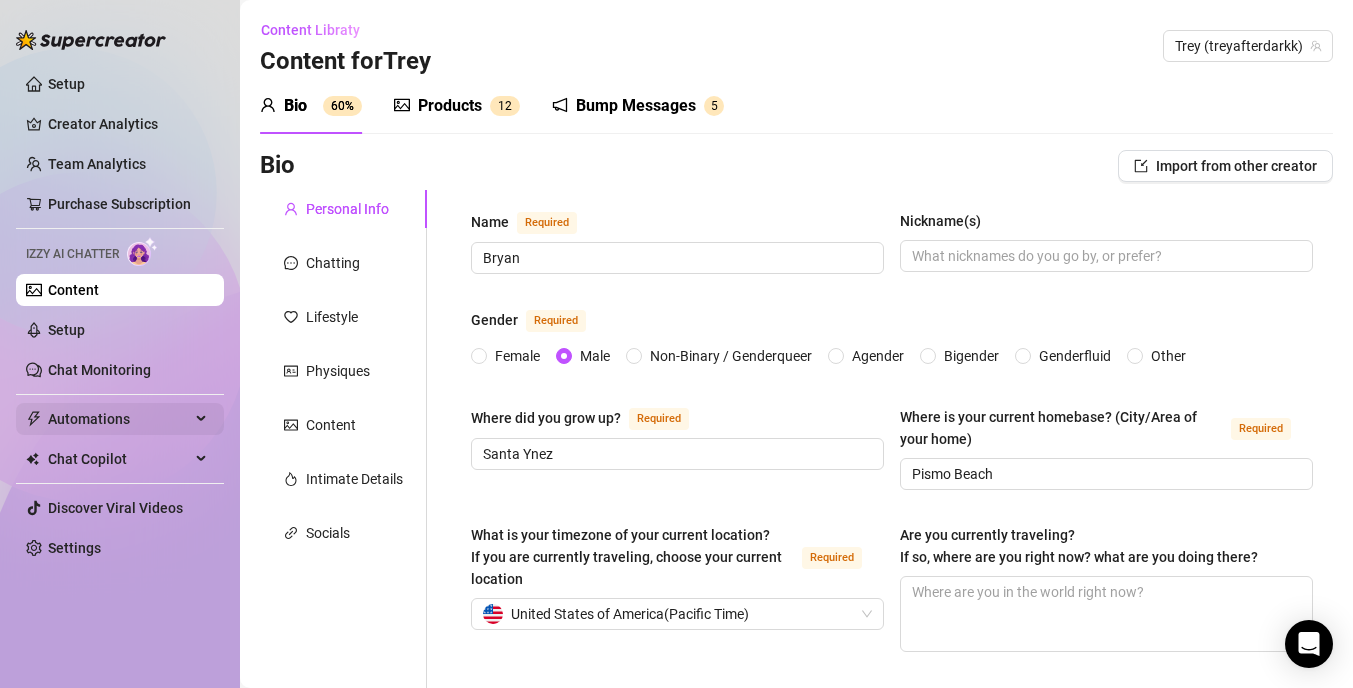 click on "Automations" at bounding box center [119, 419] 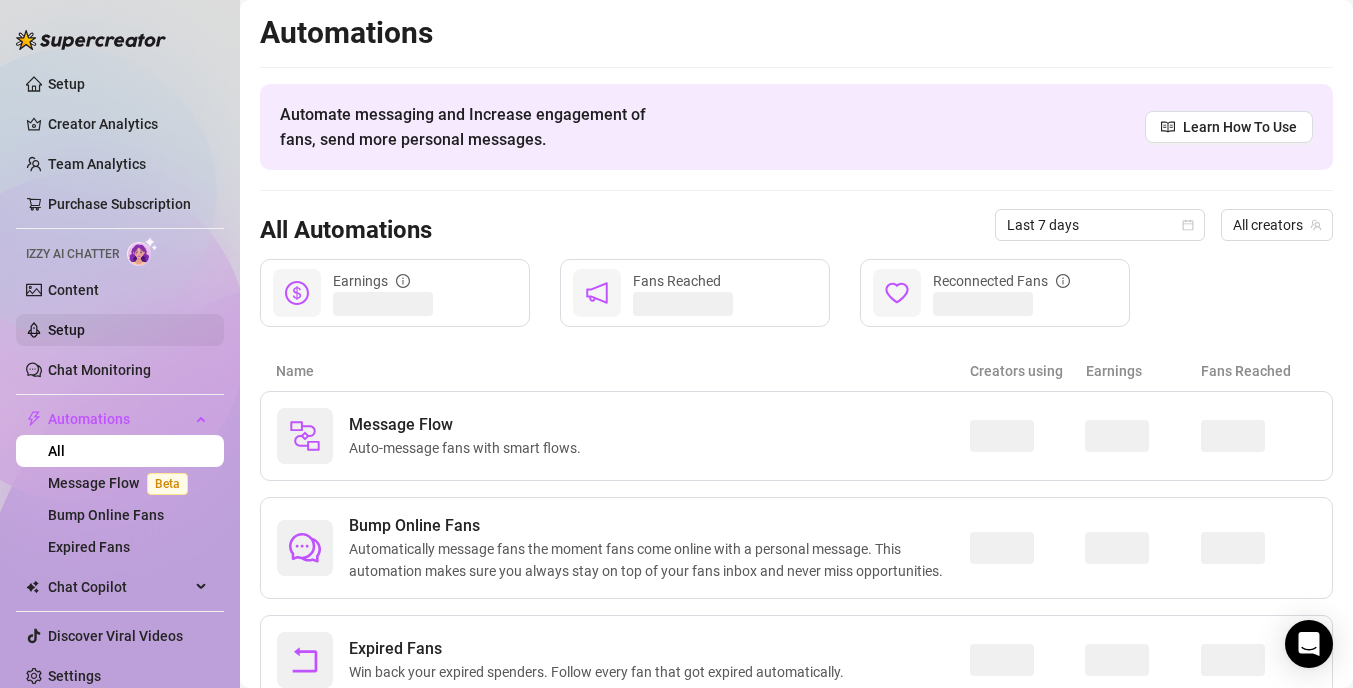 click on "Setup" at bounding box center [66, 330] 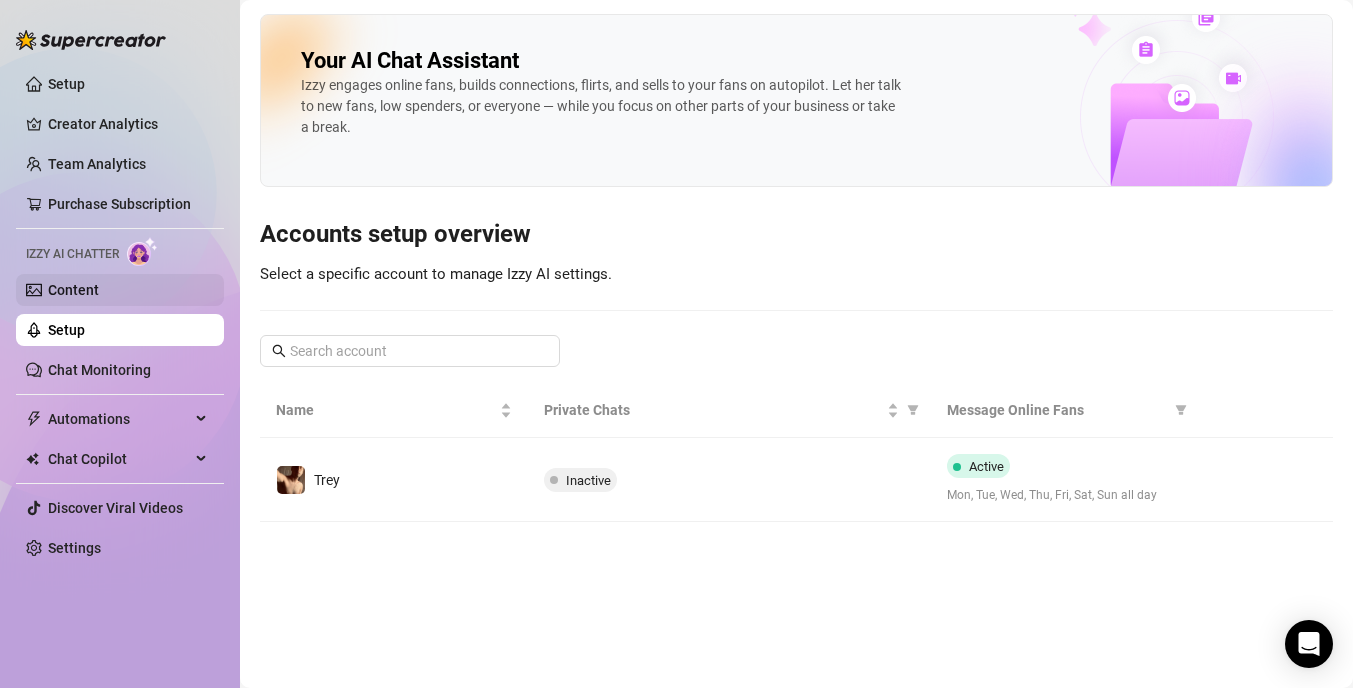 click on "Content" at bounding box center [73, 290] 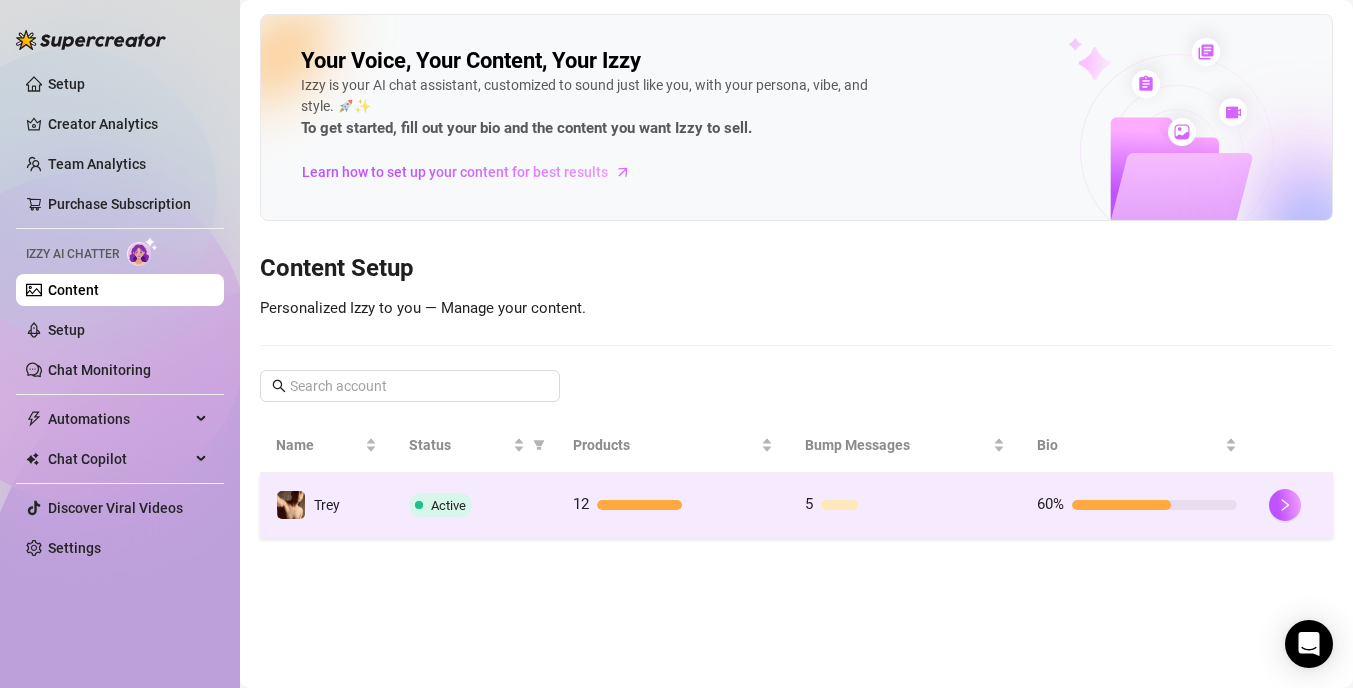 click on "Active" at bounding box center (448, 505) 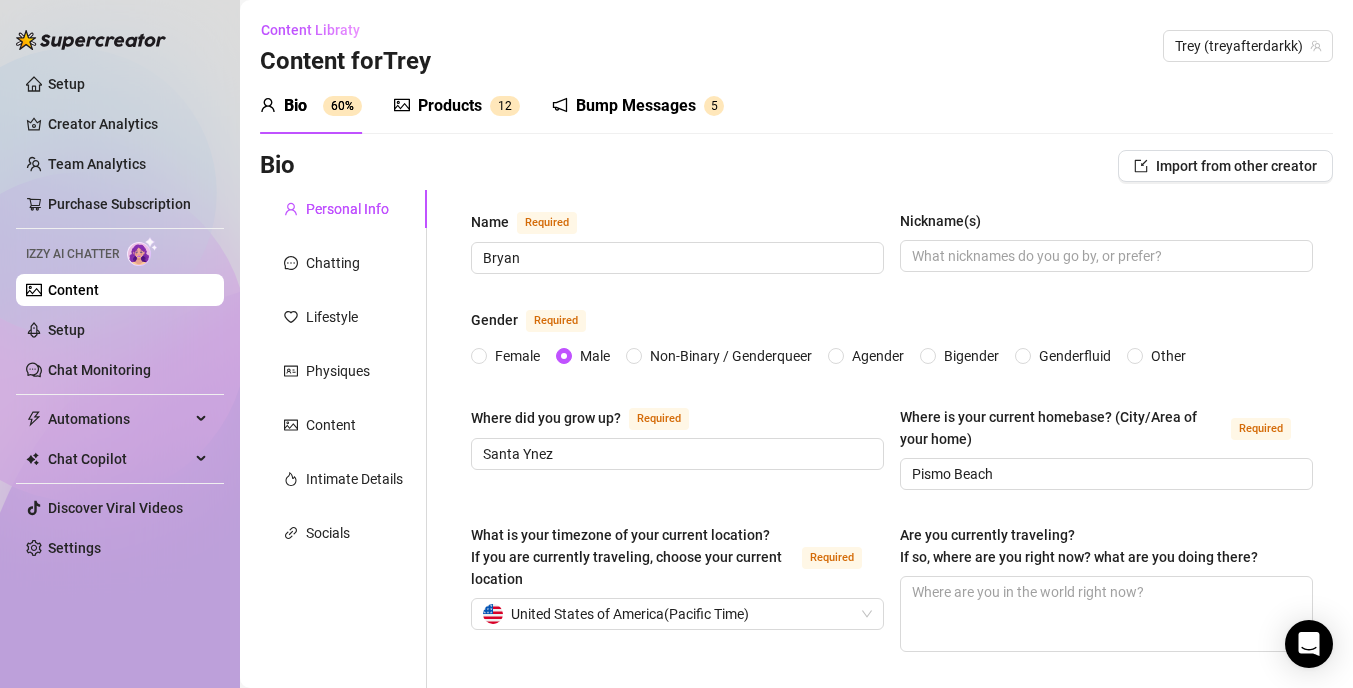 click on "60%" at bounding box center [342, 106] 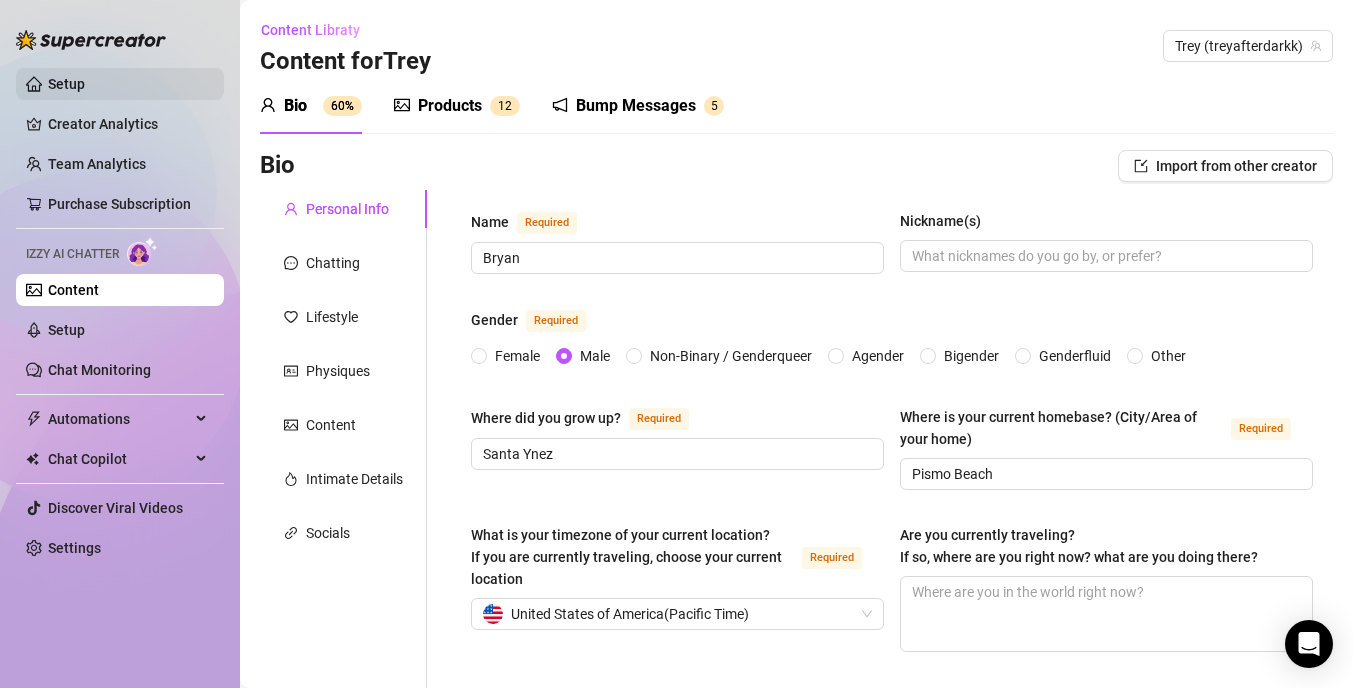 click on "Setup" at bounding box center (66, 84) 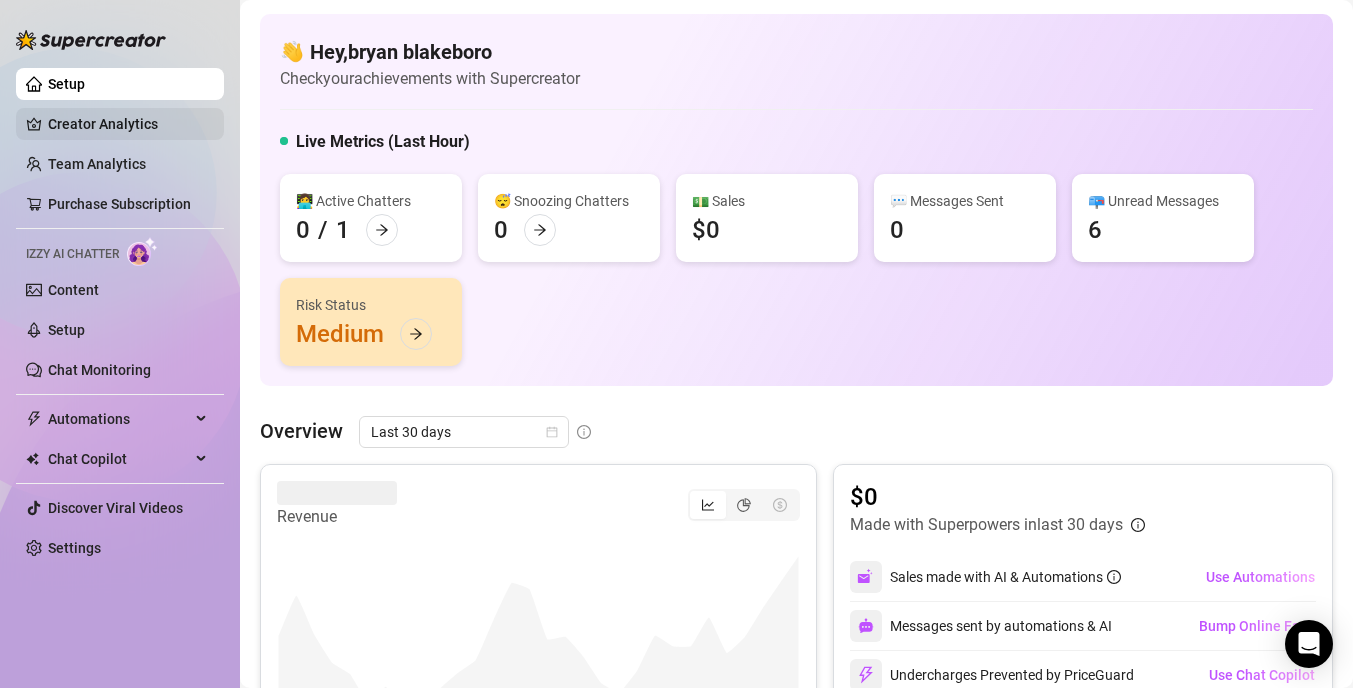 click on "Creator Analytics" at bounding box center (128, 124) 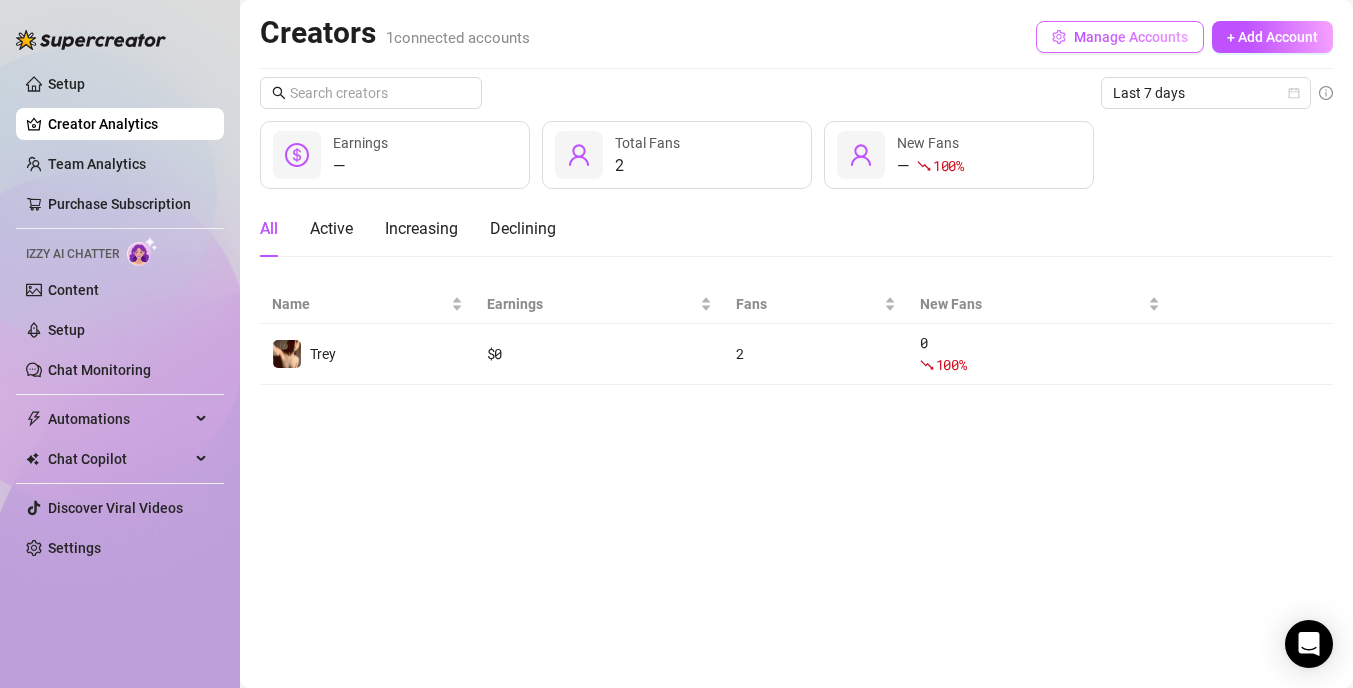 click on "Manage Accounts" at bounding box center [1131, 37] 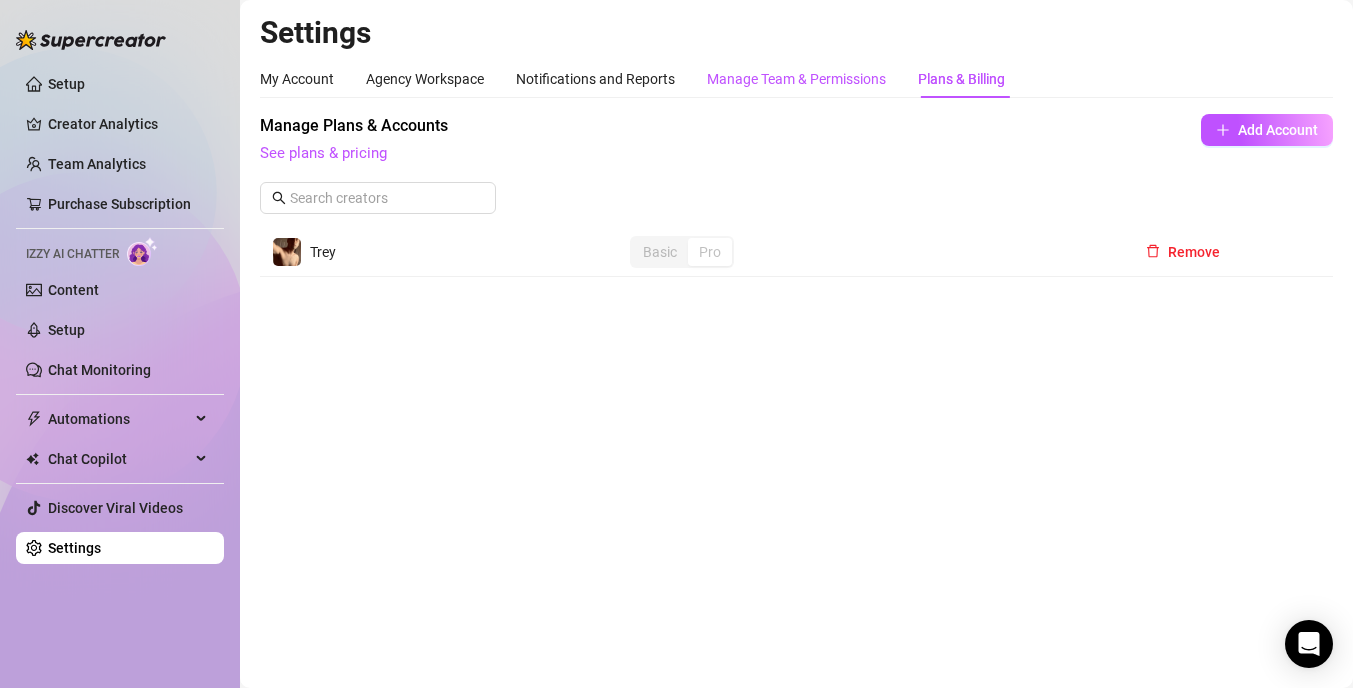 click on "Manage Team & Permissions" at bounding box center (796, 79) 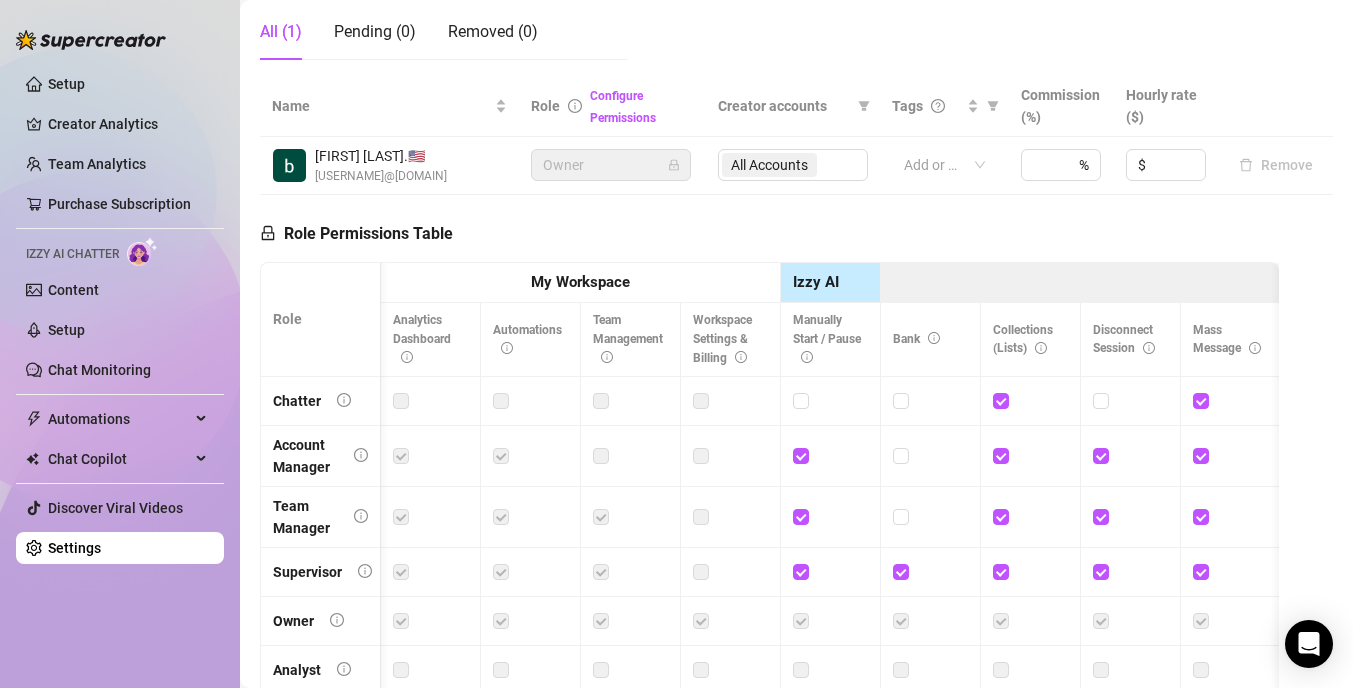 scroll, scrollTop: 511, scrollLeft: 0, axis: vertical 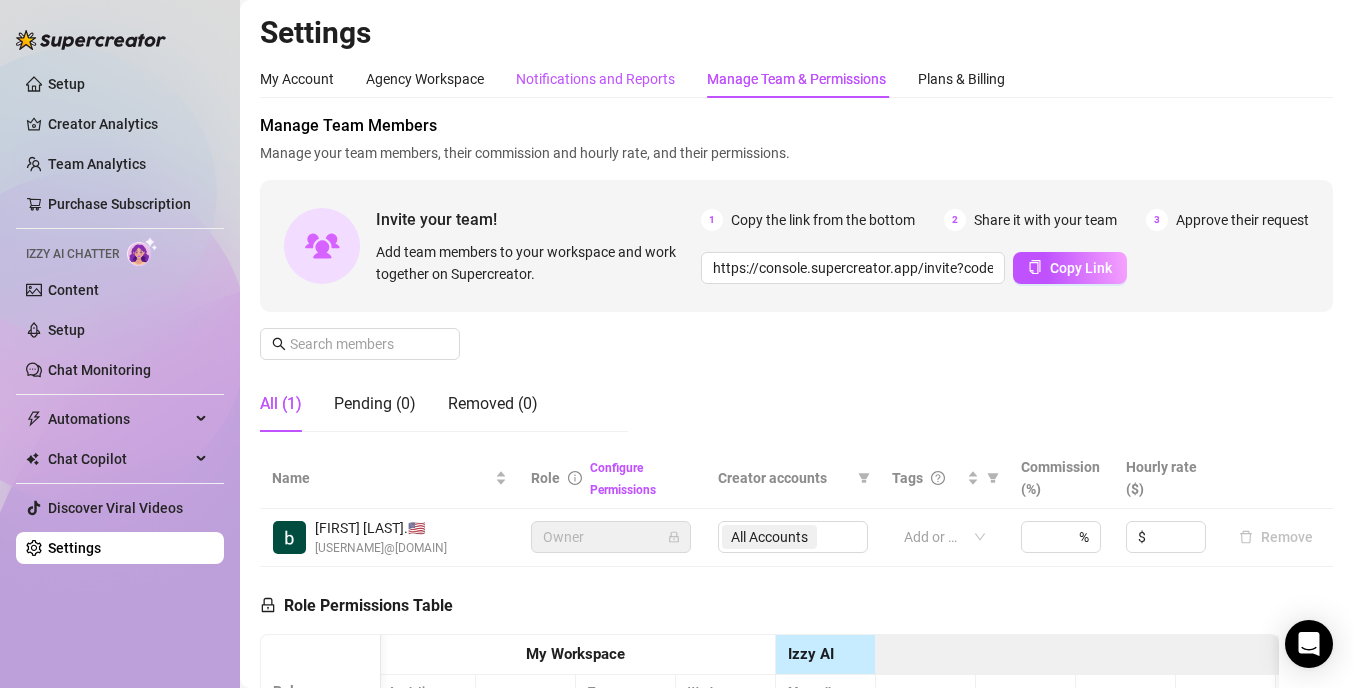 click on "Notifications and Reports" at bounding box center (595, 79) 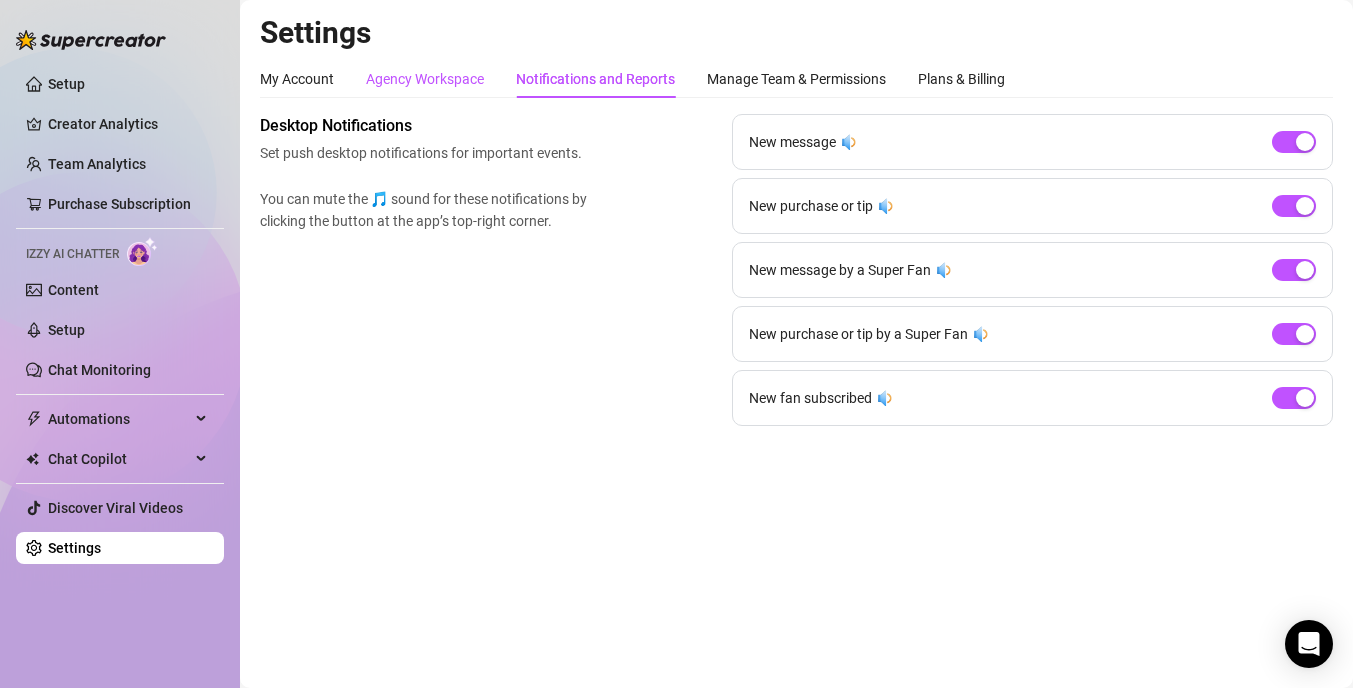click on "Agency Workspace" at bounding box center (425, 79) 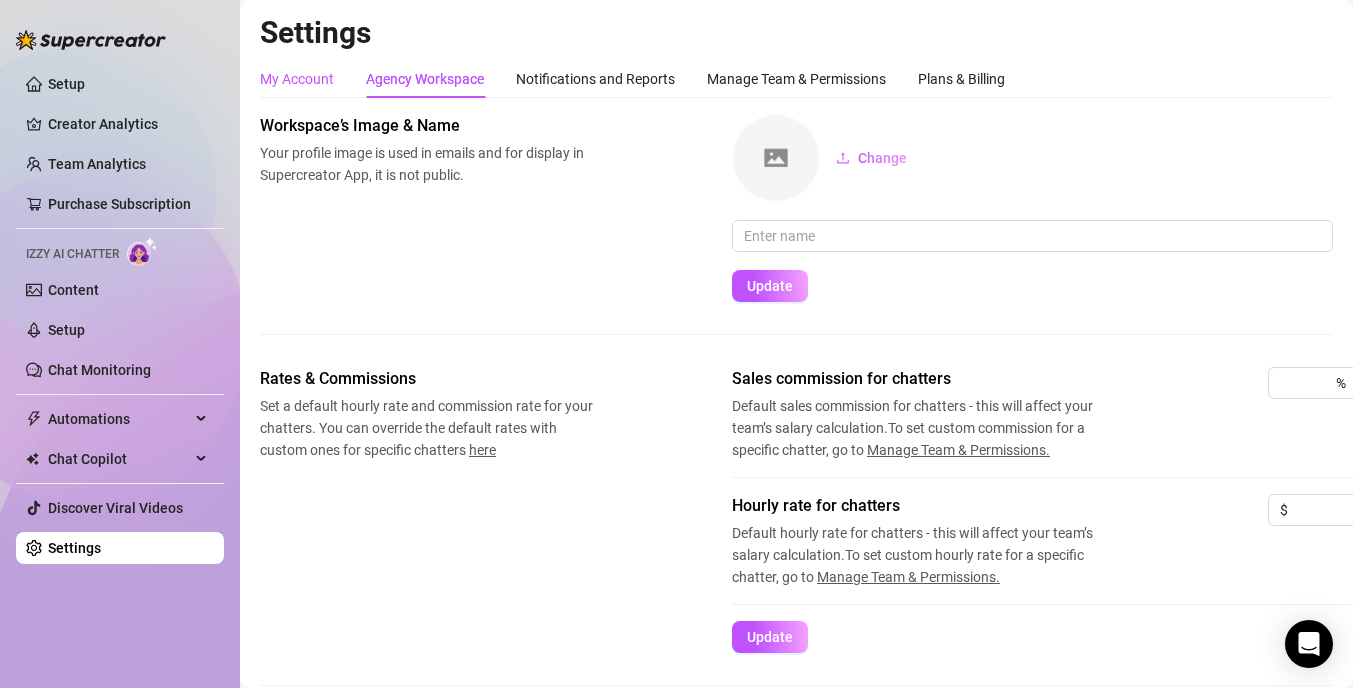 click on "My Account" at bounding box center [297, 79] 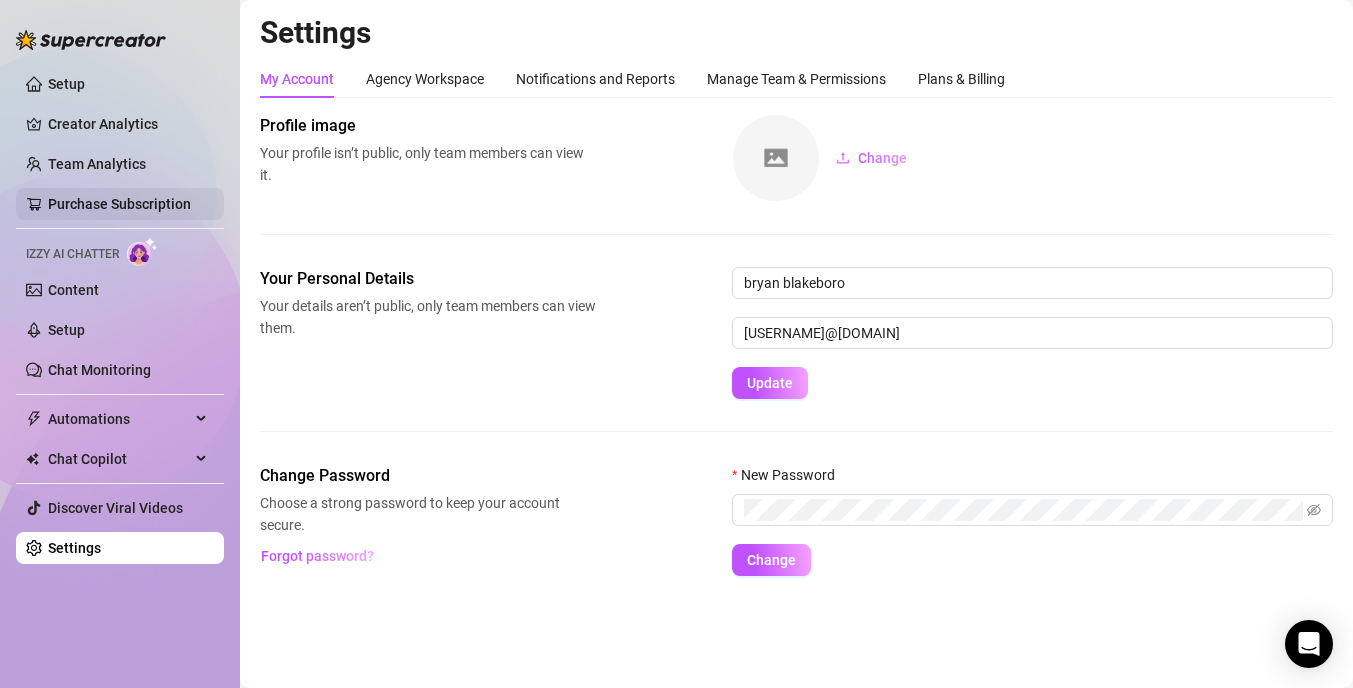 click on "Purchase Subscription" at bounding box center [119, 204] 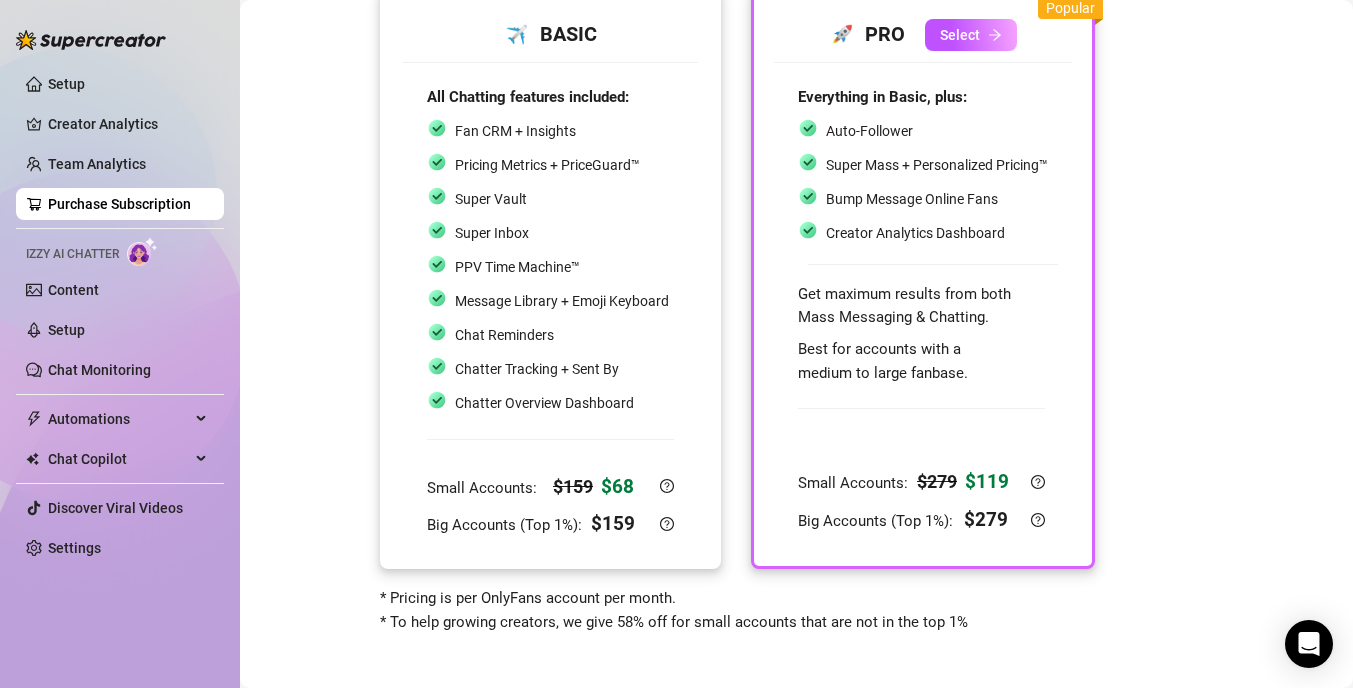 scroll, scrollTop: 149, scrollLeft: 0, axis: vertical 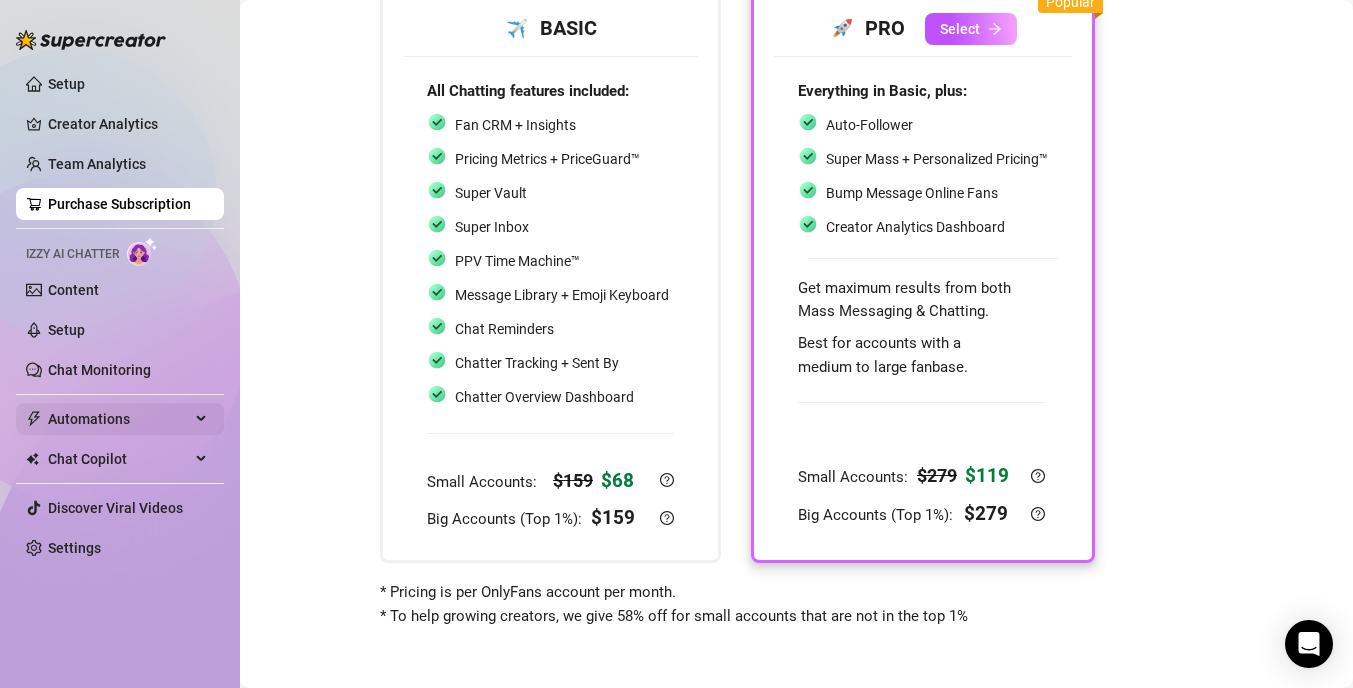 click on "Automations" at bounding box center [119, 419] 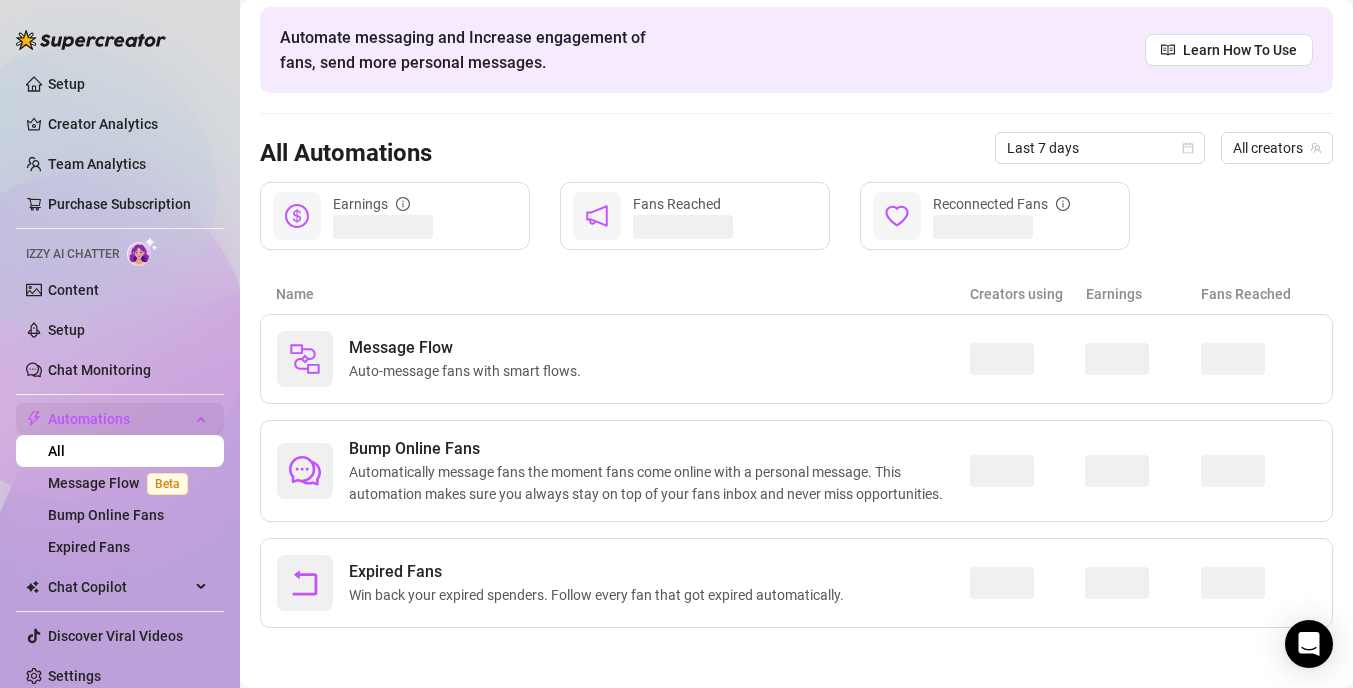 scroll, scrollTop: 77, scrollLeft: 0, axis: vertical 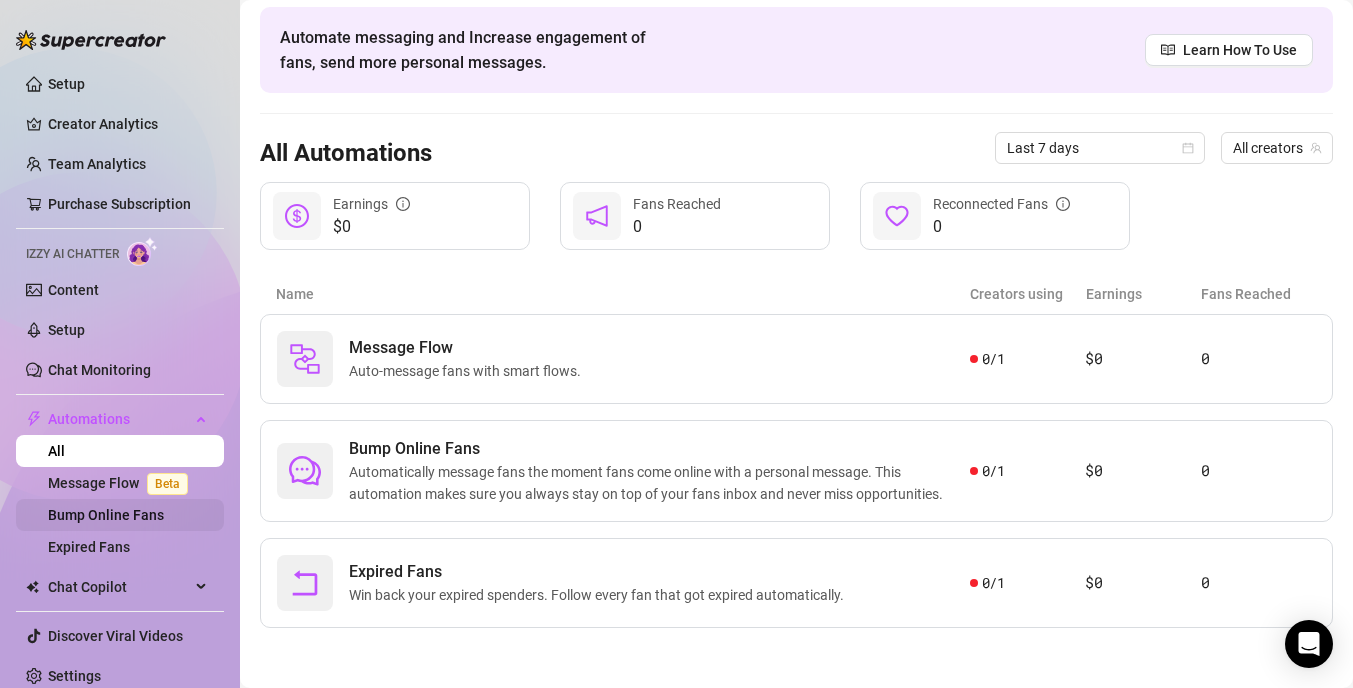 click on "Bump Online Fans" at bounding box center [106, 515] 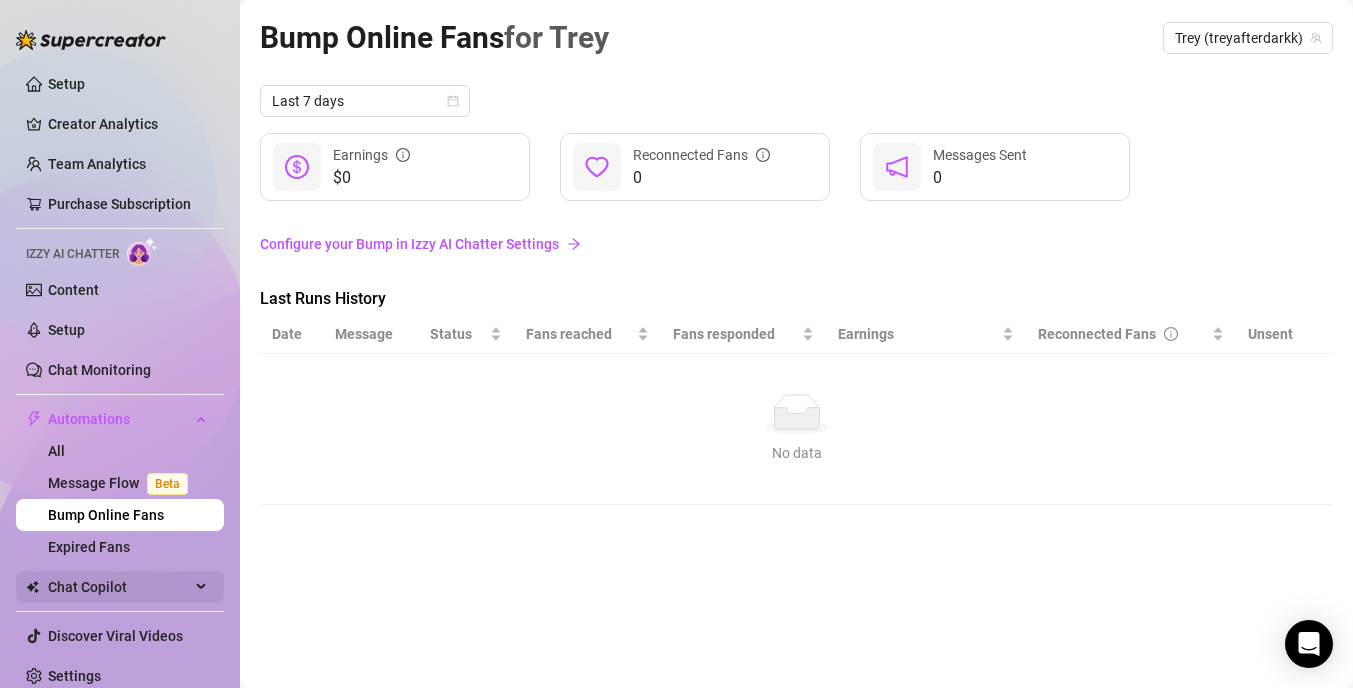 click on "Chat Copilot" at bounding box center [119, 587] 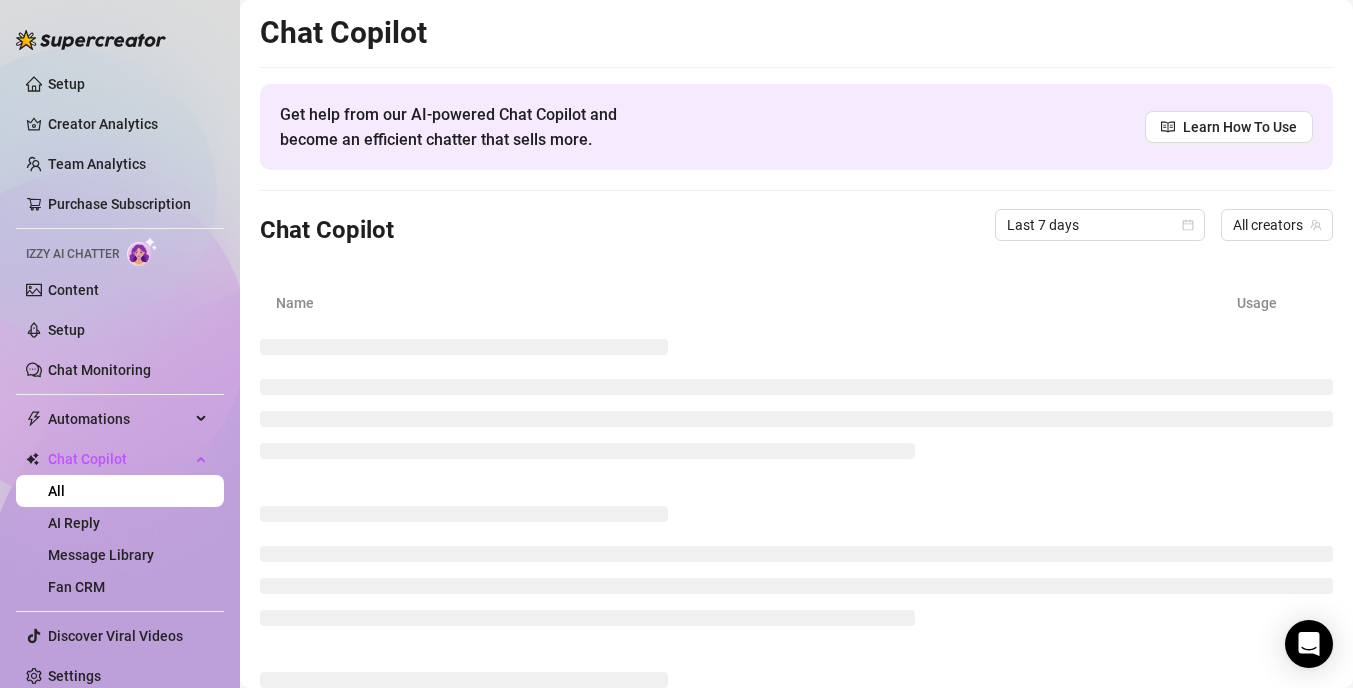 scroll, scrollTop: 12, scrollLeft: 0, axis: vertical 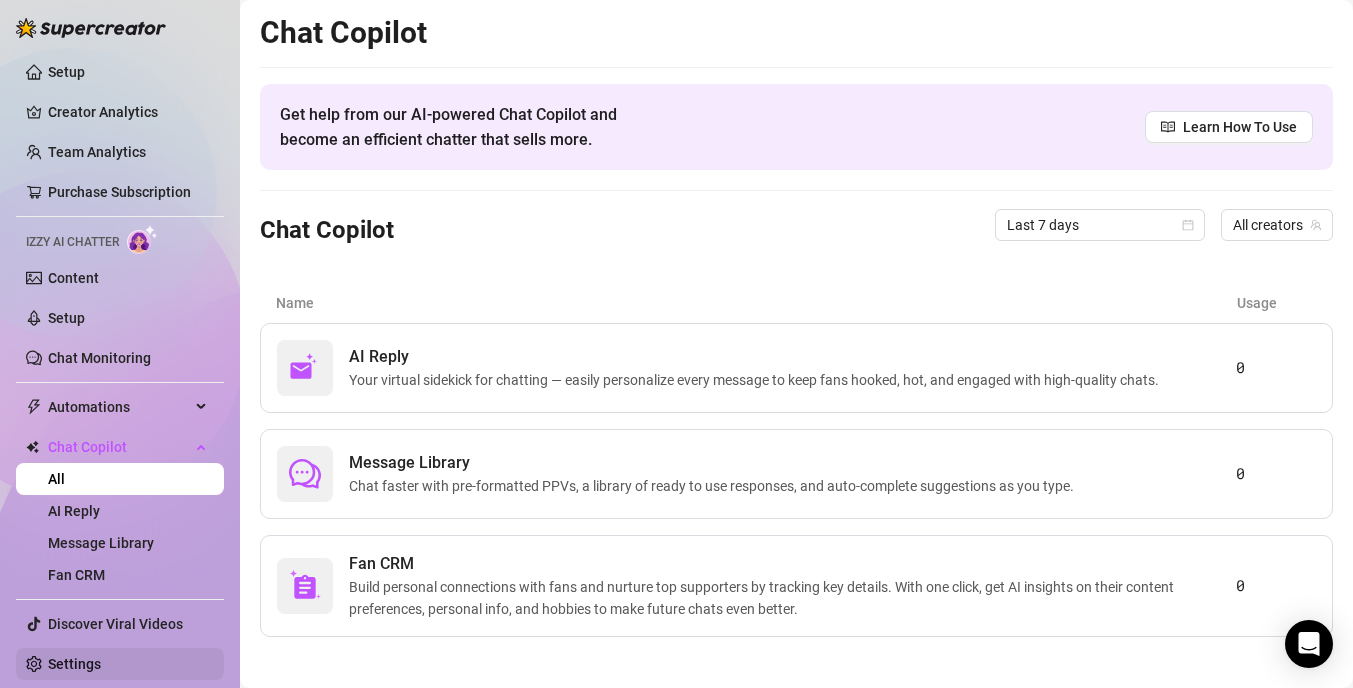 click on "Settings" at bounding box center (74, 664) 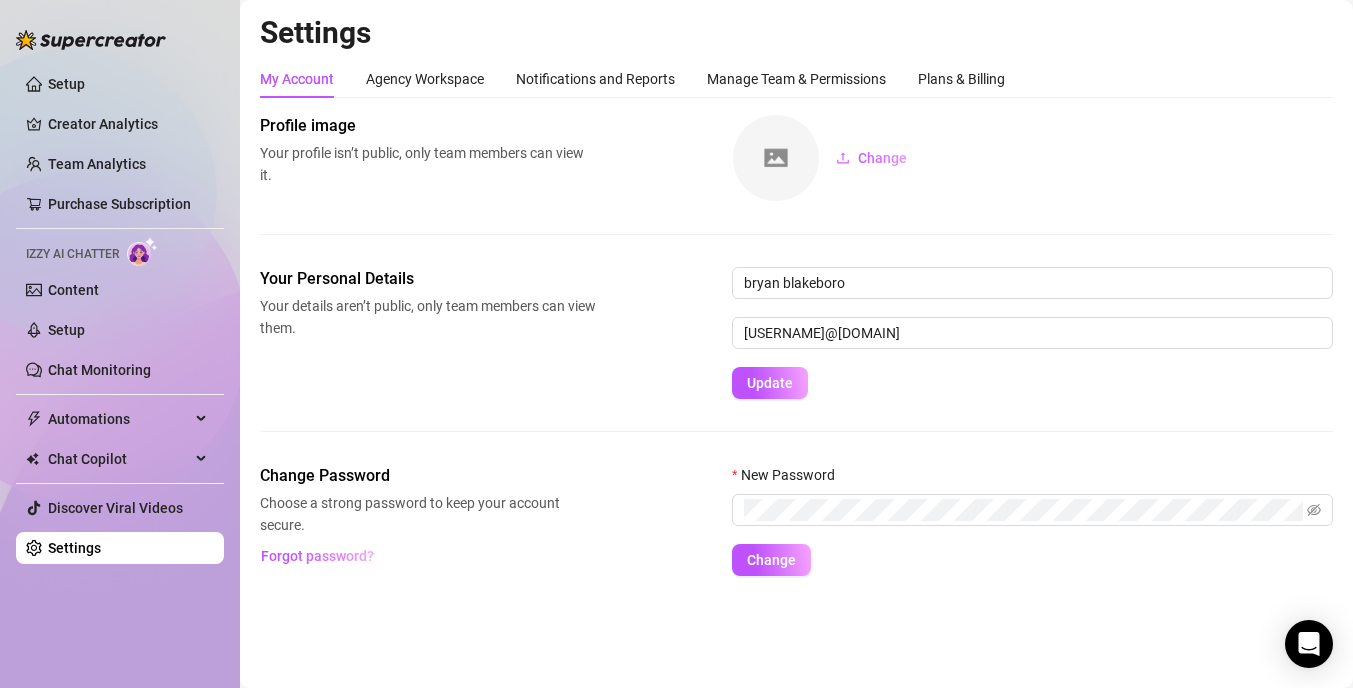 scroll, scrollTop: 0, scrollLeft: 0, axis: both 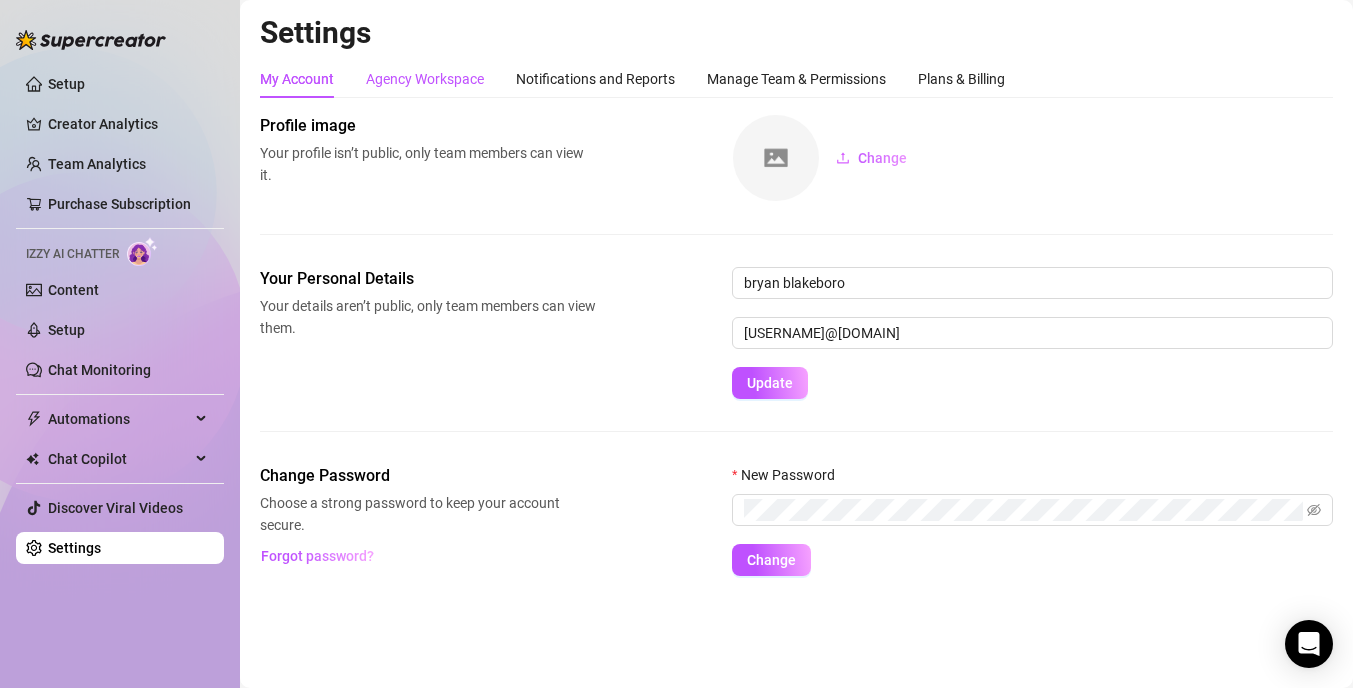 click on "Agency Workspace" at bounding box center [425, 79] 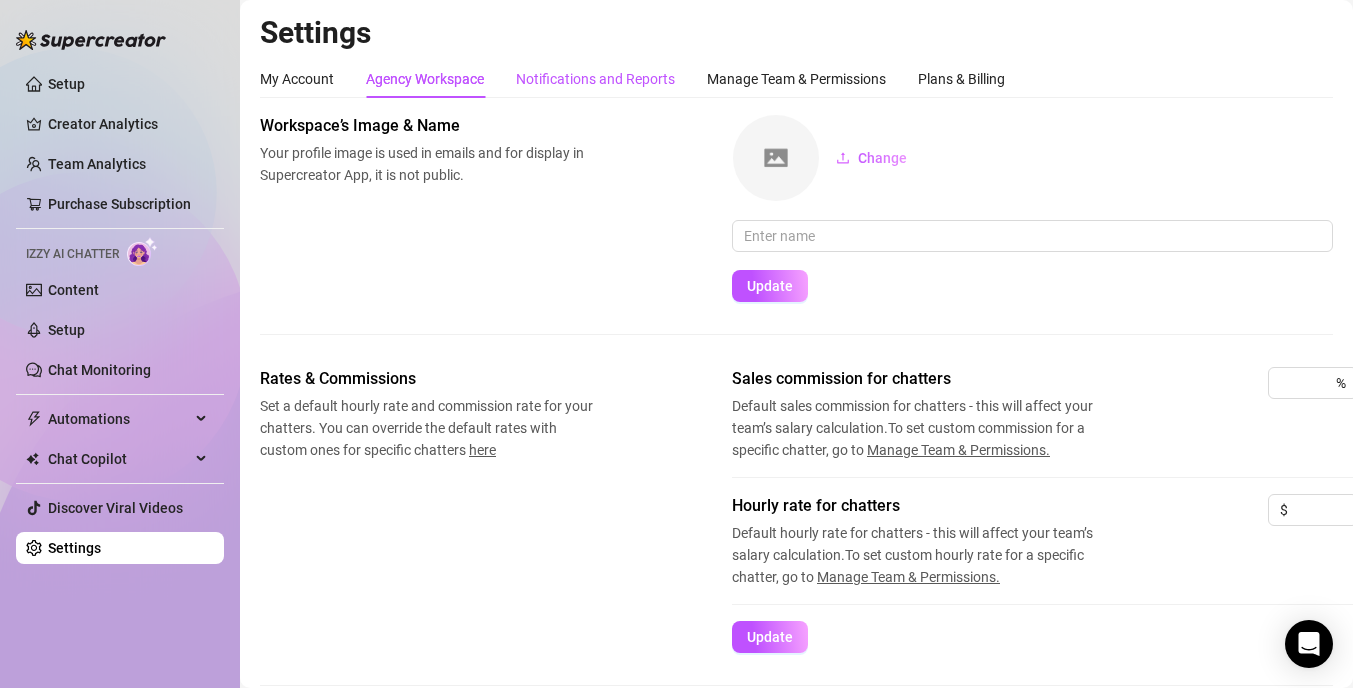 click on "Notifications and Reports" at bounding box center [595, 79] 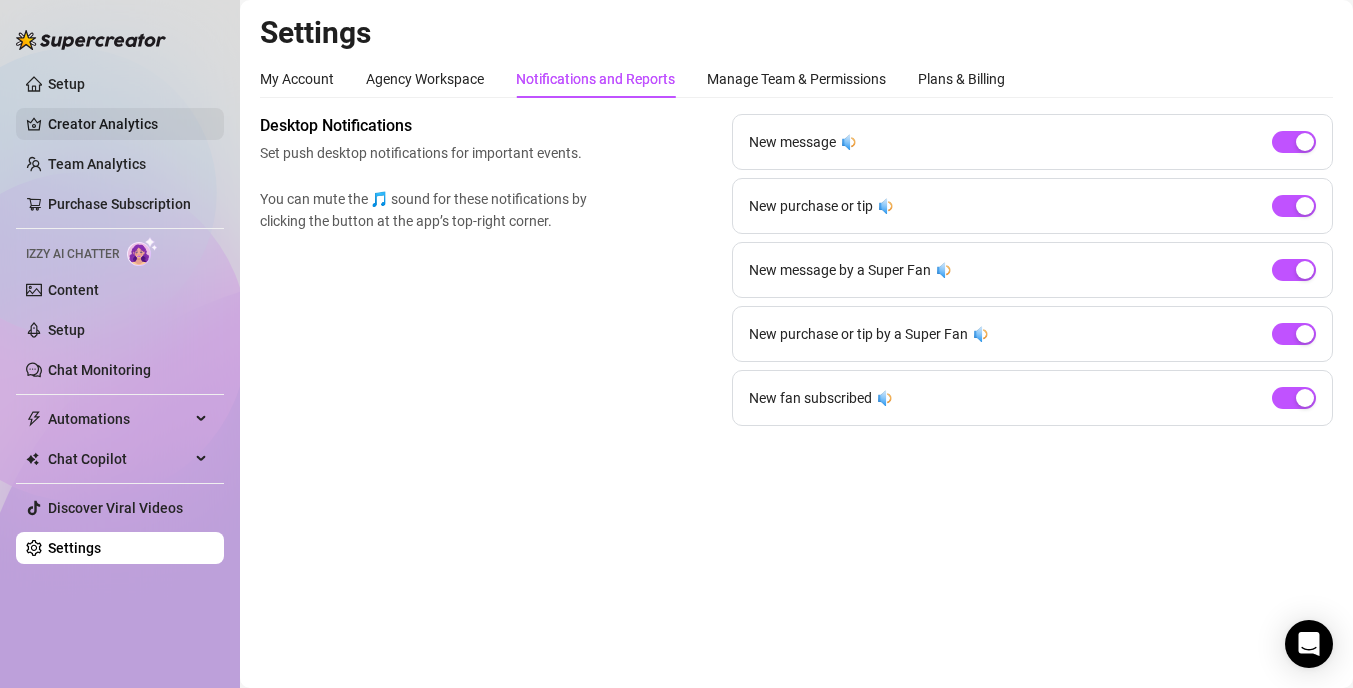 click on "Creator Analytics" at bounding box center [128, 124] 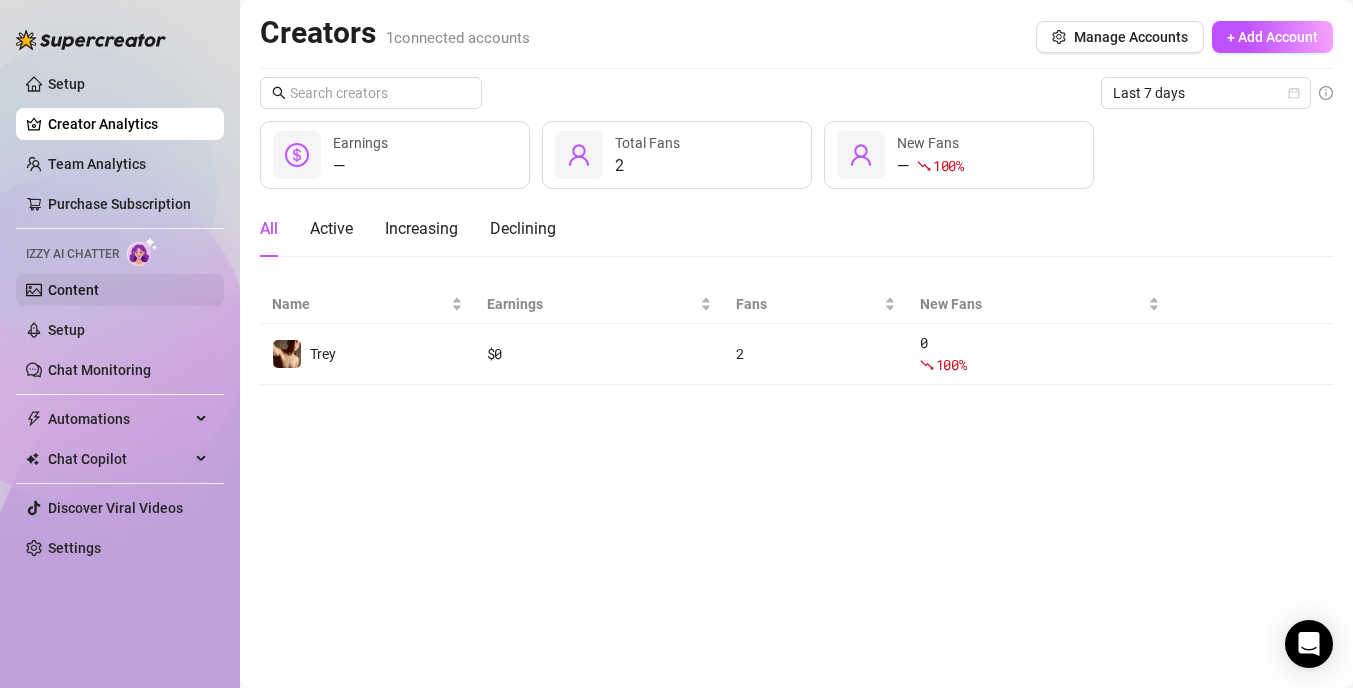 click on "Content" at bounding box center [73, 290] 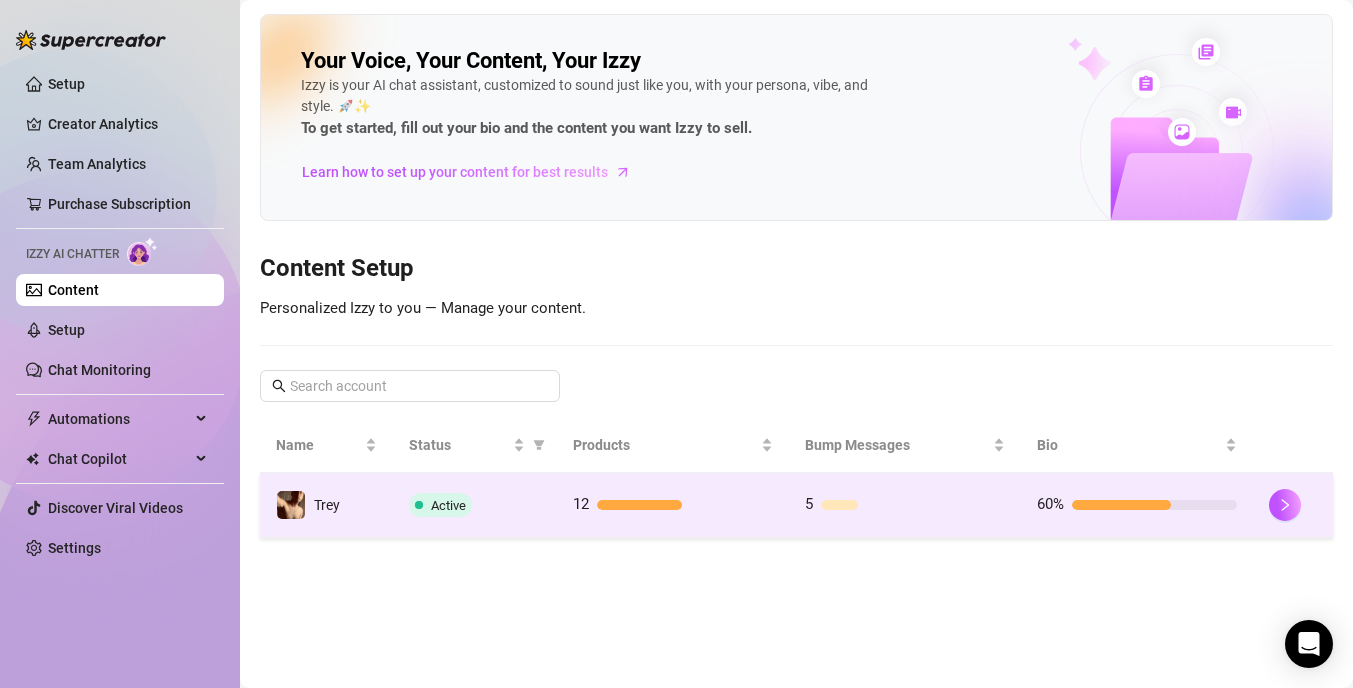 click on "Trey" at bounding box center [326, 505] 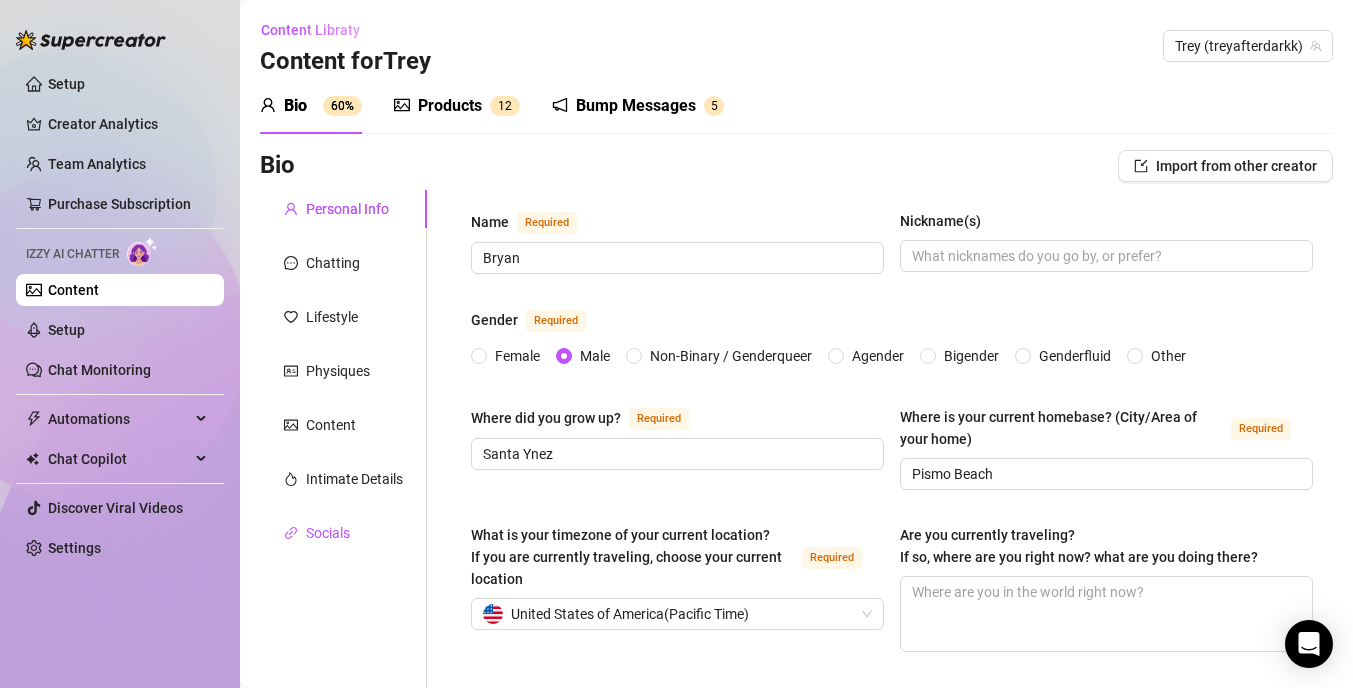 click on "Socials" at bounding box center (328, 533) 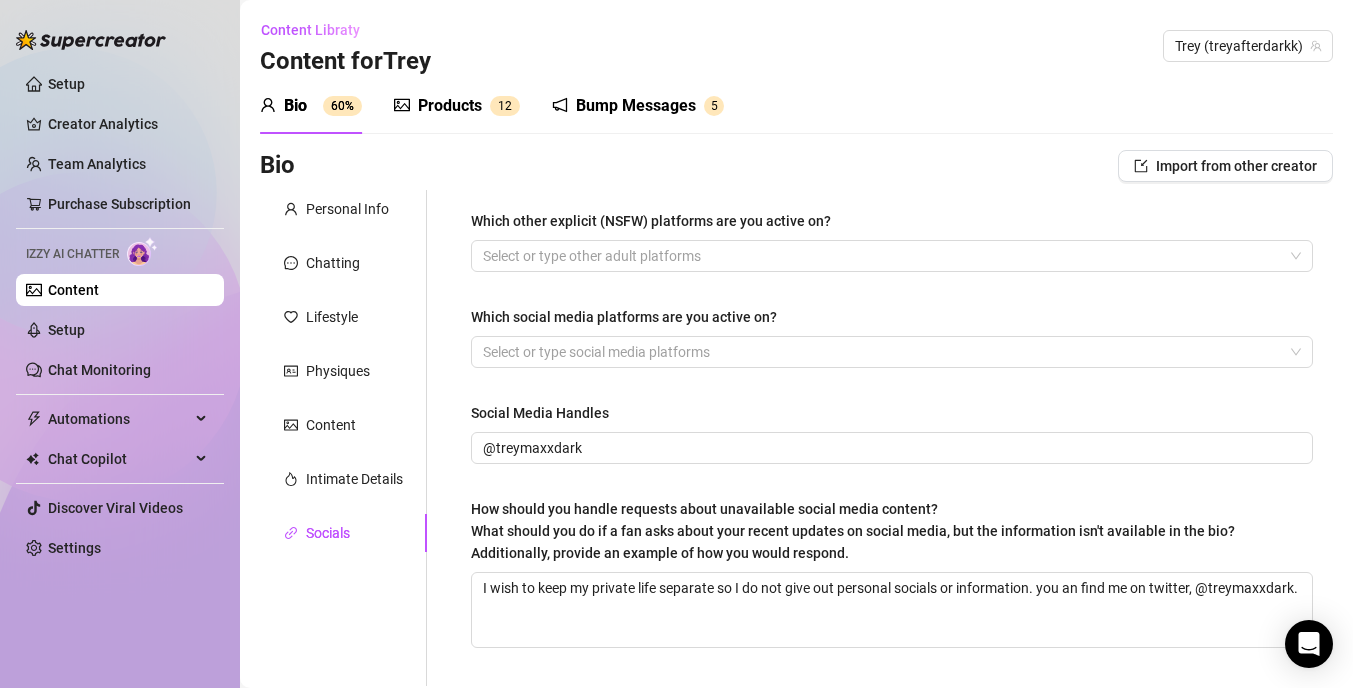 click on "Izzy AI Chatter" at bounding box center [120, 251] 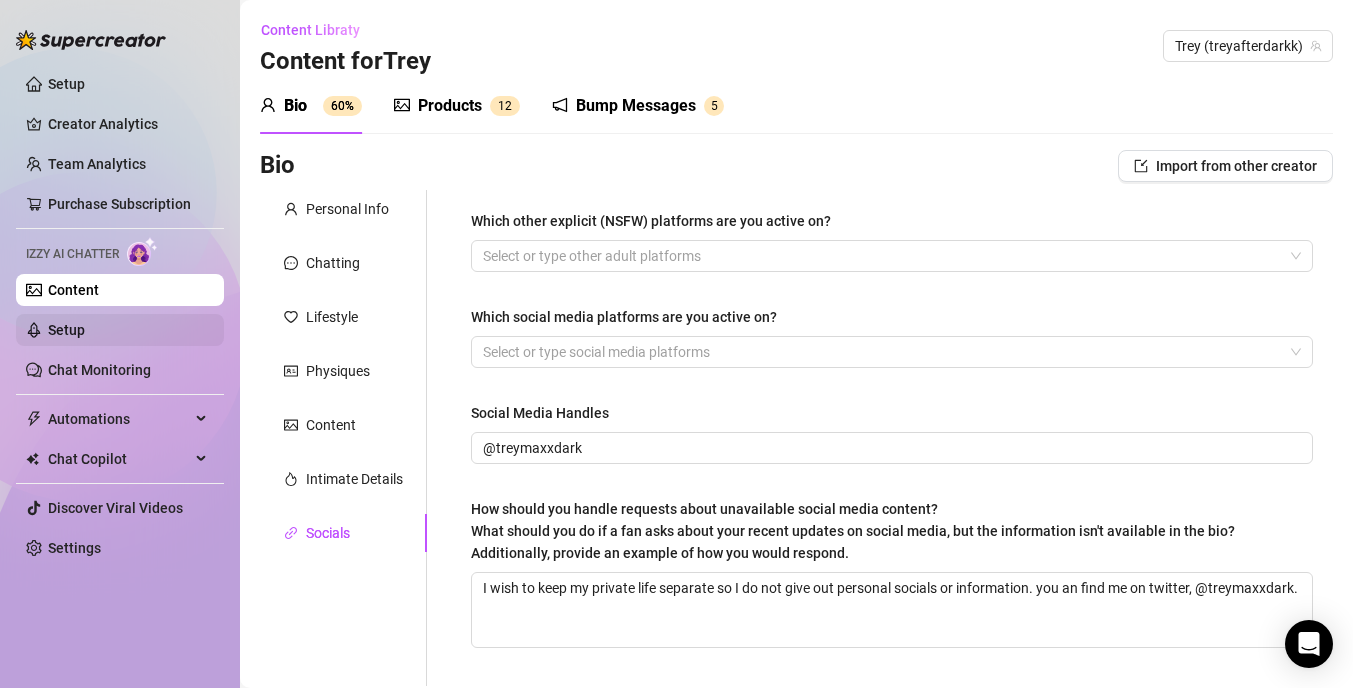 click on "Setup" at bounding box center [66, 330] 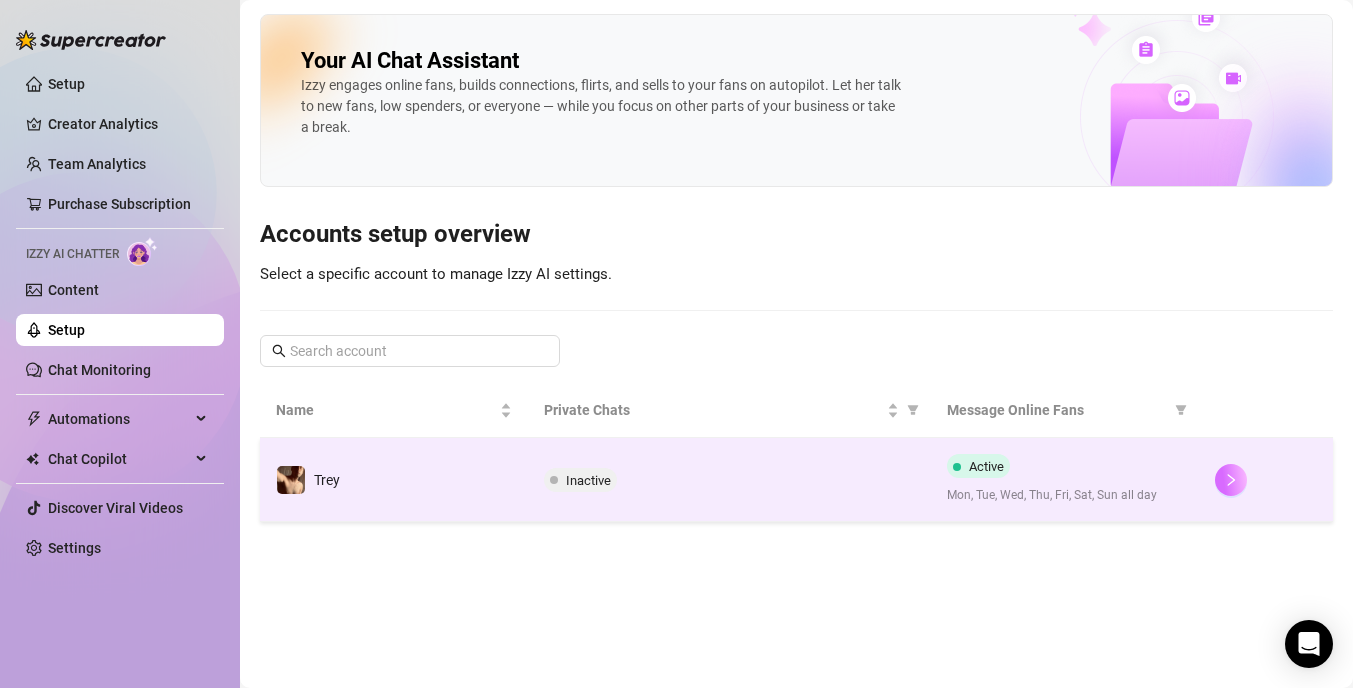 click 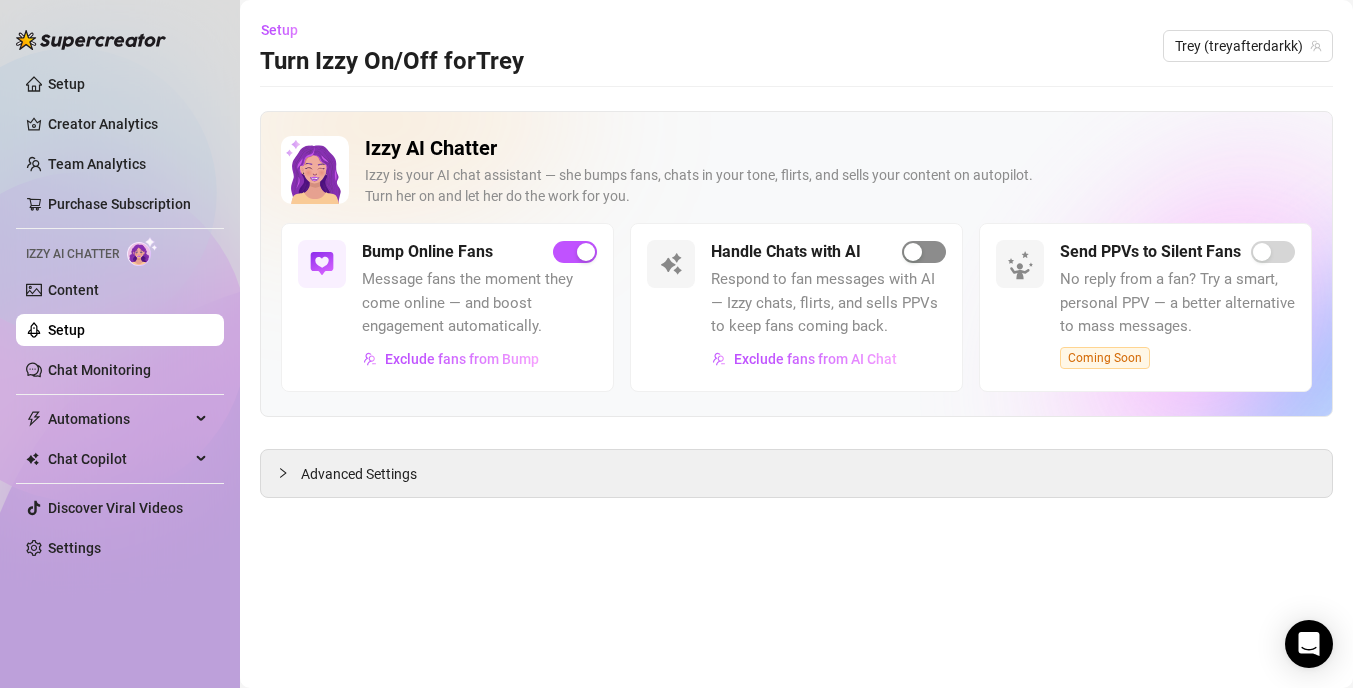 click at bounding box center [913, 252] 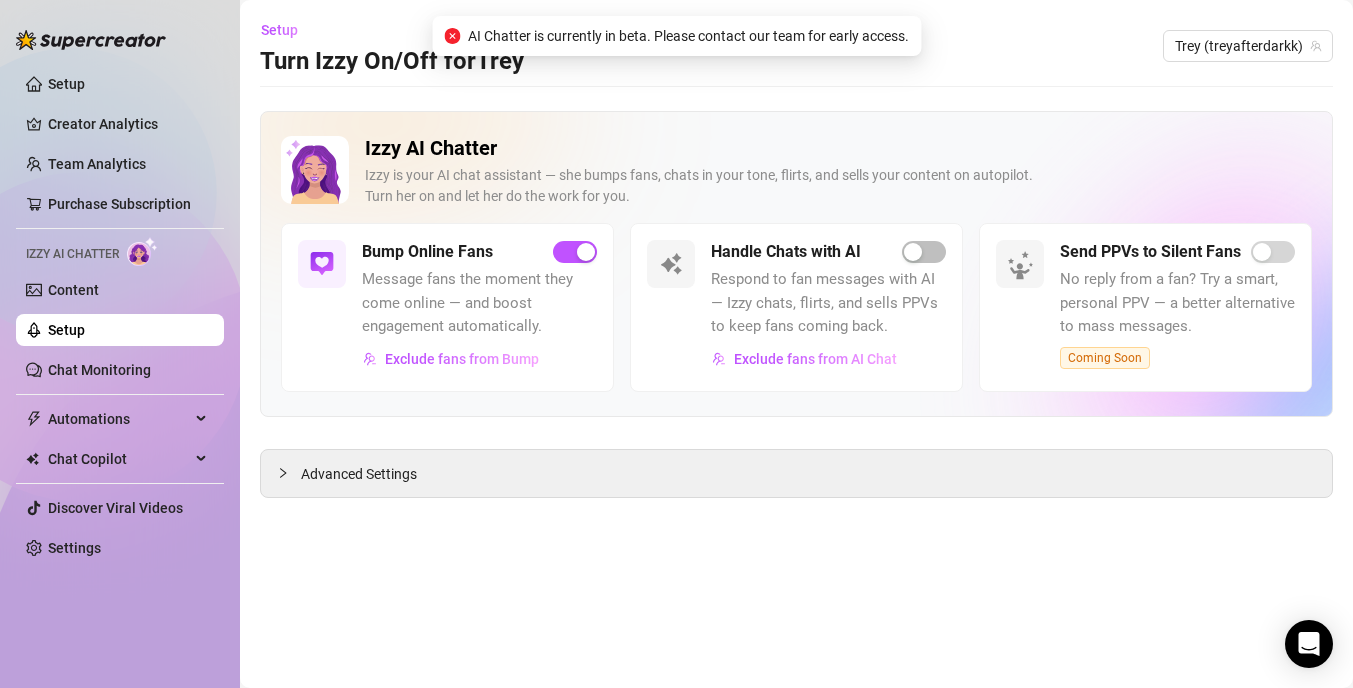 click on "AI Chatter is currently in beta. Please contact our team for early access." at bounding box center [688, 36] 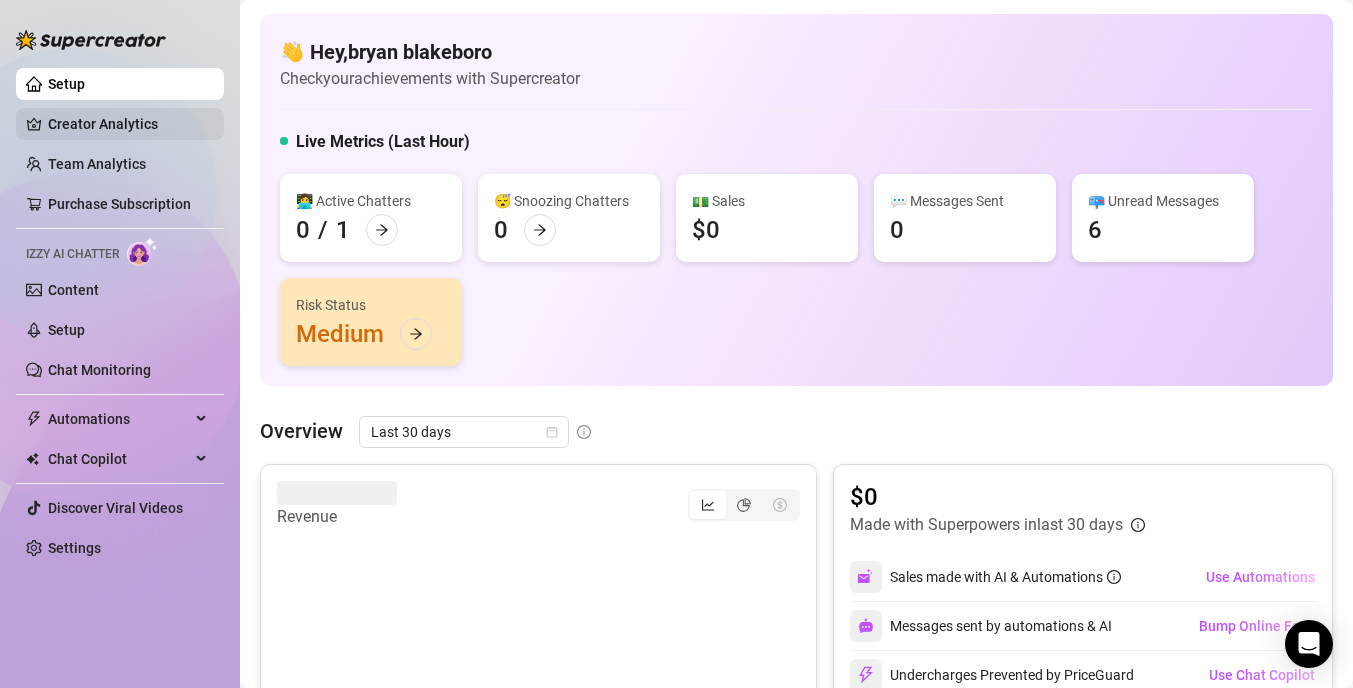 click on "Creator Analytics" at bounding box center (128, 124) 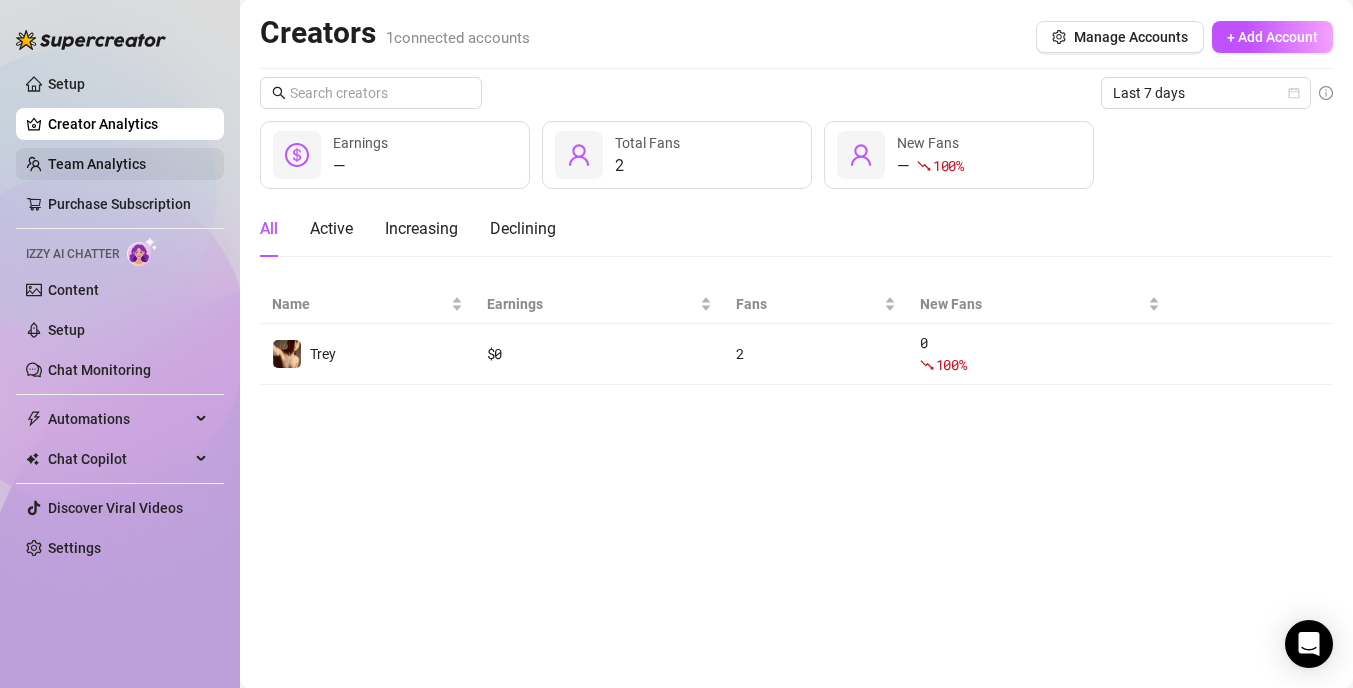 click on "Team Analytics" at bounding box center [97, 164] 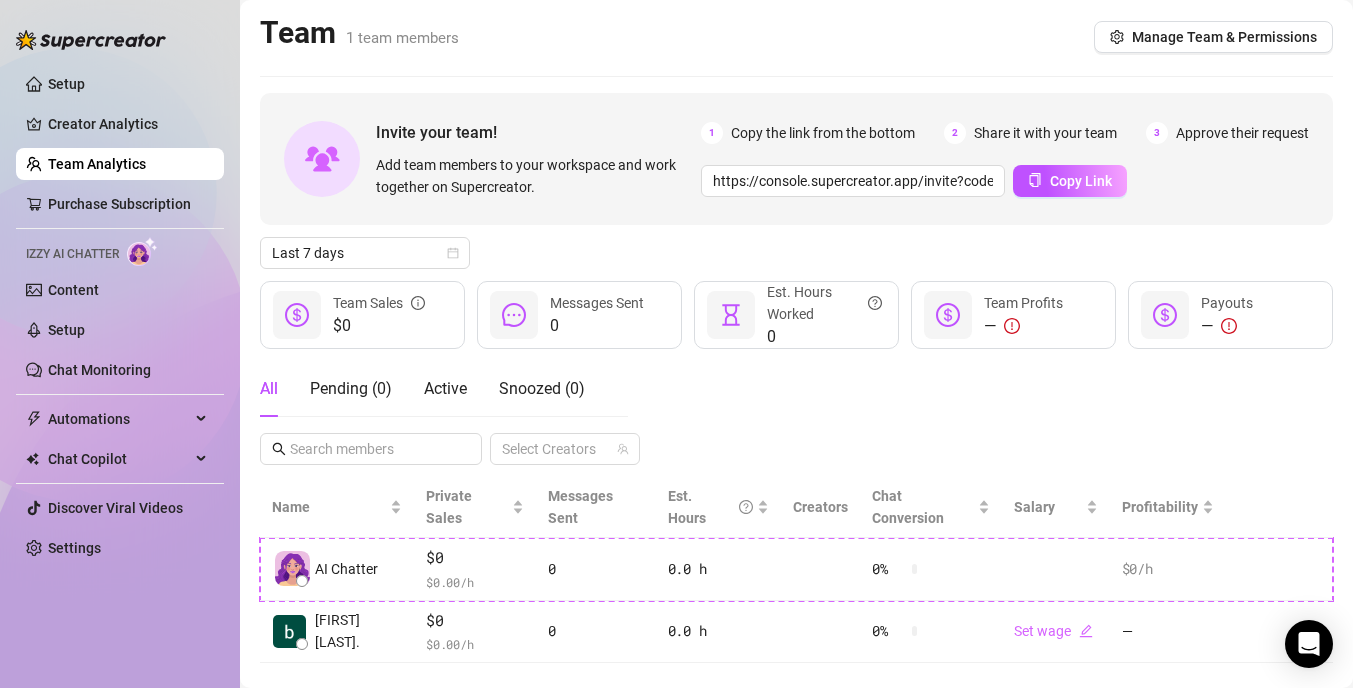 scroll, scrollTop: 13, scrollLeft: 0, axis: vertical 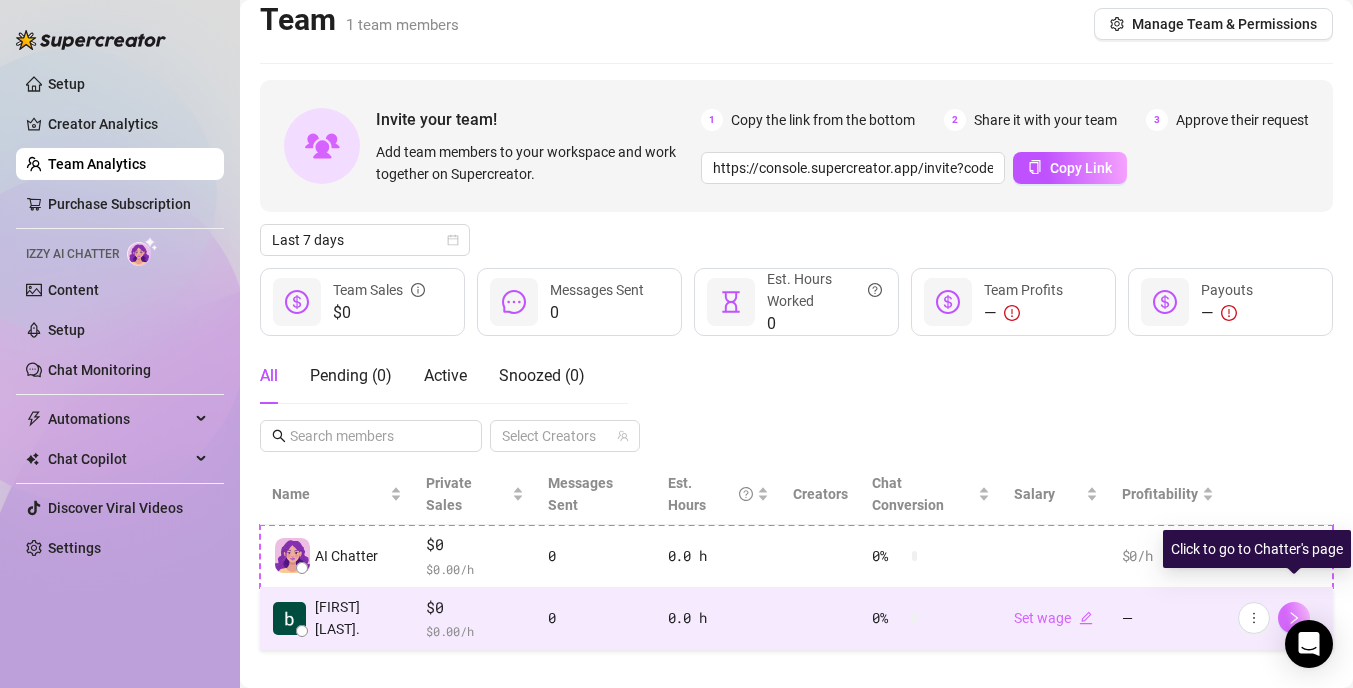 click 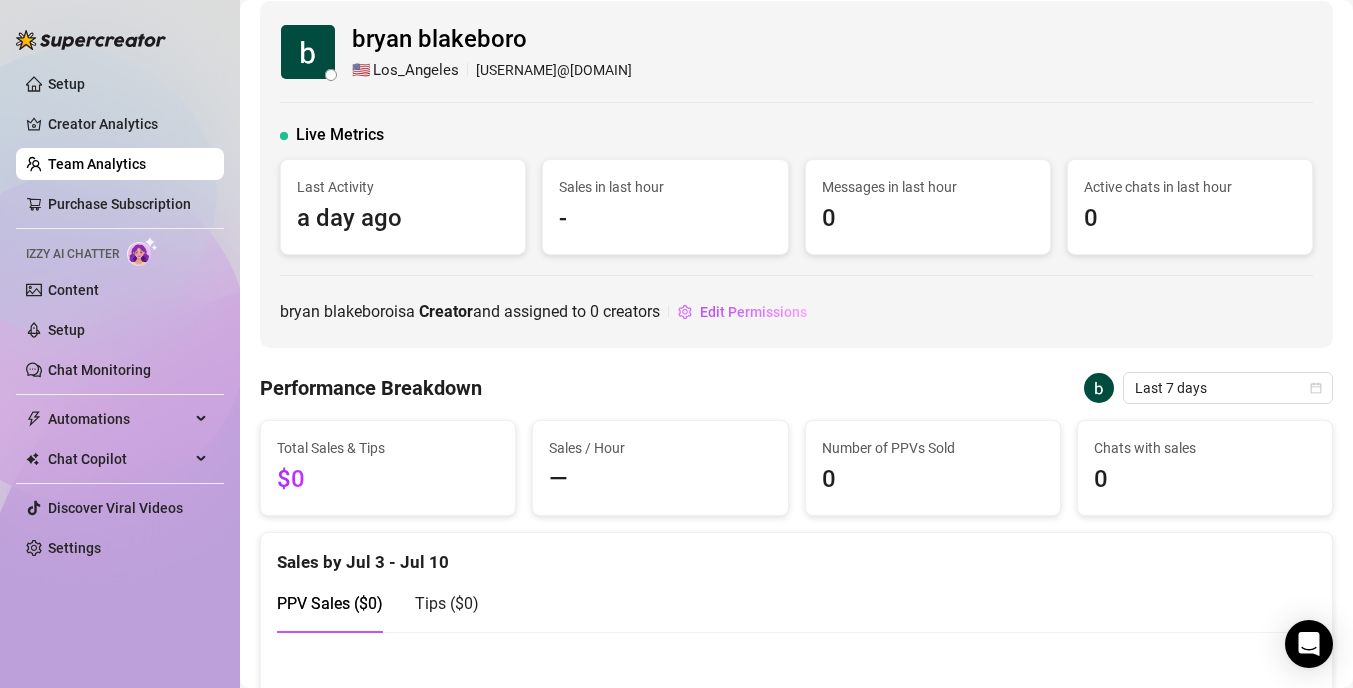 scroll, scrollTop: 0, scrollLeft: 0, axis: both 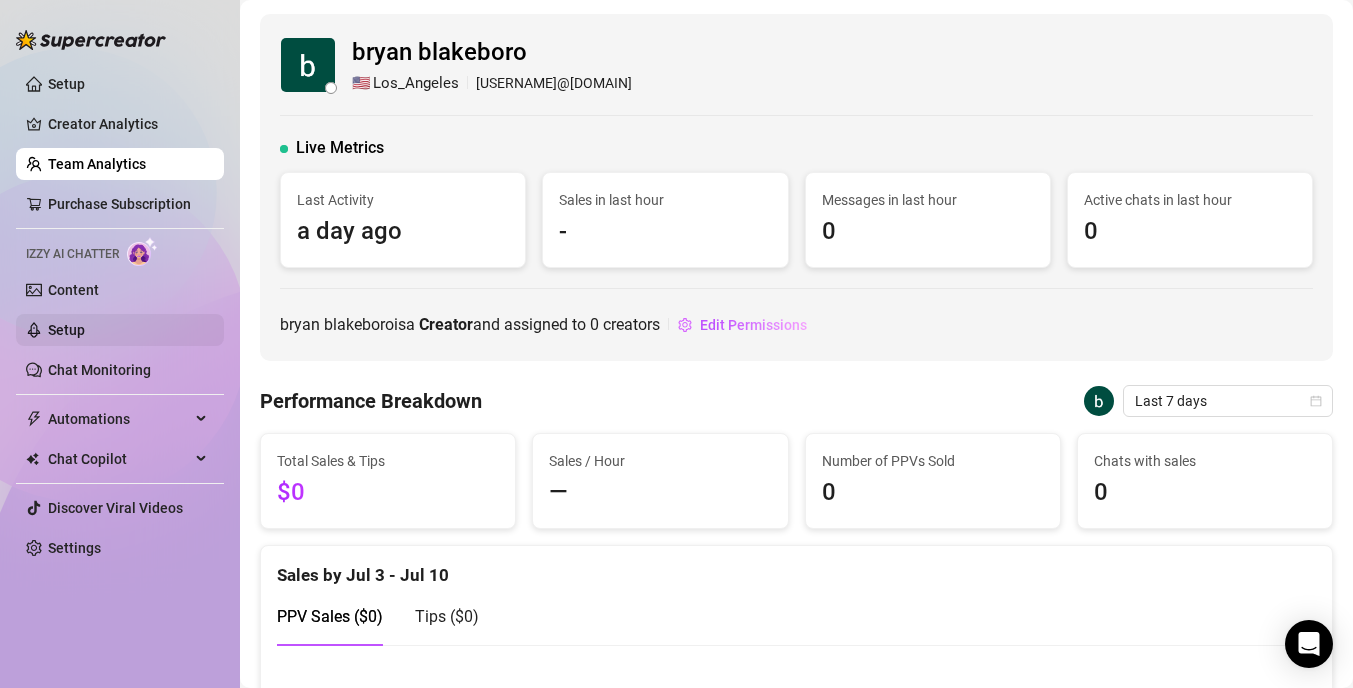 click on "Setup" at bounding box center [66, 330] 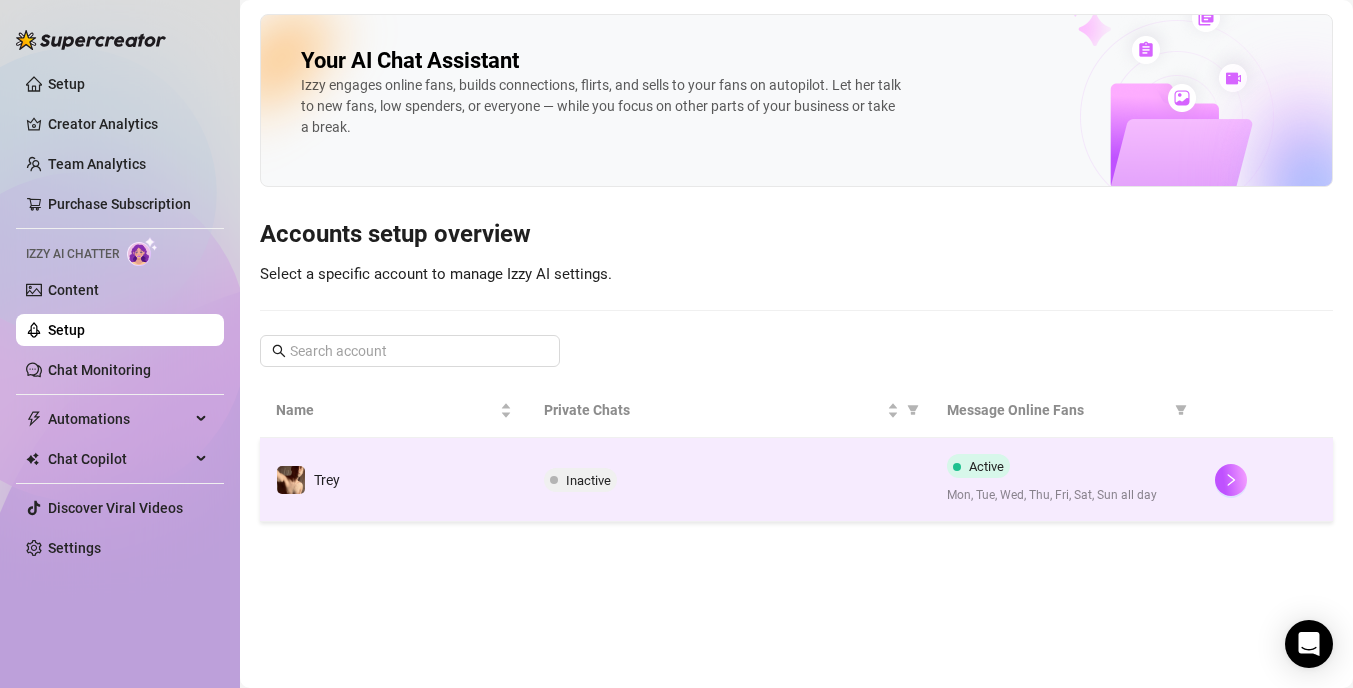click on "Inactive" at bounding box center (588, 480) 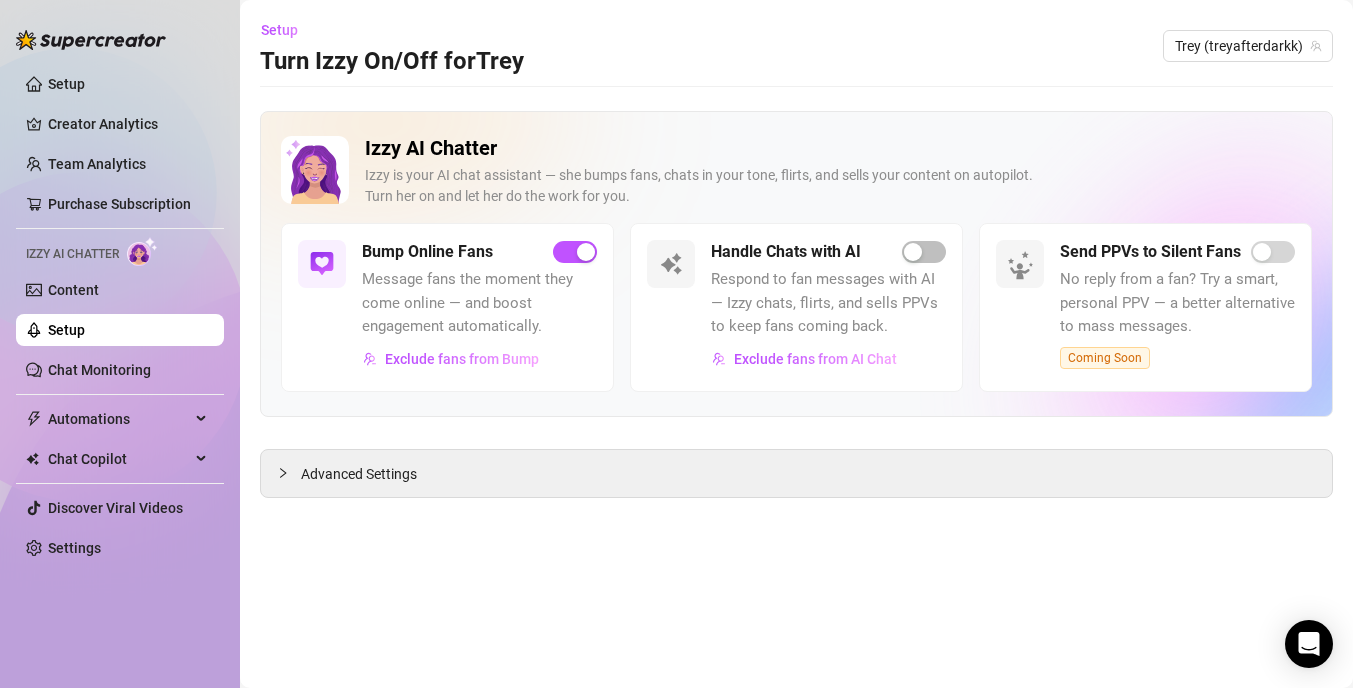 click on "Coming Soon" at bounding box center [1105, 358] 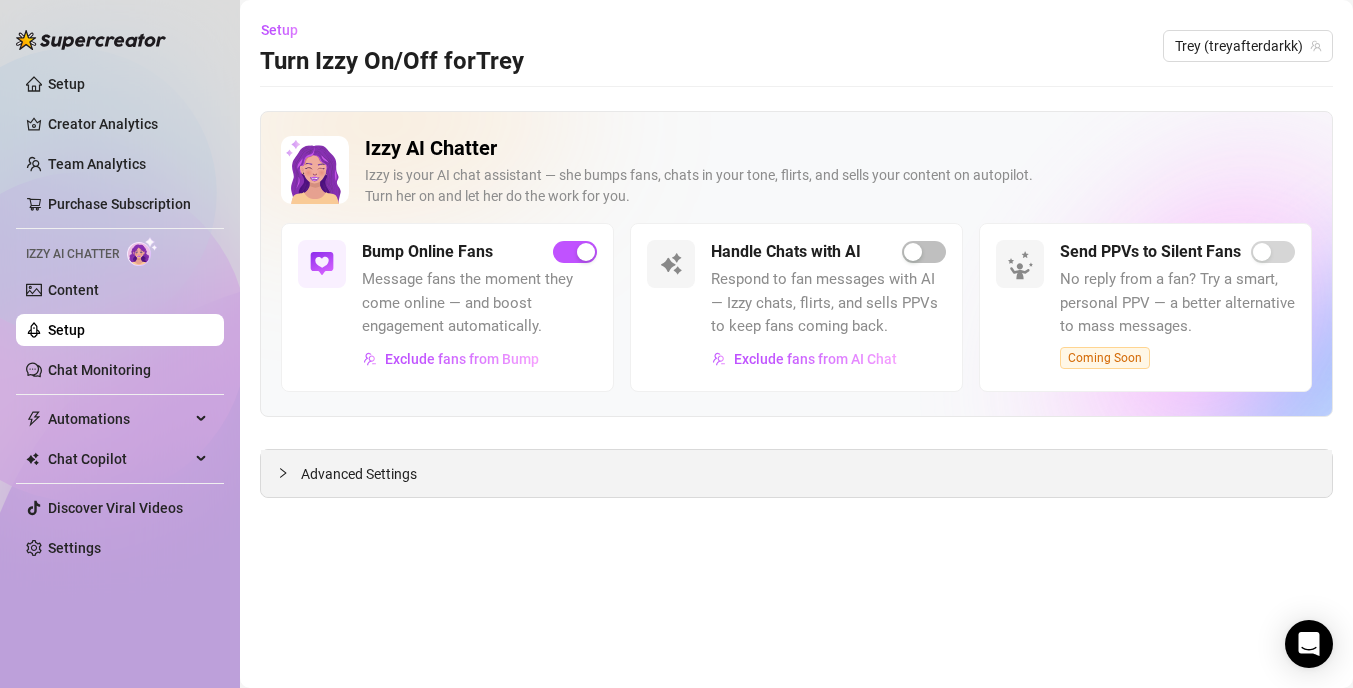 click on "Advanced Settings" at bounding box center (359, 474) 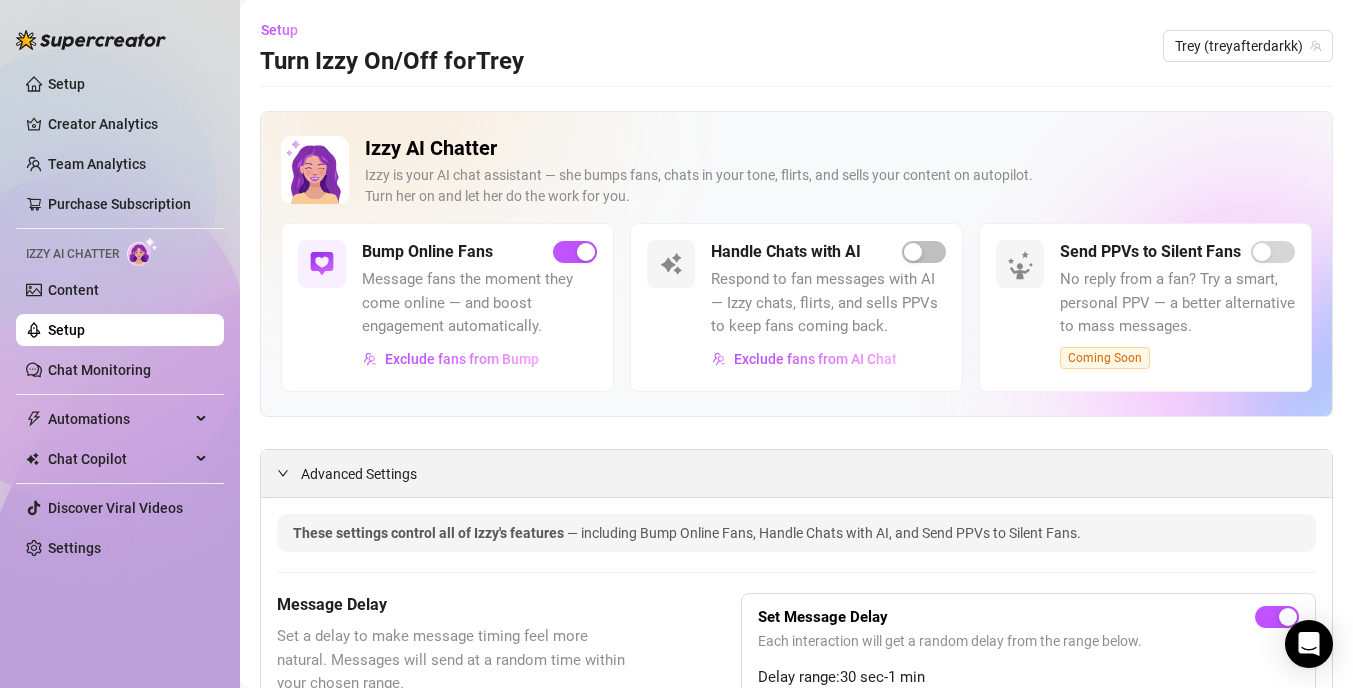 click on "Advanced Settings" at bounding box center [359, 474] 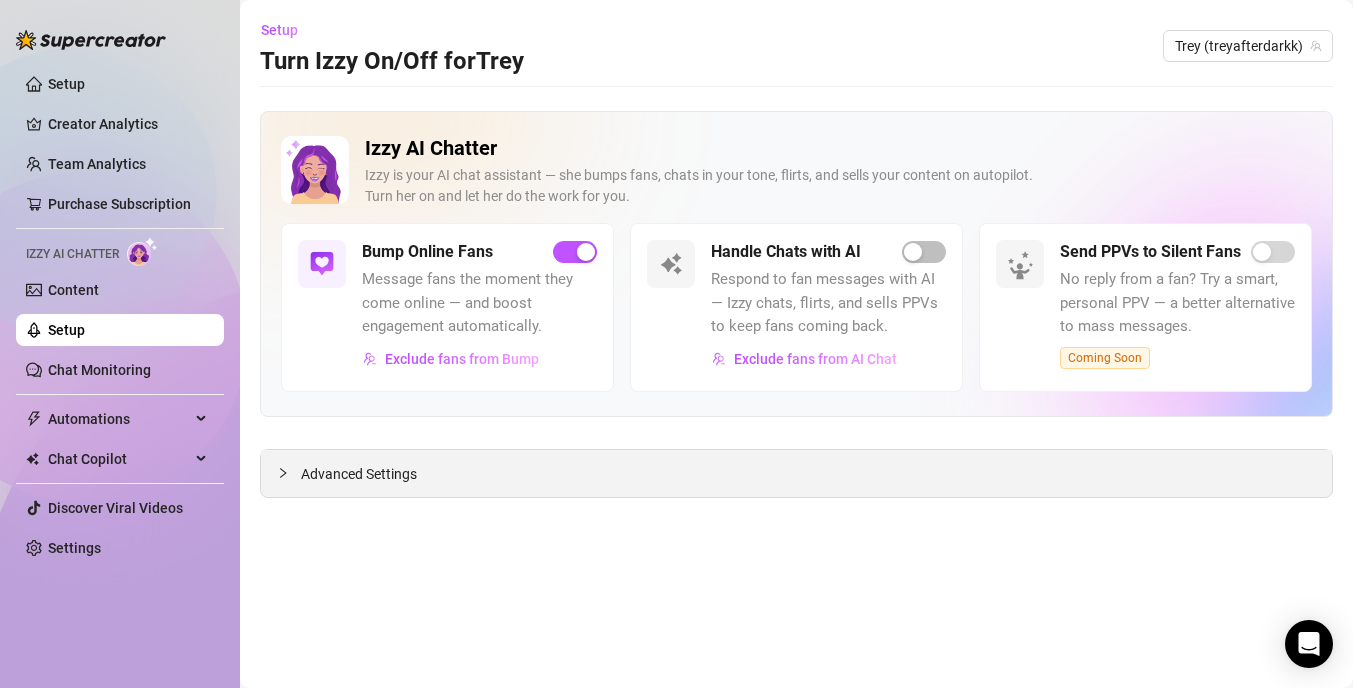 click on "Advanced Settings" at bounding box center (796, 473) 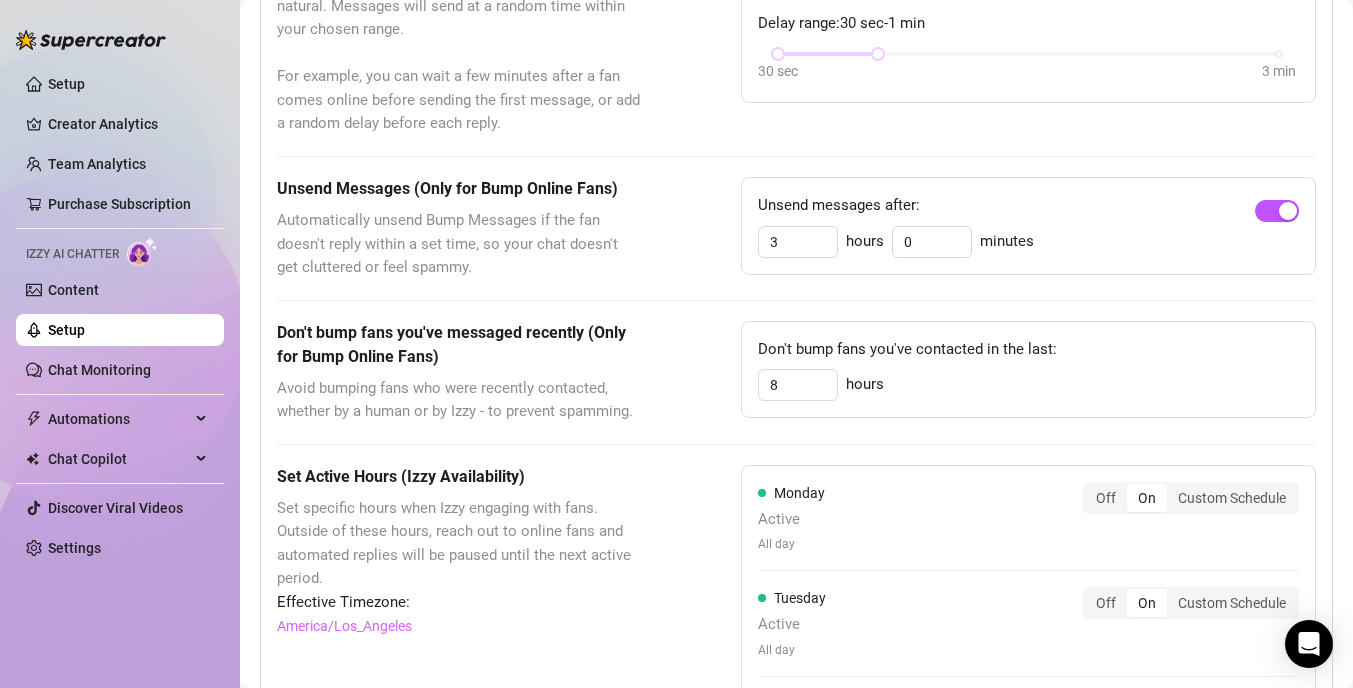 scroll, scrollTop: 0, scrollLeft: 0, axis: both 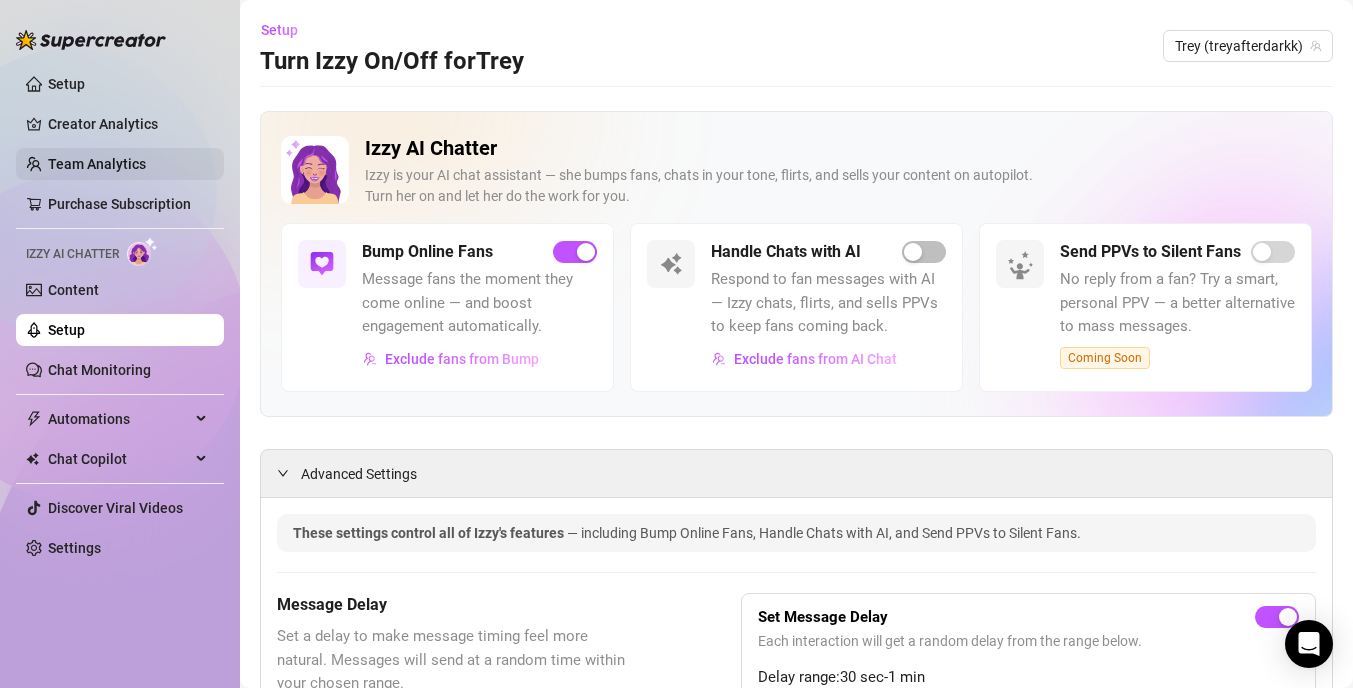 click on "Team Analytics" at bounding box center (97, 164) 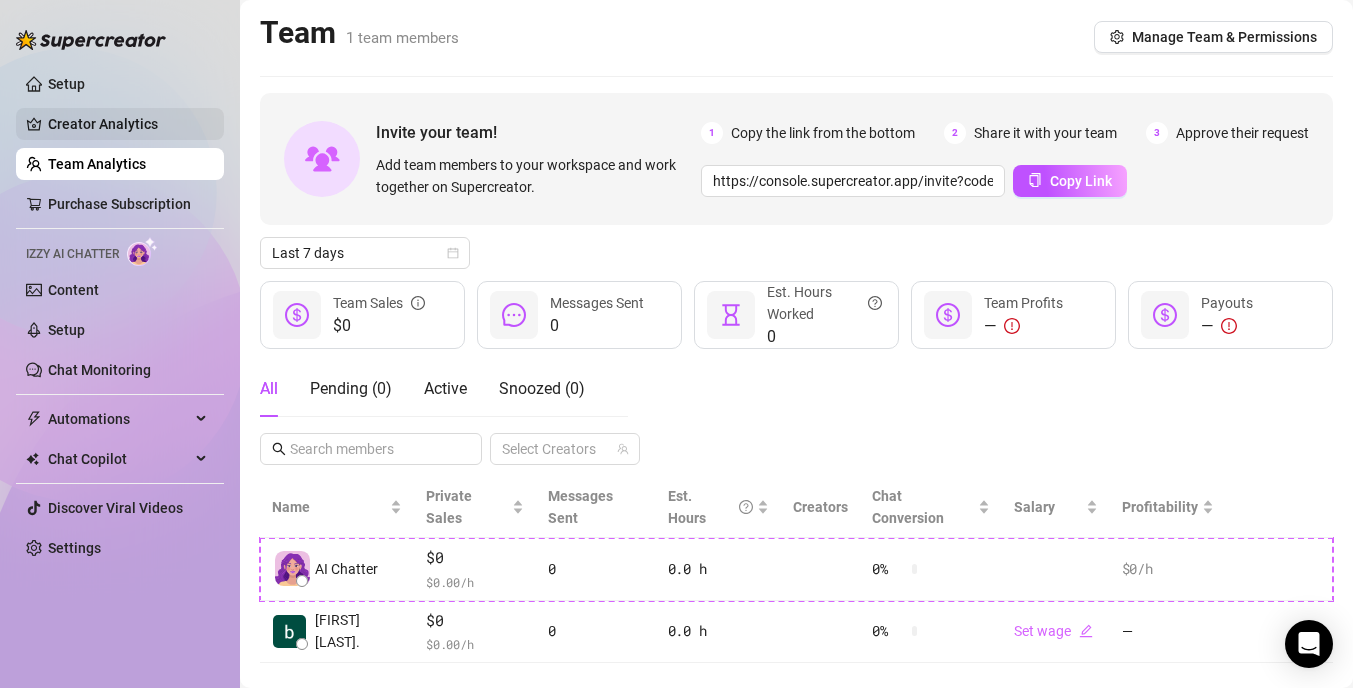click on "Creator Analytics" at bounding box center (128, 124) 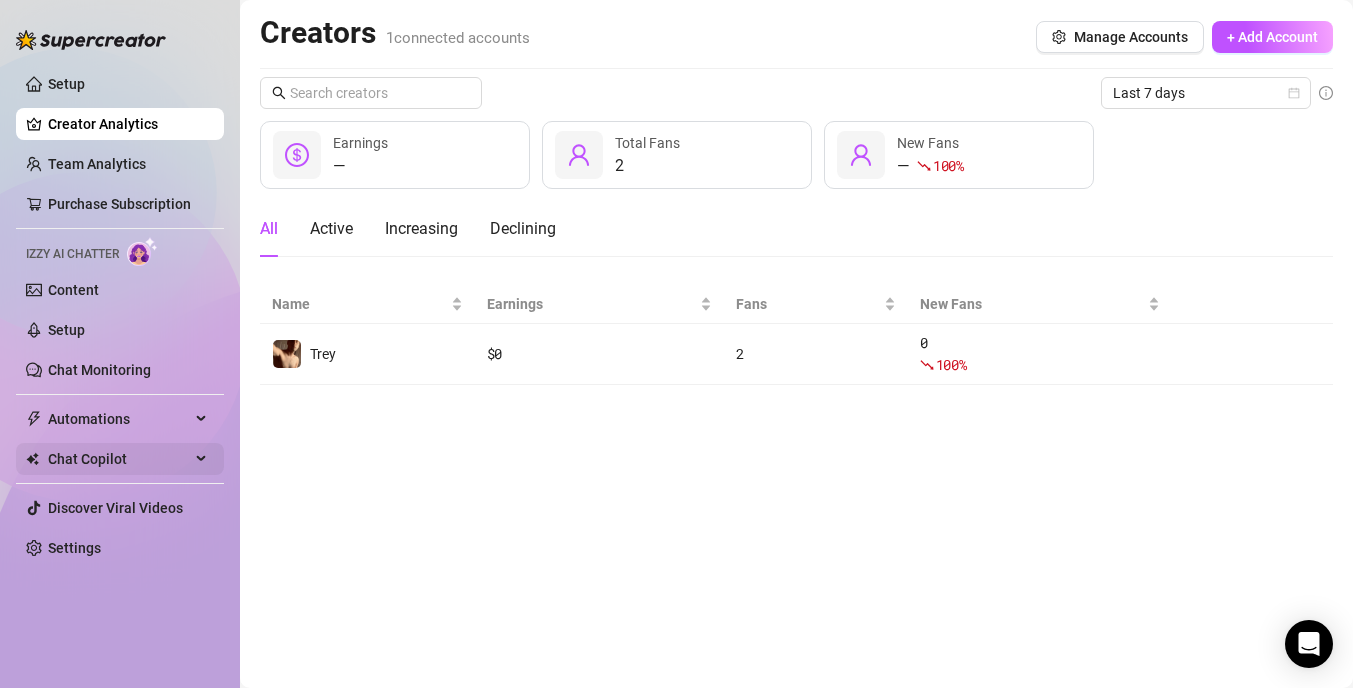 click on "Chat Copilot" at bounding box center [119, 459] 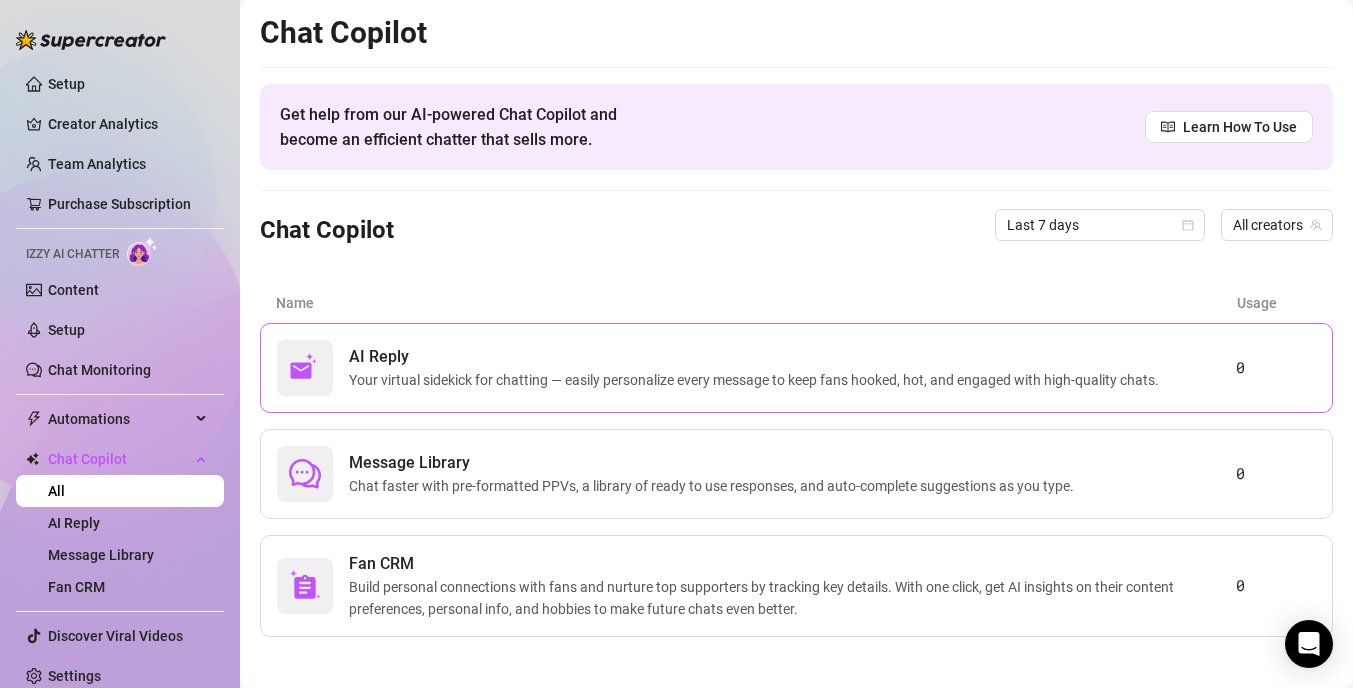 scroll, scrollTop: 9, scrollLeft: 0, axis: vertical 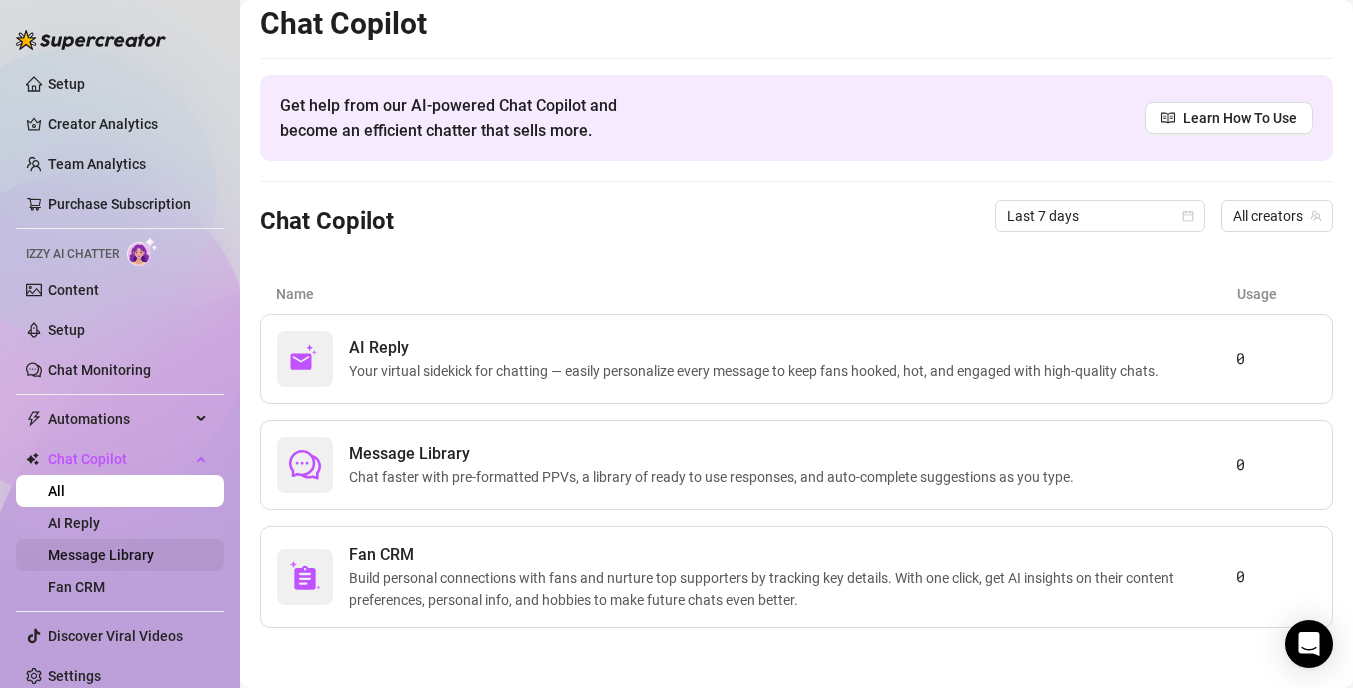 click on "Message Library" at bounding box center [101, 555] 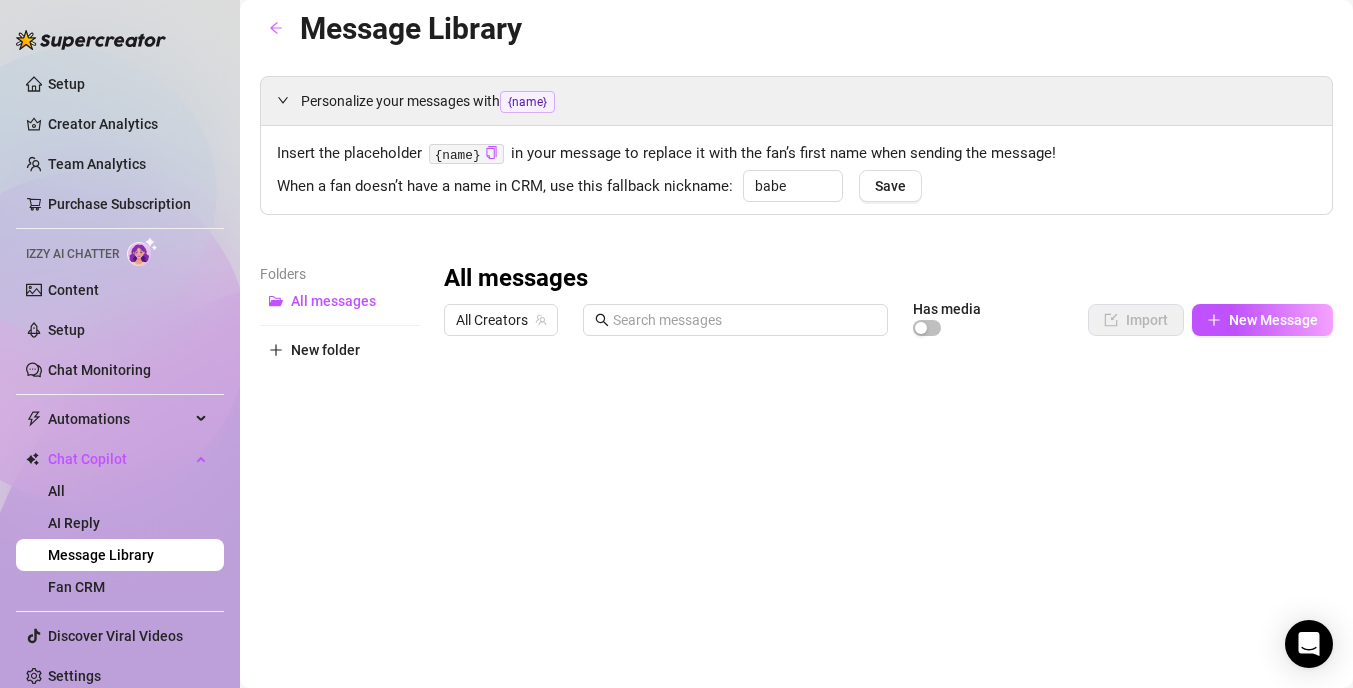 scroll, scrollTop: 0, scrollLeft: 0, axis: both 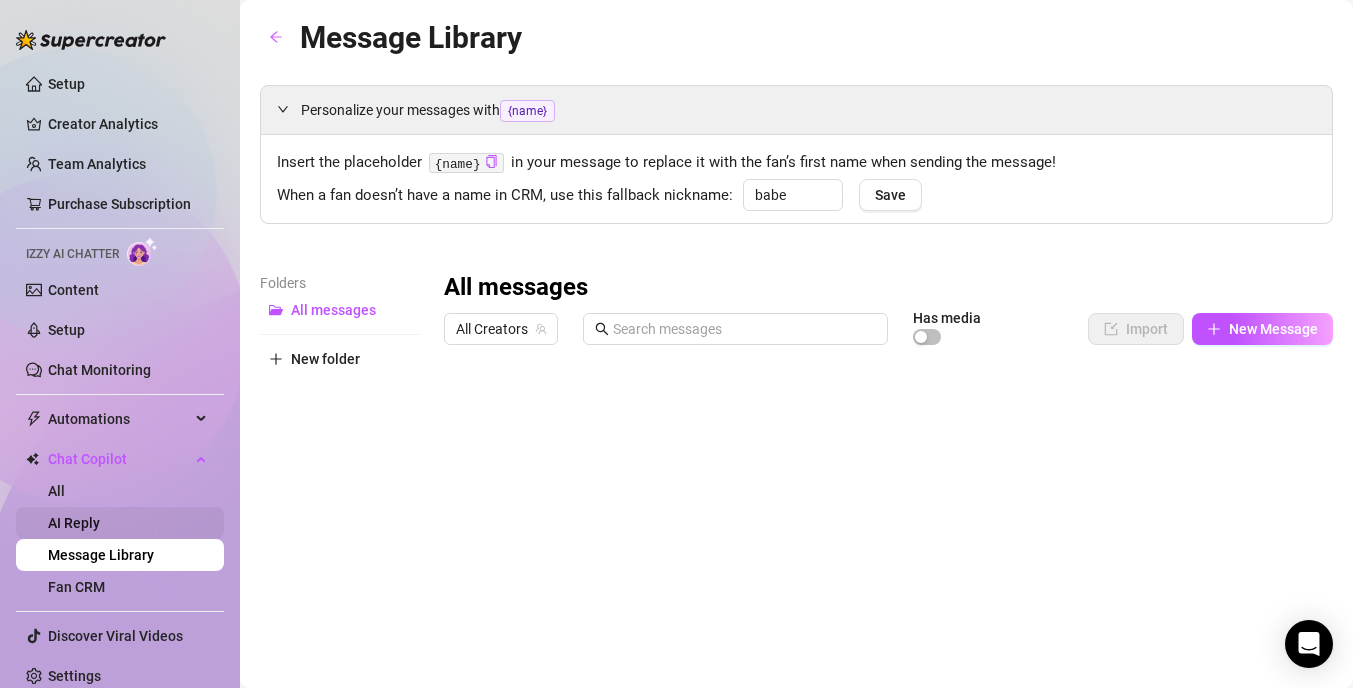 click on "AI Reply" at bounding box center (74, 523) 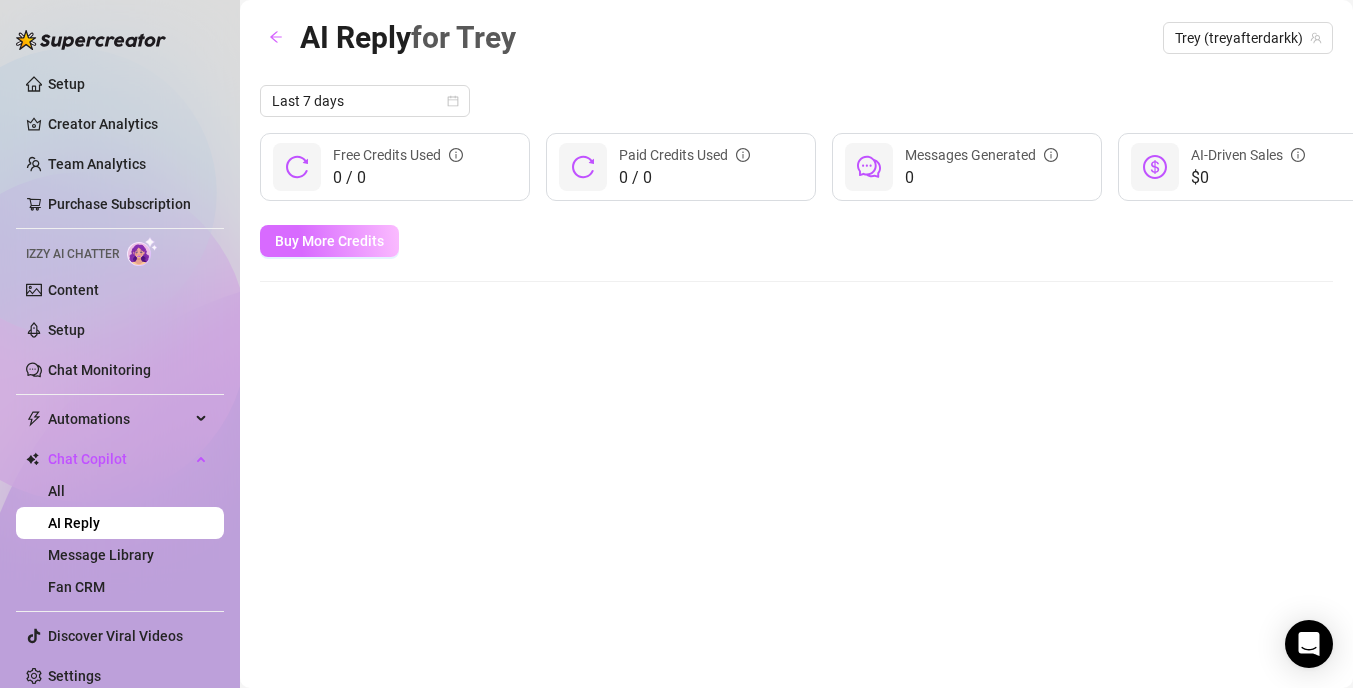 click on "Buy More Credits" at bounding box center (329, 241) 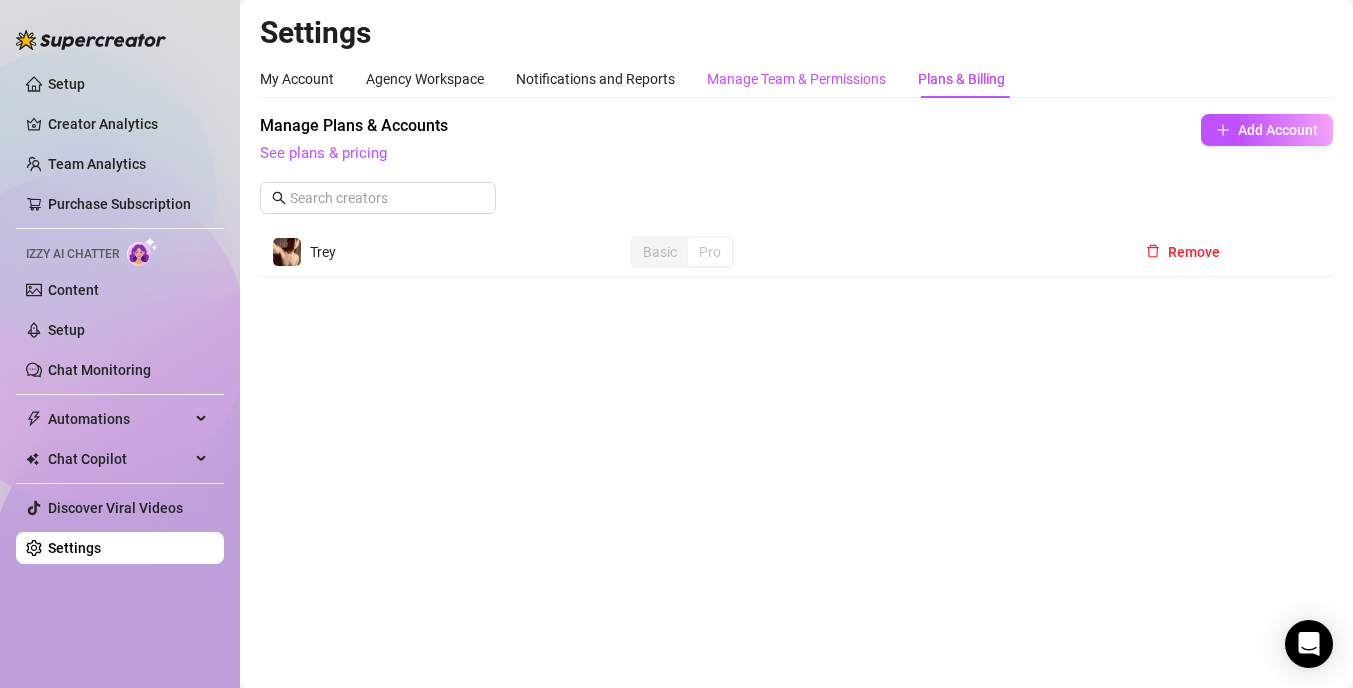 click on "Manage Team & Permissions" at bounding box center [796, 79] 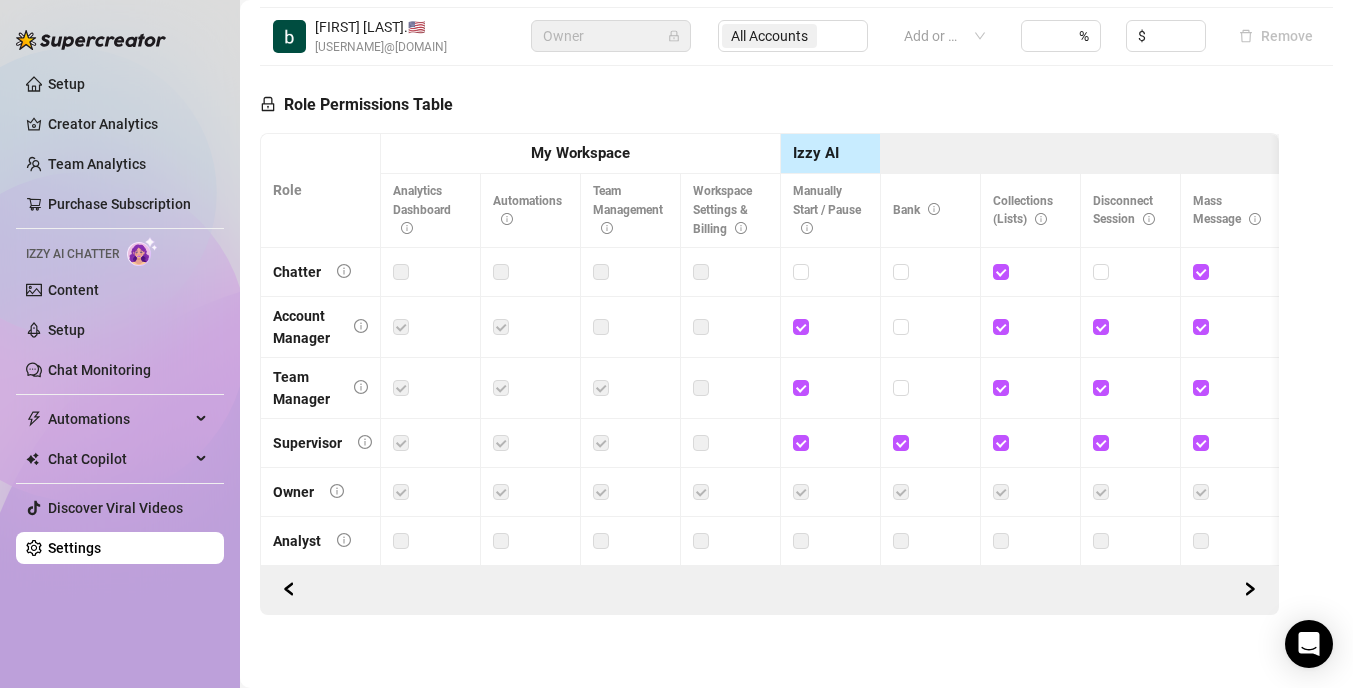 scroll, scrollTop: 506, scrollLeft: 0, axis: vertical 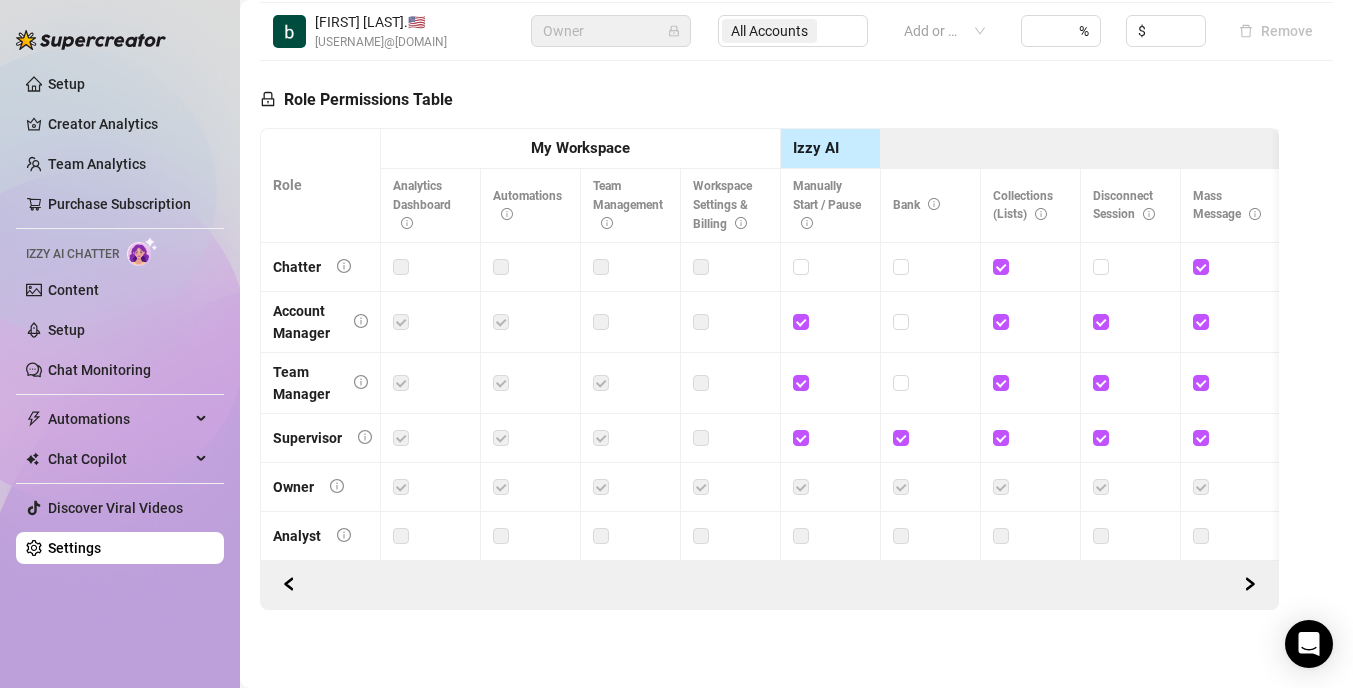 click at bounding box center [501, 267] 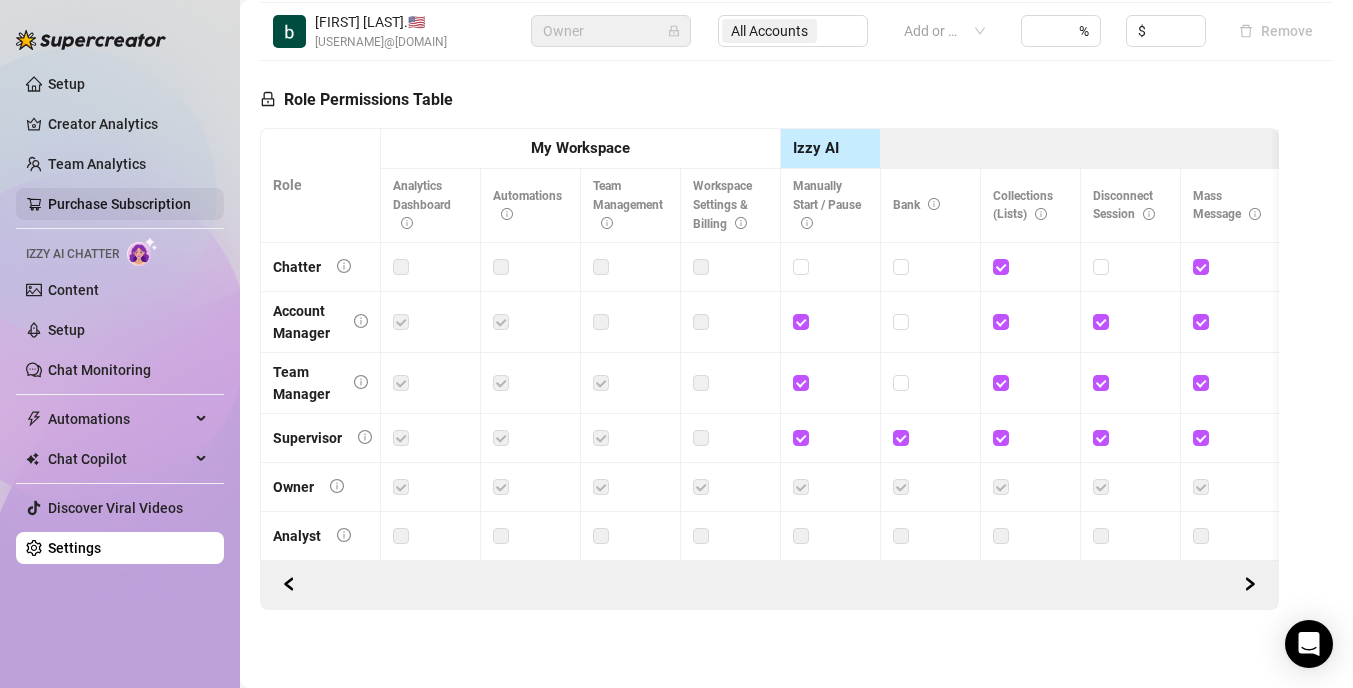click on "Purchase Subscription" at bounding box center [119, 204] 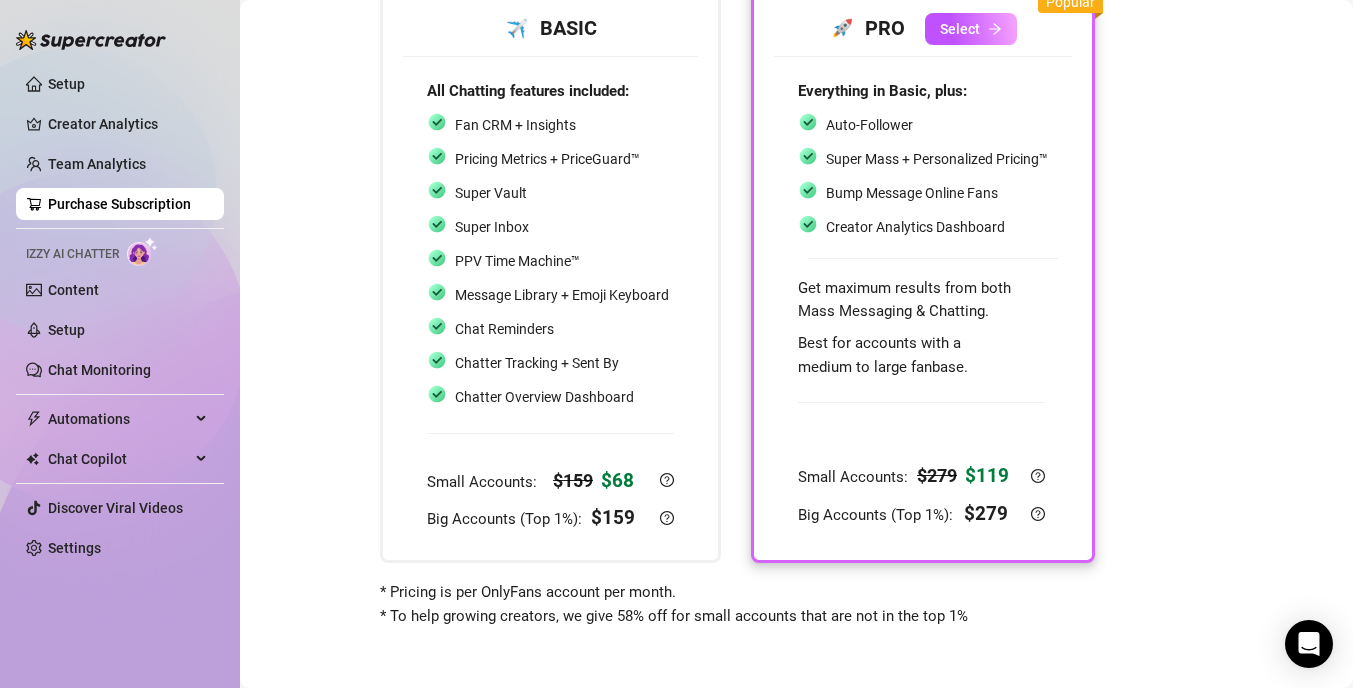 scroll, scrollTop: 149, scrollLeft: 0, axis: vertical 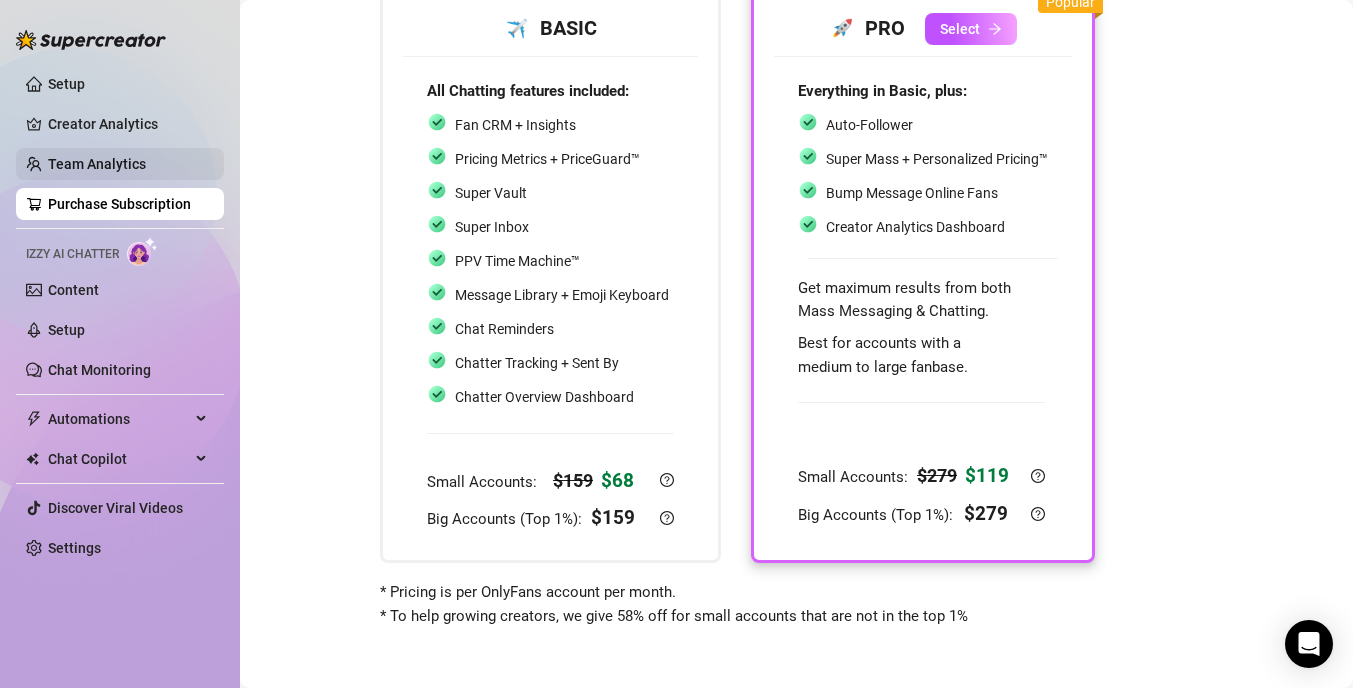 click on "Team Analytics" at bounding box center (97, 164) 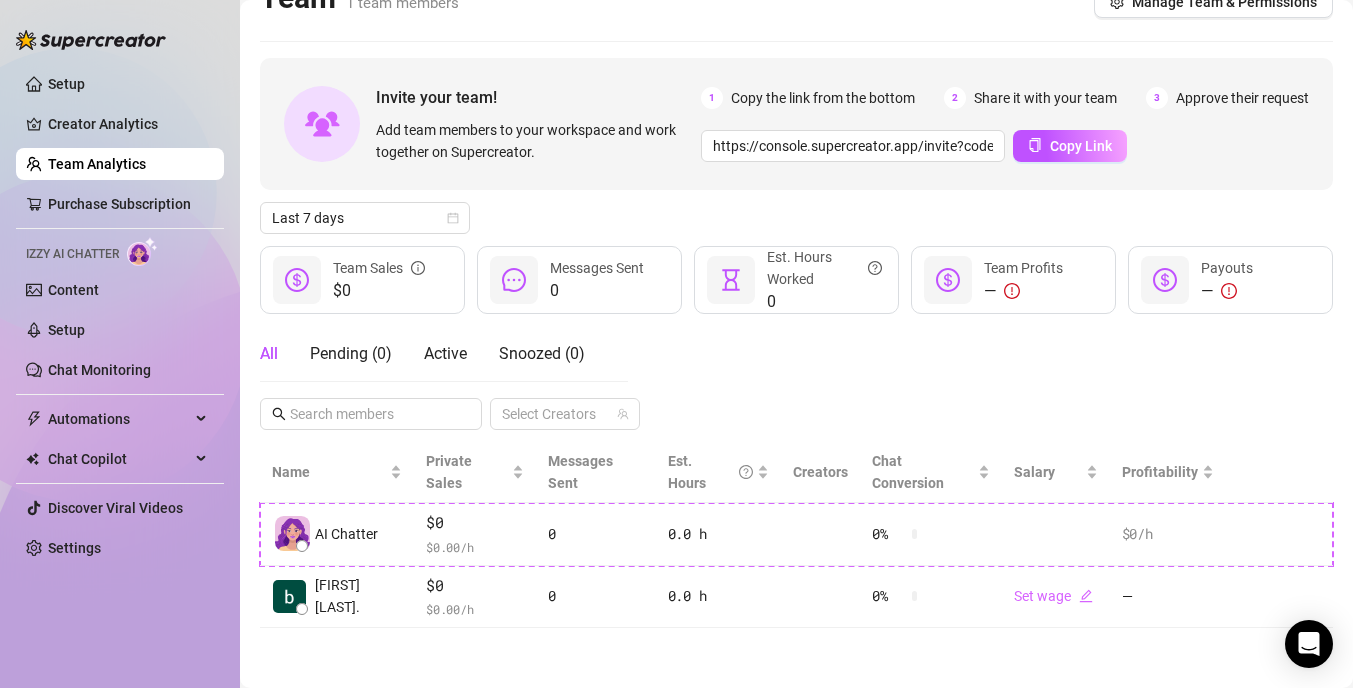 scroll, scrollTop: 13, scrollLeft: 0, axis: vertical 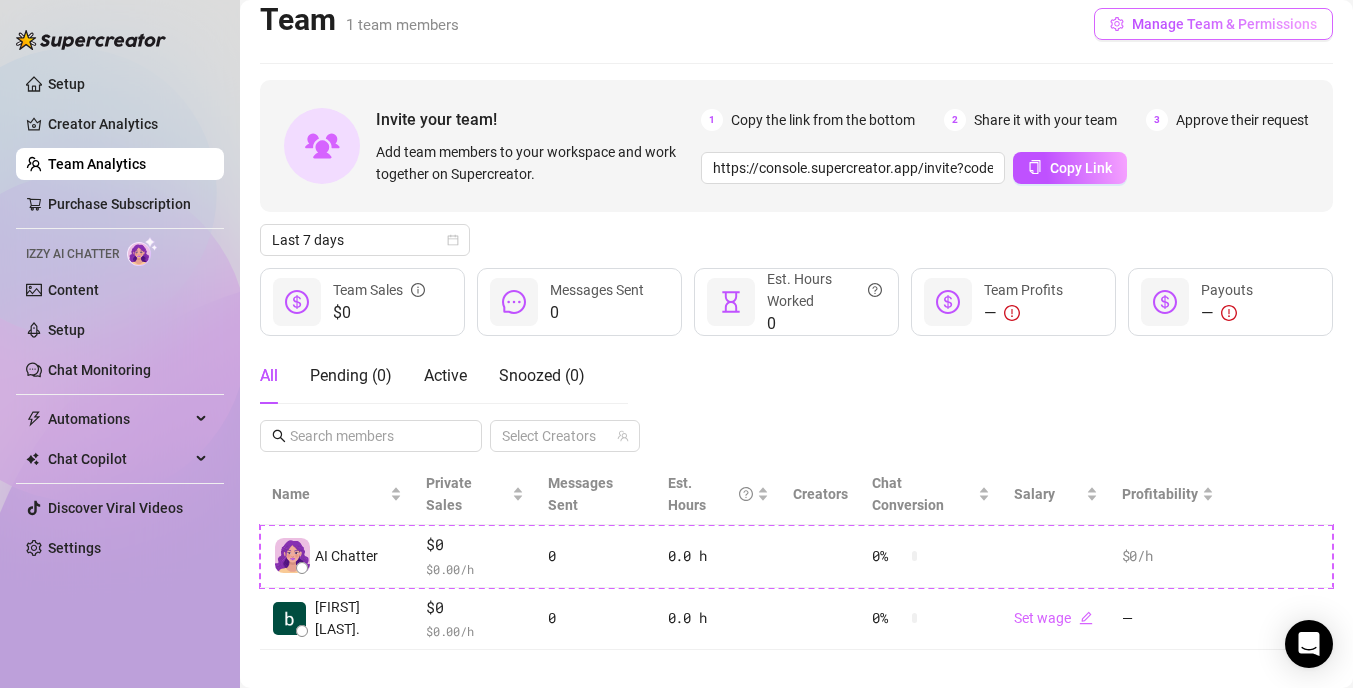 click on "Manage Team & Permissions" at bounding box center (1213, 24) 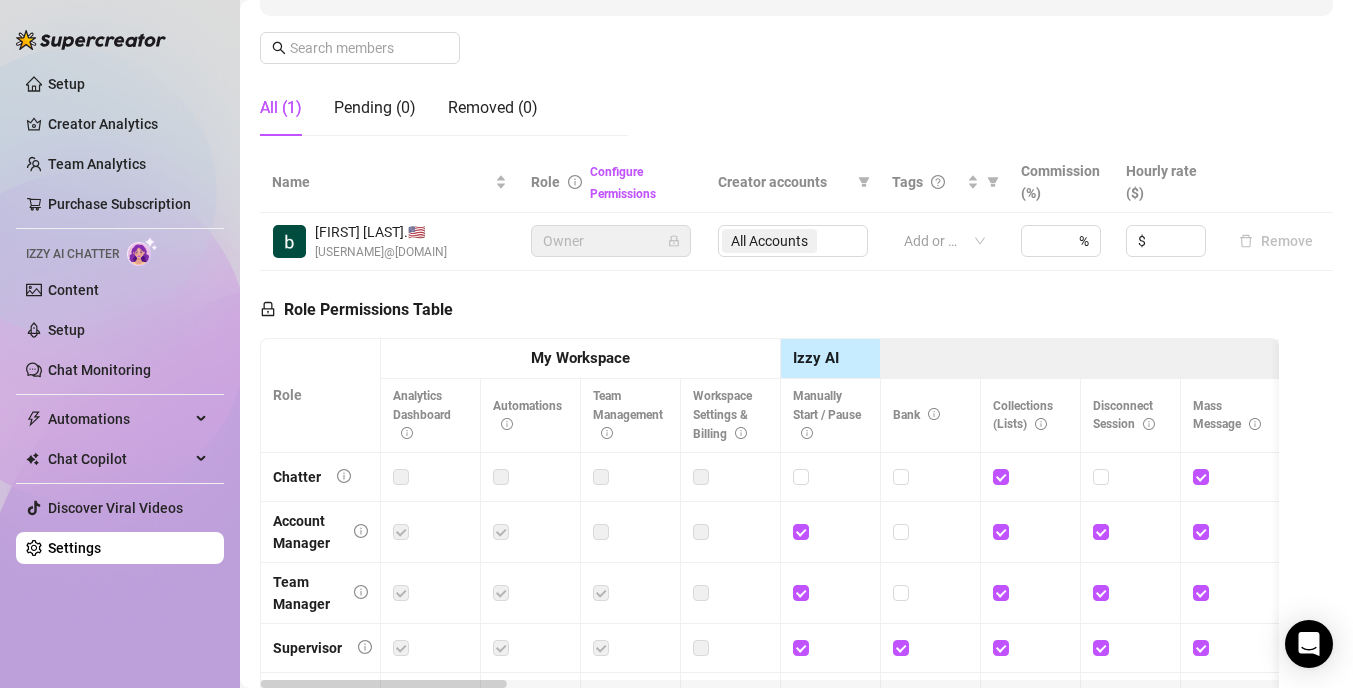 scroll, scrollTop: 511, scrollLeft: 0, axis: vertical 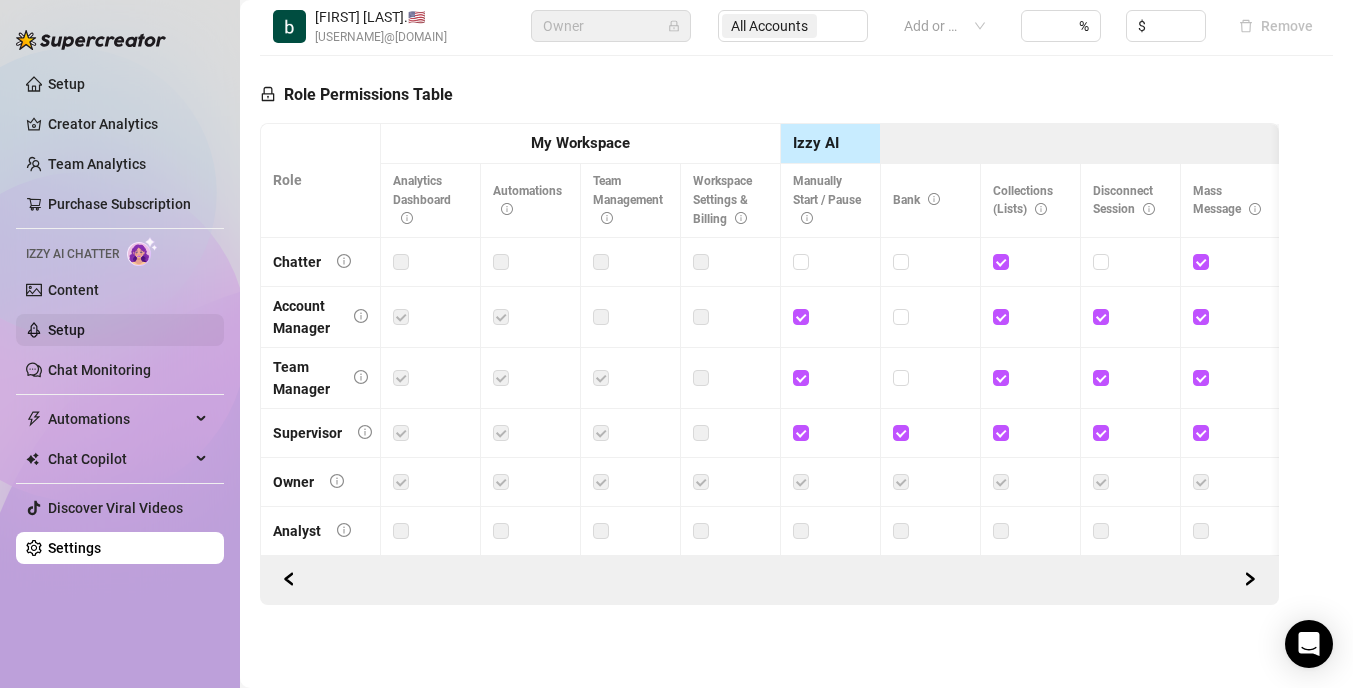click on "Setup" at bounding box center (66, 330) 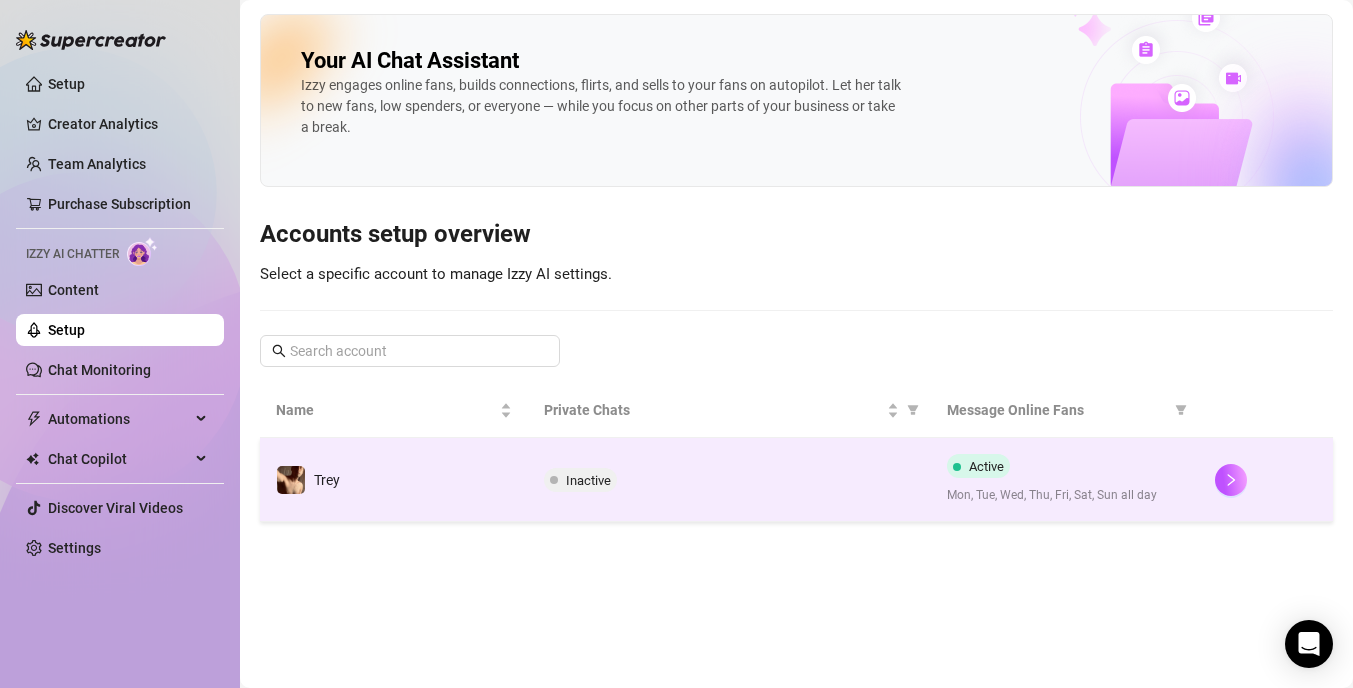 click on "Inactive" at bounding box center [588, 480] 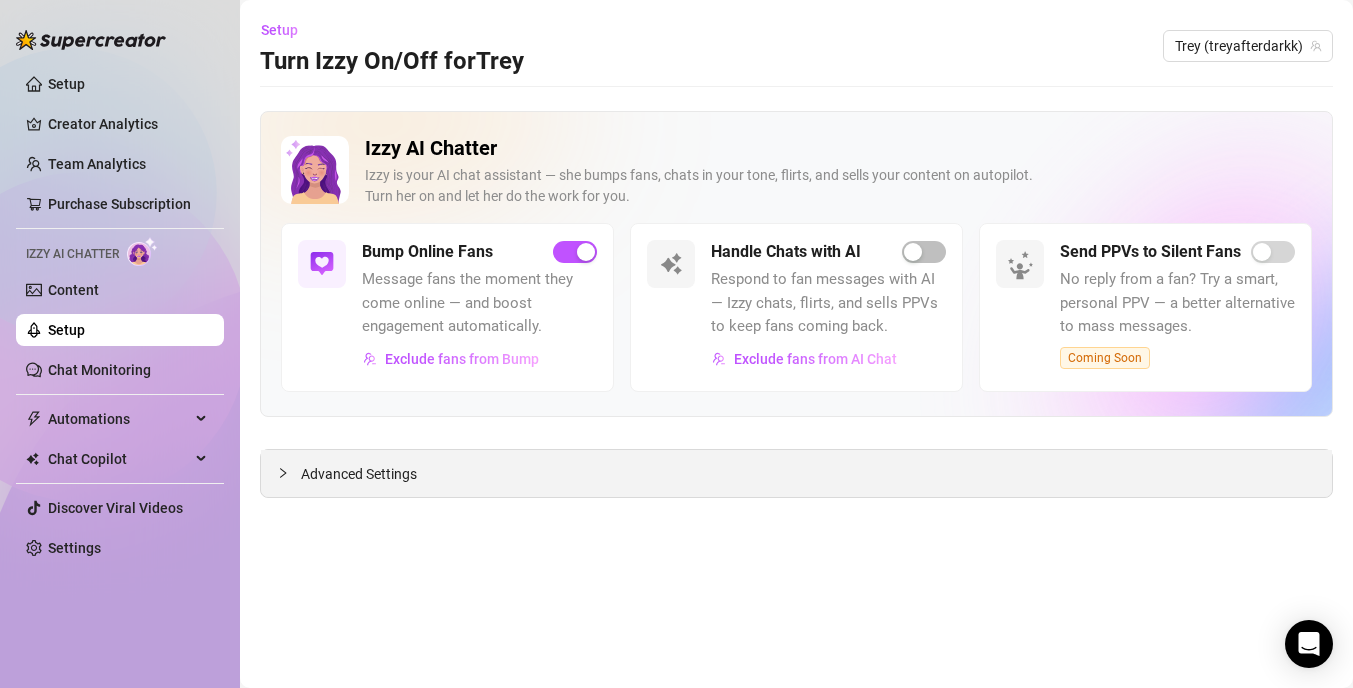 click on "Advanced Settings" at bounding box center (796, 473) 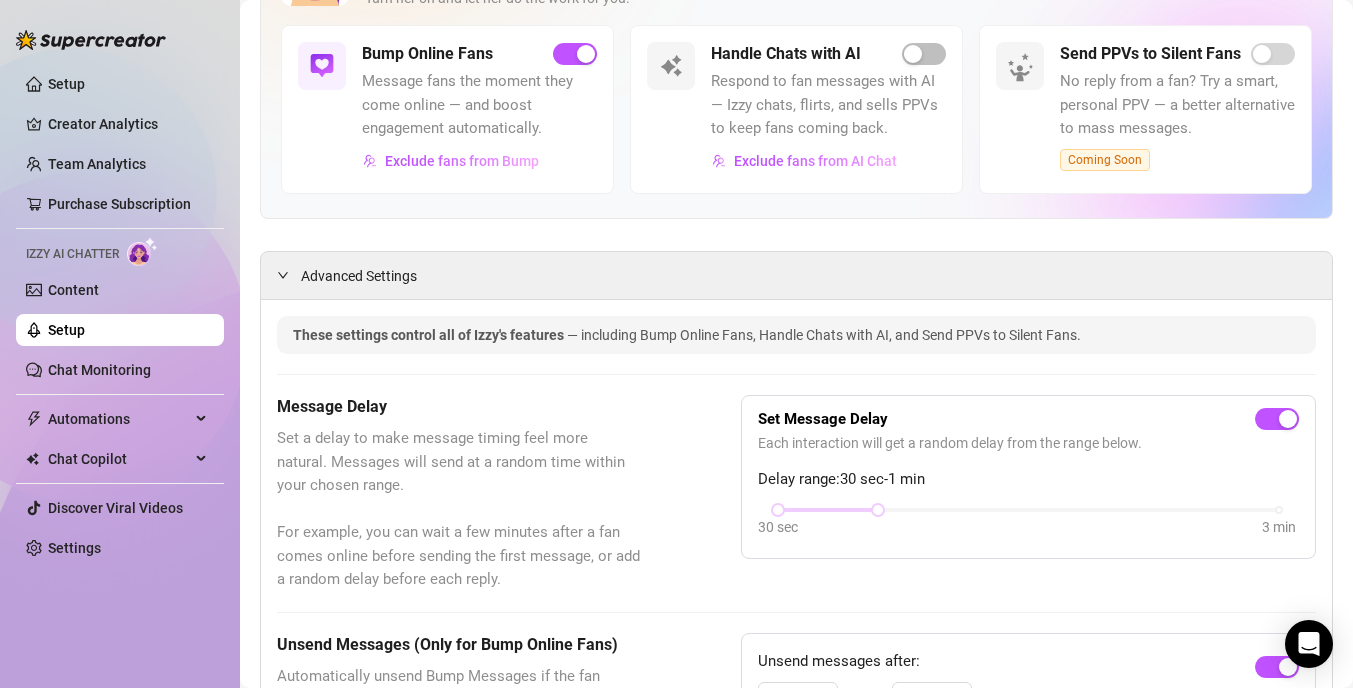 scroll, scrollTop: 0, scrollLeft: 0, axis: both 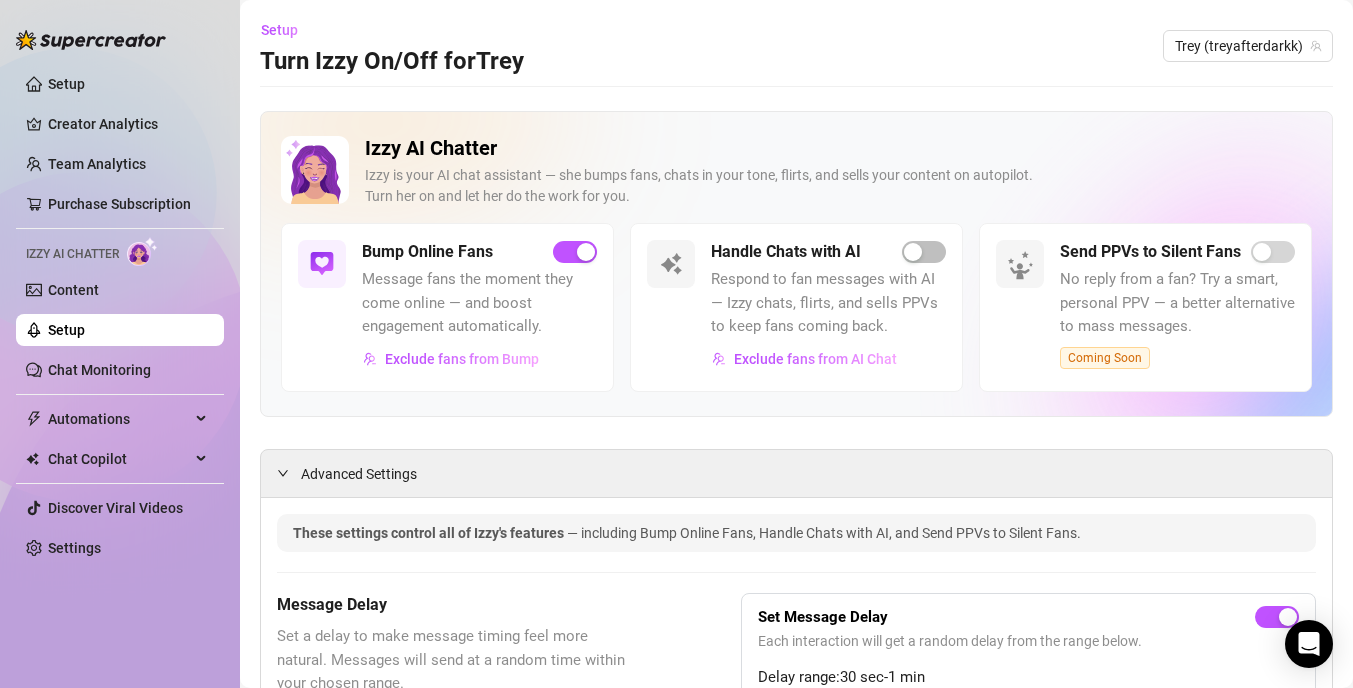 click on "Izzy AI Chatter Izzy is your AI chat assistant — she bumps fans, chats in your tone, flirts, and sells your content on autopilot. Turn her on and let her do the work for you." at bounding box center [838, 179] 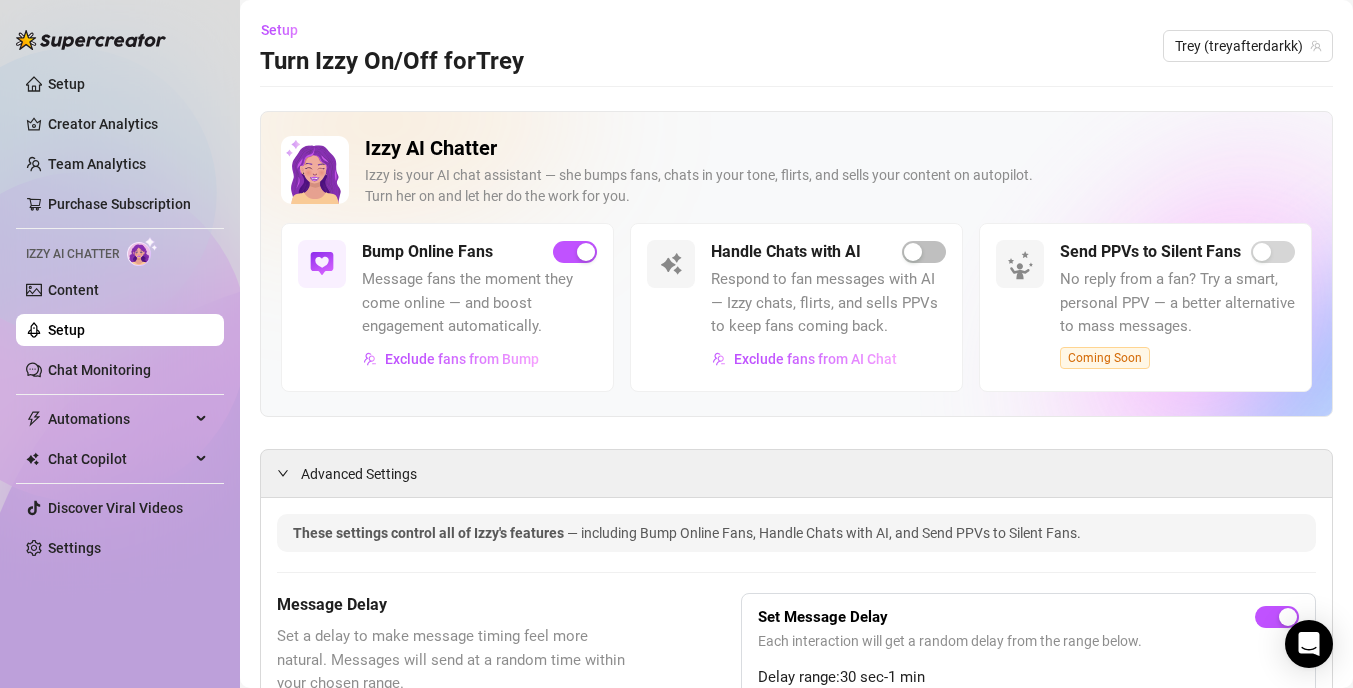 click on "Handle Chats with AI" at bounding box center [828, 252] 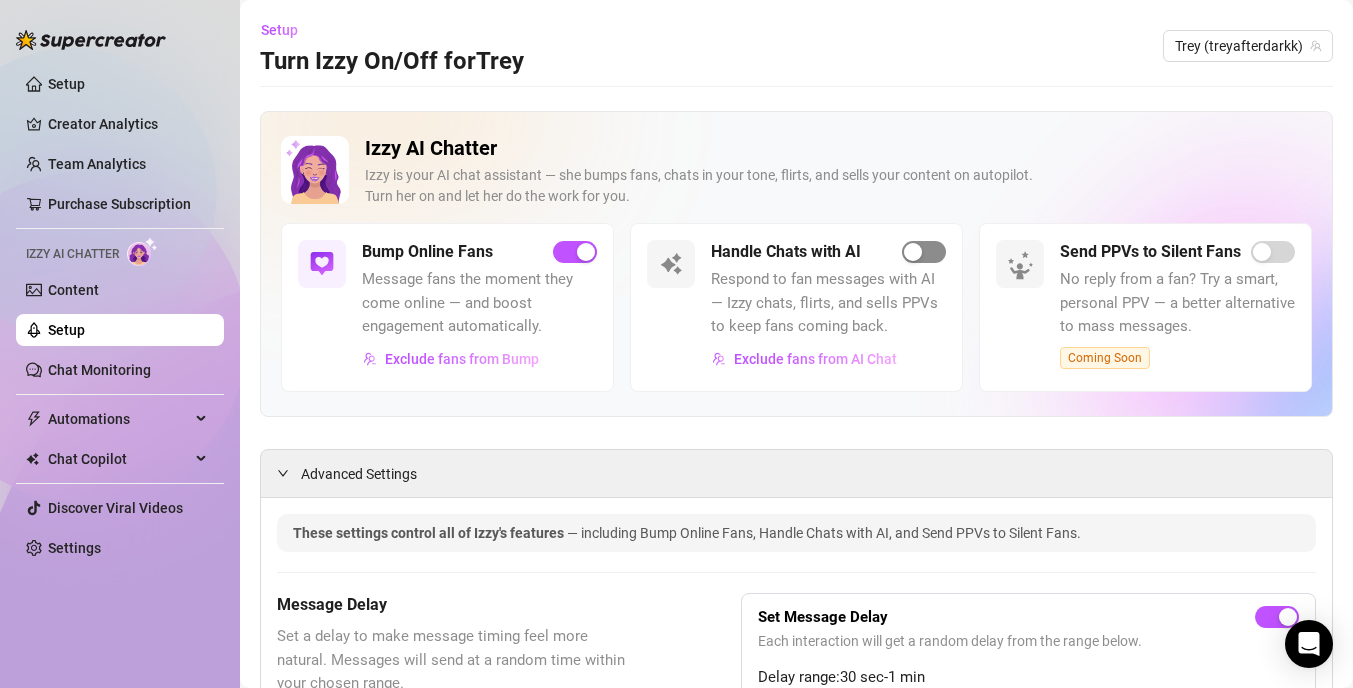 click at bounding box center (913, 252) 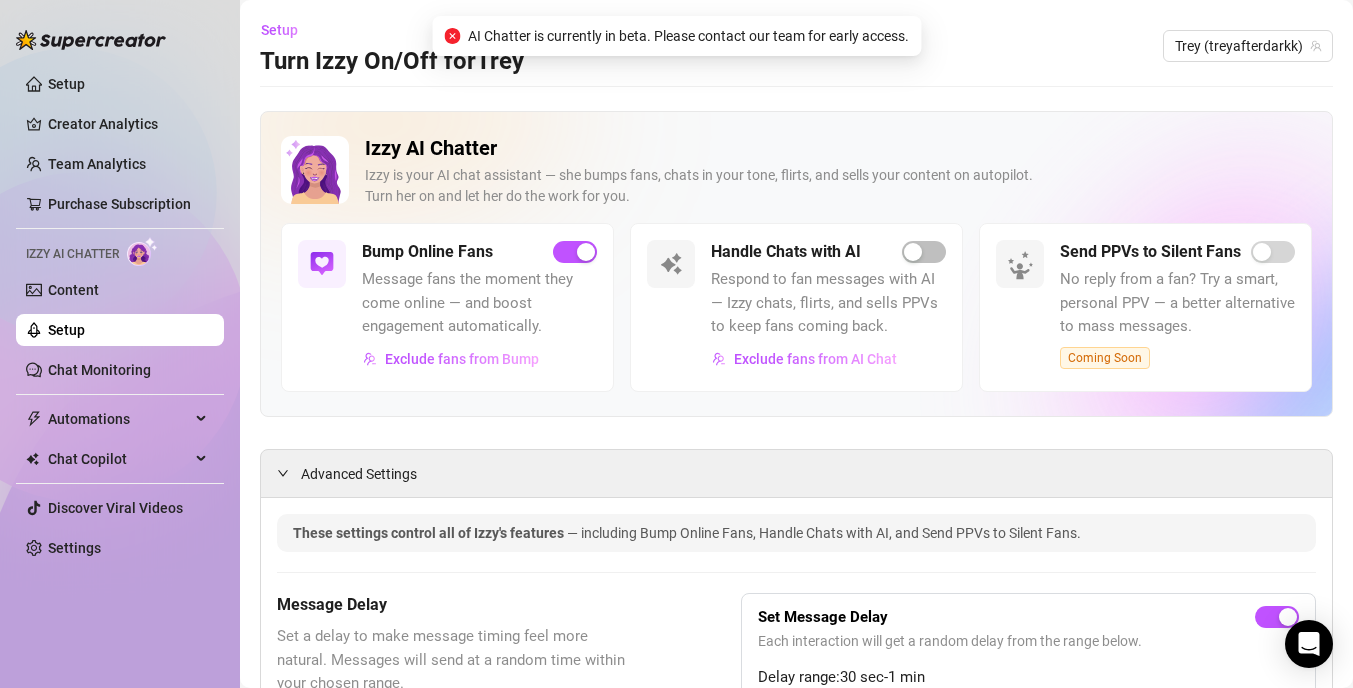 click on "Respond to fan messages with AI — Izzy chats, flirts, and sells PPVs to keep fans coming back." at bounding box center (828, 303) 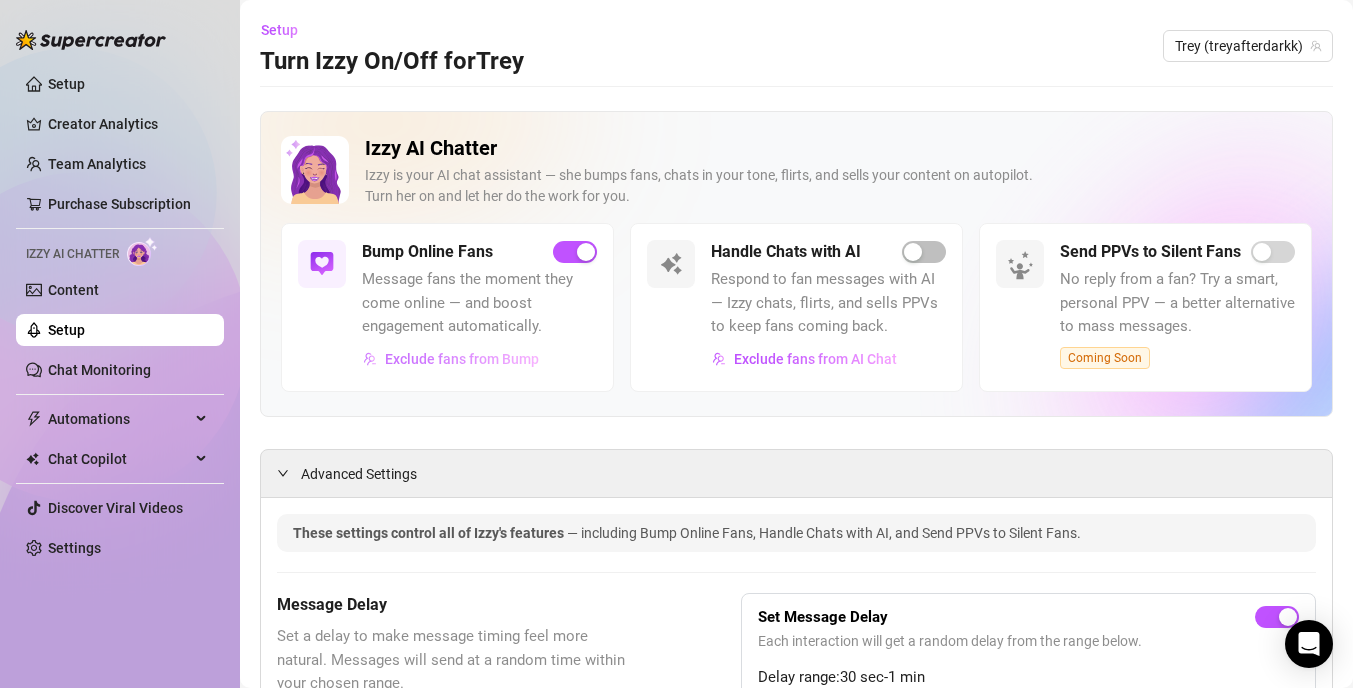 click on "Exclude fans from Bump" at bounding box center (462, 359) 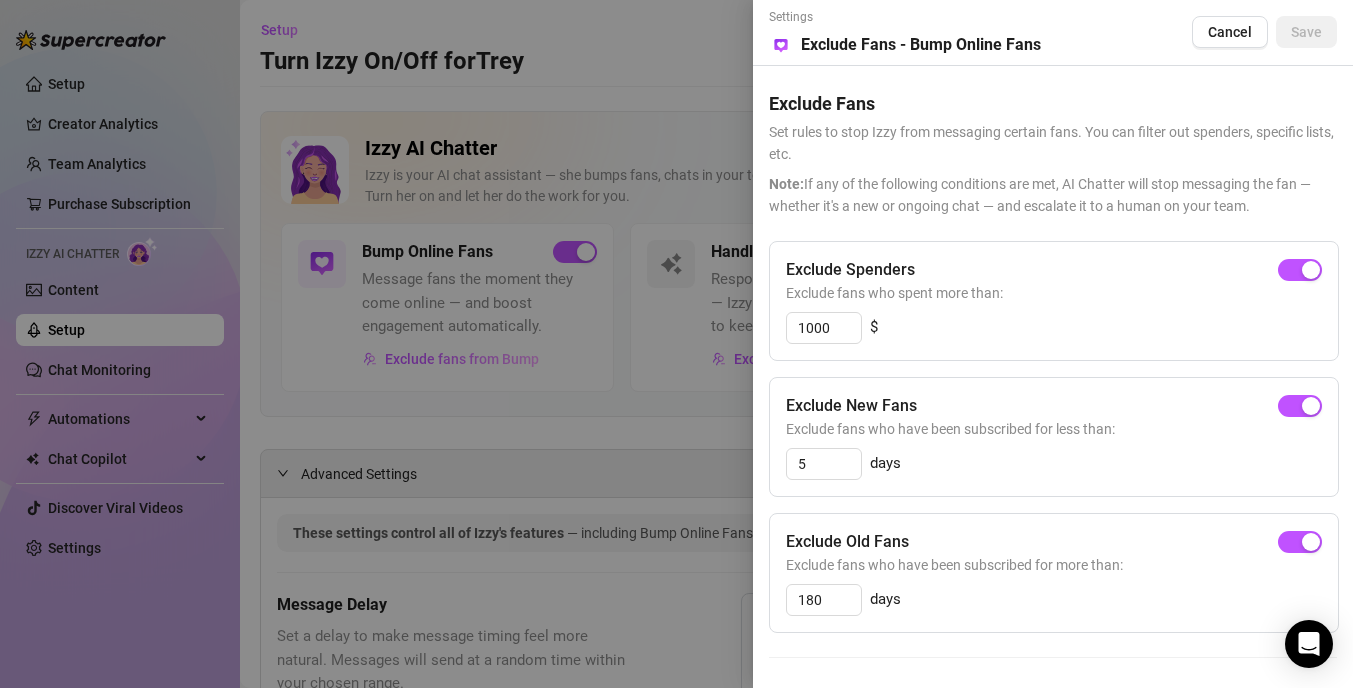 click at bounding box center (676, 344) 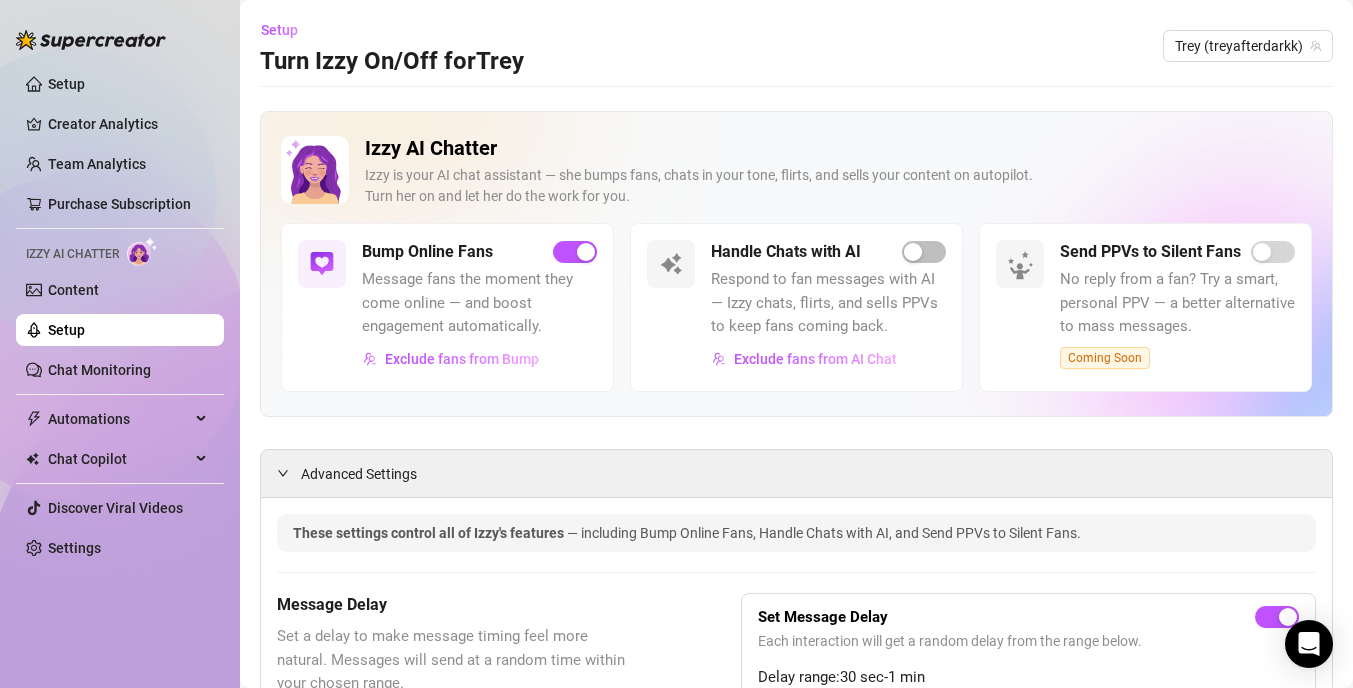 click on "Coming Soon" at bounding box center (1105, 358) 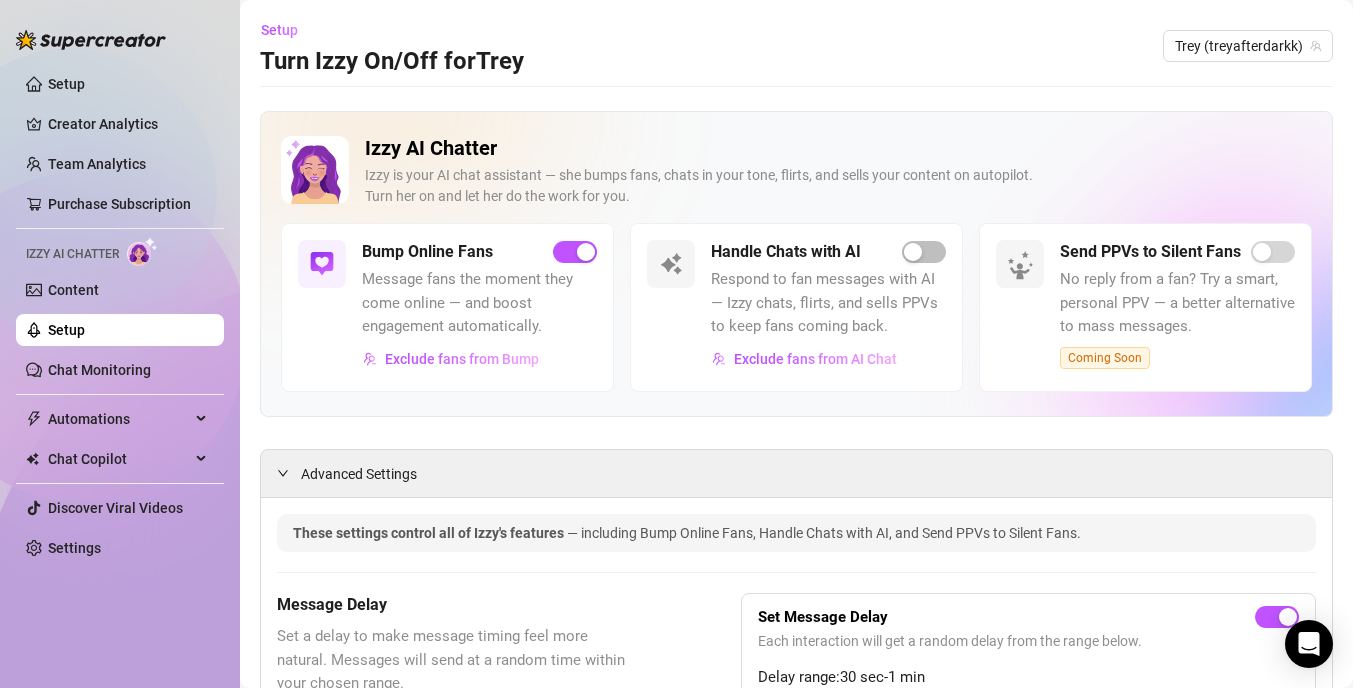 click on "No reply from a fan? Try a smart, personal PPV — a better alternative to mass messages." at bounding box center (1177, 303) 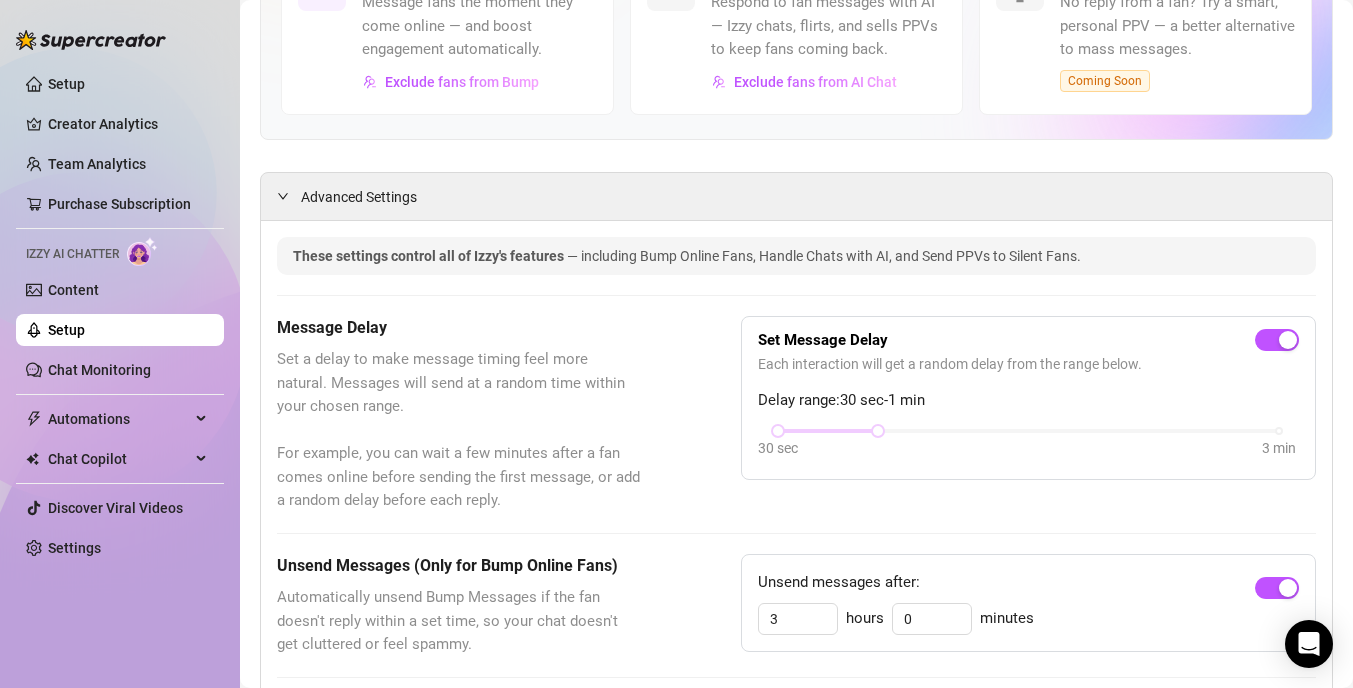 scroll, scrollTop: 280, scrollLeft: 0, axis: vertical 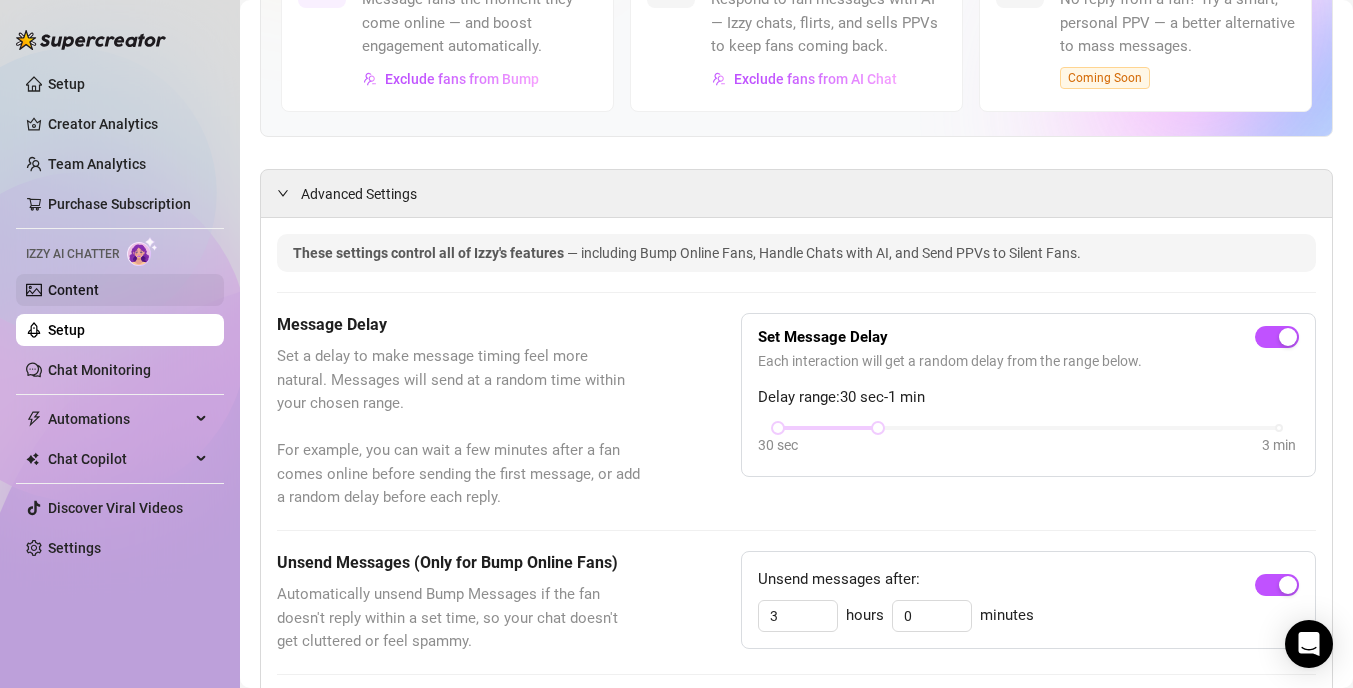 click on "Content" at bounding box center [73, 290] 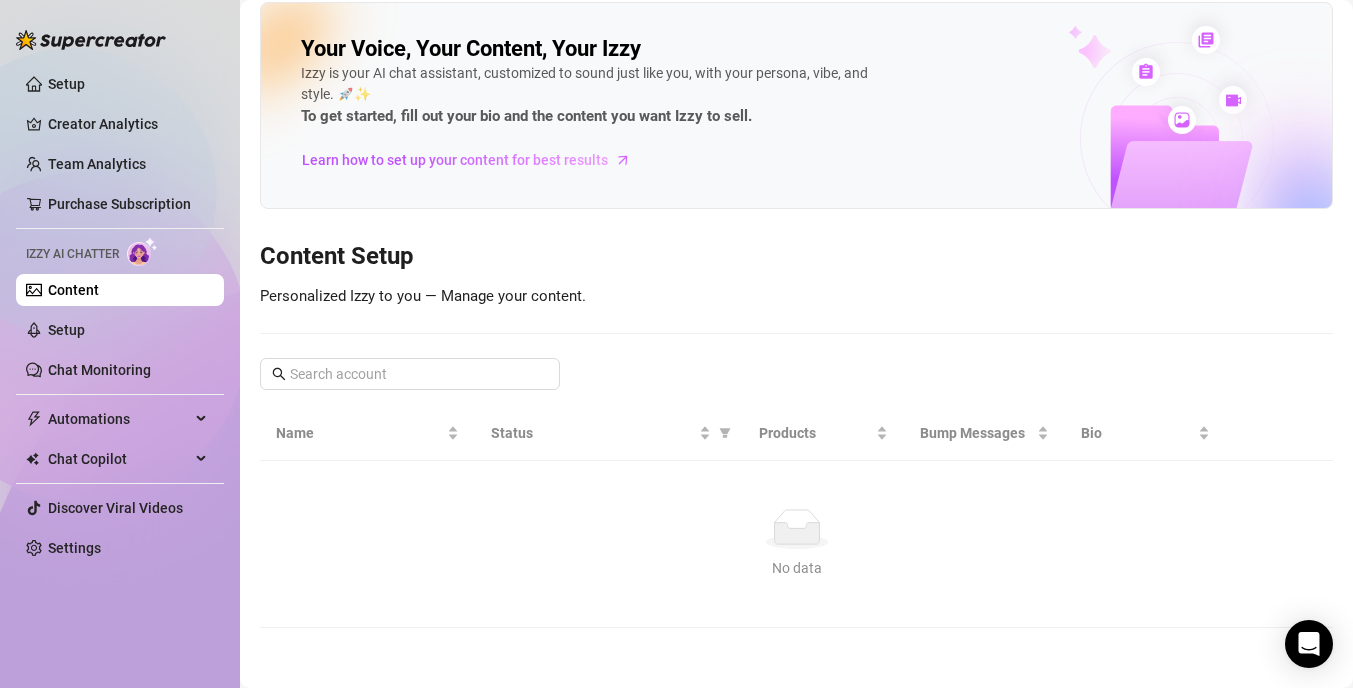scroll, scrollTop: 0, scrollLeft: 0, axis: both 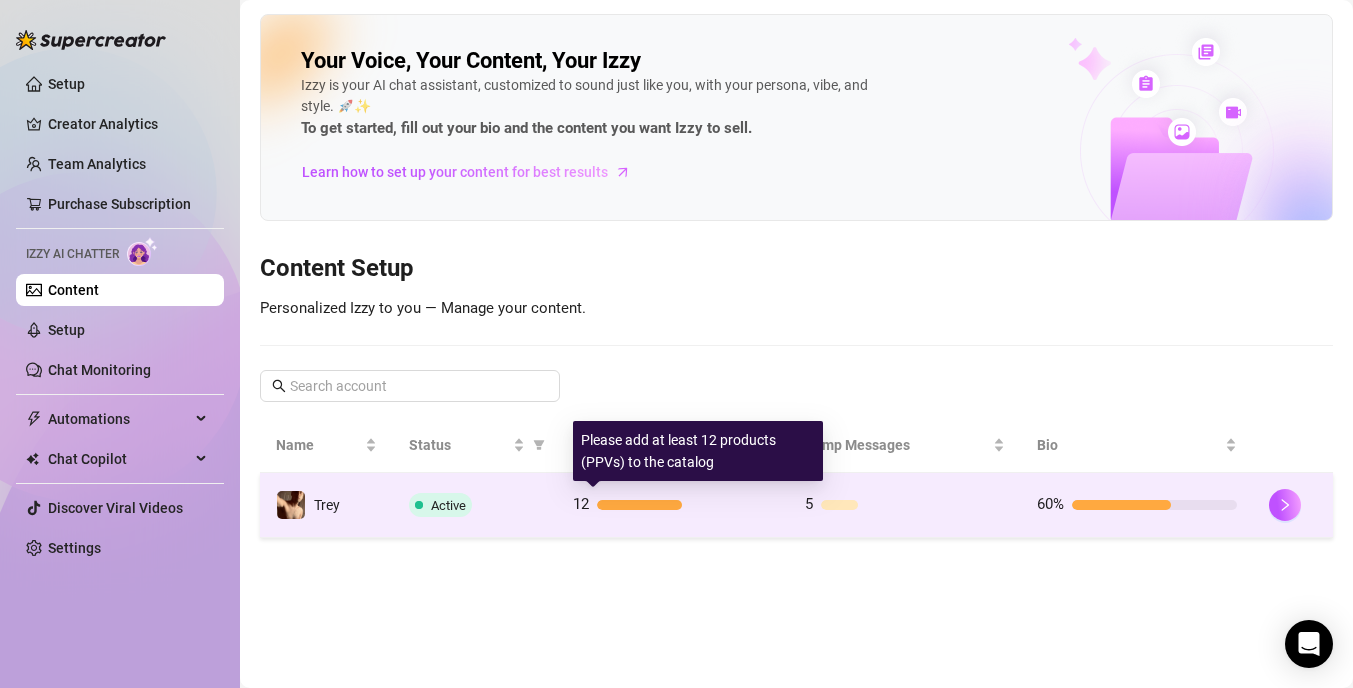 click at bounding box center (639, 505) 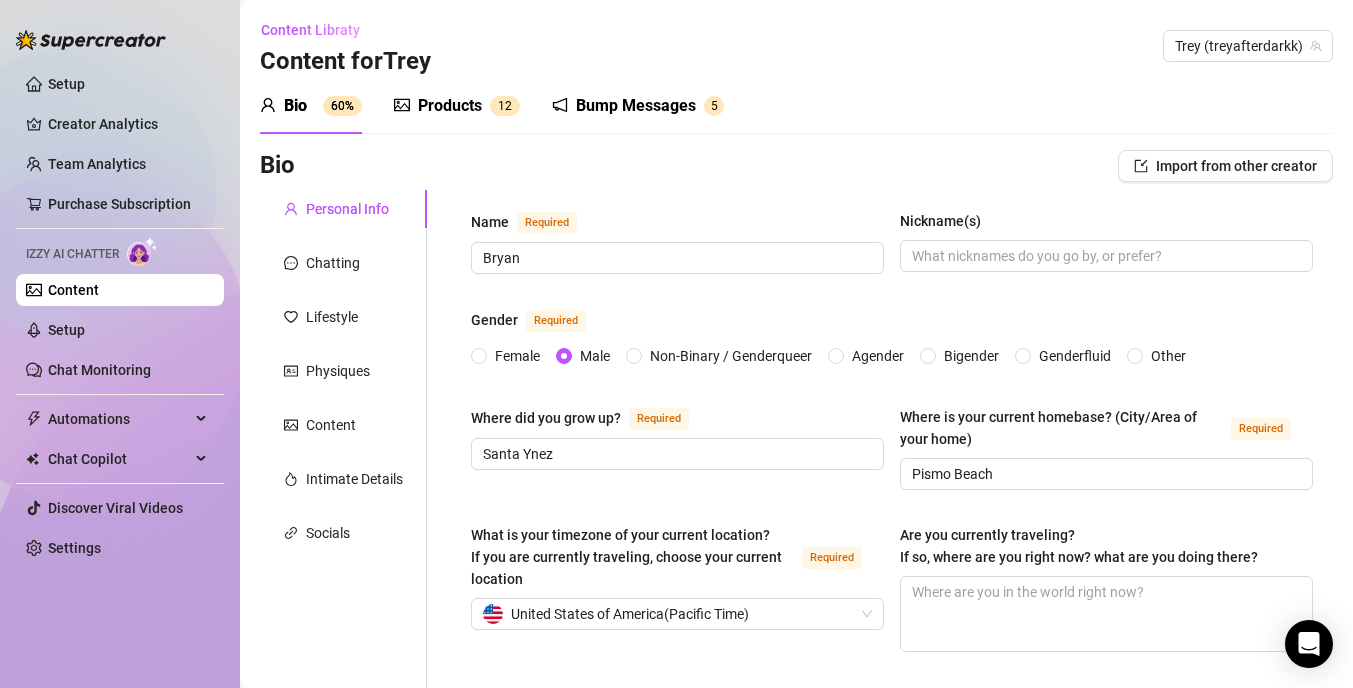 click on "Bump Messages" at bounding box center (636, 106) 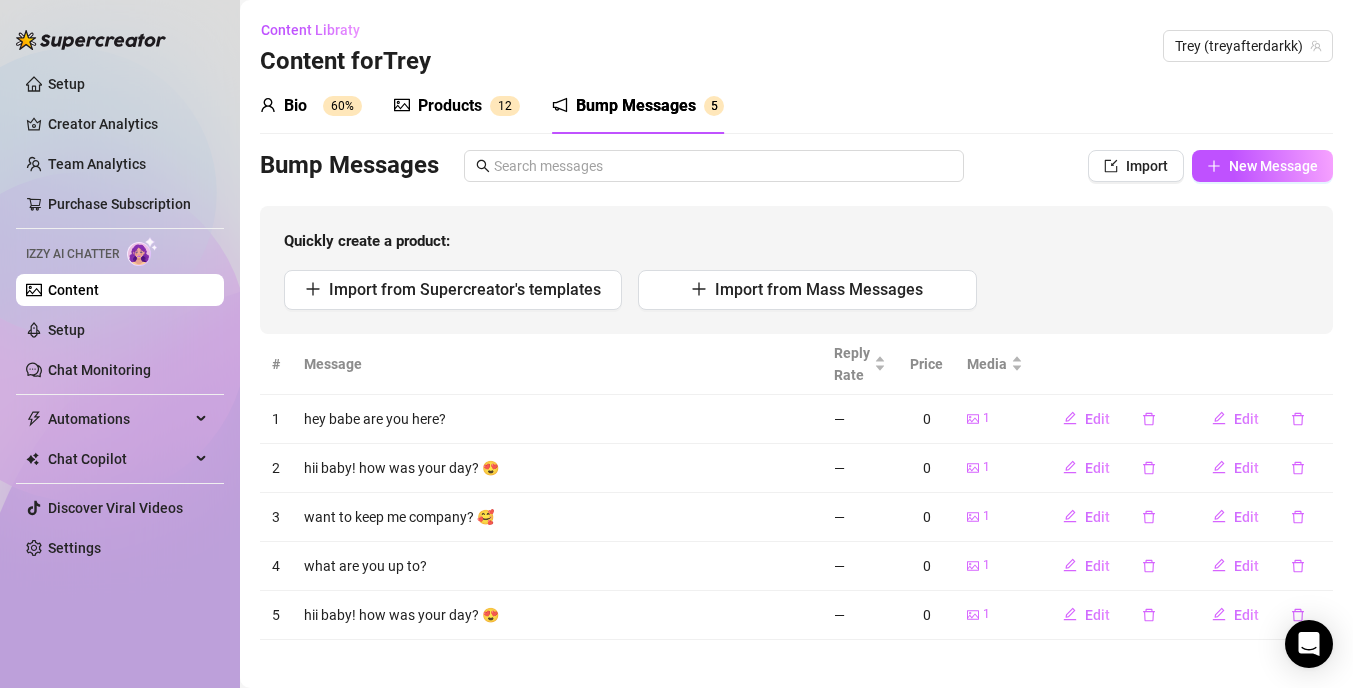 click on "Products" at bounding box center [450, 106] 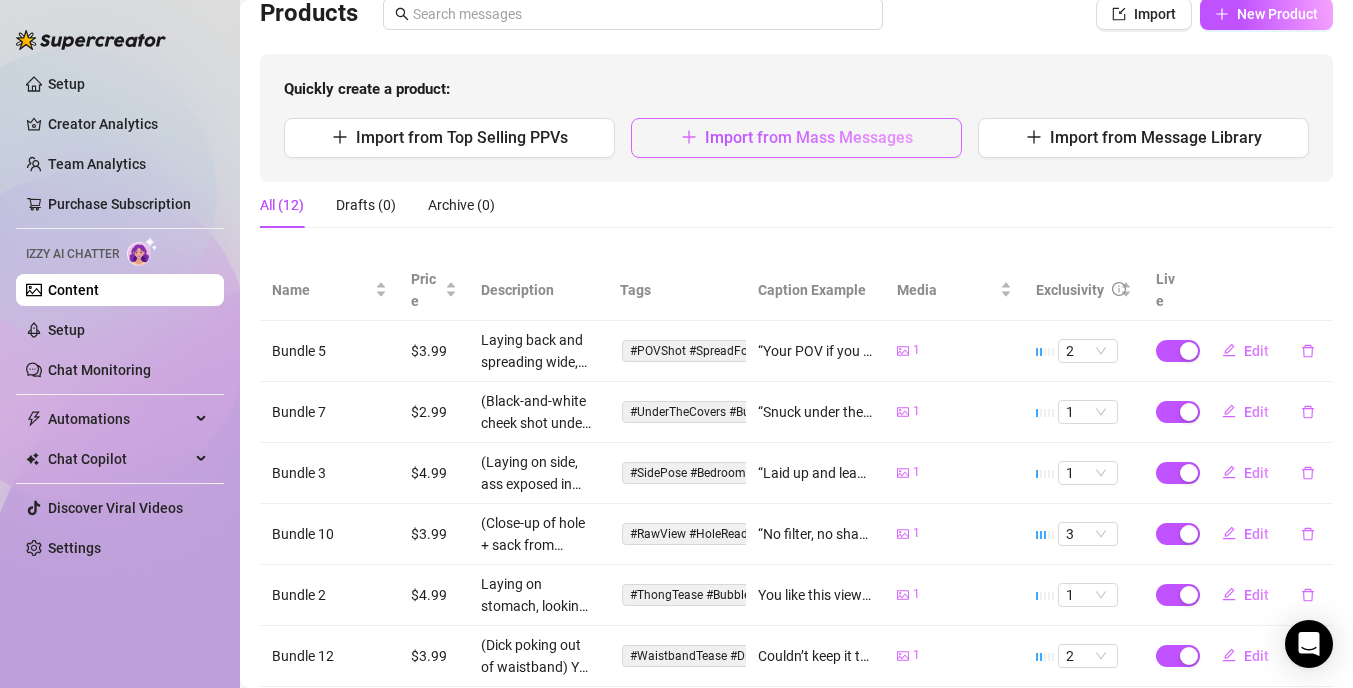 scroll, scrollTop: 0, scrollLeft: 0, axis: both 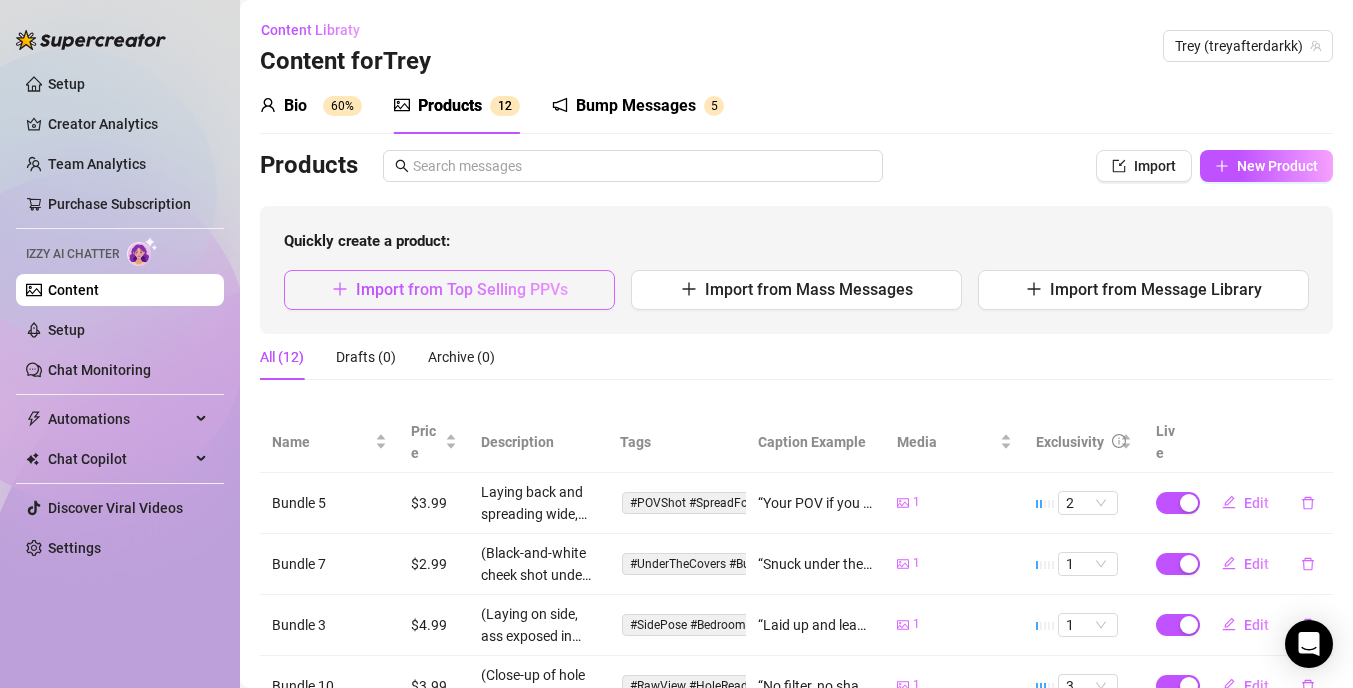 click on "Import from Top Selling PPVs" at bounding box center [449, 290] 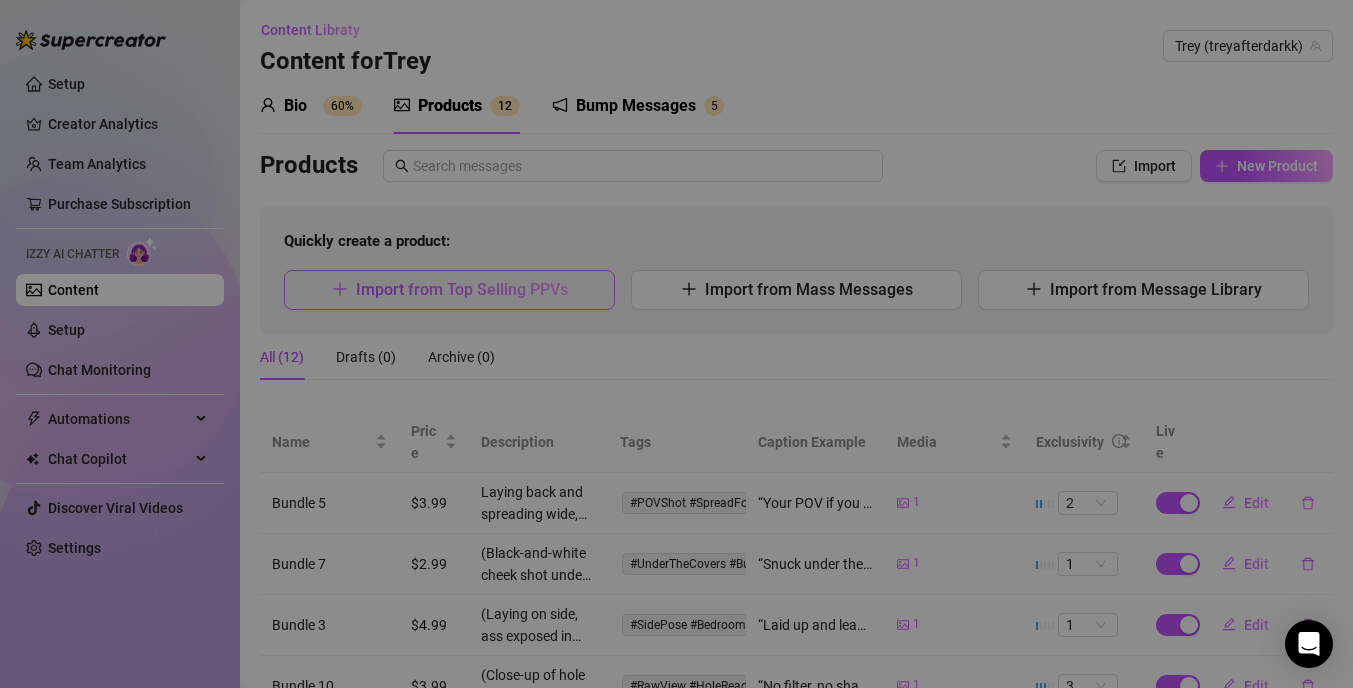 type on "Type your message here..." 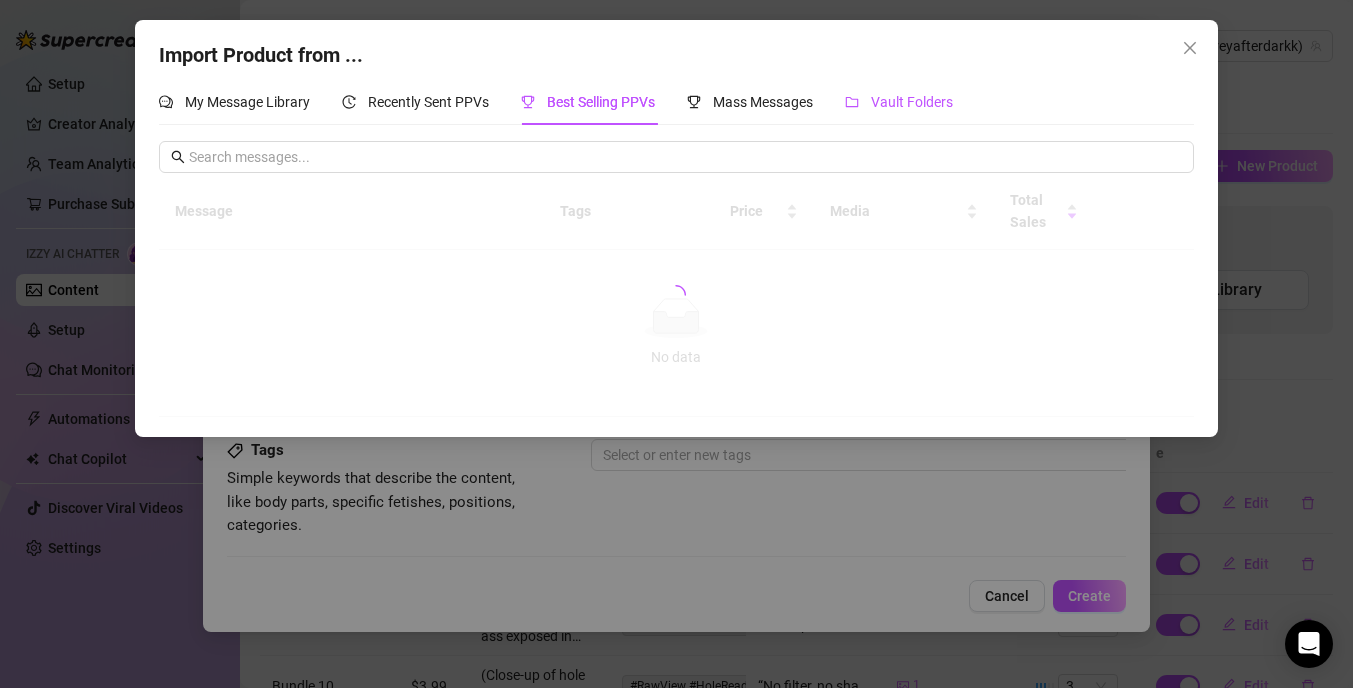 click on "Vault Folders" at bounding box center (912, 102) 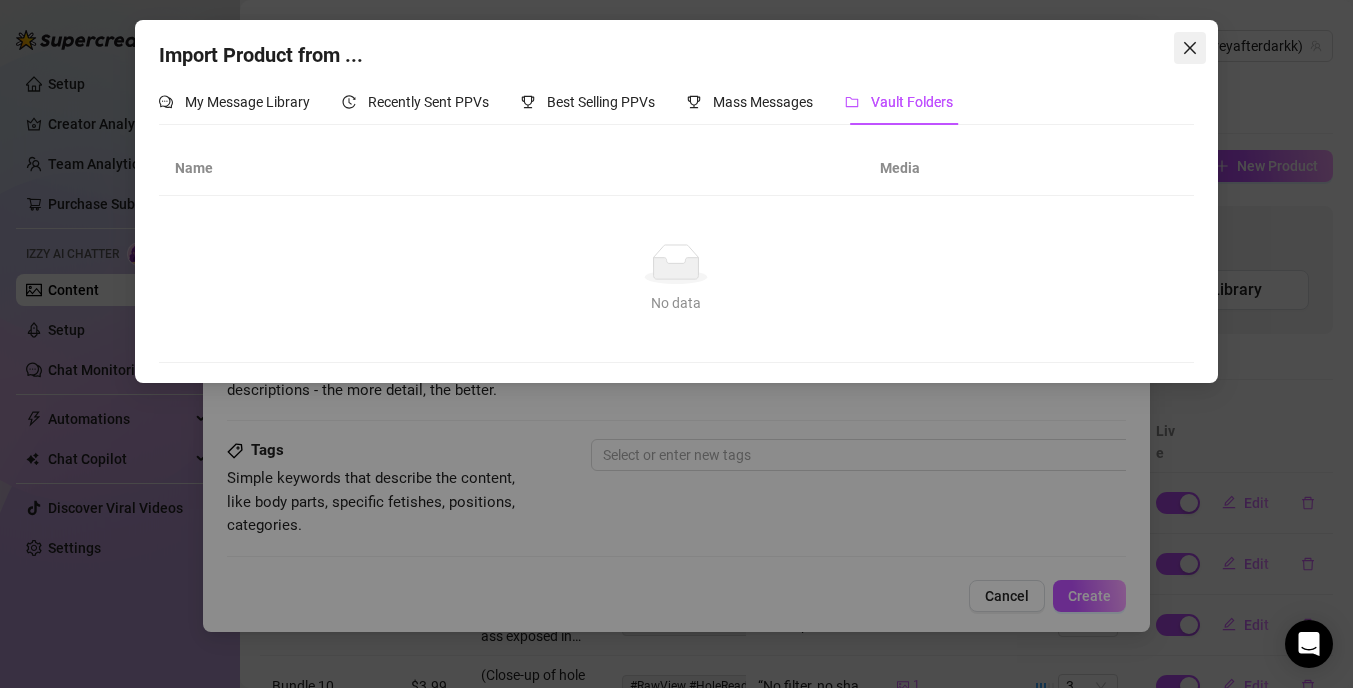 click 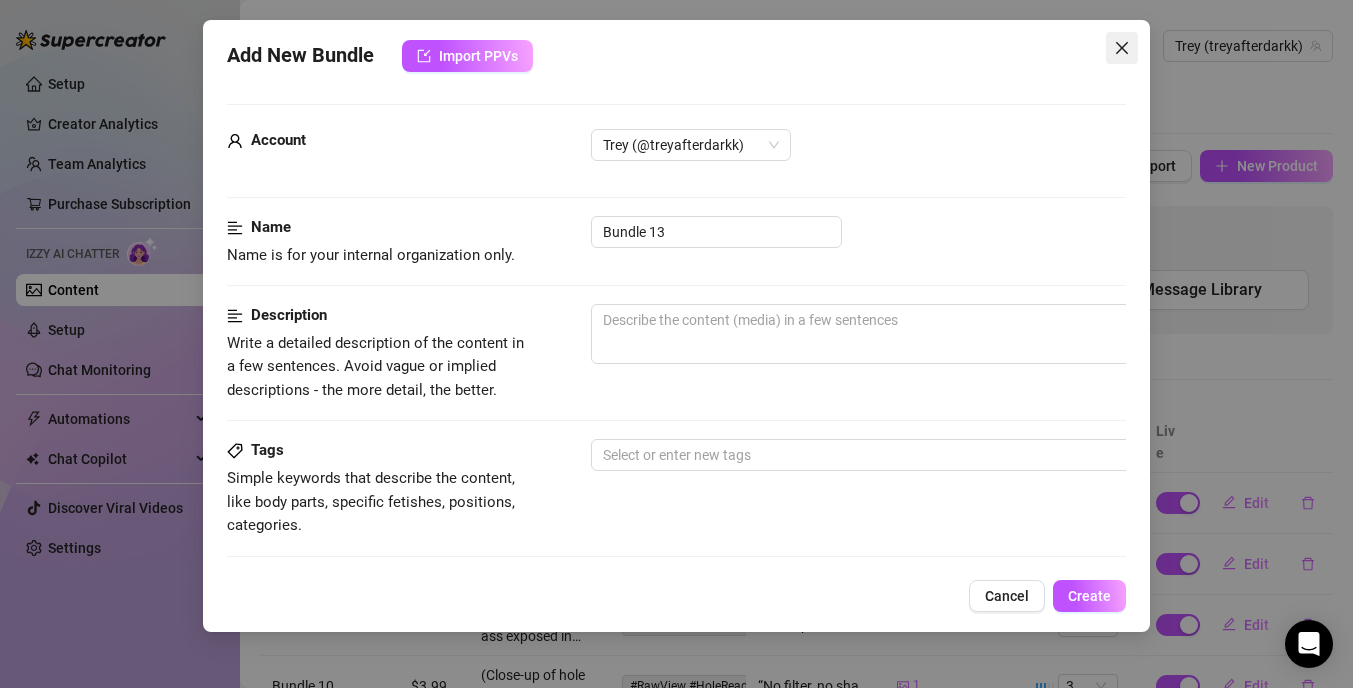 click at bounding box center [1122, 48] 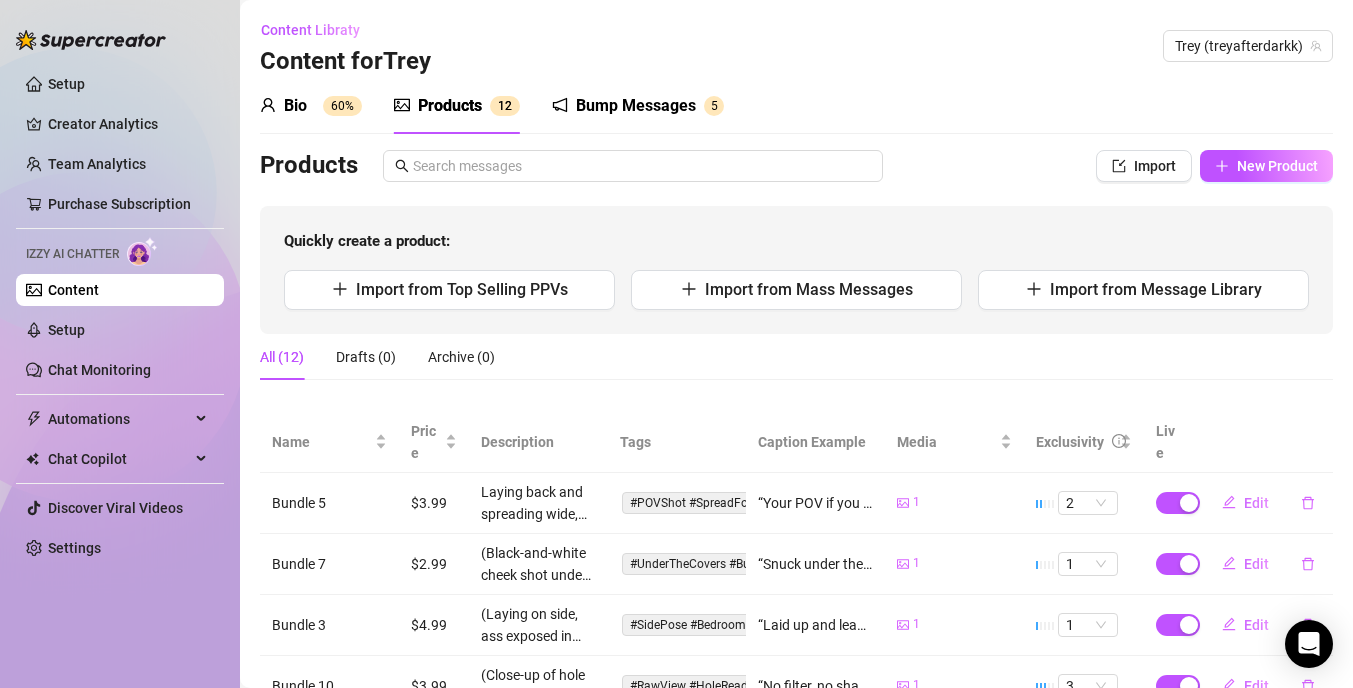 click on "60%" at bounding box center [342, 106] 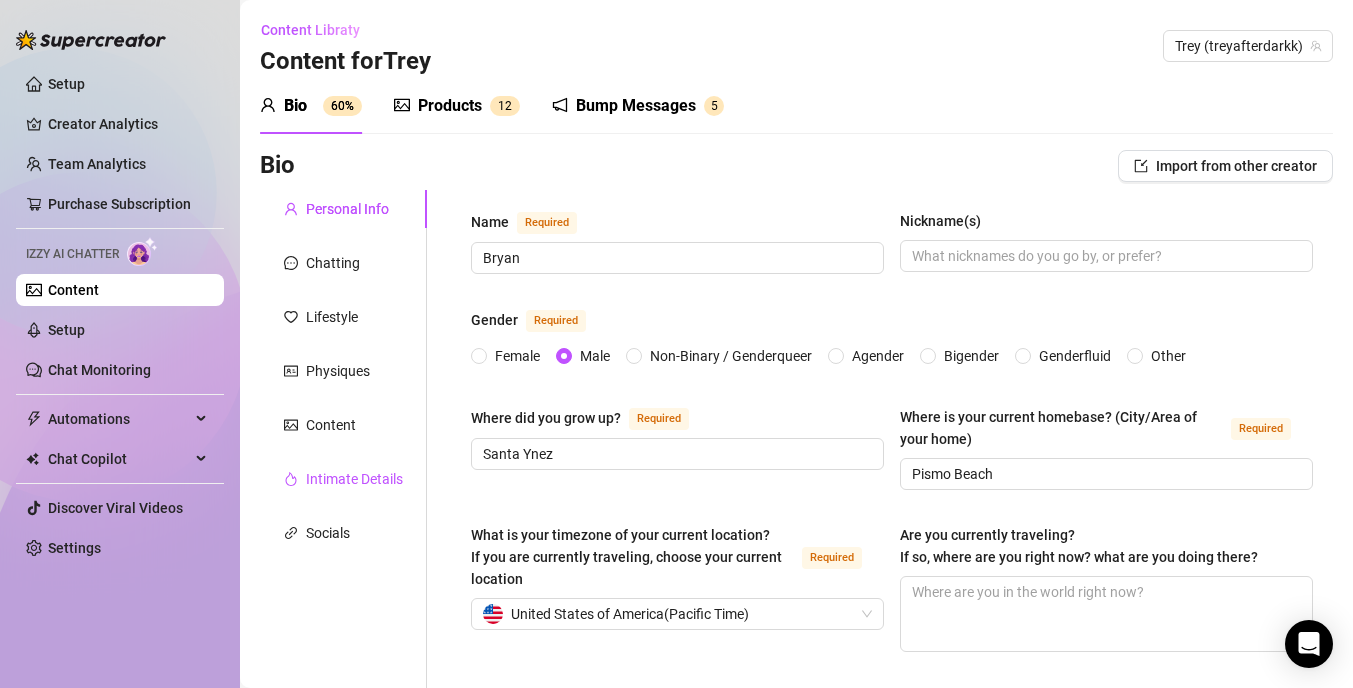 click on "Intimate Details" at bounding box center (354, 479) 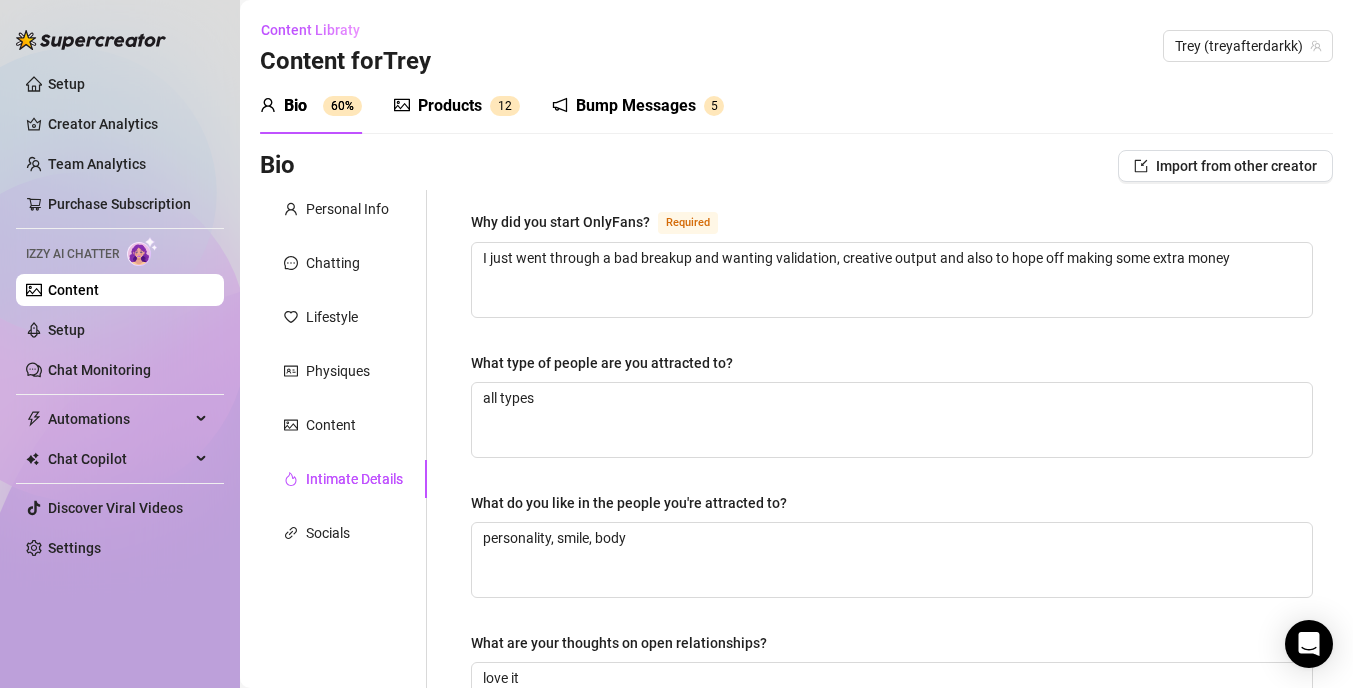 click on "Izzy AI Chatter" at bounding box center (72, 254) 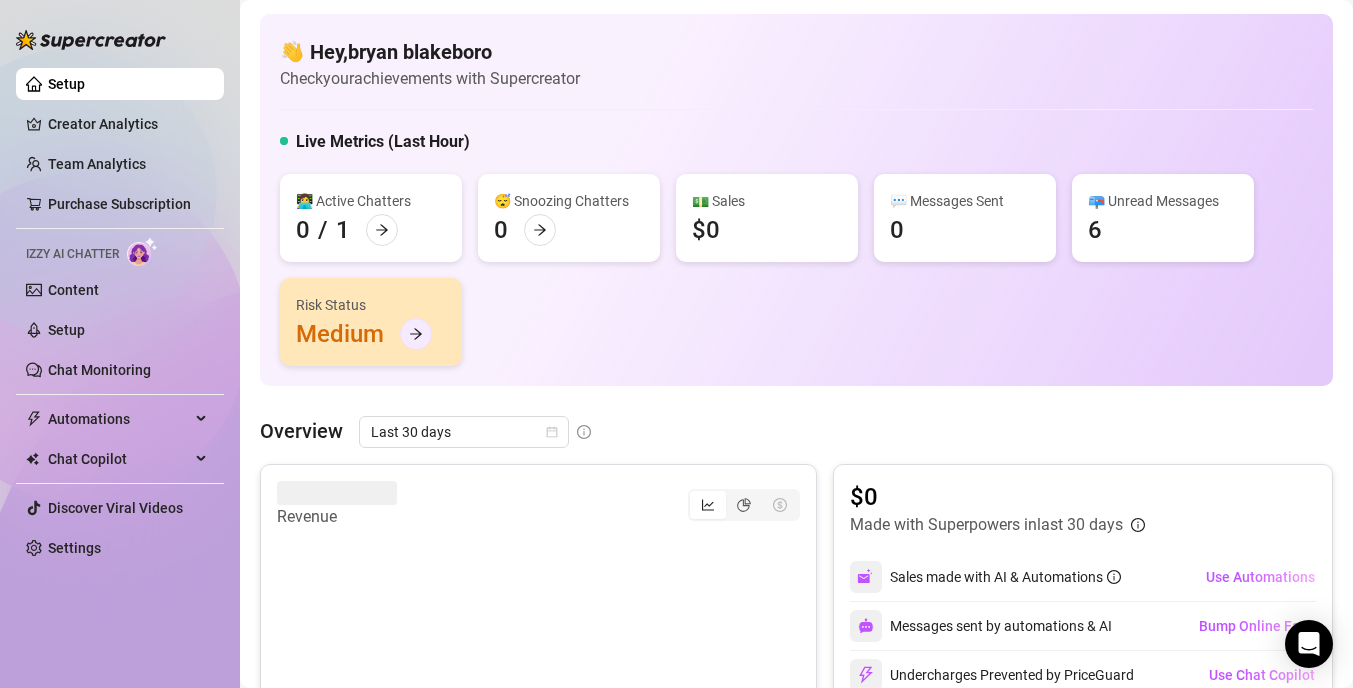 click at bounding box center [416, 334] 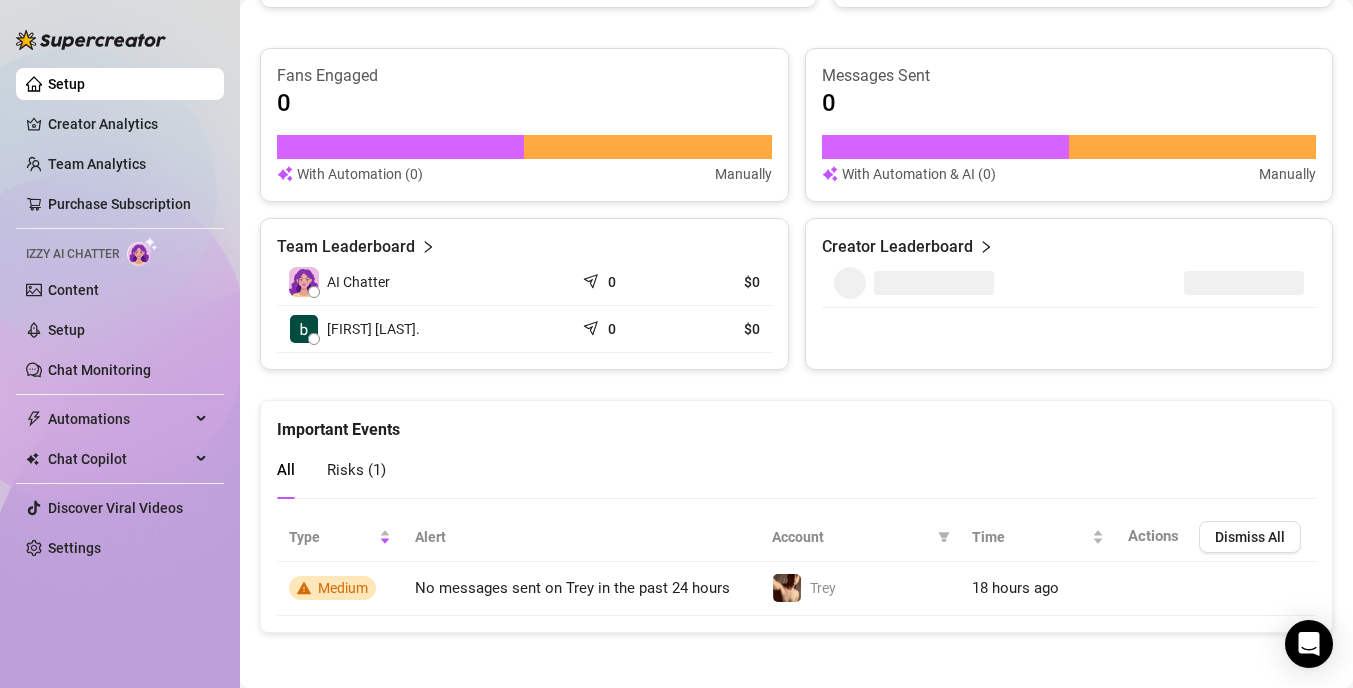 scroll, scrollTop: 761, scrollLeft: 0, axis: vertical 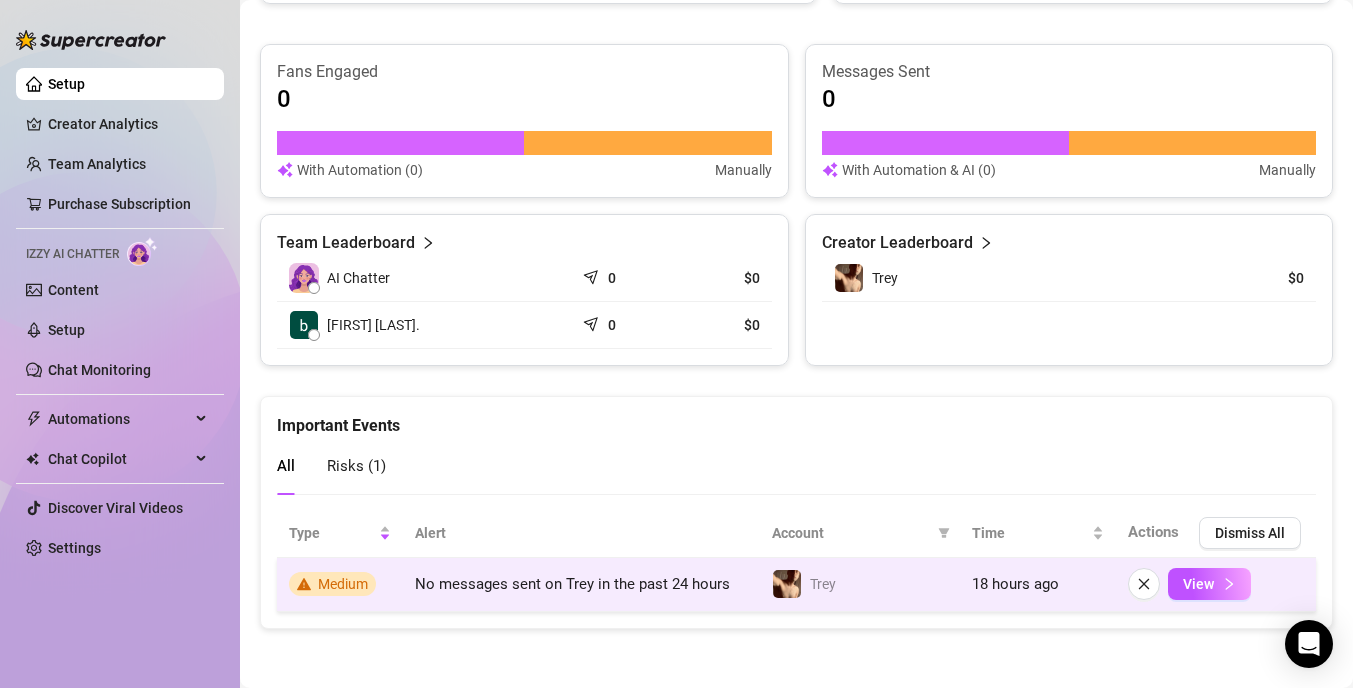 click on "No messages sent on Trey in the past 24 hours" at bounding box center [572, 584] 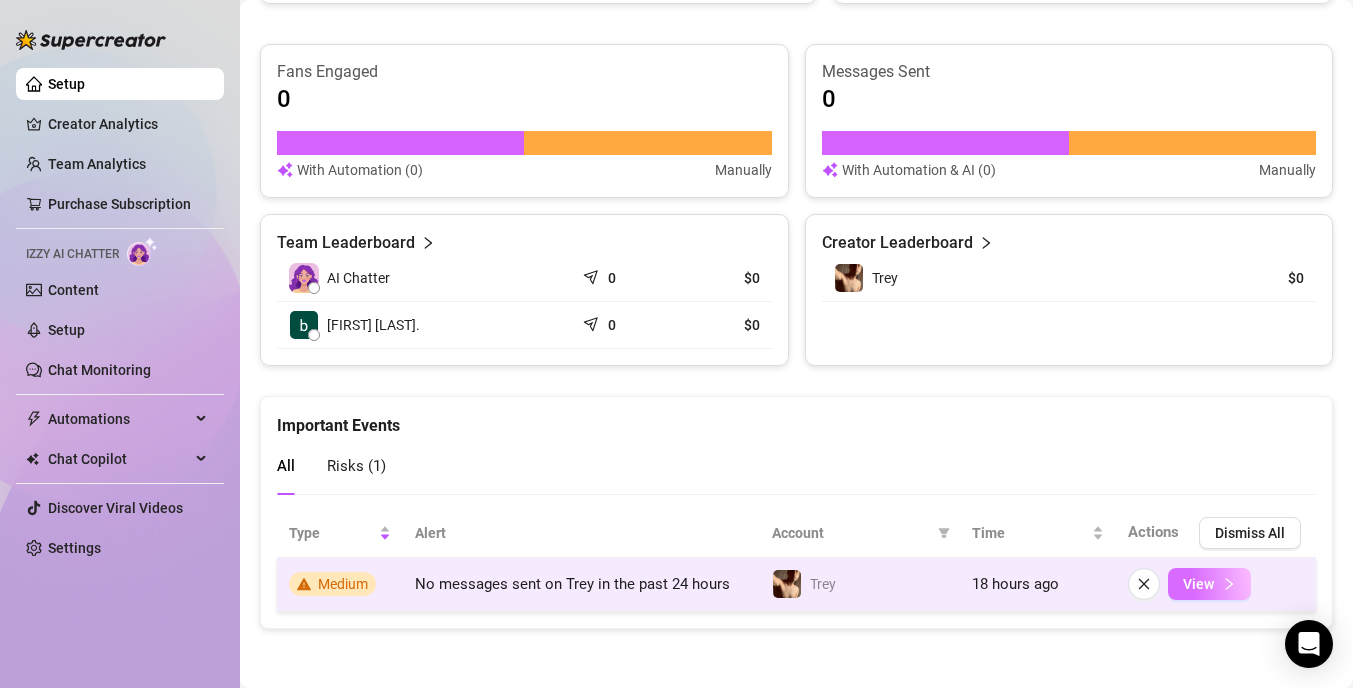 click on "View" at bounding box center (1198, 584) 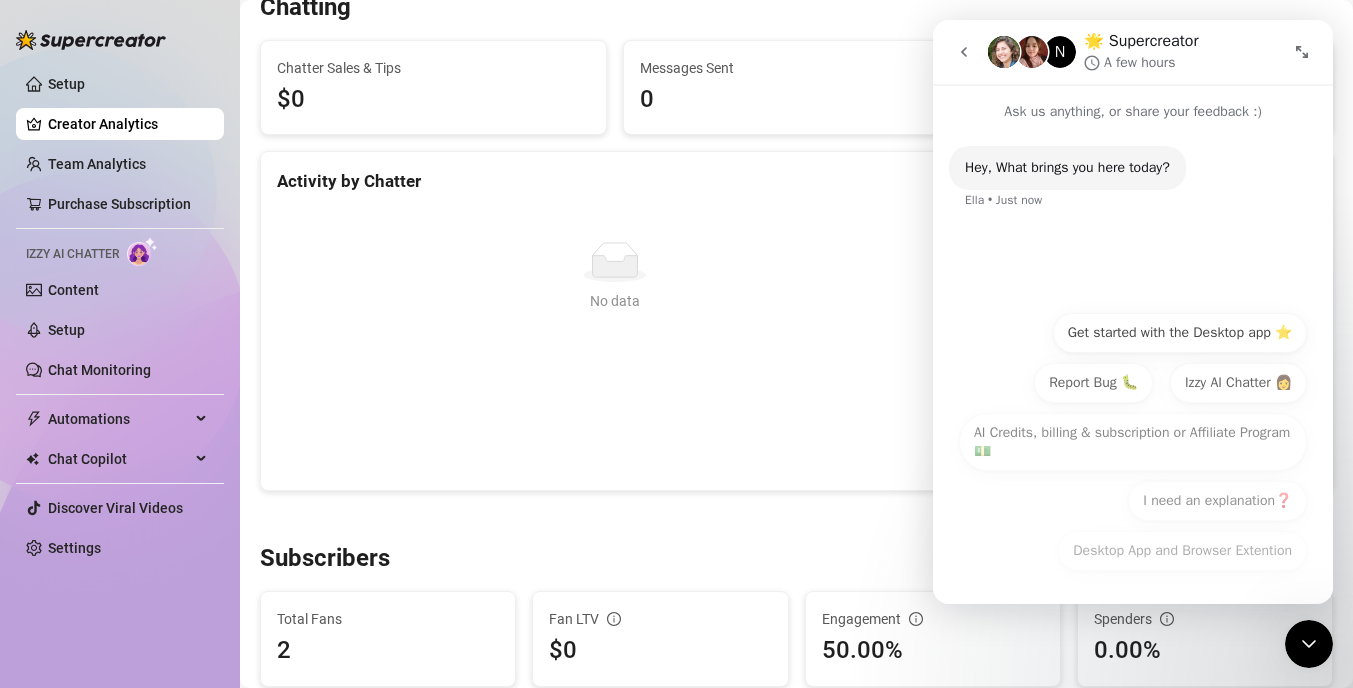 scroll, scrollTop: 0, scrollLeft: 0, axis: both 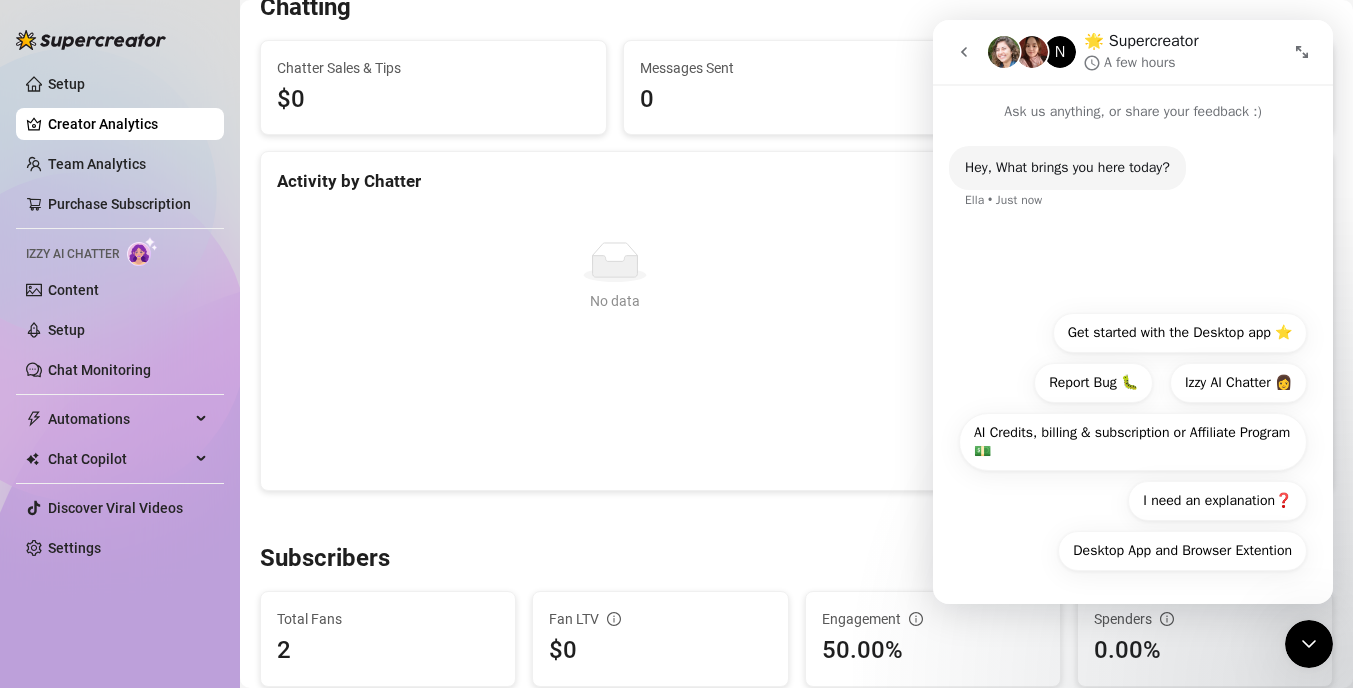 click on "No data No data" at bounding box center (615, 342) 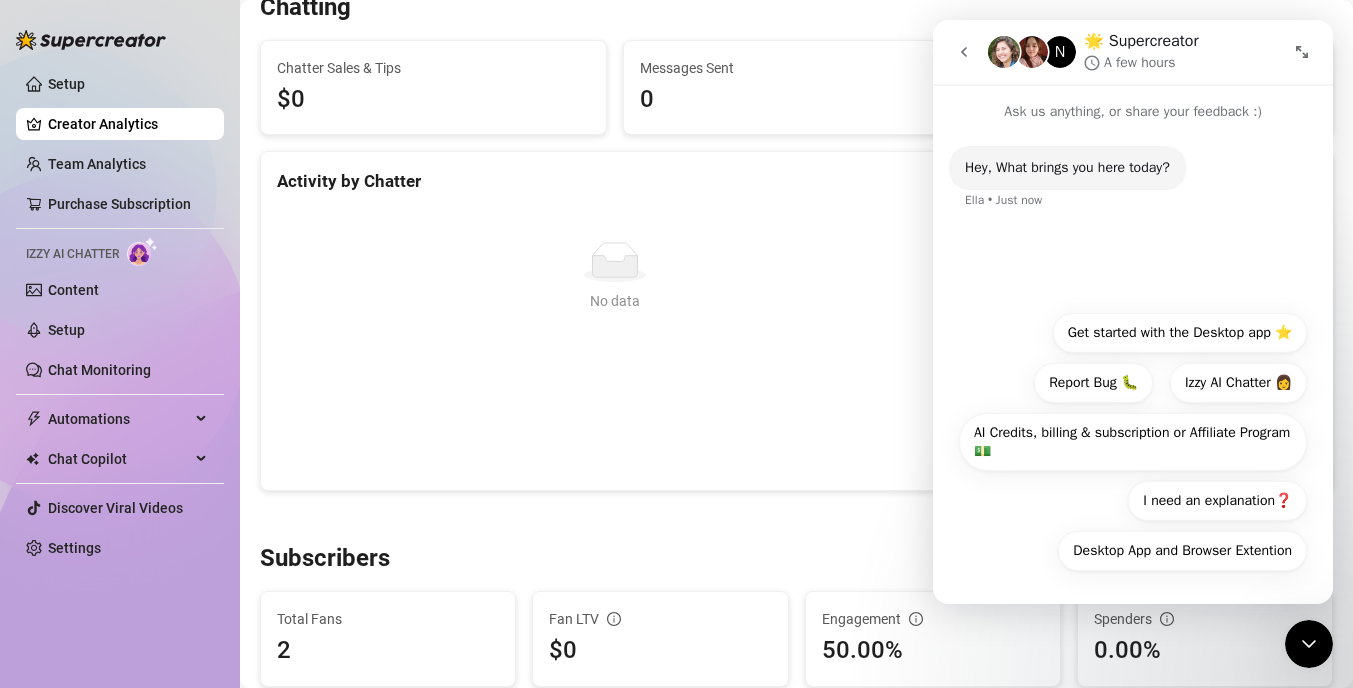 click 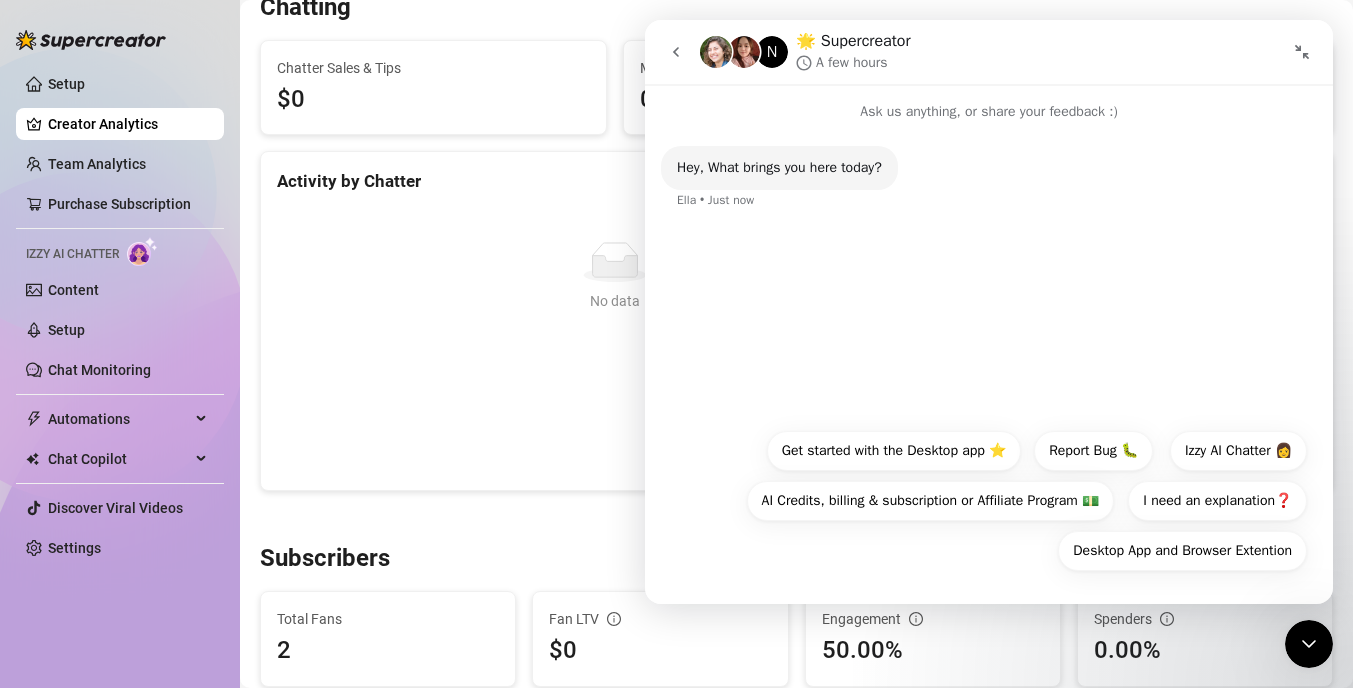 click on "Desktop App and Browser Extention Get started with the Desktop app ⭐️ Report Bug 🐛 Izzy AI Chatter 👩 AI Credits, billing & subscription or Affiliate Program 💵 I need an explanation❓ Desktop App and Browser Extention" at bounding box center (989, 506) 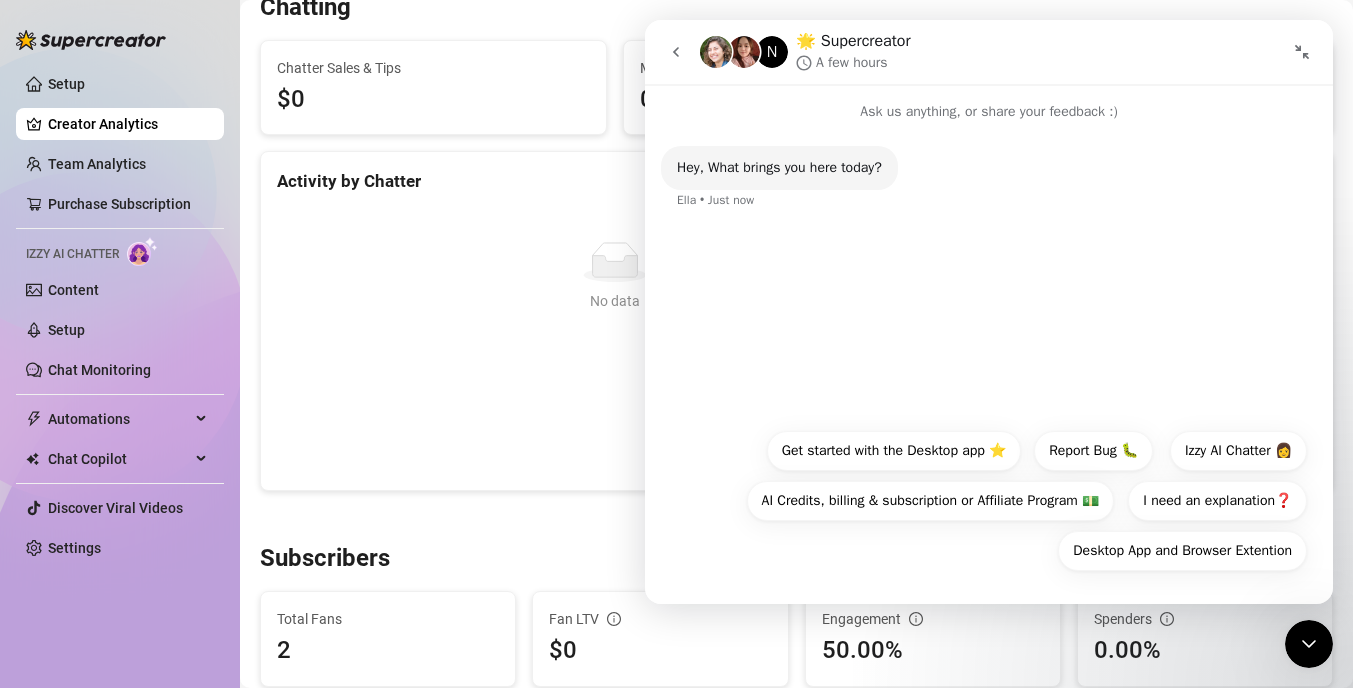 click on "Hey, What brings you here today? Ella    •   Just now" at bounding box center (989, 270) 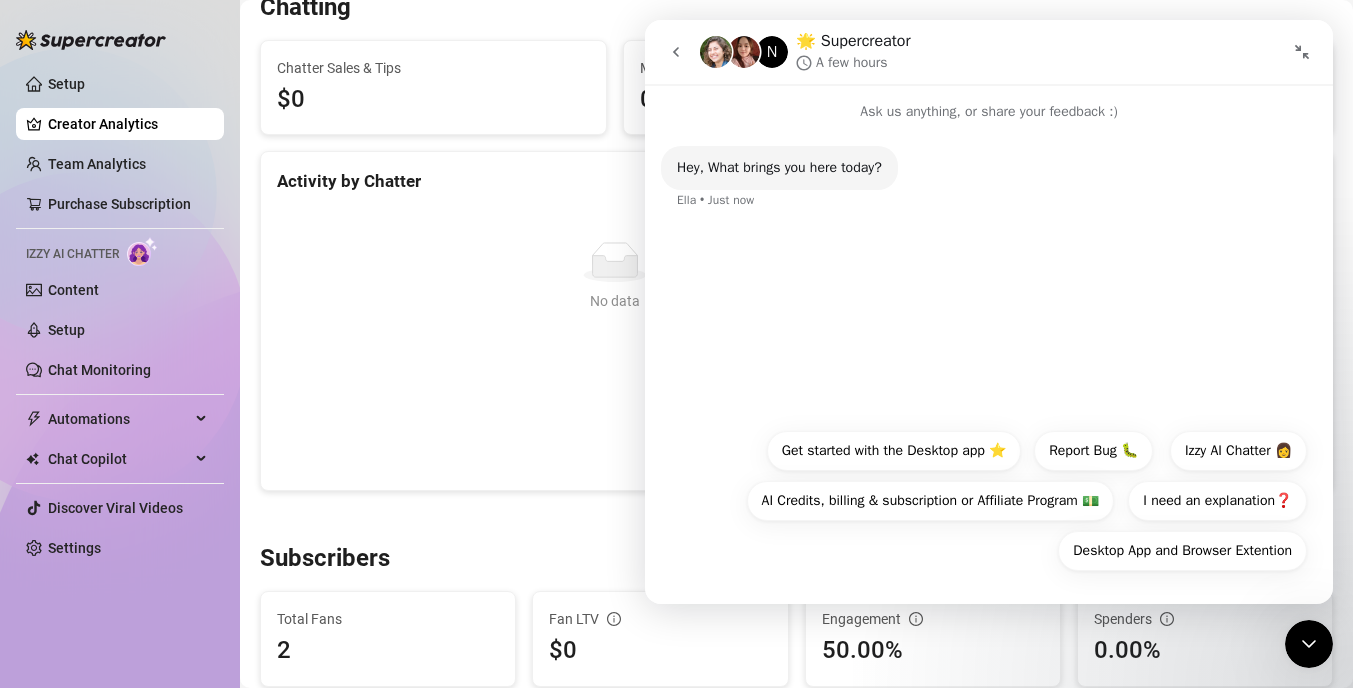 click on "Desktop App and Browser Extention Get started with the Desktop app ⭐️ Report Bug 🐛 Izzy AI Chatter 👩 AI Credits, billing & subscription or Affiliate Program 💵 I need an explanation❓ Desktop App and Browser Extention" at bounding box center [989, 506] 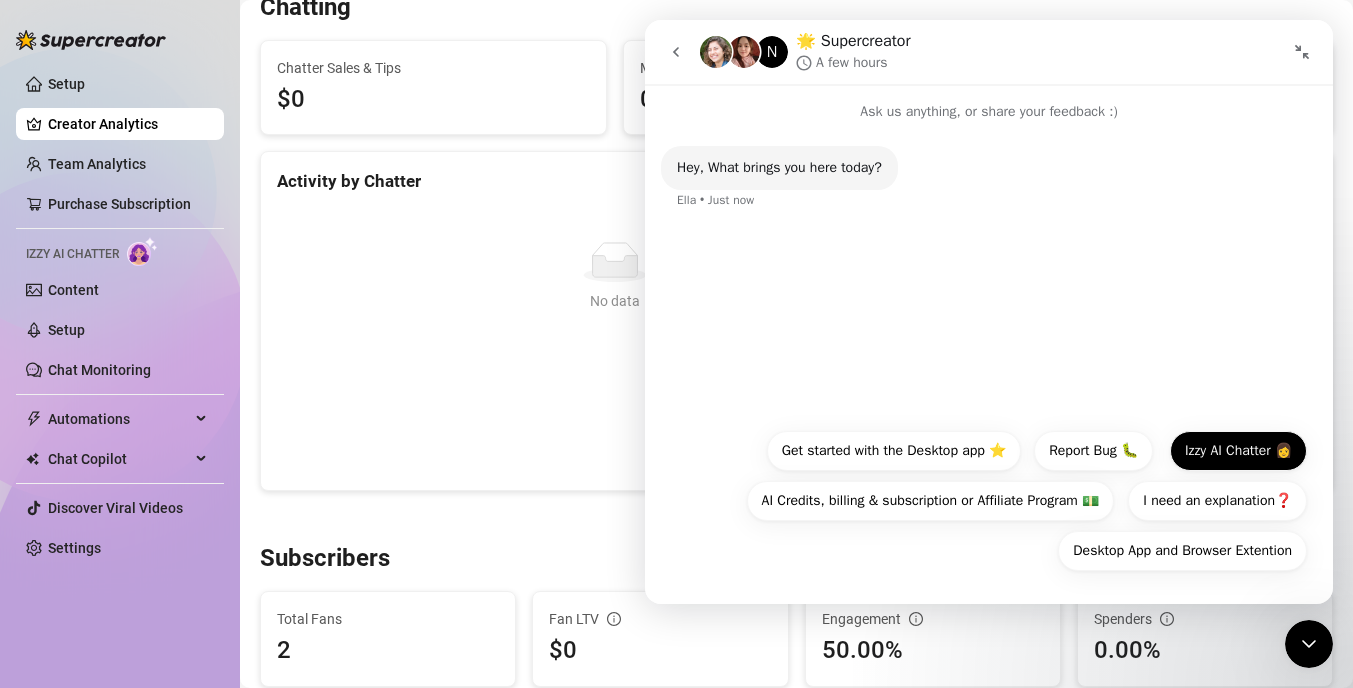 click on "Izzy AI Chatter 👩" at bounding box center [1238, 451] 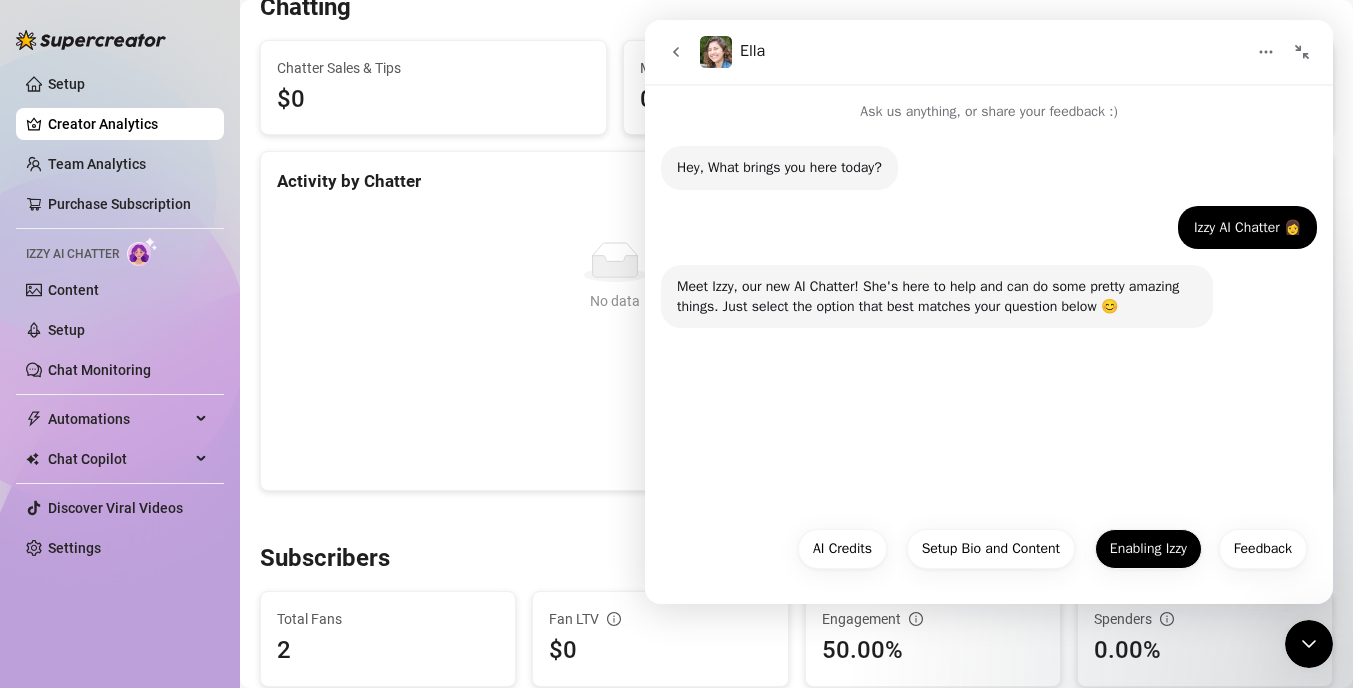 click on "Enabling Izzy" at bounding box center [1148, 549] 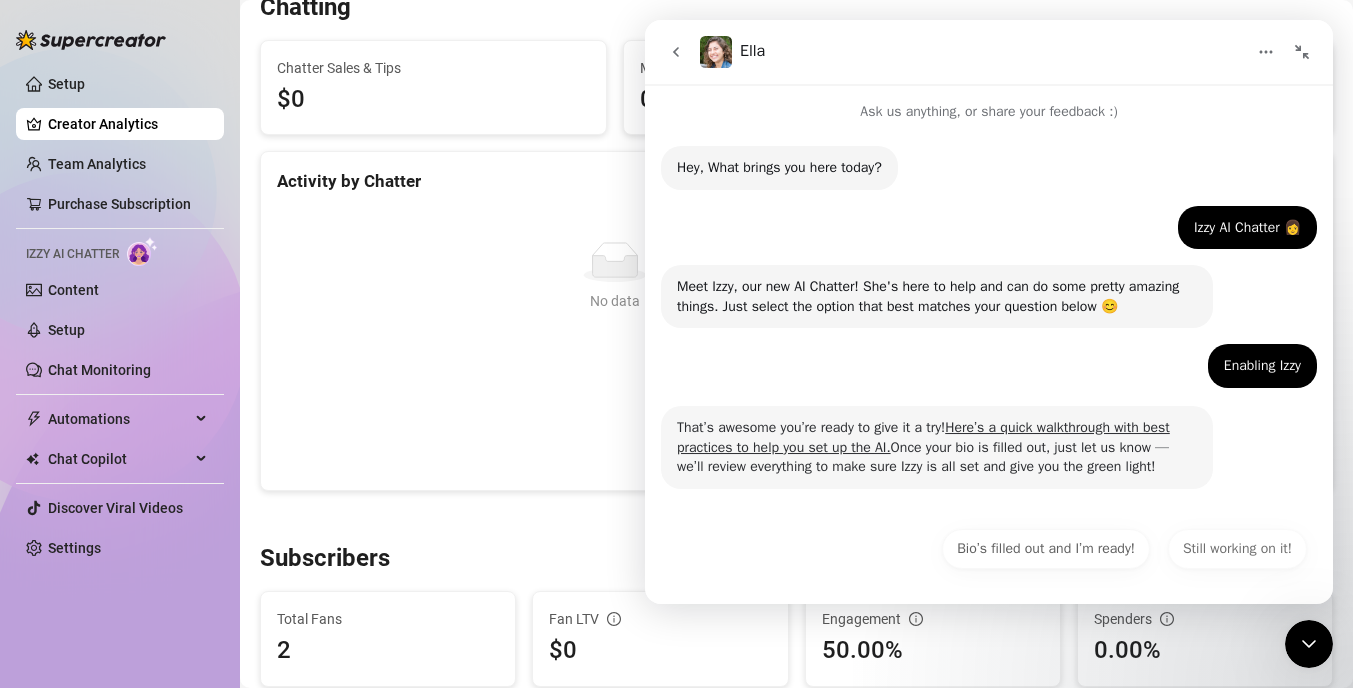 scroll, scrollTop: 14, scrollLeft: 0, axis: vertical 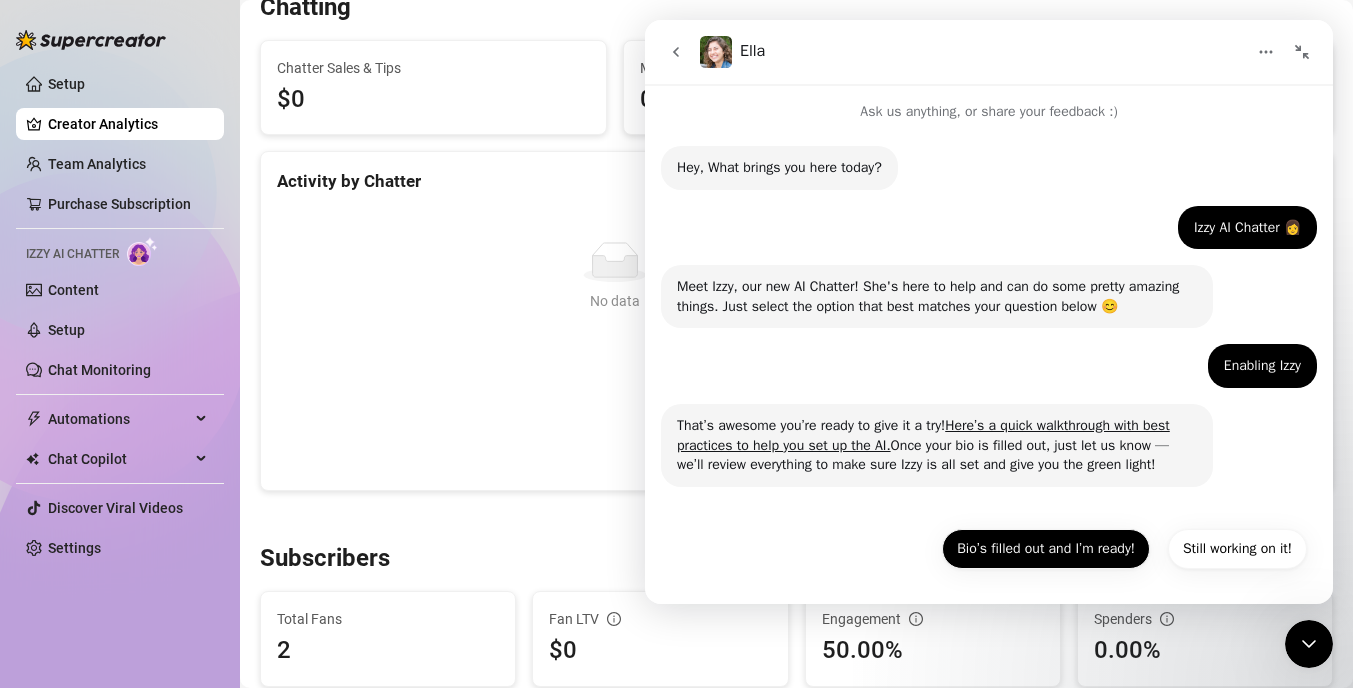 click on "Bio’s filled out and I’m ready!" at bounding box center (1046, 549) 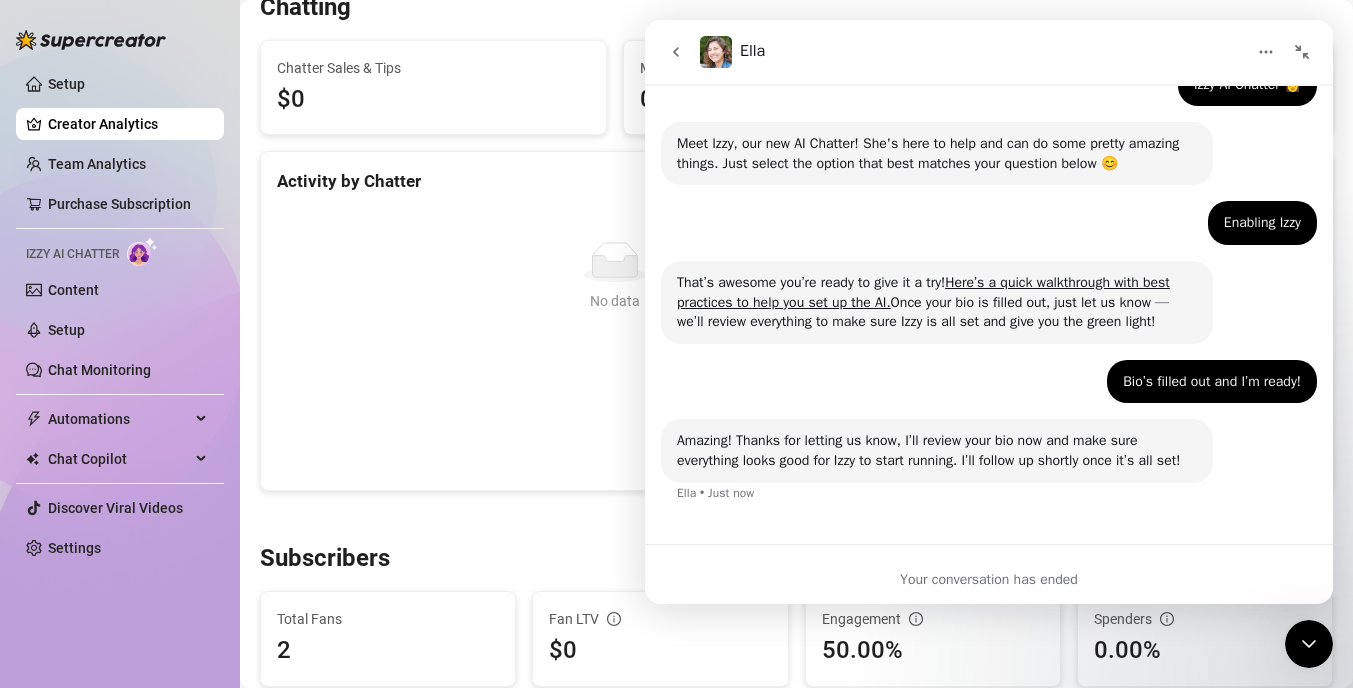 scroll, scrollTop: 181, scrollLeft: 0, axis: vertical 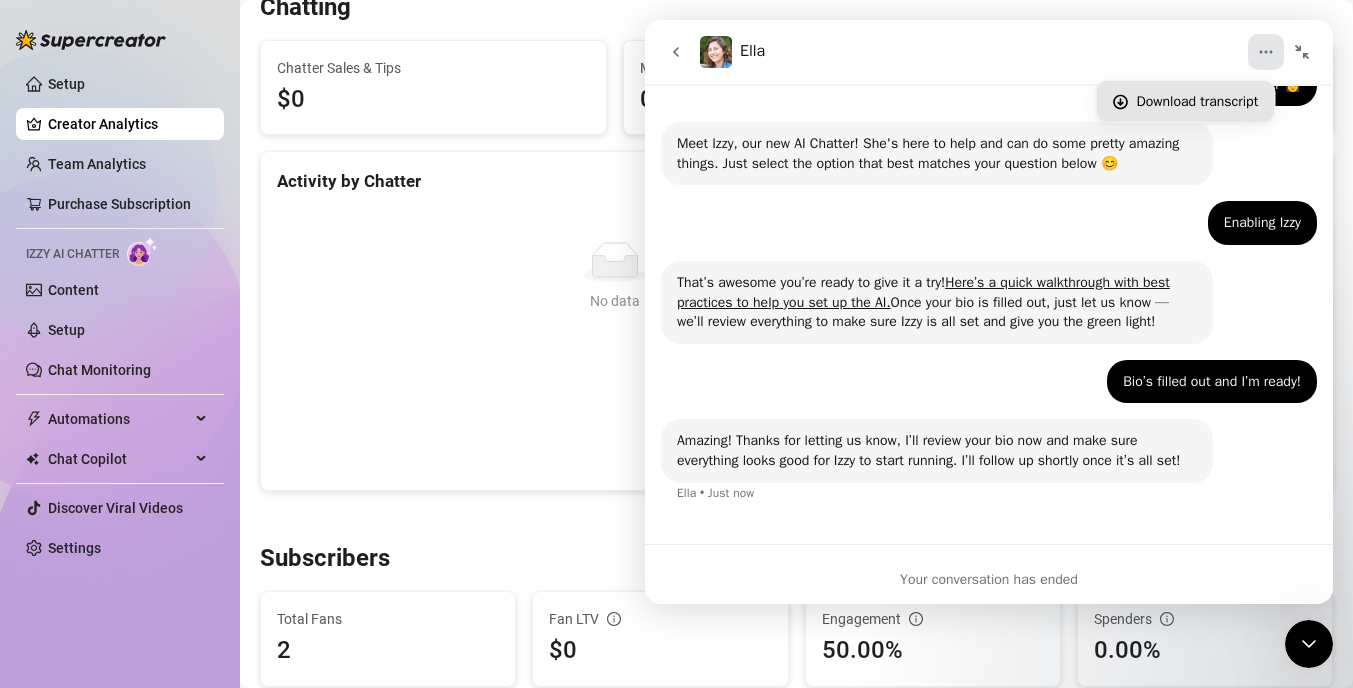 click on "Download transcript" at bounding box center (1198, 101) 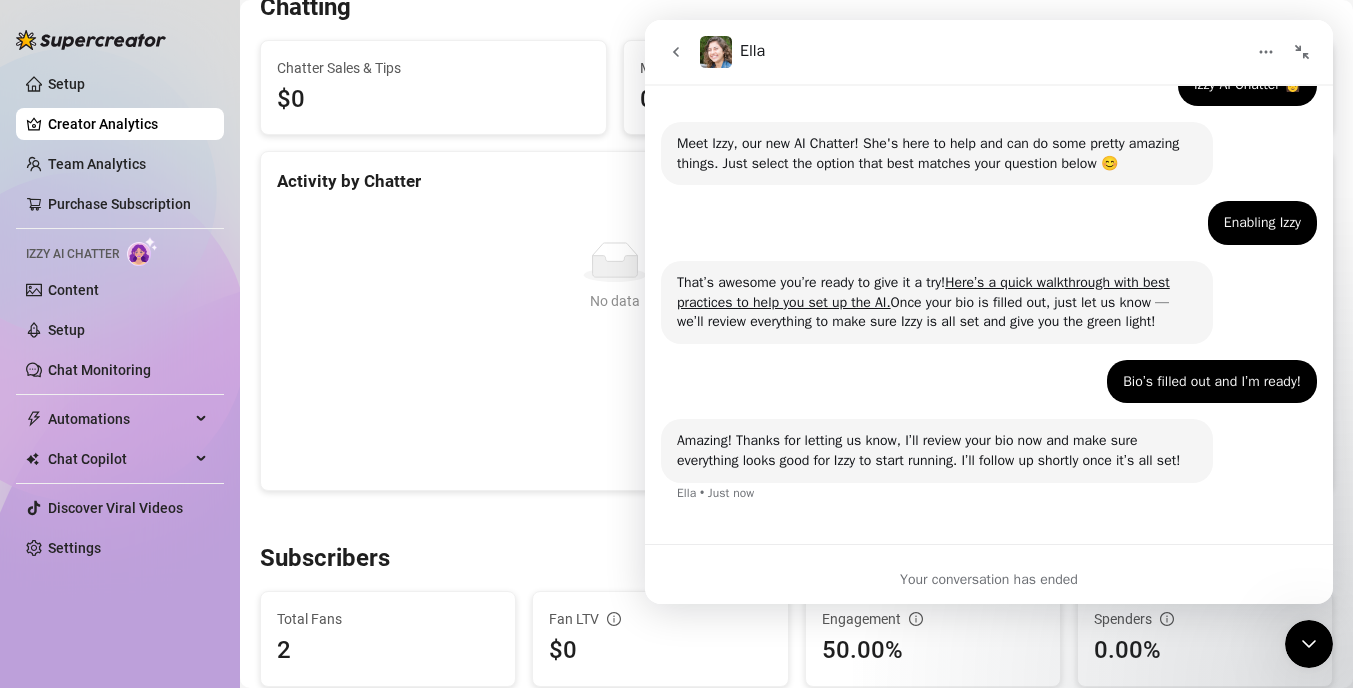 click at bounding box center (1302, 52) 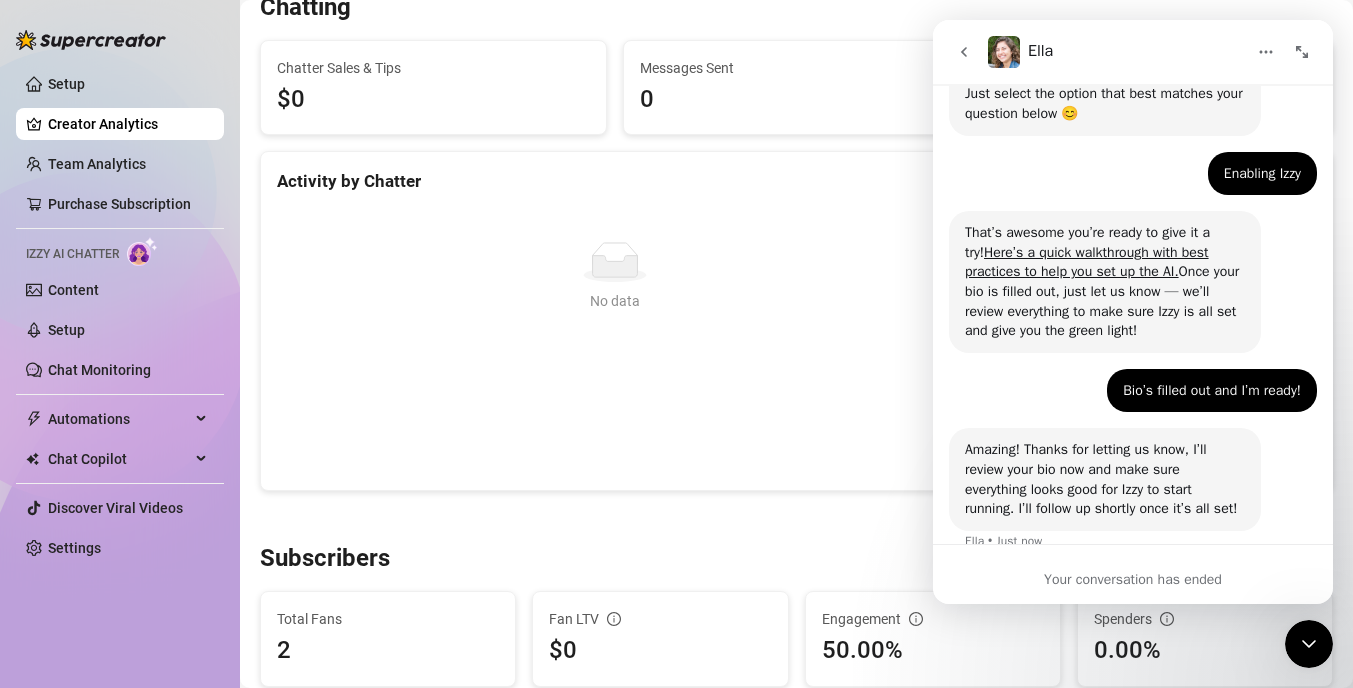 scroll, scrollTop: 299, scrollLeft: 0, axis: vertical 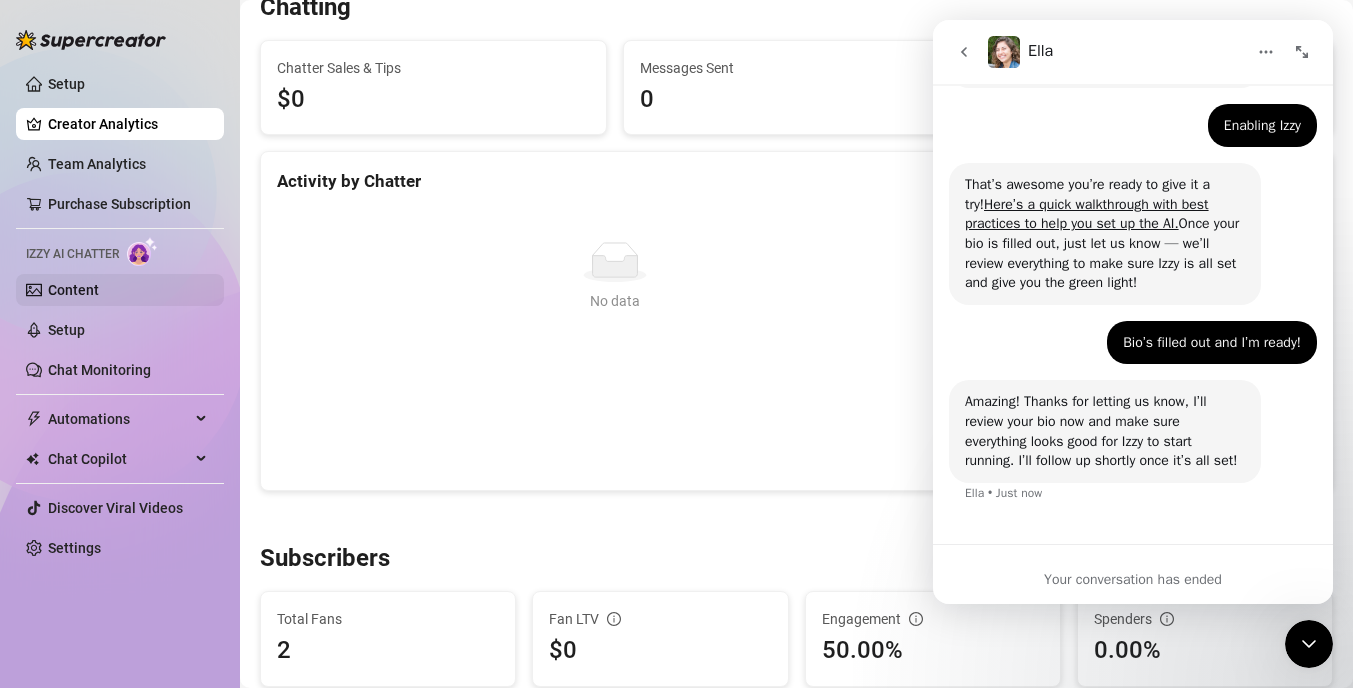 click on "Content" at bounding box center [73, 290] 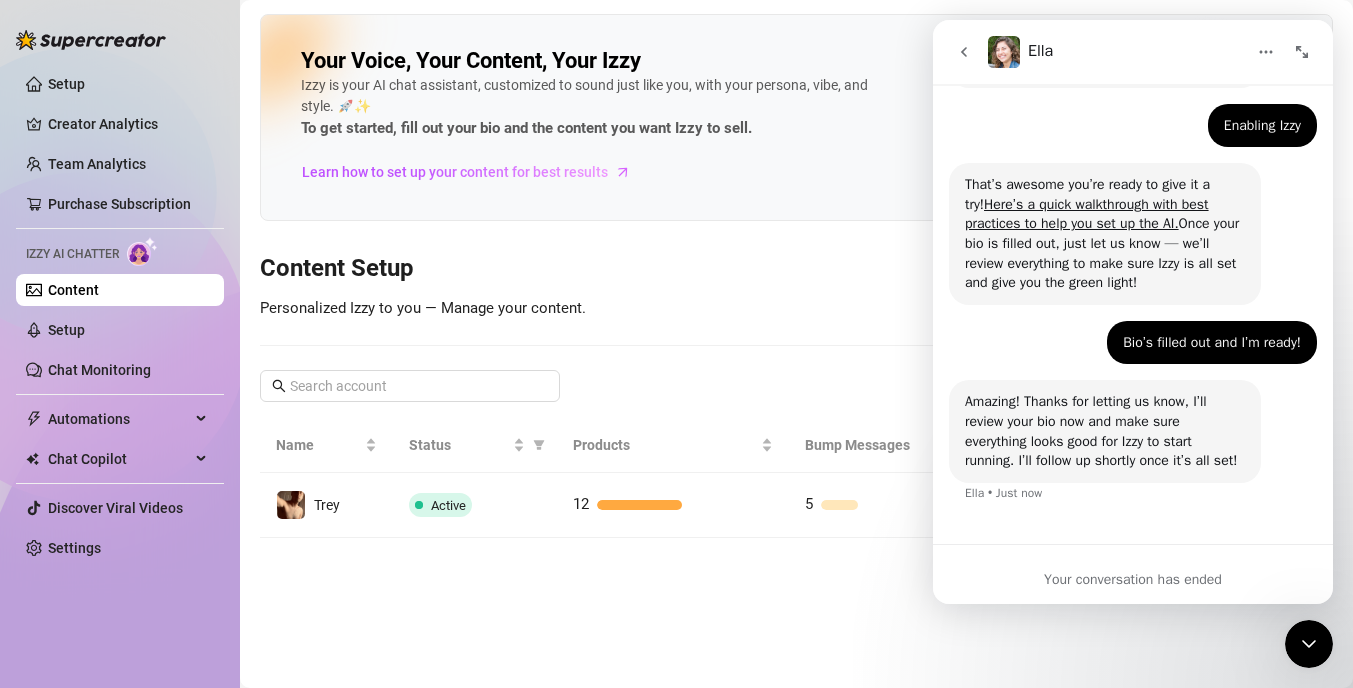 scroll, scrollTop: 0, scrollLeft: 0, axis: both 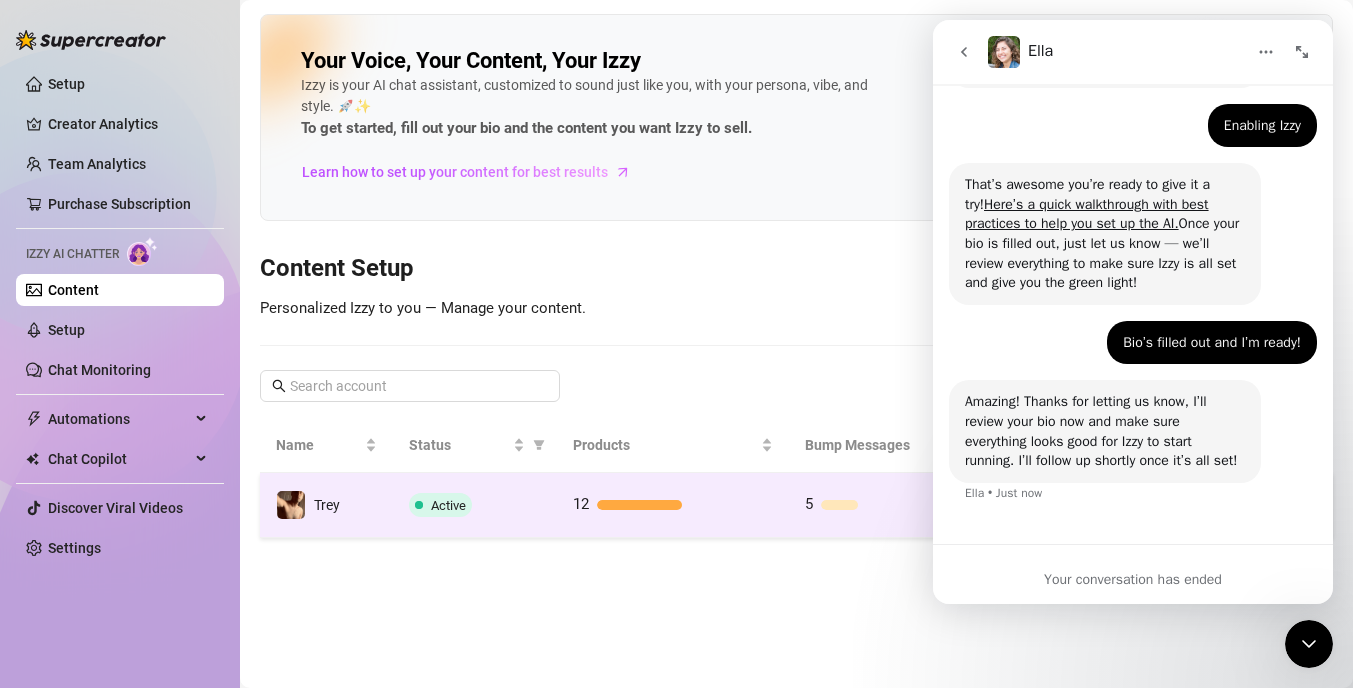 click on "Trey" at bounding box center [326, 505] 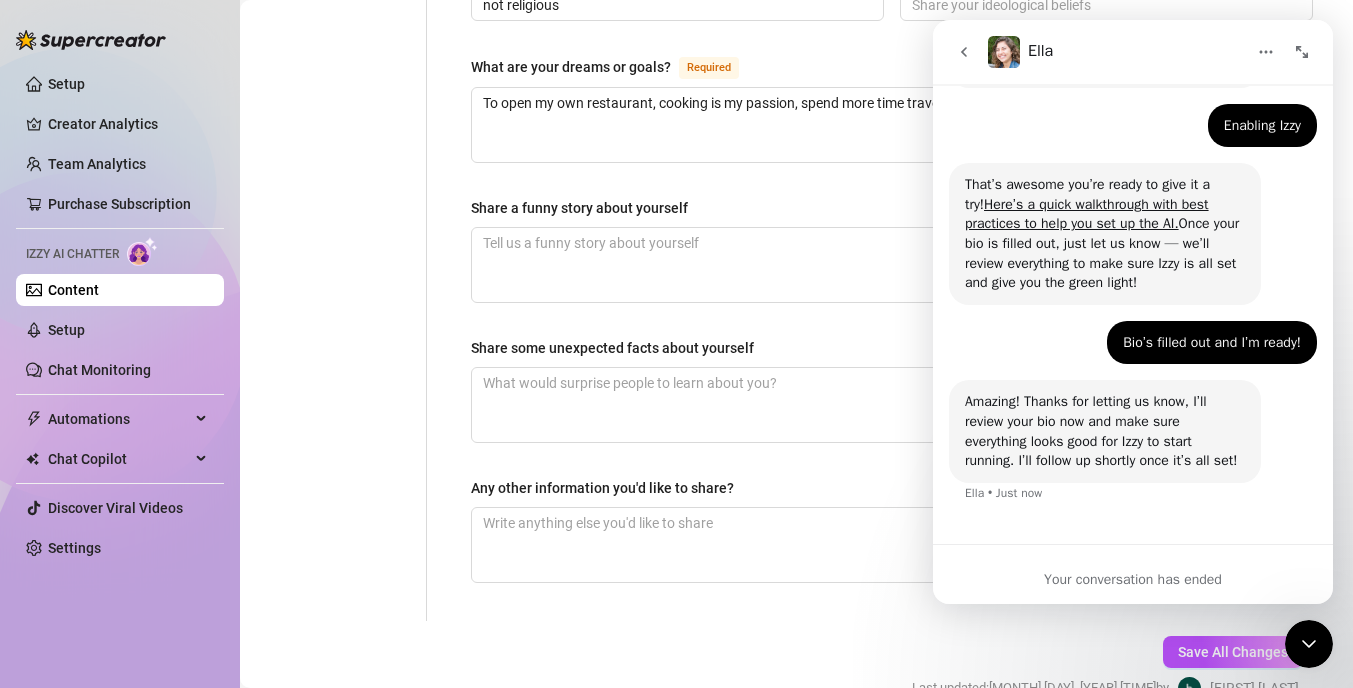 scroll, scrollTop: 1204, scrollLeft: 0, axis: vertical 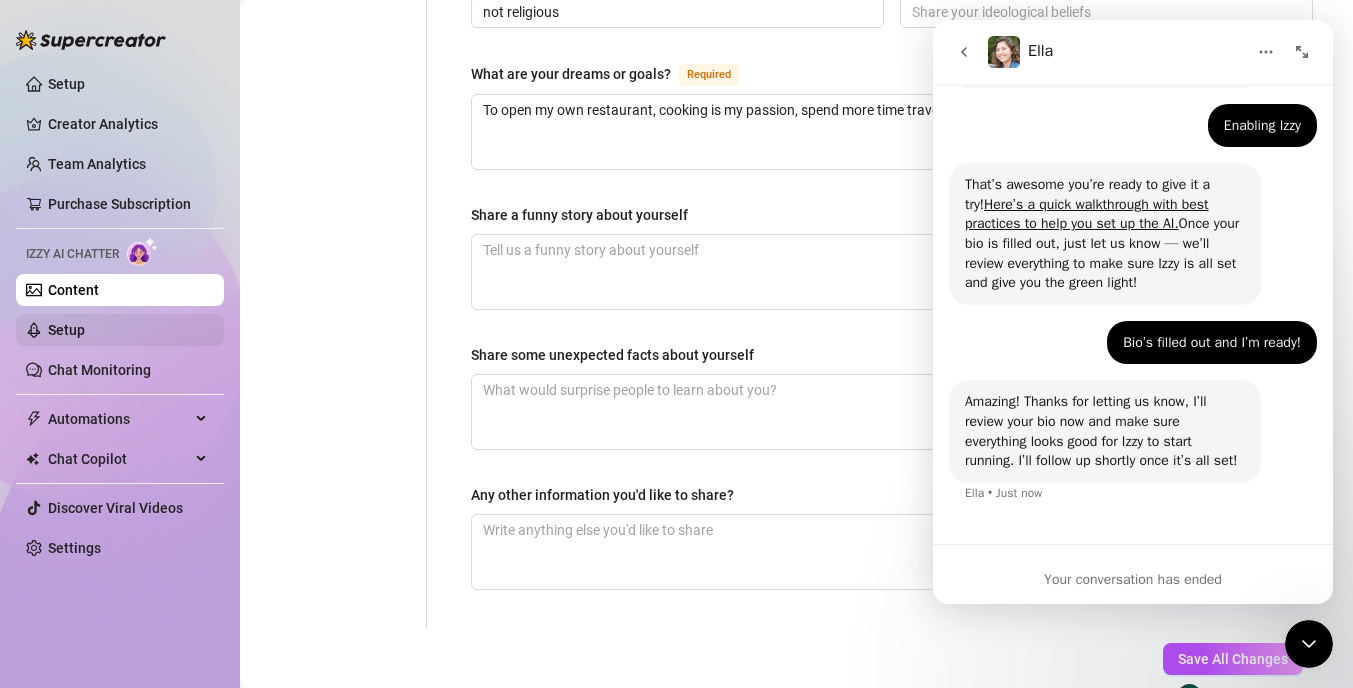 click on "Setup" at bounding box center [66, 330] 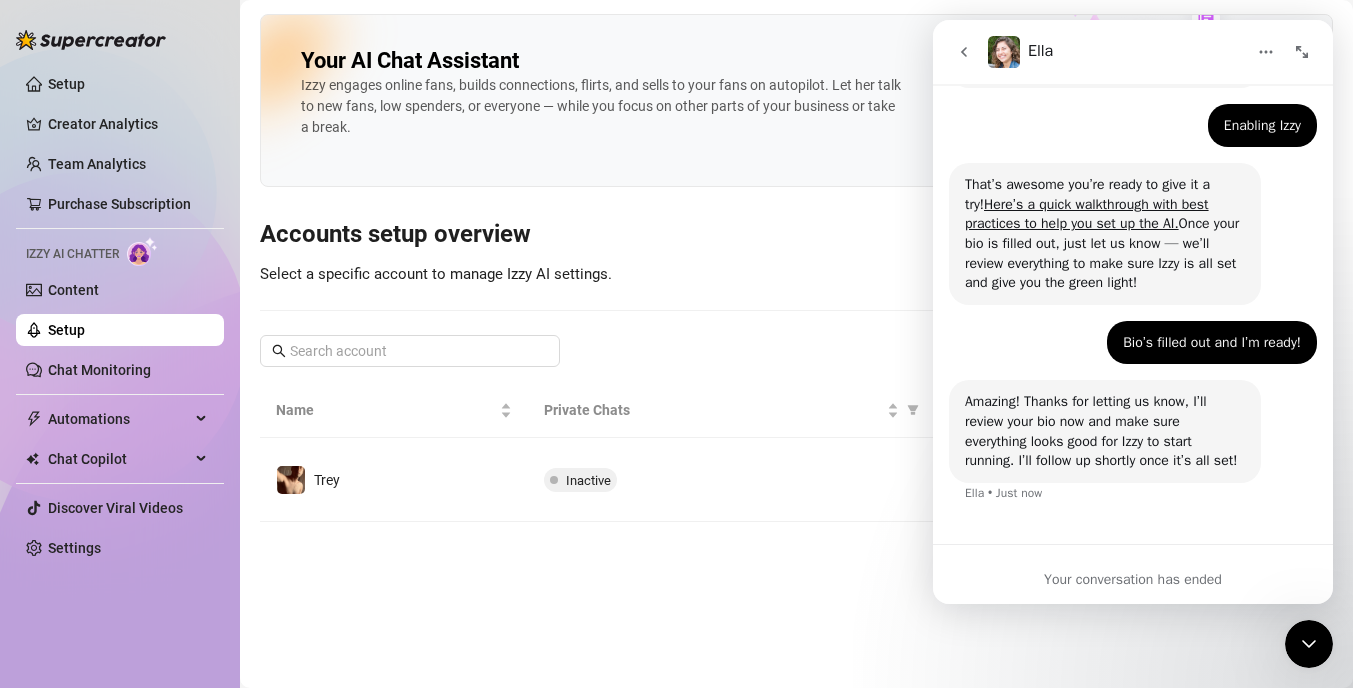 scroll, scrollTop: 0, scrollLeft: 0, axis: both 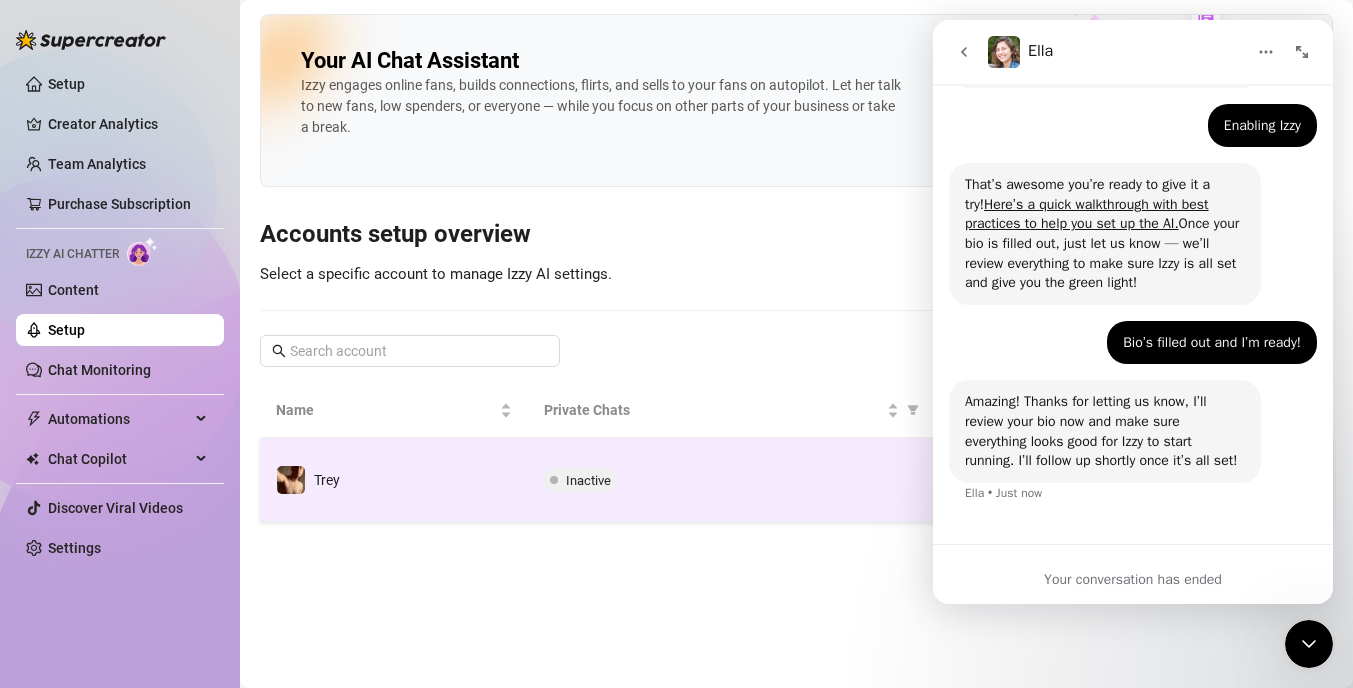 click on "Inactive" at bounding box center (588, 480) 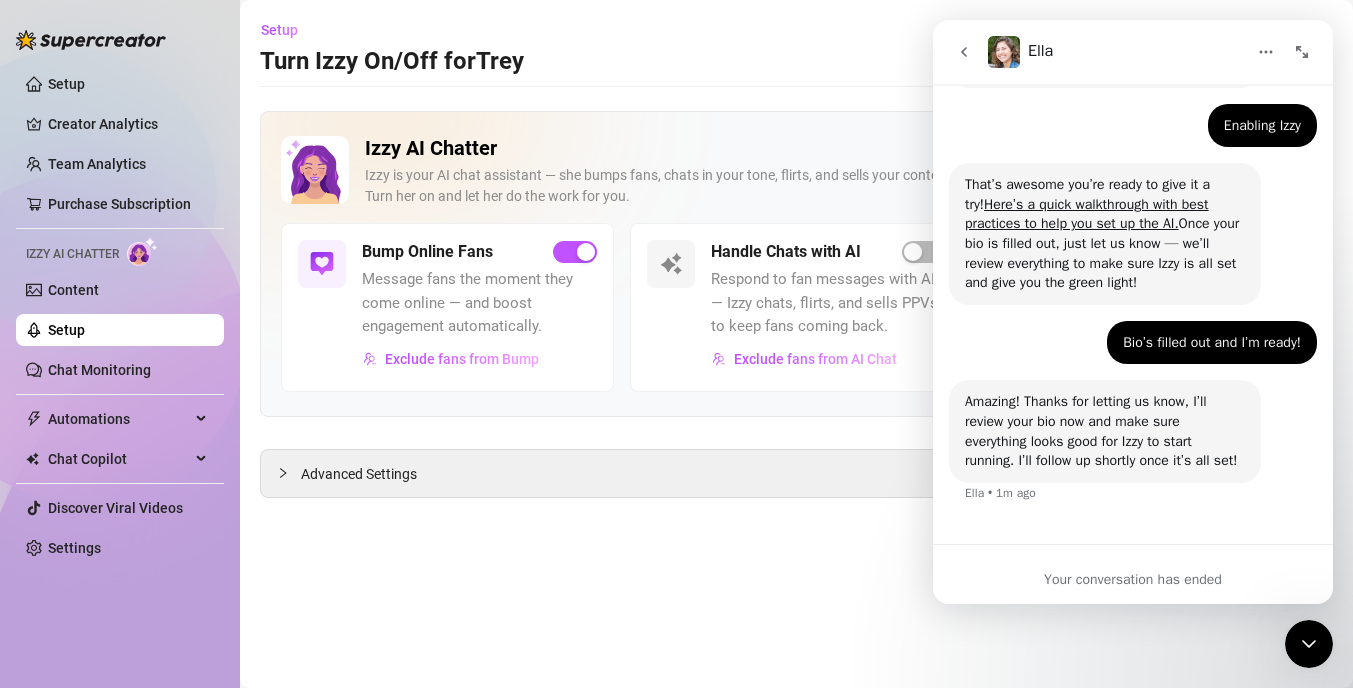 click on "Setup Turn Izzy On/Off for  Trey Trey (treyafterdarkk) Izzy AI Chatter Izzy is your AI chat assistant — she bumps fans, chats in your tone, flirts, and sells your content on autopilot. Turn her on and let her do the work for you. Bump Online Fans Message fans the moment they come online — and boost engagement automatically. Exclude fans from Bump Handle Chats with AI Respond to fan messages with AI — Izzy chats, flirts, and sells PPVs to keep fans coming back. Exclude fans from AI Chat Send PPVs to Silent Fans No reply from a fan? Try a smart, personal PPV — a better alternative to mass messages. Coming Soon Advanced Settings" at bounding box center [796, 344] 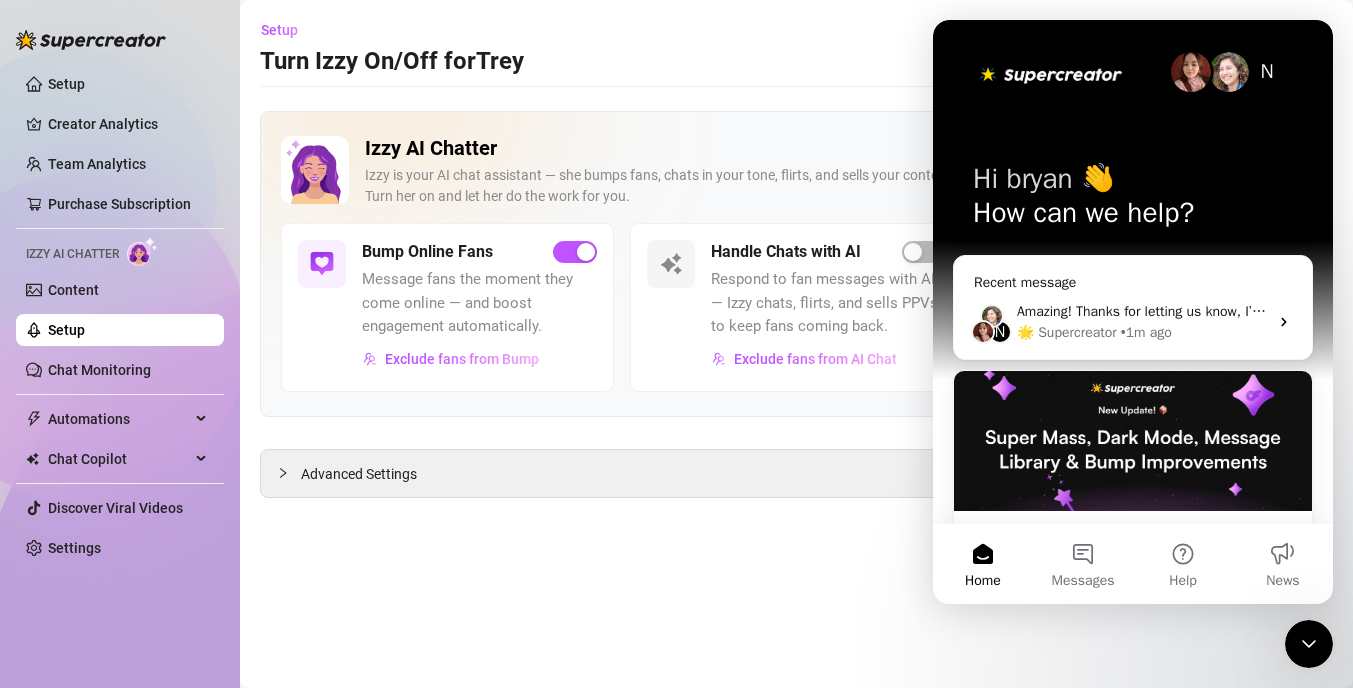 click on "Setup Turn Izzy On/Off for  Trey Trey (treyafterdarkk)" at bounding box center (796, 46) 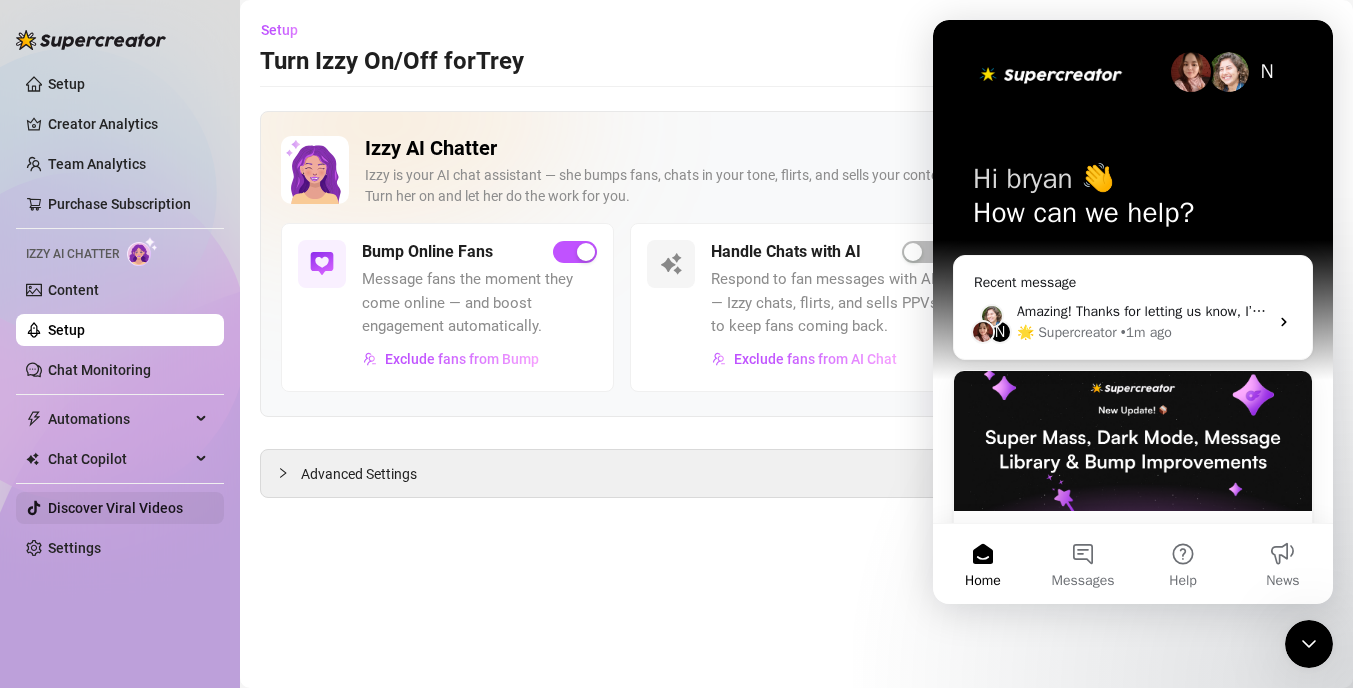 scroll, scrollTop: 0, scrollLeft: 0, axis: both 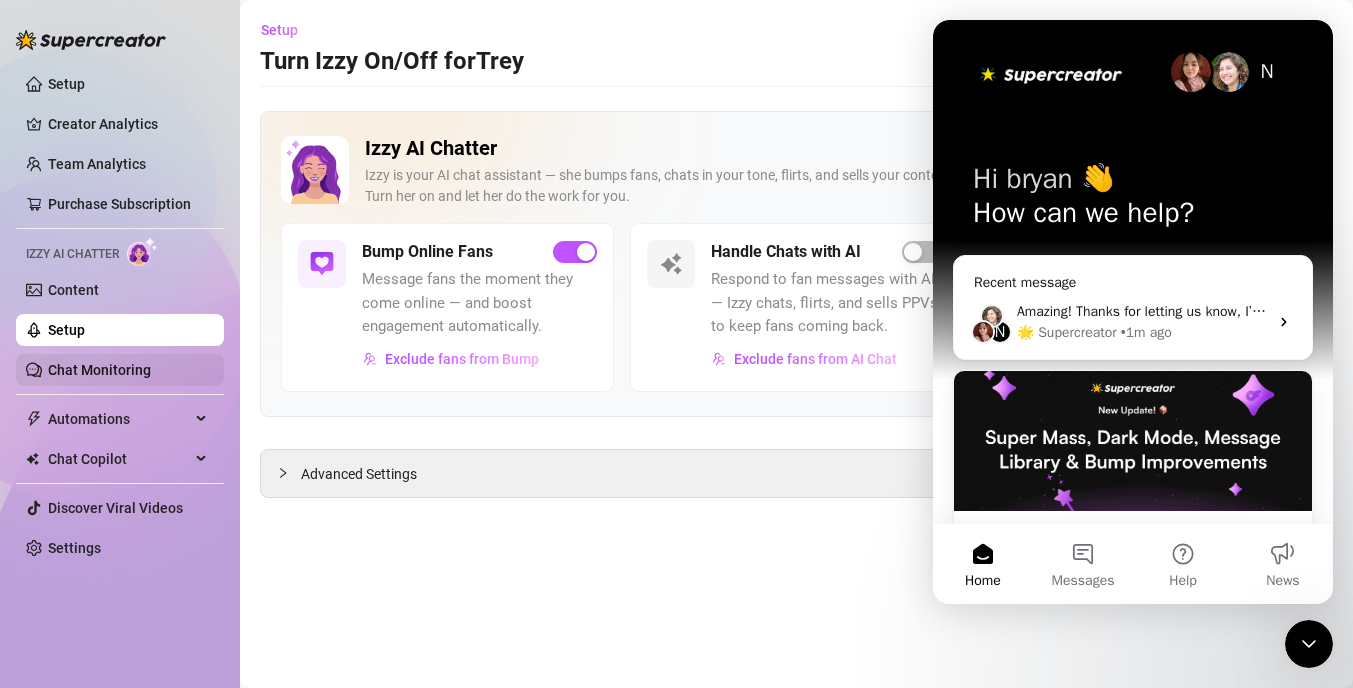 click on "Chat Monitoring" at bounding box center (99, 370) 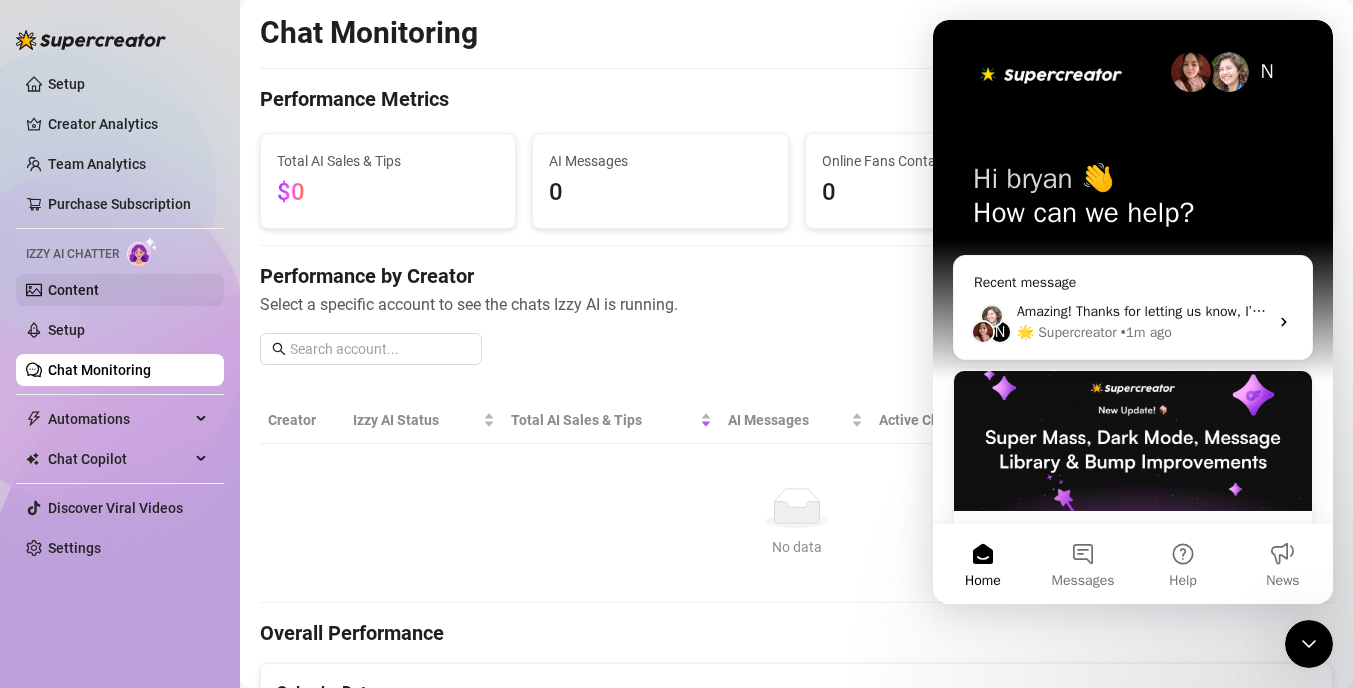 click on "Content" at bounding box center (73, 290) 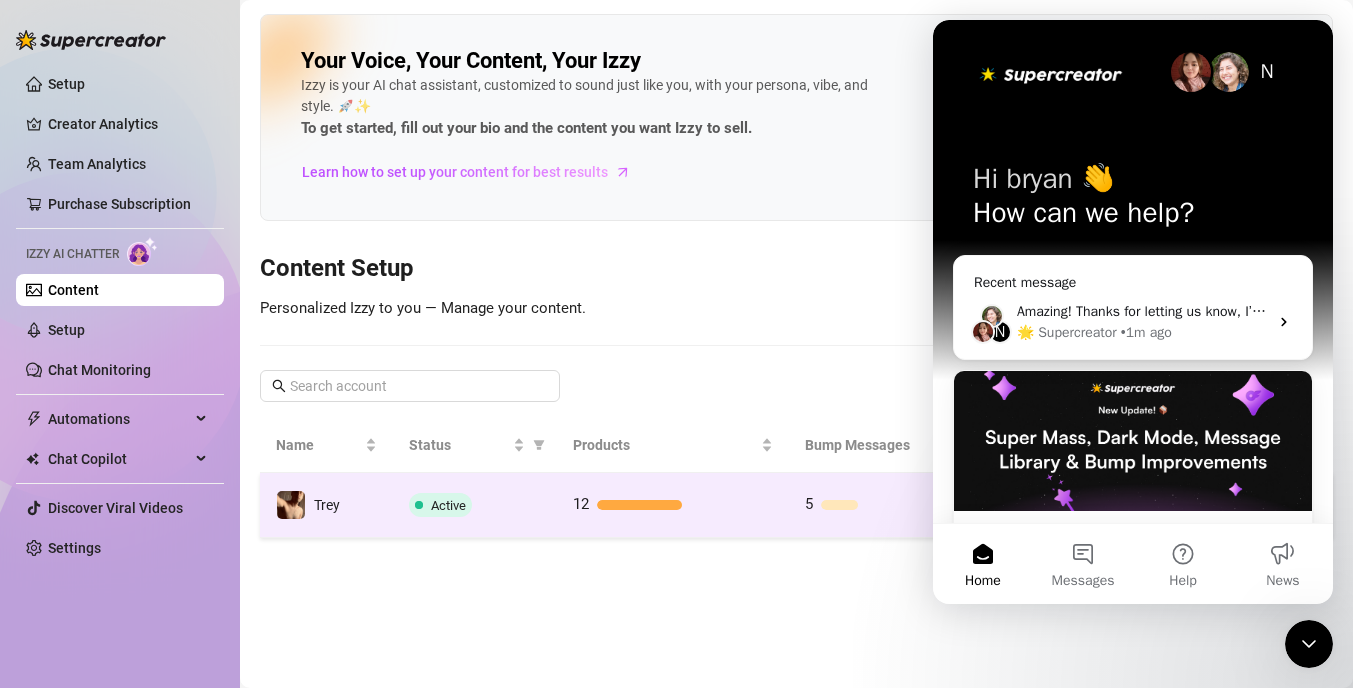 click on "Active" at bounding box center (475, 505) 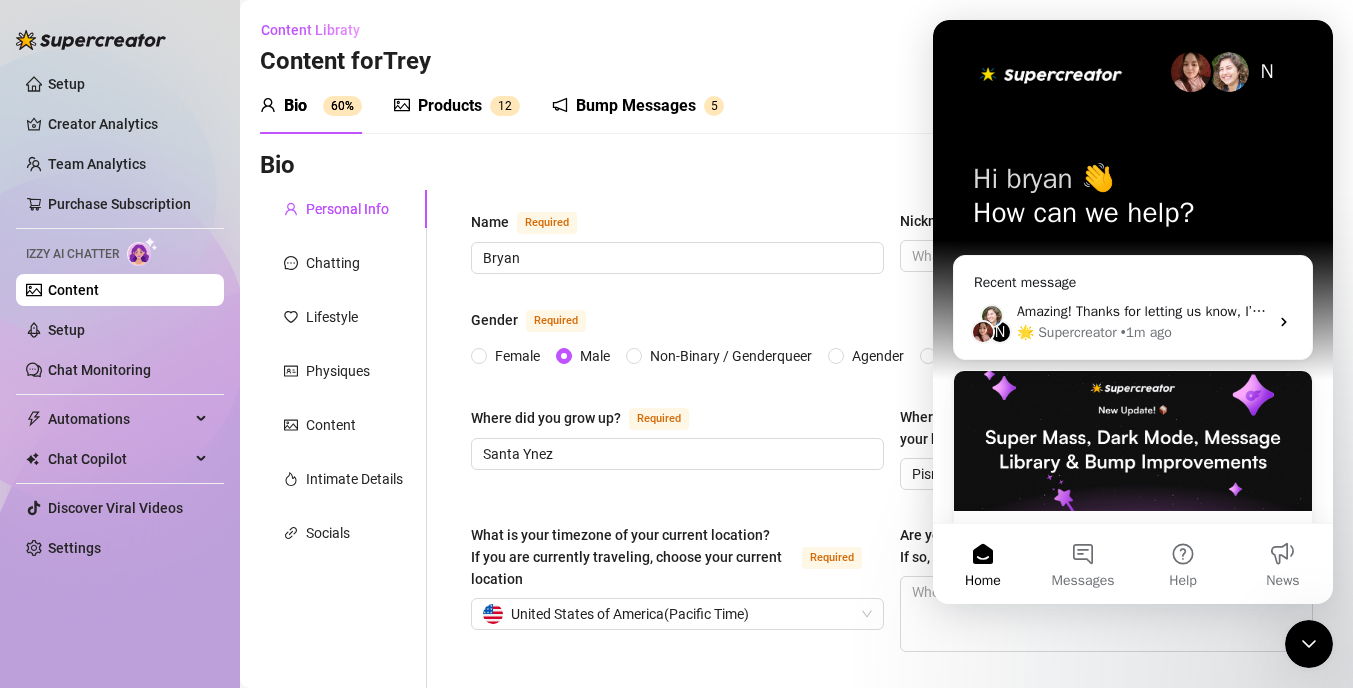 click on "Products" at bounding box center [450, 106] 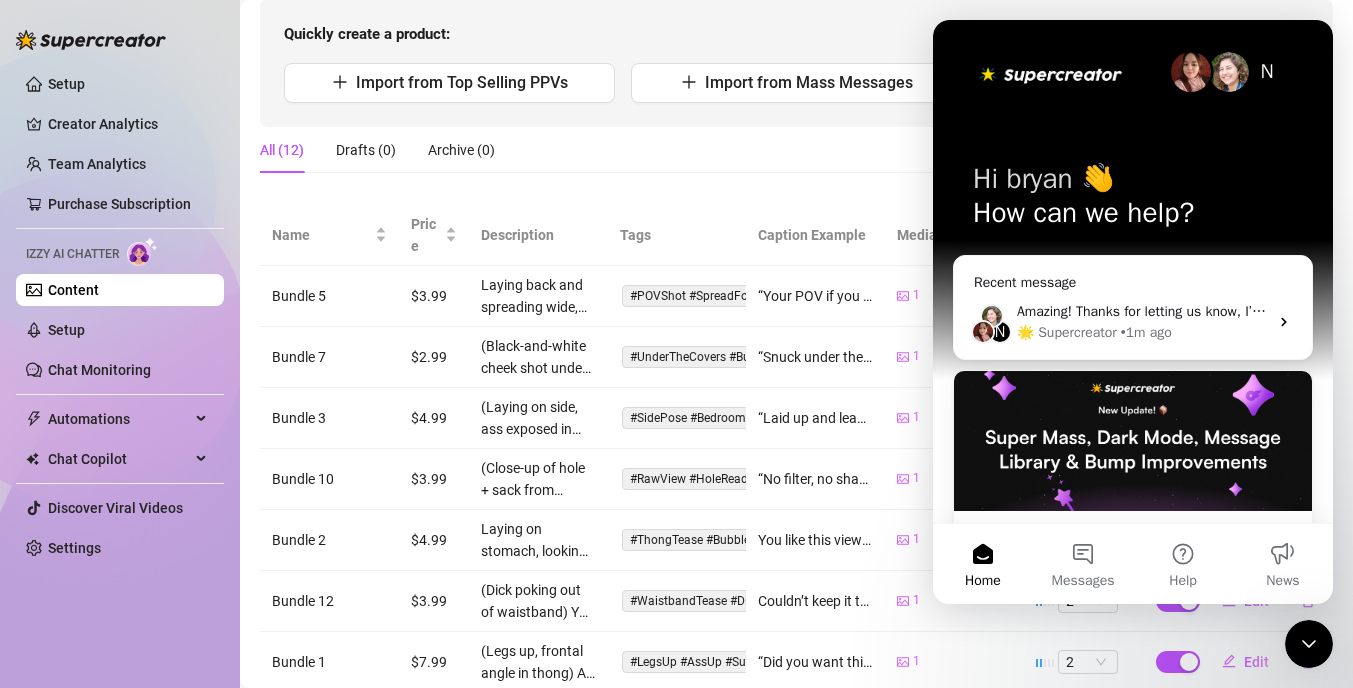 scroll, scrollTop: 510, scrollLeft: 0, axis: vertical 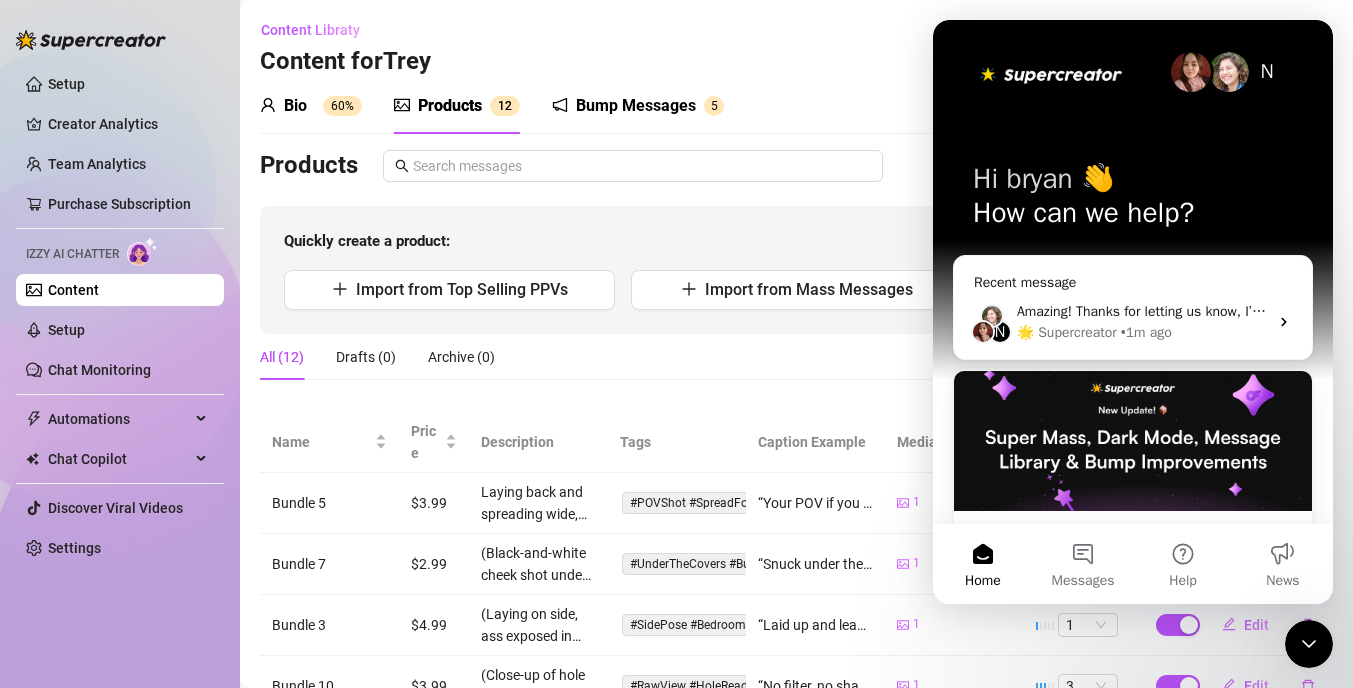 click on "60%" at bounding box center (342, 106) 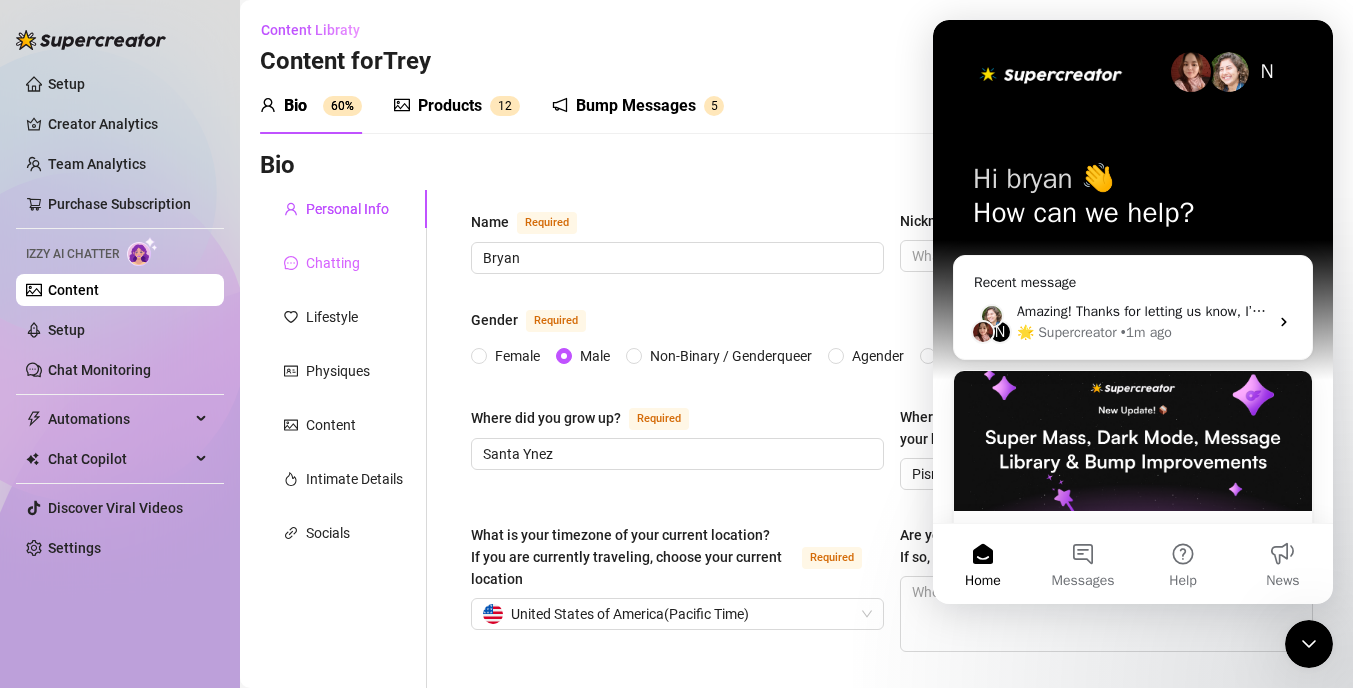 click on "Chatting" at bounding box center (343, 263) 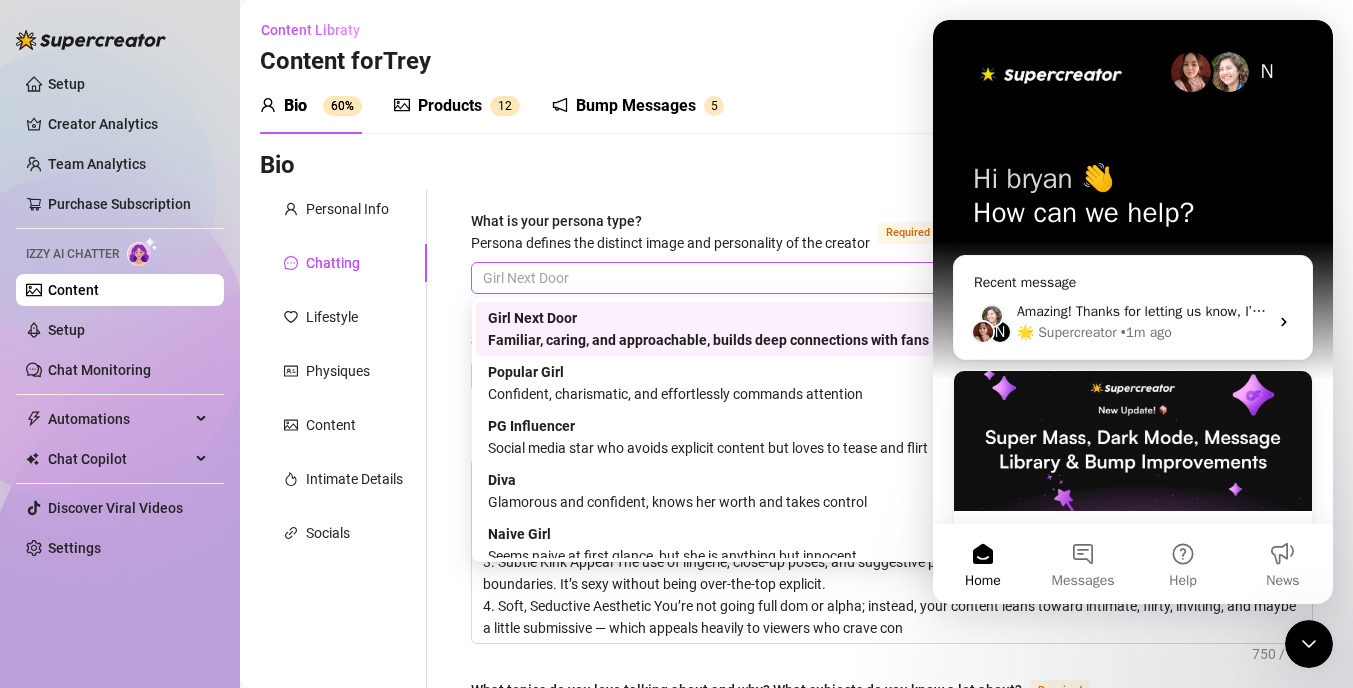 click on "Girl Next Door" at bounding box center [751, 278] 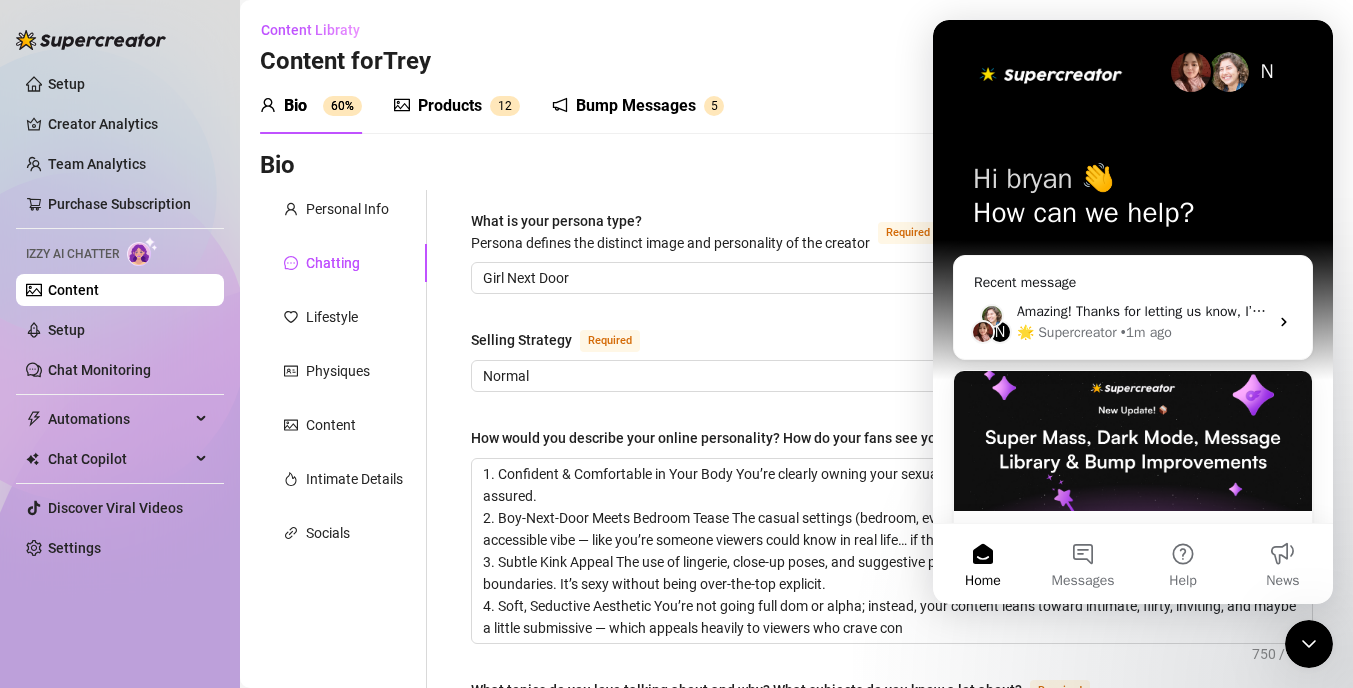 click on "What is your persona type? Persona defines the distinct image and personality of the creator Required Girl Next Door Selling Strategy Required Normal How would you describe your online personality? How do your fans see you or the type of persona you present? Required 750 / 750 What topics do you love talking about and why? What subjects do you know a lot about? Required I love talking about food, Italian cuisine is my favorite, Also tv shows and traveling, How do you express laughter in text? haha lol Which slang do you use? Required chillin What are your favorite emojis? Required 😍🤩😛🤣🥲 Punctuation Style Minimal Casual Proper Capitalization Style Lowercase Proper Names Proper Writing Level Relaxed Mixed Proper Respond to fans in their native language, even if it’s not one you speak. If turned off, the AI will only reply in the languages you selected under Personal tab (English). How do you want your fans to feel when chatting with you? What nicknames do you use for your fans? Required" at bounding box center (892, 1002) 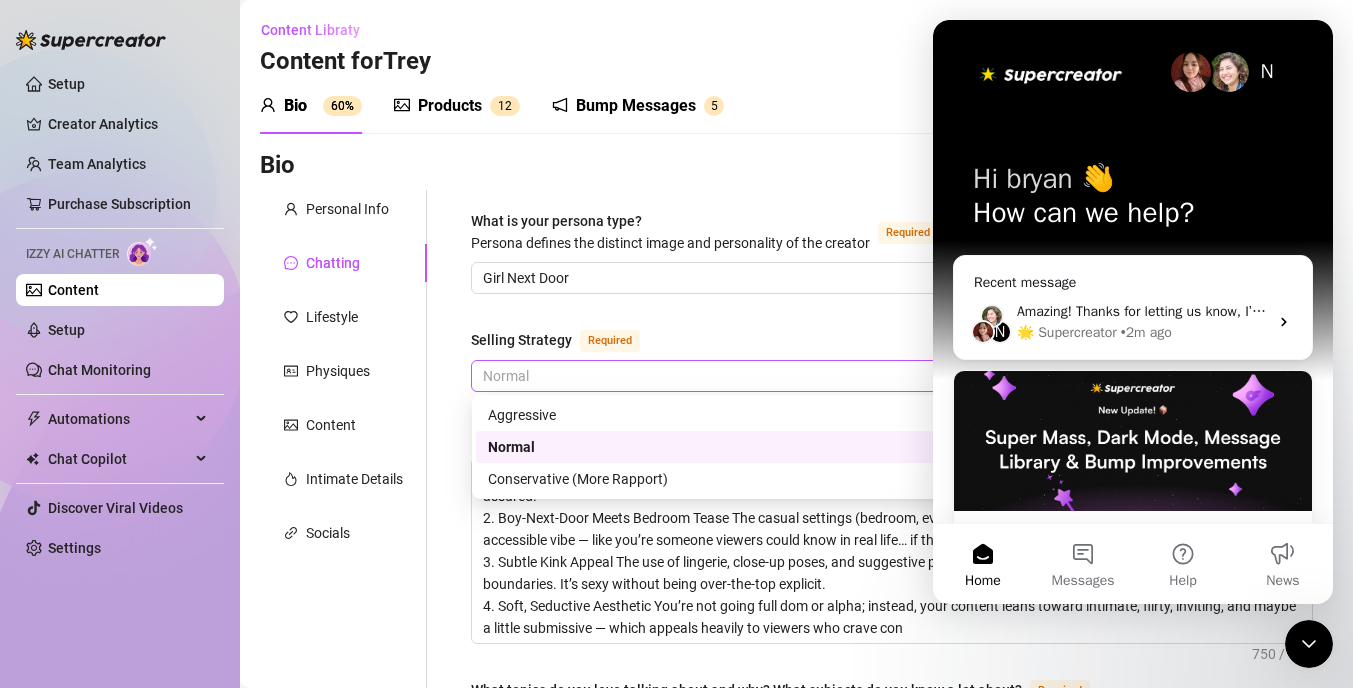 click on "Normal" at bounding box center [751, 376] 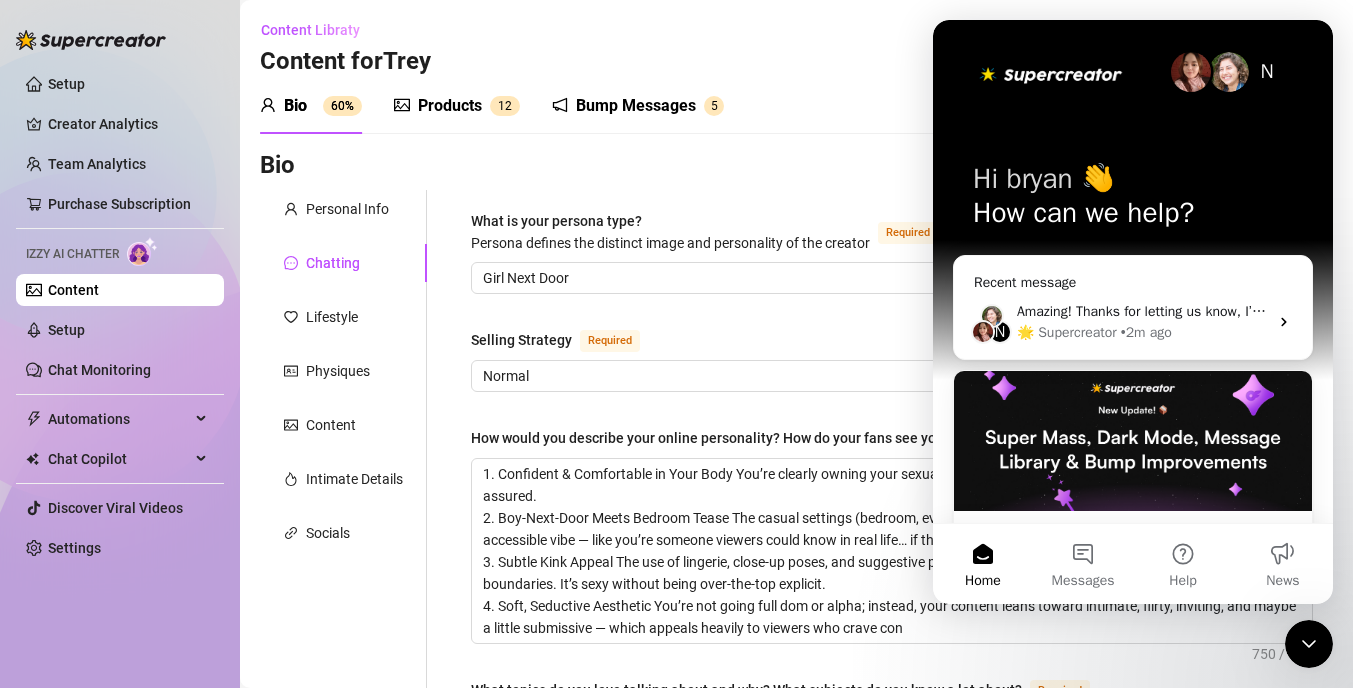 click on "What is your persona type? Persona defines the distinct image and personality of the creator Required Girl Next Door Selling Strategy Required Normal How would you describe your online personality? How do your fans see you or the type of persona you present? Required 750 / 750 What topics do you love talking about and why? What subjects do you know a lot about? Required I love talking about food, Italian cuisine is my favorite, Also tv shows and traveling, How do you express laughter in text? haha lol Which slang do you use? Required chillin What are your favorite emojis? Required 😍🤩😛🤣🥲 Punctuation Style Minimal Casual Proper Capitalization Style Lowercase Proper Names Proper Writing Level Relaxed Mixed Proper Respond to fans in their native language, even if it’s not one you speak. If turned off, the AI will only reply in the languages you selected under Personal tab (English). How do you want your fans to feel when chatting with you? What nicknames do you use for your fans? Required" at bounding box center (892, 1002) 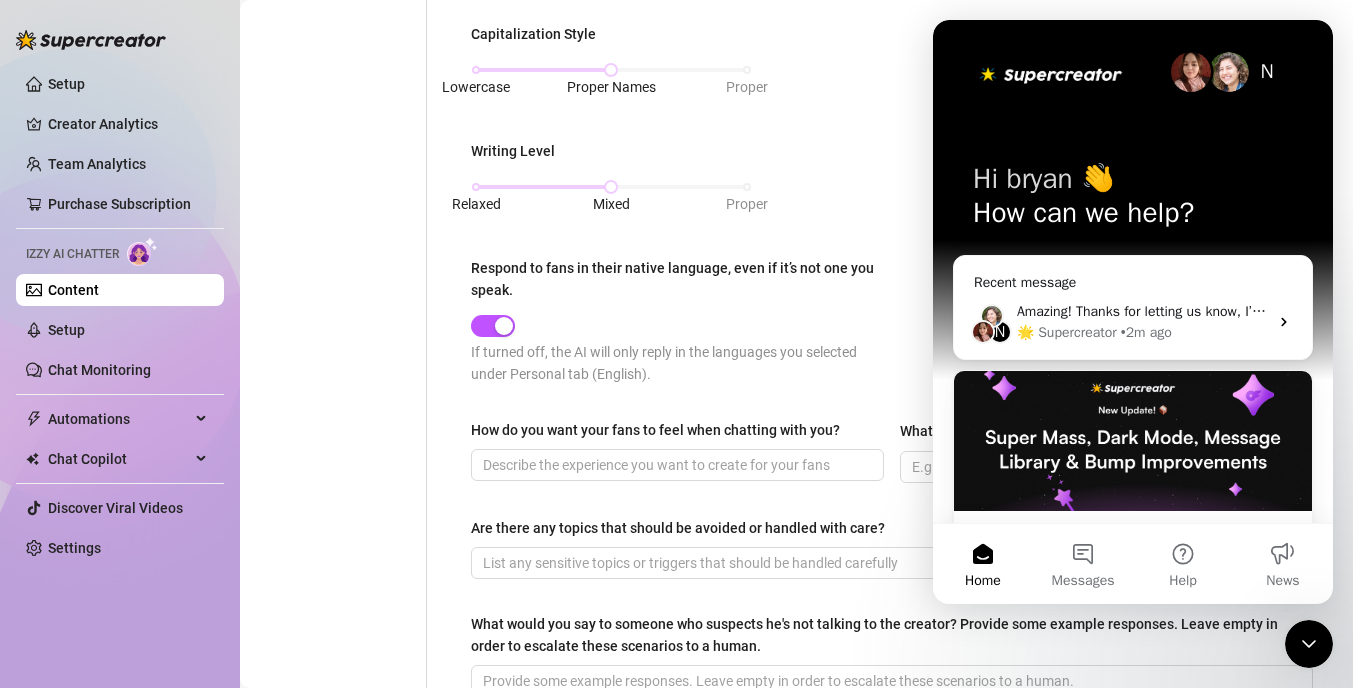 scroll, scrollTop: 1298, scrollLeft: 0, axis: vertical 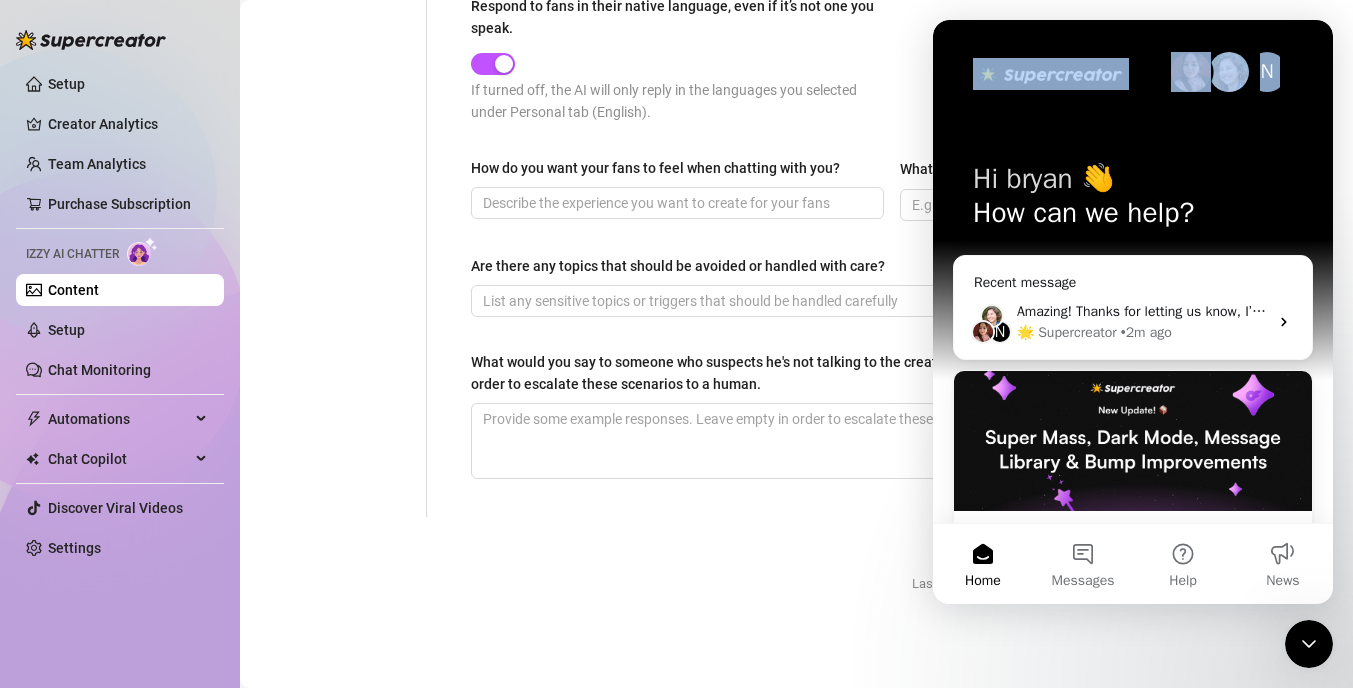 drag, startPoint x: 971, startPoint y: 35, endPoint x: 1011, endPoint y: 126, distance: 99.40322 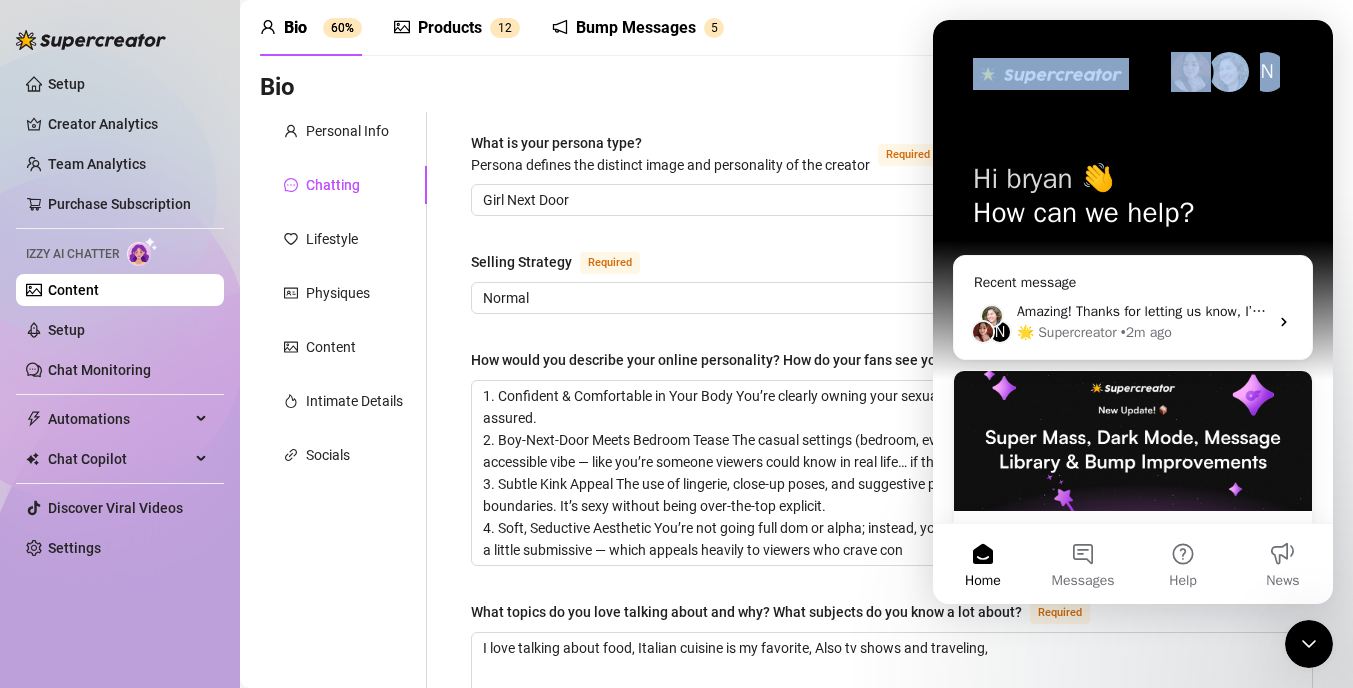 scroll, scrollTop: 0, scrollLeft: 0, axis: both 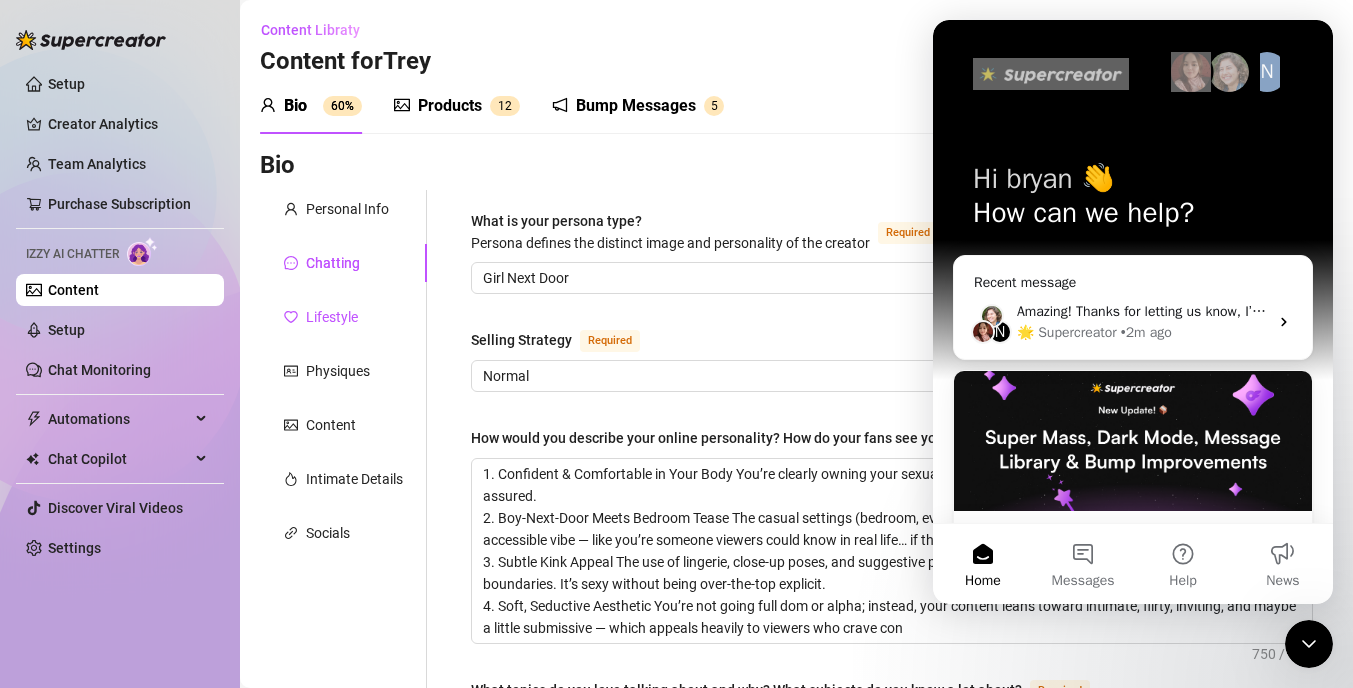click on "Lifestyle" at bounding box center [332, 317] 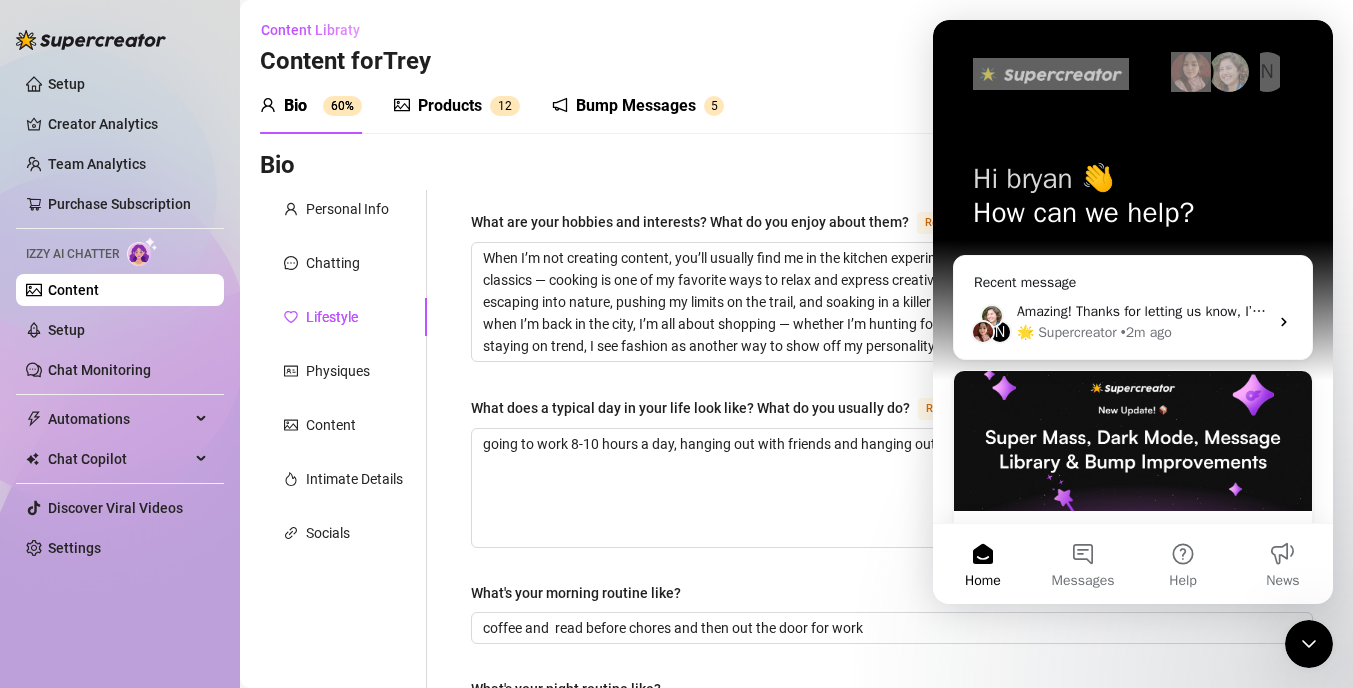 click on "Personal Info Chatting Lifestyle Physiques Content Intimate Details Socials" at bounding box center [343, 864] 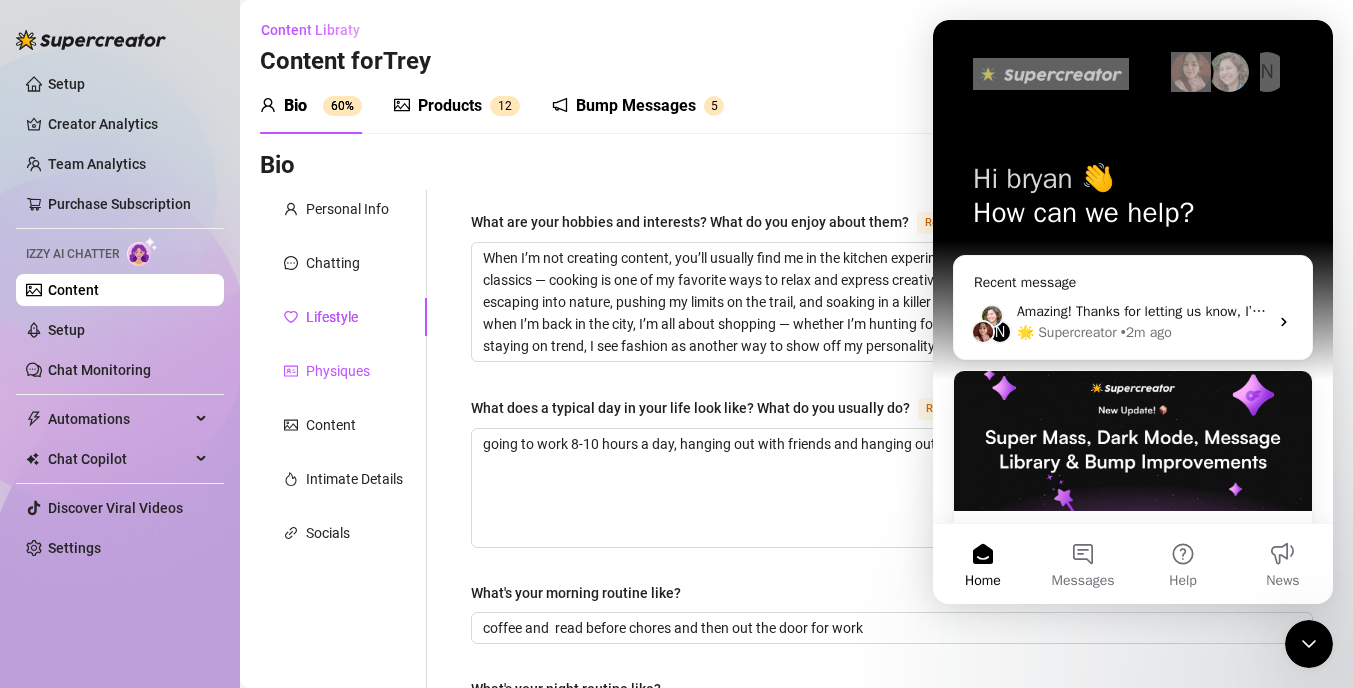 click on "Physiques" at bounding box center (338, 371) 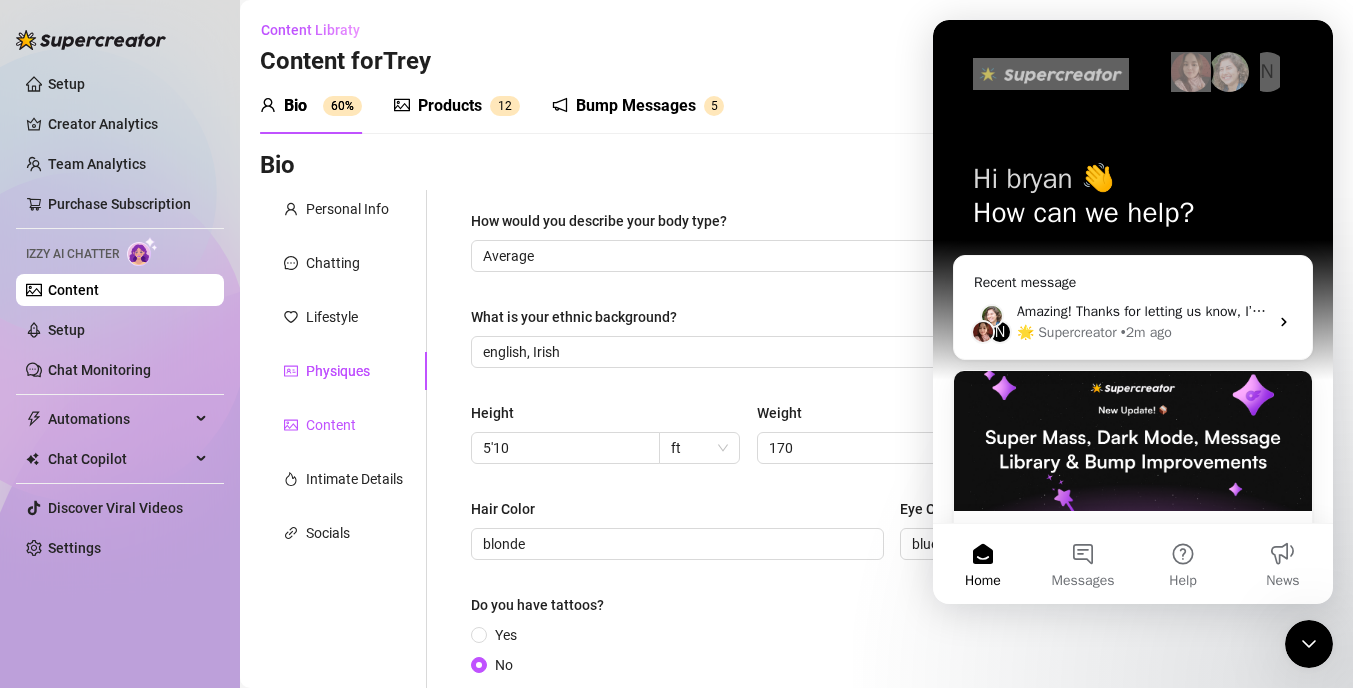 click on "Content" at bounding box center (331, 425) 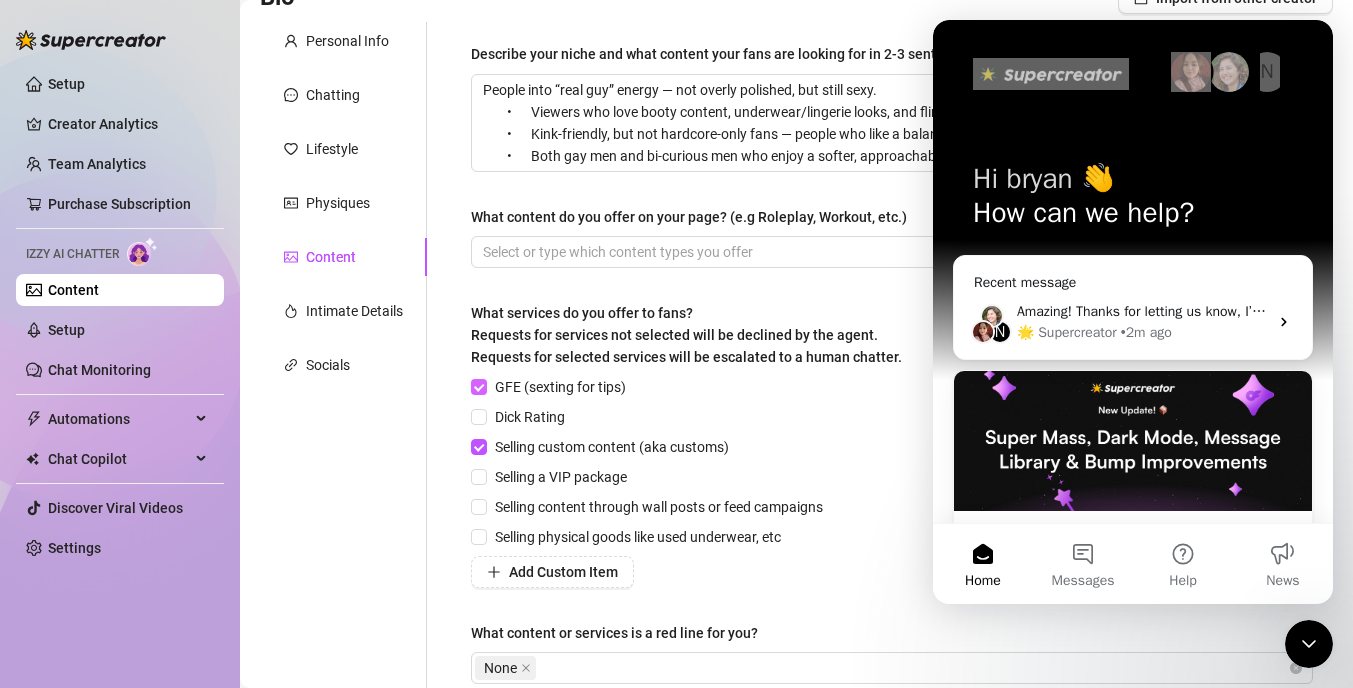 scroll, scrollTop: 172, scrollLeft: 0, axis: vertical 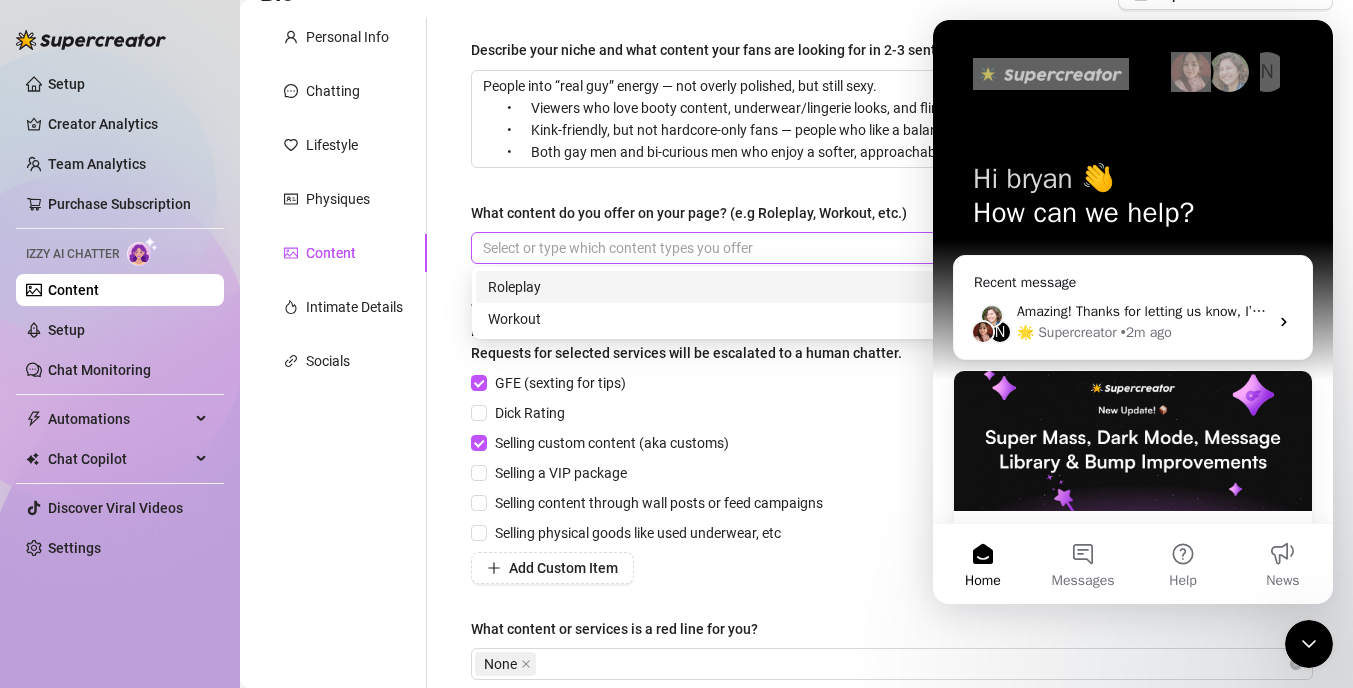 click at bounding box center (881, 248) 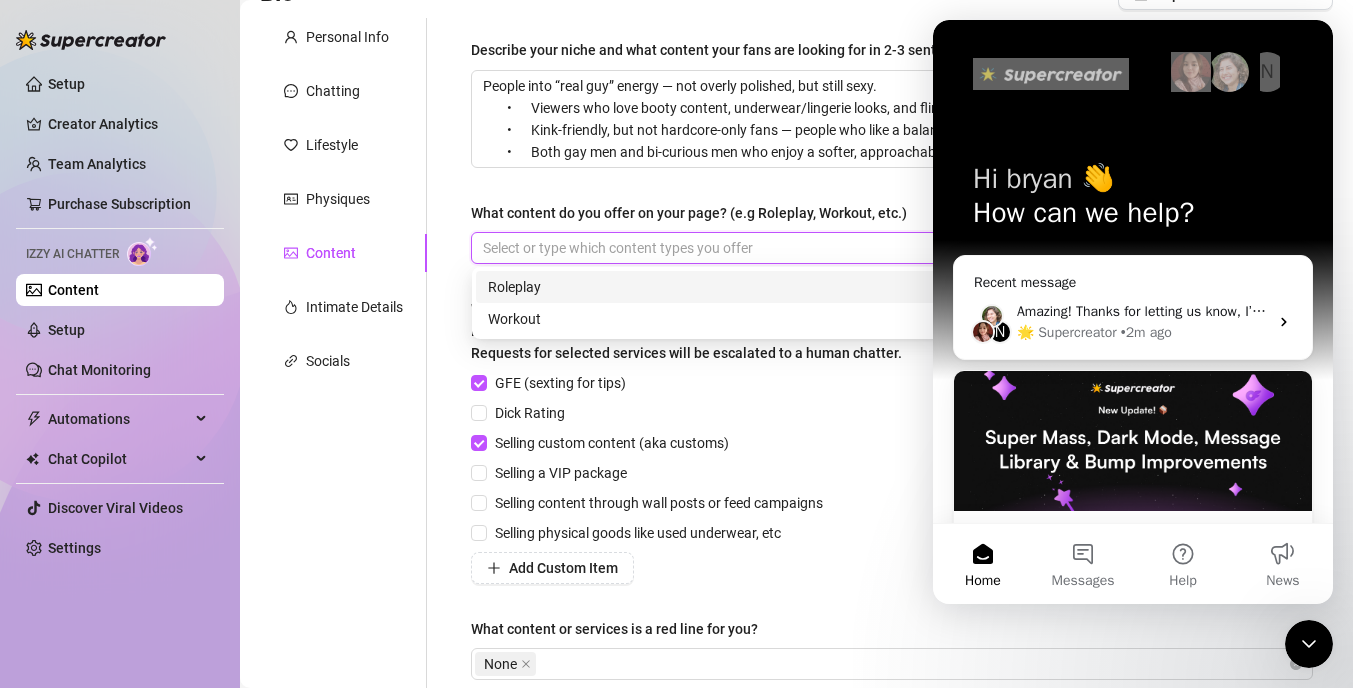 click on "Roleplay" at bounding box center [892, 287] 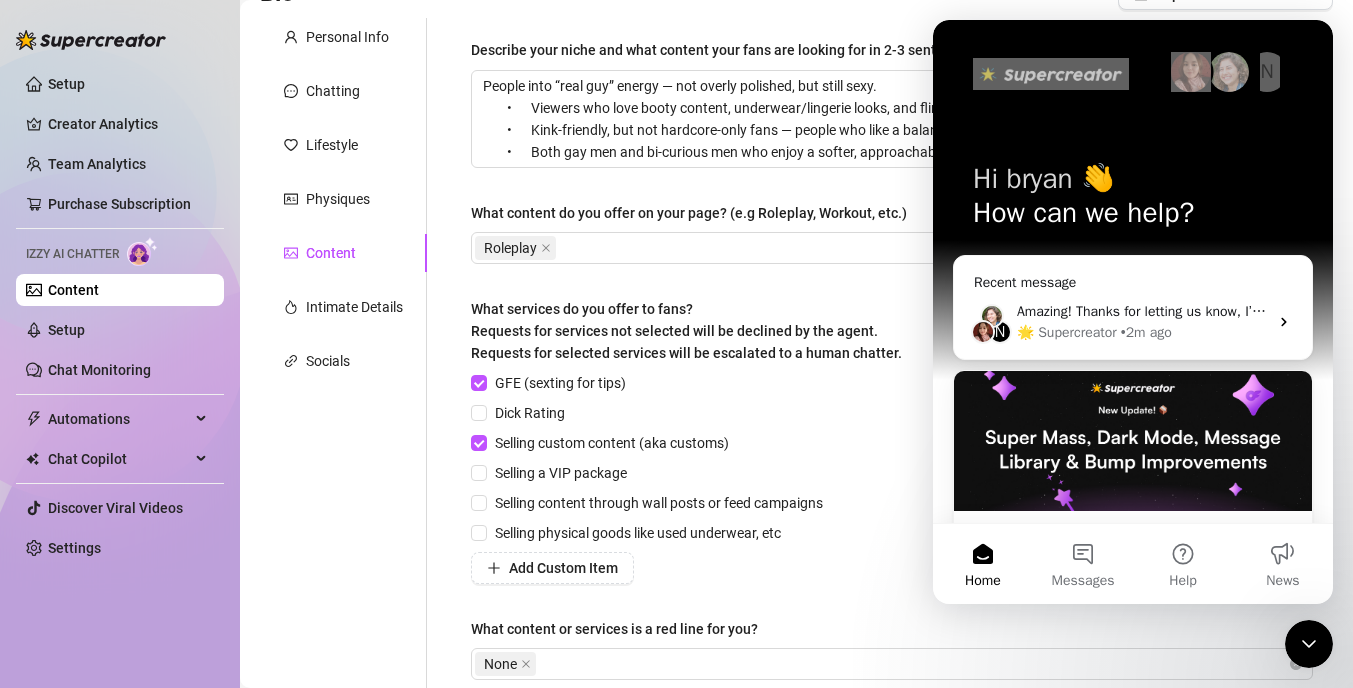 click on "GFE (sexting for tips)" at bounding box center [651, 383] 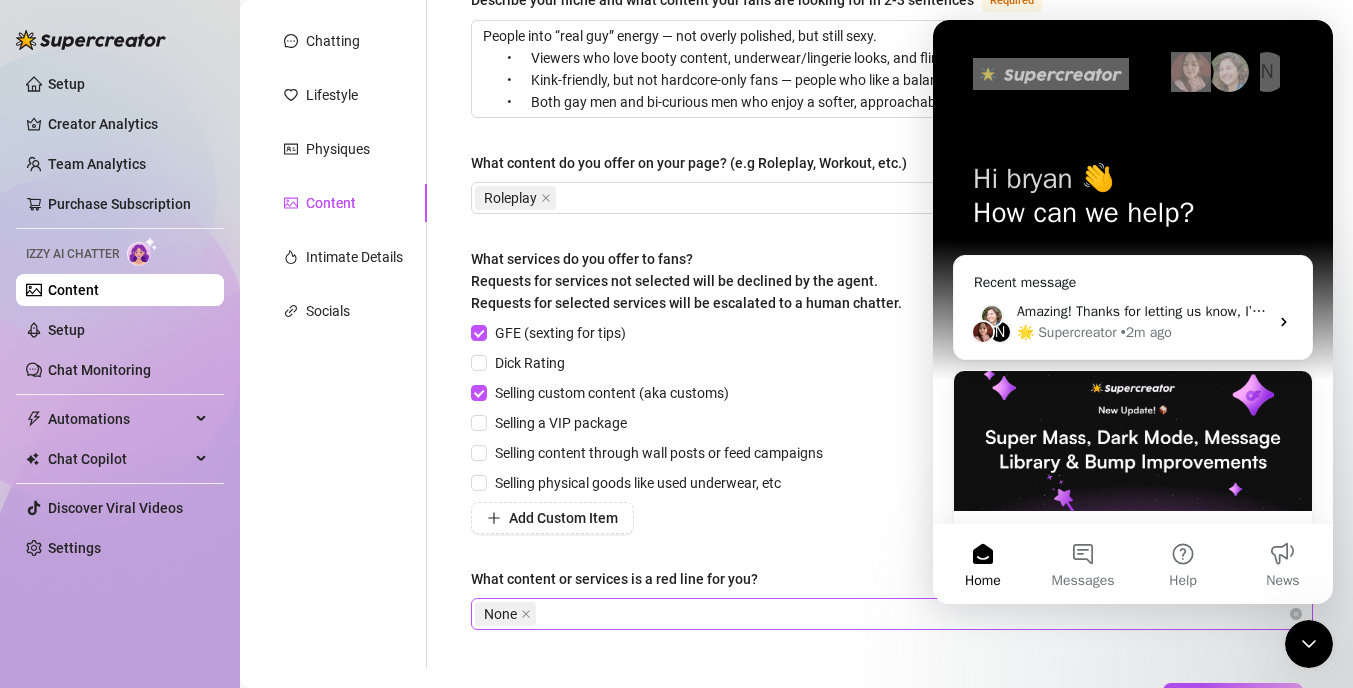 scroll, scrollTop: 278, scrollLeft: 0, axis: vertical 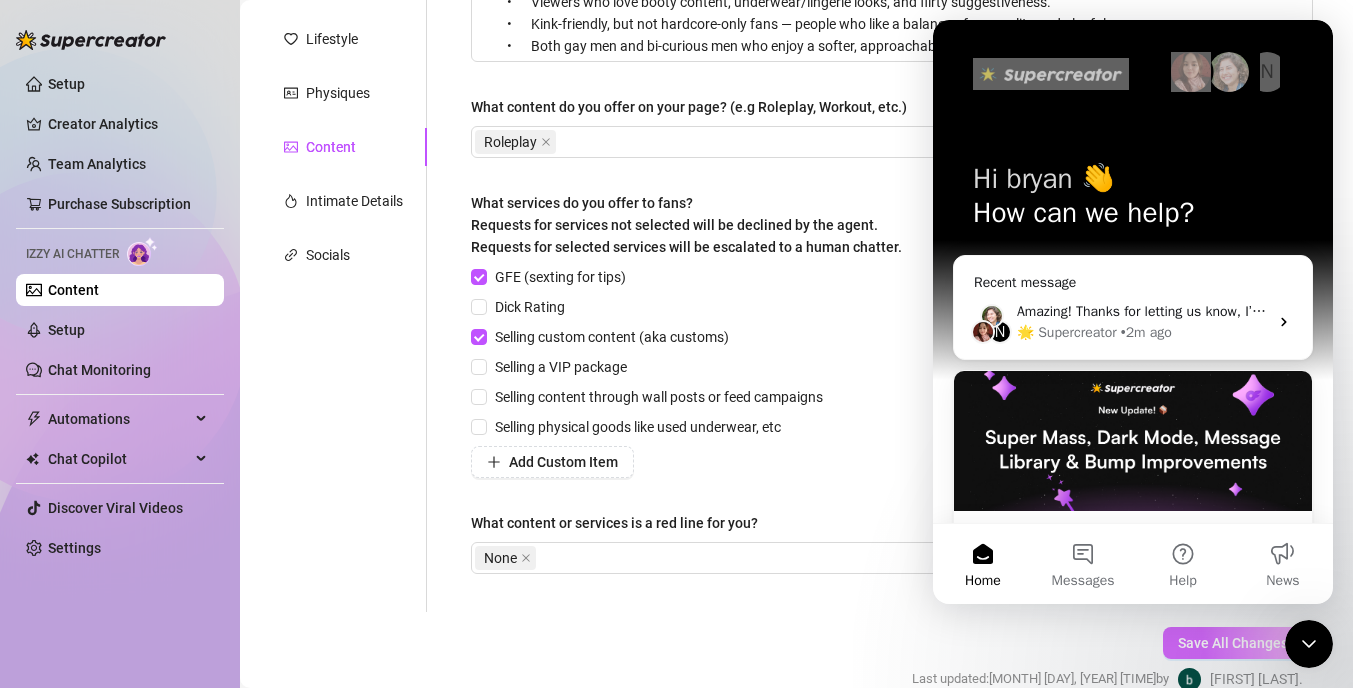 click on "Save All Changes" at bounding box center (1233, 643) 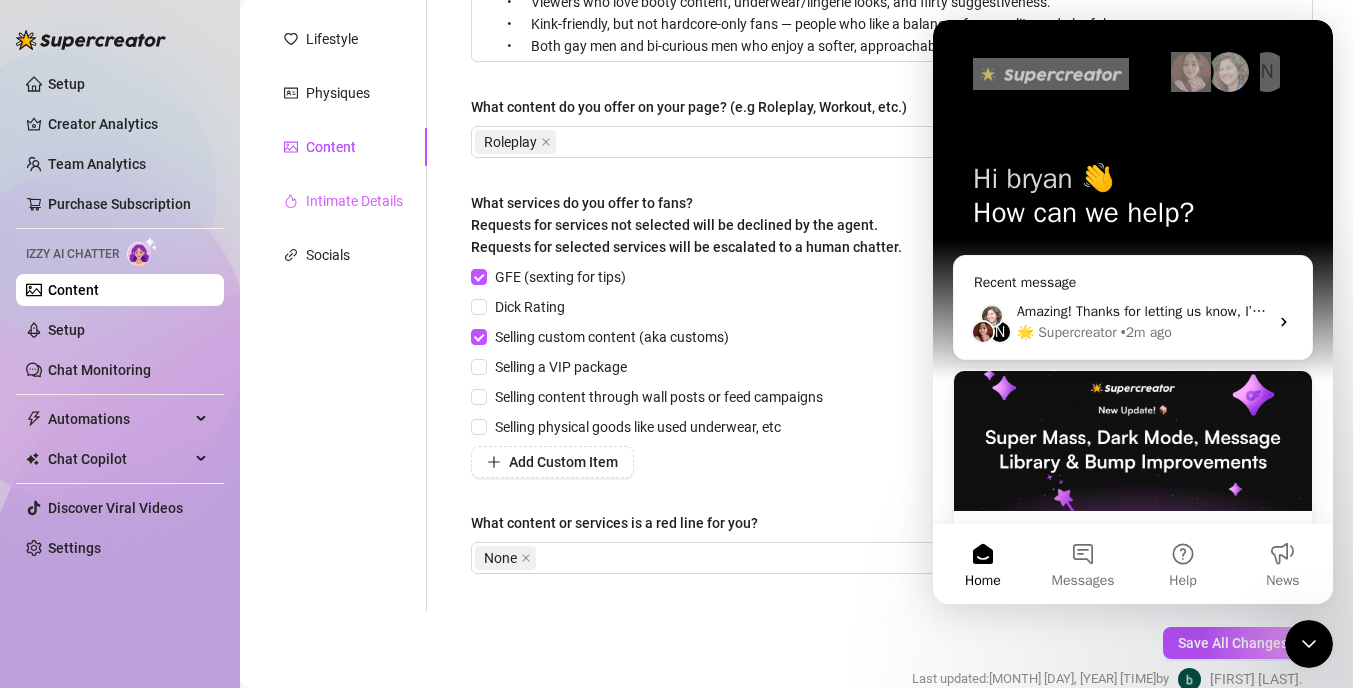 click on "Intimate Details" at bounding box center (343, 201) 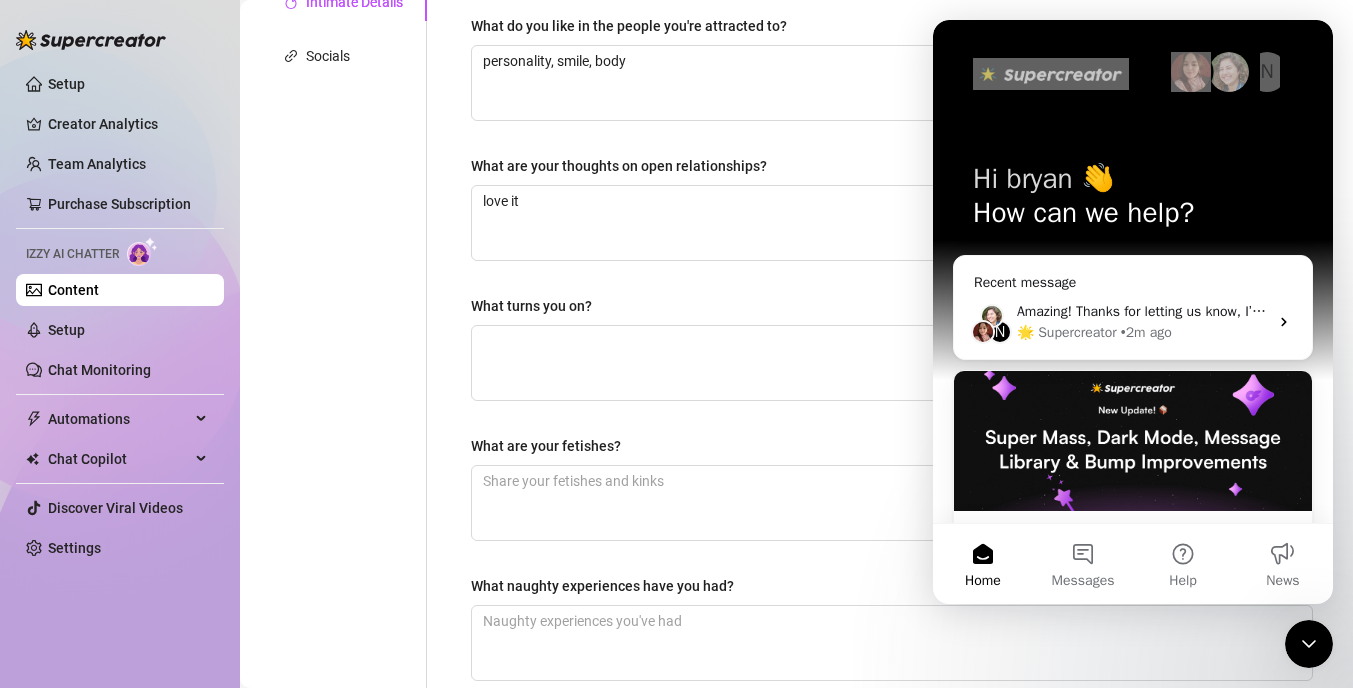 scroll, scrollTop: 473, scrollLeft: 0, axis: vertical 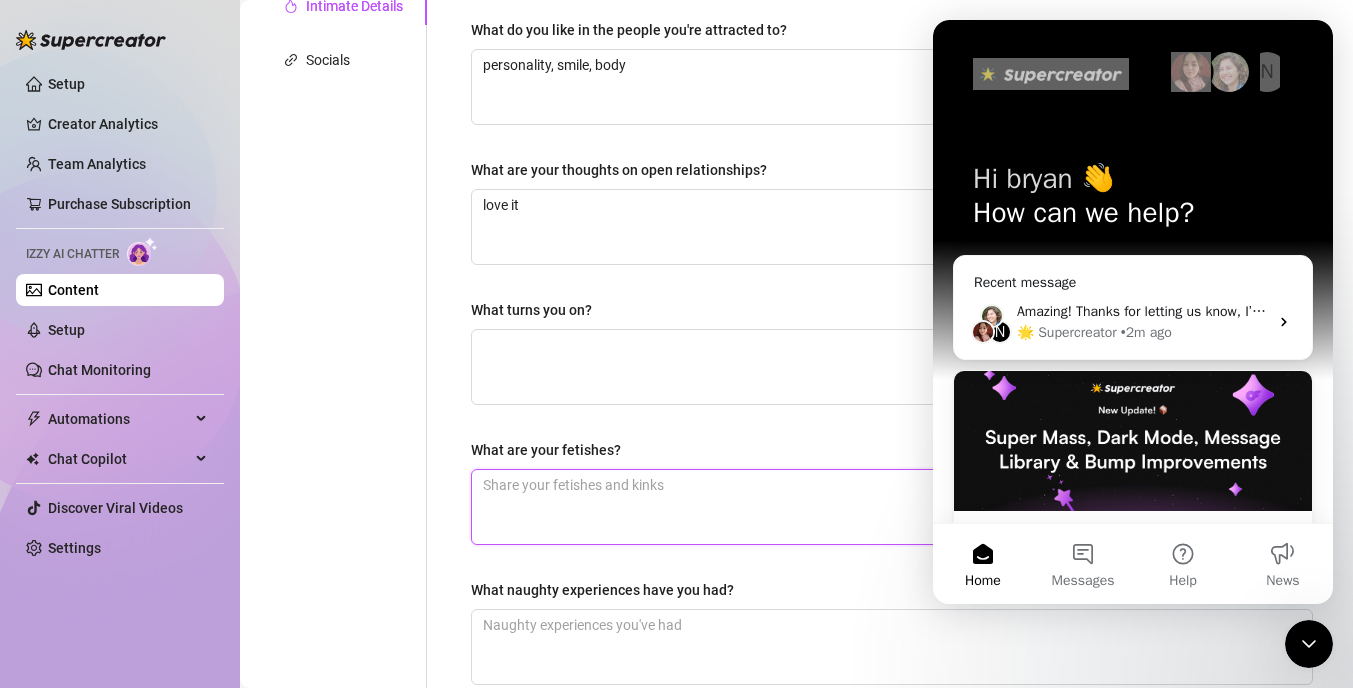 click on "What are your fetishes?" at bounding box center [892, 507] 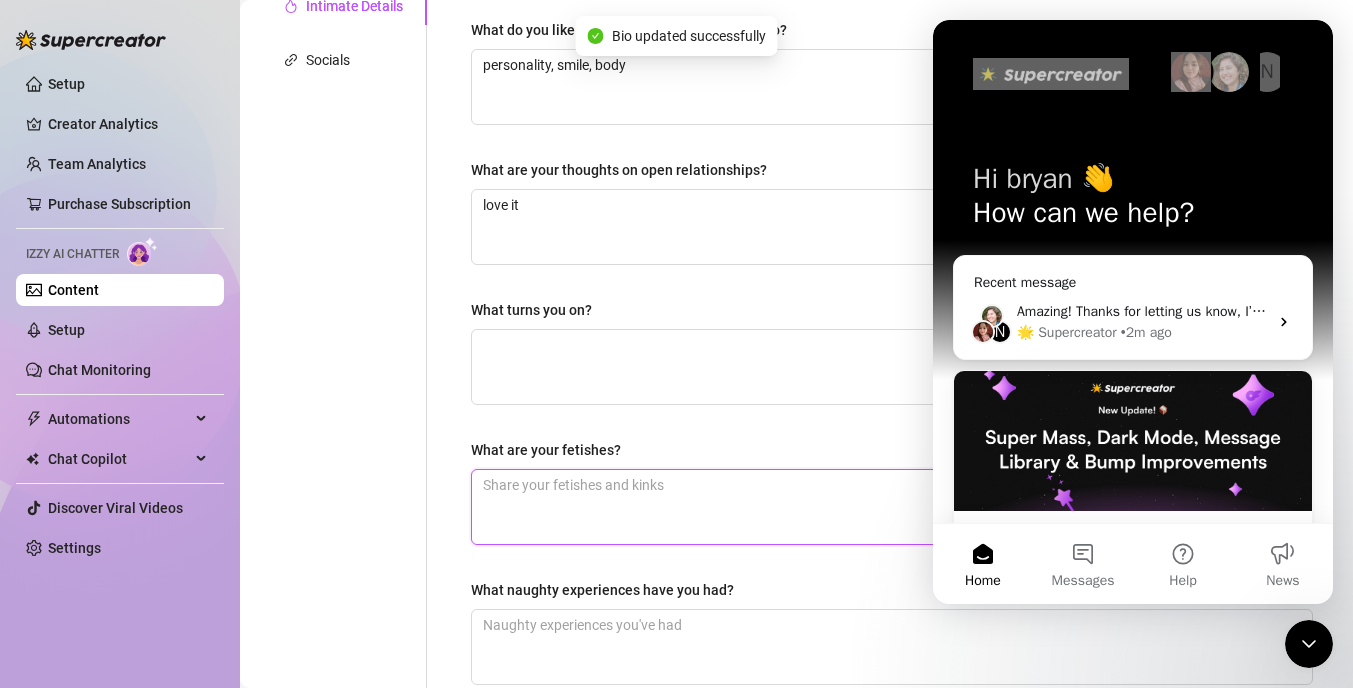 type 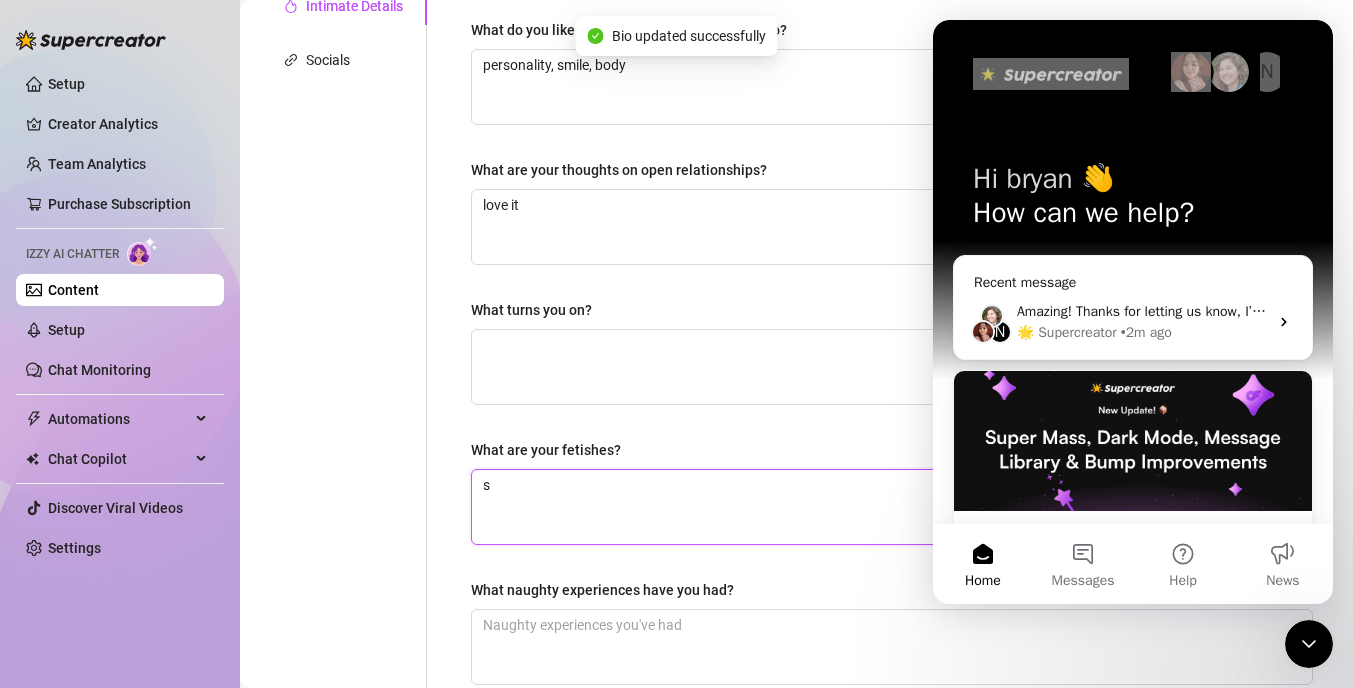type 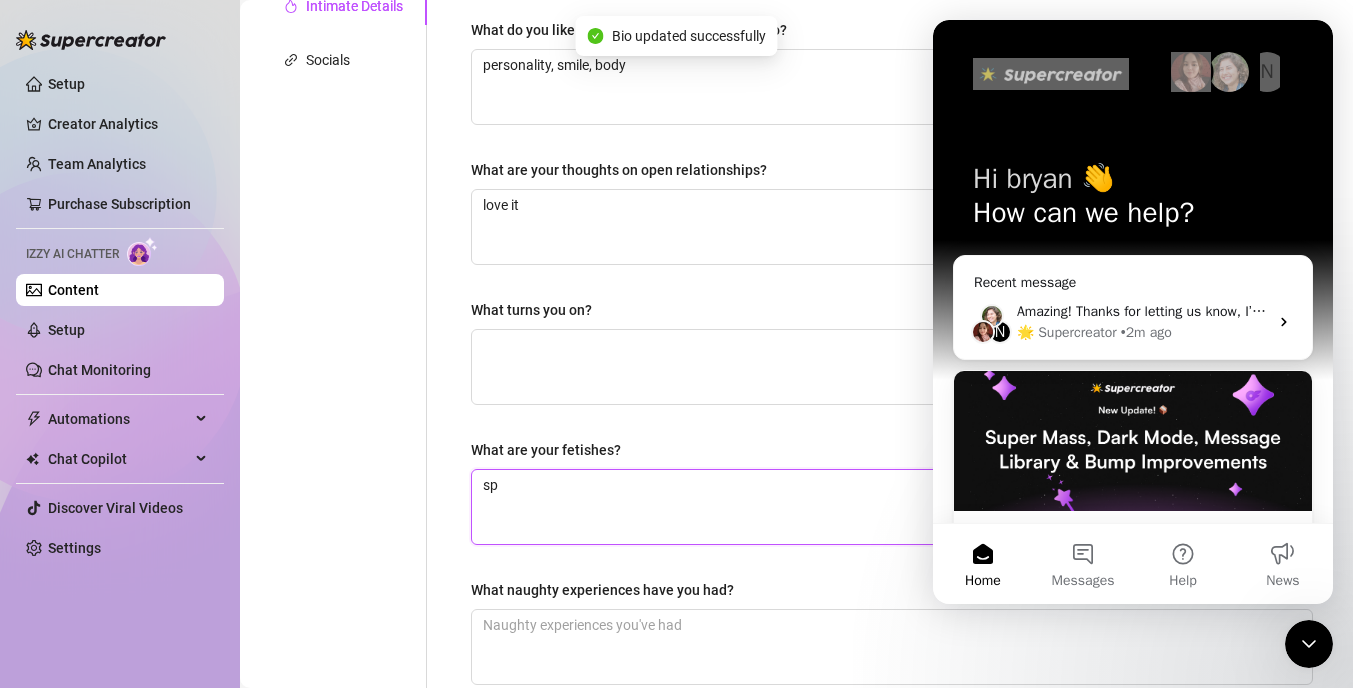 type 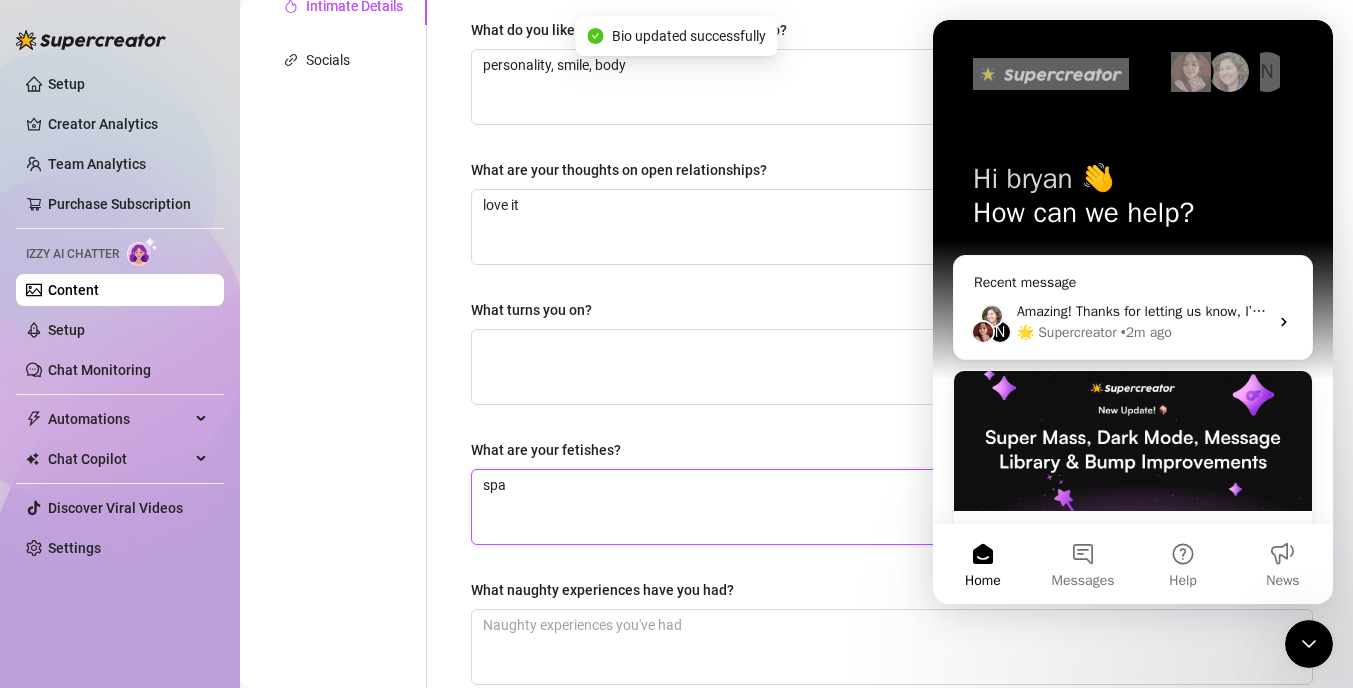 type 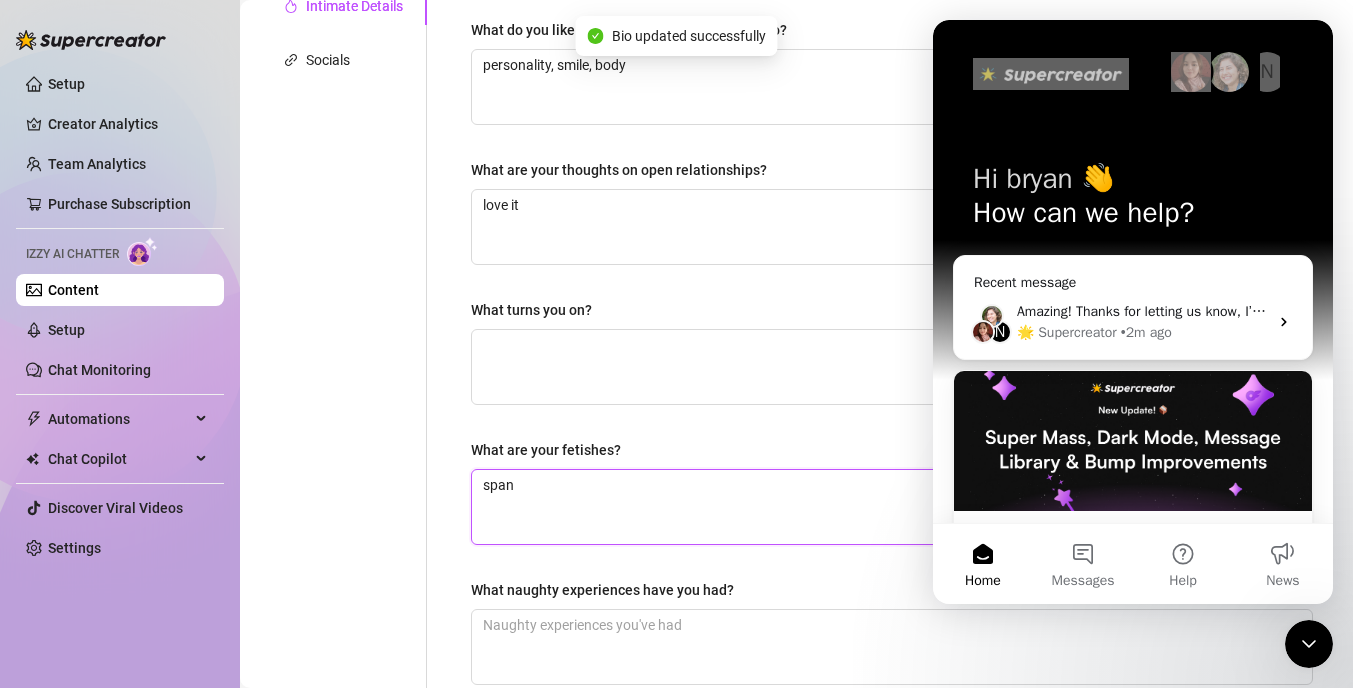 type 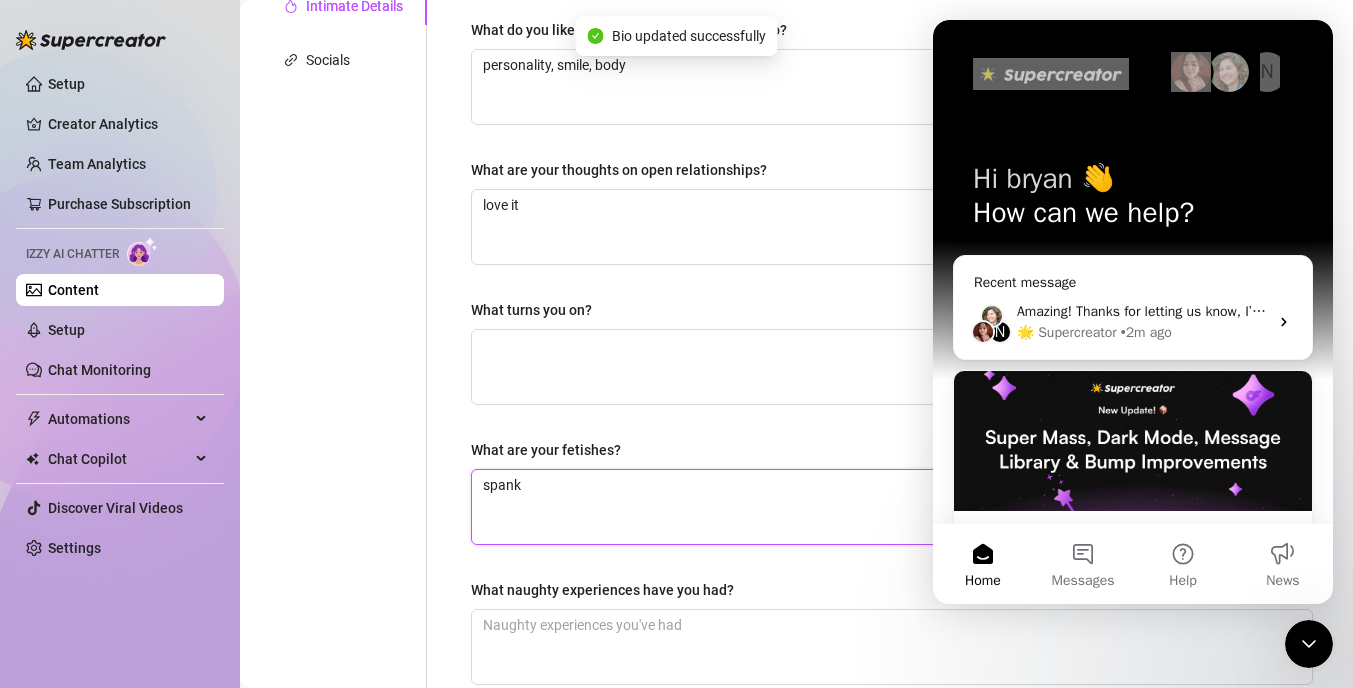 type 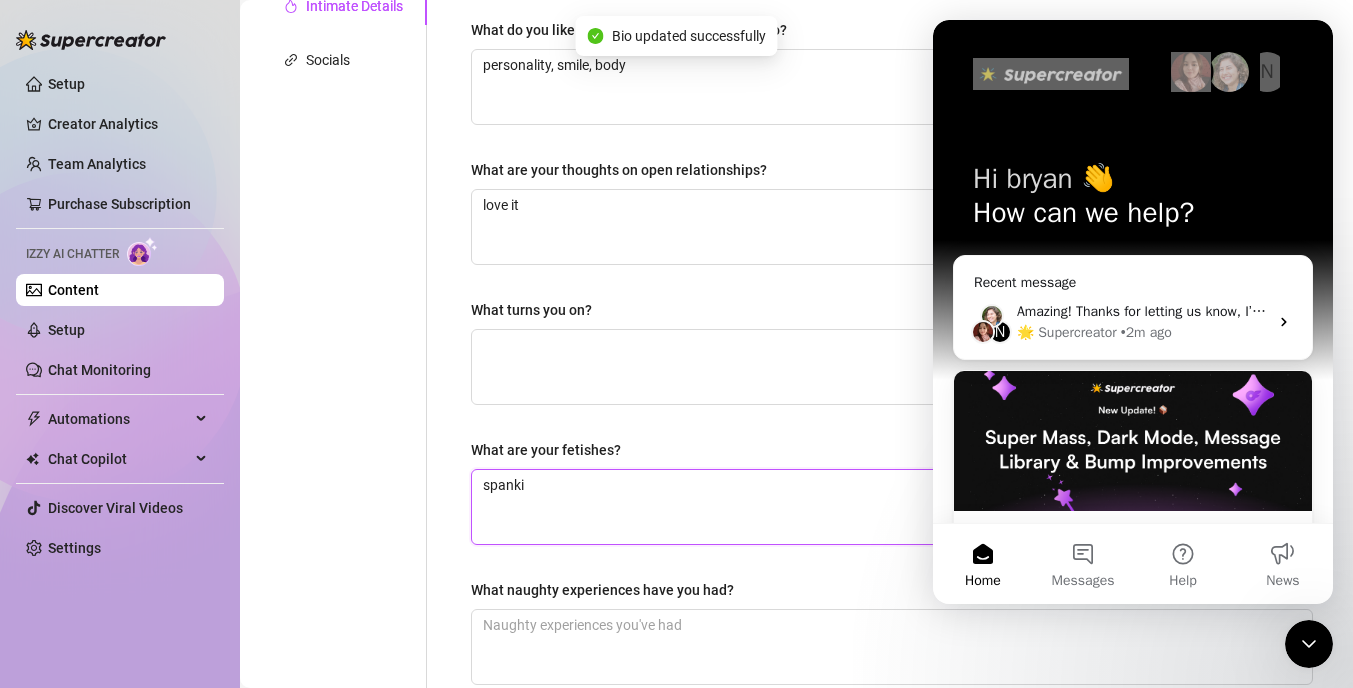 type 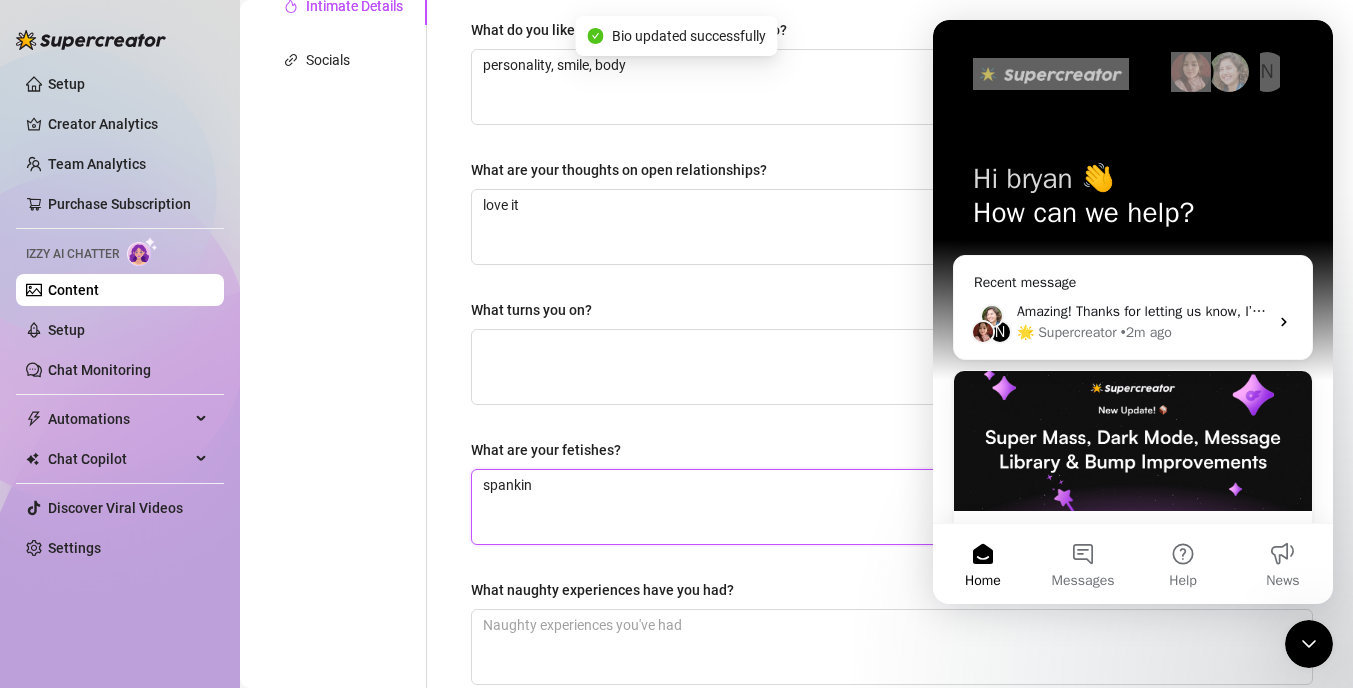 type 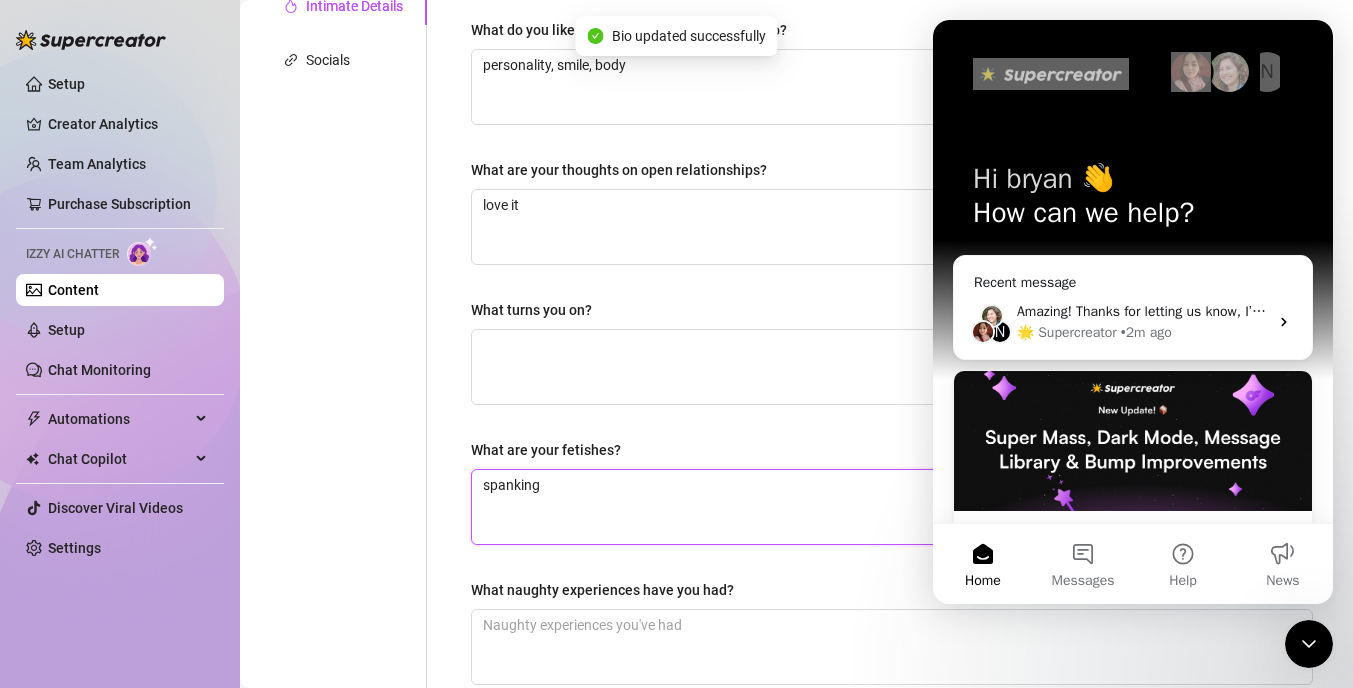 type 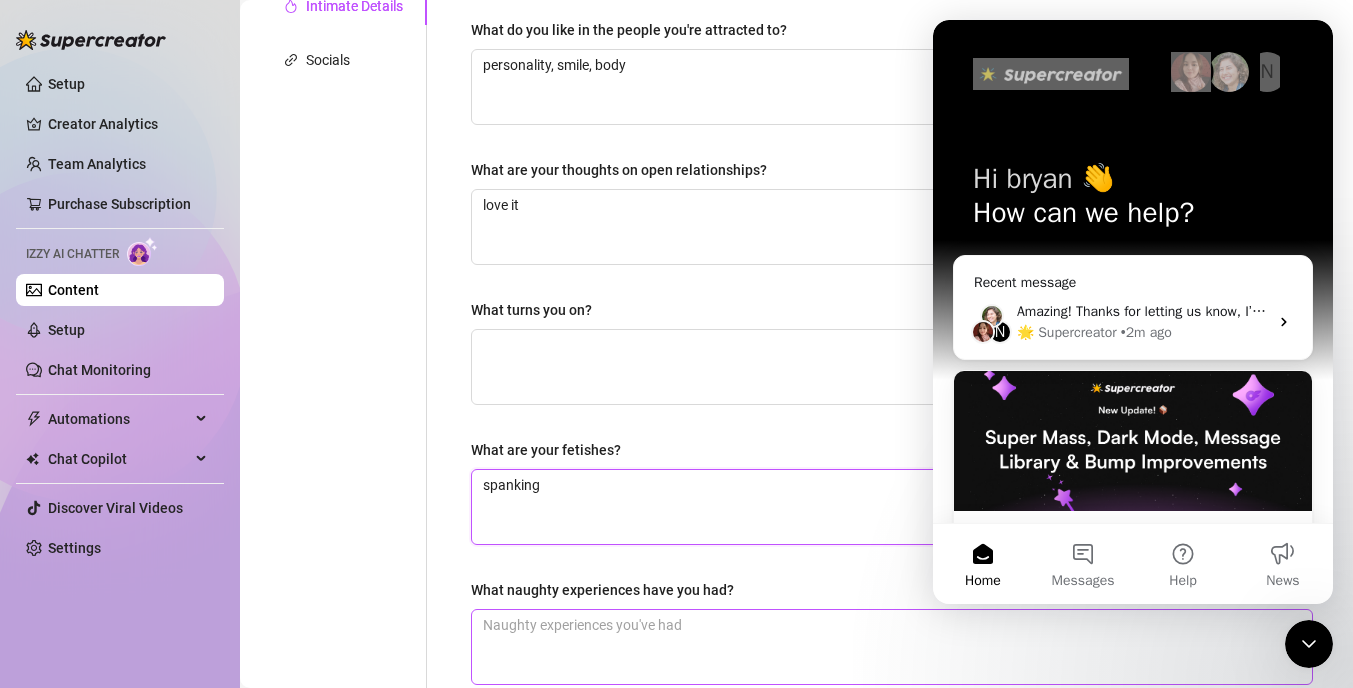 scroll, scrollTop: 496, scrollLeft: 0, axis: vertical 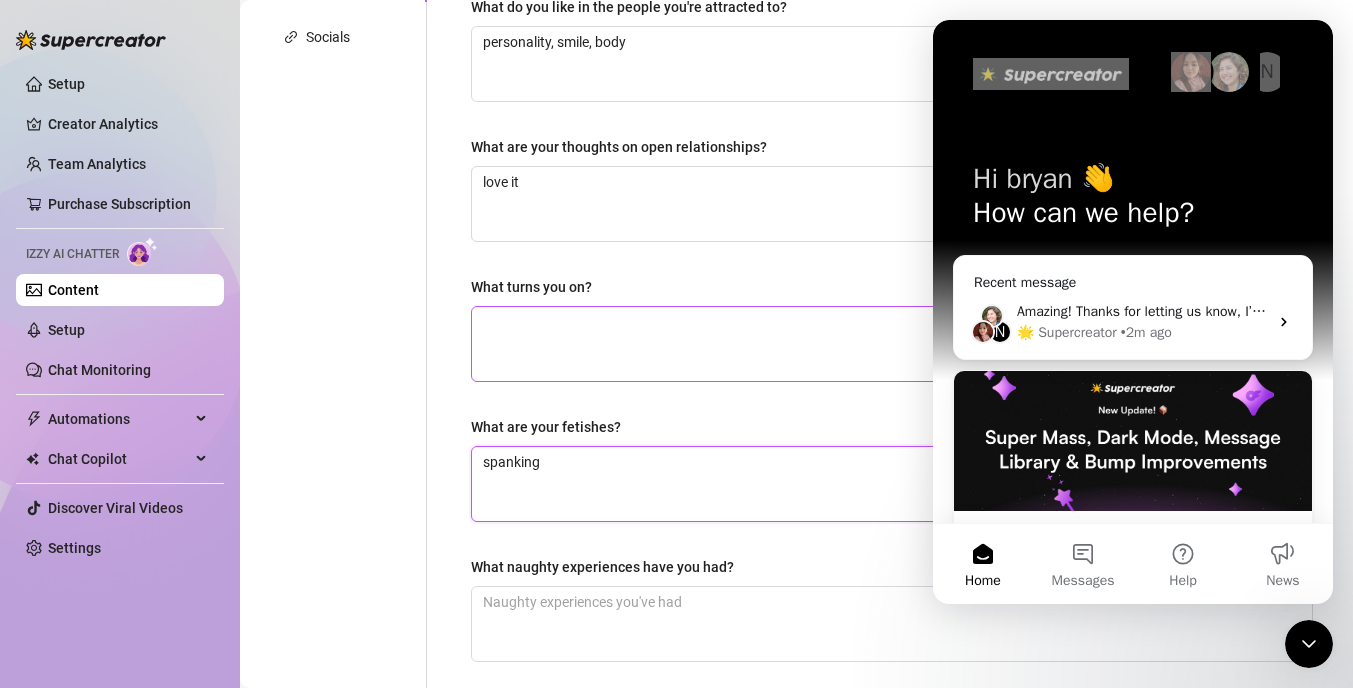 type on "spanking" 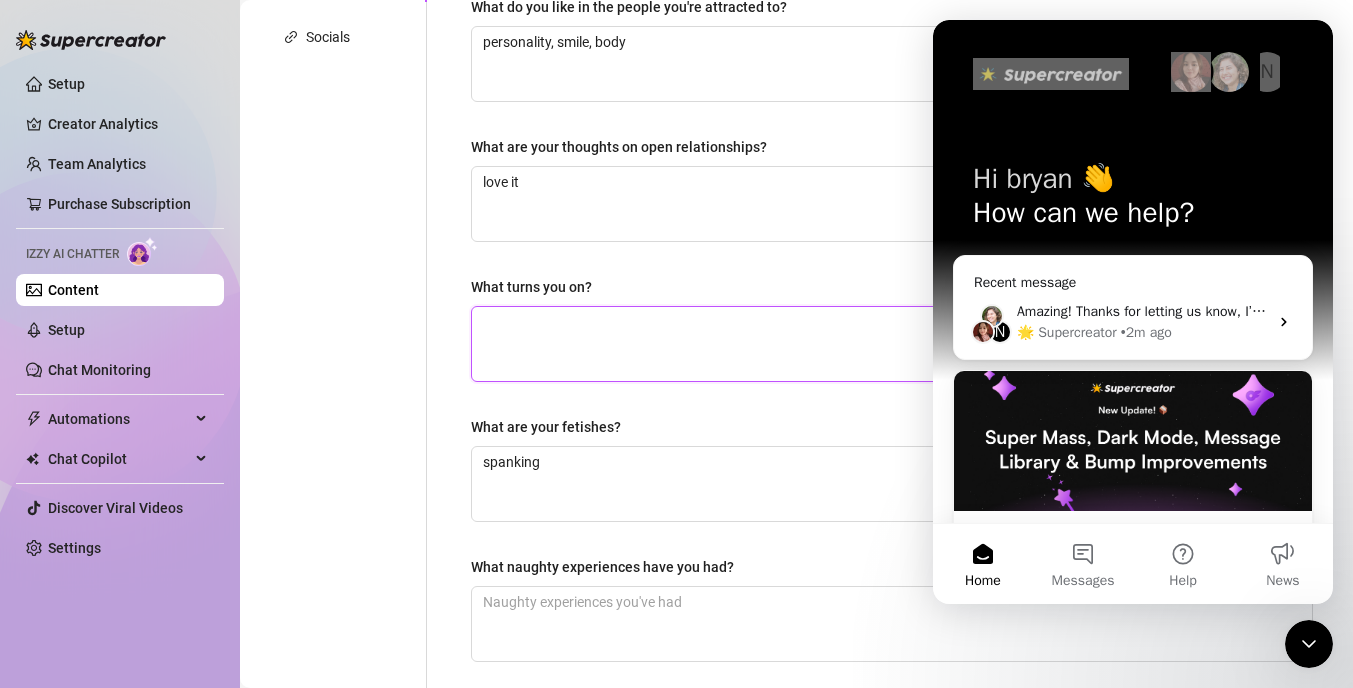 click on "What turns you on?" at bounding box center [892, 344] 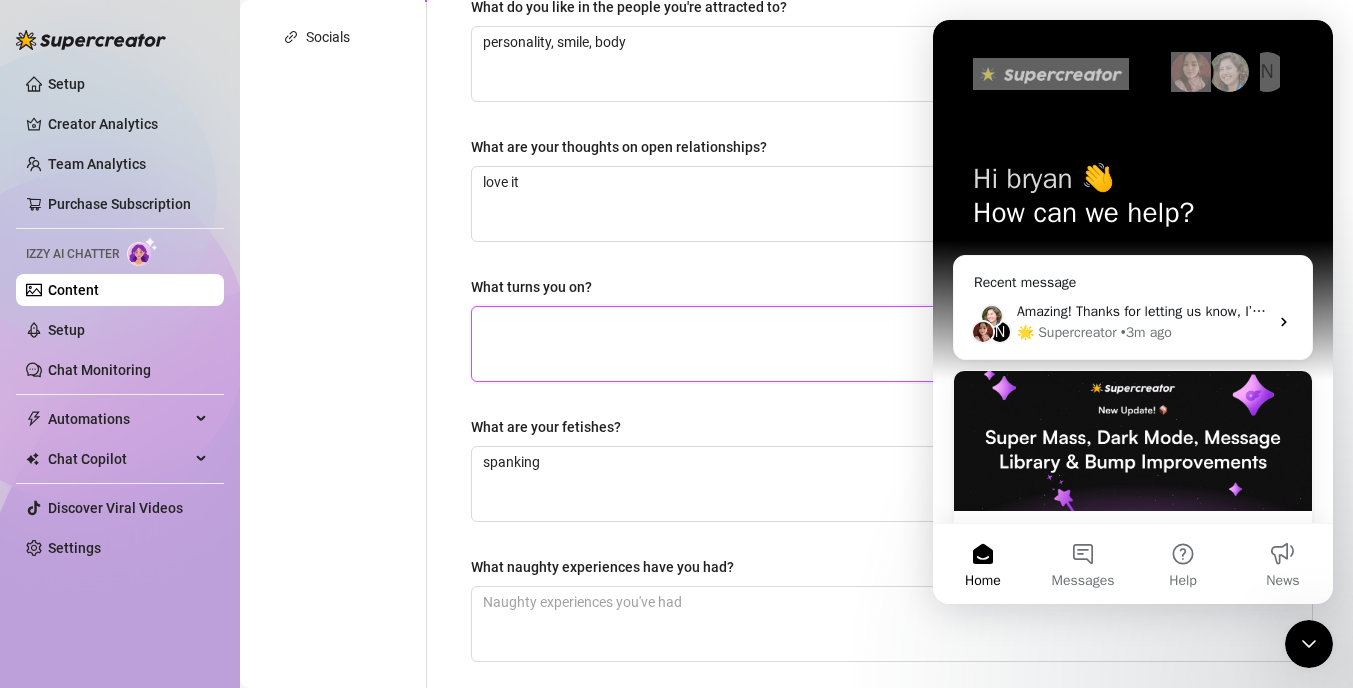 type on "b" 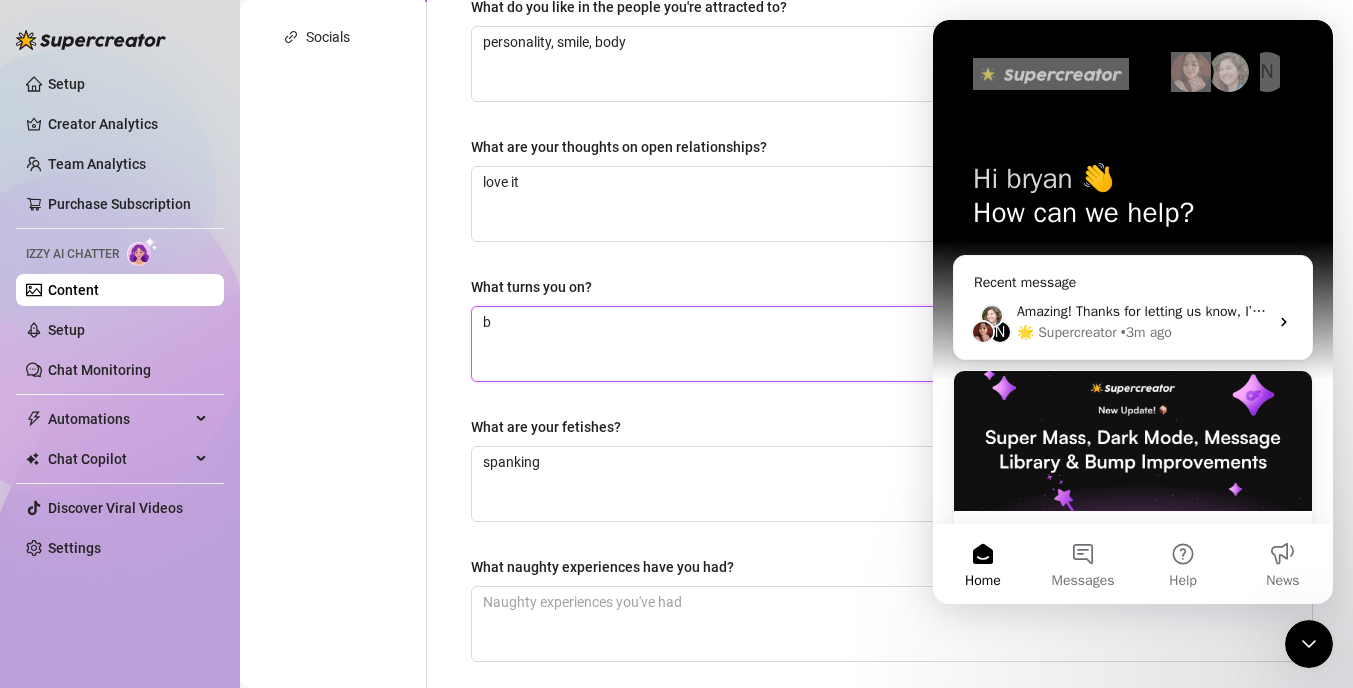 type 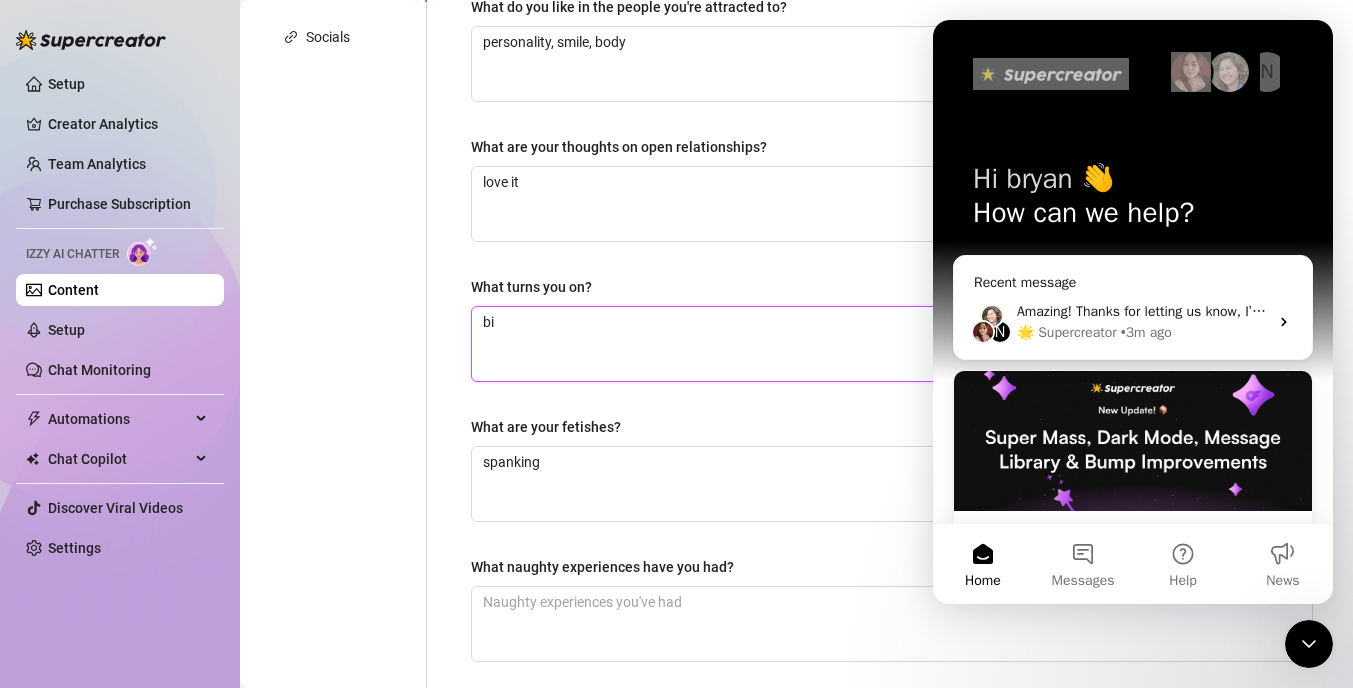 type 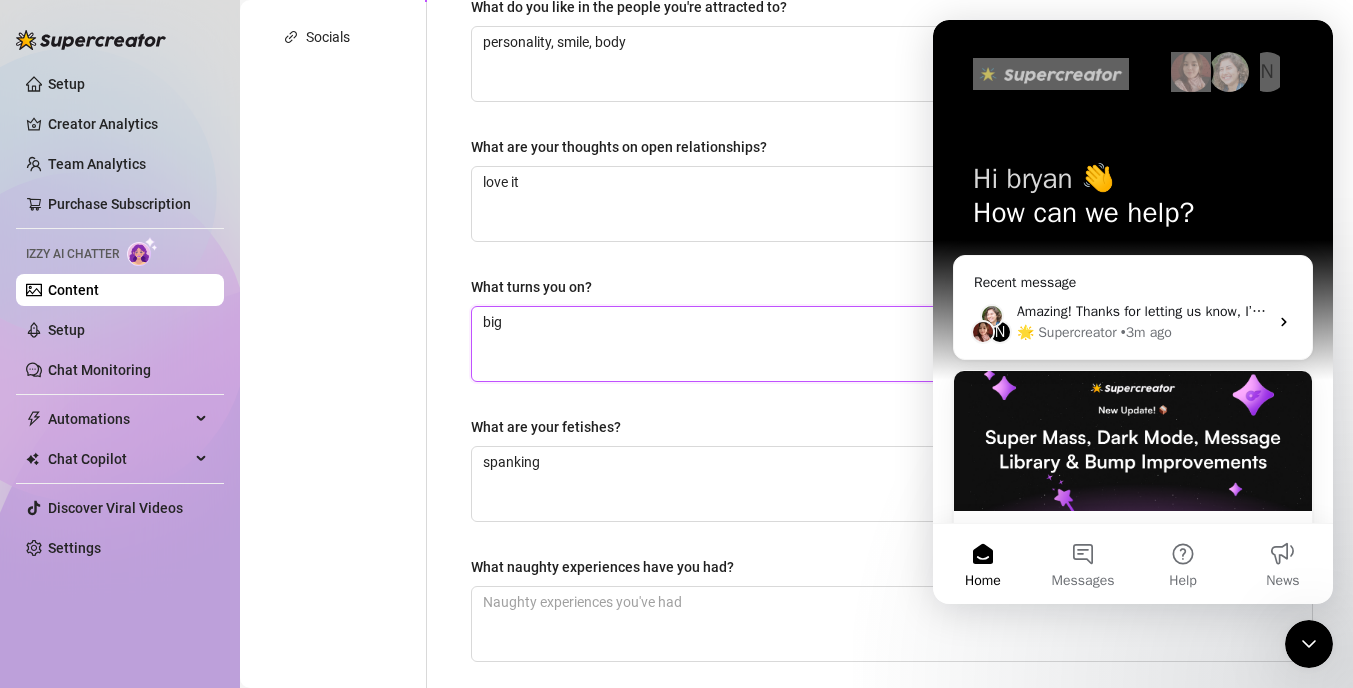 type 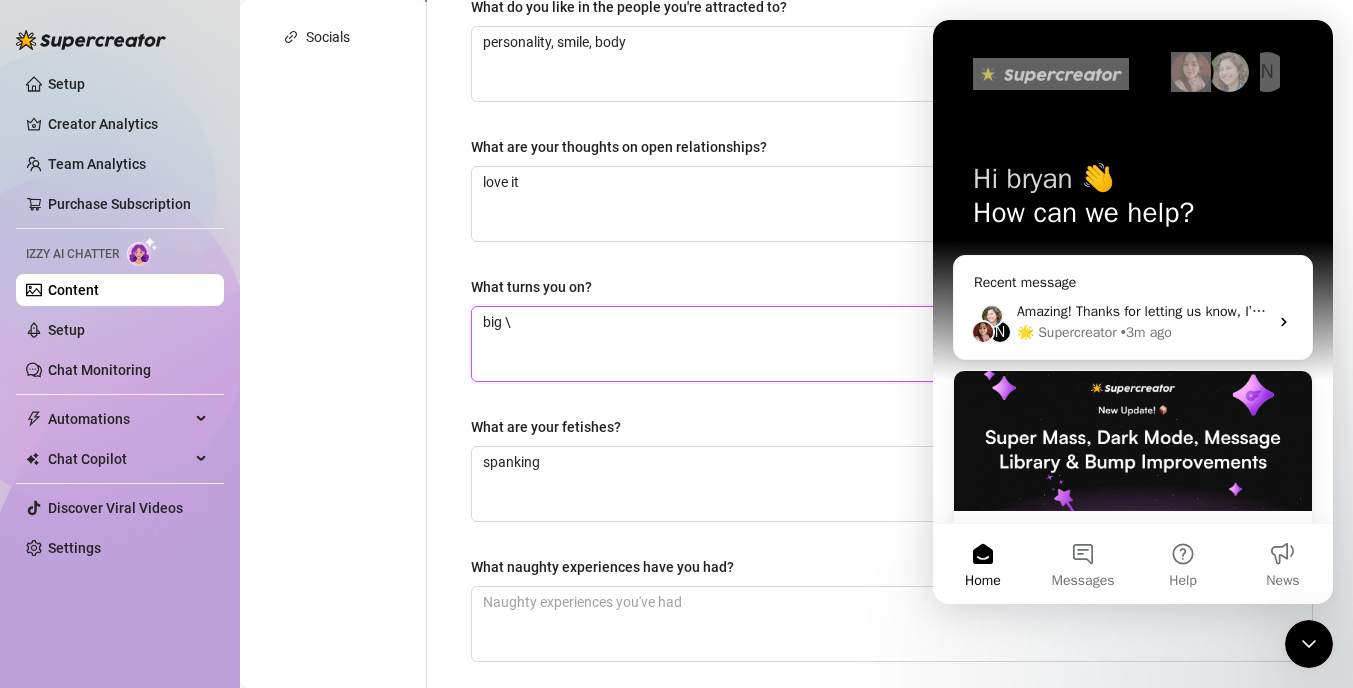 type 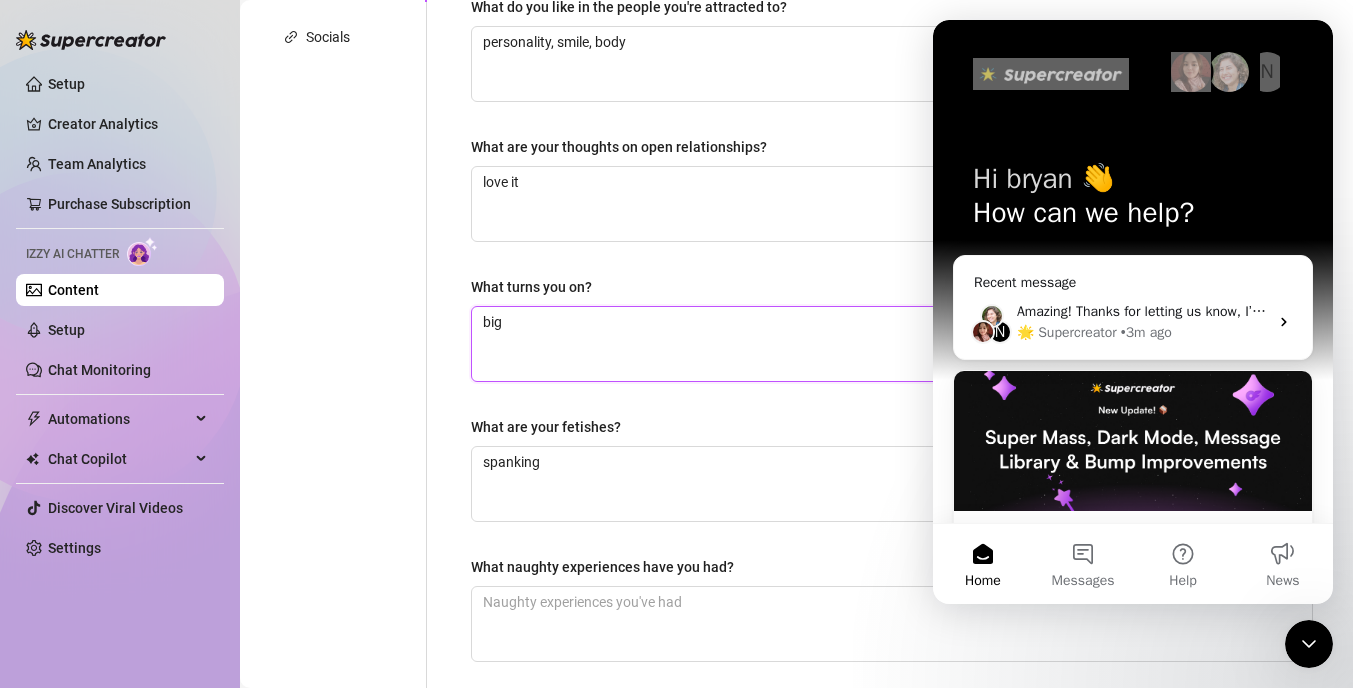 type 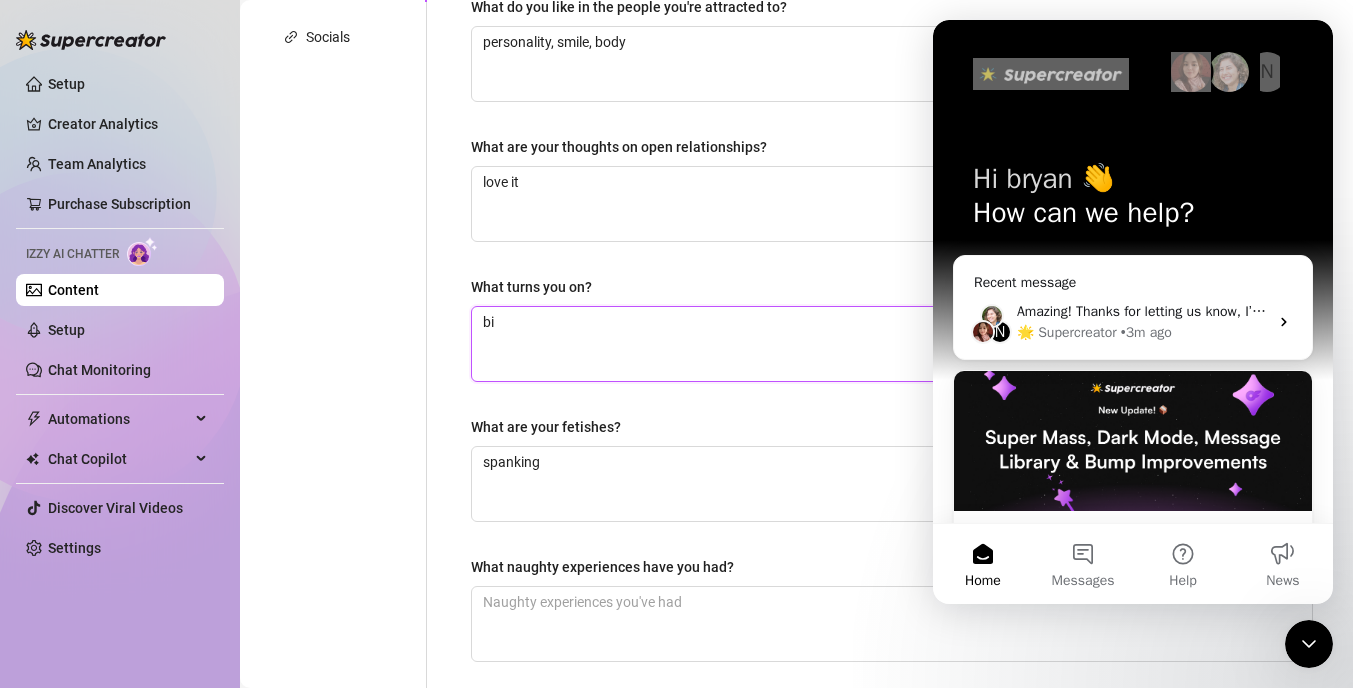 type 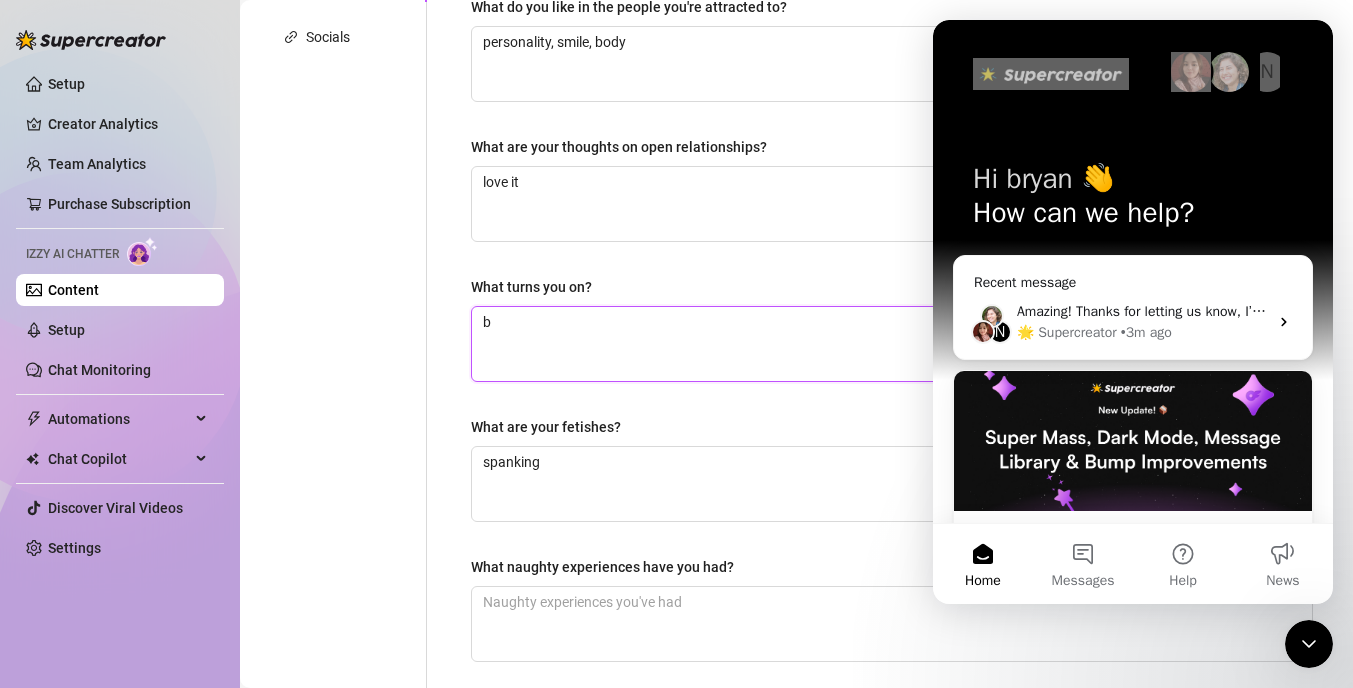 type 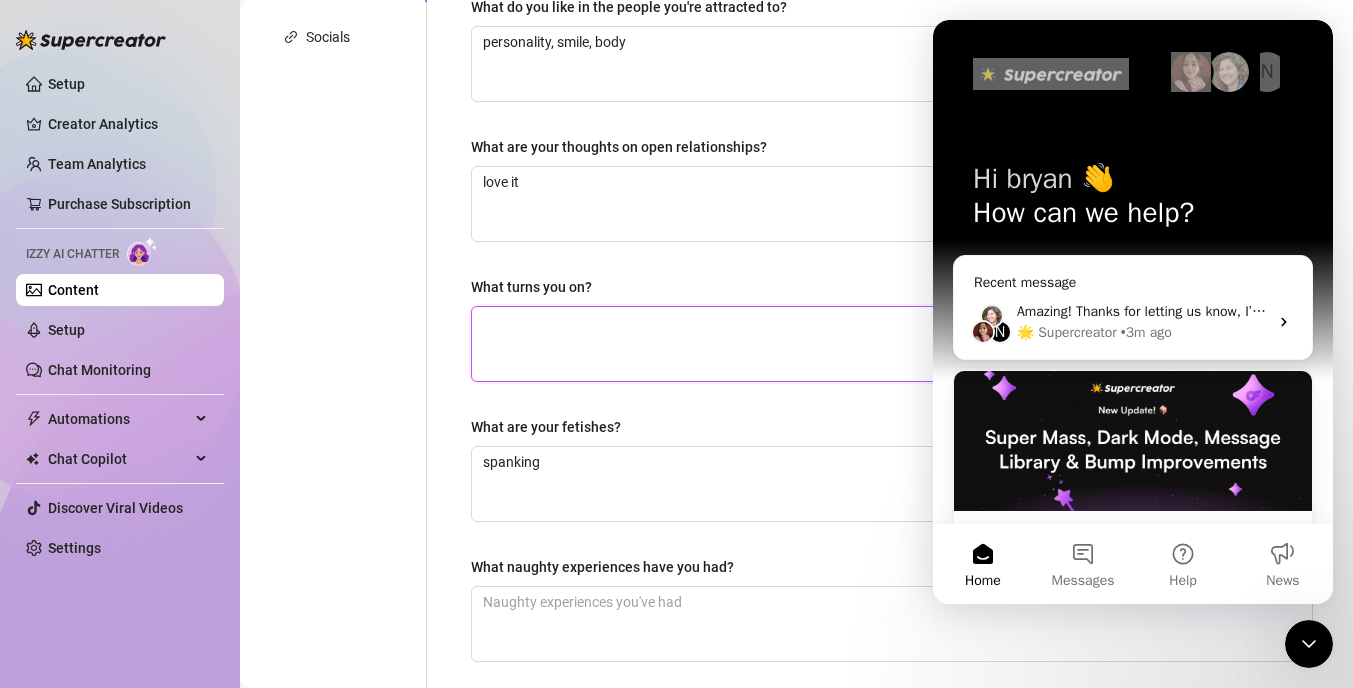 type 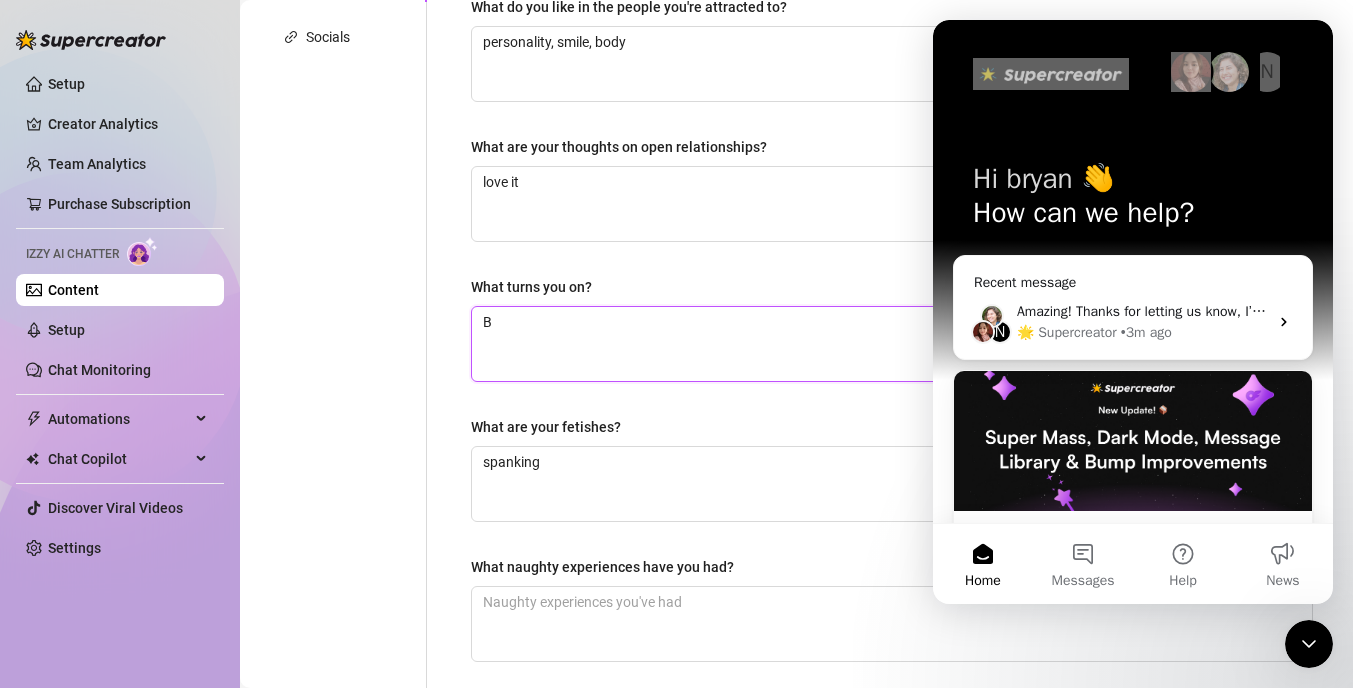 type 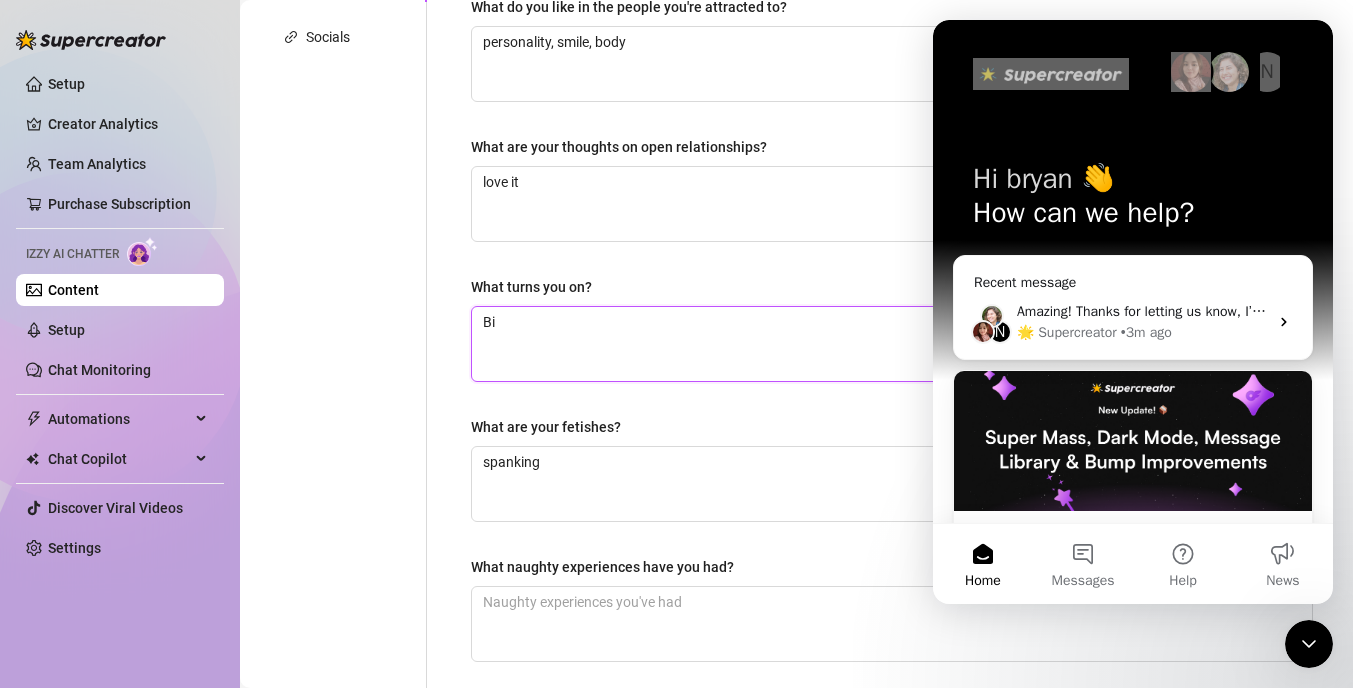 type 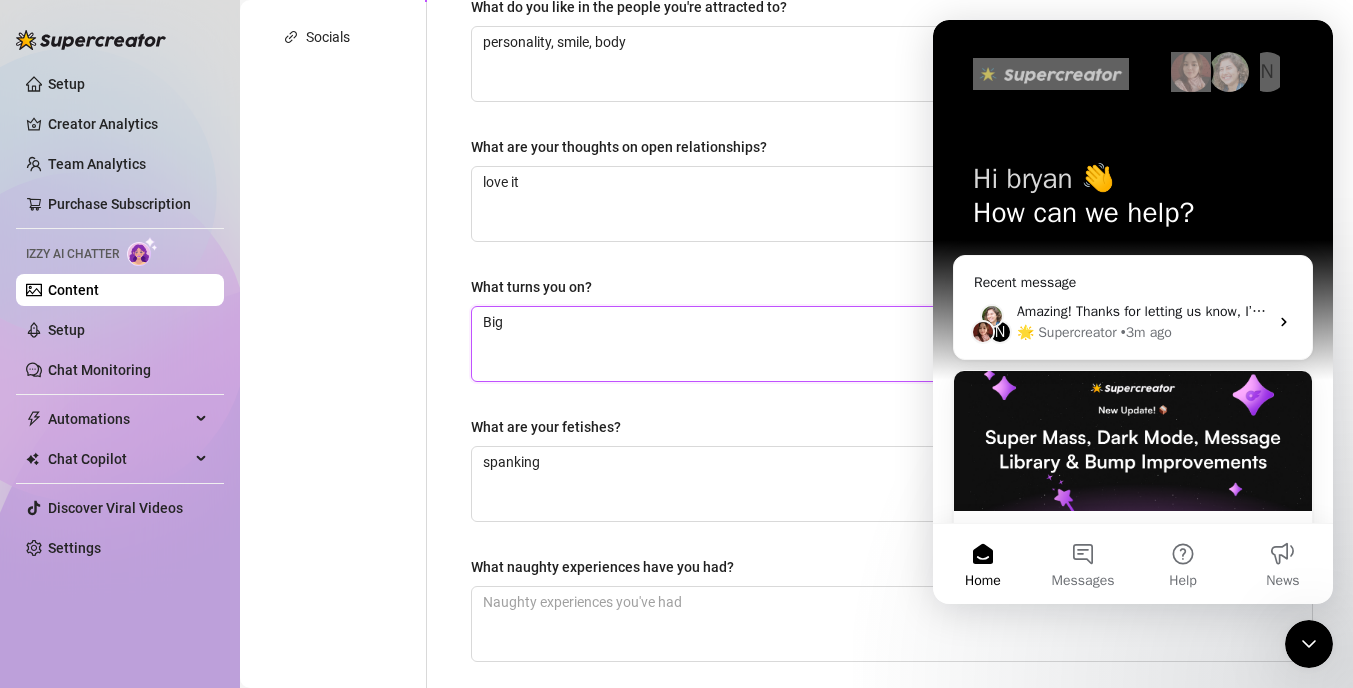 type 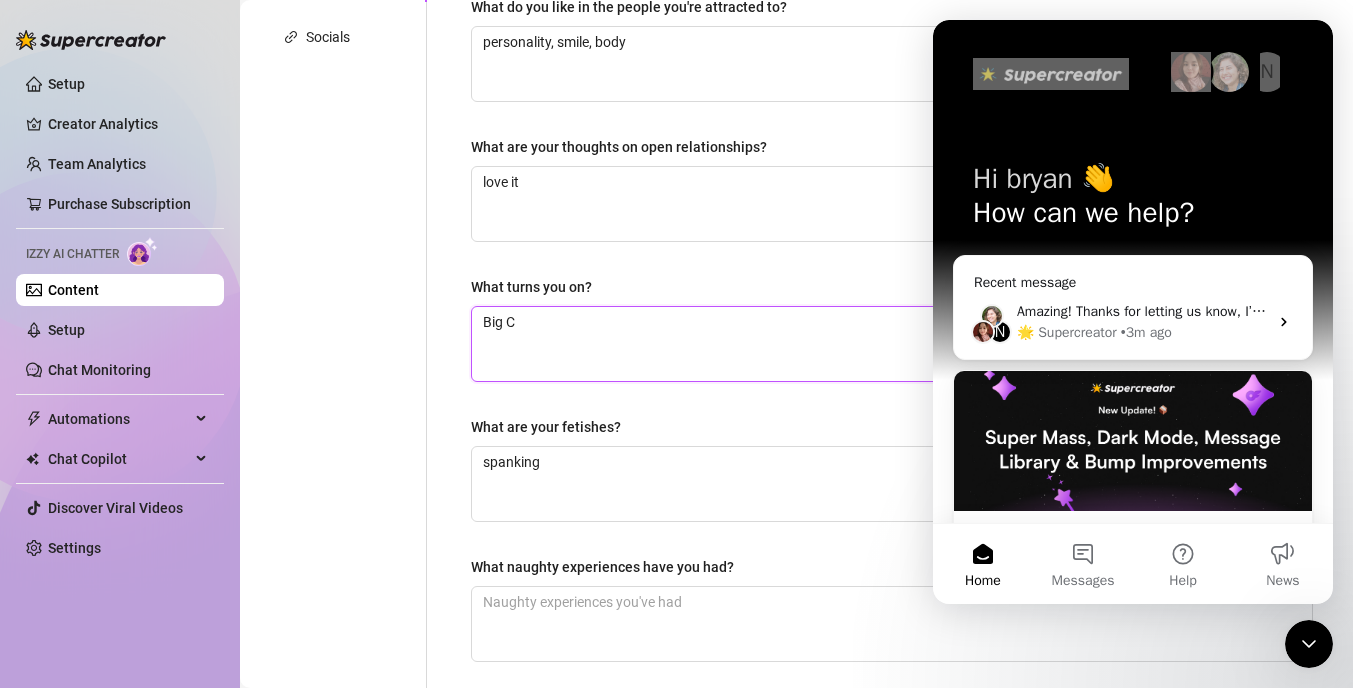 type 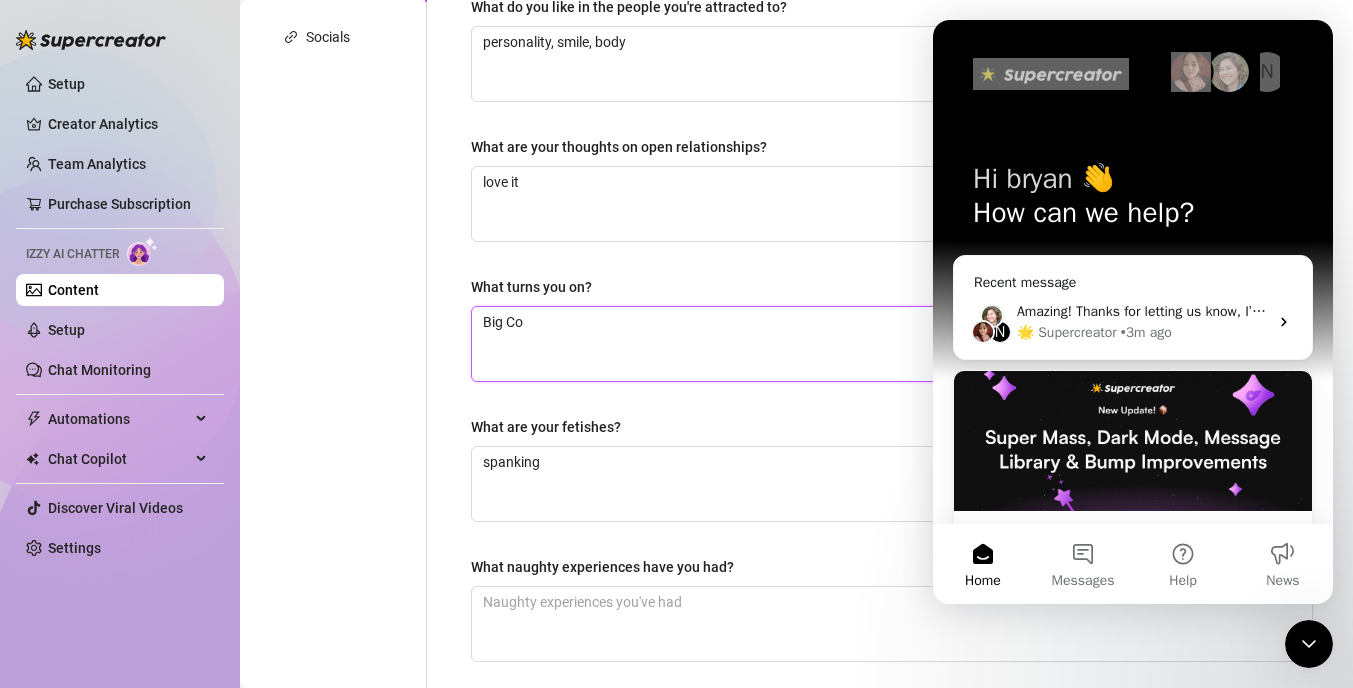 type 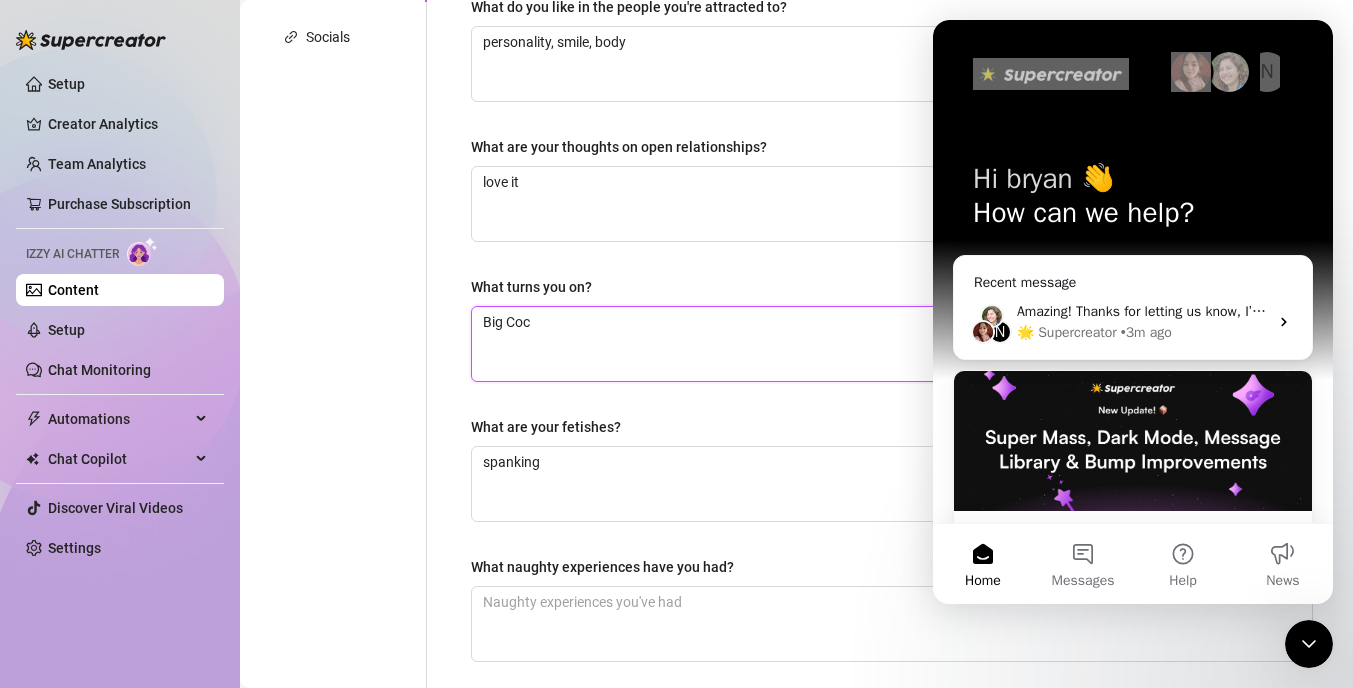 type 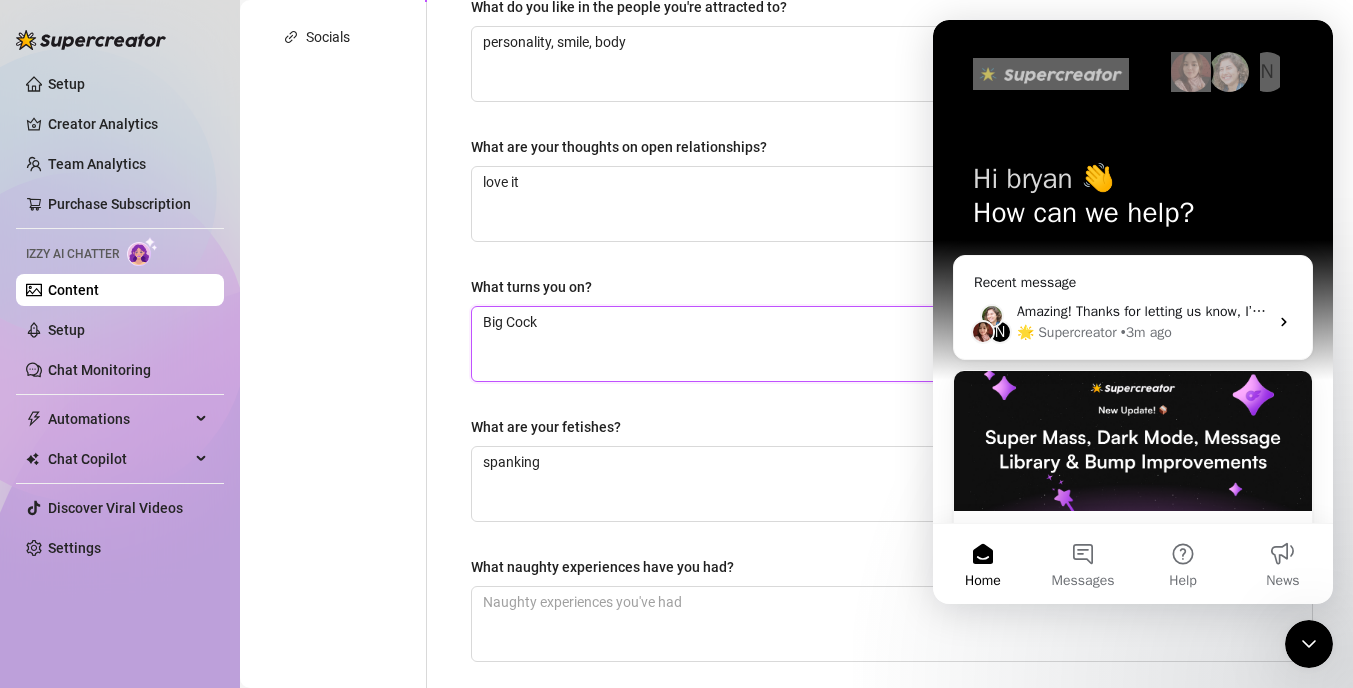 type 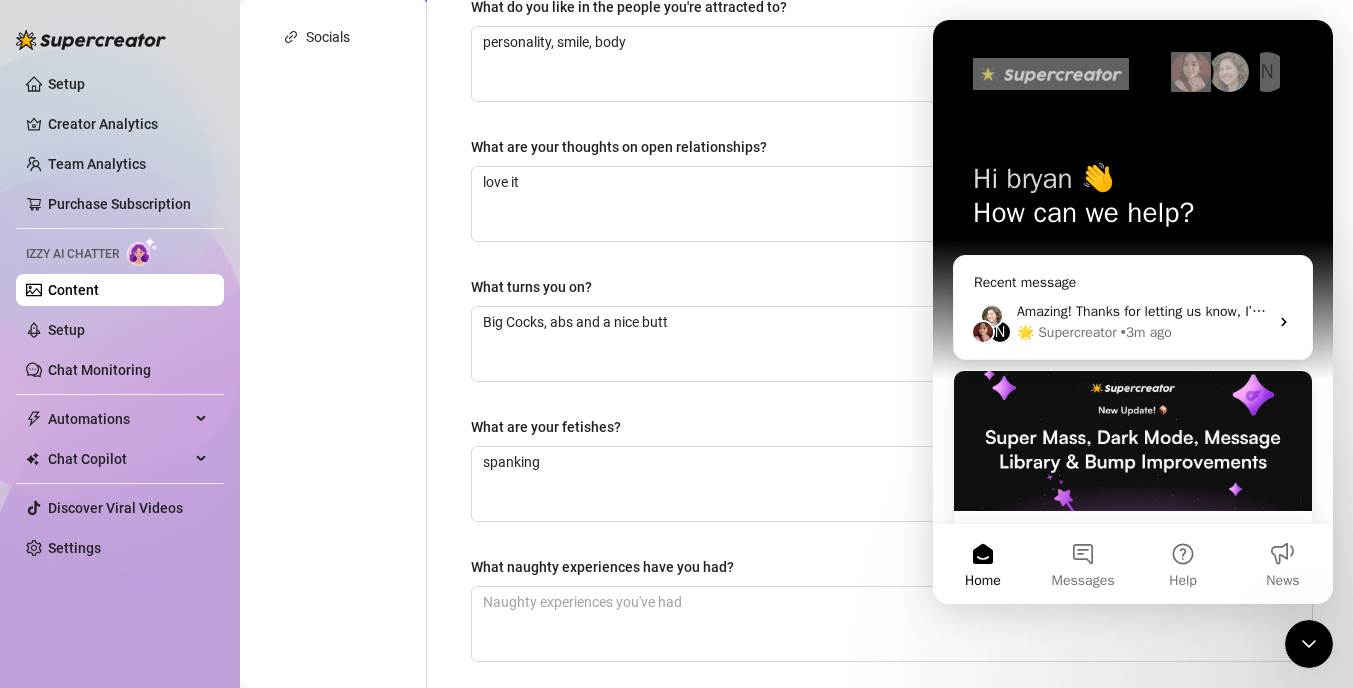 click on "What are your thoughts on open relationships?" at bounding box center [619, 147] 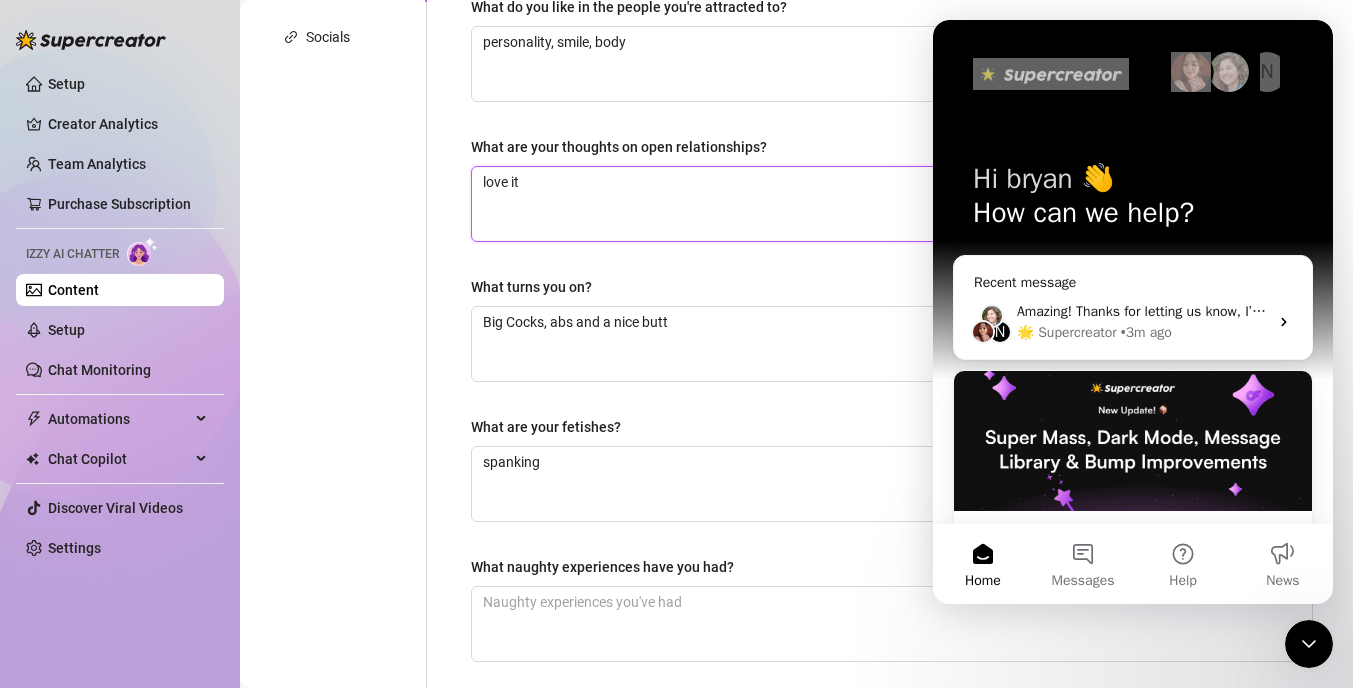 click on "love it" at bounding box center (892, 204) 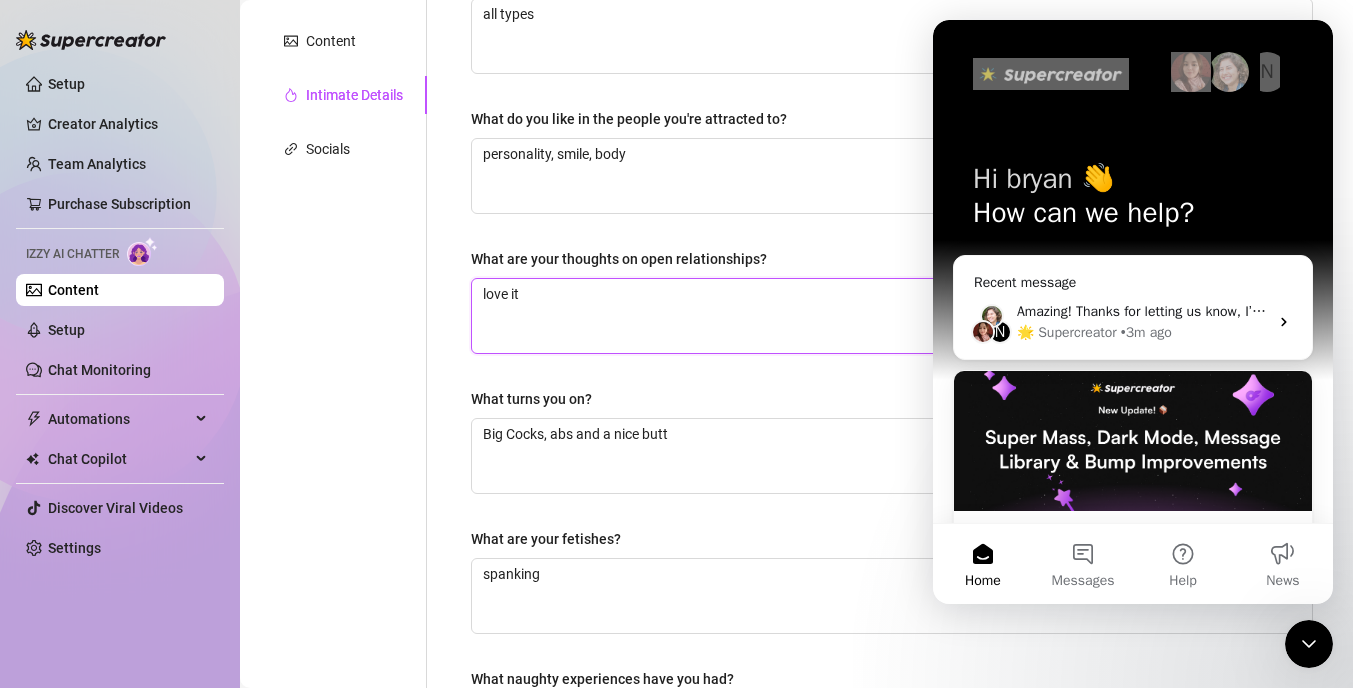 scroll, scrollTop: 129, scrollLeft: 0, axis: vertical 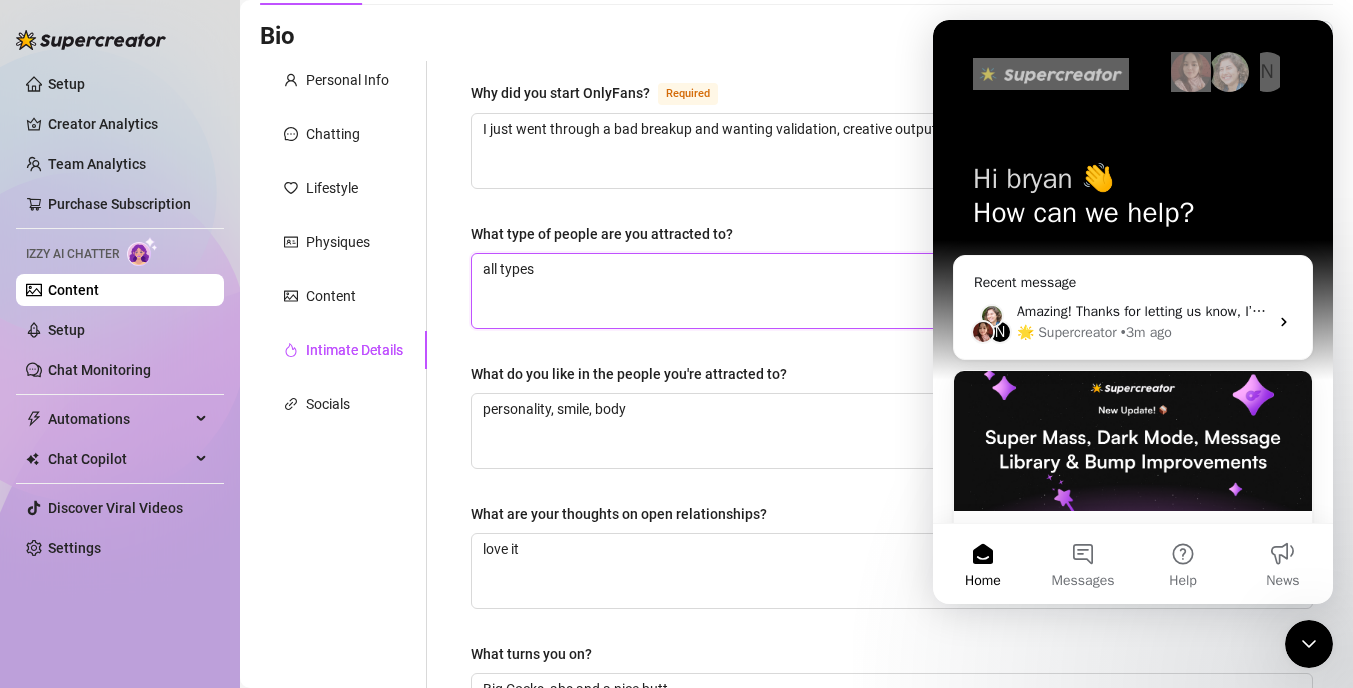 click on "all types" at bounding box center (892, 291) 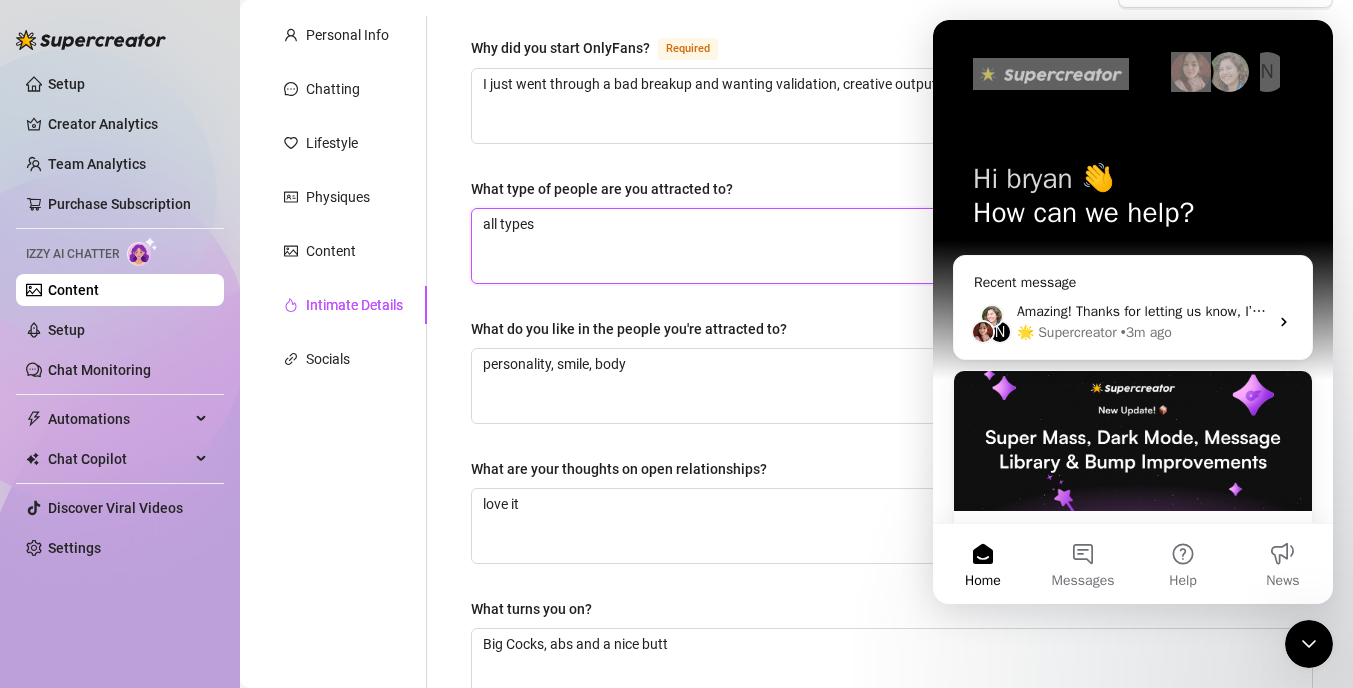 scroll, scrollTop: 682, scrollLeft: 0, axis: vertical 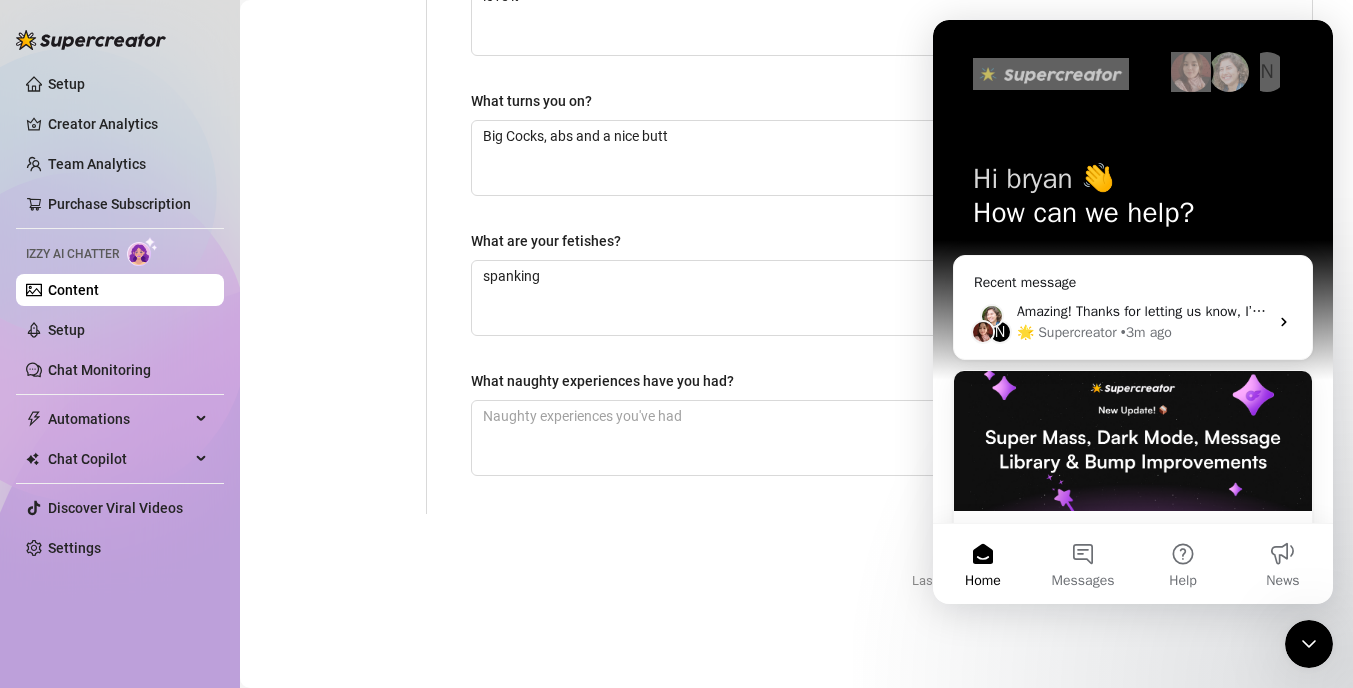 click 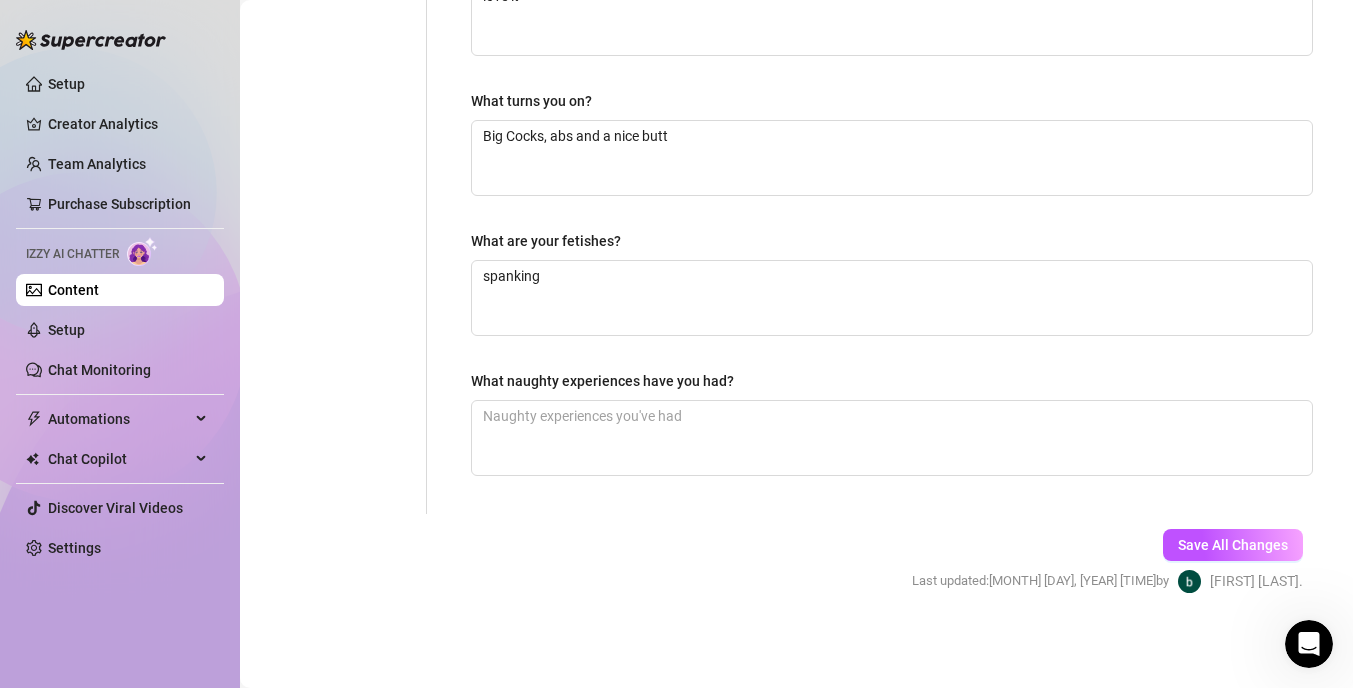 scroll, scrollTop: 0, scrollLeft: 0, axis: both 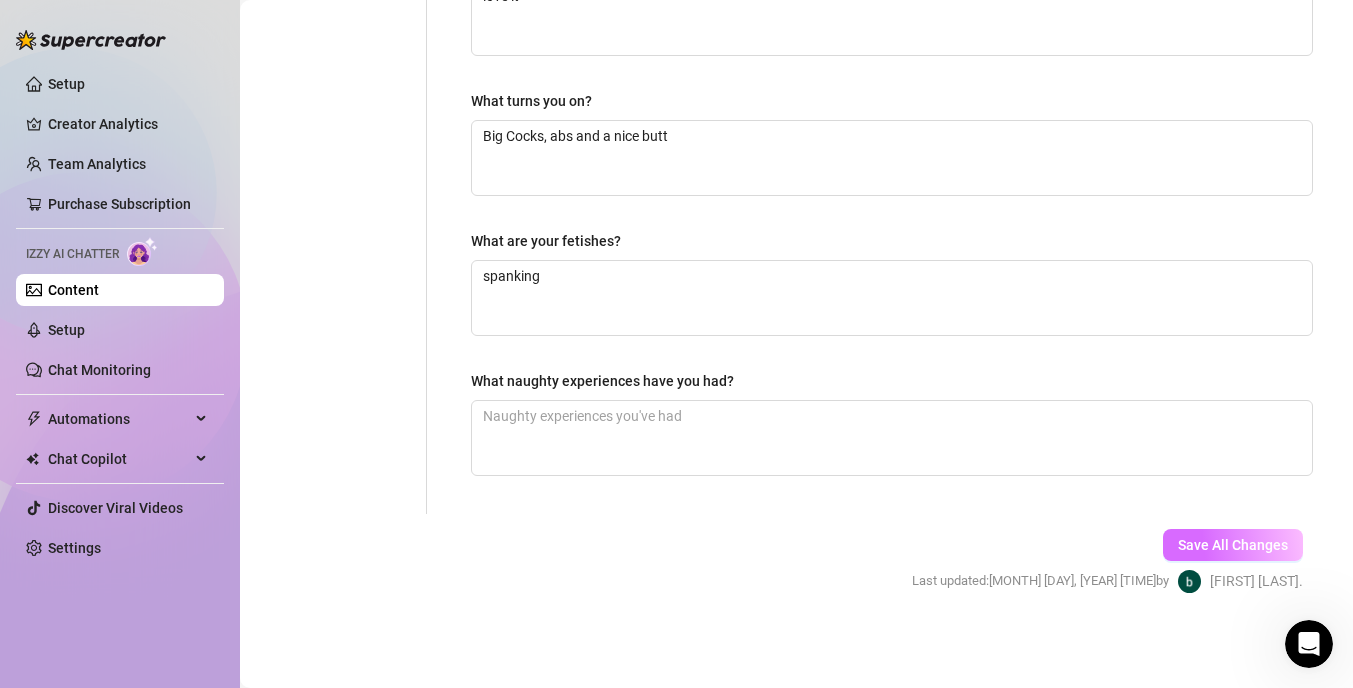 click on "Save All Changes" at bounding box center [1233, 545] 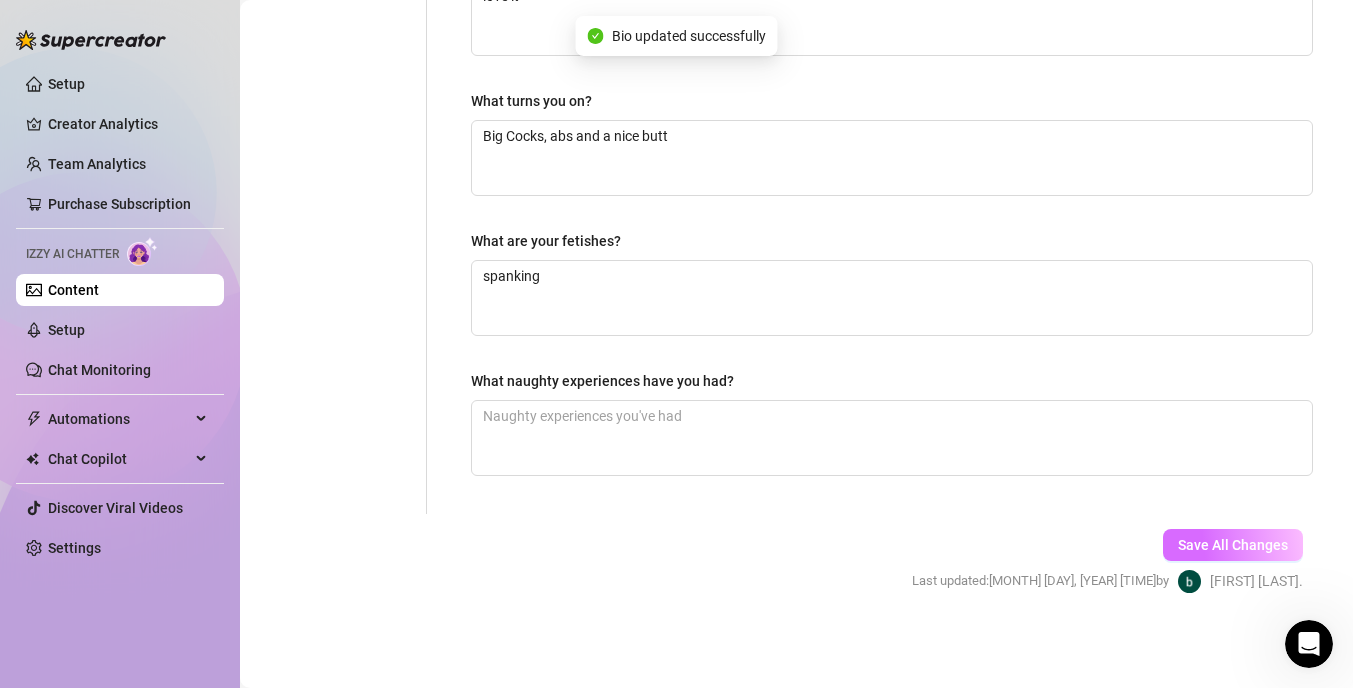 click on "Save All Changes" at bounding box center [1233, 545] 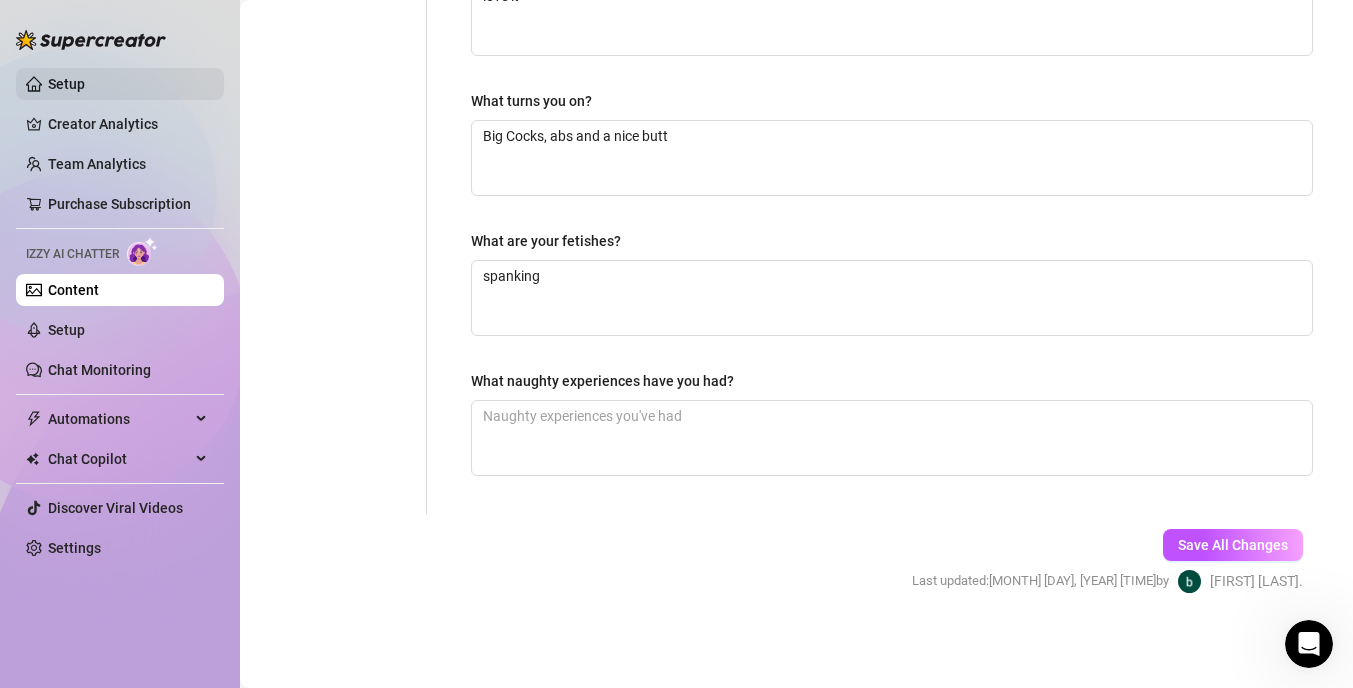 click on "Setup" at bounding box center [66, 84] 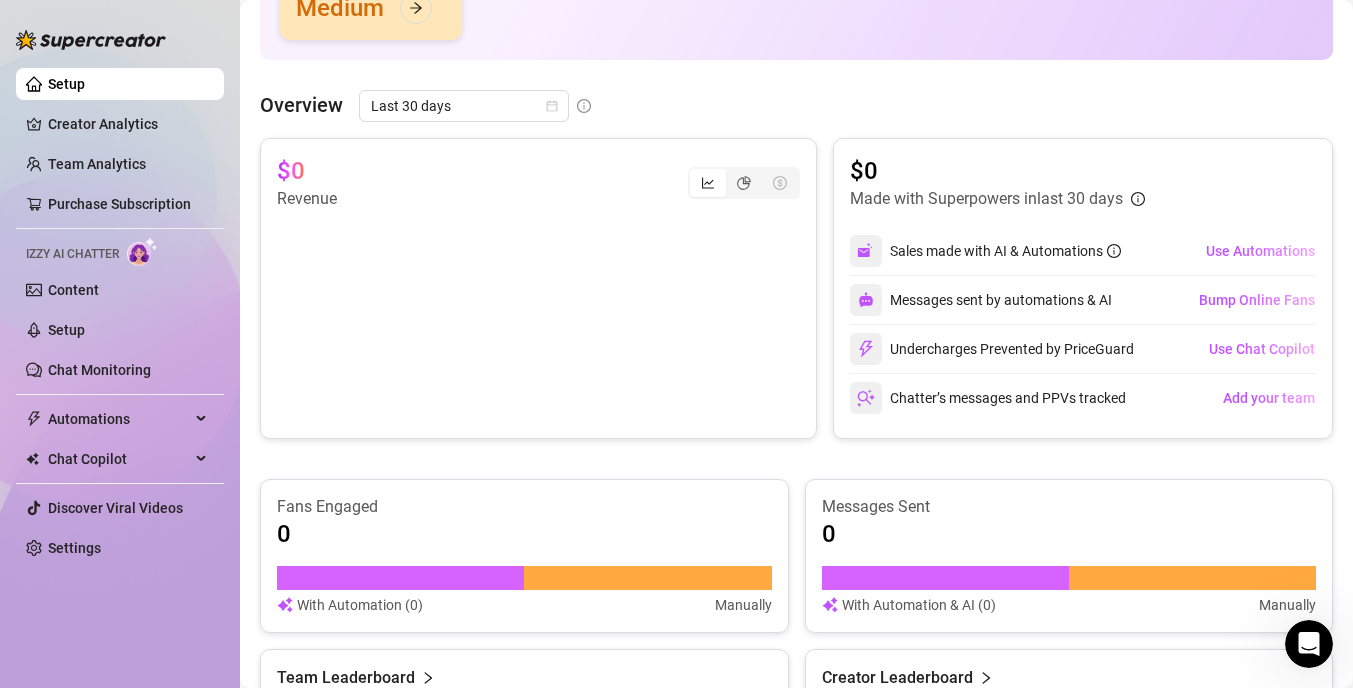 scroll, scrollTop: 761, scrollLeft: 0, axis: vertical 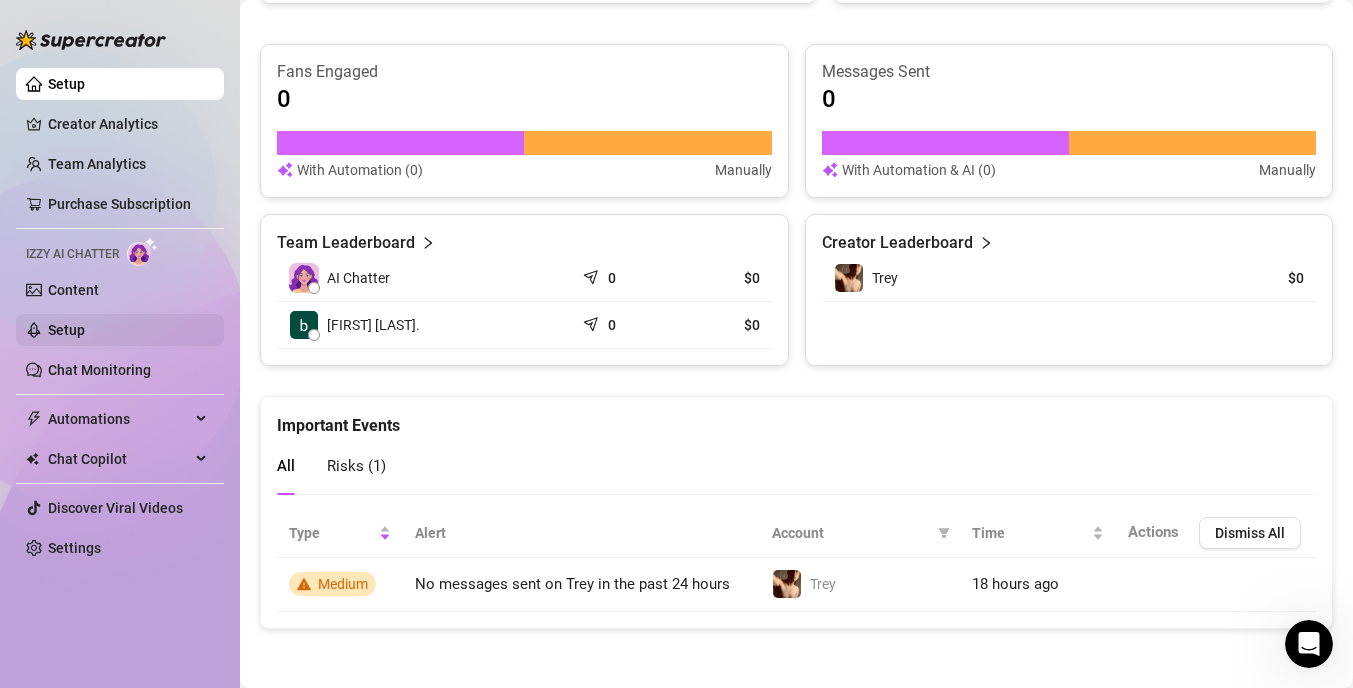 click on "Setup" at bounding box center [66, 330] 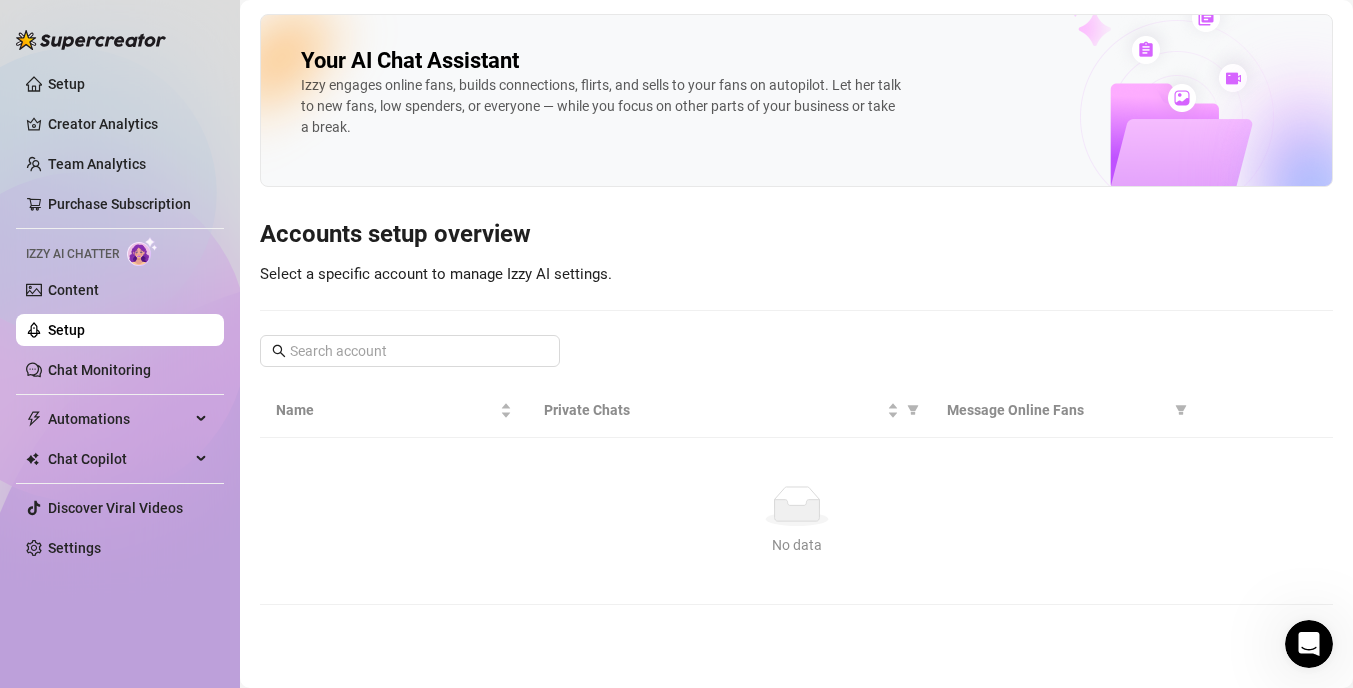 scroll, scrollTop: 0, scrollLeft: 0, axis: both 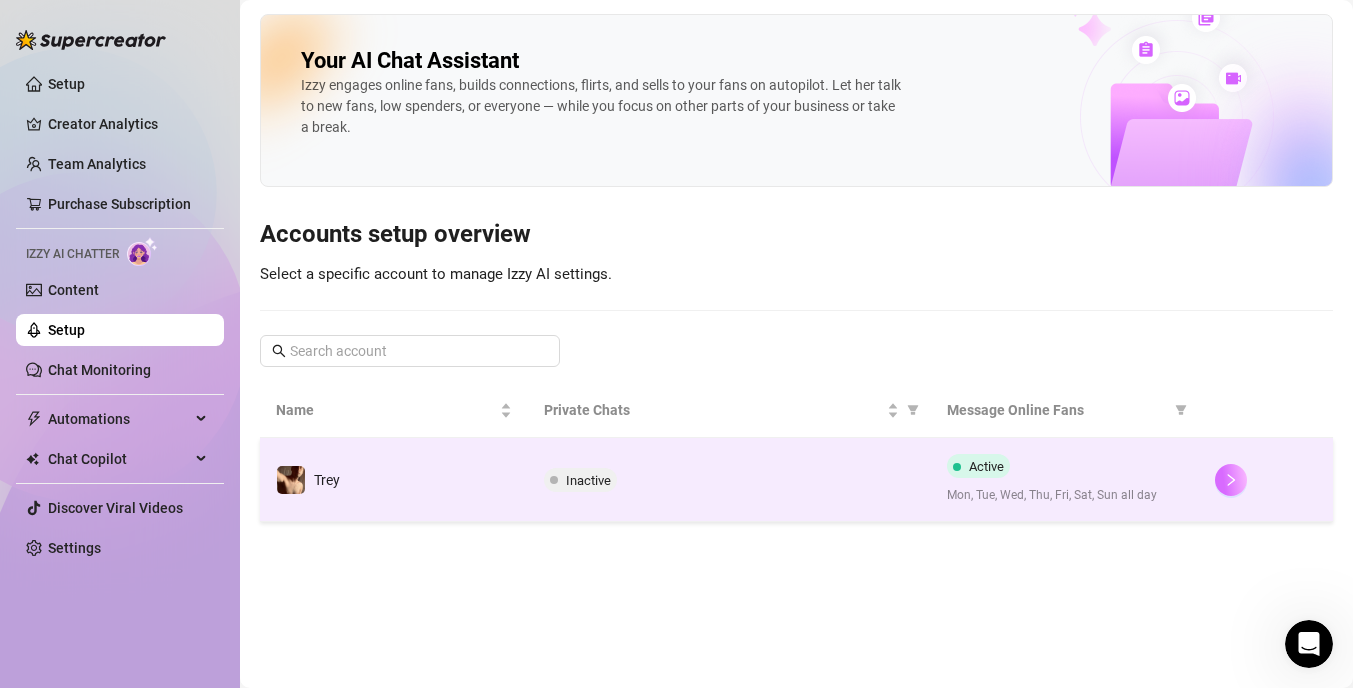 click 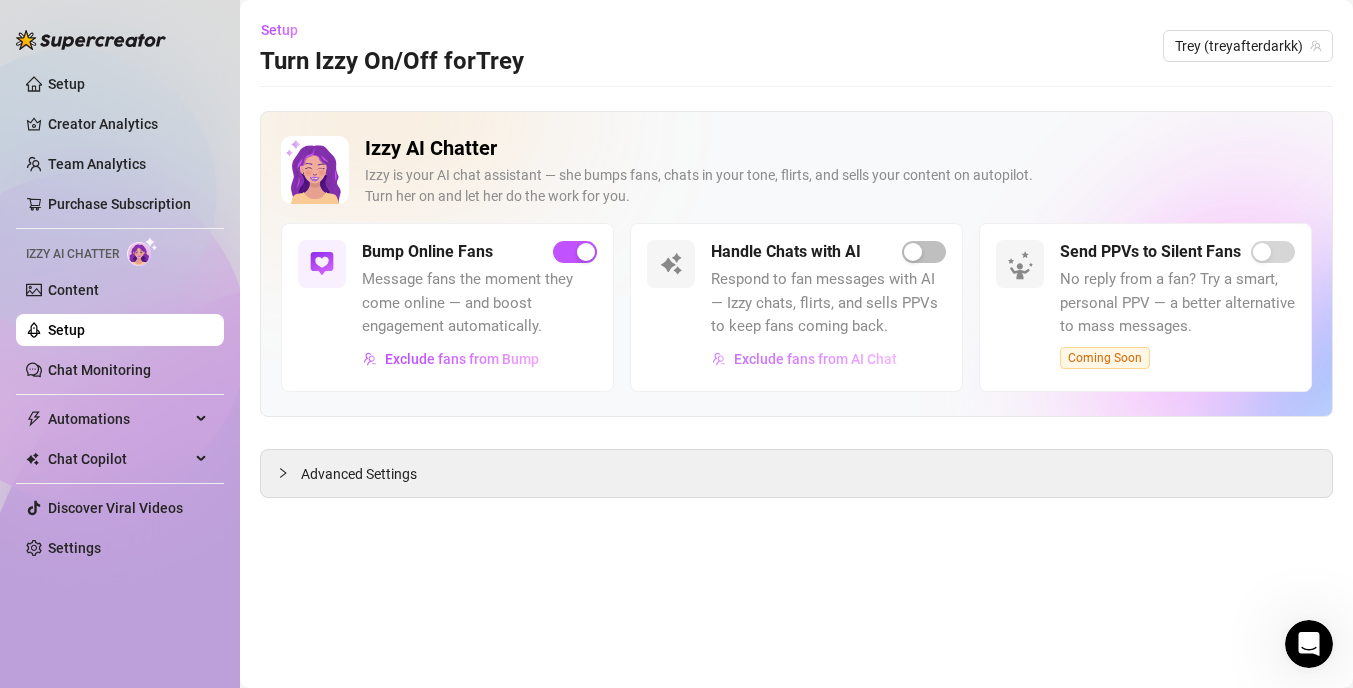 click on "Exclude fans from AI Chat" at bounding box center (815, 359) 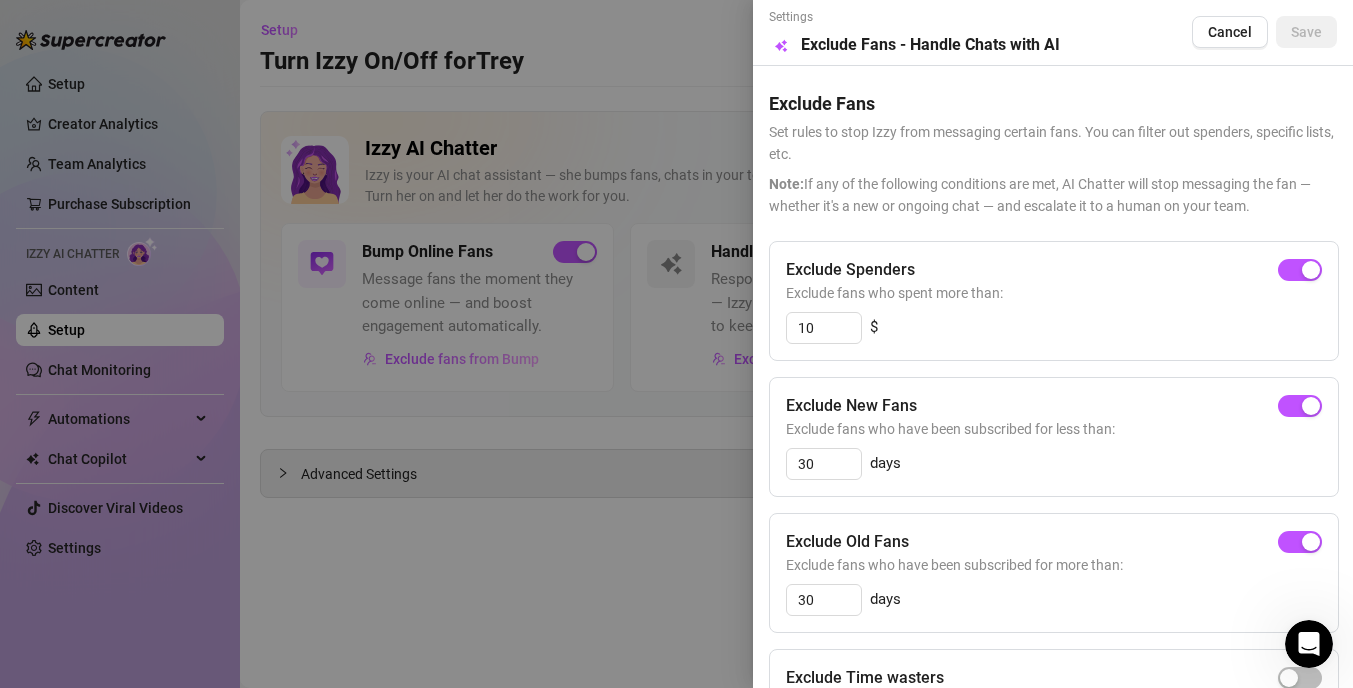 click at bounding box center (676, 344) 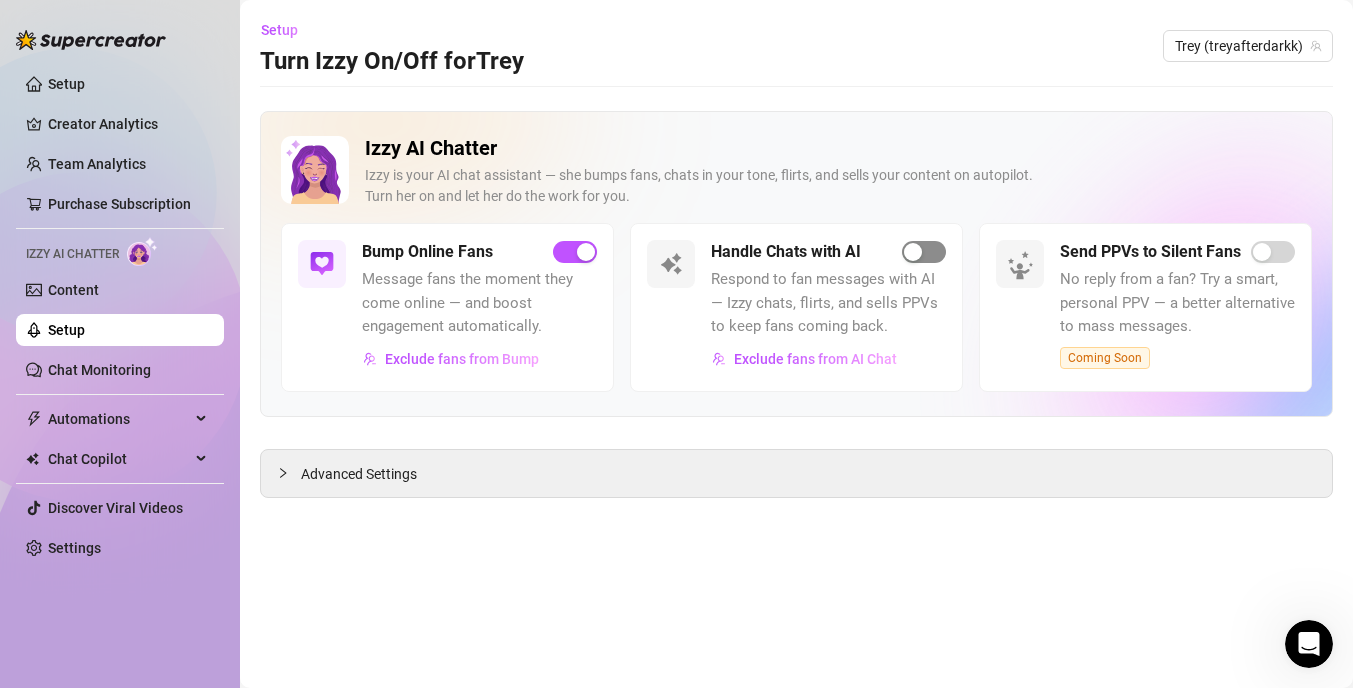 click at bounding box center (913, 252) 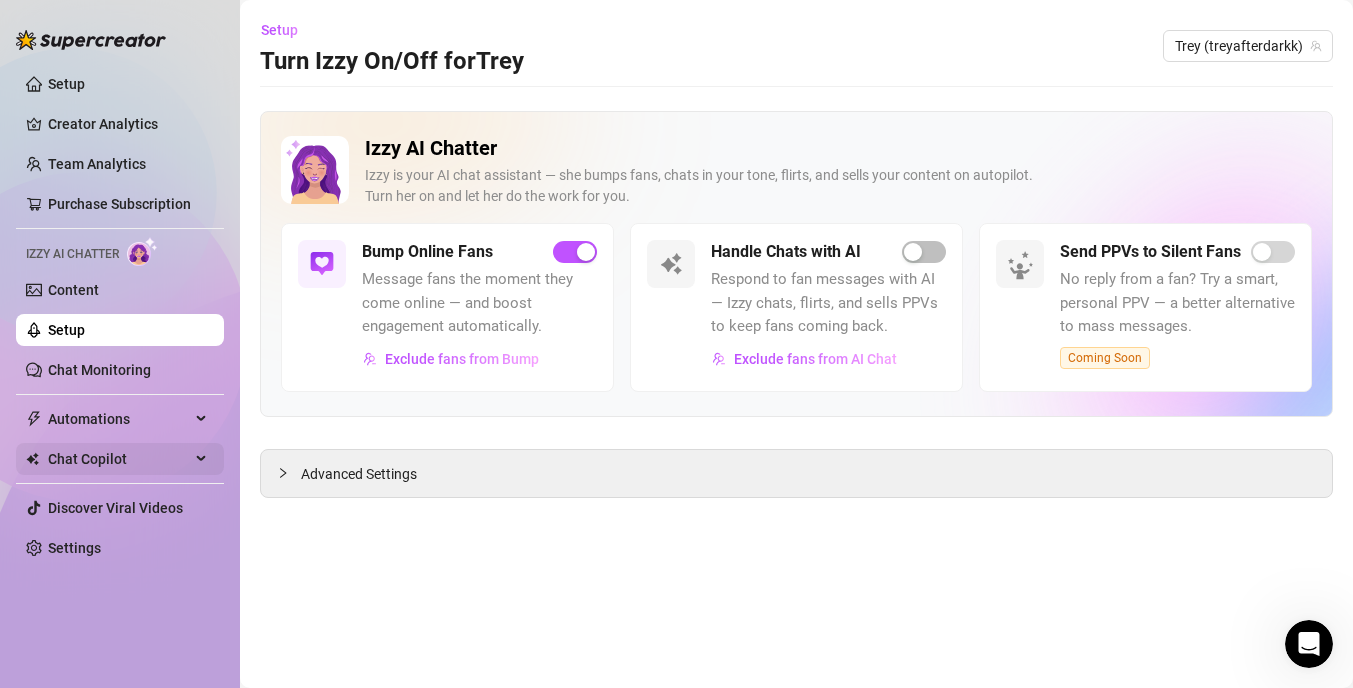 click on "Chat Copilot" at bounding box center [119, 459] 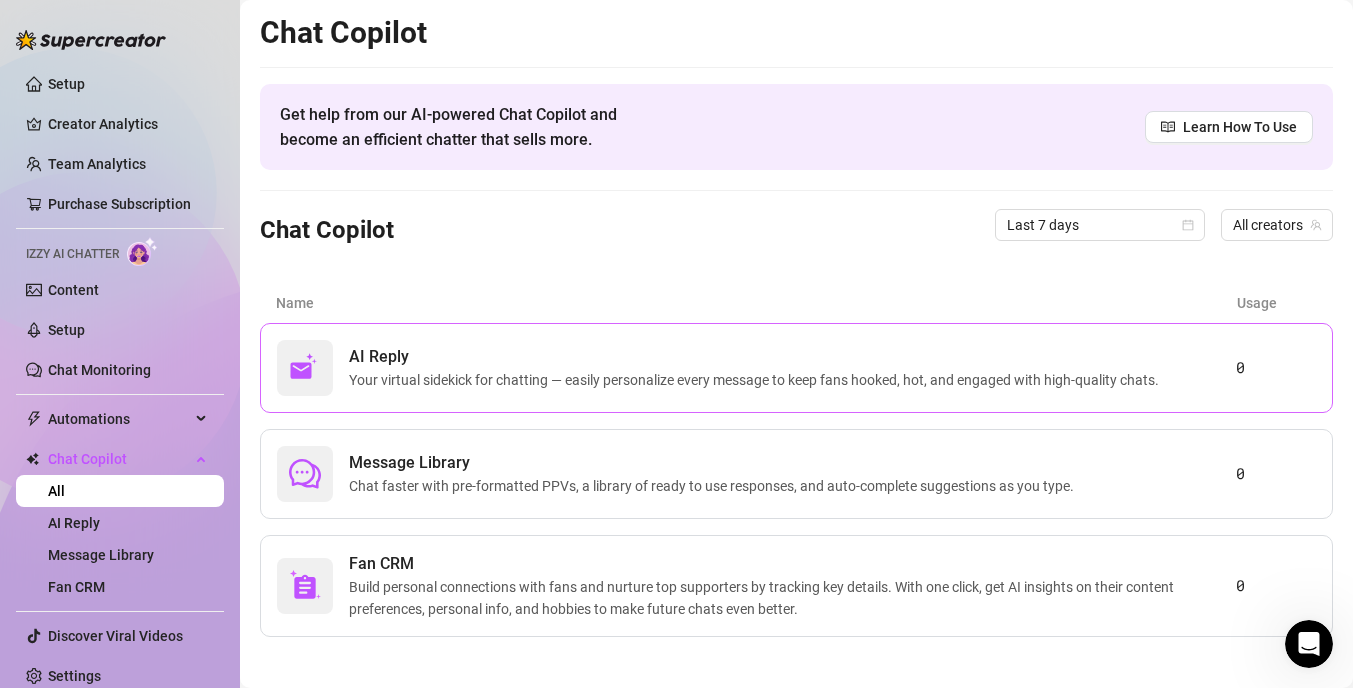 scroll, scrollTop: 9, scrollLeft: 0, axis: vertical 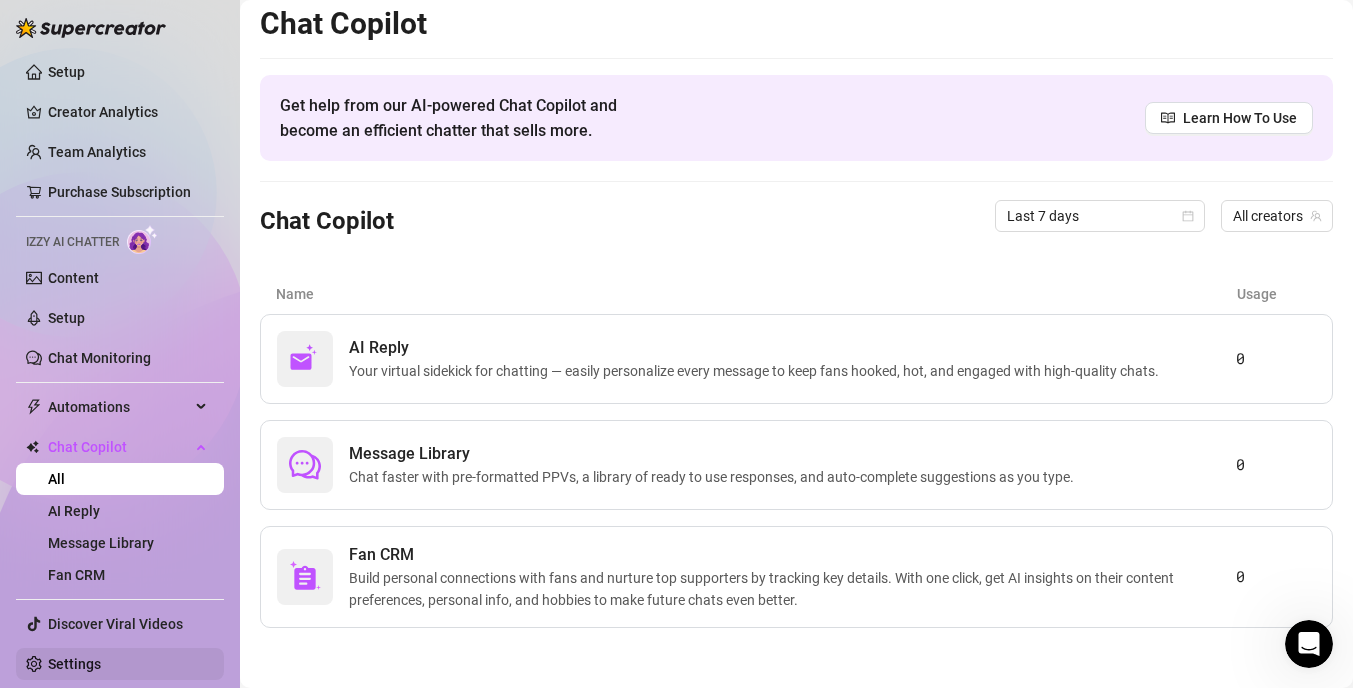 click on "Settings" at bounding box center [74, 664] 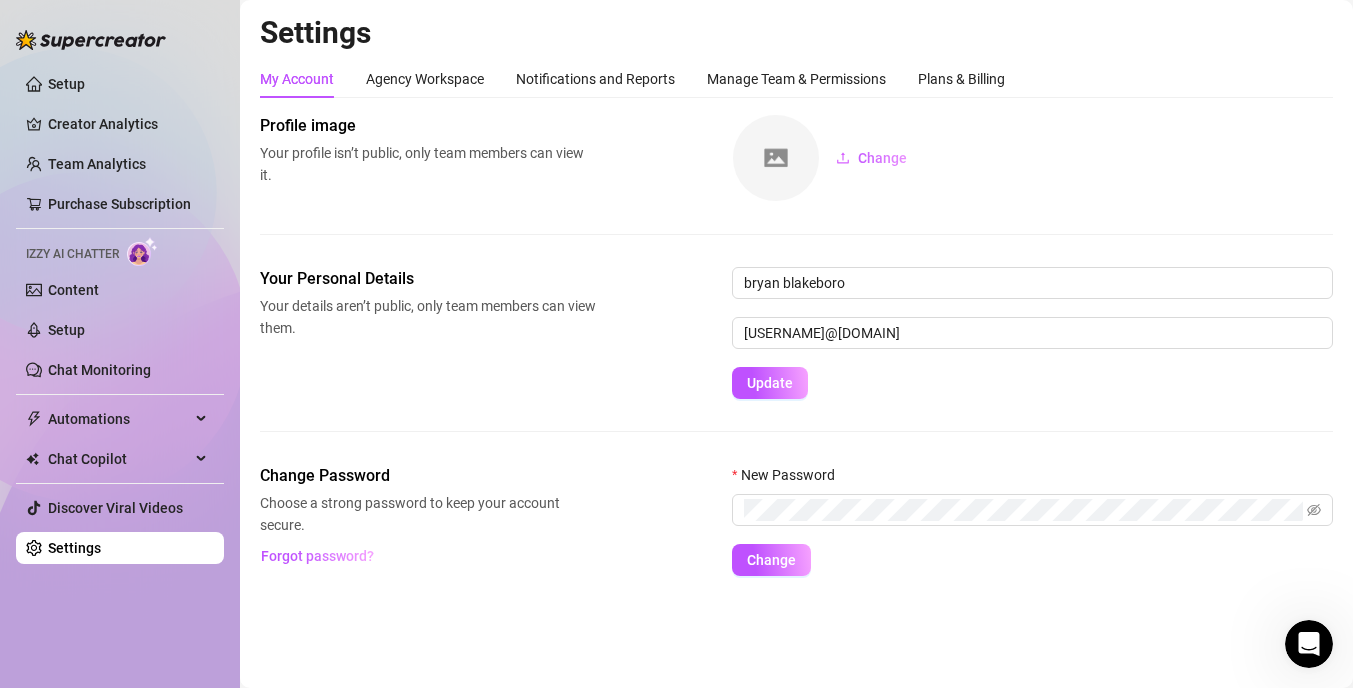 scroll, scrollTop: 0, scrollLeft: 0, axis: both 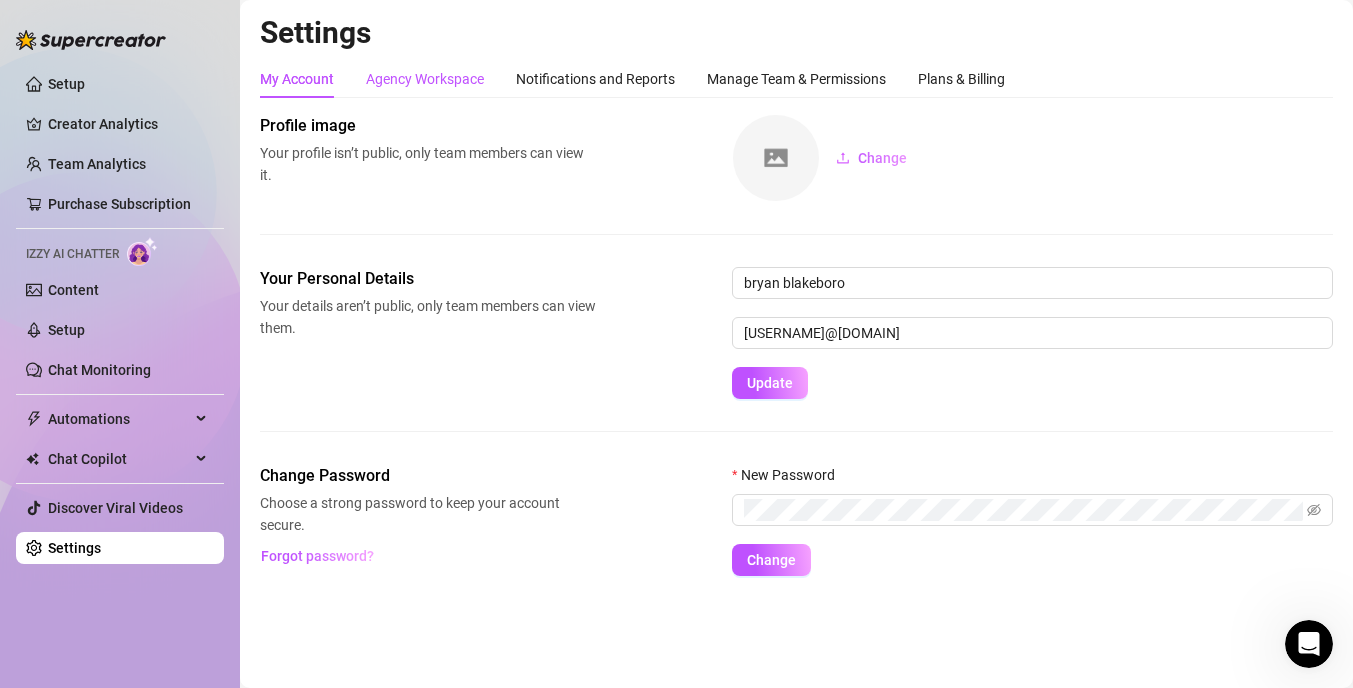 click on "Agency Workspace" at bounding box center [425, 79] 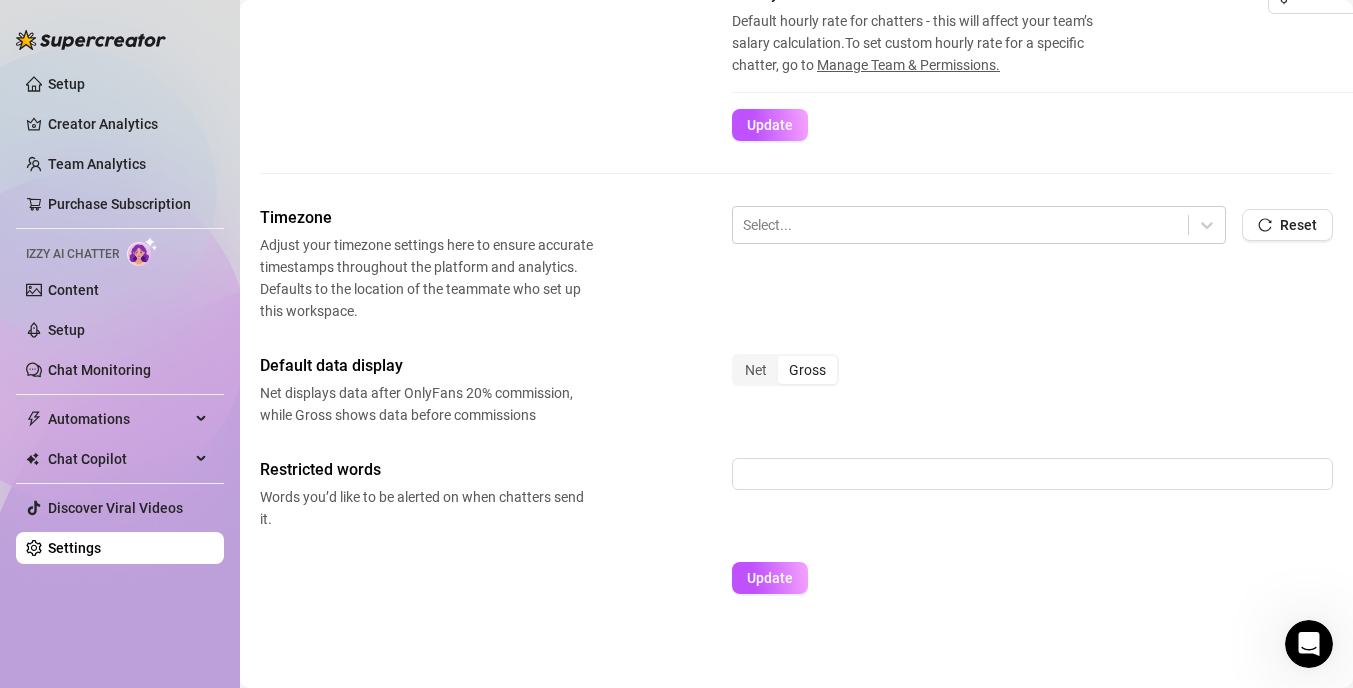 scroll, scrollTop: 520, scrollLeft: 0, axis: vertical 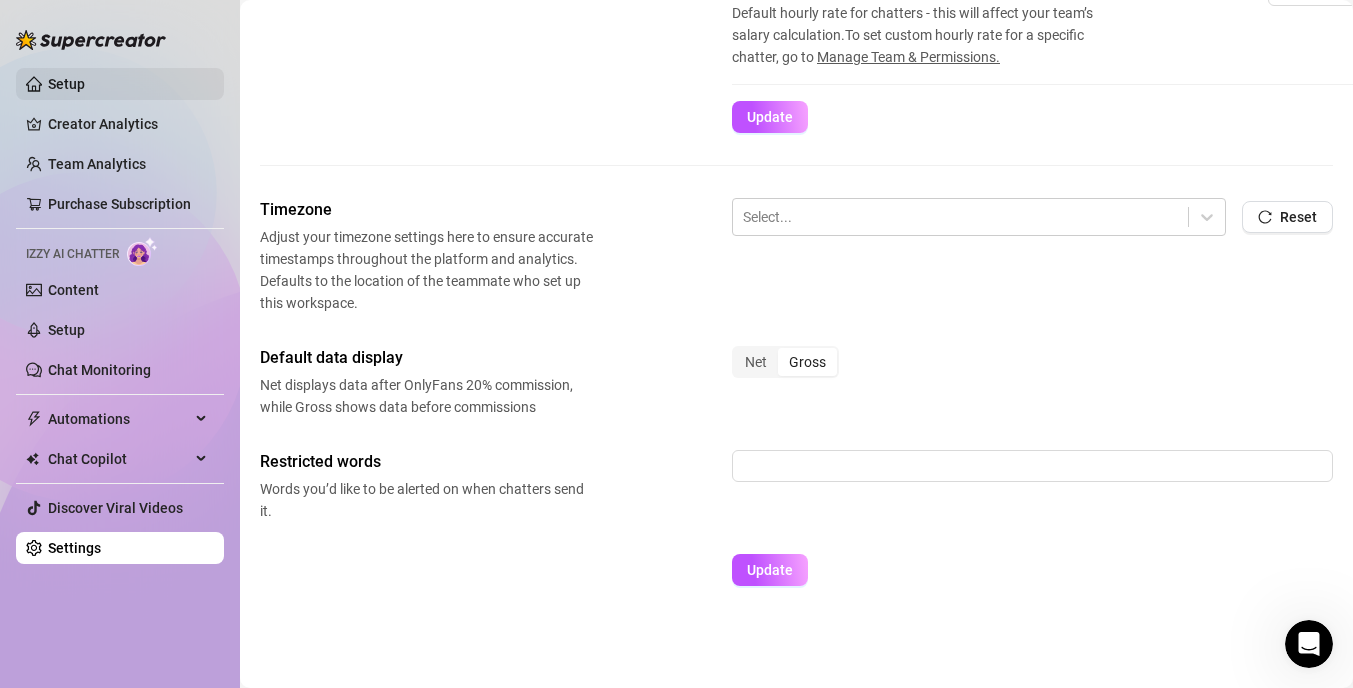 click on "Setup" at bounding box center [66, 84] 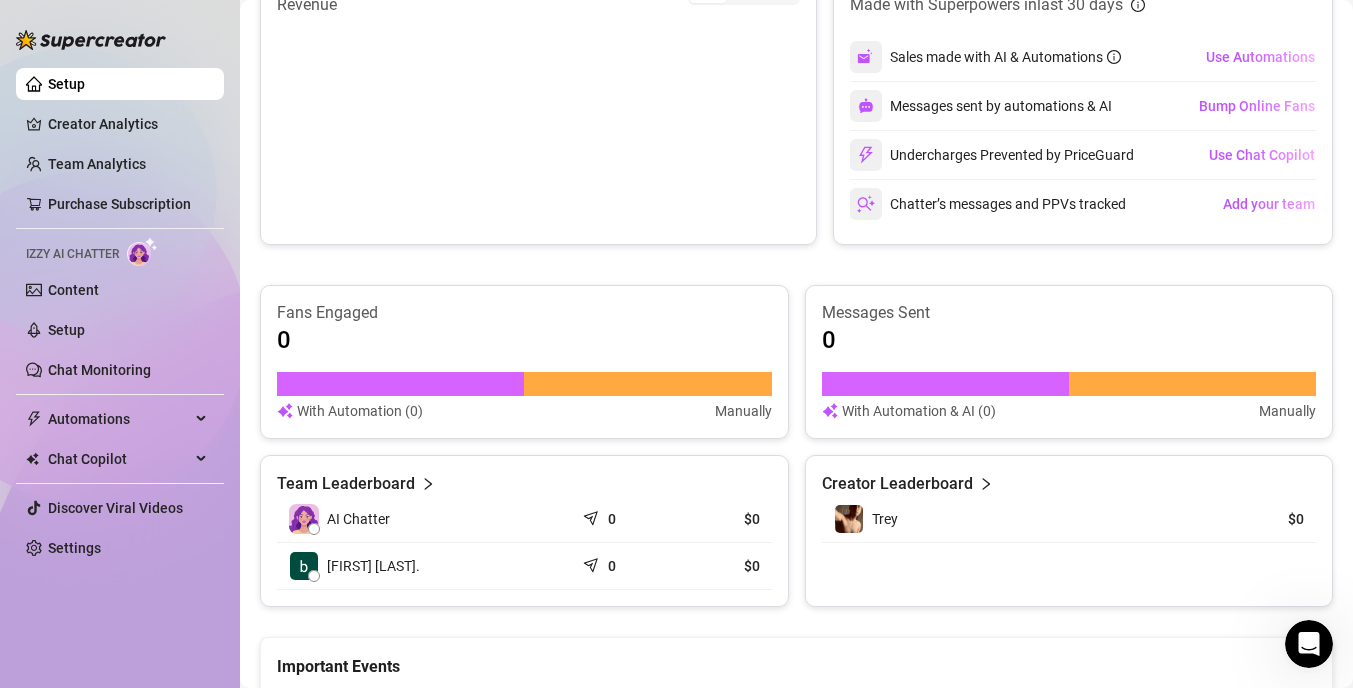 scroll, scrollTop: 0, scrollLeft: 0, axis: both 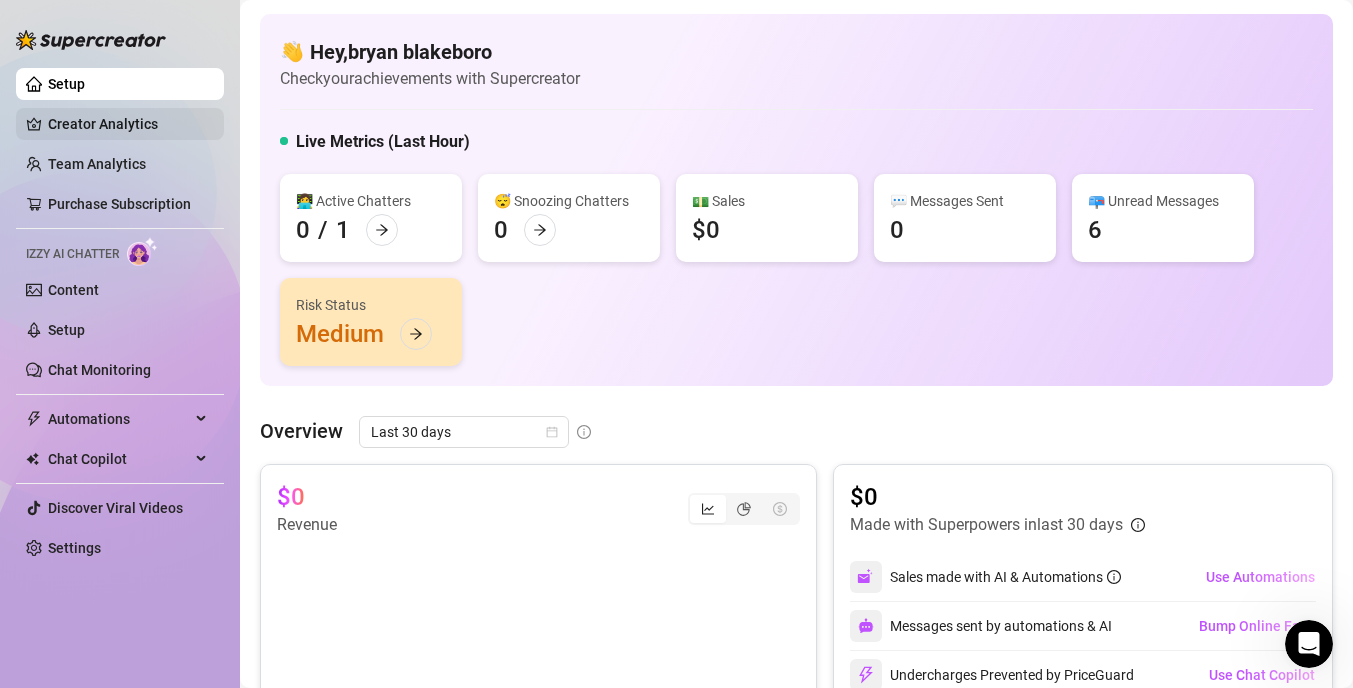click on "Creator Analytics" at bounding box center (128, 124) 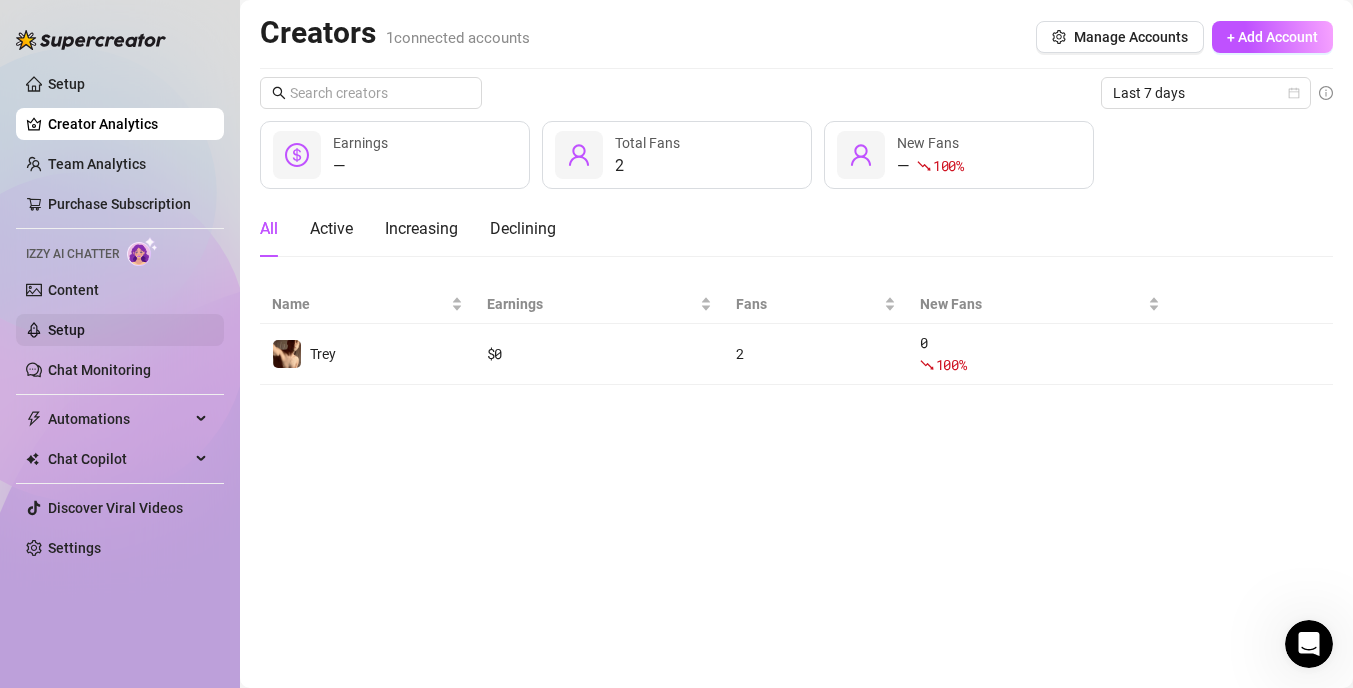 click on "Setup" at bounding box center (66, 330) 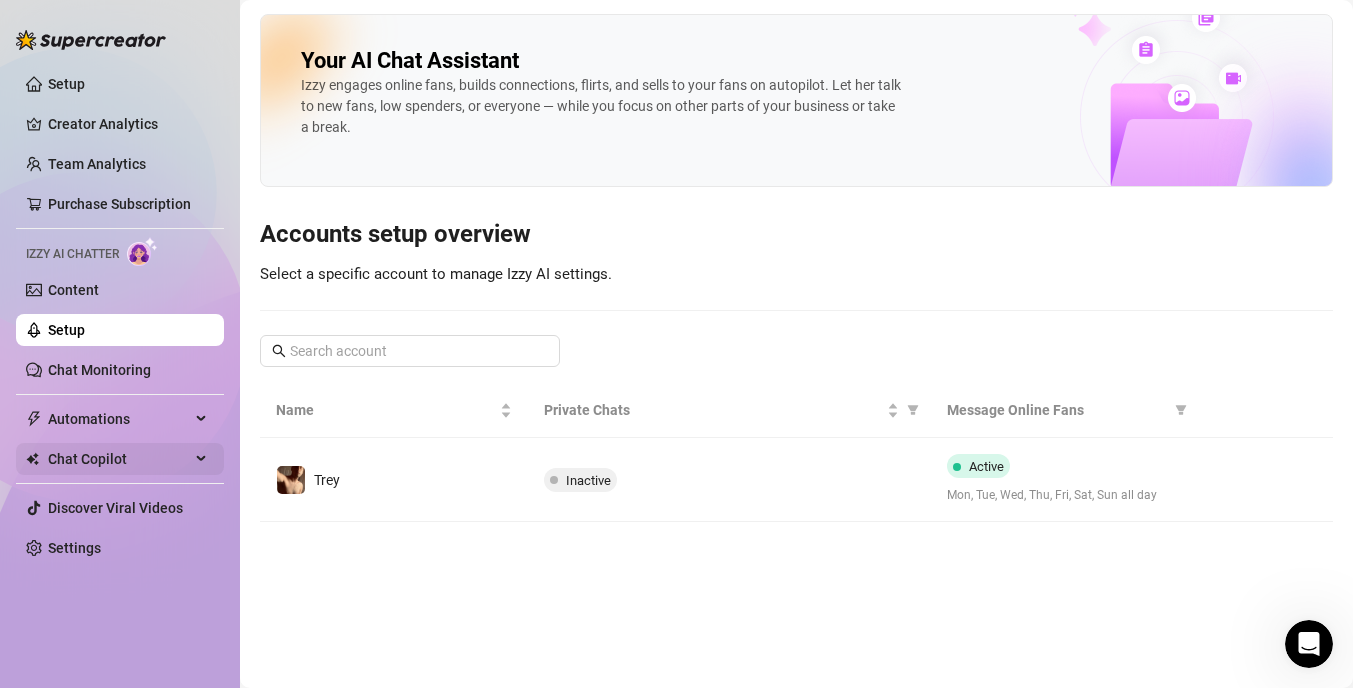 click on "Chat Copilot" at bounding box center [119, 459] 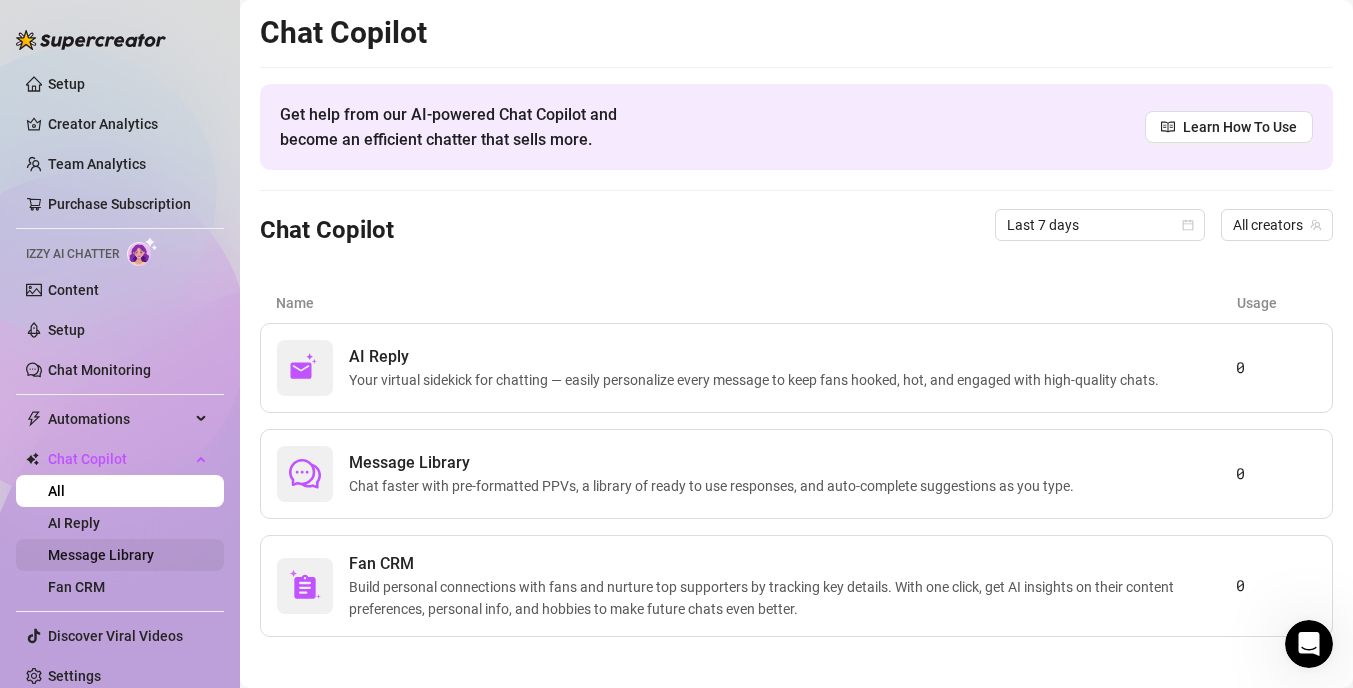 click on "Message Library" at bounding box center (101, 555) 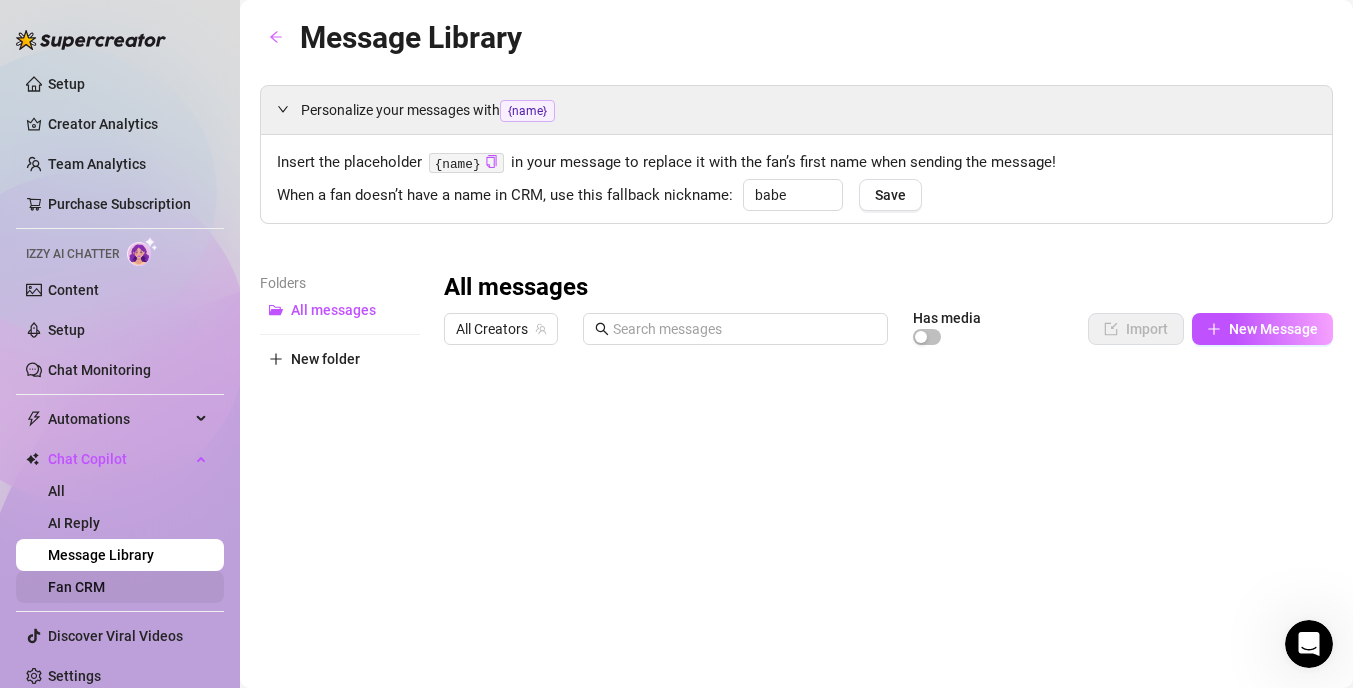 click on "Fan CRM" at bounding box center (76, 587) 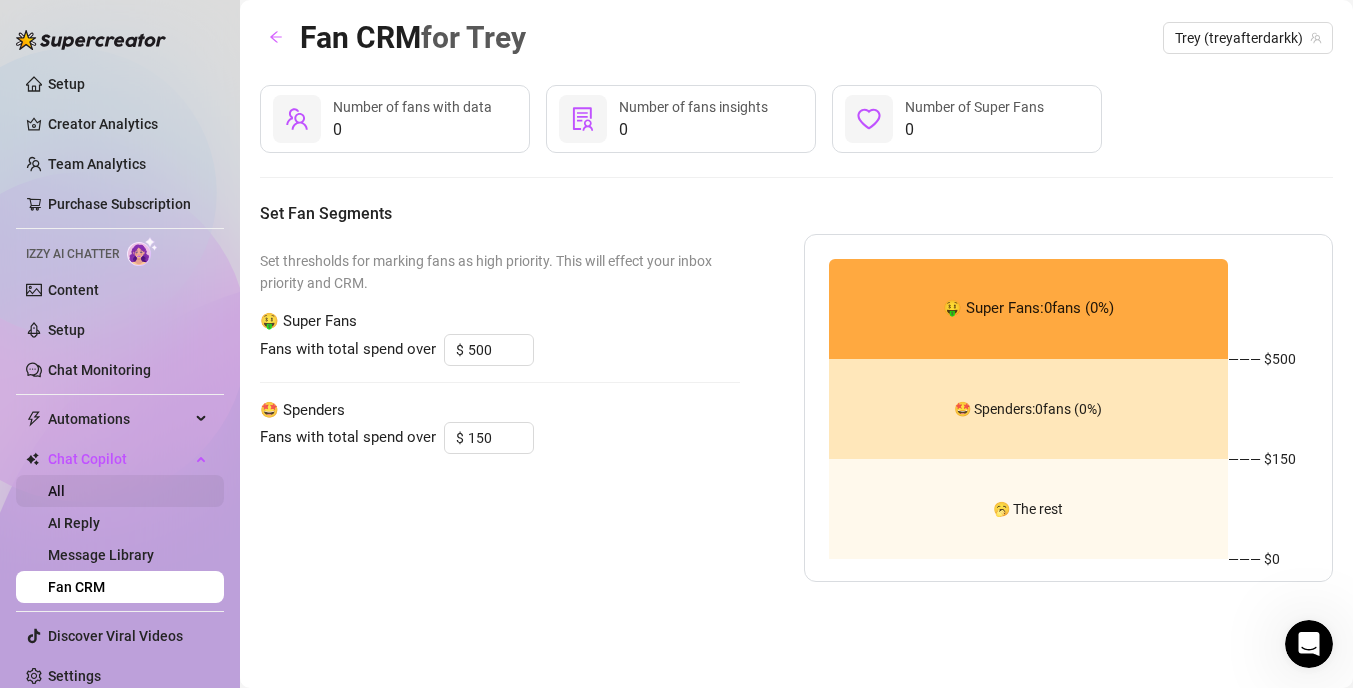 scroll, scrollTop: 12, scrollLeft: 0, axis: vertical 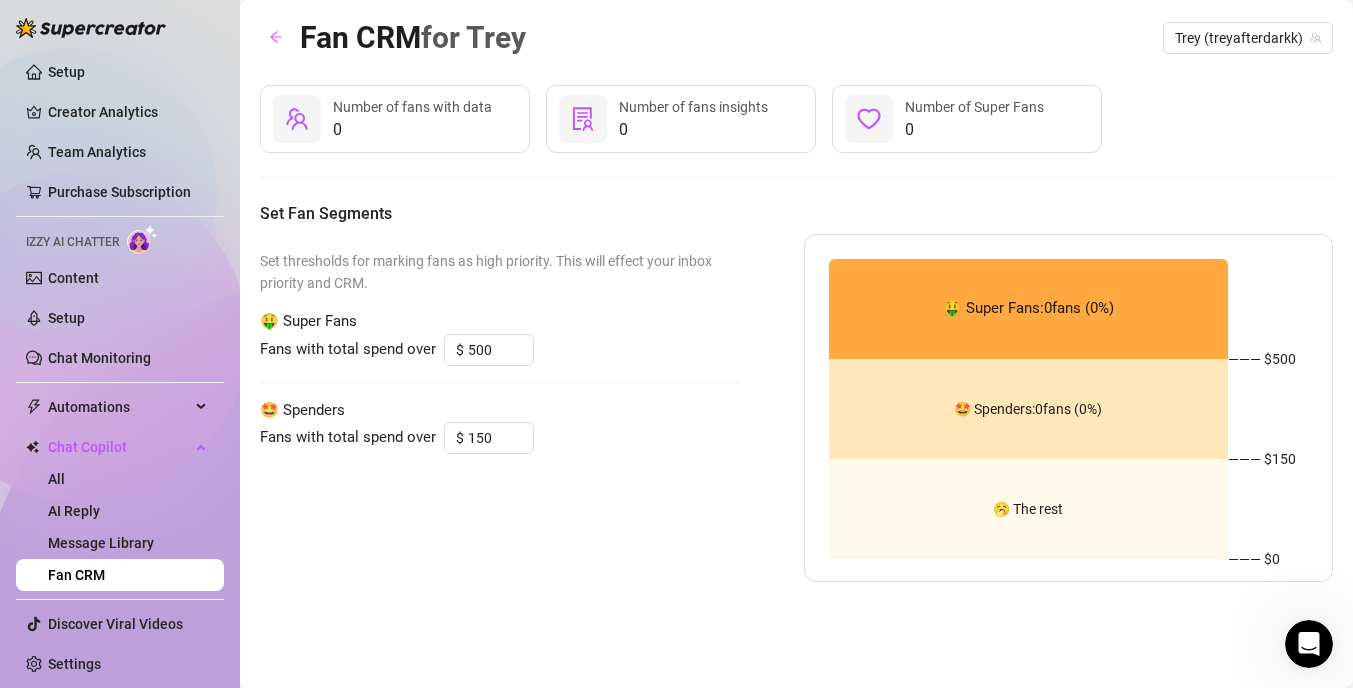 click 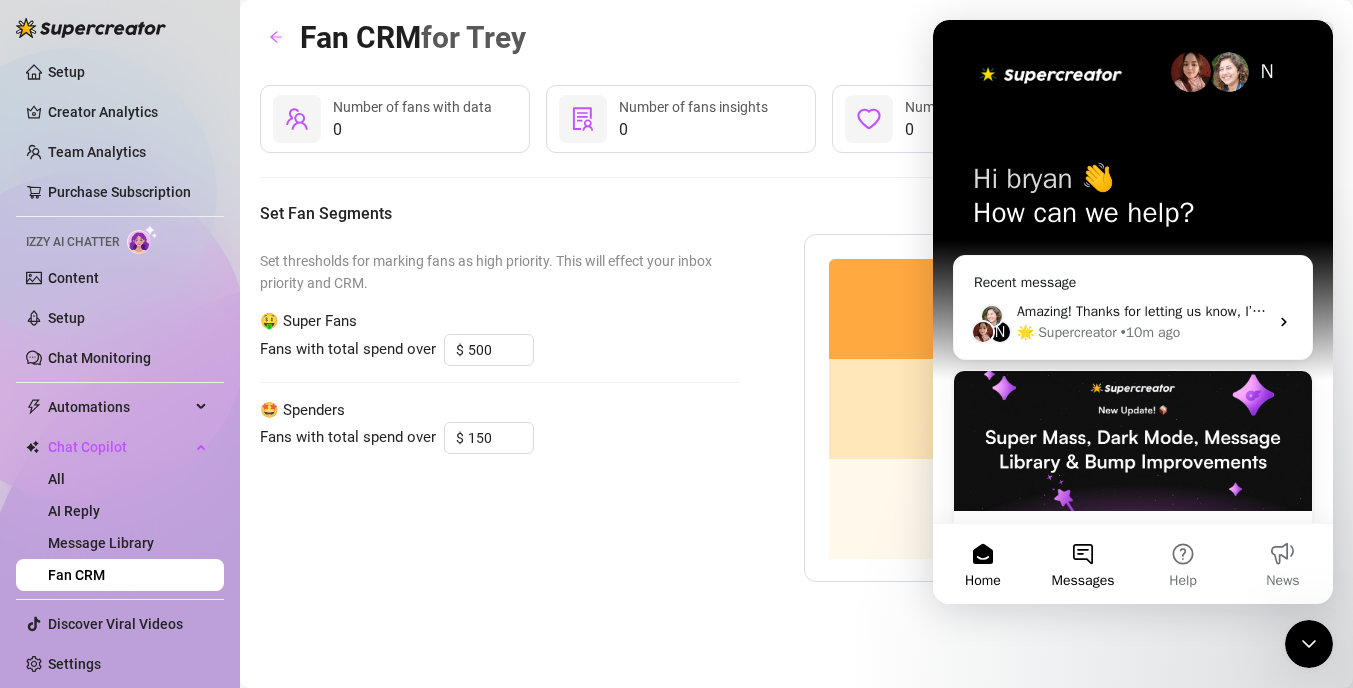 click on "Messages" at bounding box center (1083, 564) 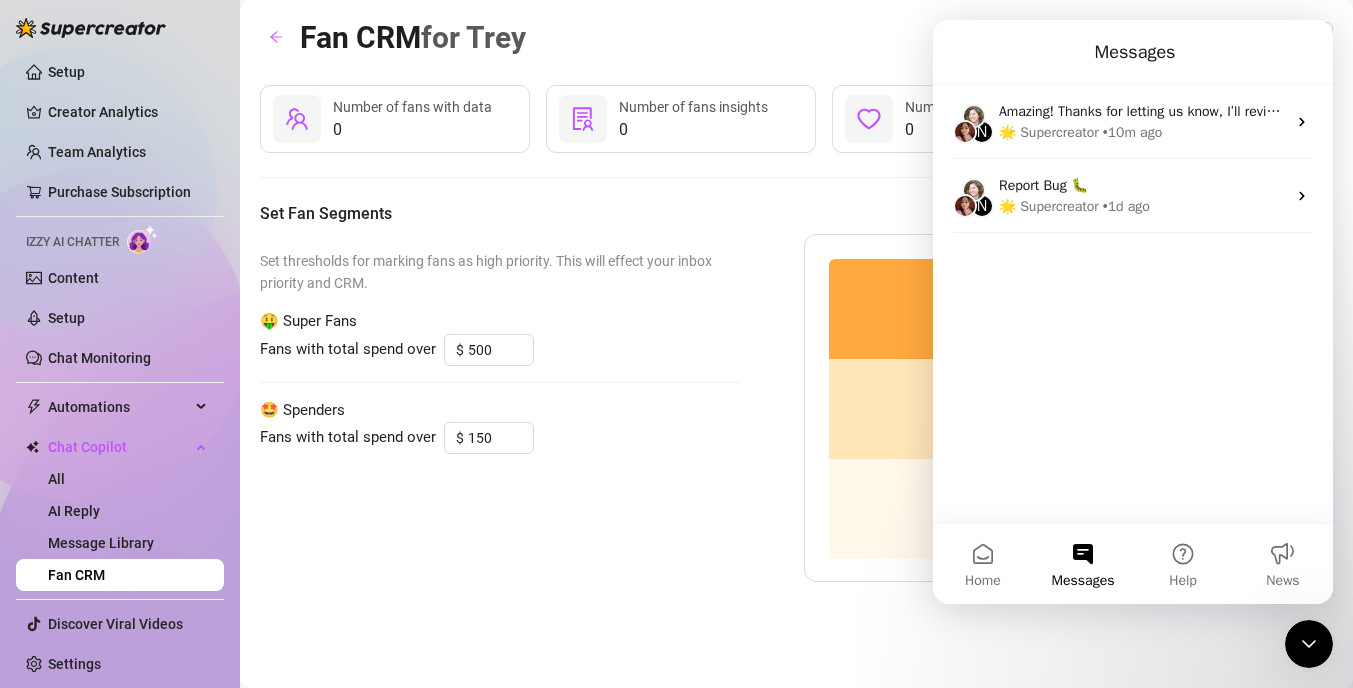click on "🤩 Spenders" at bounding box center [500, 411] 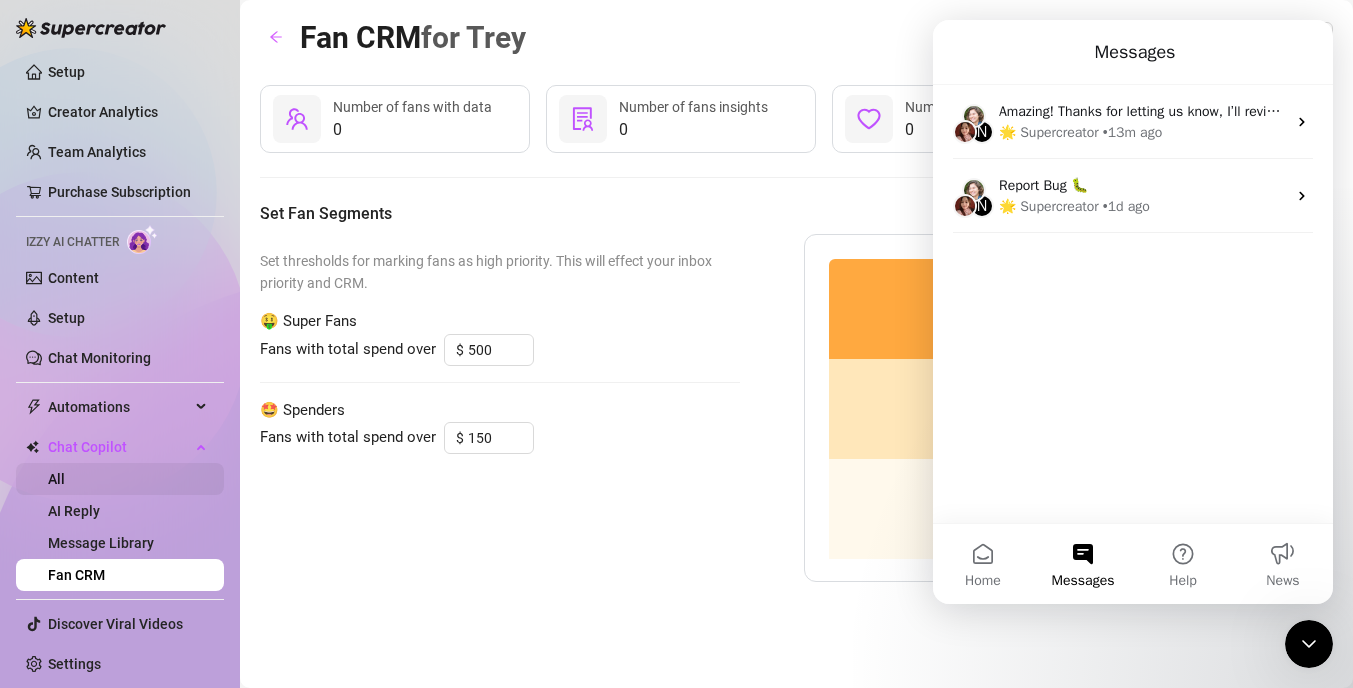 click on "All" at bounding box center [56, 479] 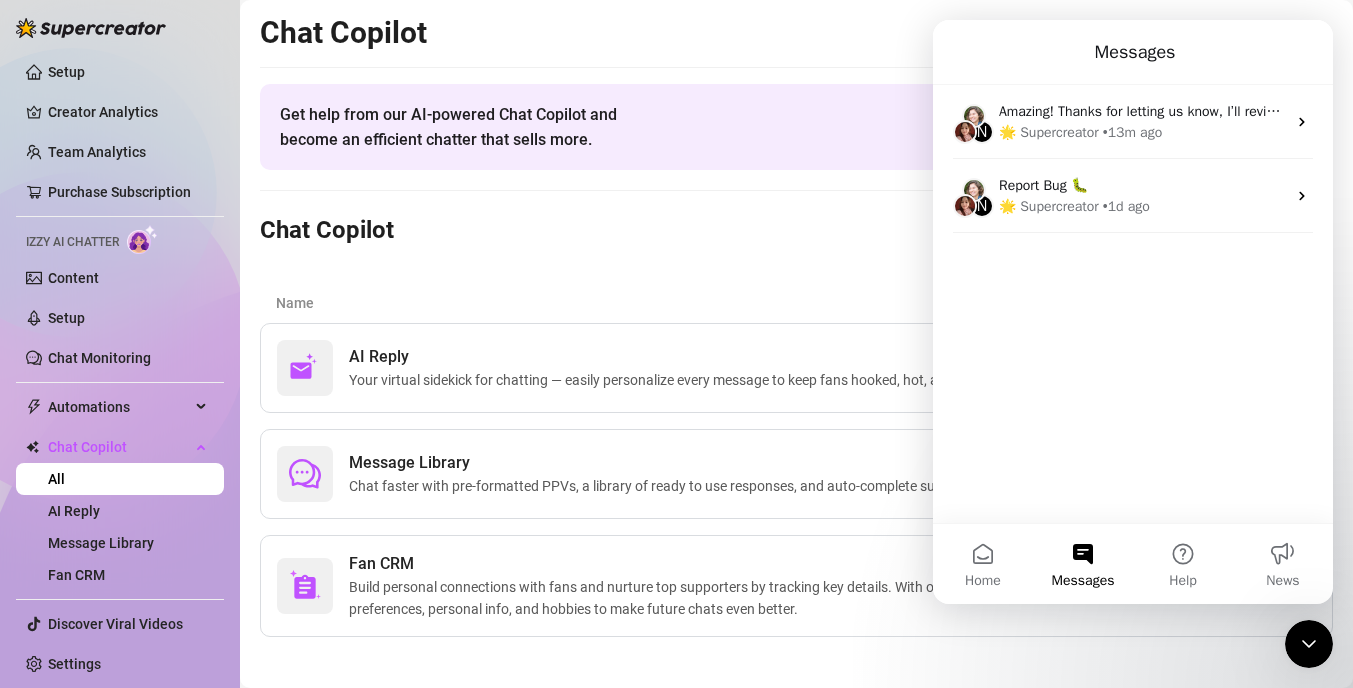 scroll, scrollTop: 12, scrollLeft: 0, axis: vertical 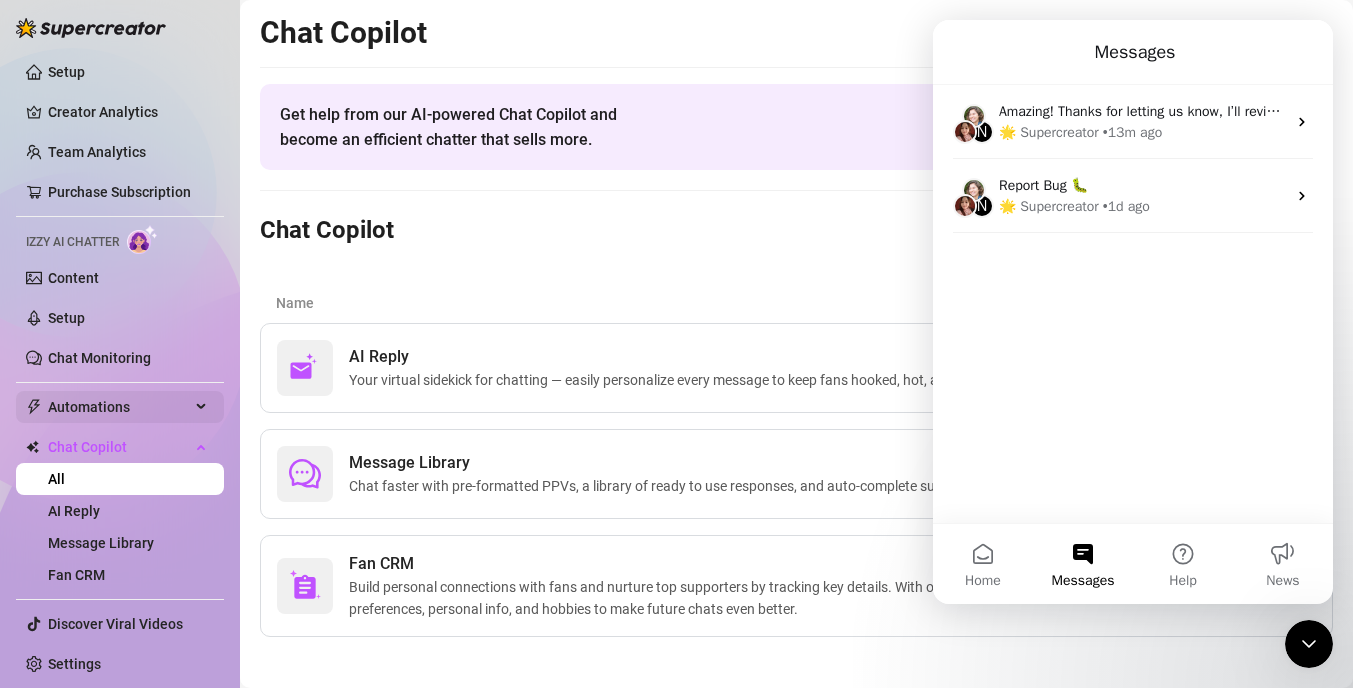 click on "Automations" at bounding box center (119, 407) 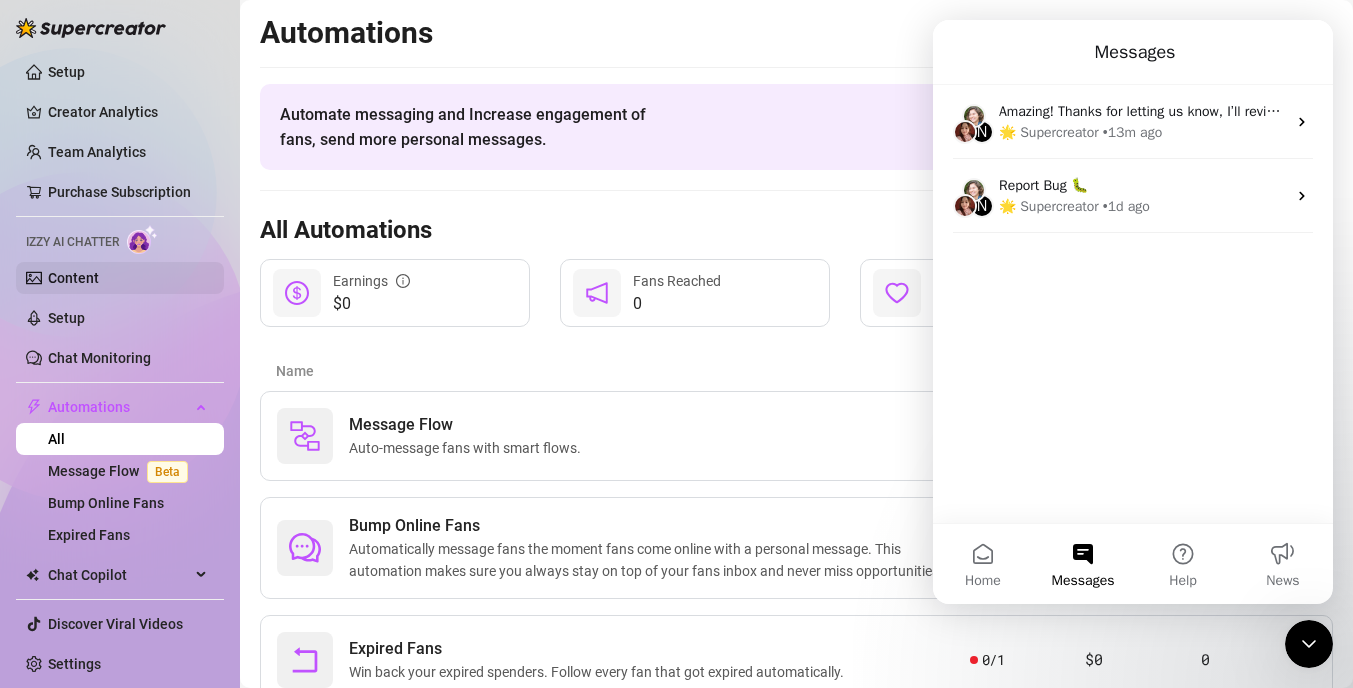click on "Content" at bounding box center [73, 278] 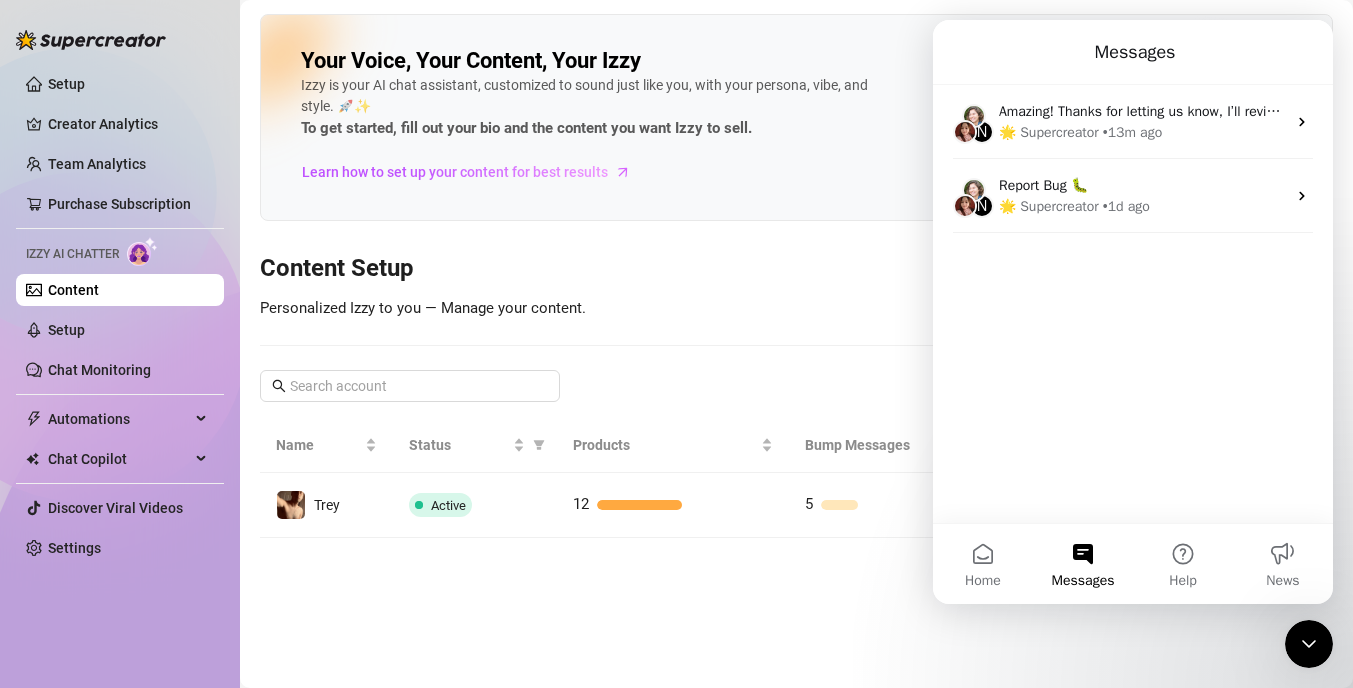 scroll, scrollTop: 0, scrollLeft: 0, axis: both 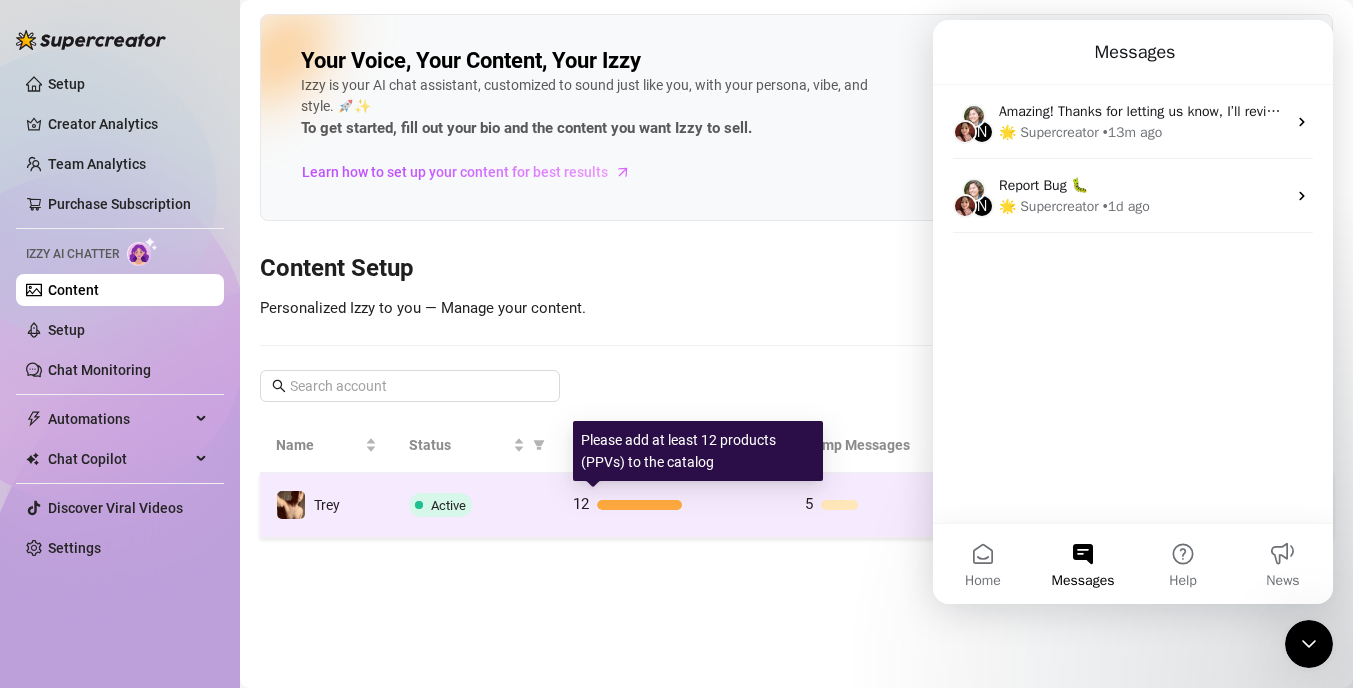 click at bounding box center (639, 505) 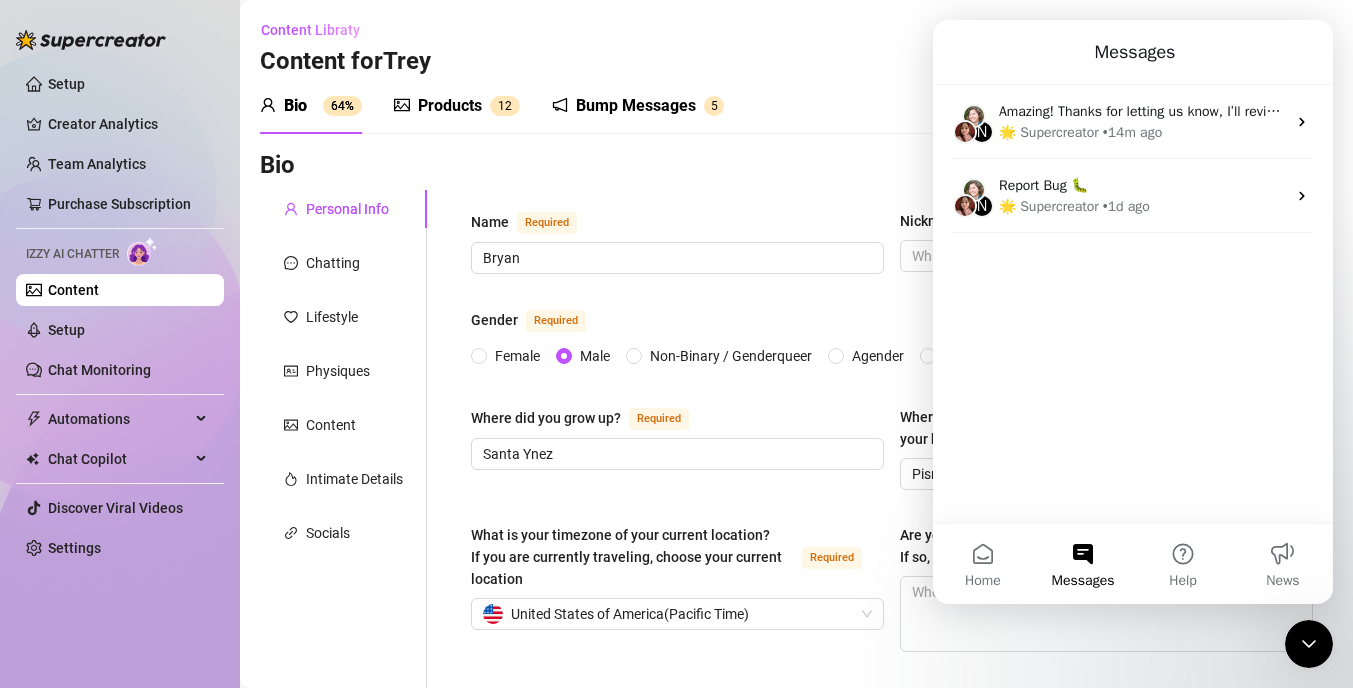 click on "Bump Messages 5" at bounding box center (638, 106) 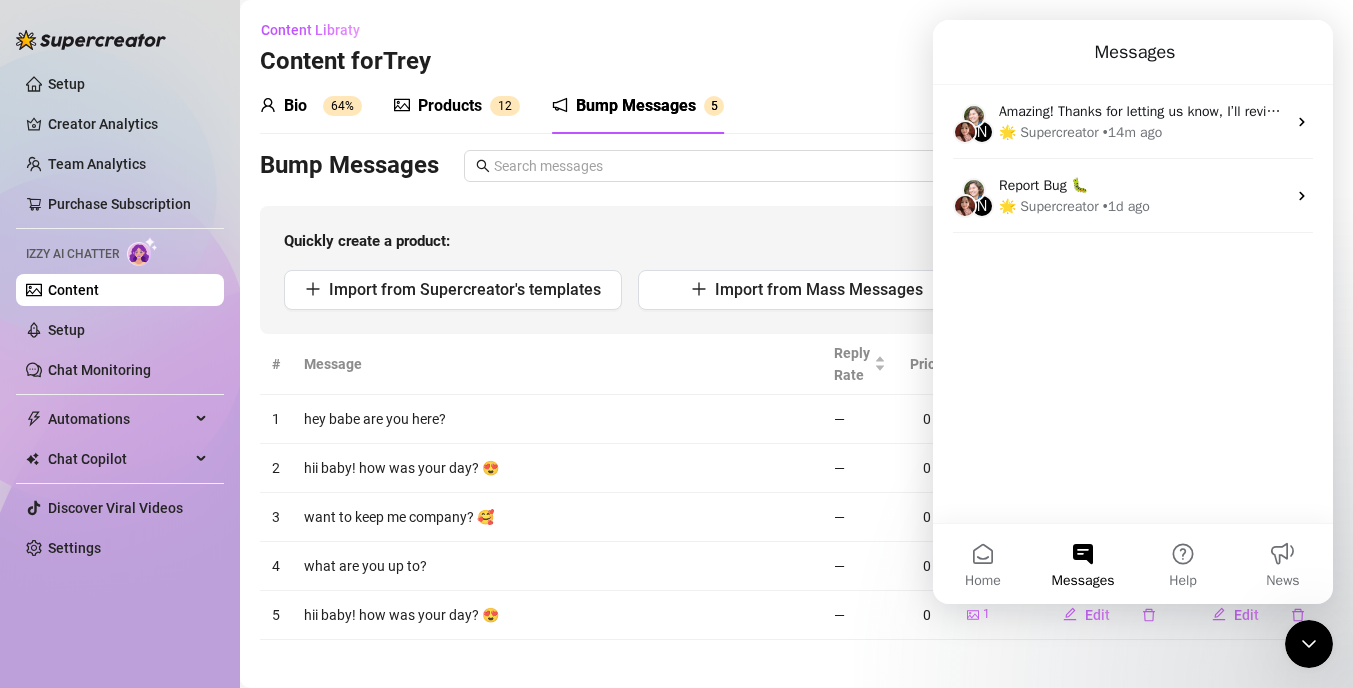 click on "Bump Messages" at bounding box center [636, 106] 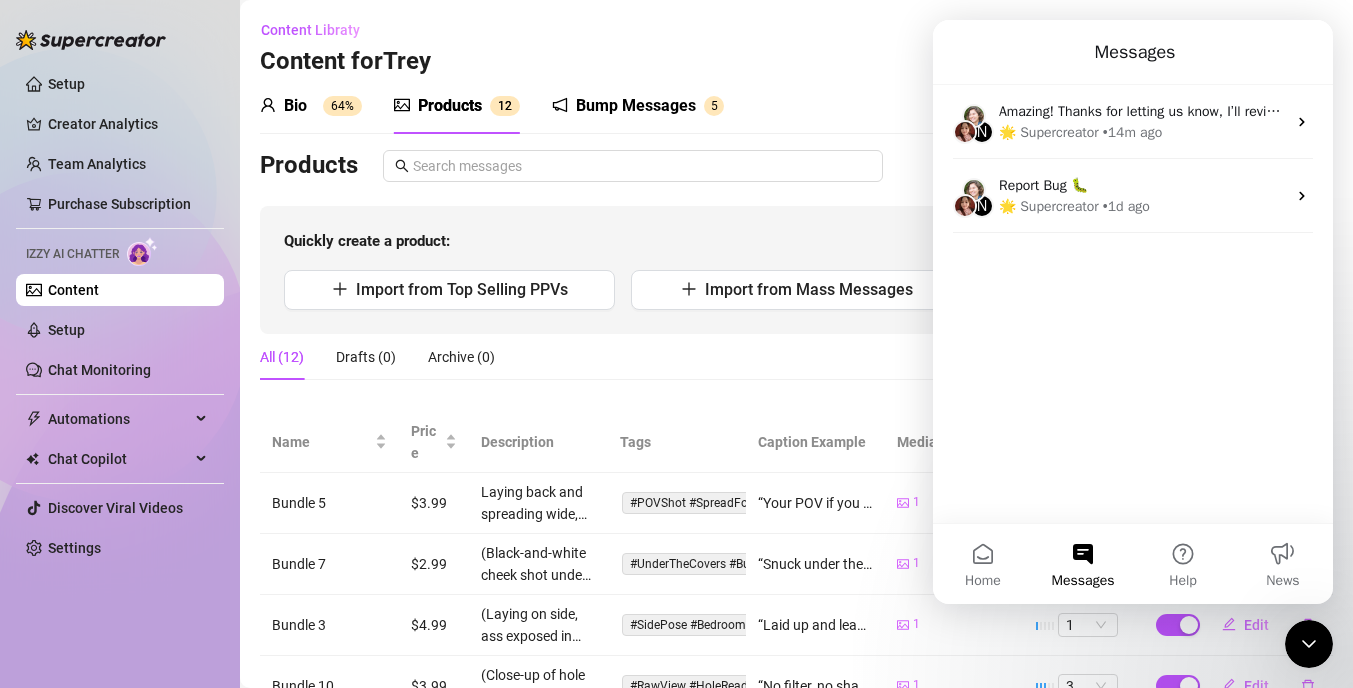 click on "Bio   64%" at bounding box center [311, 106] 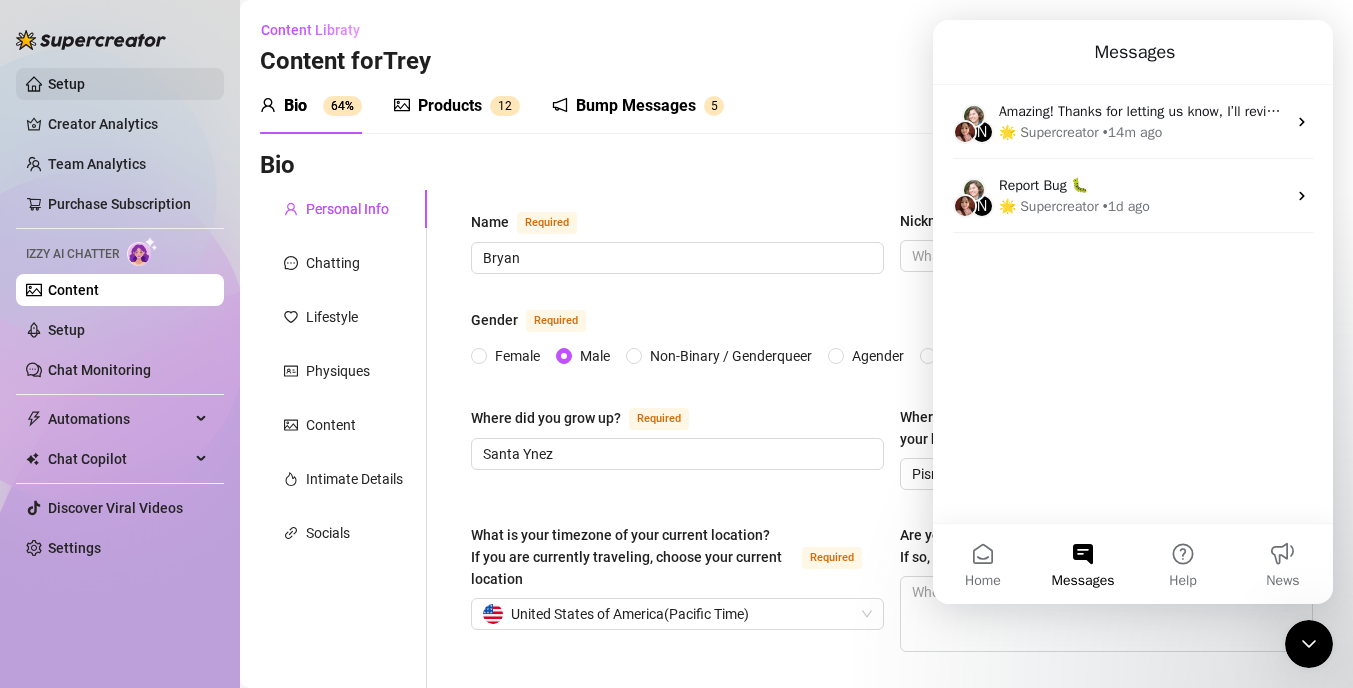 click on "Setup" at bounding box center (66, 84) 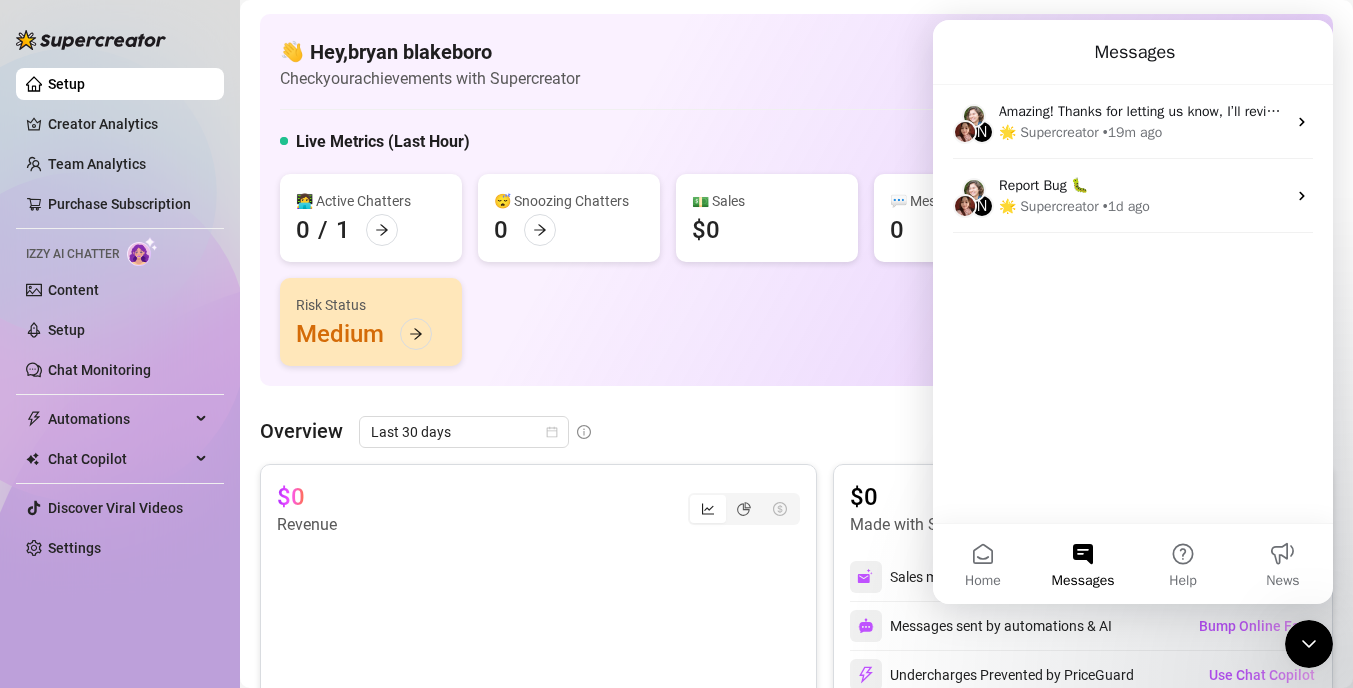 click on "Overview Last 30 days" at bounding box center (796, 432) 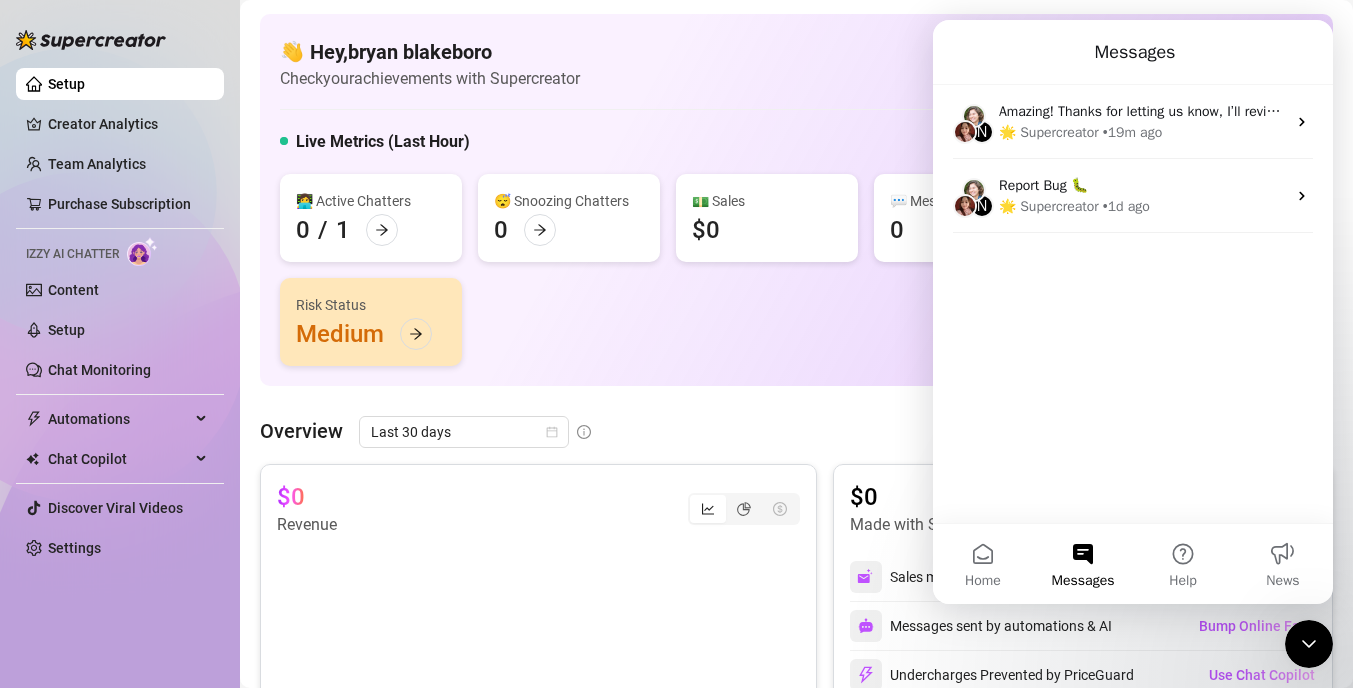 click on "Messages" at bounding box center (1083, 564) 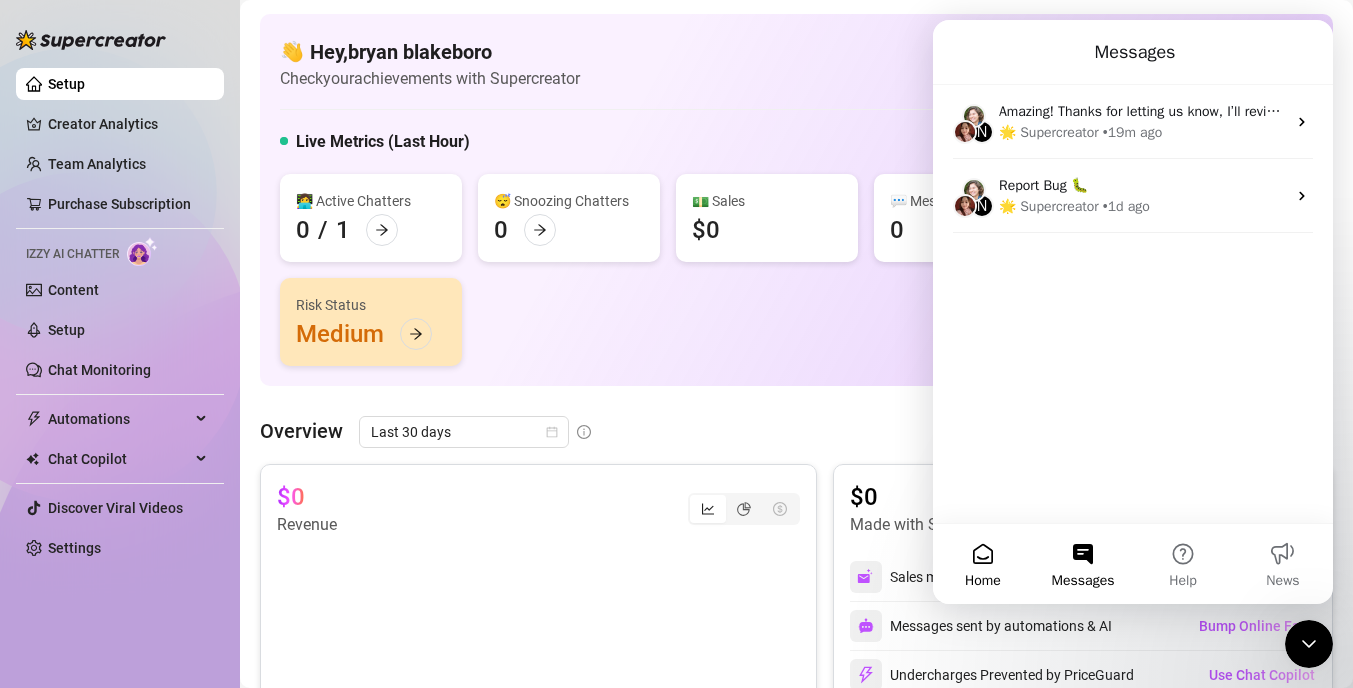 click on "Home" at bounding box center (983, 564) 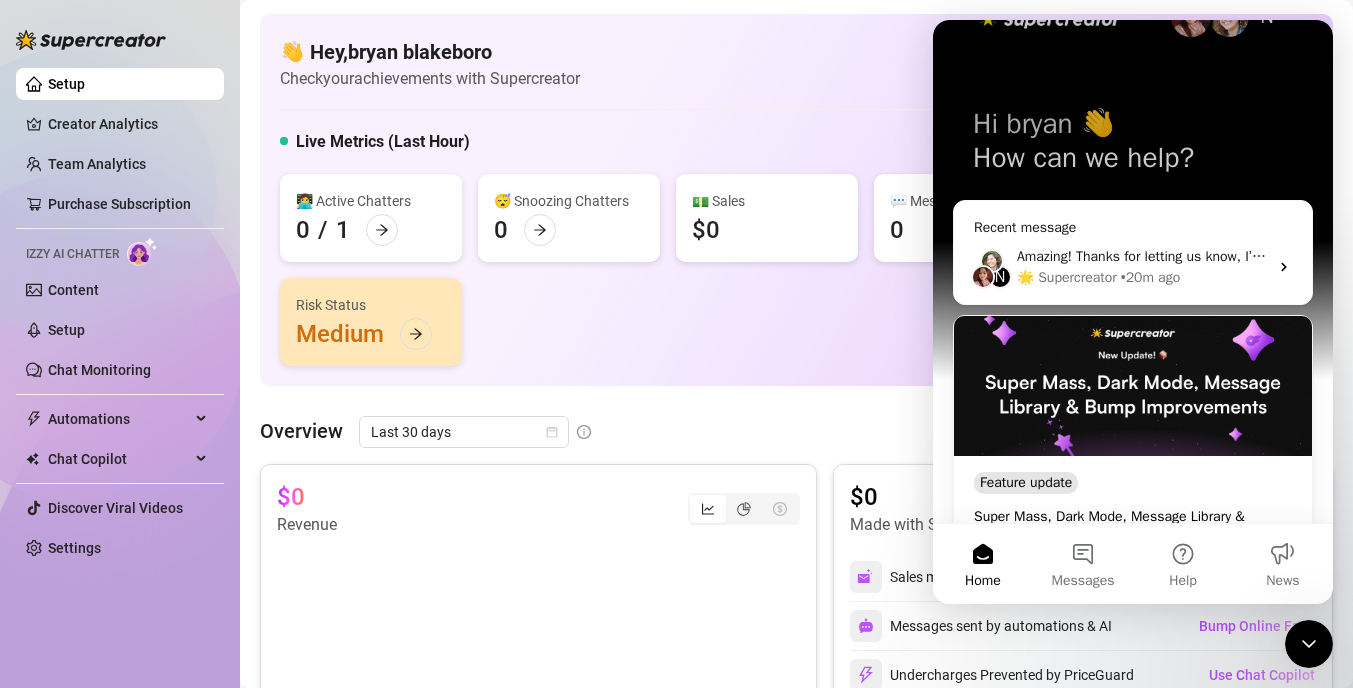 scroll, scrollTop: 170, scrollLeft: 0, axis: vertical 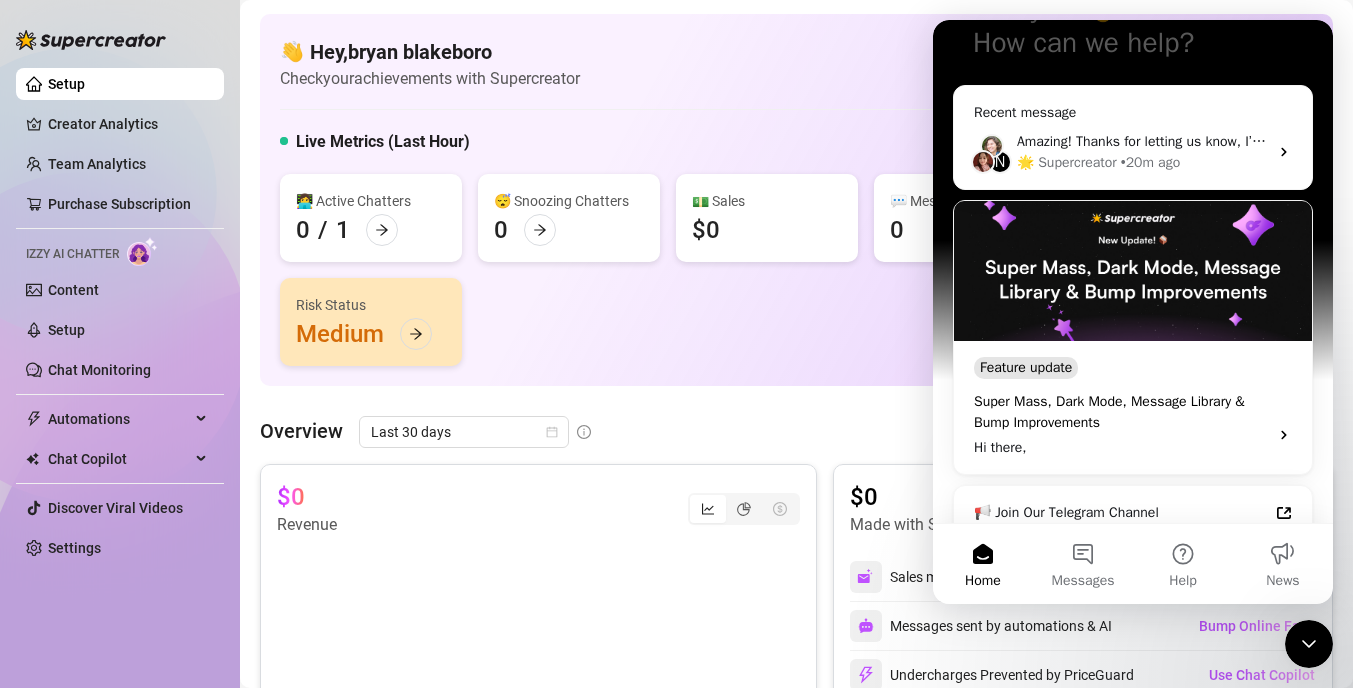 click 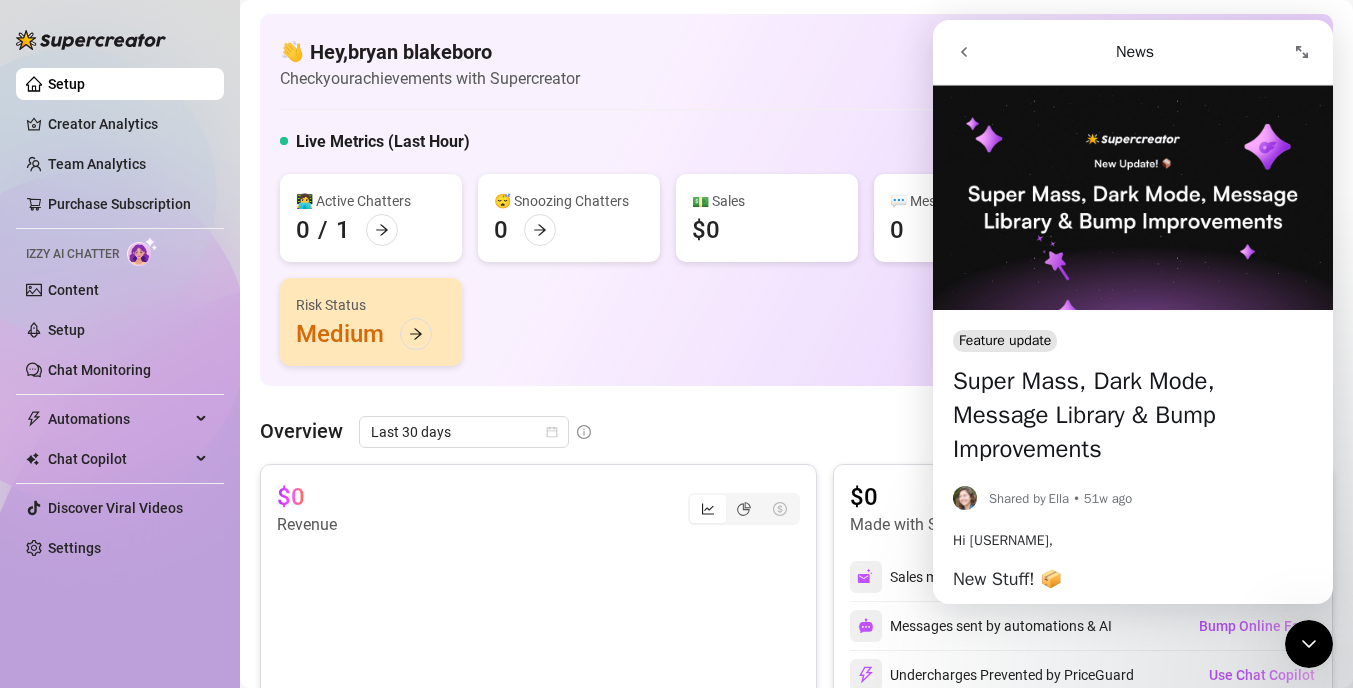 drag, startPoint x: 841, startPoint y: 309, endPoint x: 226, endPoint y: 348, distance: 616.23535 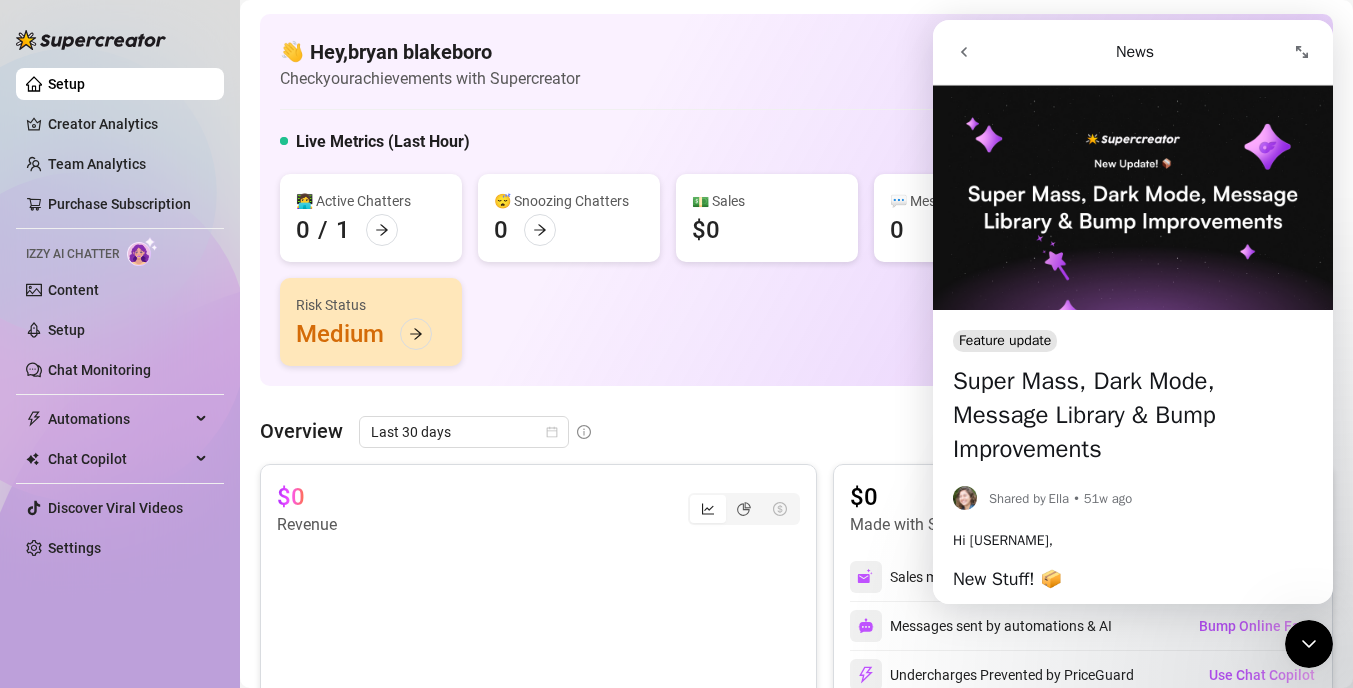 click 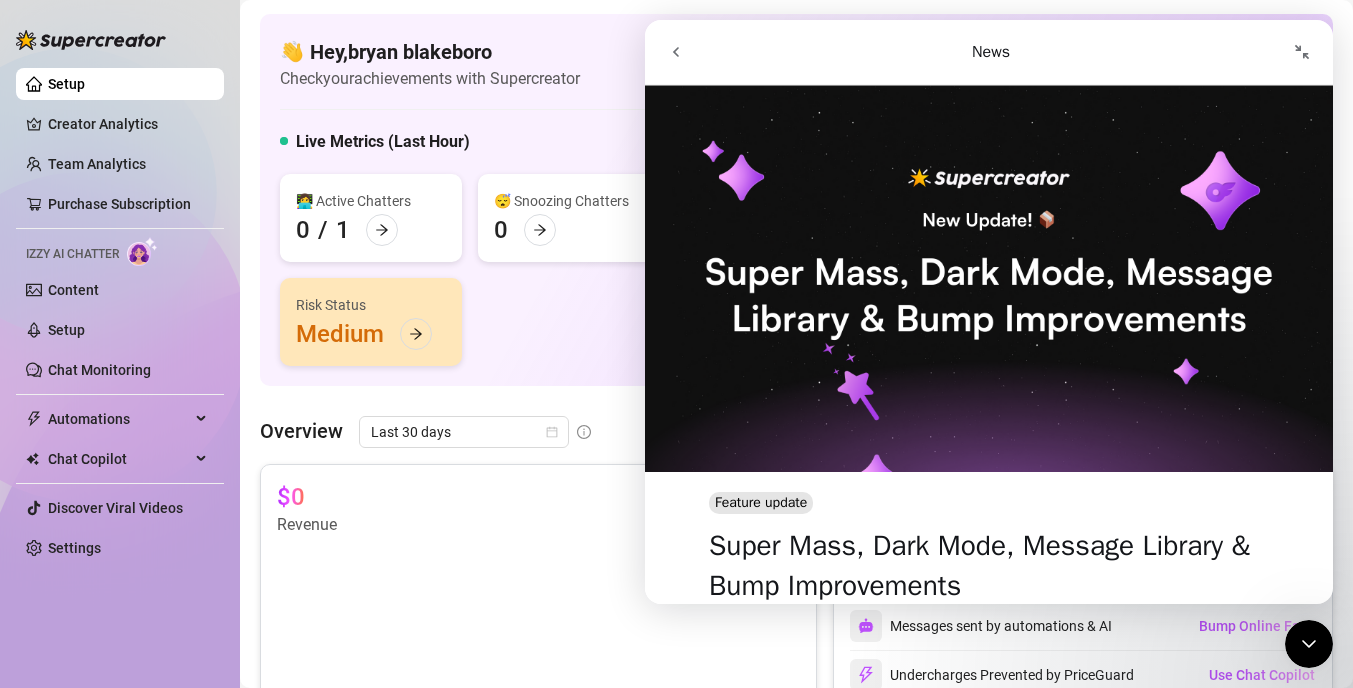 scroll, scrollTop: 138, scrollLeft: 0, axis: vertical 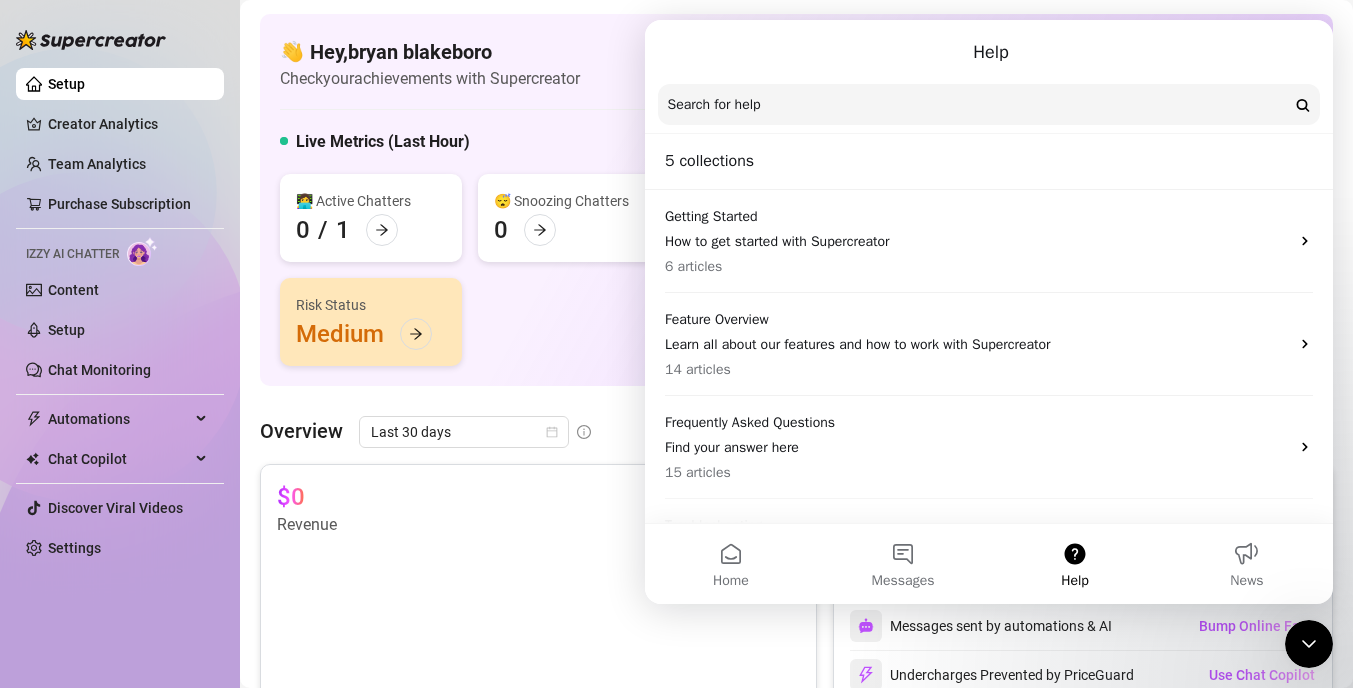 click on "How to get started with Supercreator" at bounding box center (977, 241) 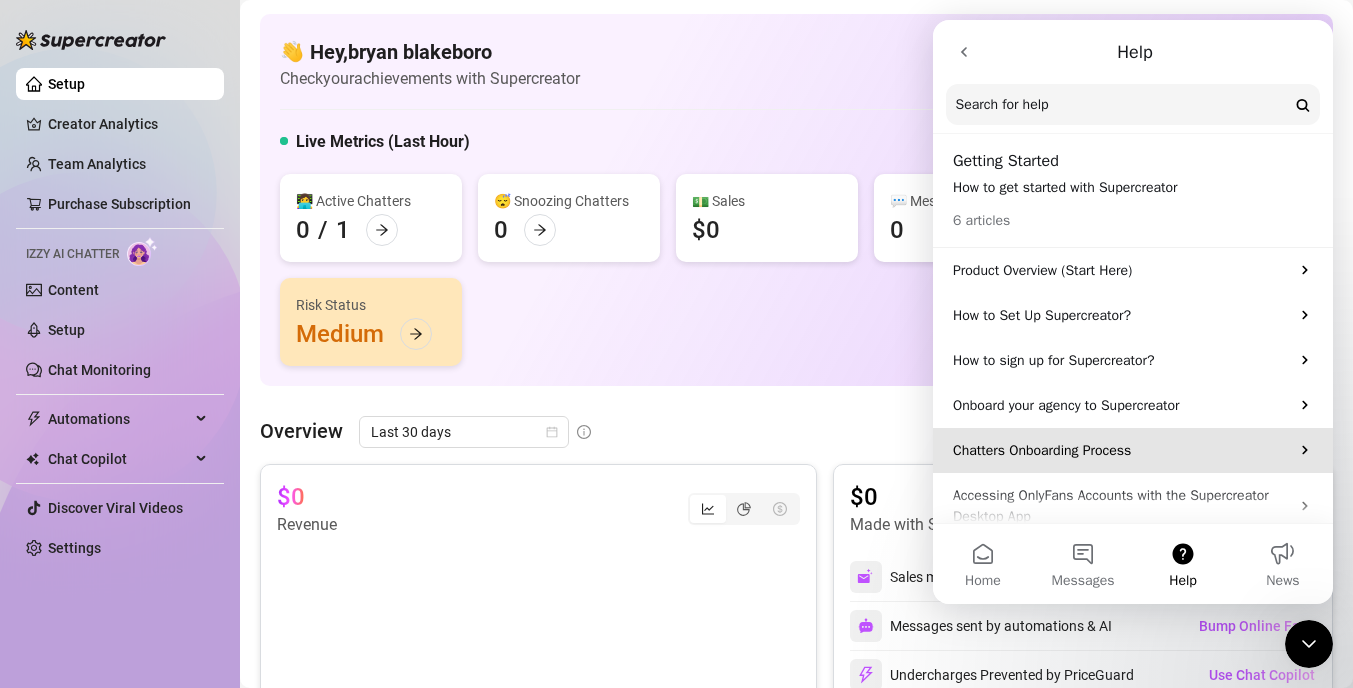 scroll, scrollTop: 23, scrollLeft: 0, axis: vertical 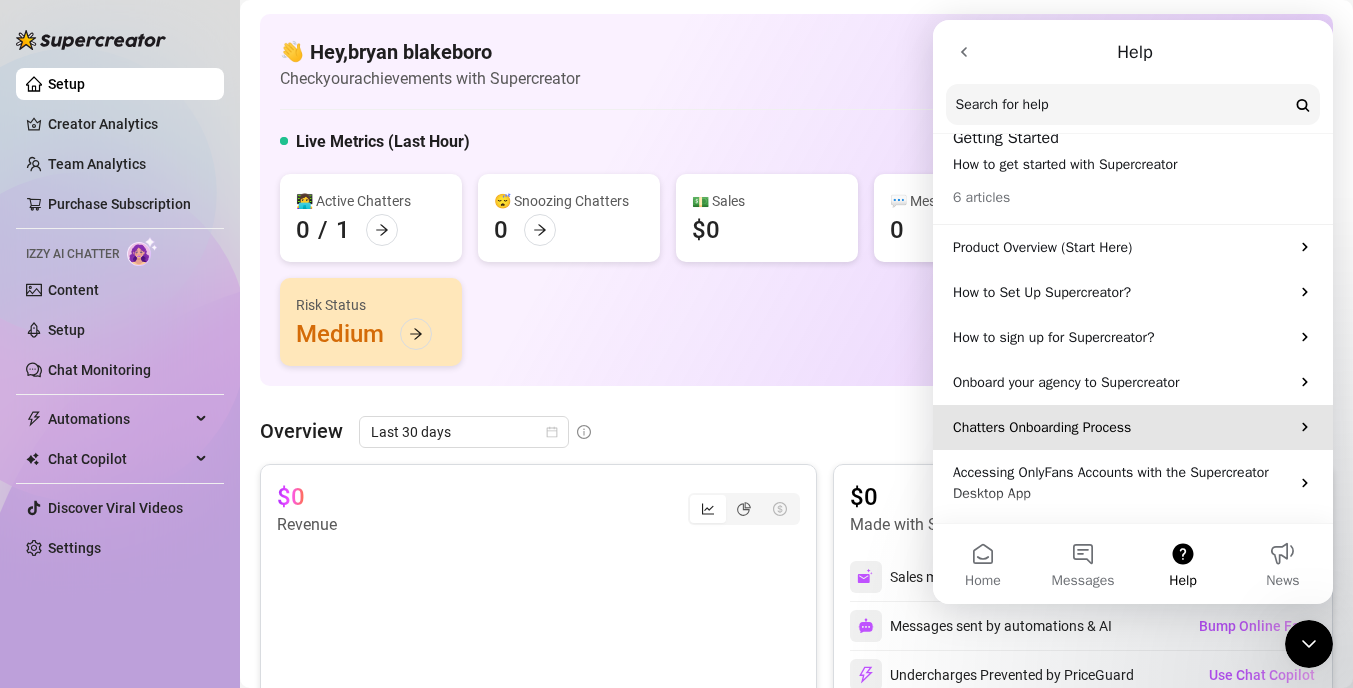 click on "Chatters Onboarding Process" at bounding box center [1121, 427] 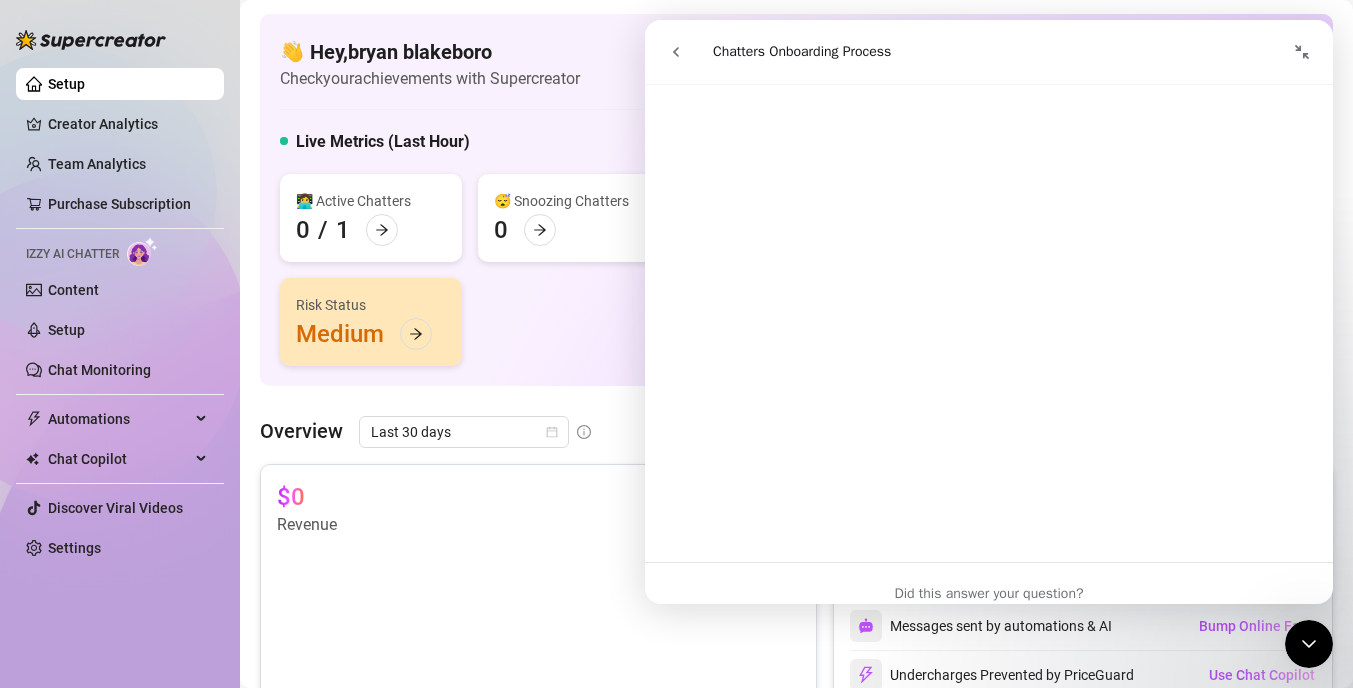 scroll, scrollTop: 2812, scrollLeft: 0, axis: vertical 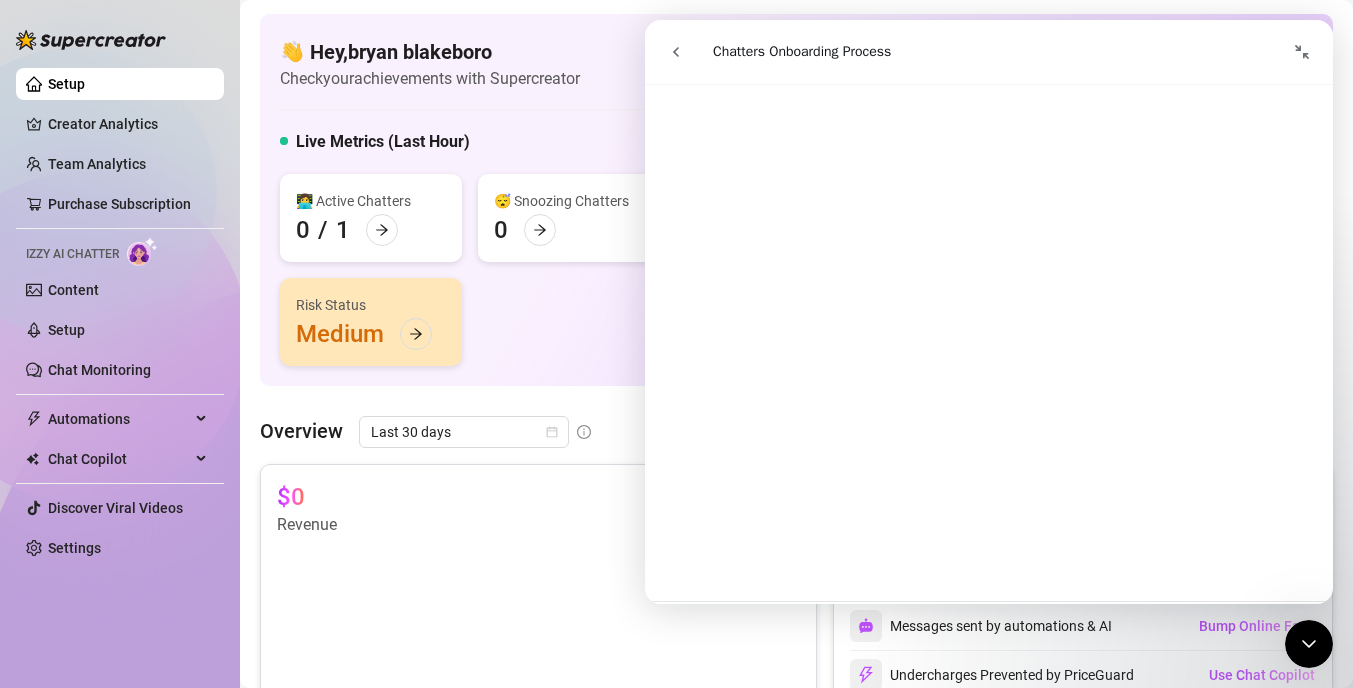 click on "👩‍💻 Active Chatters 0 / 1 😴 Snoozing Chatters 0 💵 Sales $0 💬 Messages Sent 0 📪 Unread Messages 6 Risk Status Medium" at bounding box center [796, 270] 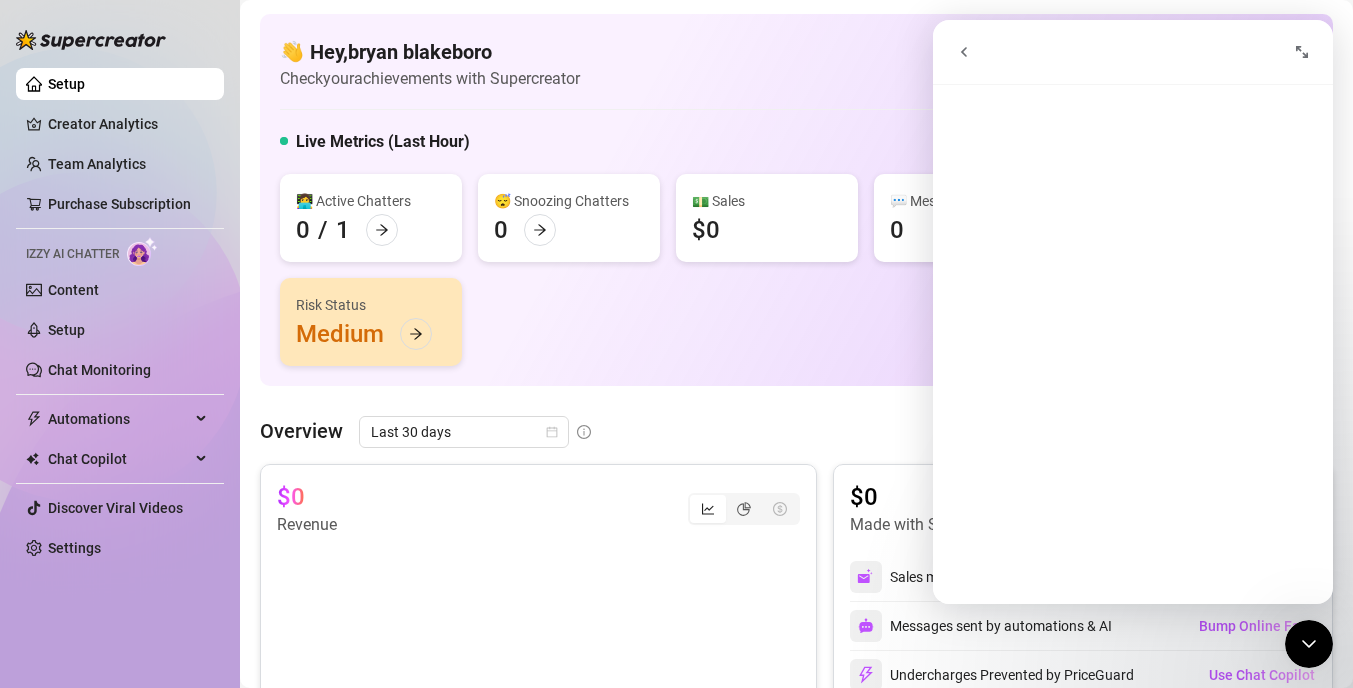 scroll, scrollTop: 0, scrollLeft: 0, axis: both 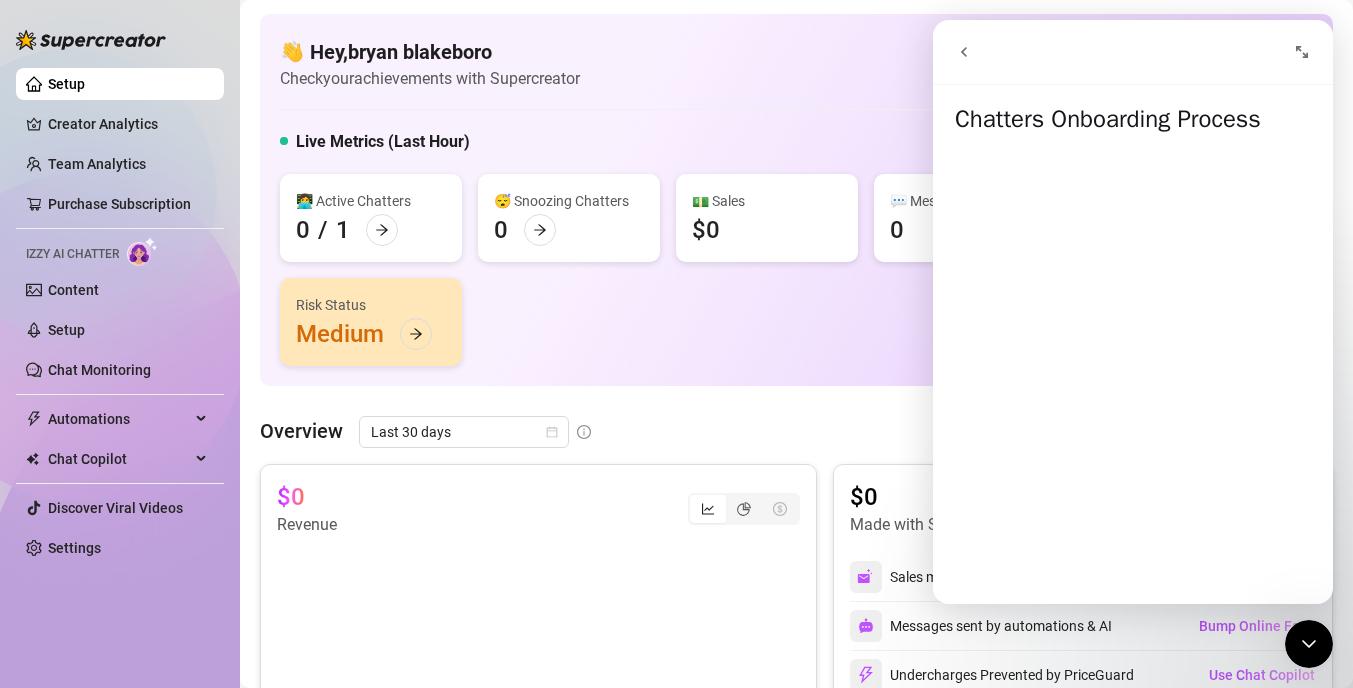 click on "👩‍💻 Active Chatters 0 / 1 😴 Snoozing Chatters 0 💵 Sales $0 💬 Messages Sent 0 📪 Unread Messages 6 Risk Status Medium" at bounding box center [796, 270] 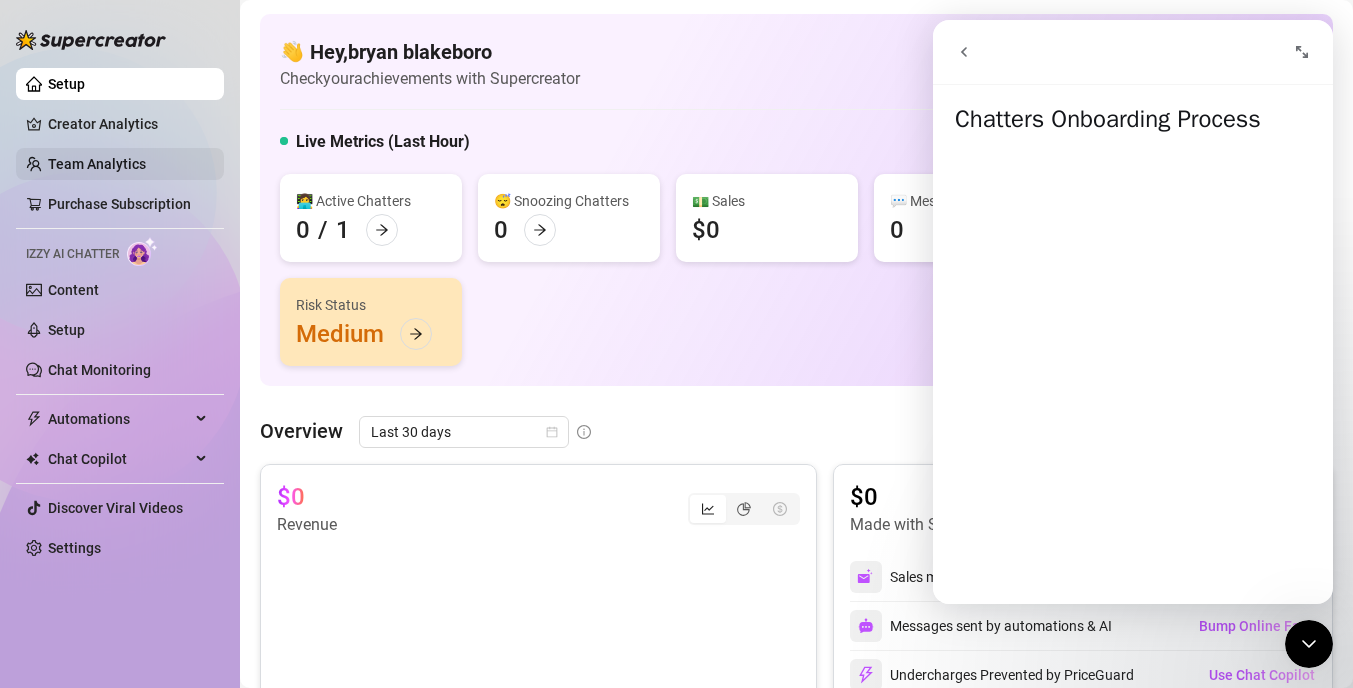 click on "Team Analytics" at bounding box center (97, 164) 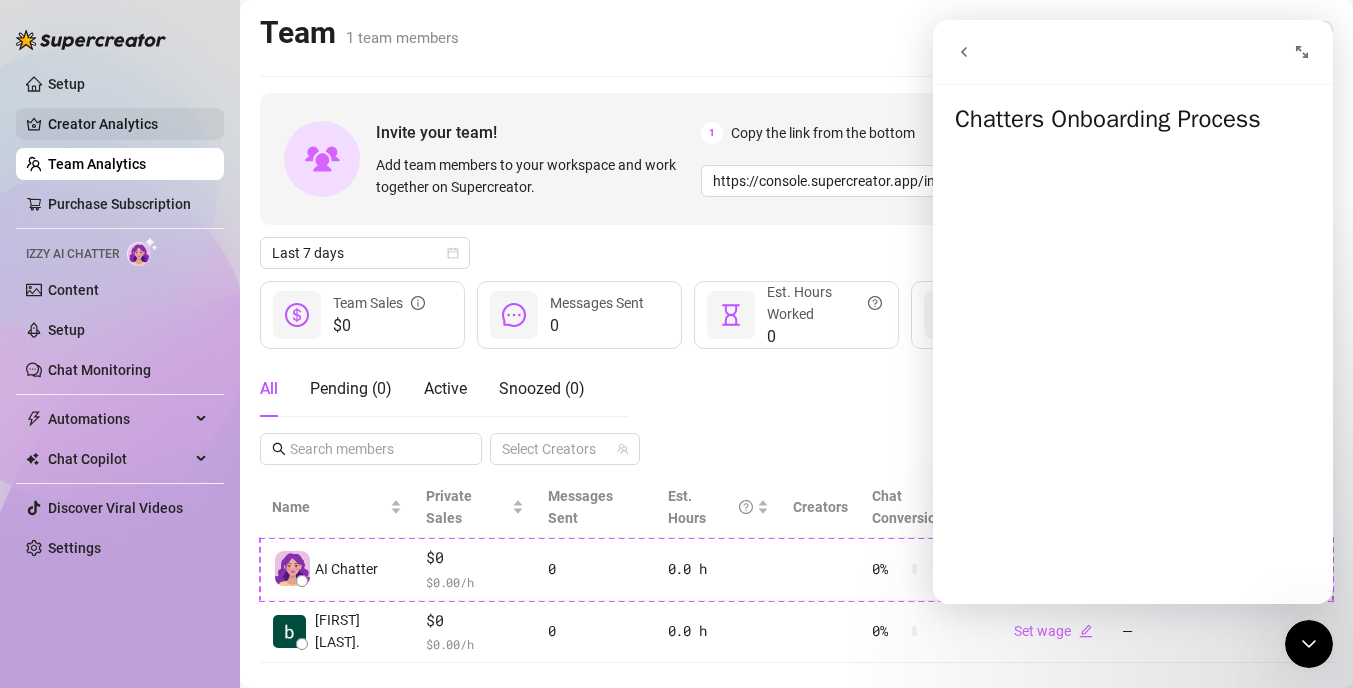 click on "Creator Analytics" at bounding box center [128, 124] 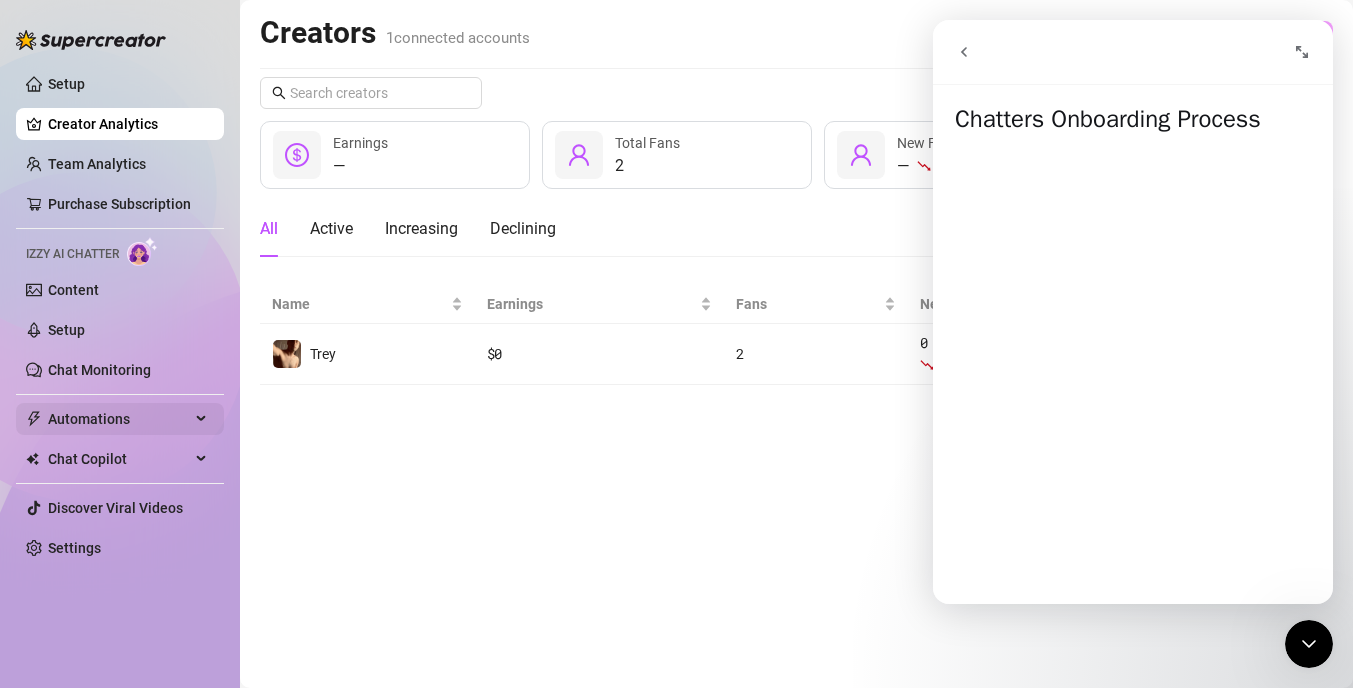 click on "Automations" at bounding box center [119, 419] 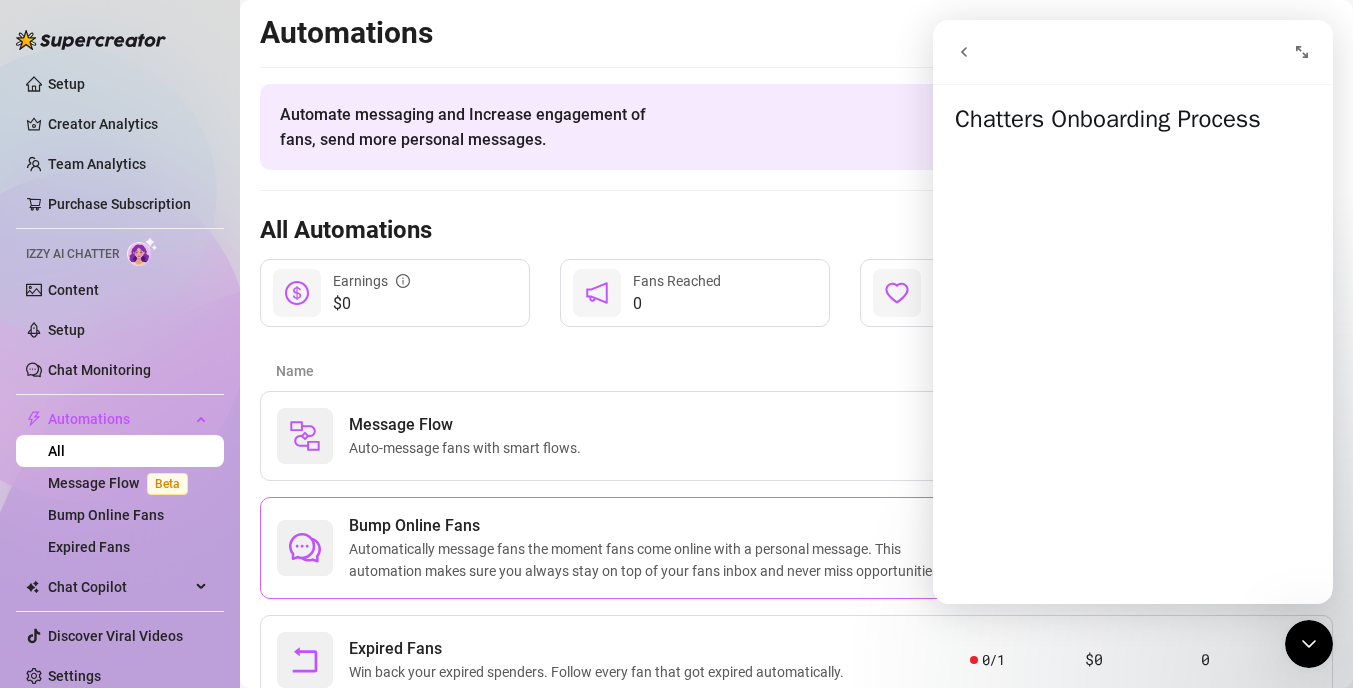 scroll, scrollTop: 77, scrollLeft: 0, axis: vertical 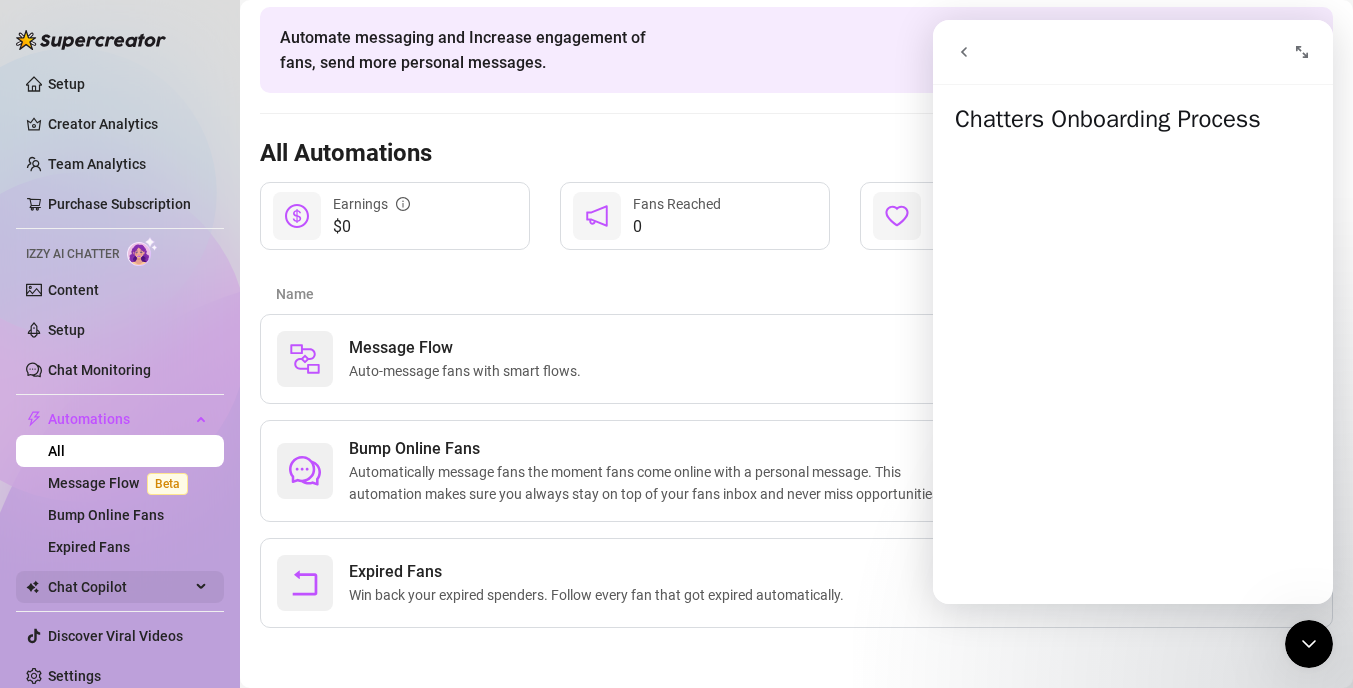 click on "Chat Copilot" at bounding box center [119, 587] 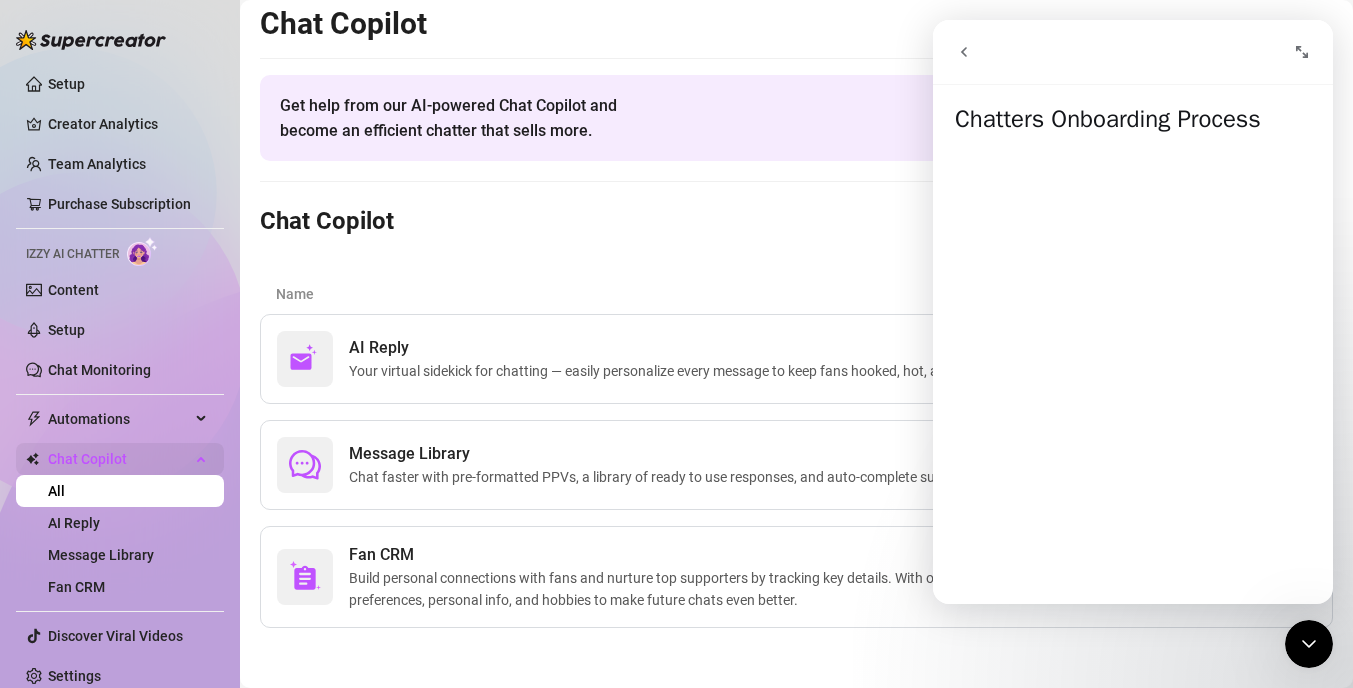 scroll, scrollTop: 12, scrollLeft: 0, axis: vertical 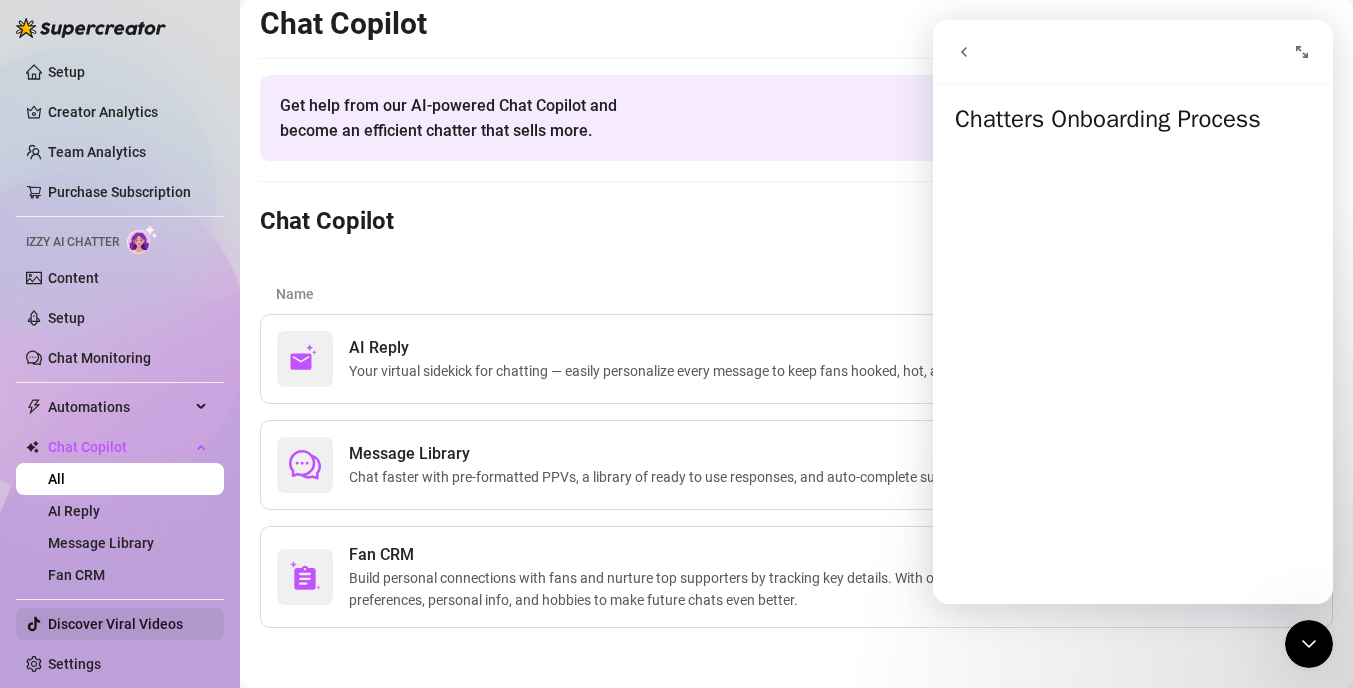 click on "Discover Viral Videos" at bounding box center (115, 624) 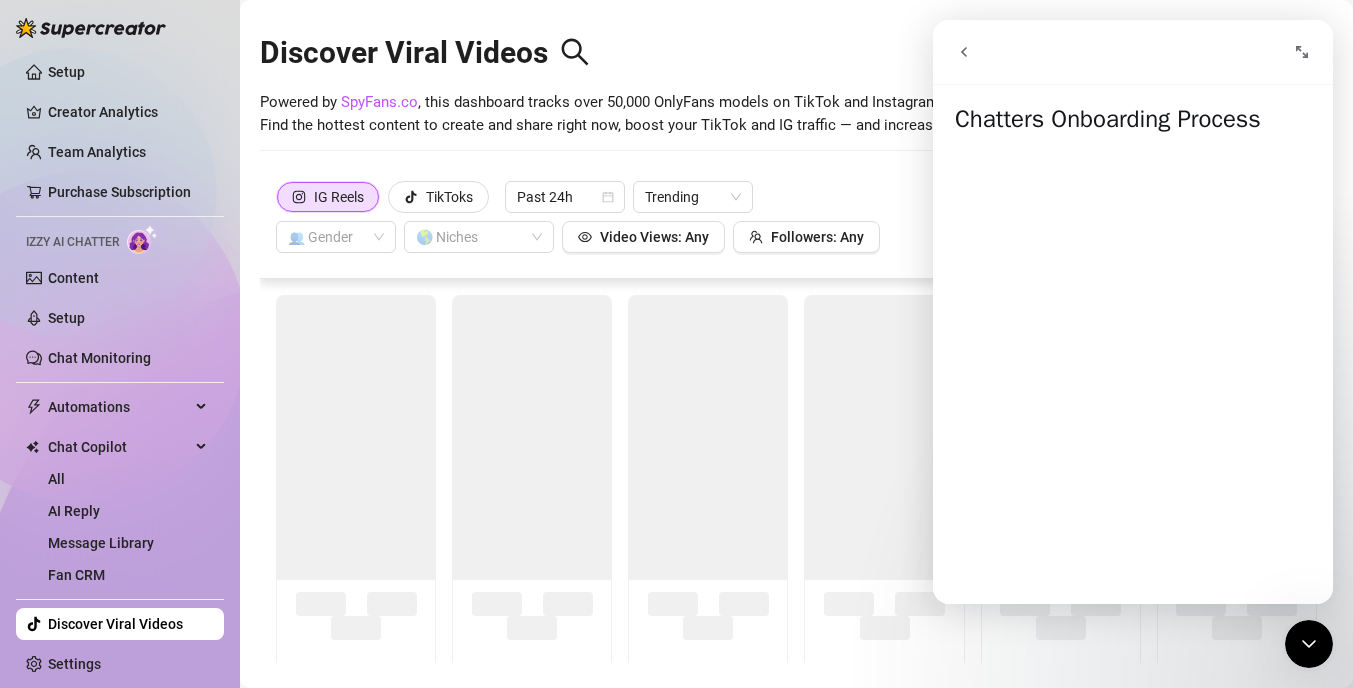 scroll, scrollTop: 44, scrollLeft: 0, axis: vertical 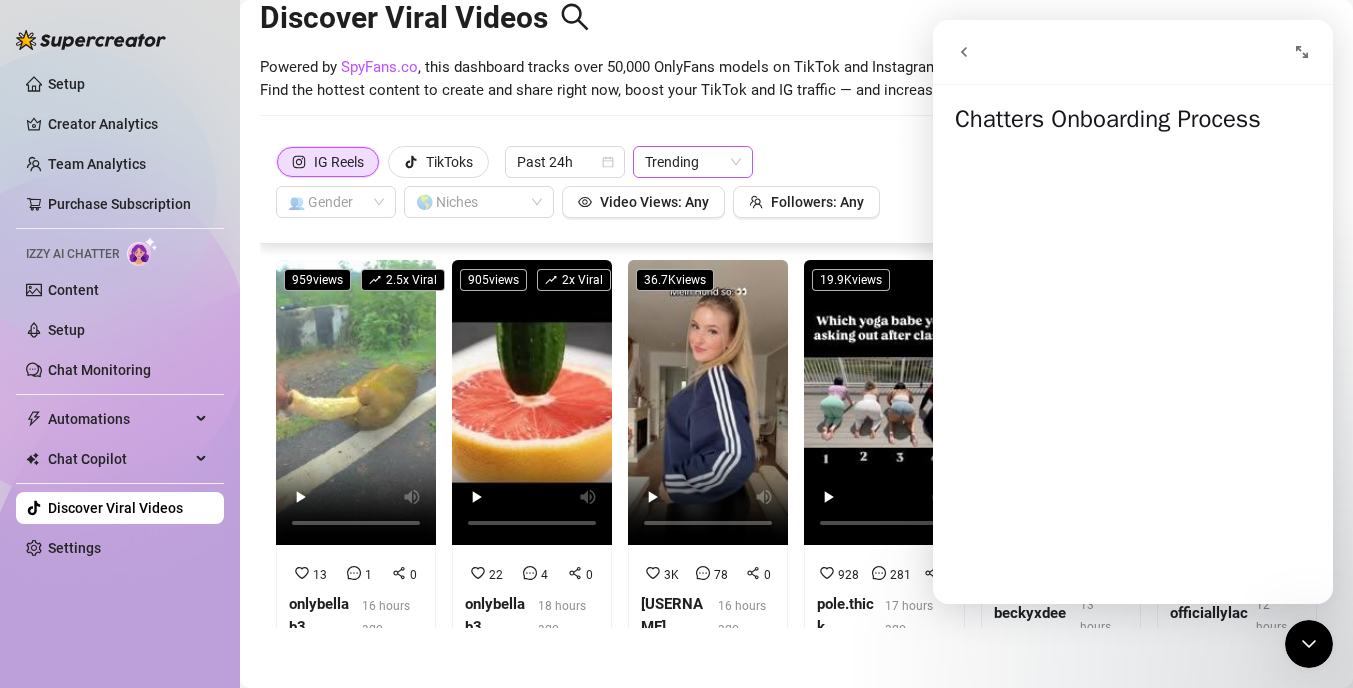 click on "Trending" at bounding box center [693, 162] 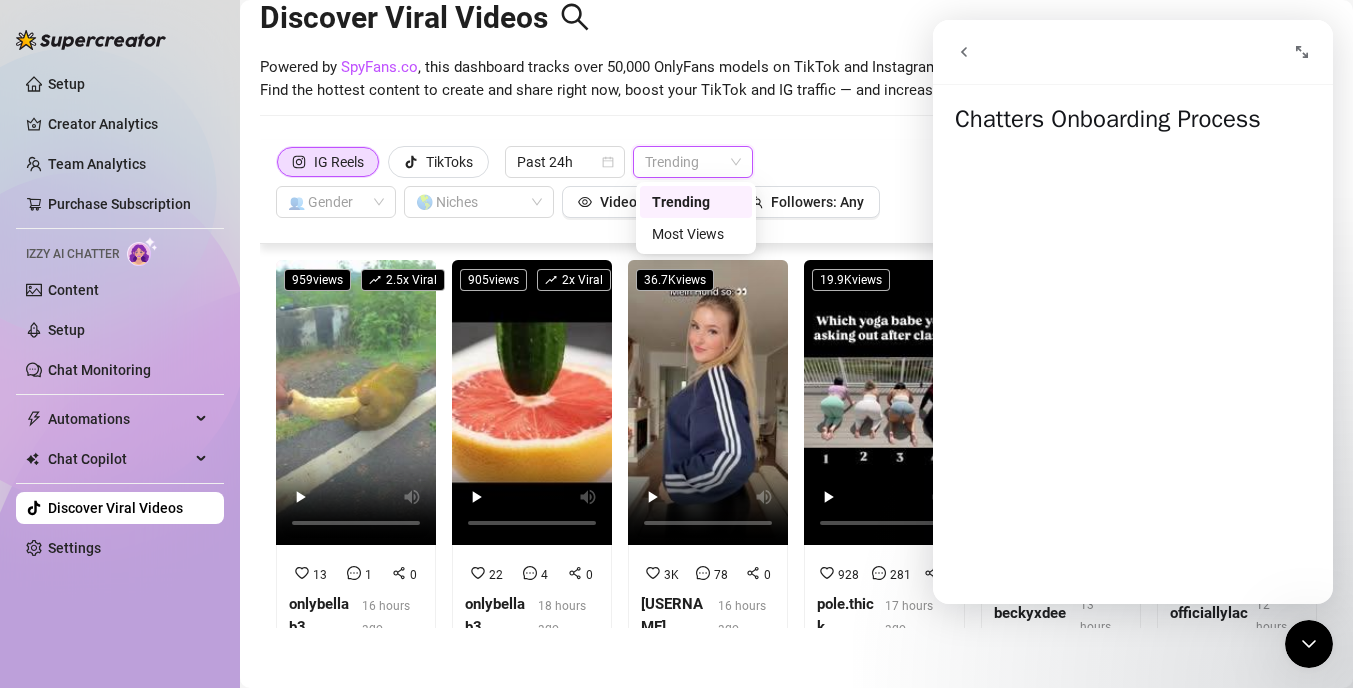 click on "Trending" at bounding box center (693, 162) 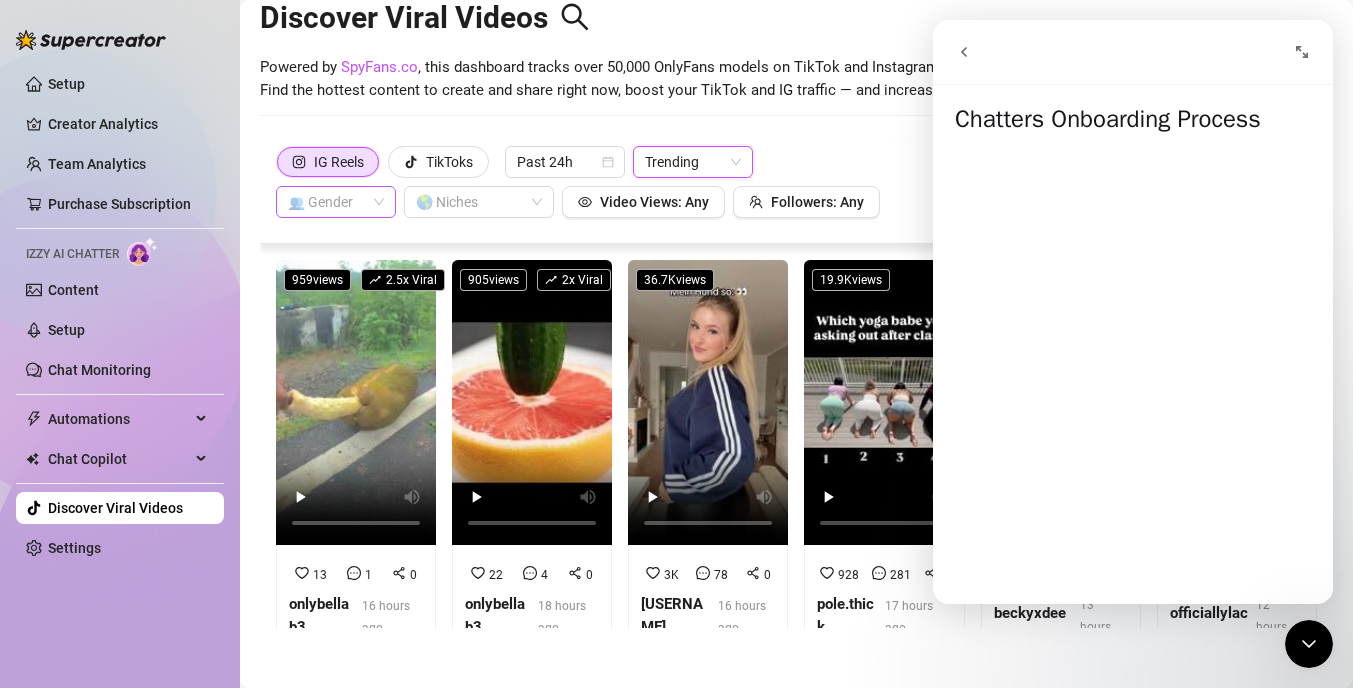 click on "👥 Gender" at bounding box center [336, 202] 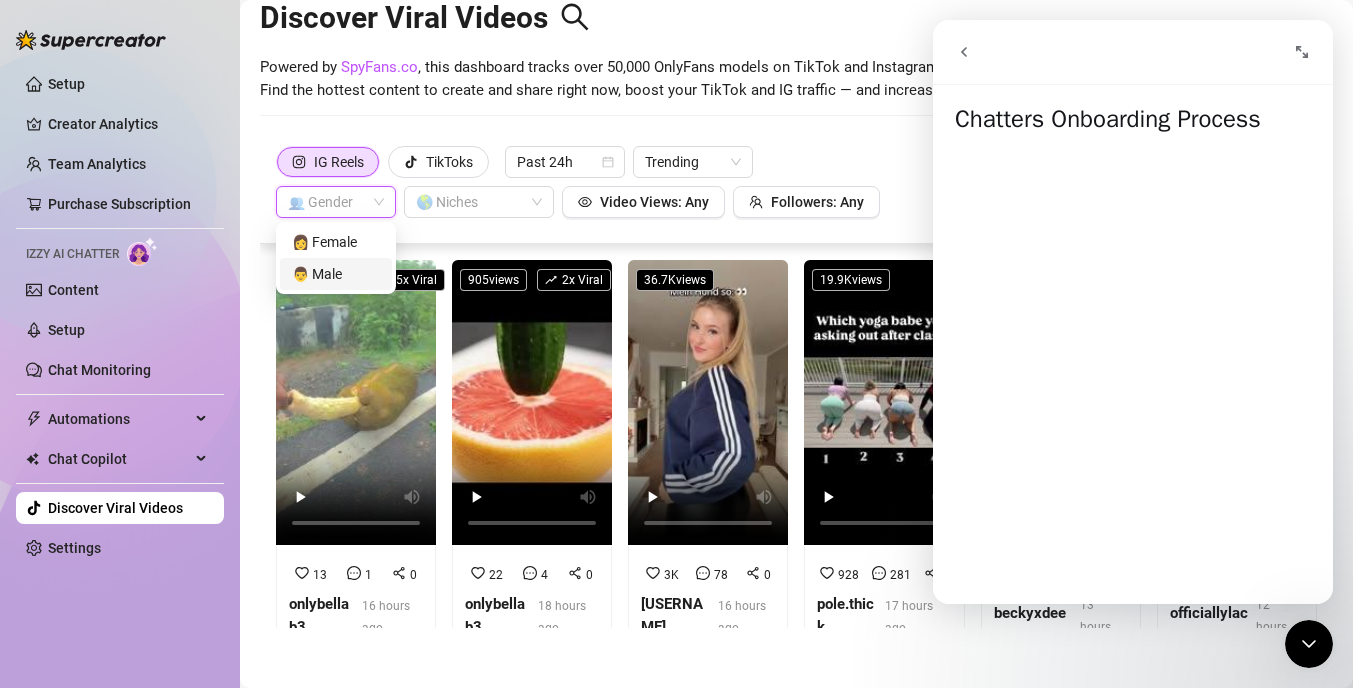 click on "👨 Male" at bounding box center [336, 274] 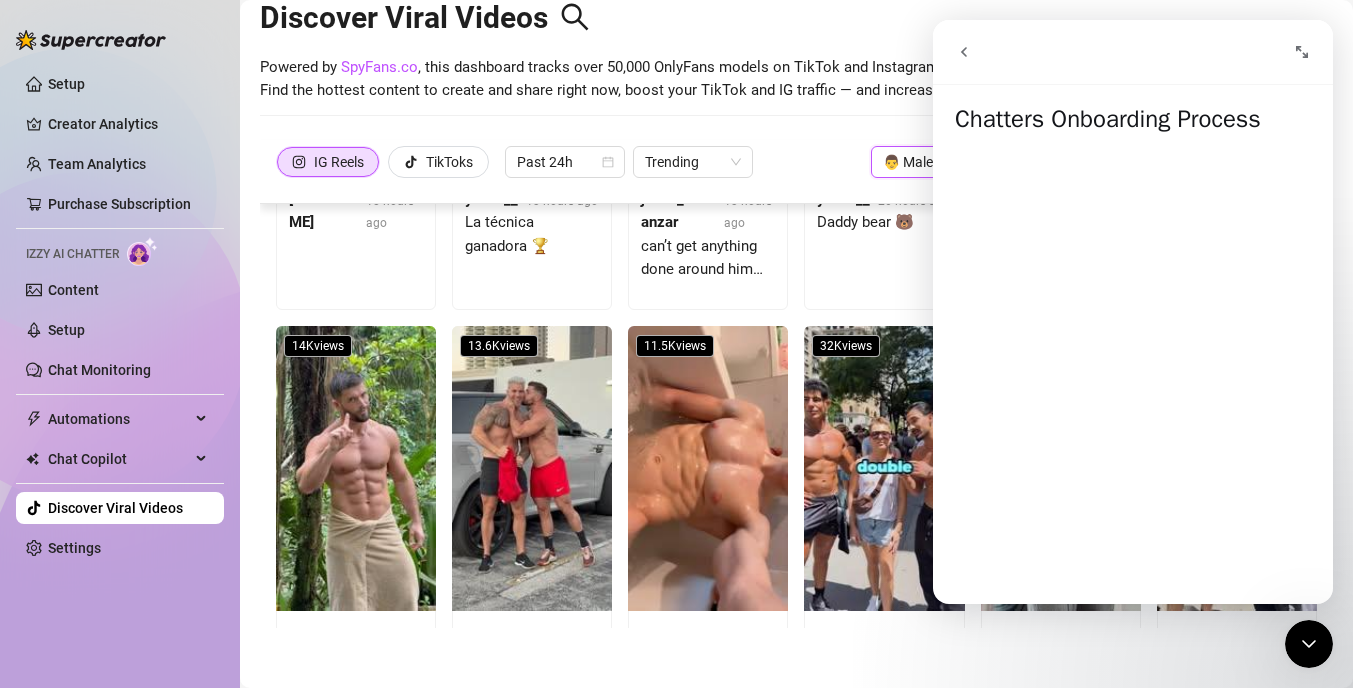 scroll, scrollTop: 0, scrollLeft: 0, axis: both 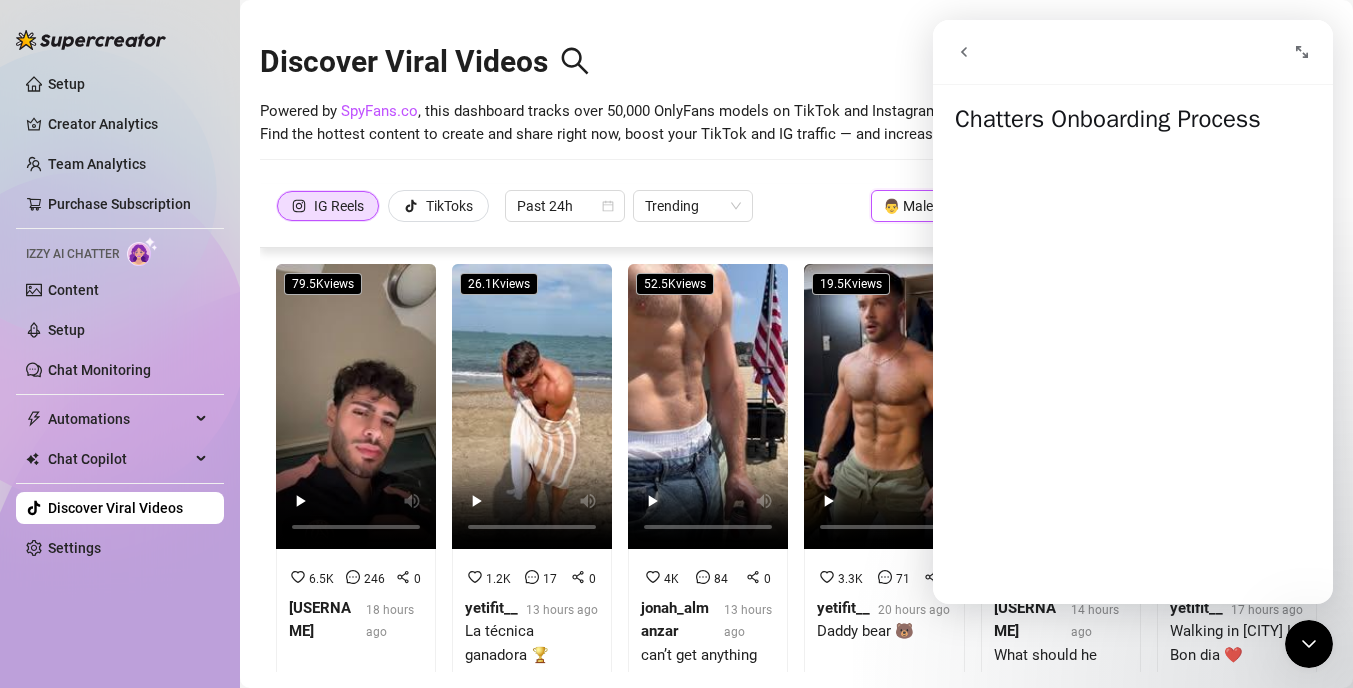 click 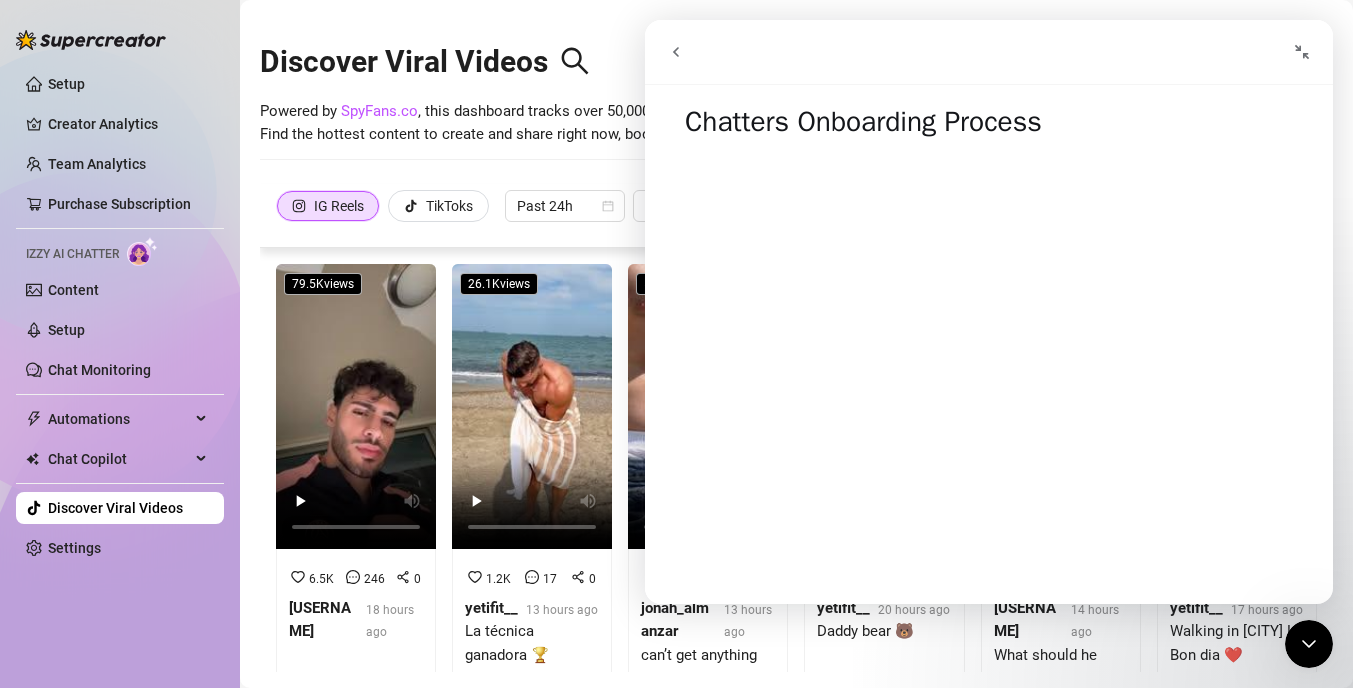 click 